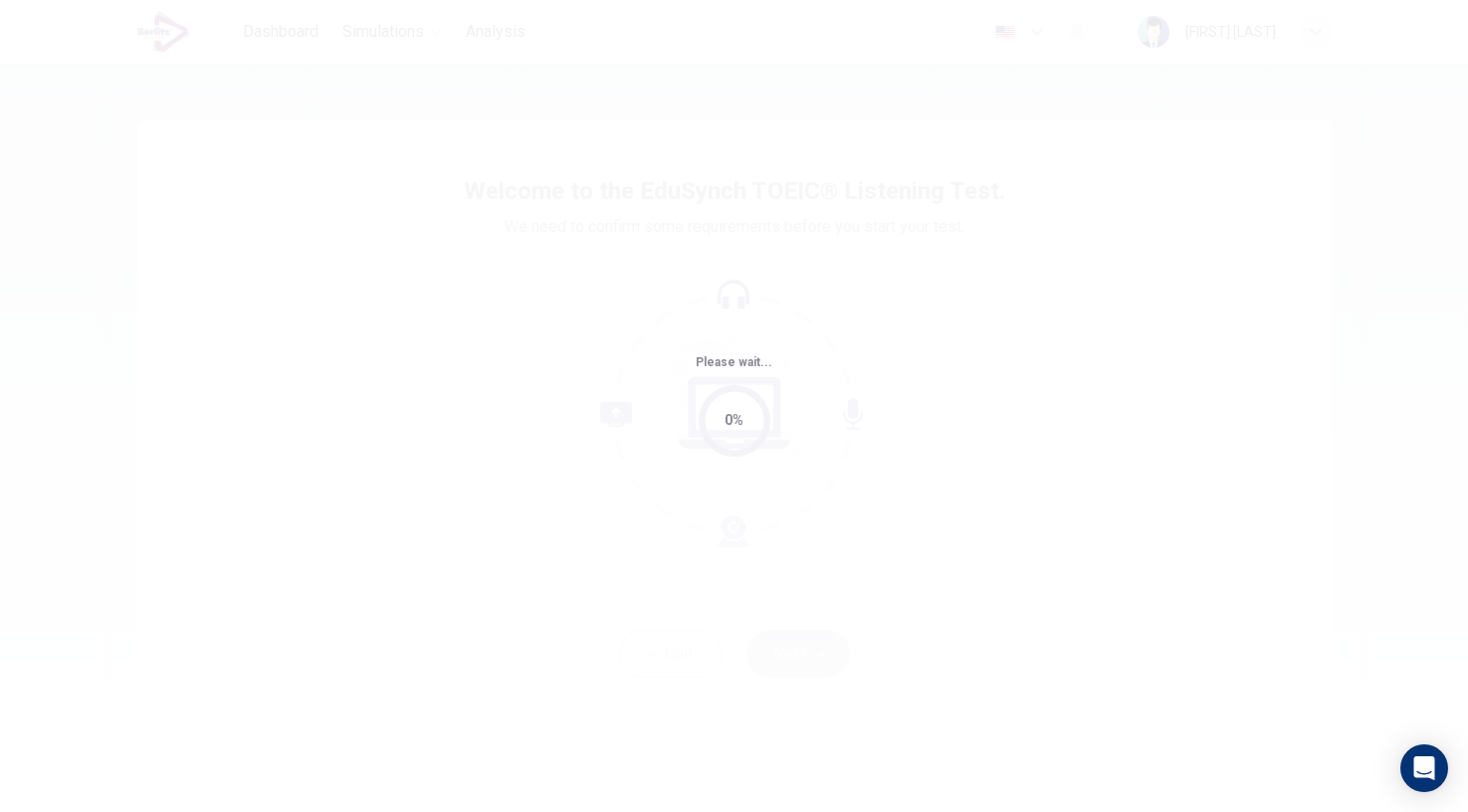 scroll, scrollTop: 0, scrollLeft: 0, axis: both 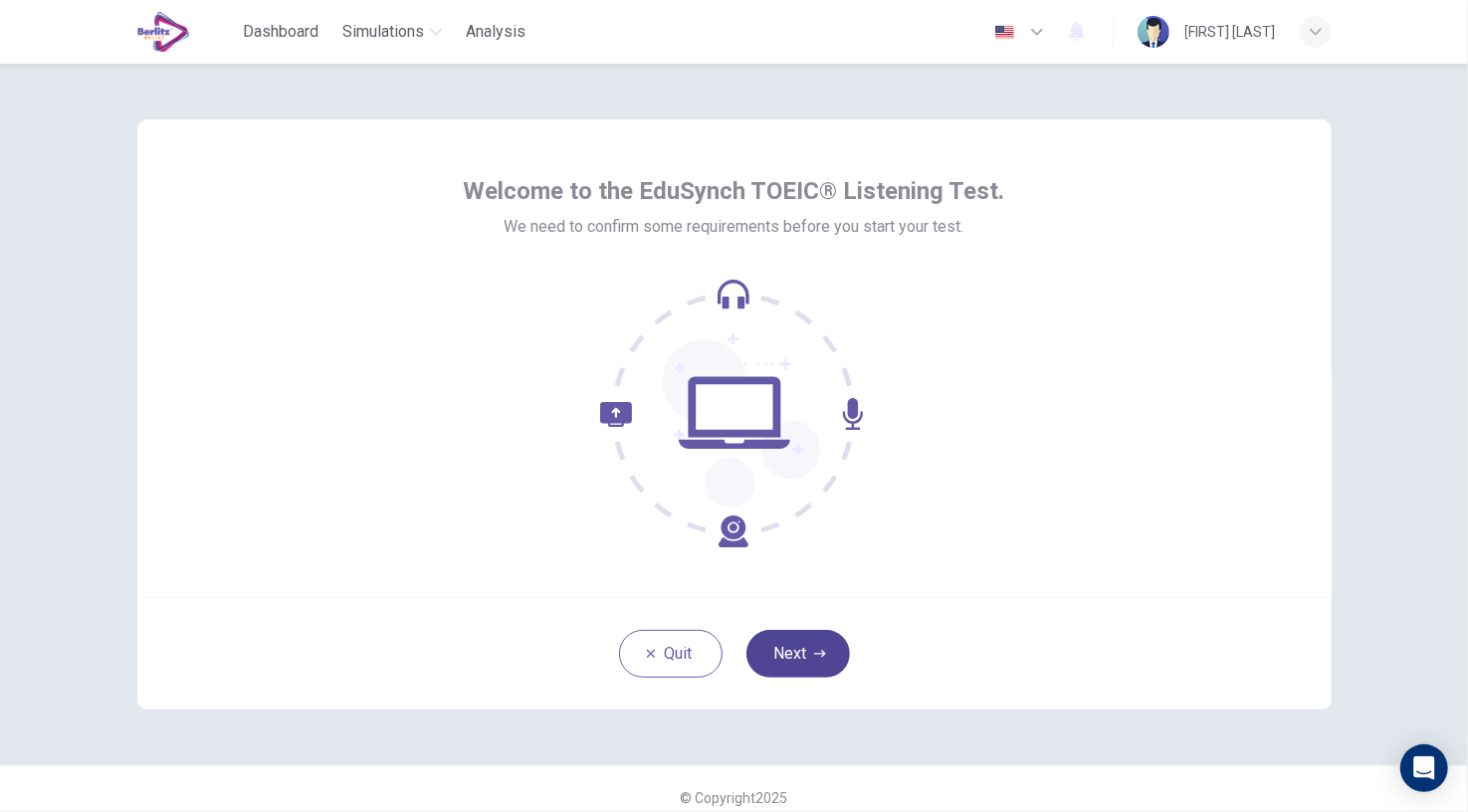 click on "Next" at bounding box center [798, 654] 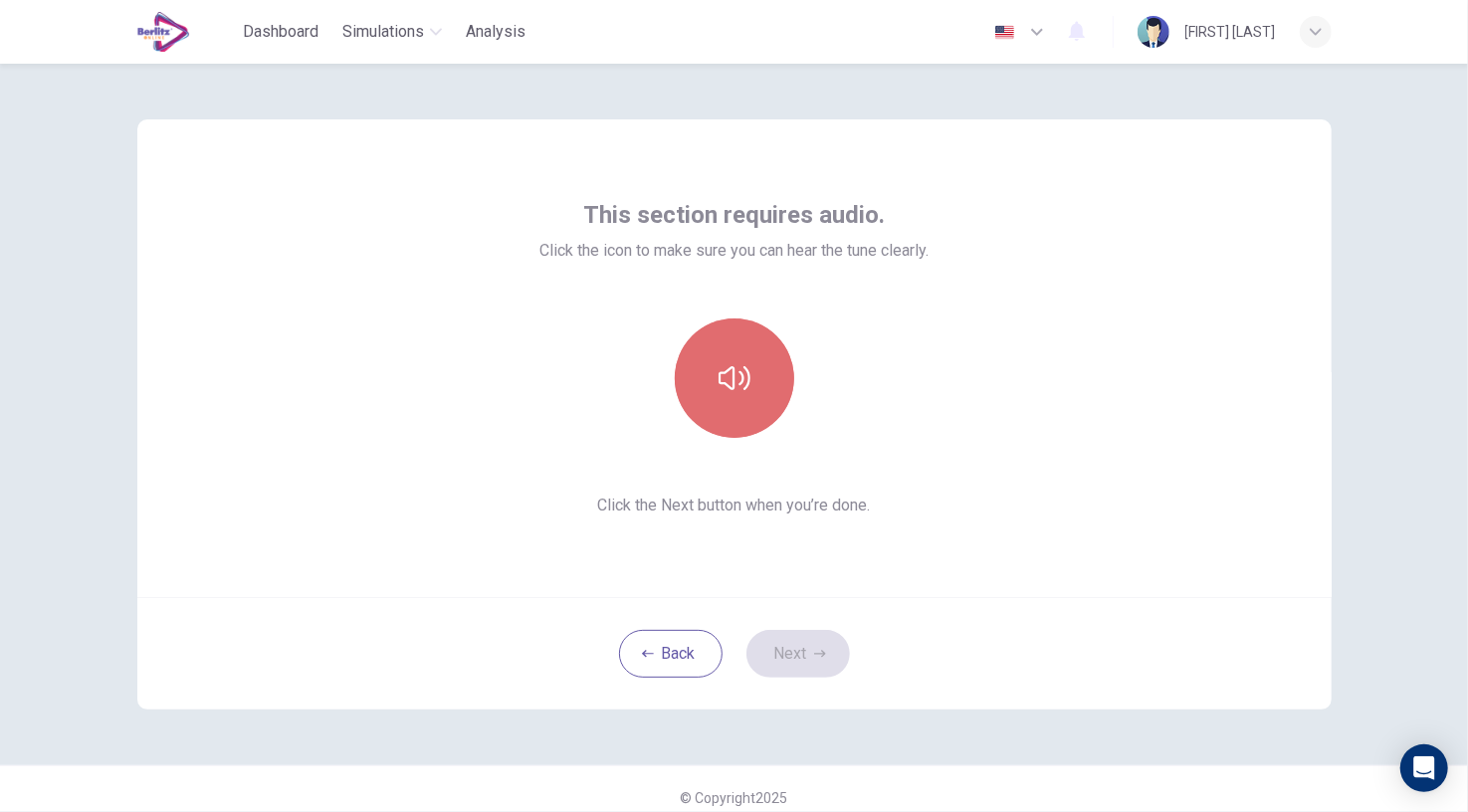 click 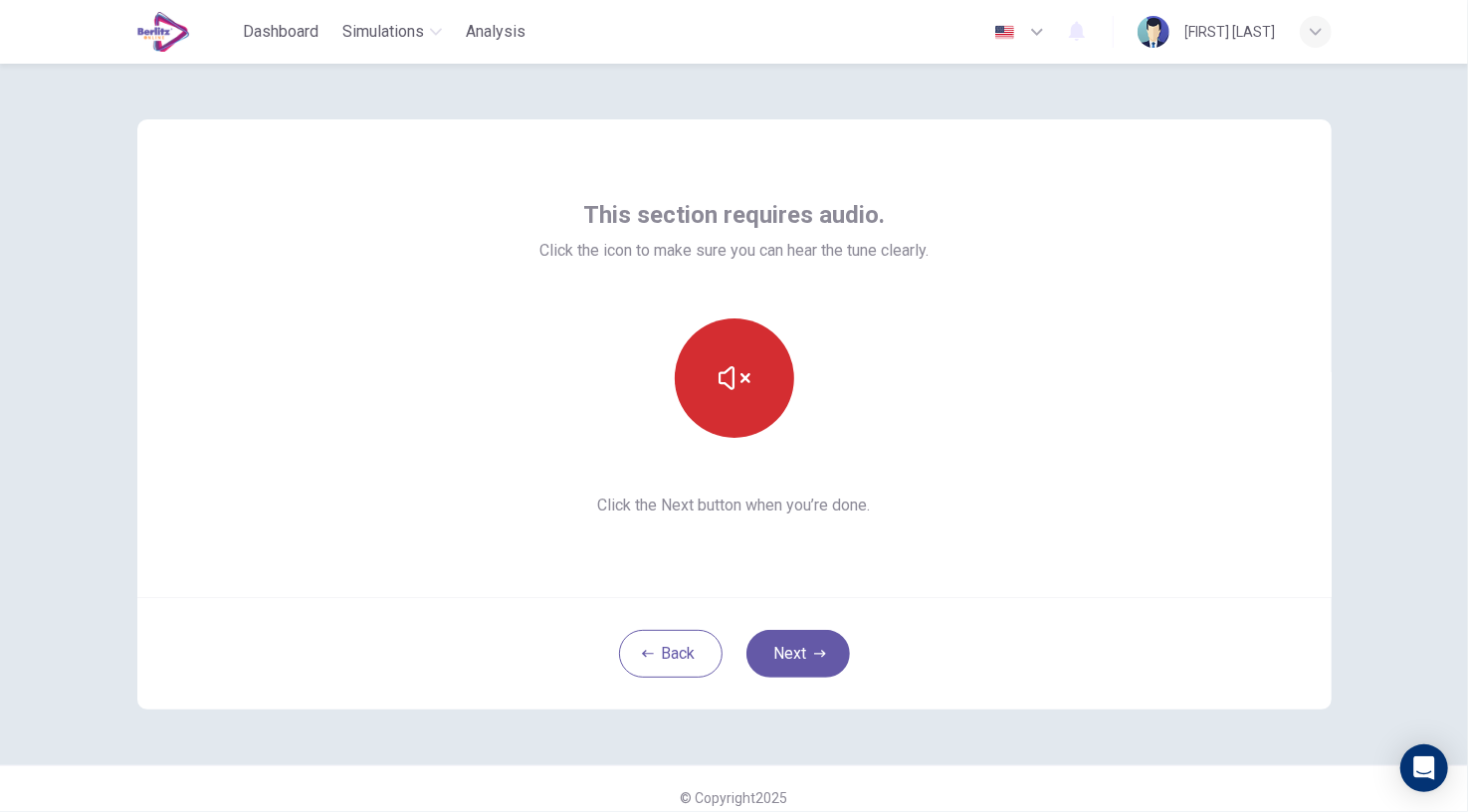 click 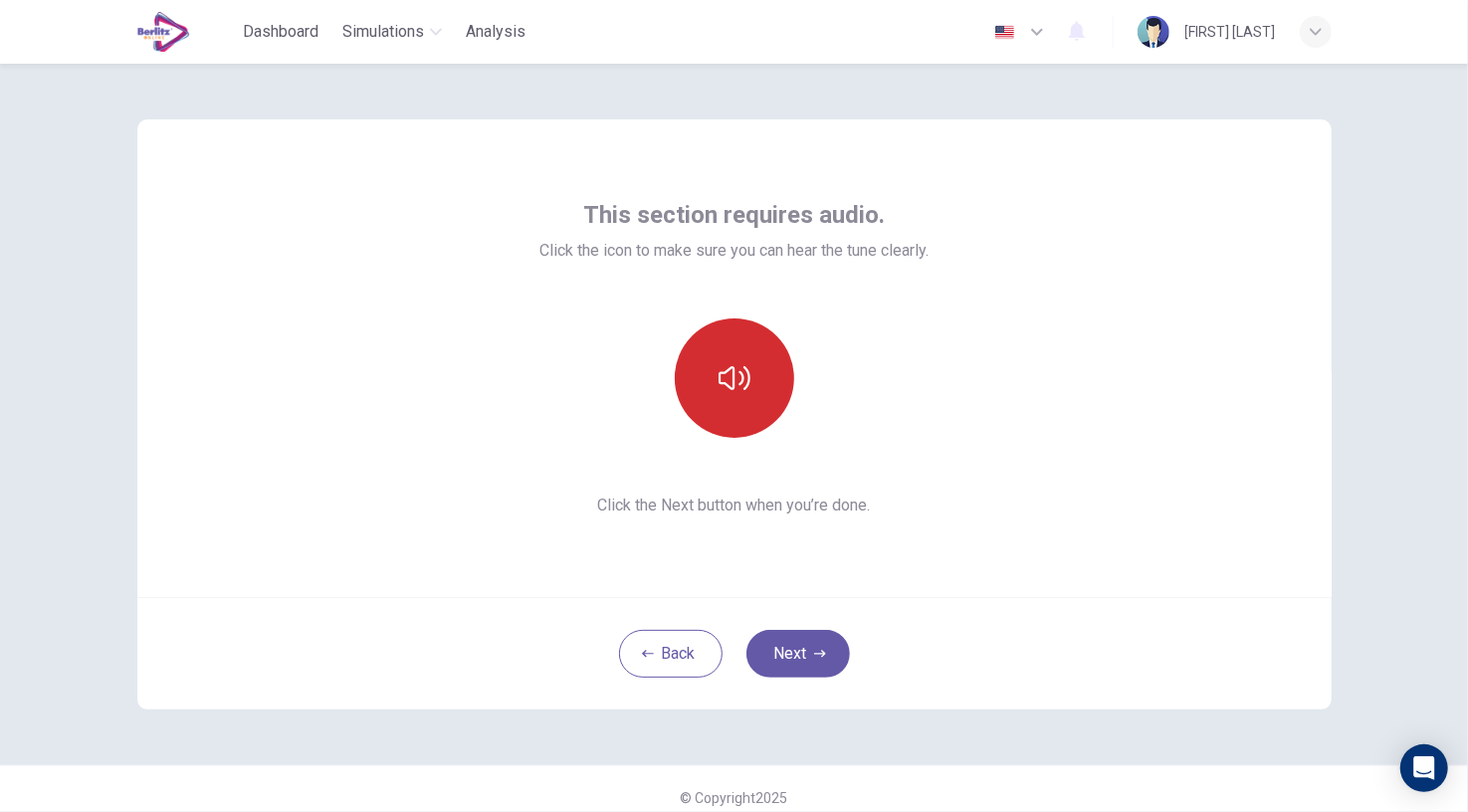click 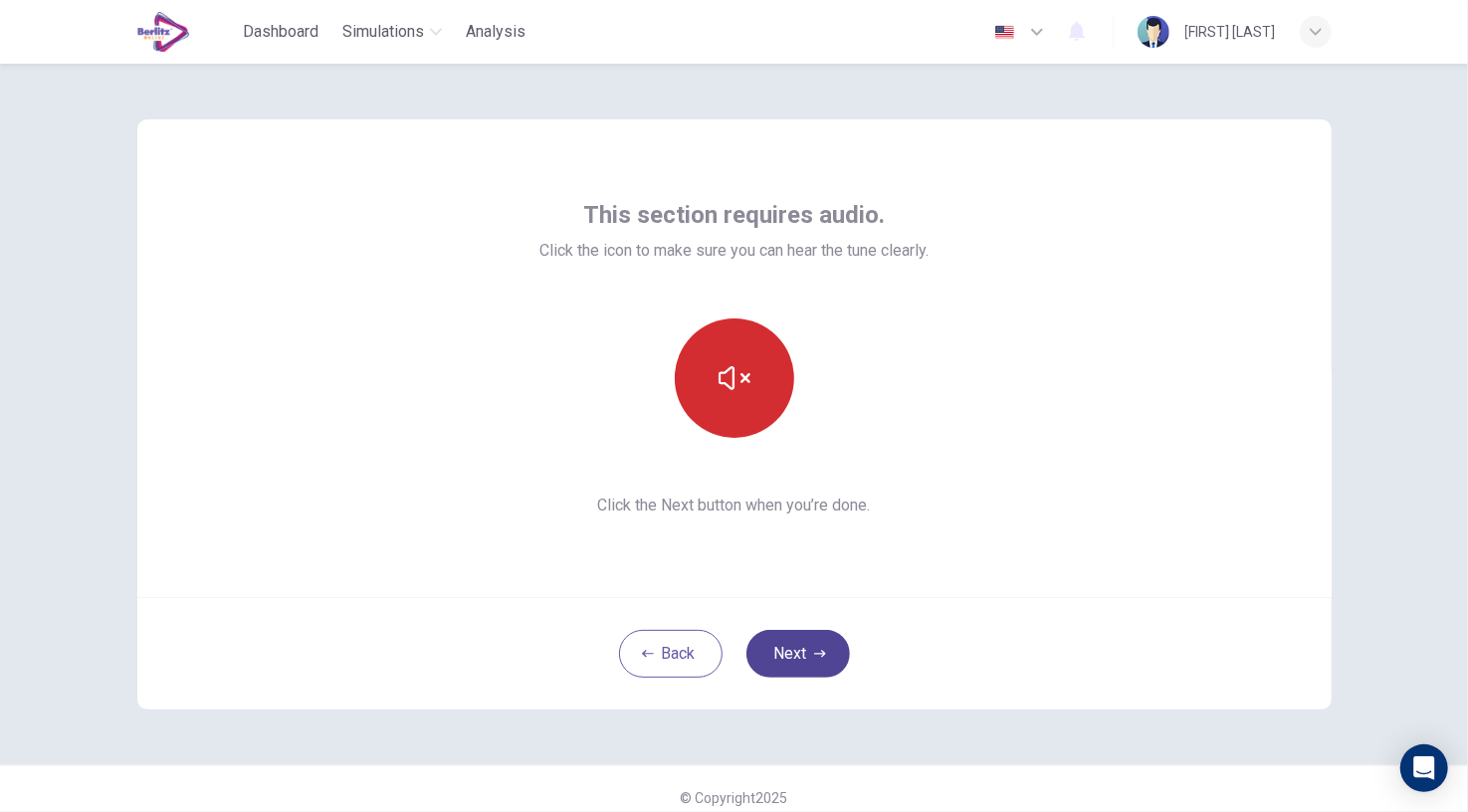 click on "Next" at bounding box center (798, 654) 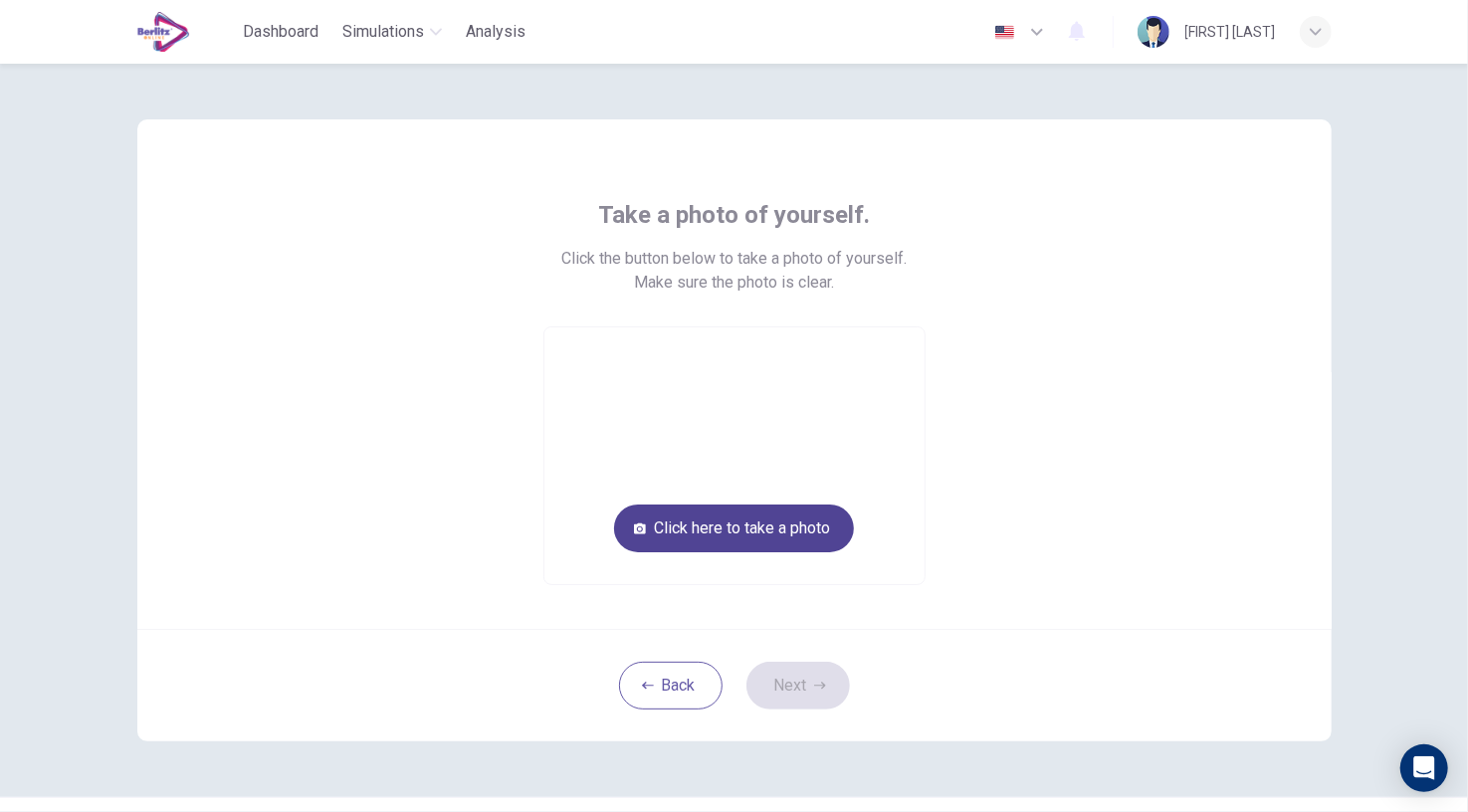 click on "Click here to take a photo" at bounding box center (734, 528) 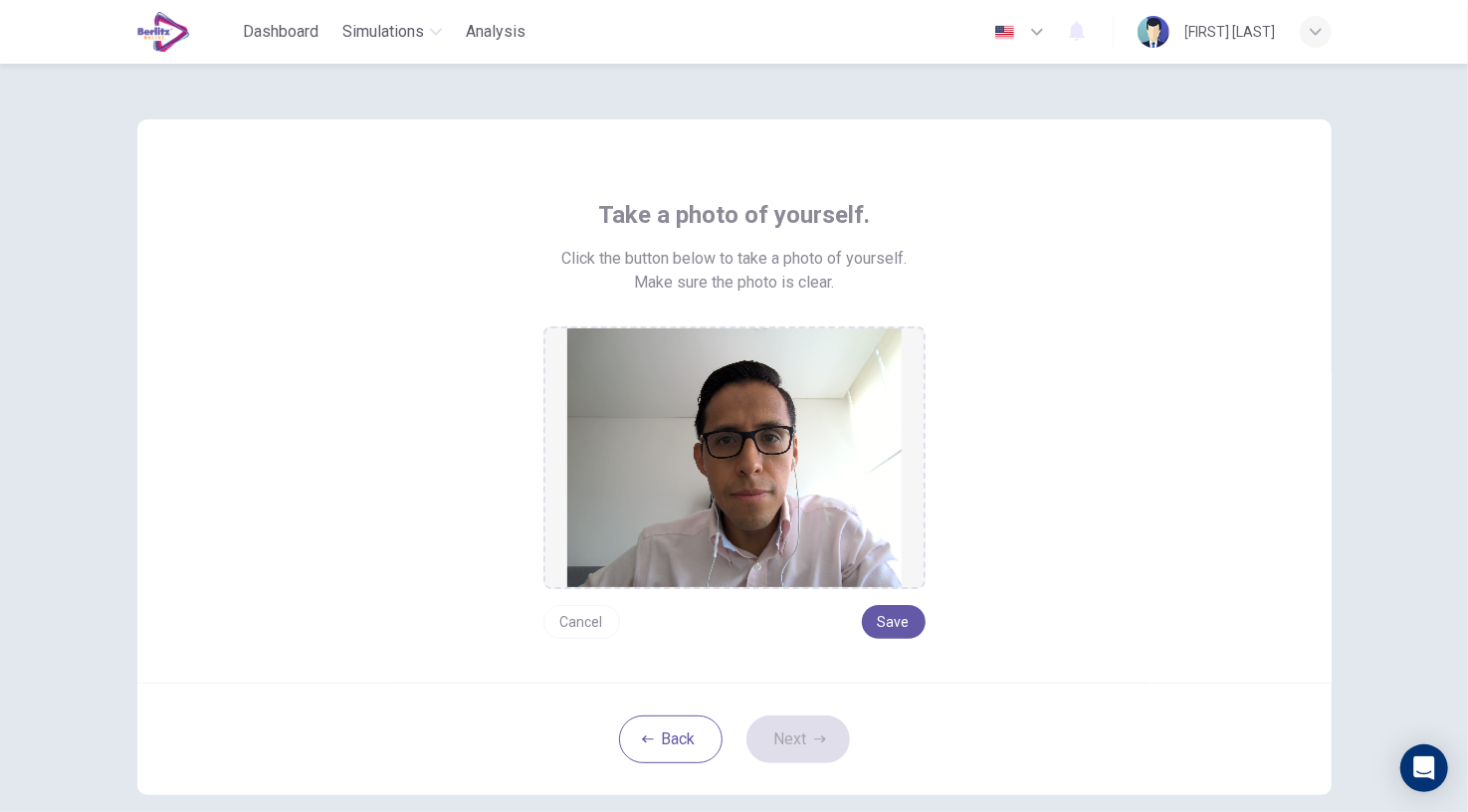click on "Cancel" at bounding box center [581, 622] 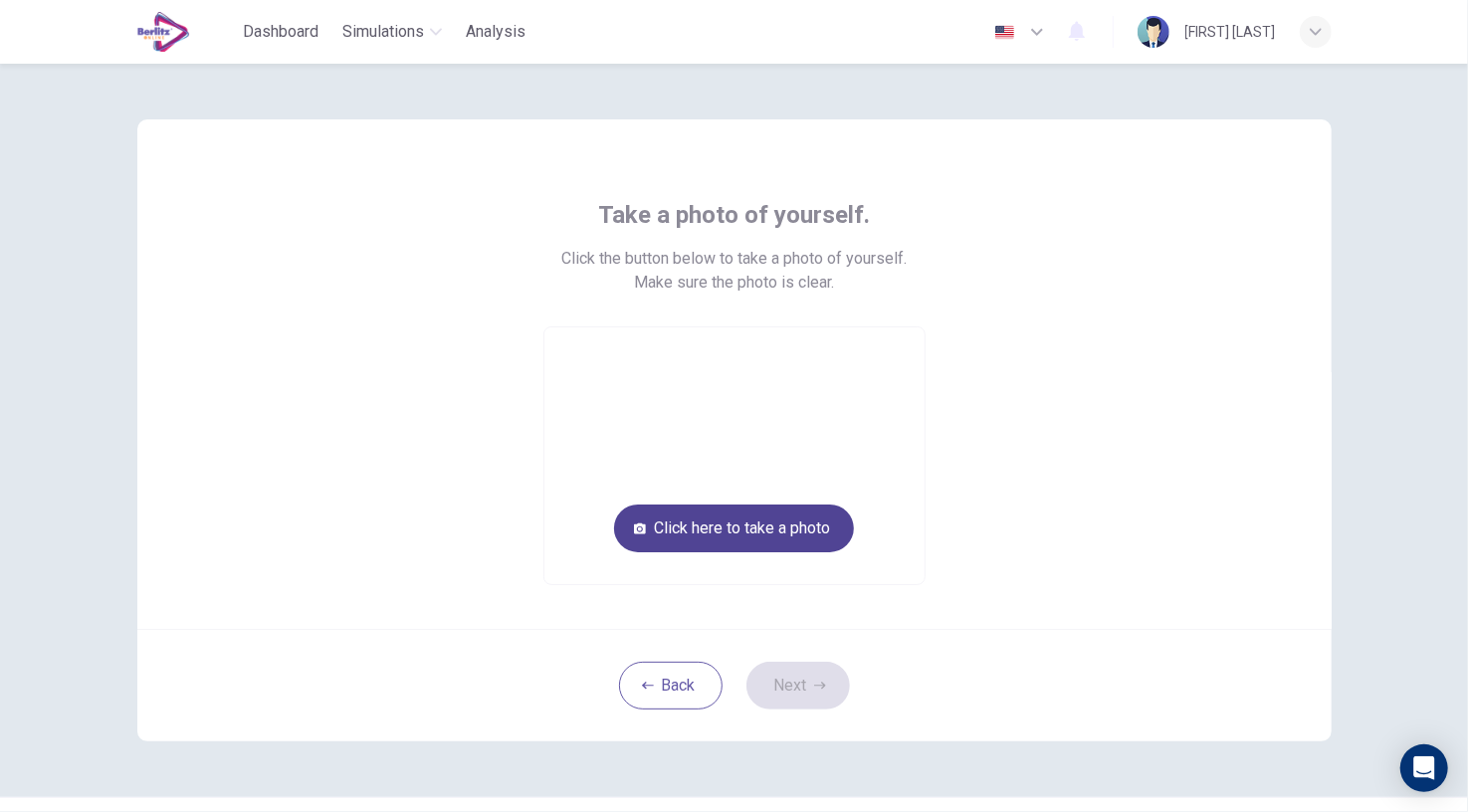 click on "Click here to take a photo" at bounding box center [734, 528] 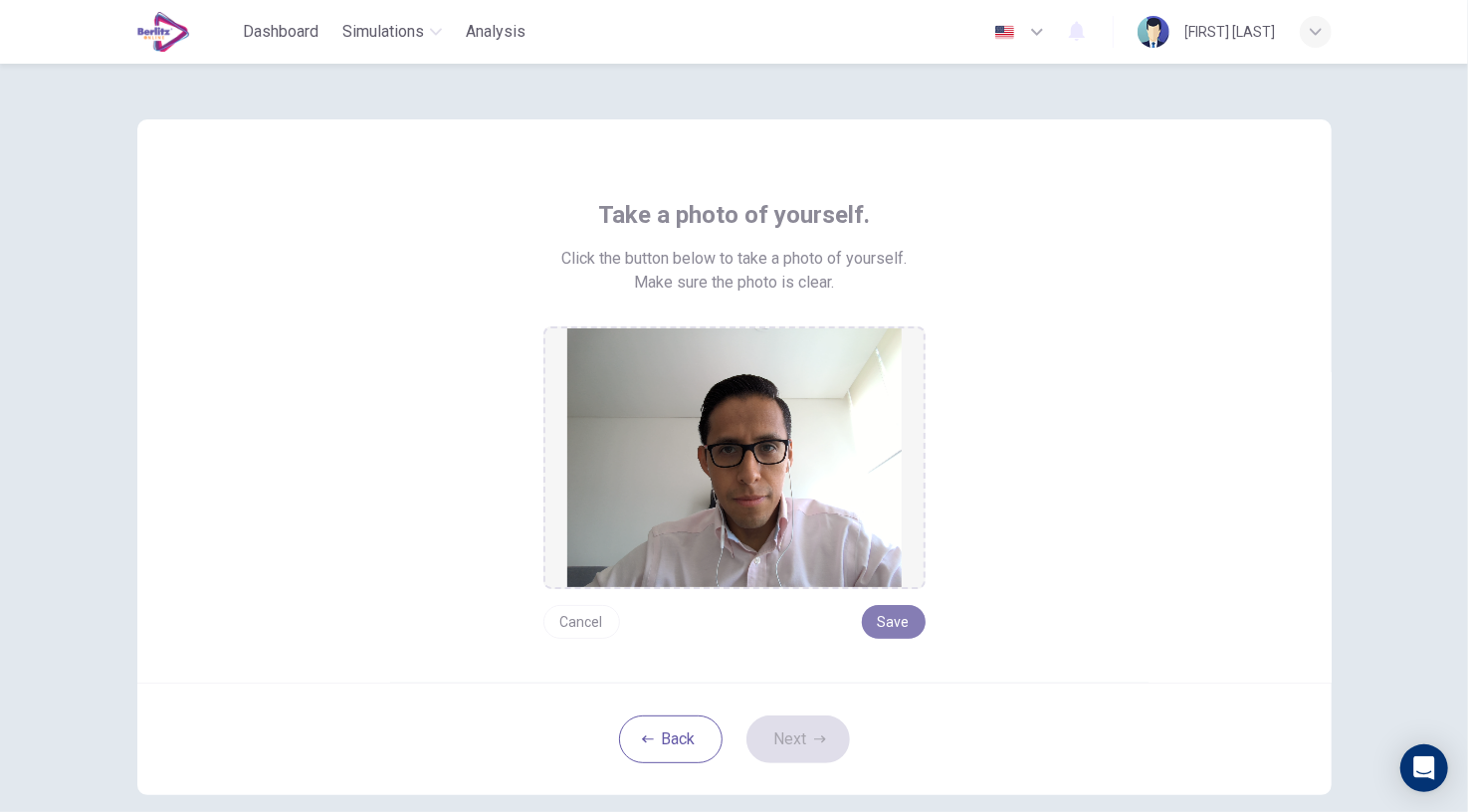 click on "Save" at bounding box center (894, 622) 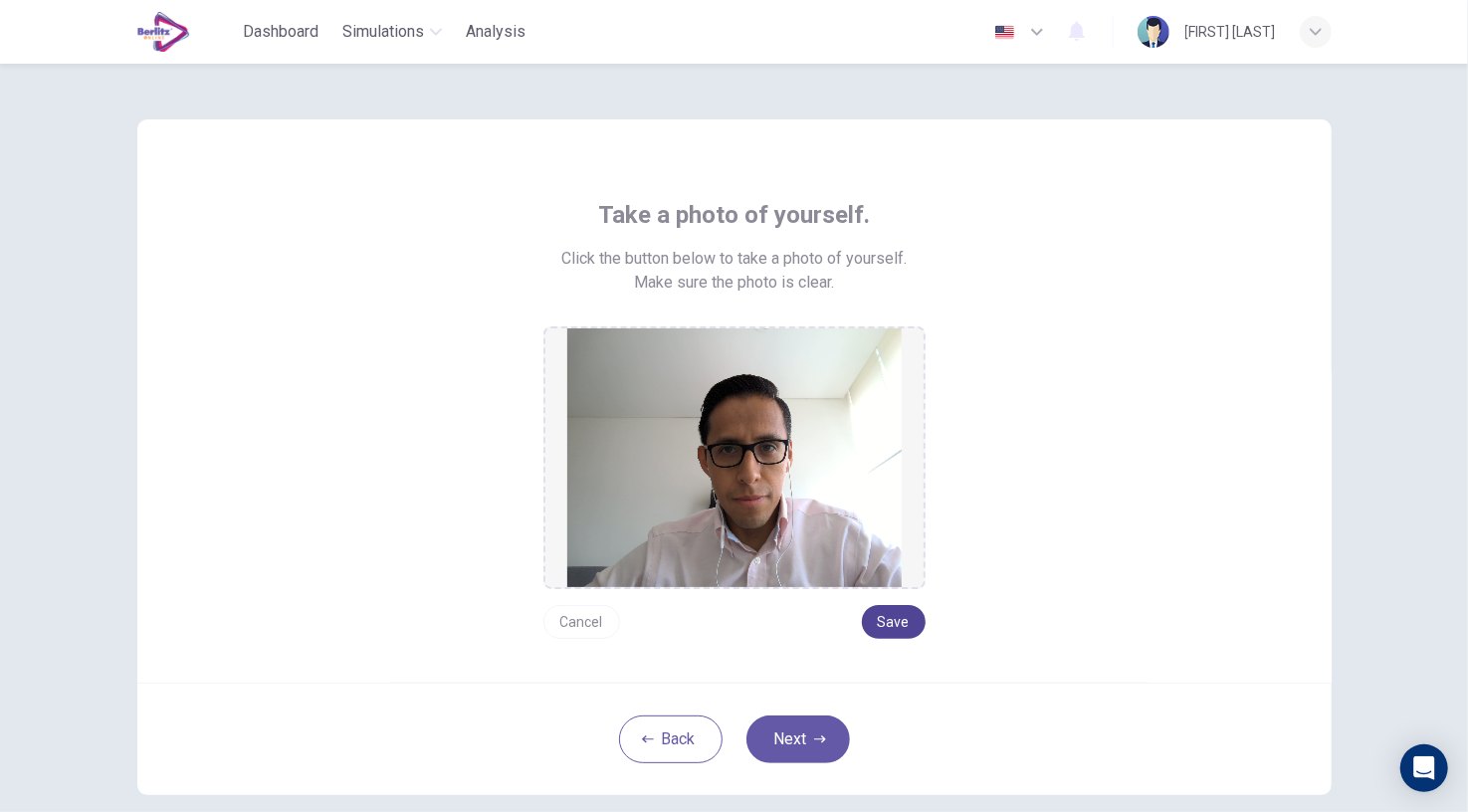 click on "Save" at bounding box center (894, 622) 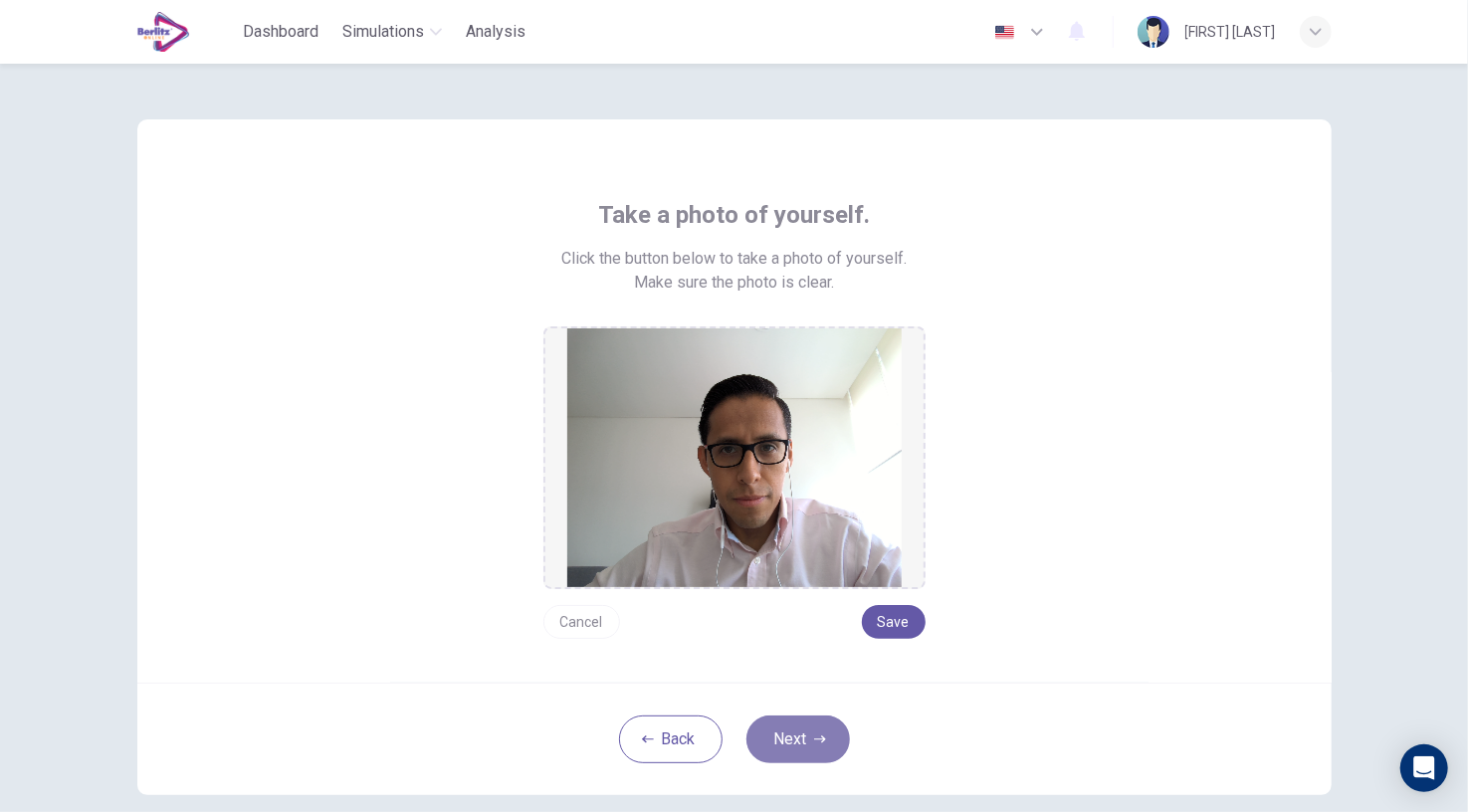 click on "Next" at bounding box center [798, 739] 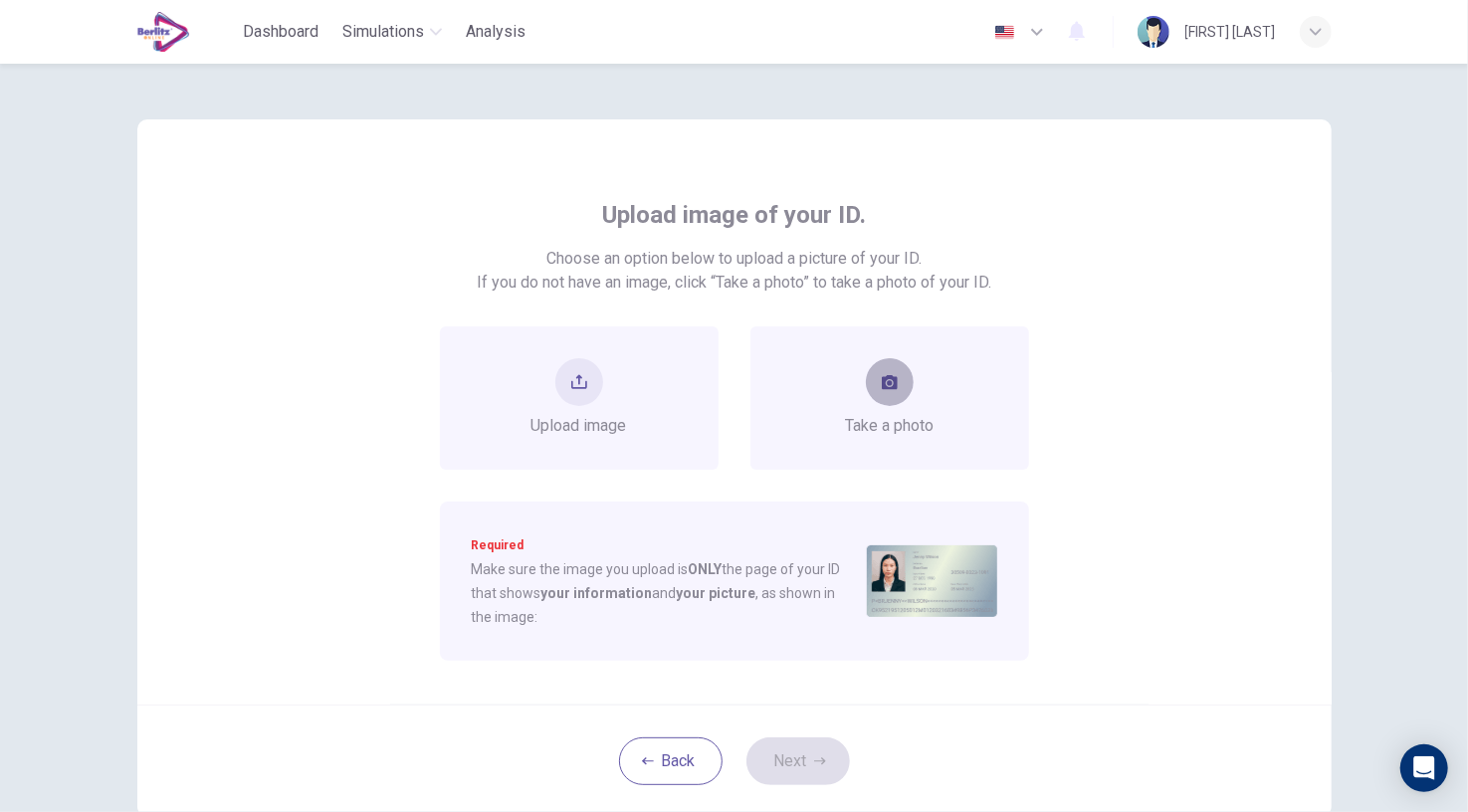 click at bounding box center [890, 382] 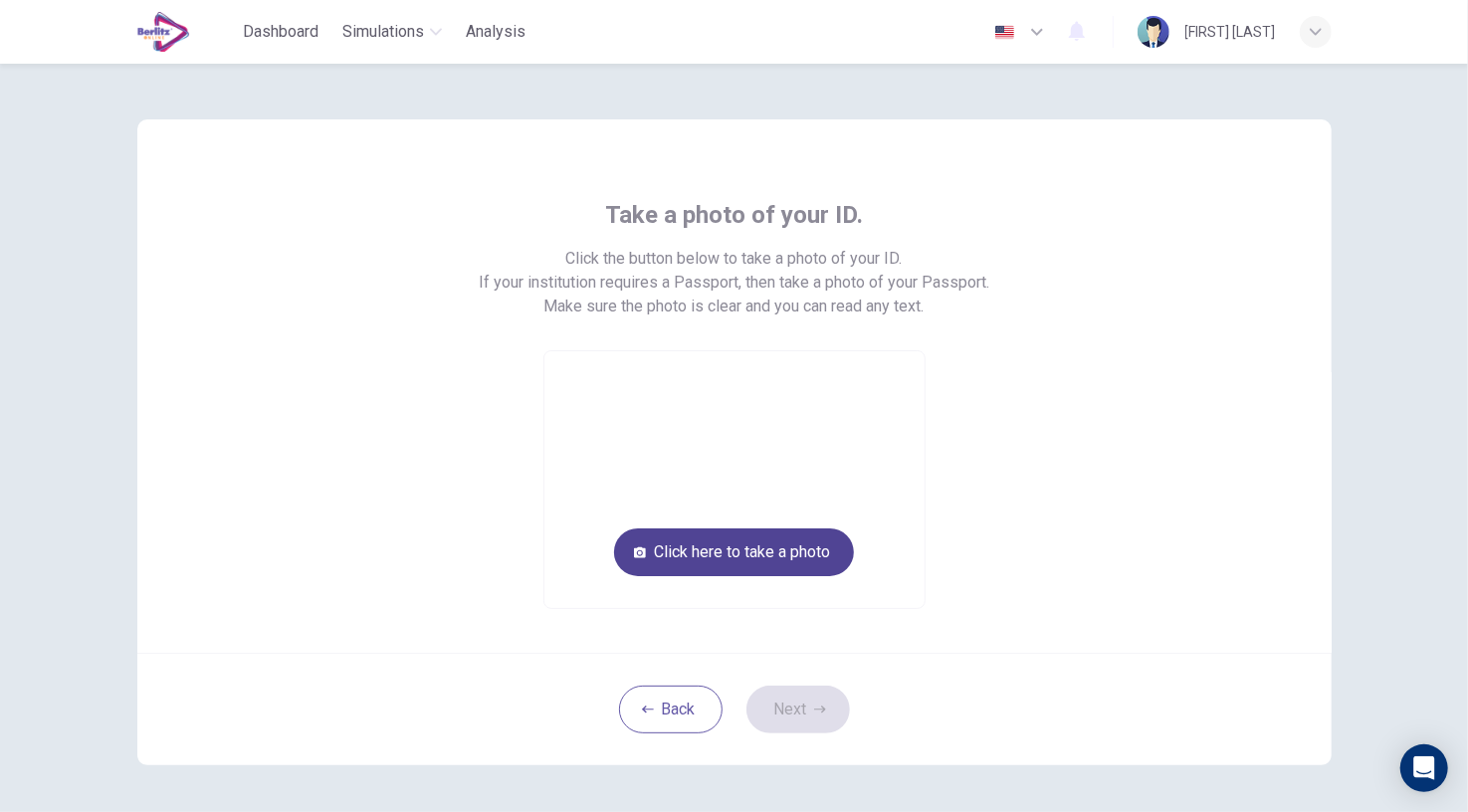 click on "Click here to take a photo" at bounding box center [734, 552] 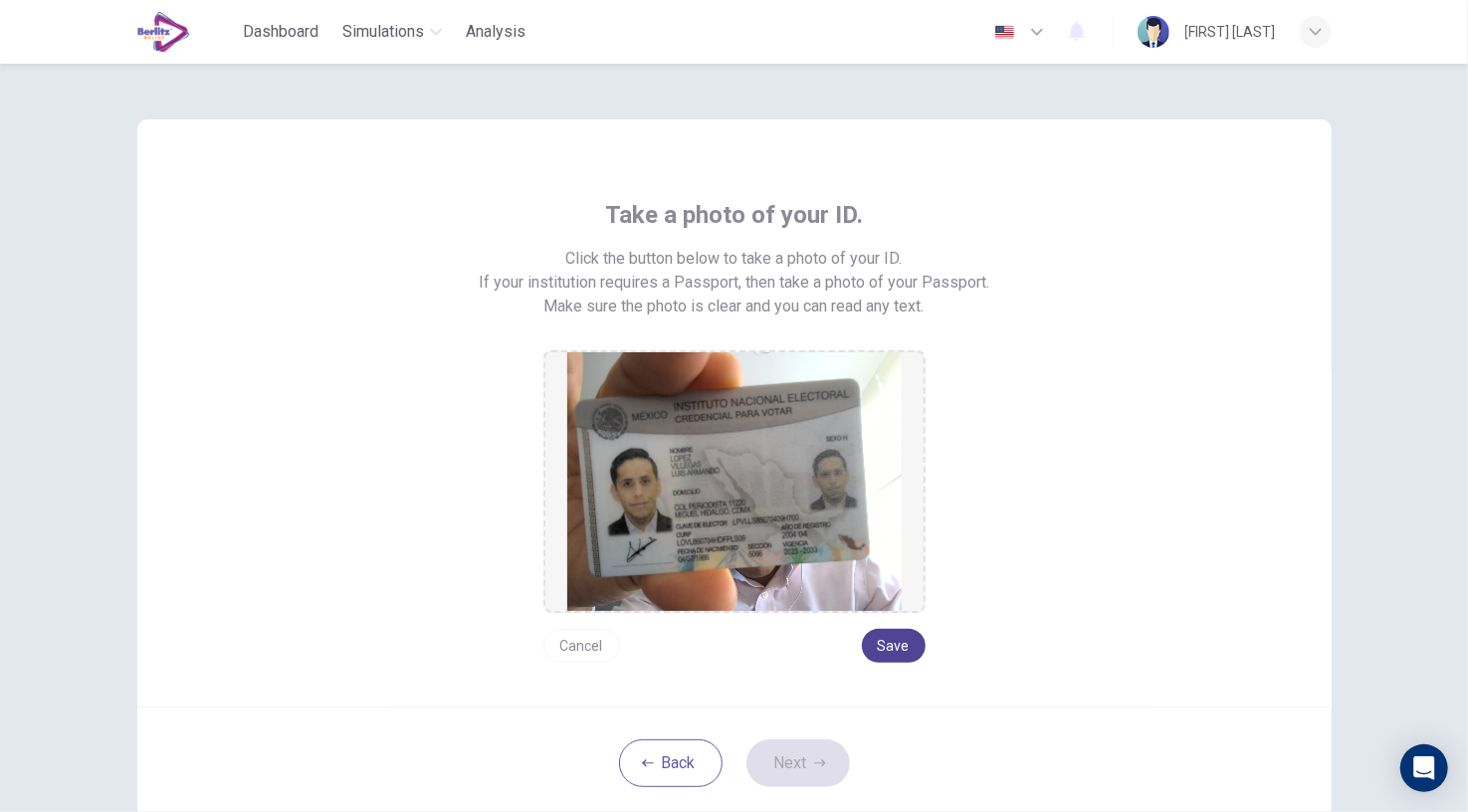 click on "Save" at bounding box center [894, 646] 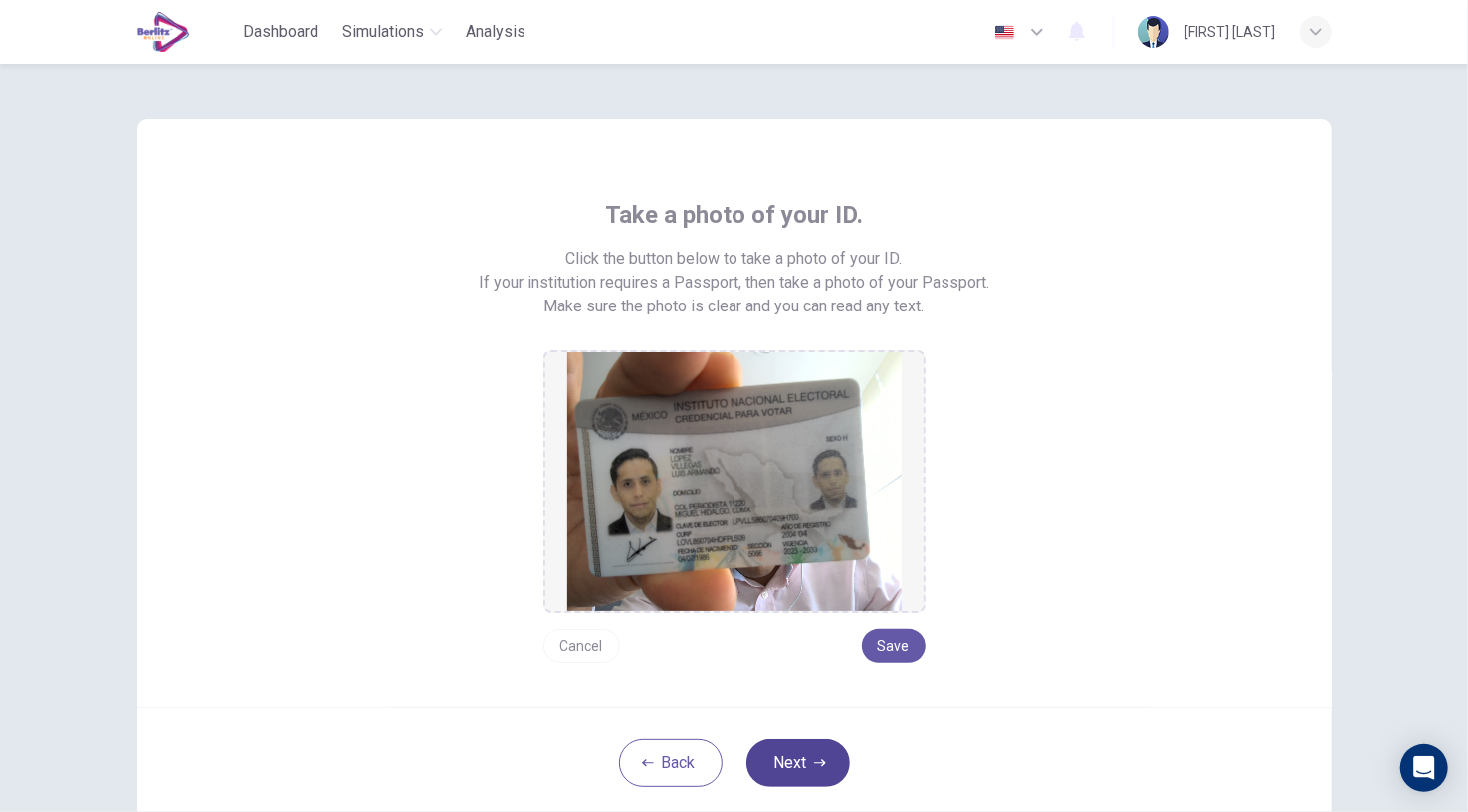 click on "Next" at bounding box center [798, 763] 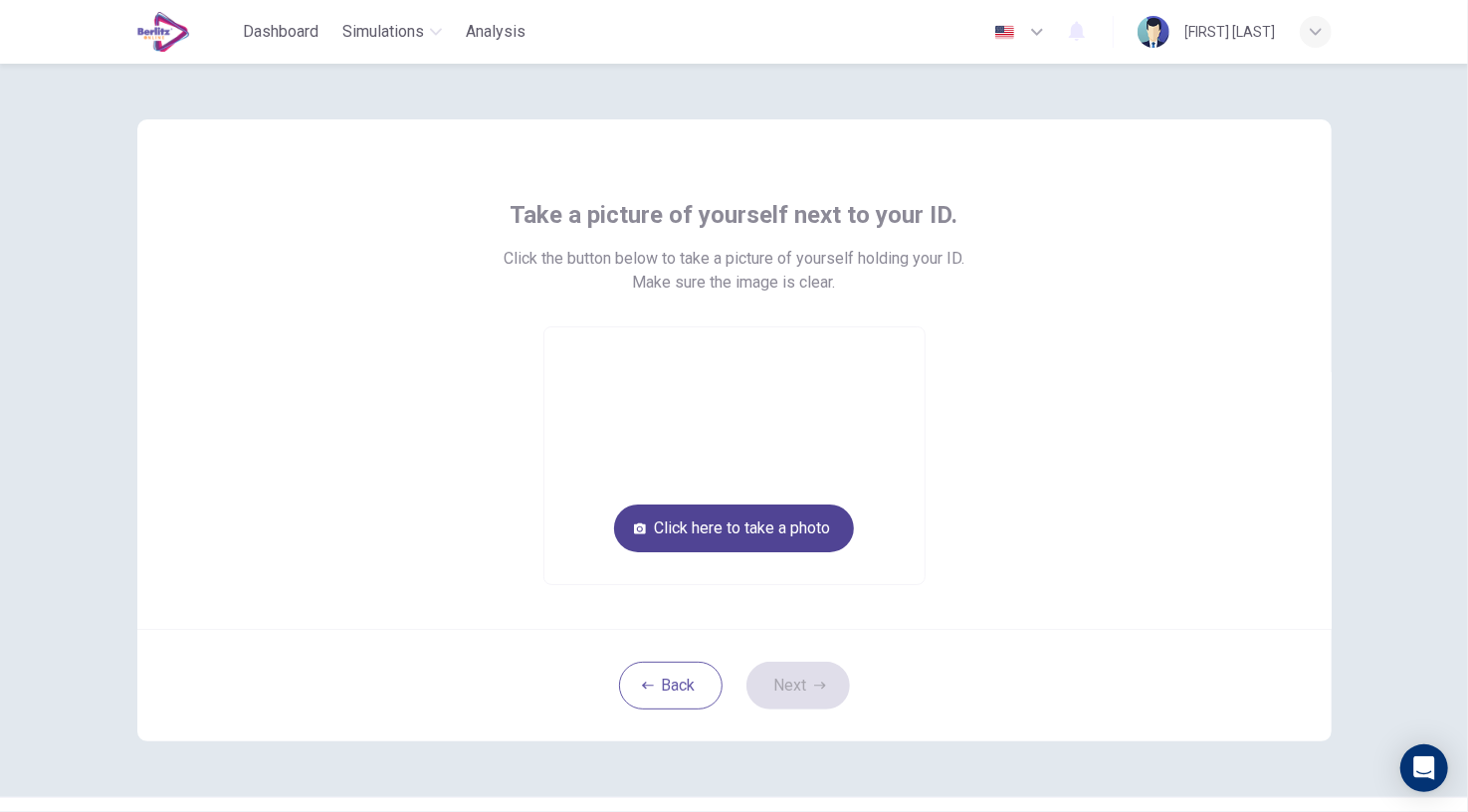 click on "Click here to take a photo" at bounding box center (734, 528) 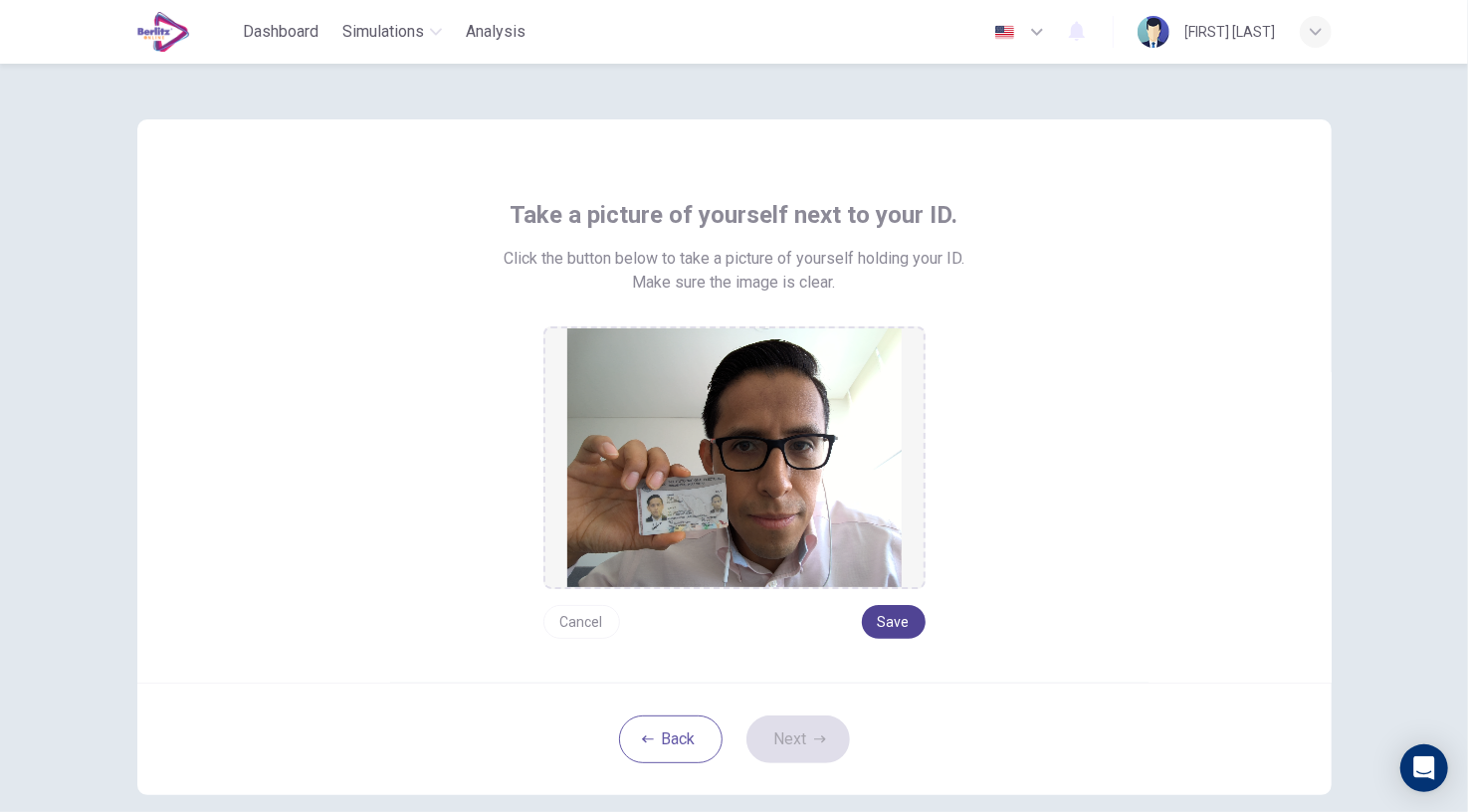 click on "Save" at bounding box center [894, 622] 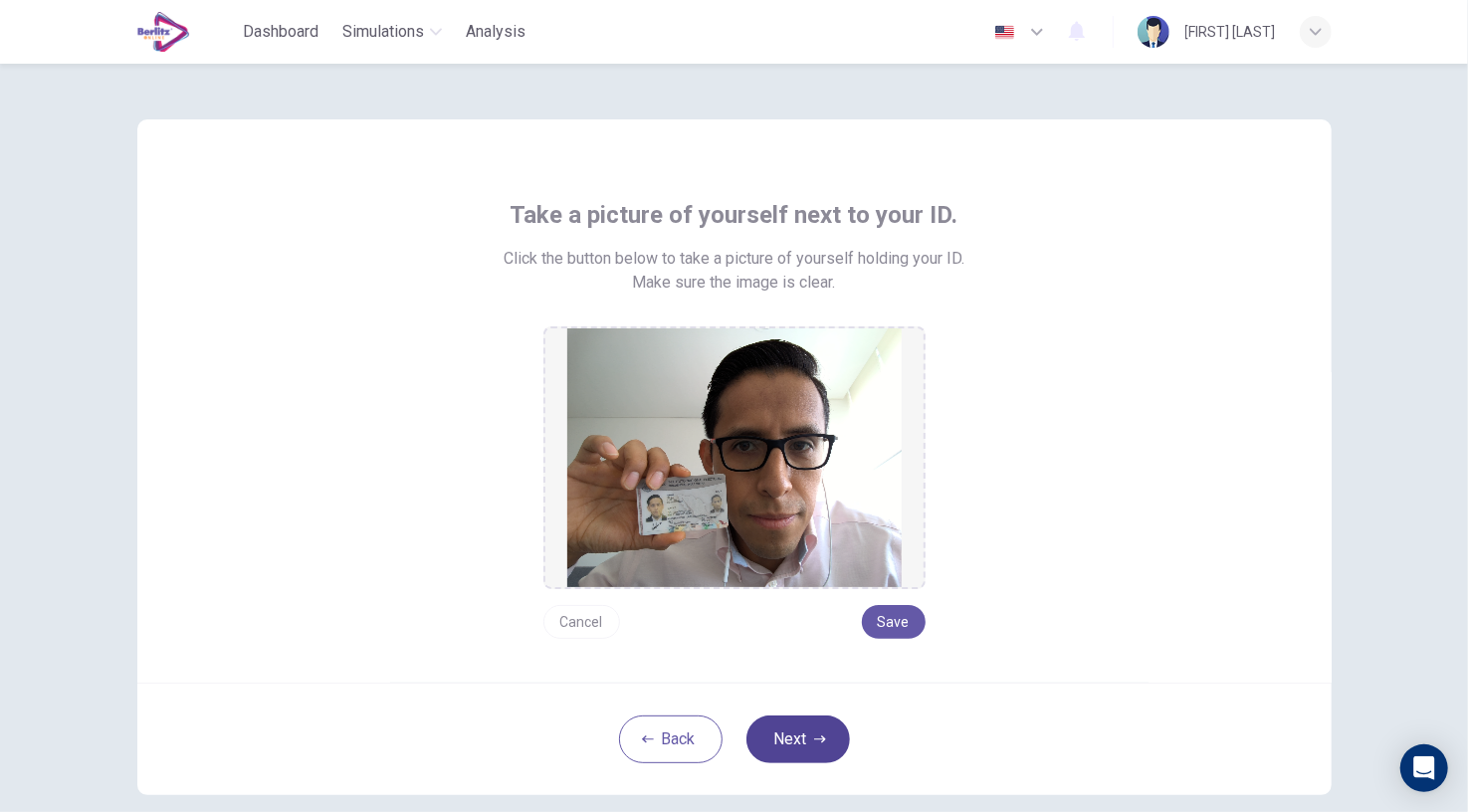 click 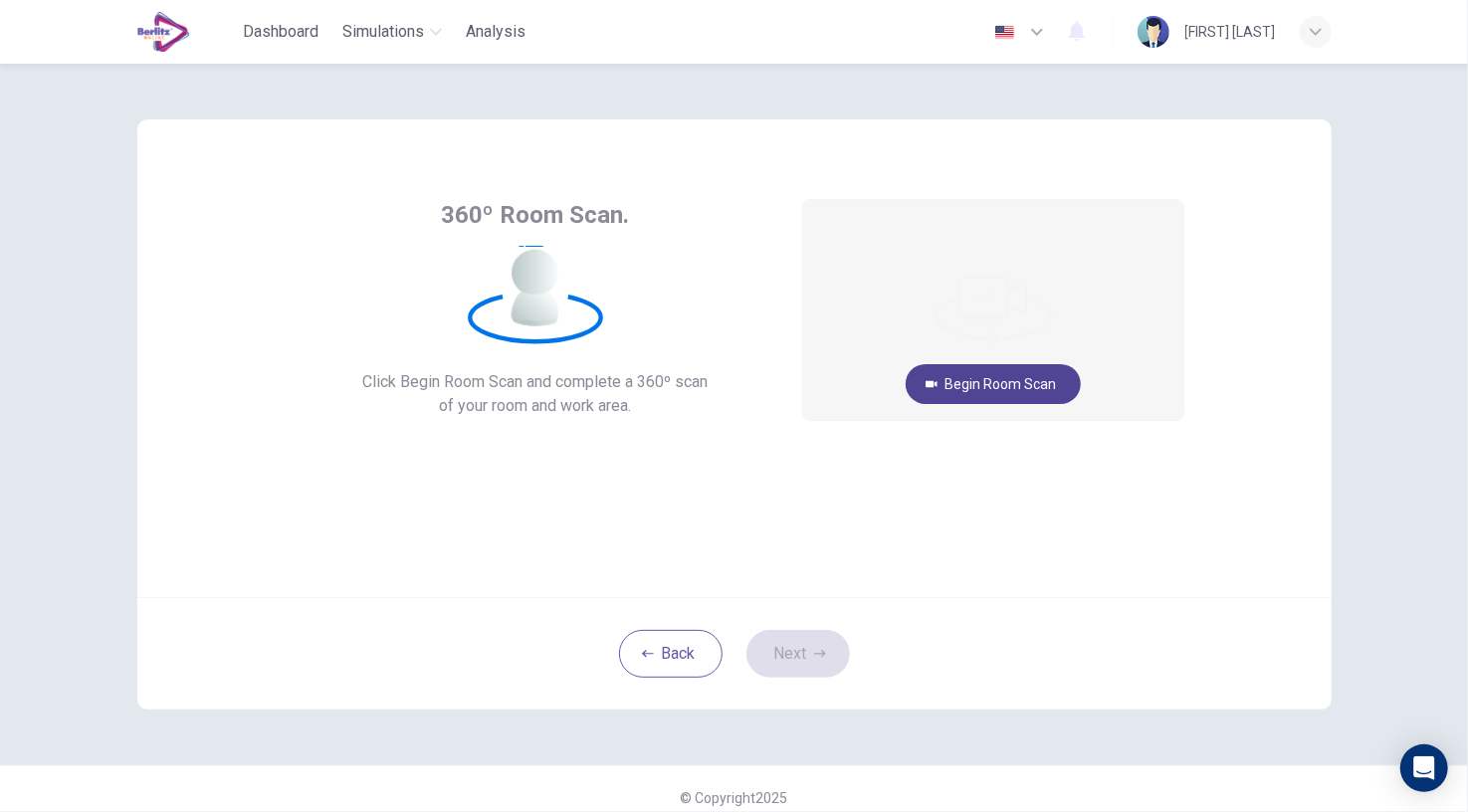 click on "Begin Room Scan" at bounding box center (993, 384) 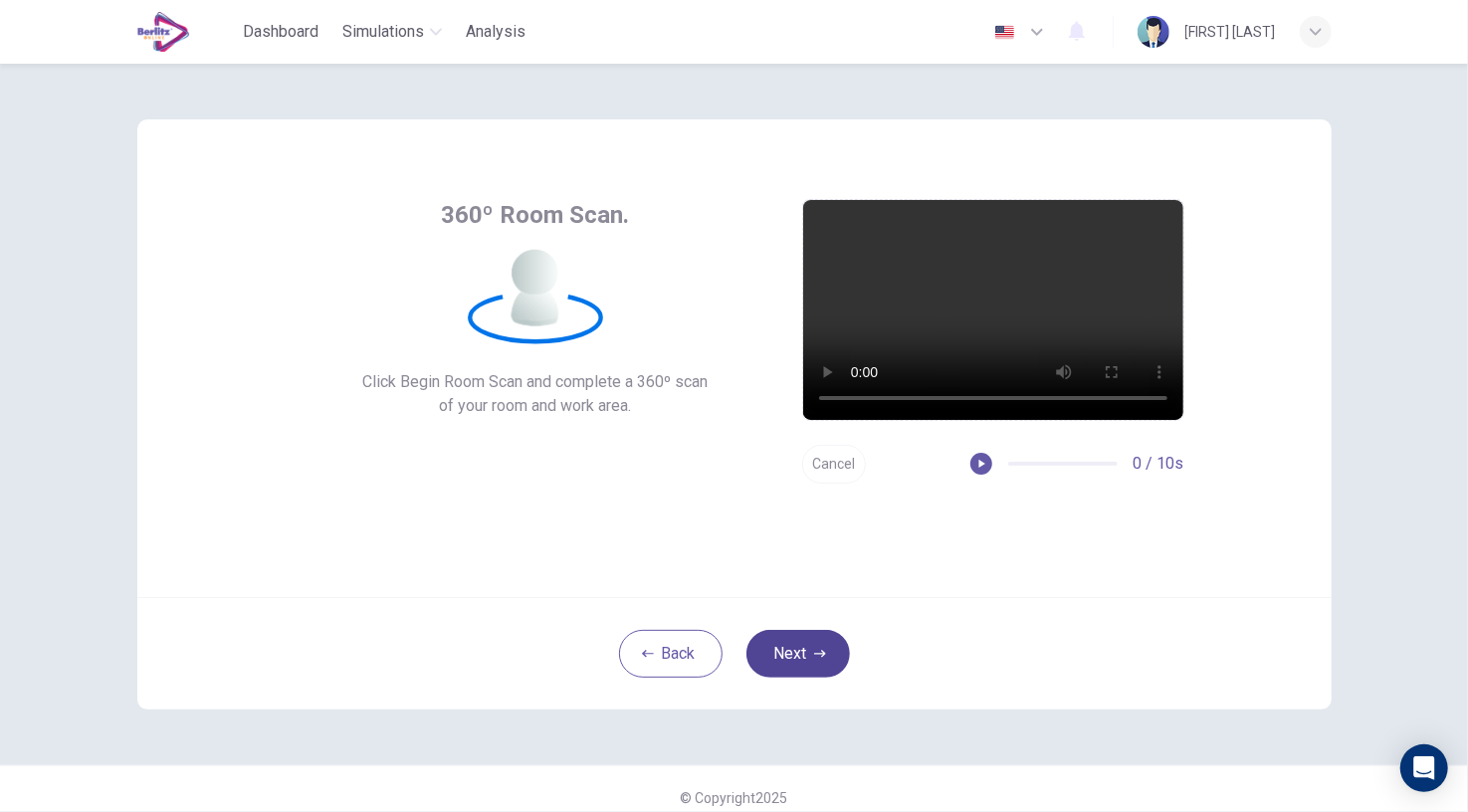 click on "Next" at bounding box center [798, 654] 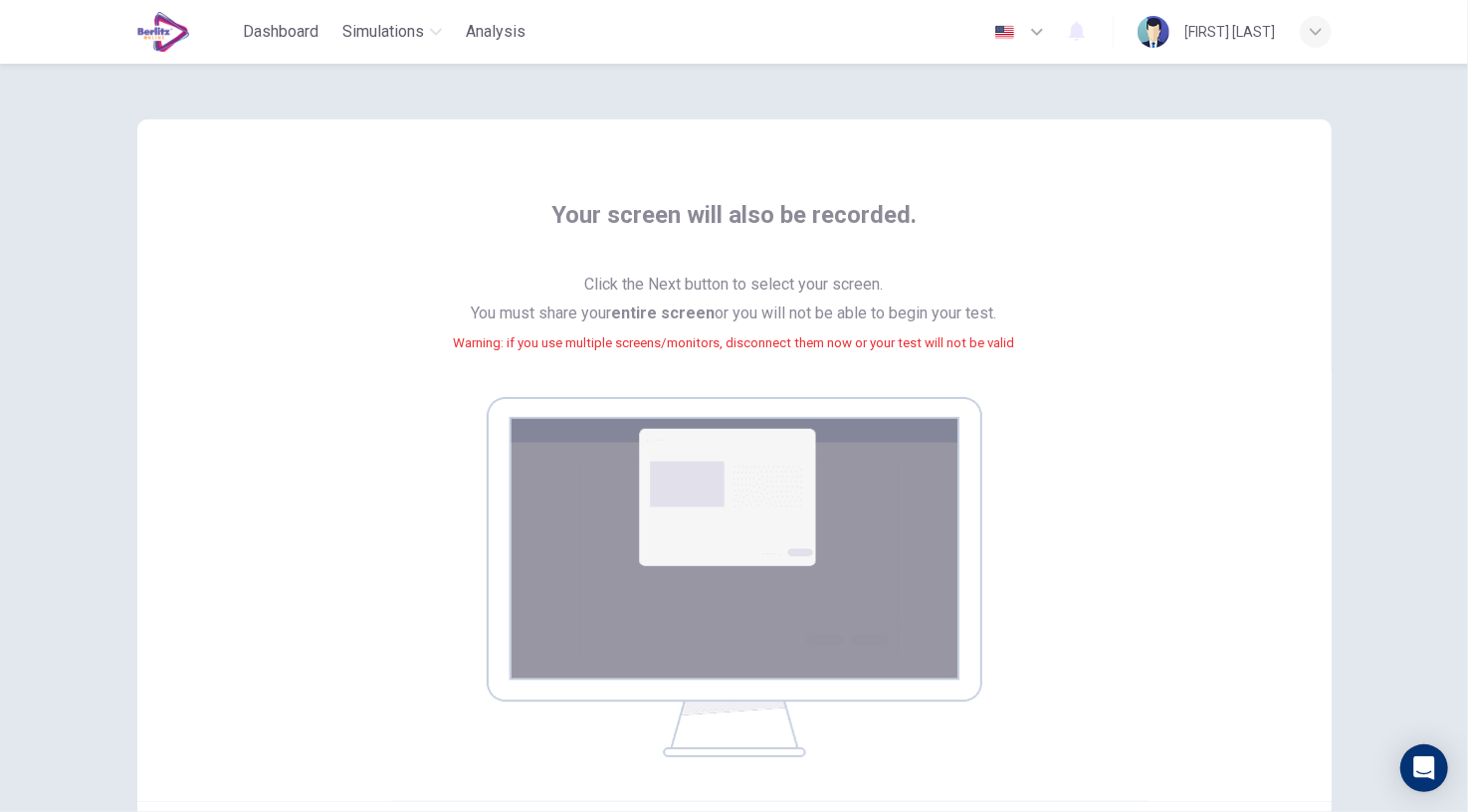 click at bounding box center [734, 577] 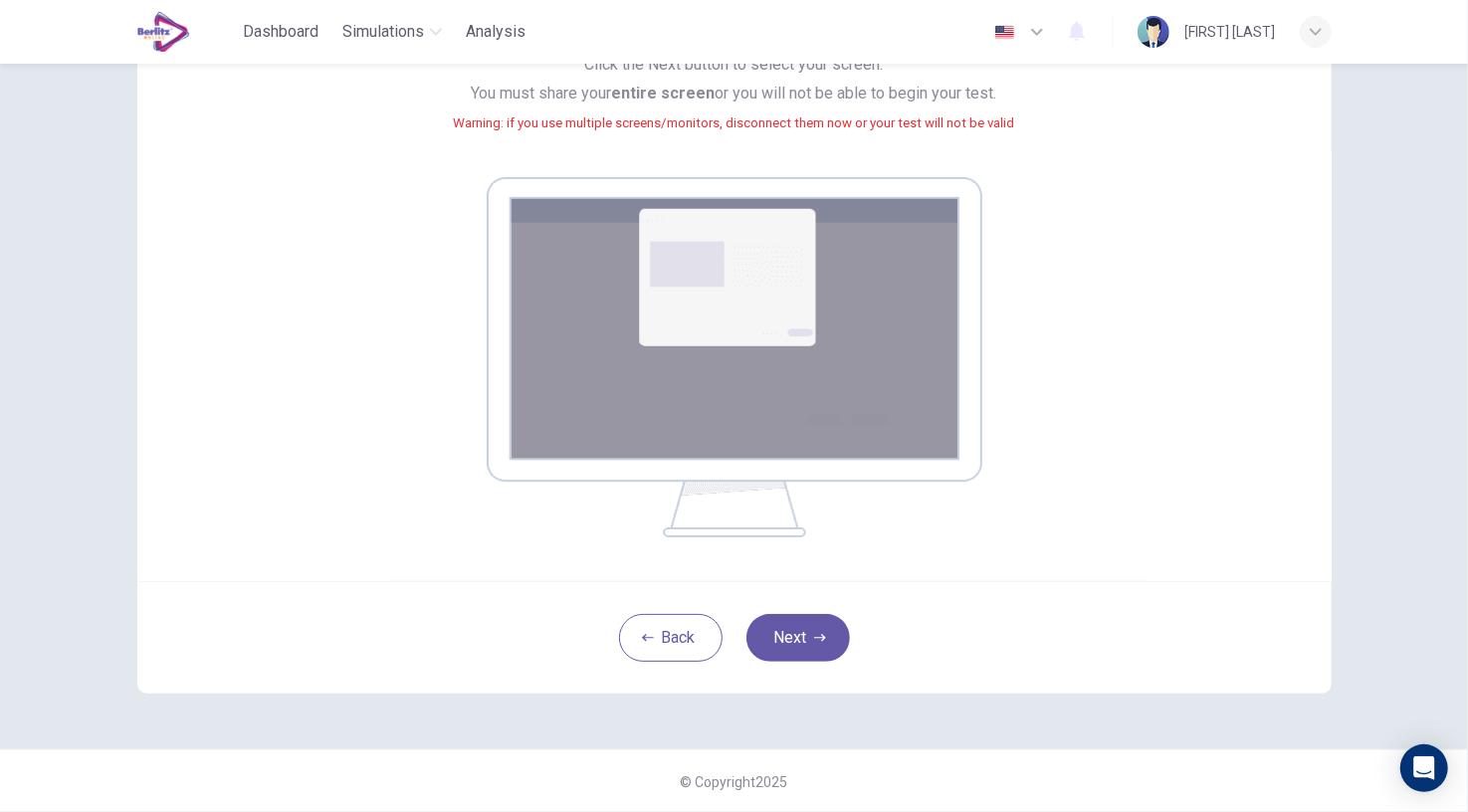 click on "Warning: if you use multiple screens/monitors, disconnect them now or your test will not be valid" at bounding box center [734, 122] 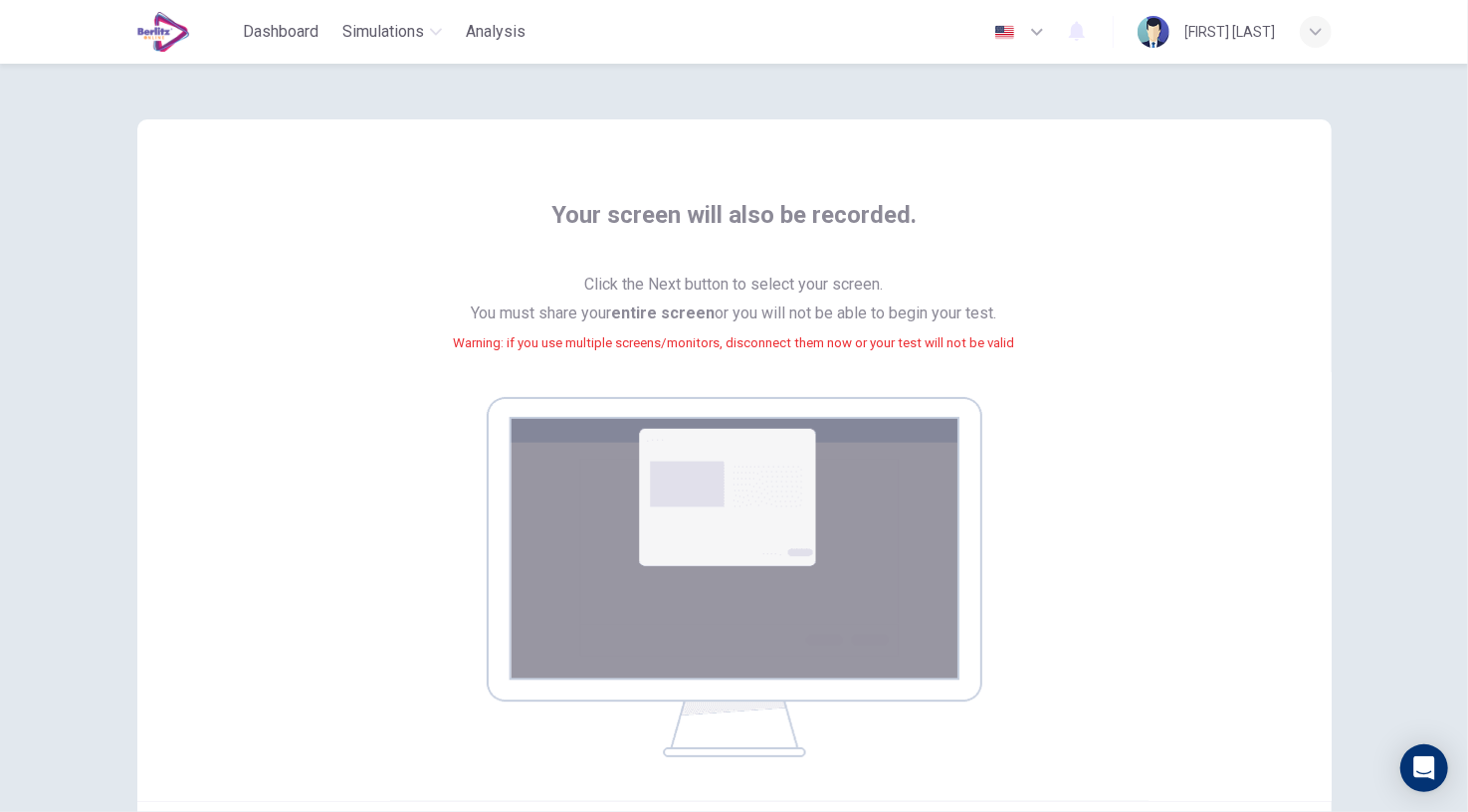 scroll, scrollTop: 220, scrollLeft: 0, axis: vertical 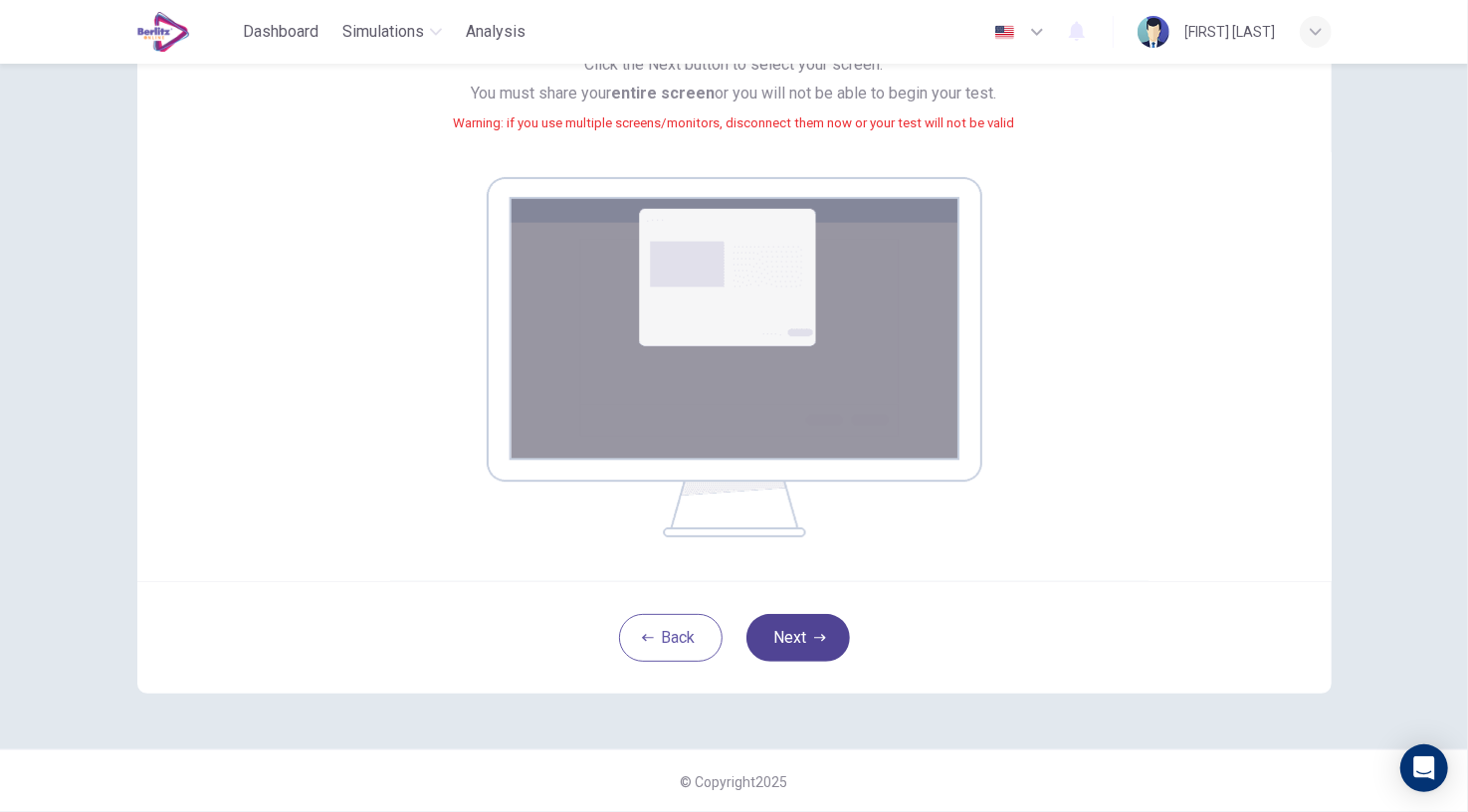 click on "Next" at bounding box center (798, 638) 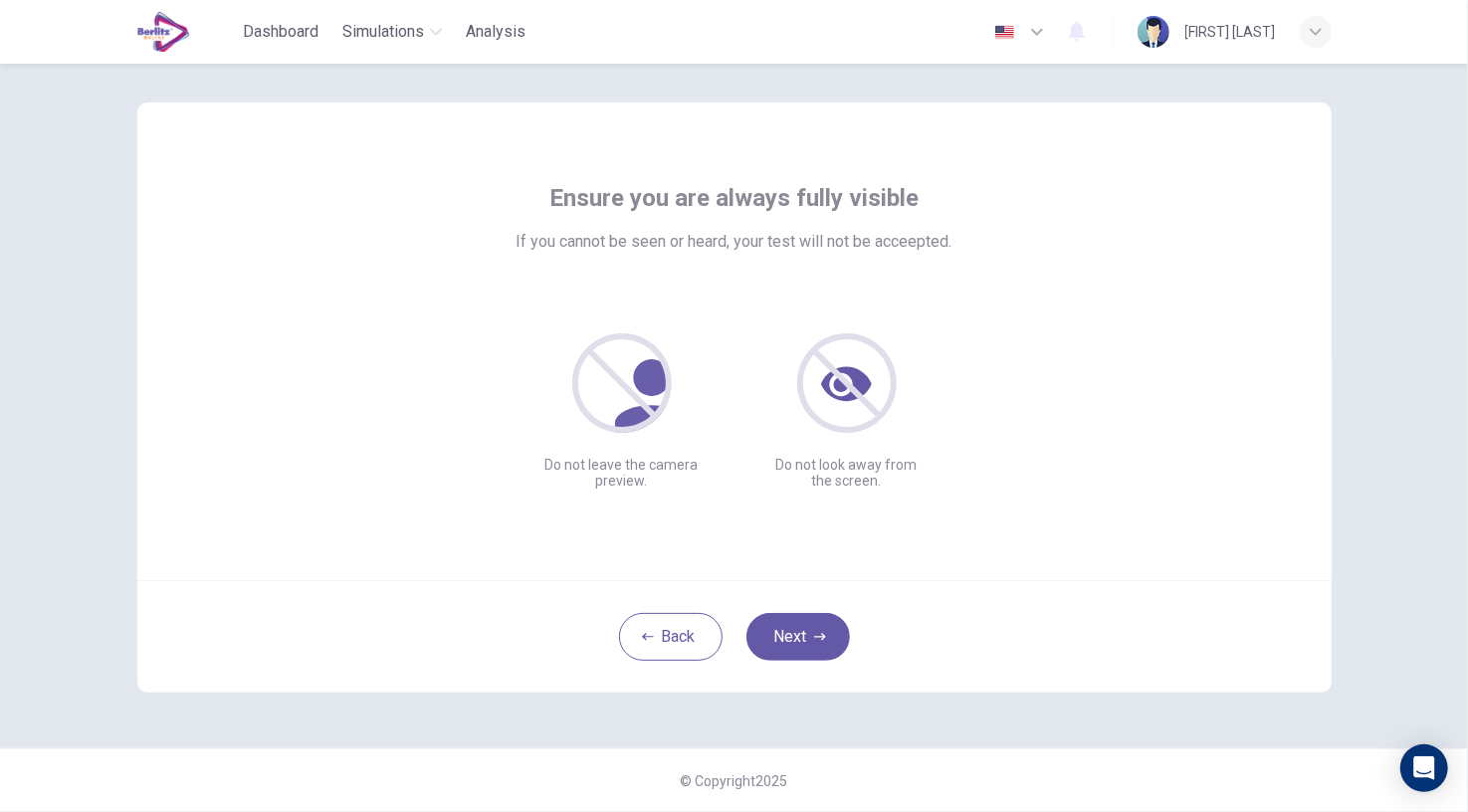 scroll, scrollTop: 16, scrollLeft: 0, axis: vertical 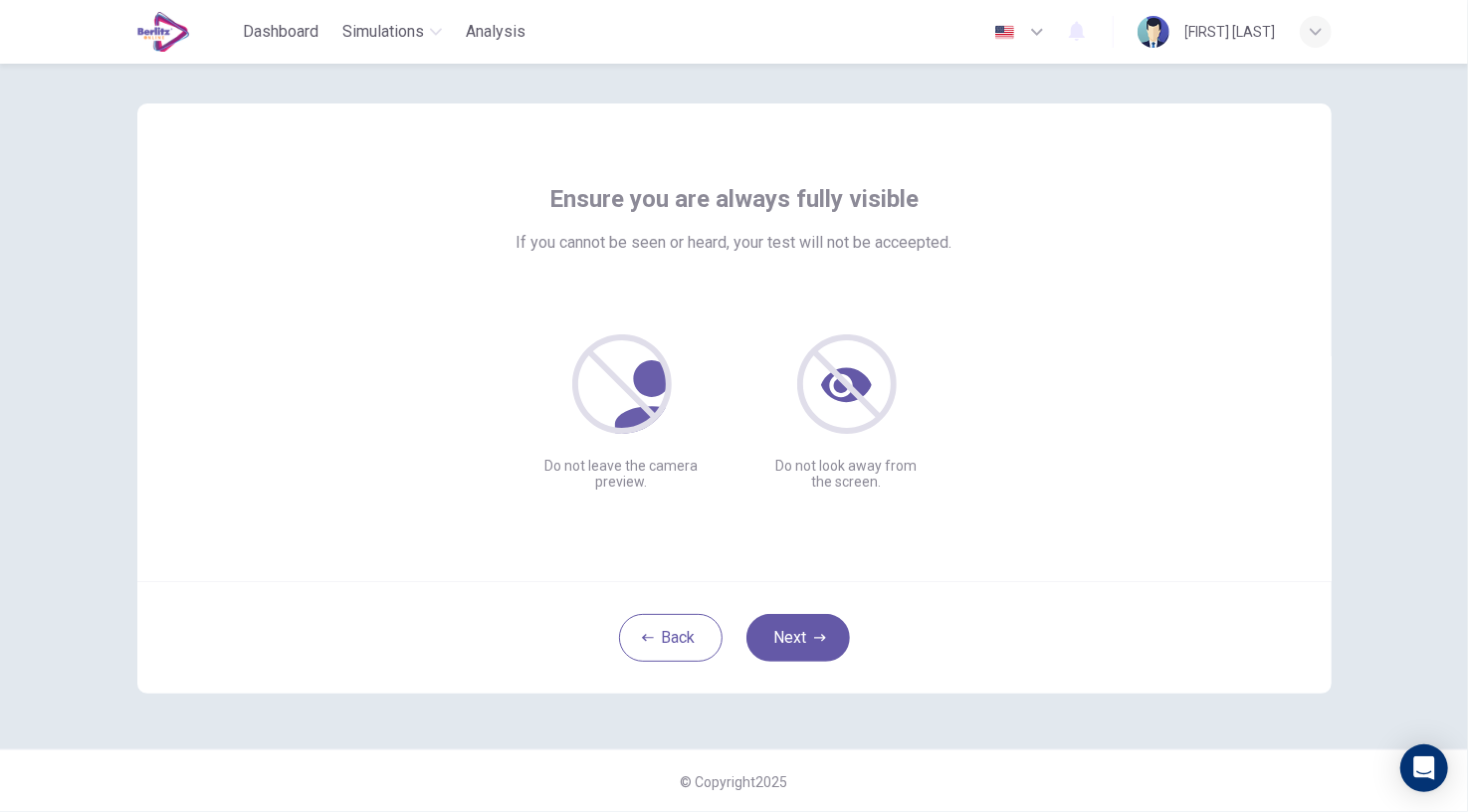 click on "Do not look away from the screen." at bounding box center [847, 412] 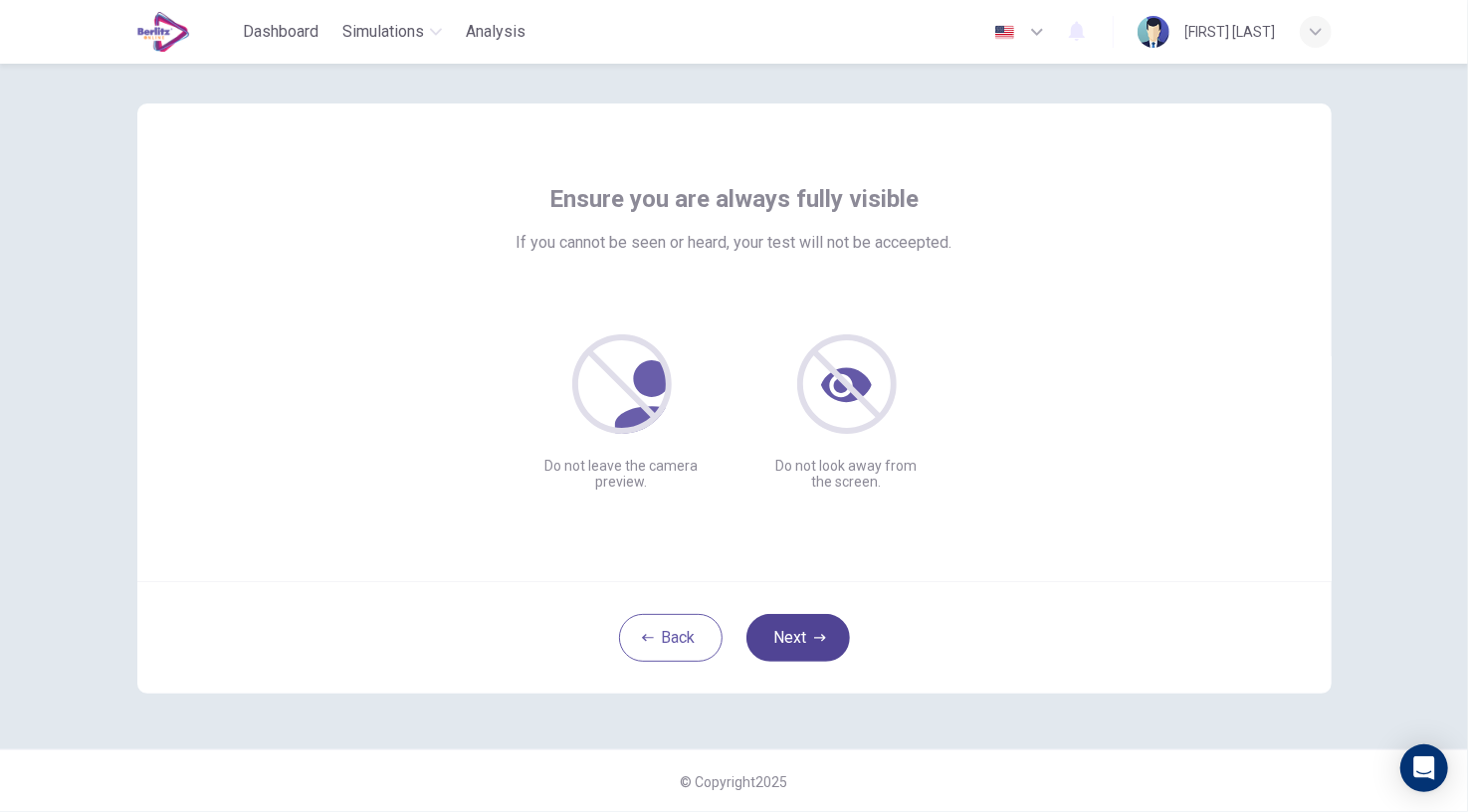 click on "Next" at bounding box center [798, 638] 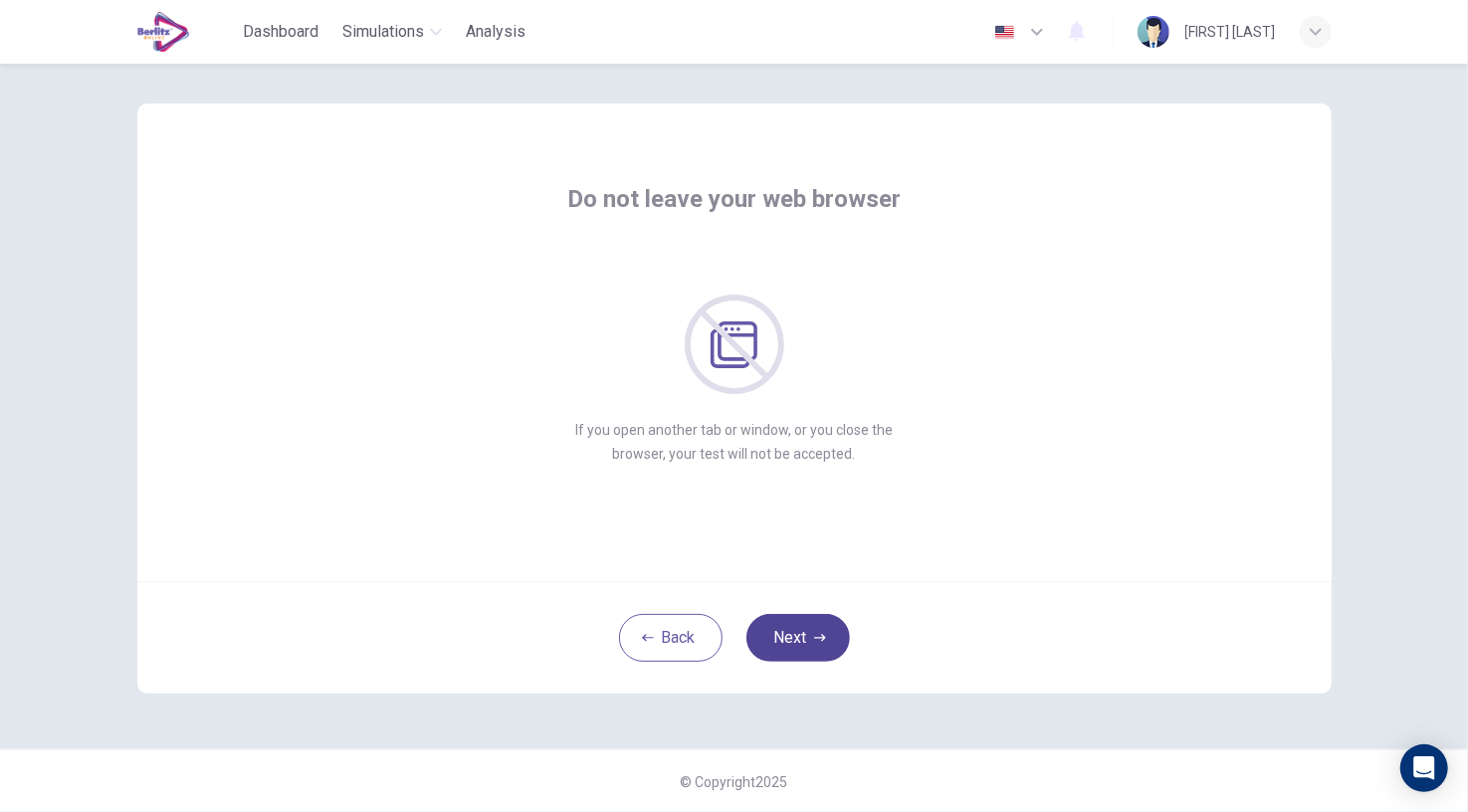 click 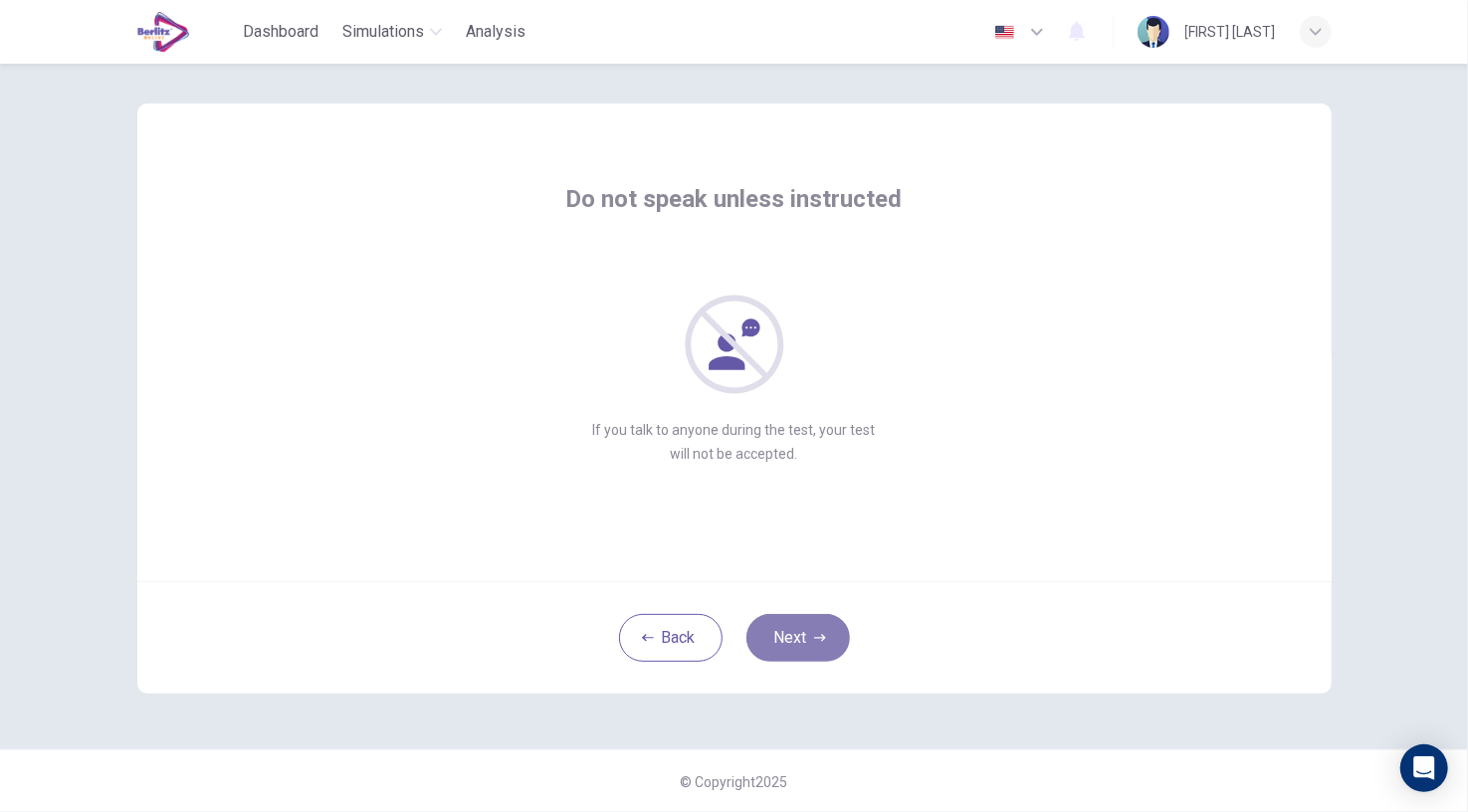 click 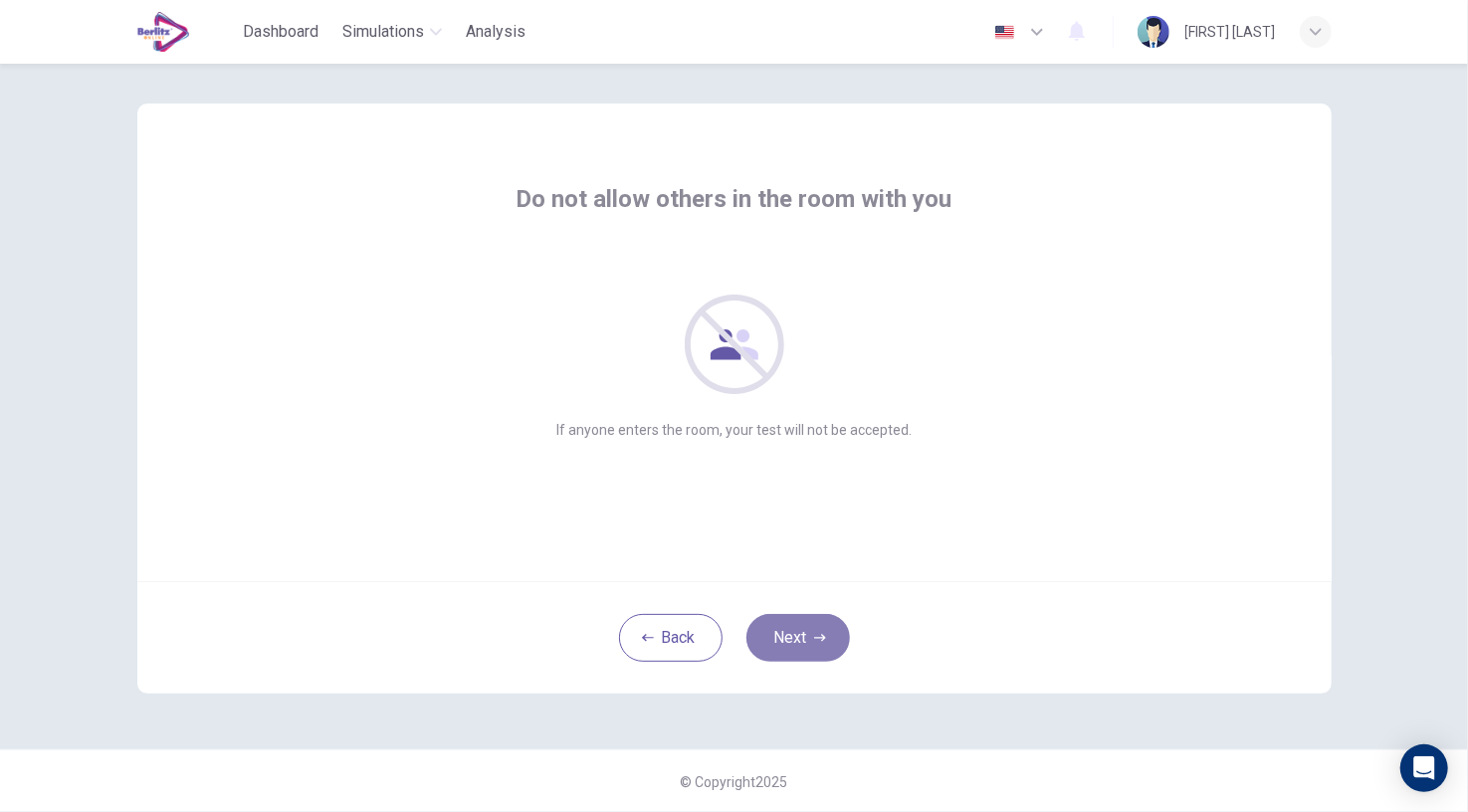 click 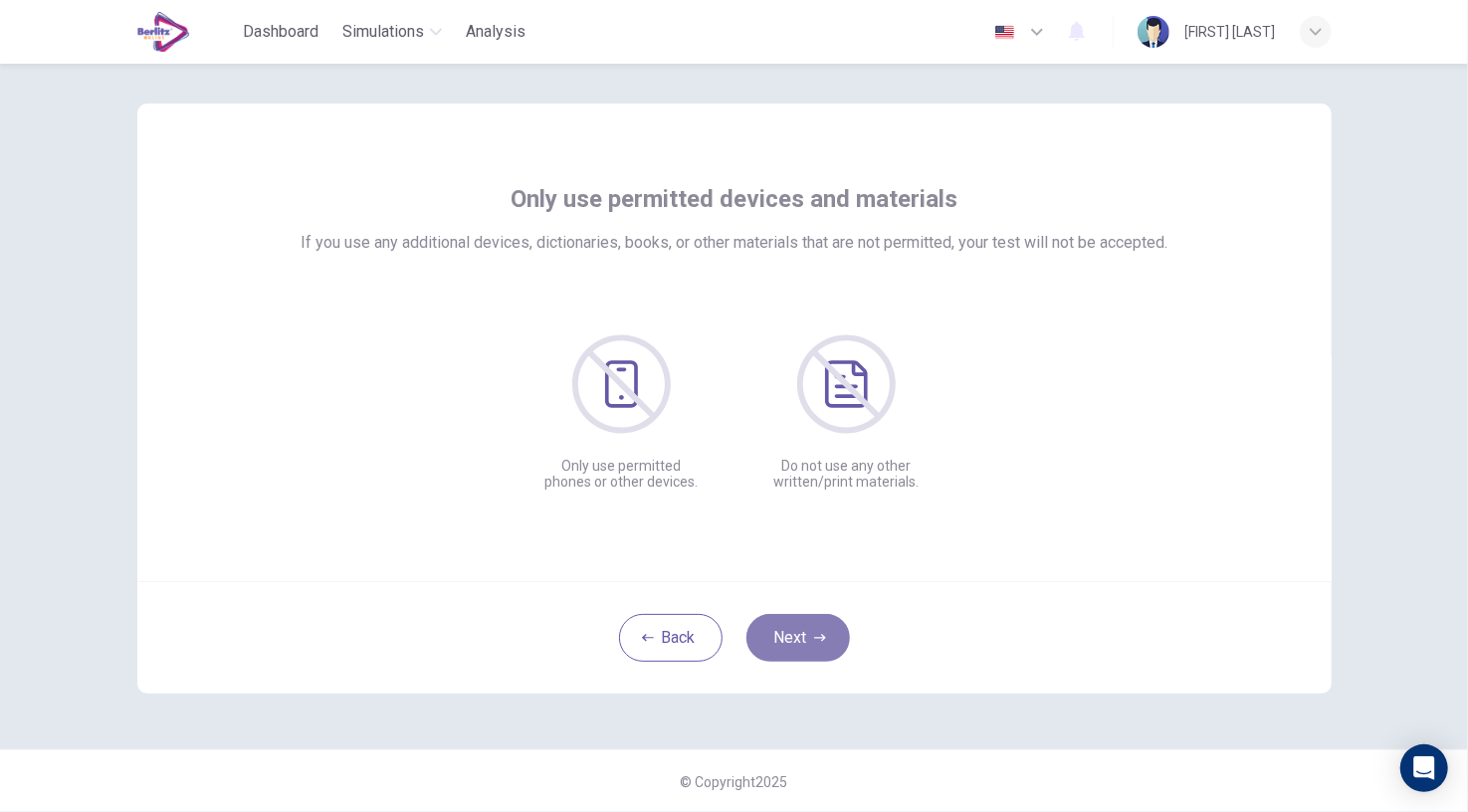 click 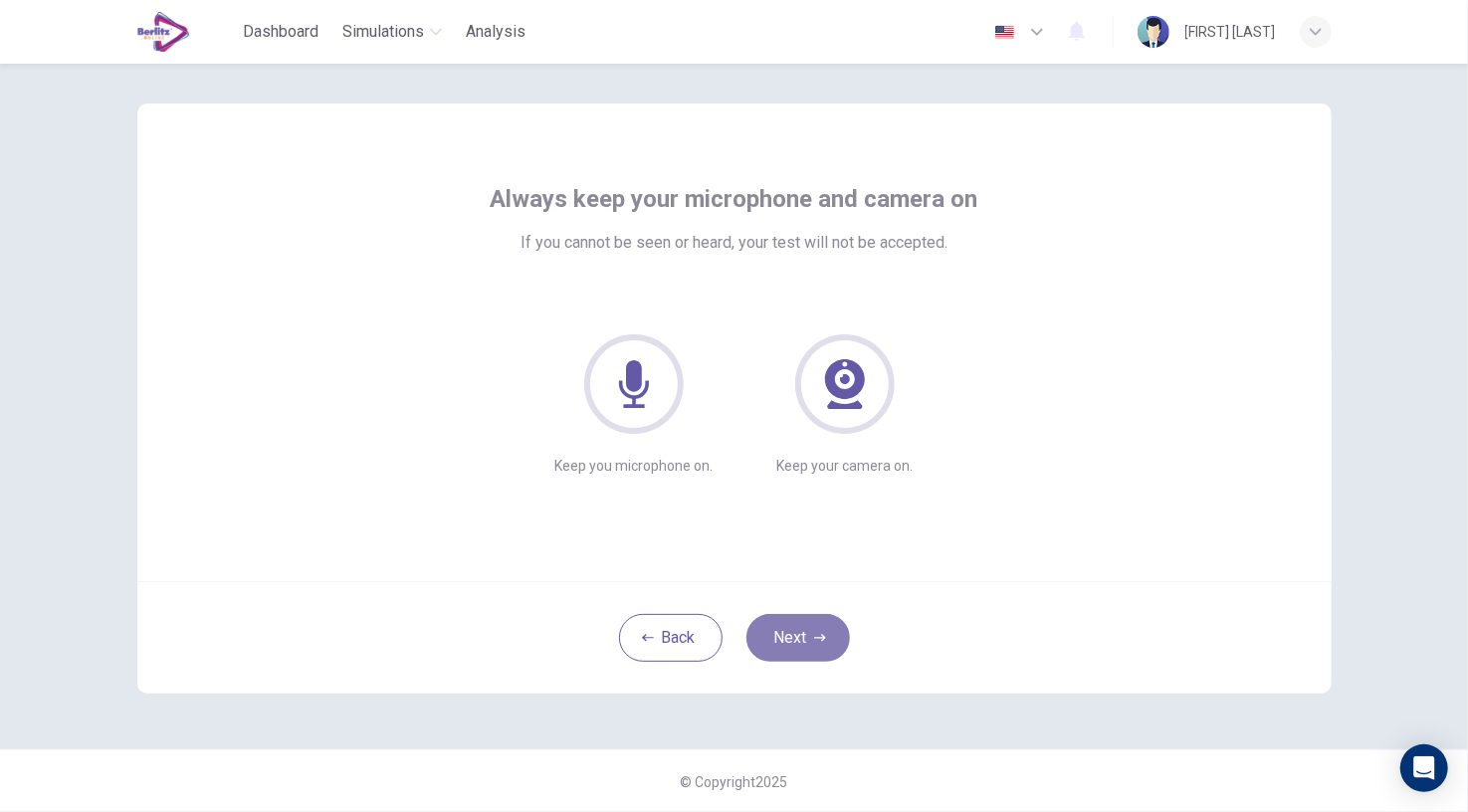 click on "Next" at bounding box center [798, 638] 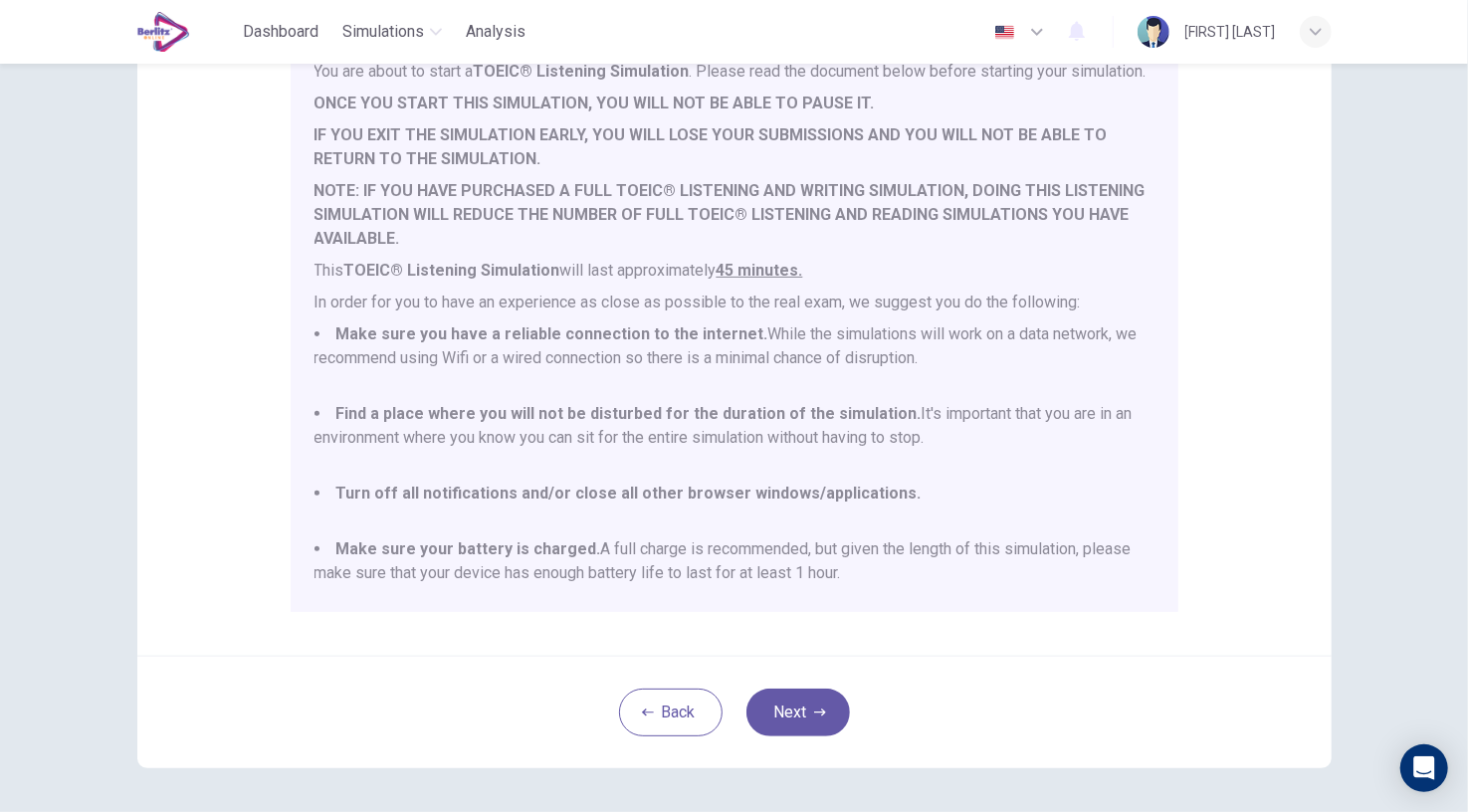 scroll, scrollTop: 220, scrollLeft: 0, axis: vertical 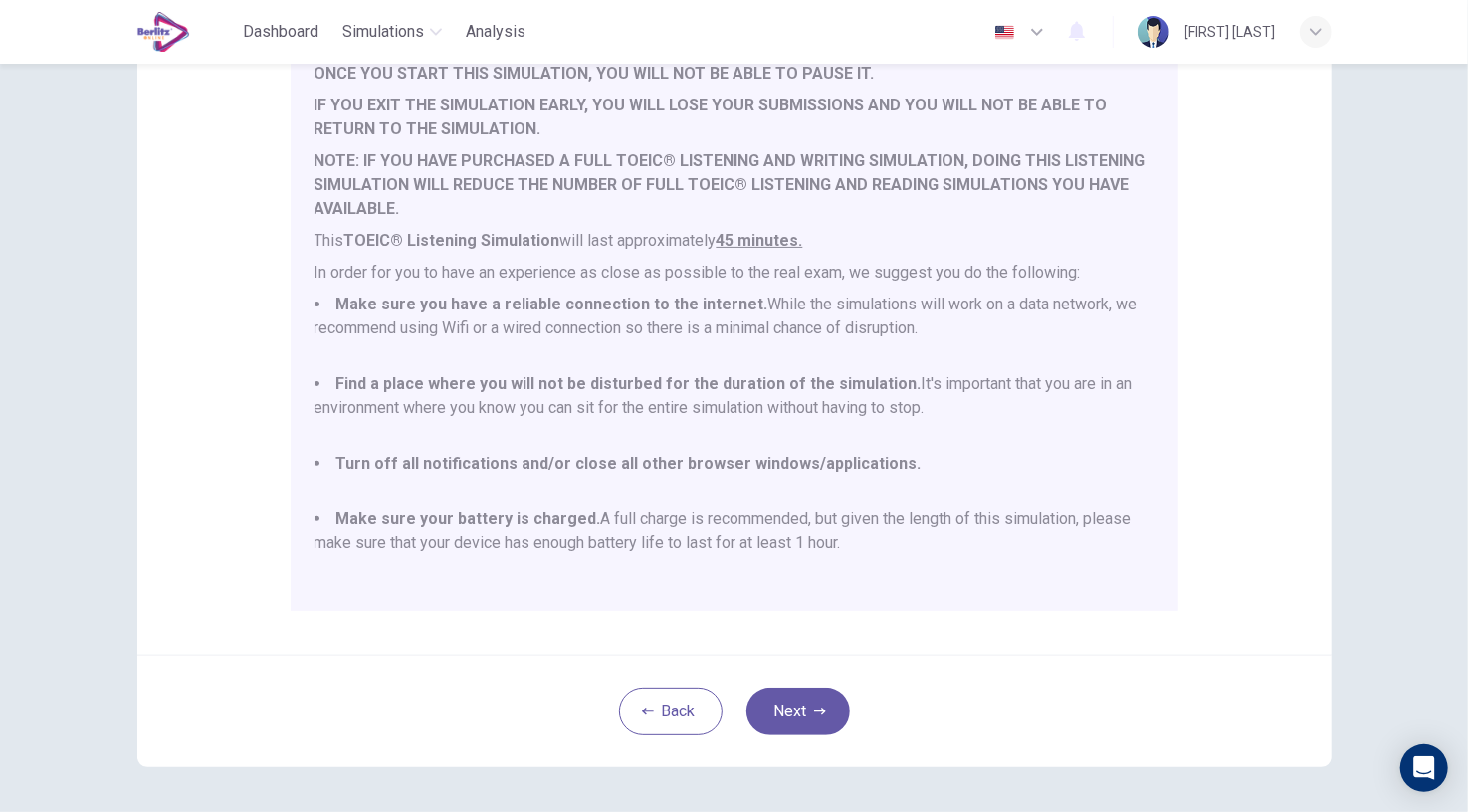 drag, startPoint x: 800, startPoint y: 711, endPoint x: 886, endPoint y: 295, distance: 424.79642 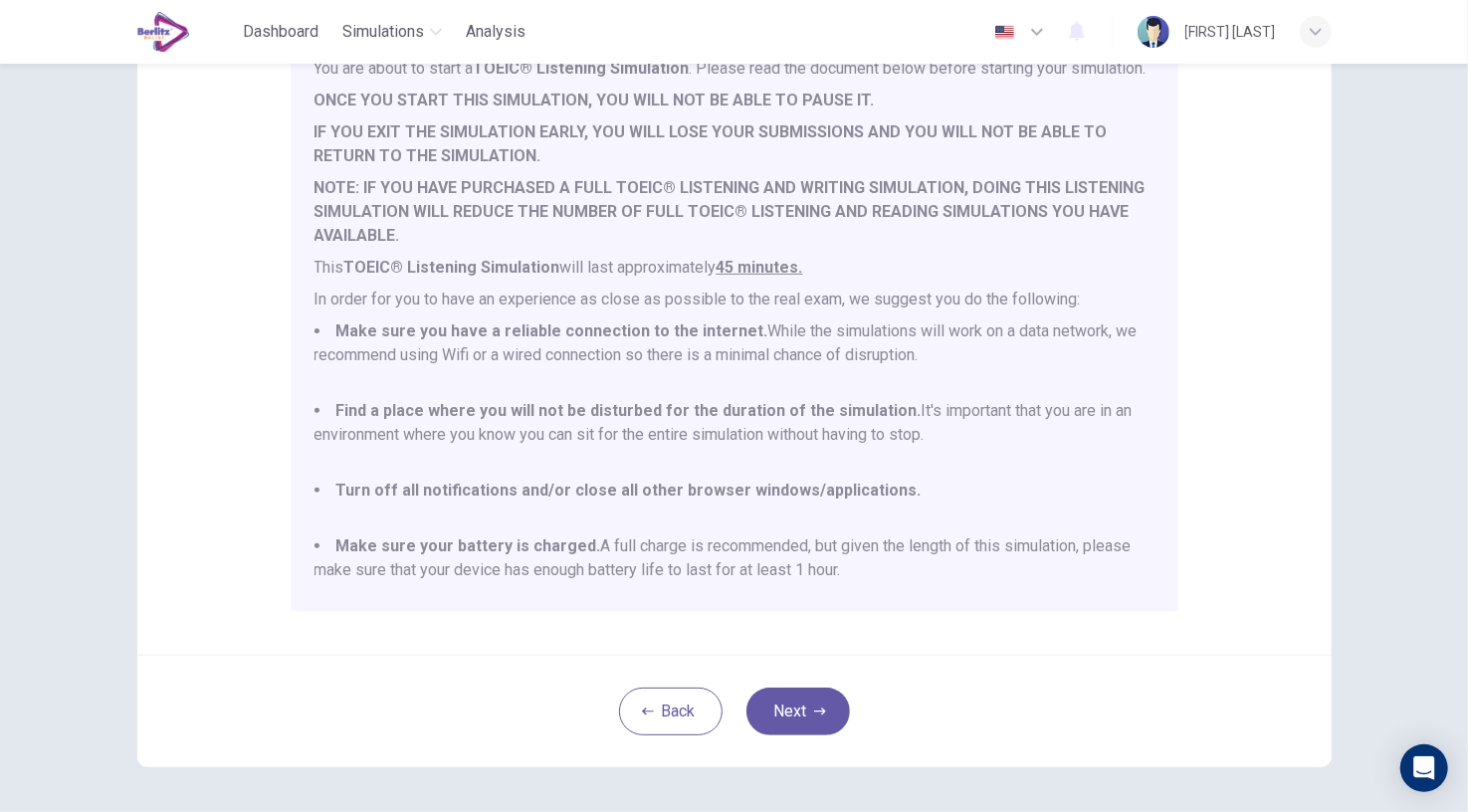scroll, scrollTop: 0, scrollLeft: 0, axis: both 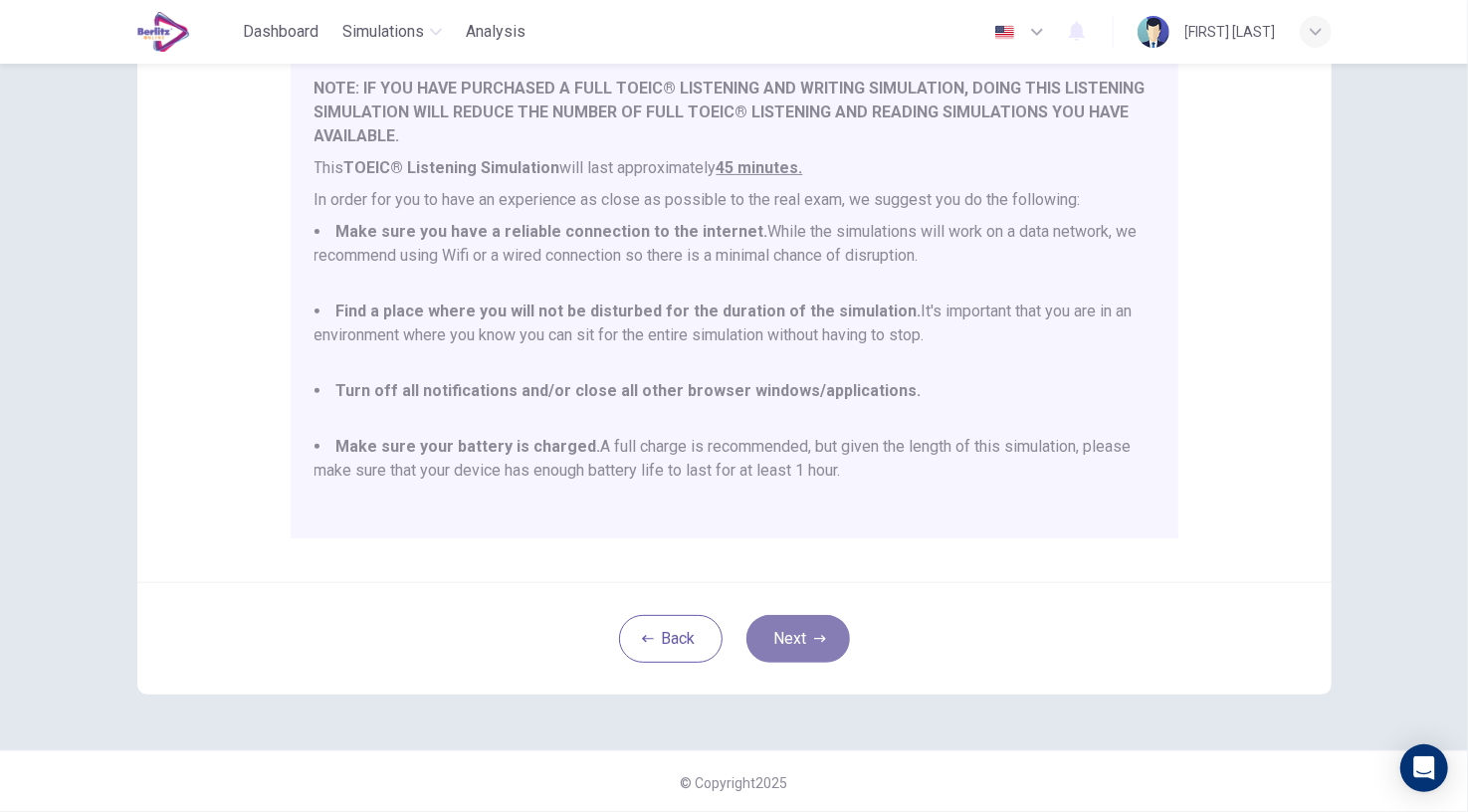 click on "Next" at bounding box center [798, 639] 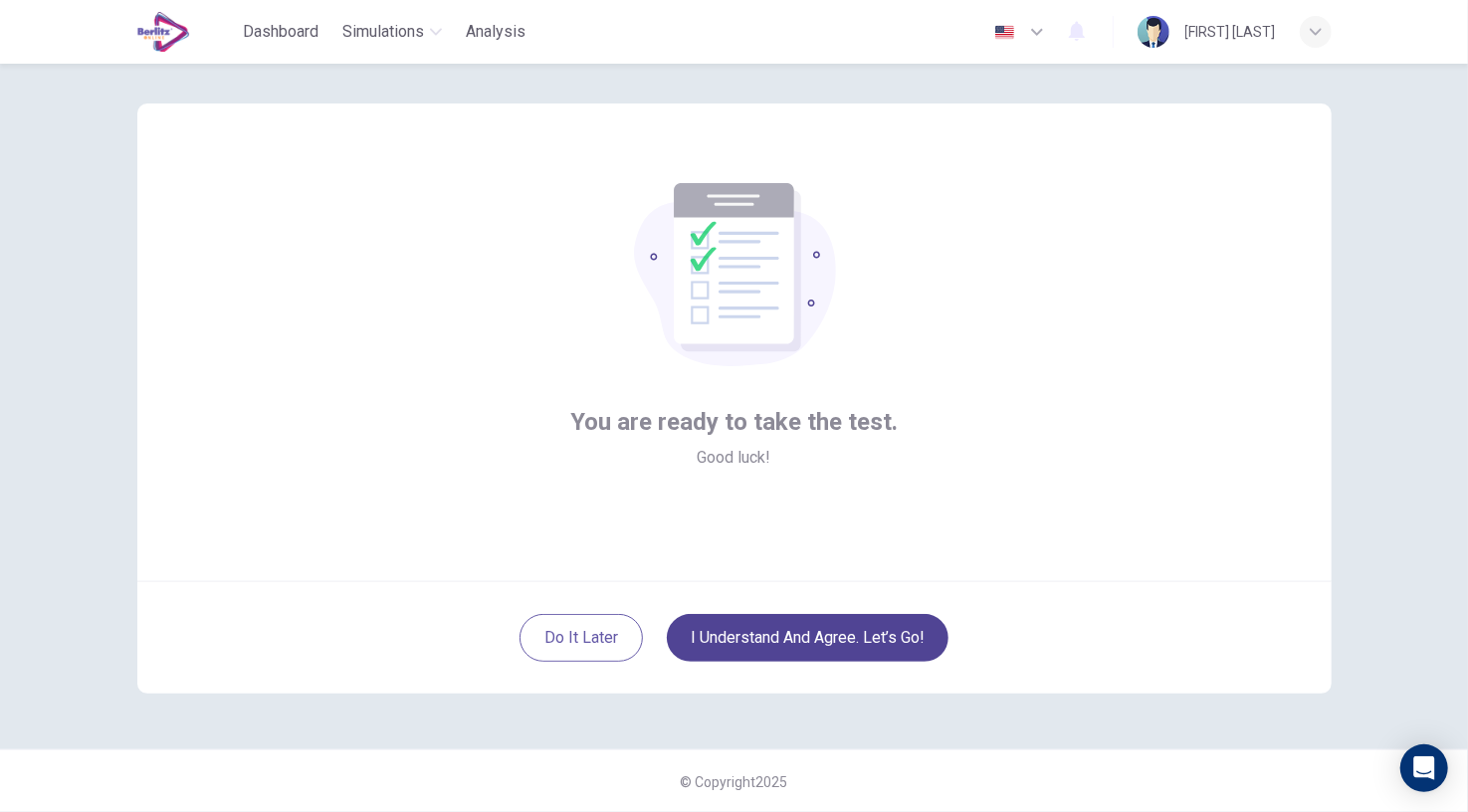 click on "I understand and agree. Let’s go!" at bounding box center [807, 638] 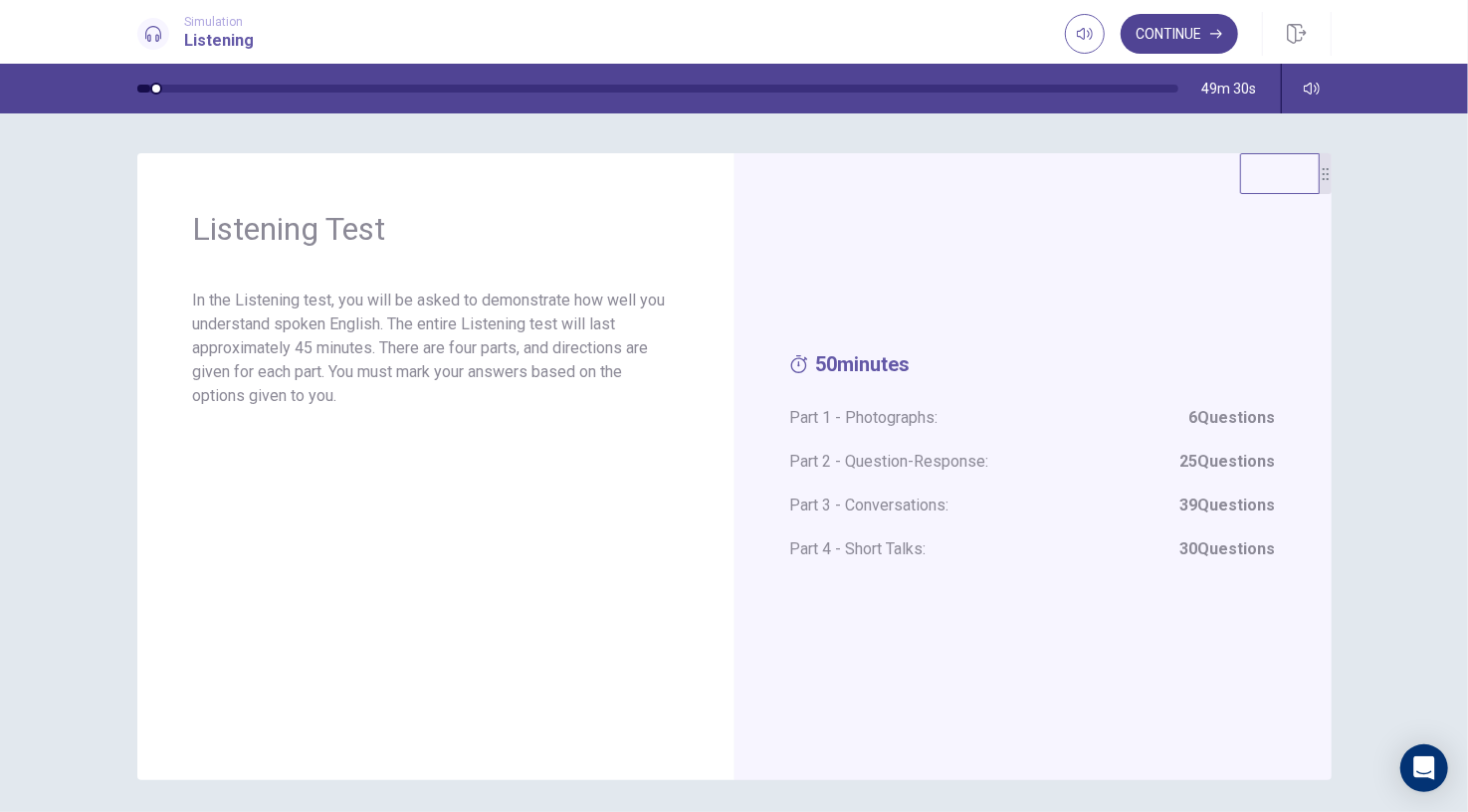 click on "Continue" at bounding box center [1179, 34] 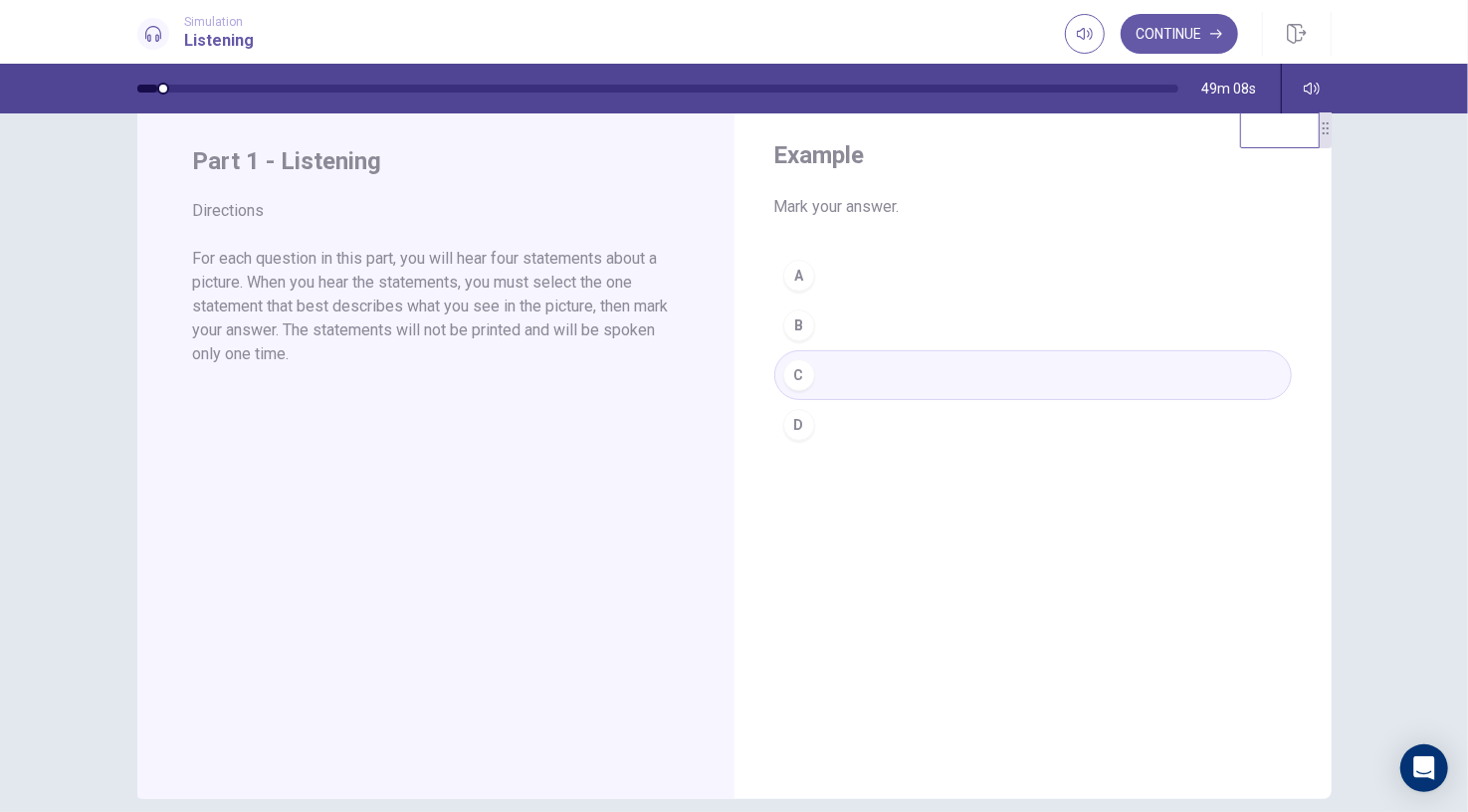 scroll, scrollTop: 0, scrollLeft: 0, axis: both 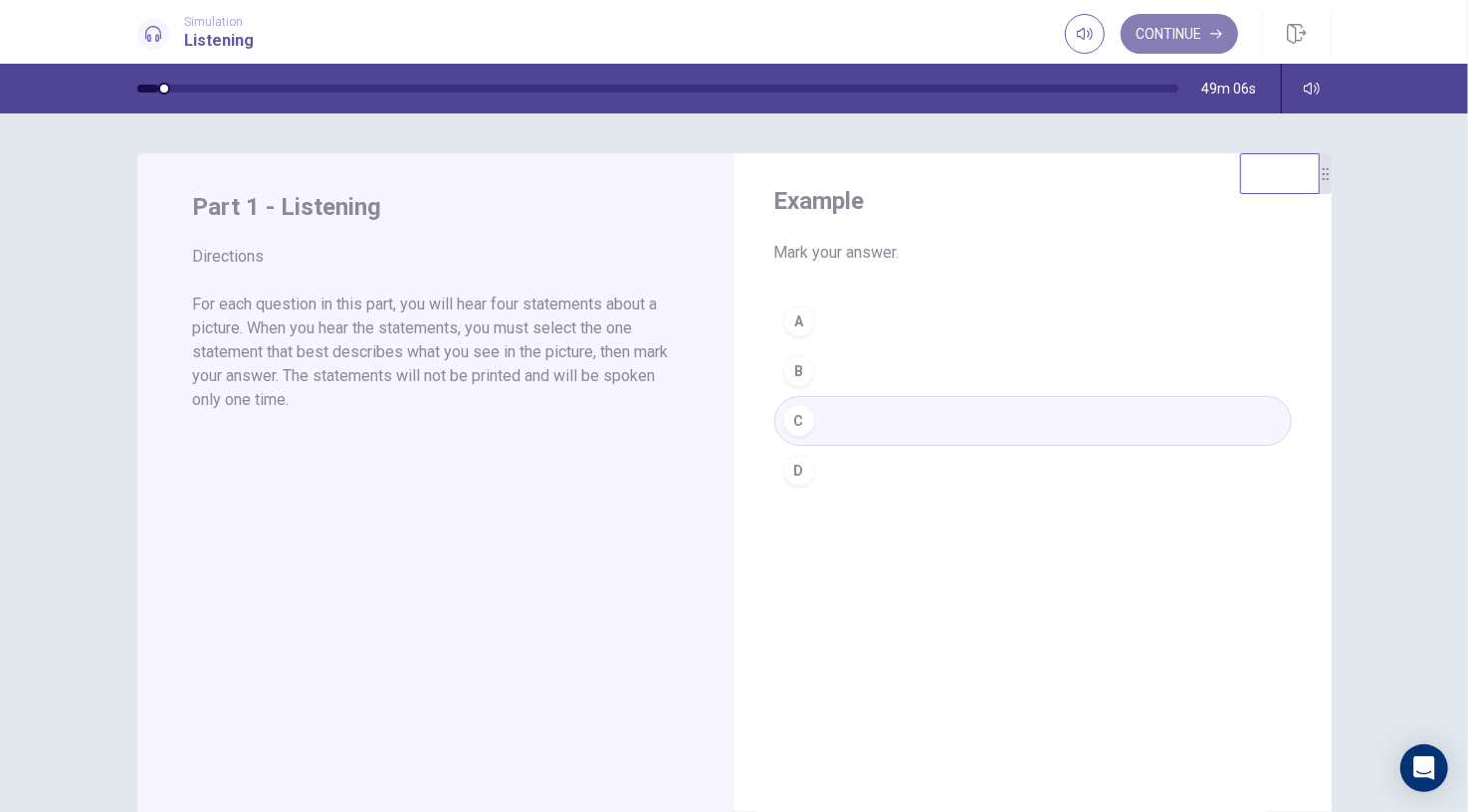 click on "Continue" at bounding box center [1179, 34] 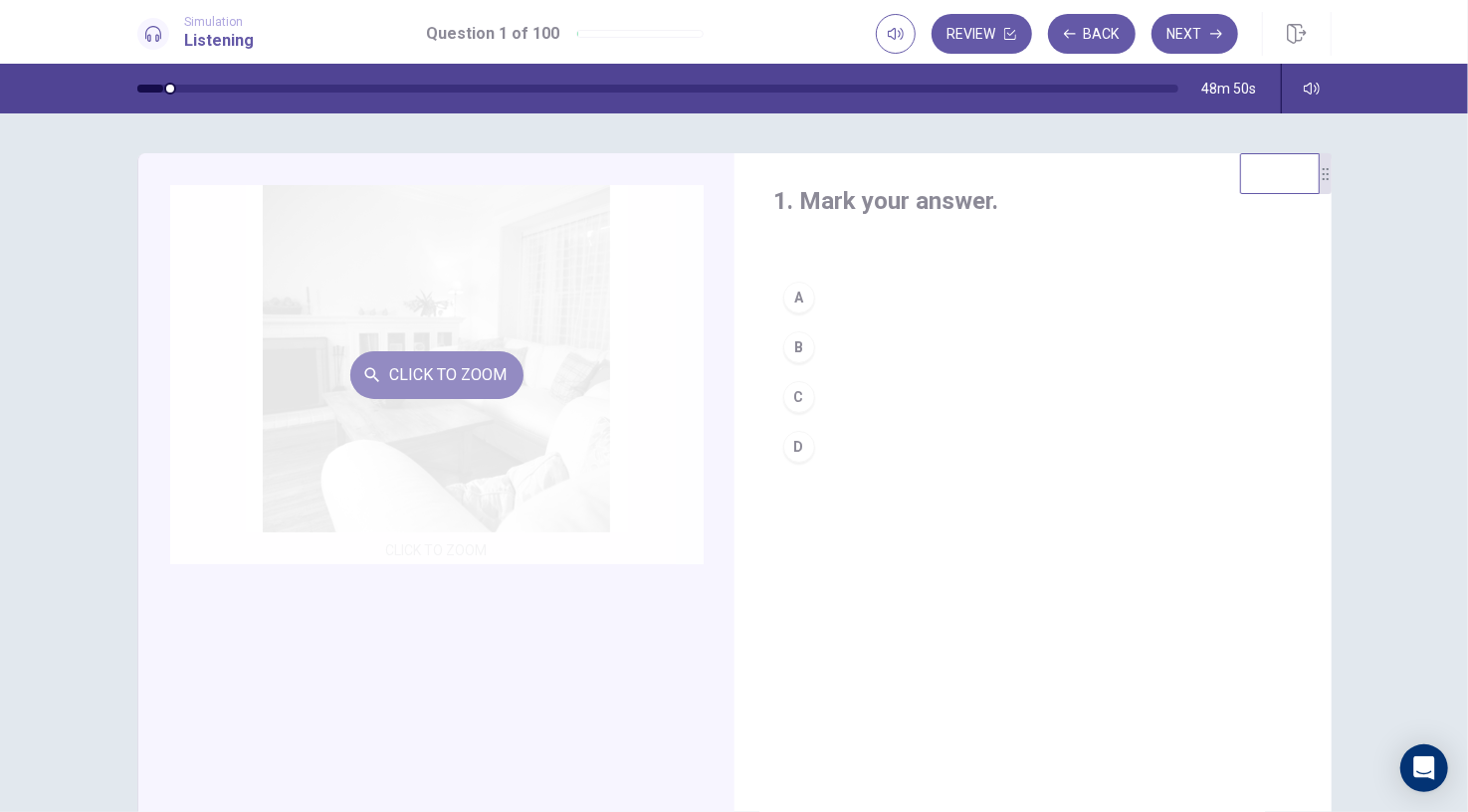 click on "Click to Zoom" at bounding box center [437, 375] 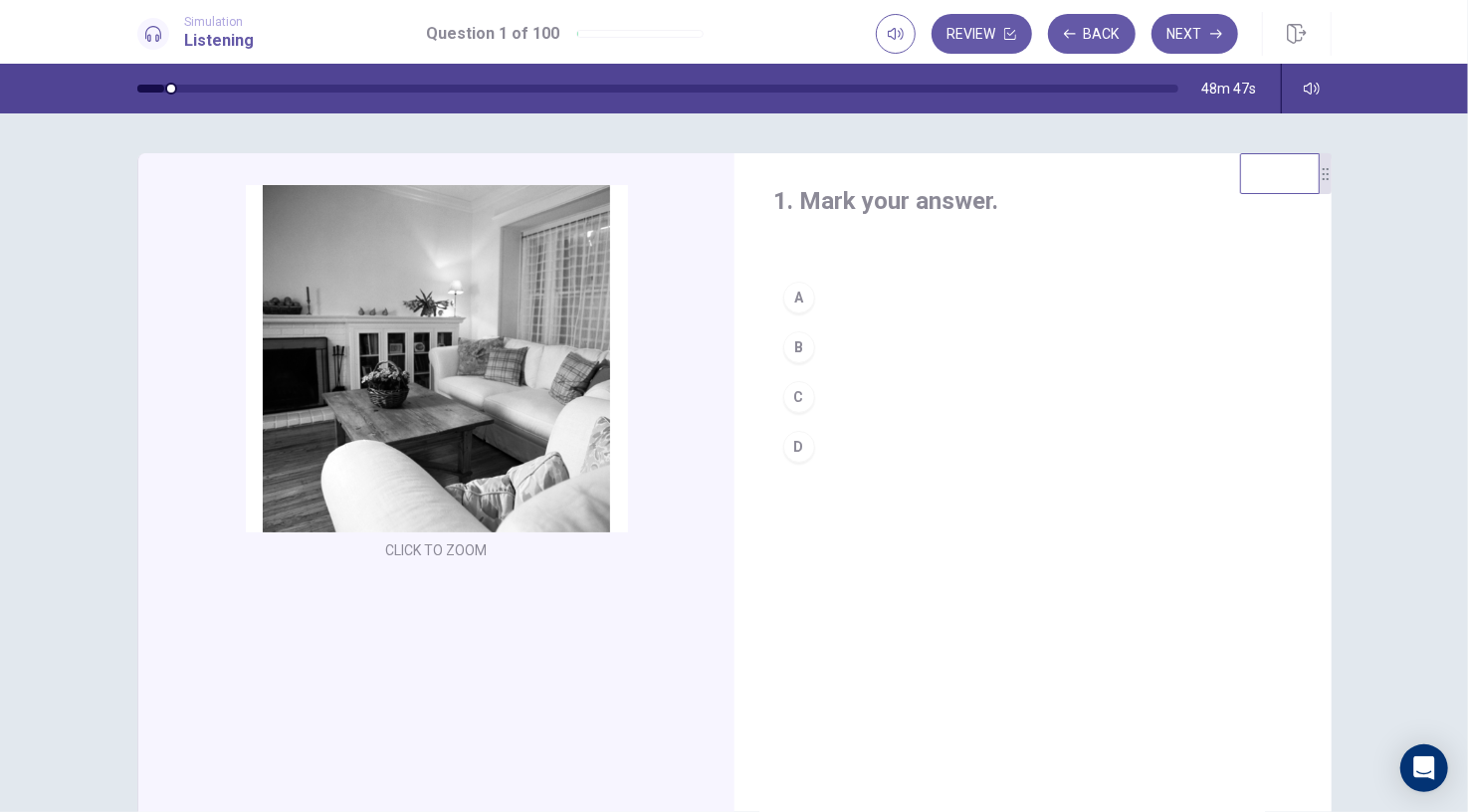 type 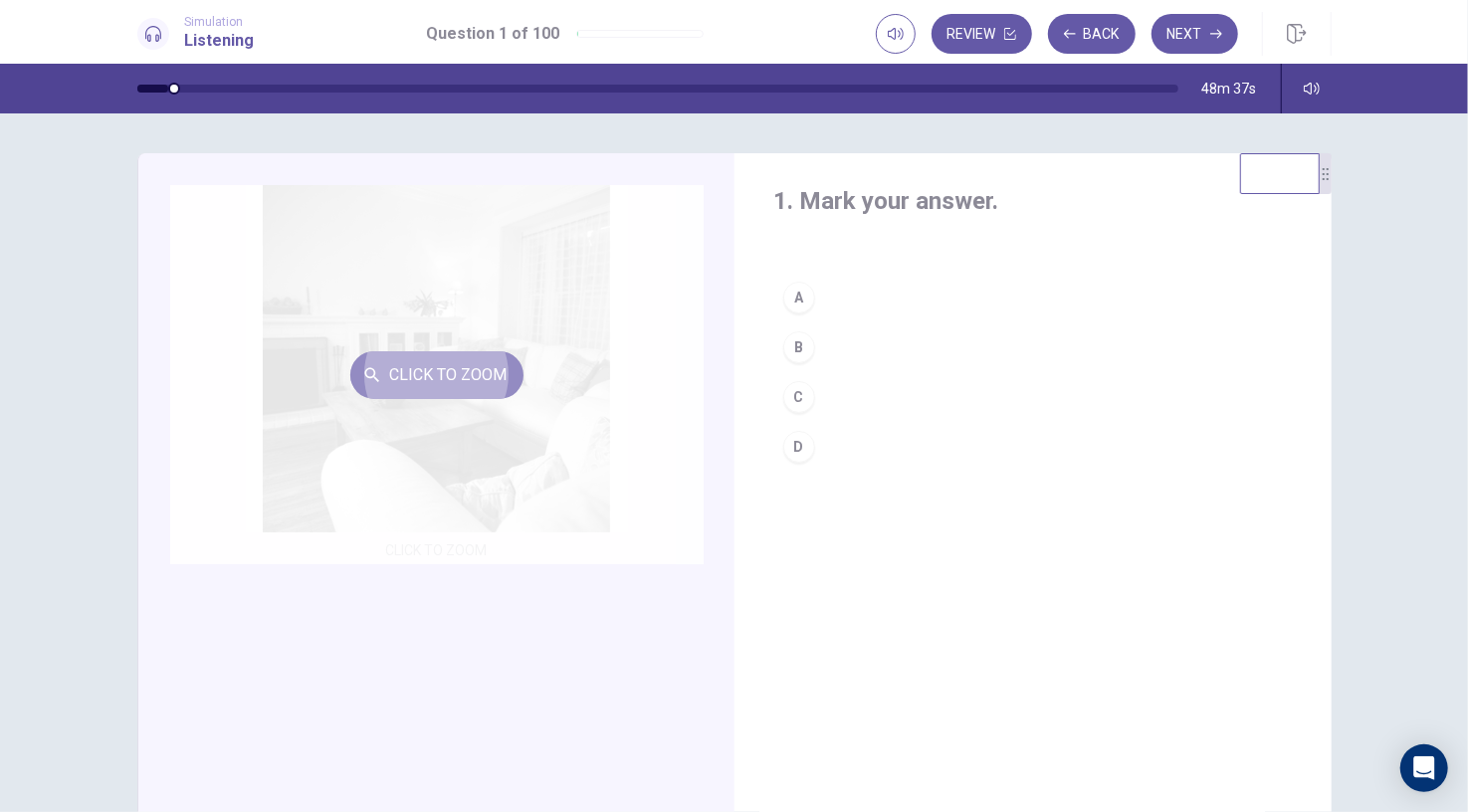 click on "Click to Zoom" at bounding box center (437, 375) 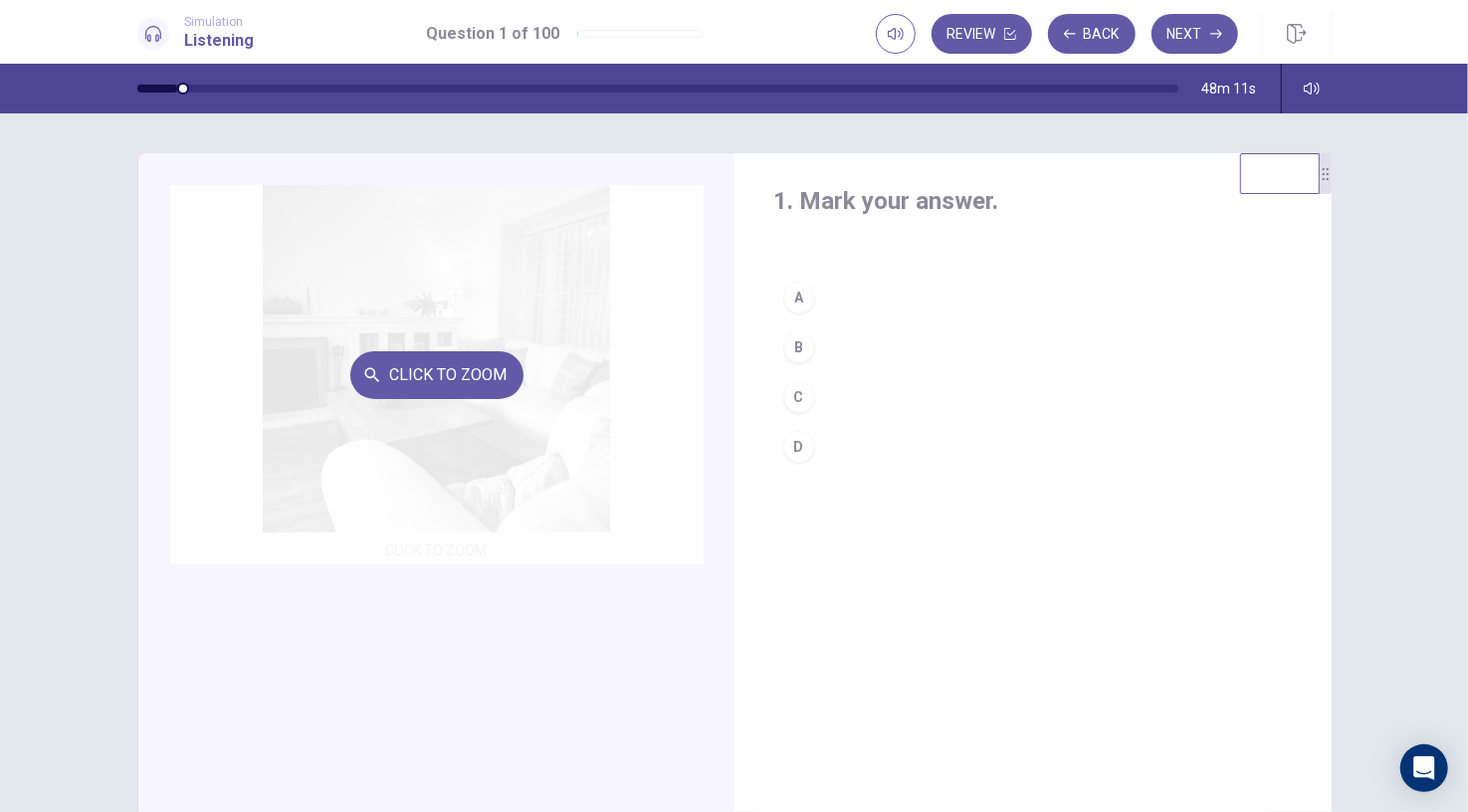 click on "Click to Zoom" at bounding box center [437, 374] 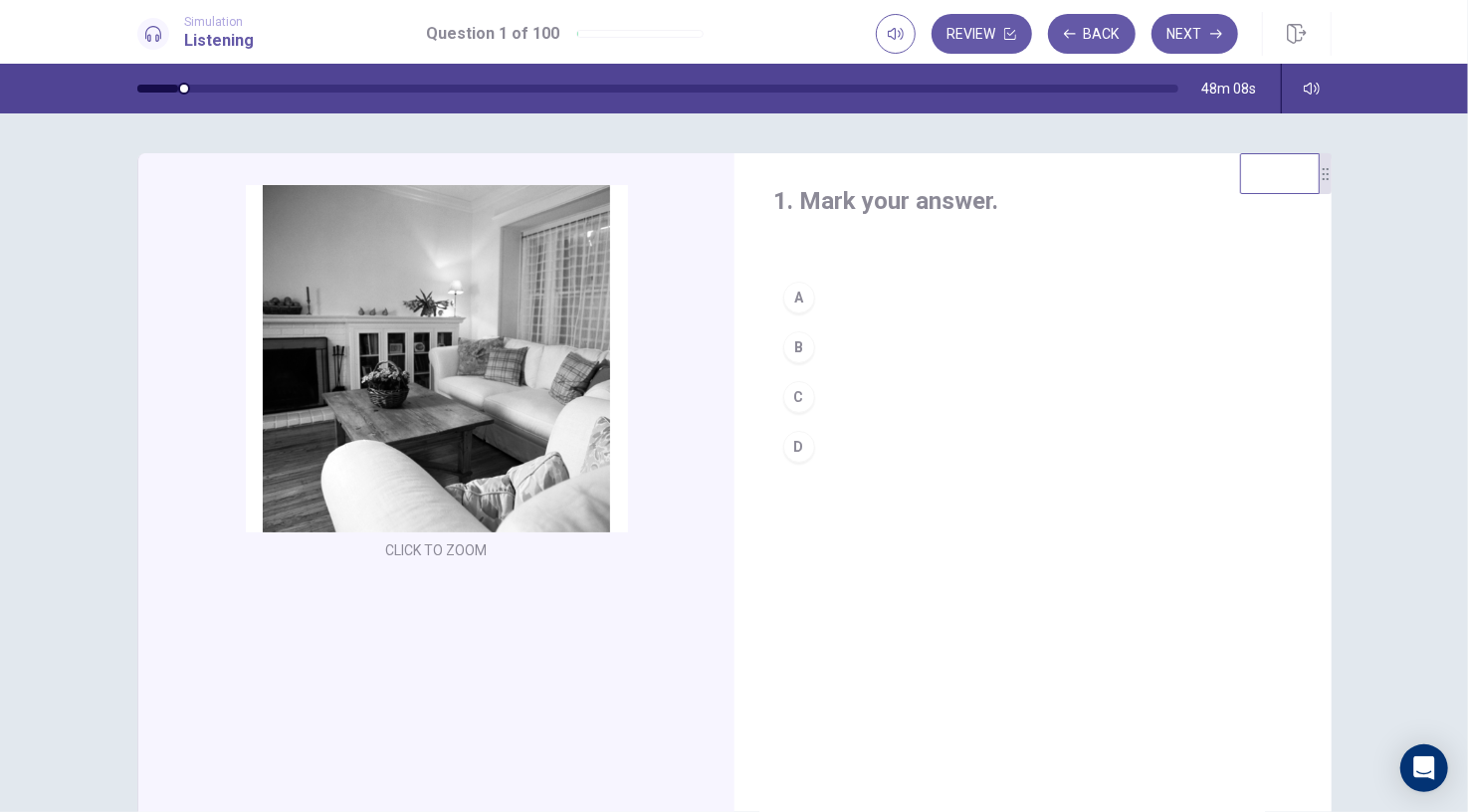 click on "A" at bounding box center (799, 298) 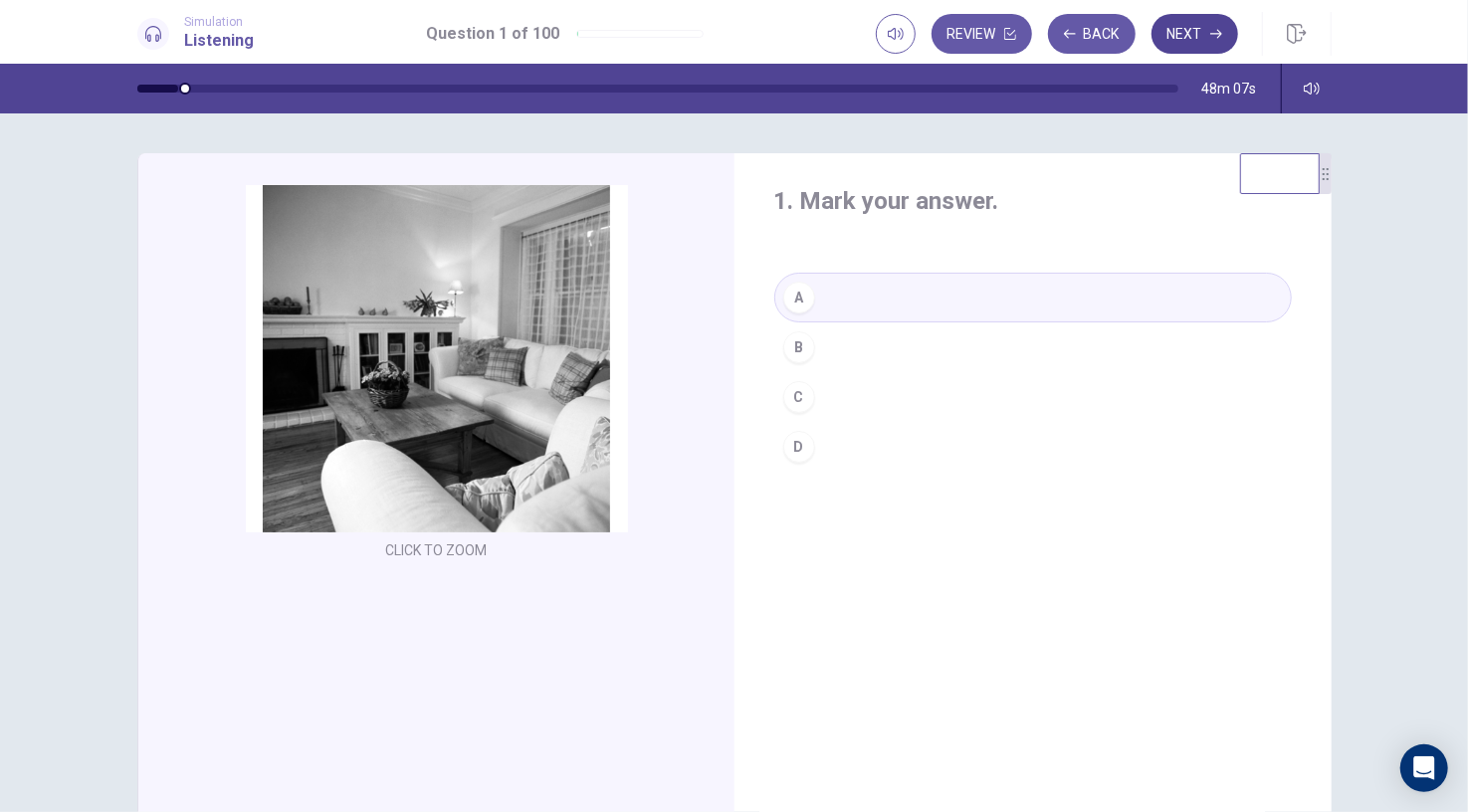 click on "Next" at bounding box center (1194, 34) 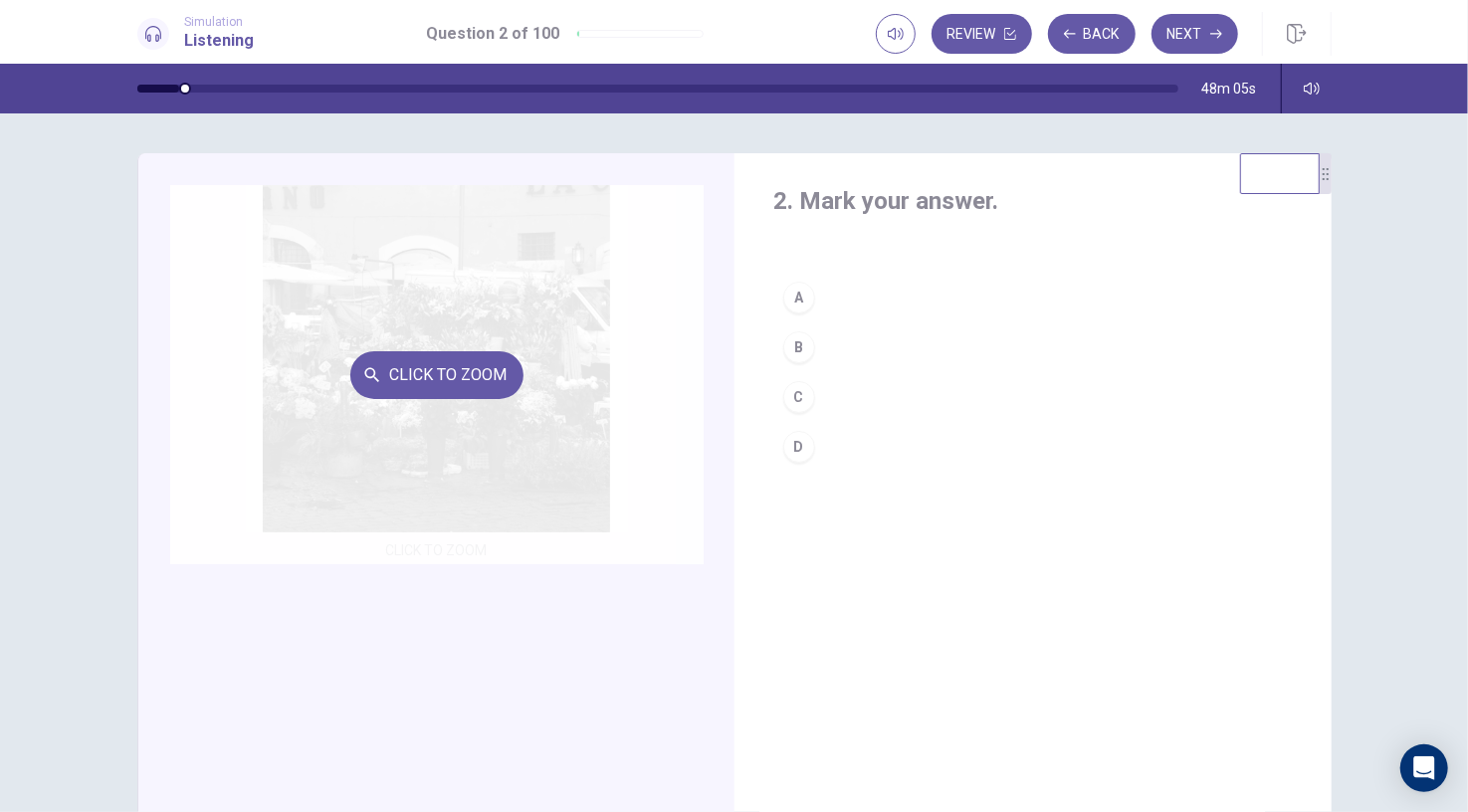 click on "Click to Zoom" at bounding box center [437, 375] 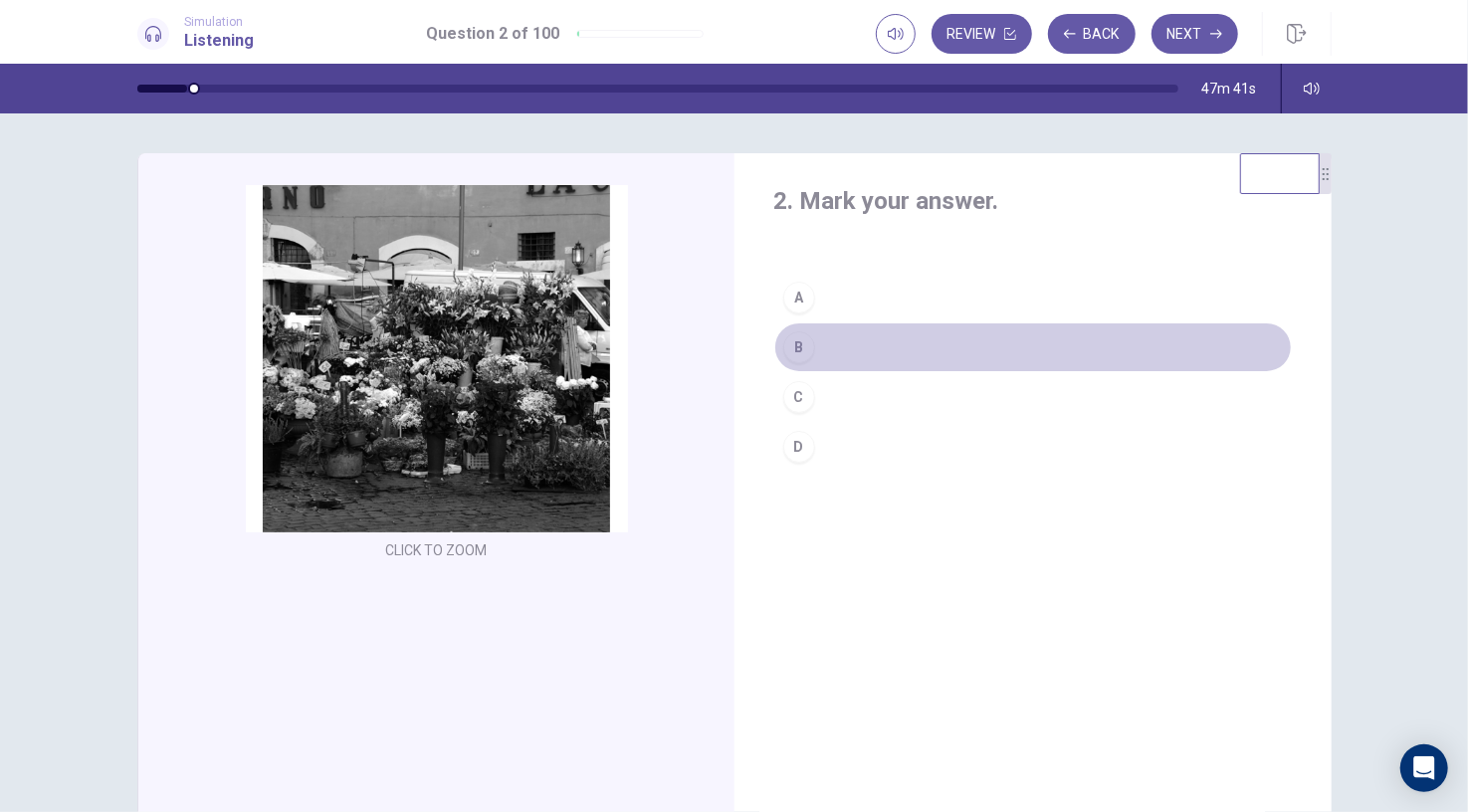 click on "B" at bounding box center [799, 347] 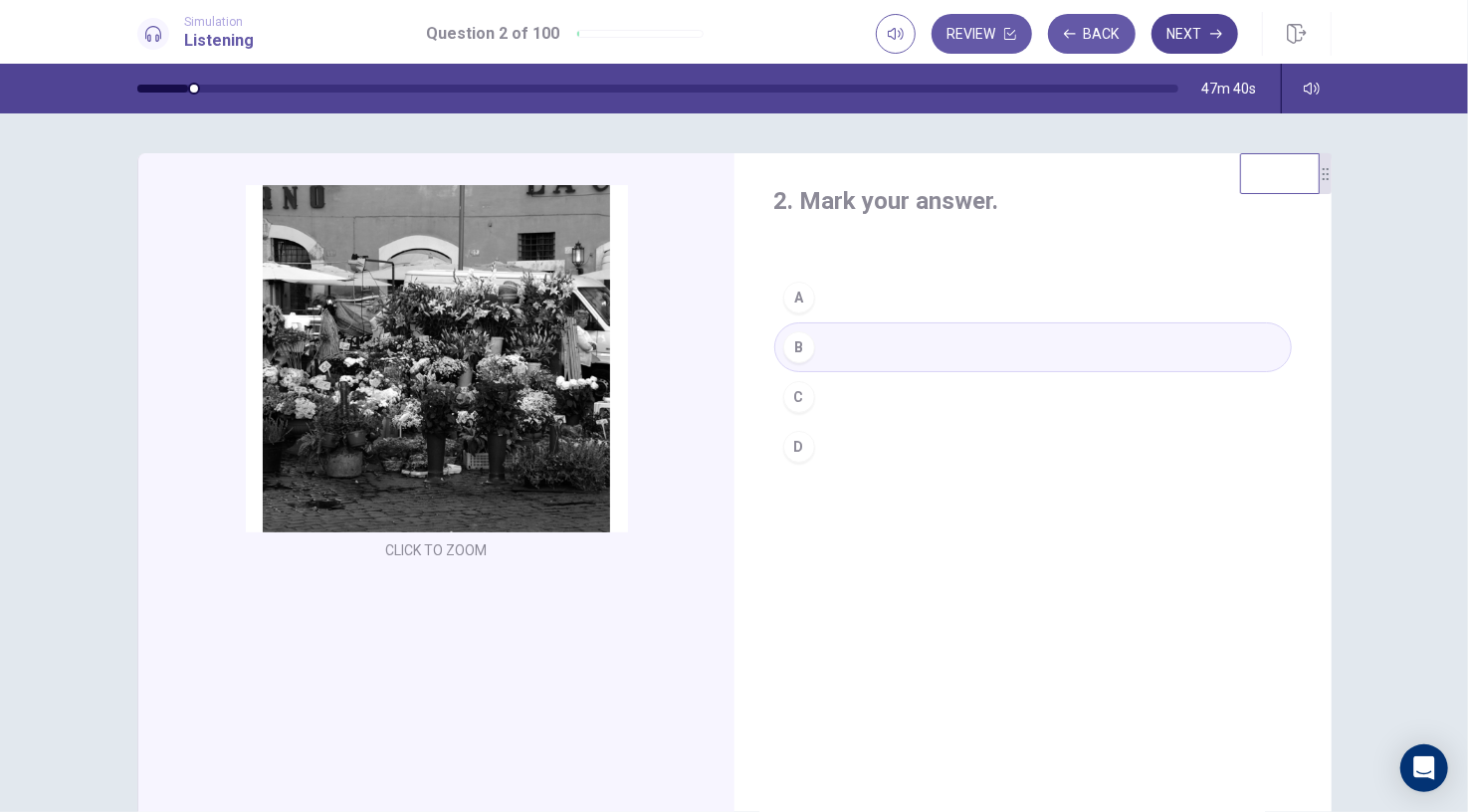 click on "Next" at bounding box center [1194, 34] 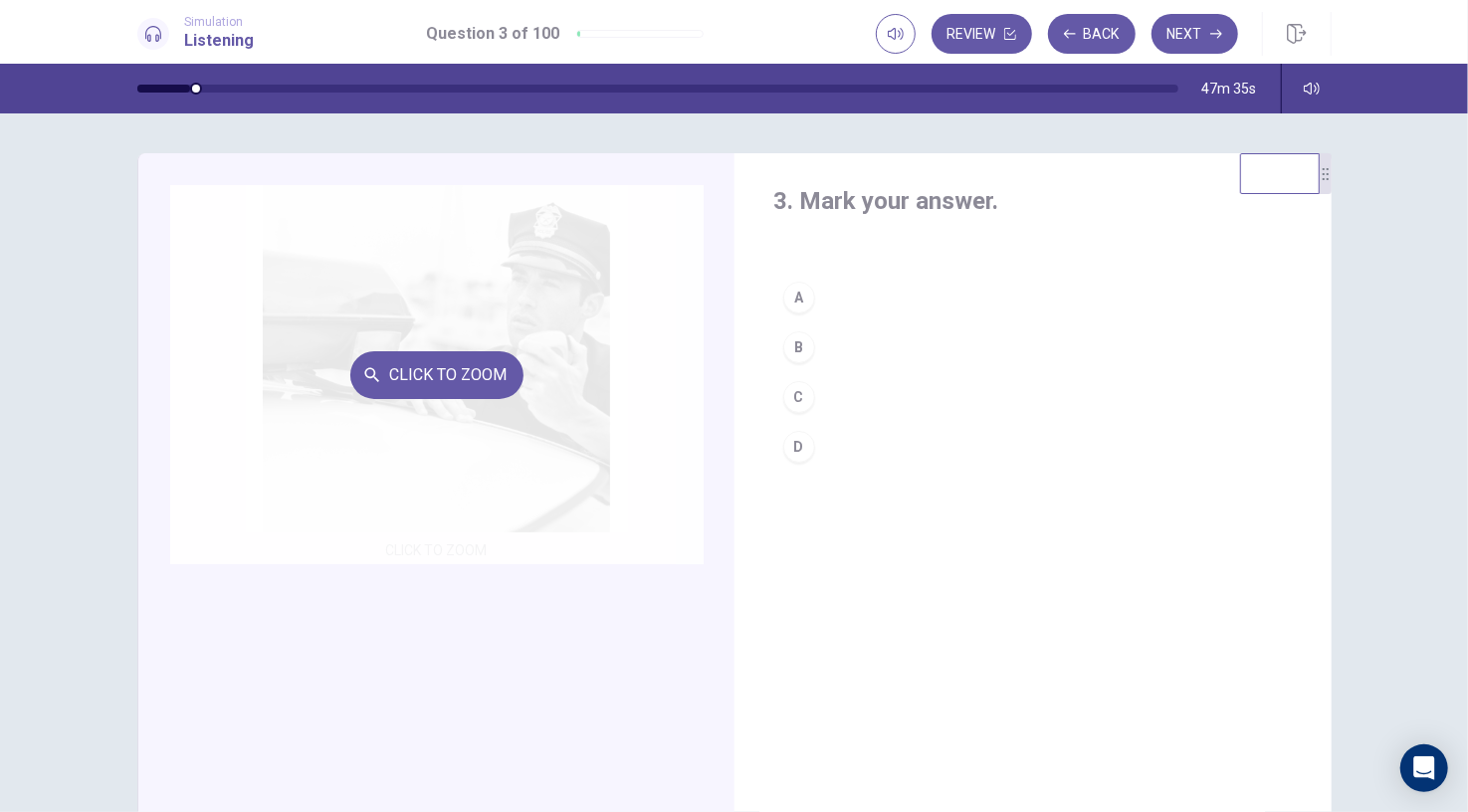 click on "Click to Zoom" at bounding box center [437, 375] 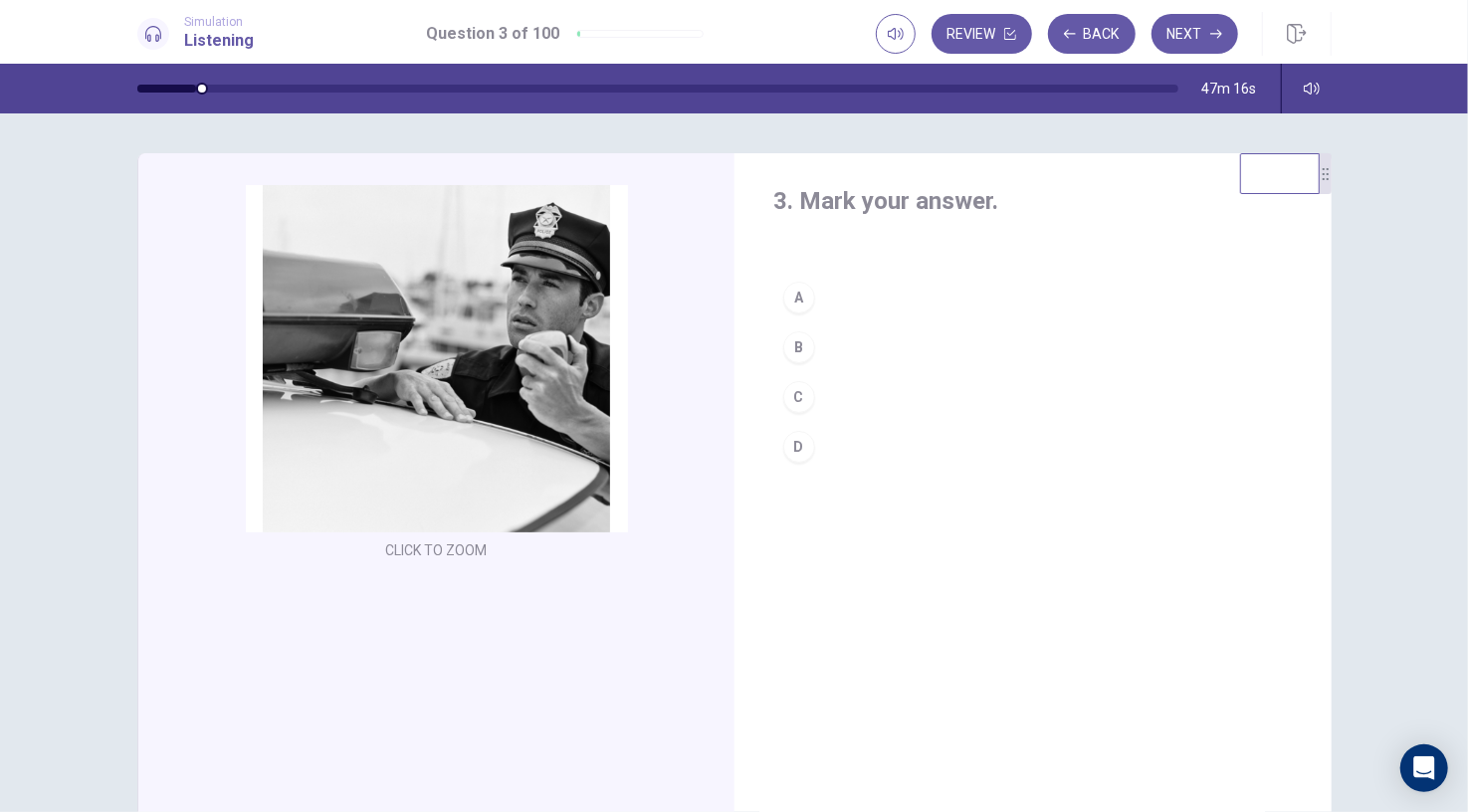 click on "D" at bounding box center [799, 447] 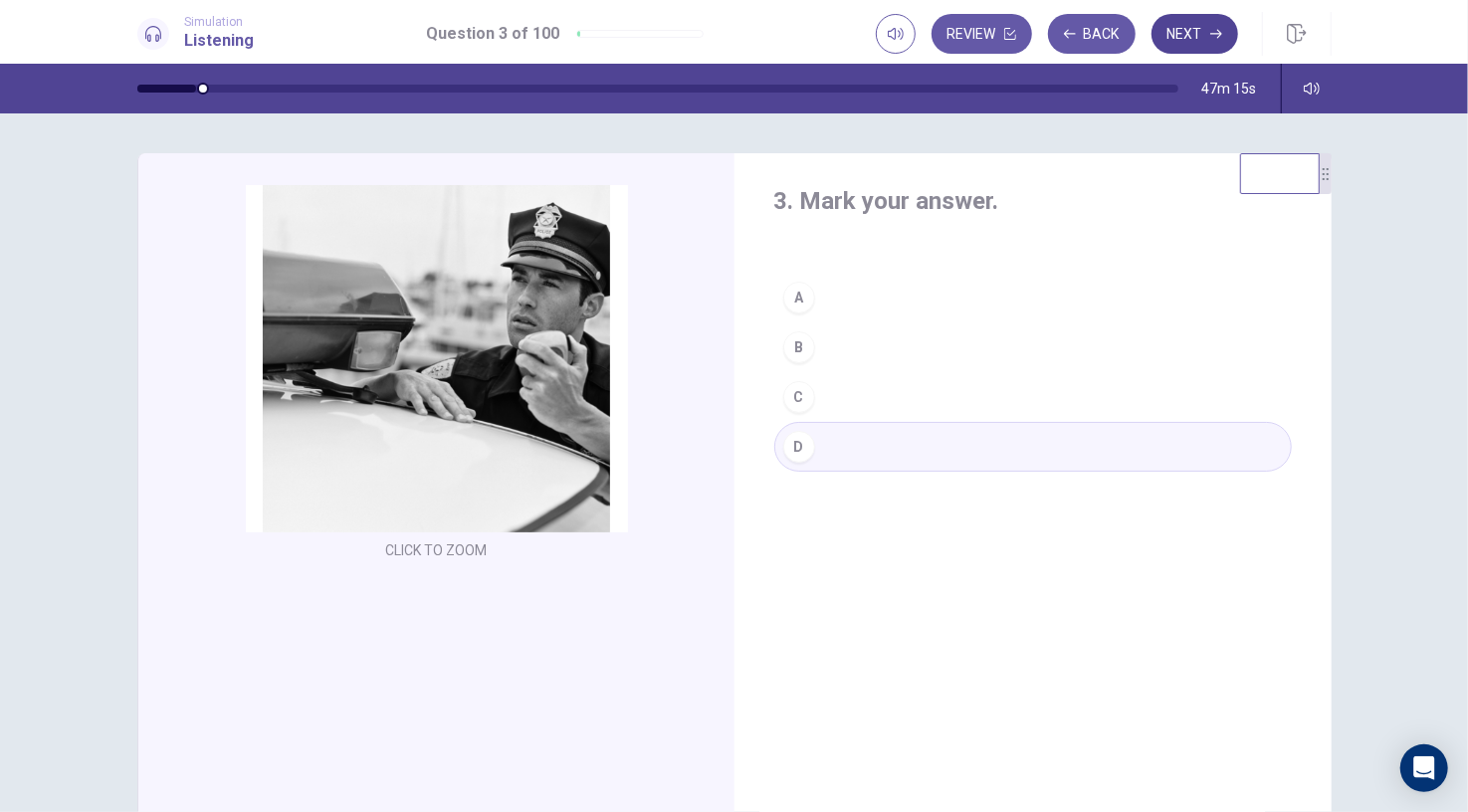 click 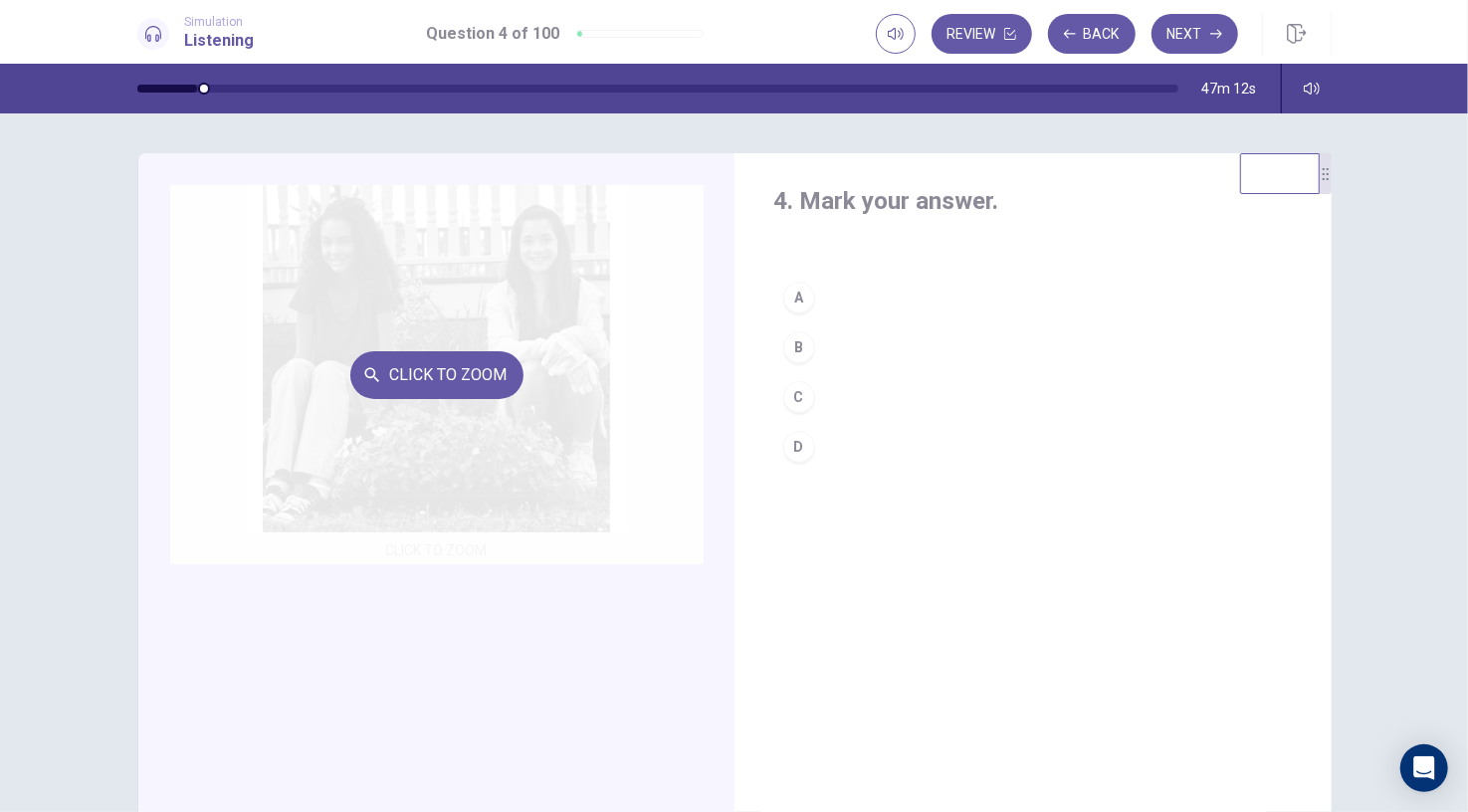 click on "Click to Zoom" at bounding box center (437, 375) 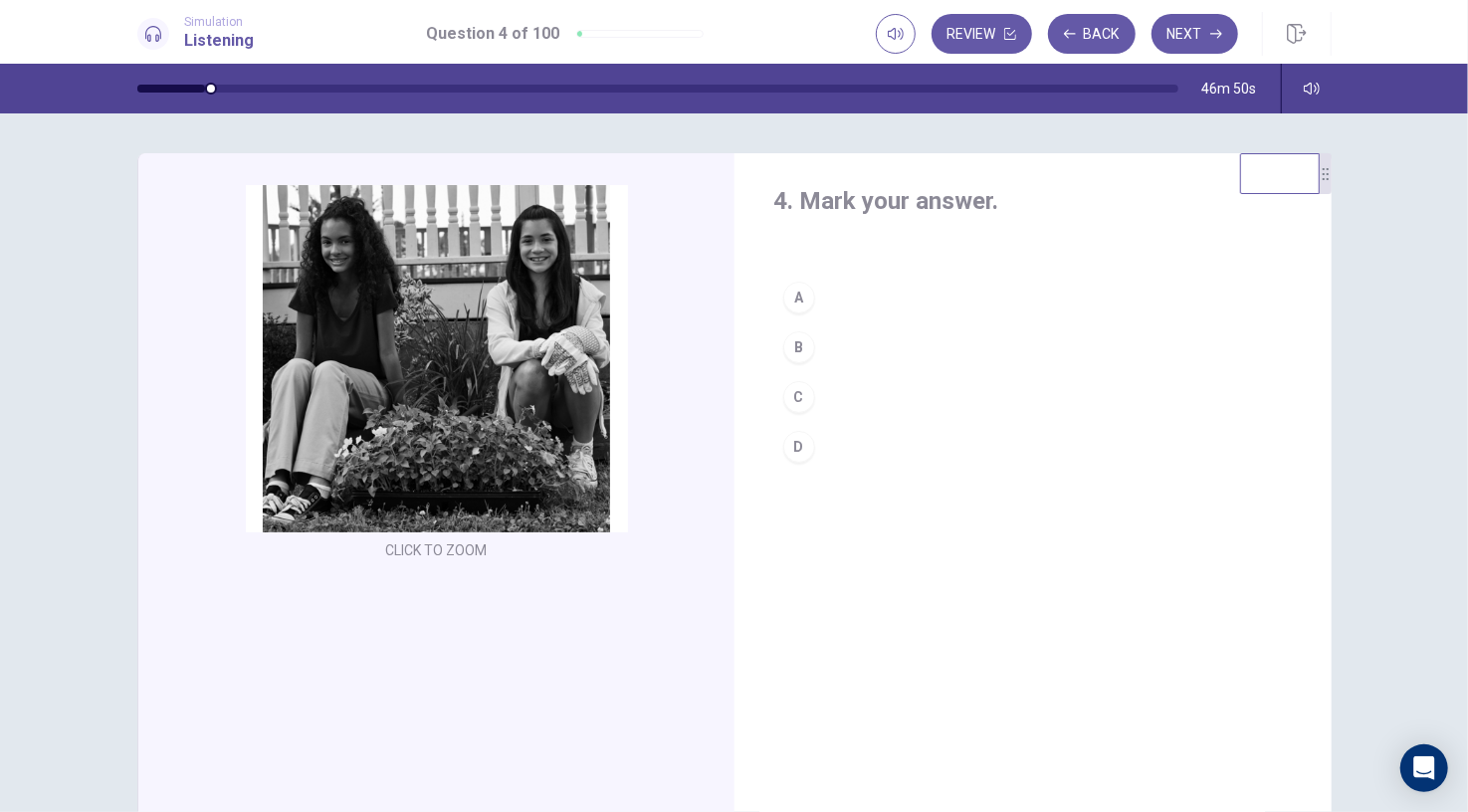 click on "B" at bounding box center [799, 347] 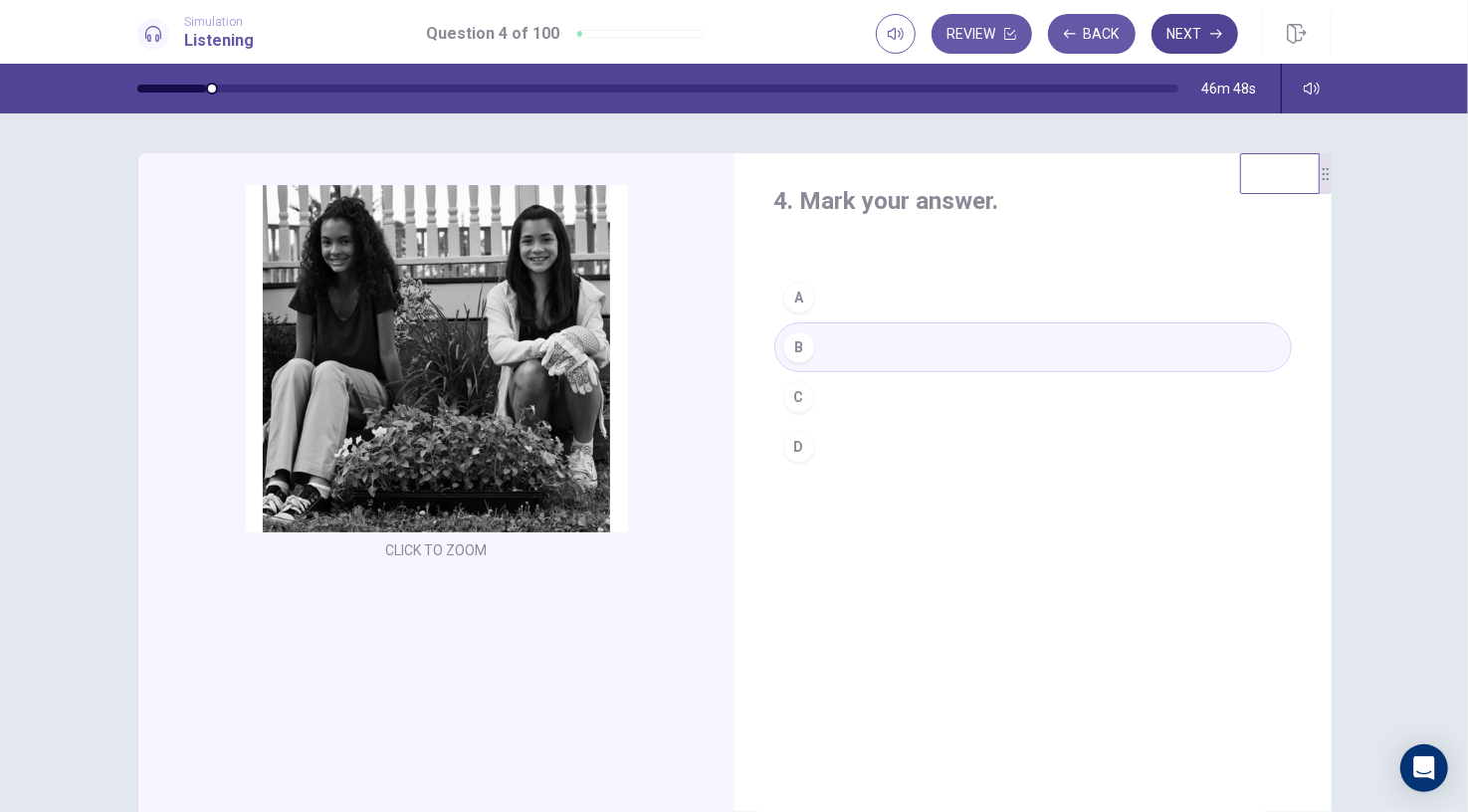 click on "Next" at bounding box center (1194, 34) 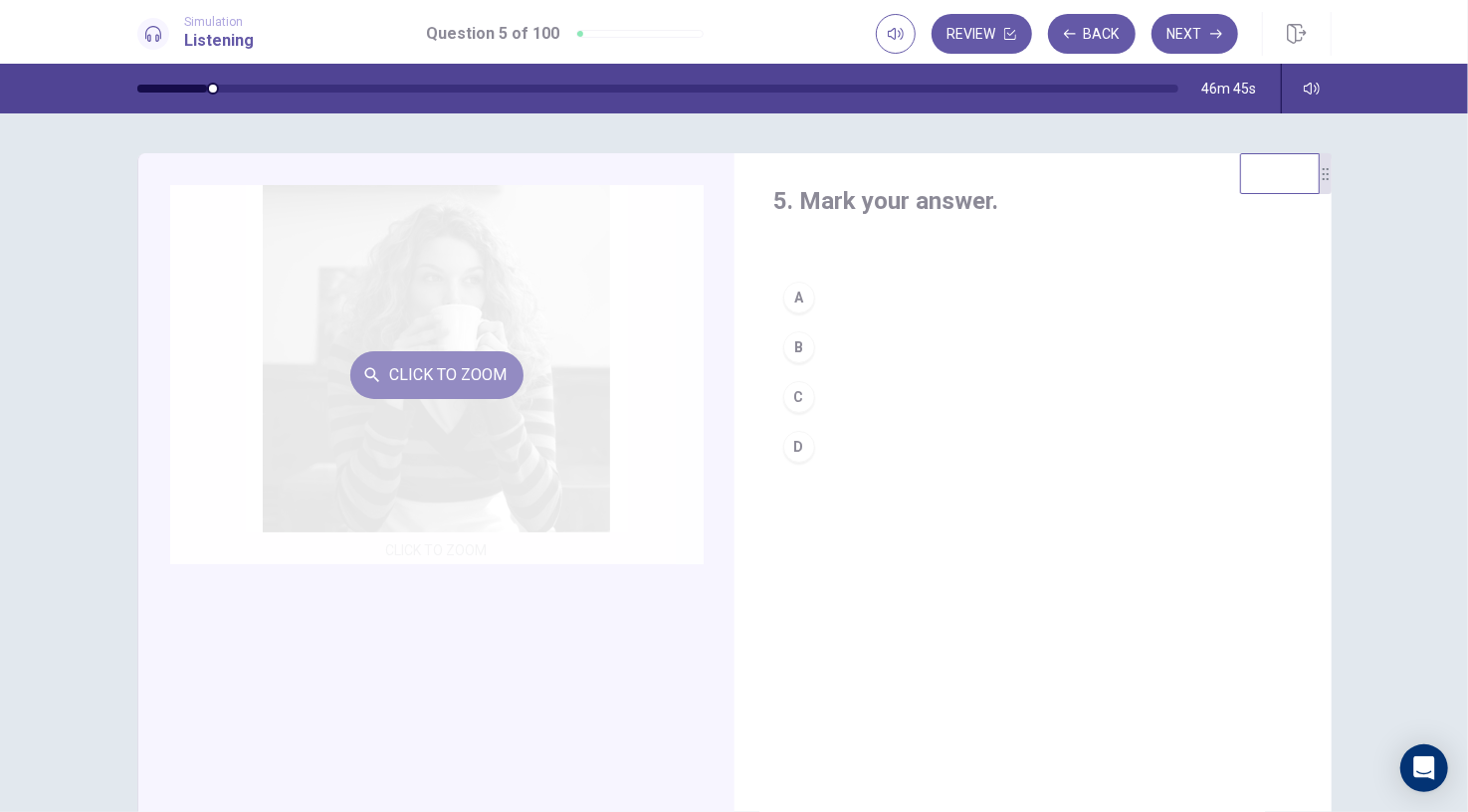 click on "Click to Zoom" at bounding box center (437, 375) 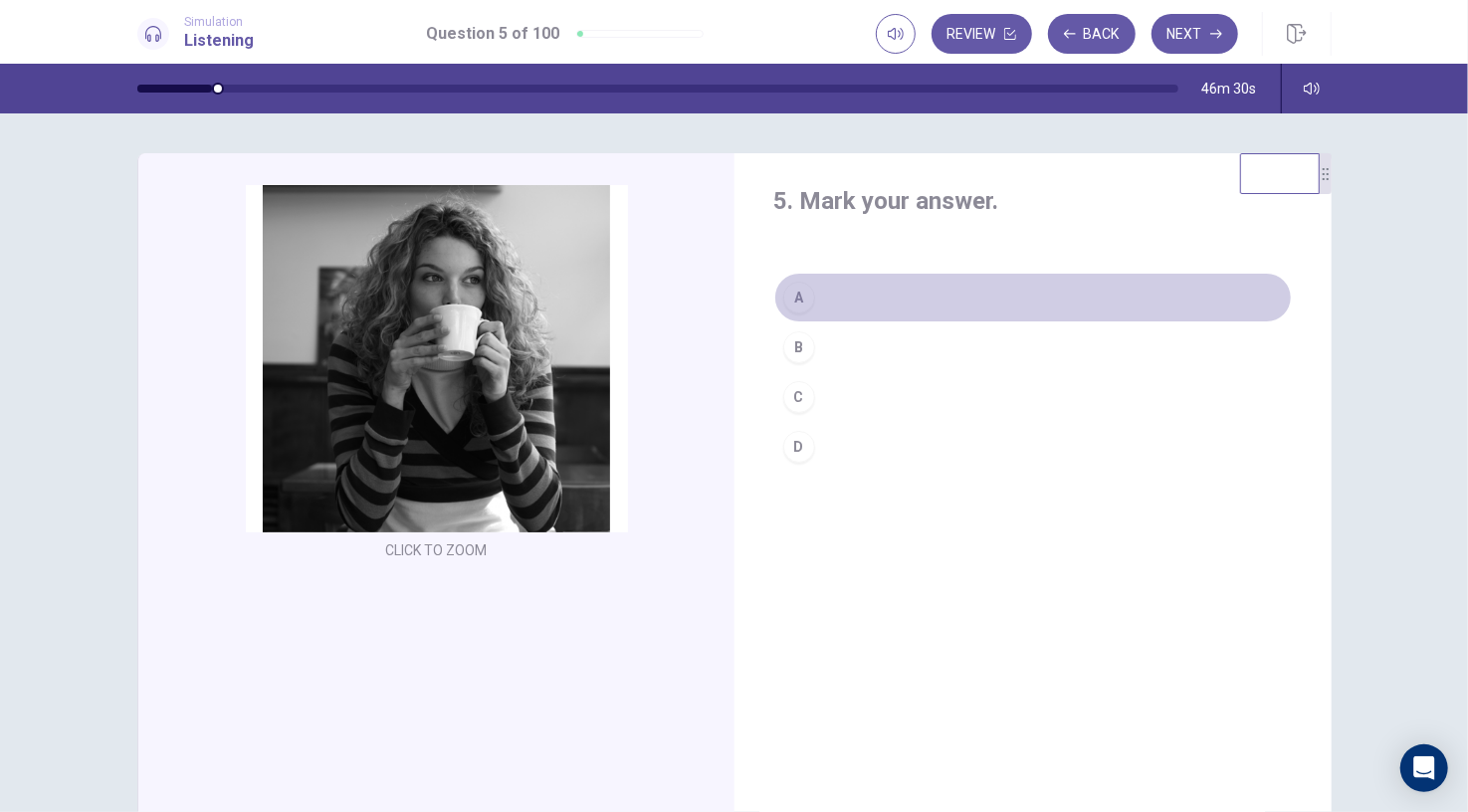 click on "A" at bounding box center (1033, 298) 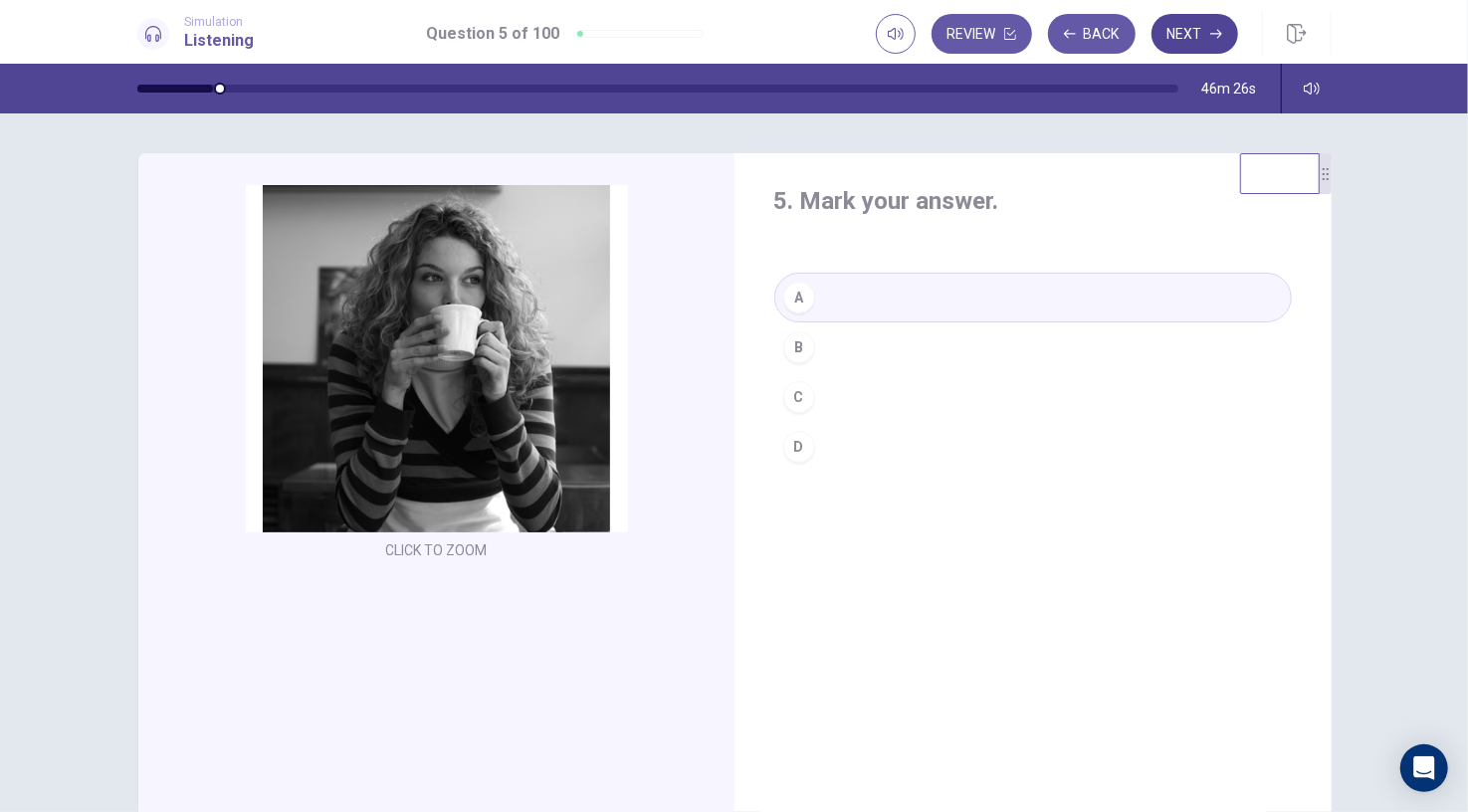 click on "Next" at bounding box center (1194, 34) 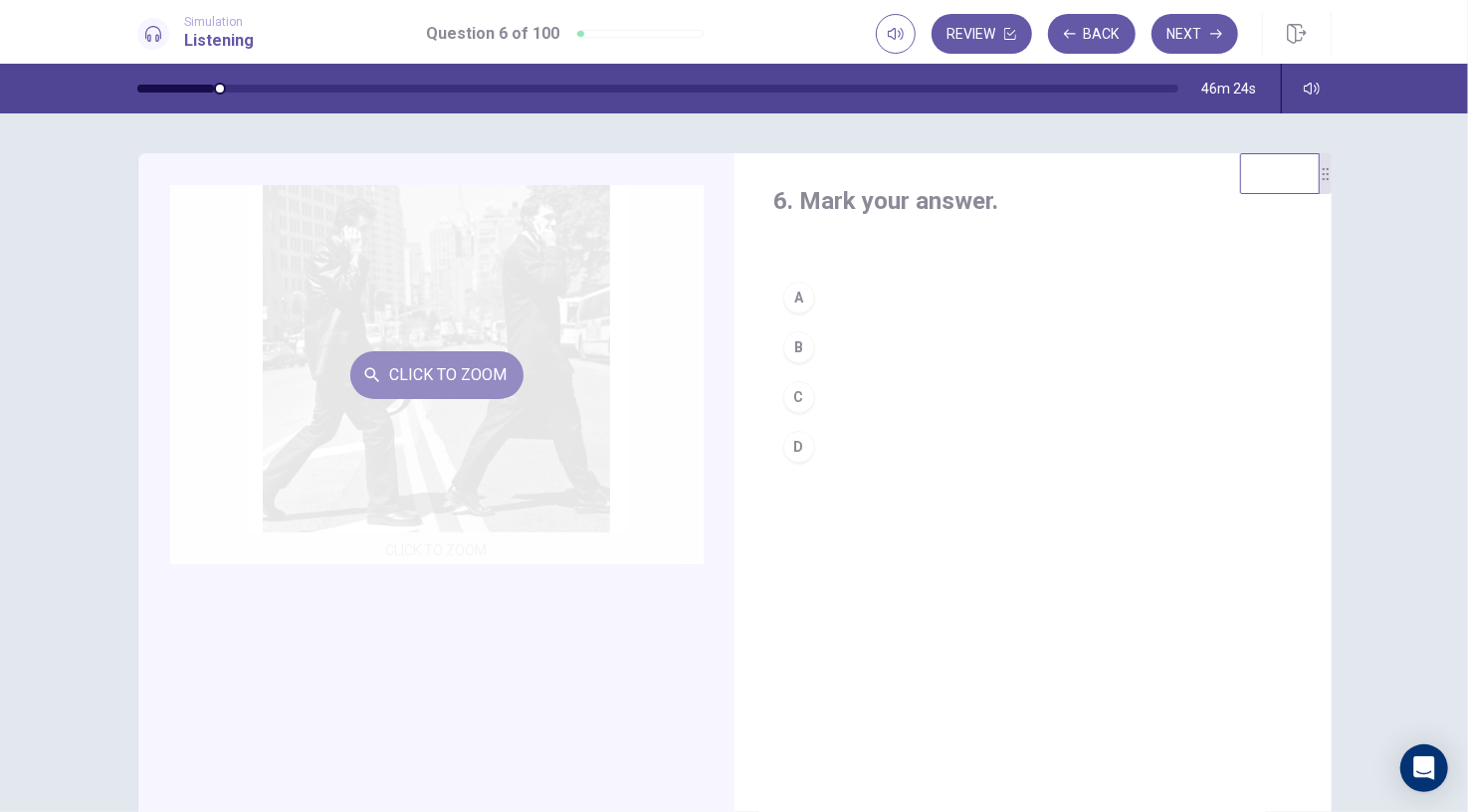 click on "Click to Zoom" at bounding box center [437, 375] 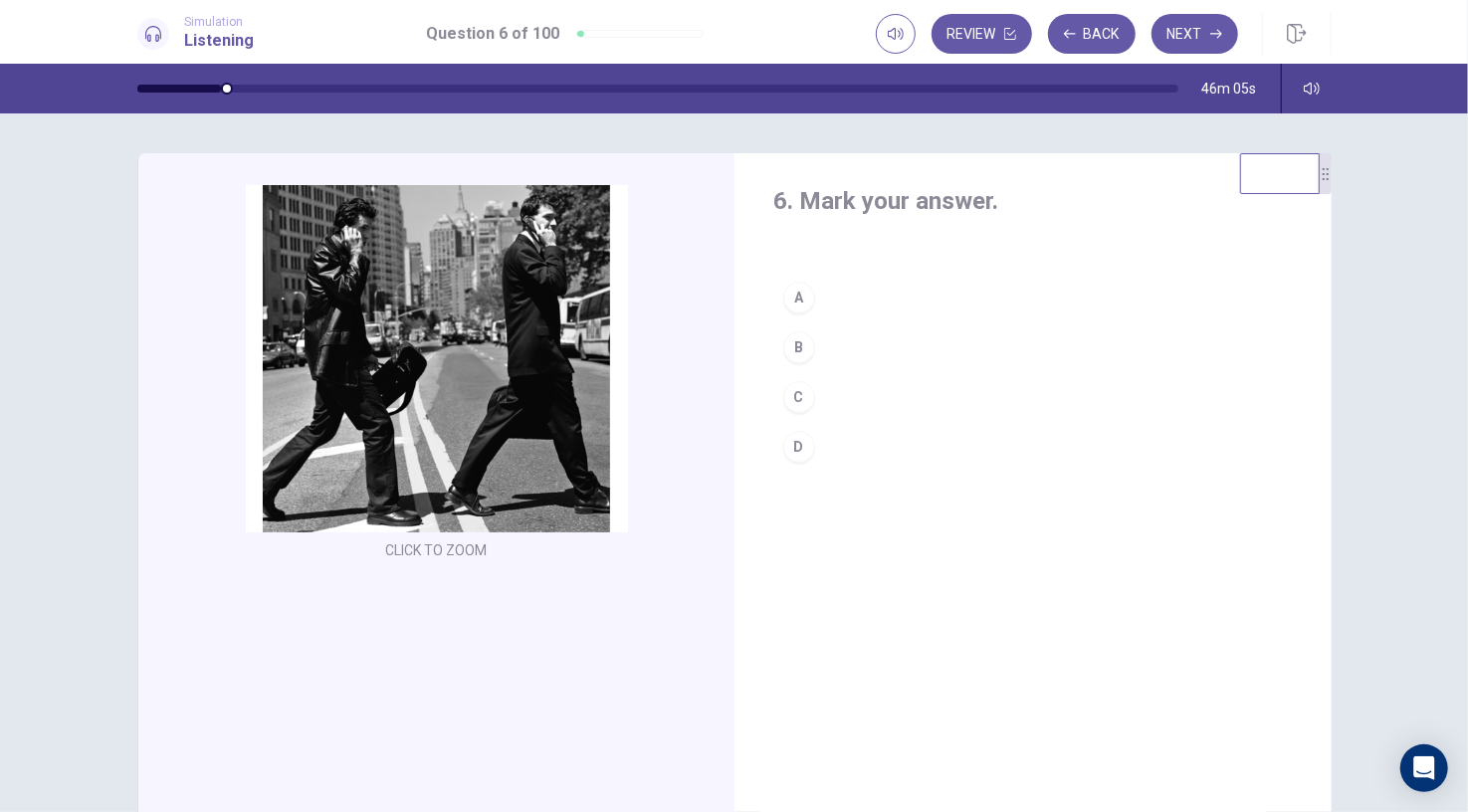 click on "B" at bounding box center [799, 347] 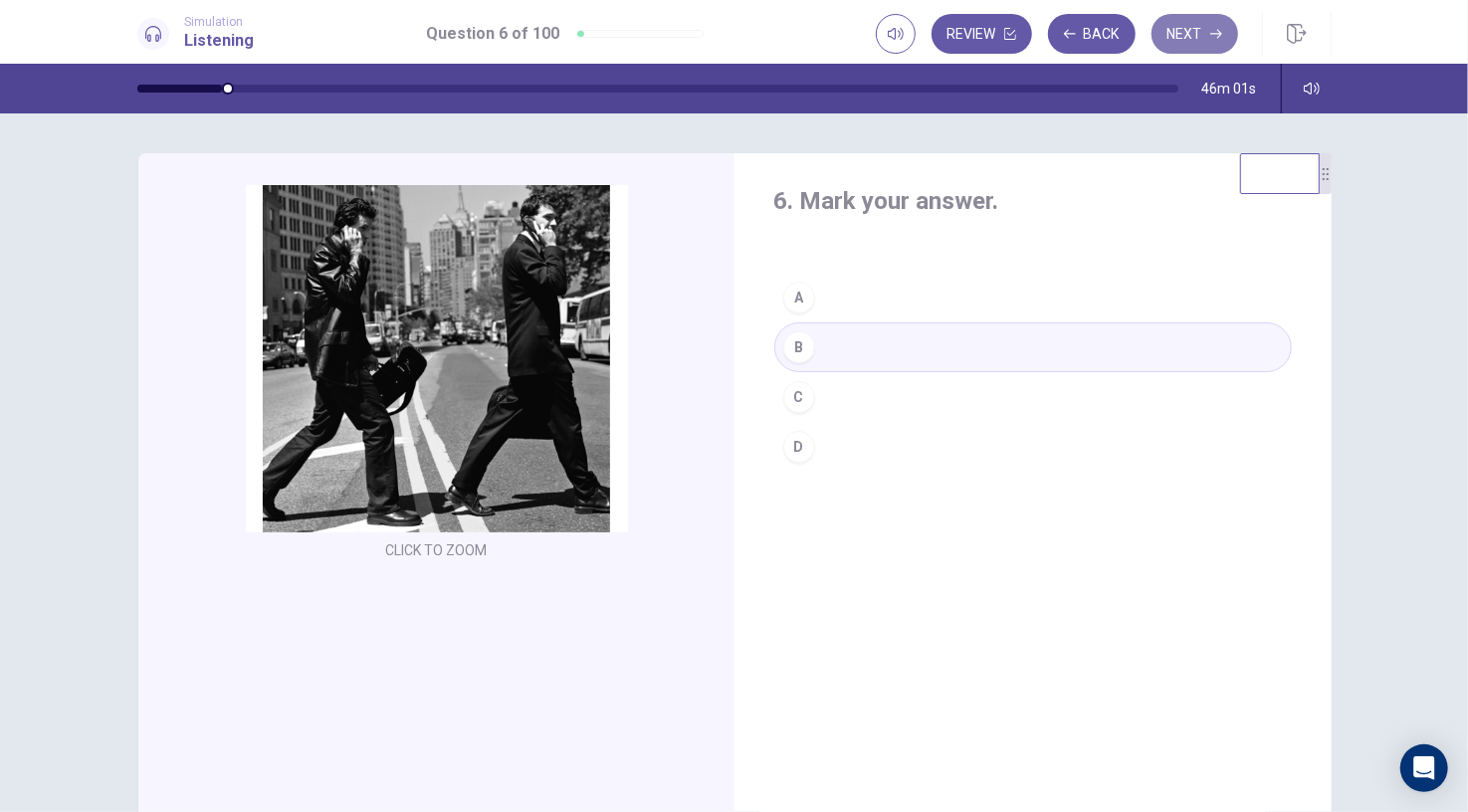 click on "Next" at bounding box center (1194, 34) 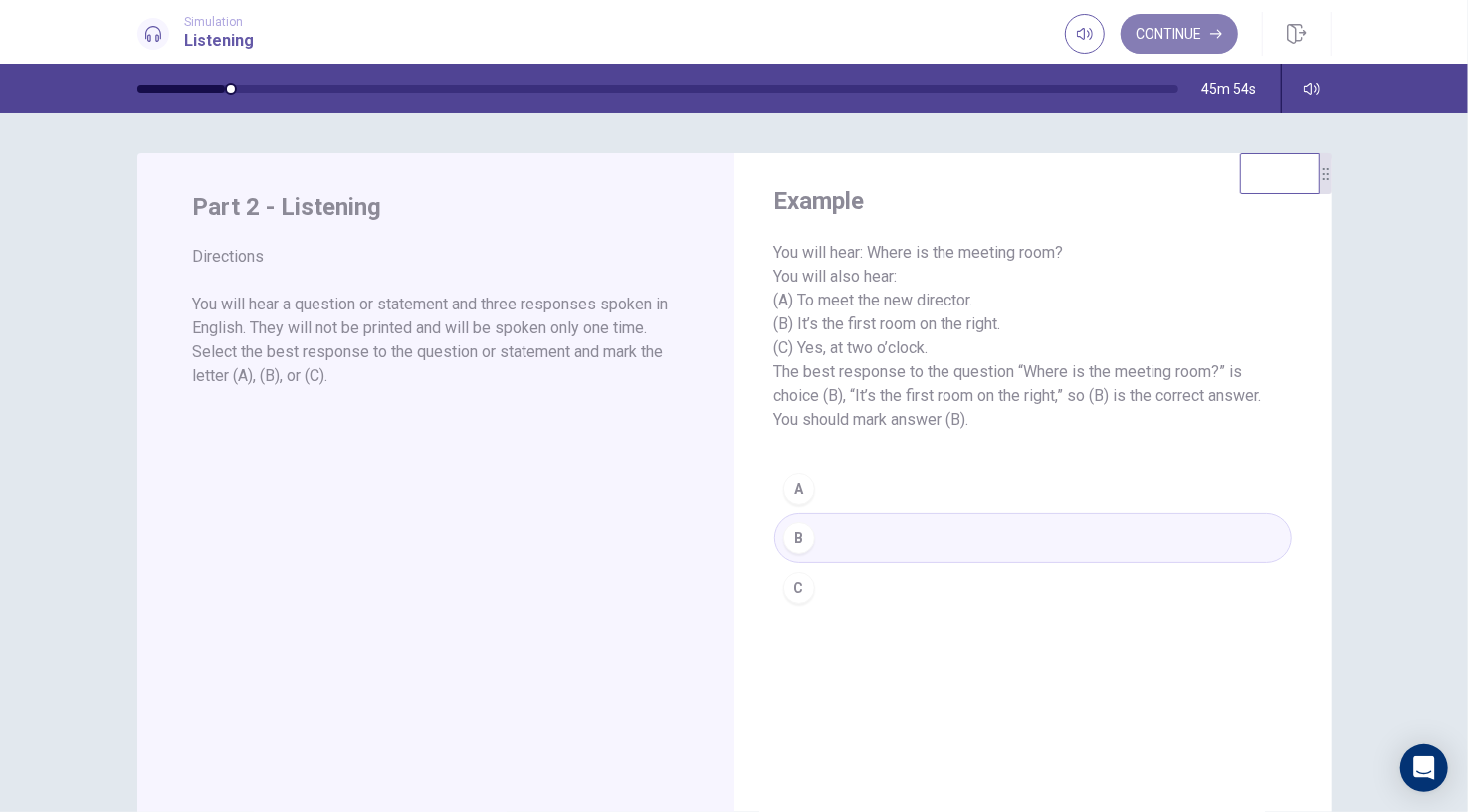 click on "Continue" at bounding box center [1179, 34] 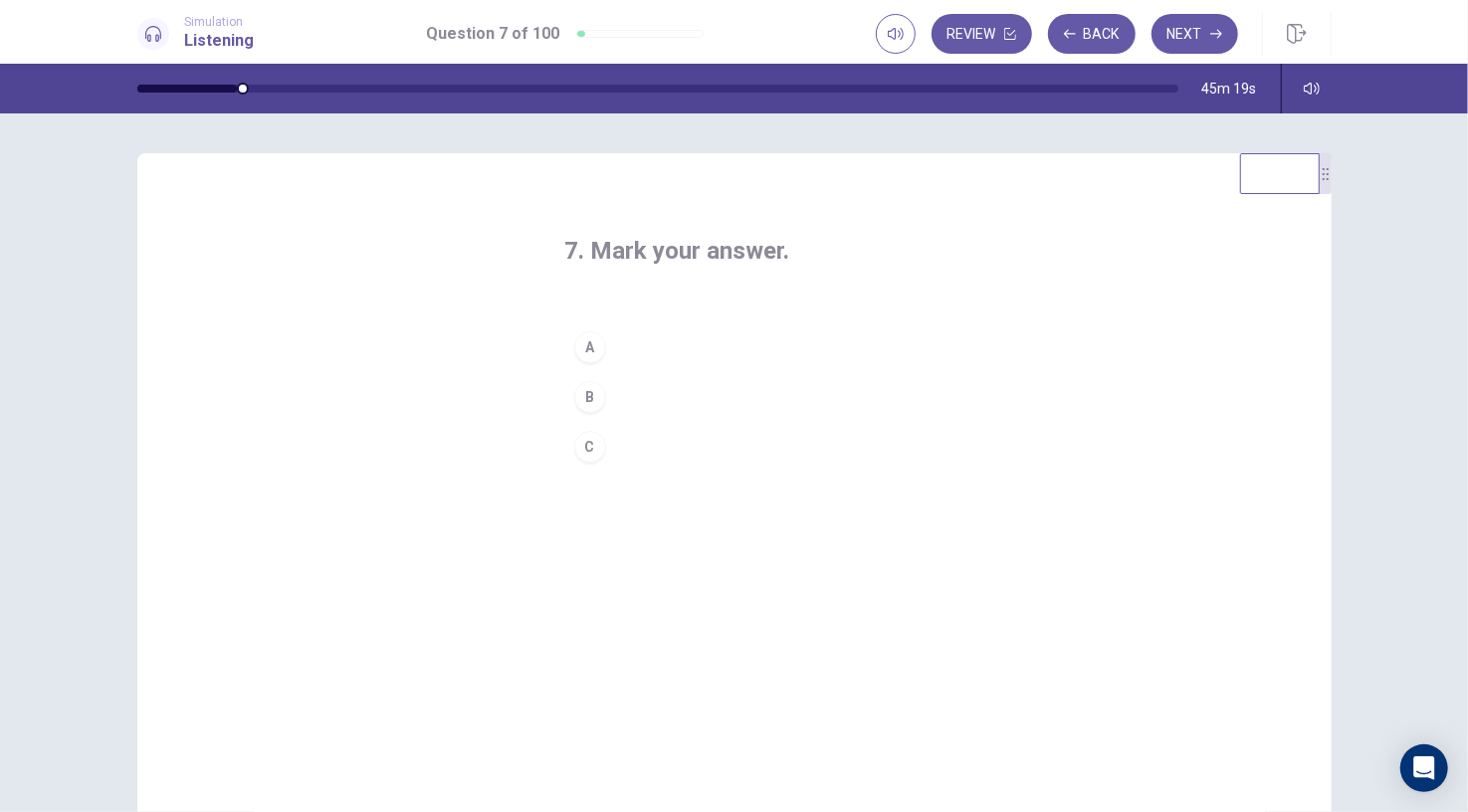 click on "A" at bounding box center [590, 347] 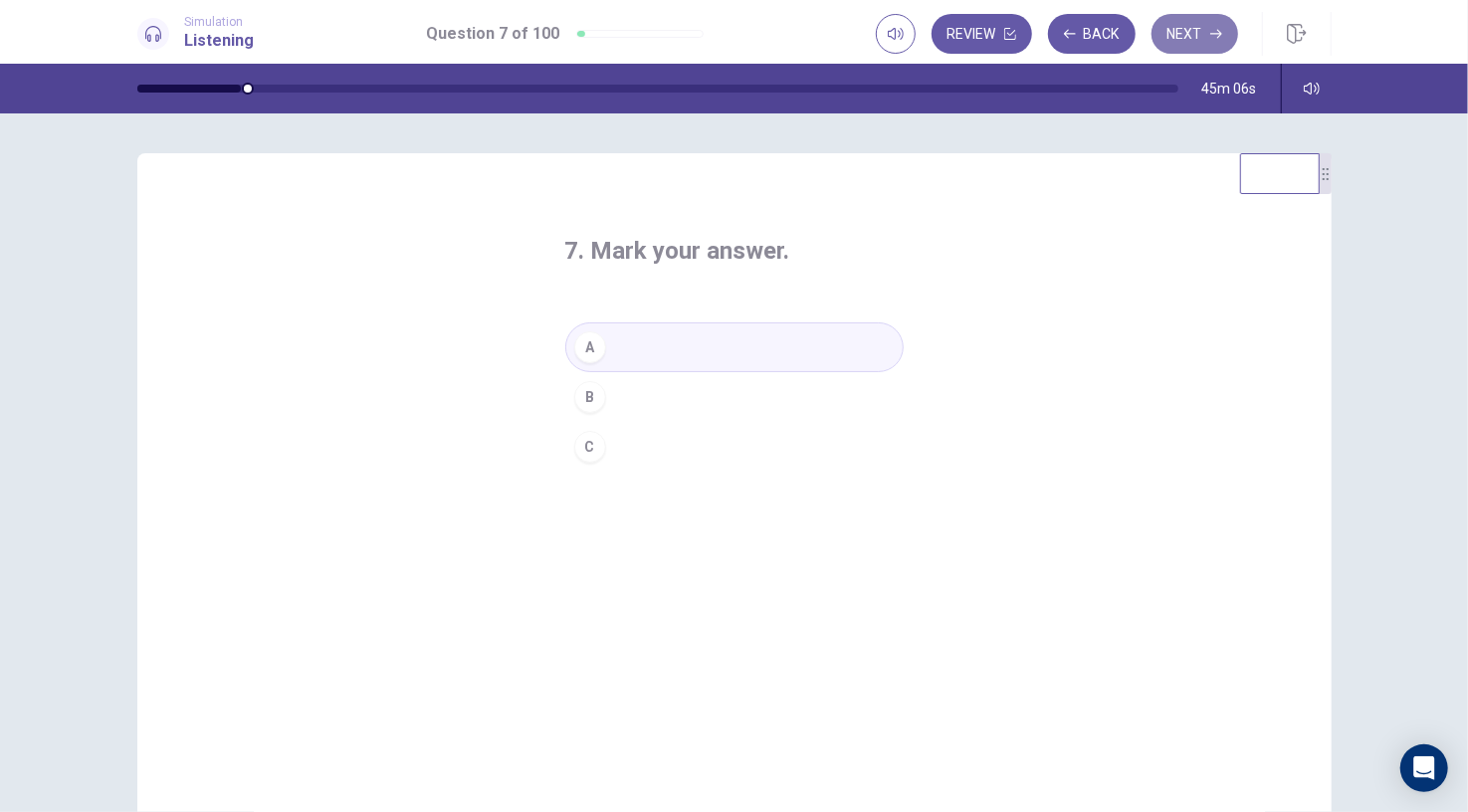 click on "Next" at bounding box center [1194, 34] 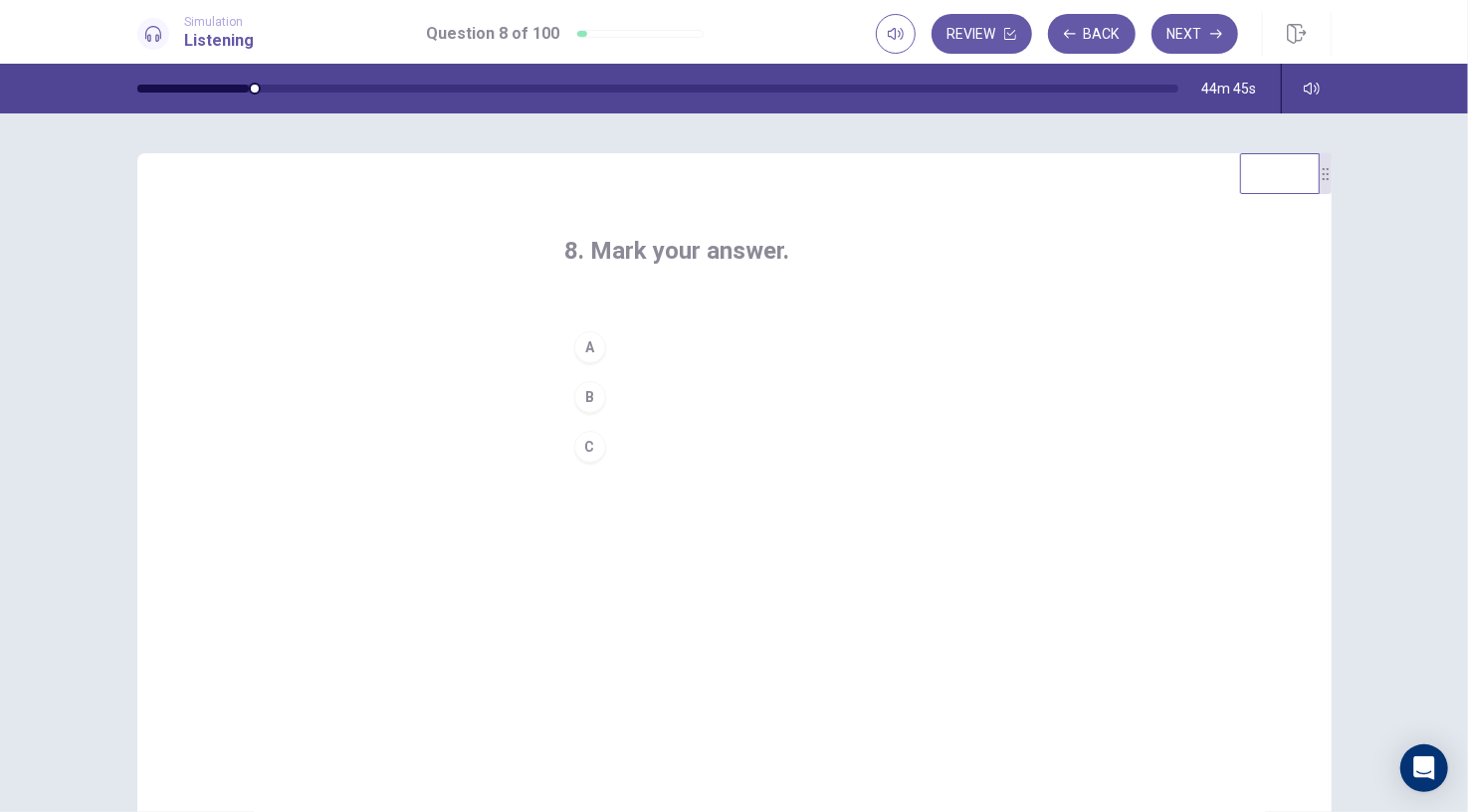 click on "C" at bounding box center [590, 447] 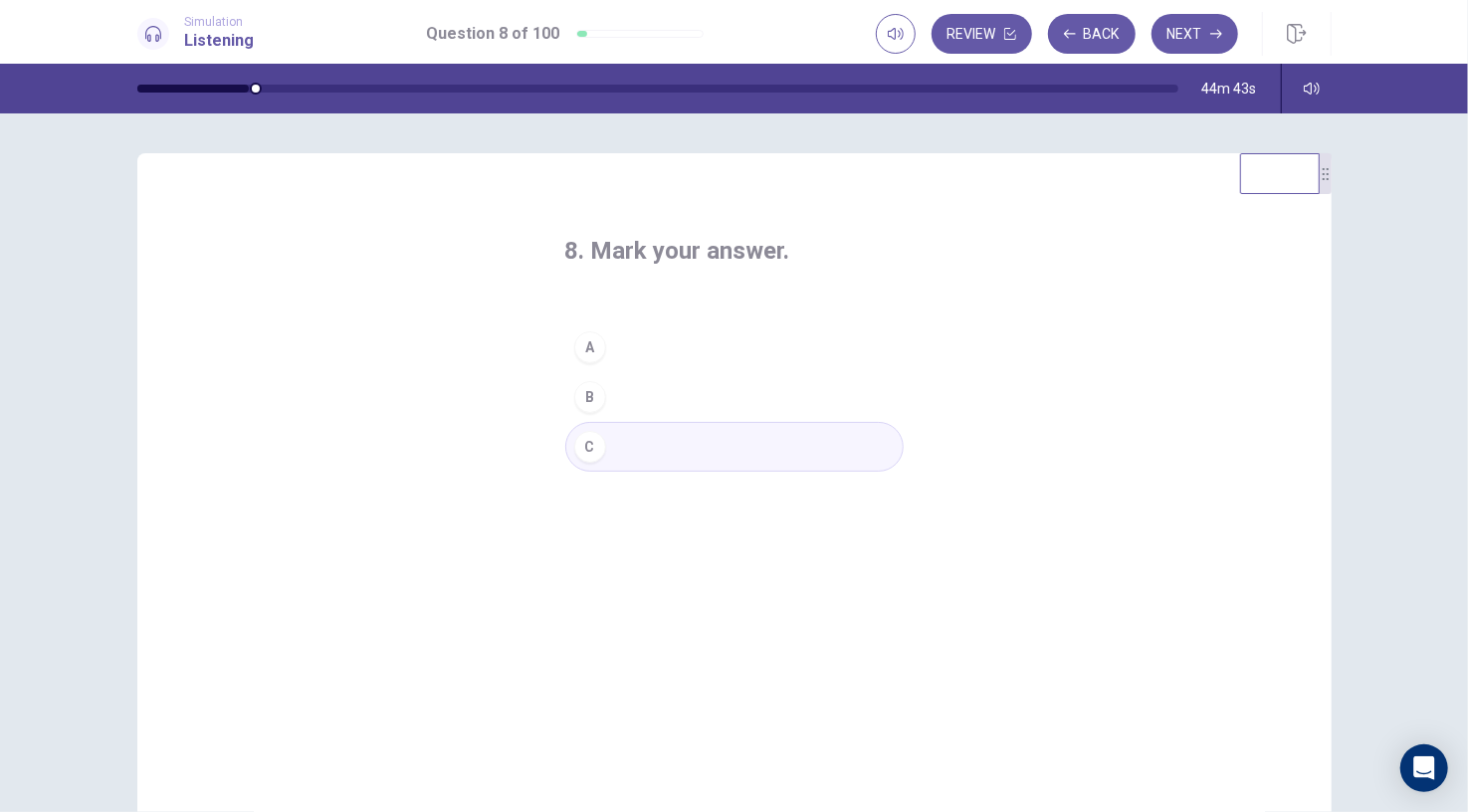 type 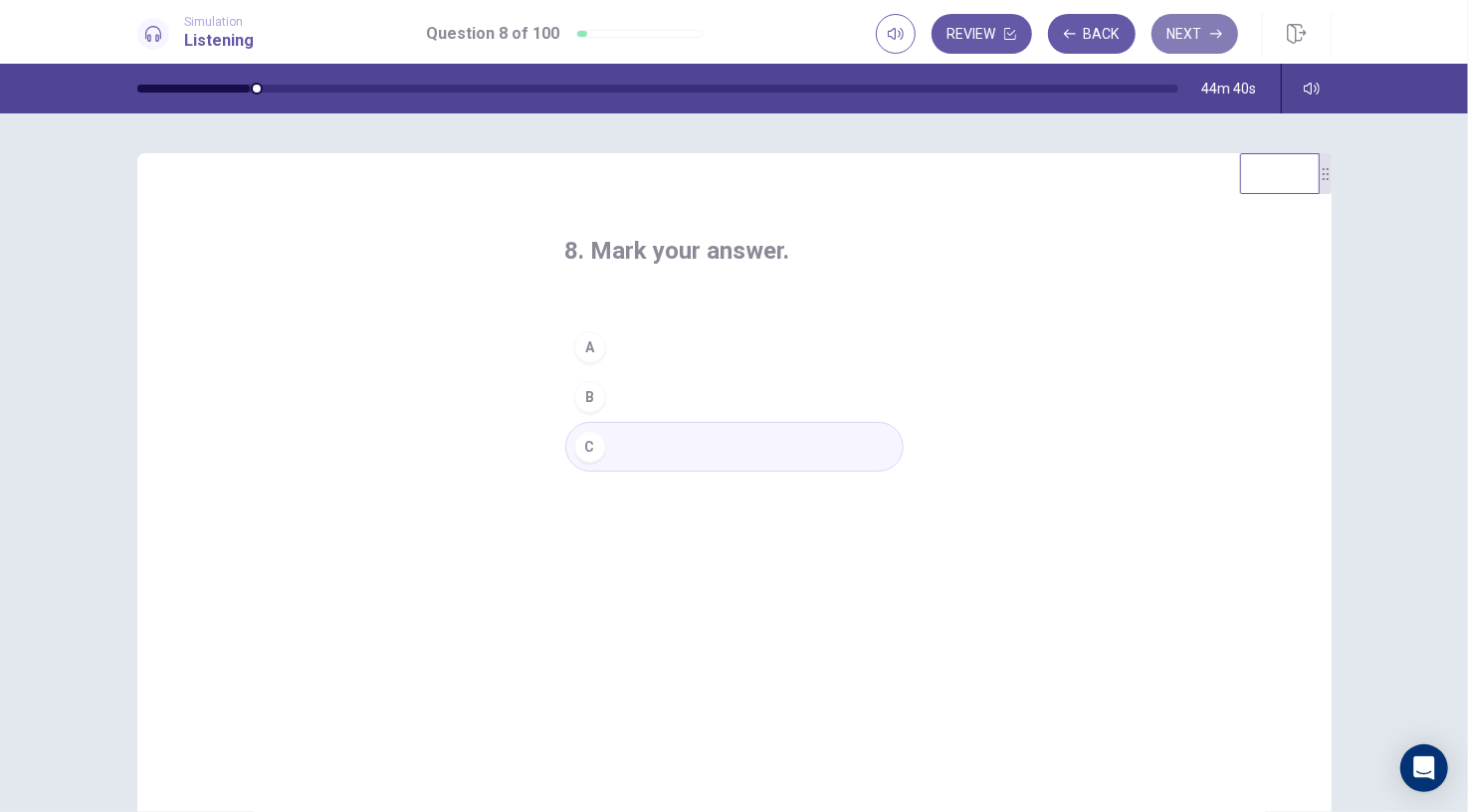 click on "Next" at bounding box center [1194, 34] 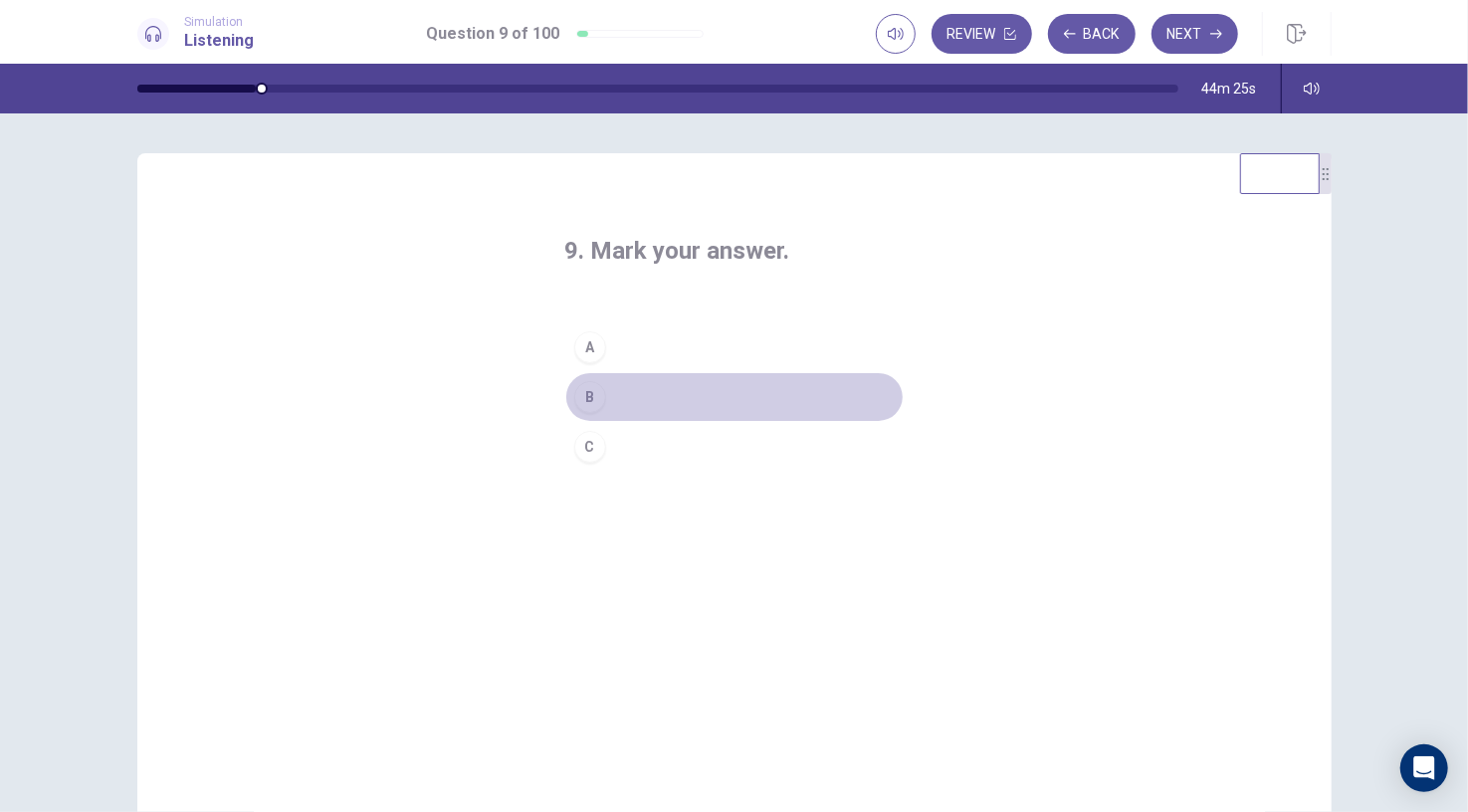 click on "B" at bounding box center [734, 397] 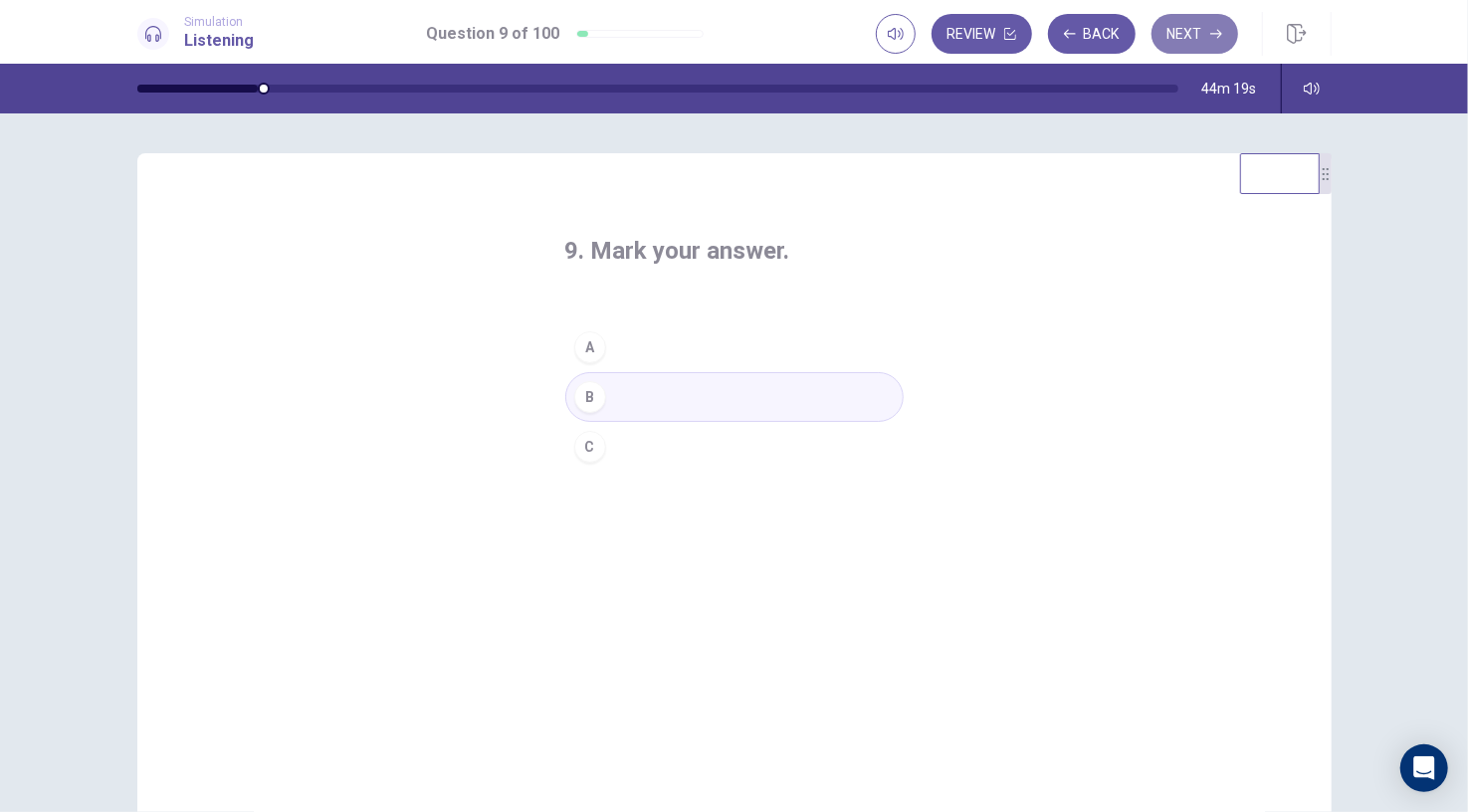 click on "Next" at bounding box center (1194, 34) 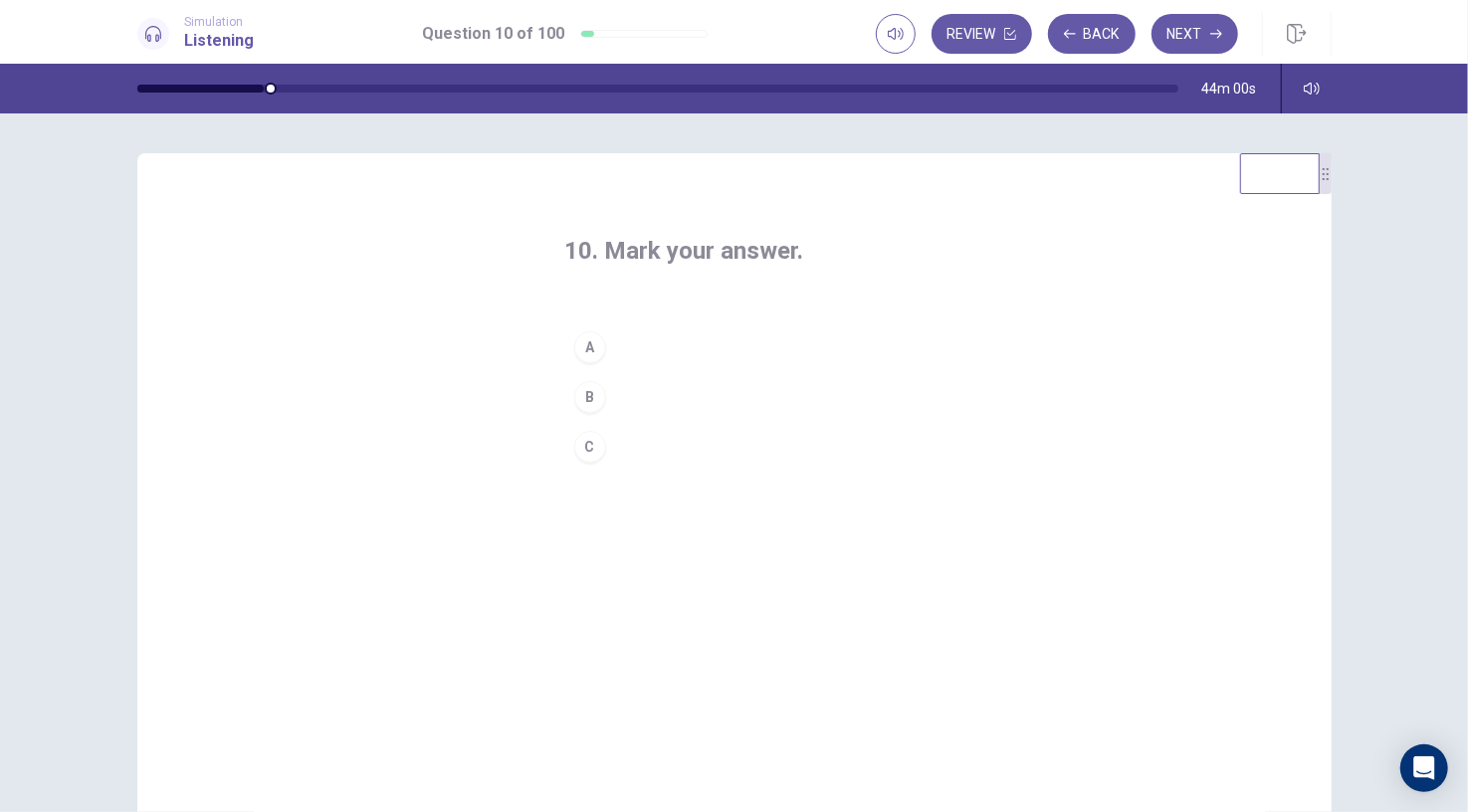 click on "B" at bounding box center (734, 397) 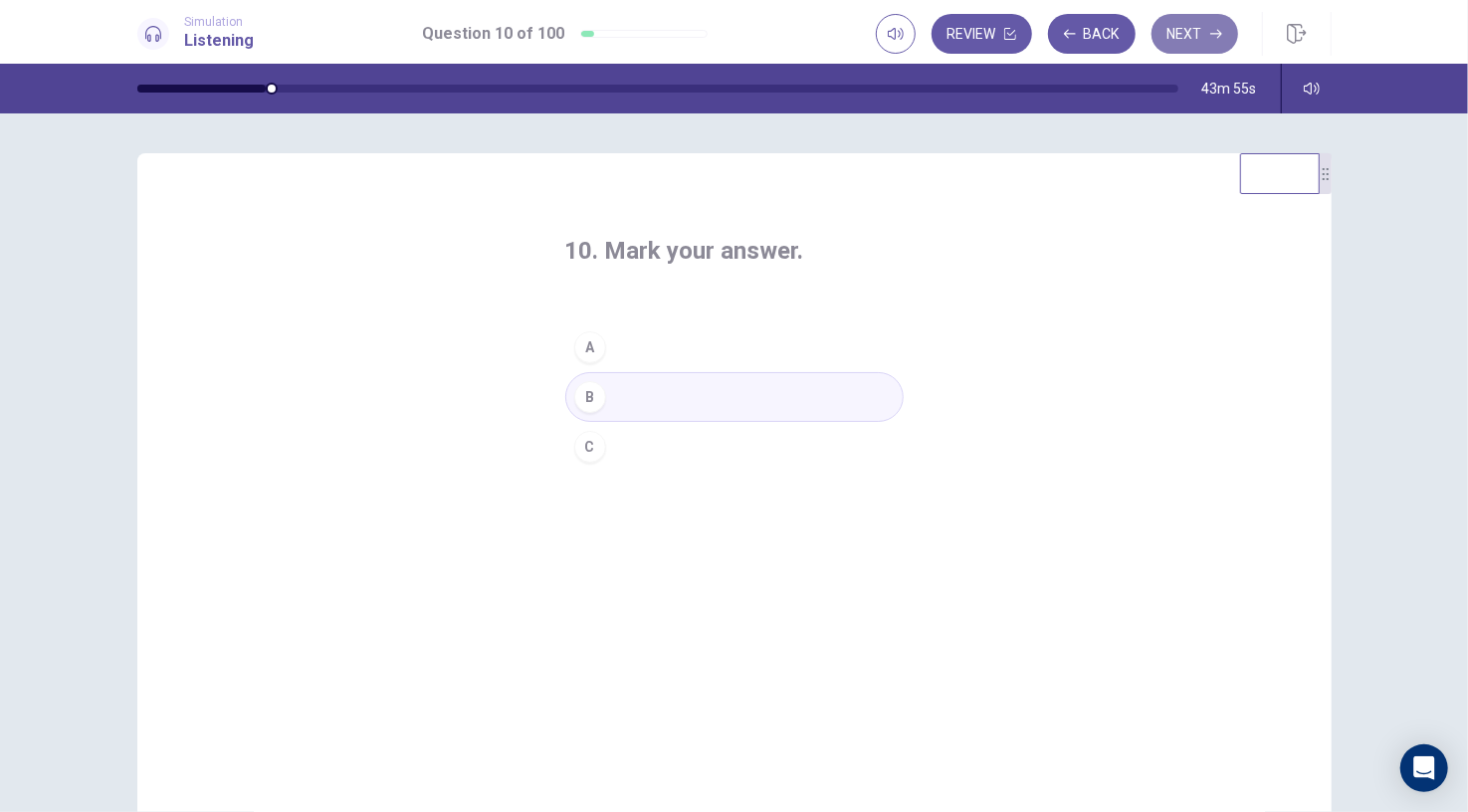 click on "Next" at bounding box center (1194, 34) 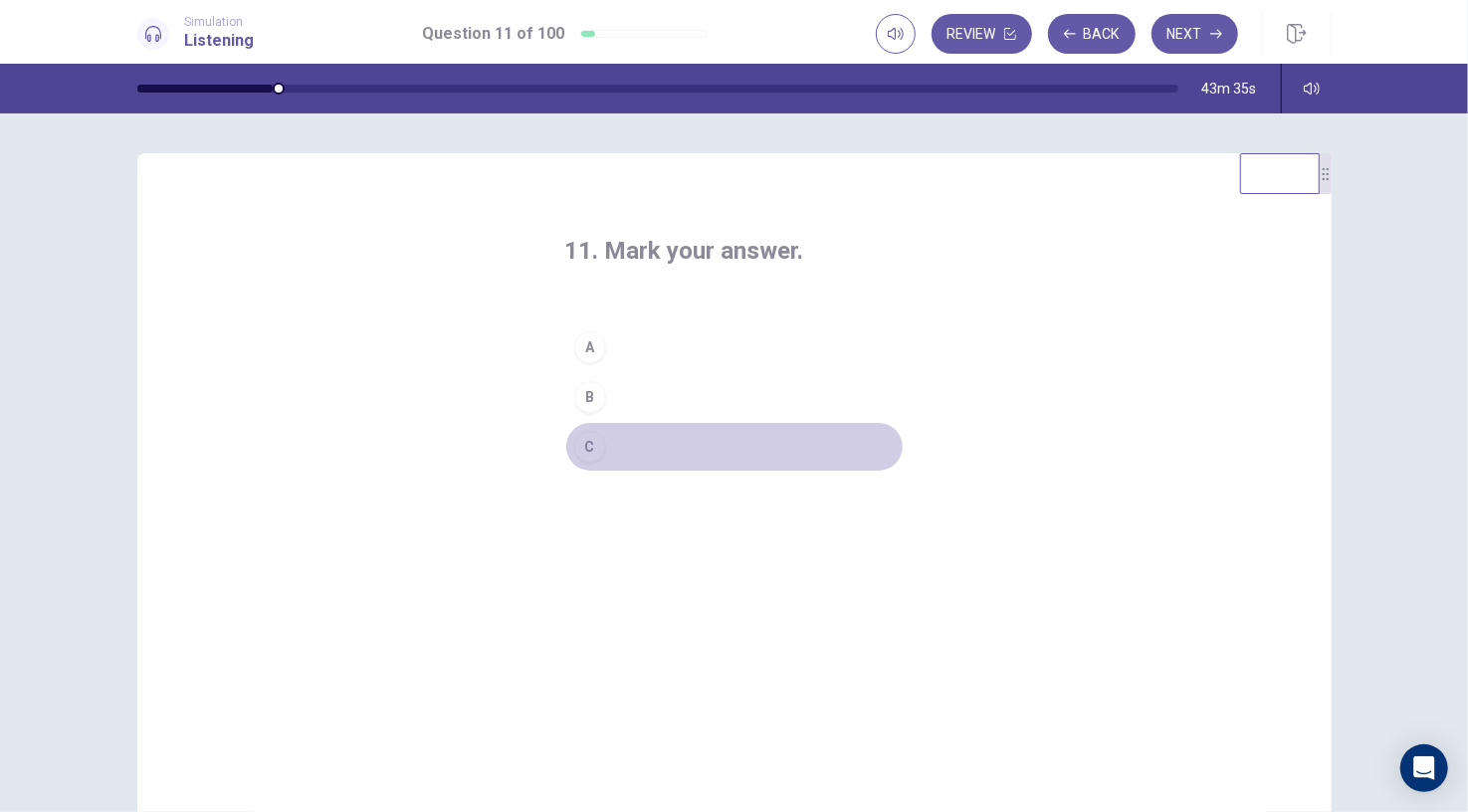 click on "C" at bounding box center (734, 447) 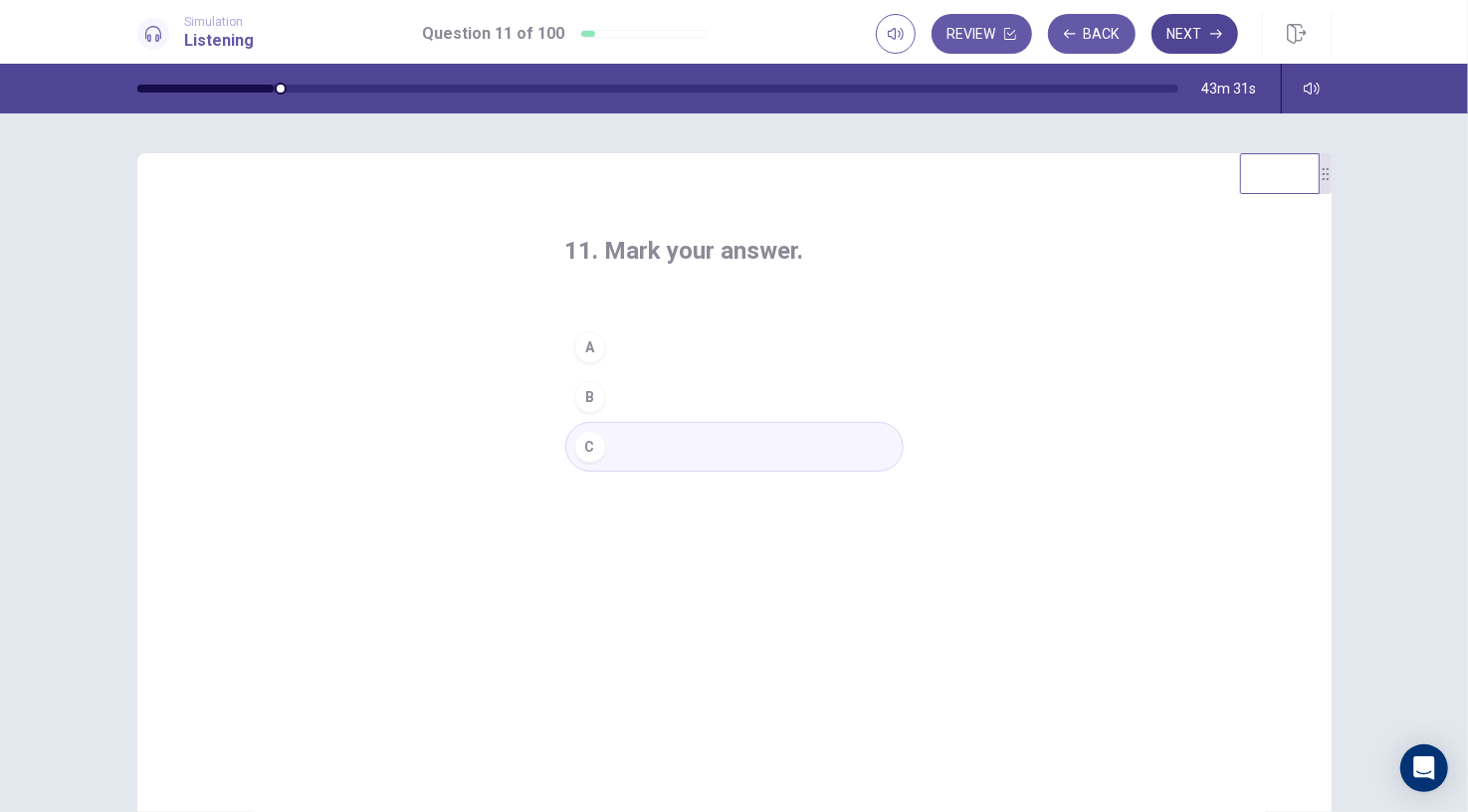 click on "Next" at bounding box center [1194, 34] 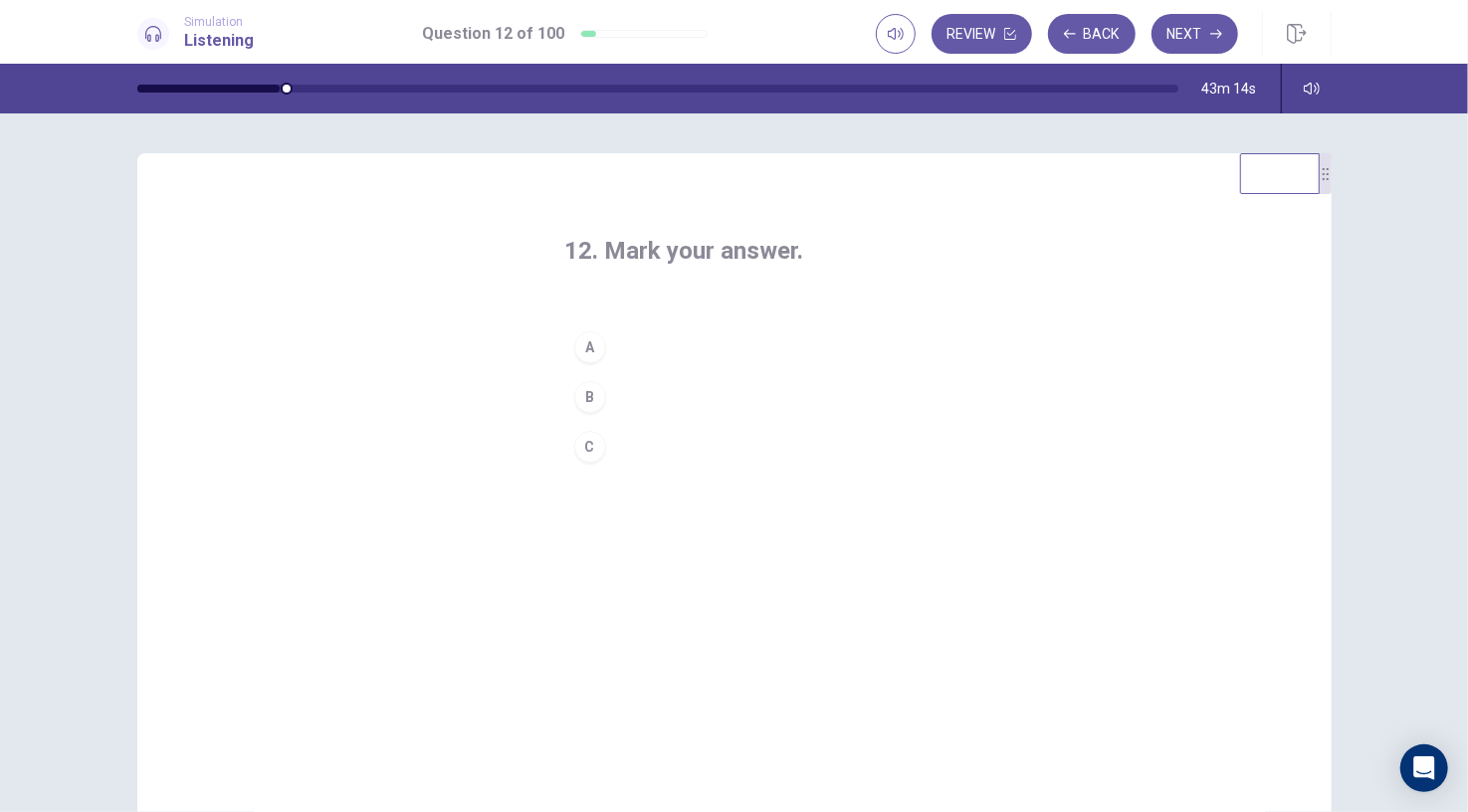 click on "C" at bounding box center (734, 447) 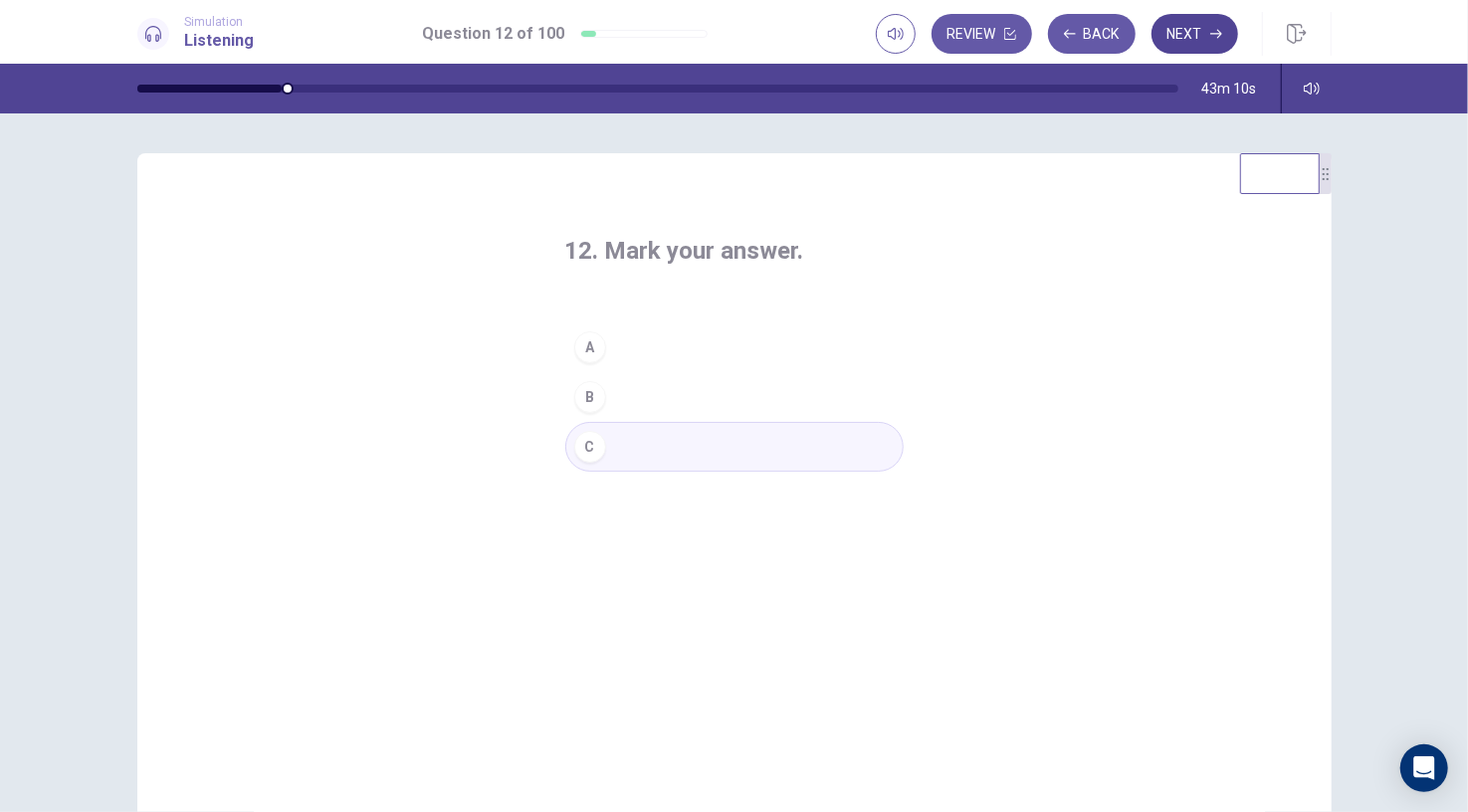 click on "Next" at bounding box center [1194, 34] 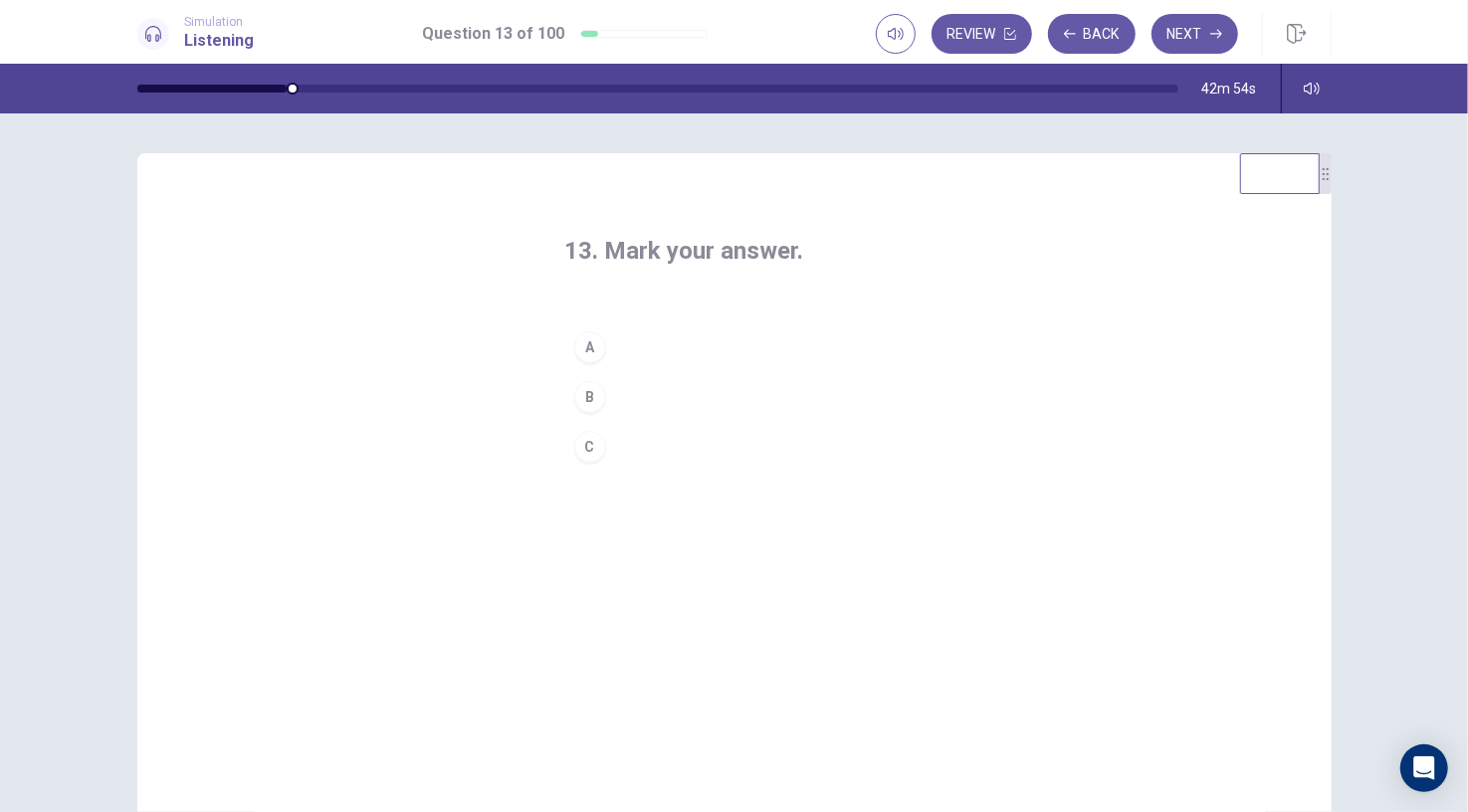 click on "A" at bounding box center [734, 347] 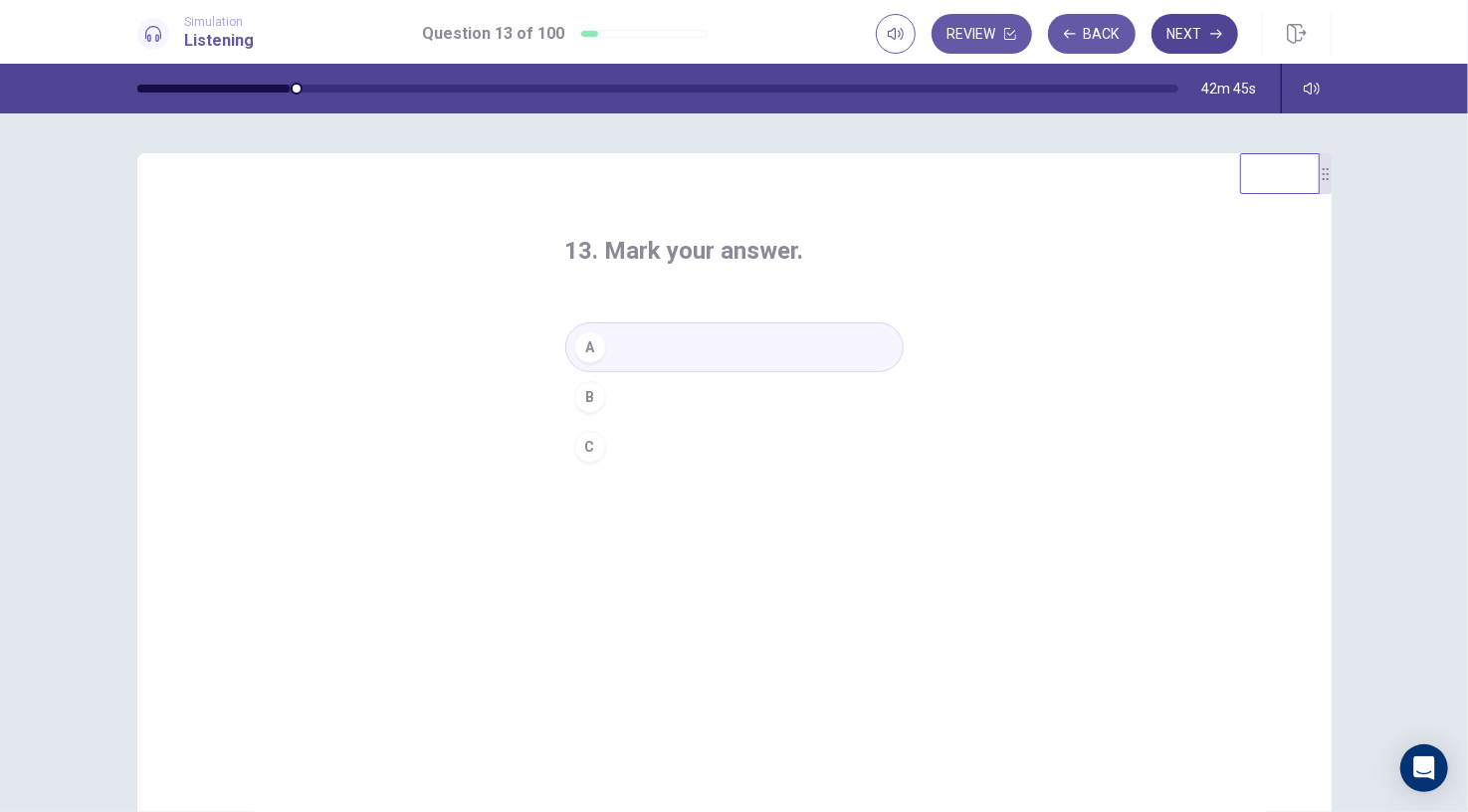 click on "Next" at bounding box center (1194, 34) 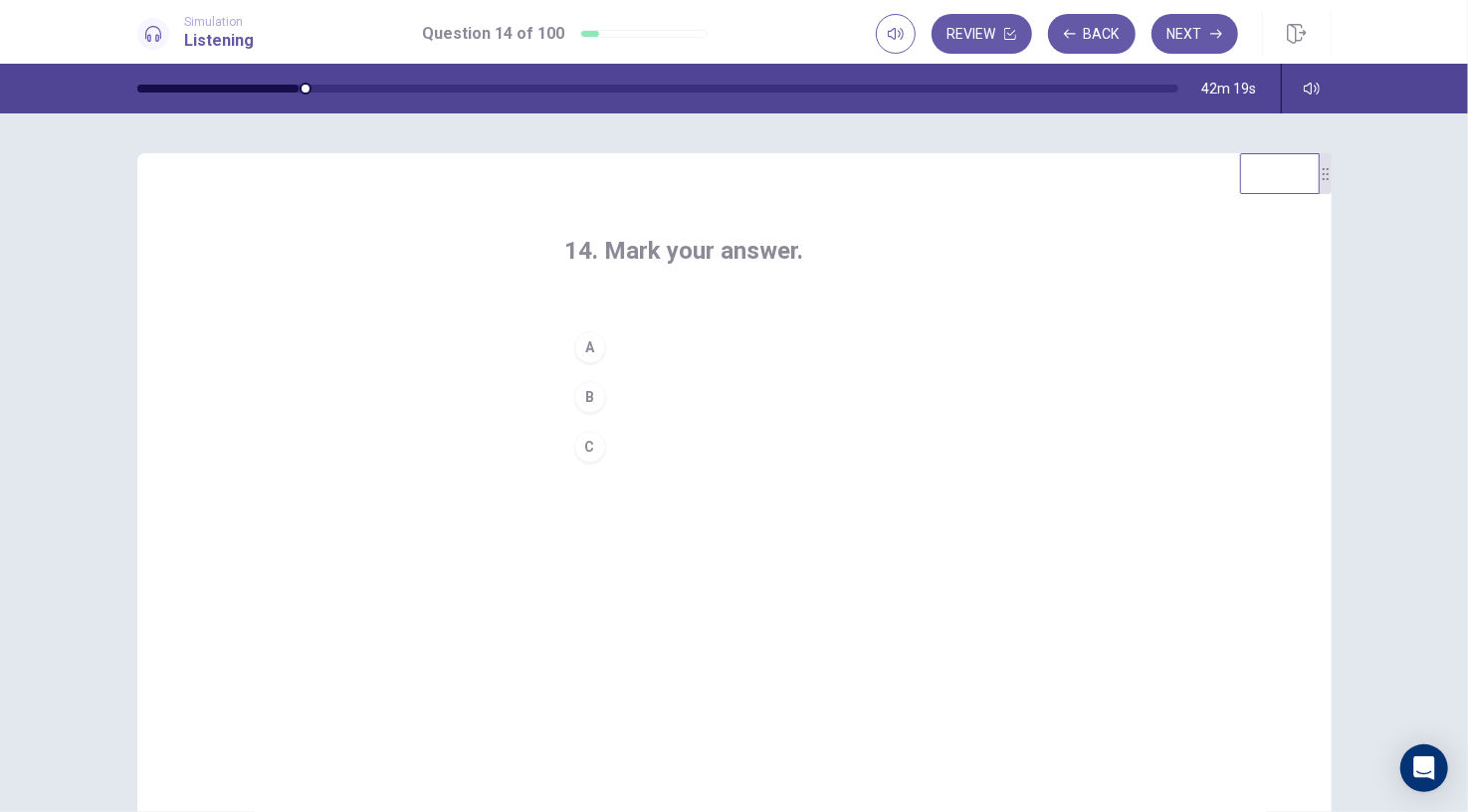 click on "C" at bounding box center (734, 447) 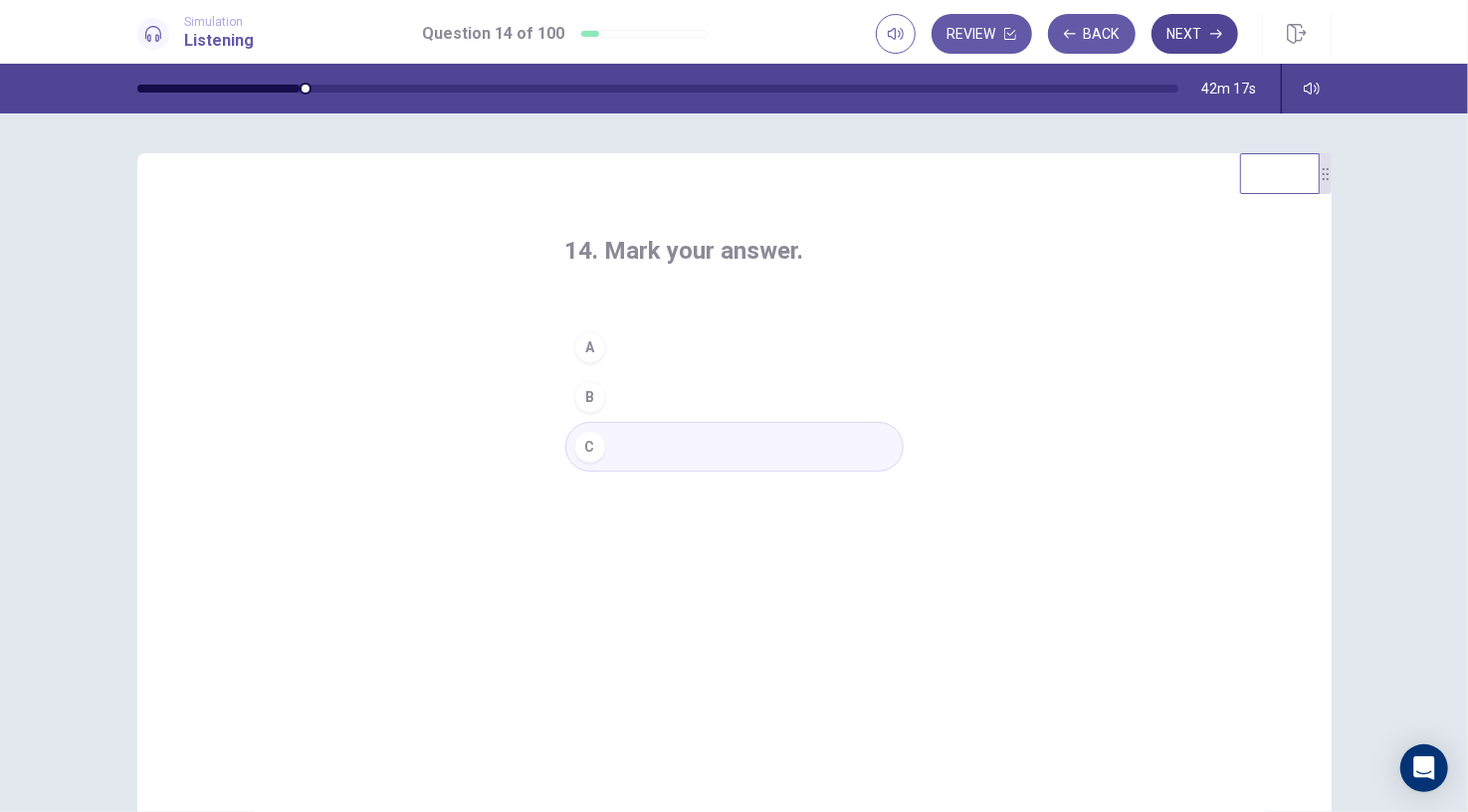 click on "Next" at bounding box center (1194, 34) 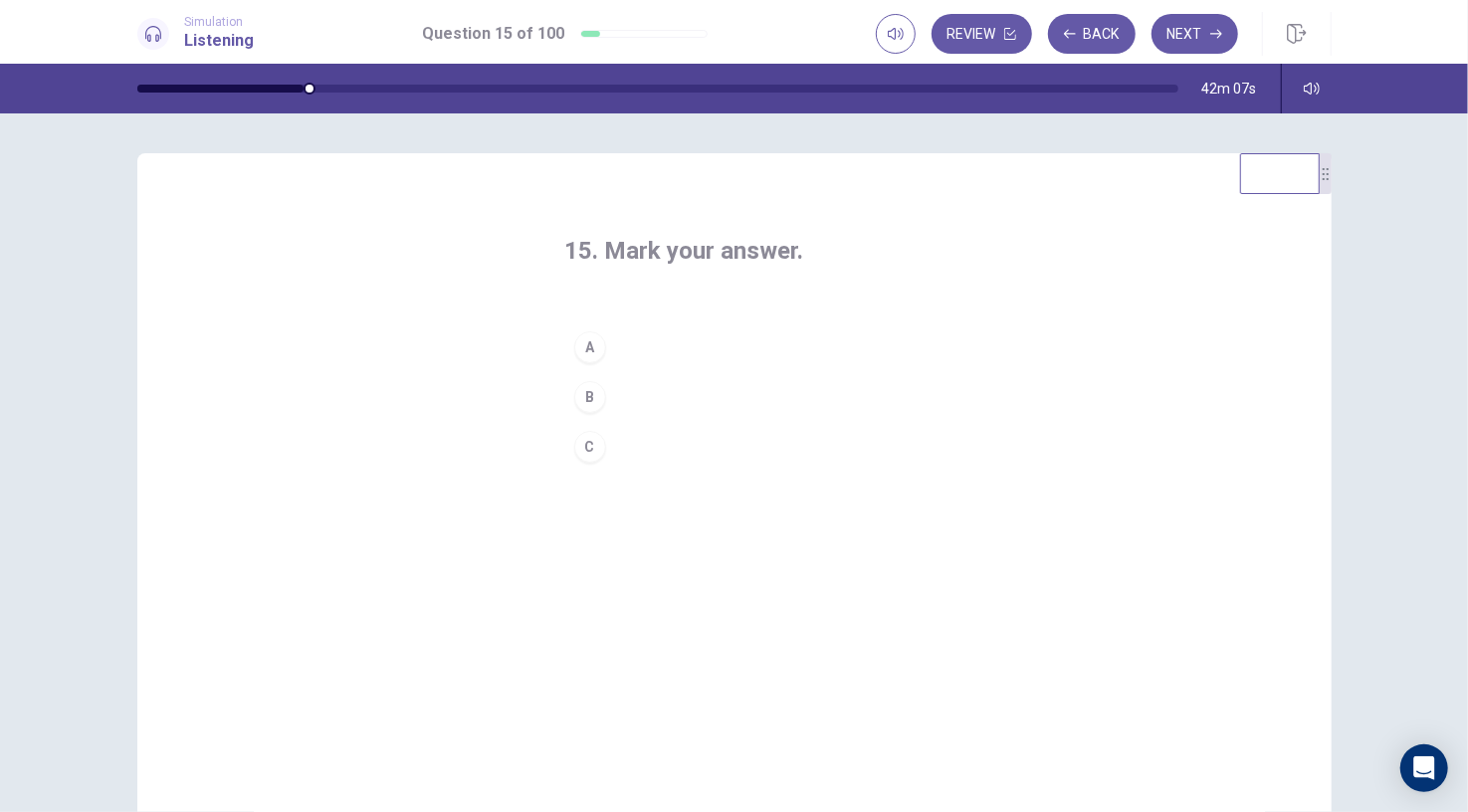 click on "A" at bounding box center (734, 347) 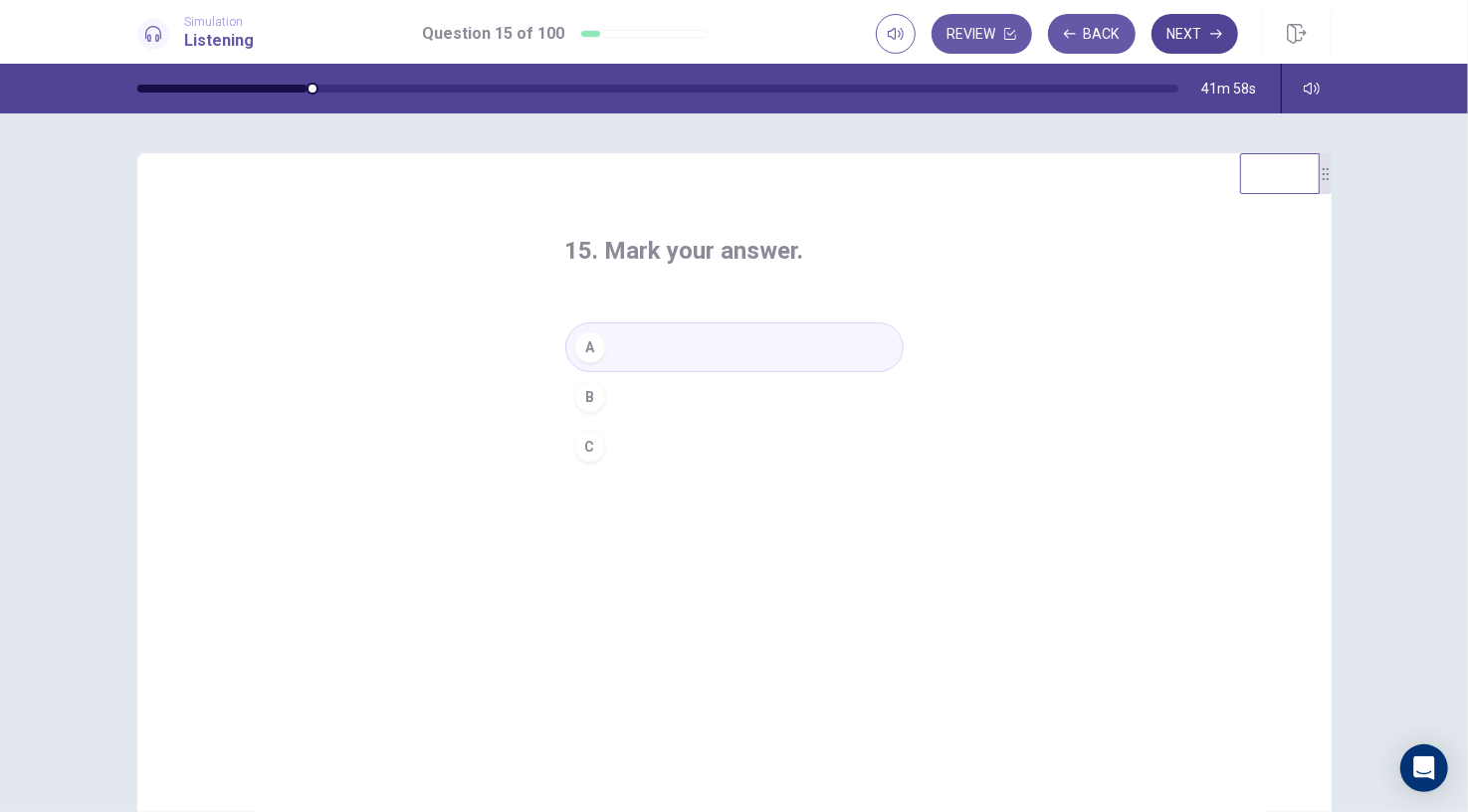 click on "Next" at bounding box center [1194, 34] 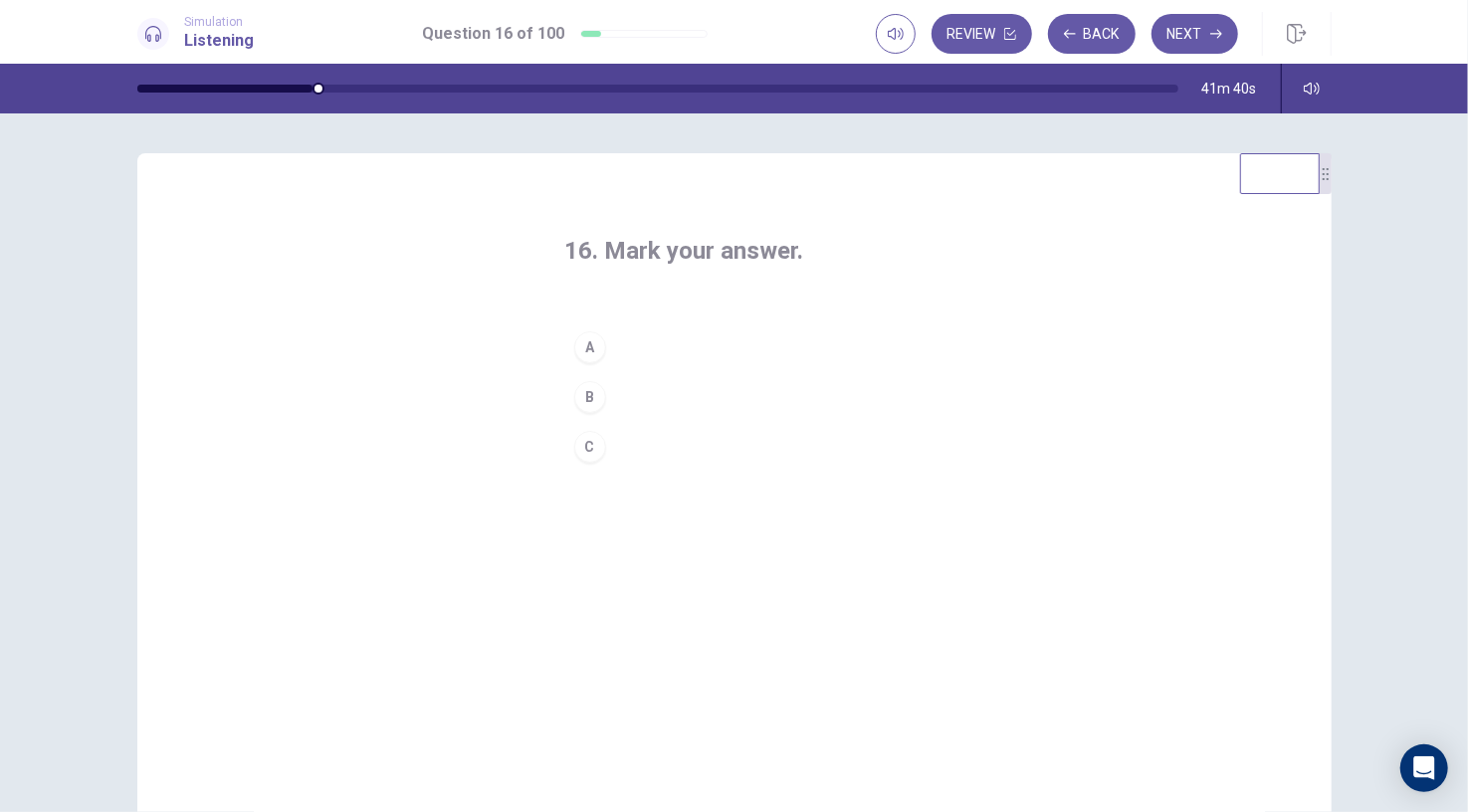 click on "B" at bounding box center [734, 397] 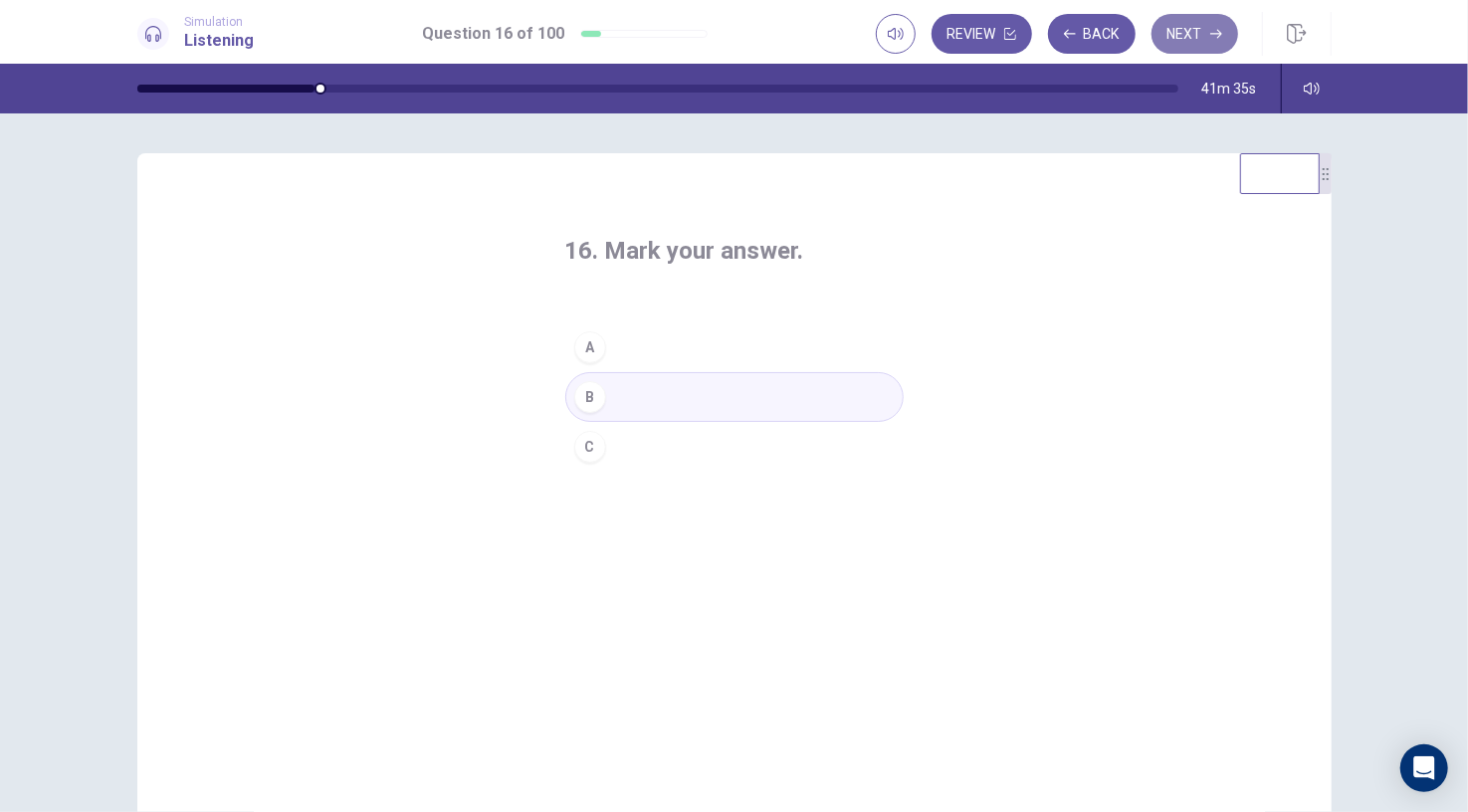 click on "Next" at bounding box center (1194, 34) 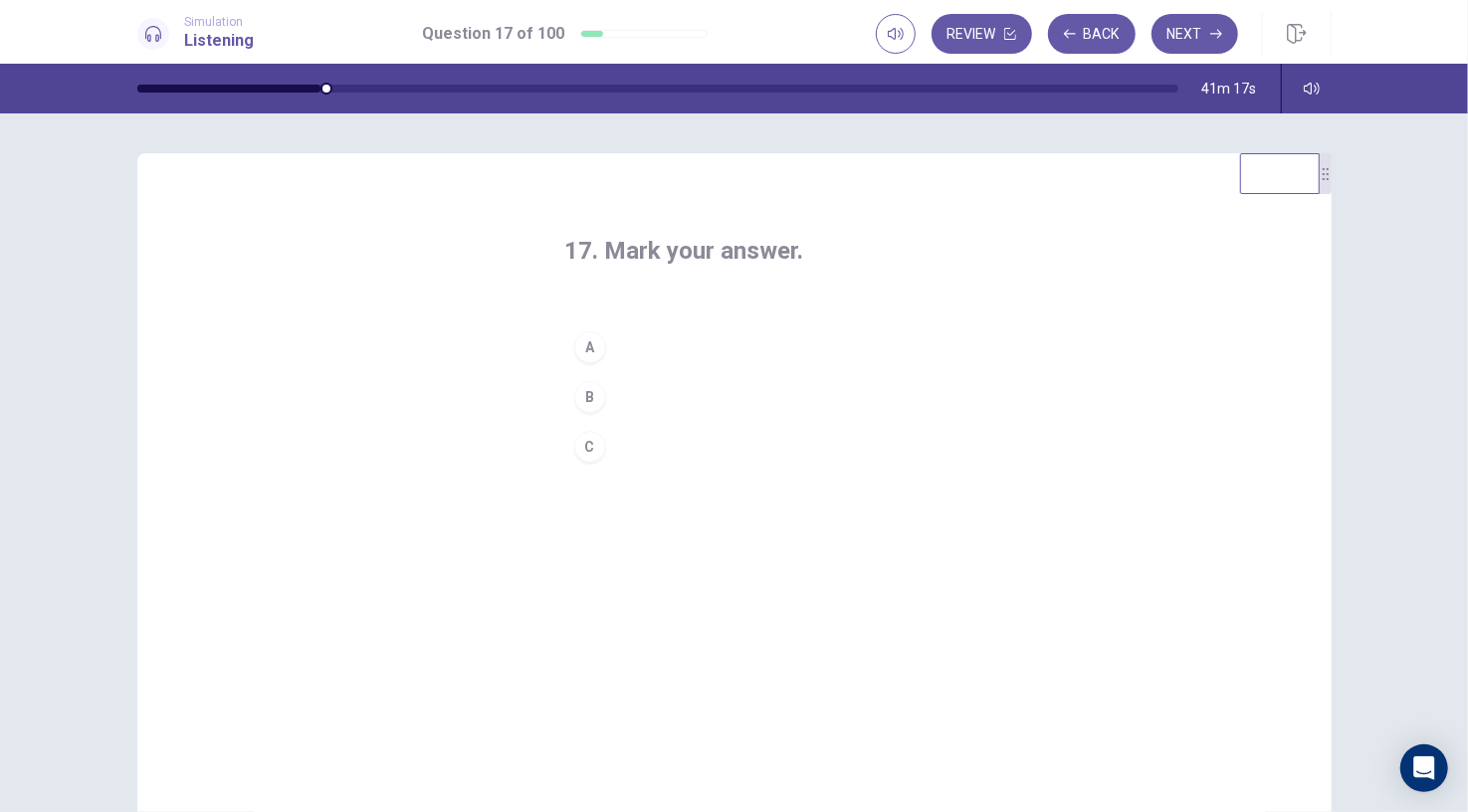 click on "A" at bounding box center (734, 347) 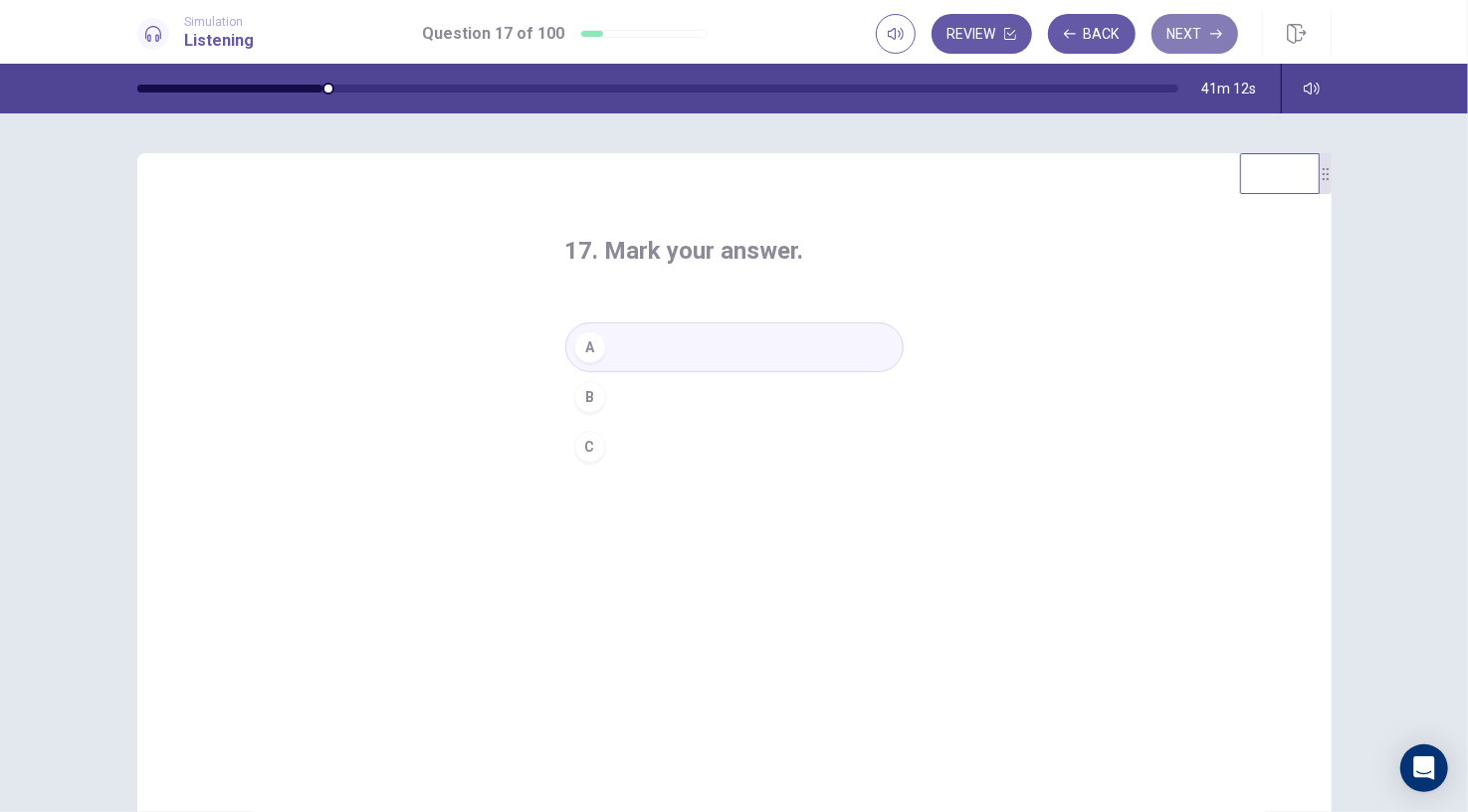 click on "Next" at bounding box center [1194, 34] 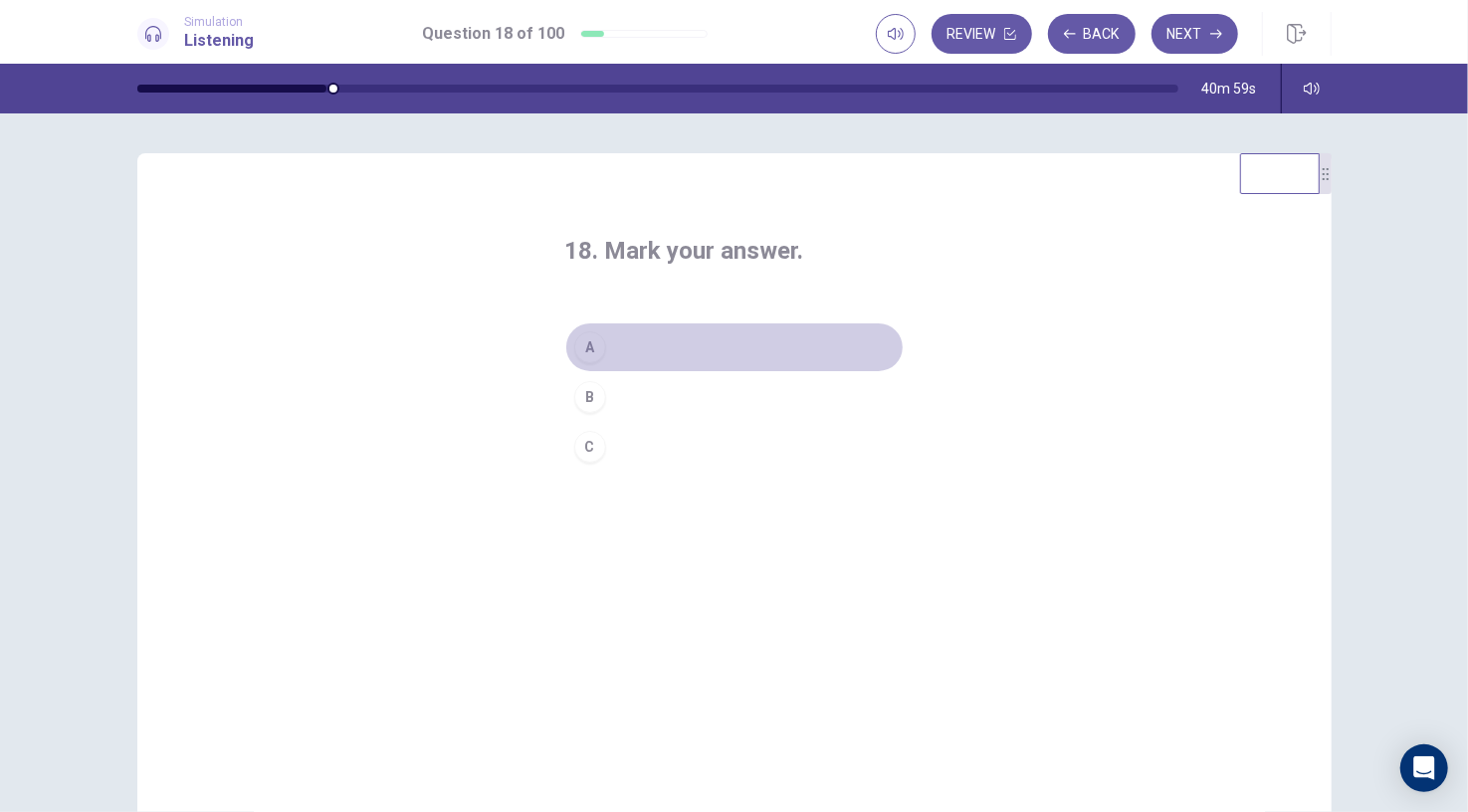 click on "A" at bounding box center [734, 347] 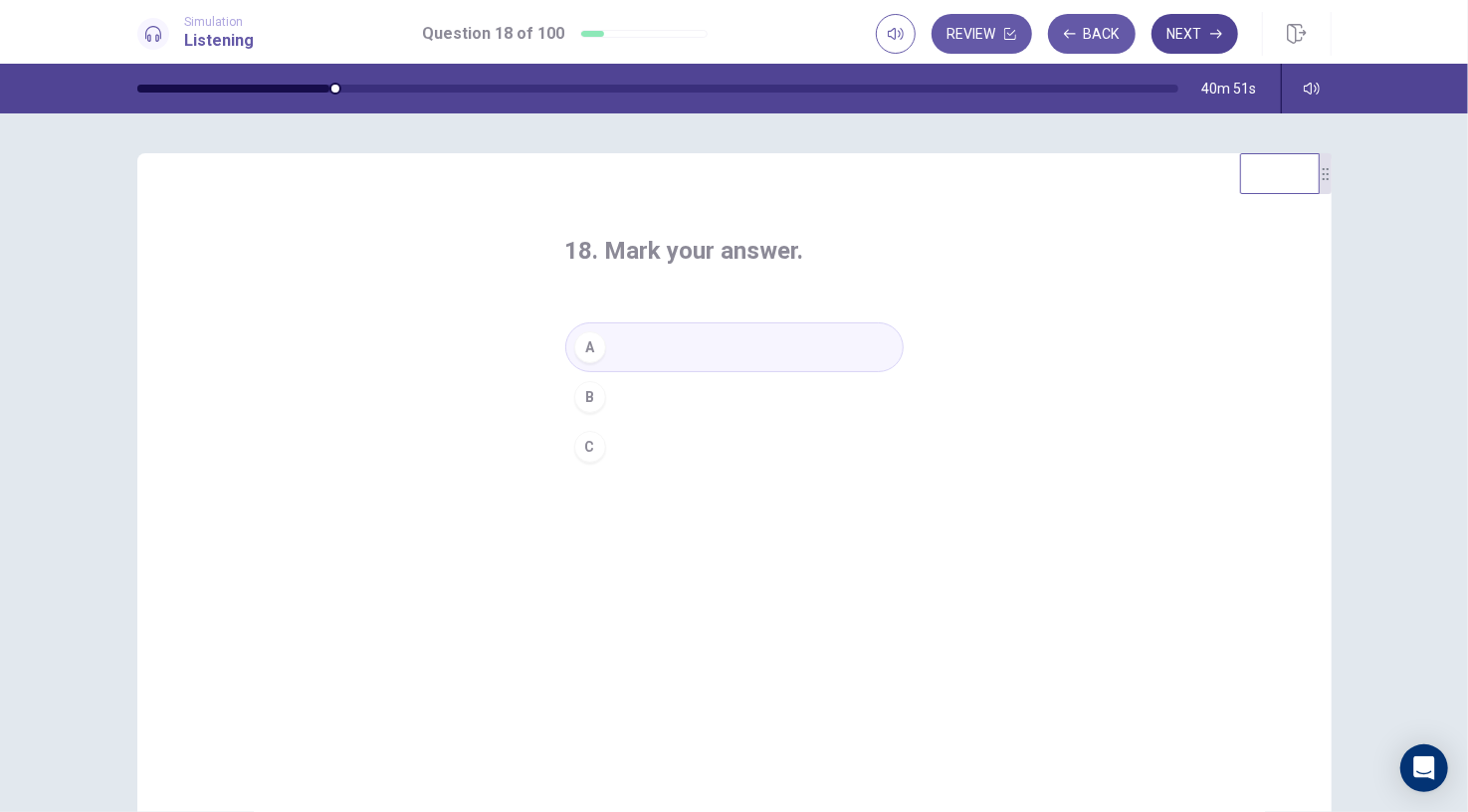 click 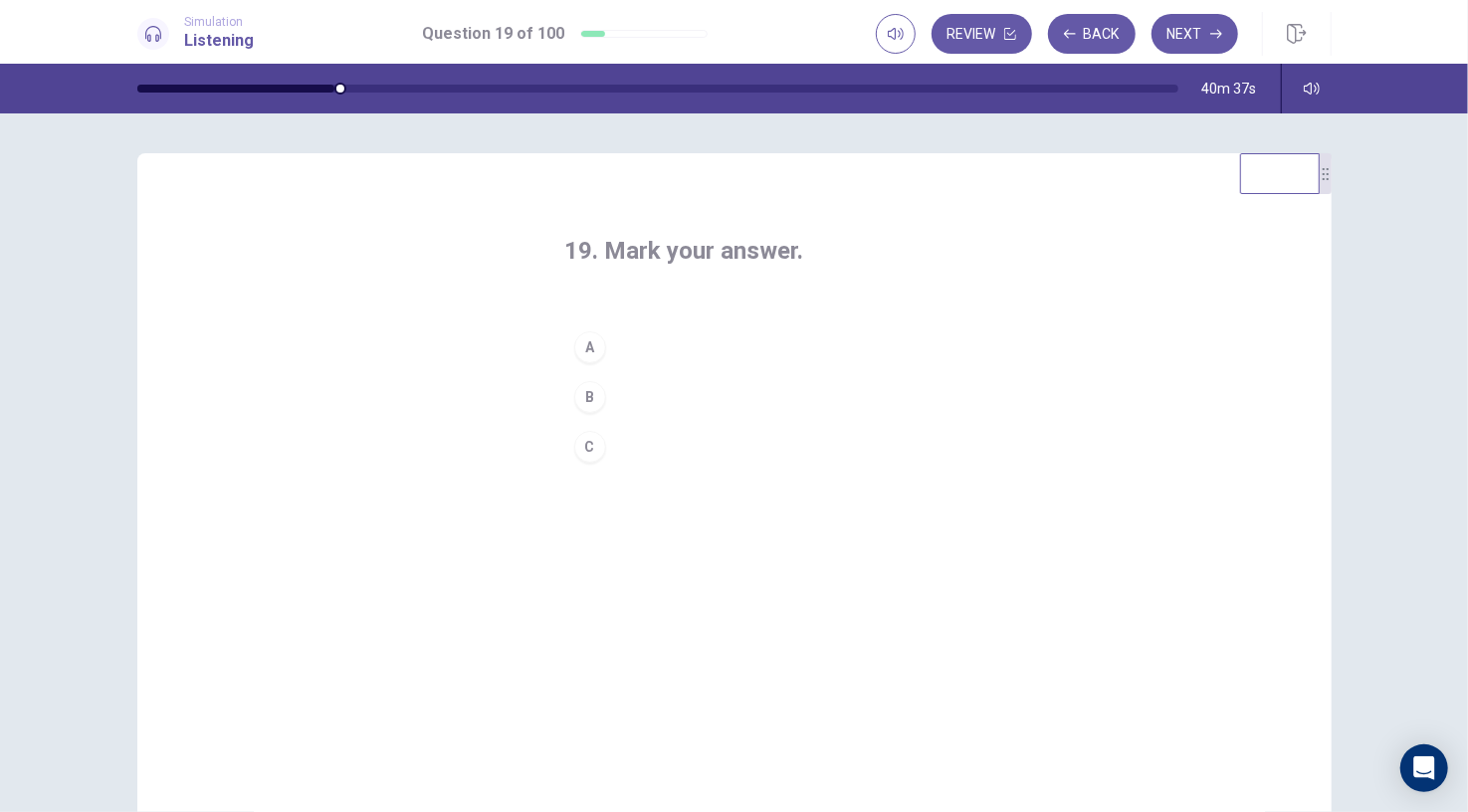 click on "A" at bounding box center [734, 347] 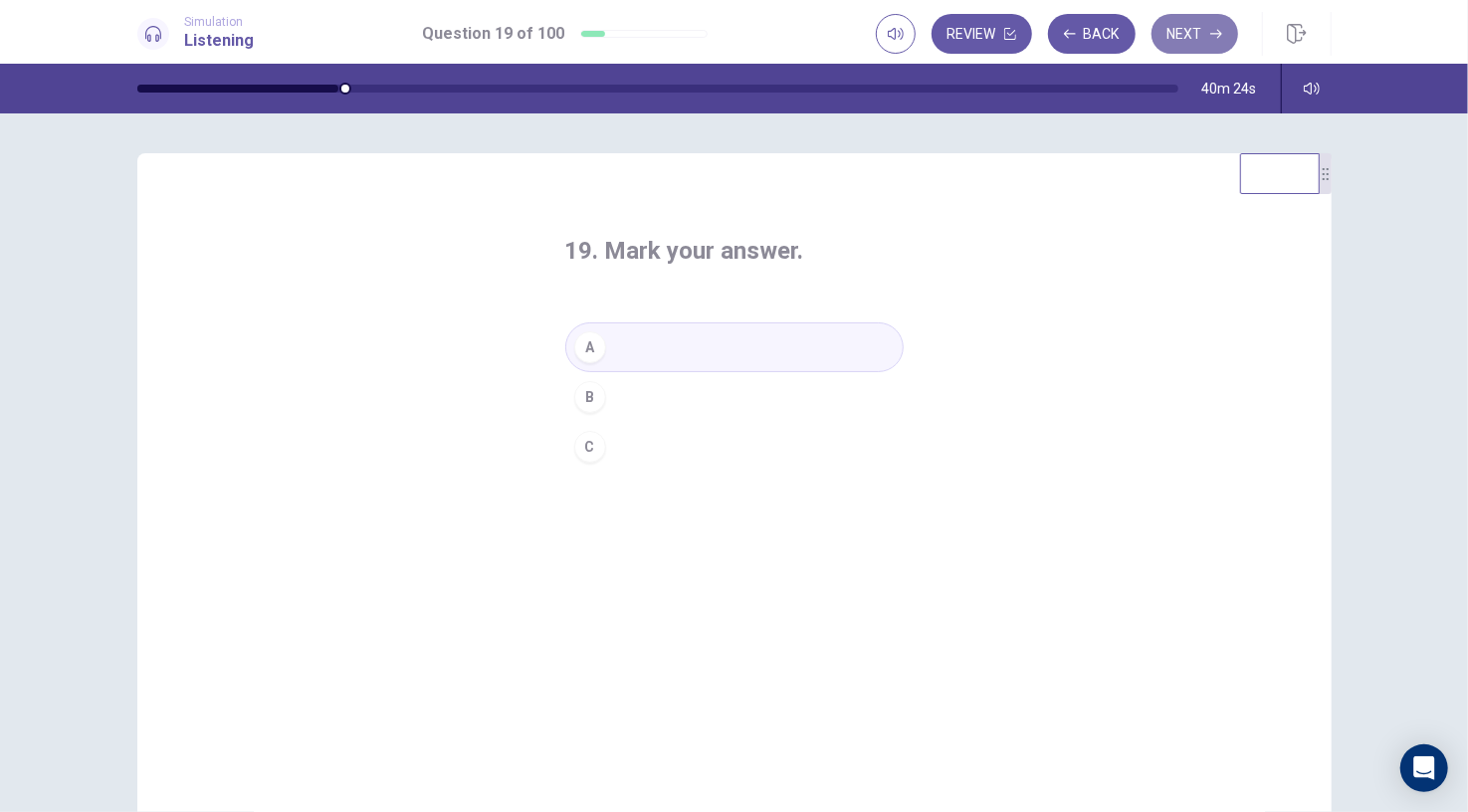 click on "Next" at bounding box center (1194, 34) 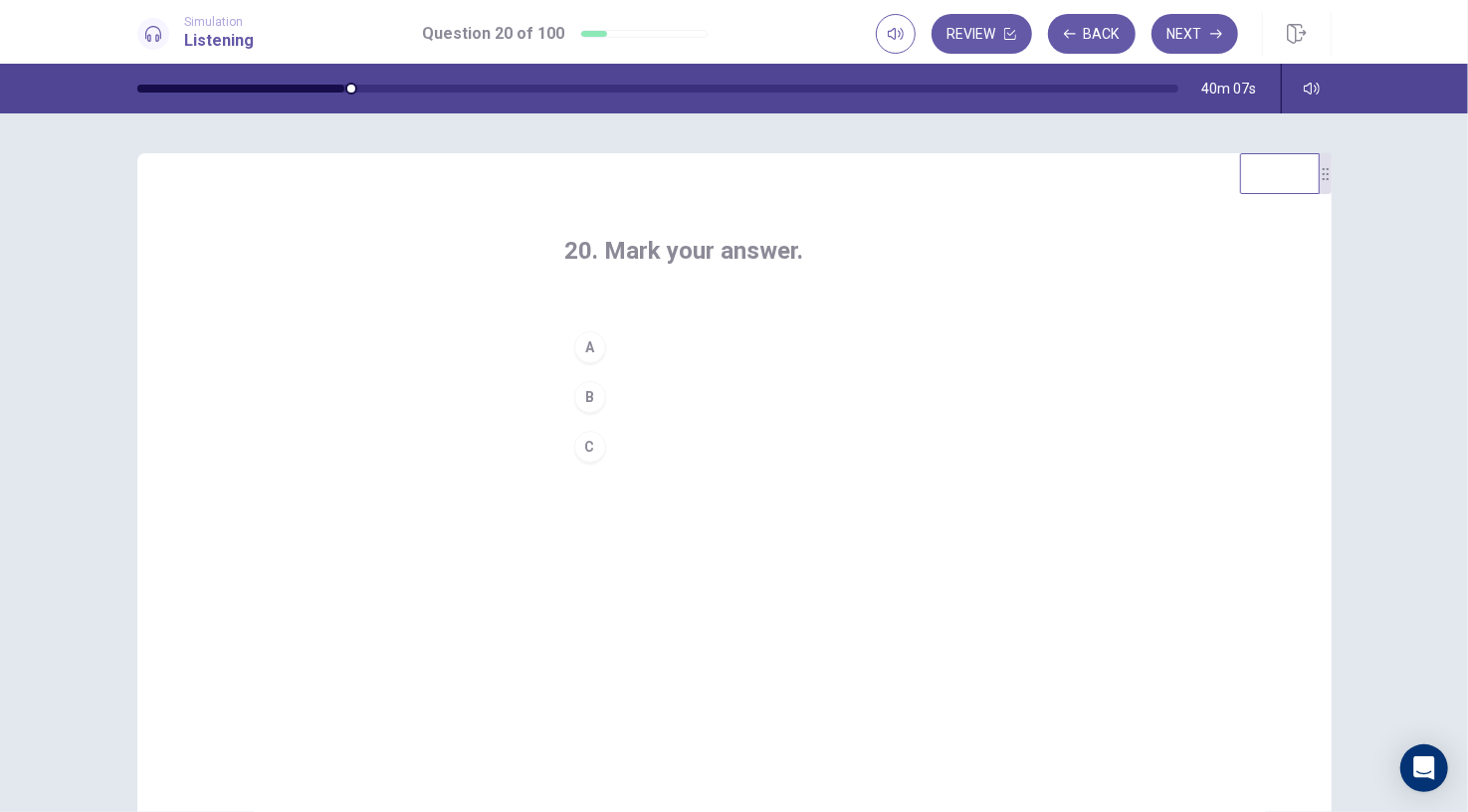 click on "C" at bounding box center (734, 447) 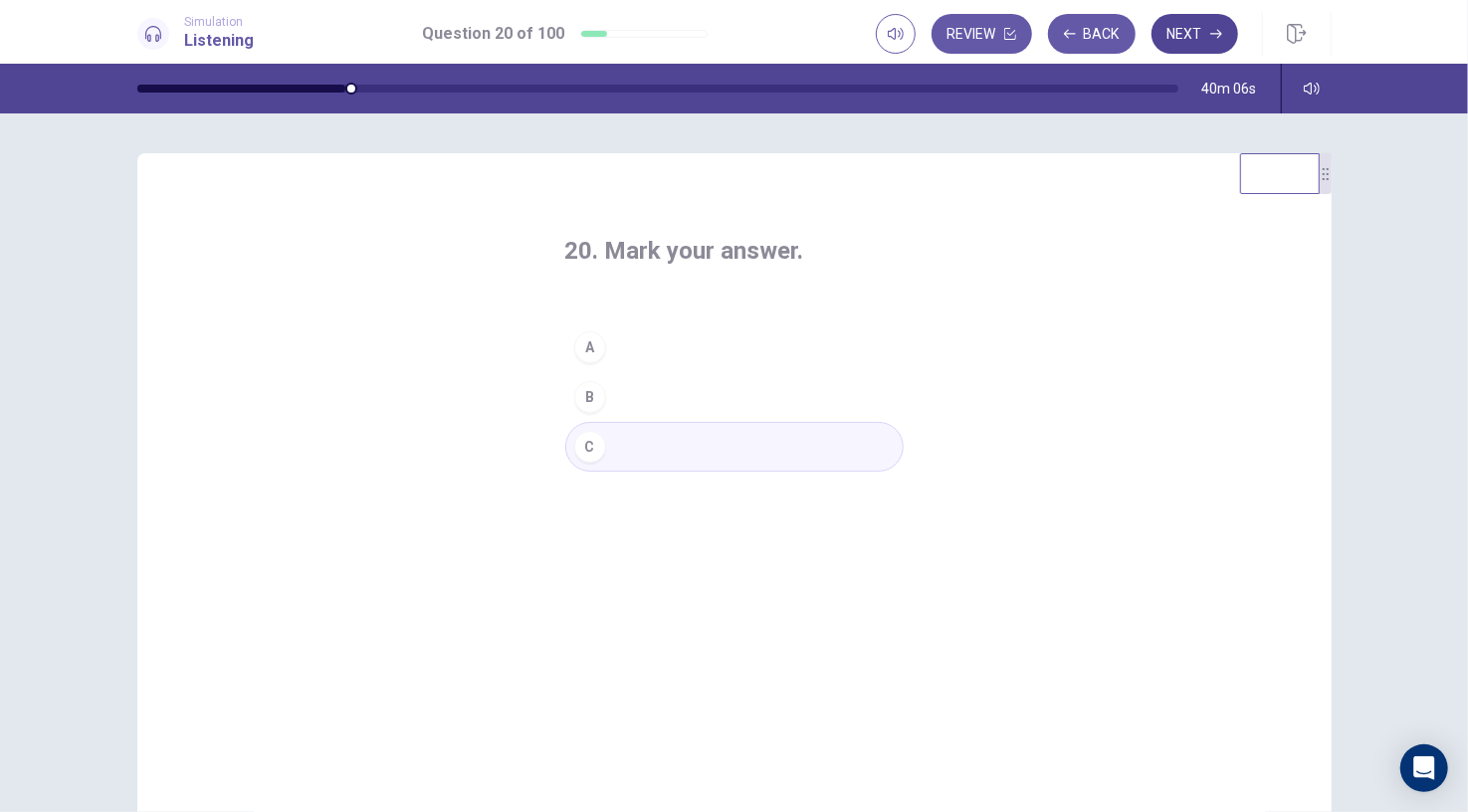 click on "Next" at bounding box center (1194, 34) 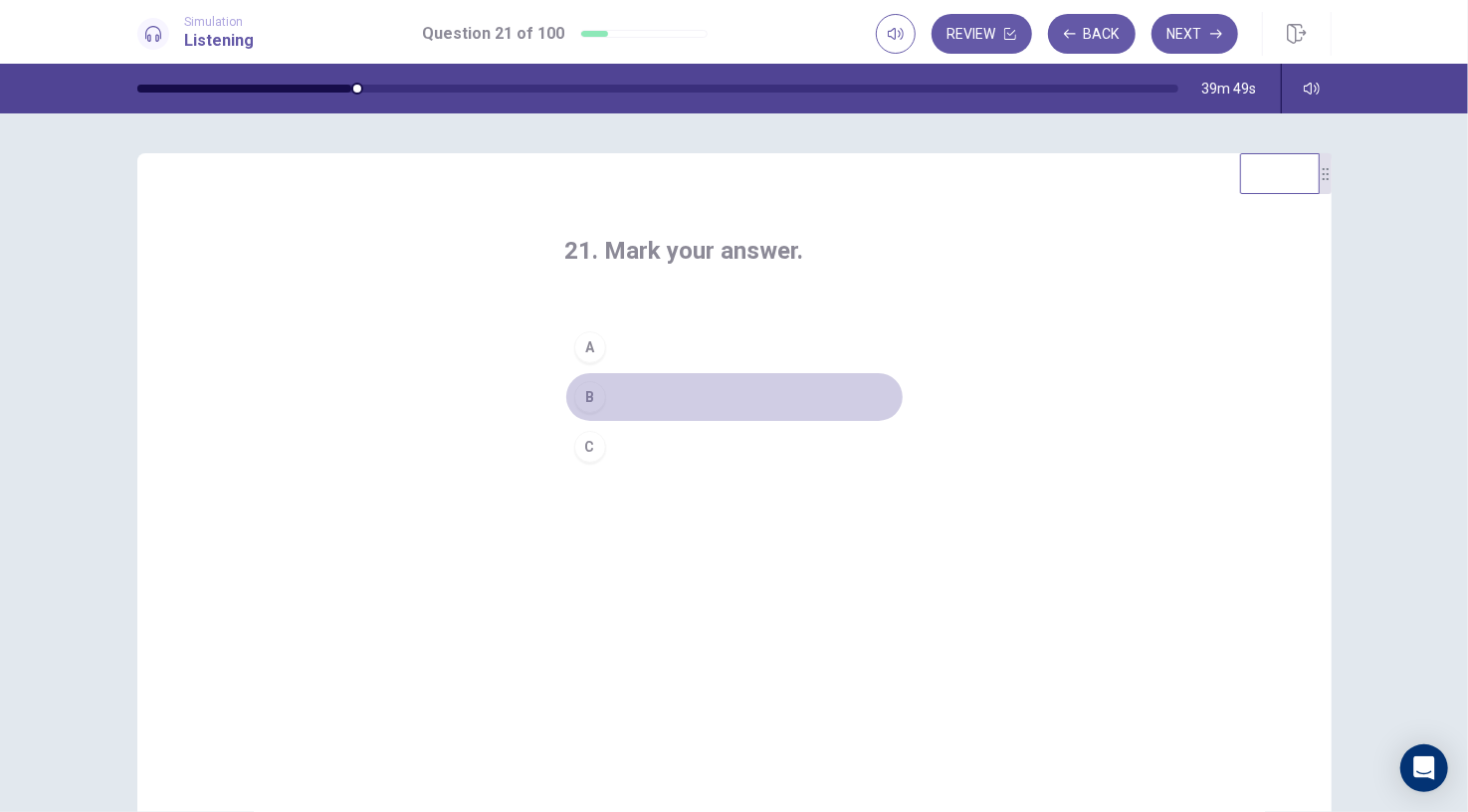 click on "B" at bounding box center (734, 397) 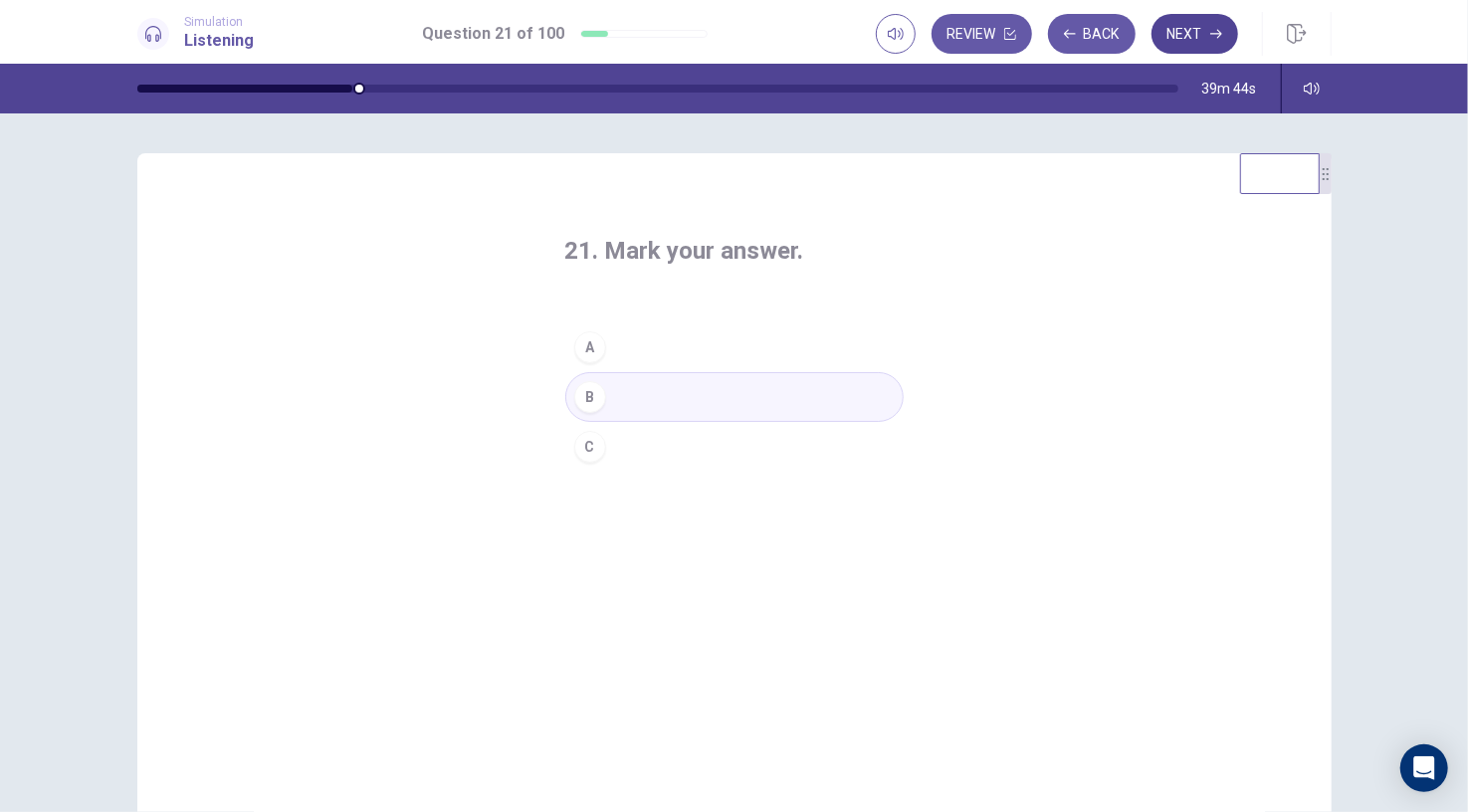click on "Next" at bounding box center [1194, 34] 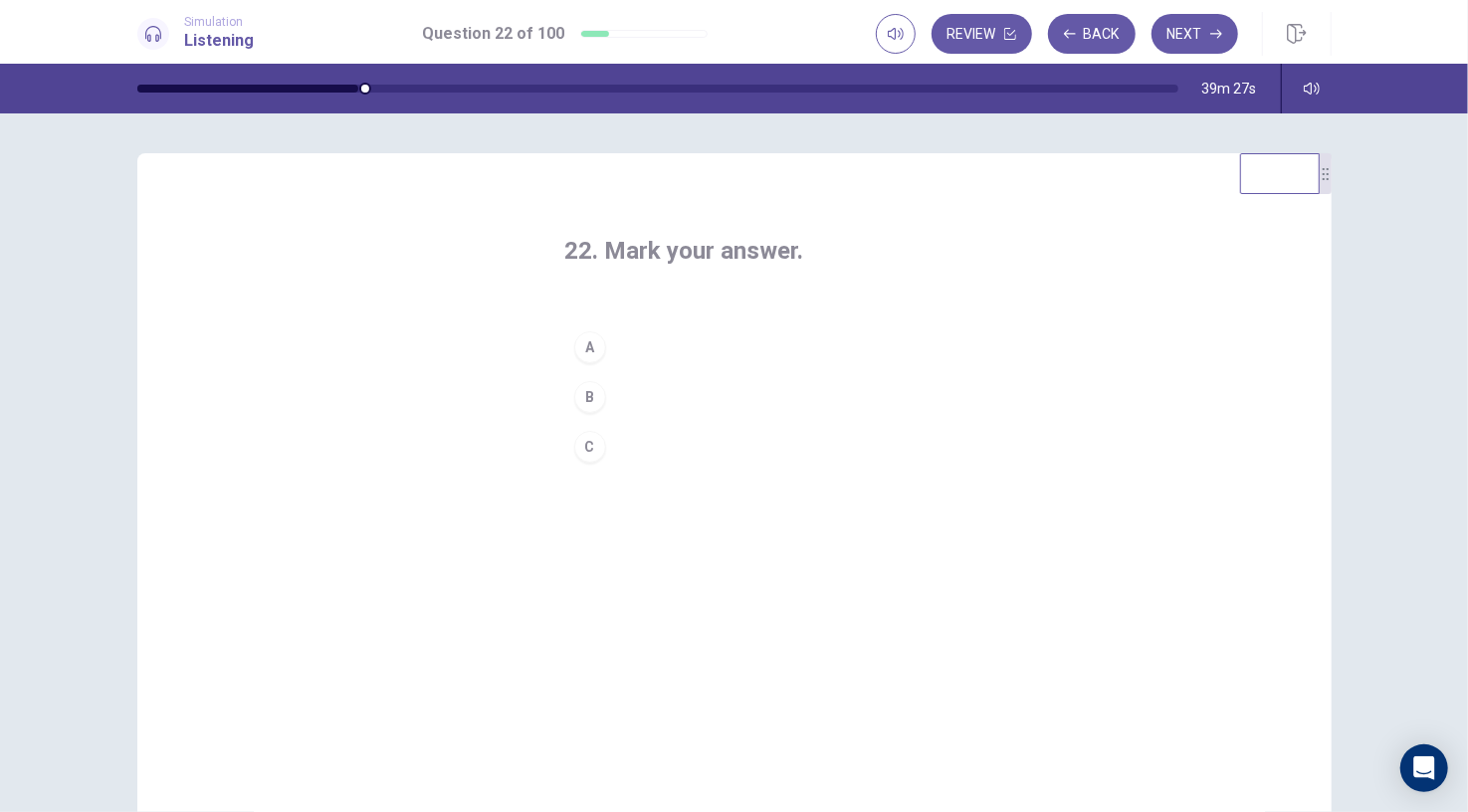 click on "B" at bounding box center [734, 397] 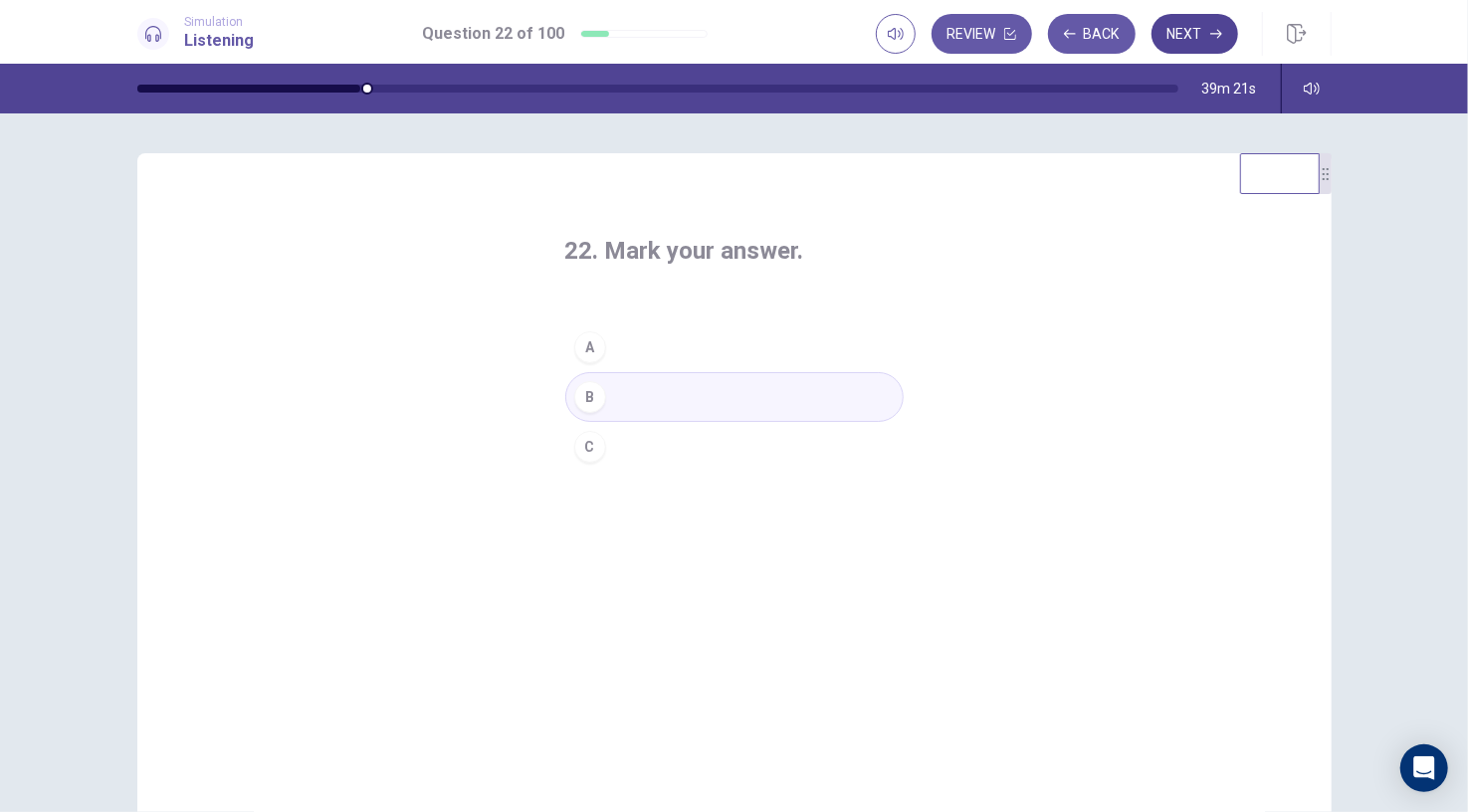 click on "Next" at bounding box center (1194, 34) 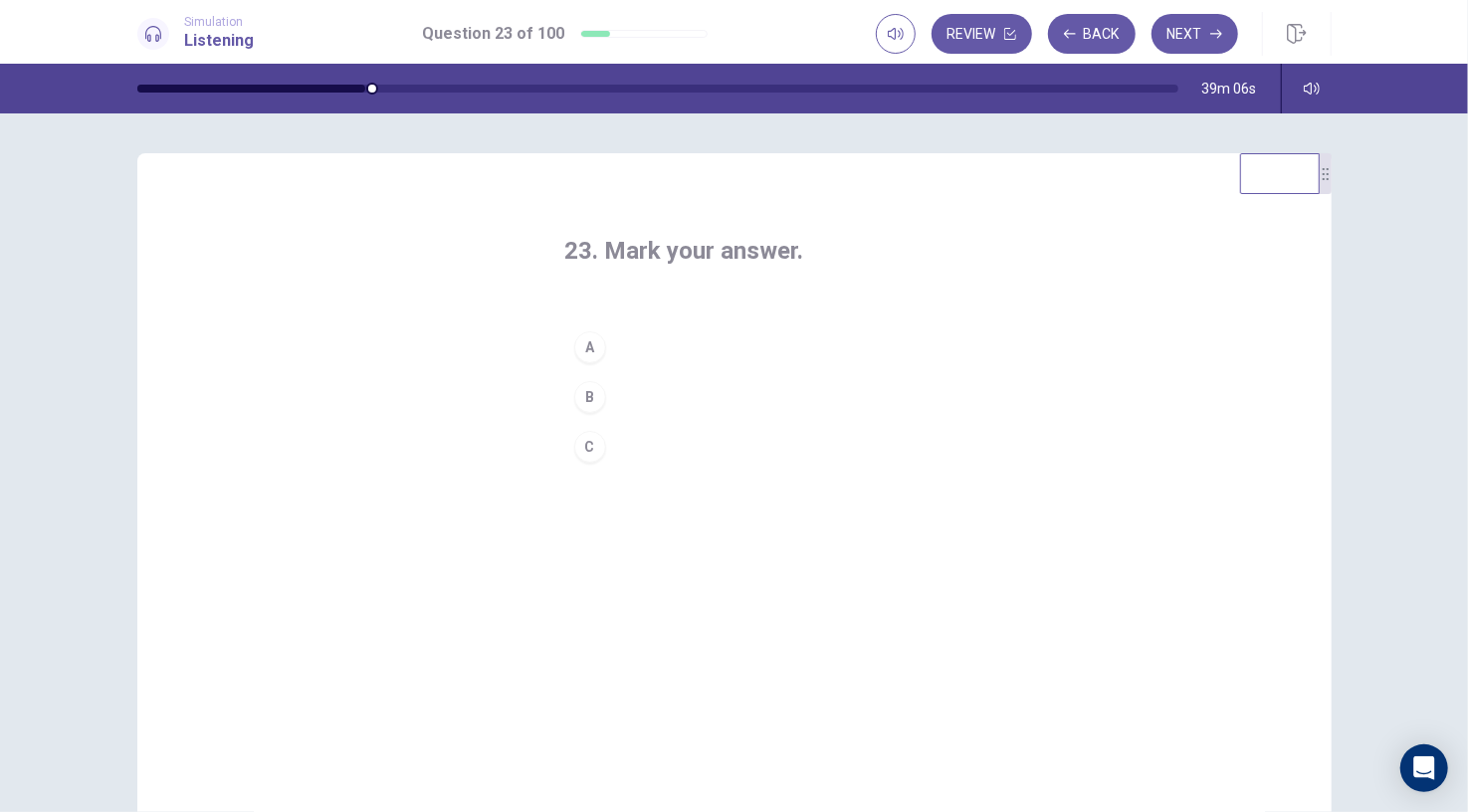 click on "B" at bounding box center (734, 397) 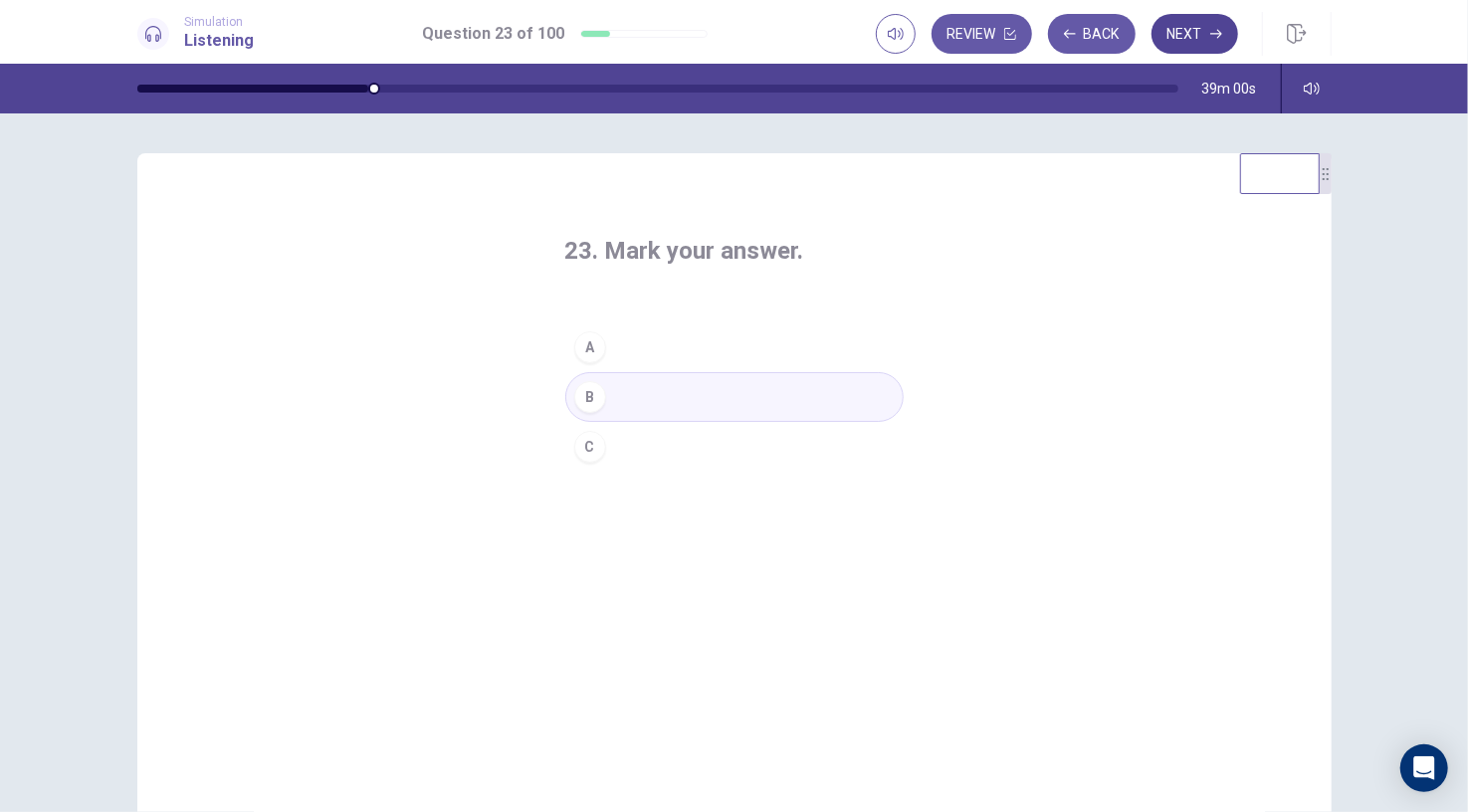 click on "Next" at bounding box center (1194, 34) 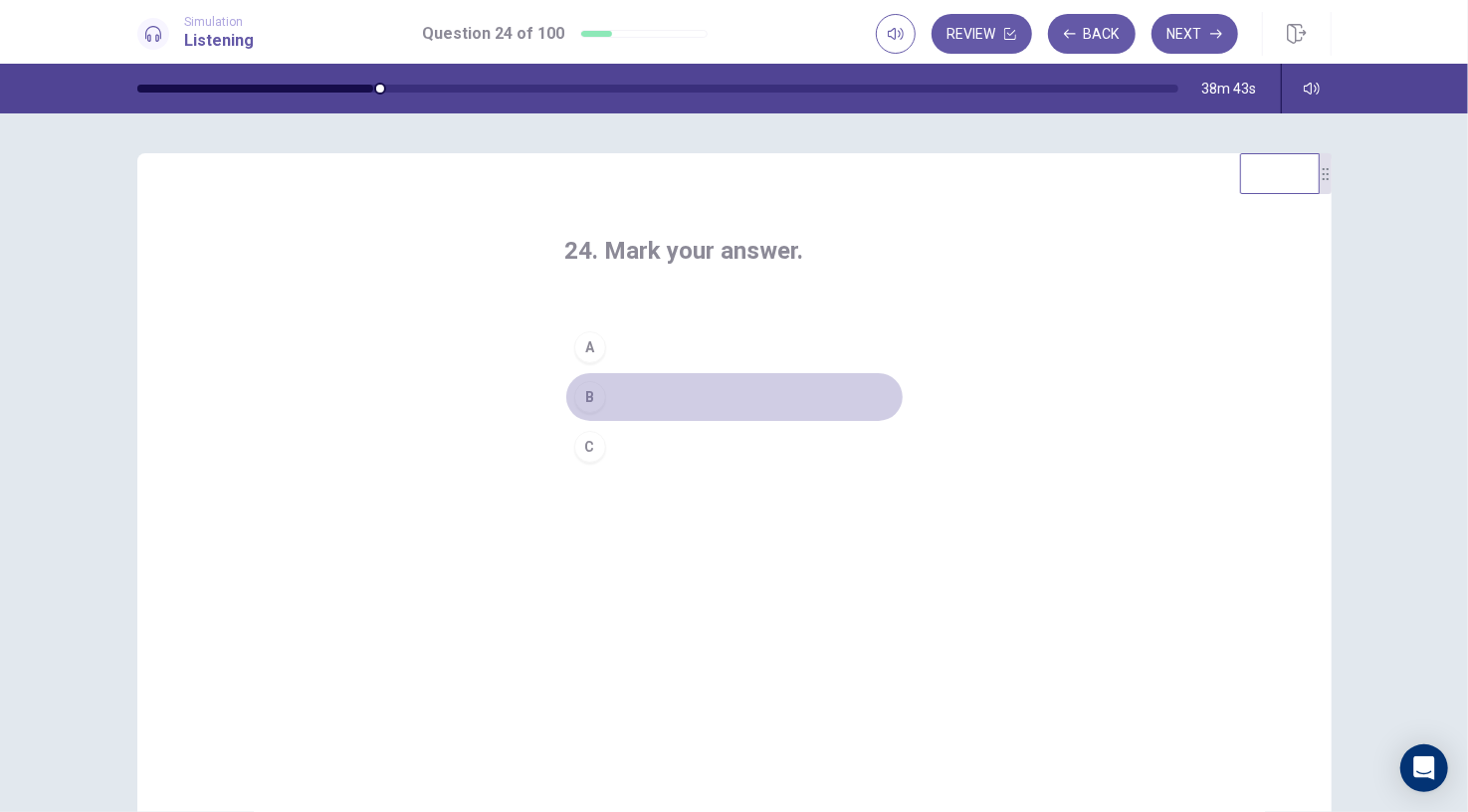 click on "B" at bounding box center [734, 397] 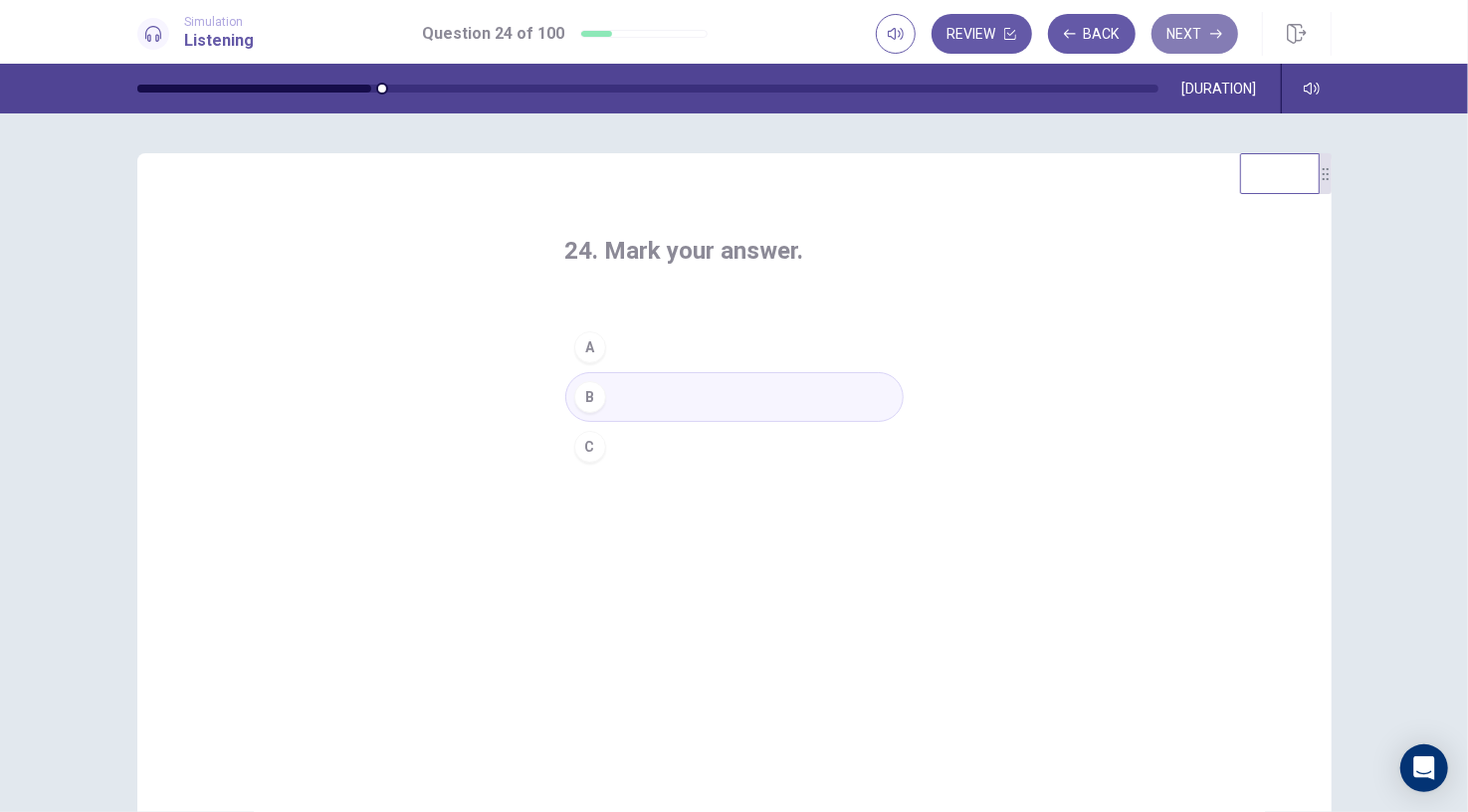 click on "Next" at bounding box center [1194, 34] 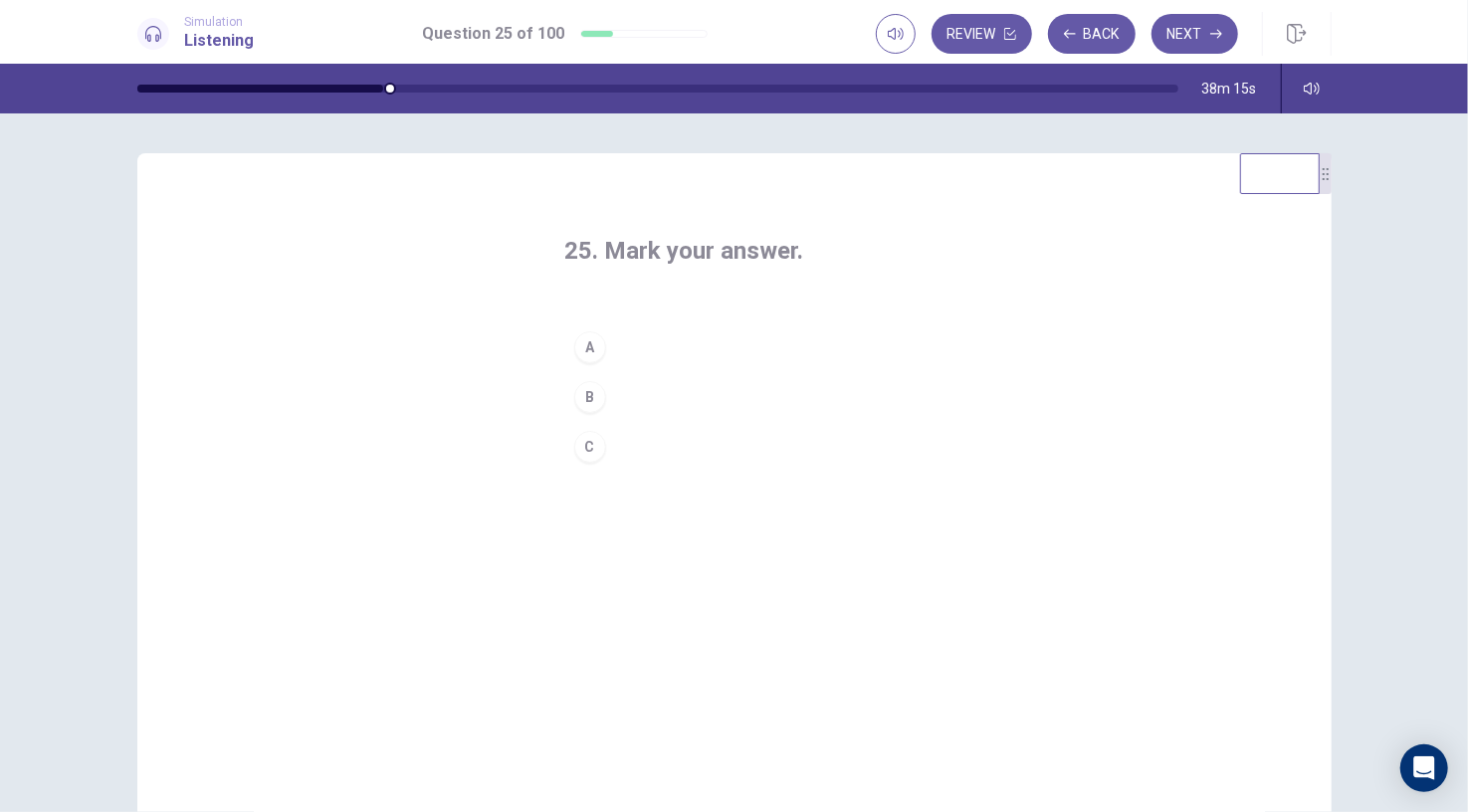 click on "B" at bounding box center [734, 397] 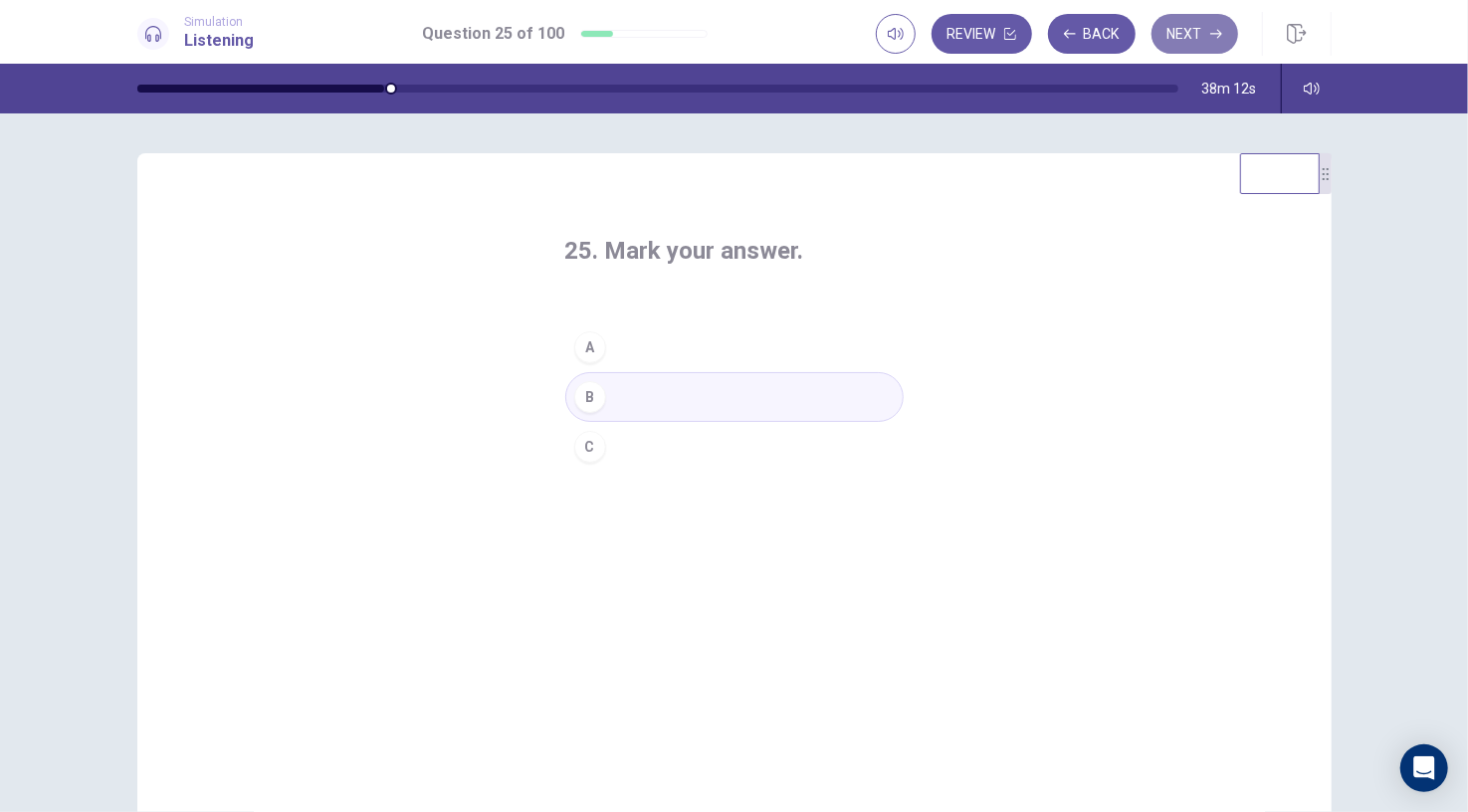 click on "Next" at bounding box center (1194, 34) 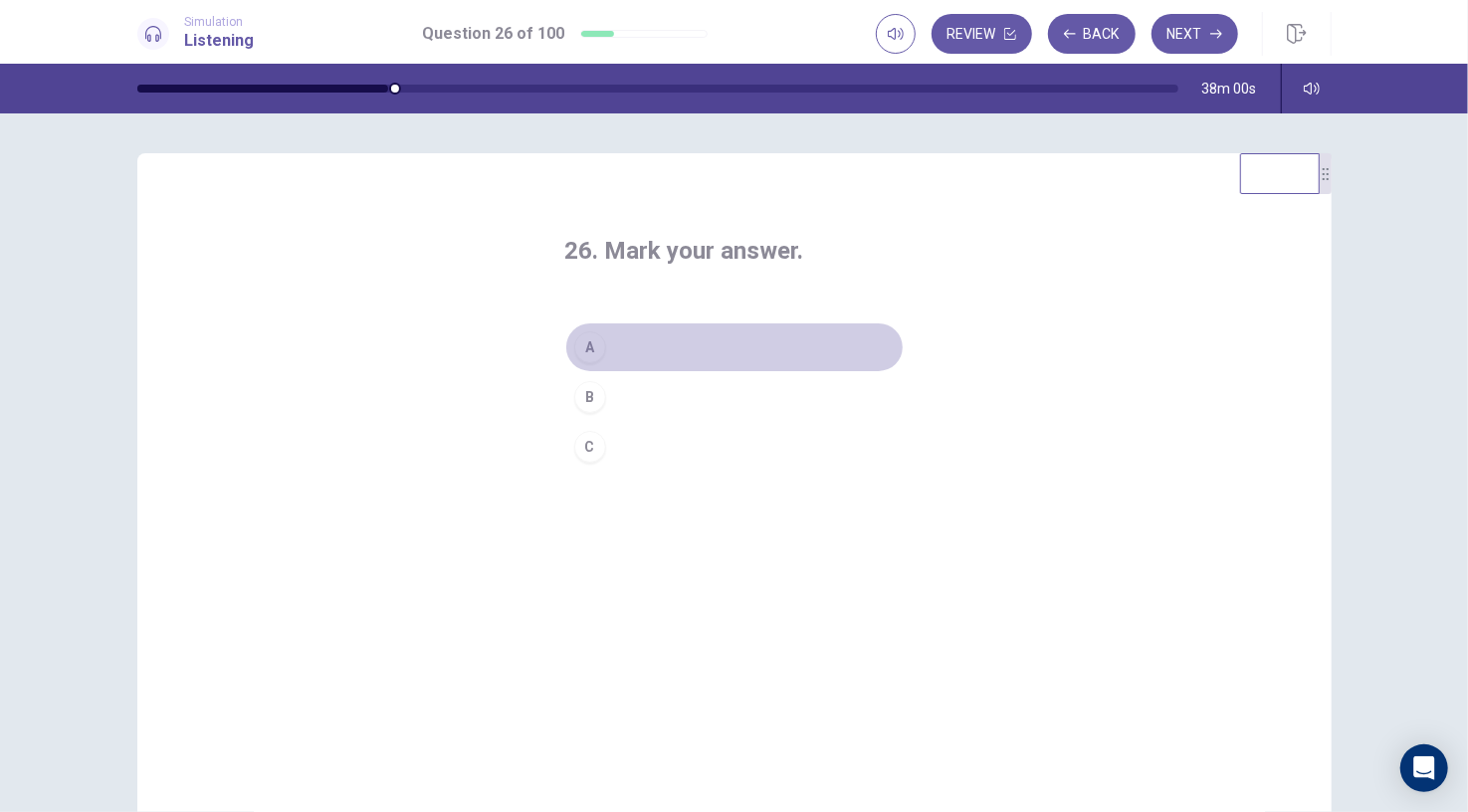 click on "A" at bounding box center [734, 347] 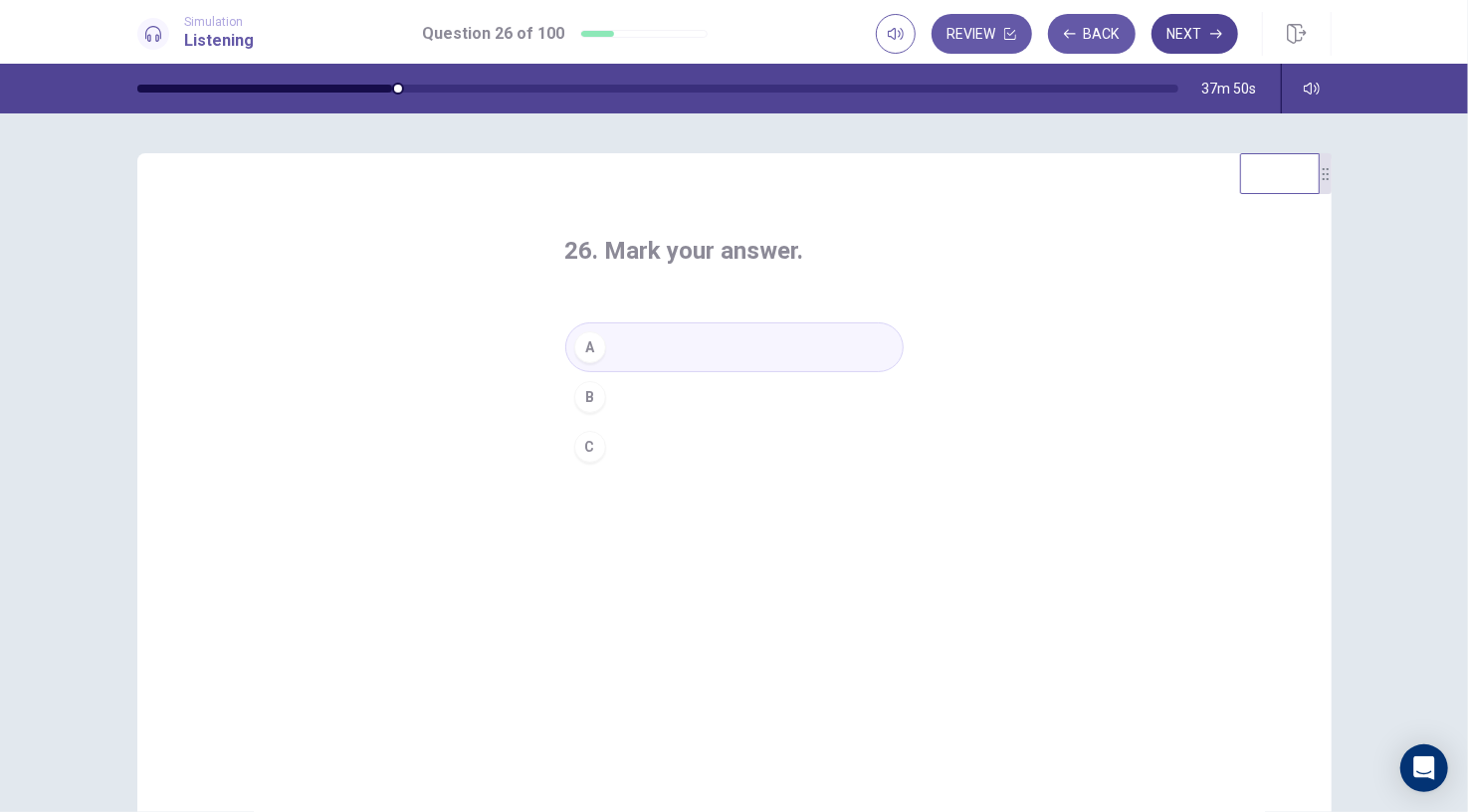 click on "Next" at bounding box center [1194, 34] 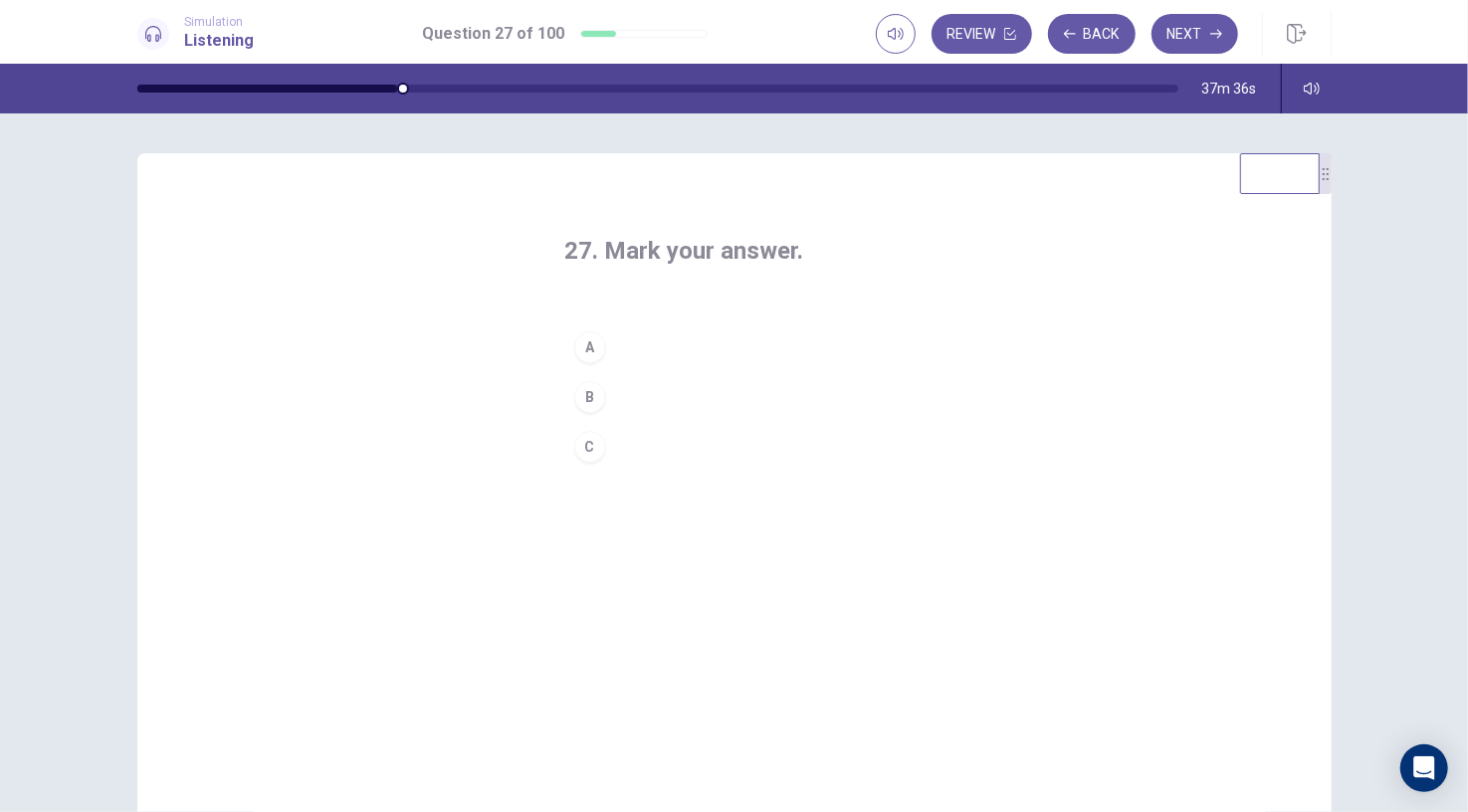 click on "A" at bounding box center [734, 347] 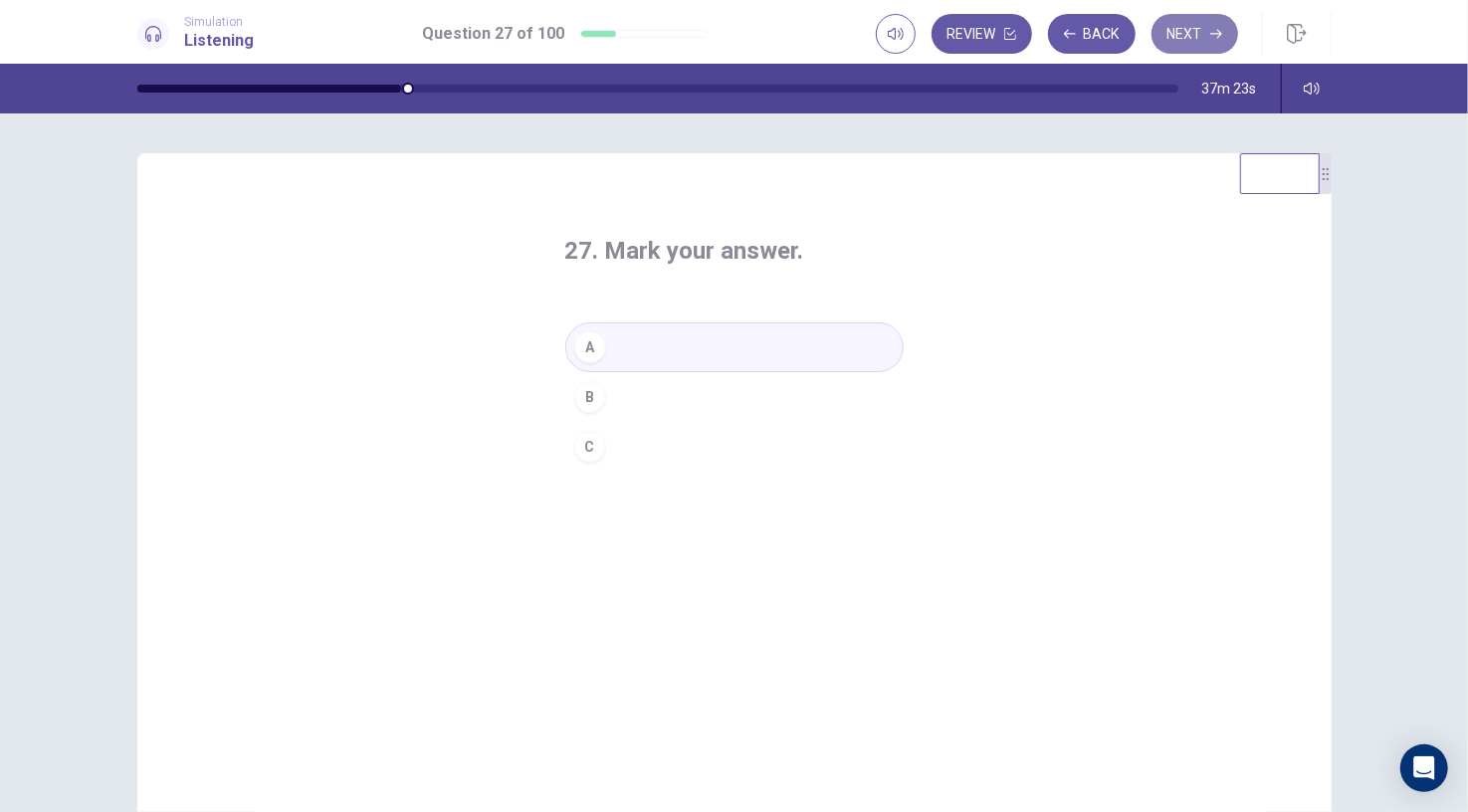 click on "Next" at bounding box center [1194, 34] 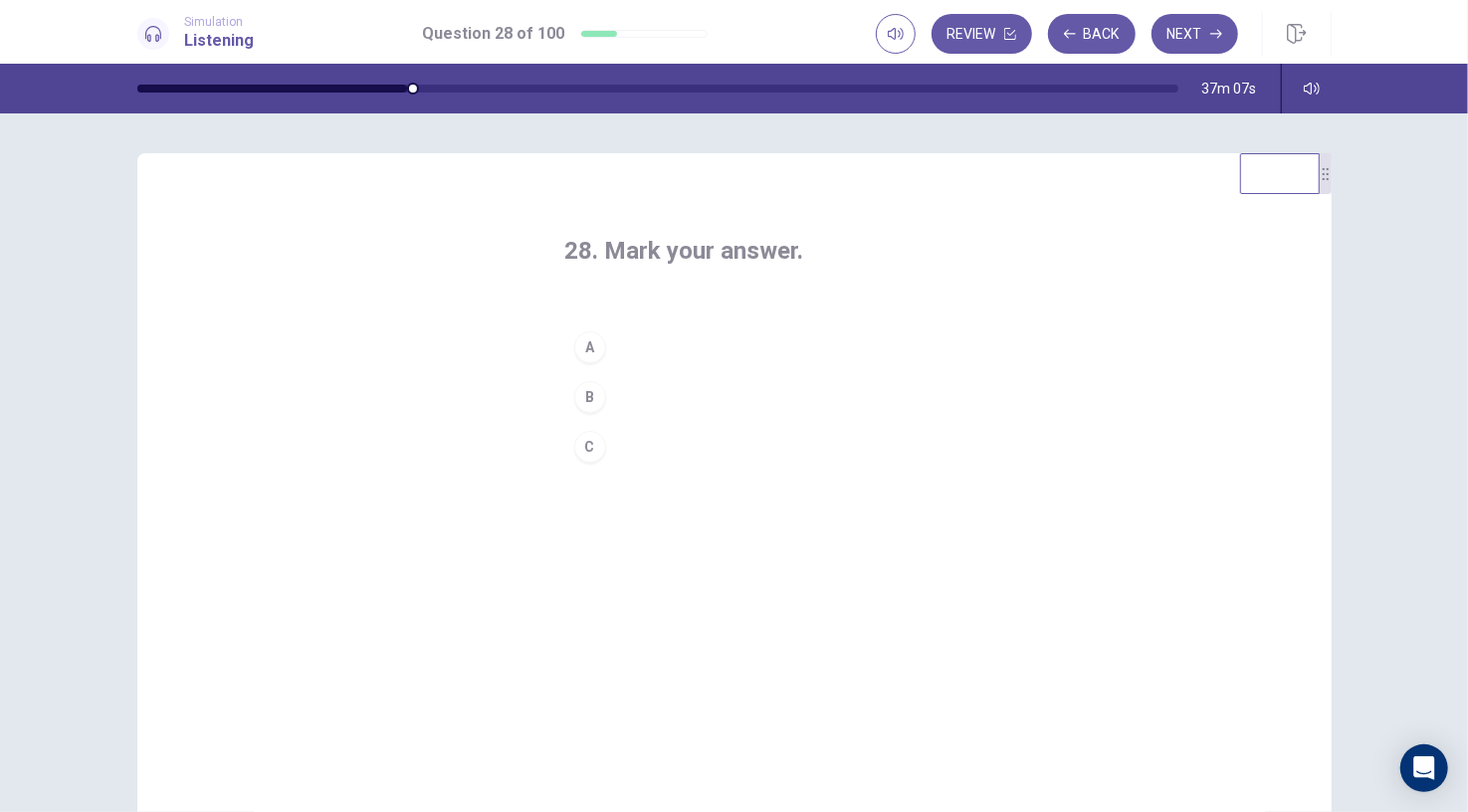 click on "B" at bounding box center [734, 397] 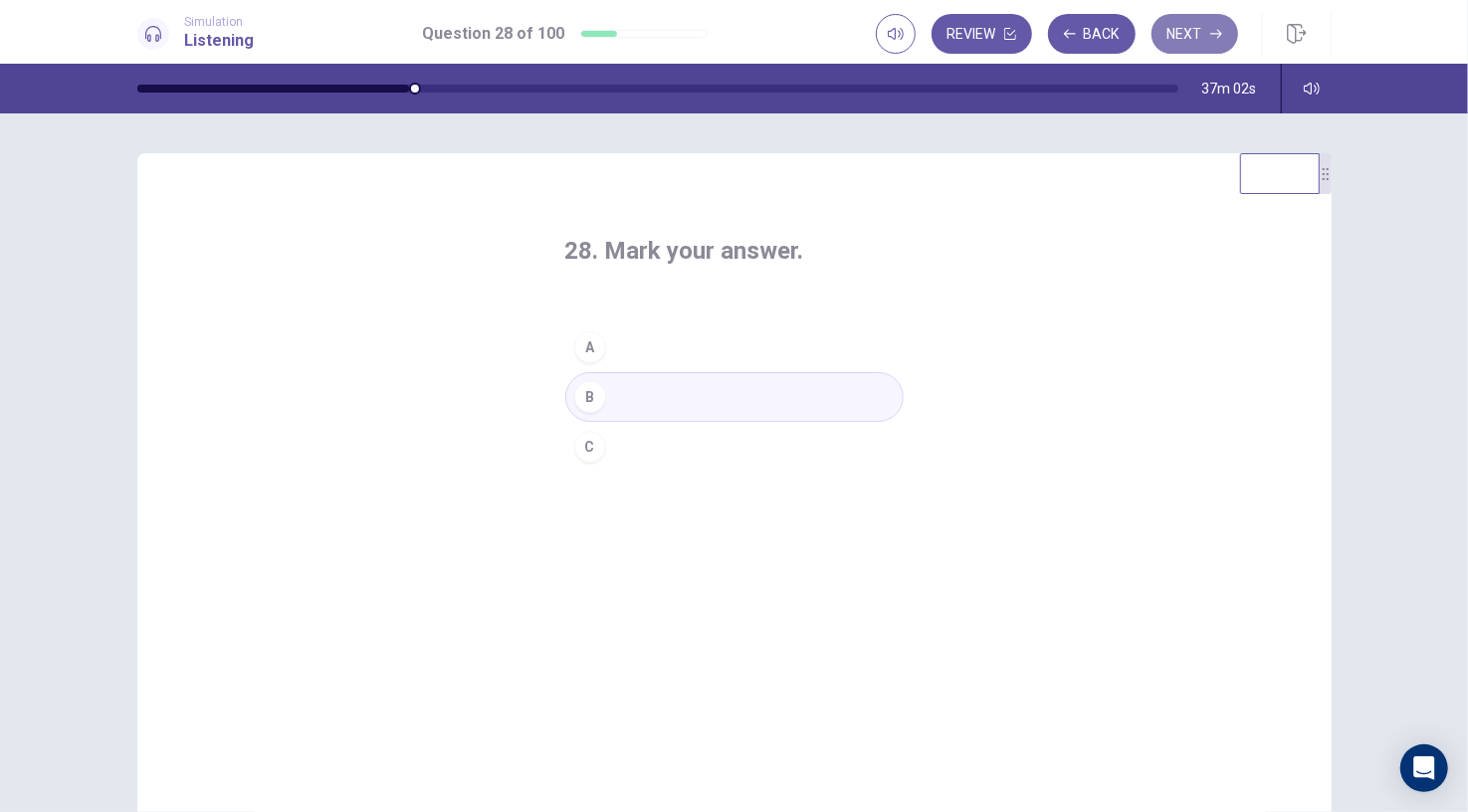 click 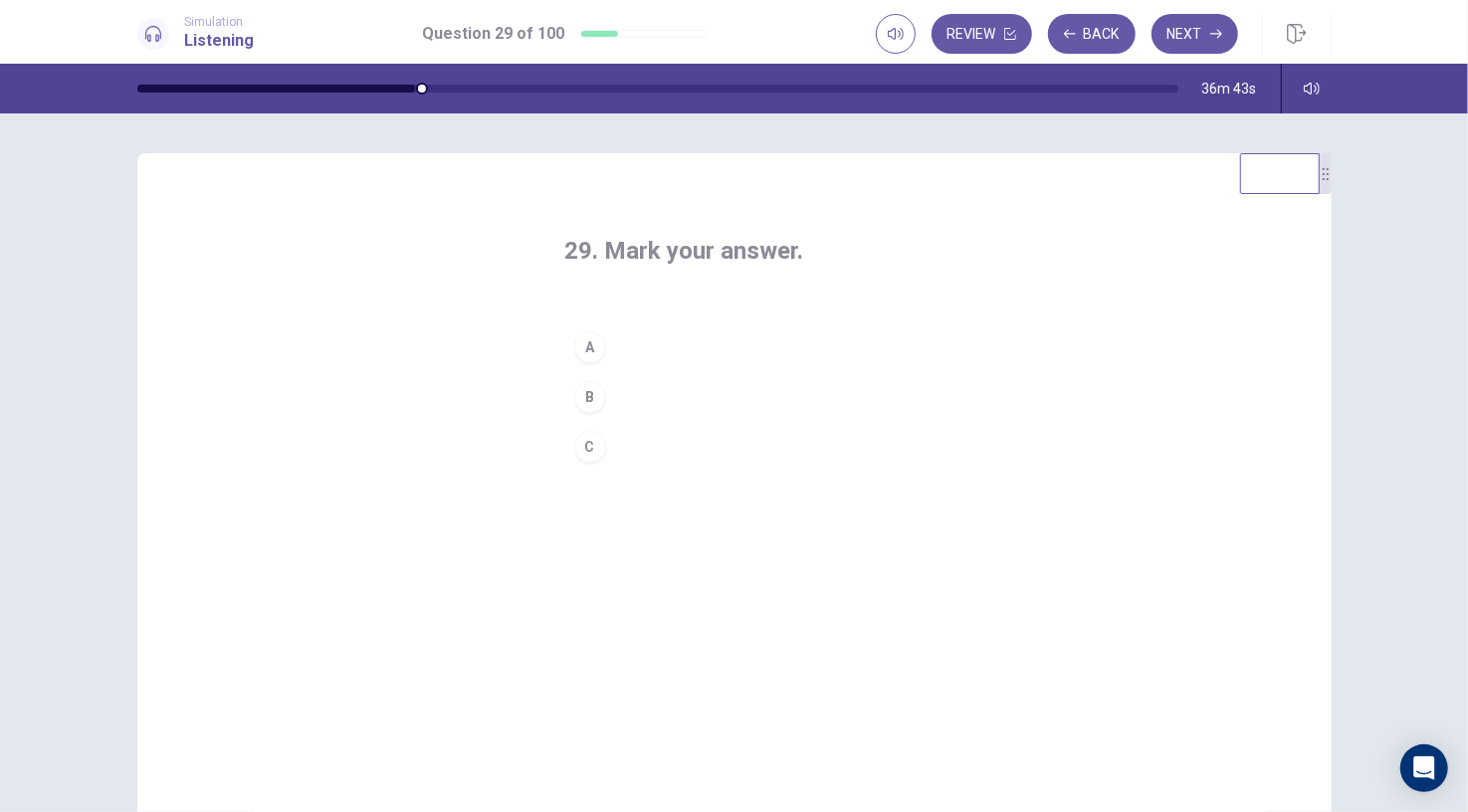 click on "C" at bounding box center [734, 447] 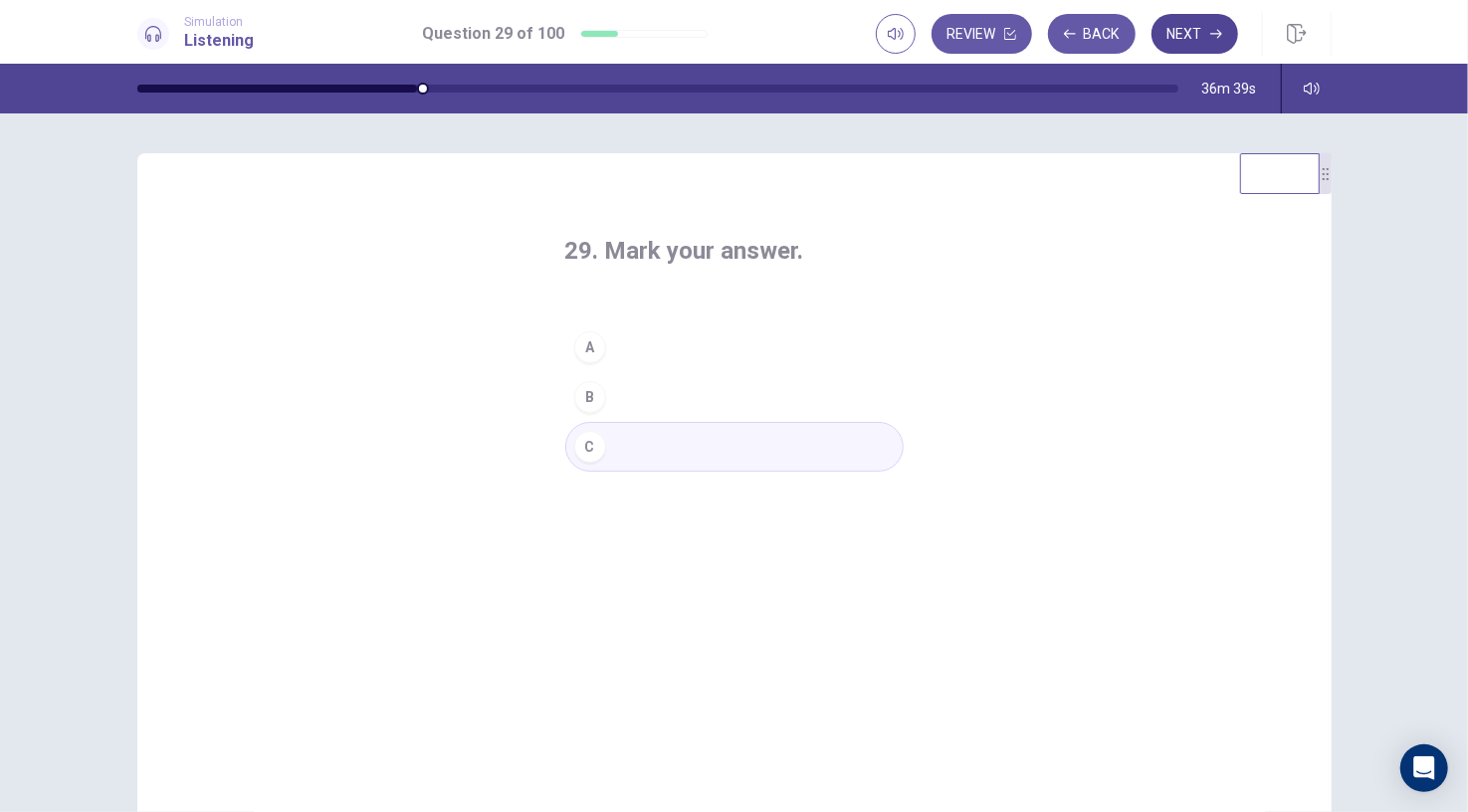 click on "Next" at bounding box center (1194, 34) 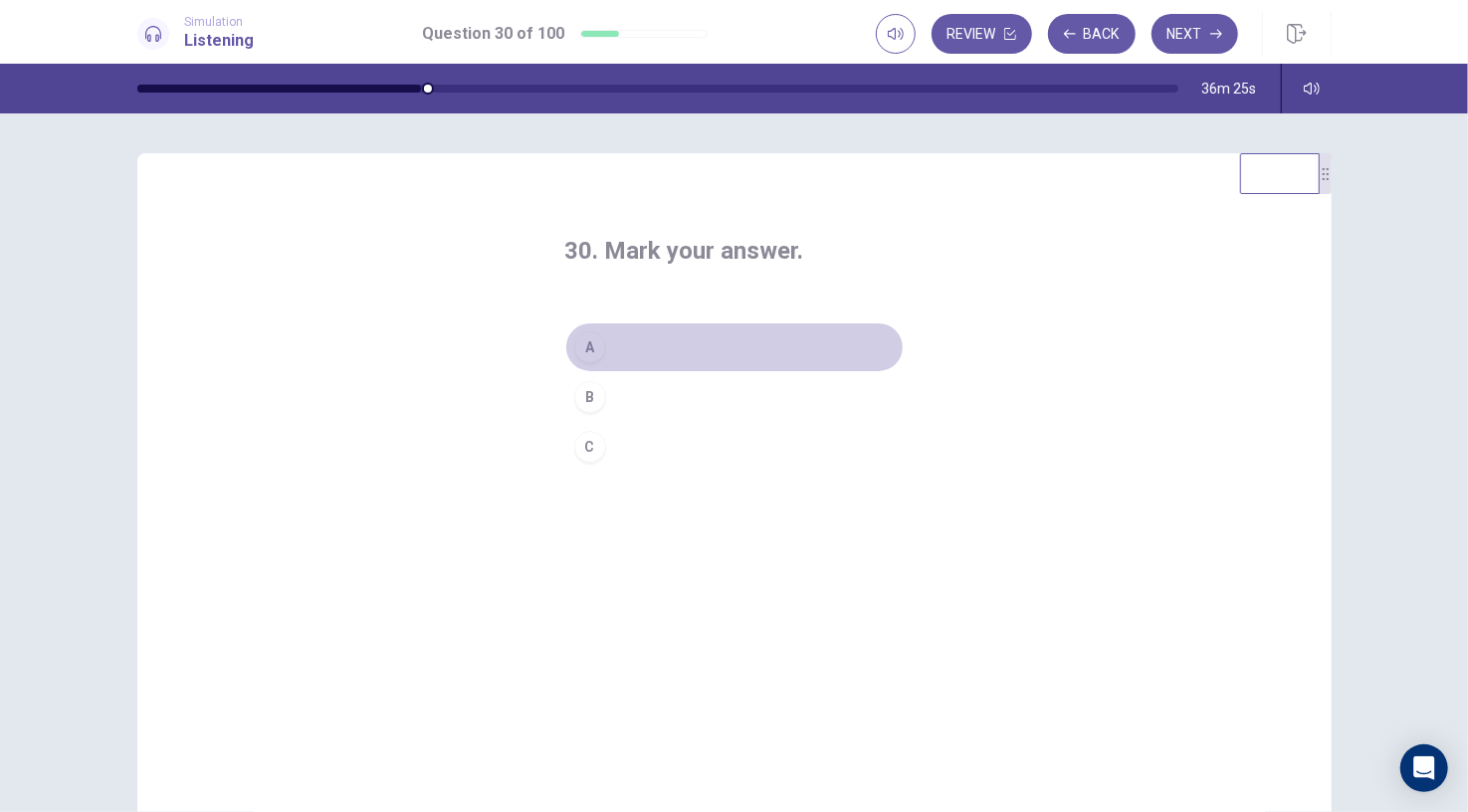 click on "A" at bounding box center (734, 347) 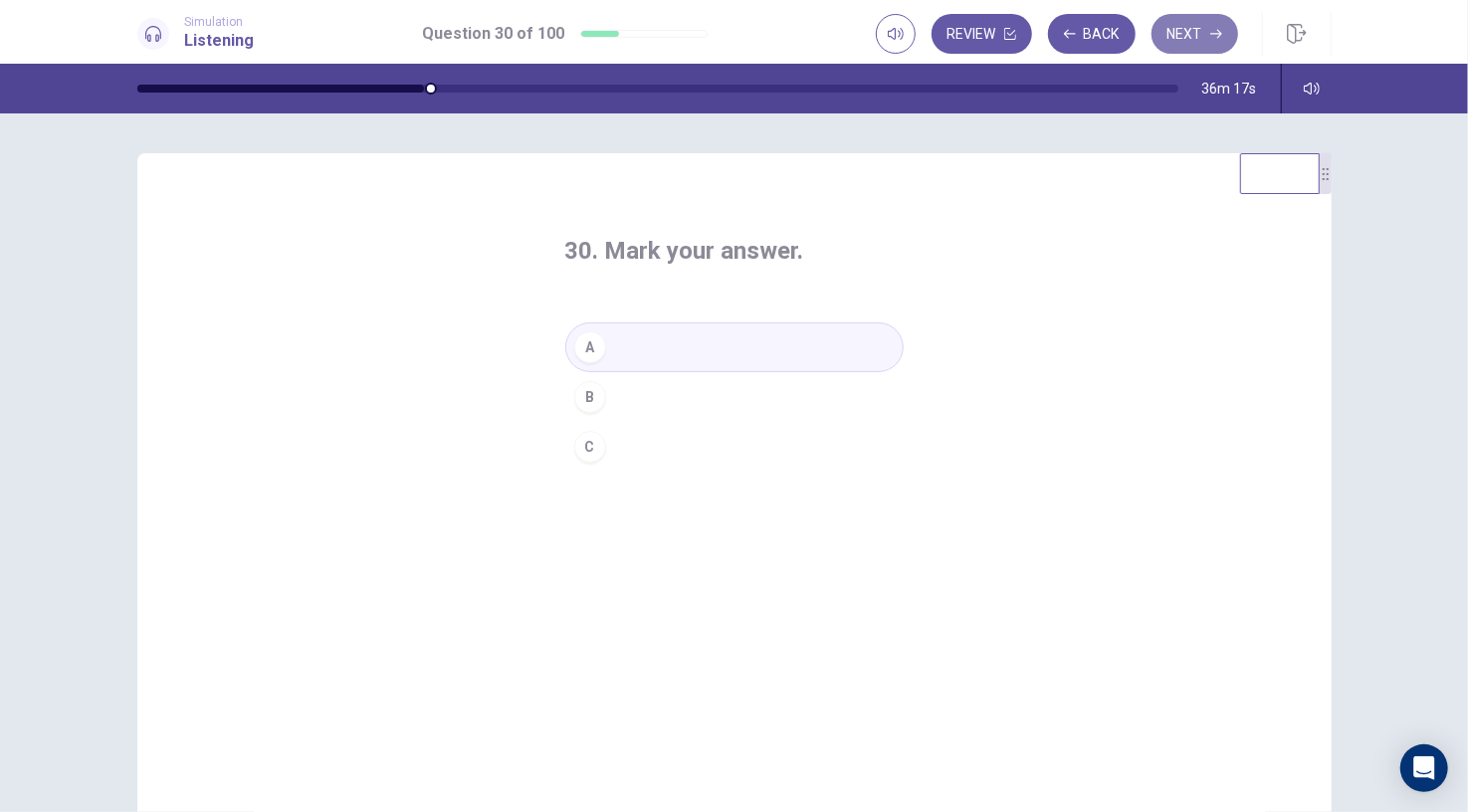 click on "Next" at bounding box center (1194, 34) 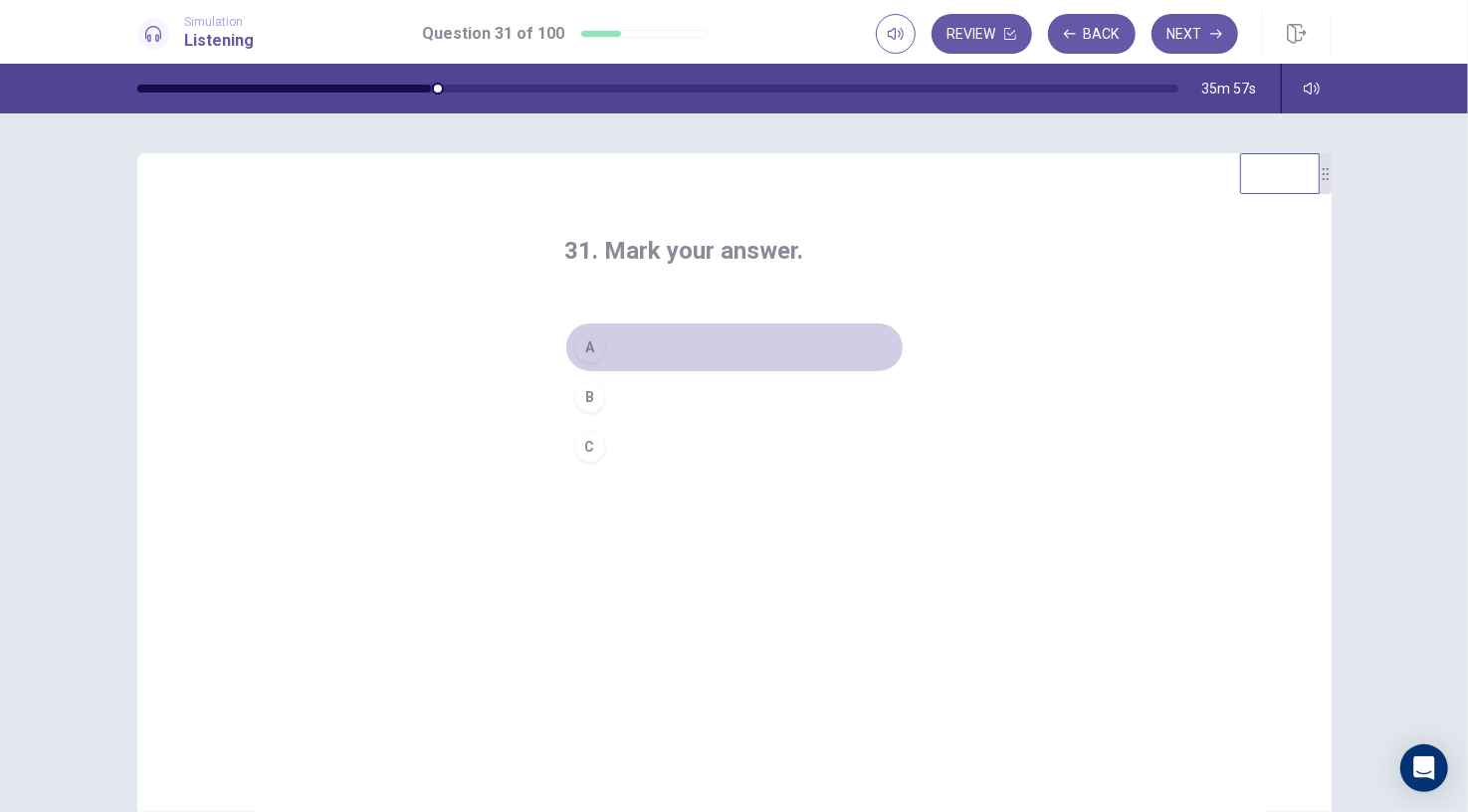 click on "A" at bounding box center (734, 347) 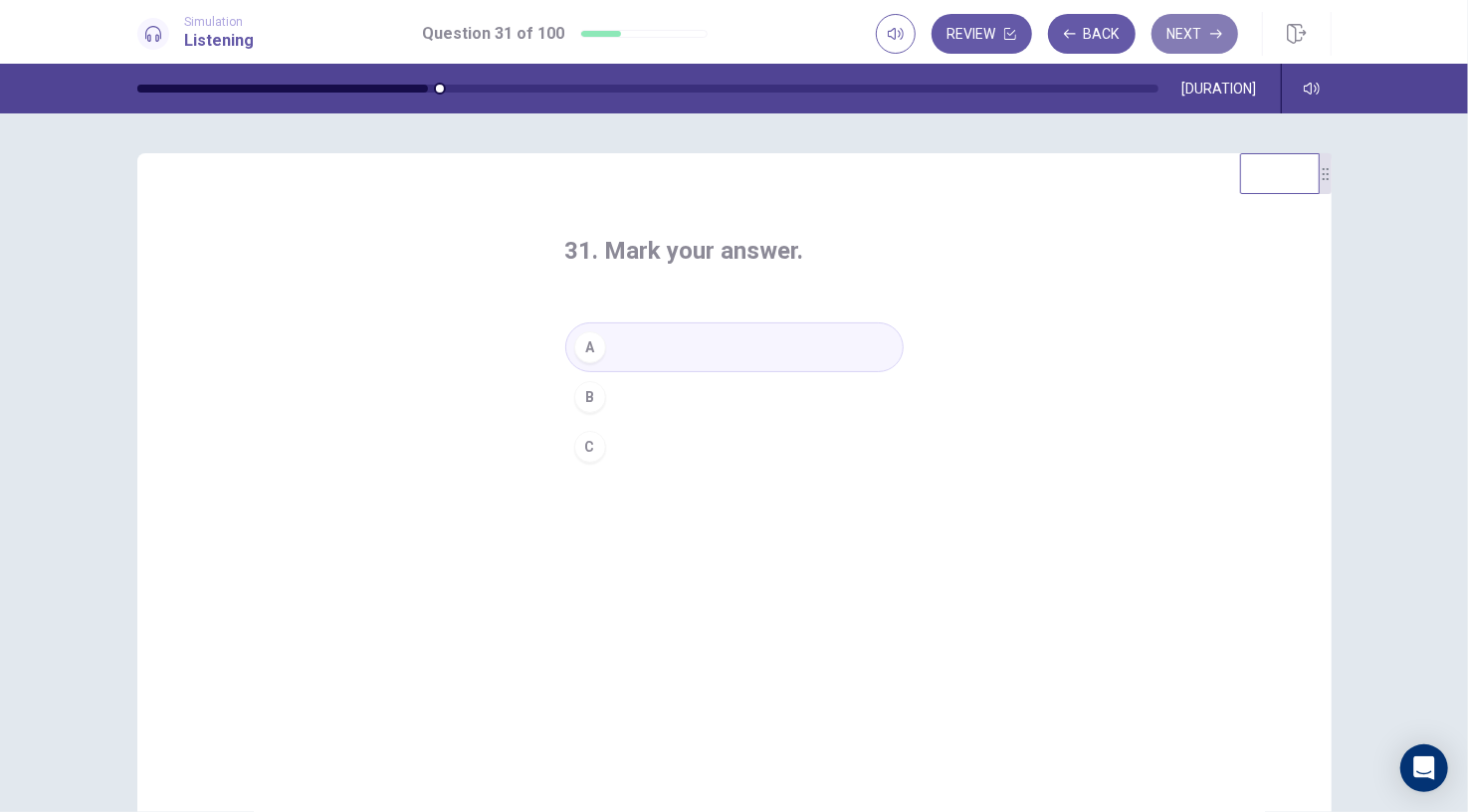 click on "Next" at bounding box center [1194, 34] 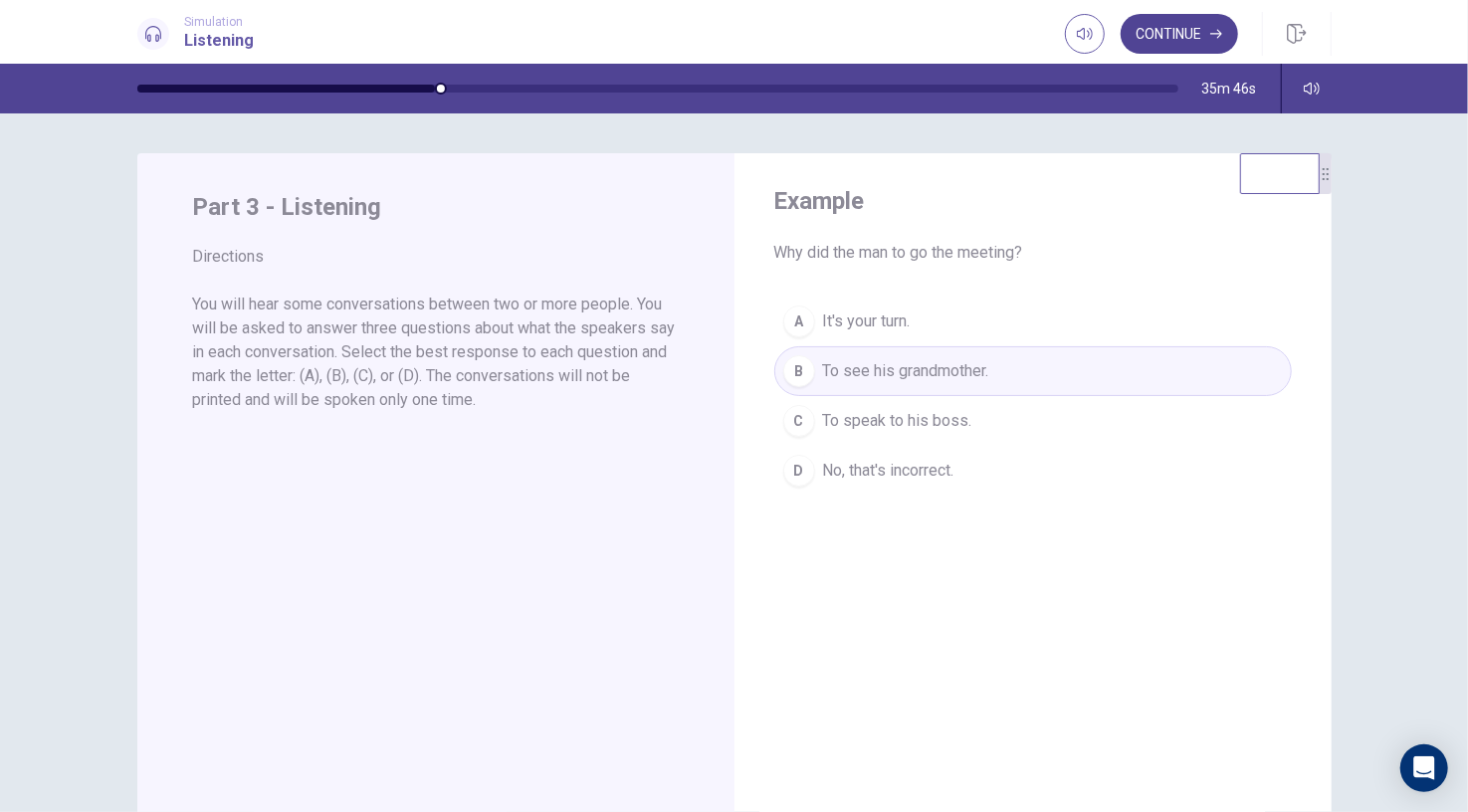 click on "Continue" at bounding box center (1179, 34) 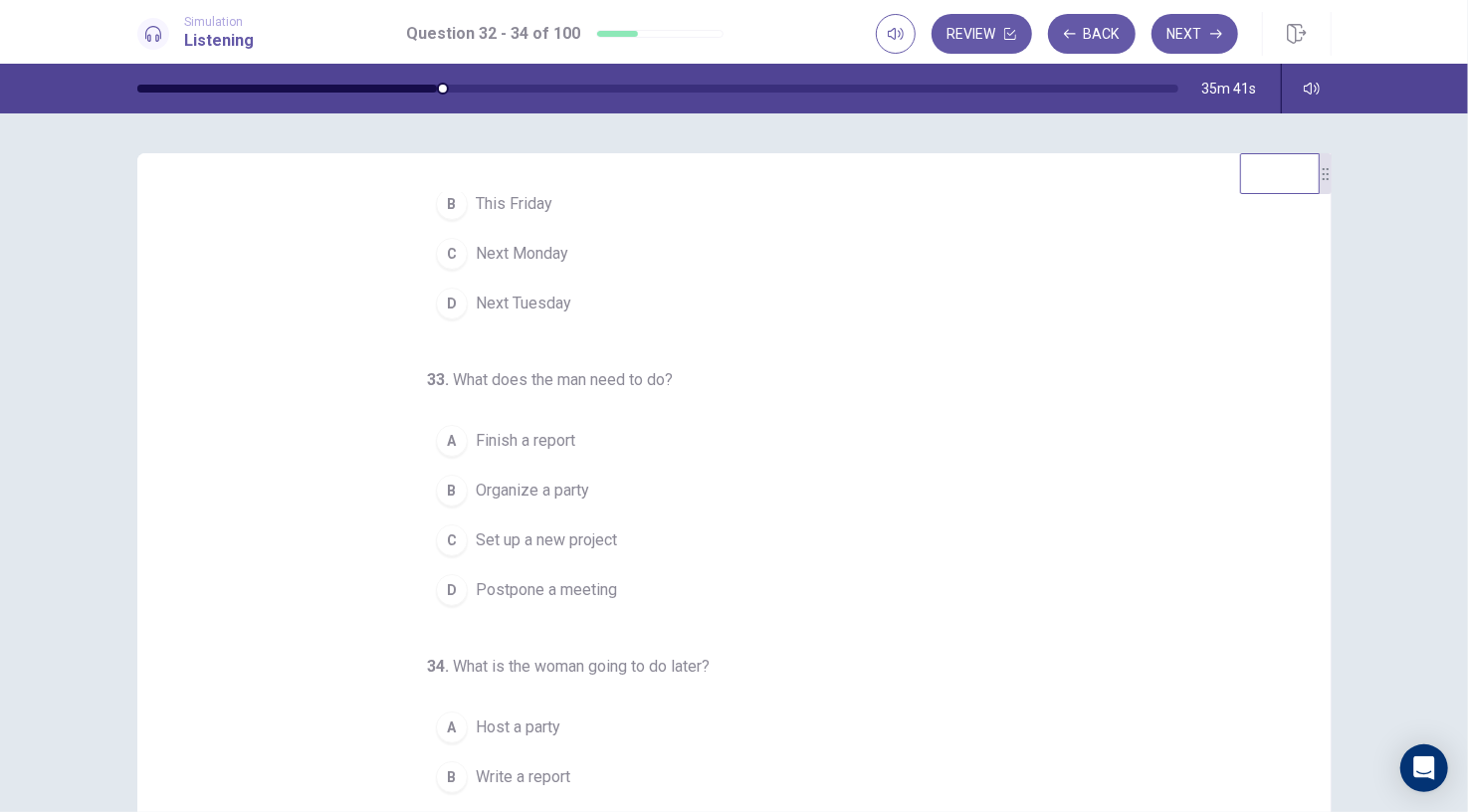 scroll, scrollTop: 201, scrollLeft: 0, axis: vertical 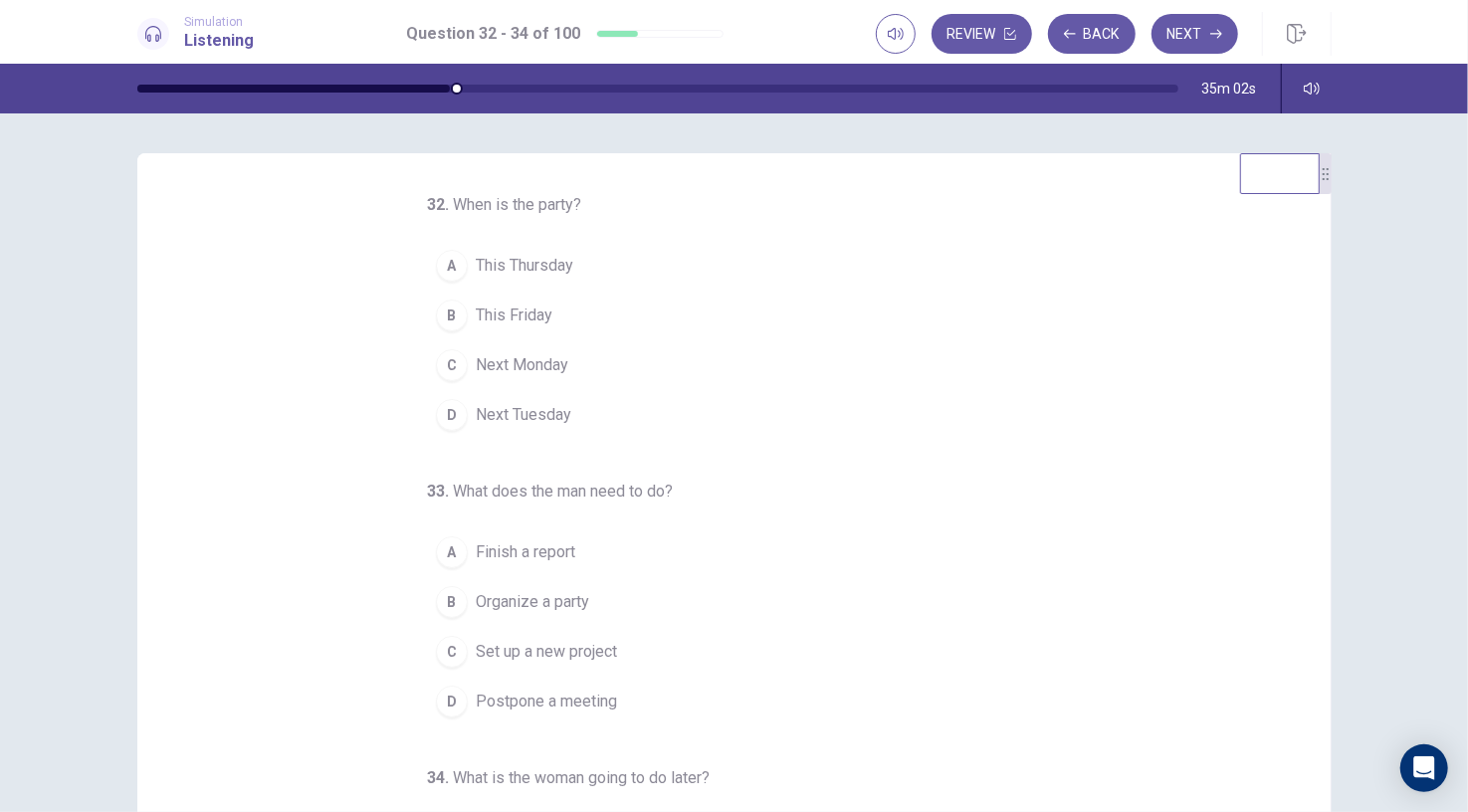 click on "B" at bounding box center [452, 315] 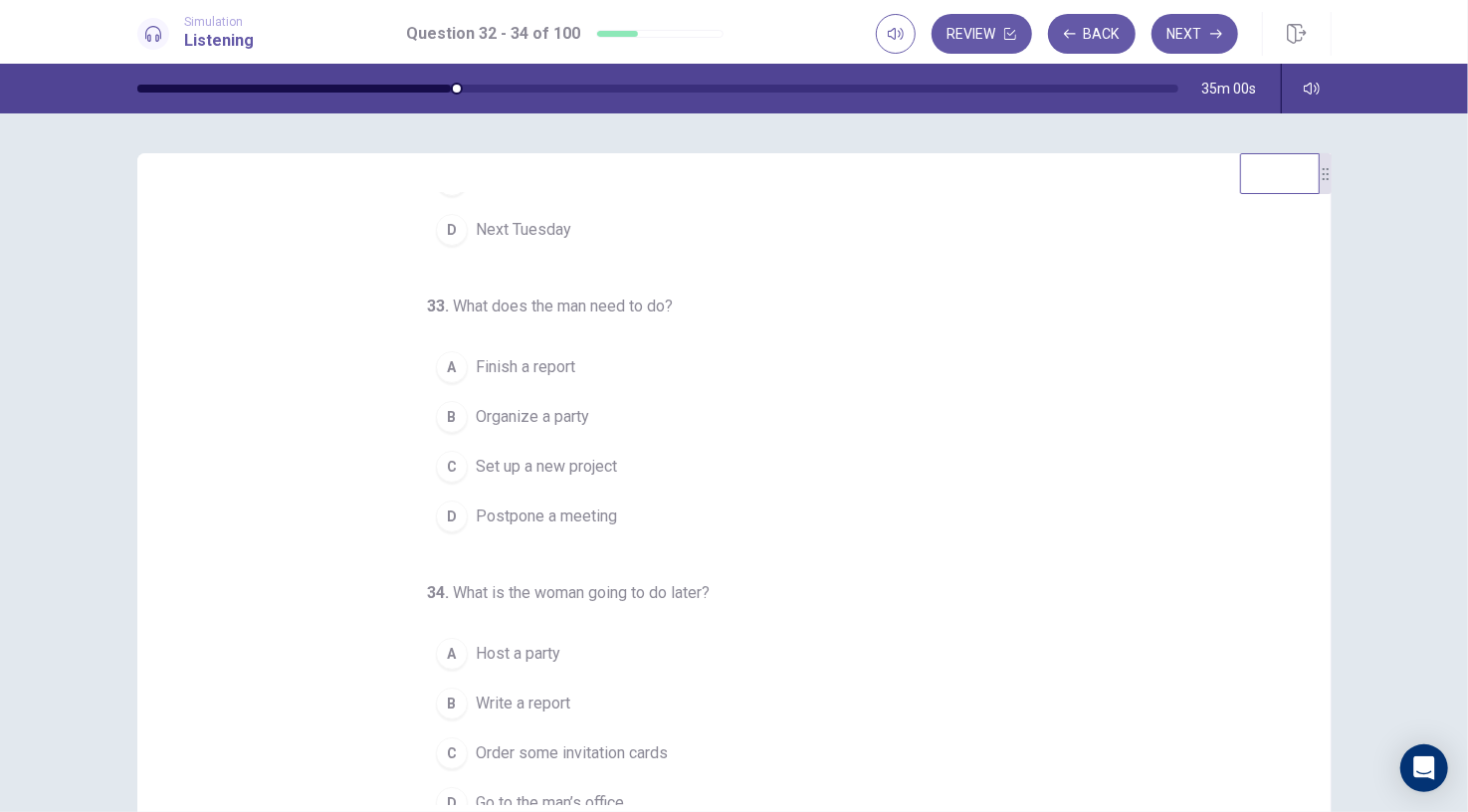scroll, scrollTop: 201, scrollLeft: 0, axis: vertical 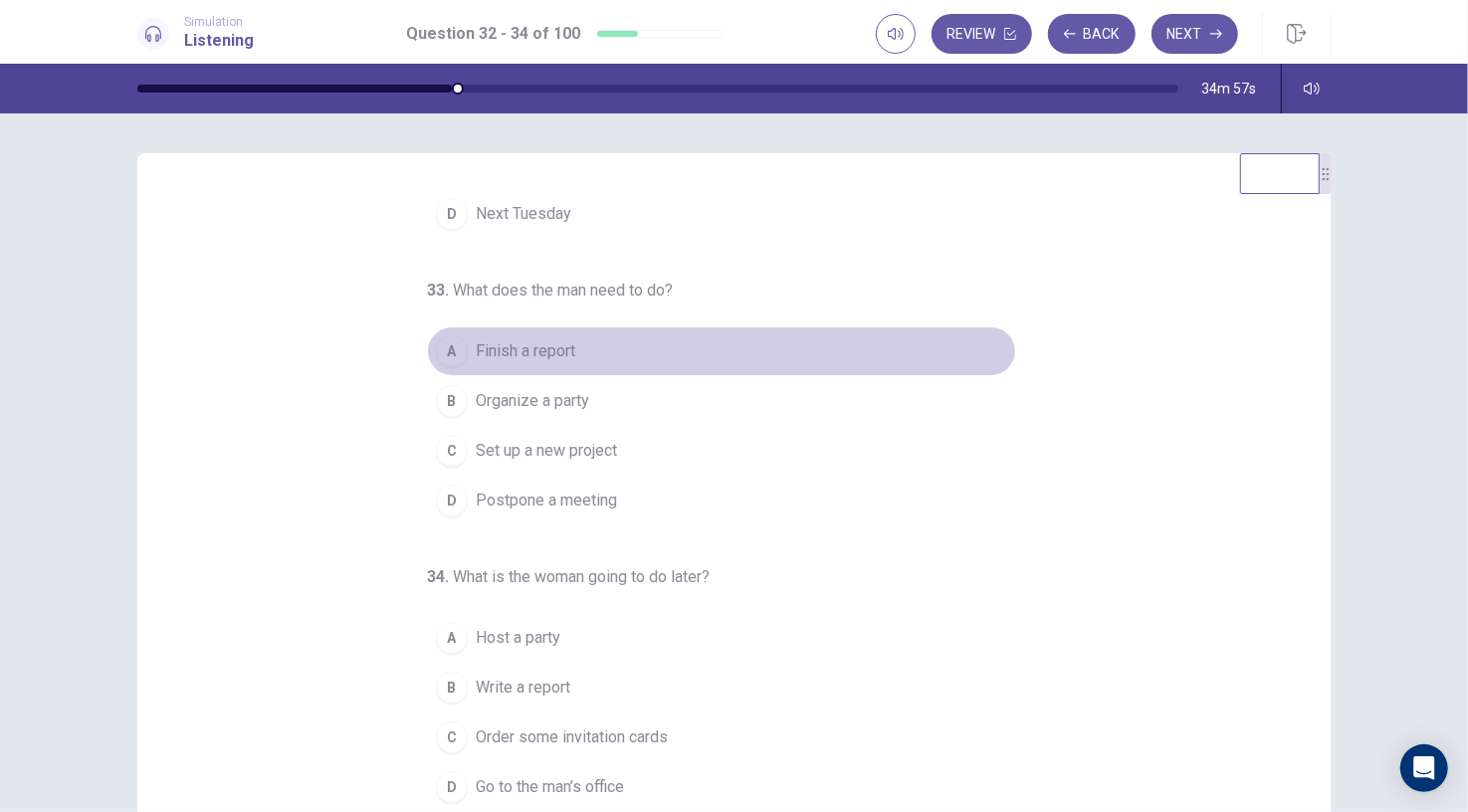 click on "Finish a report" at bounding box center [525, 351] 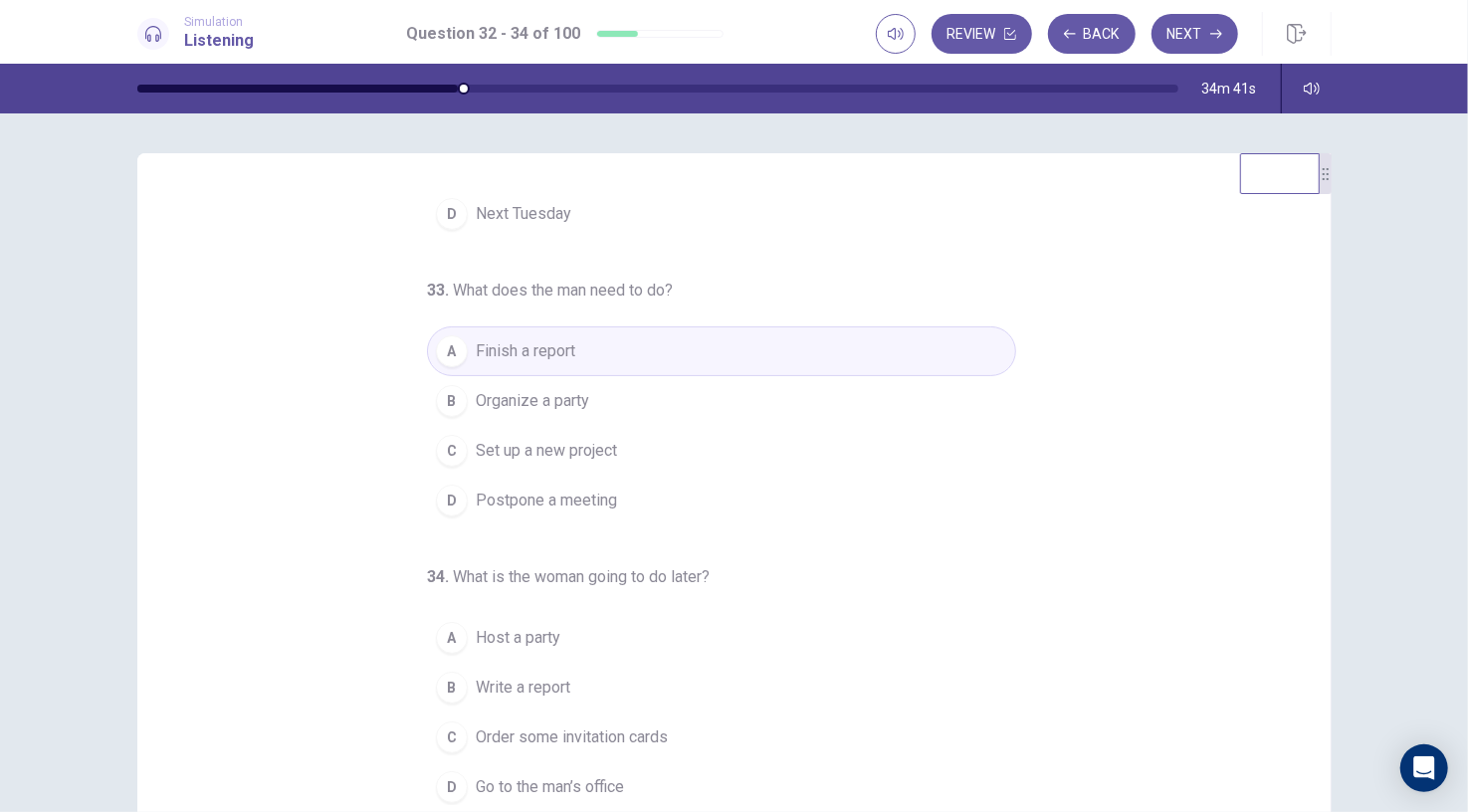 click on "Go to the man’s office" at bounding box center (549, 787) 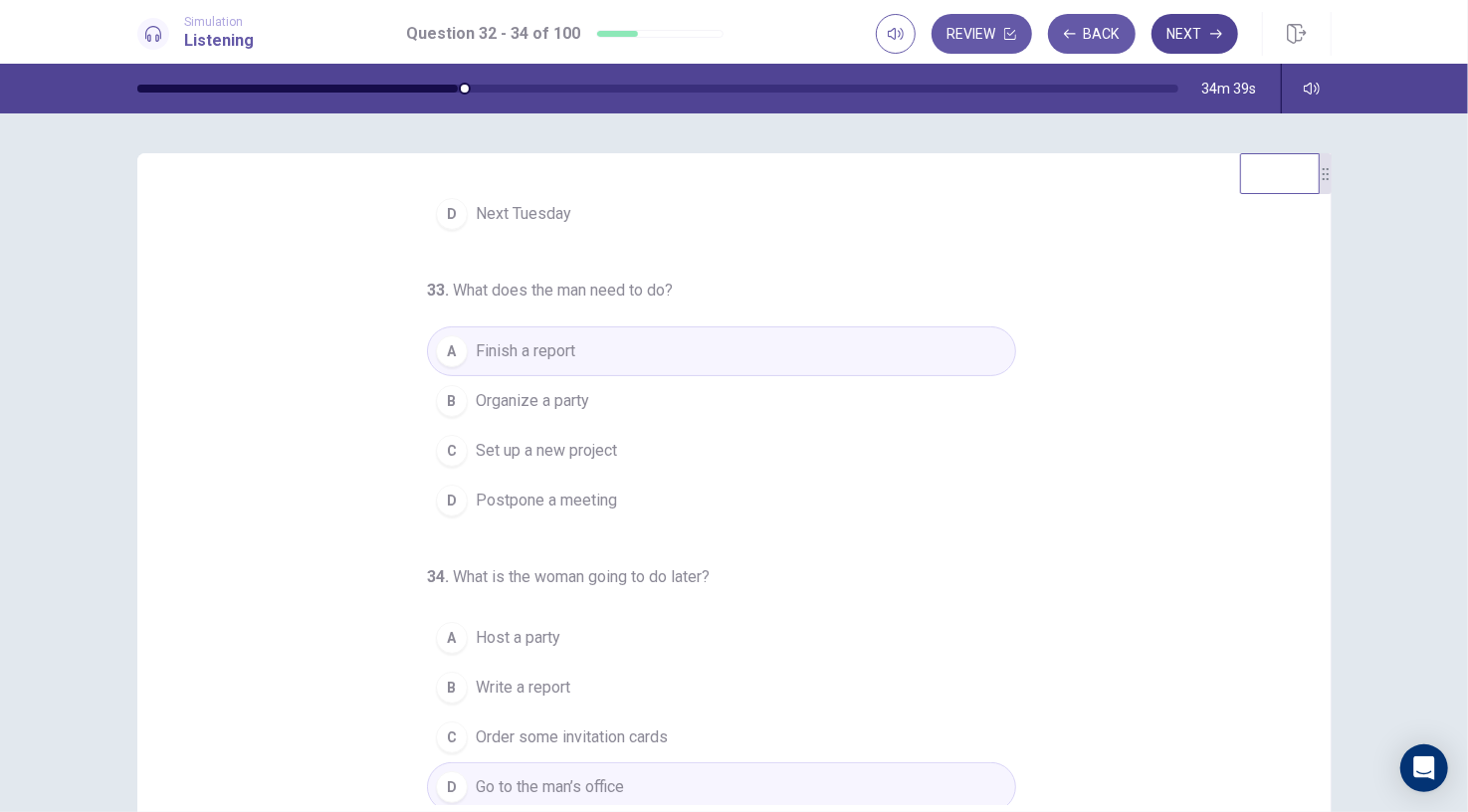 click on "Next" at bounding box center [1194, 34] 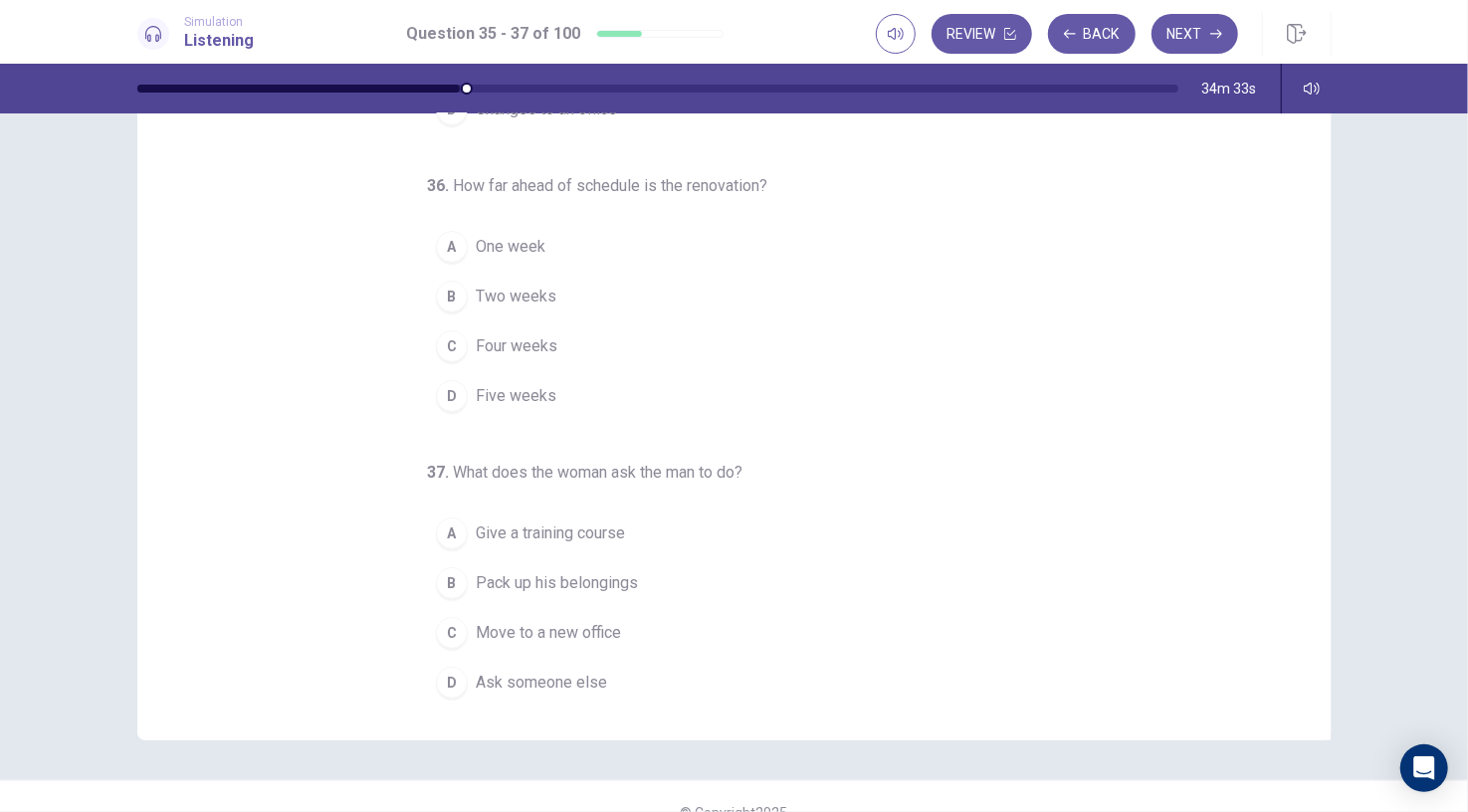 scroll, scrollTop: 108, scrollLeft: 0, axis: vertical 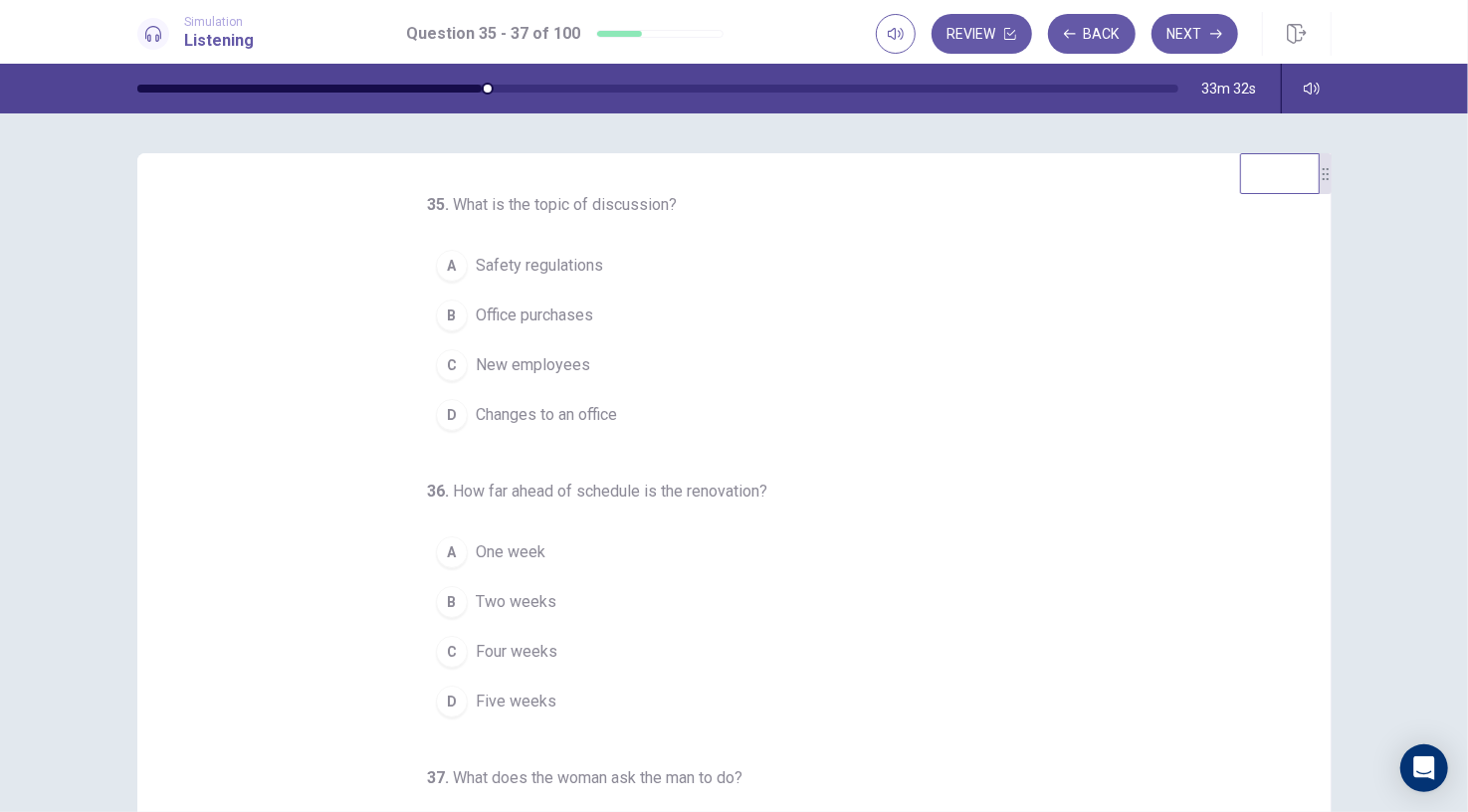 click on "One week" at bounding box center (511, 552) 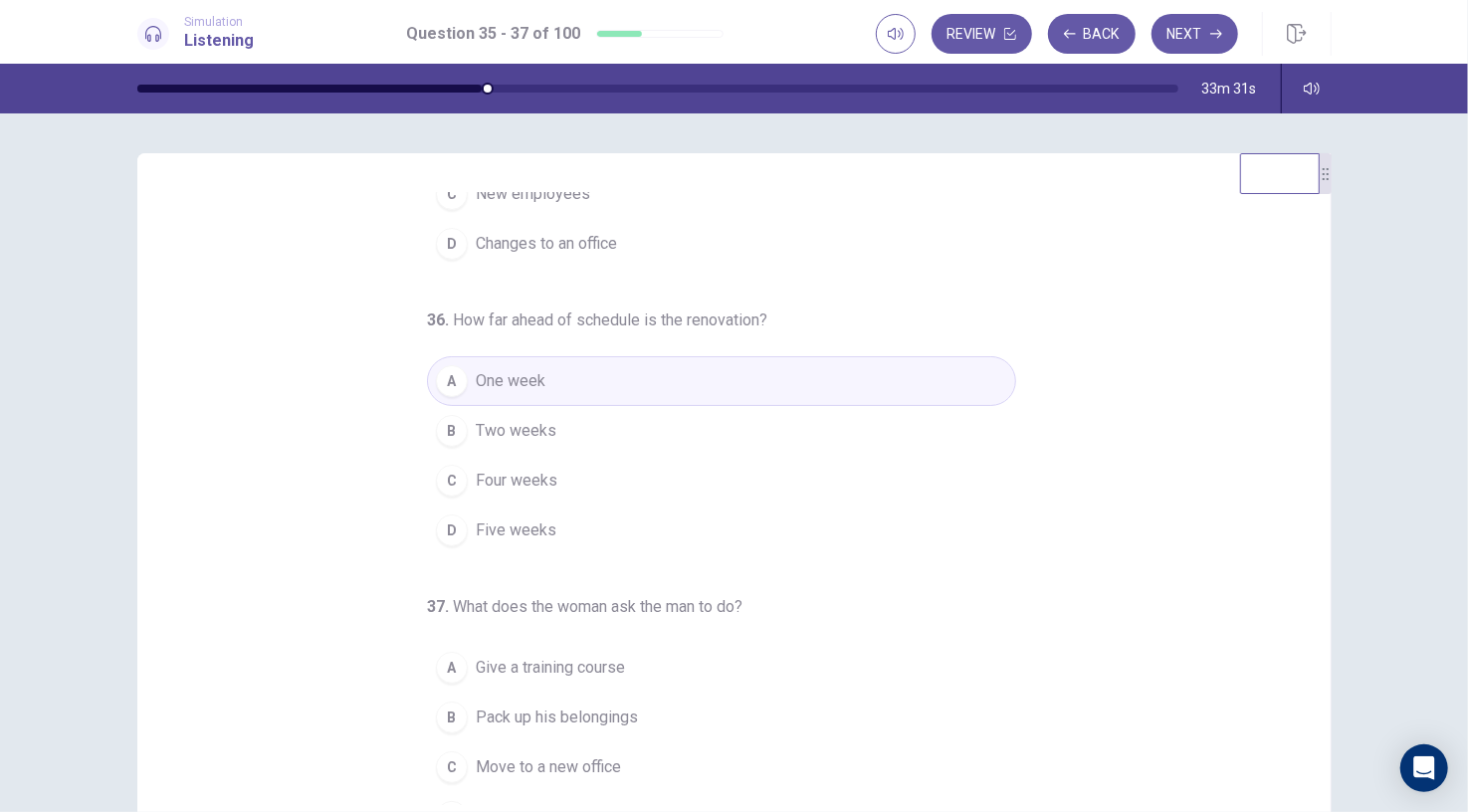 scroll, scrollTop: 201, scrollLeft: 0, axis: vertical 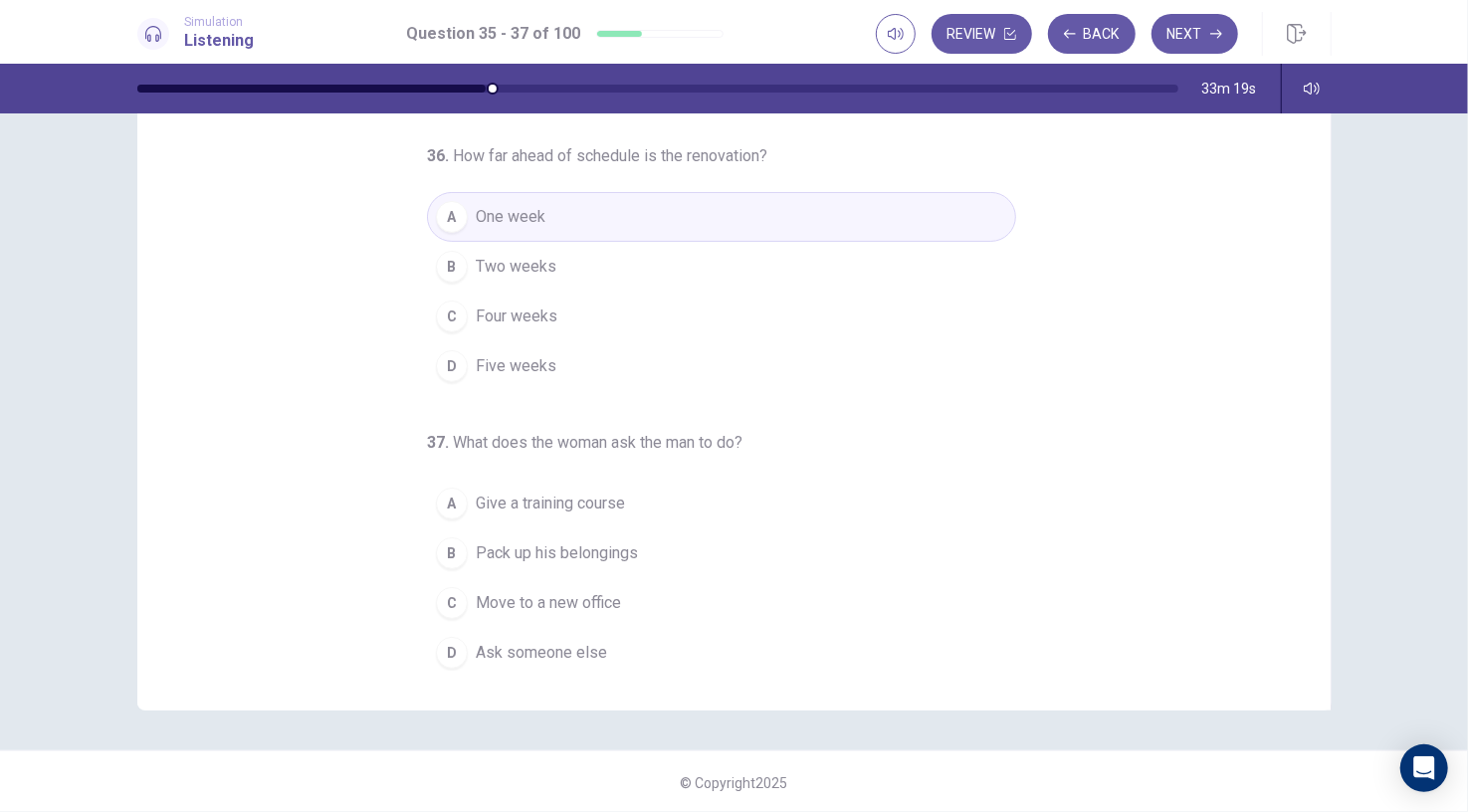 click on "Pack up his belongings" at bounding box center (556, 553) 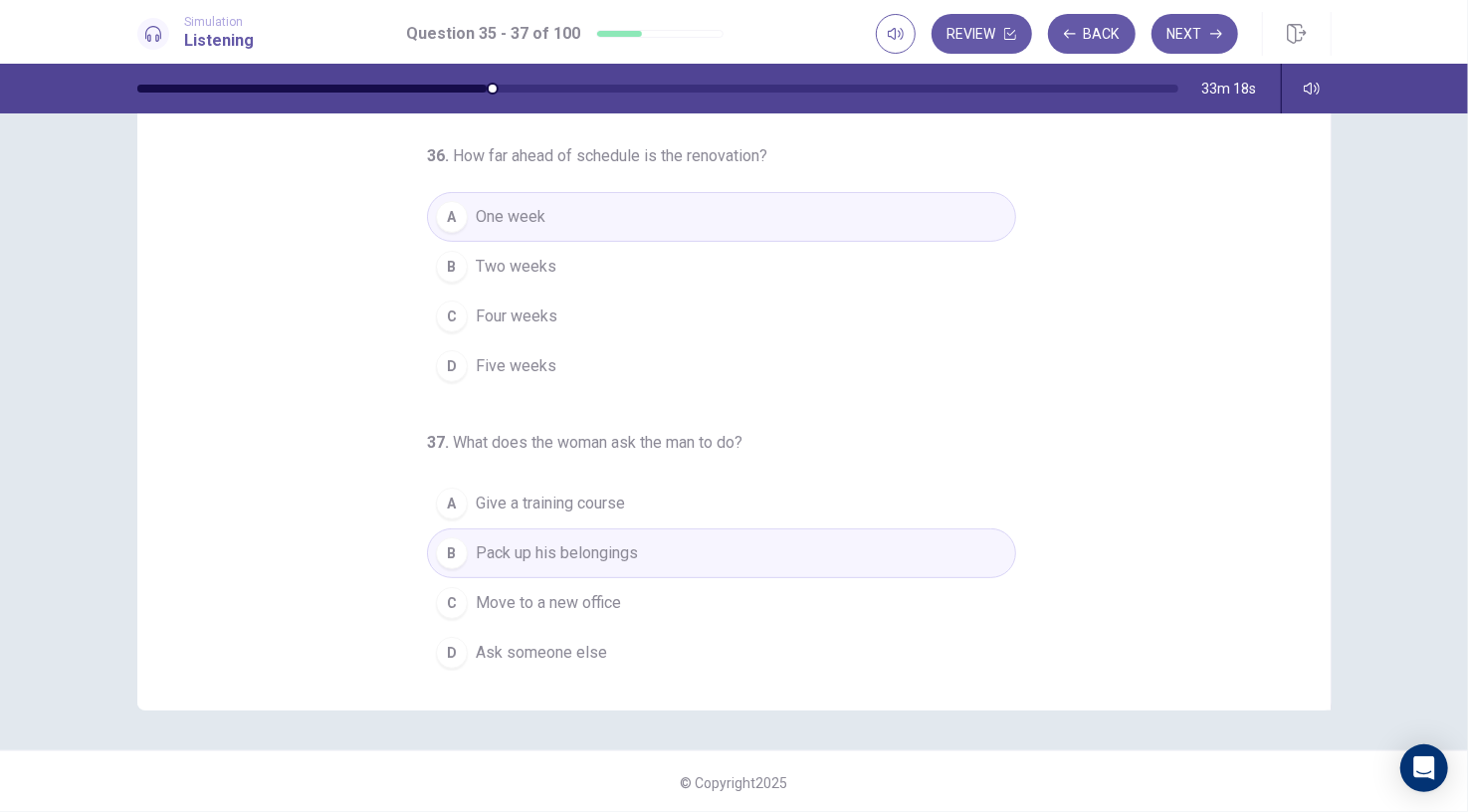 scroll, scrollTop: 0, scrollLeft: 0, axis: both 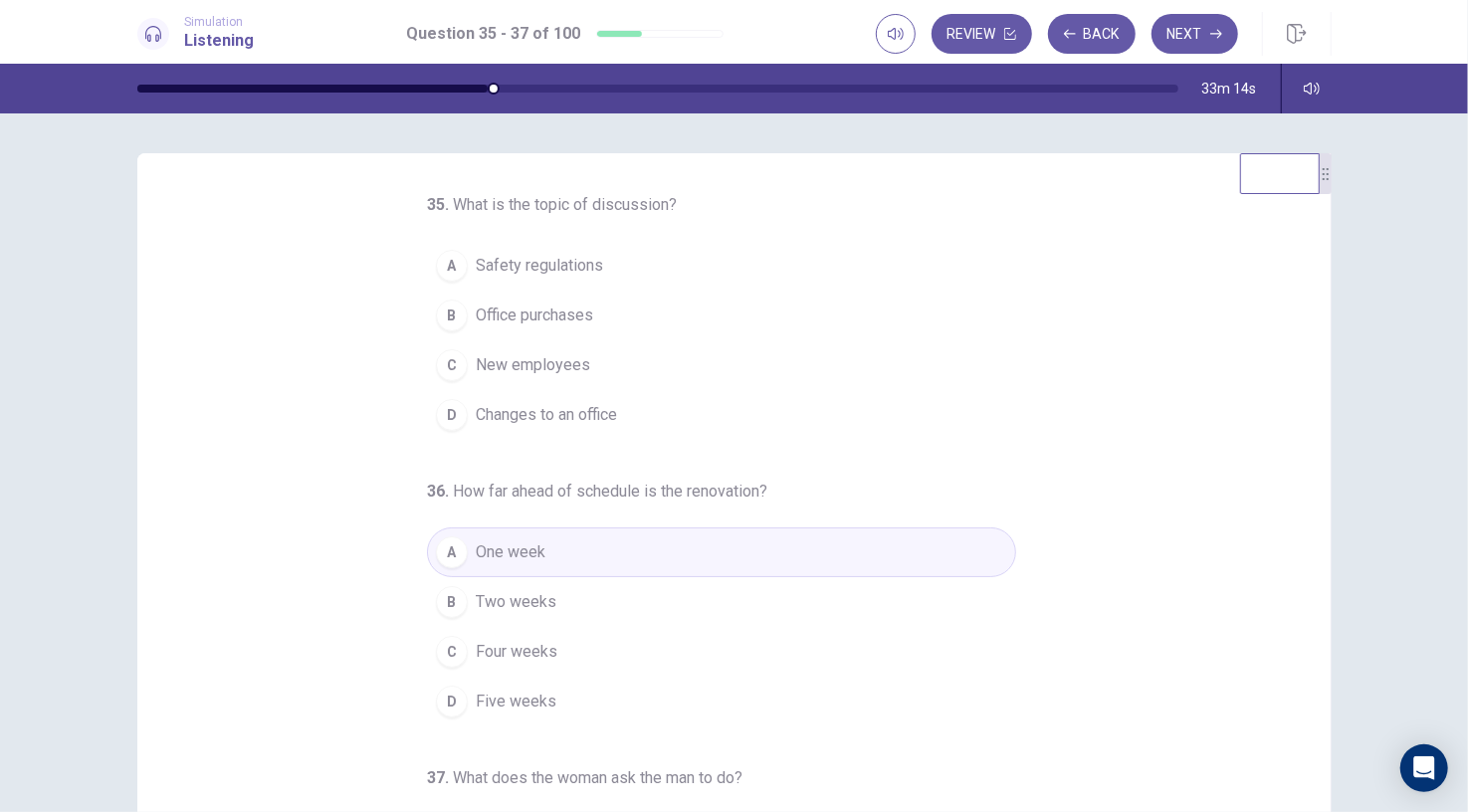 click on "Changes to an office" at bounding box center [546, 415] 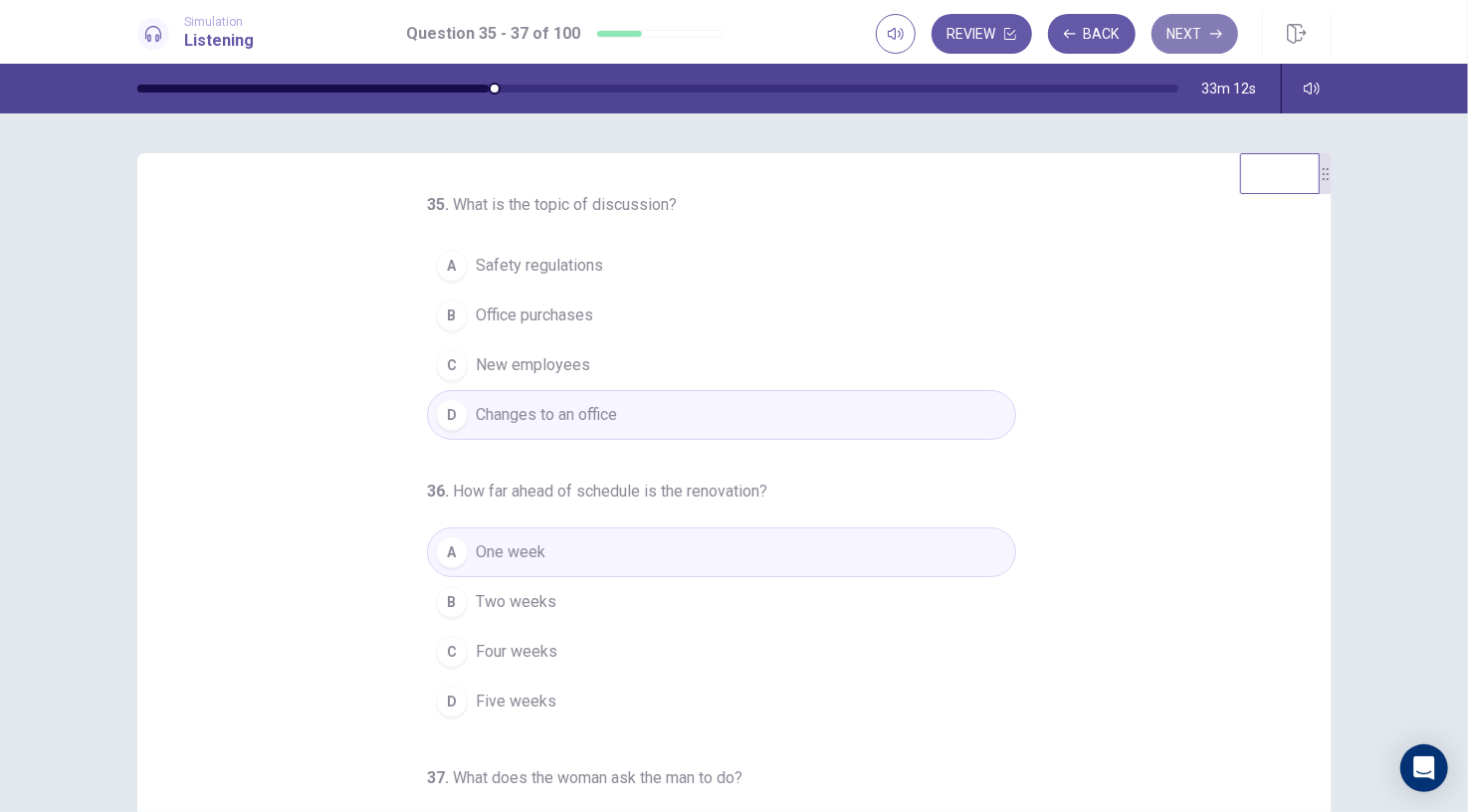 click on "Next" at bounding box center [1194, 34] 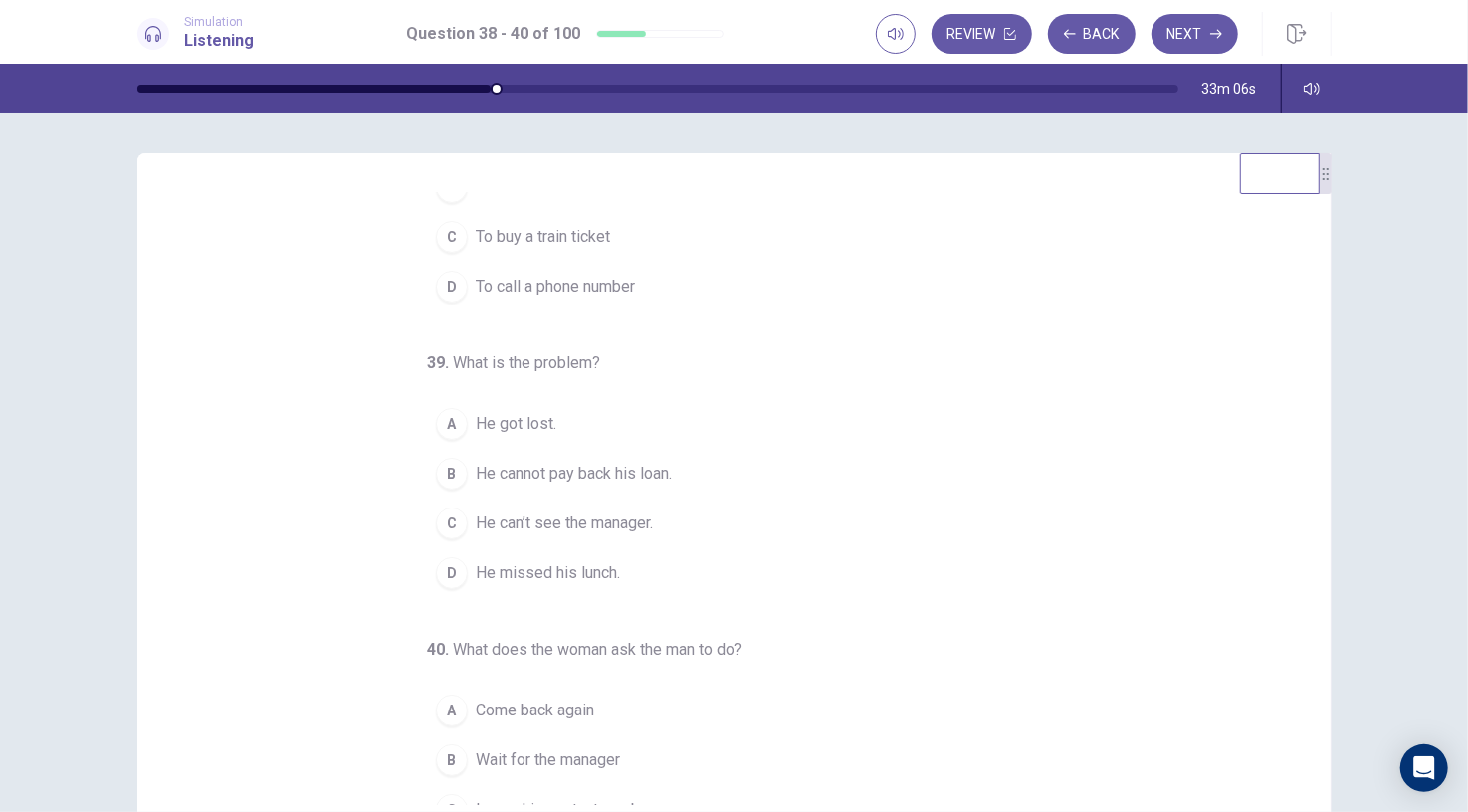scroll, scrollTop: 201, scrollLeft: 0, axis: vertical 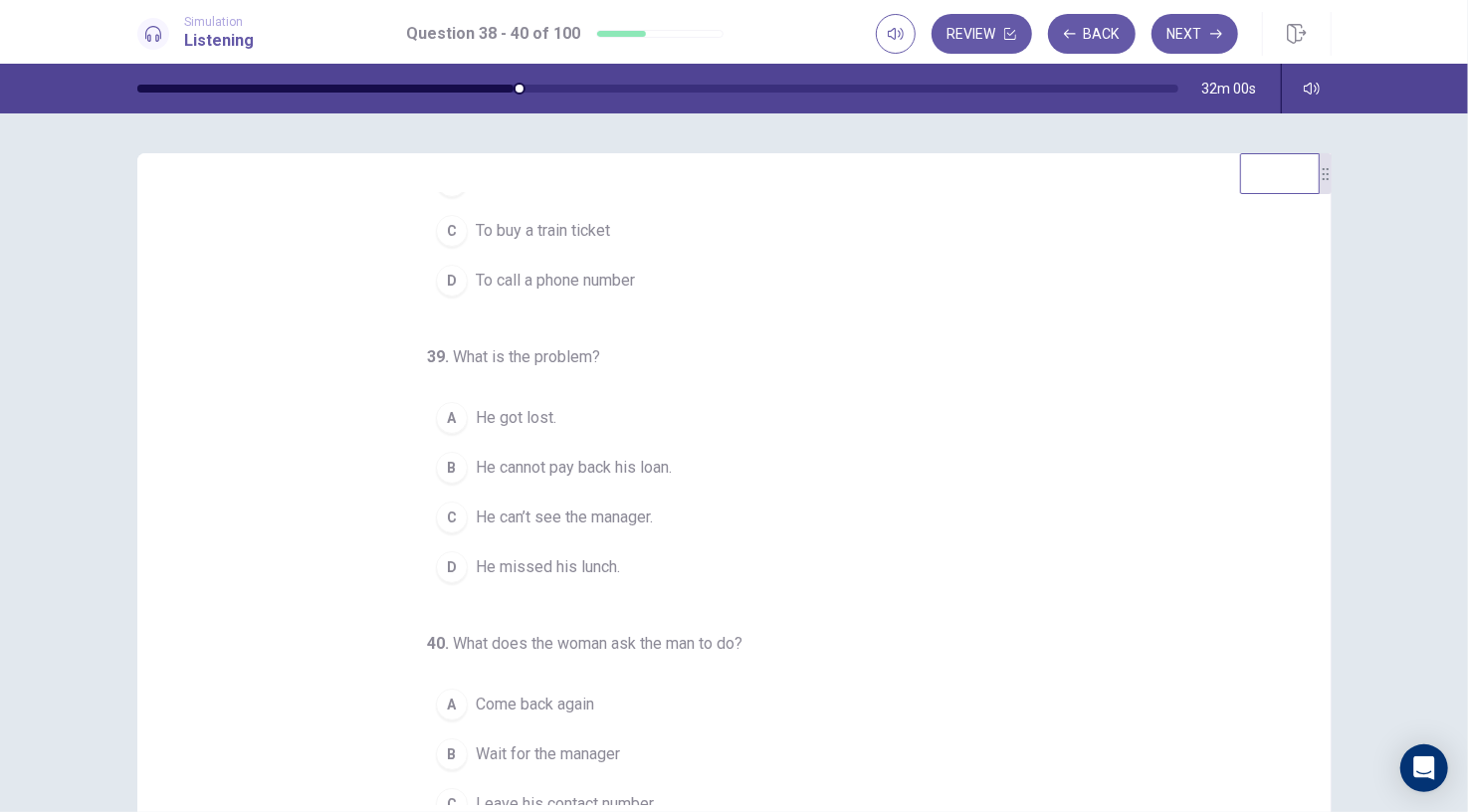 click on "He cannot pay back his loan." at bounding box center (573, 468) 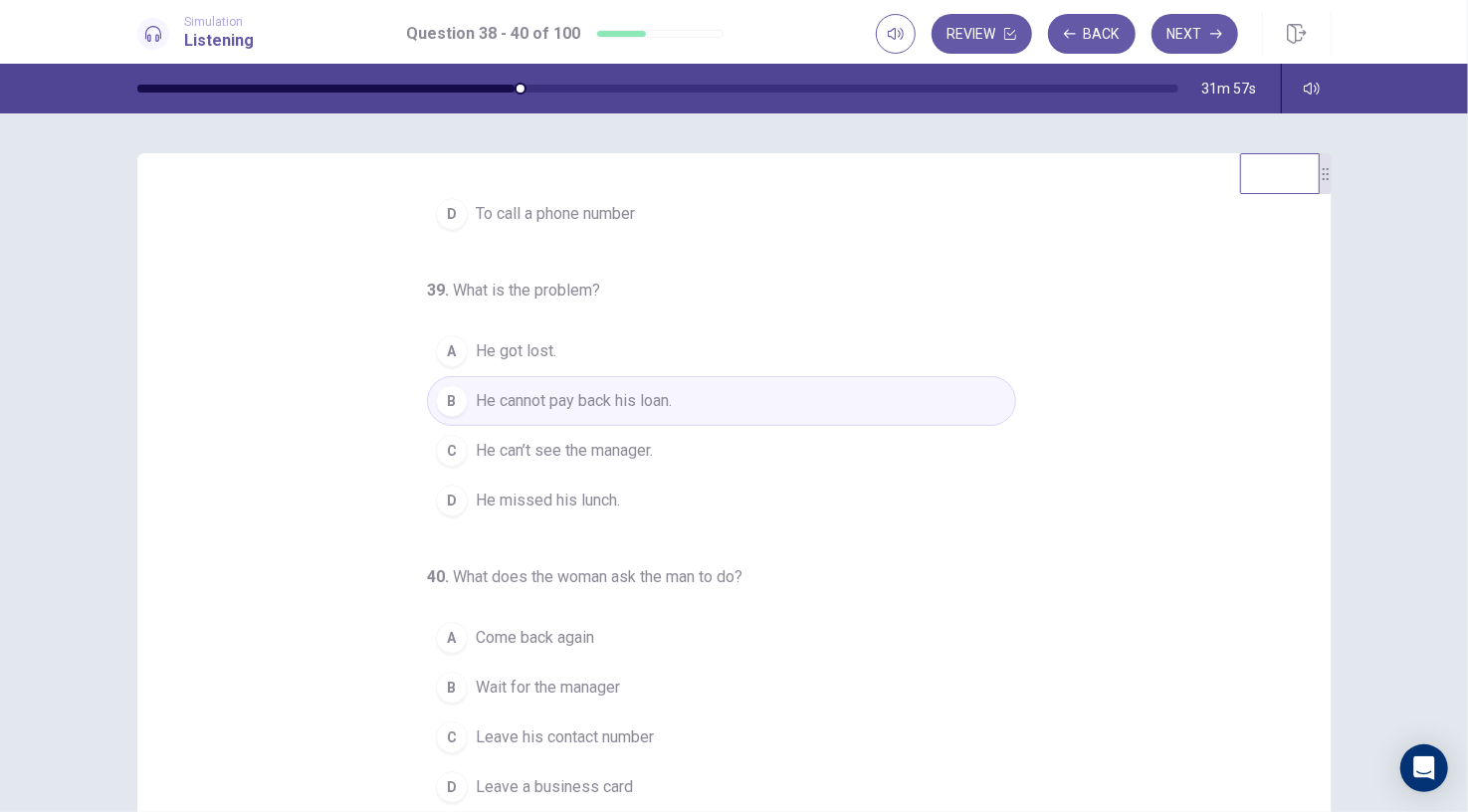scroll, scrollTop: 200, scrollLeft: 0, axis: vertical 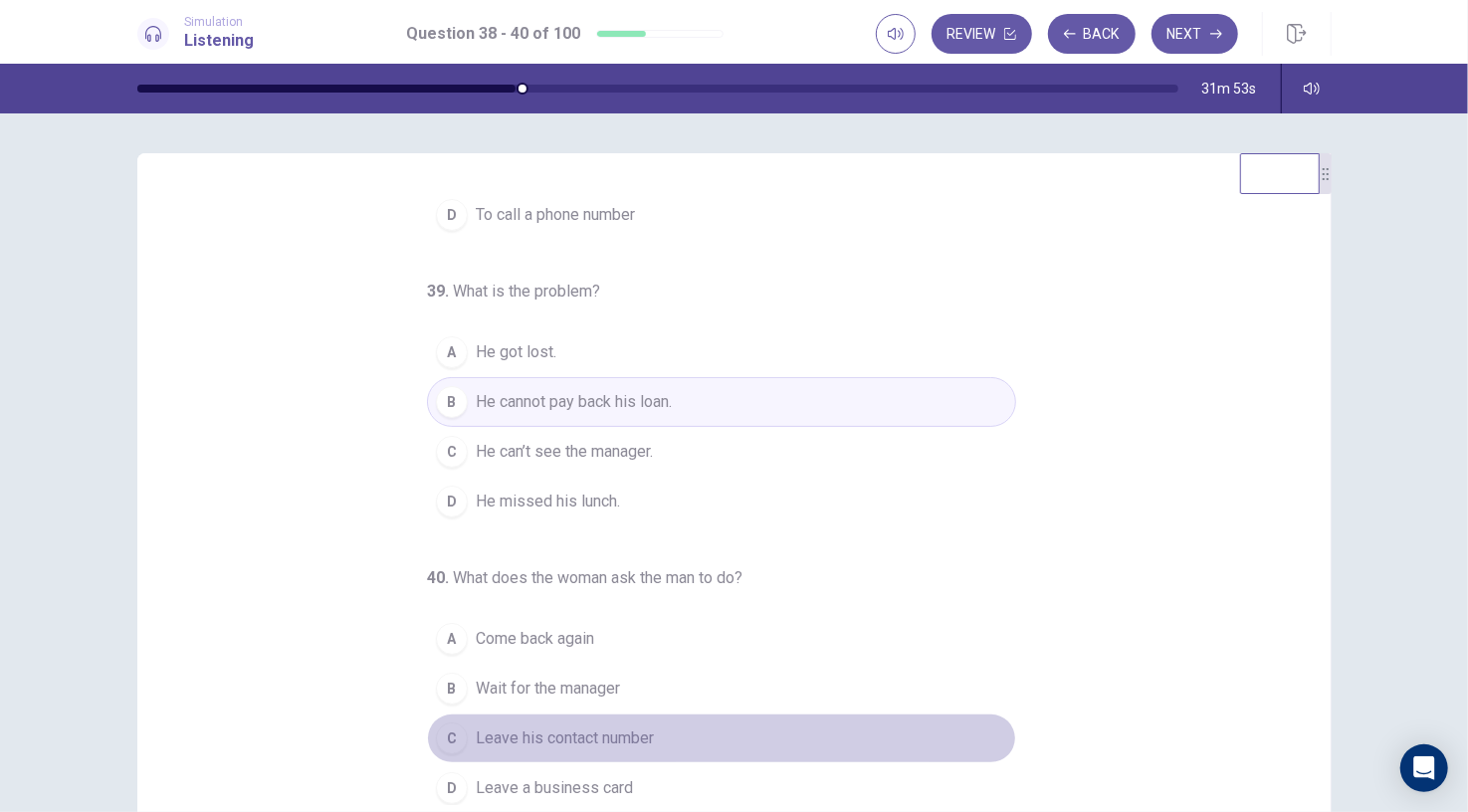 click on "Leave his contact number" at bounding box center (564, 738) 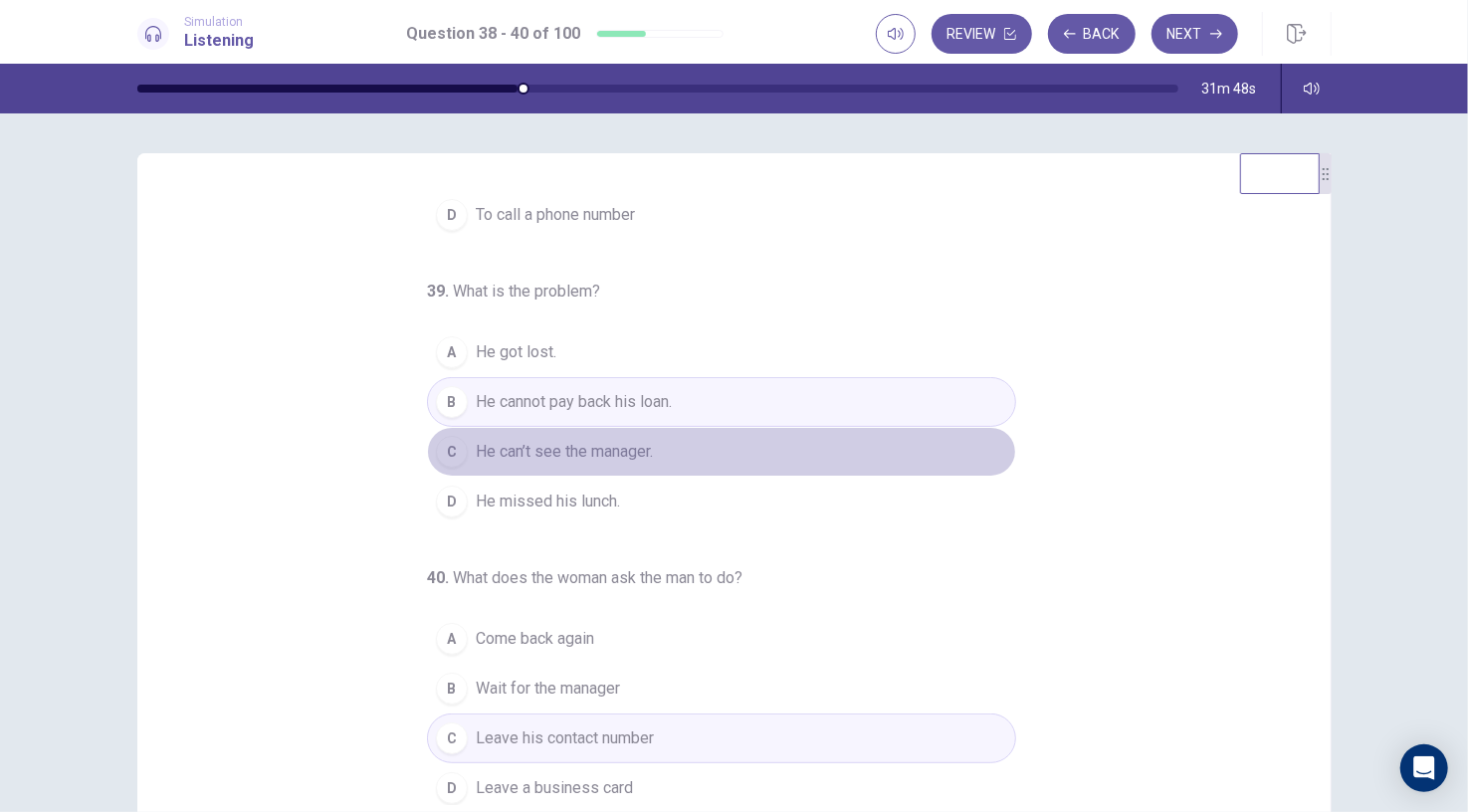 click on "He can’t see the manager." at bounding box center (564, 452) 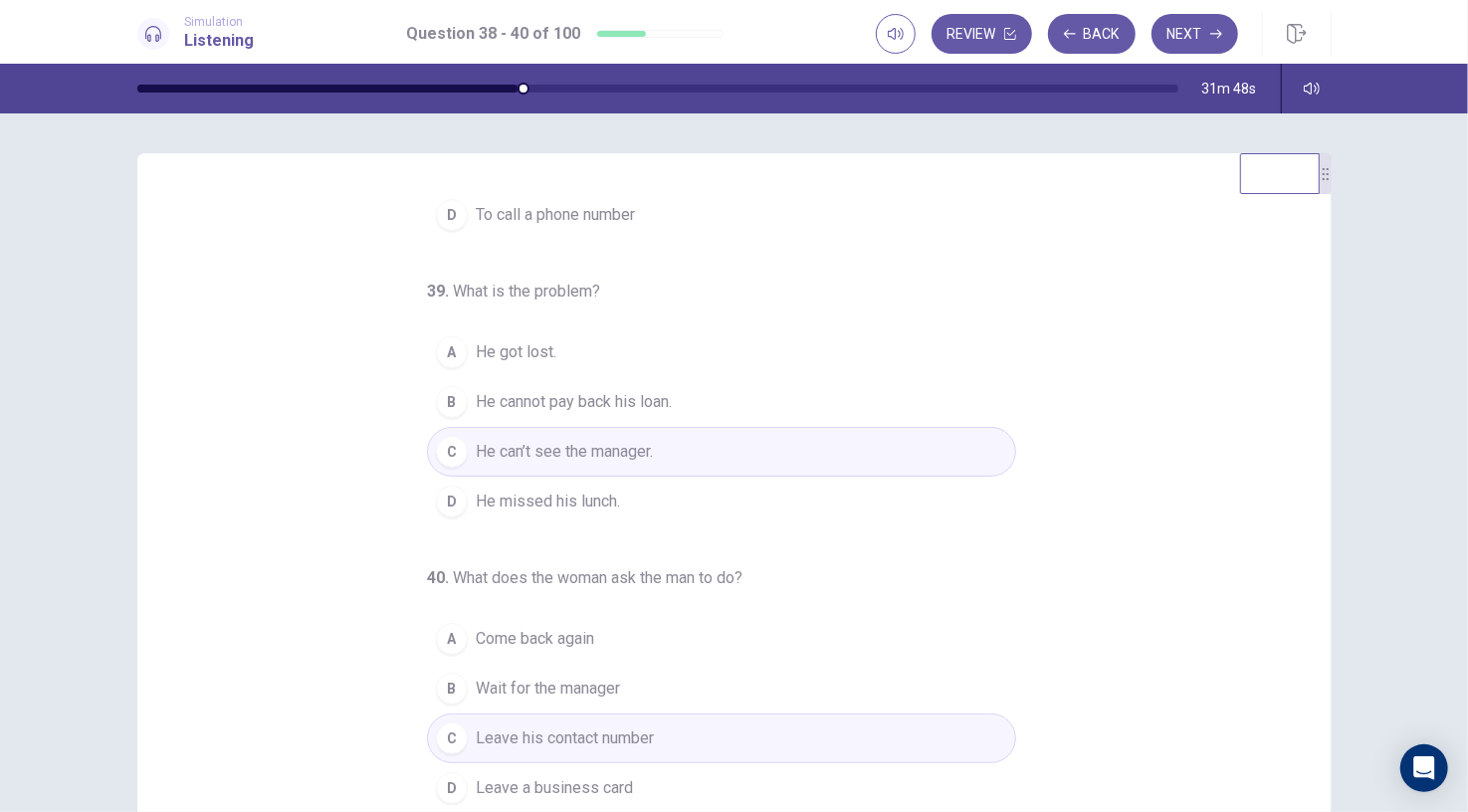 scroll, scrollTop: 0, scrollLeft: 0, axis: both 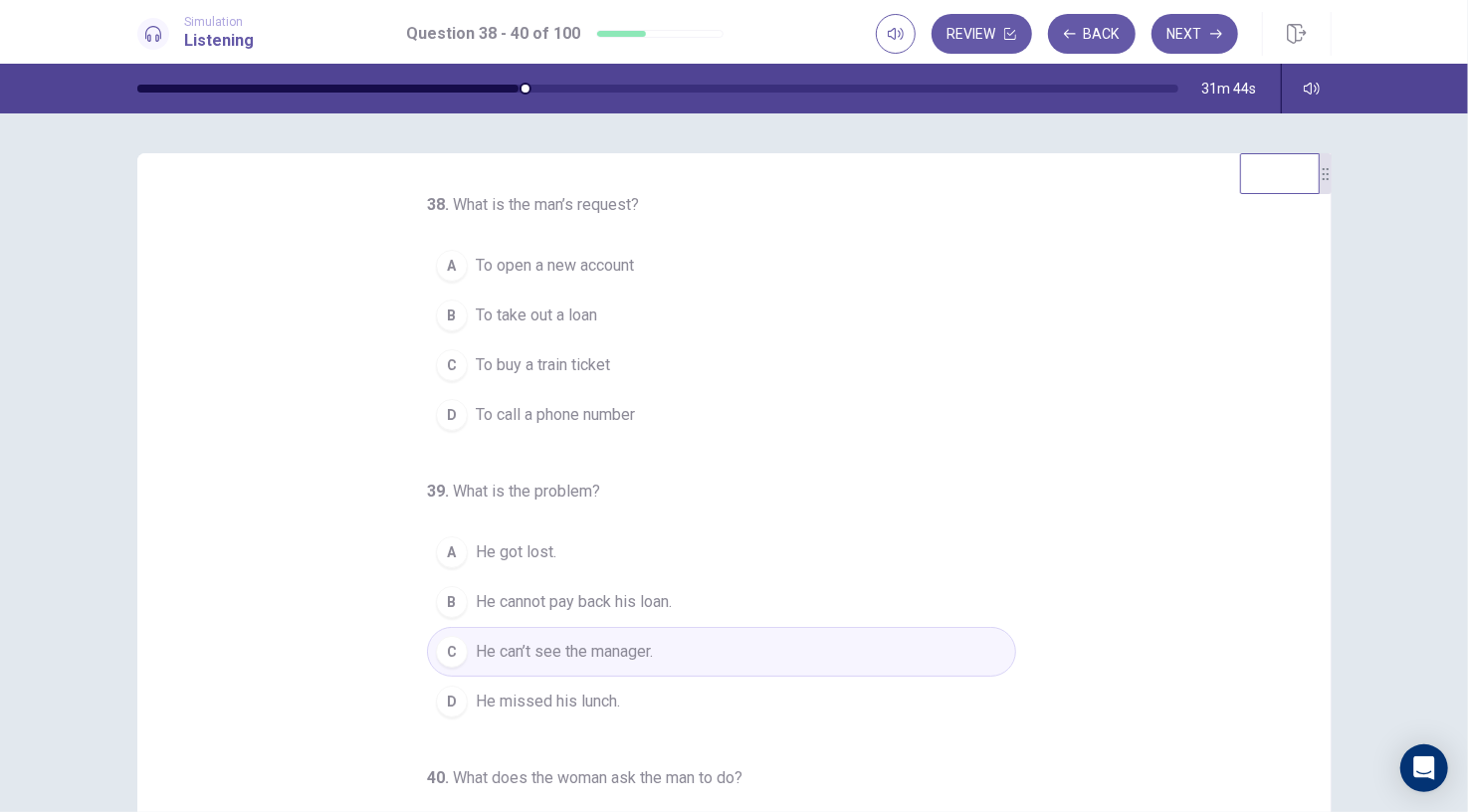 click on "To take out a loan" at bounding box center [536, 315] 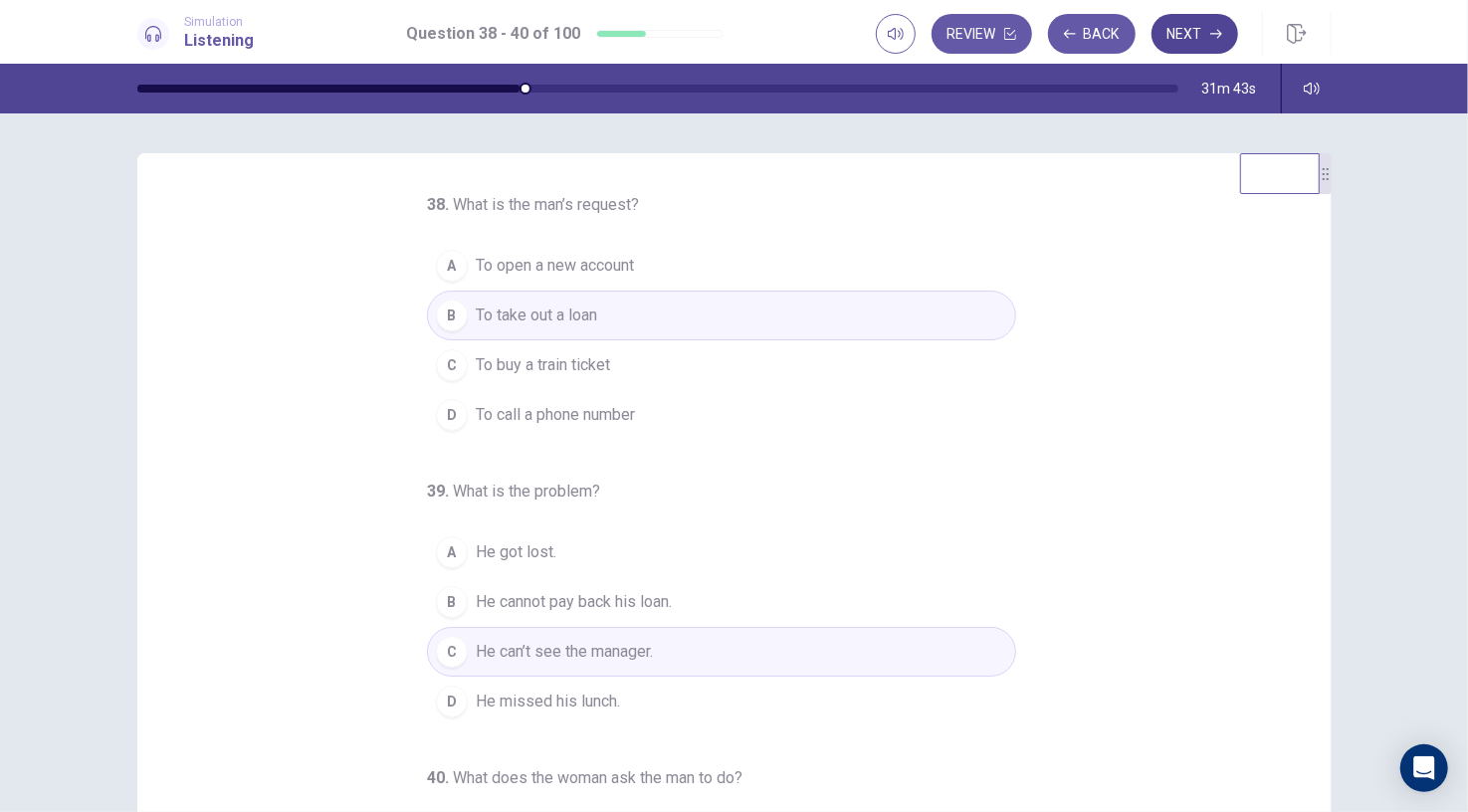 click on "Next" at bounding box center [1194, 34] 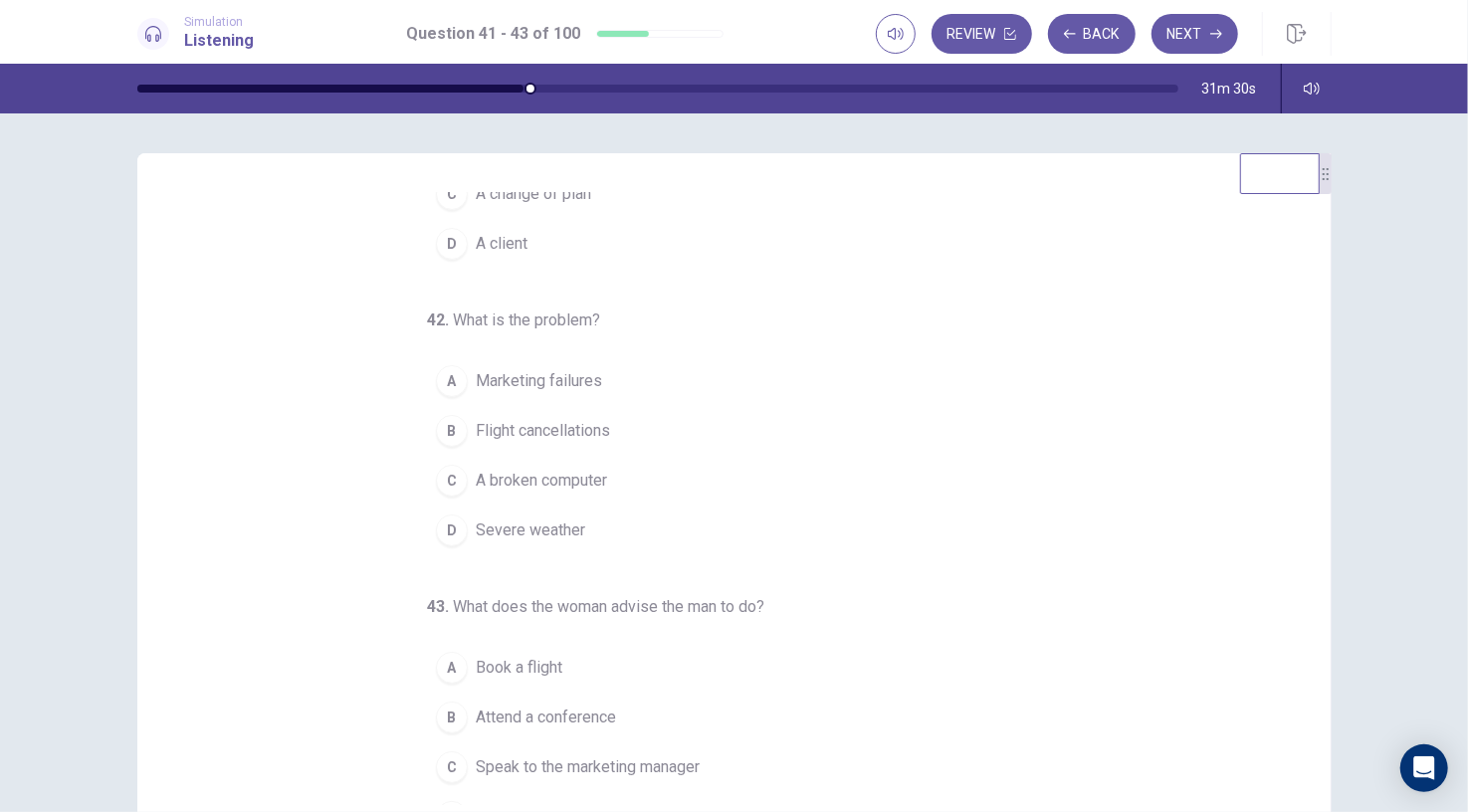 scroll, scrollTop: 201, scrollLeft: 0, axis: vertical 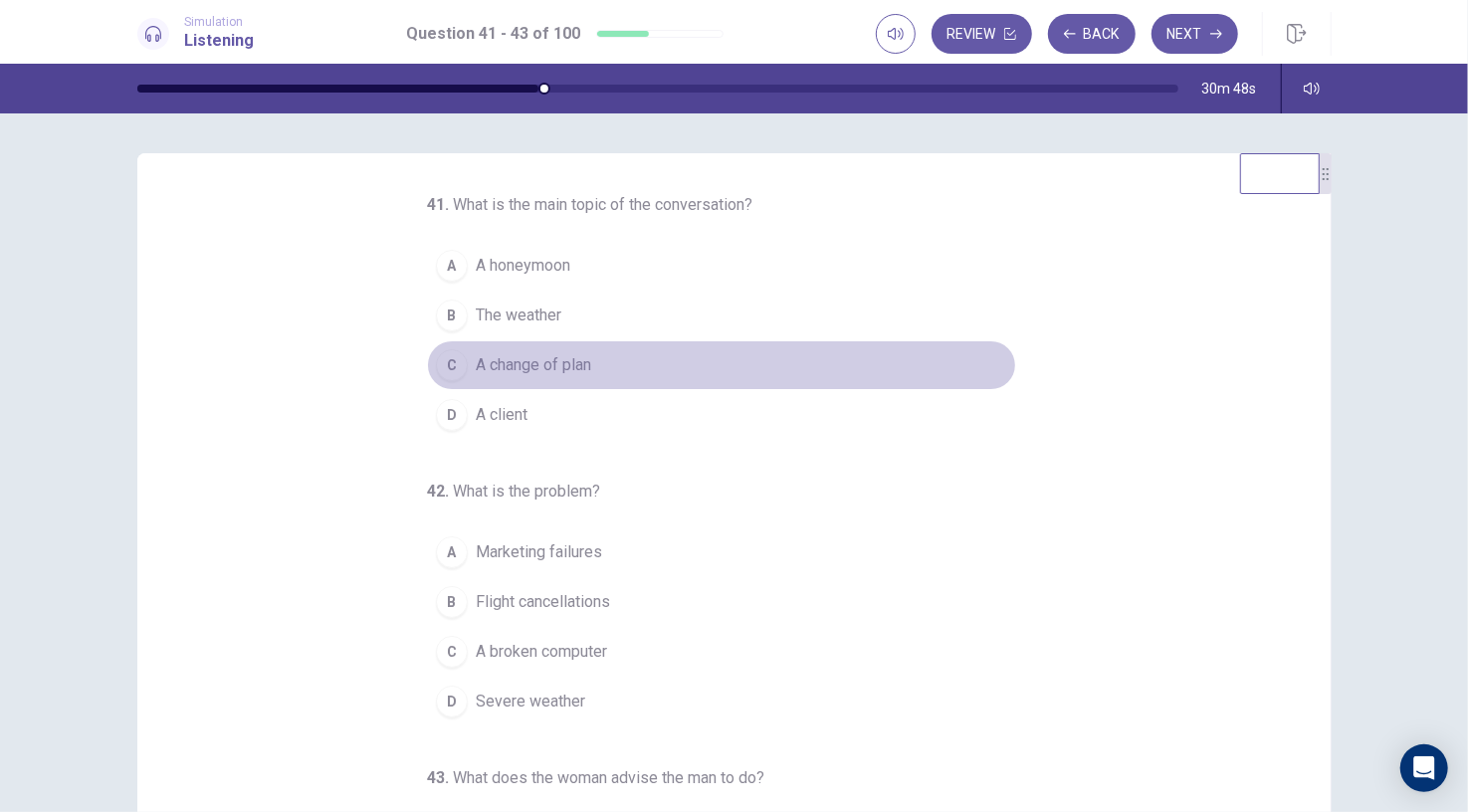 click on "A change of plan" at bounding box center (533, 365) 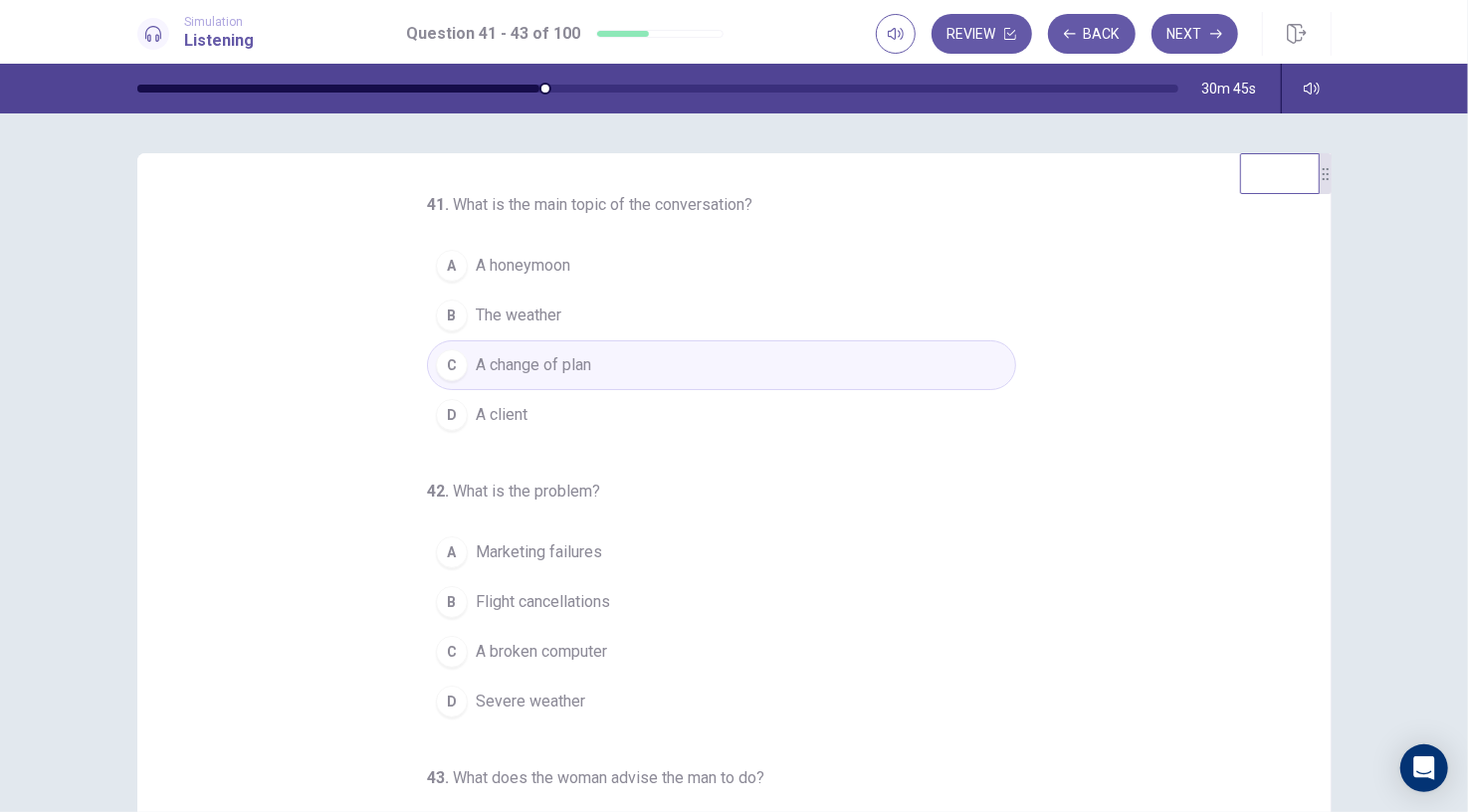 click on "A client" at bounding box center [502, 415] 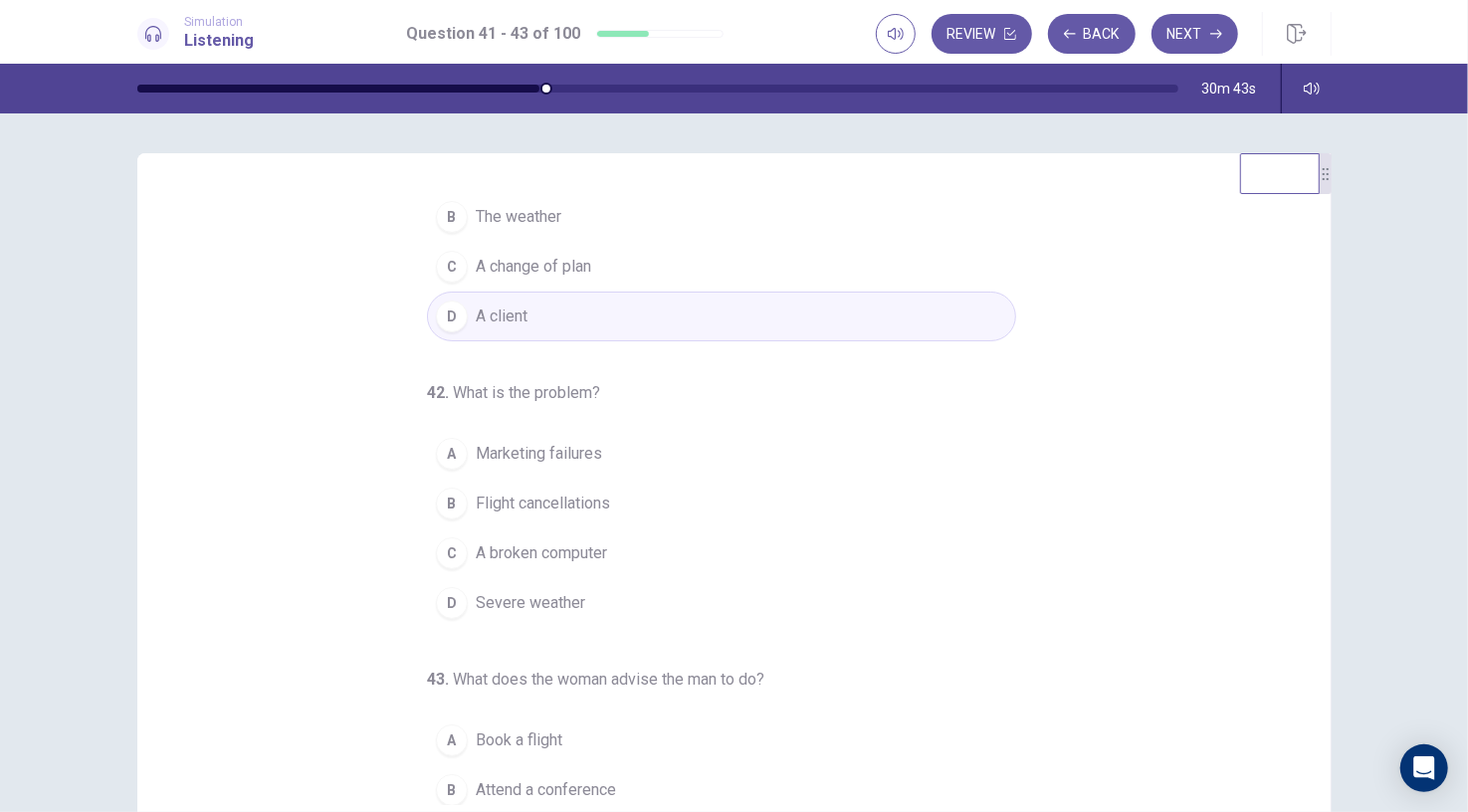 scroll, scrollTop: 102, scrollLeft: 0, axis: vertical 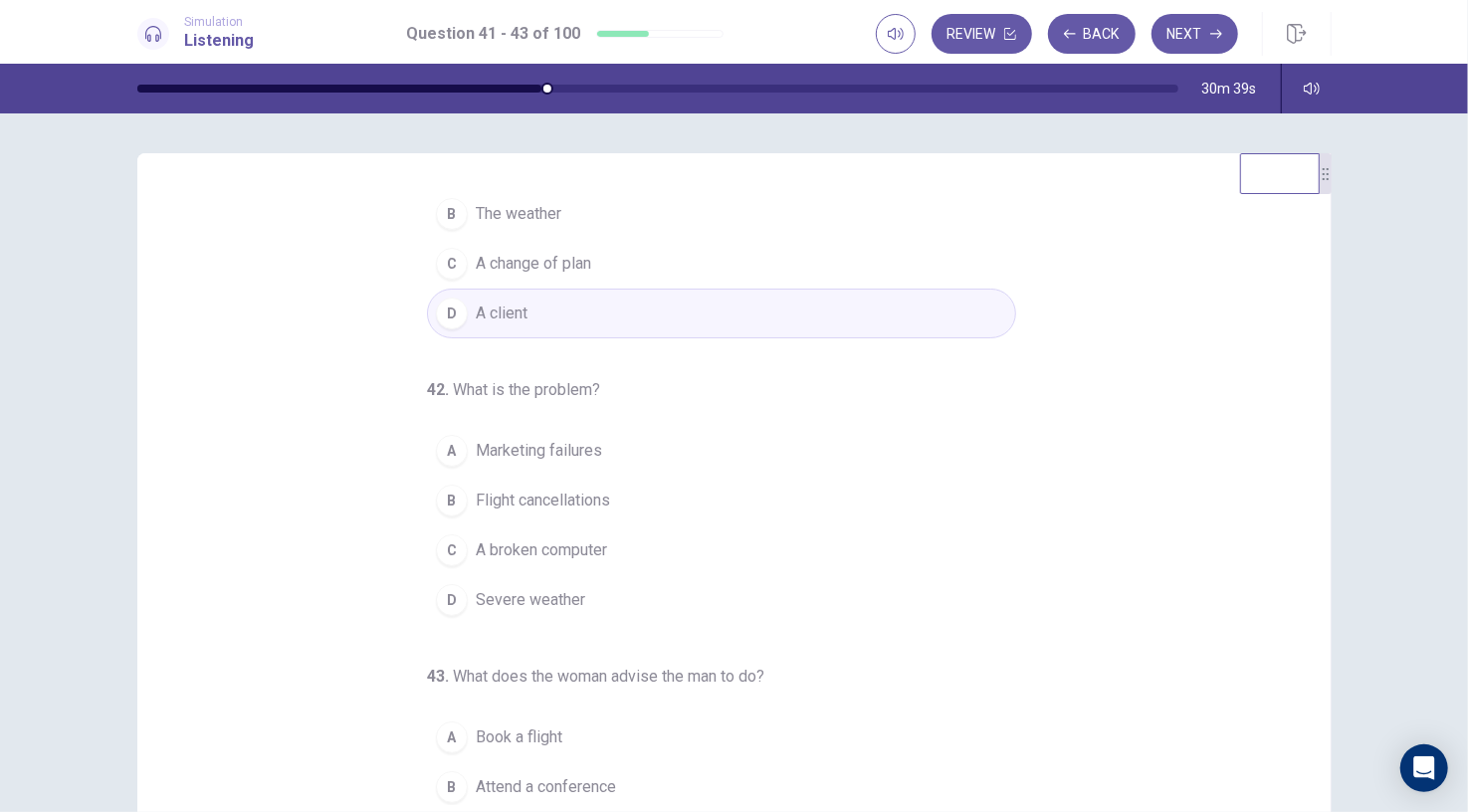 click on "Flight cancellations" at bounding box center [542, 501] 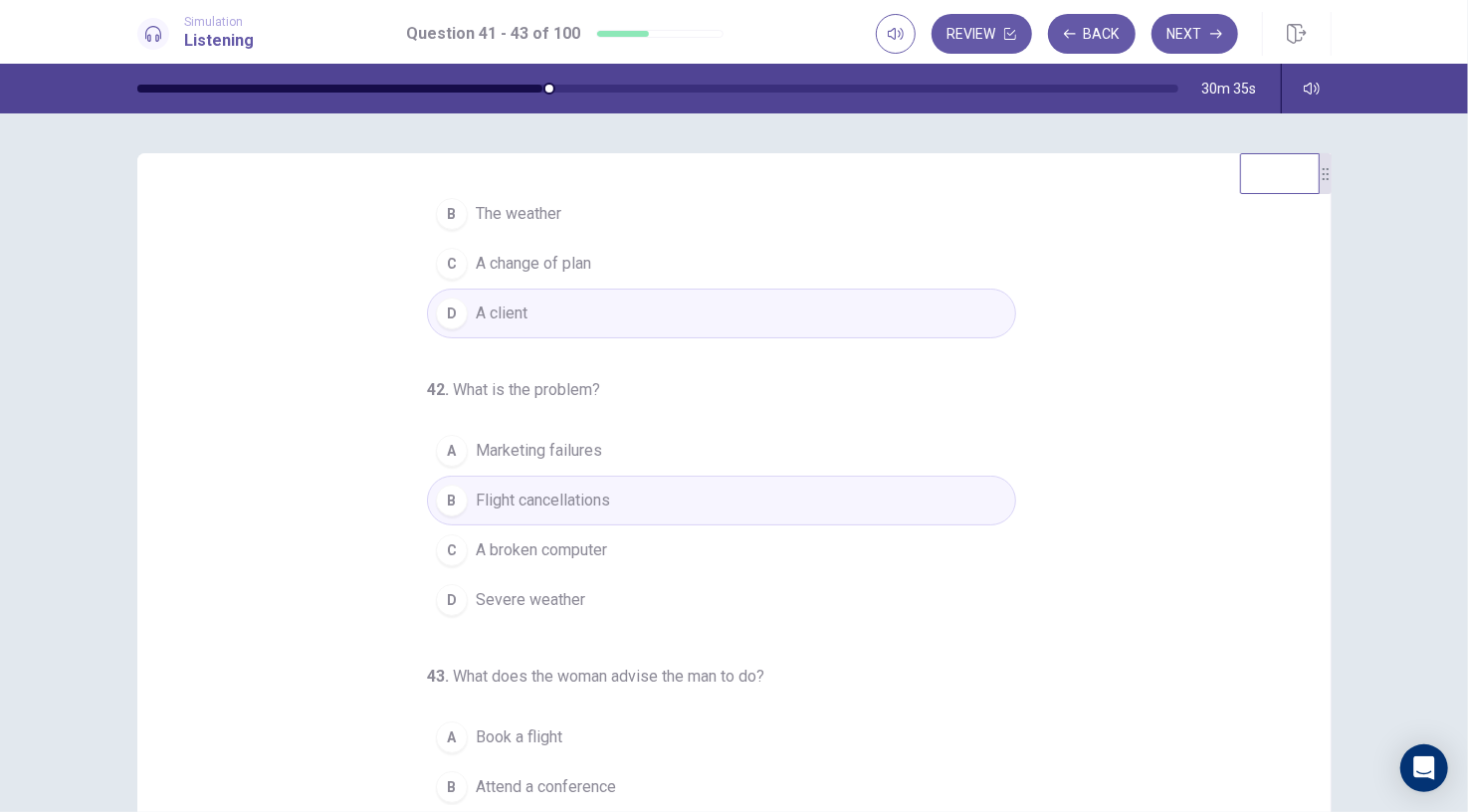 click on "D Severe weather" at bounding box center [722, 600] 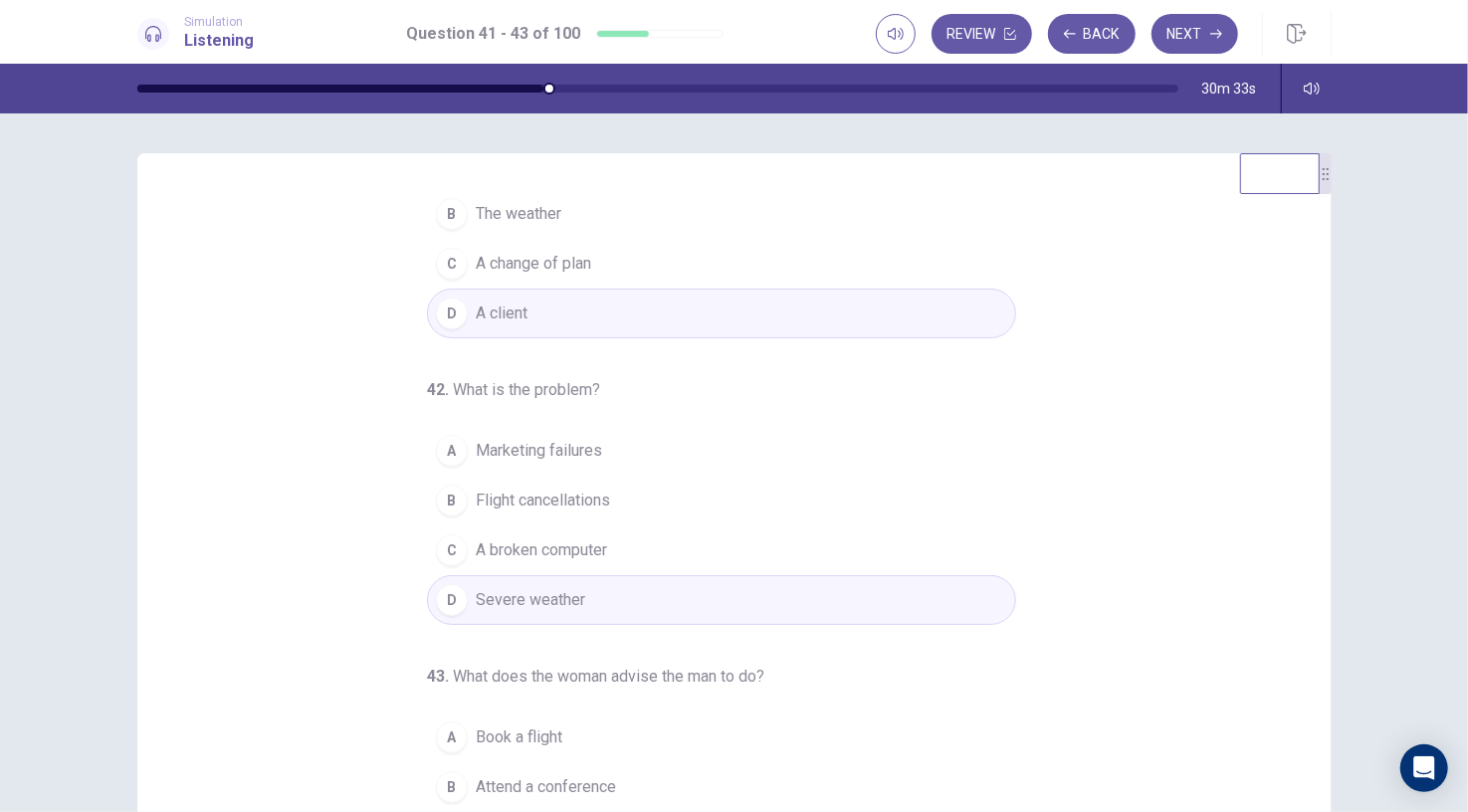 scroll, scrollTop: 201, scrollLeft: 0, axis: vertical 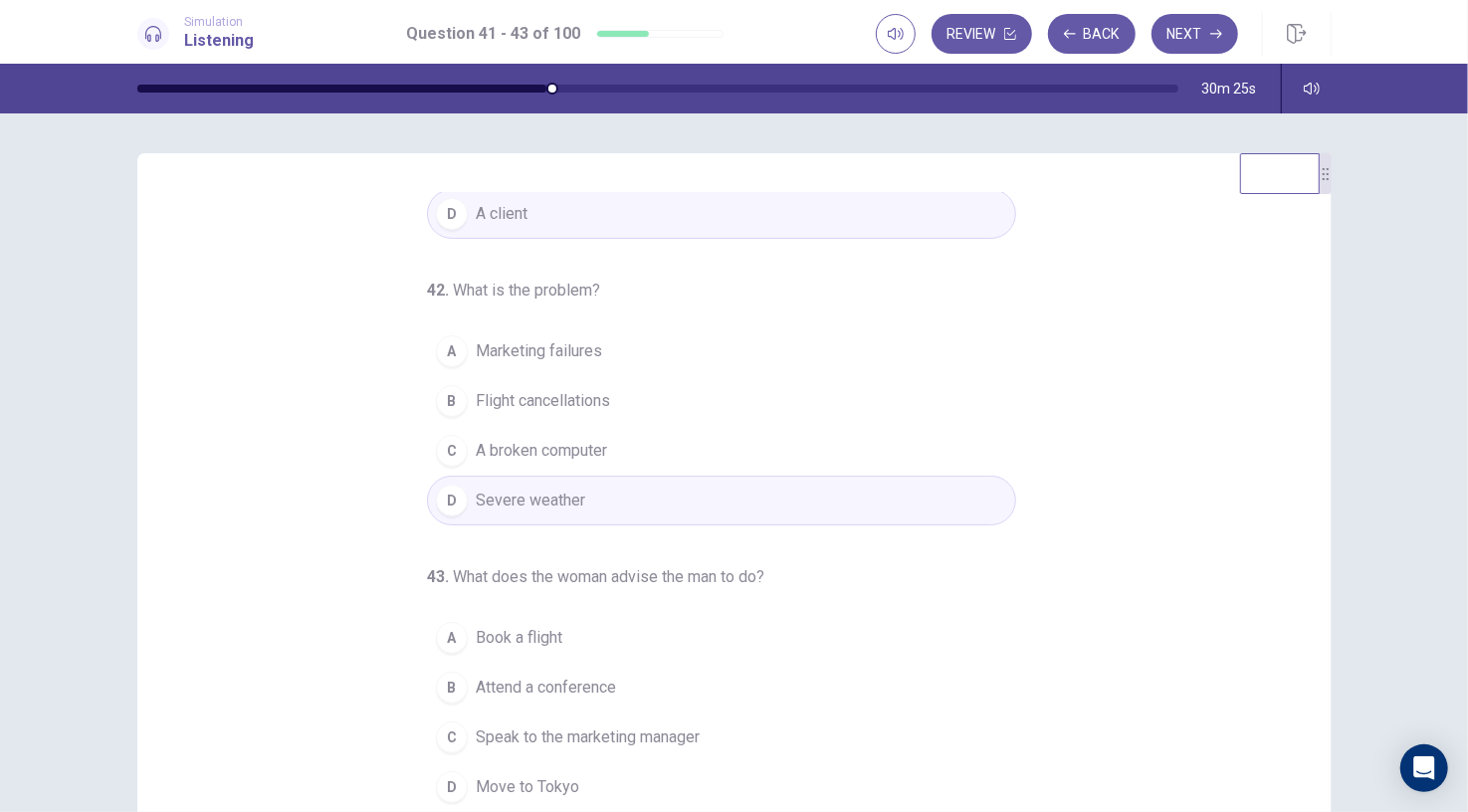 click on "Speak to the marketing manager" at bounding box center (587, 737) 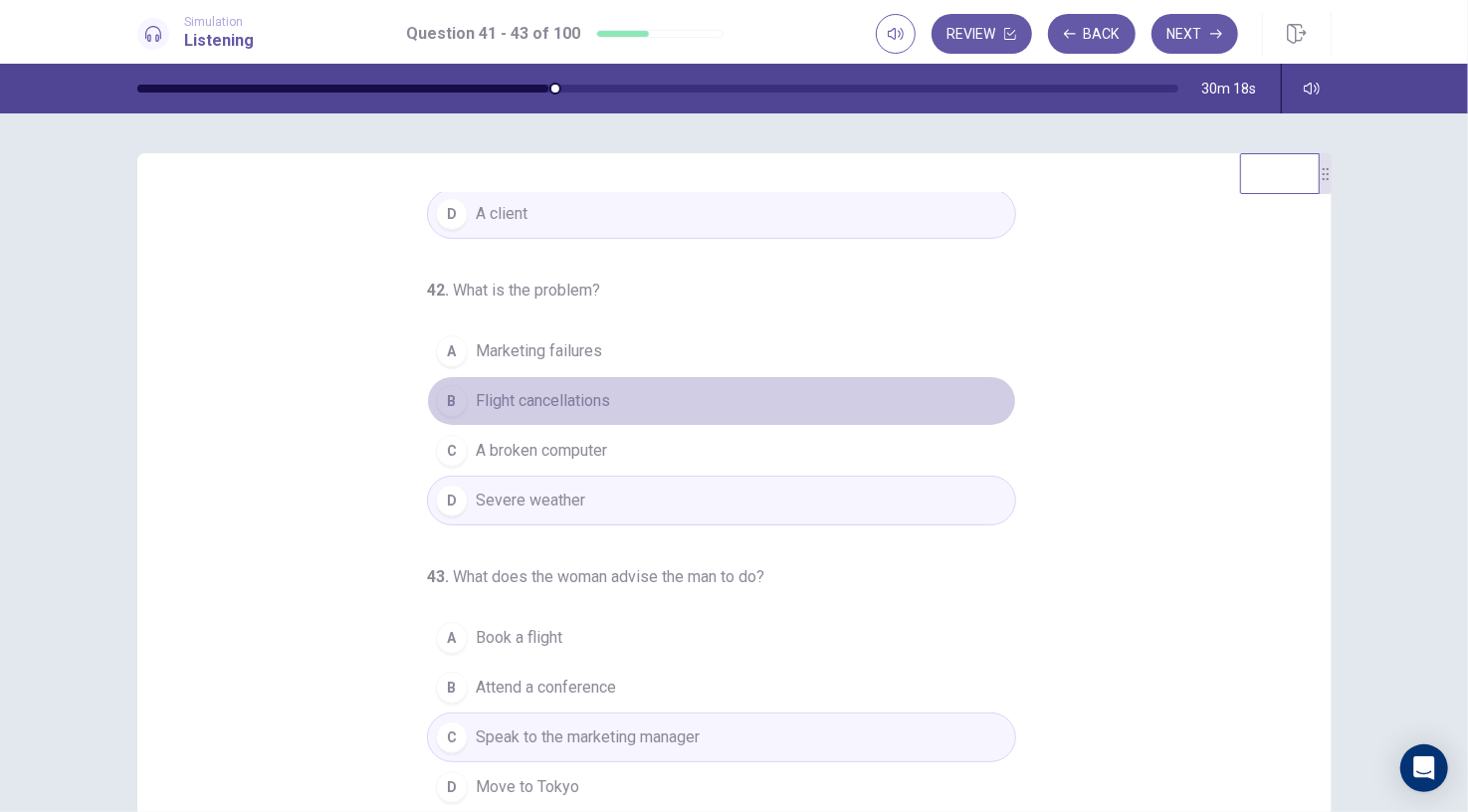 click on "Flight cancellations" at bounding box center [542, 401] 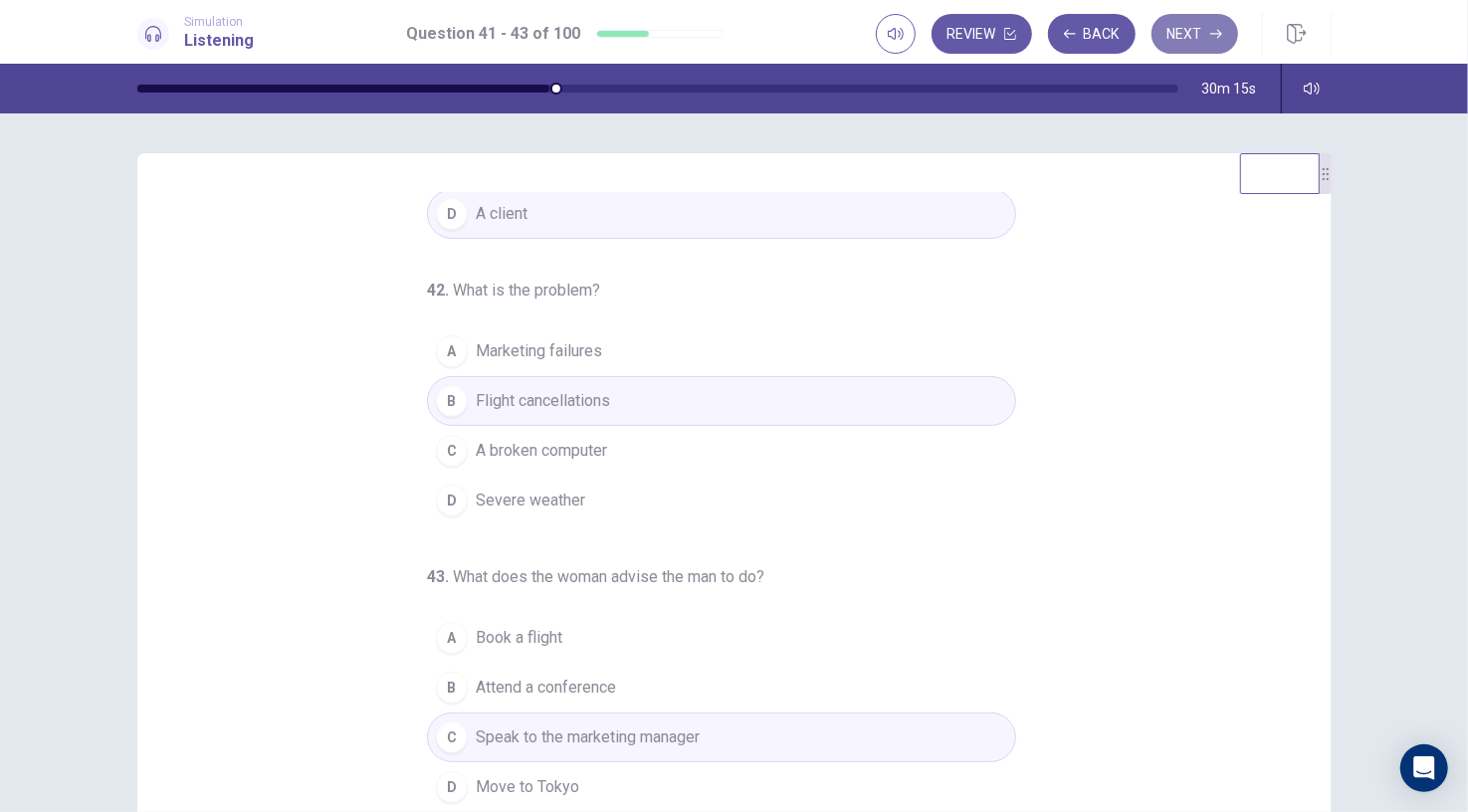 click 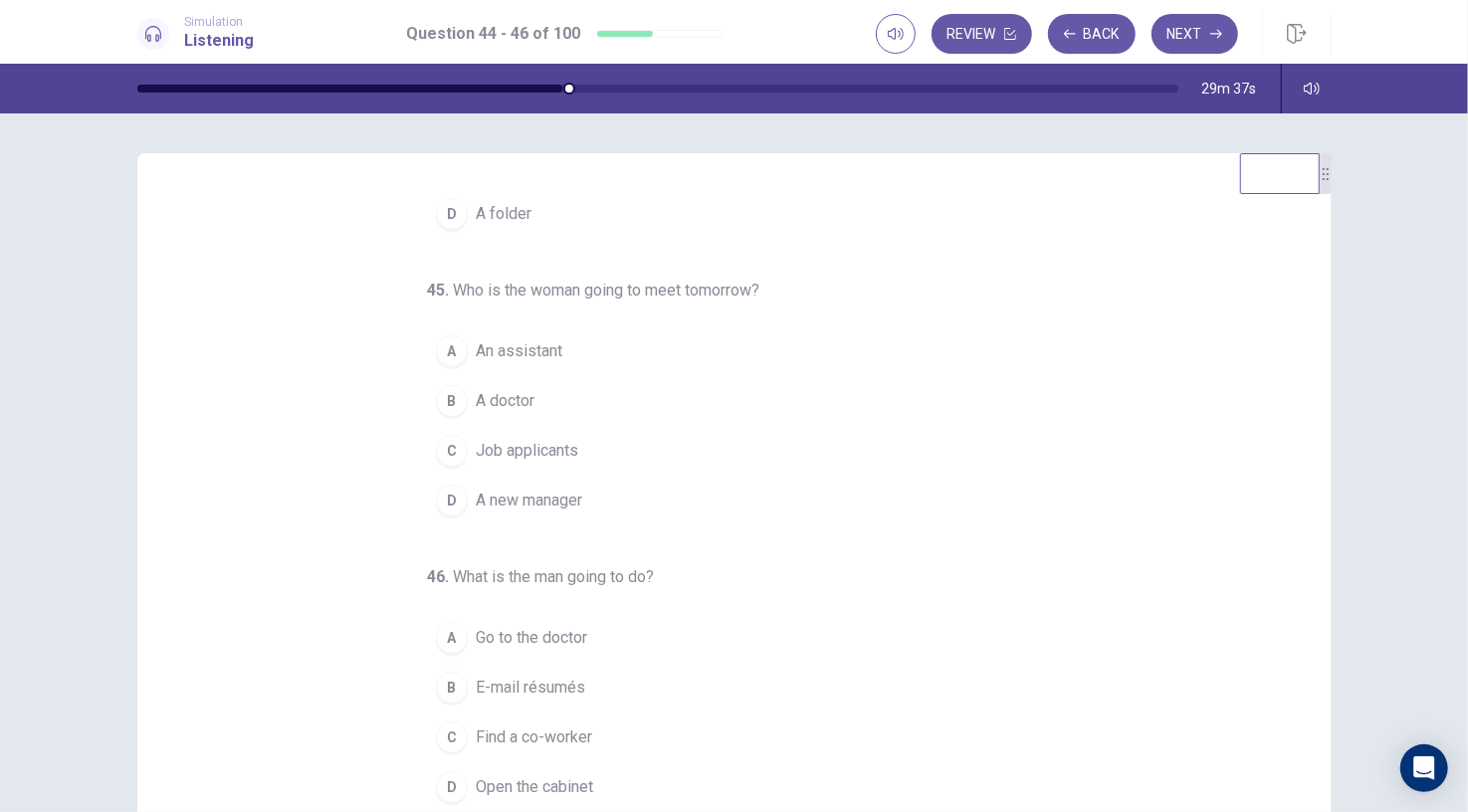 scroll, scrollTop: 0, scrollLeft: 0, axis: both 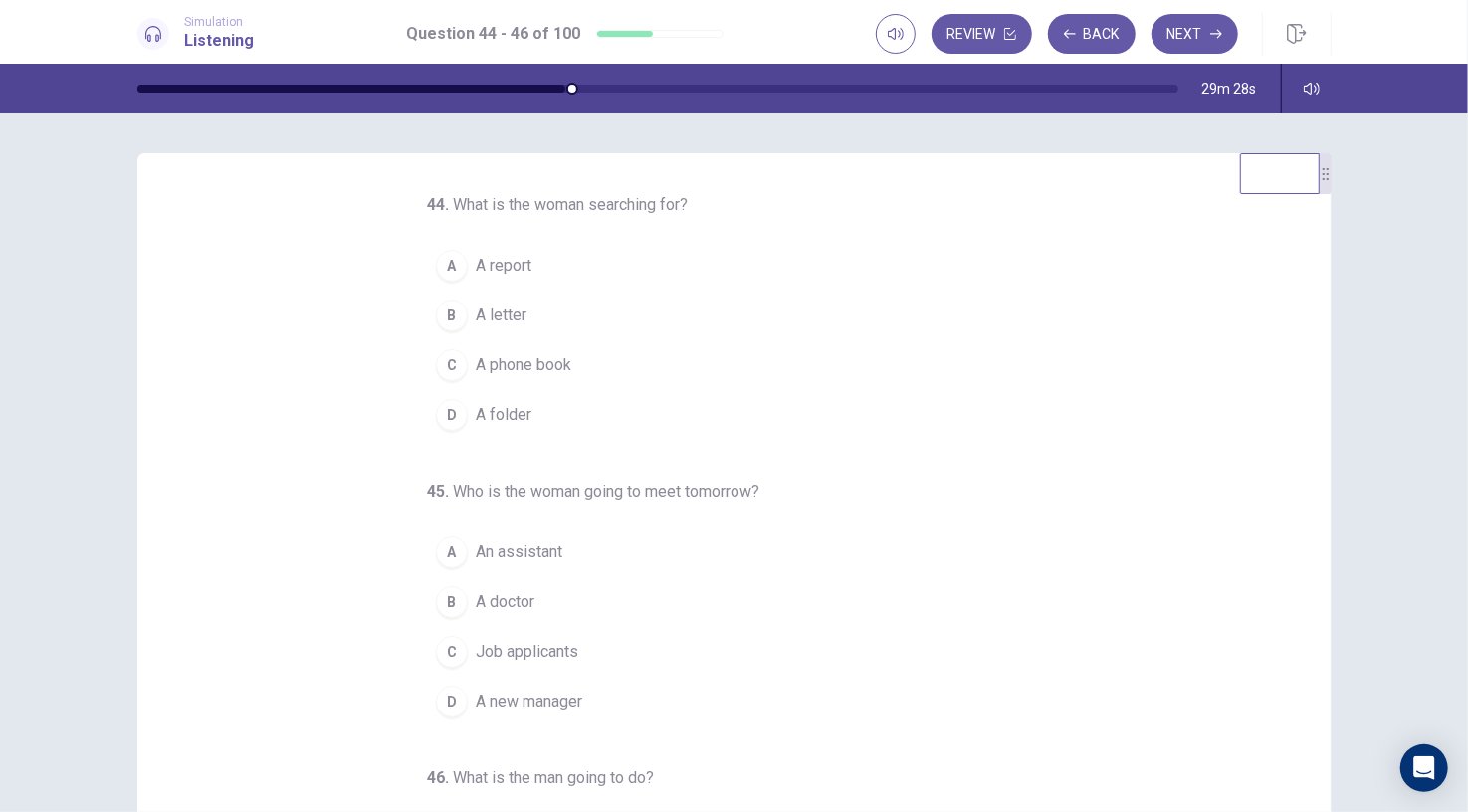 click on "A folder" at bounding box center [504, 415] 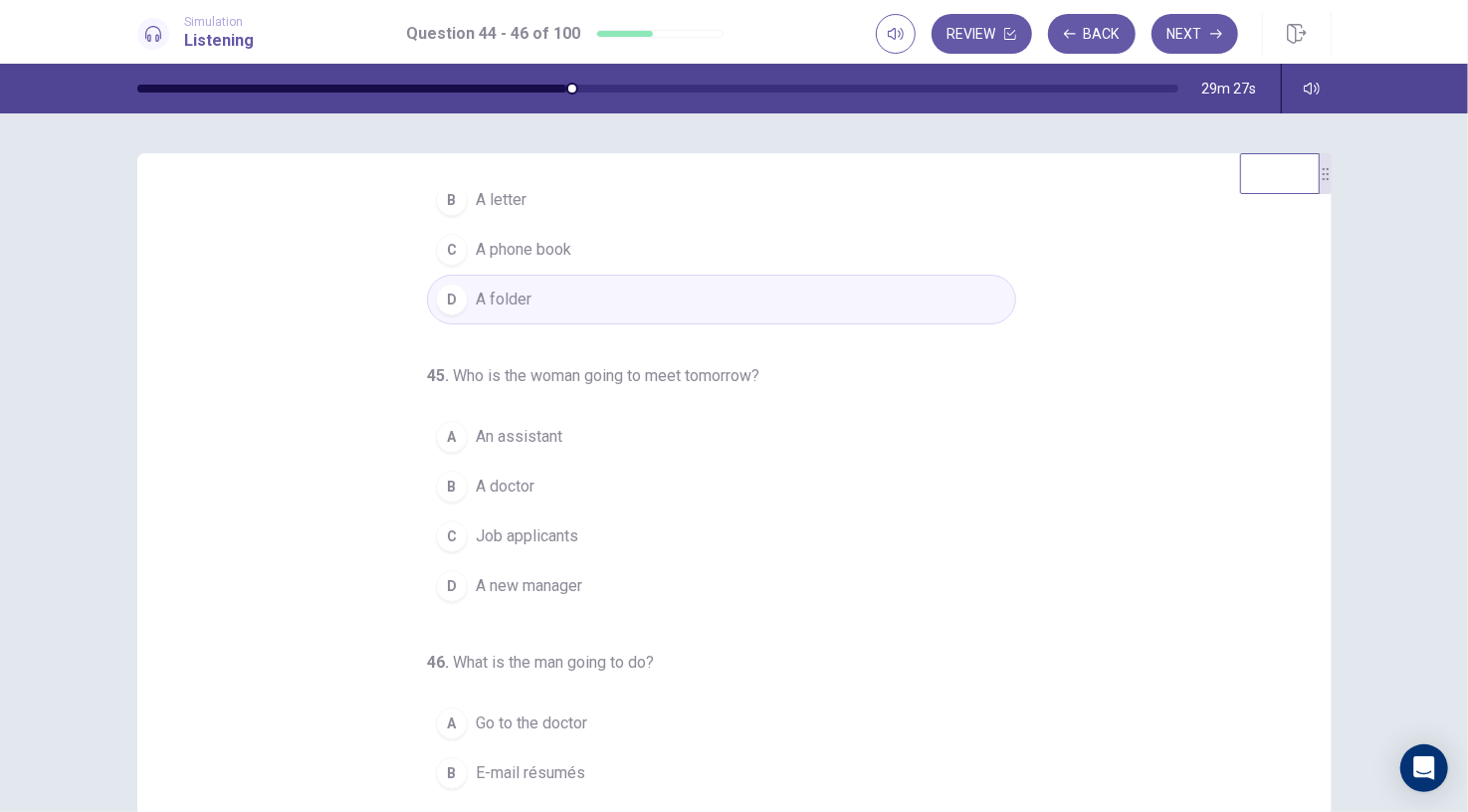 scroll, scrollTop: 131, scrollLeft: 0, axis: vertical 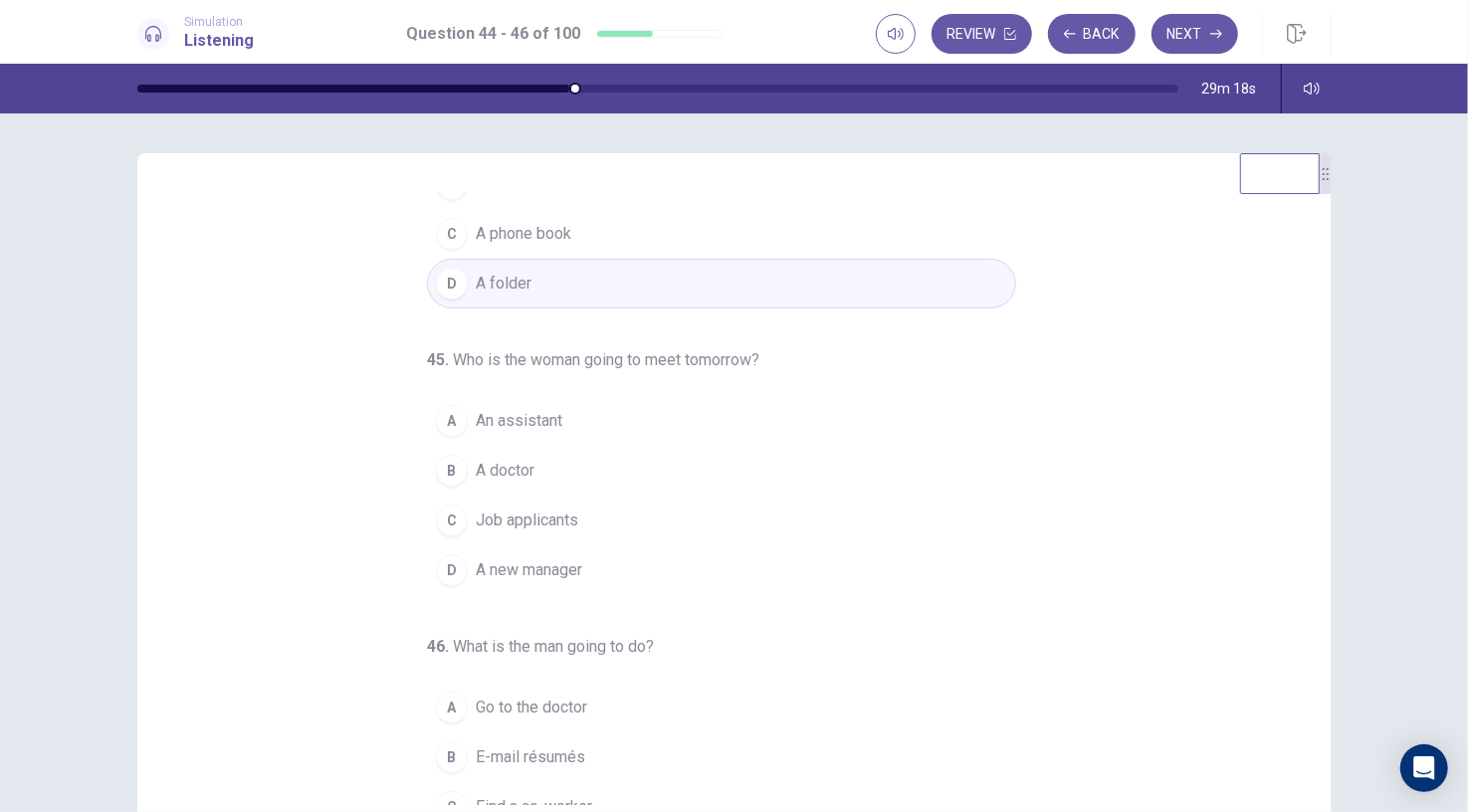 click on "Job applicants" at bounding box center (526, 520) 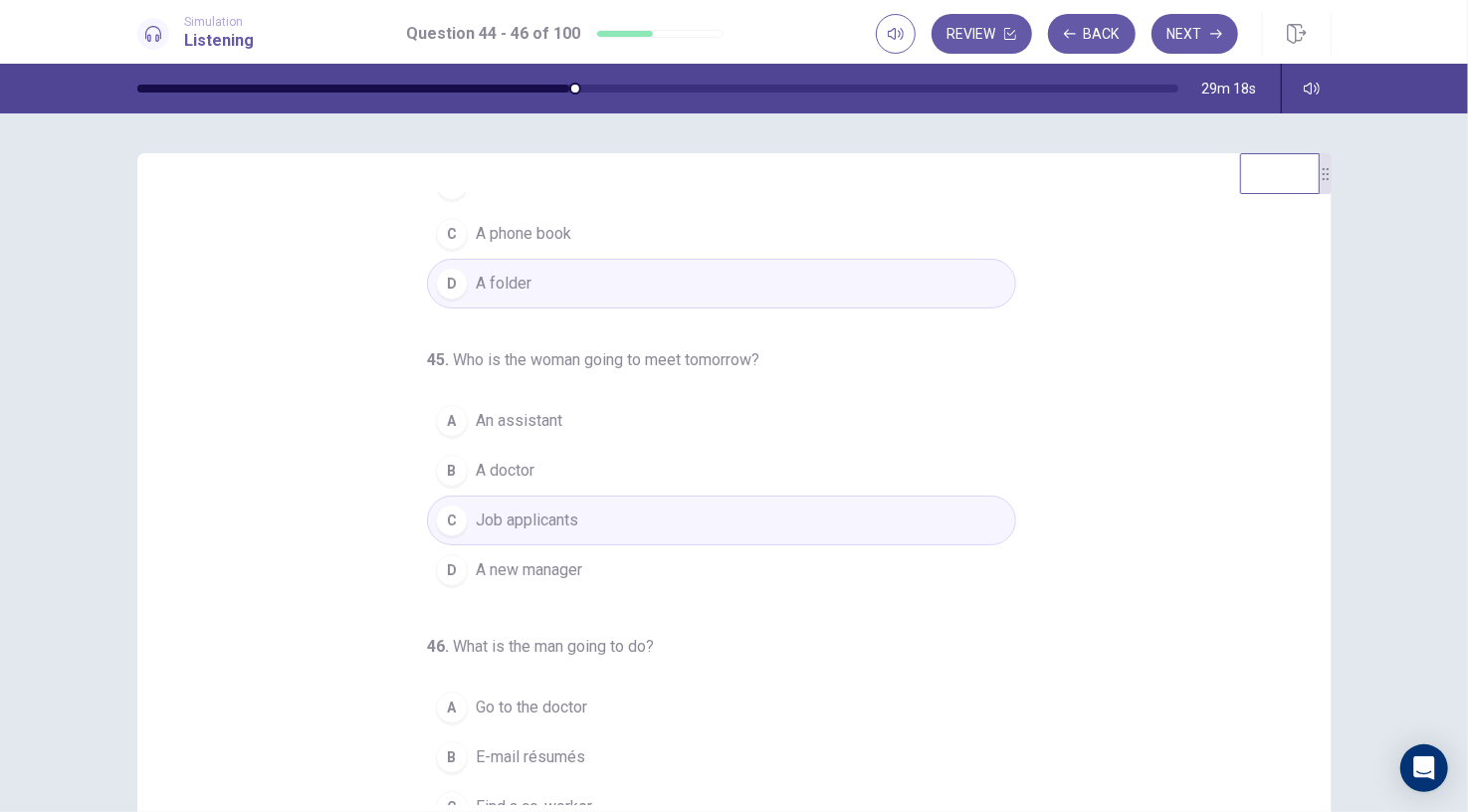 scroll, scrollTop: 201, scrollLeft: 0, axis: vertical 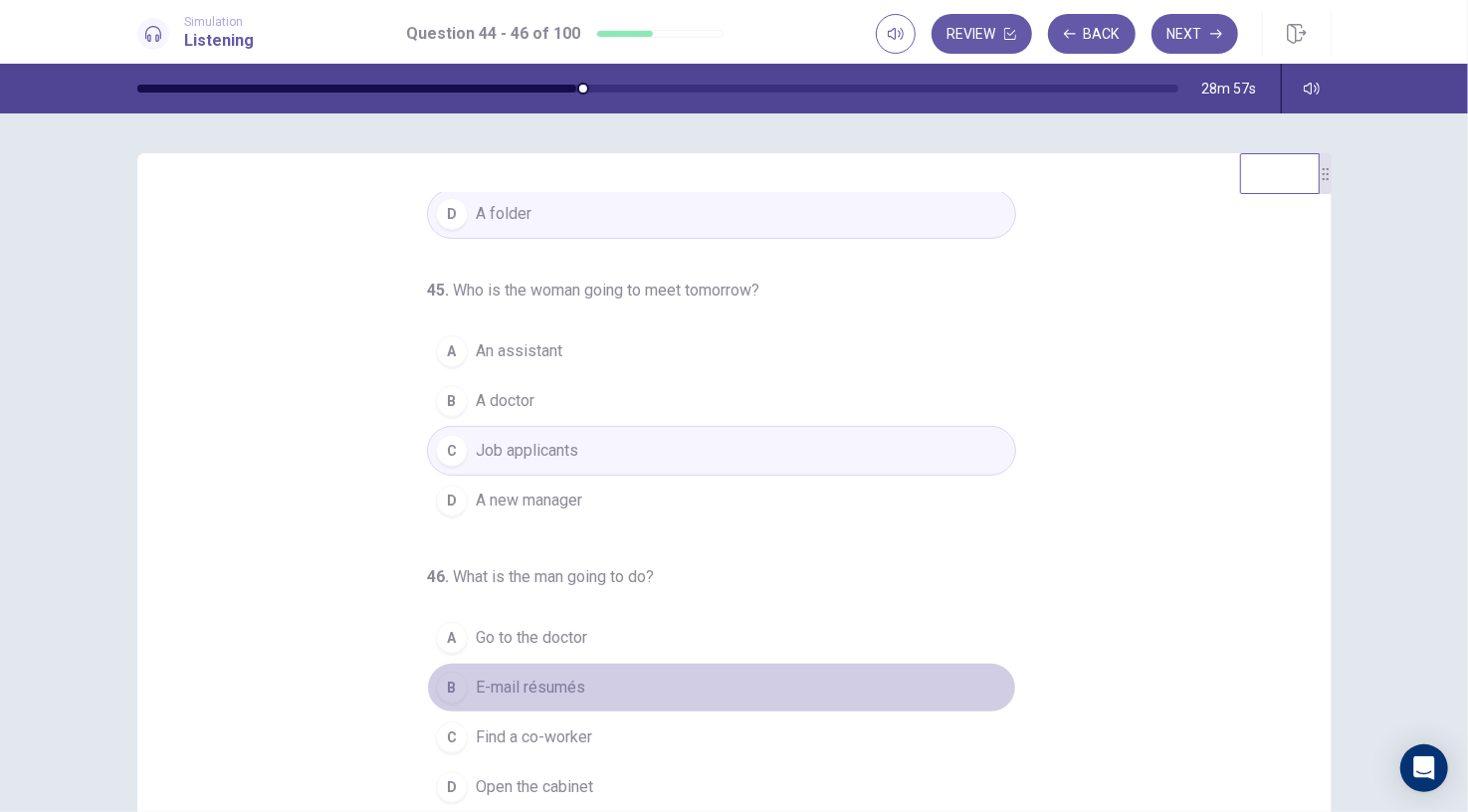 click on "E-mail résumés" at bounding box center [530, 688] 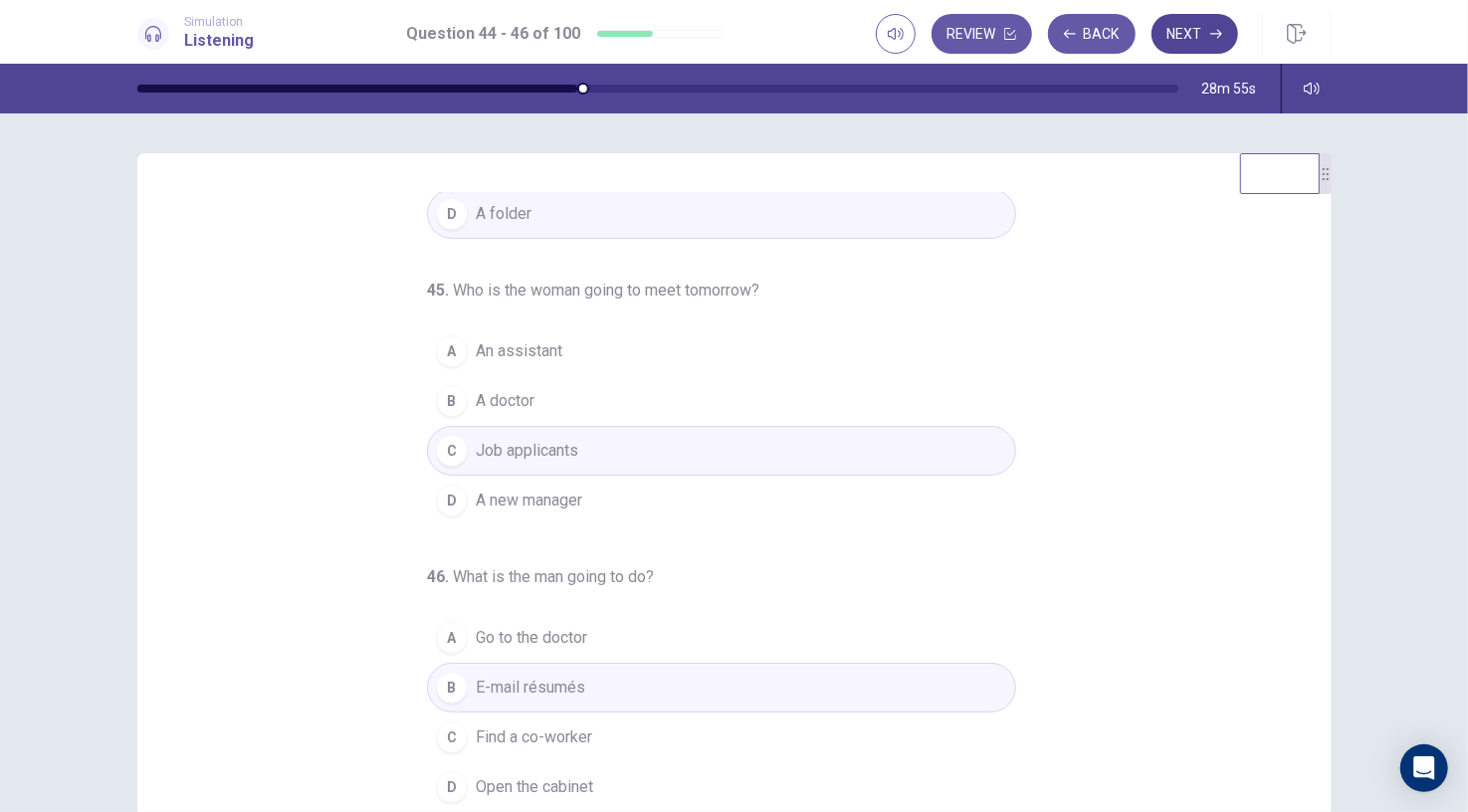 click on "Next" at bounding box center (1194, 34) 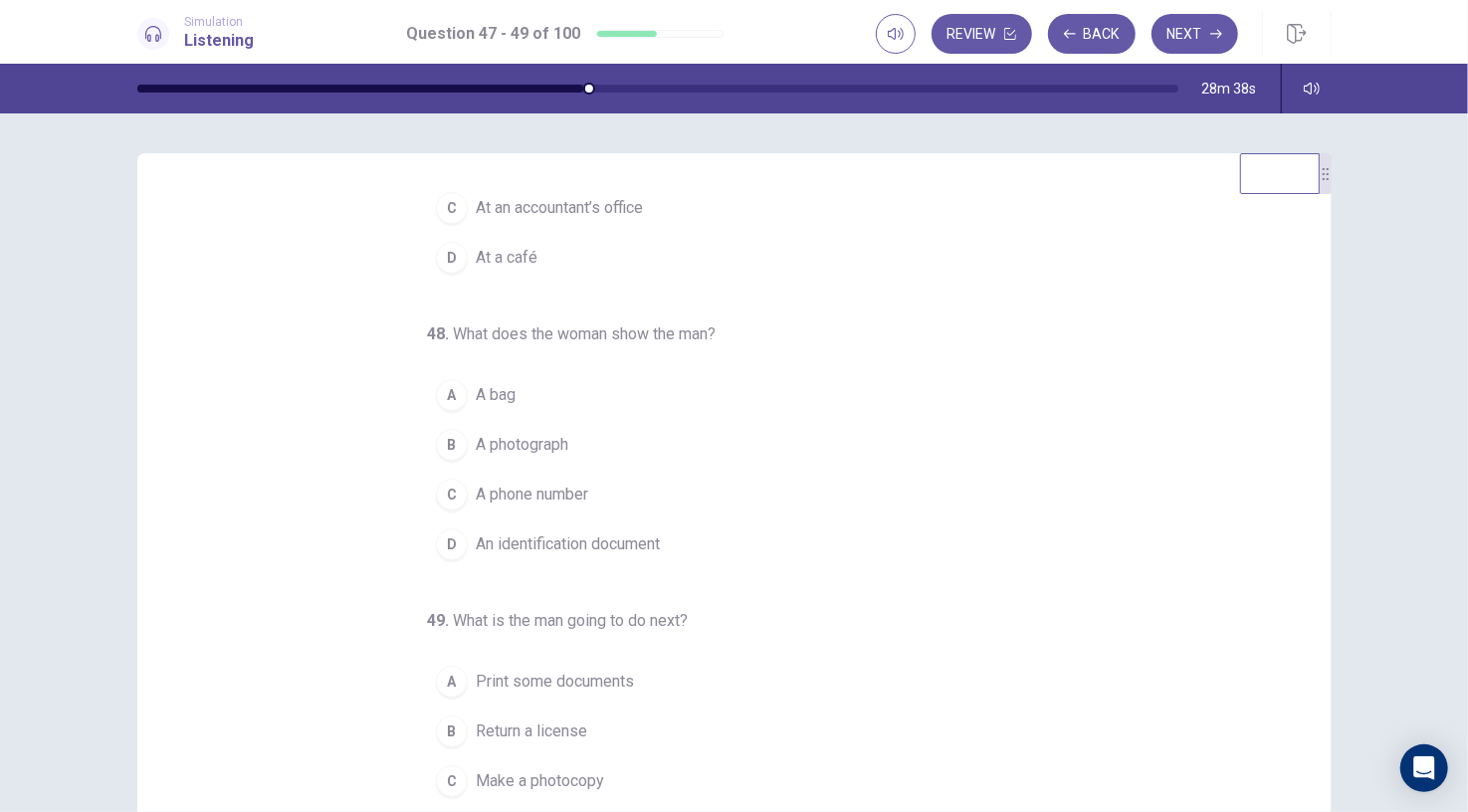 scroll, scrollTop: 201, scrollLeft: 0, axis: vertical 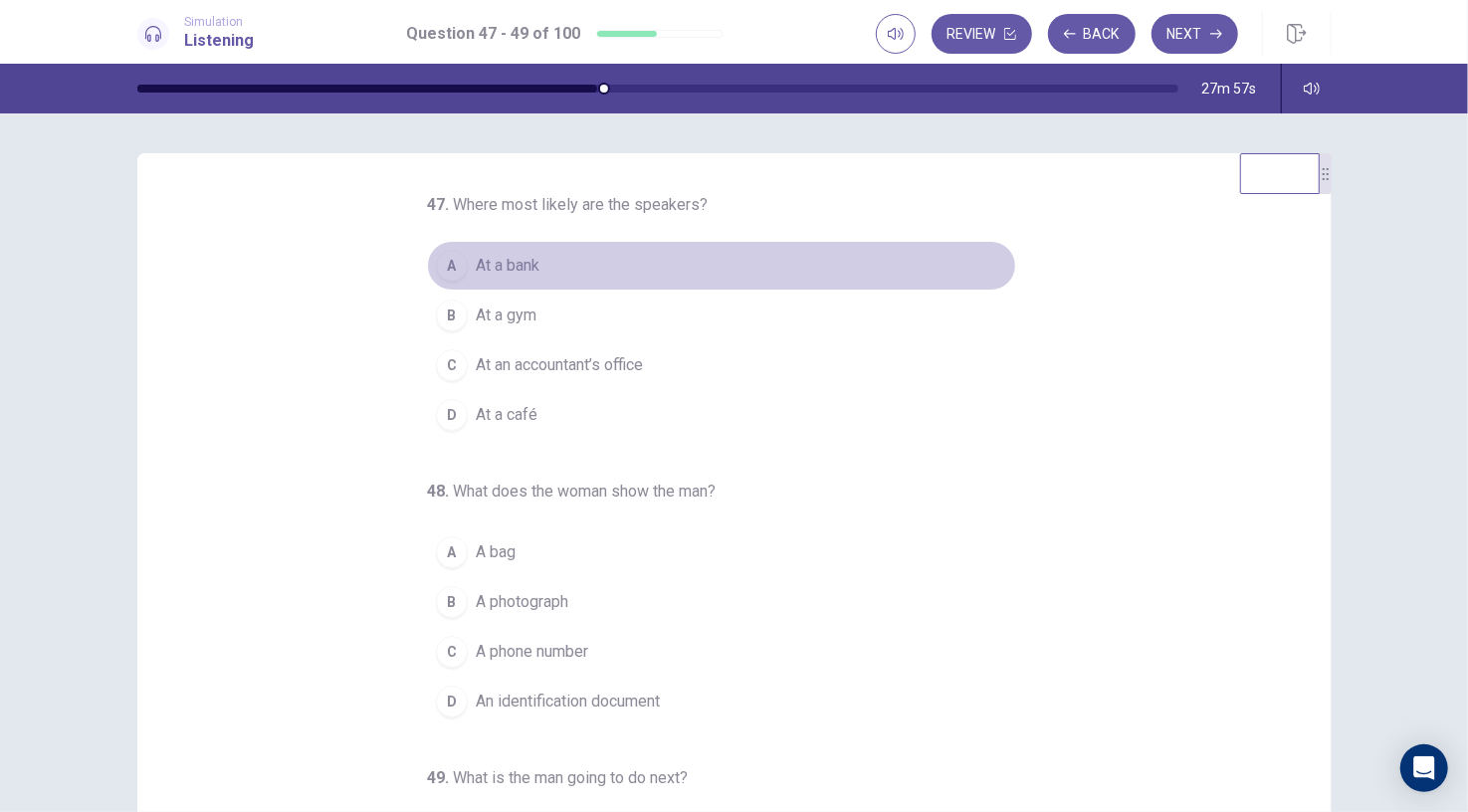 click on "At a bank" at bounding box center (508, 266) 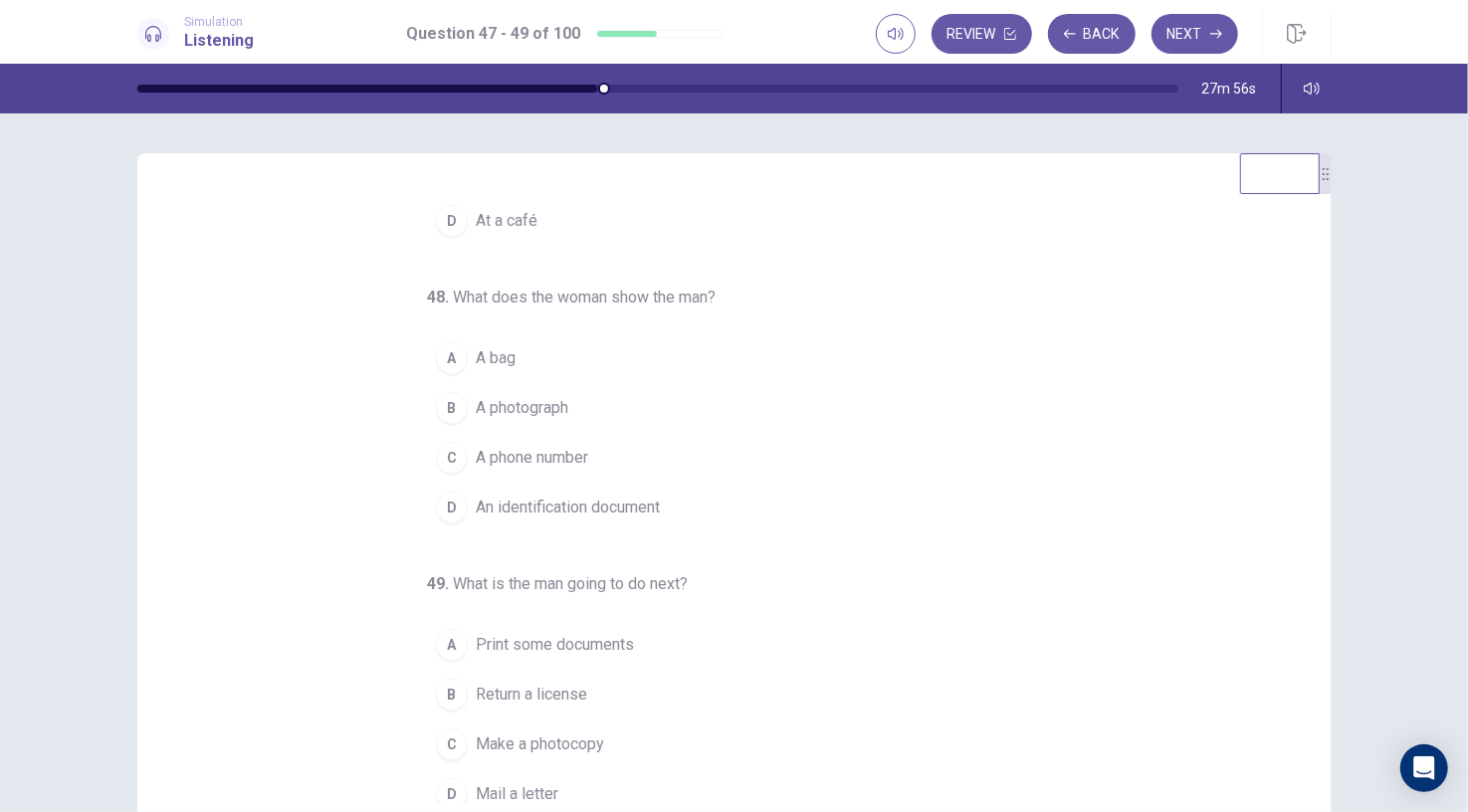 scroll, scrollTop: 201, scrollLeft: 0, axis: vertical 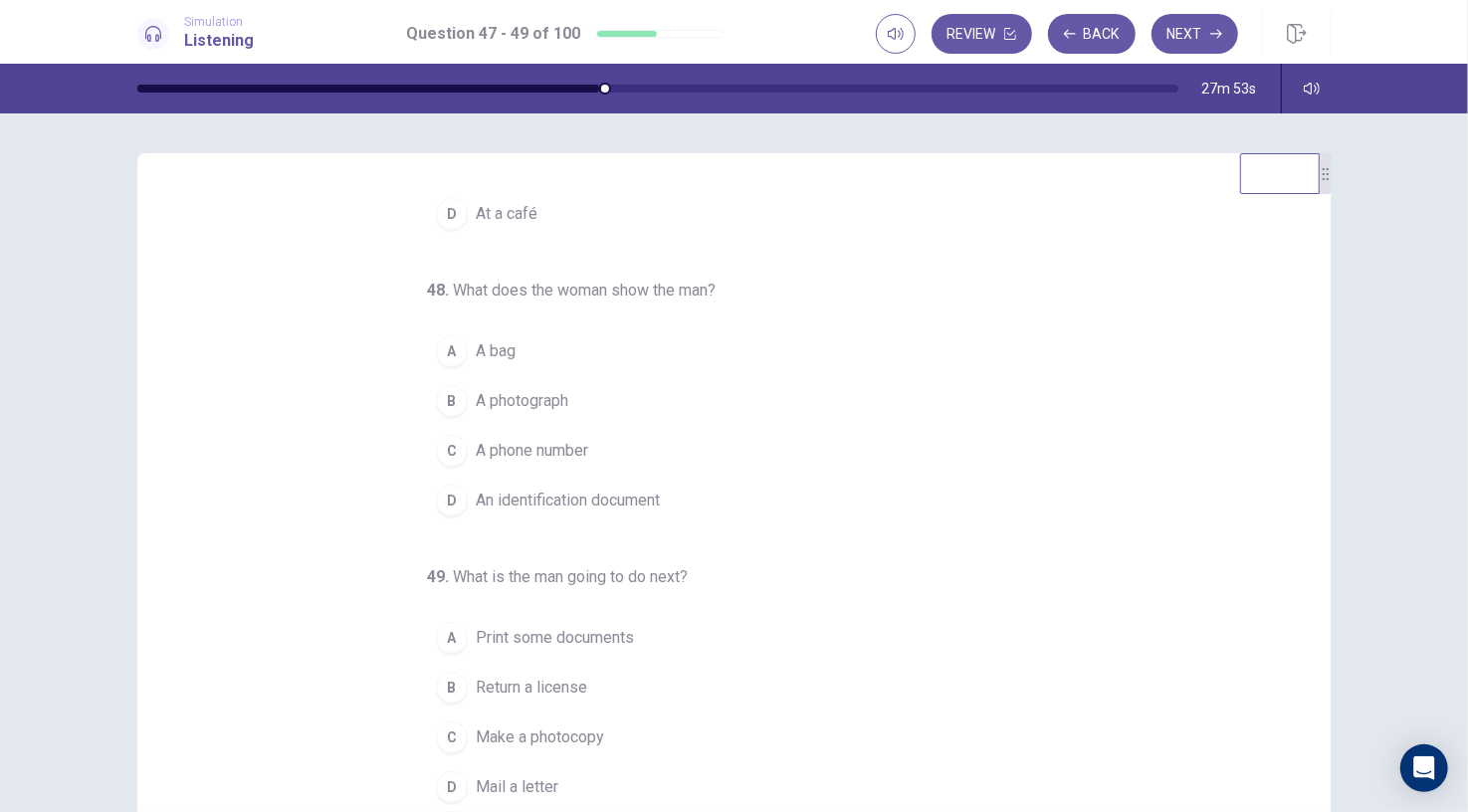 click on "An identification document" at bounding box center [567, 501] 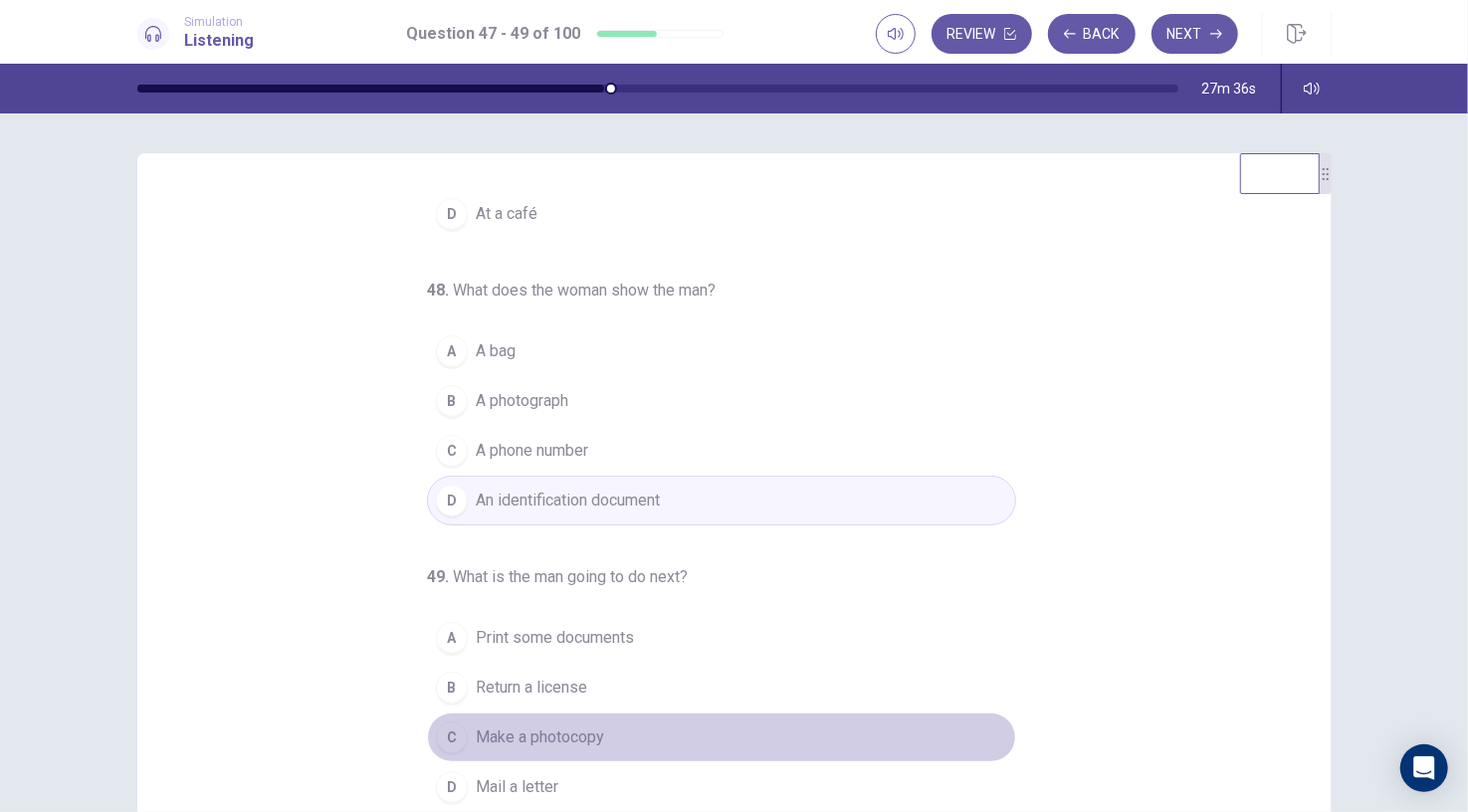 click on "Make a photocopy" at bounding box center (539, 737) 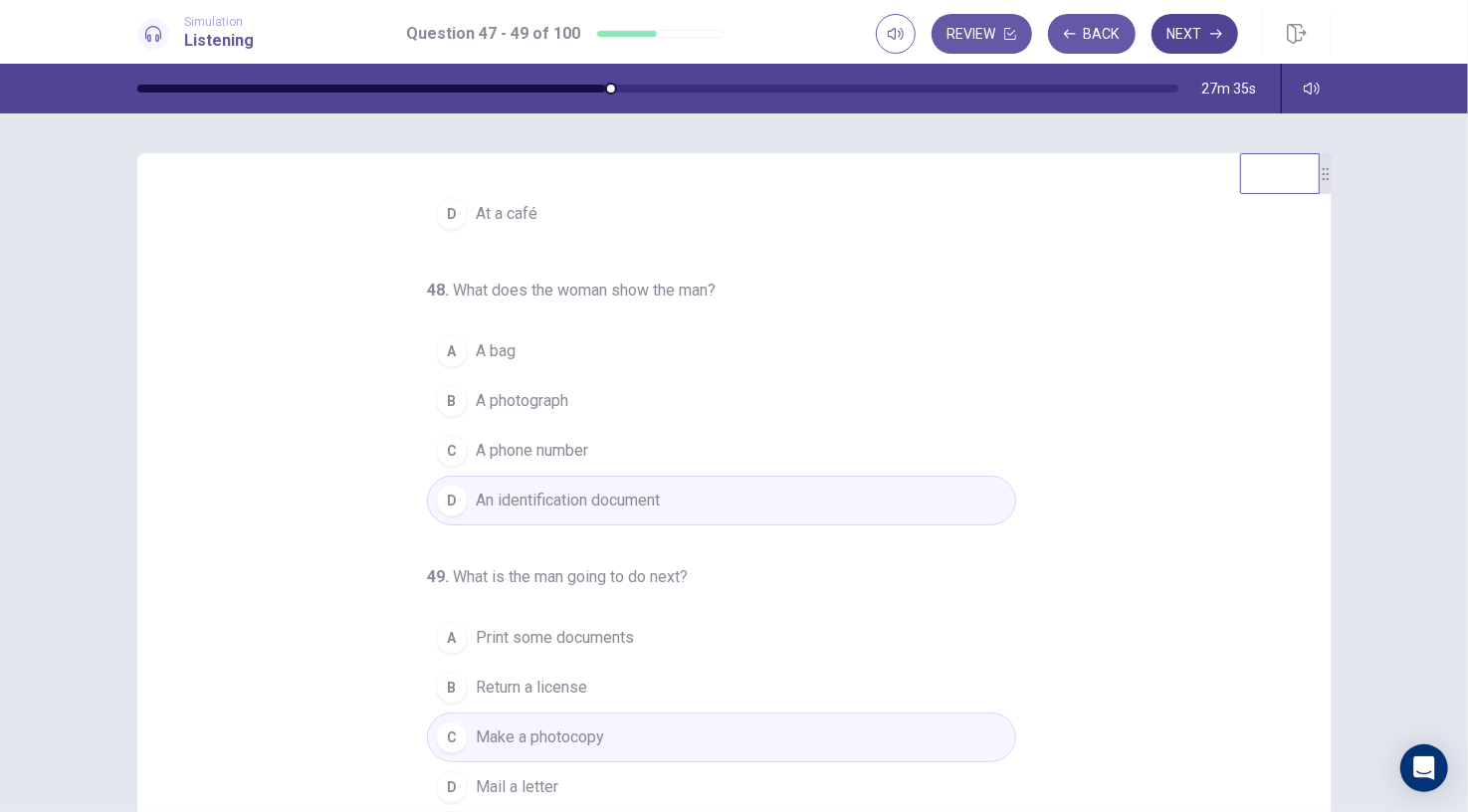 click 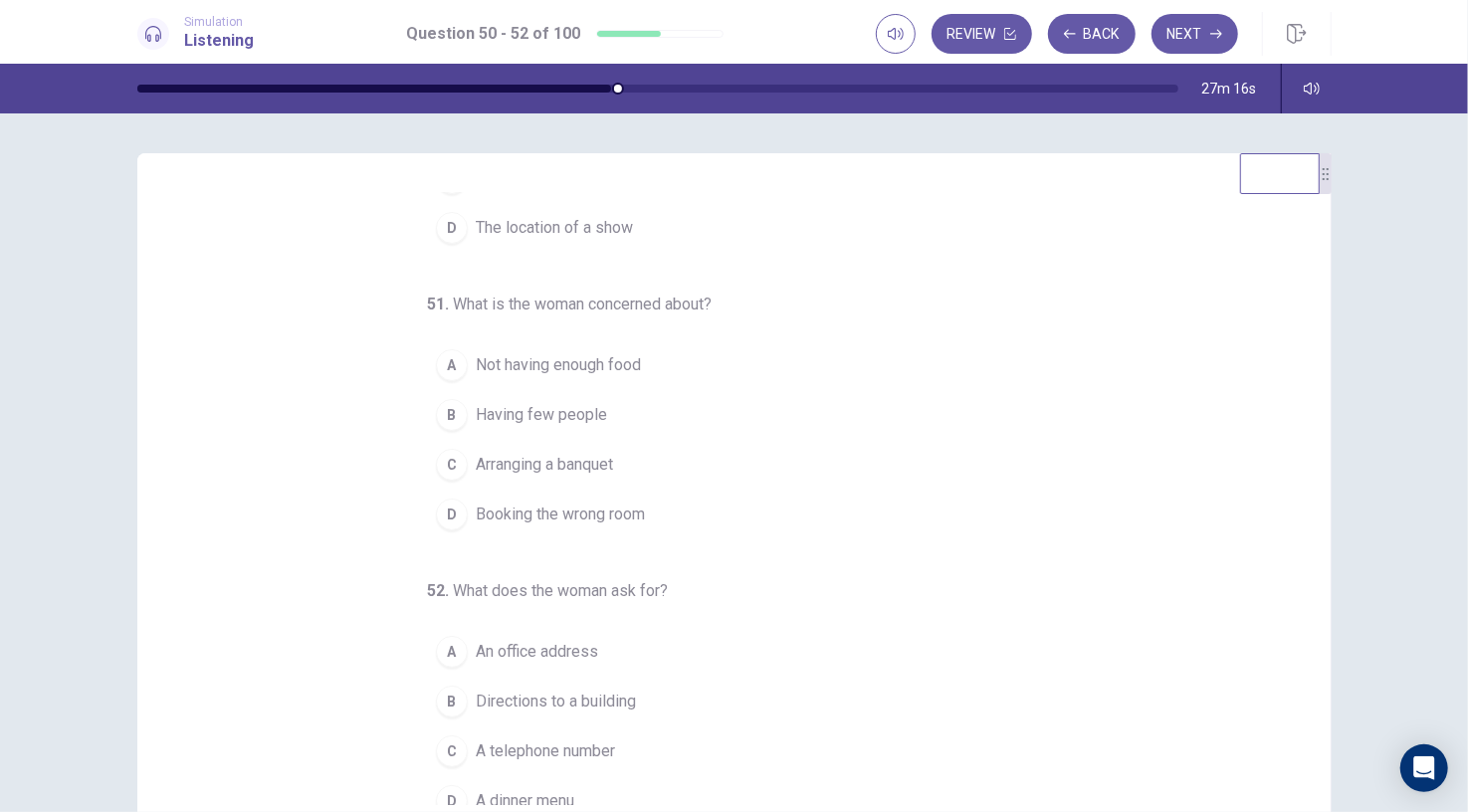 scroll, scrollTop: 201, scrollLeft: 0, axis: vertical 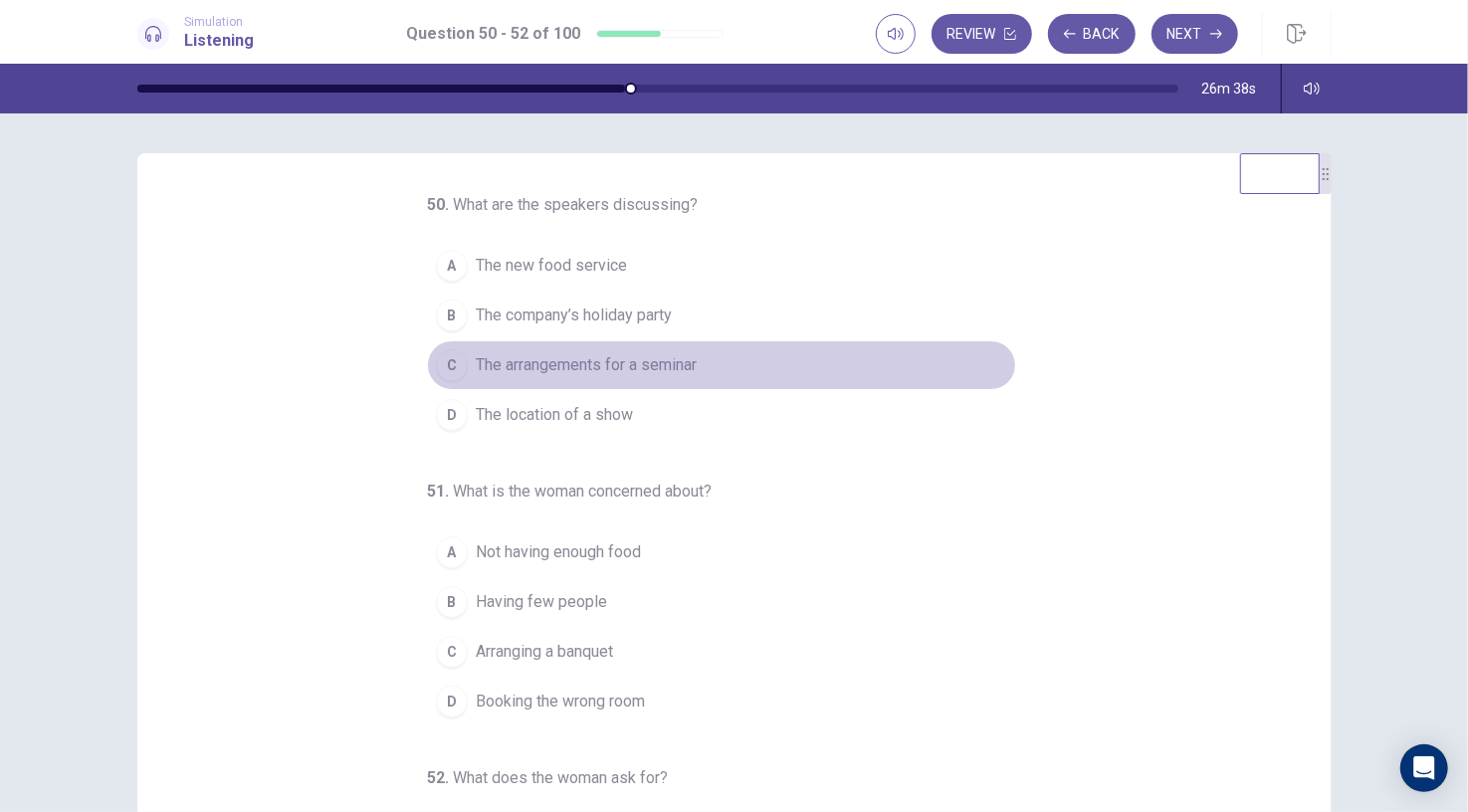 click on "The arrangements for a seminar" at bounding box center [586, 365] 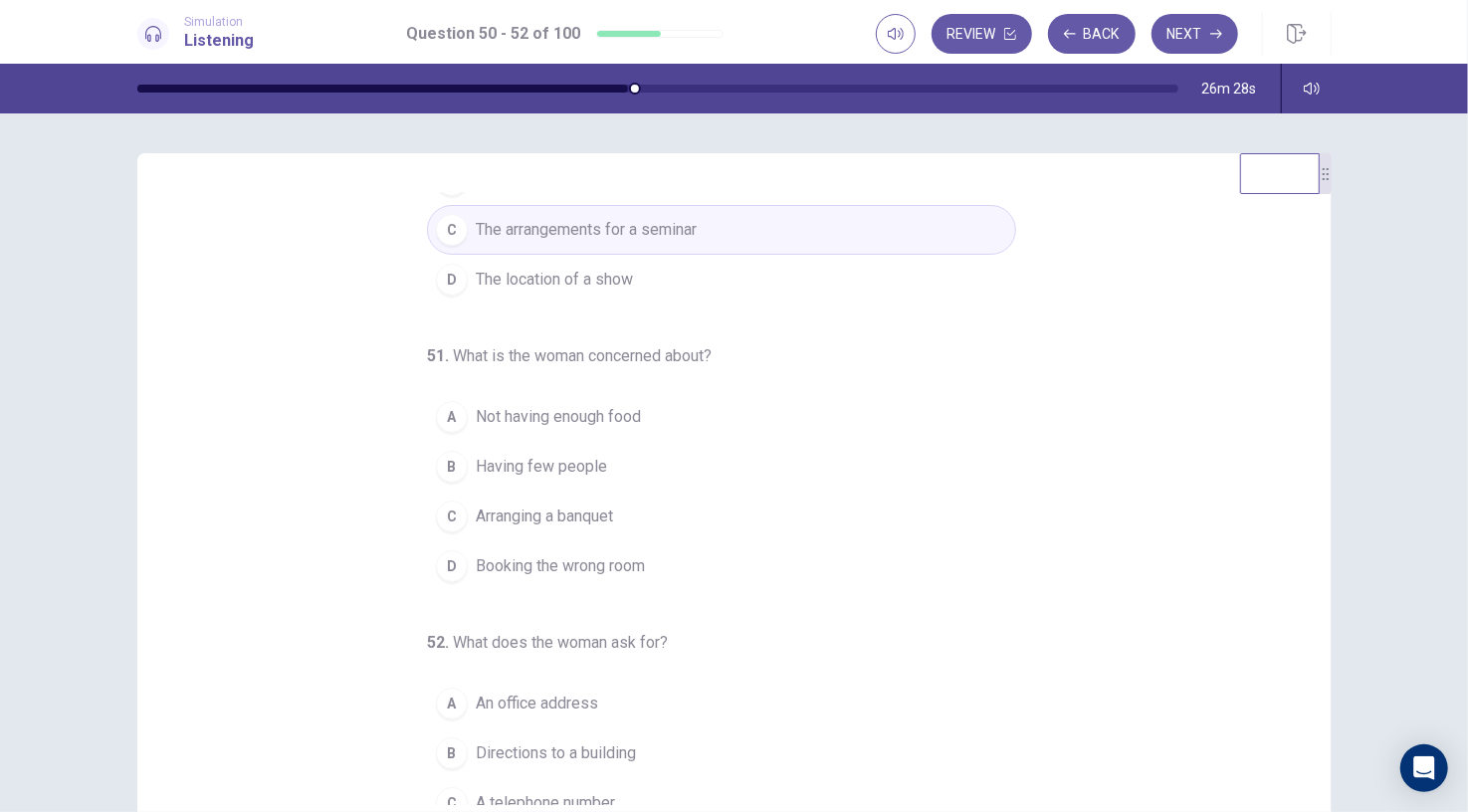 scroll, scrollTop: 137, scrollLeft: 0, axis: vertical 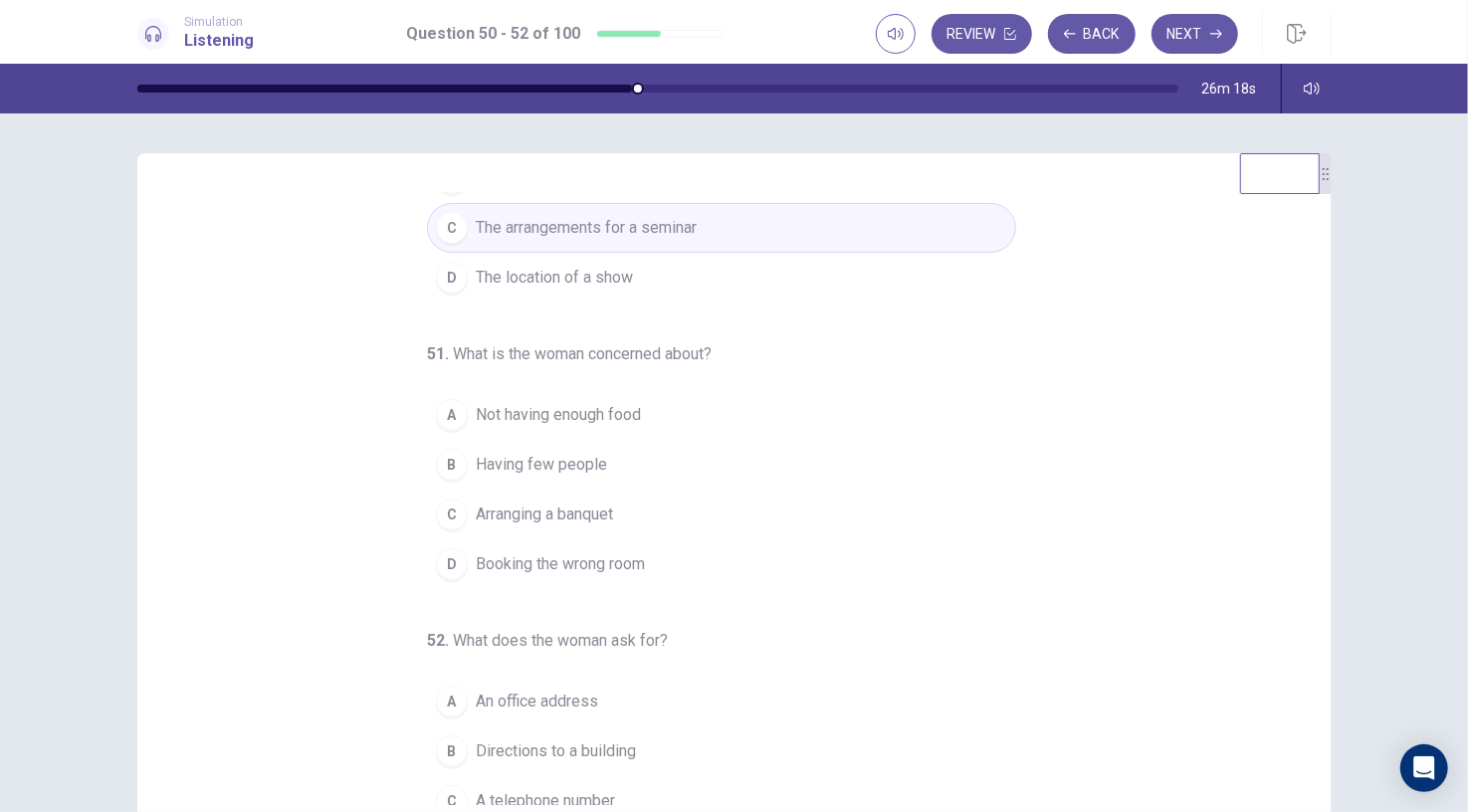 click on "Not having enough food" at bounding box center [558, 415] 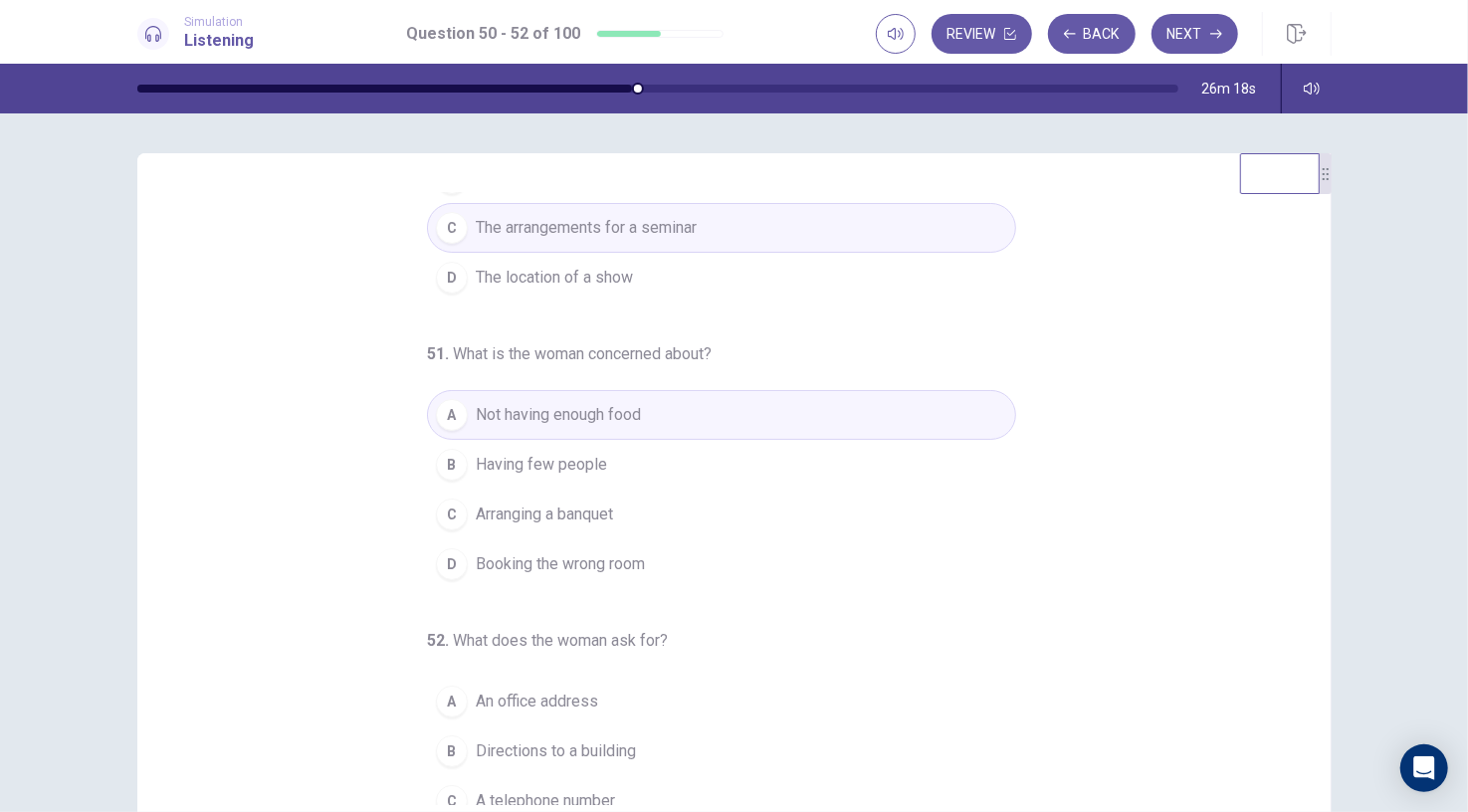 scroll, scrollTop: 201, scrollLeft: 0, axis: vertical 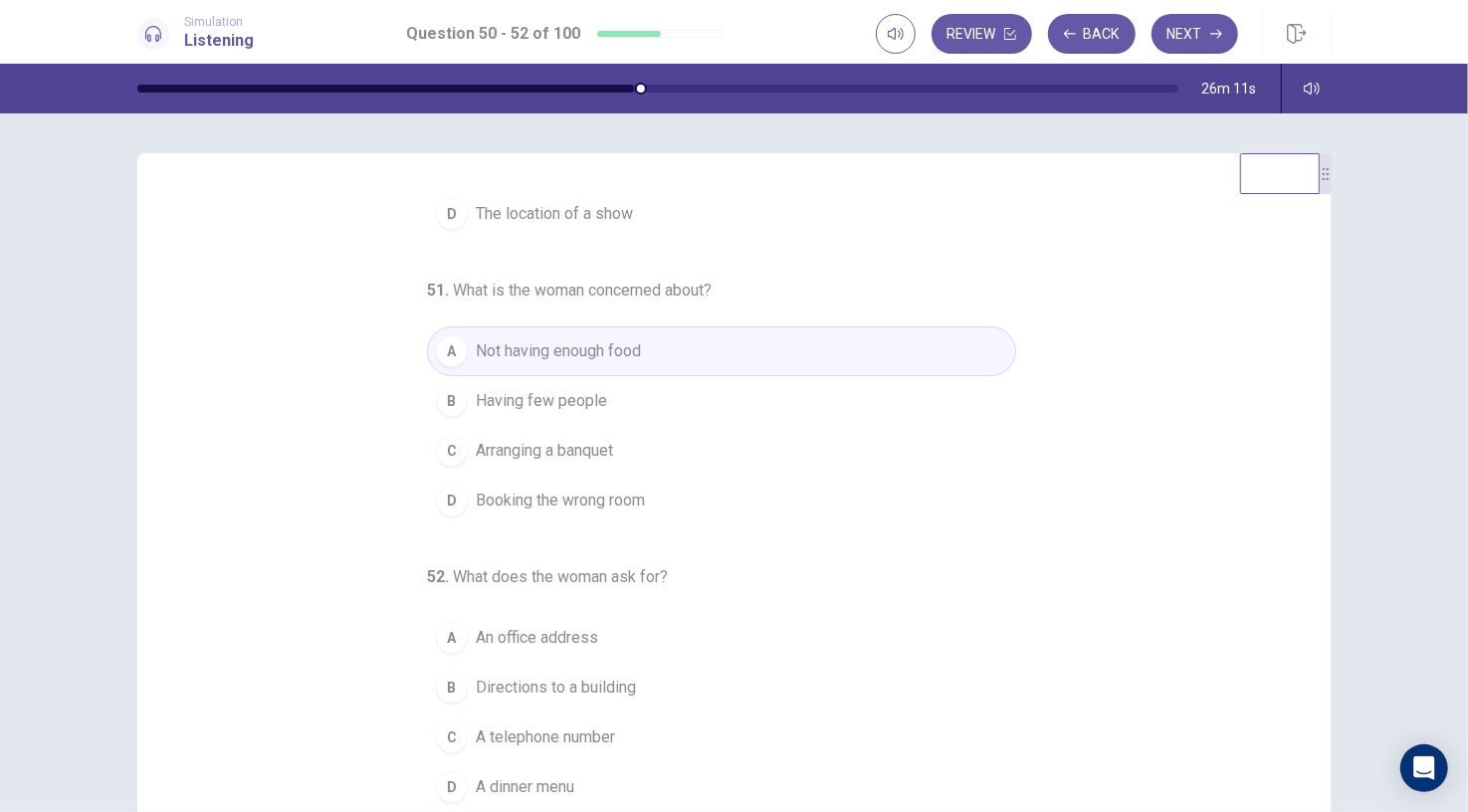 click on "A telephone number" at bounding box center [545, 737] 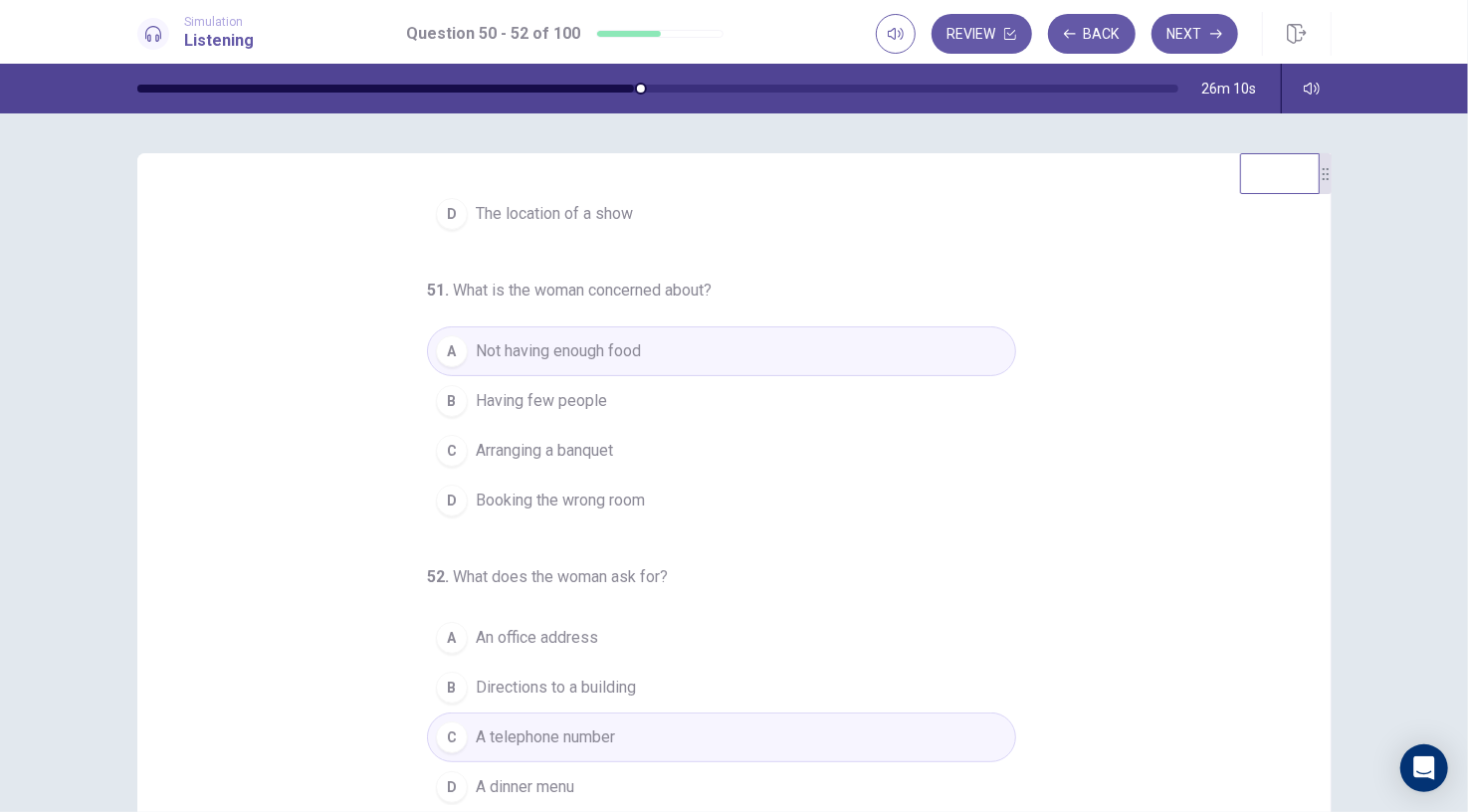 scroll, scrollTop: 164, scrollLeft: 0, axis: vertical 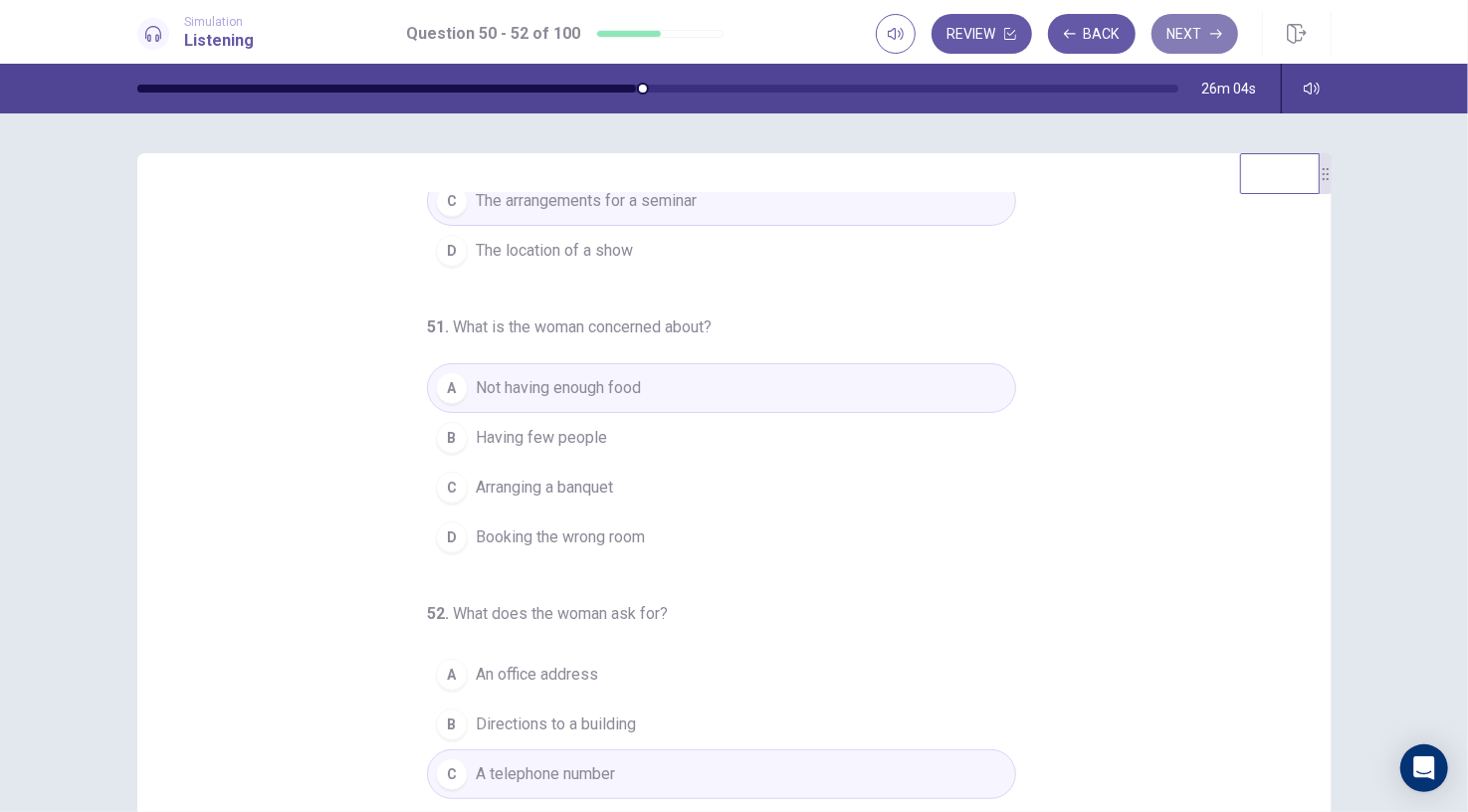click on "Next" at bounding box center [1194, 34] 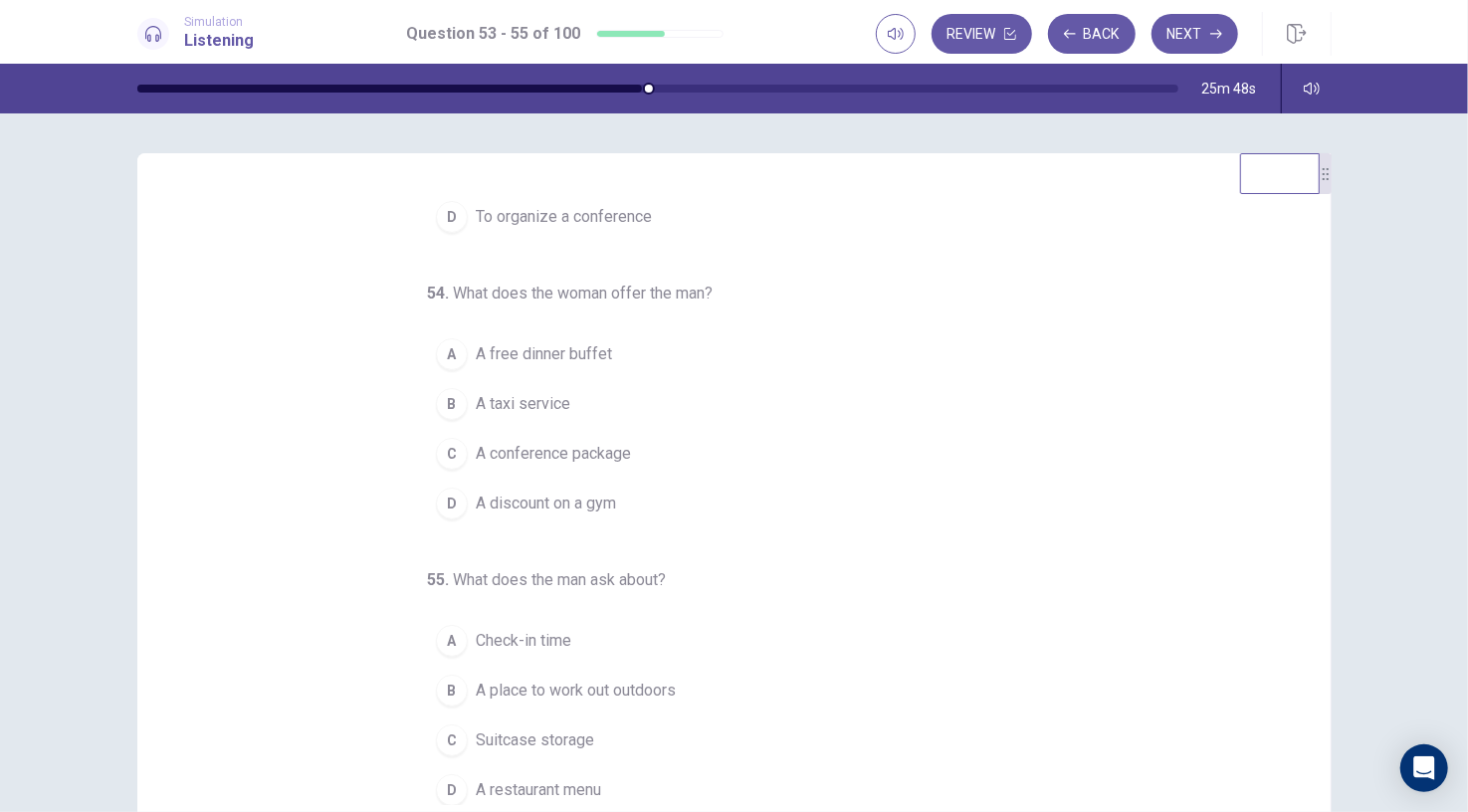 scroll, scrollTop: 201, scrollLeft: 0, axis: vertical 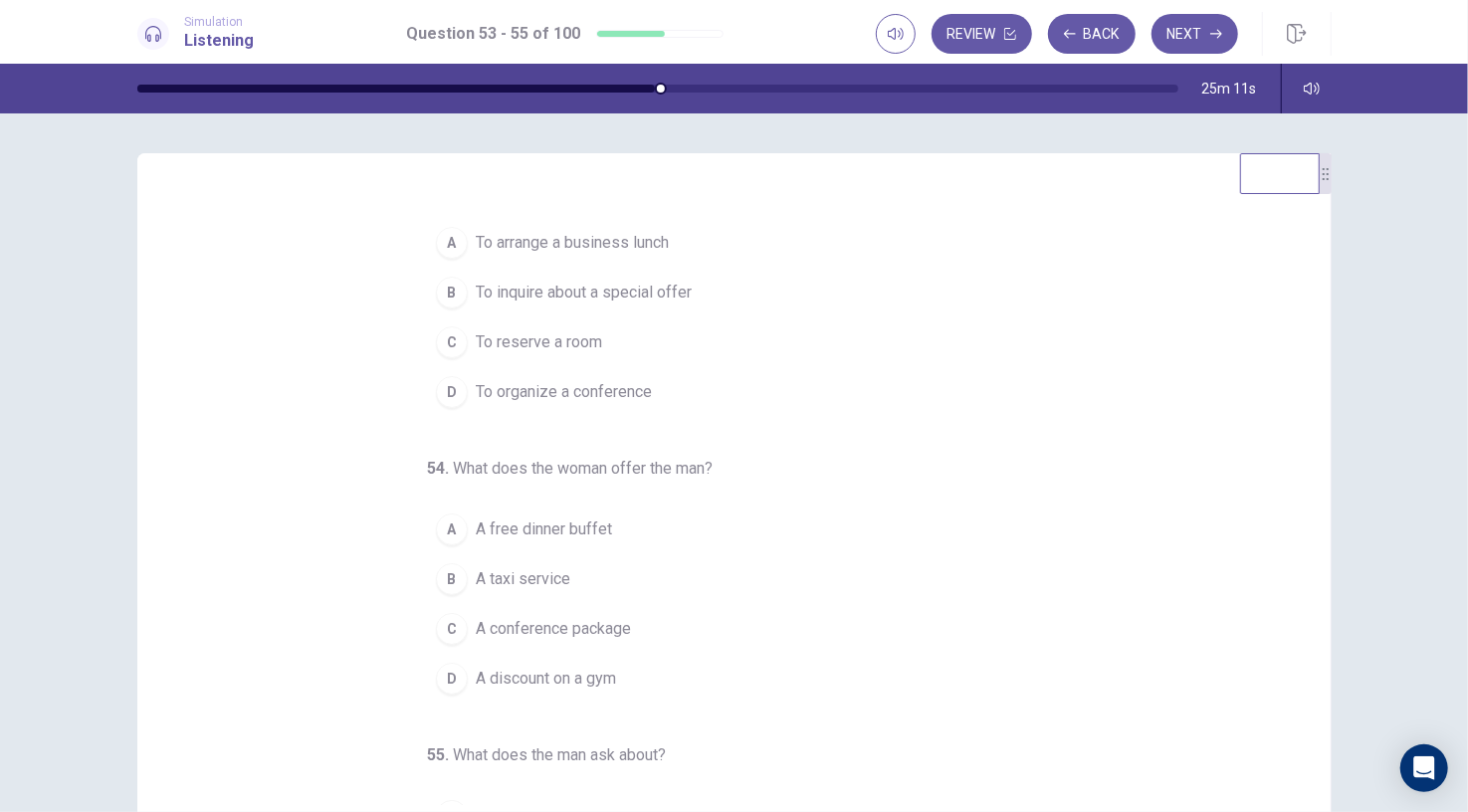 click on "To reserve a room" at bounding box center (538, 342) 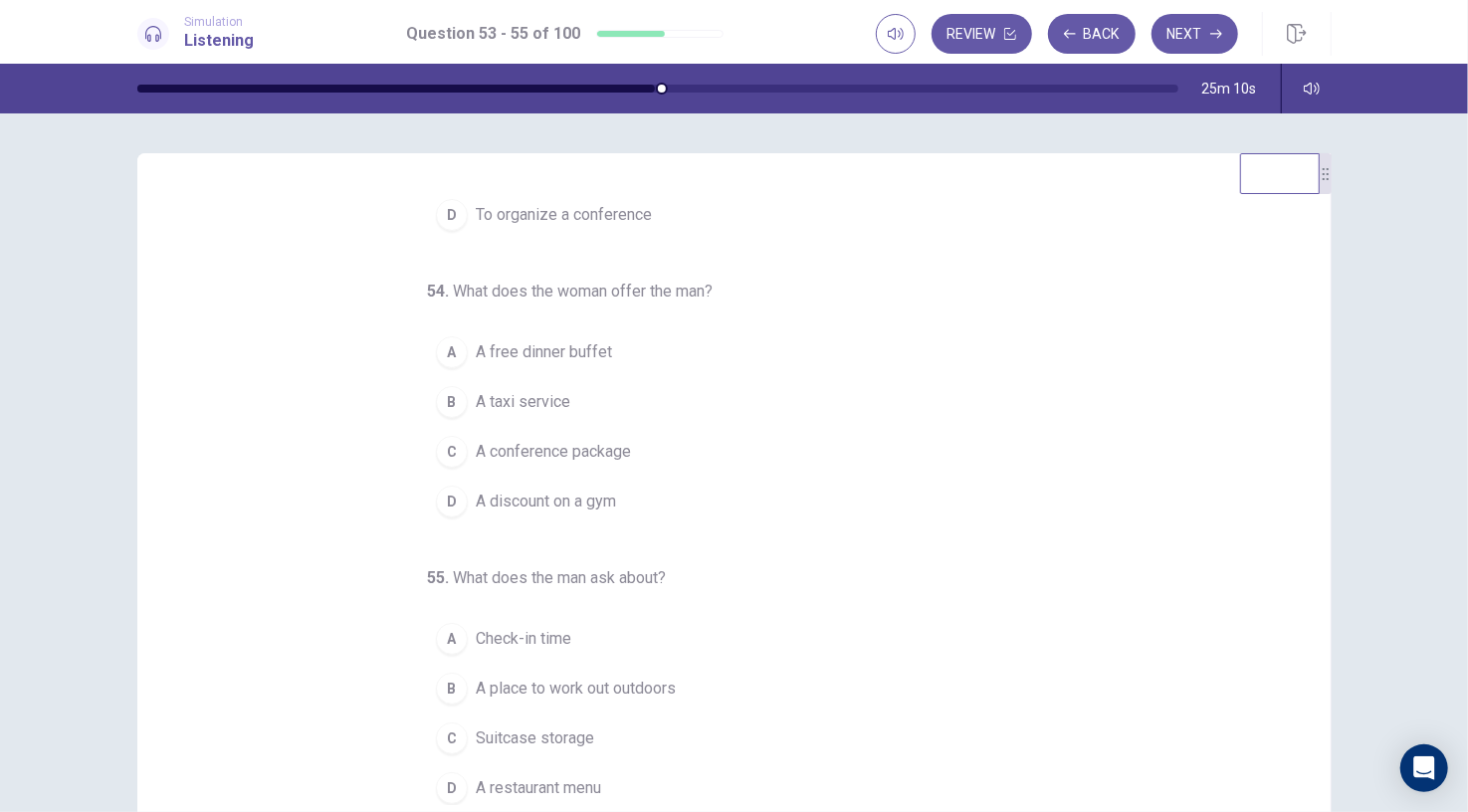 scroll, scrollTop: 201, scrollLeft: 0, axis: vertical 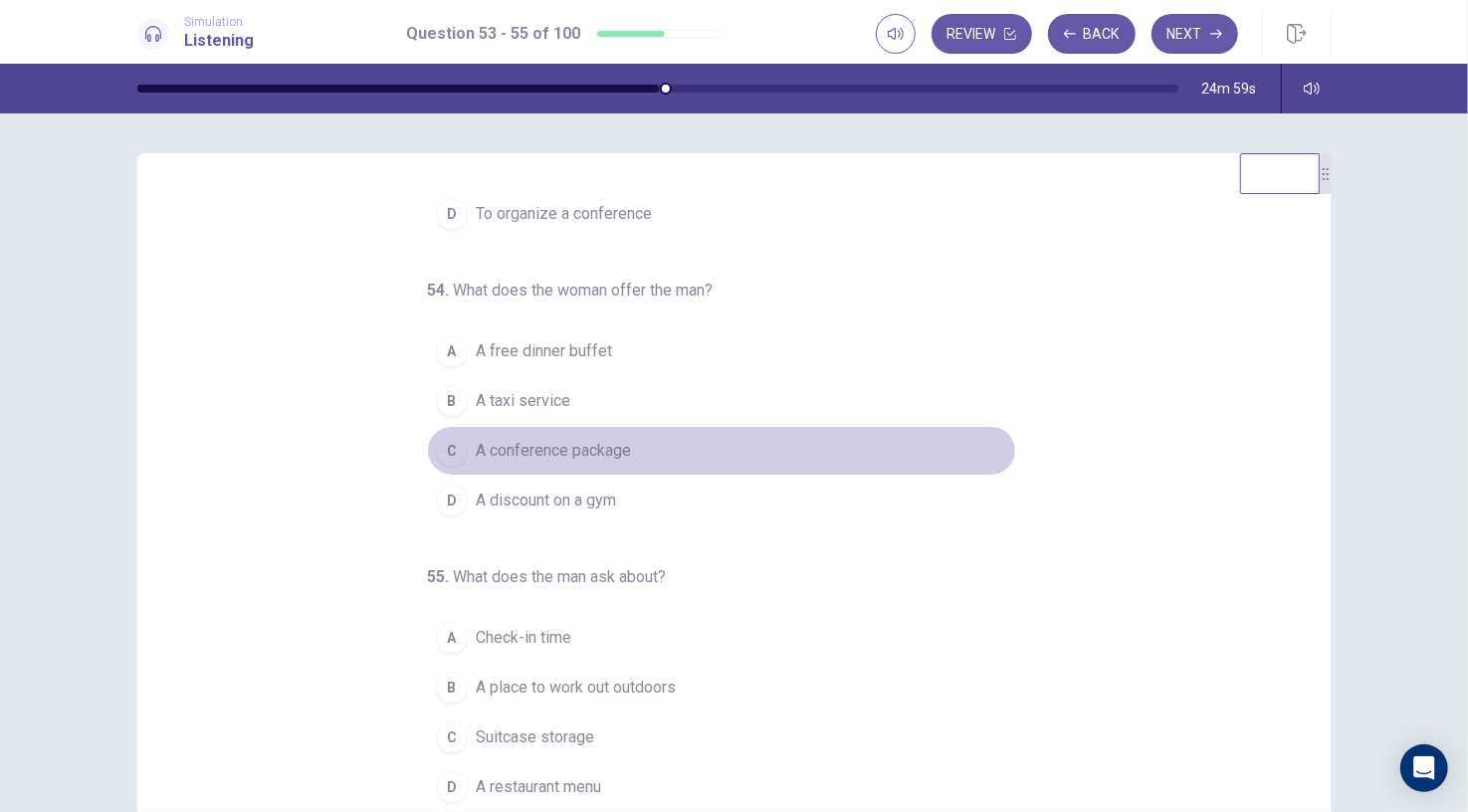 click on "A conference package" at bounding box center (553, 451) 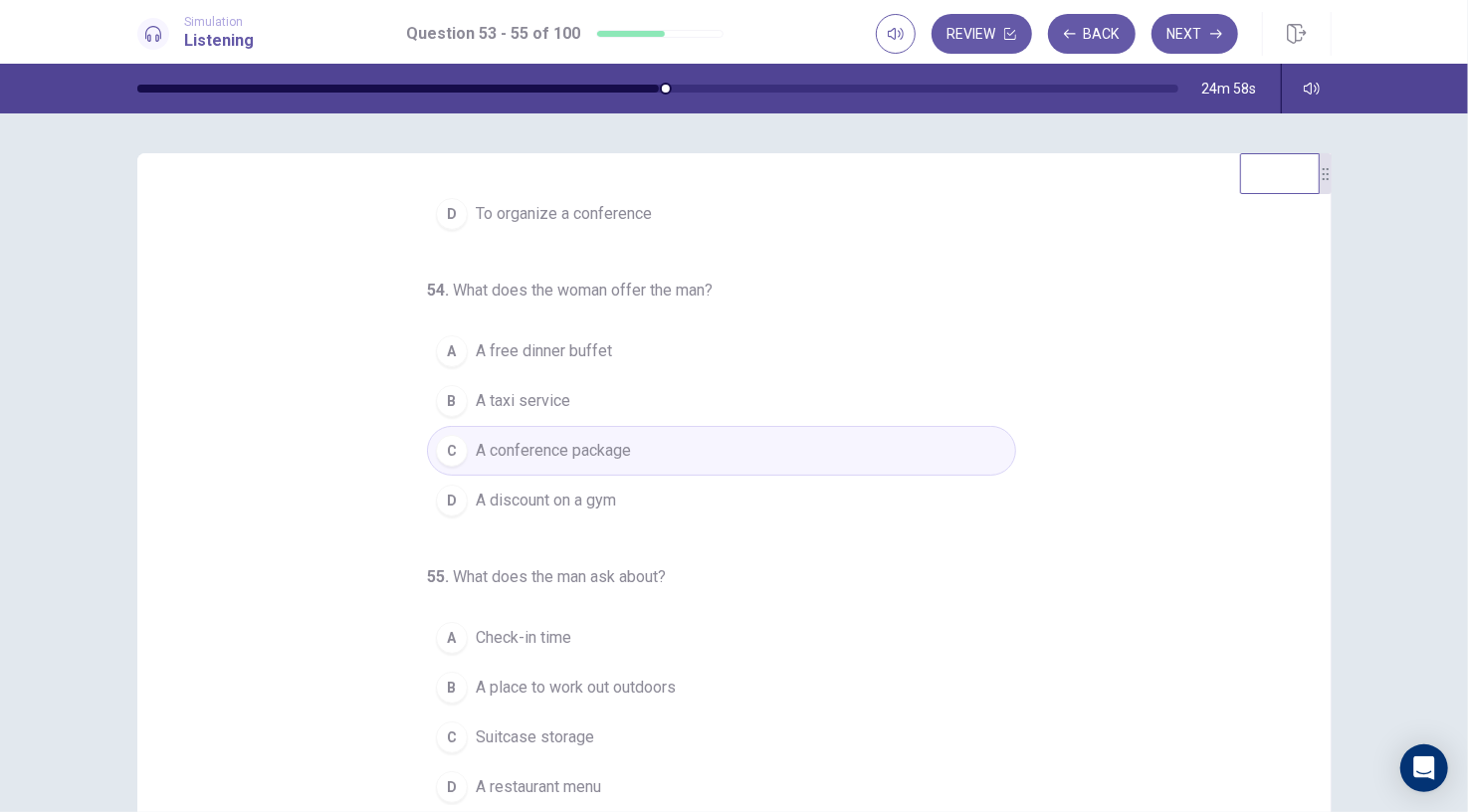 scroll, scrollTop: 134, scrollLeft: 0, axis: vertical 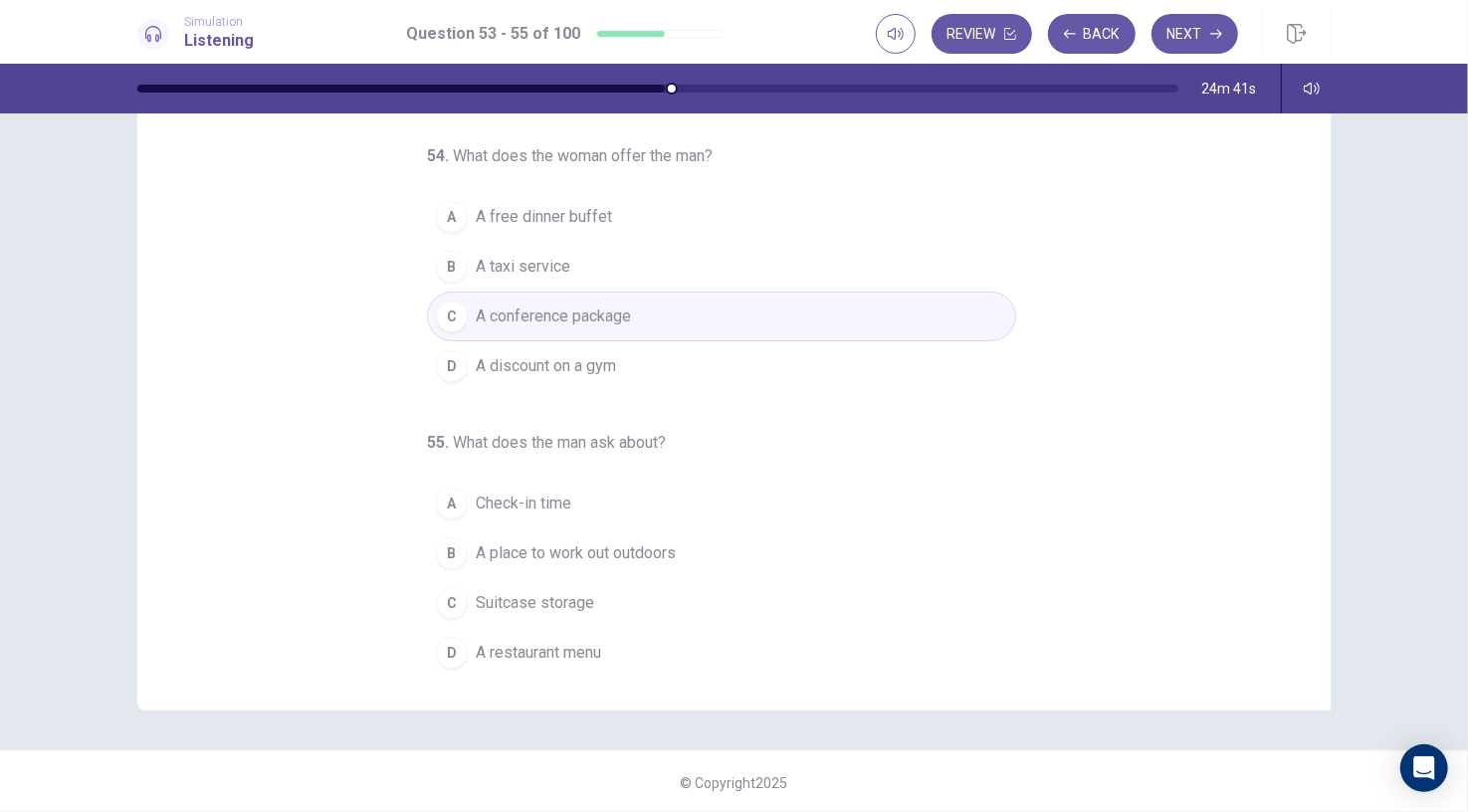 click on "Suitcase storage" at bounding box center (534, 603) 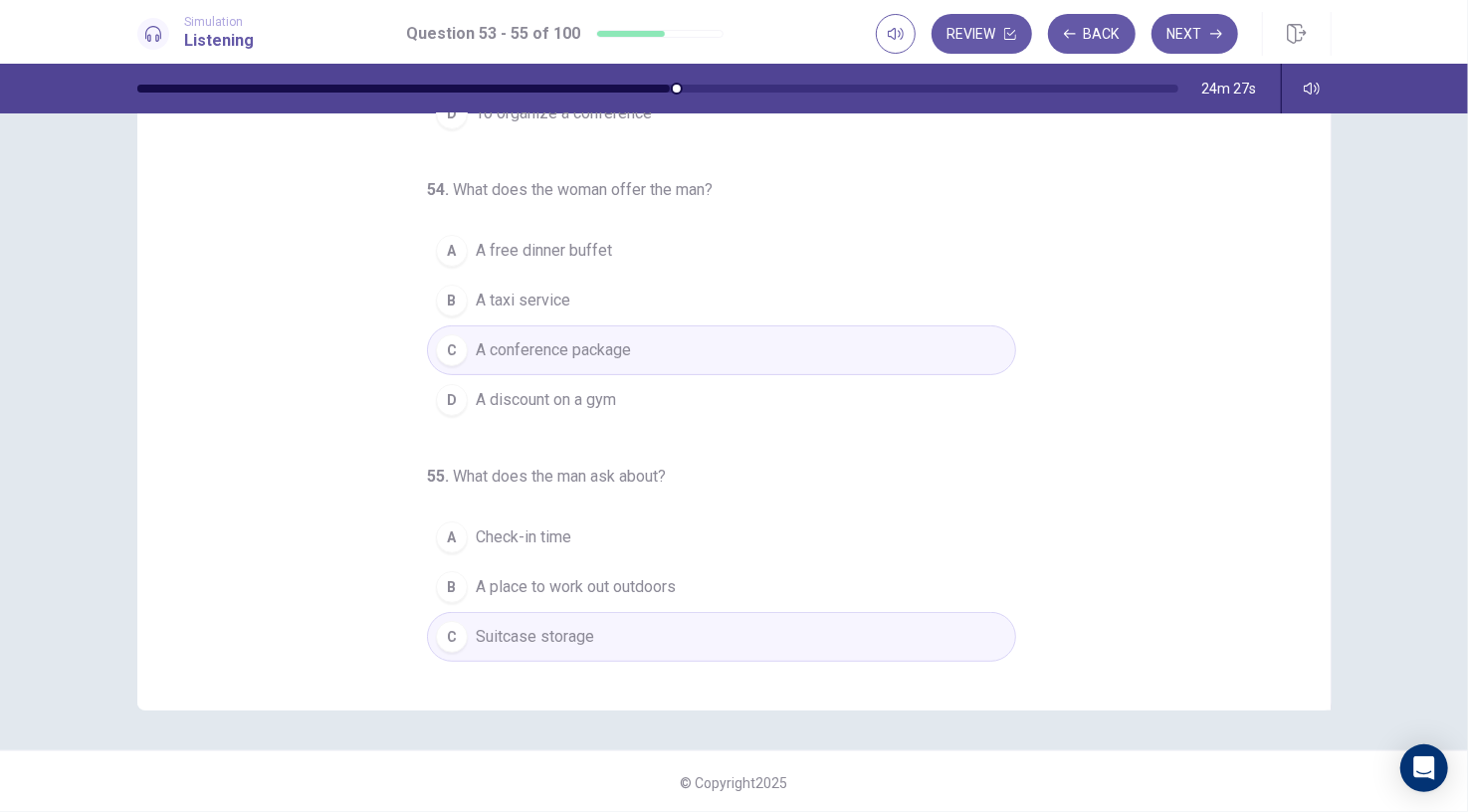 scroll, scrollTop: 168, scrollLeft: 0, axis: vertical 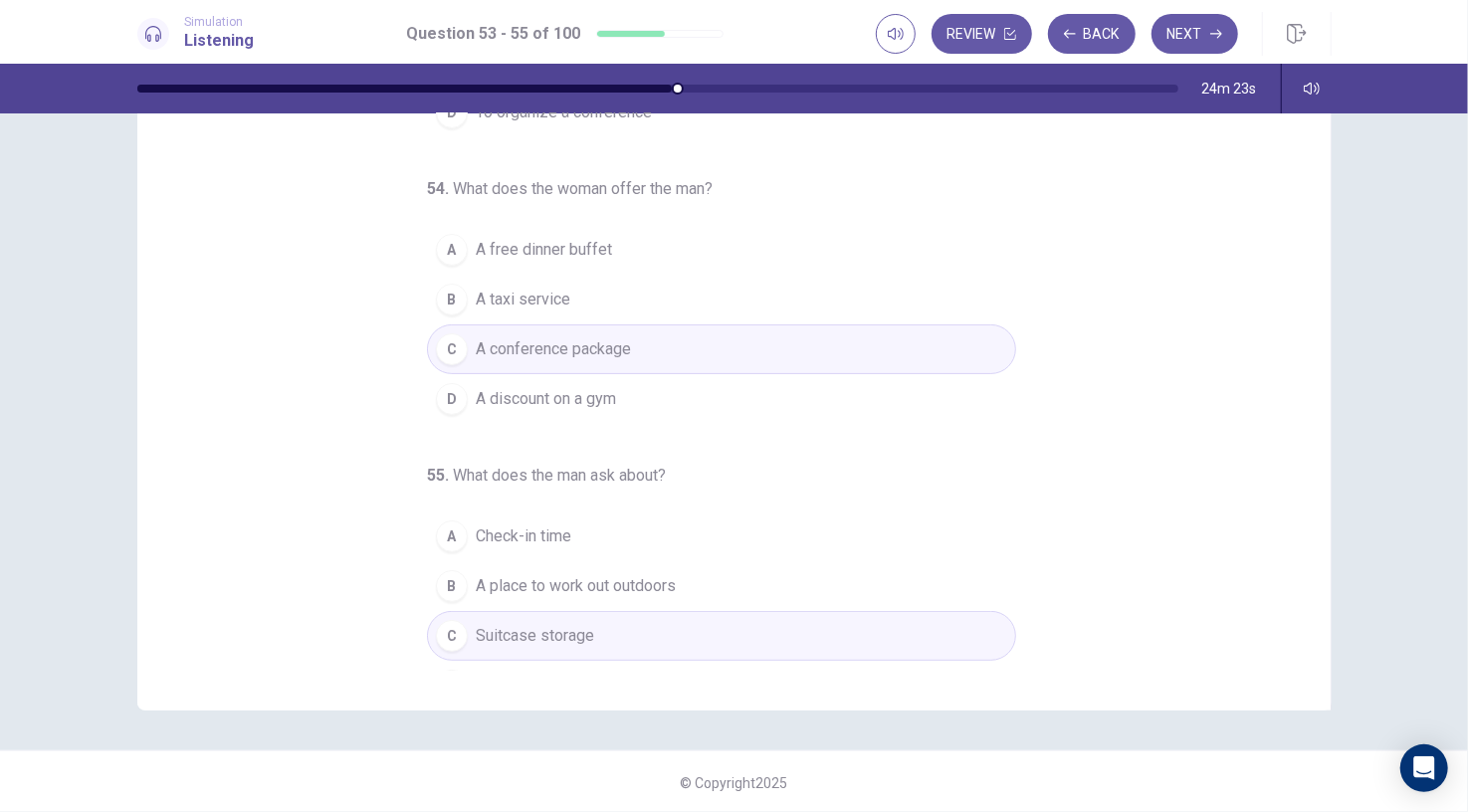 click on "A free dinner buffet" at bounding box center (543, 250) 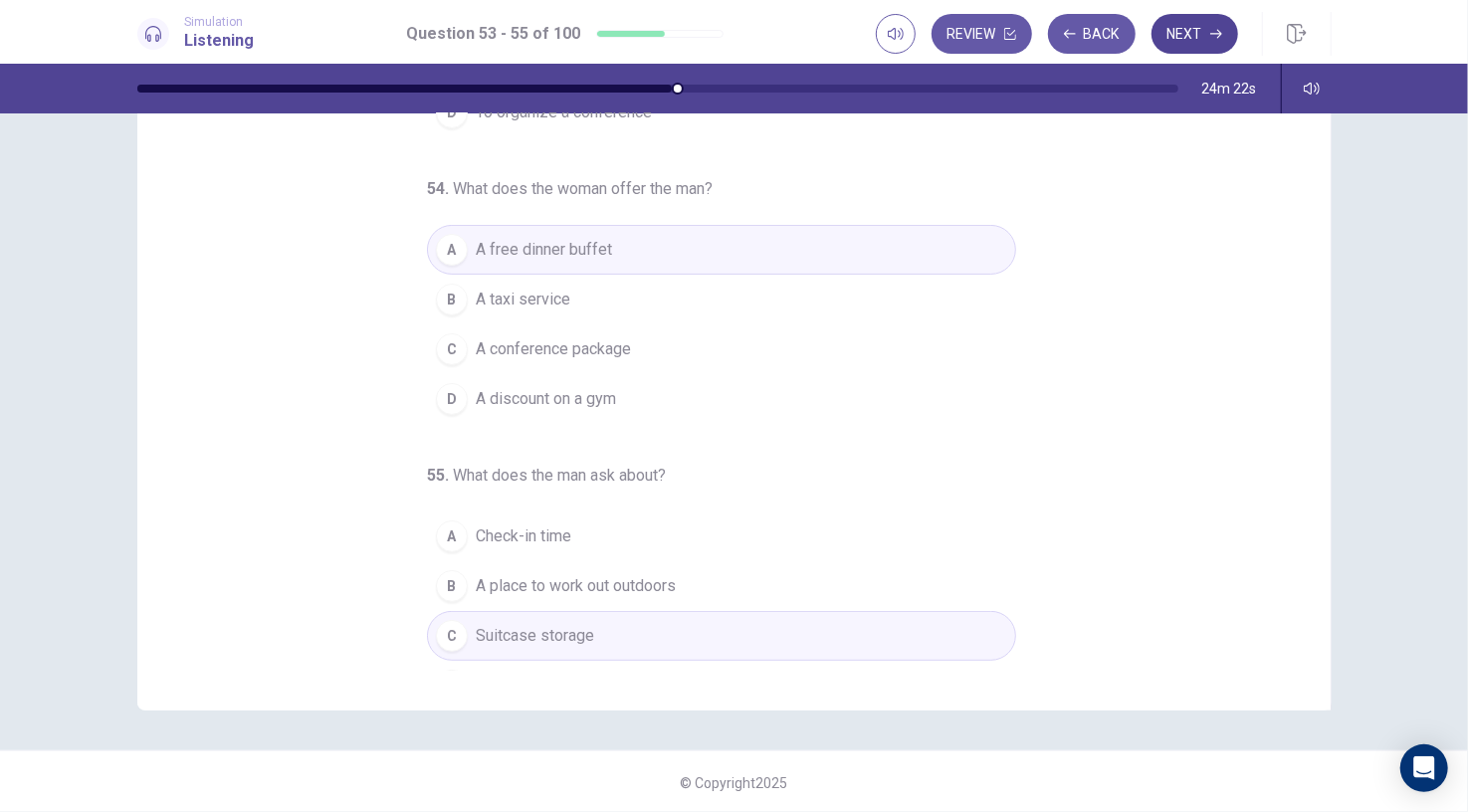 click on "Next" at bounding box center (1194, 34) 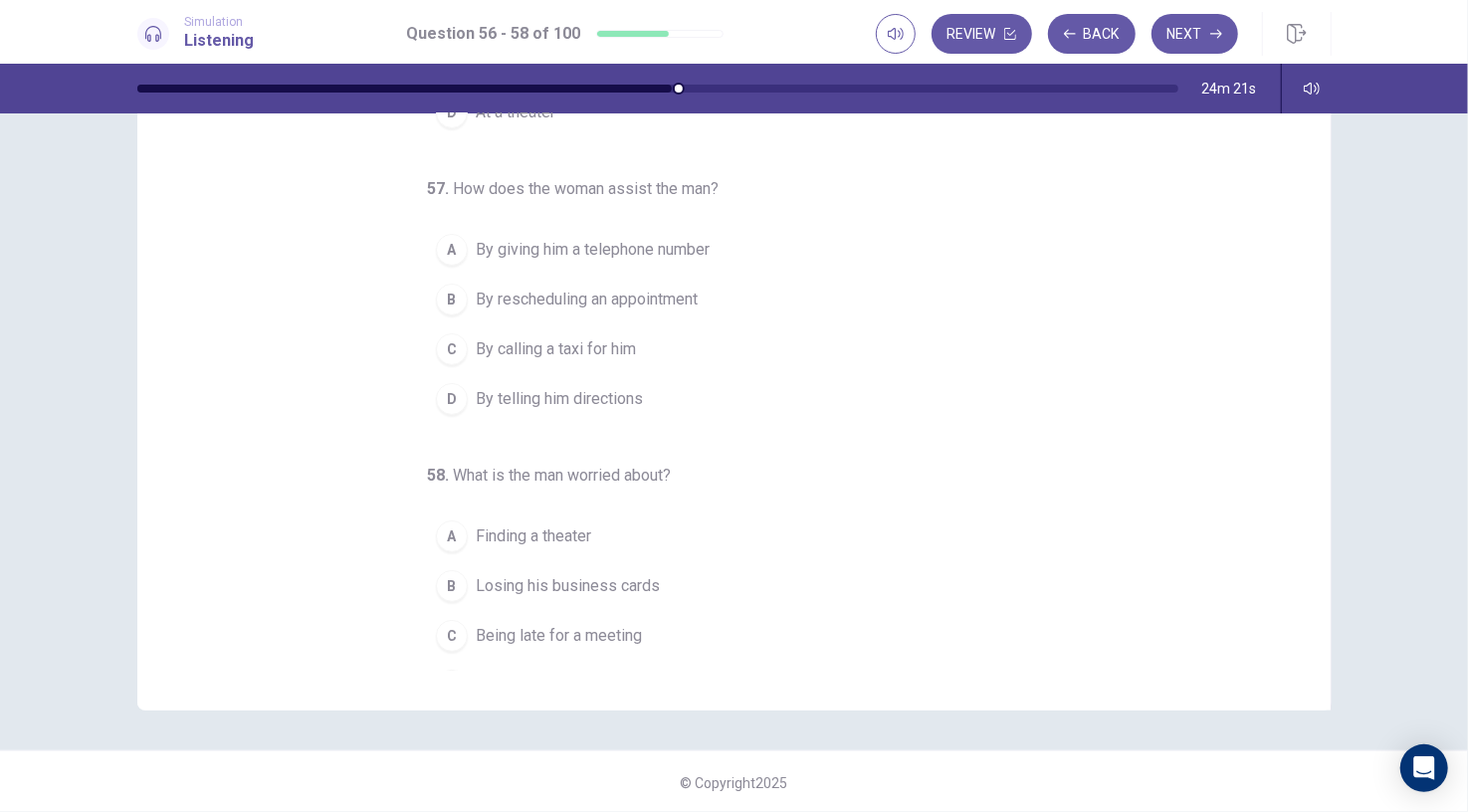 scroll, scrollTop: 0, scrollLeft: 0, axis: both 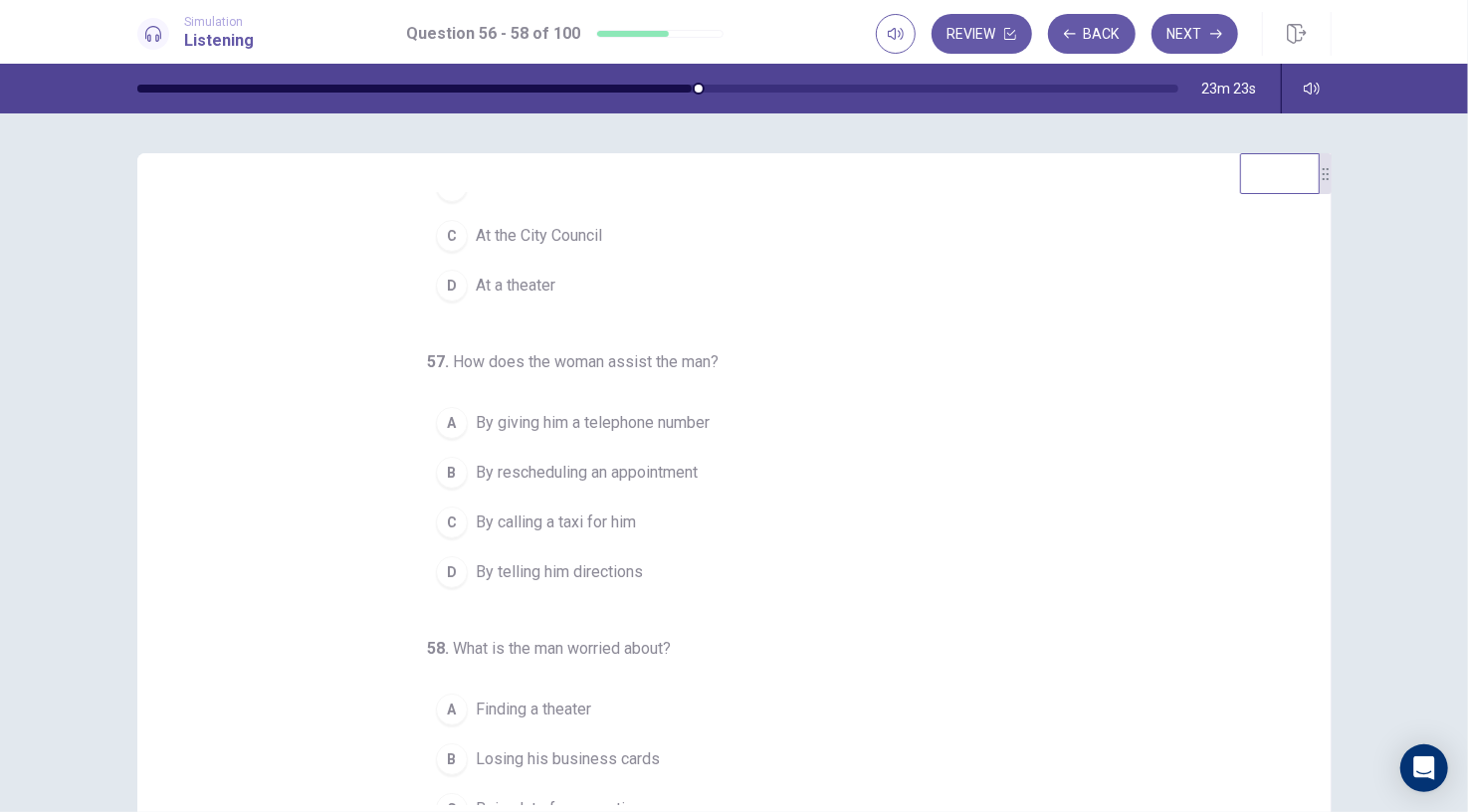 click on "By telling him directions" at bounding box center (559, 572) 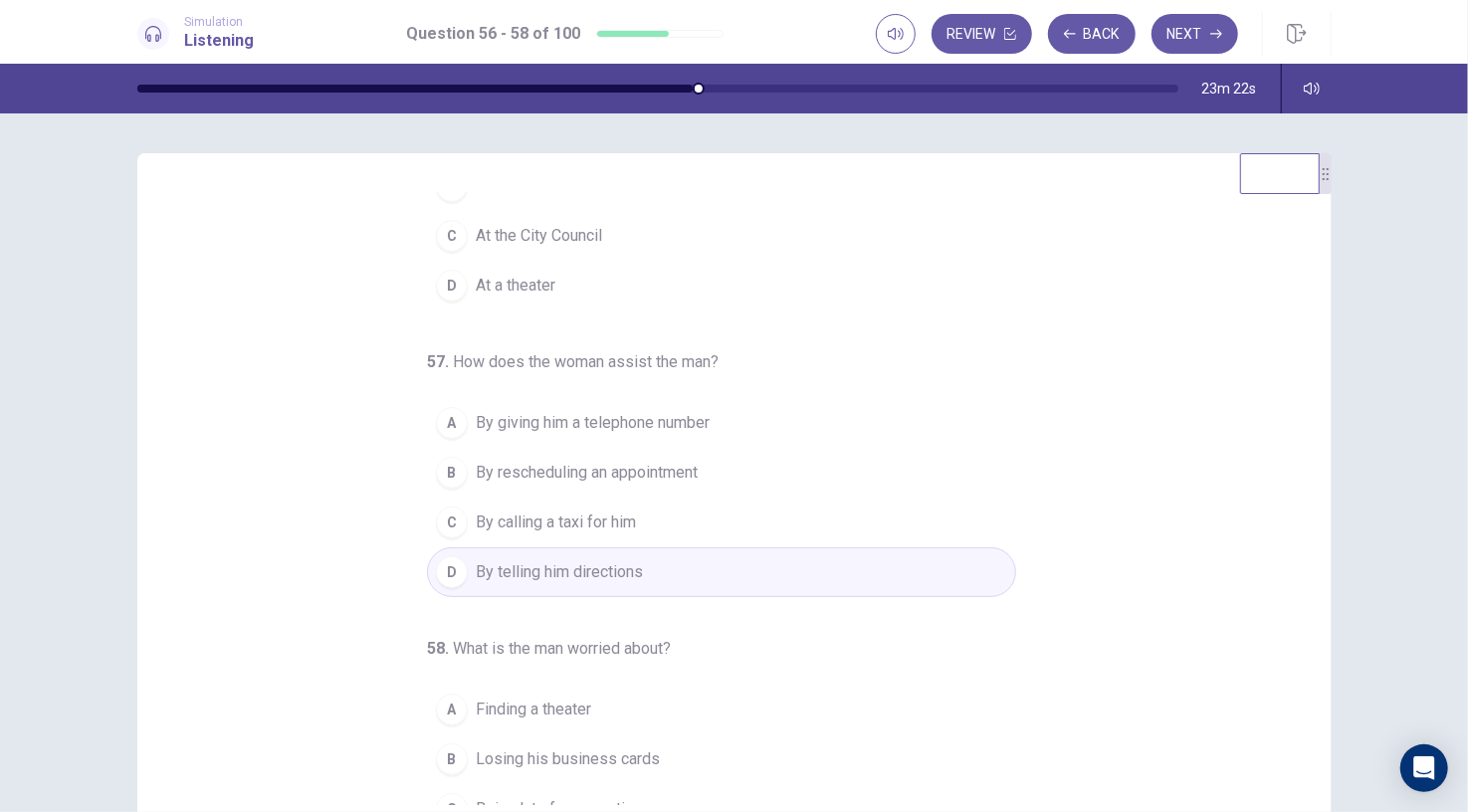 scroll, scrollTop: 226, scrollLeft: 0, axis: vertical 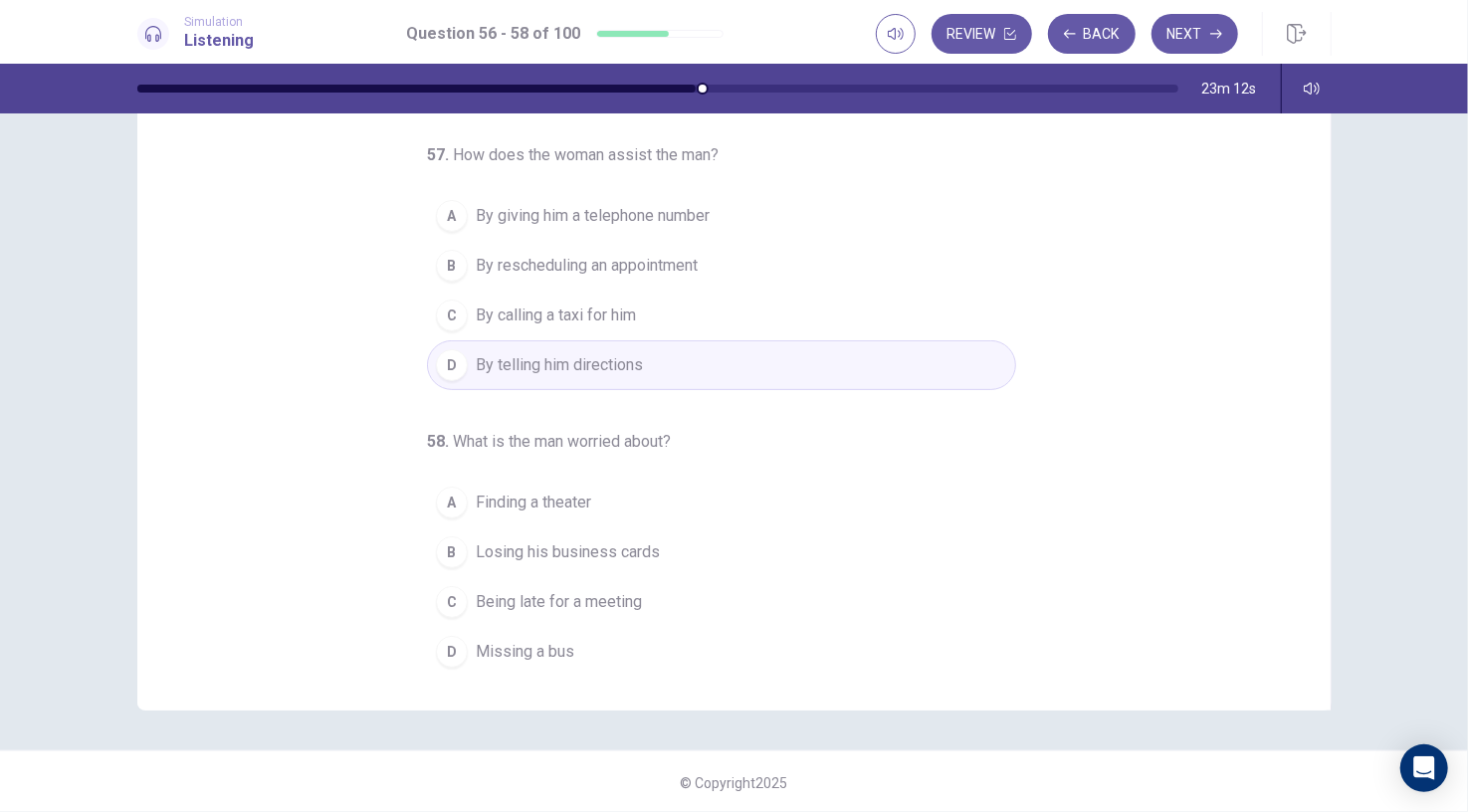 click on "Being late for a meeting" at bounding box center (558, 602) 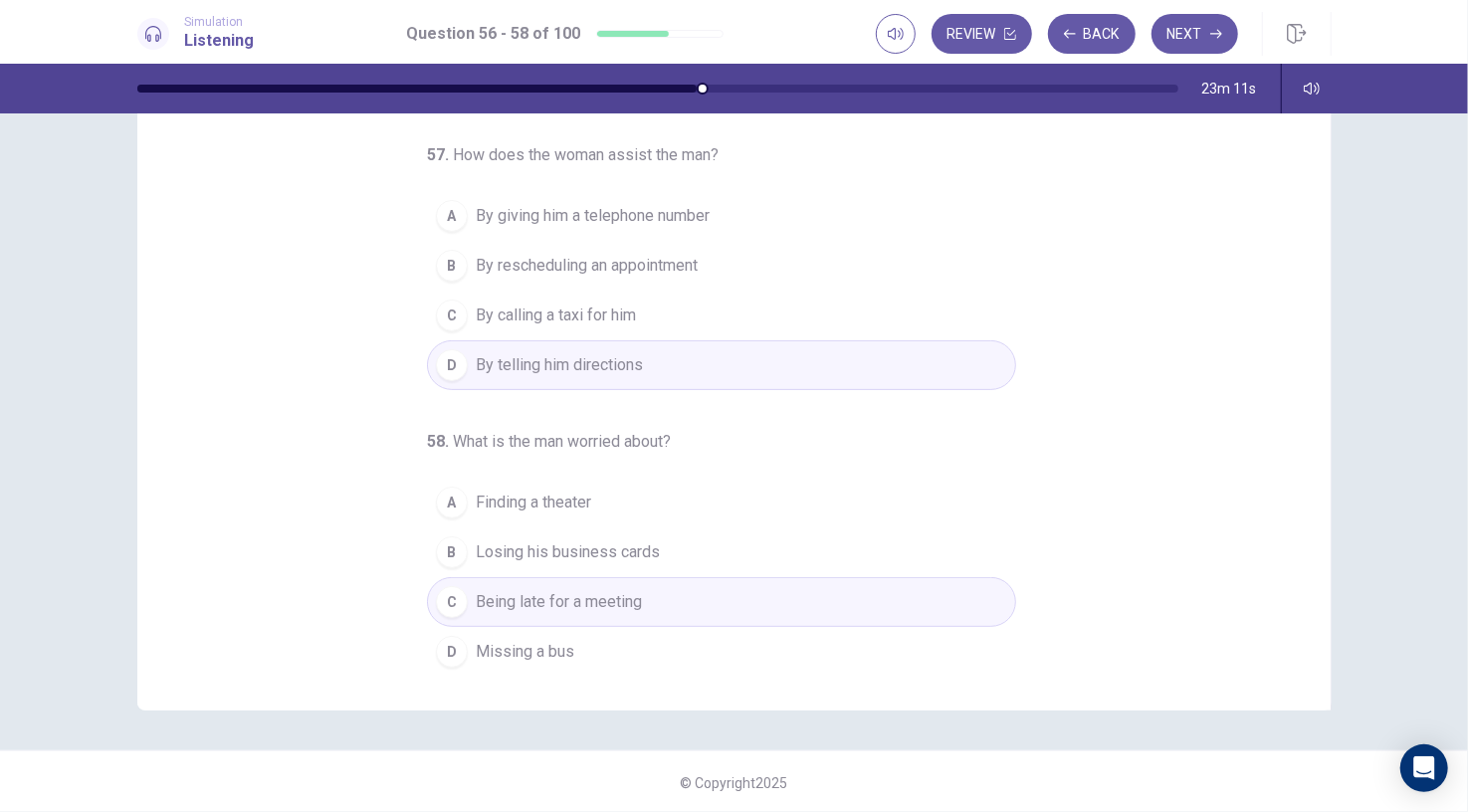 scroll, scrollTop: 0, scrollLeft: 0, axis: both 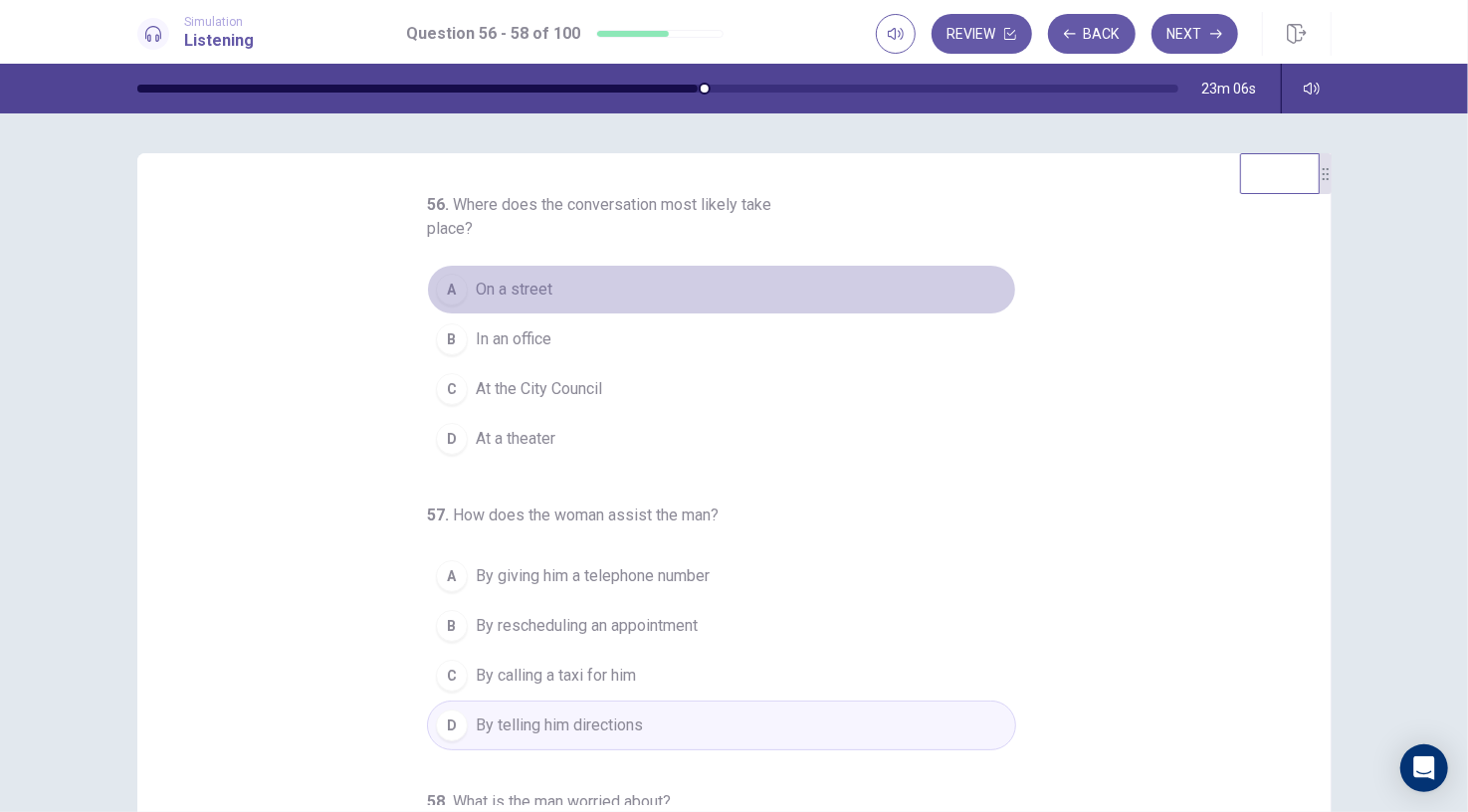click on "On a street" at bounding box center (514, 290) 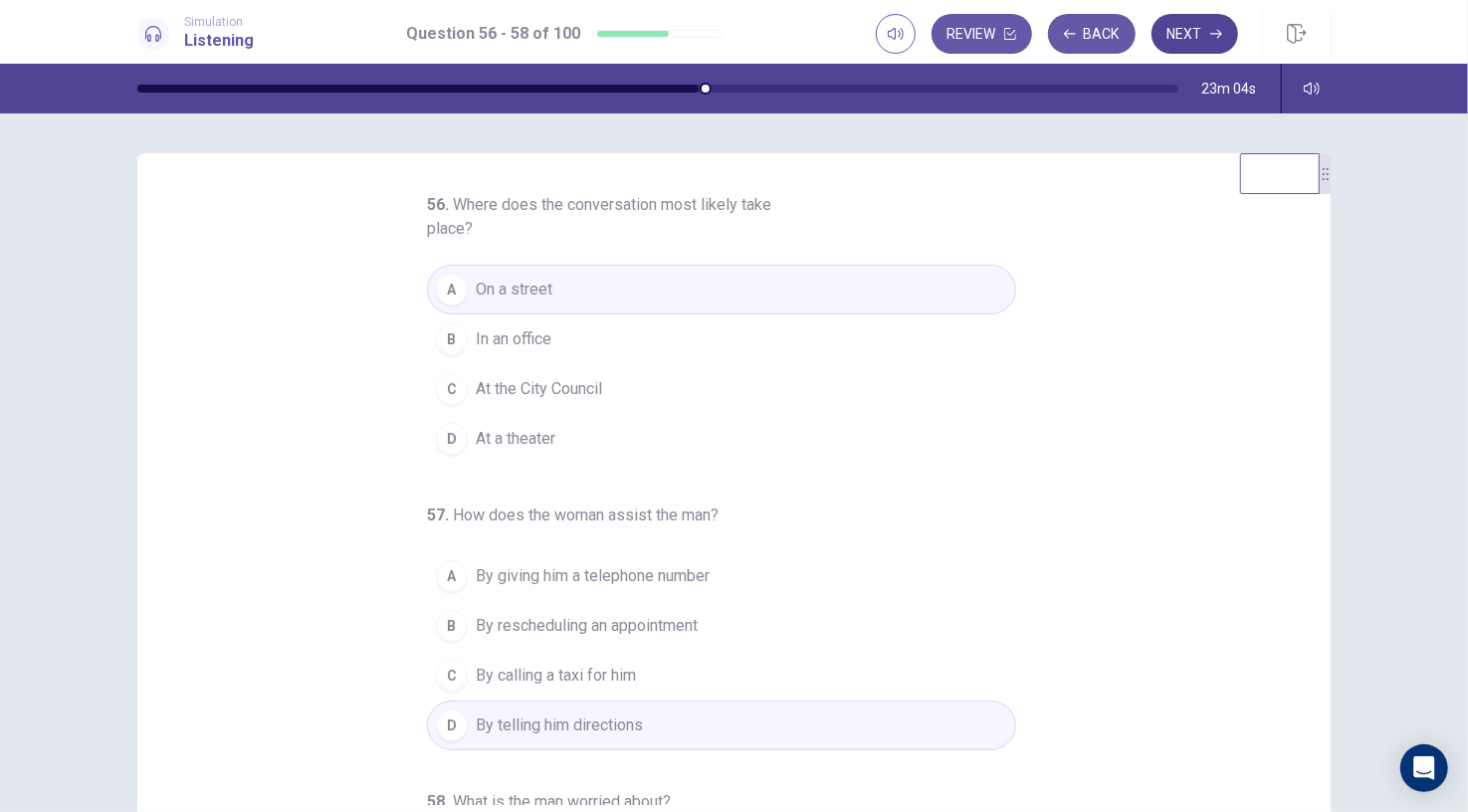 click 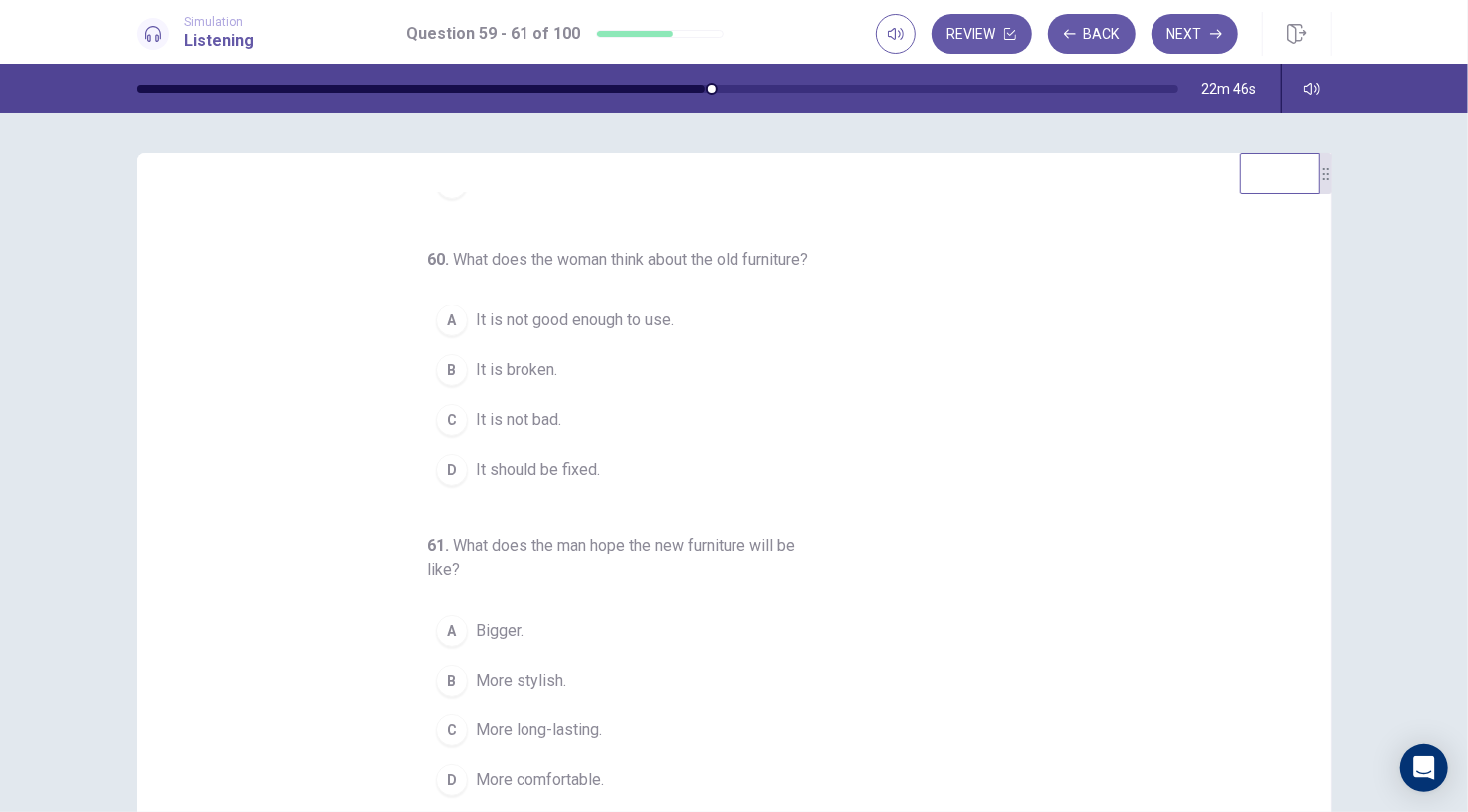 scroll, scrollTop: 250, scrollLeft: 0, axis: vertical 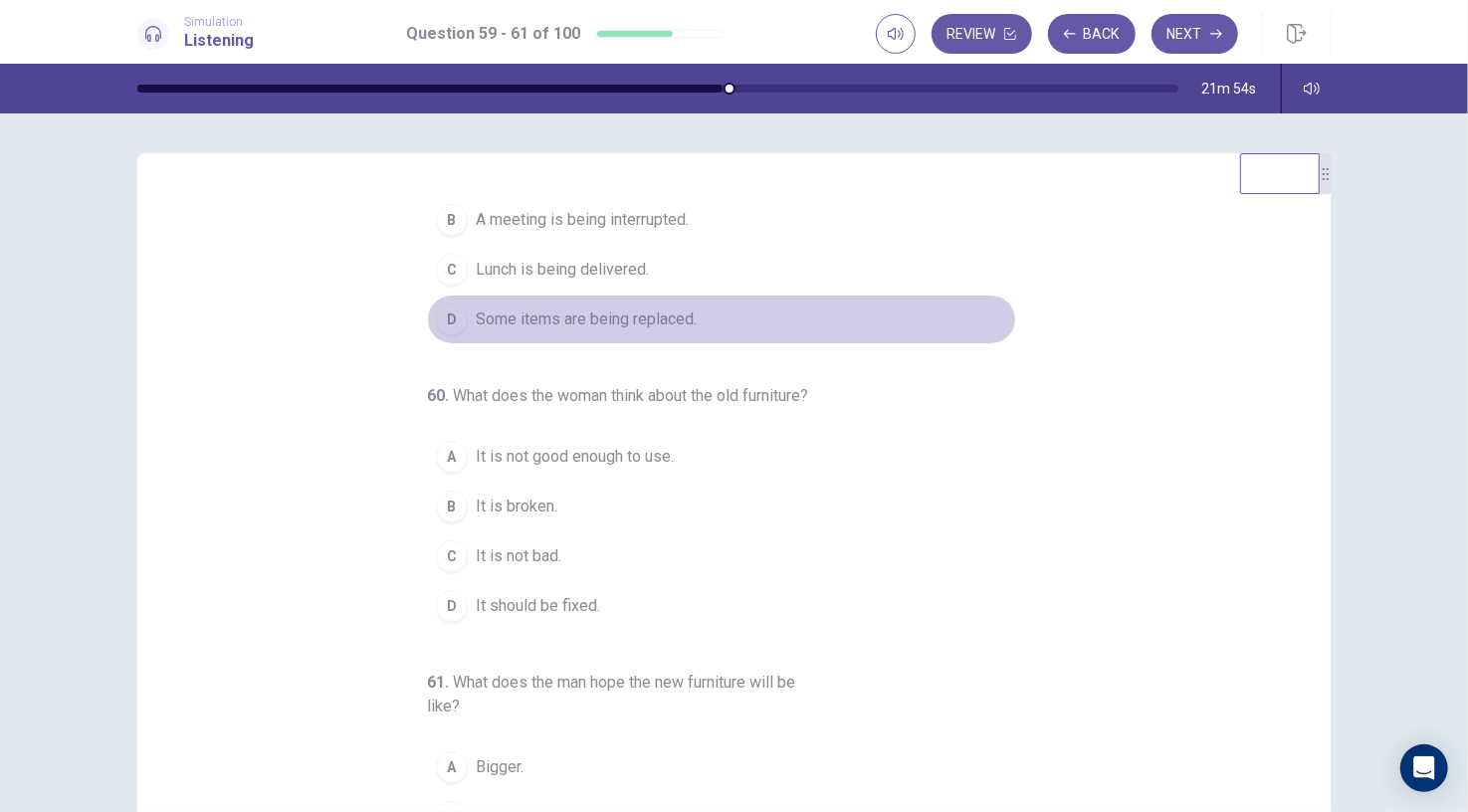 click on "Some items are being replaced." at bounding box center (586, 319) 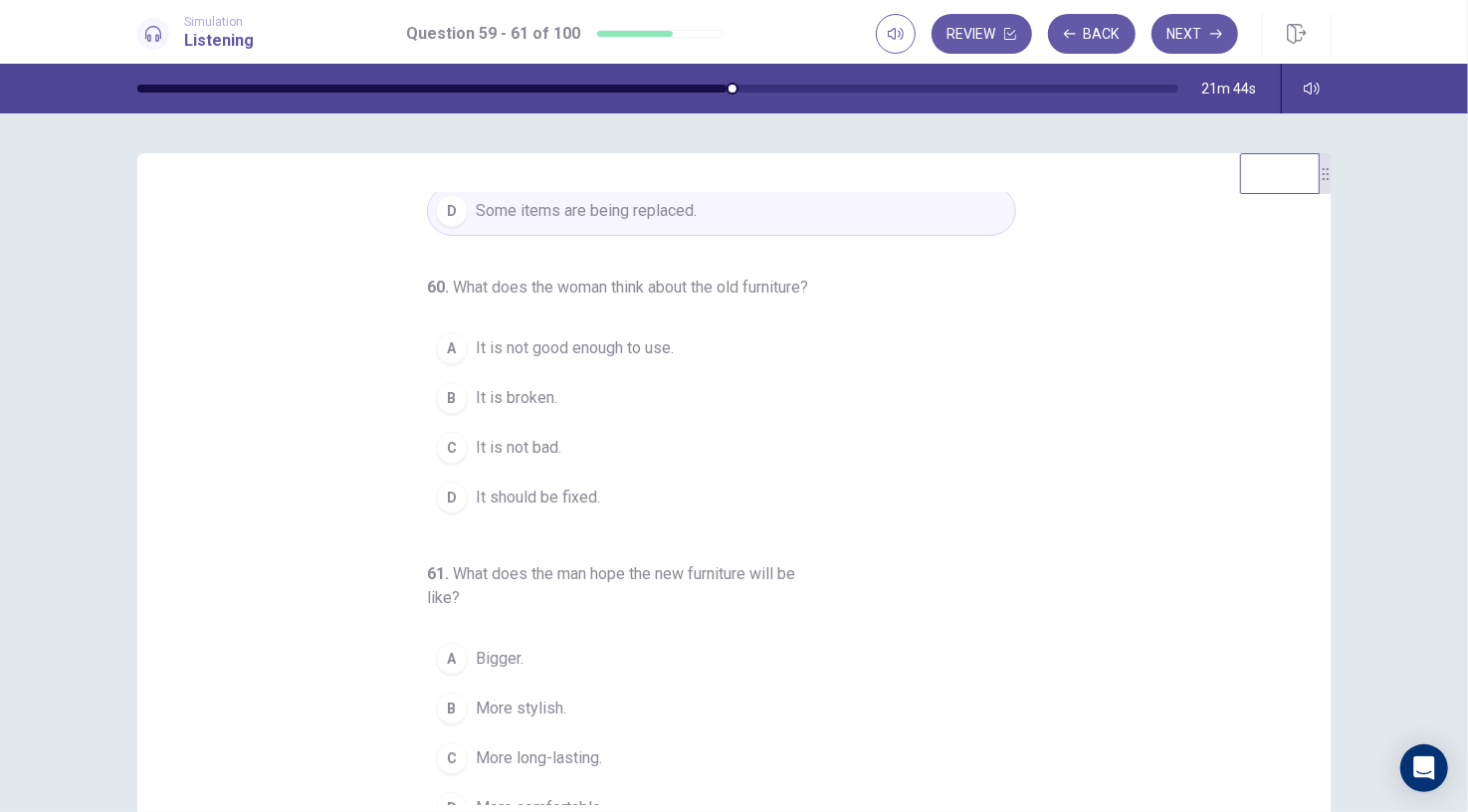 scroll, scrollTop: 250, scrollLeft: 0, axis: vertical 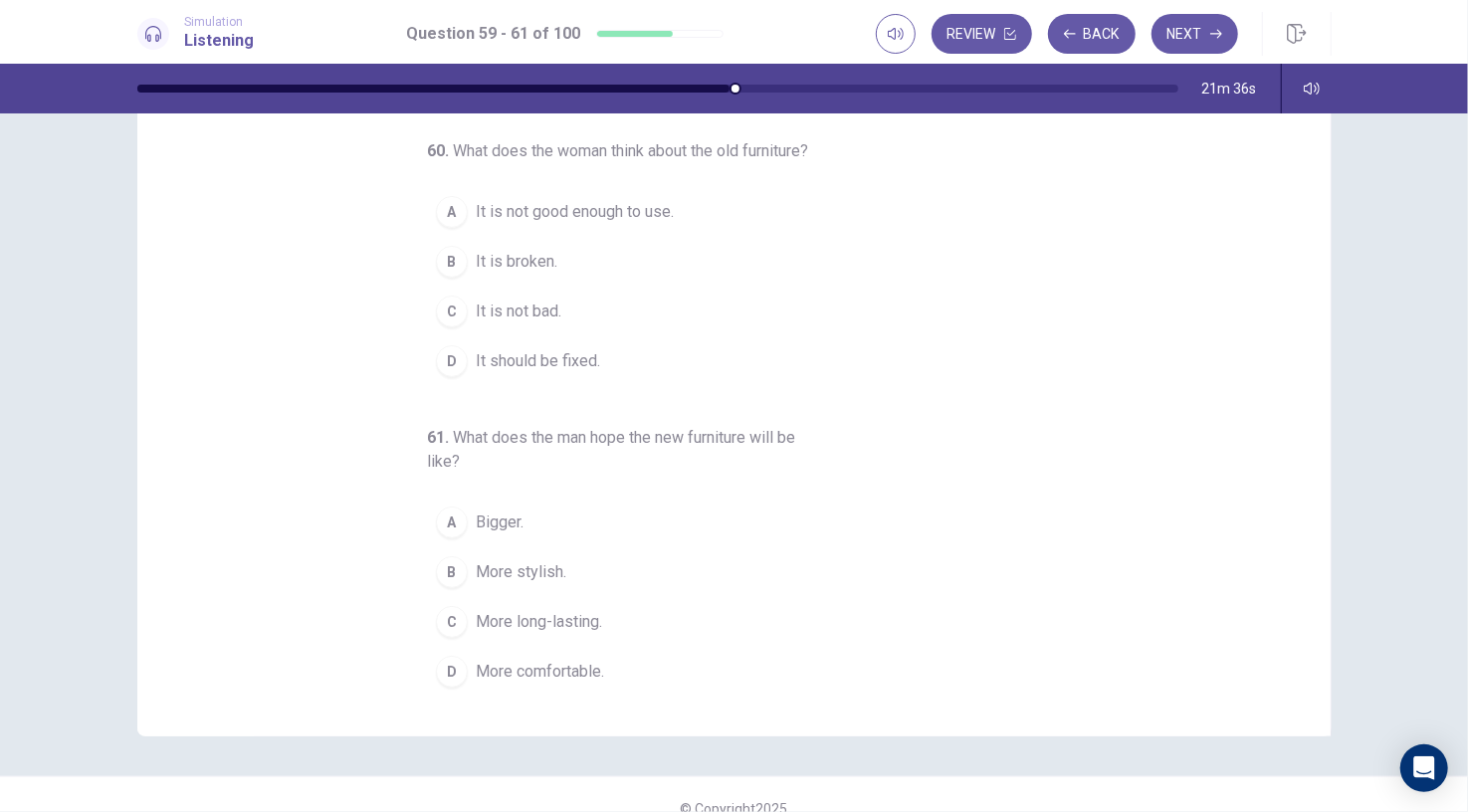 click on "More comfortable." at bounding box center [539, 672] 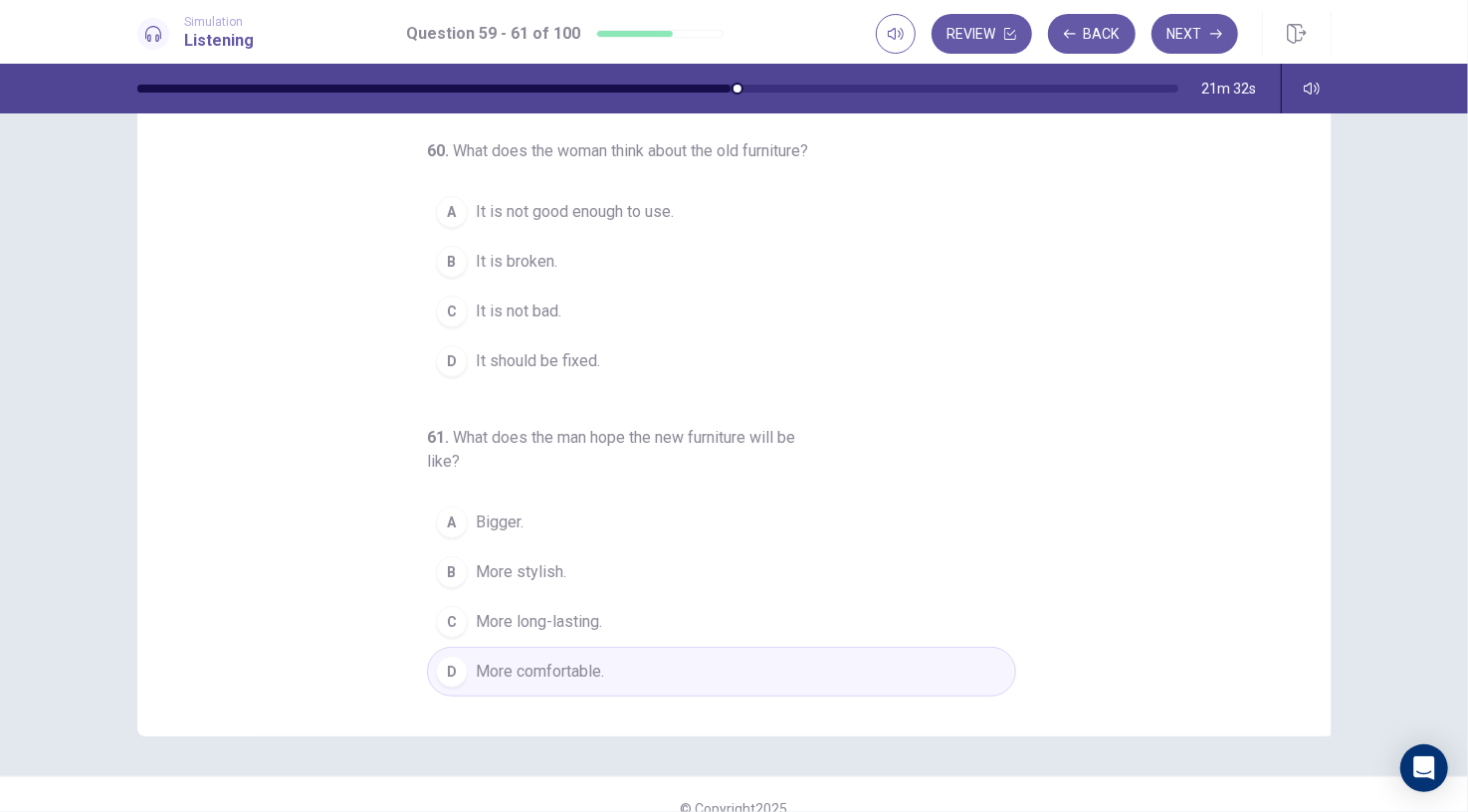 click on "It is not good enough to use." at bounding box center [574, 212] 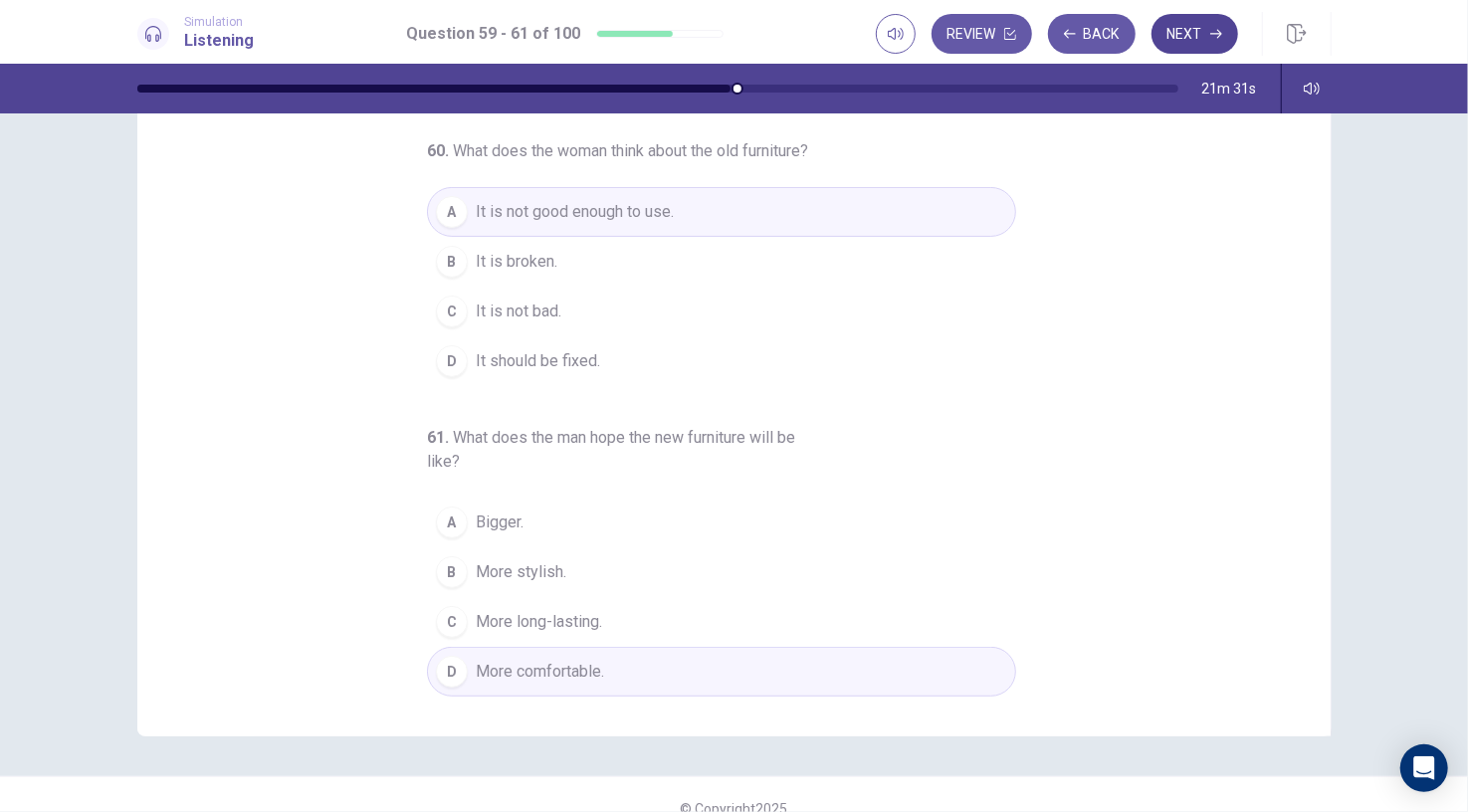 click on "Next" at bounding box center (1194, 34) 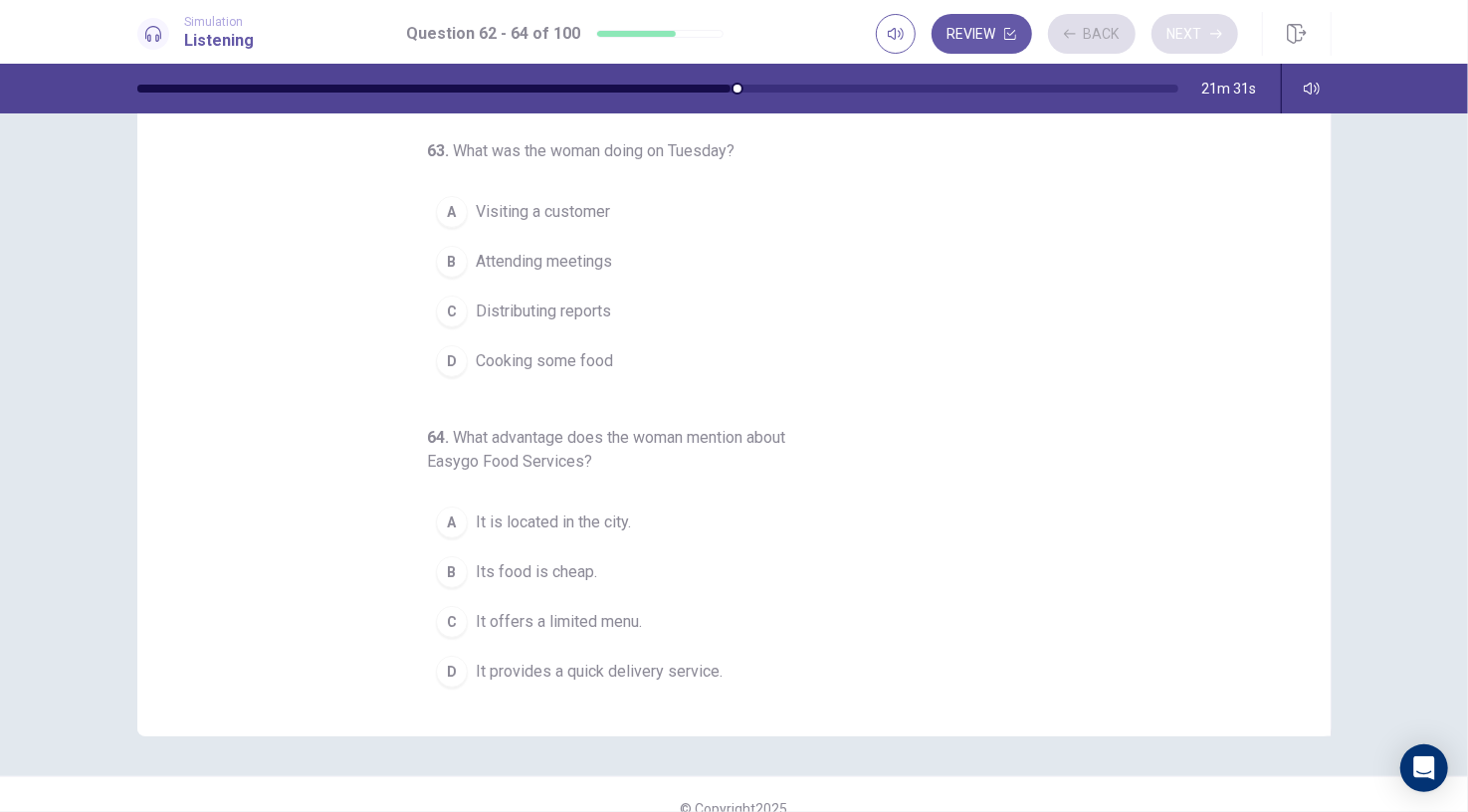 scroll, scrollTop: 226, scrollLeft: 0, axis: vertical 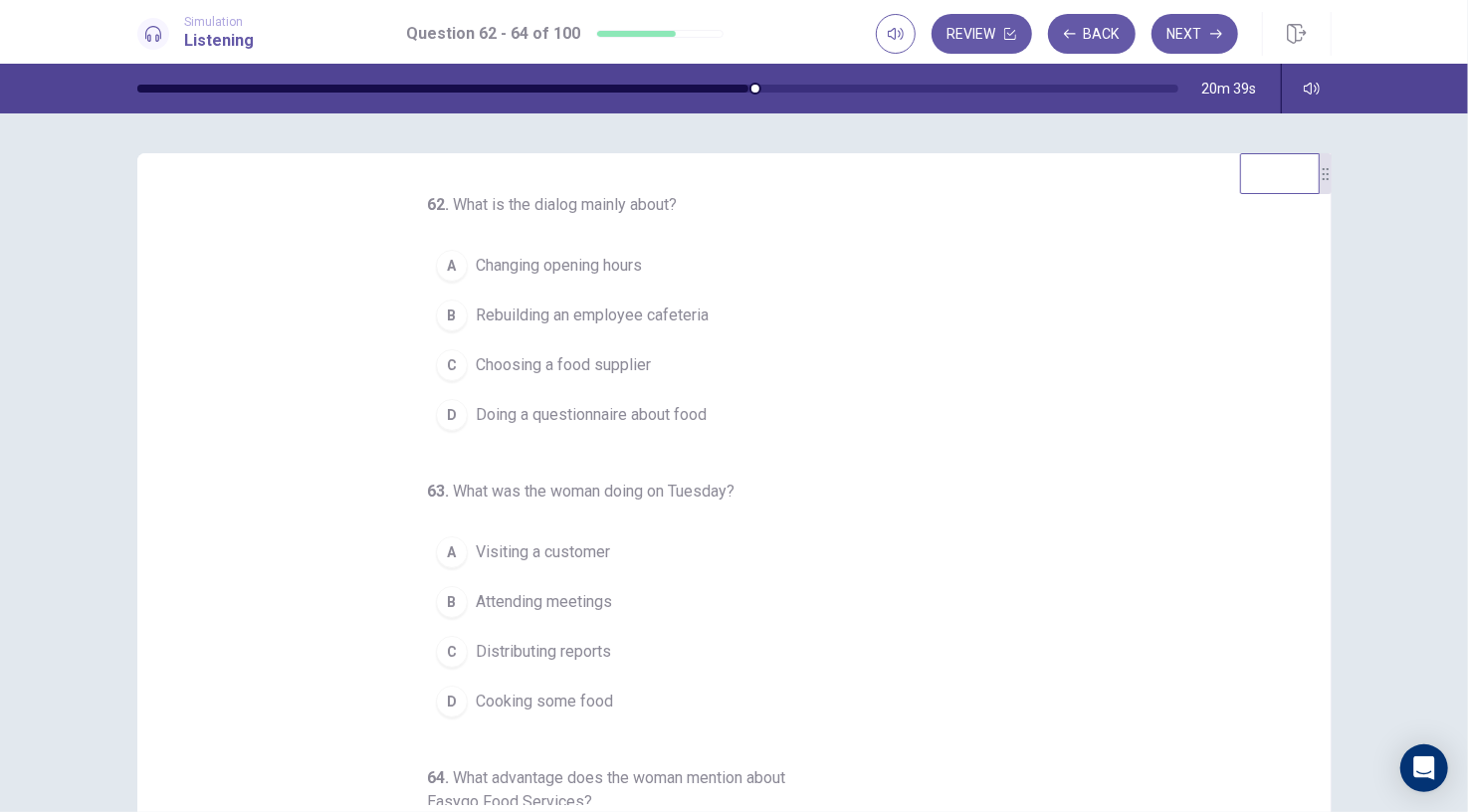click on "Choosing a food supplier" at bounding box center [563, 365] 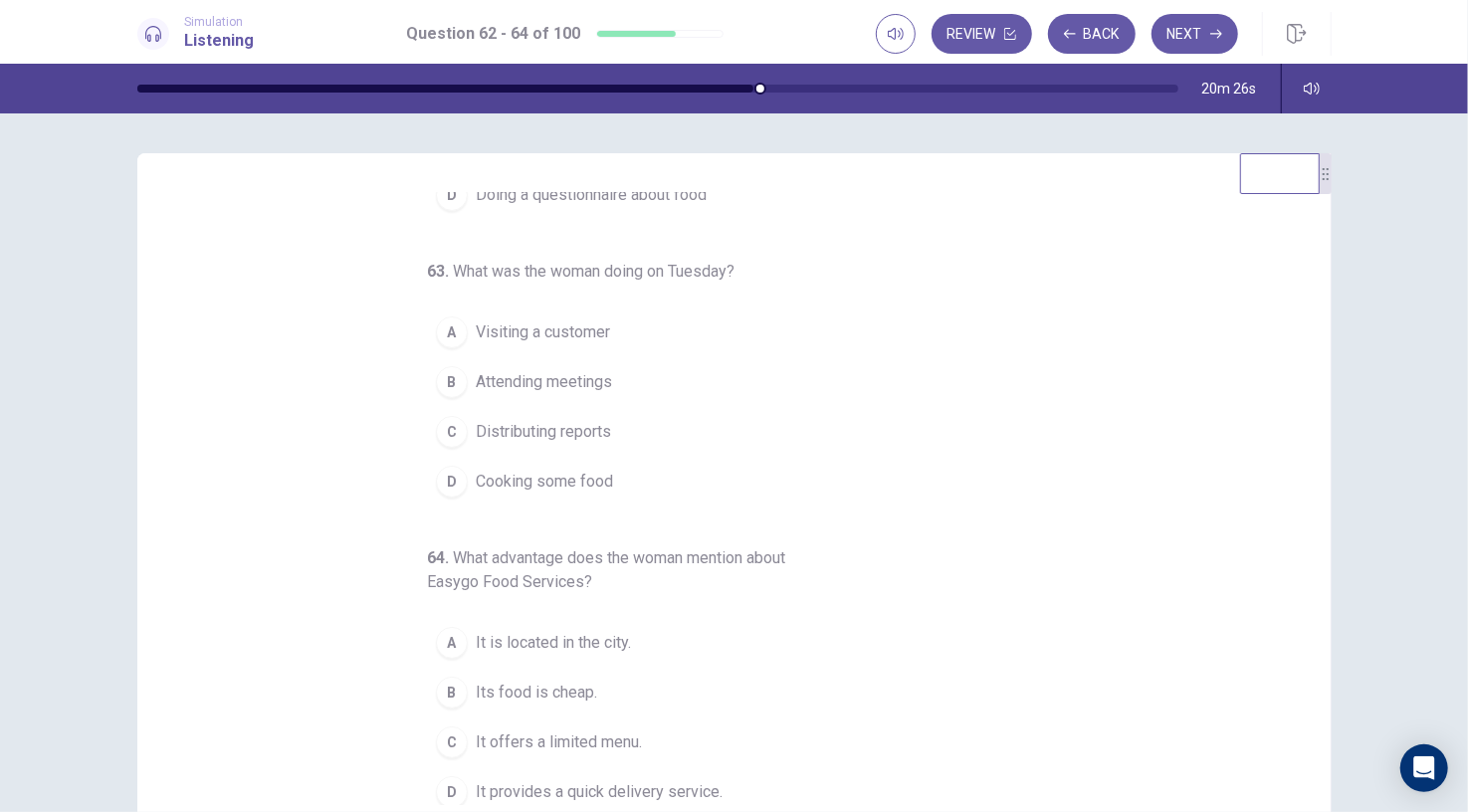 scroll, scrollTop: 226, scrollLeft: 0, axis: vertical 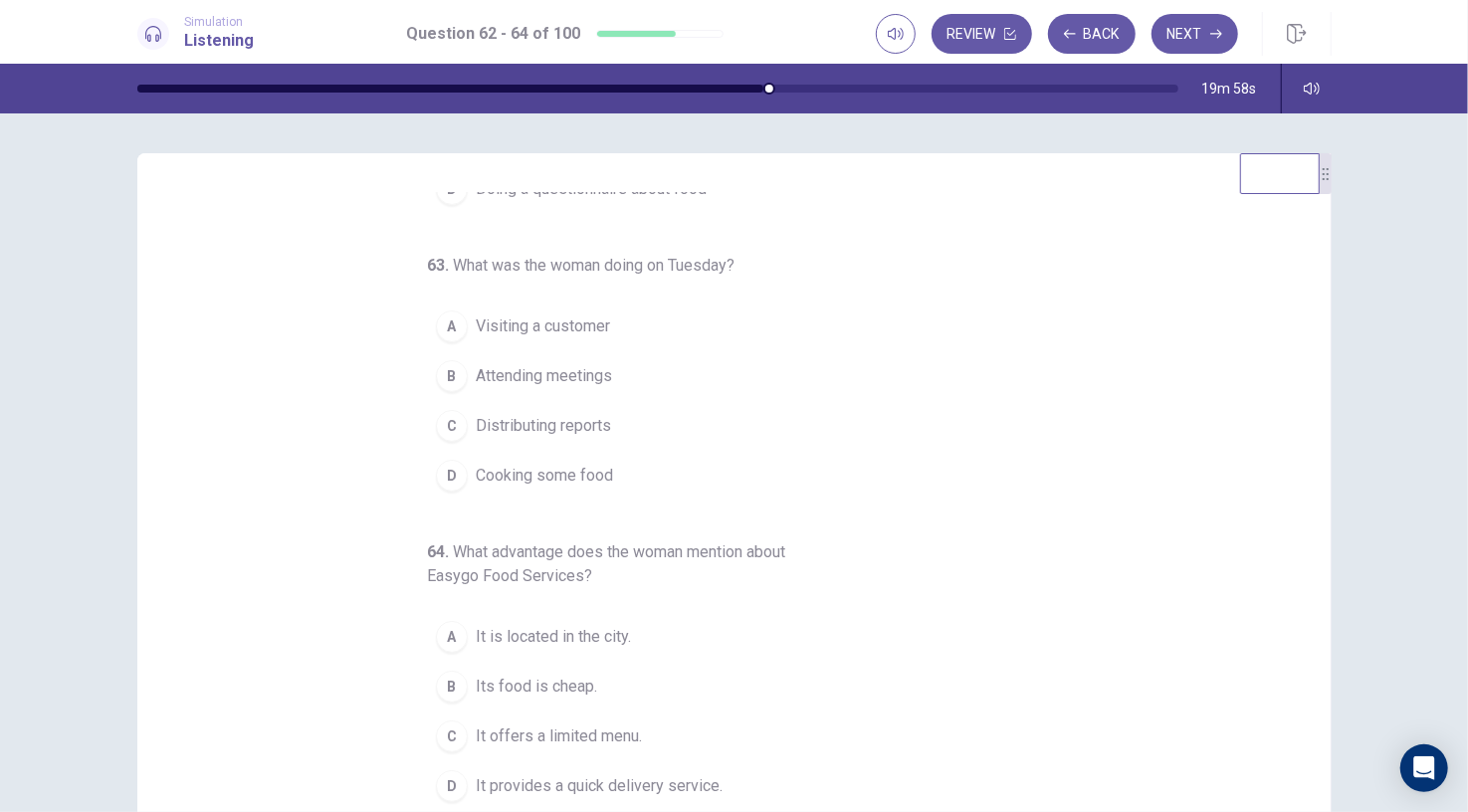 click on "Its food is cheap." at bounding box center (536, 687) 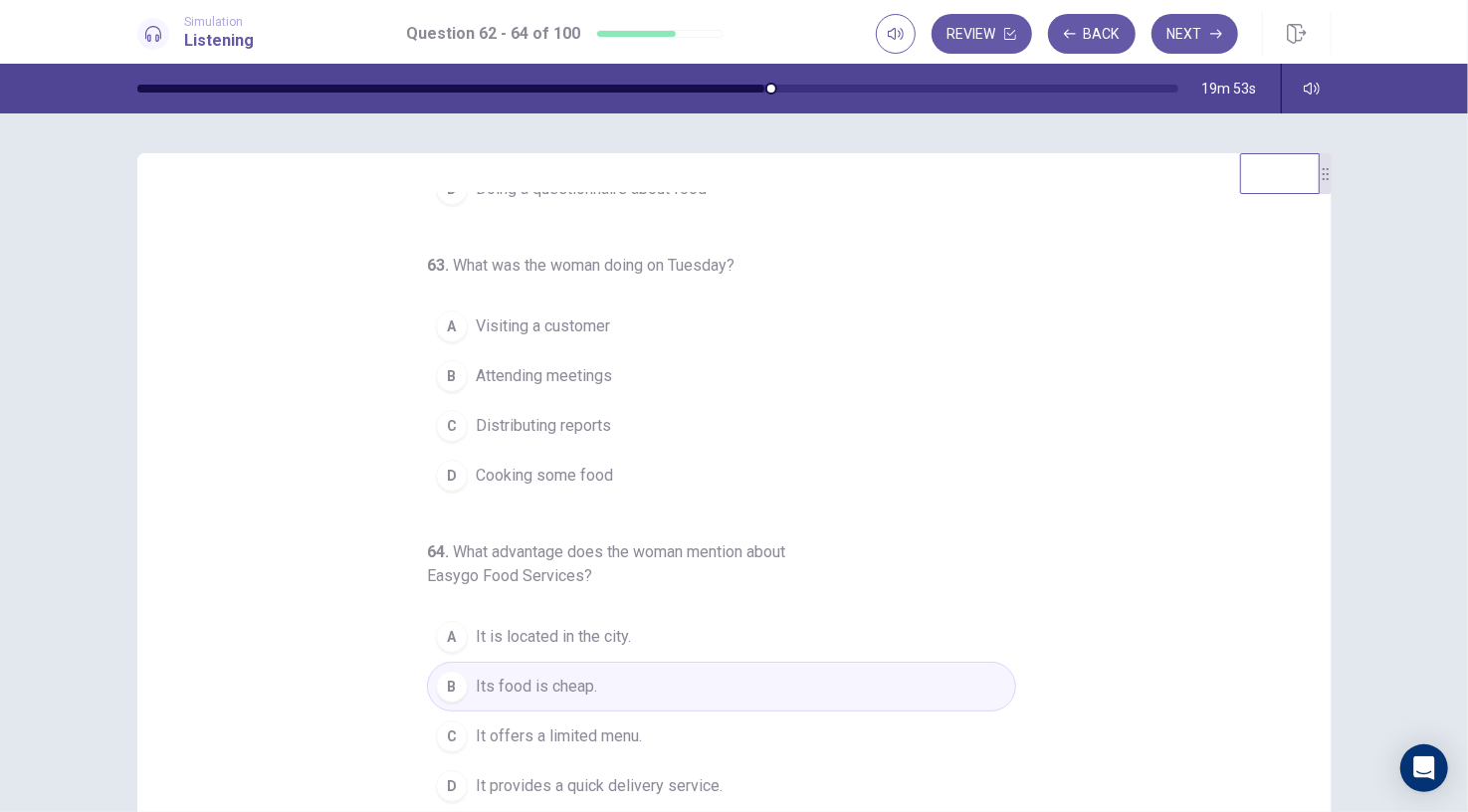 click on "Visiting a customer" at bounding box center (542, 326) 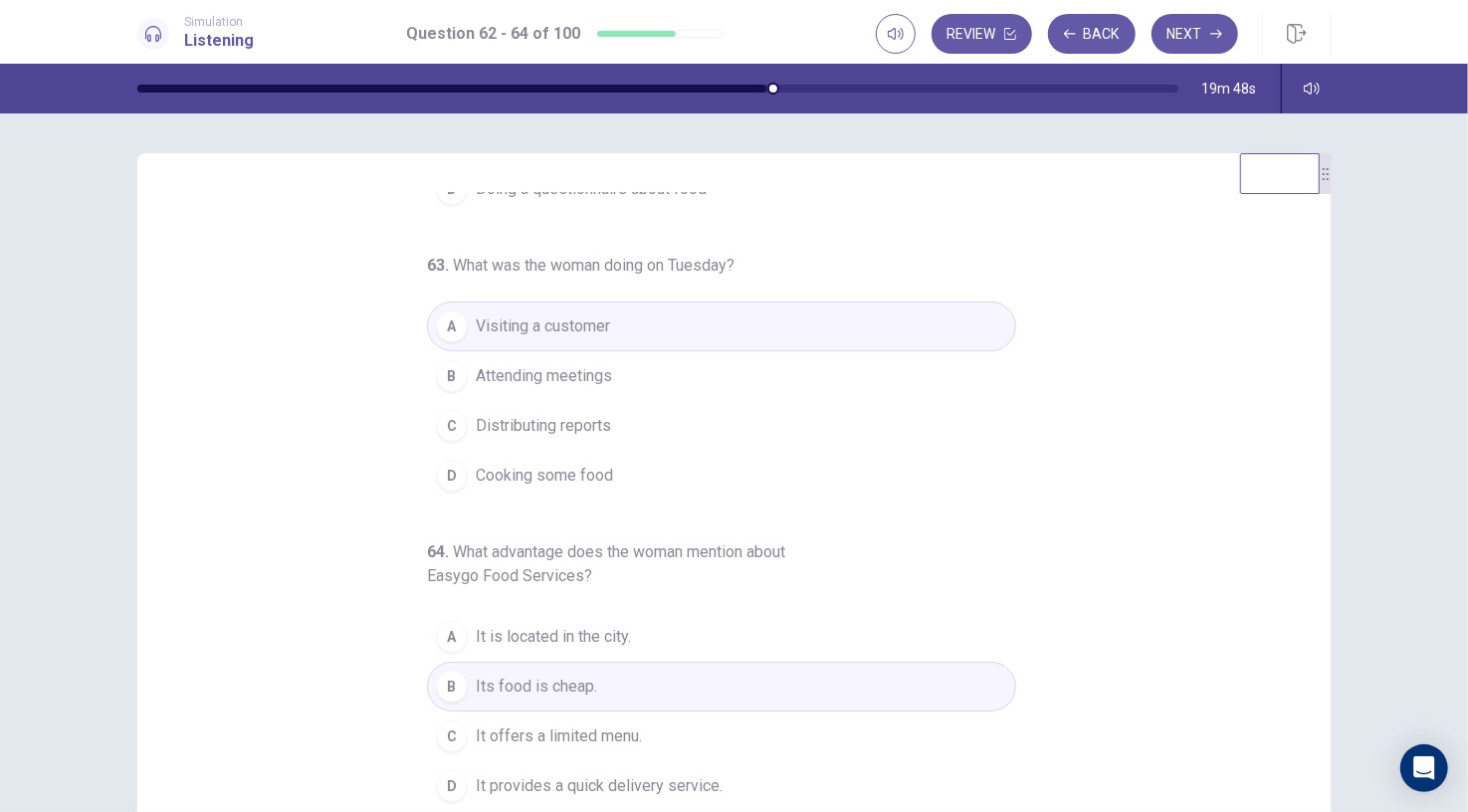 click on "Attending meetings" at bounding box center (543, 376) 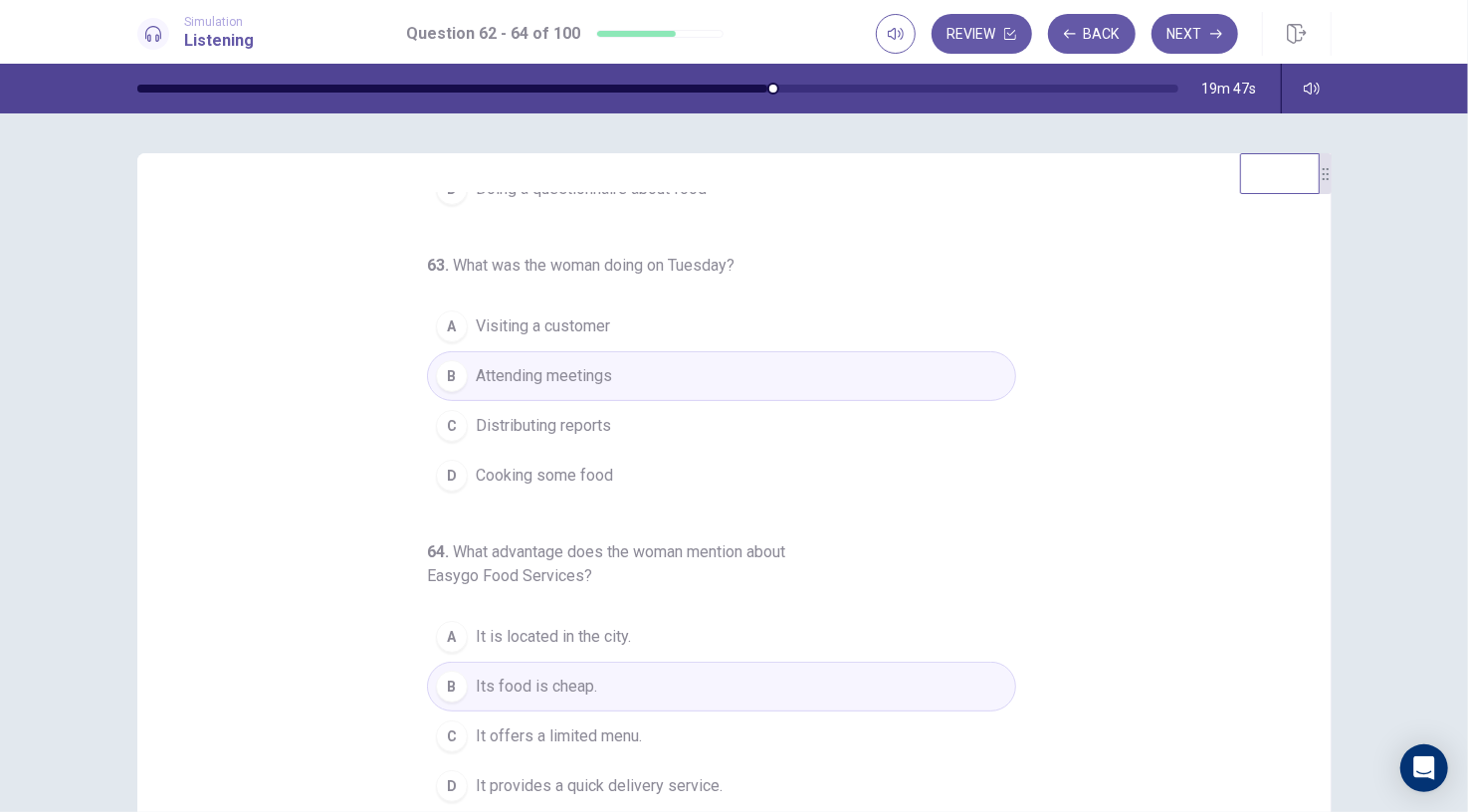 click on "Attending meetings" at bounding box center (543, 376) 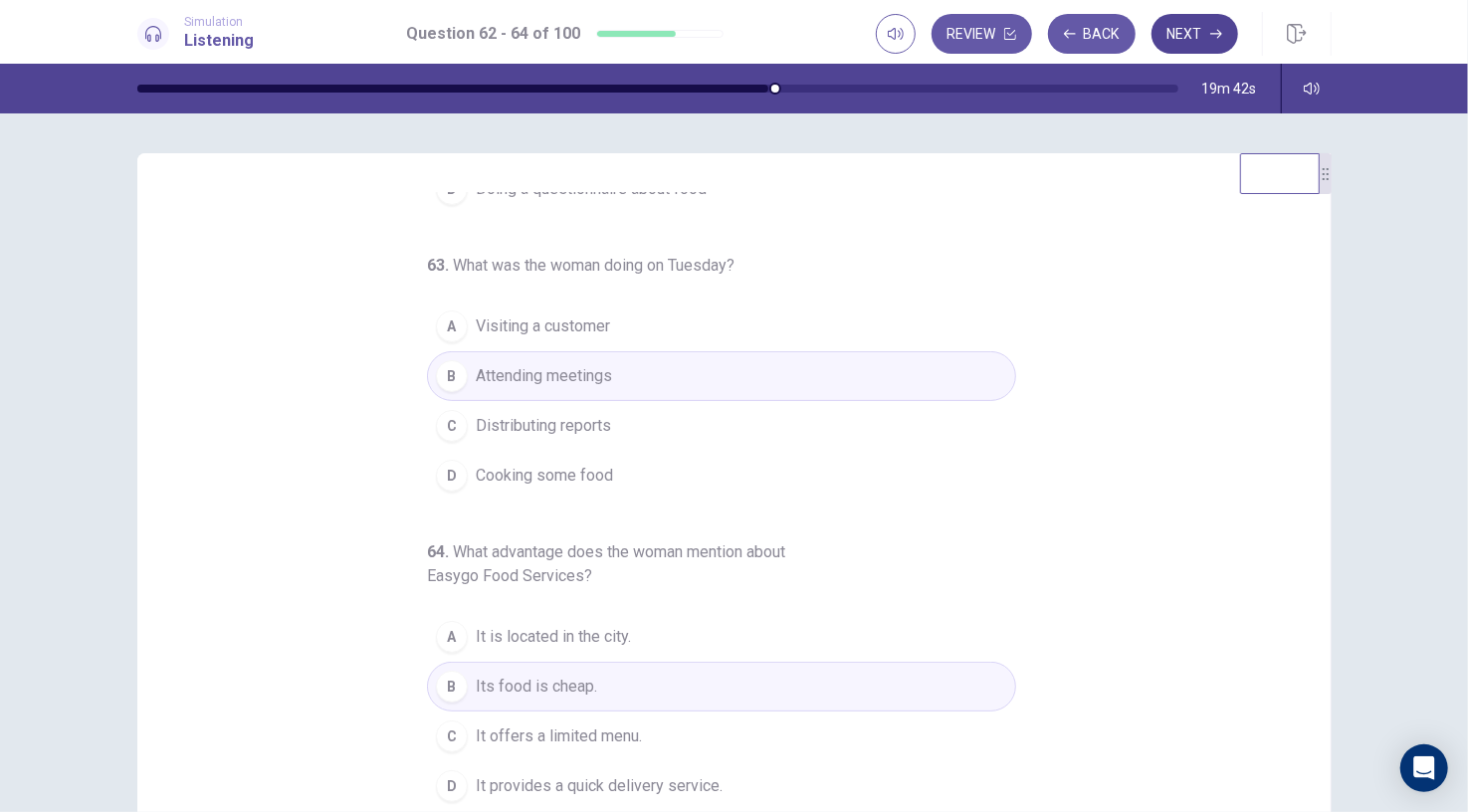 click on "Next" at bounding box center (1194, 34) 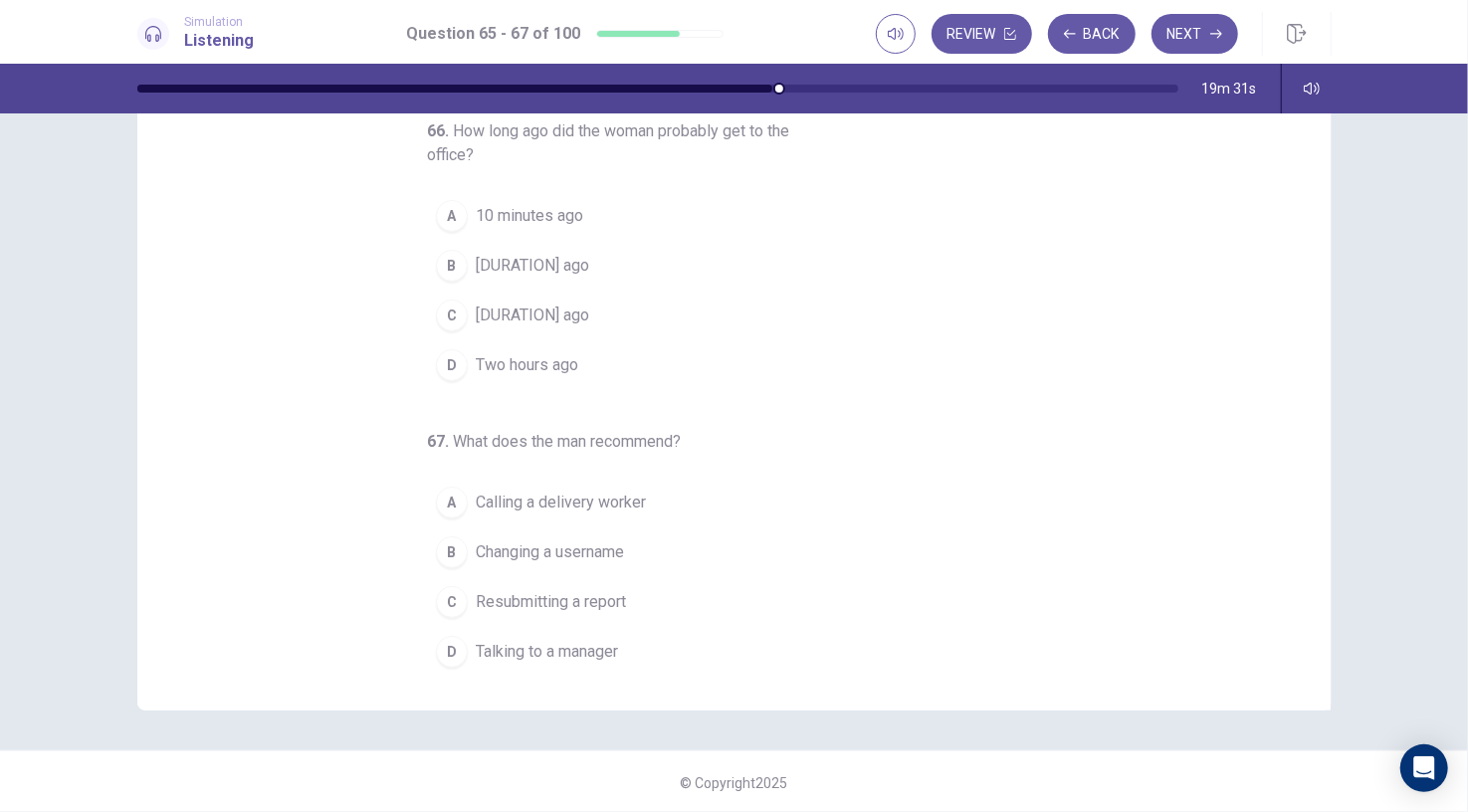 scroll, scrollTop: 0, scrollLeft: 0, axis: both 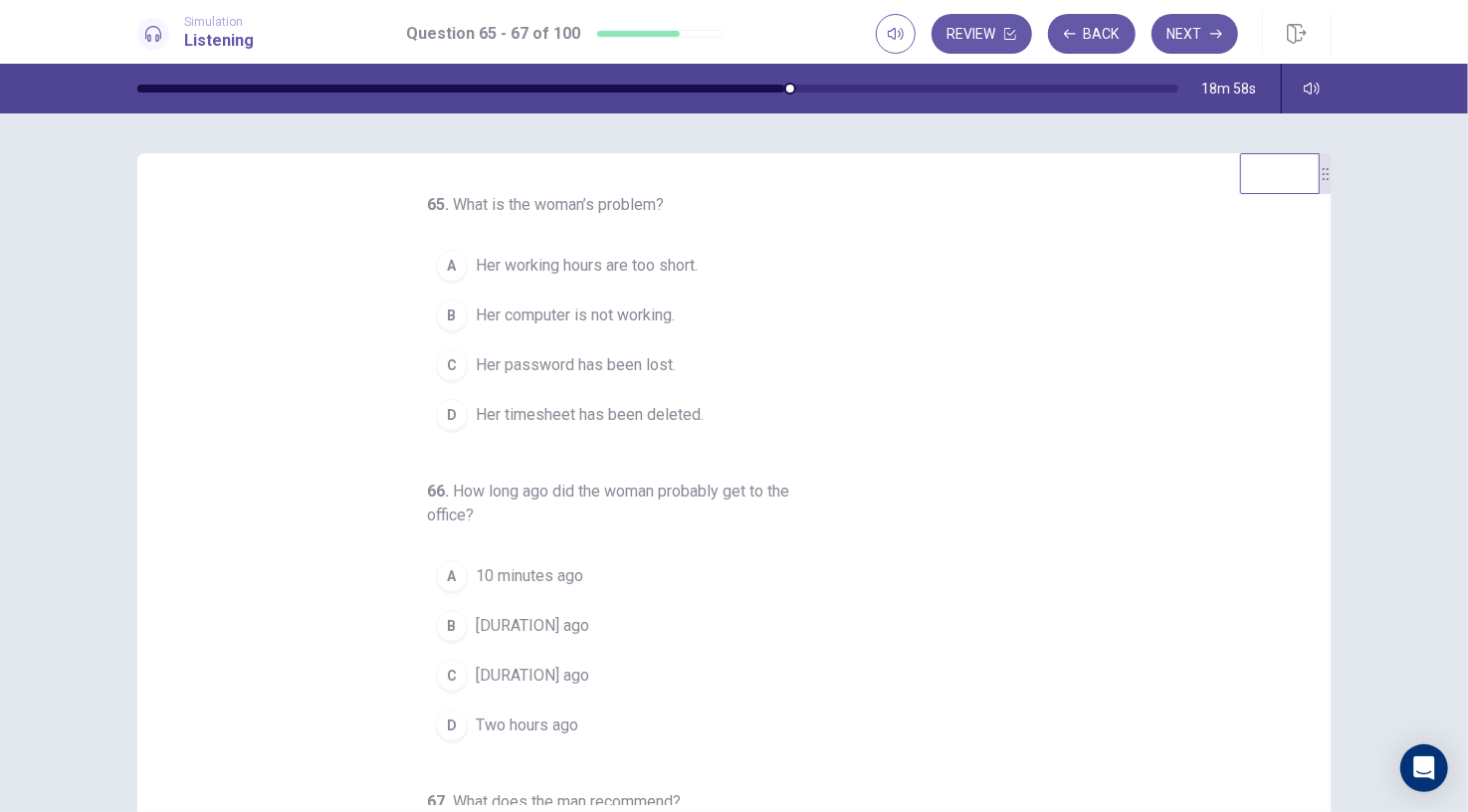click on "Her computer is not working." at bounding box center (575, 315) 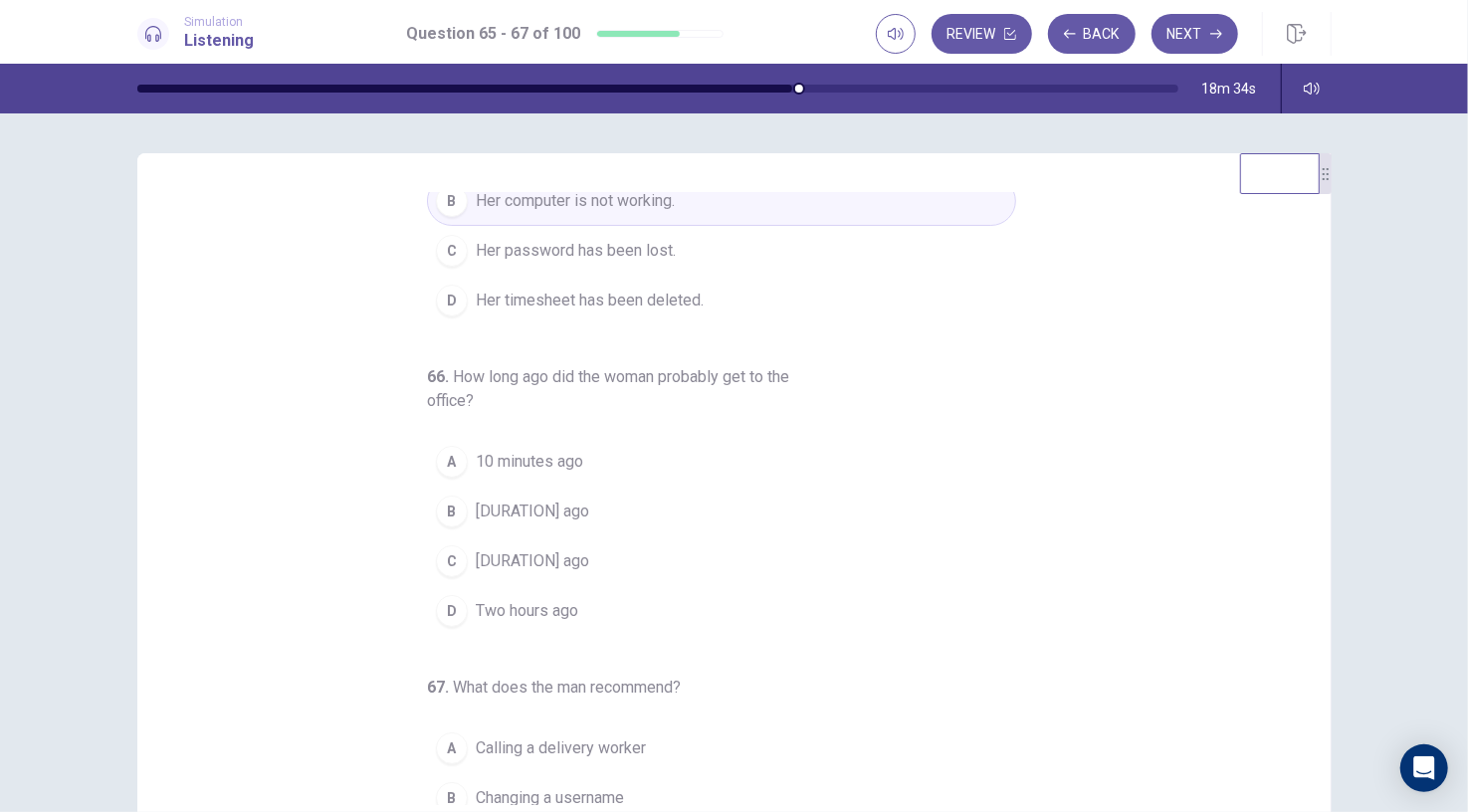 scroll, scrollTop: 115, scrollLeft: 0, axis: vertical 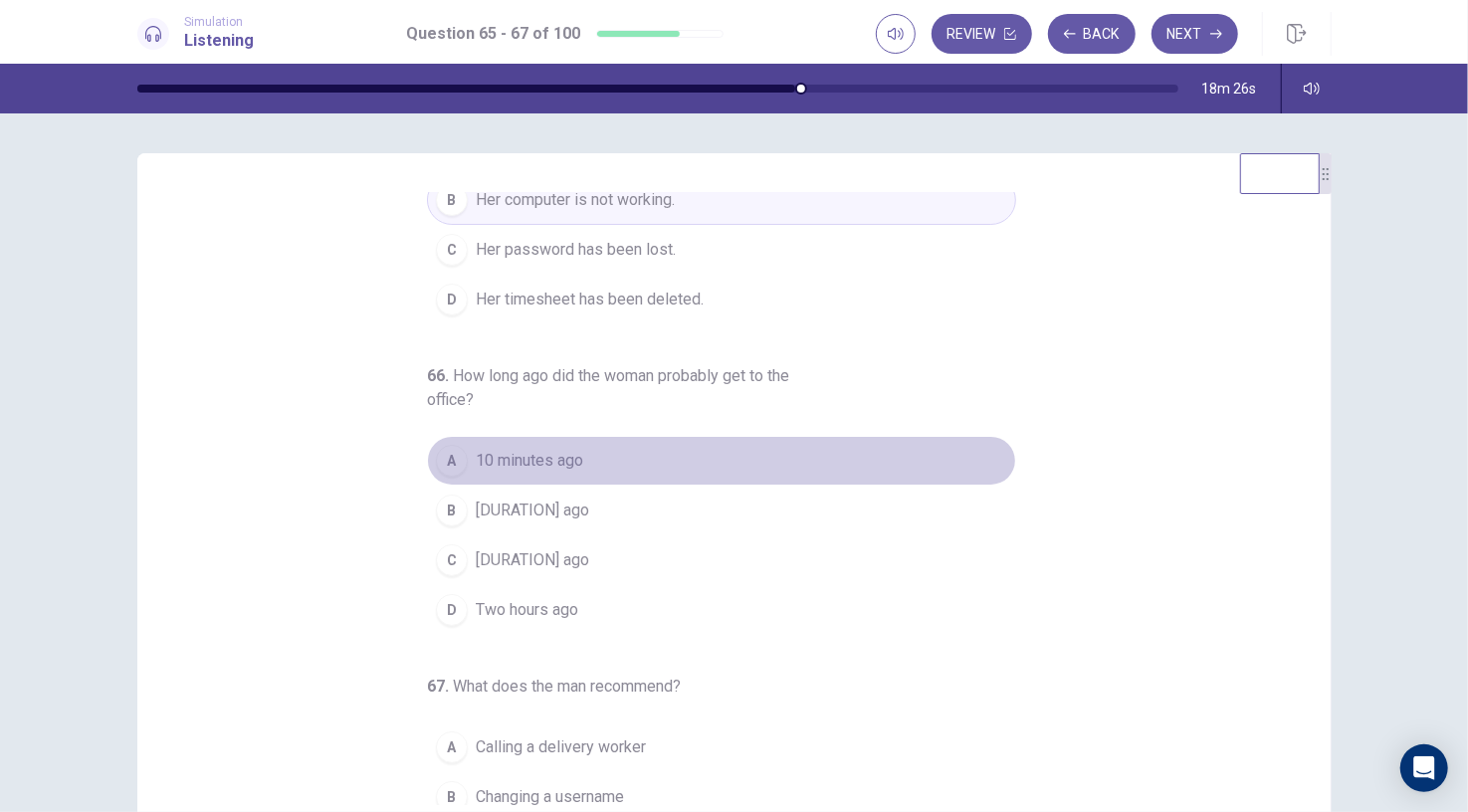 click on "10 minutes ago" at bounding box center [529, 461] 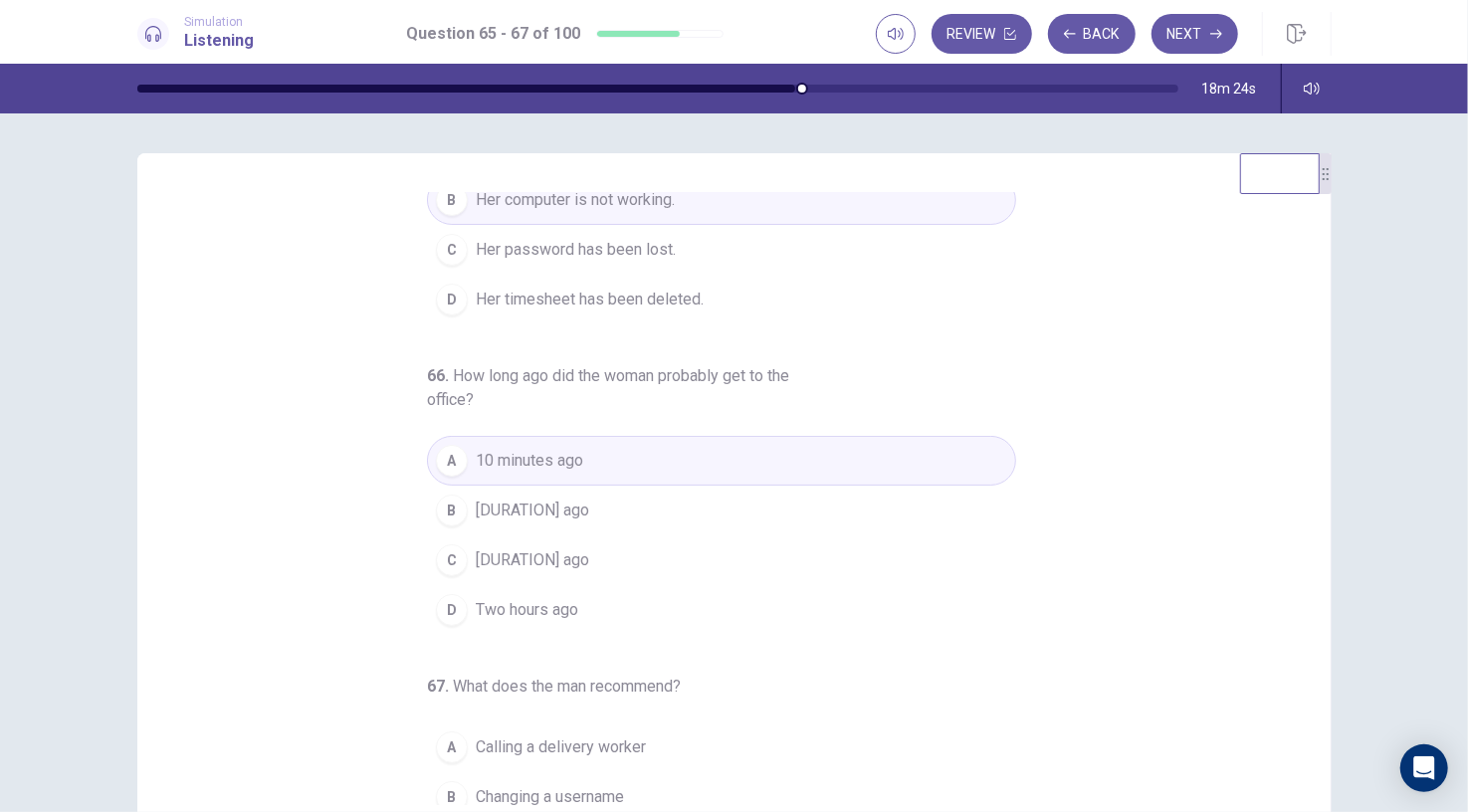 scroll, scrollTop: 226, scrollLeft: 0, axis: vertical 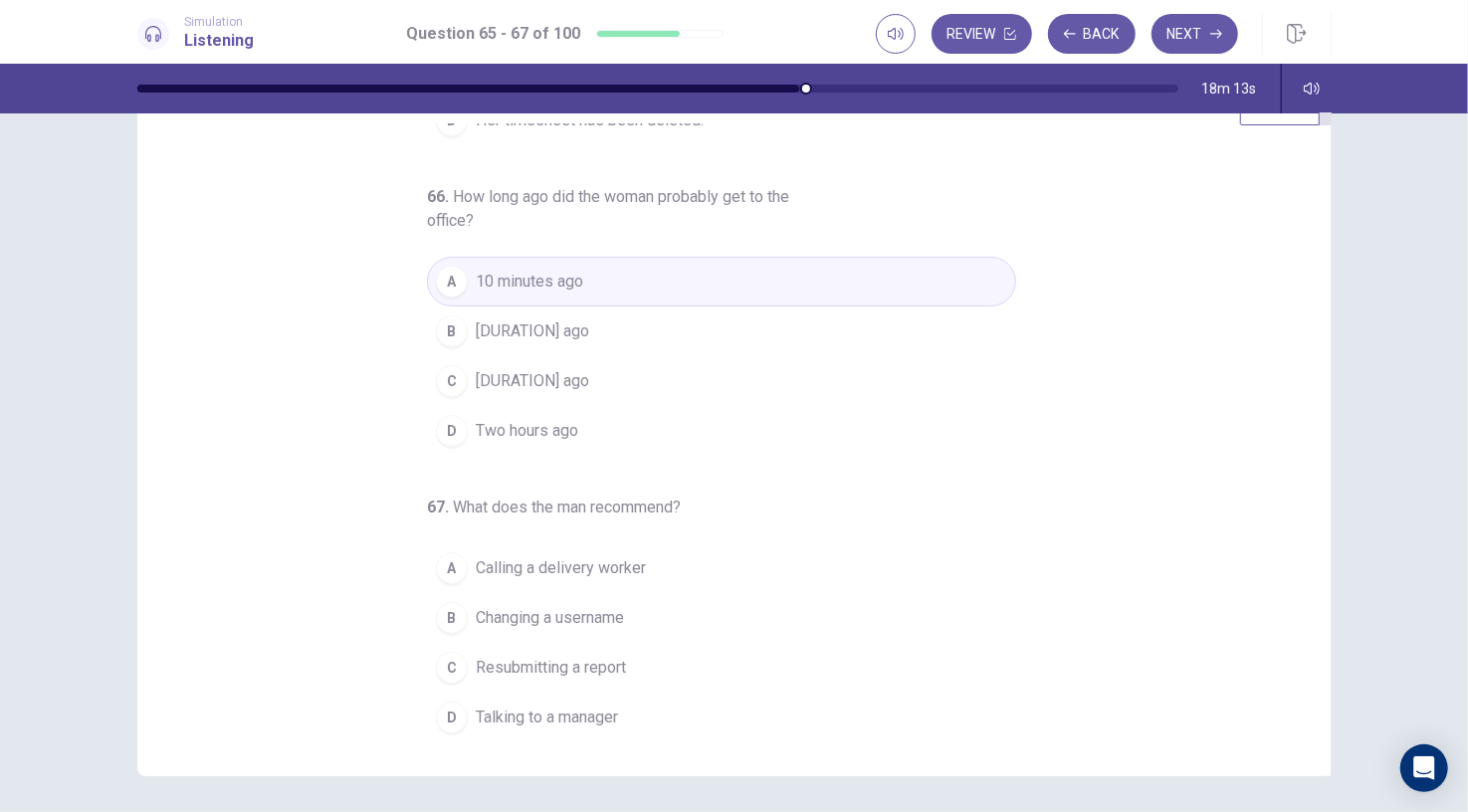 click on "Talking to a manager" at bounding box center (546, 717) 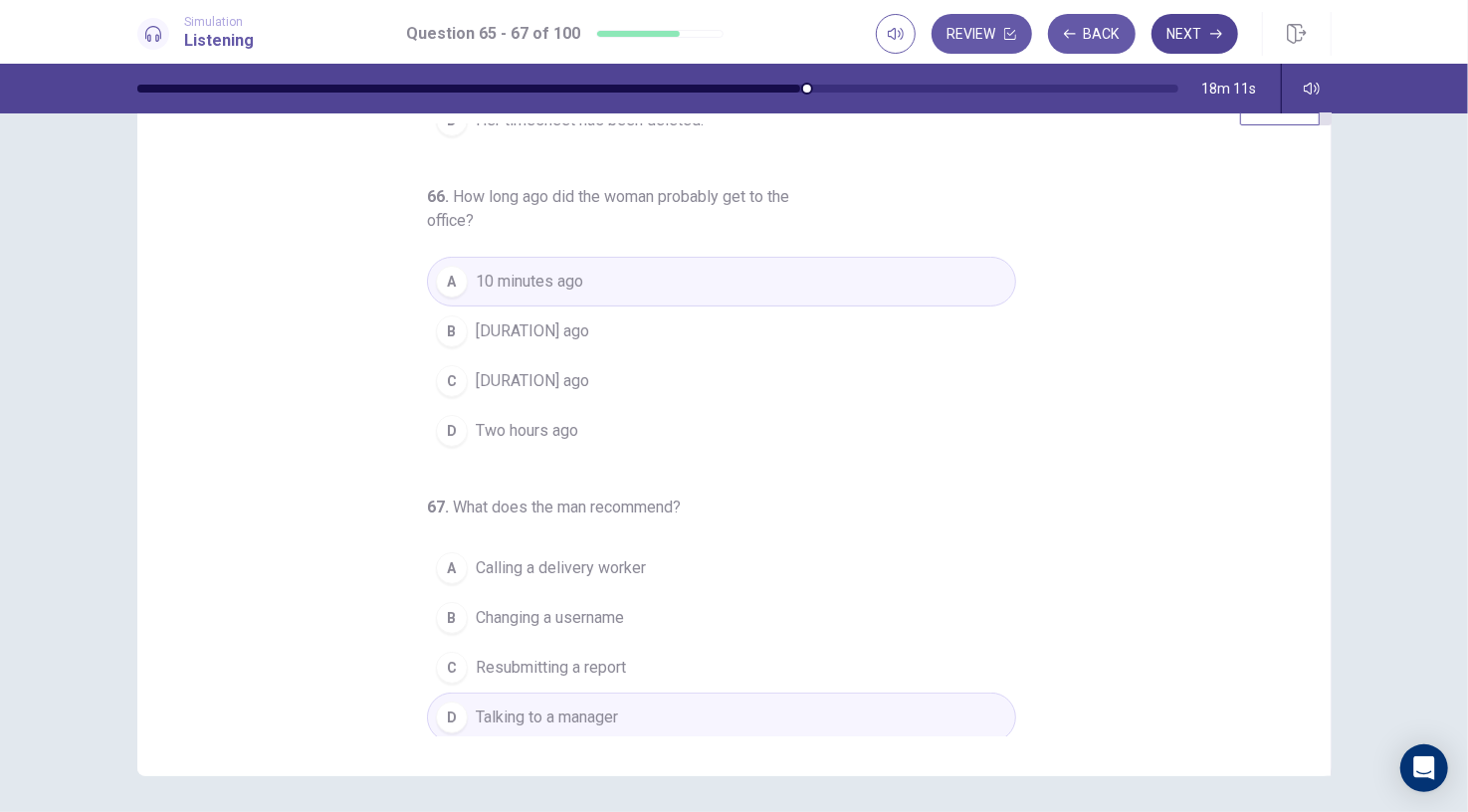 click 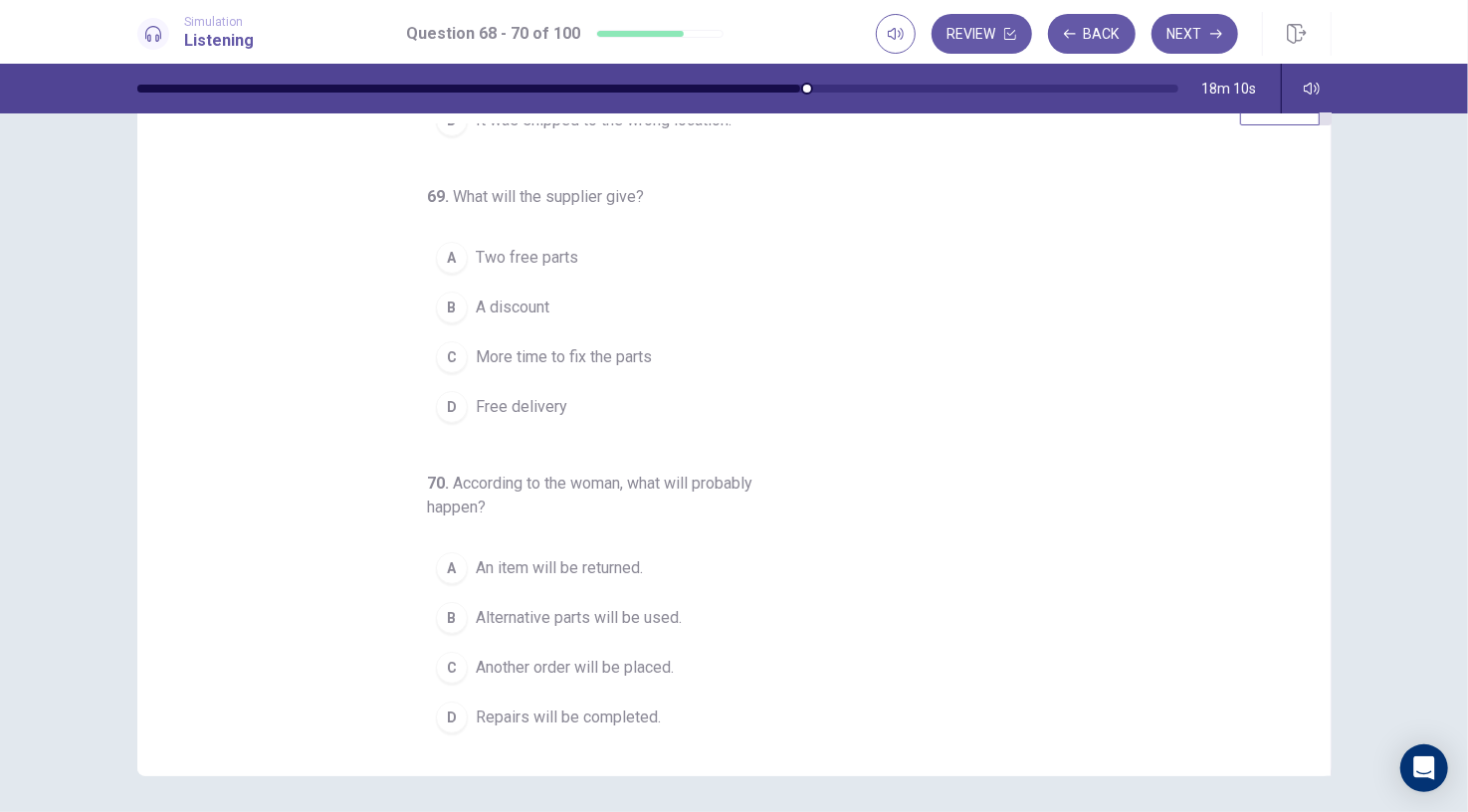 scroll, scrollTop: 0, scrollLeft: 0, axis: both 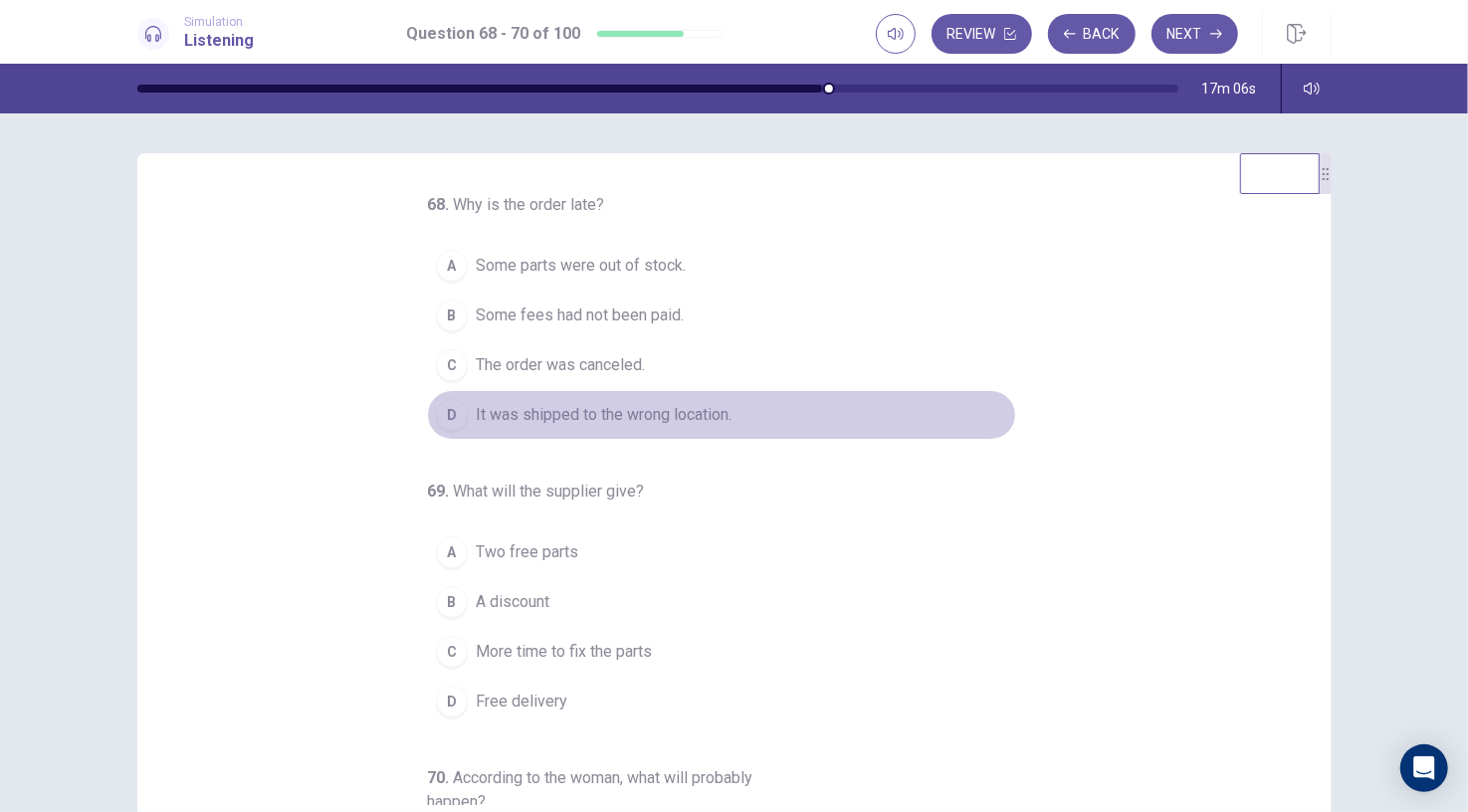 click on "It was shipped to the wrong location." at bounding box center (603, 415) 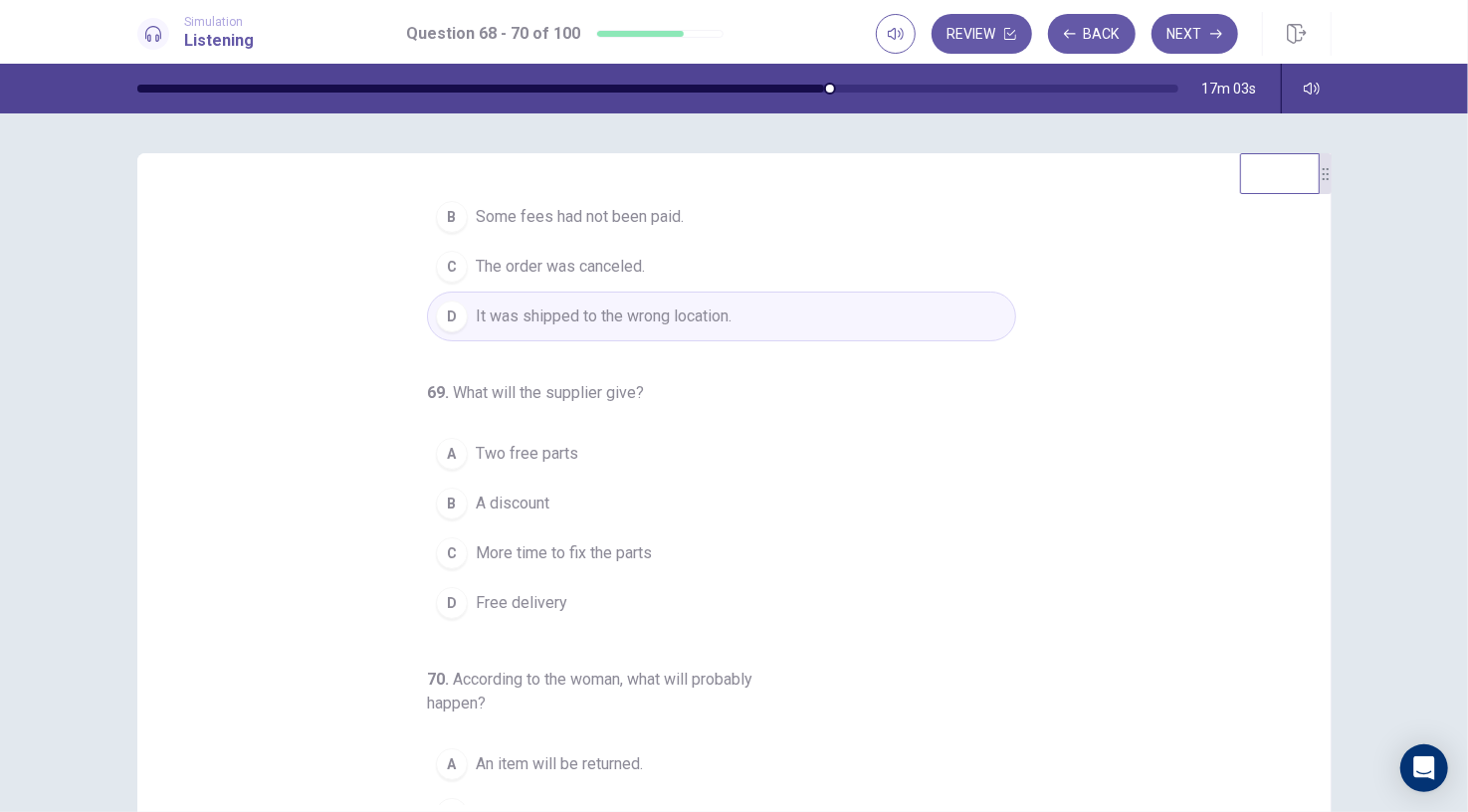 scroll, scrollTop: 120, scrollLeft: 0, axis: vertical 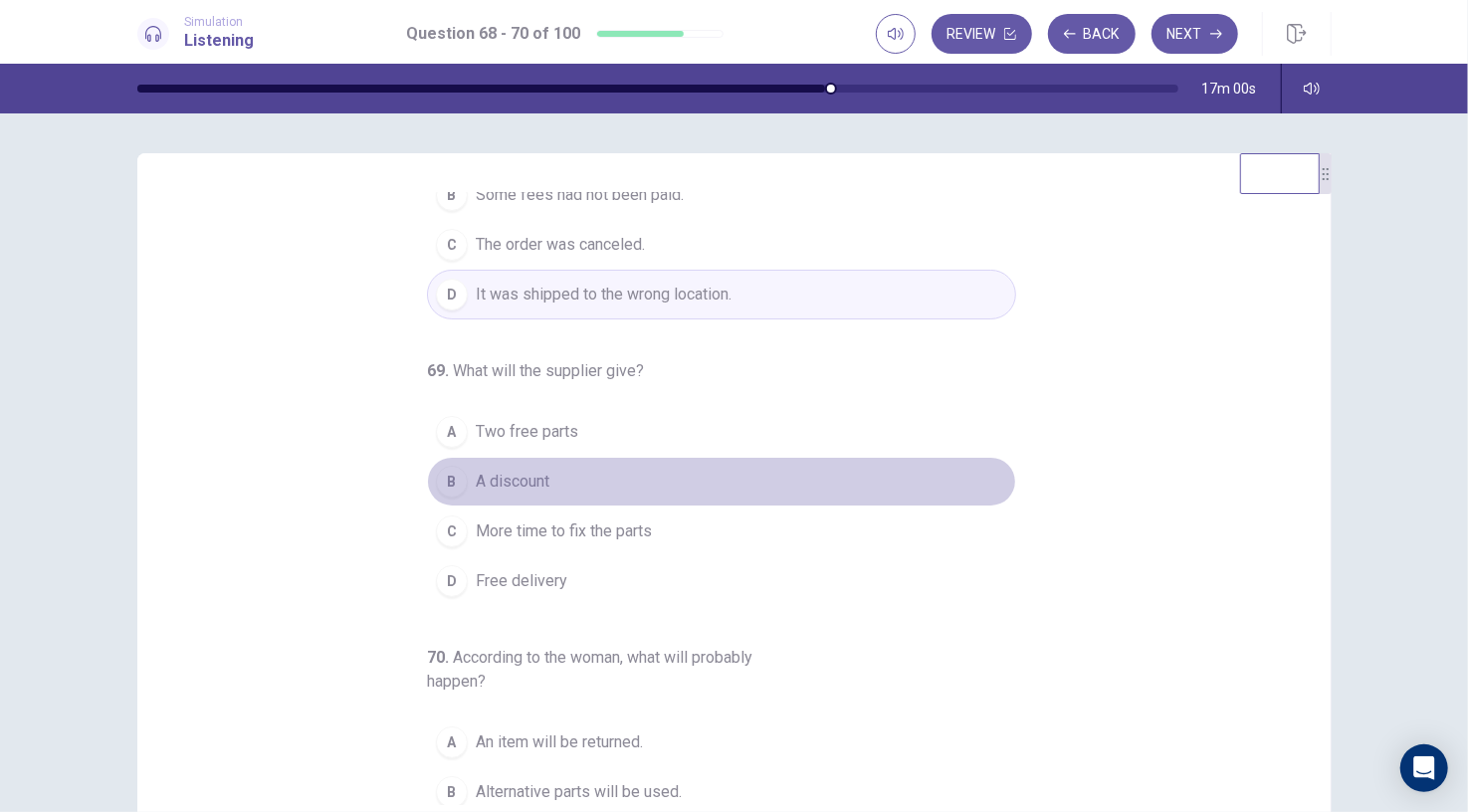 click on "A discount" at bounding box center [513, 482] 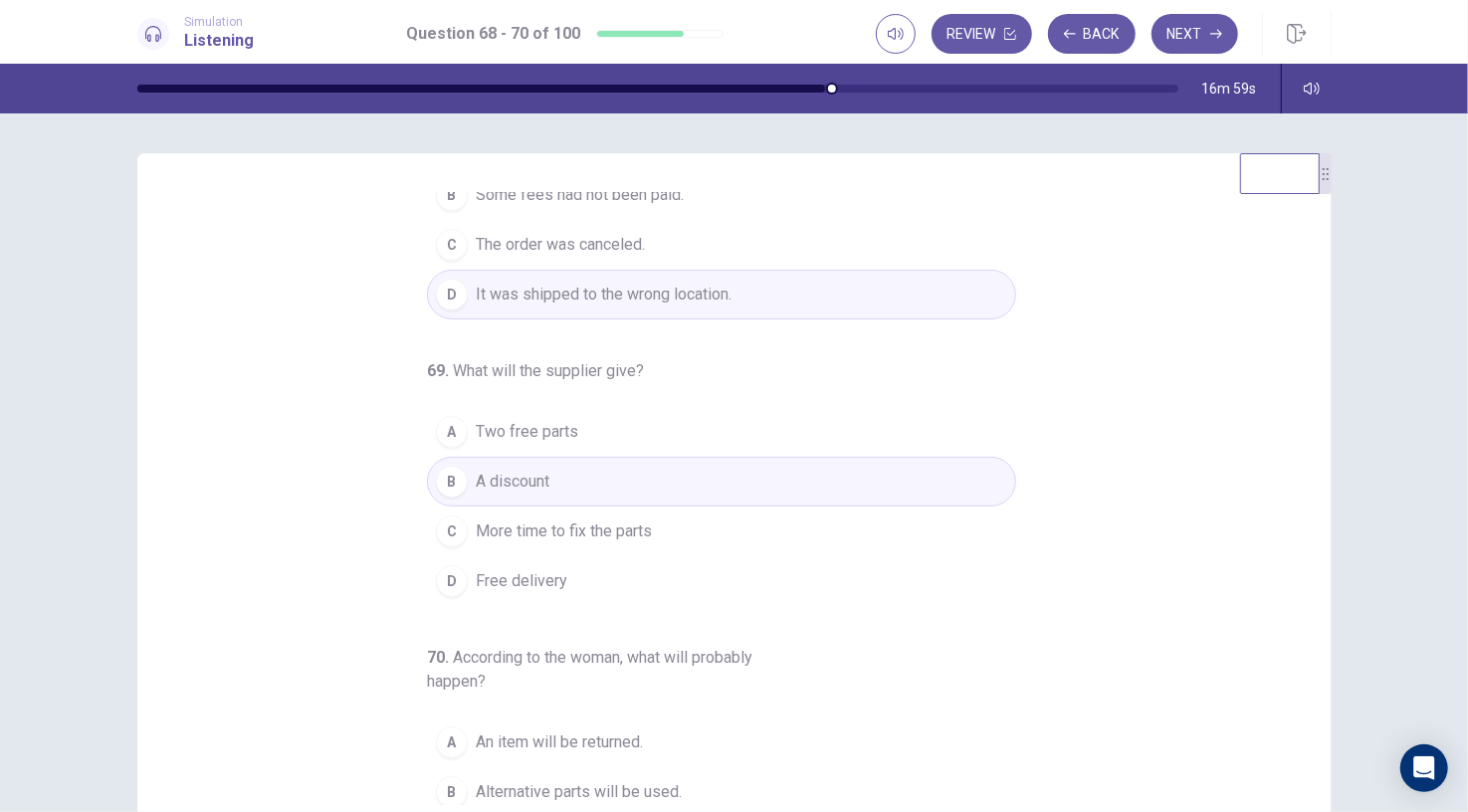 scroll, scrollTop: 226, scrollLeft: 0, axis: vertical 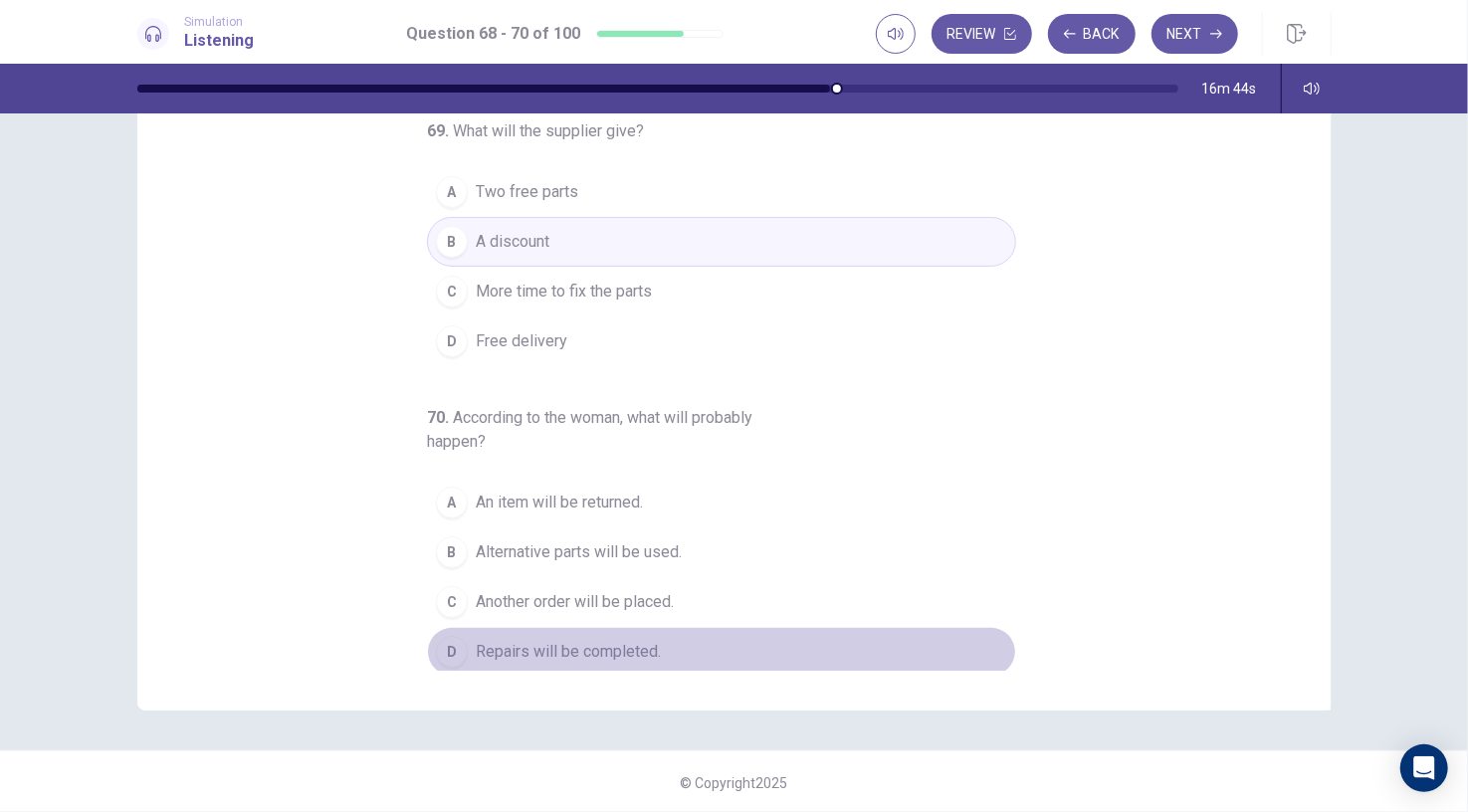 click on "Repairs will be completed." at bounding box center (568, 652) 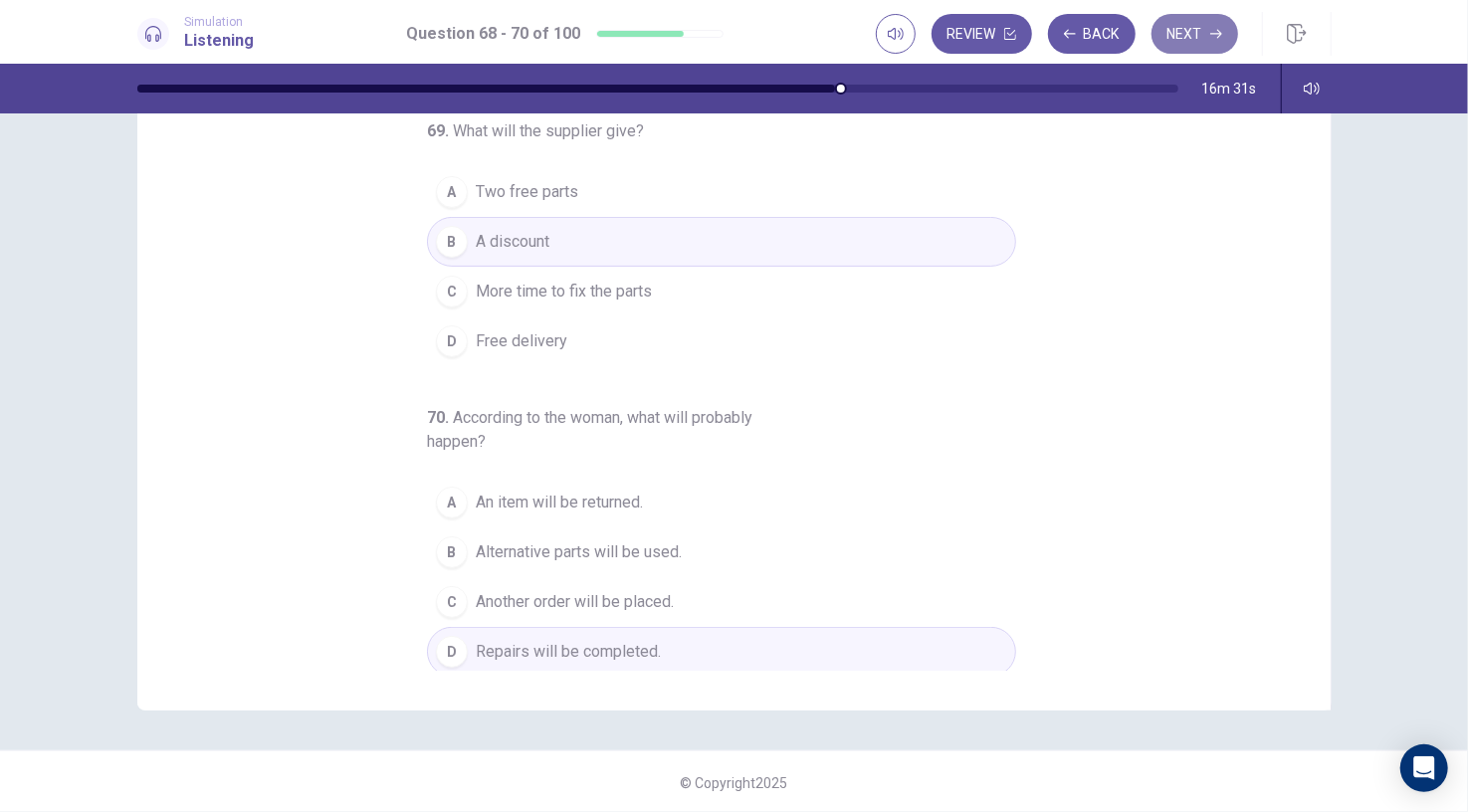 click on "Next" at bounding box center (1194, 34) 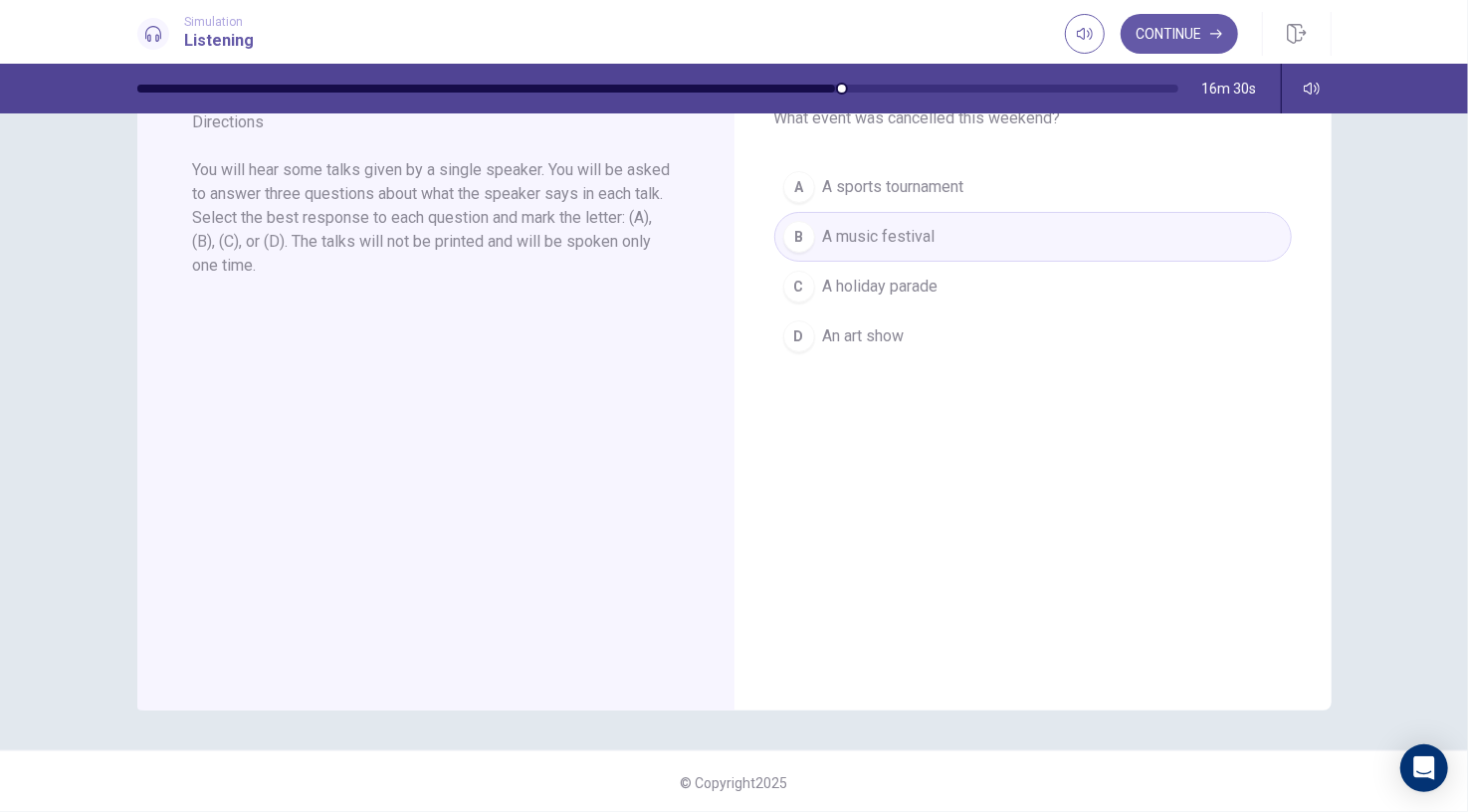 scroll, scrollTop: 0, scrollLeft: 0, axis: both 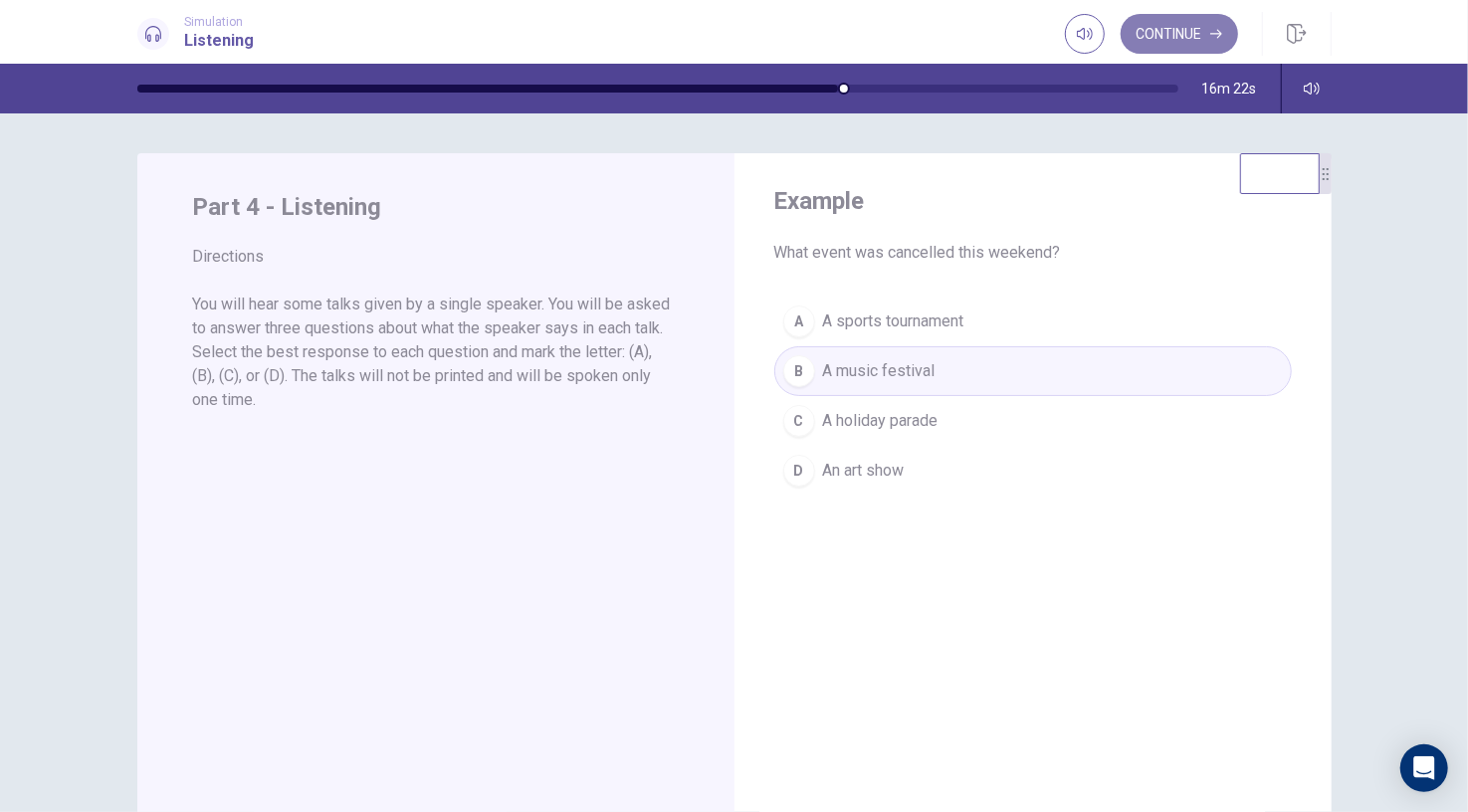 click 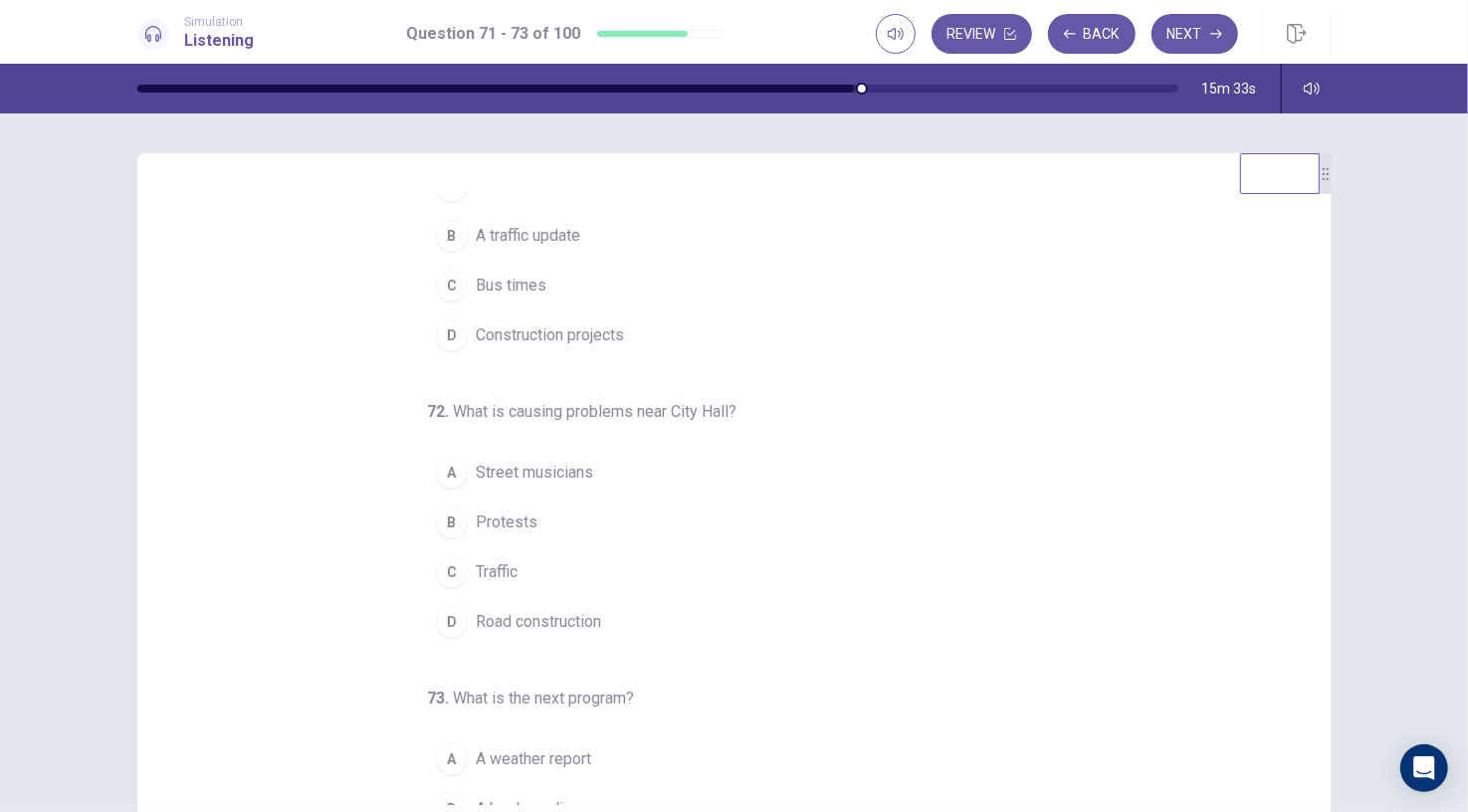 scroll, scrollTop: 0, scrollLeft: 0, axis: both 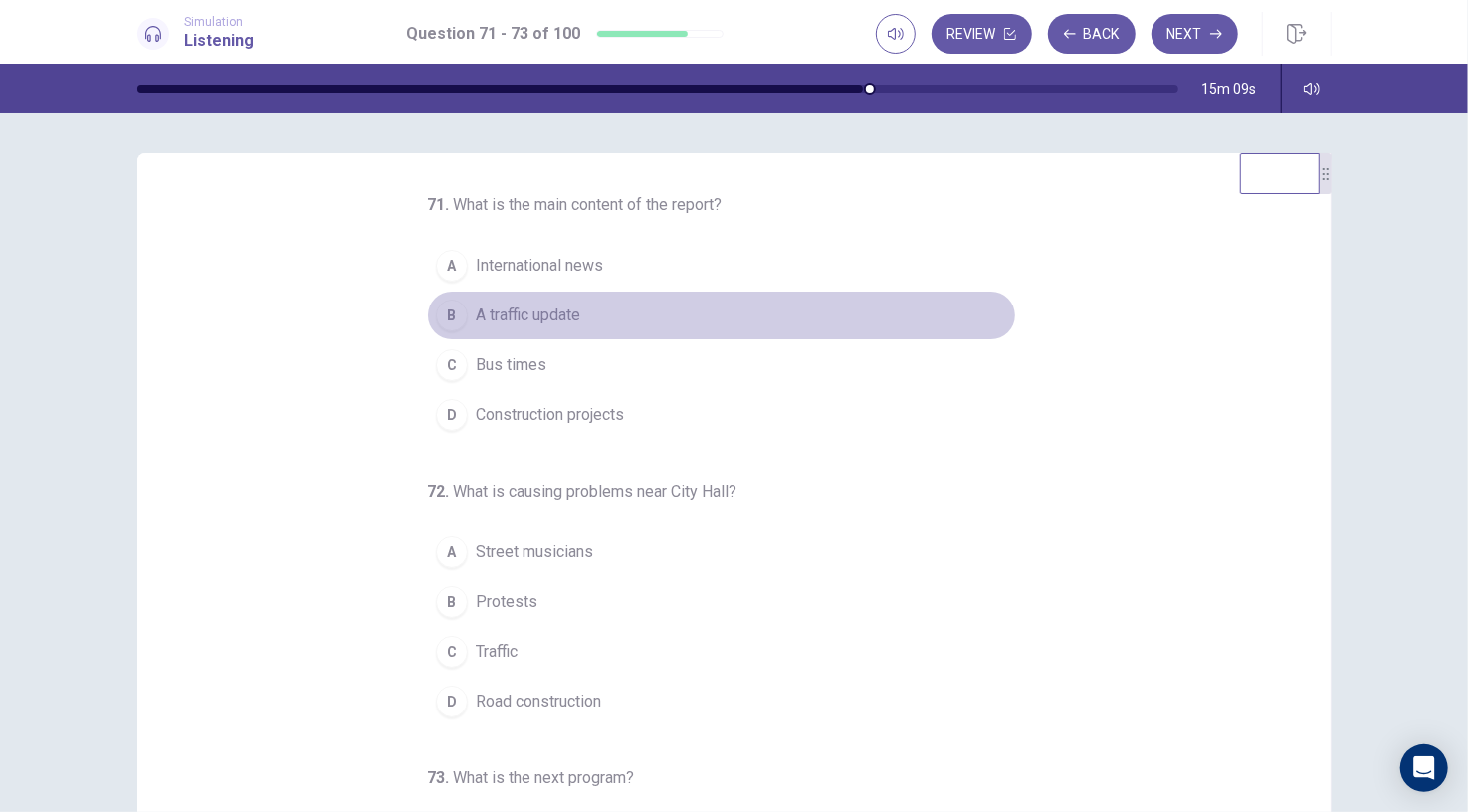 click on "A traffic update" at bounding box center (527, 315) 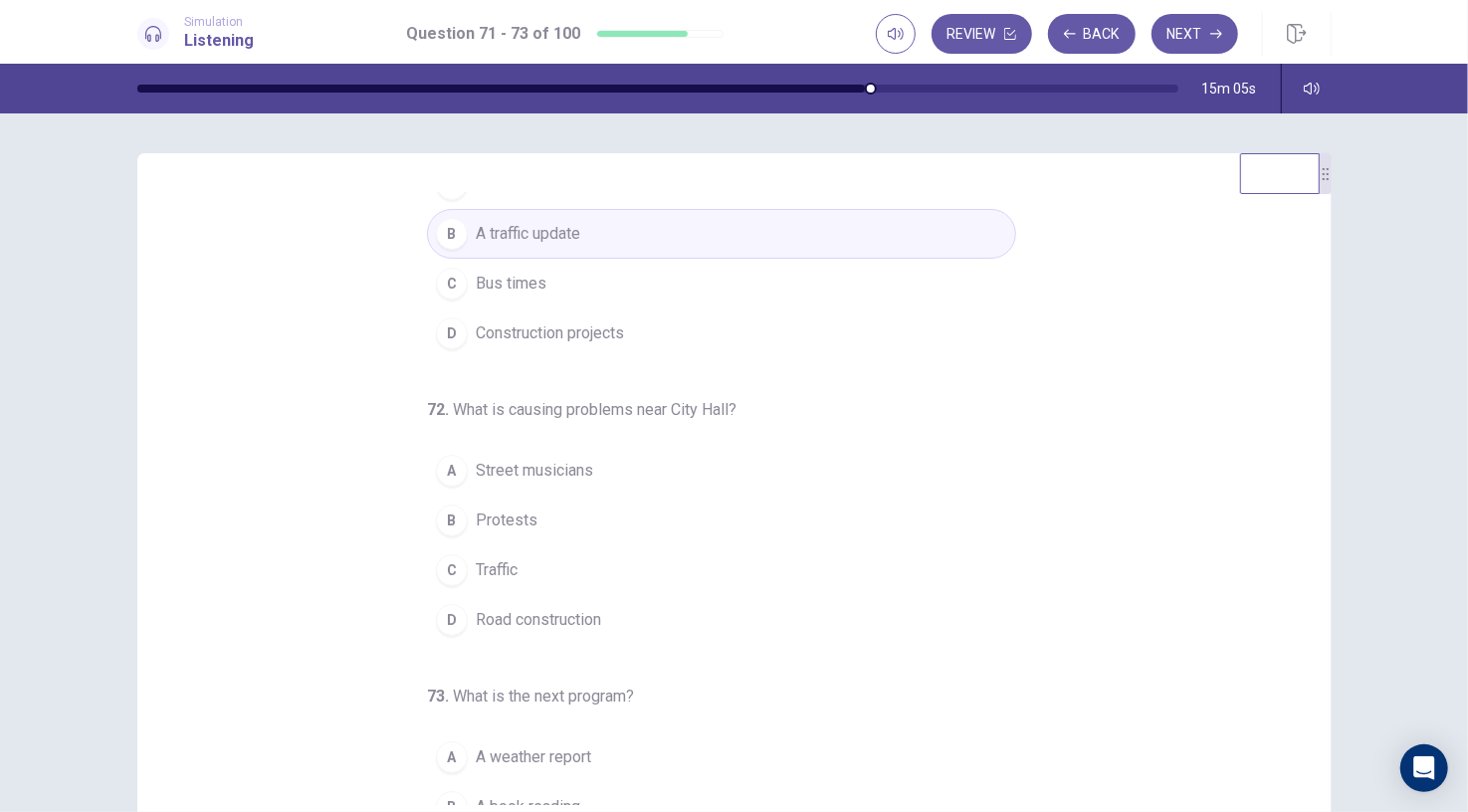 scroll, scrollTop: 58, scrollLeft: 0, axis: vertical 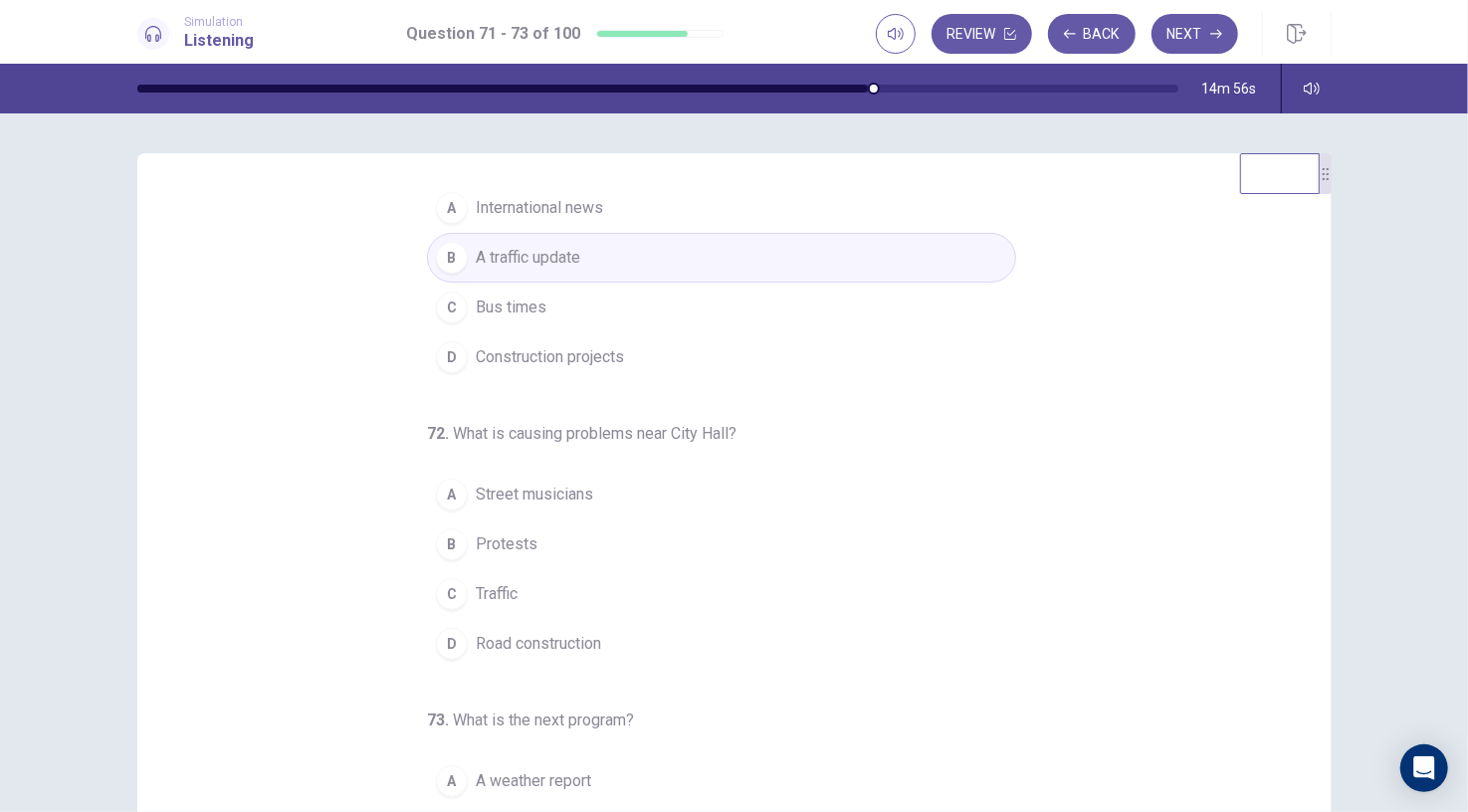 click on "Road construction" at bounding box center (538, 644) 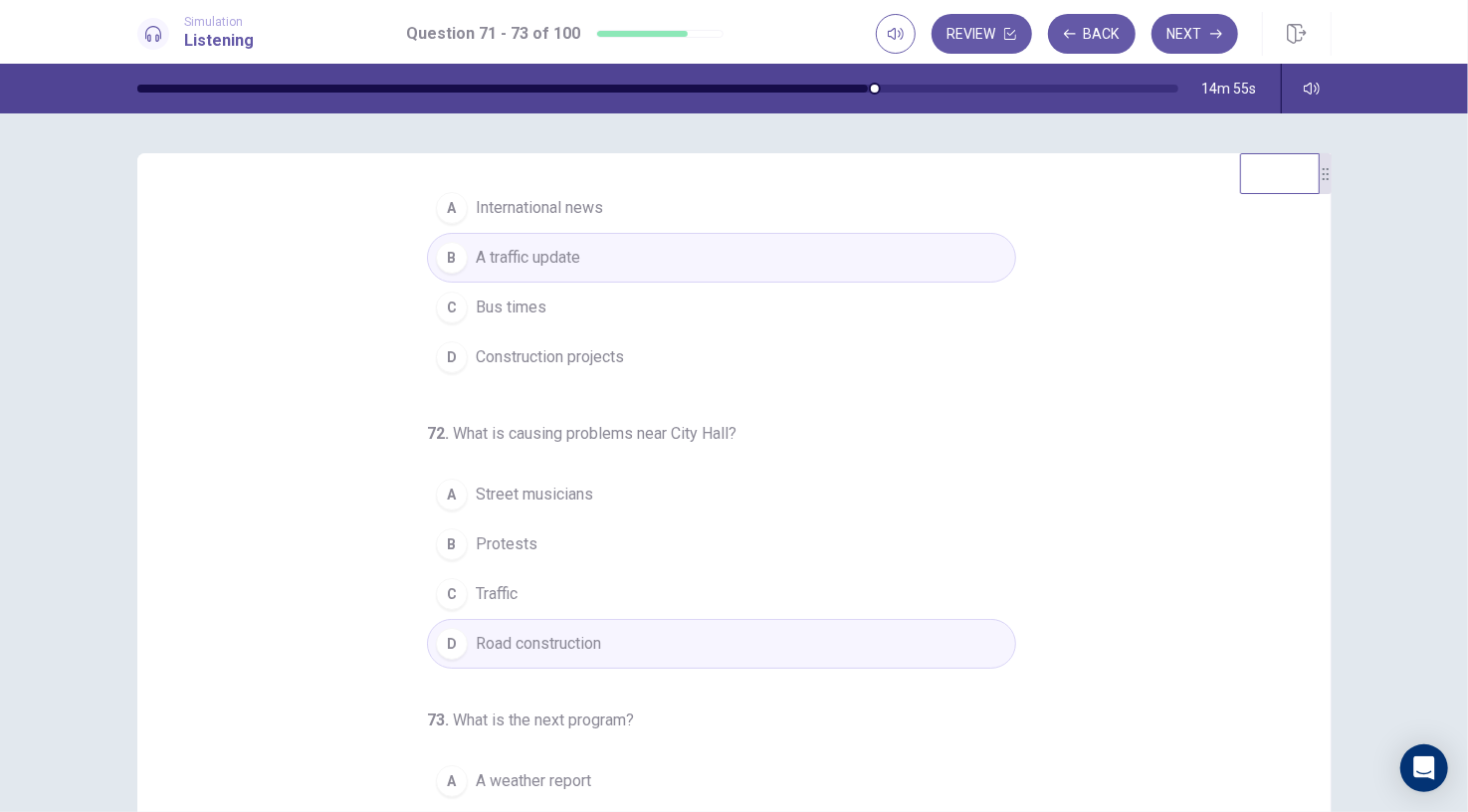 scroll, scrollTop: 201, scrollLeft: 0, axis: vertical 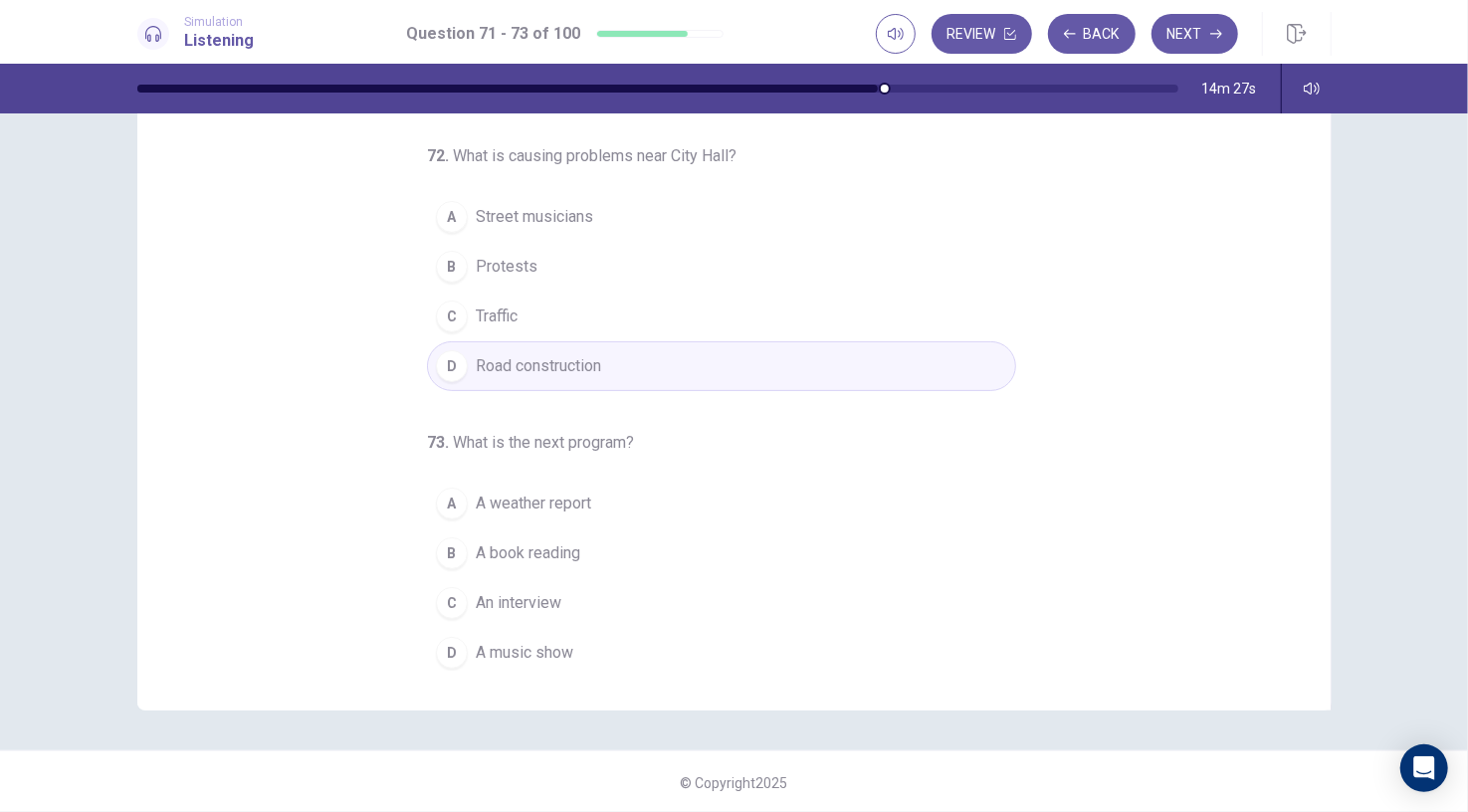 click on "A music show" at bounding box center [524, 653] 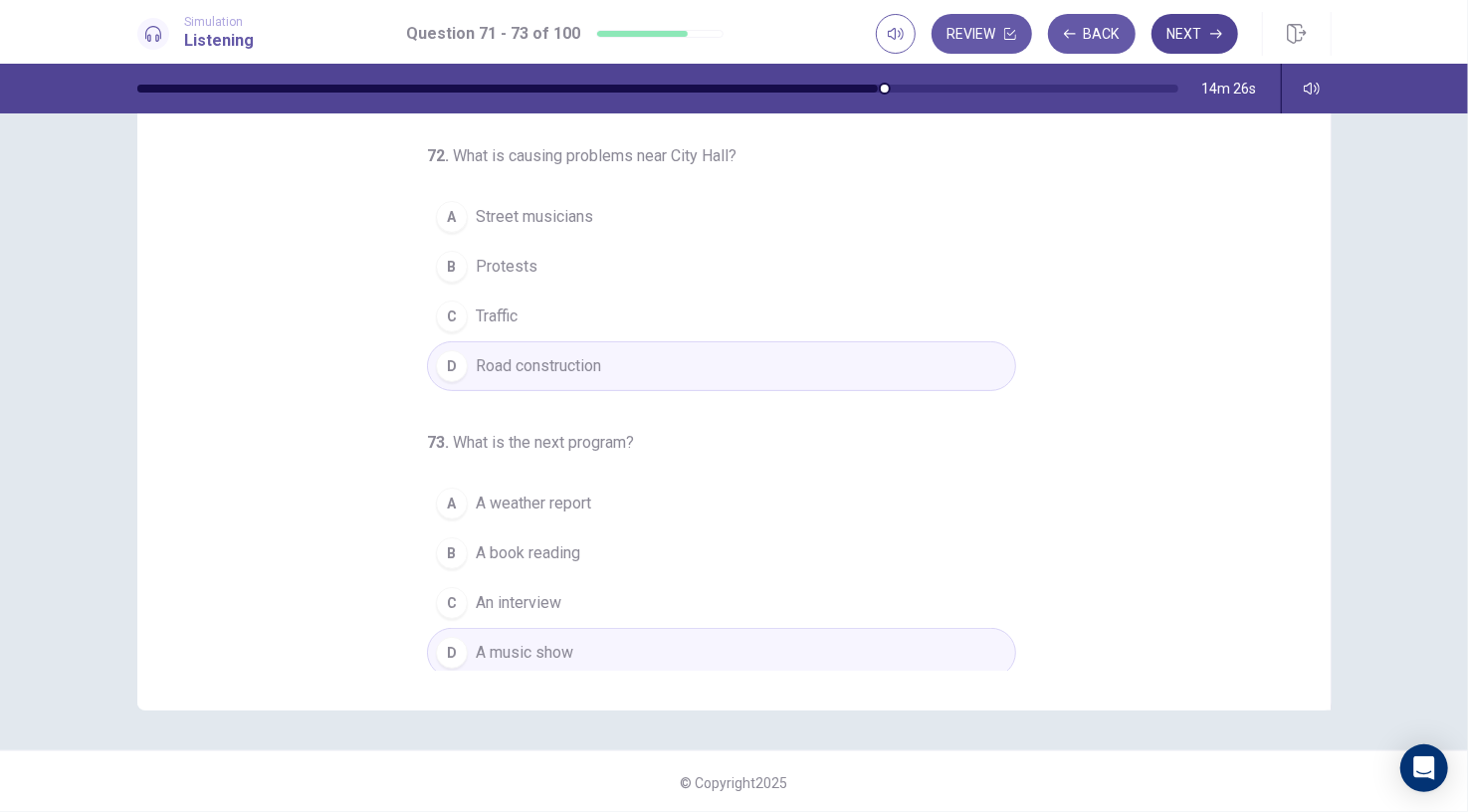 click 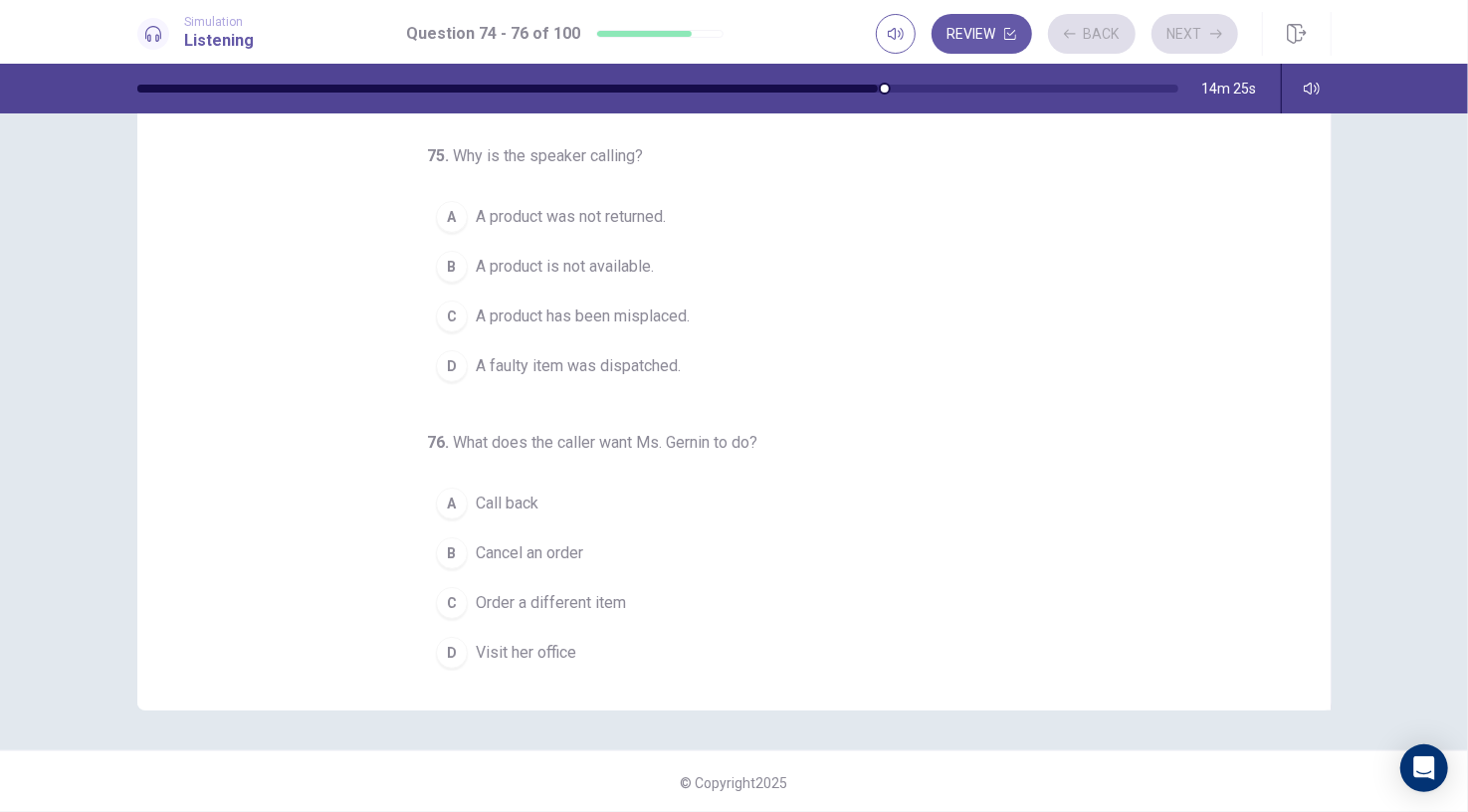 scroll, scrollTop: 0, scrollLeft: 0, axis: both 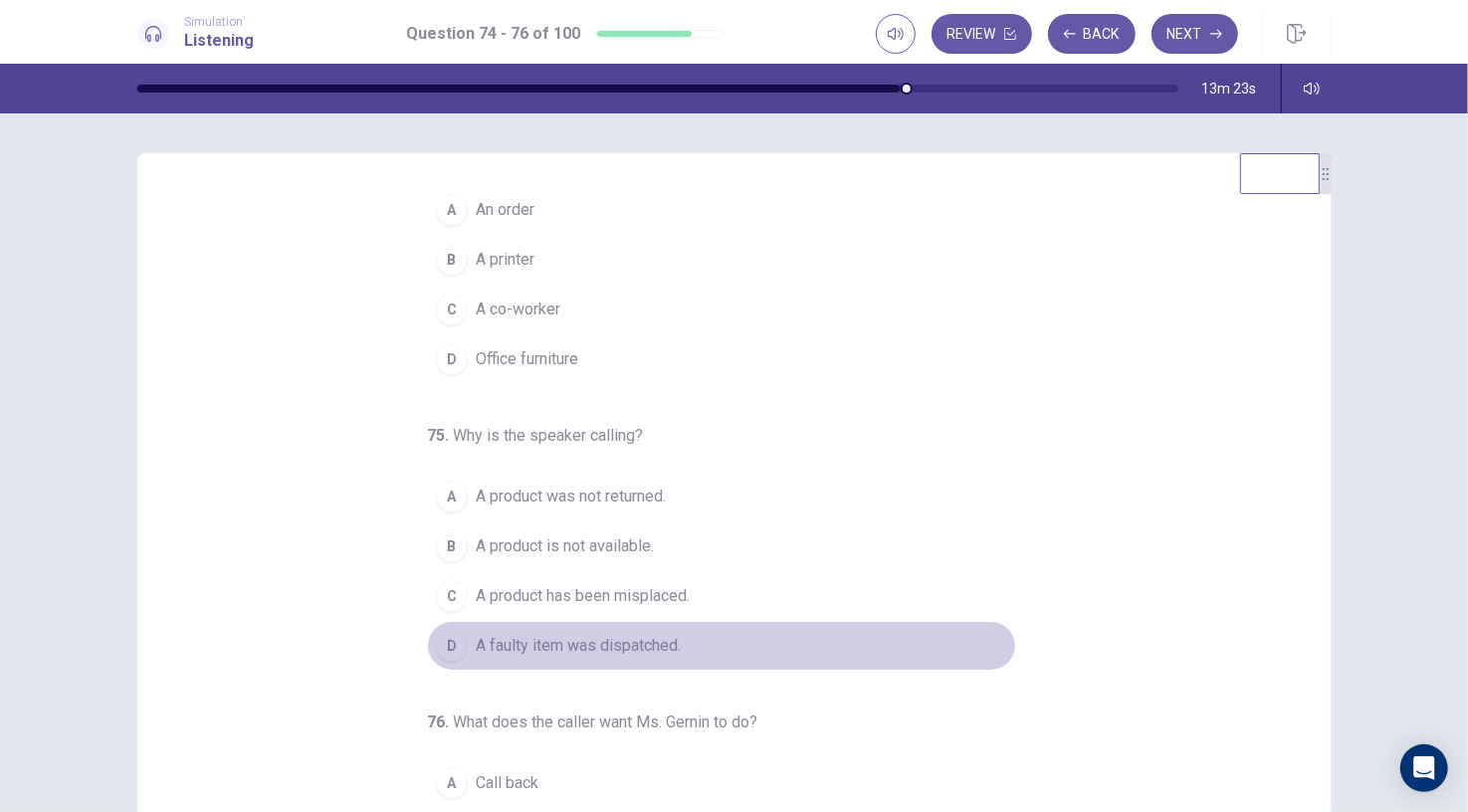 click on "A faulty item was dispatched." at bounding box center (578, 646) 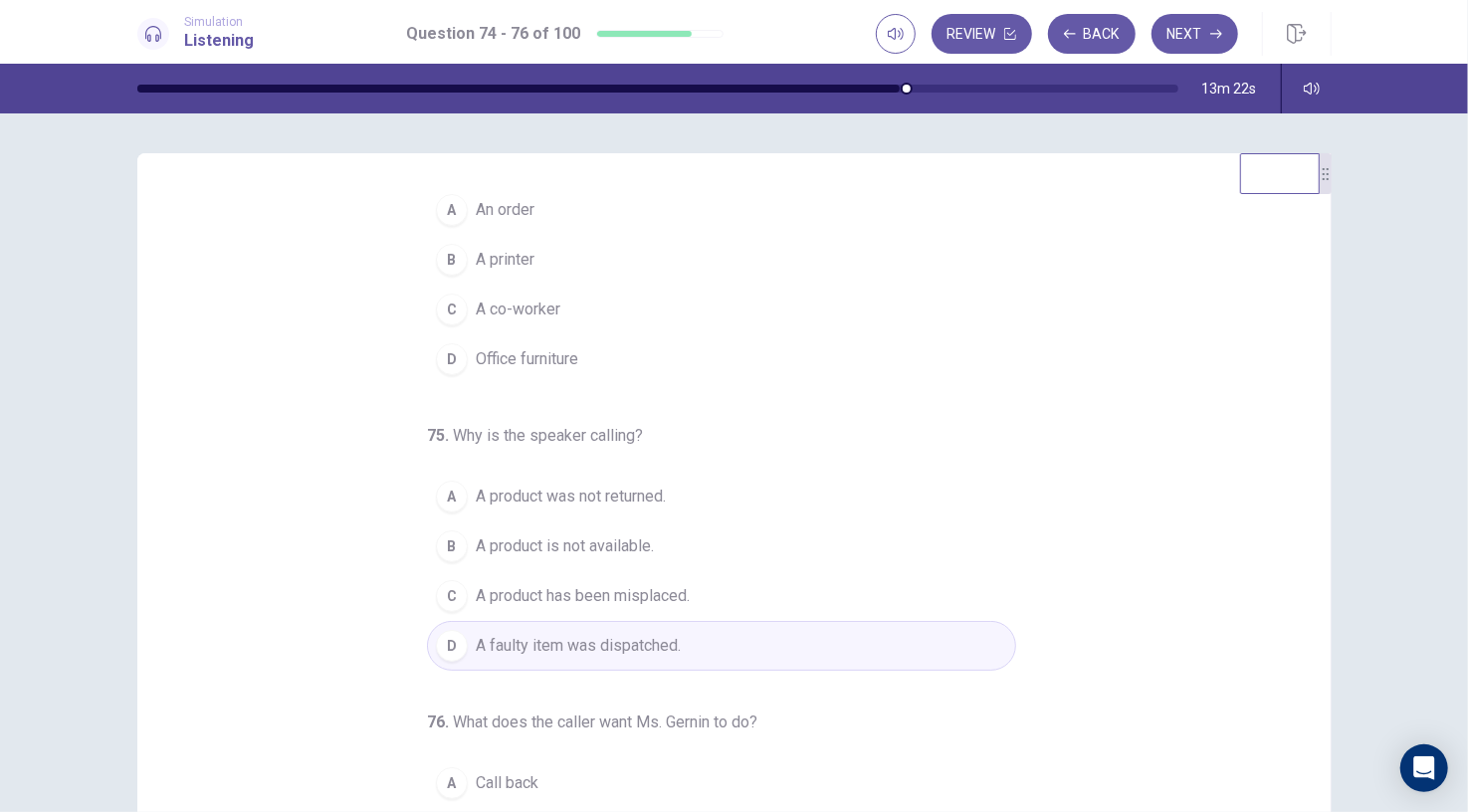 scroll, scrollTop: 201, scrollLeft: 0, axis: vertical 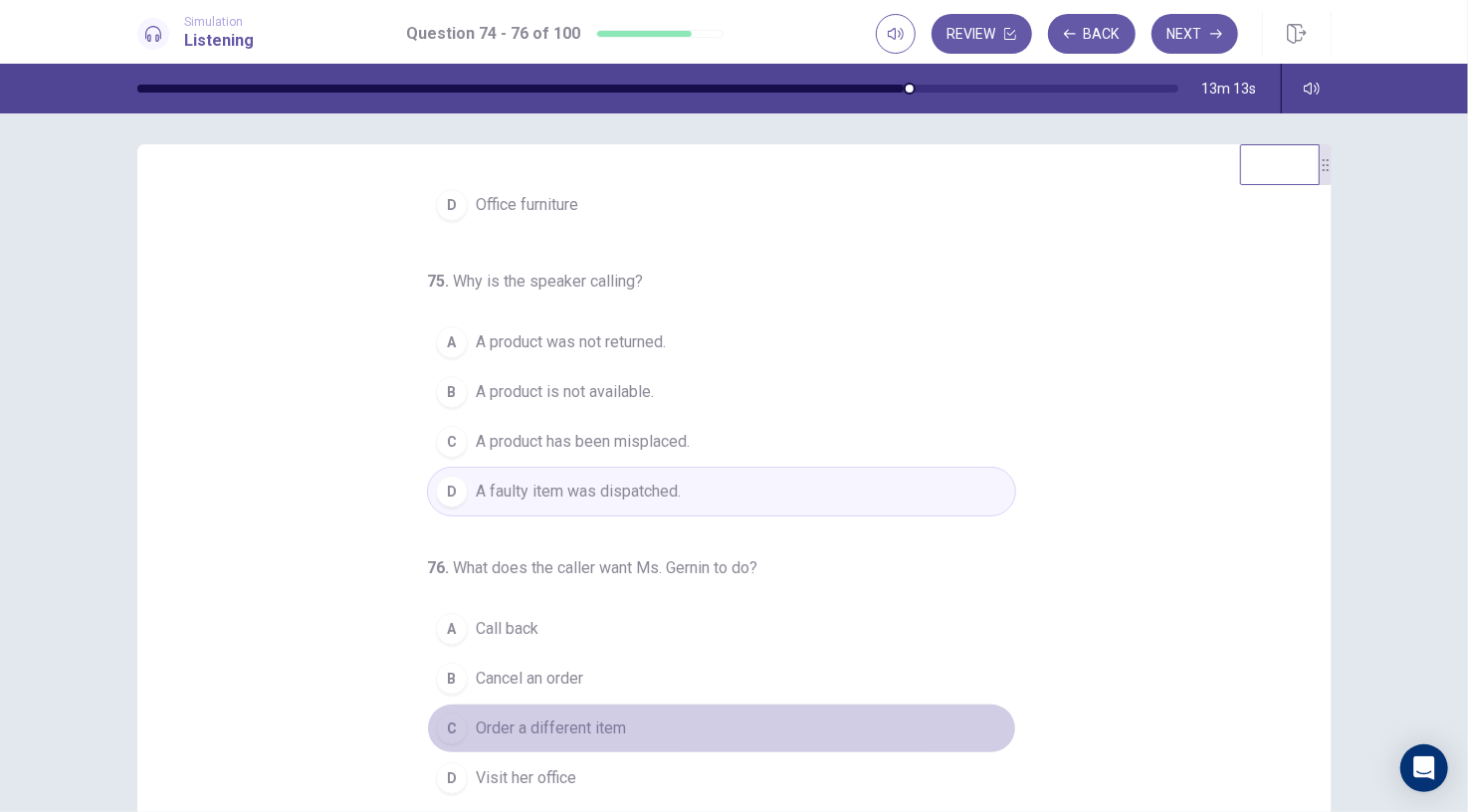 click on "Order a different item" at bounding box center (550, 728) 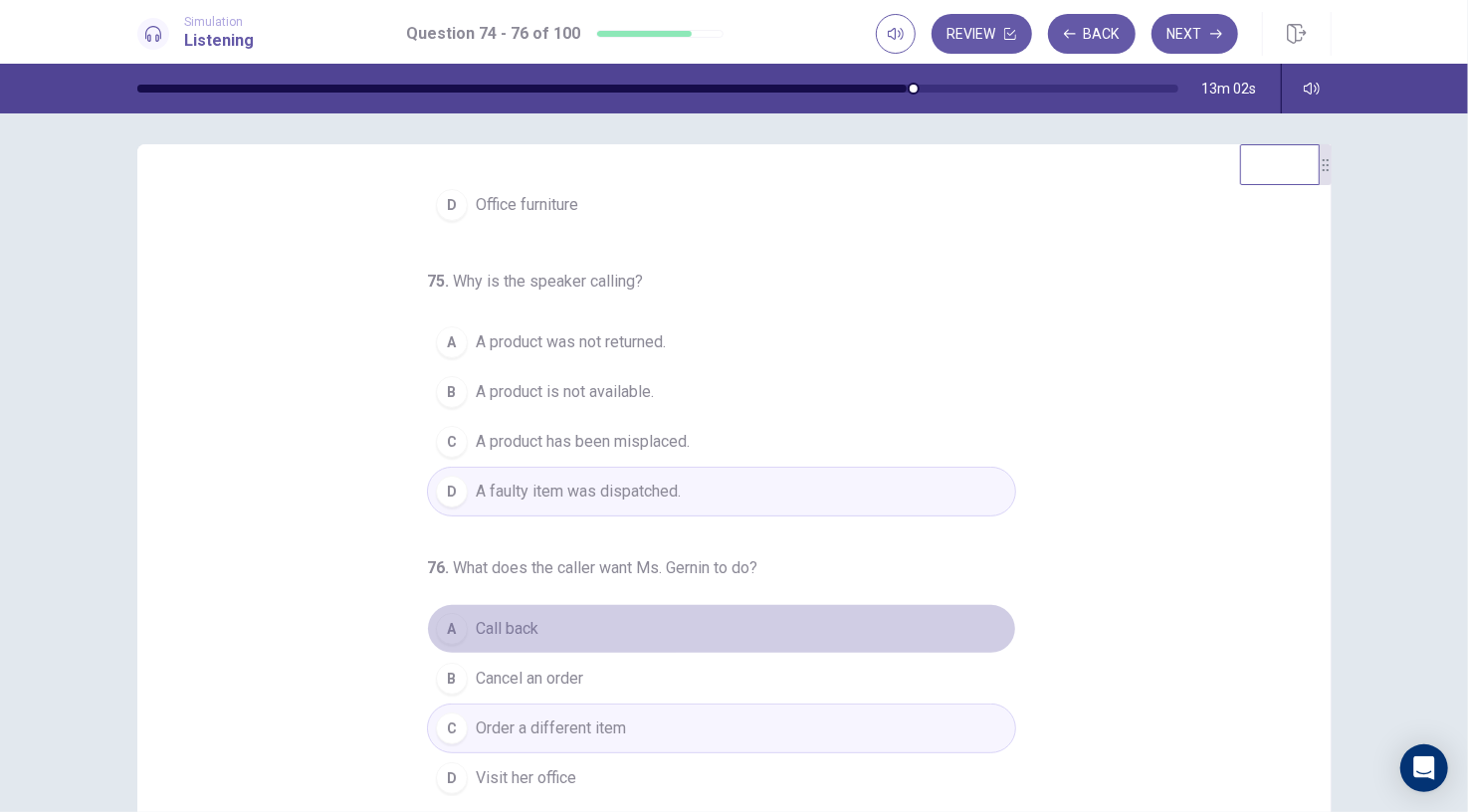 click on "Call back" at bounding box center [507, 629] 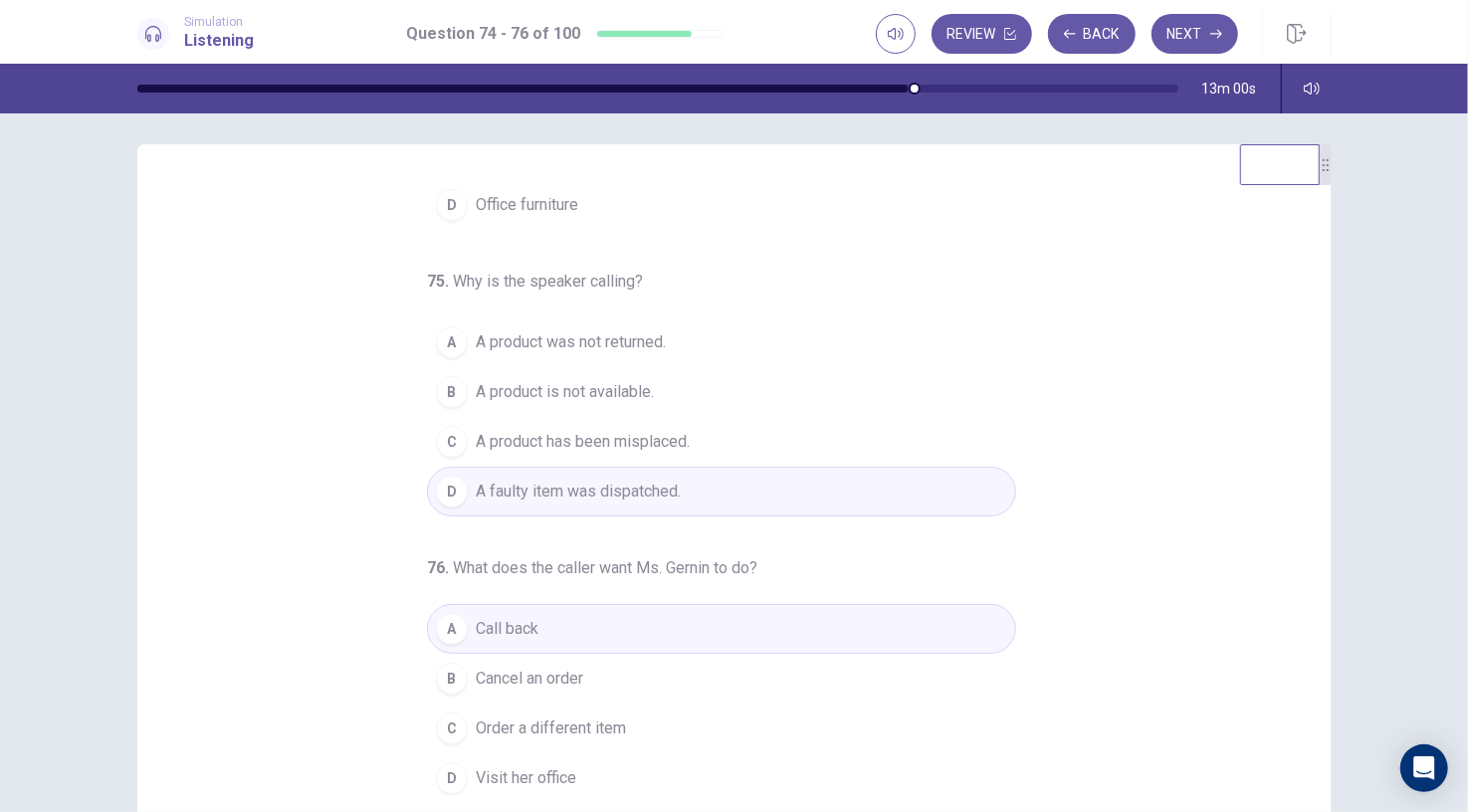 scroll, scrollTop: 0, scrollLeft: 0, axis: both 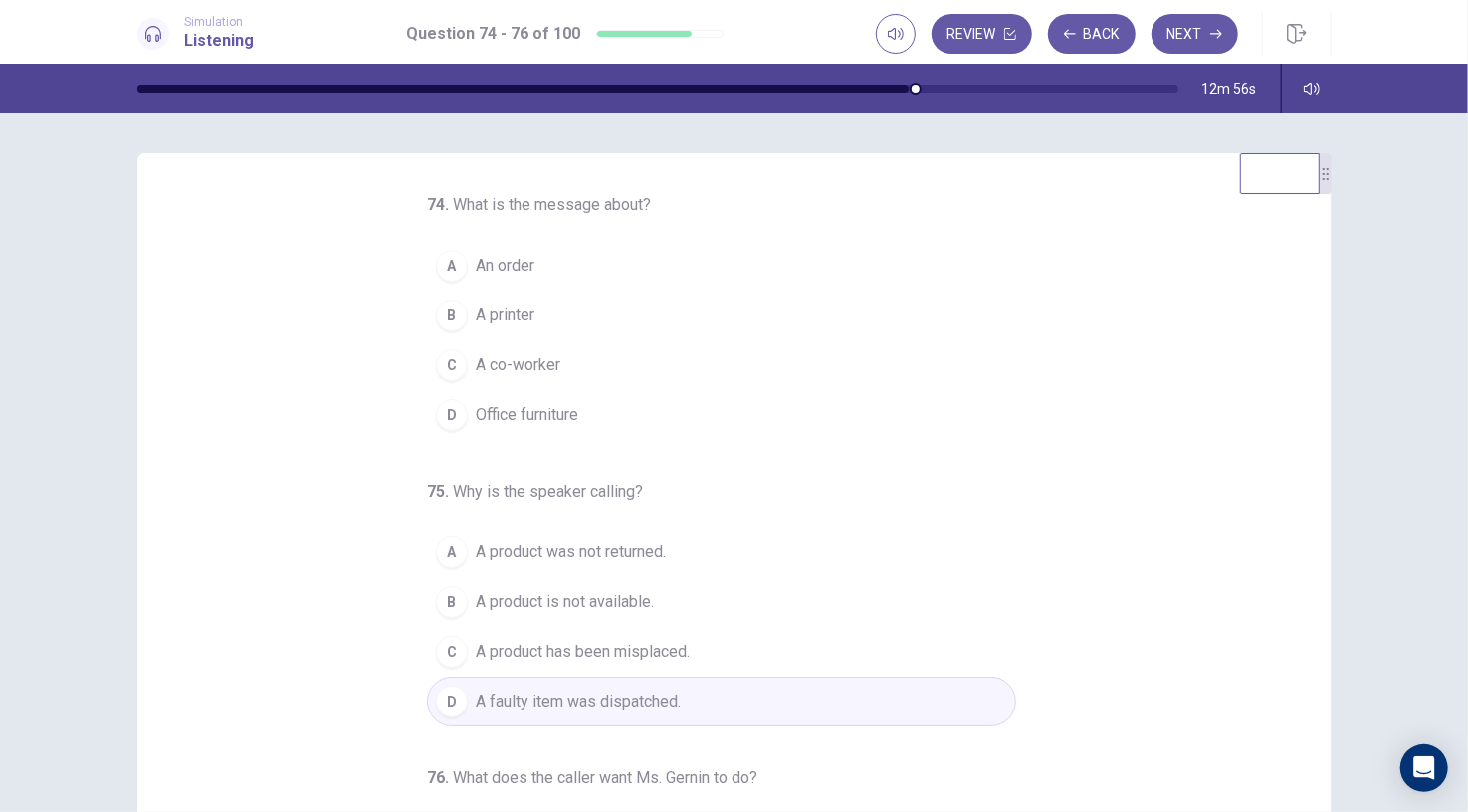 click on "An order" at bounding box center (505, 266) 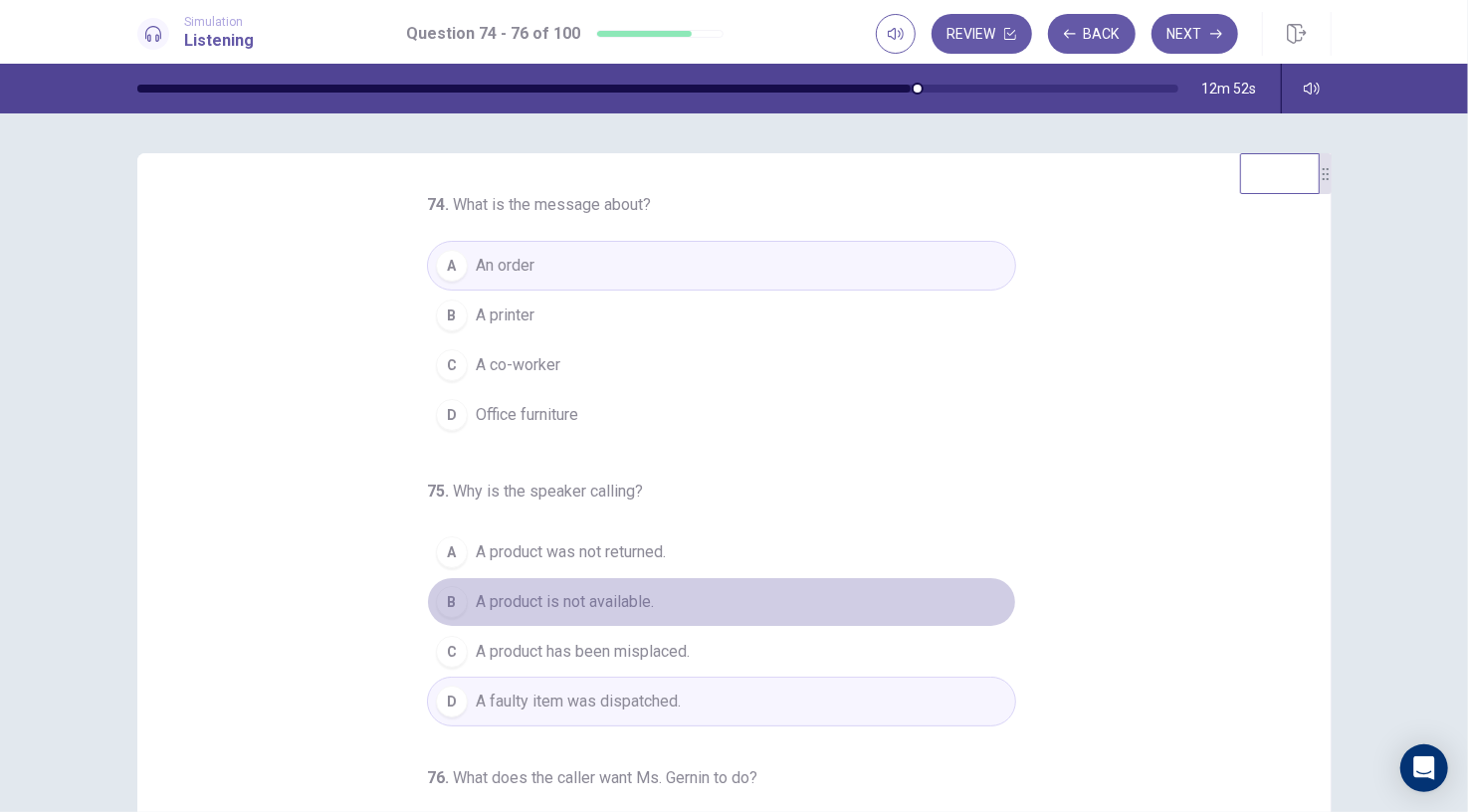 click on "A product is not available." at bounding box center [564, 602] 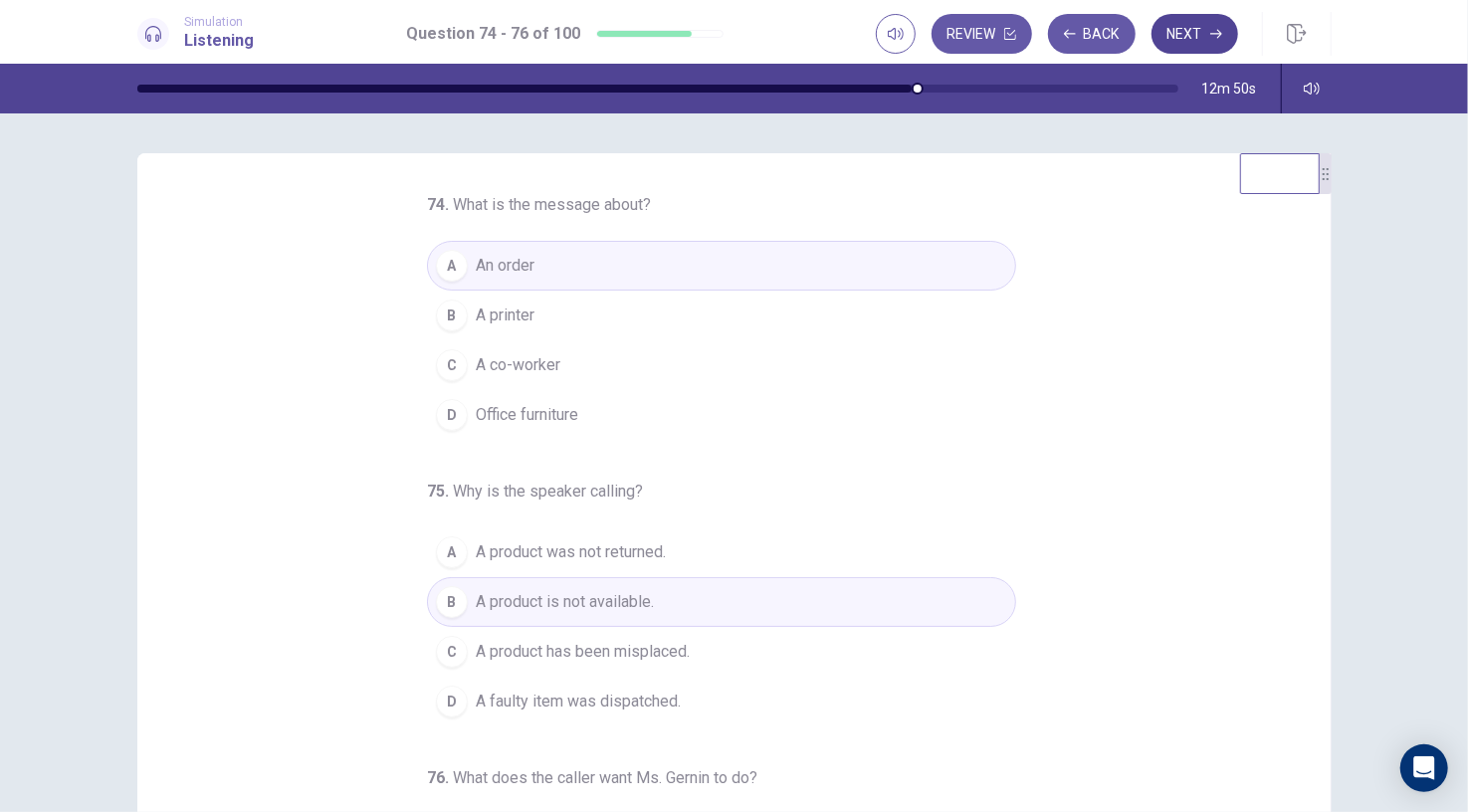 click 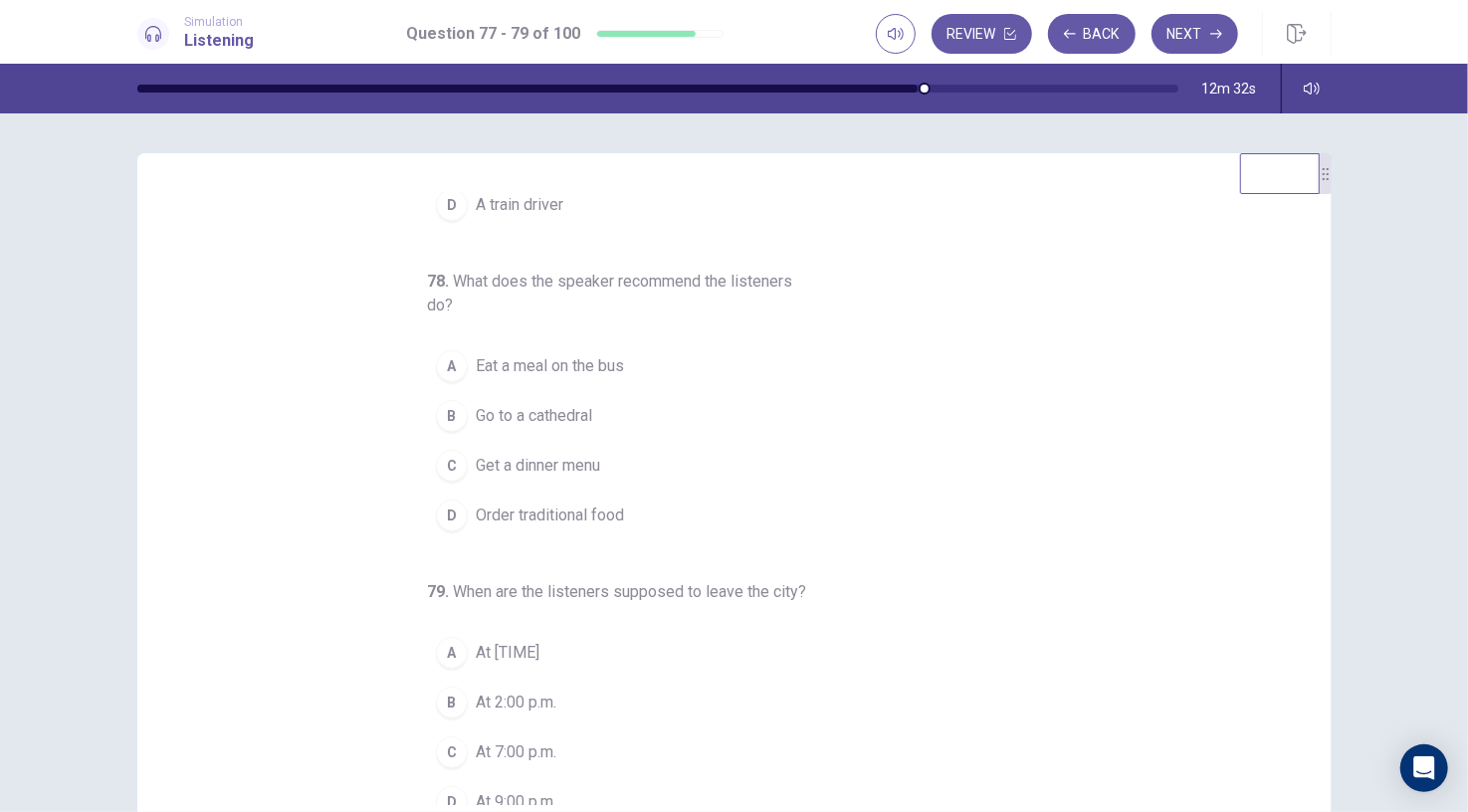 scroll, scrollTop: 226, scrollLeft: 0, axis: vertical 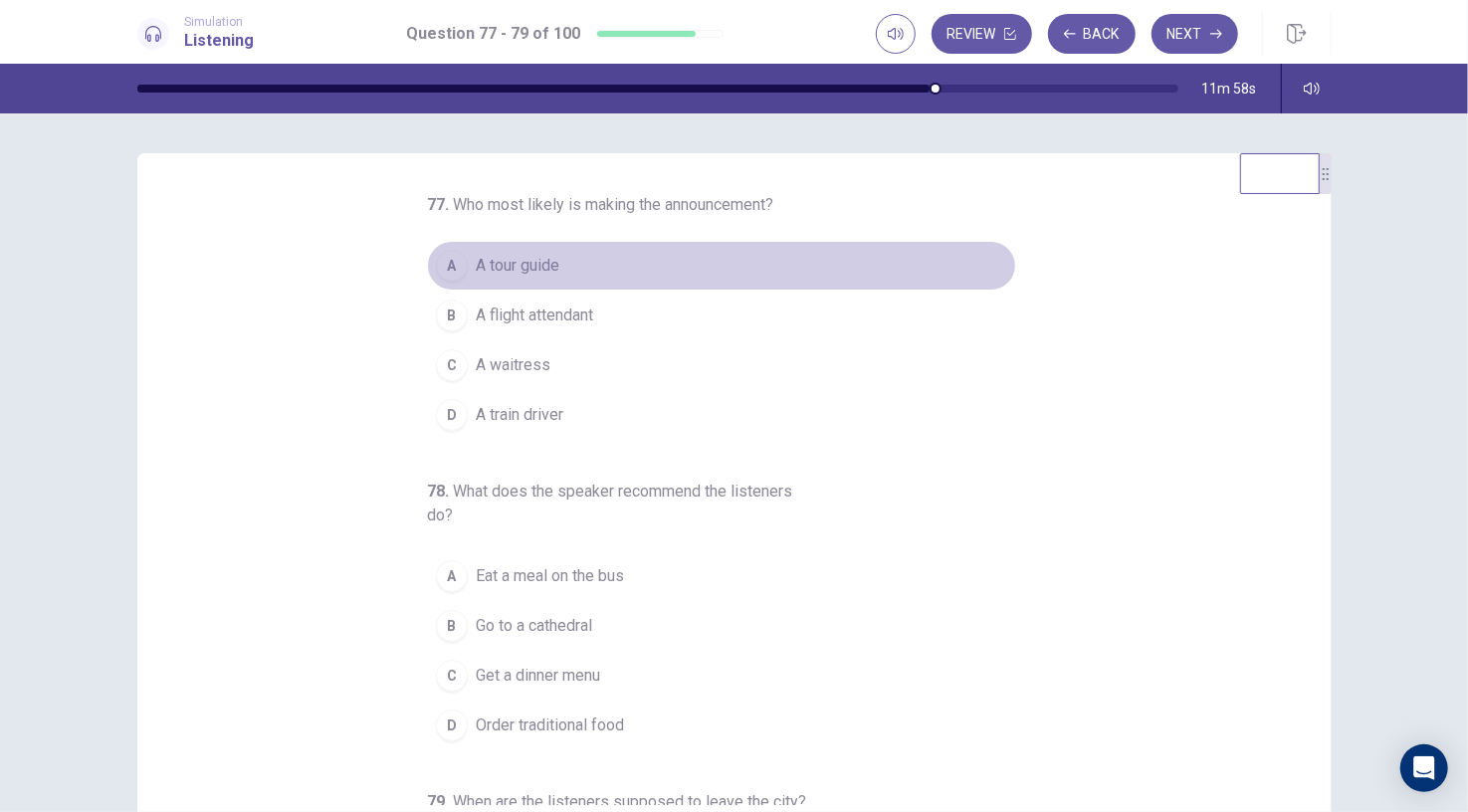 click on "A tour guide" at bounding box center (518, 266) 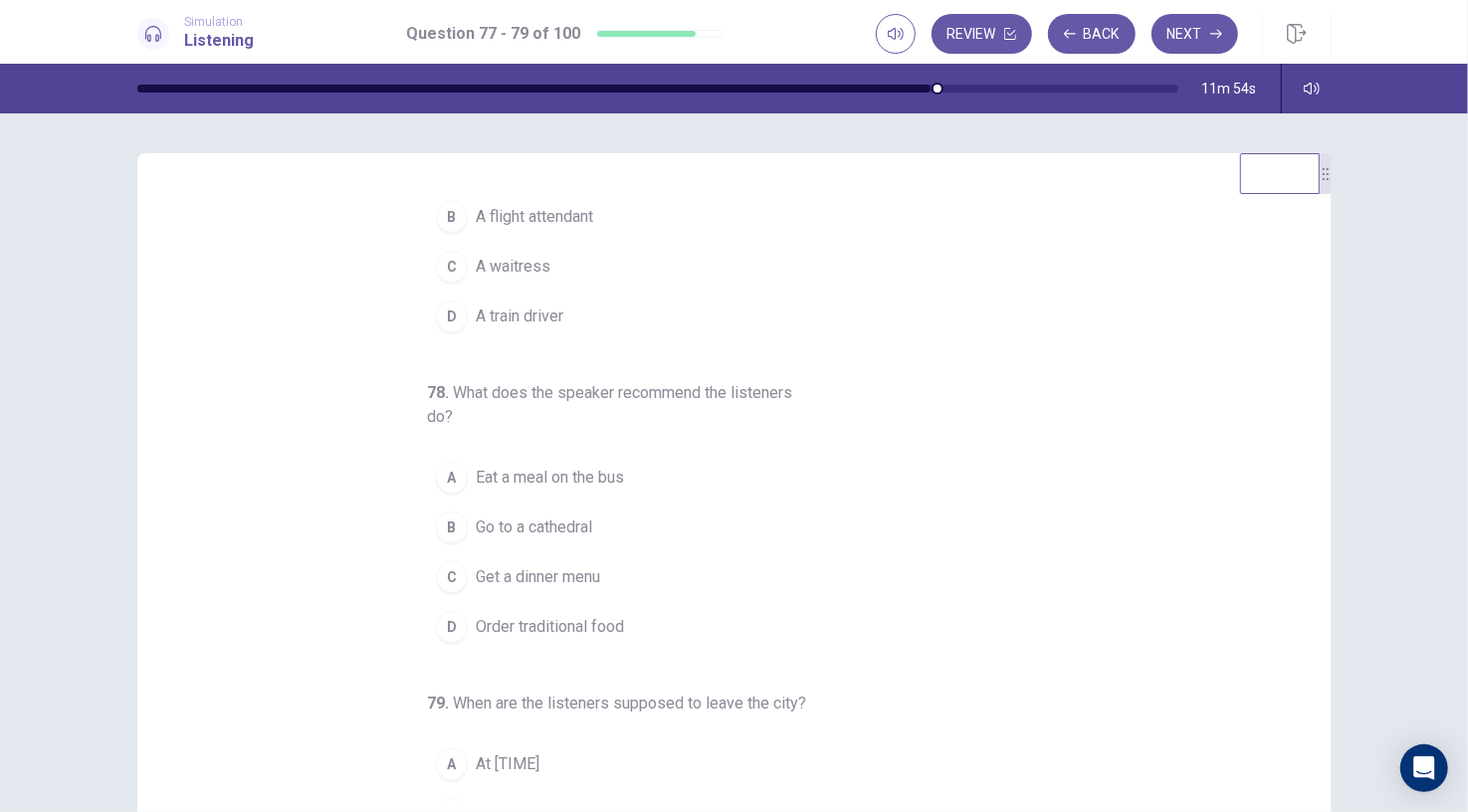 scroll, scrollTop: 99, scrollLeft: 0, axis: vertical 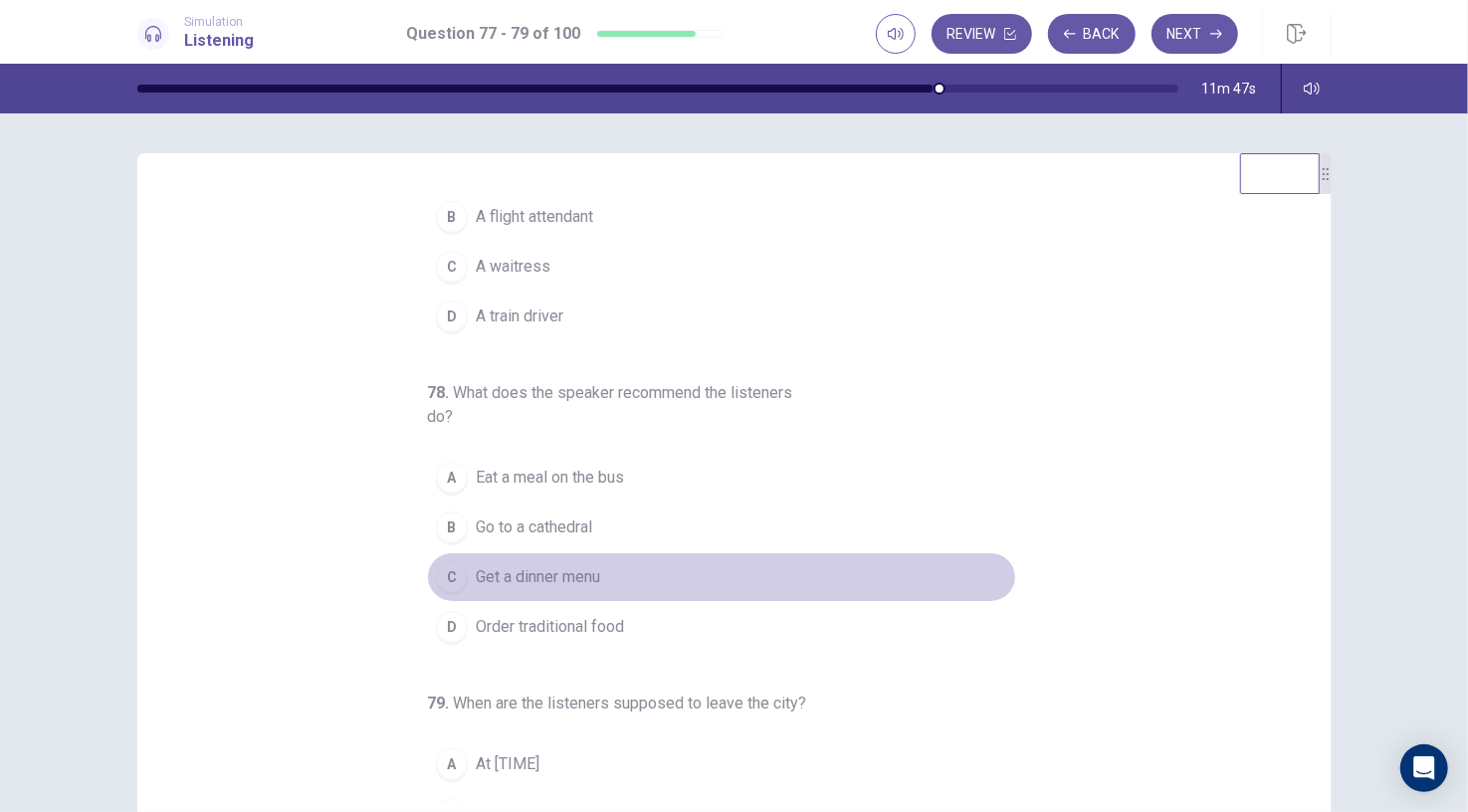 click on "Get a dinner menu" at bounding box center [537, 577] 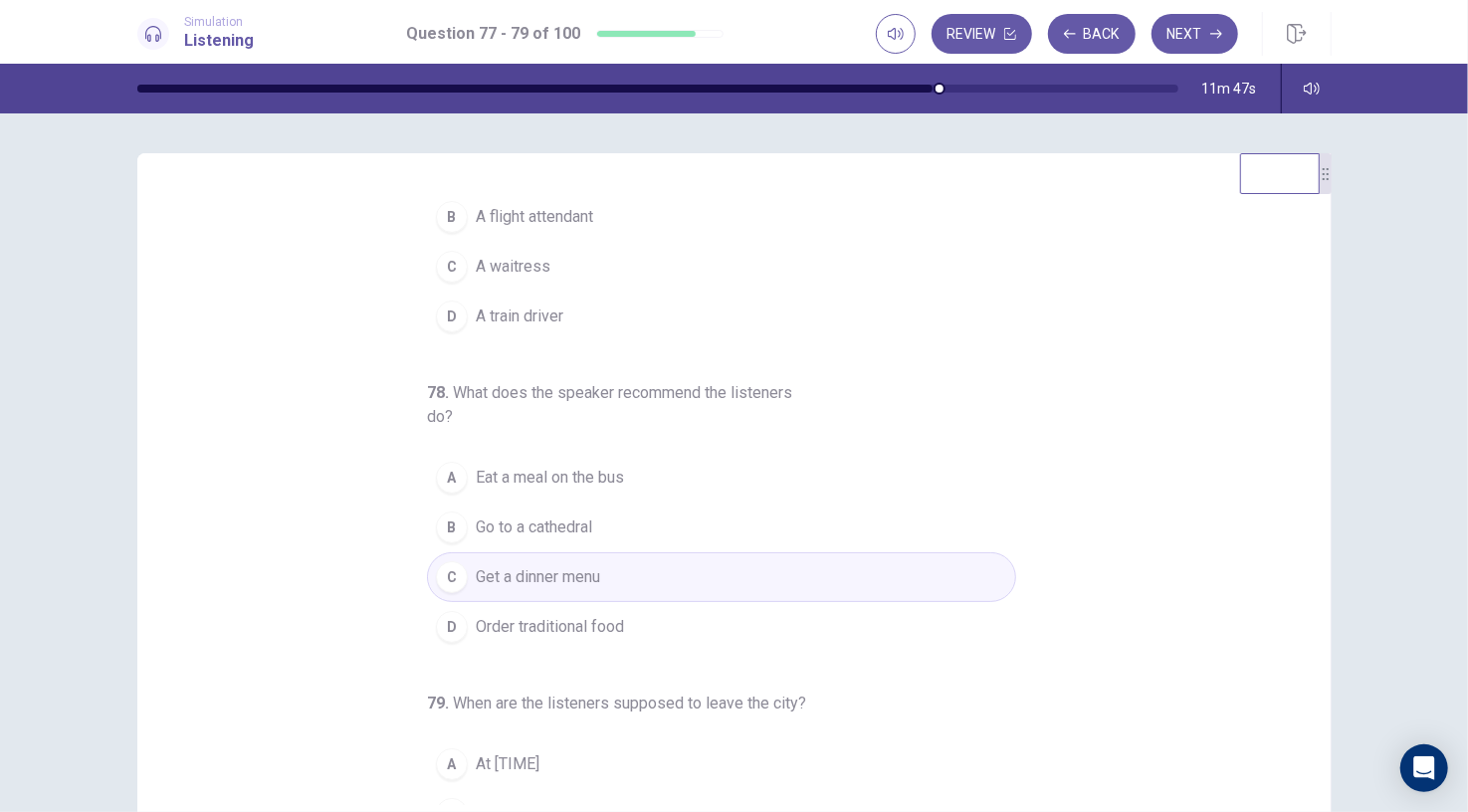 click on "Order traditional food" at bounding box center [549, 627] 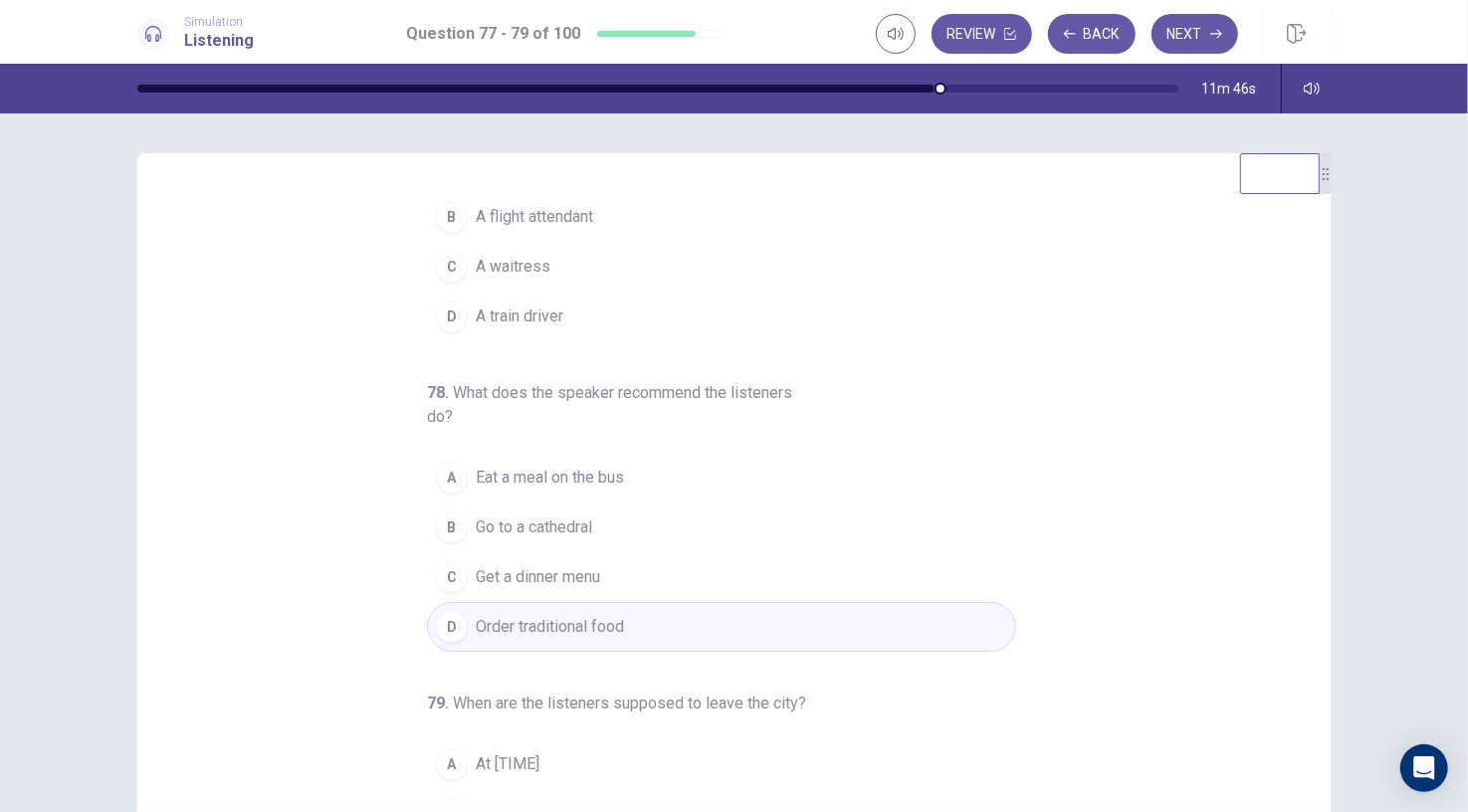 scroll, scrollTop: 226, scrollLeft: 0, axis: vertical 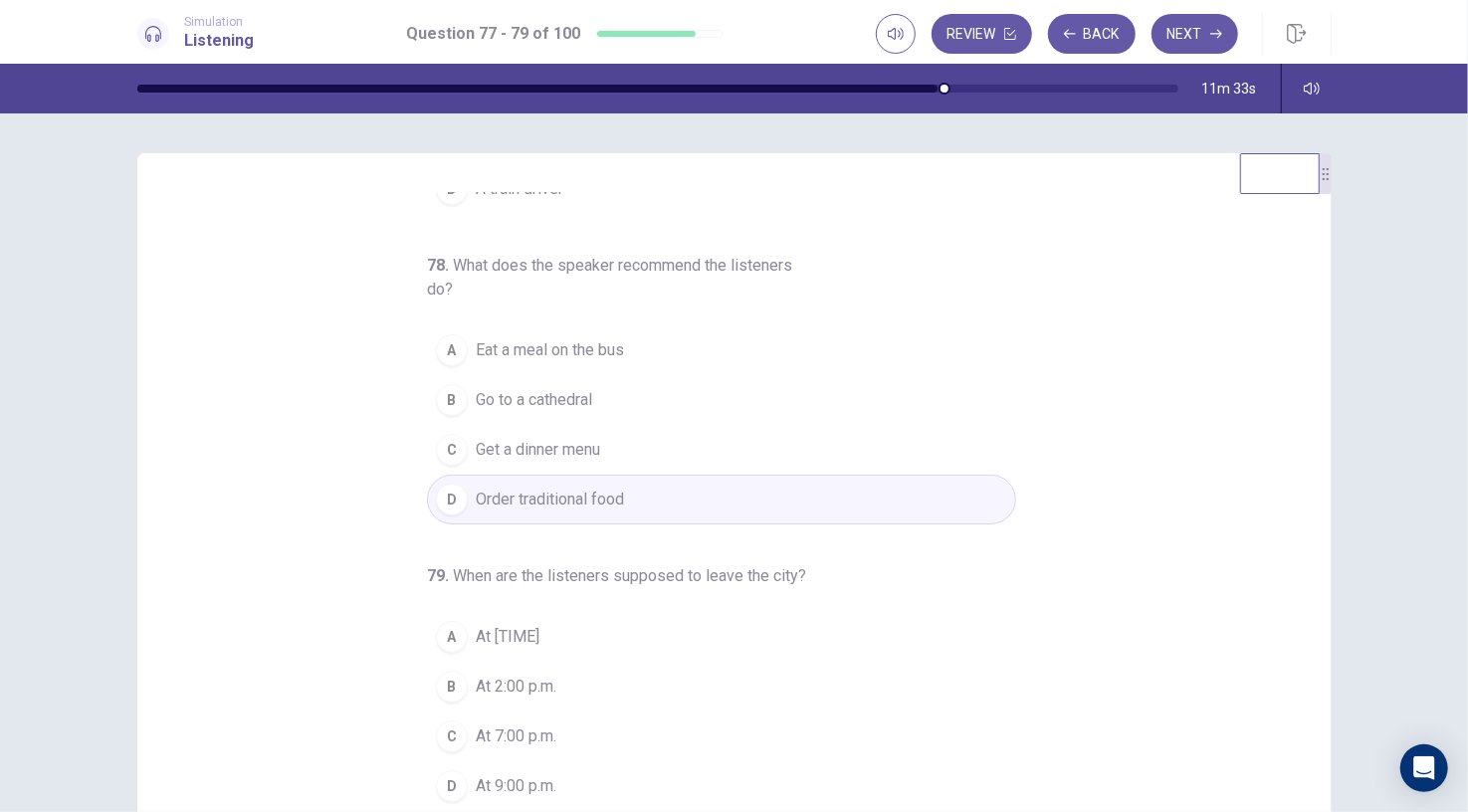 click on "At 7:00 p.m." at bounding box center (516, 736) 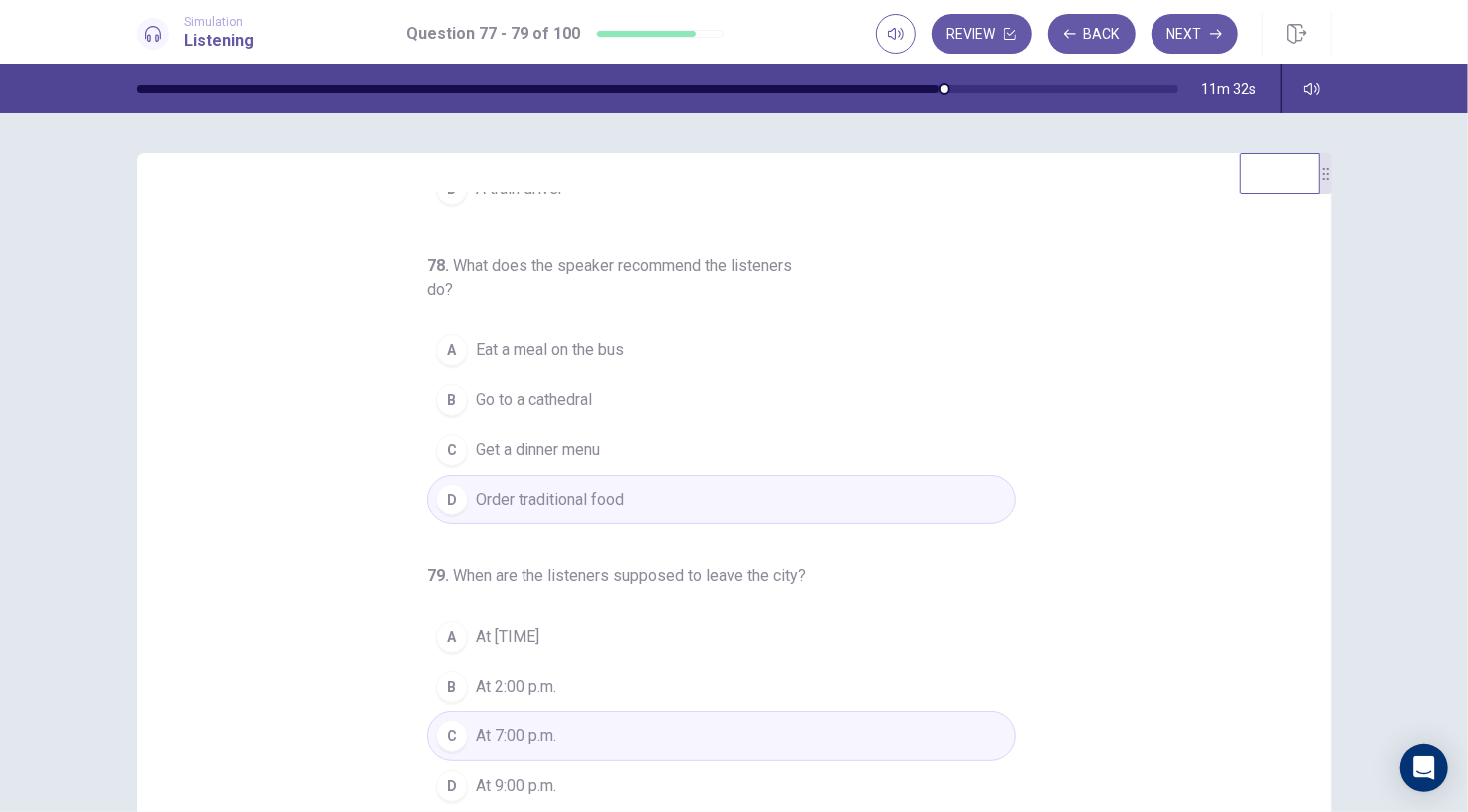 scroll, scrollTop: 0, scrollLeft: 0, axis: both 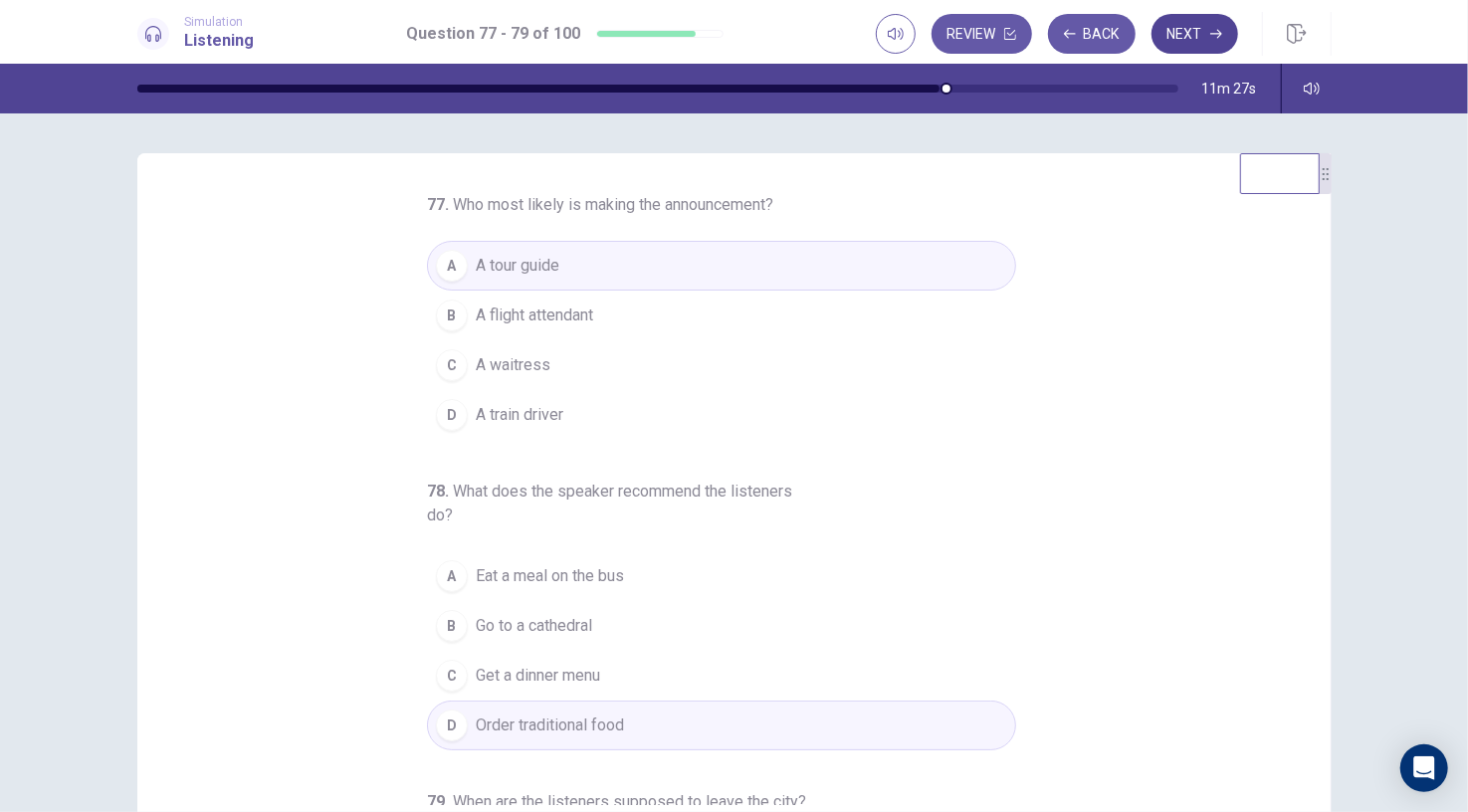 click 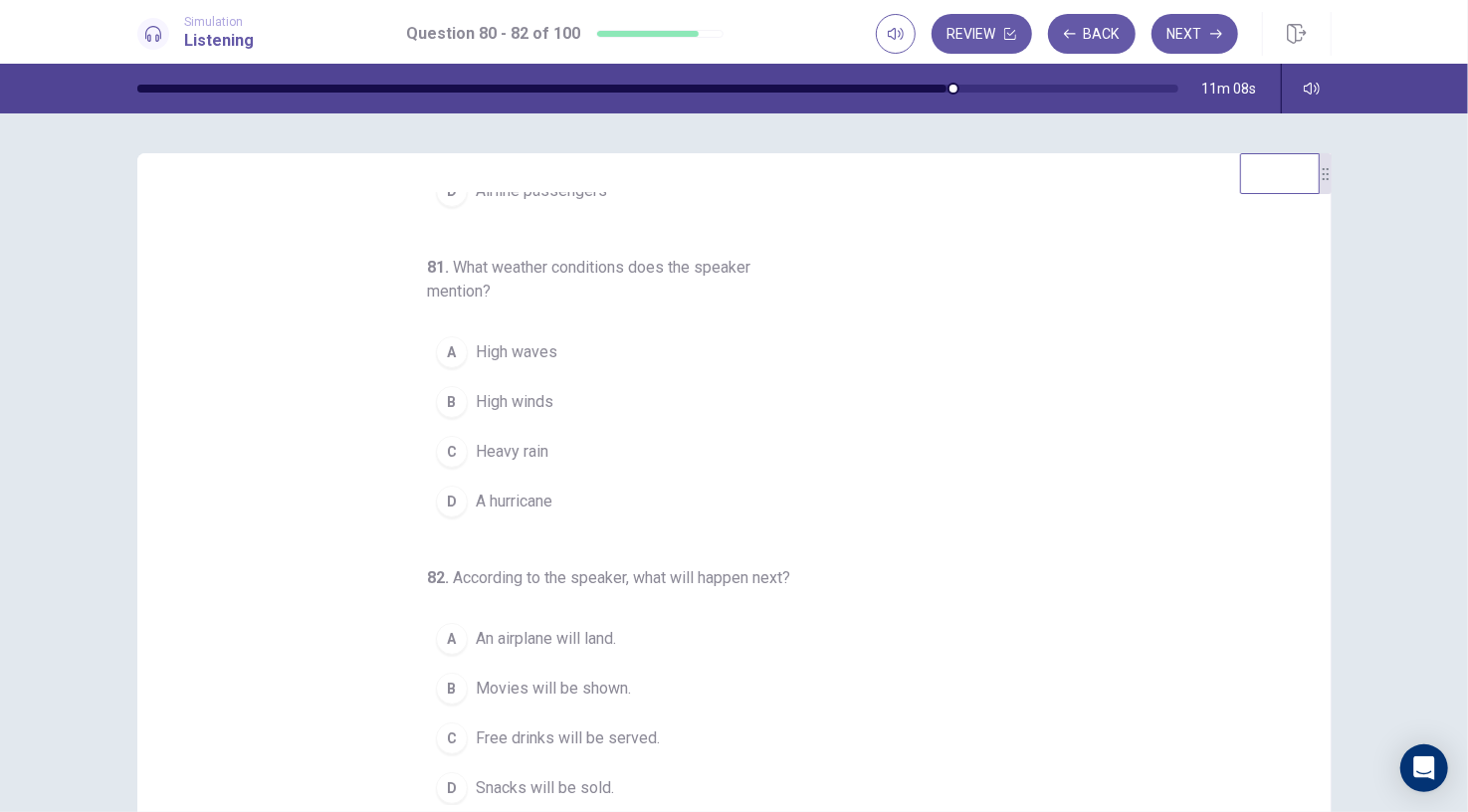 scroll, scrollTop: 226, scrollLeft: 0, axis: vertical 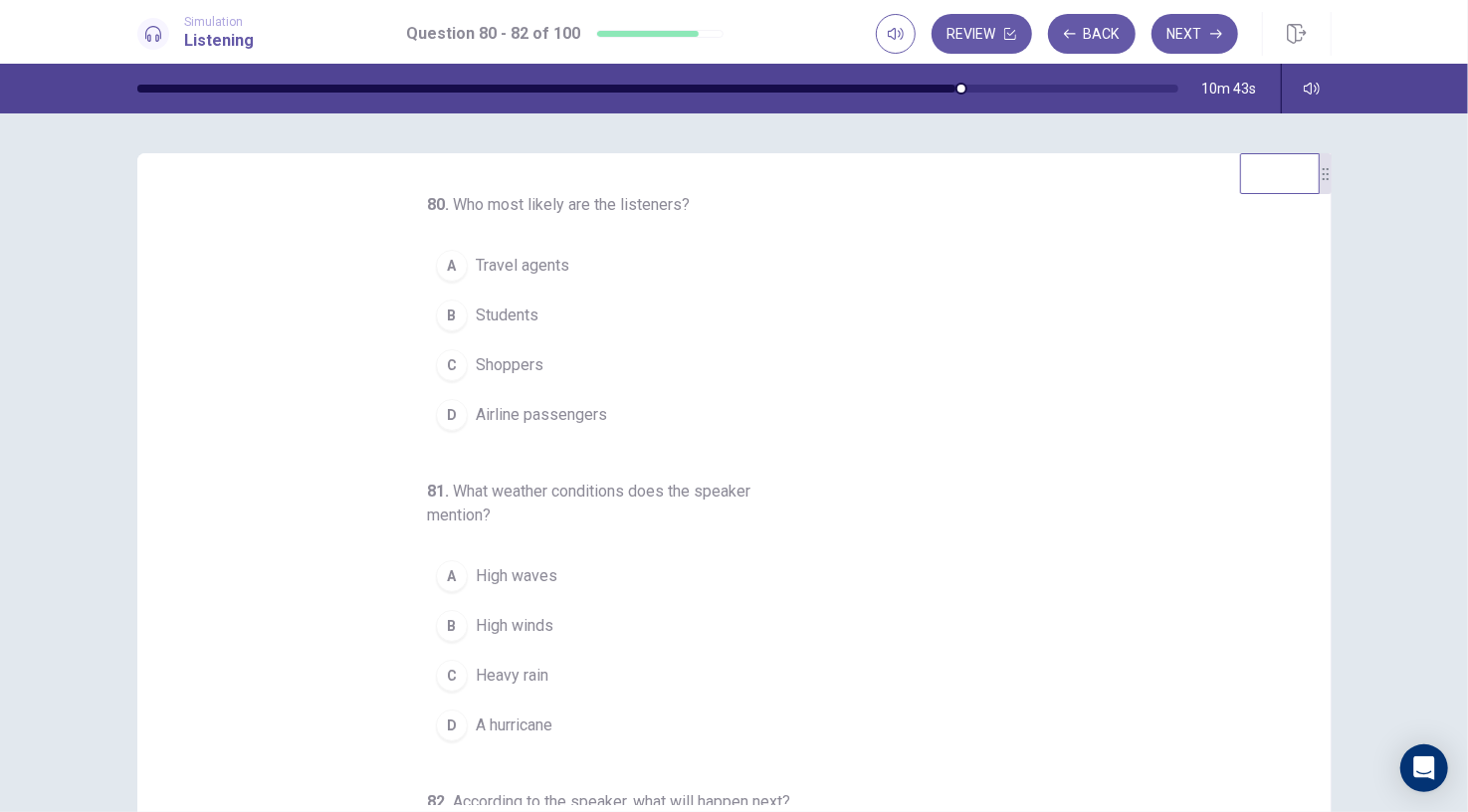 click on "Airline passengers" at bounding box center (541, 415) 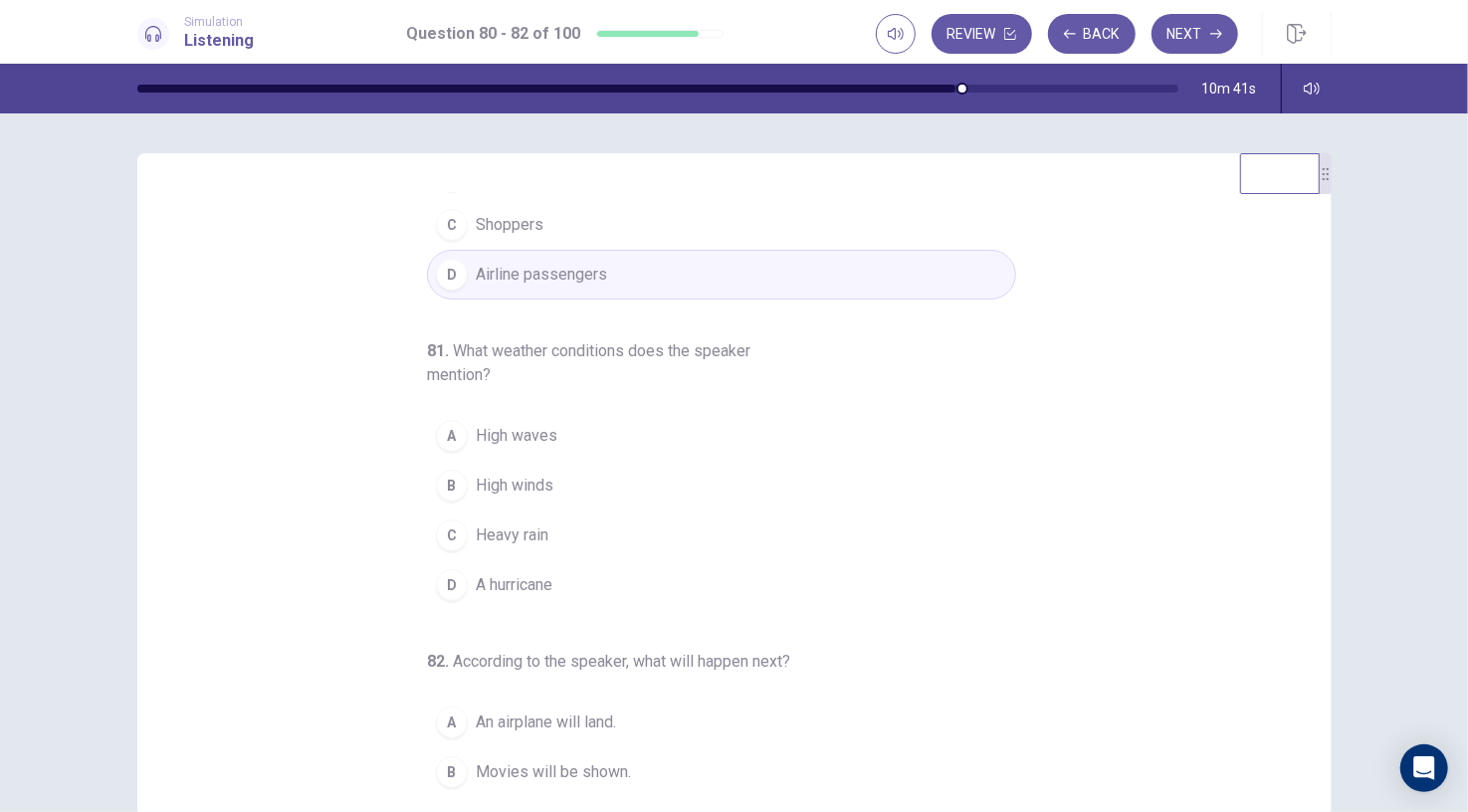 scroll, scrollTop: 141, scrollLeft: 0, axis: vertical 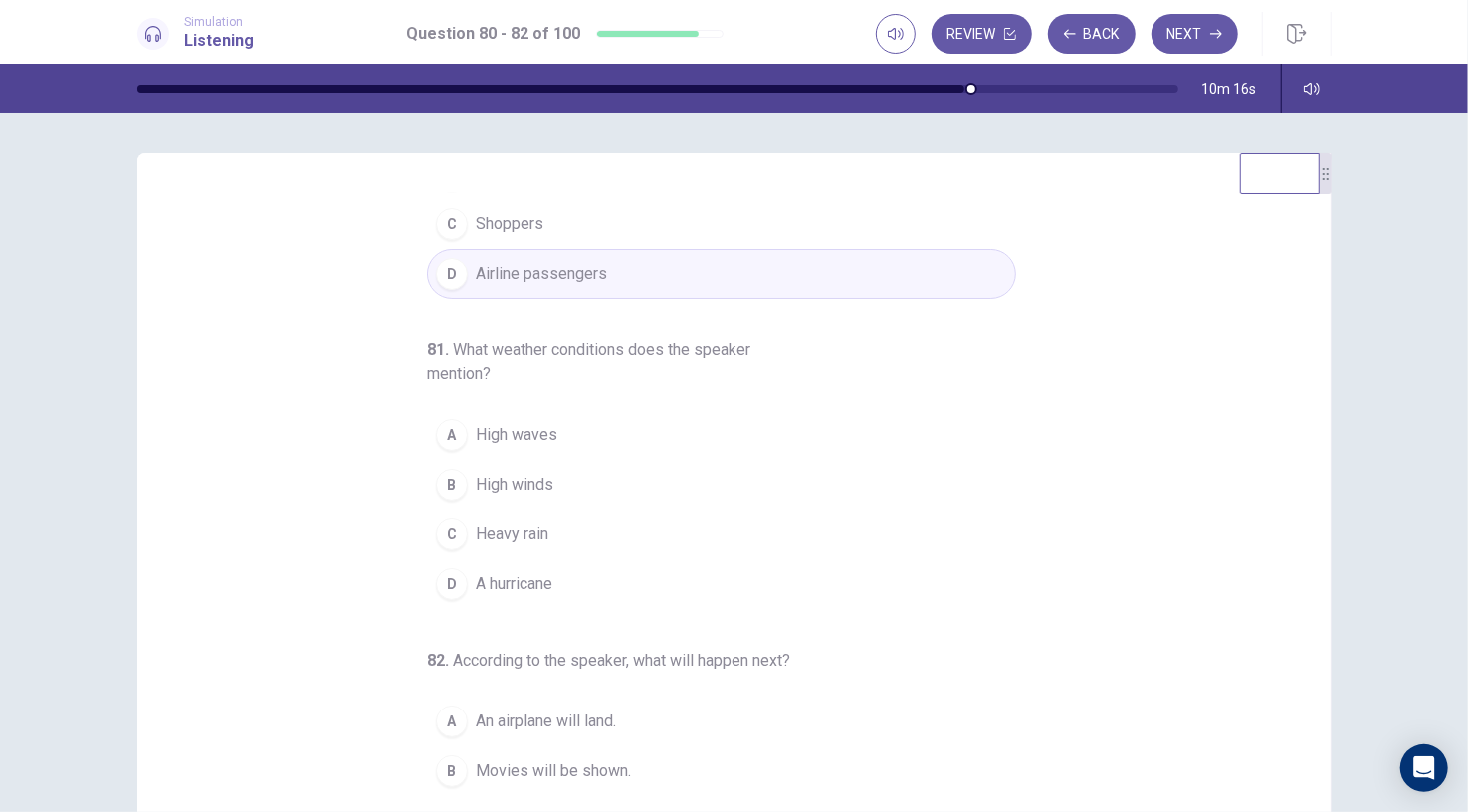 click on "High winds" at bounding box center [515, 485] 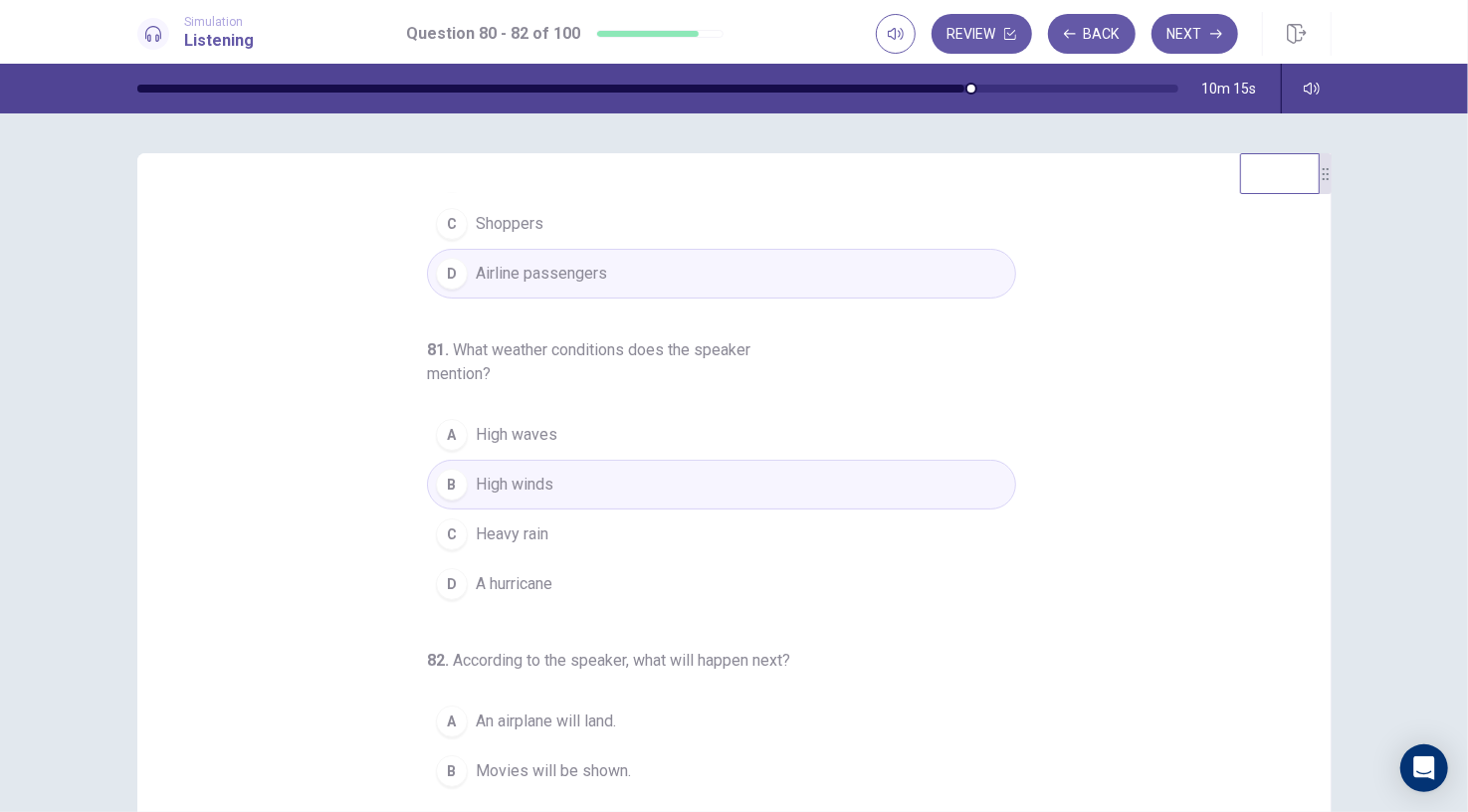 scroll, scrollTop: 226, scrollLeft: 0, axis: vertical 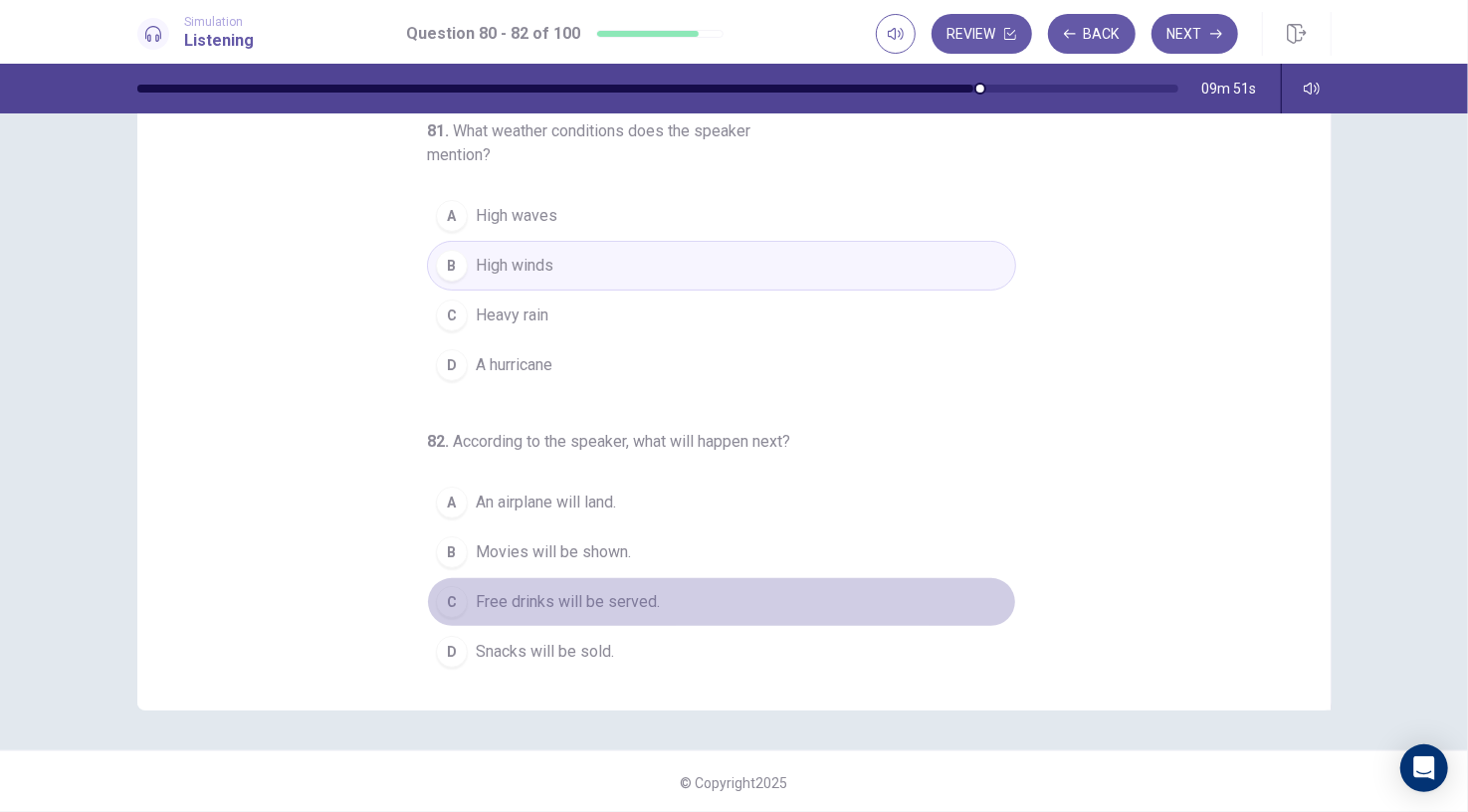 click on "Free drinks will be served." at bounding box center [567, 602] 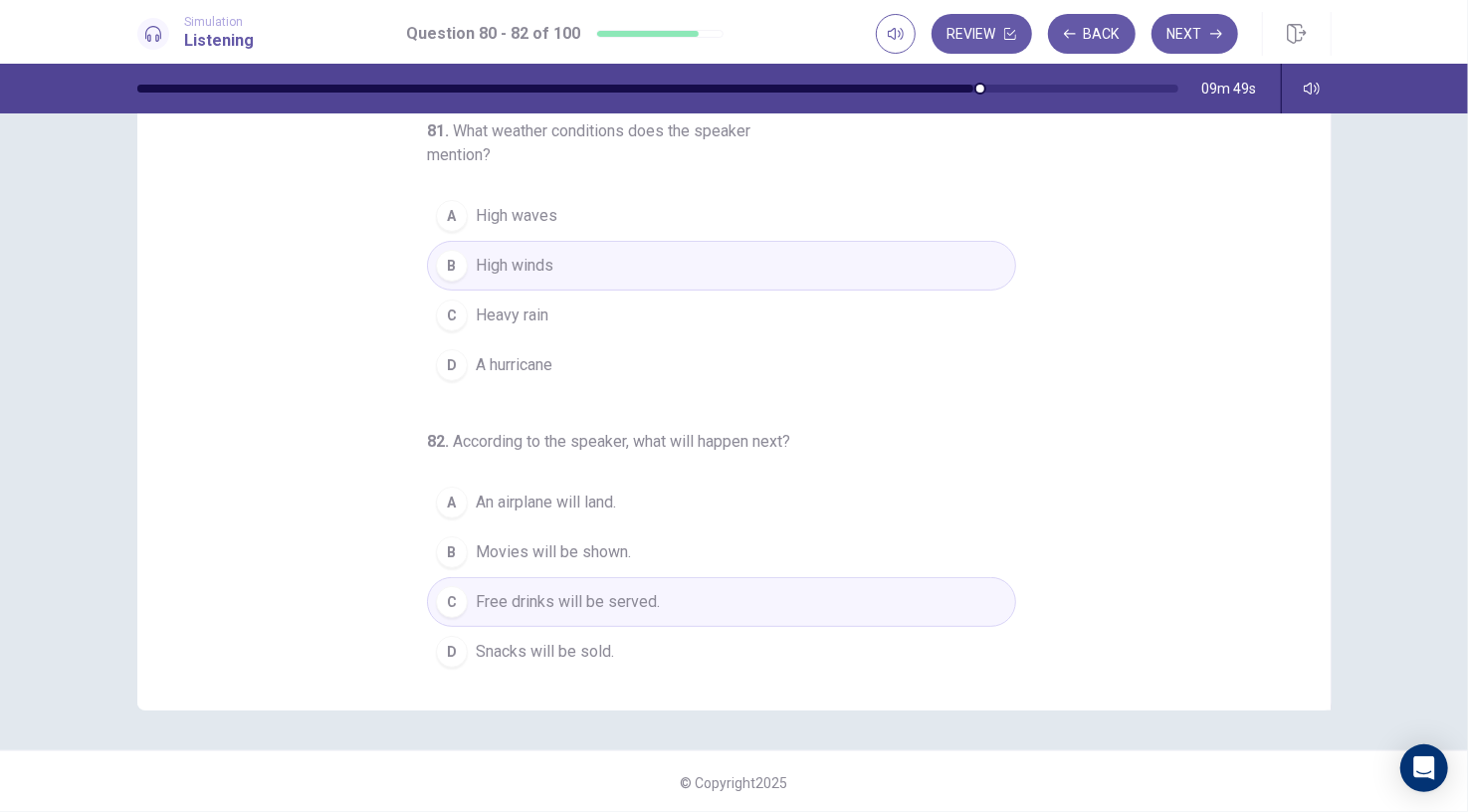 scroll, scrollTop: 0, scrollLeft: 0, axis: both 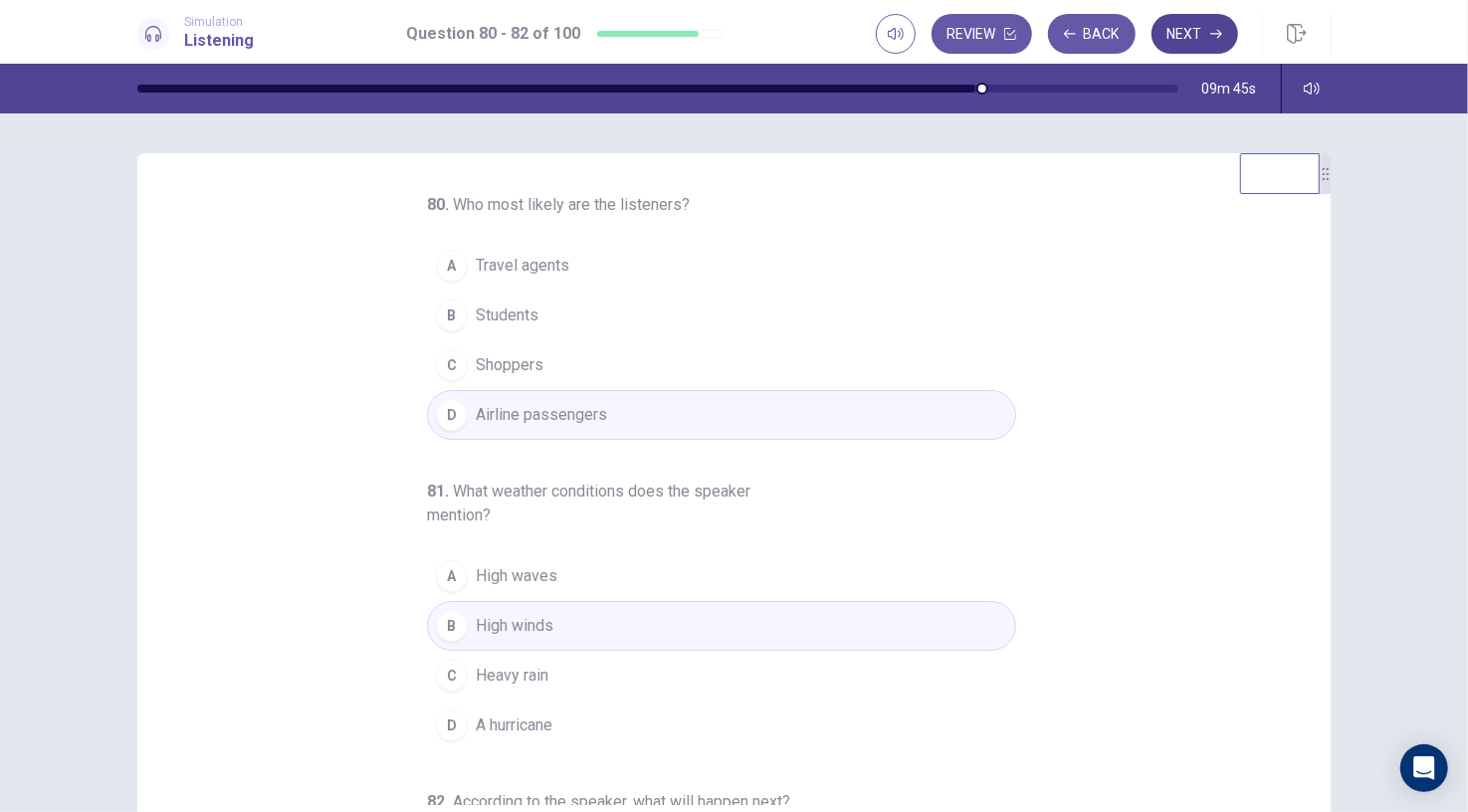 click 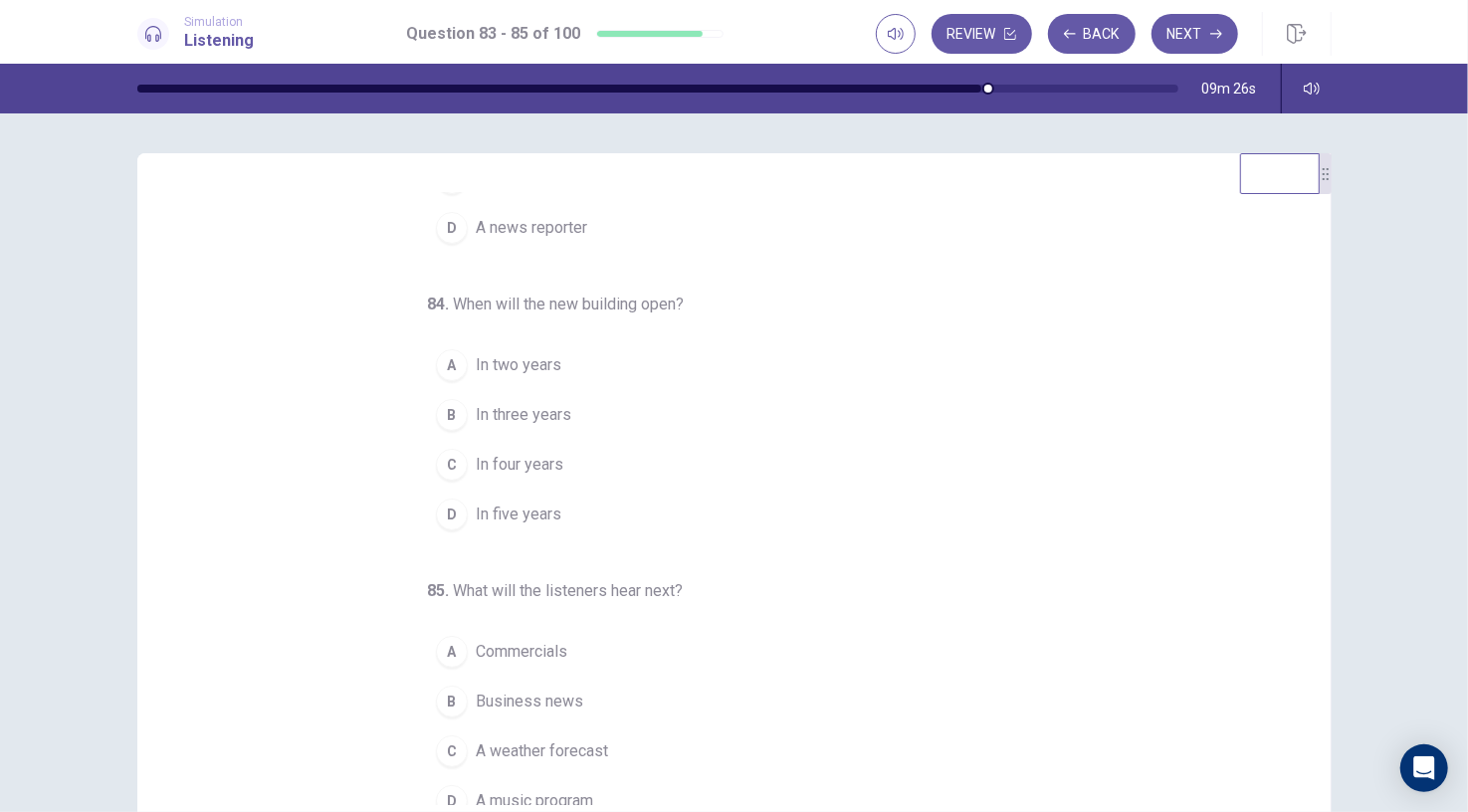 scroll, scrollTop: 201, scrollLeft: 0, axis: vertical 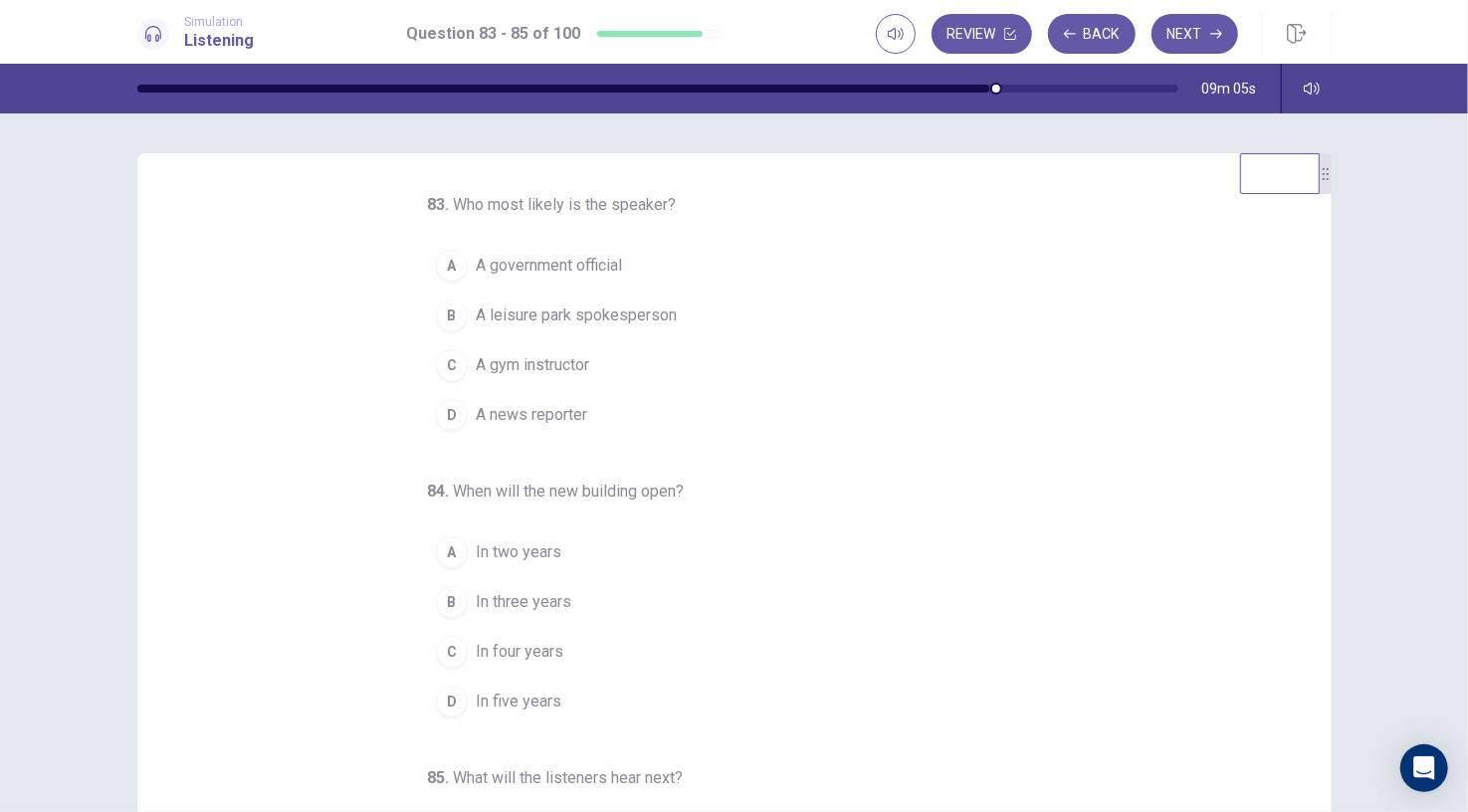 click on "A news reporter" at bounding box center (531, 415) 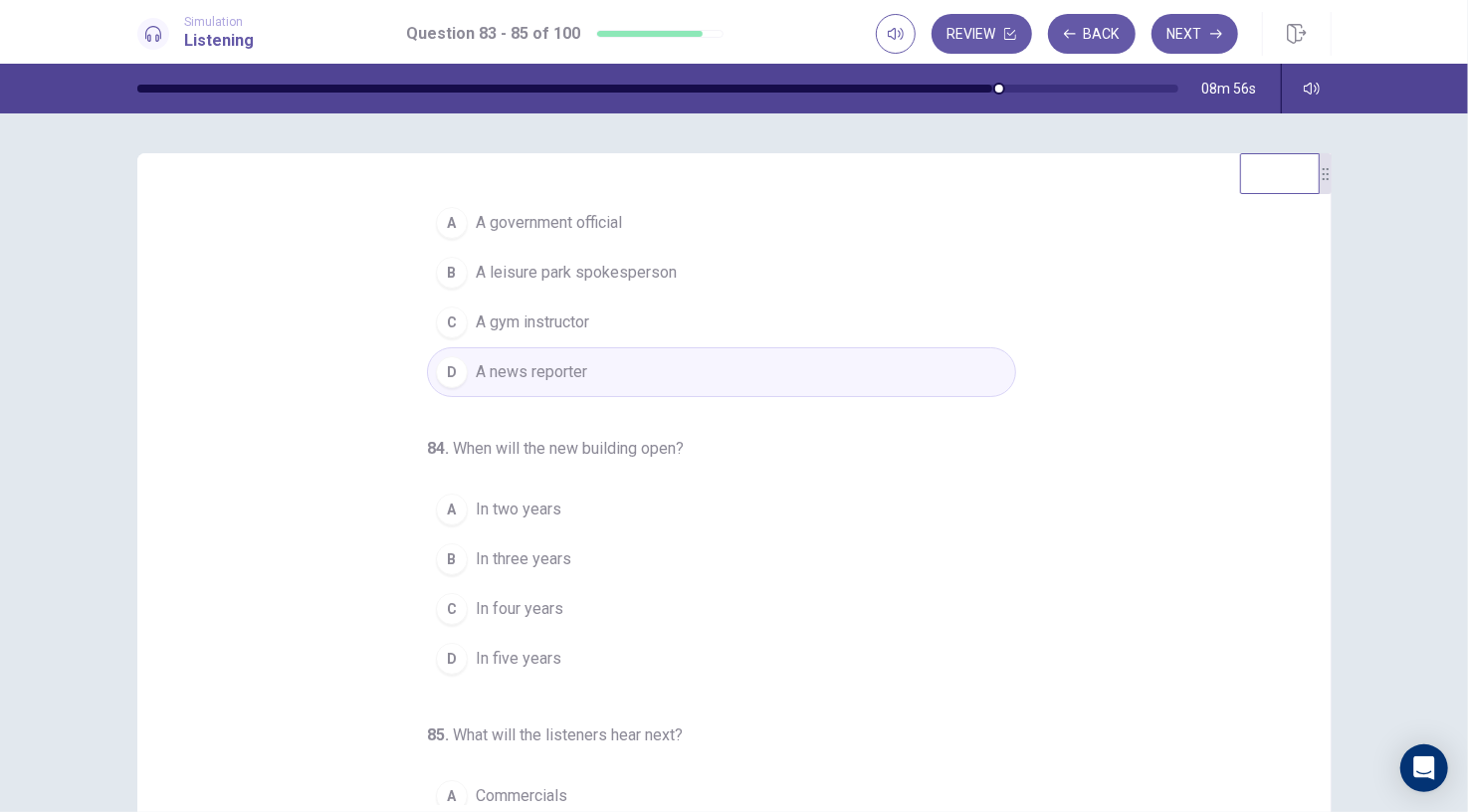 scroll, scrollTop: 42, scrollLeft: 0, axis: vertical 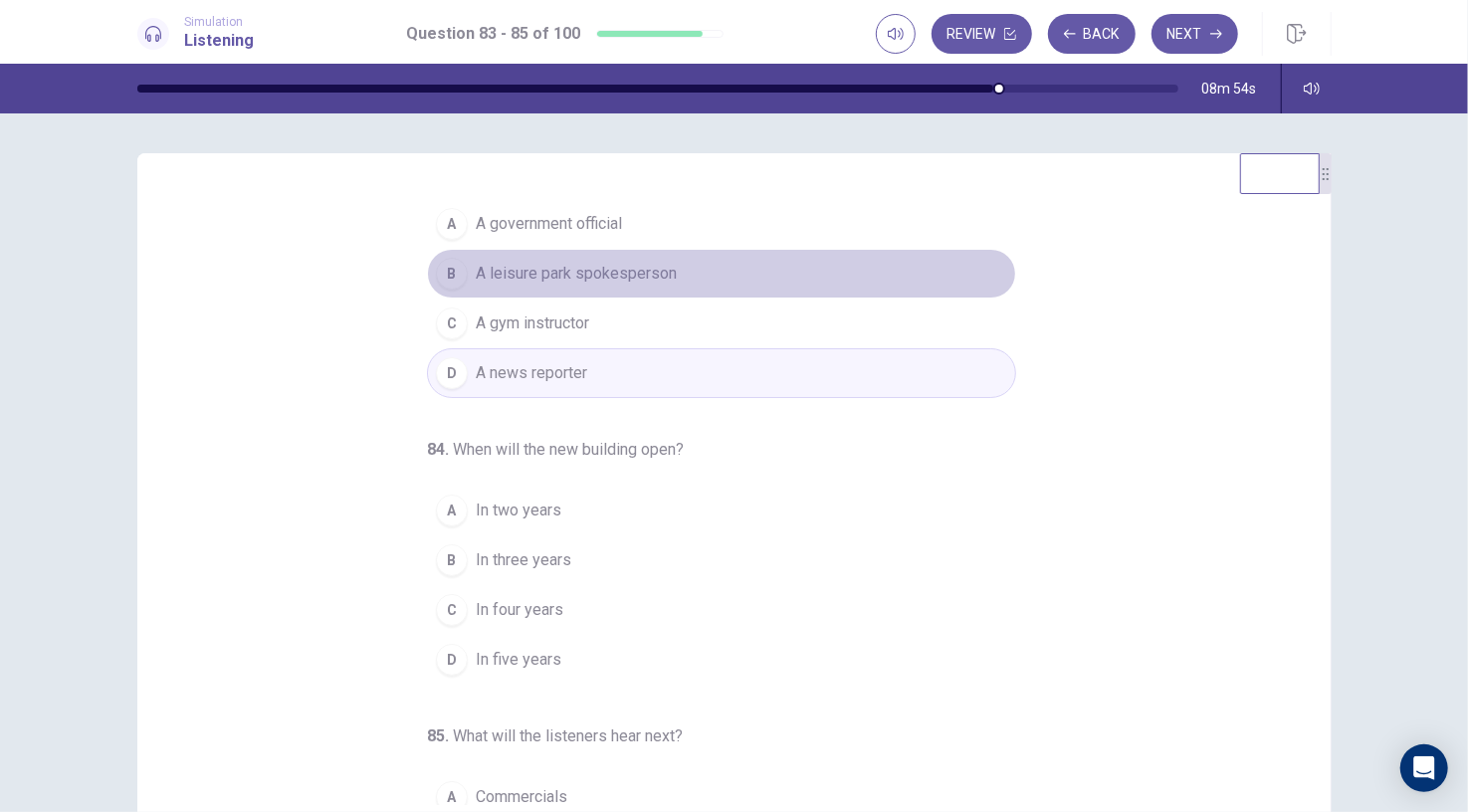 click on "A leisure park spokesperson" at bounding box center [576, 274] 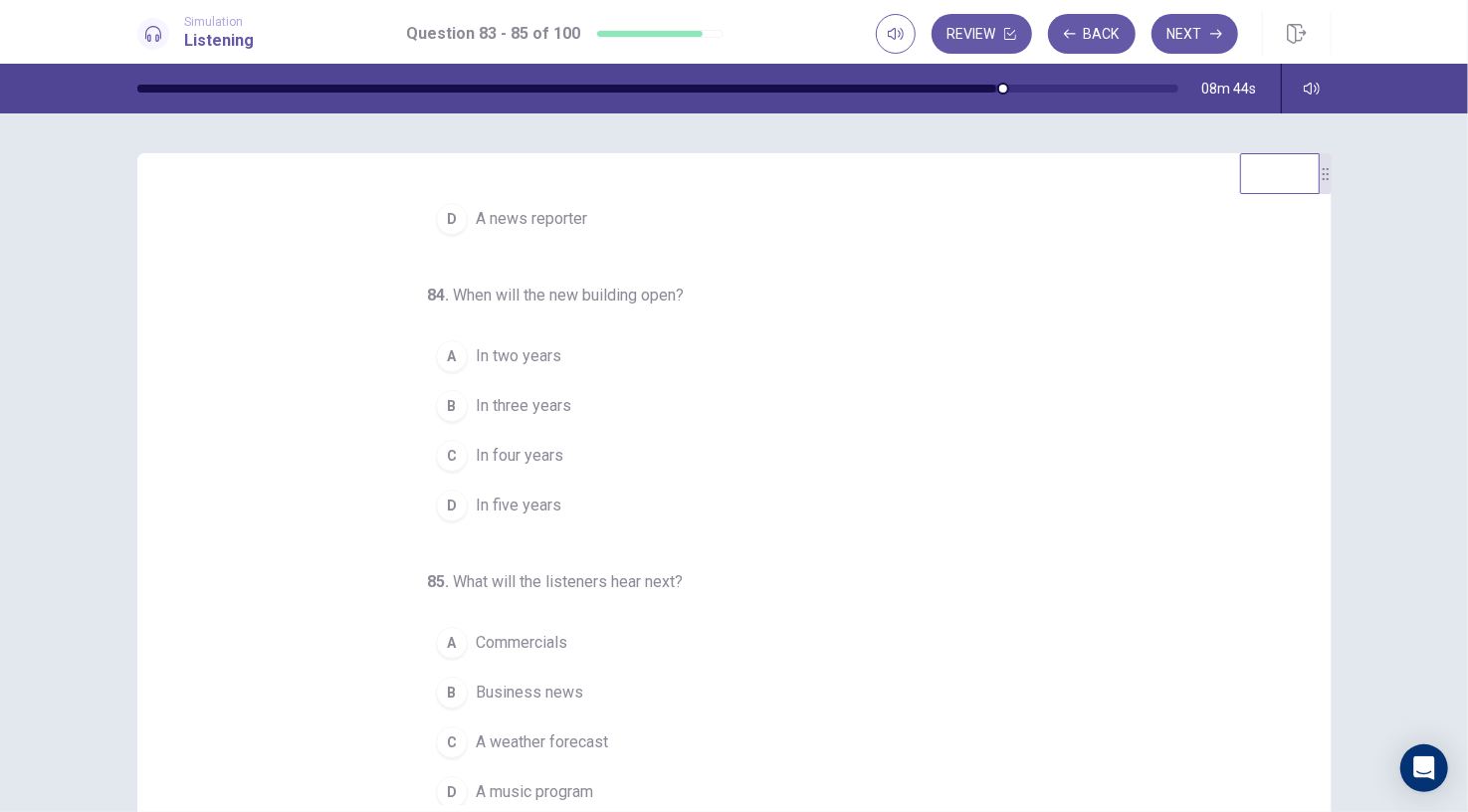 scroll, scrollTop: 201, scrollLeft: 0, axis: vertical 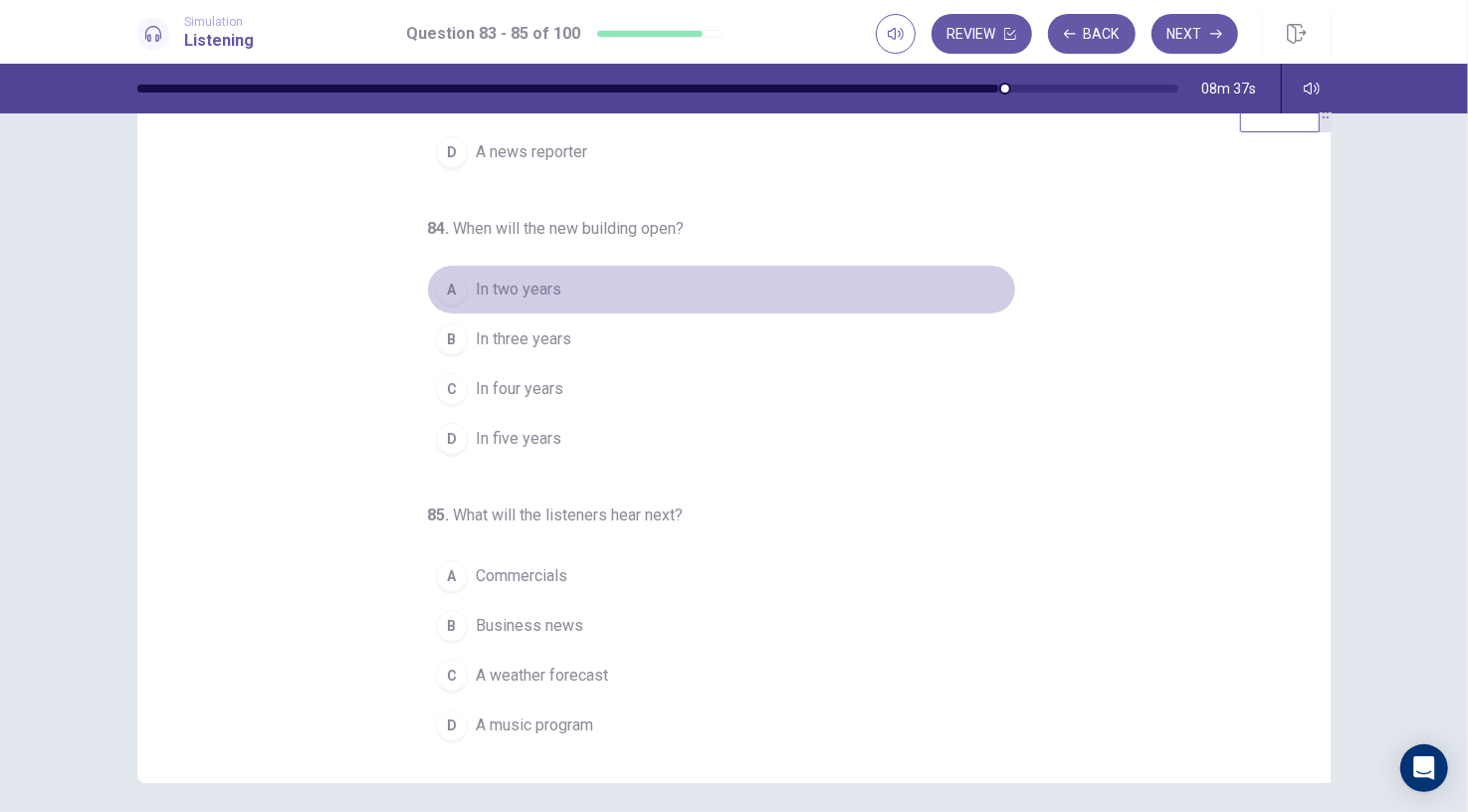 click on "In two years" at bounding box center (519, 290) 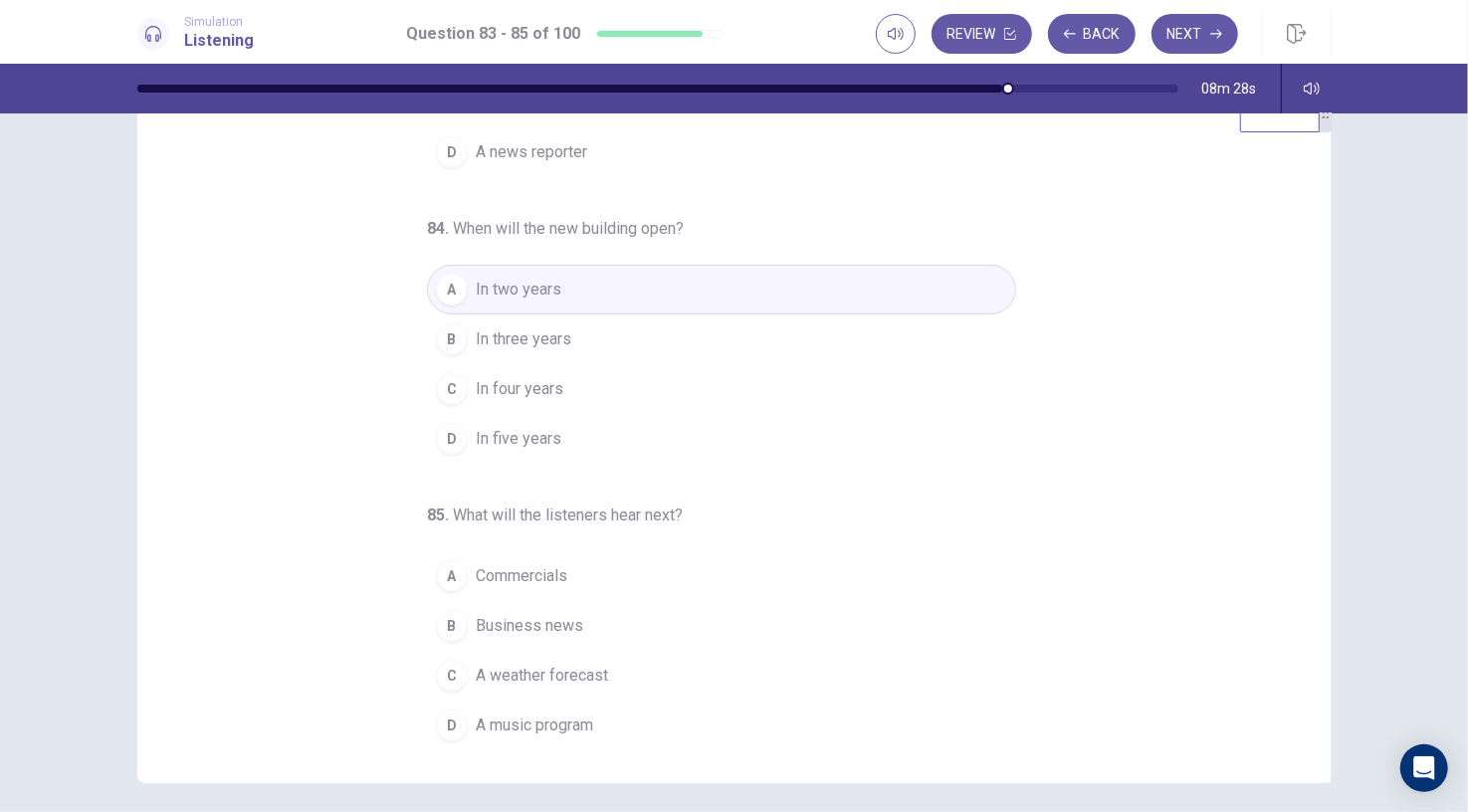 click on "A weather forecast" at bounding box center [541, 676] 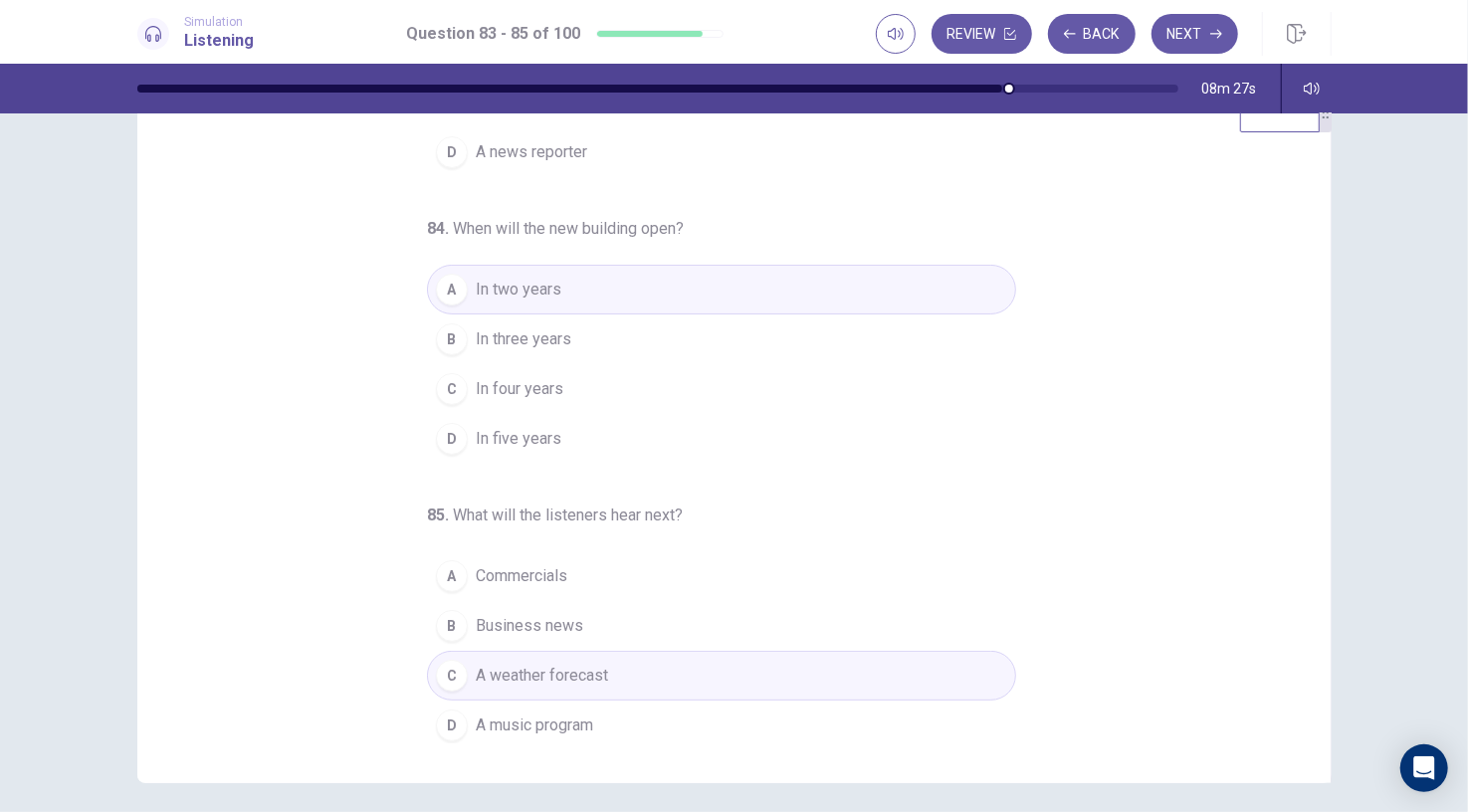 scroll, scrollTop: 0, scrollLeft: 0, axis: both 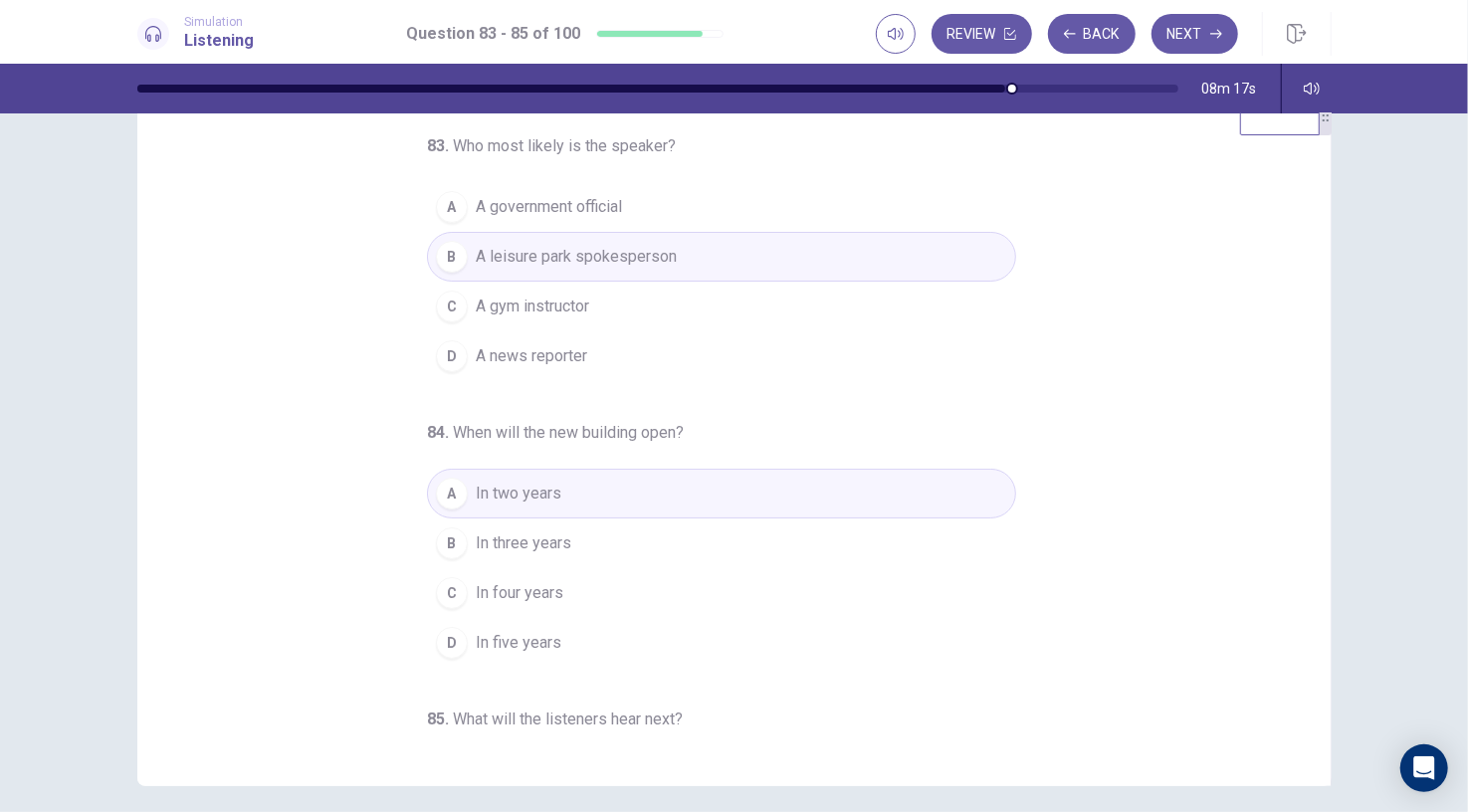 click on "A news reporter" at bounding box center (531, 356) 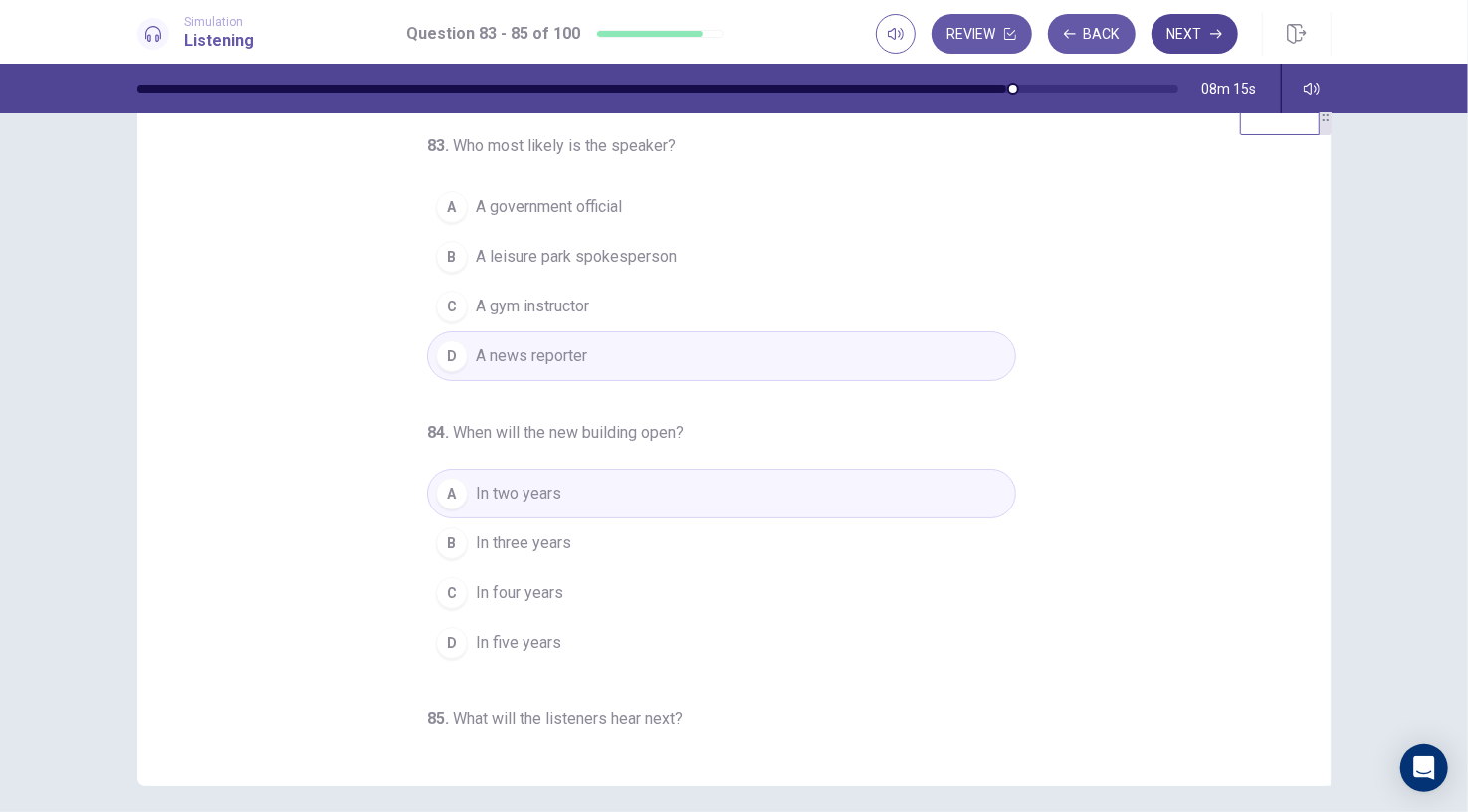 click on "Next" at bounding box center [1194, 34] 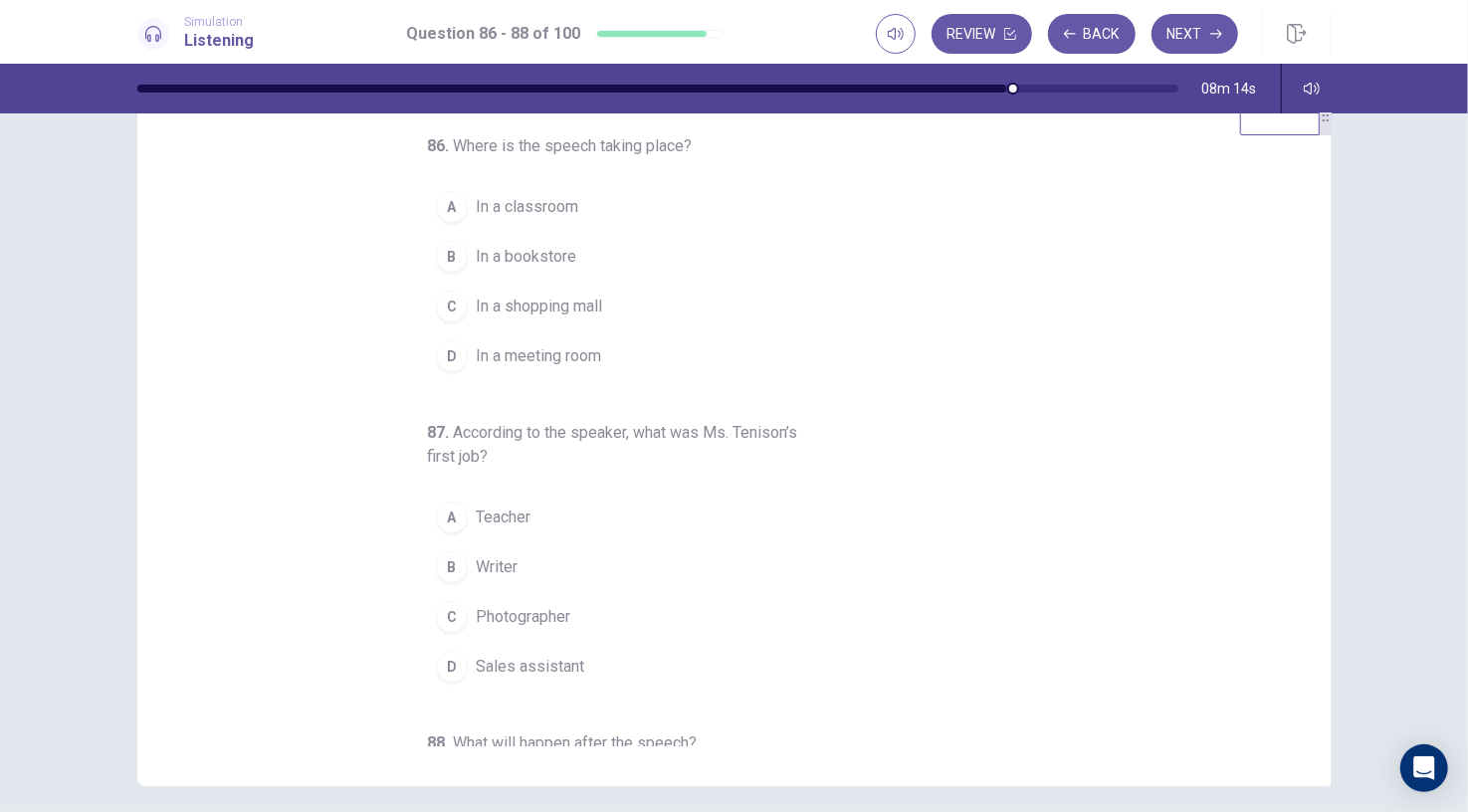scroll, scrollTop: 0, scrollLeft: 0, axis: both 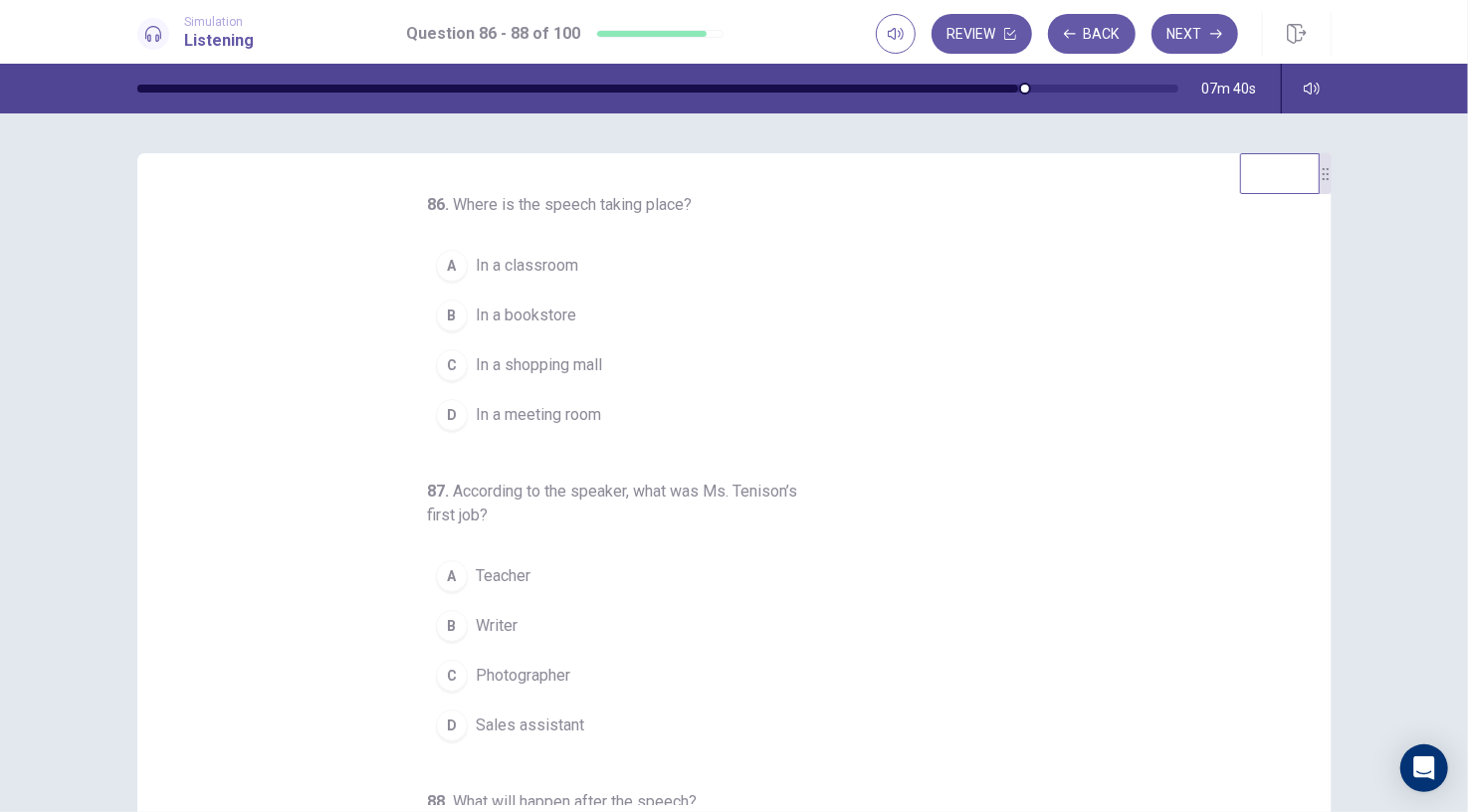 click on "In a meeting room" at bounding box center (538, 415) 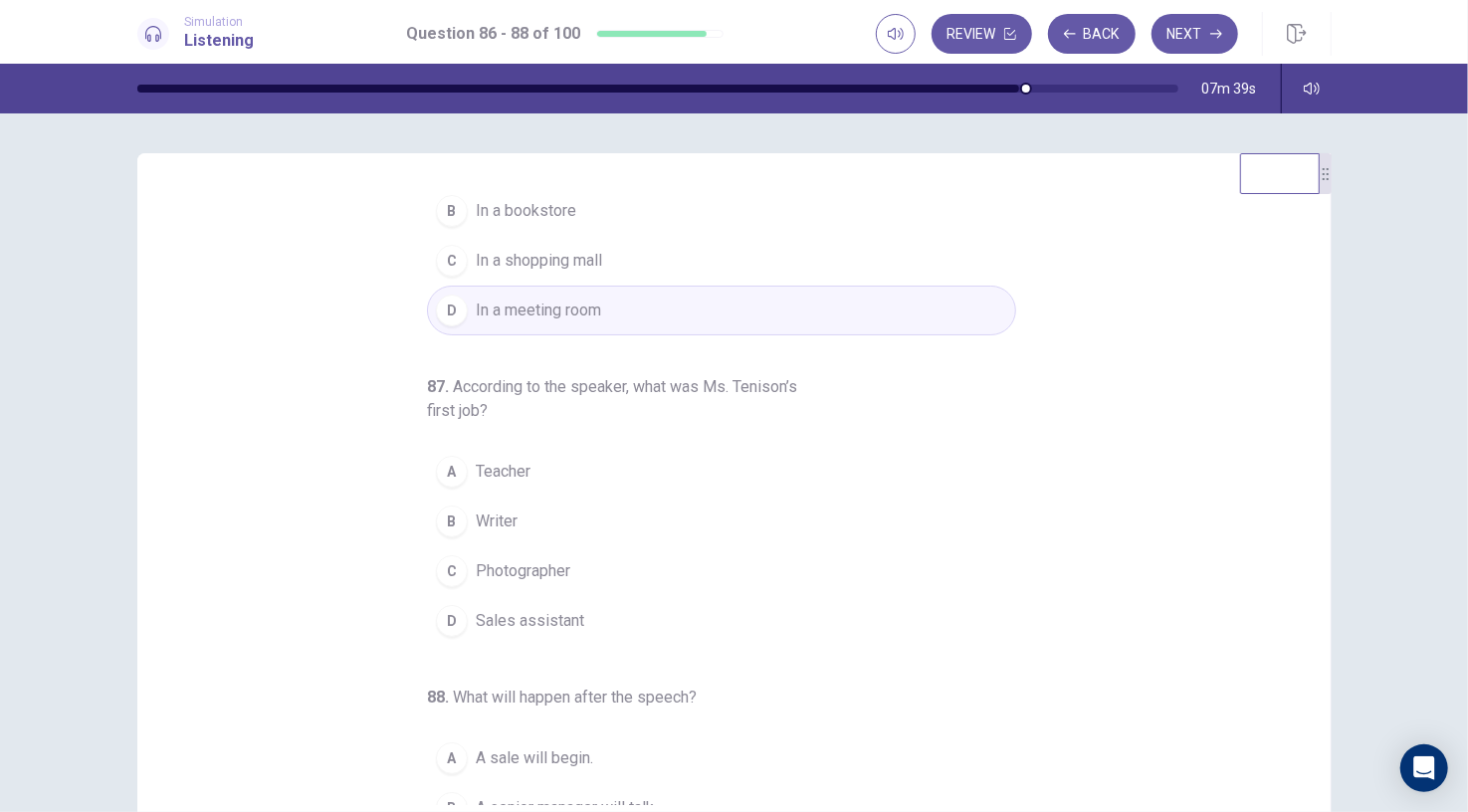 scroll, scrollTop: 112, scrollLeft: 0, axis: vertical 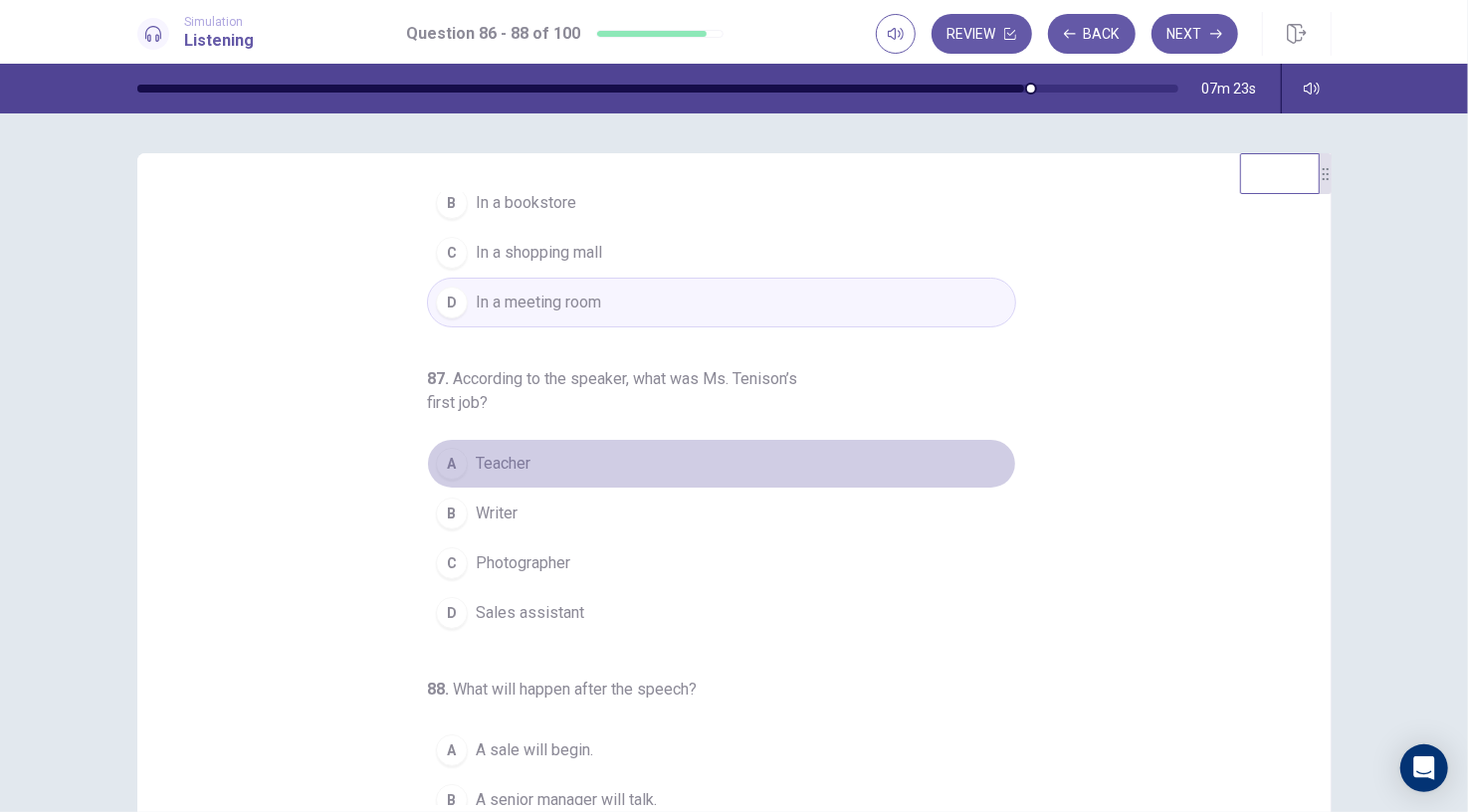 click on "Teacher" at bounding box center (503, 464) 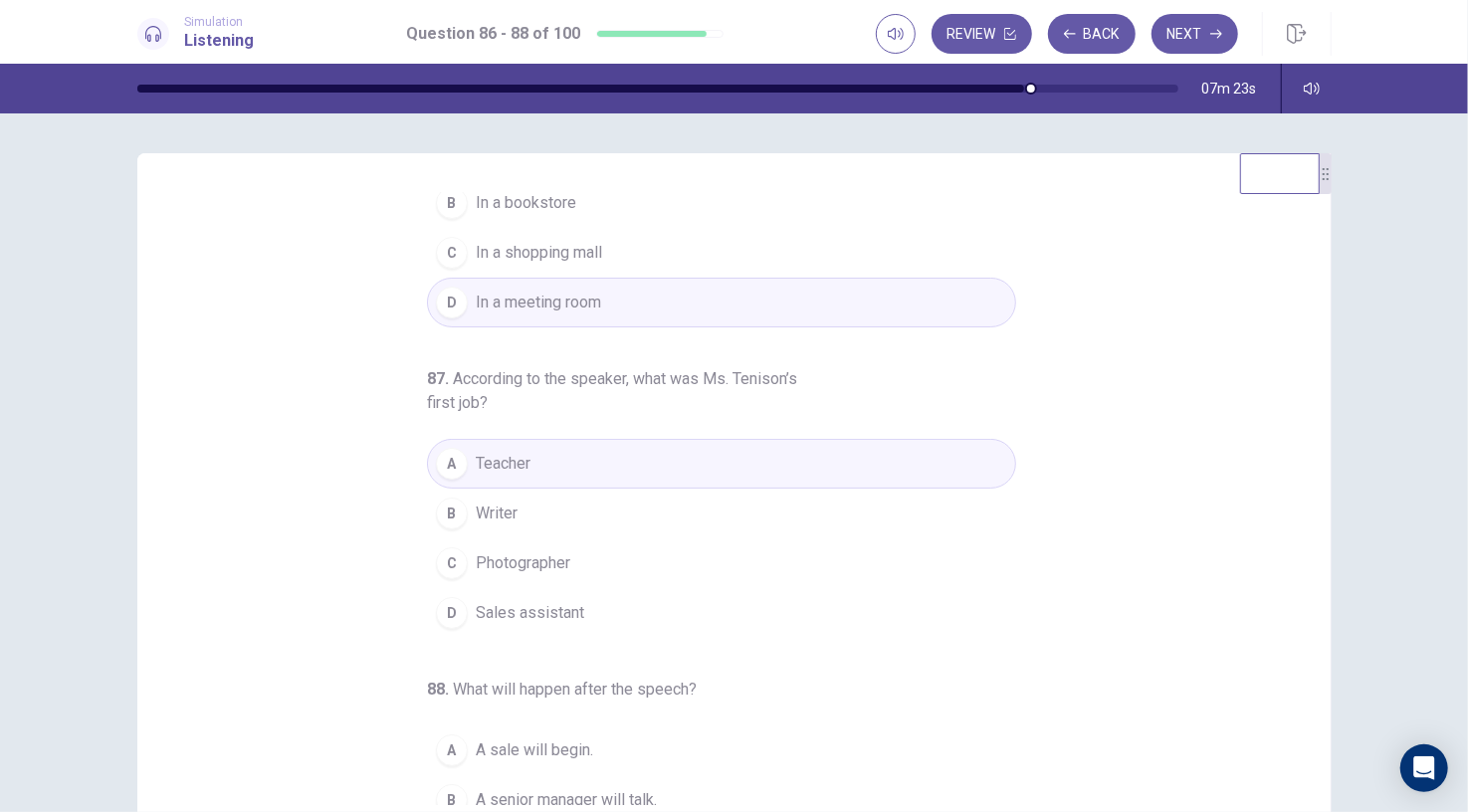 scroll, scrollTop: 226, scrollLeft: 0, axis: vertical 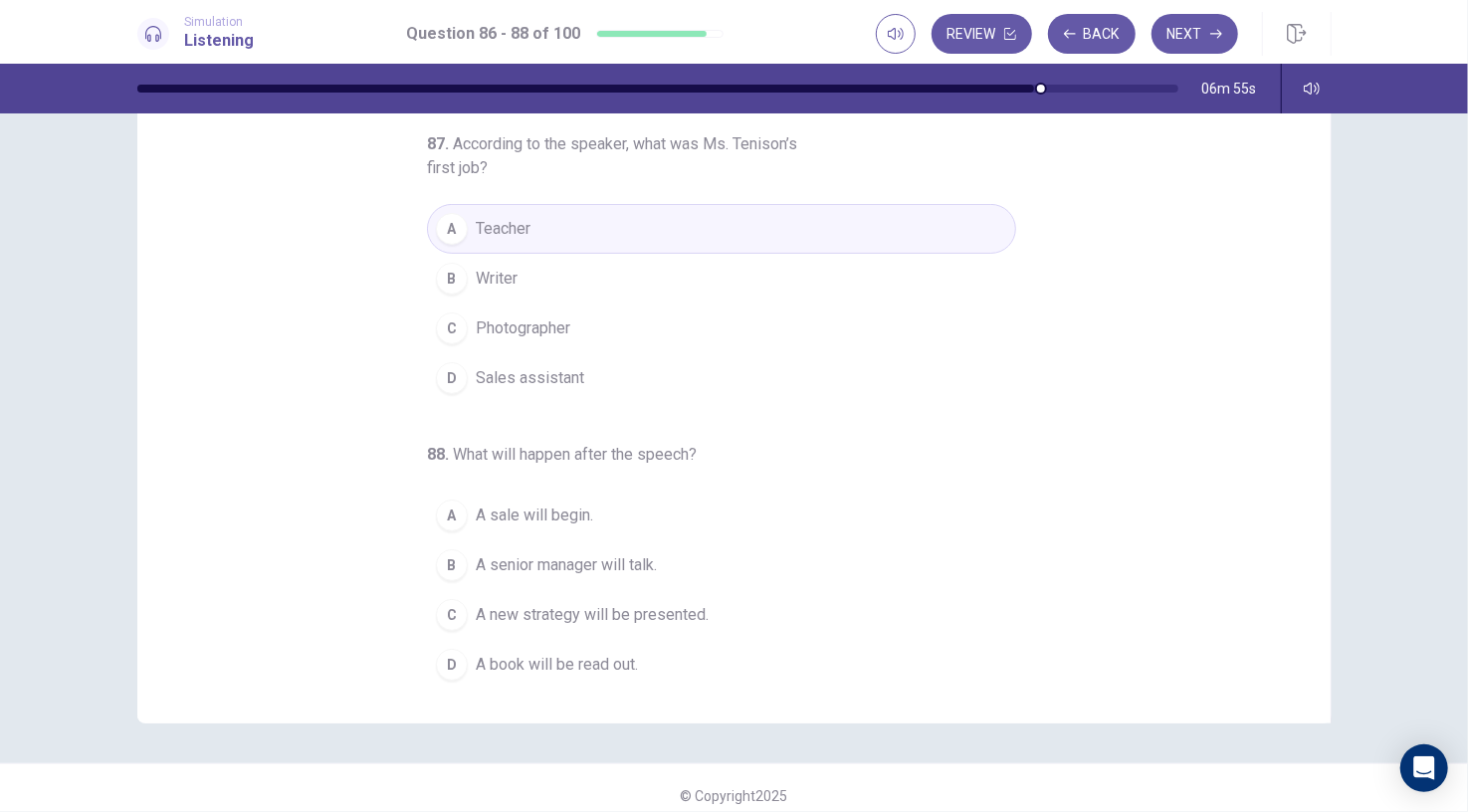 click on "A senior manager will talk." at bounding box center (566, 565) 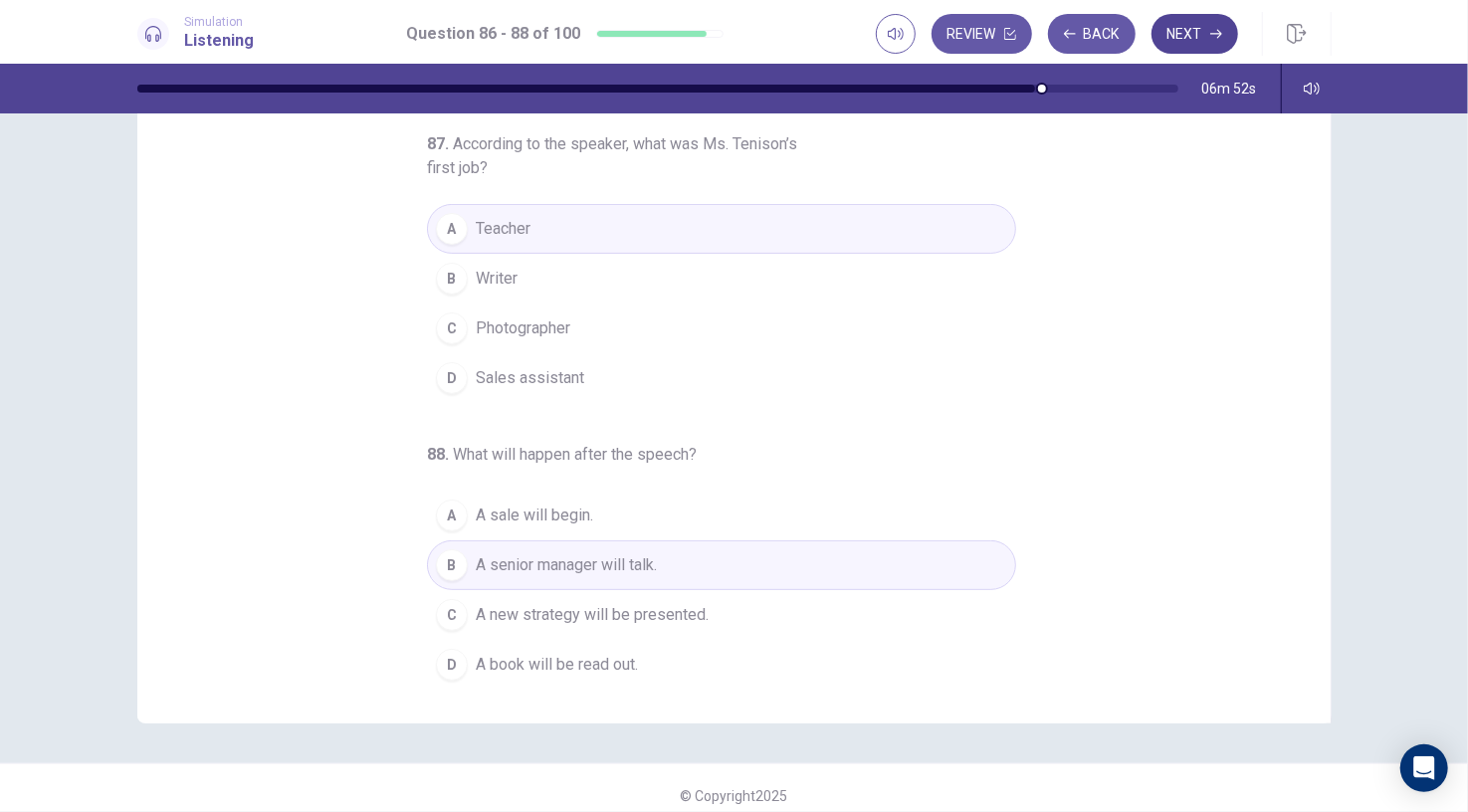 click on "Next" at bounding box center (1194, 34) 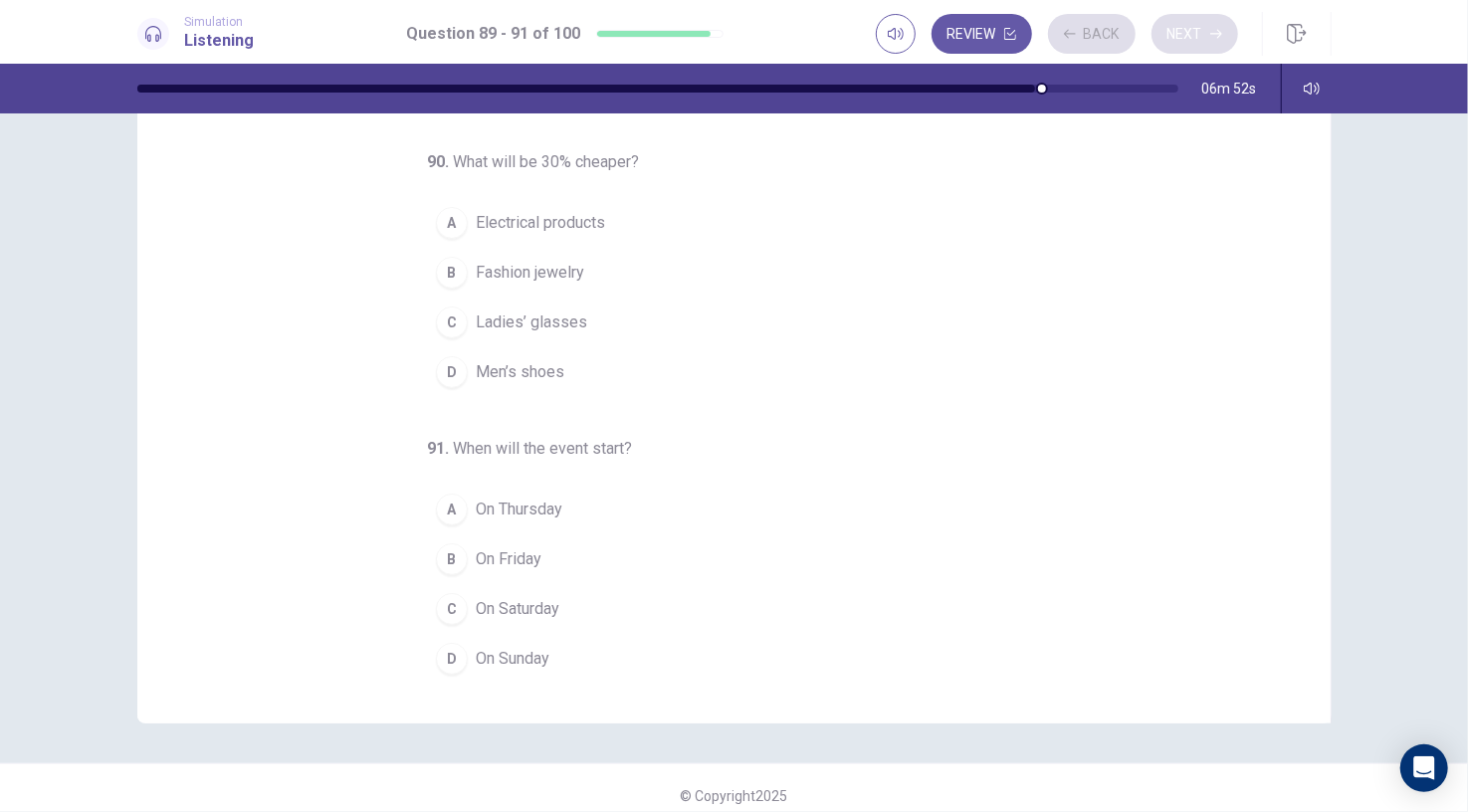 scroll, scrollTop: 201, scrollLeft: 0, axis: vertical 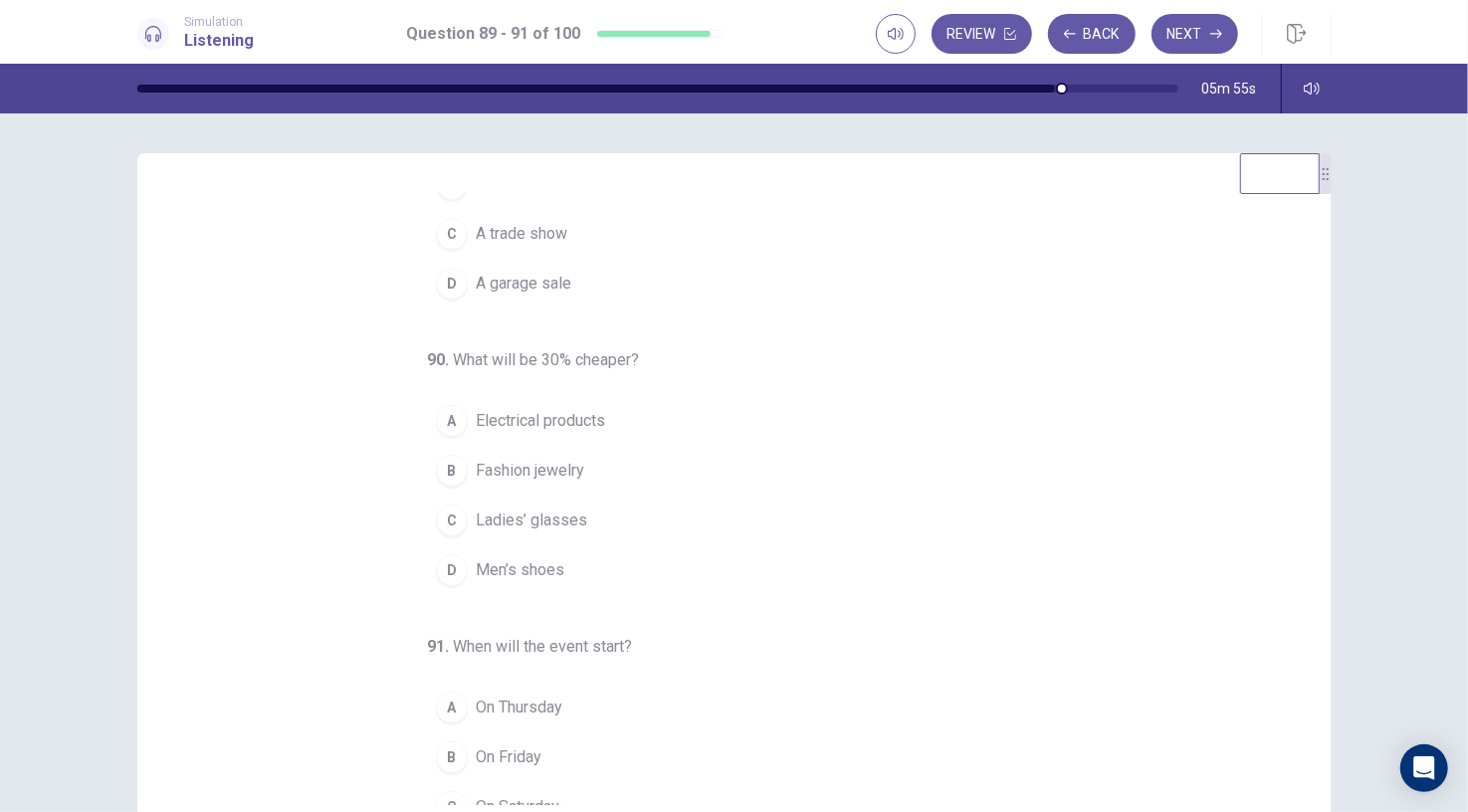 click on "Electrical products" at bounding box center [540, 421] 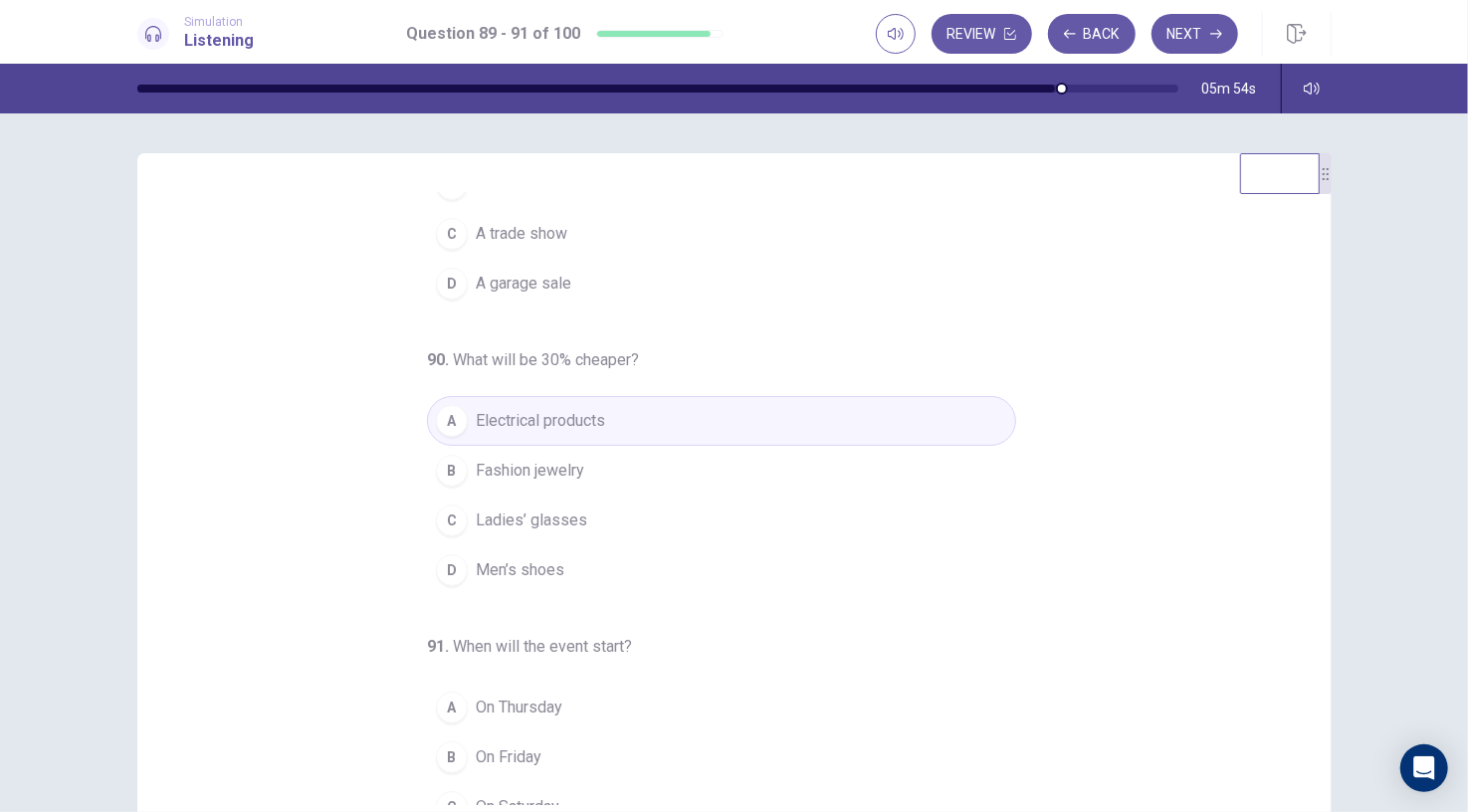 scroll, scrollTop: 201, scrollLeft: 0, axis: vertical 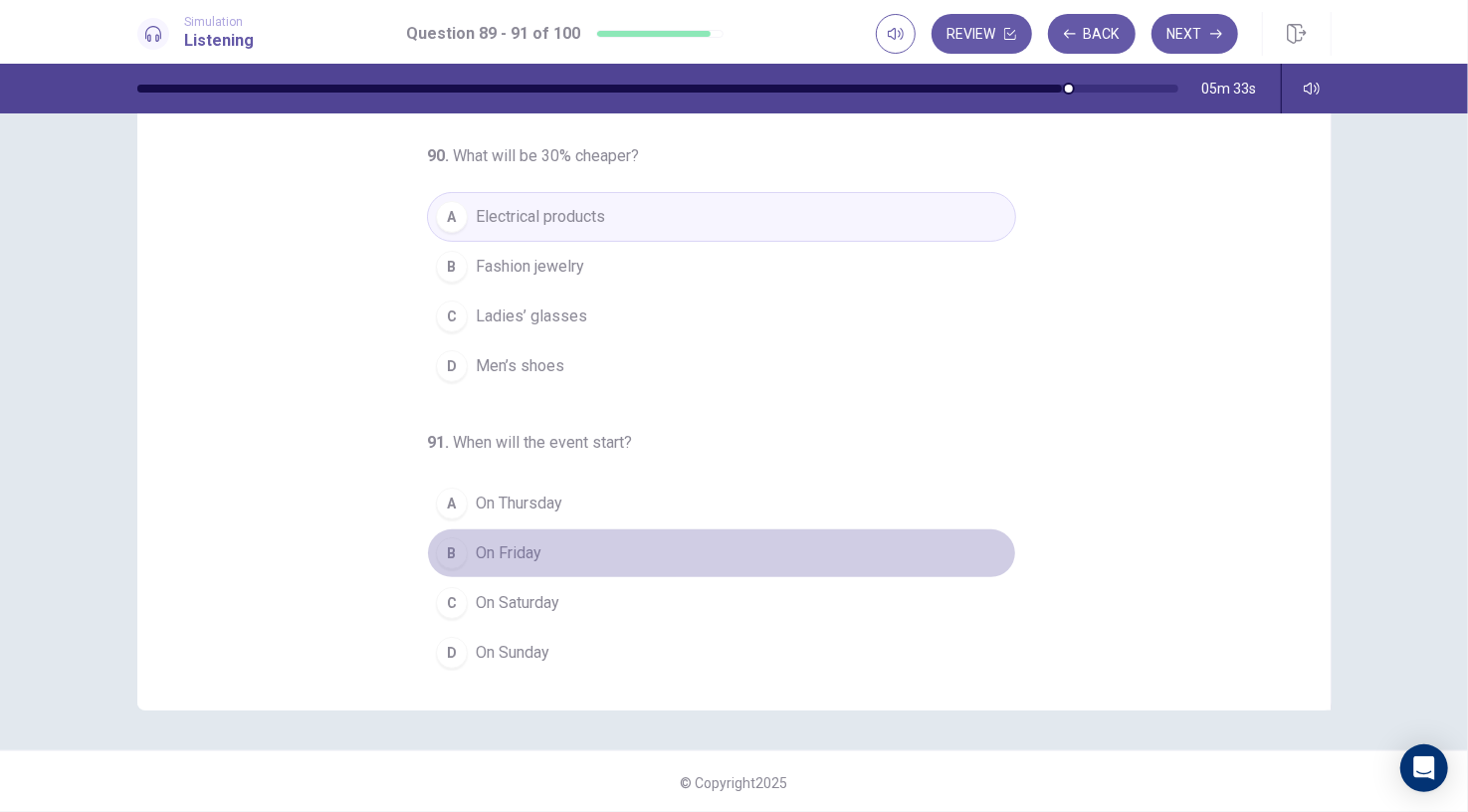 click on "B" at bounding box center (452, 553) 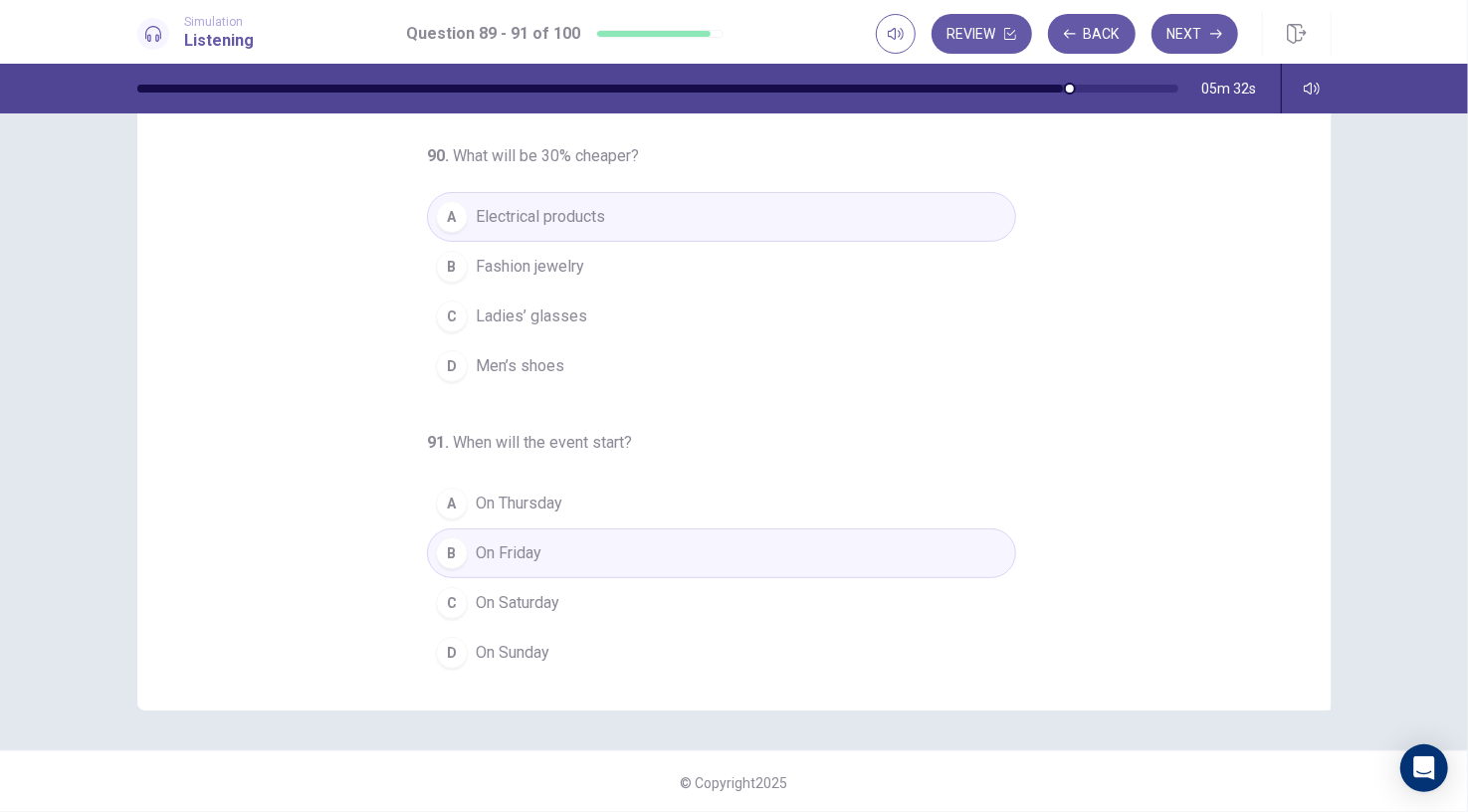 scroll, scrollTop: 0, scrollLeft: 0, axis: both 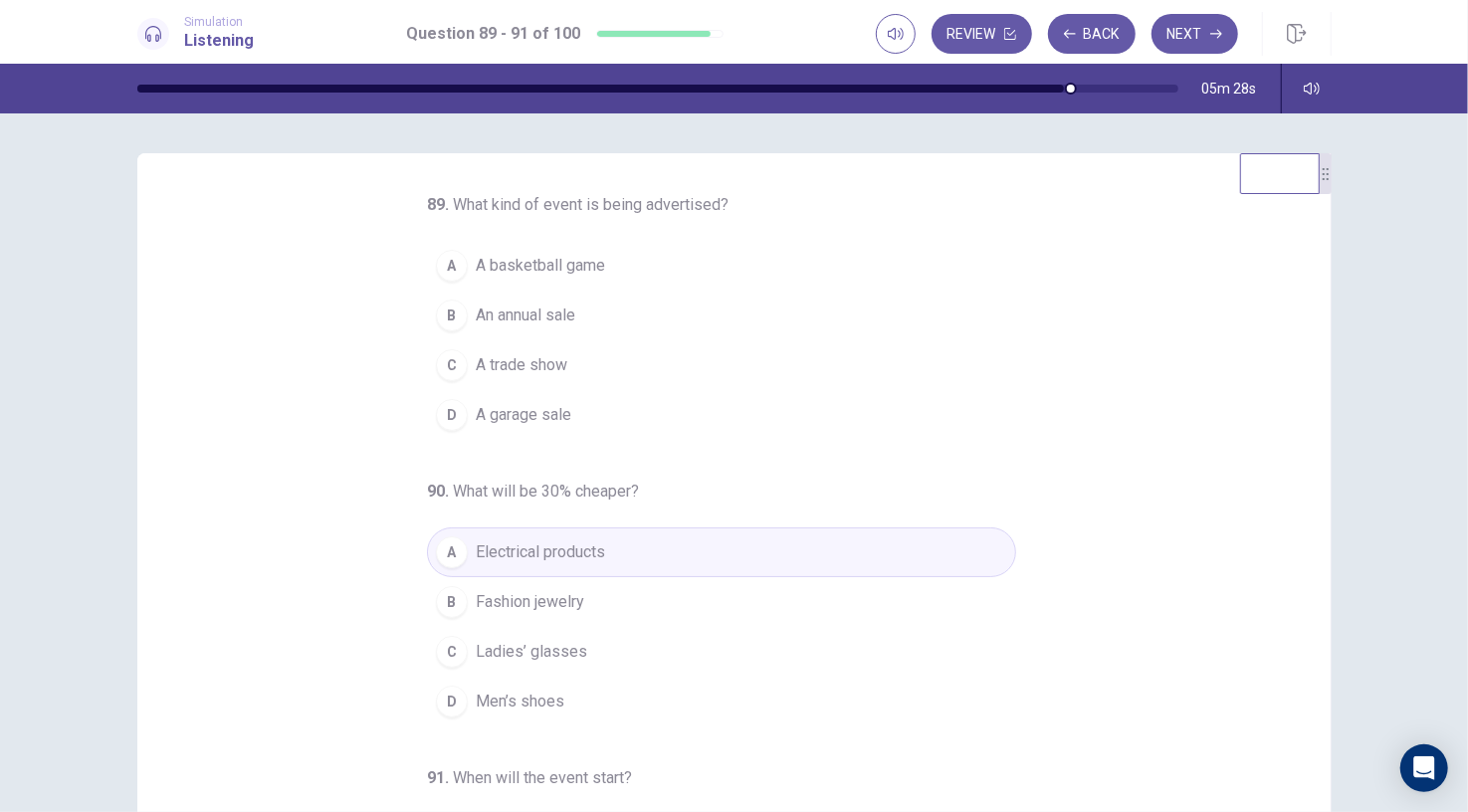 click on "An annual sale" at bounding box center [525, 315] 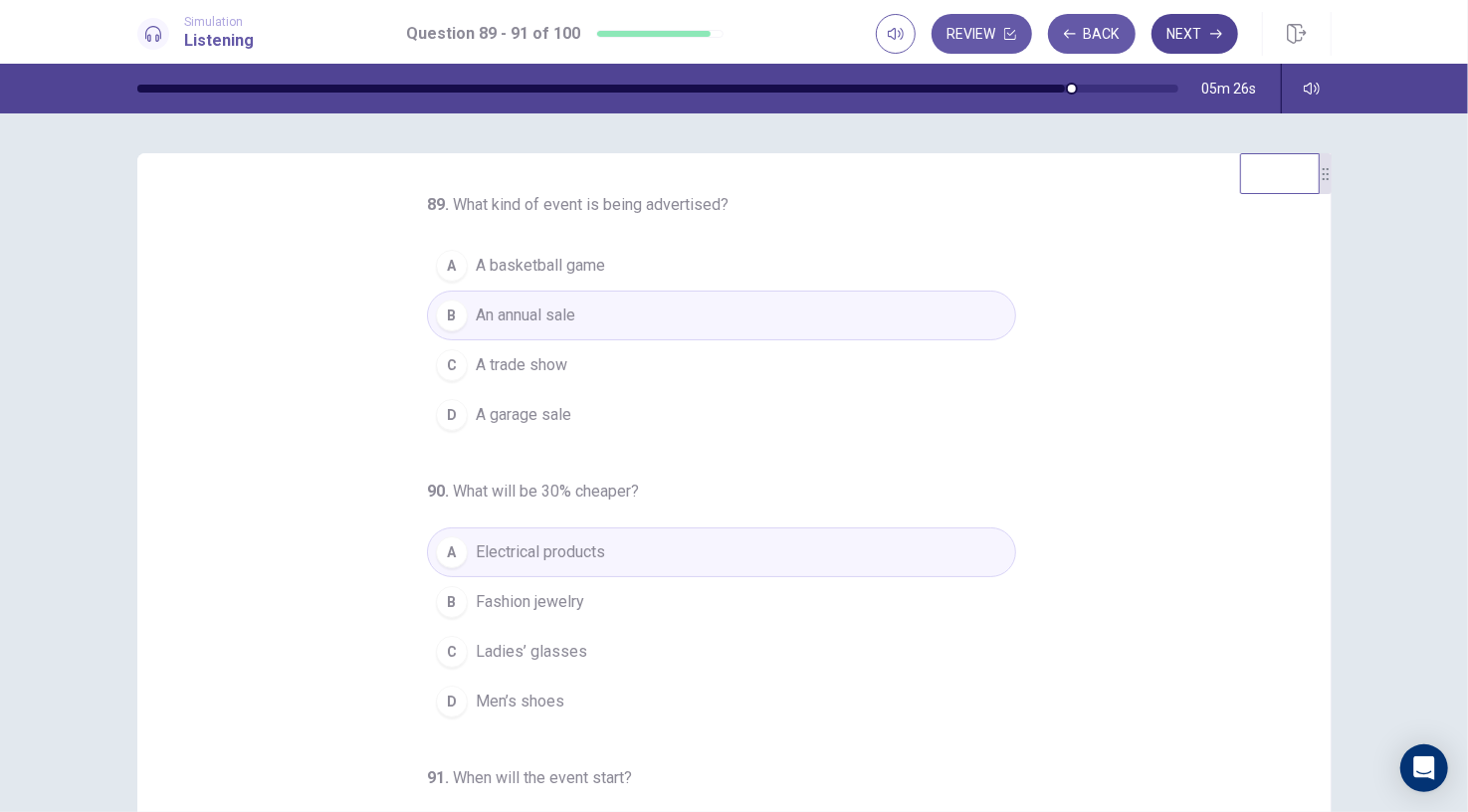 click on "Next" at bounding box center [1194, 34] 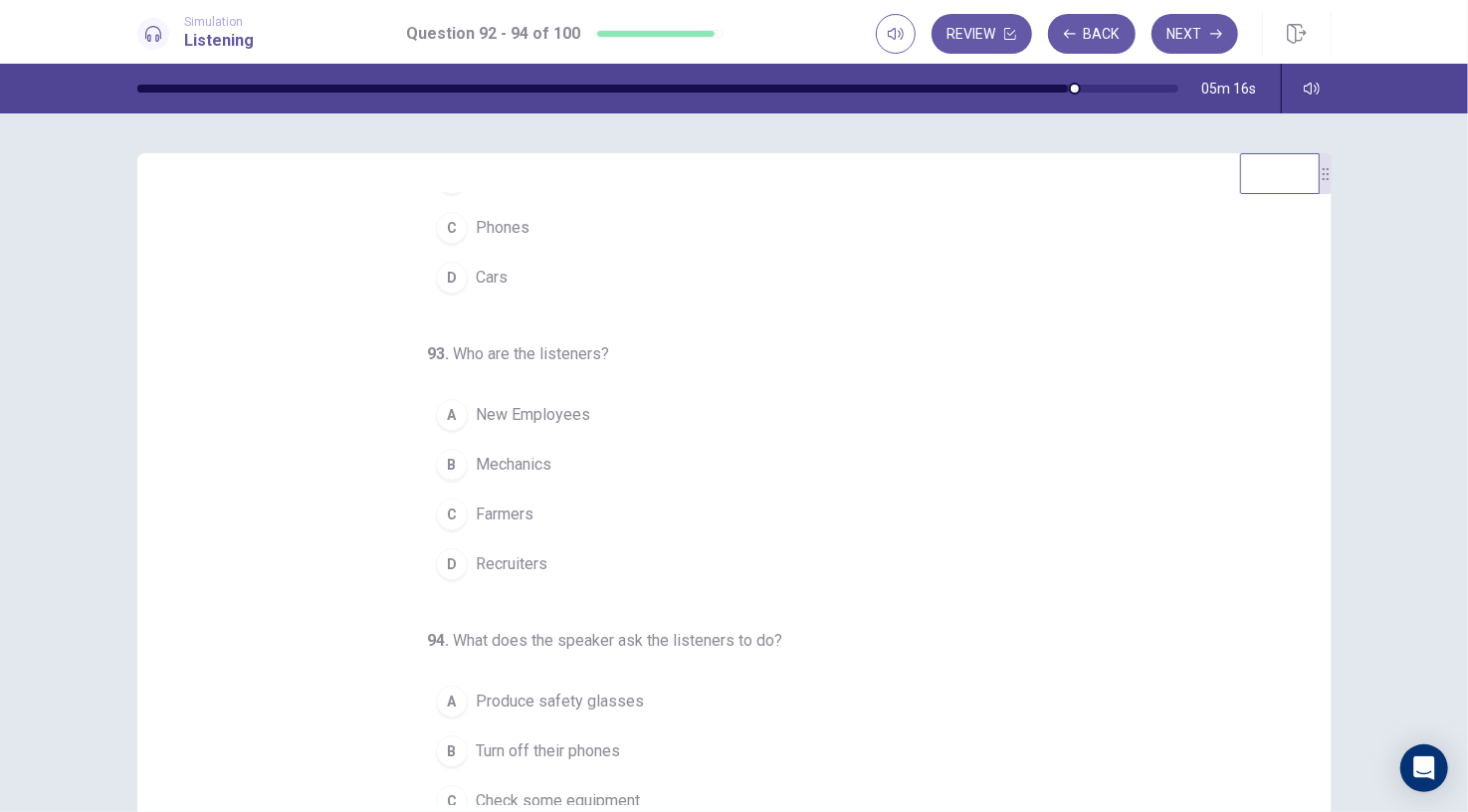 scroll, scrollTop: 201, scrollLeft: 0, axis: vertical 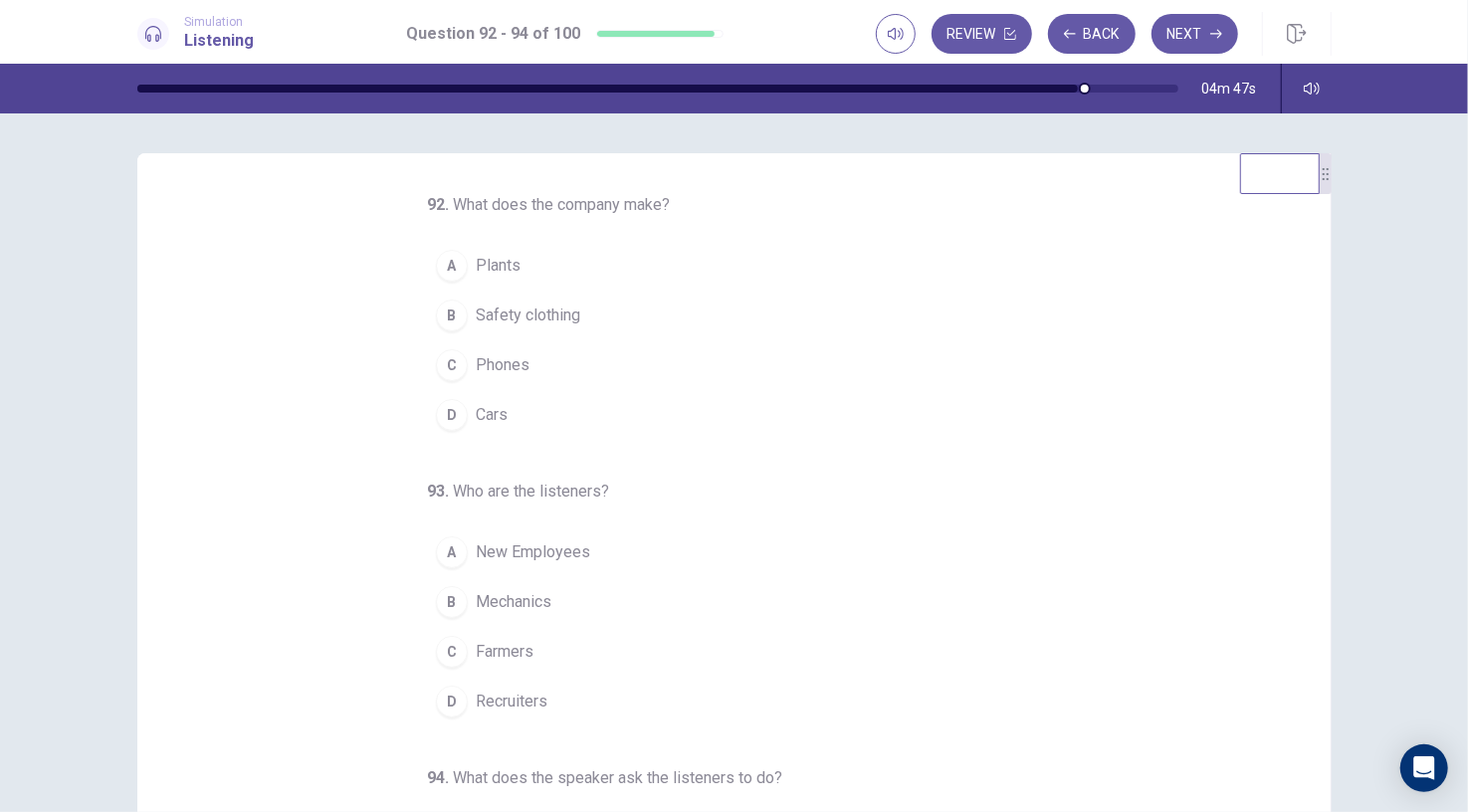 click on "Cars" at bounding box center [492, 415] 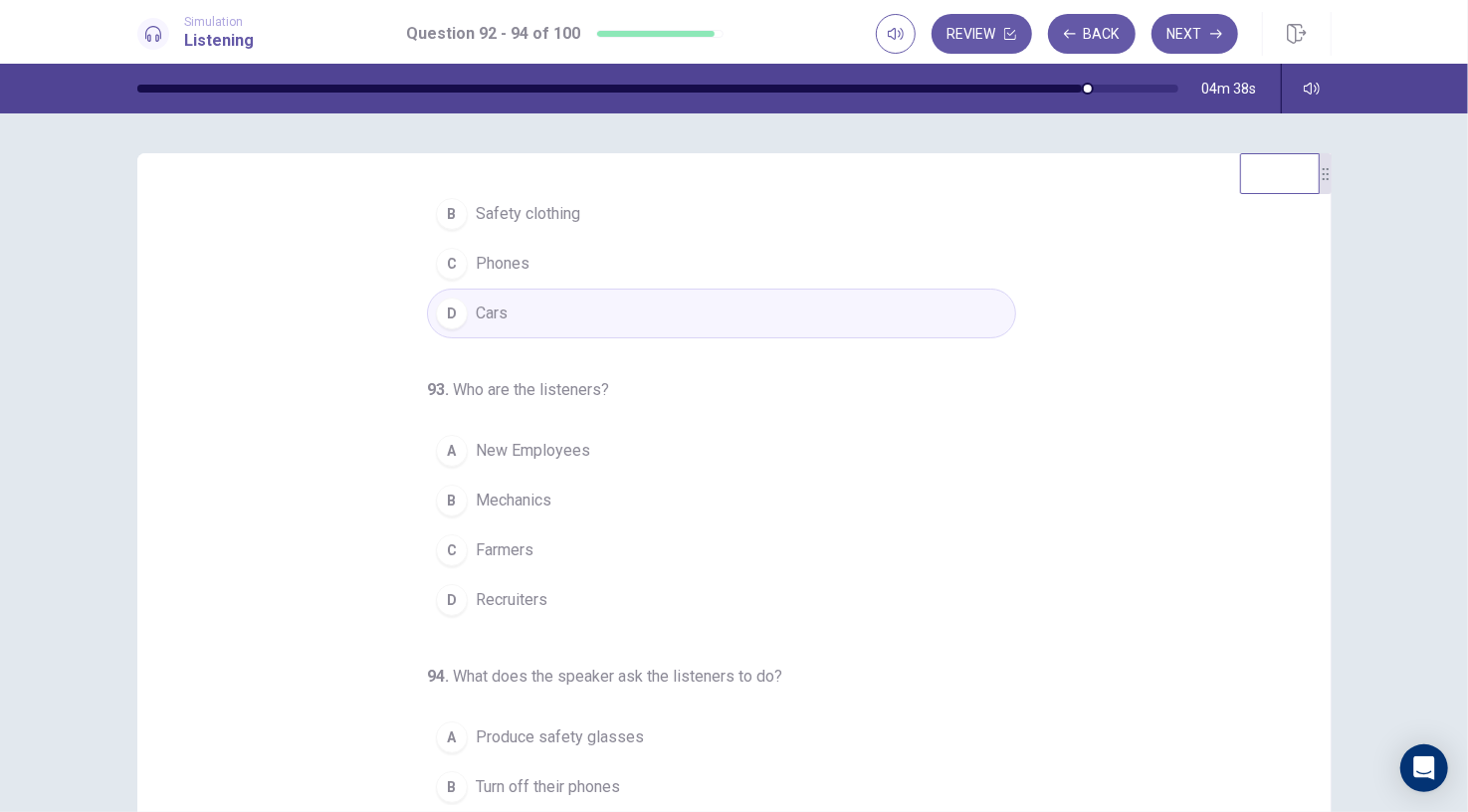 scroll, scrollTop: 99, scrollLeft: 0, axis: vertical 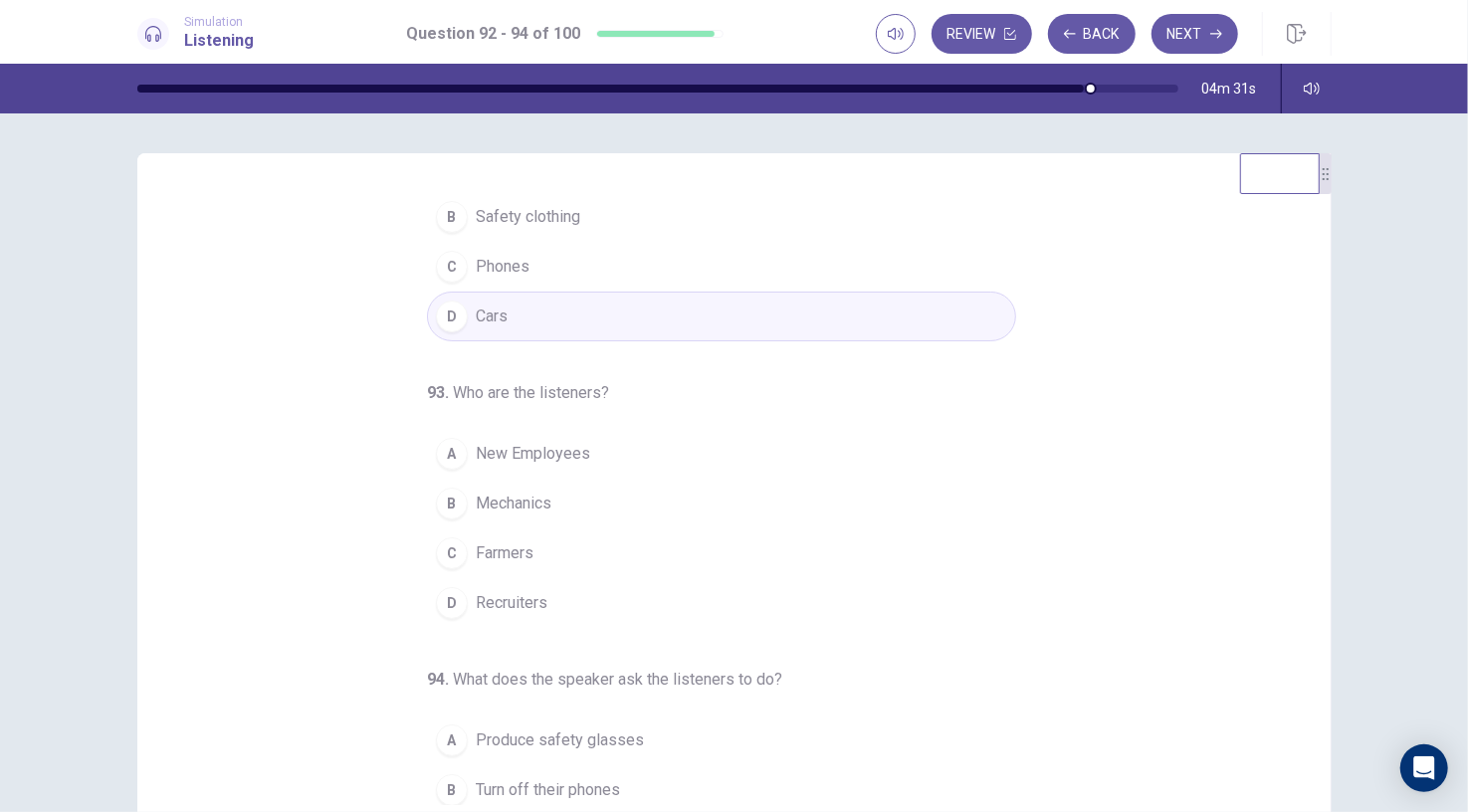 click on "Mechanics" at bounding box center [514, 504] 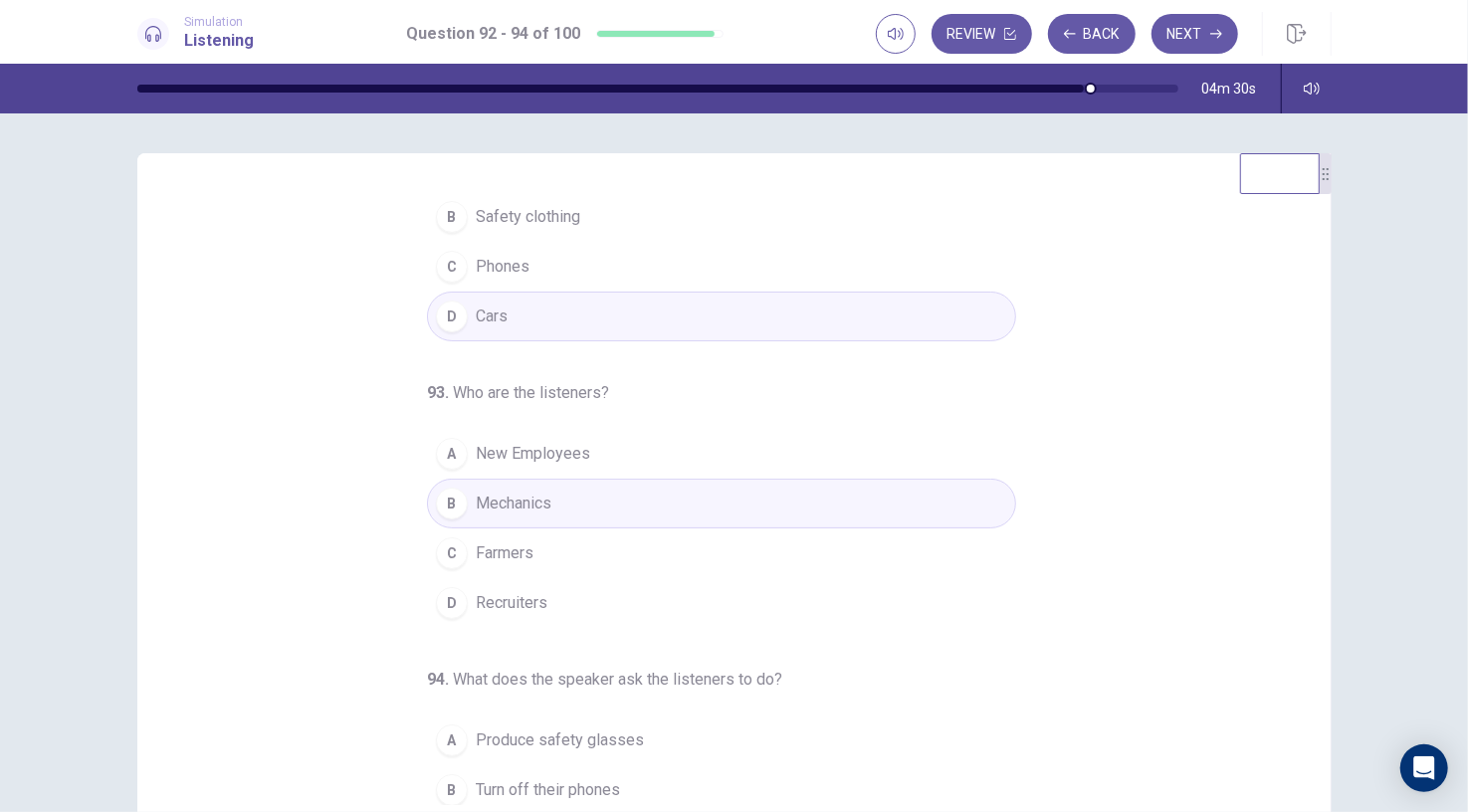scroll, scrollTop: 201, scrollLeft: 0, axis: vertical 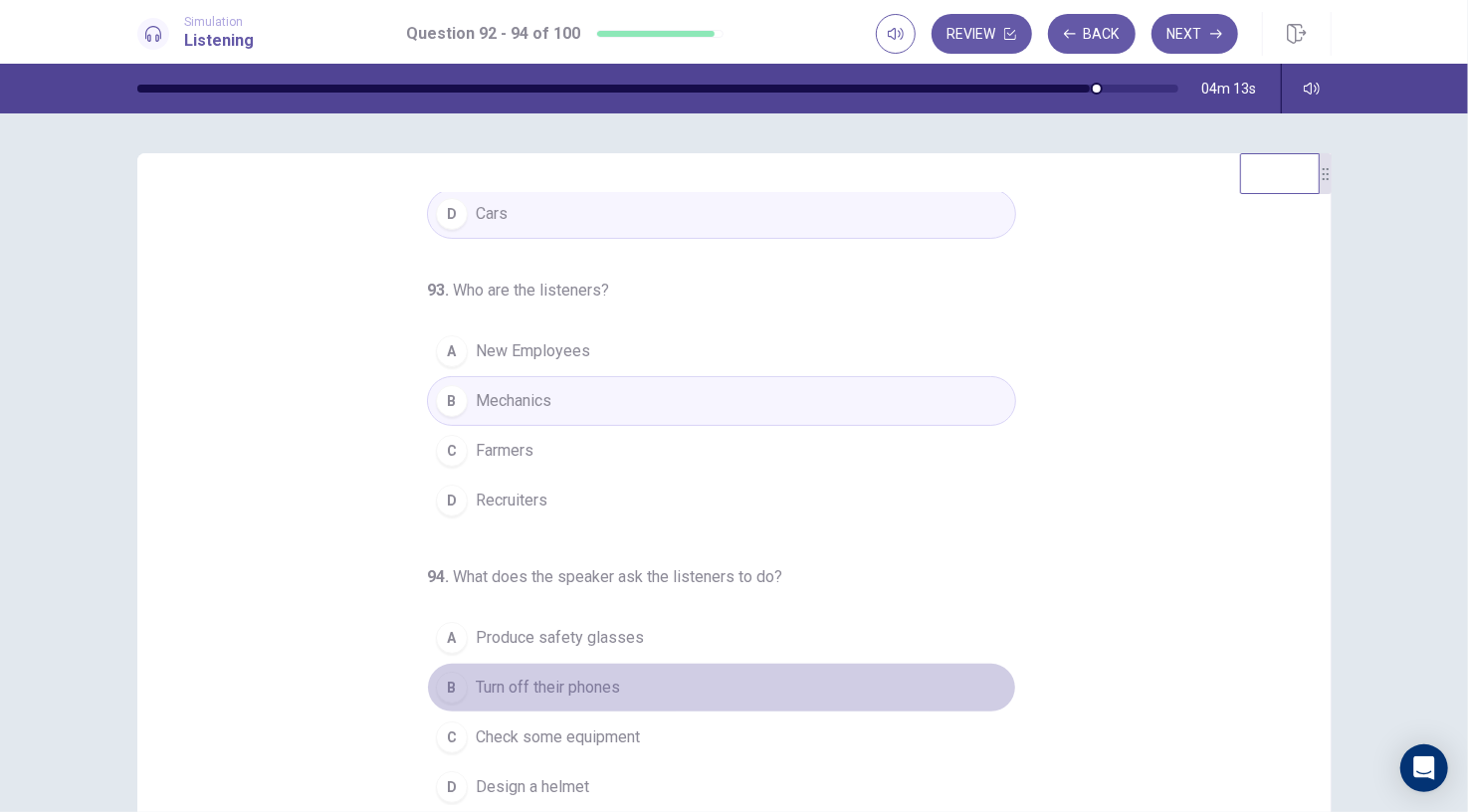 click on "Turn off their phones" at bounding box center (547, 688) 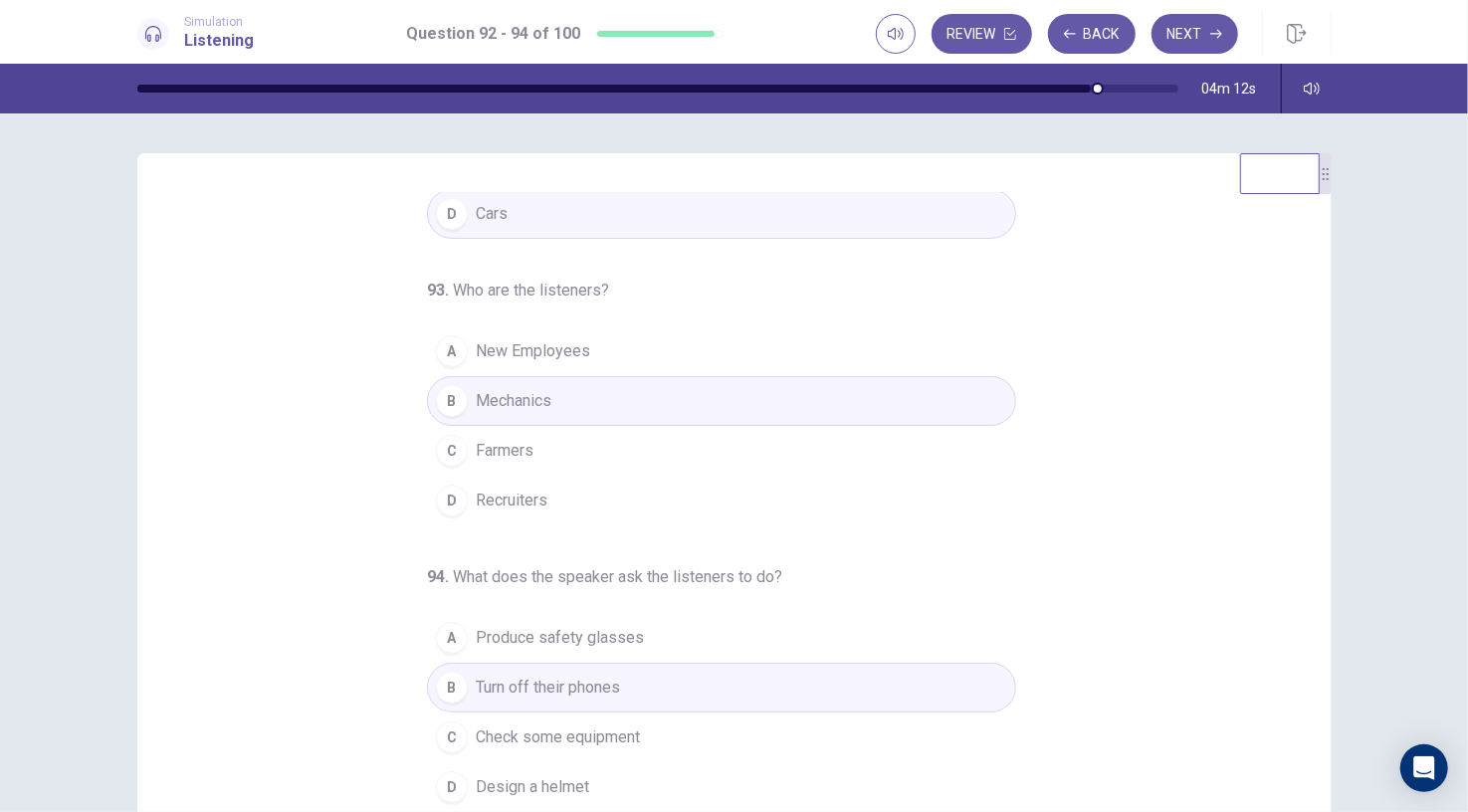 scroll, scrollTop: 0, scrollLeft: 0, axis: both 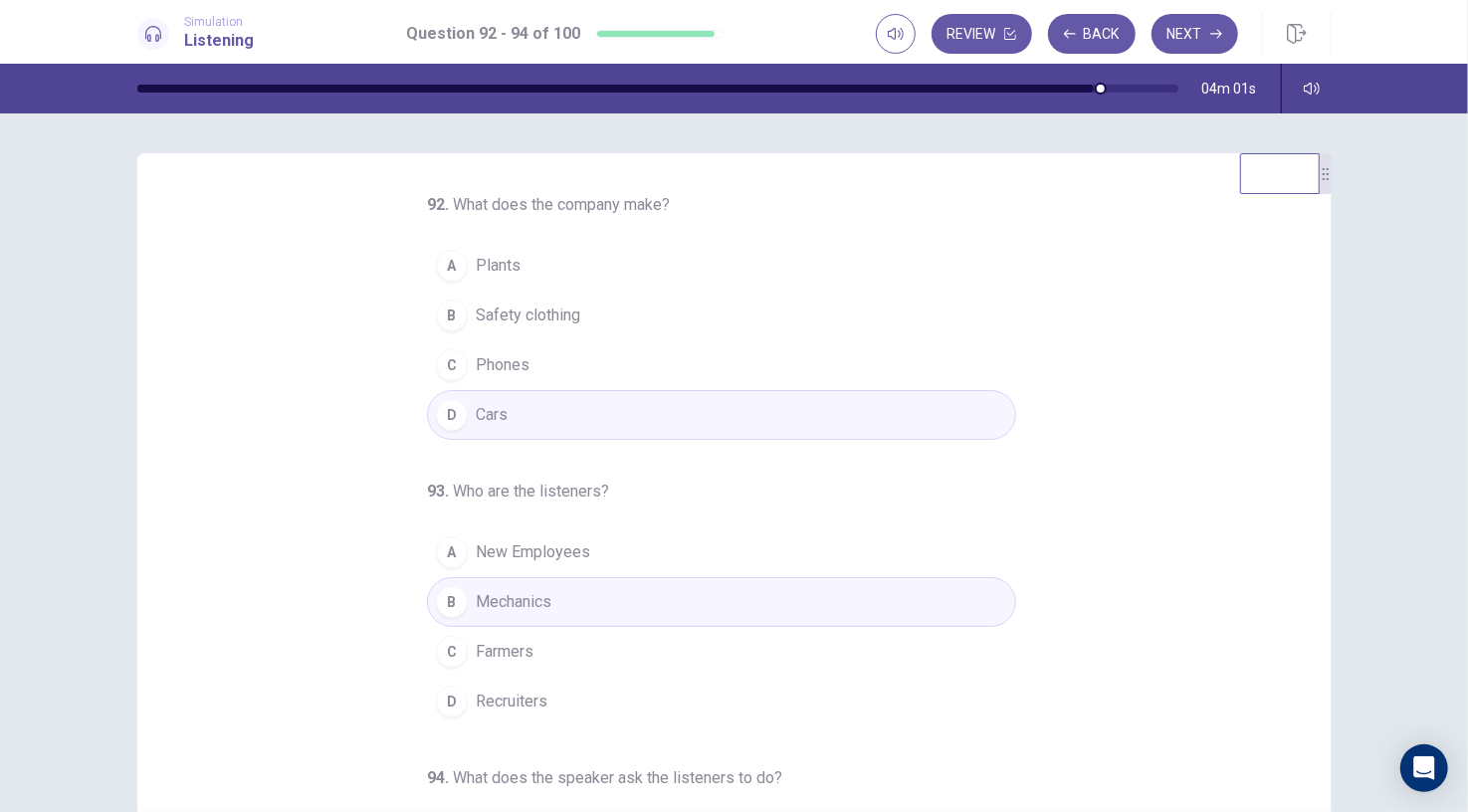drag, startPoint x: 1206, startPoint y: 30, endPoint x: 822, endPoint y: 717, distance: 787.036 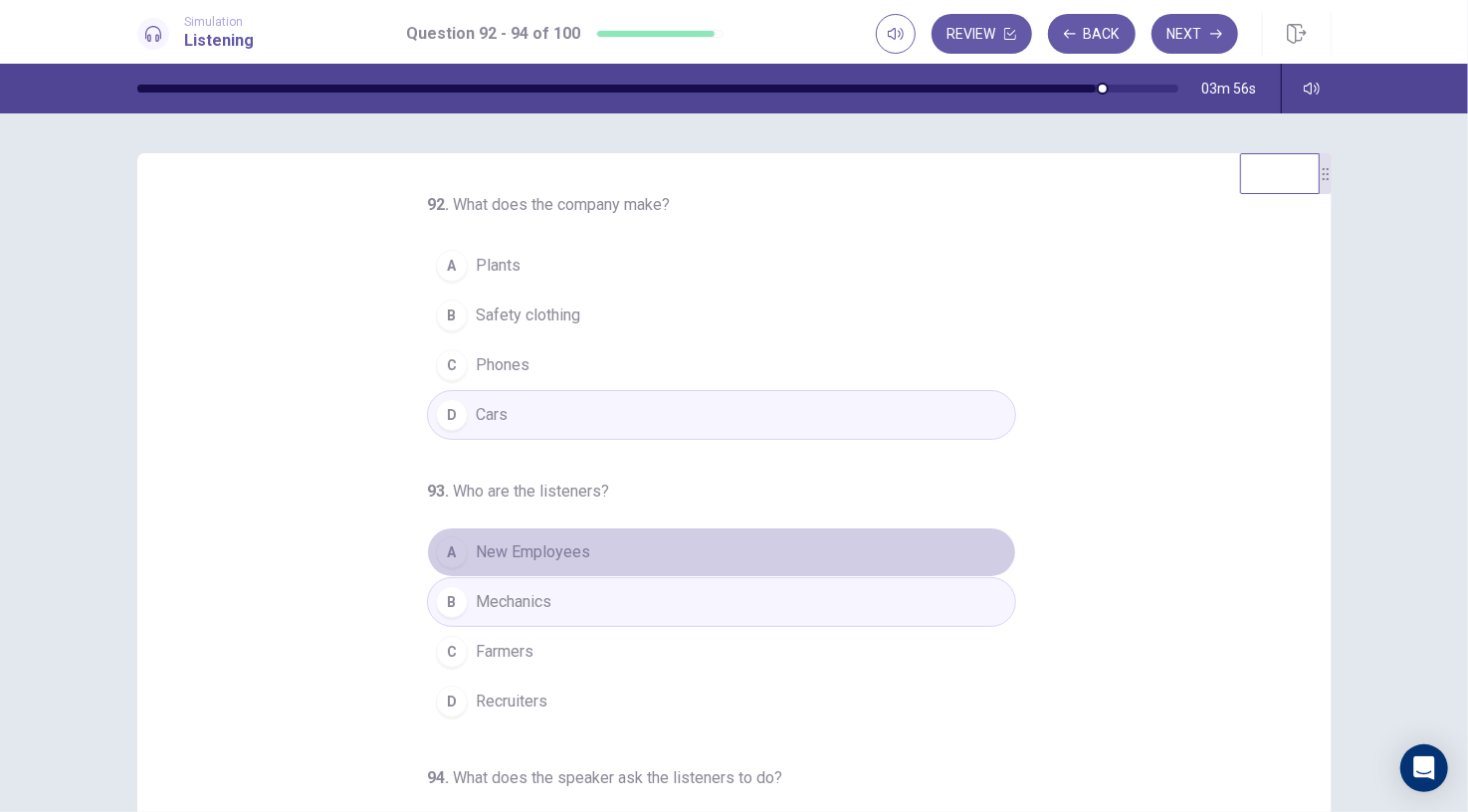 click on "New Employees" at bounding box center (532, 552) 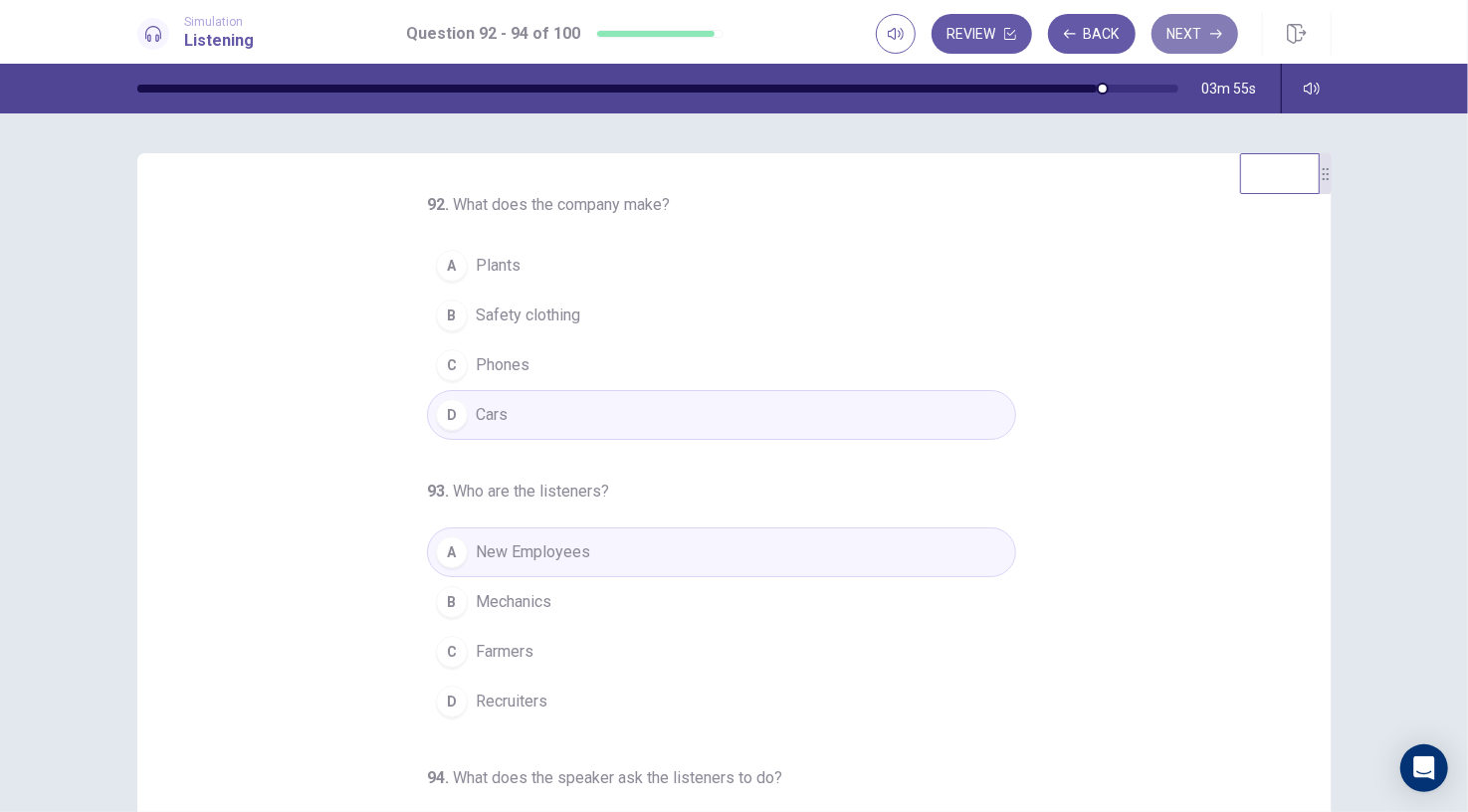 click 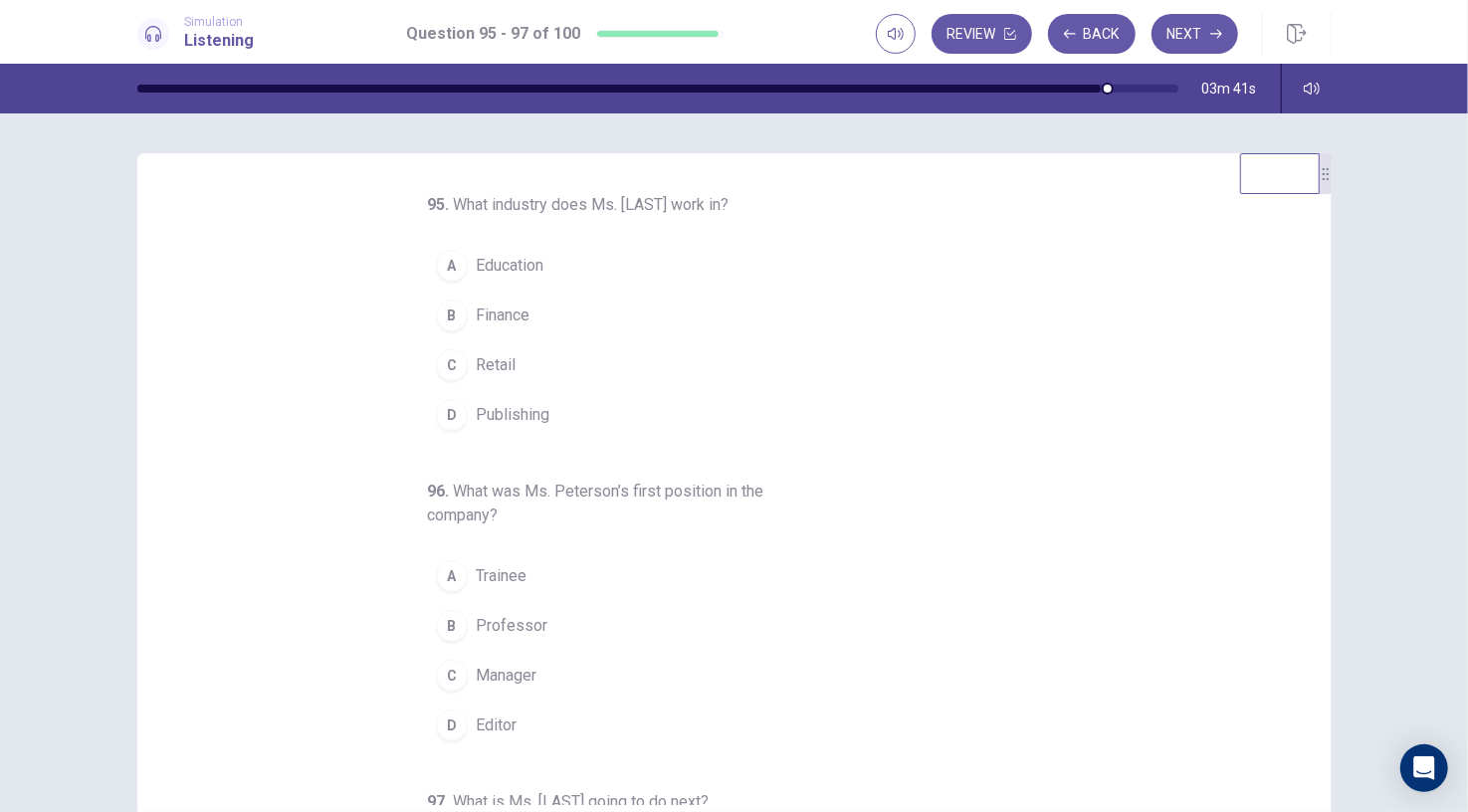 scroll, scrollTop: 226, scrollLeft: 0, axis: vertical 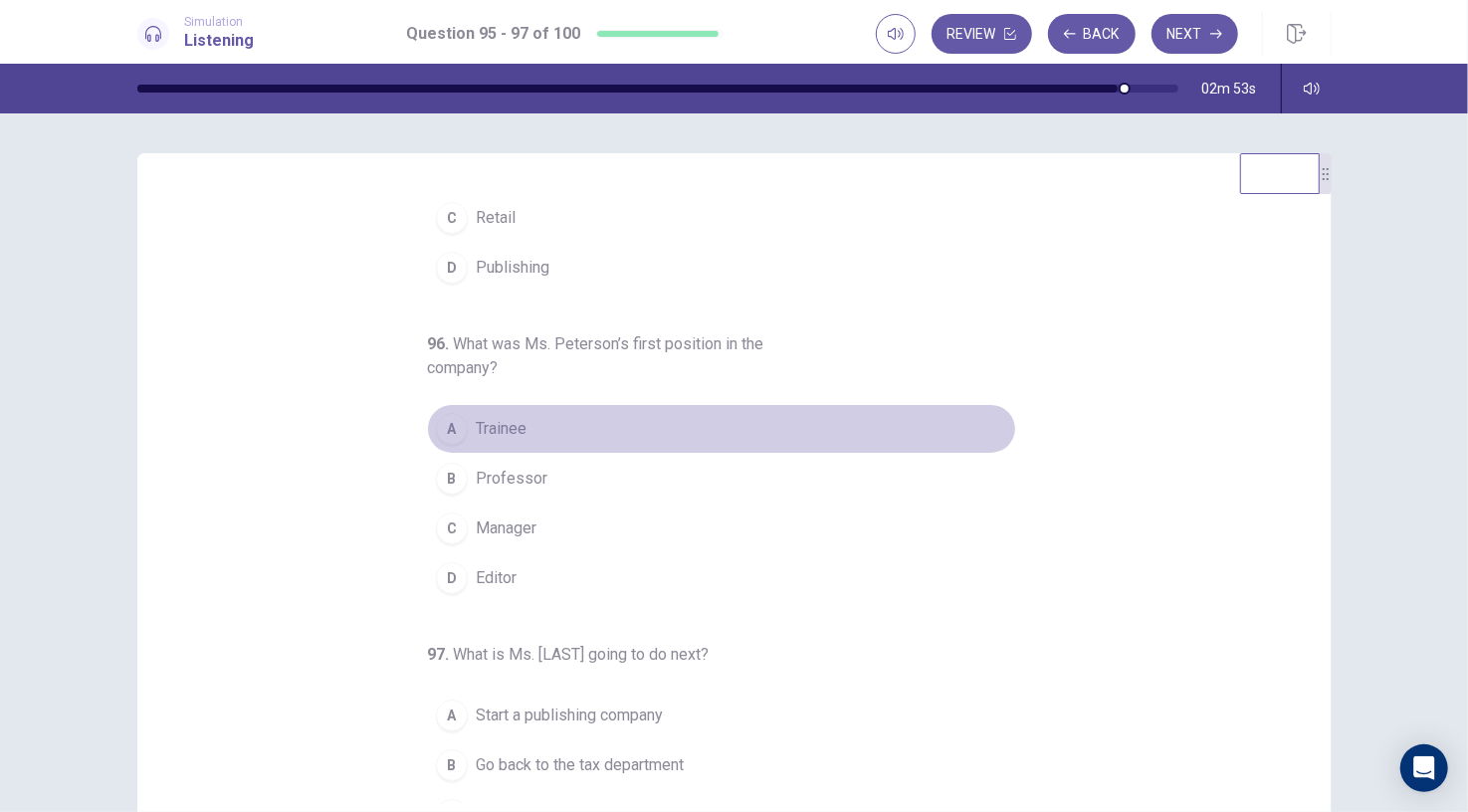 click on "Trainee" at bounding box center [501, 429] 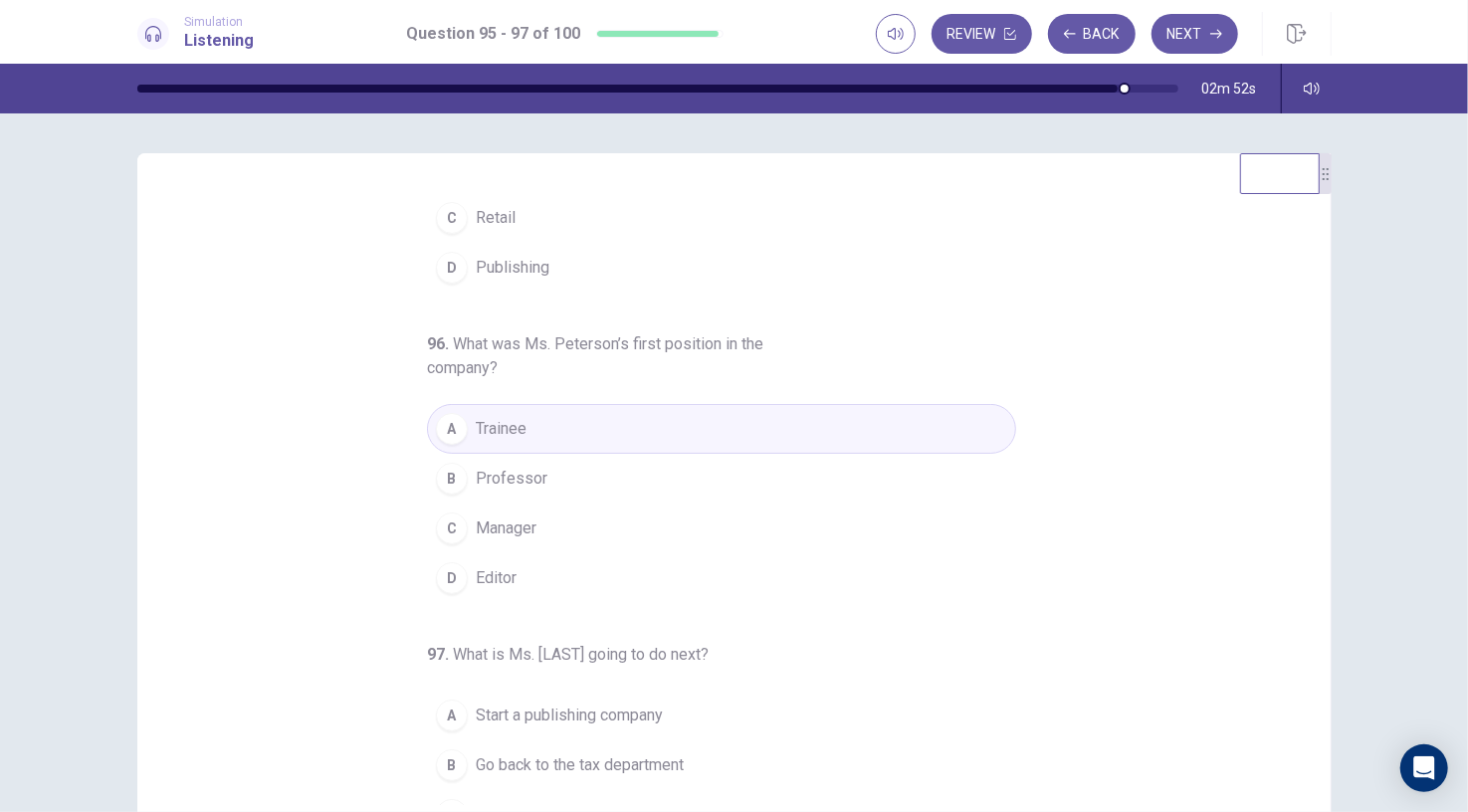 scroll, scrollTop: 226, scrollLeft: 0, axis: vertical 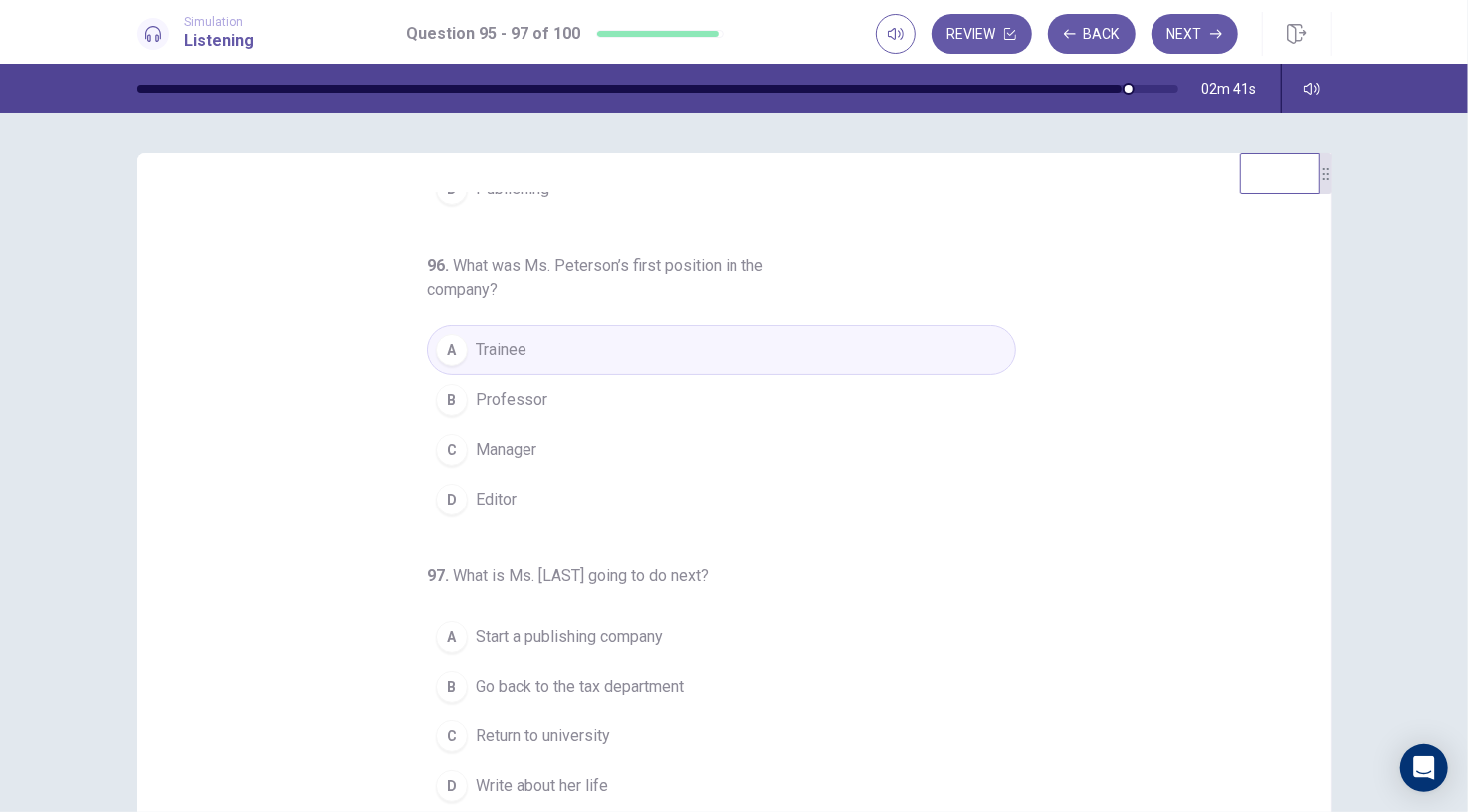 click on "Go back to the tax department" at bounding box center (579, 687) 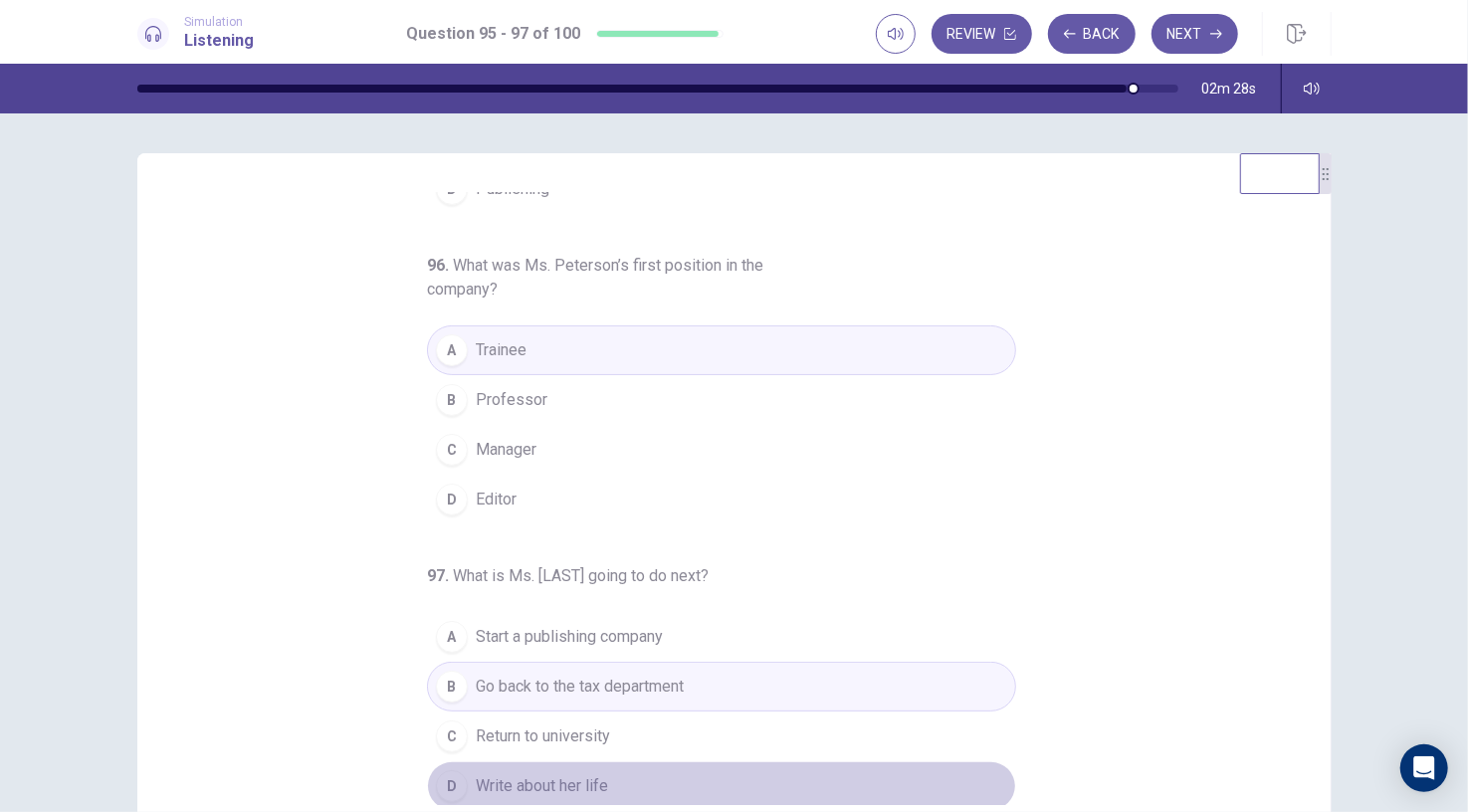 click on "Write about her life" at bounding box center (541, 786) 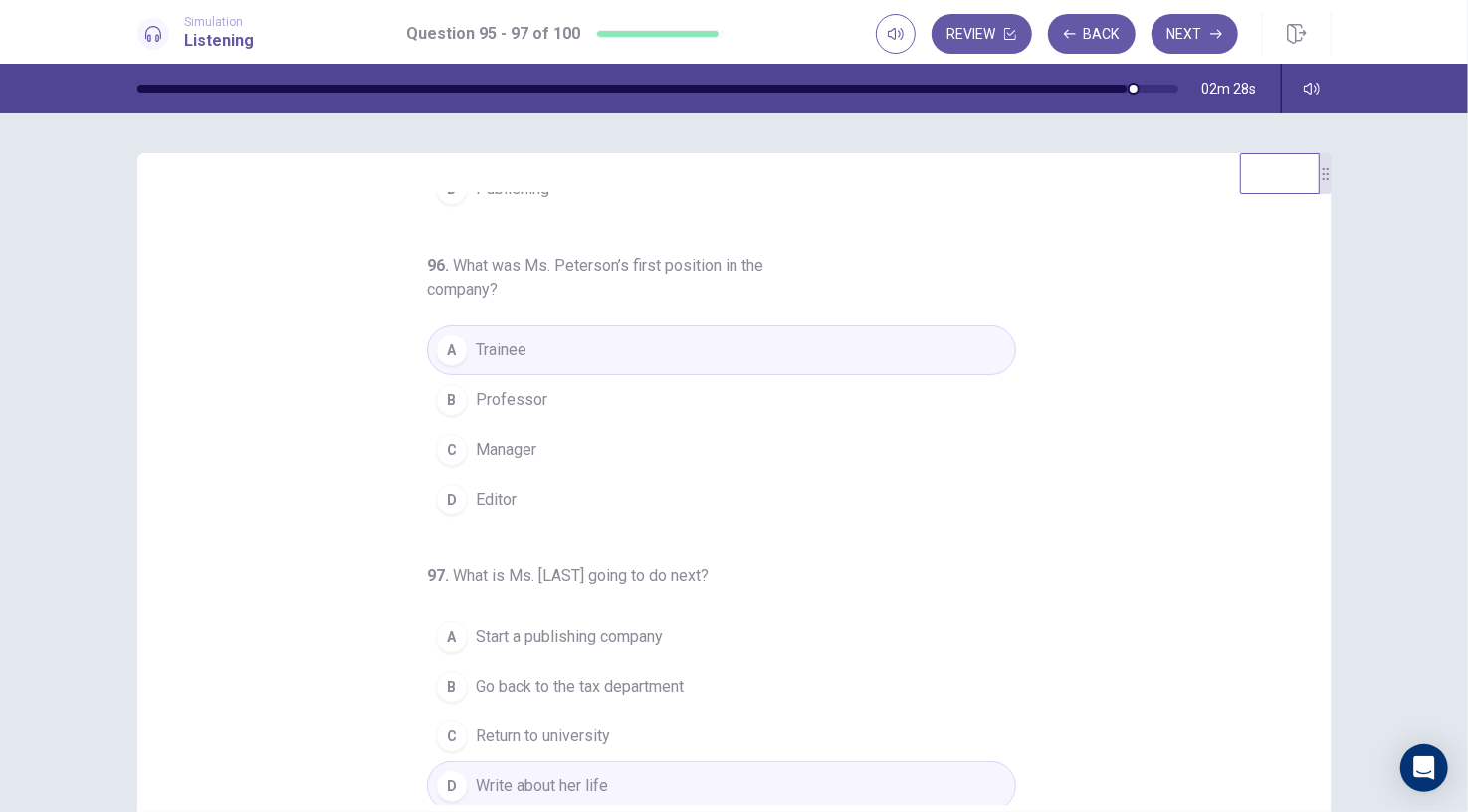 scroll, scrollTop: 0, scrollLeft: 0, axis: both 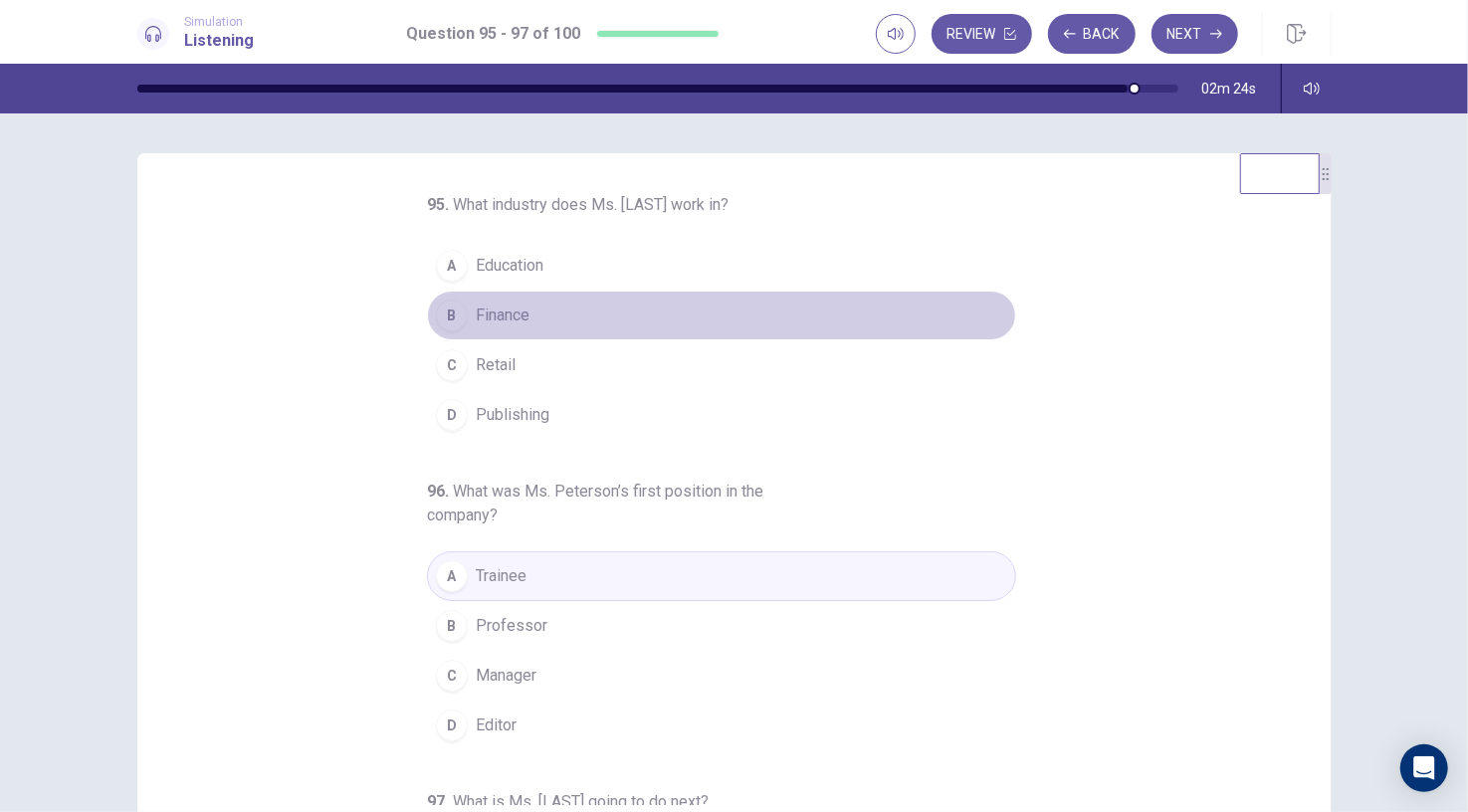 click on "Finance" at bounding box center [503, 315] 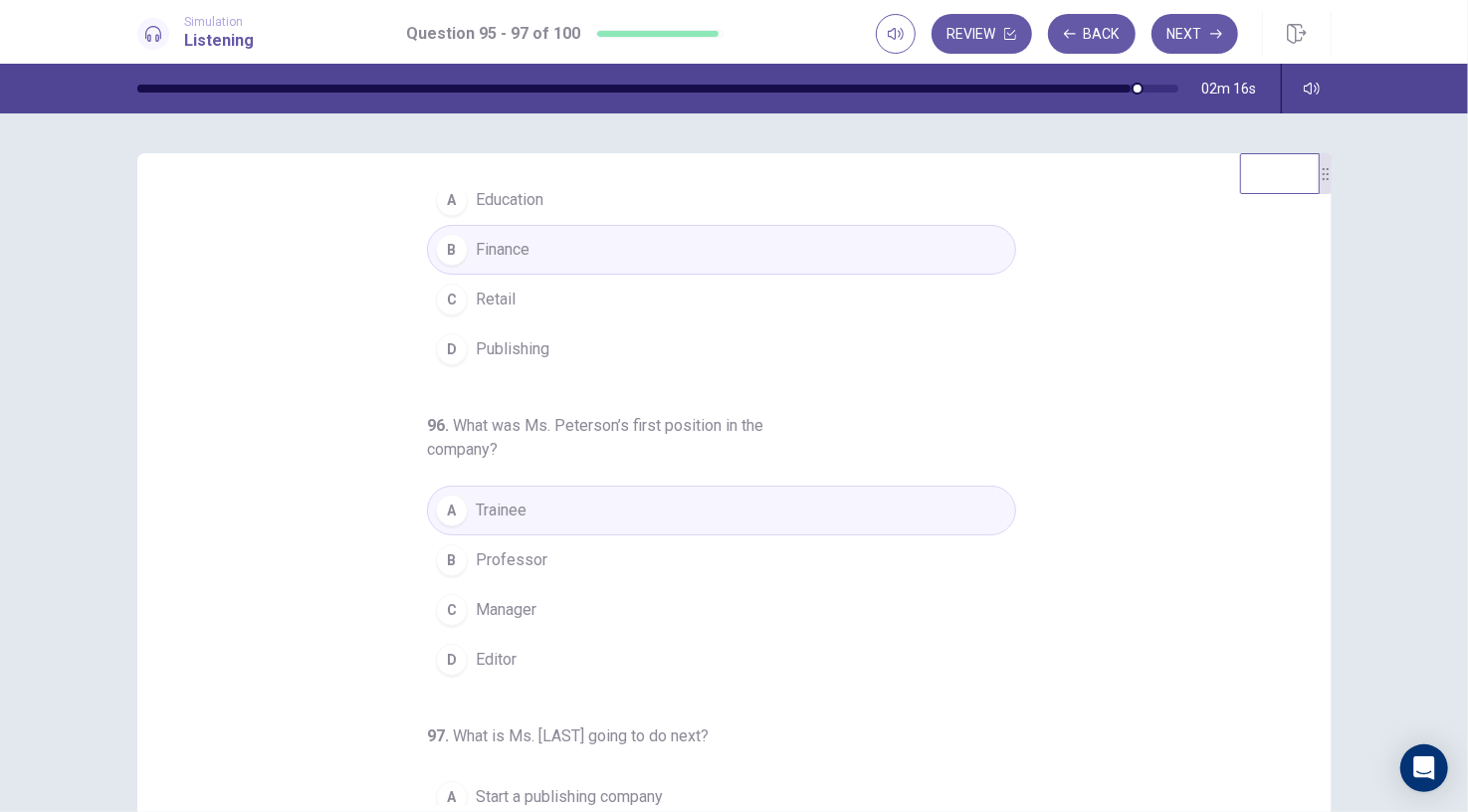 scroll, scrollTop: 49, scrollLeft: 0, axis: vertical 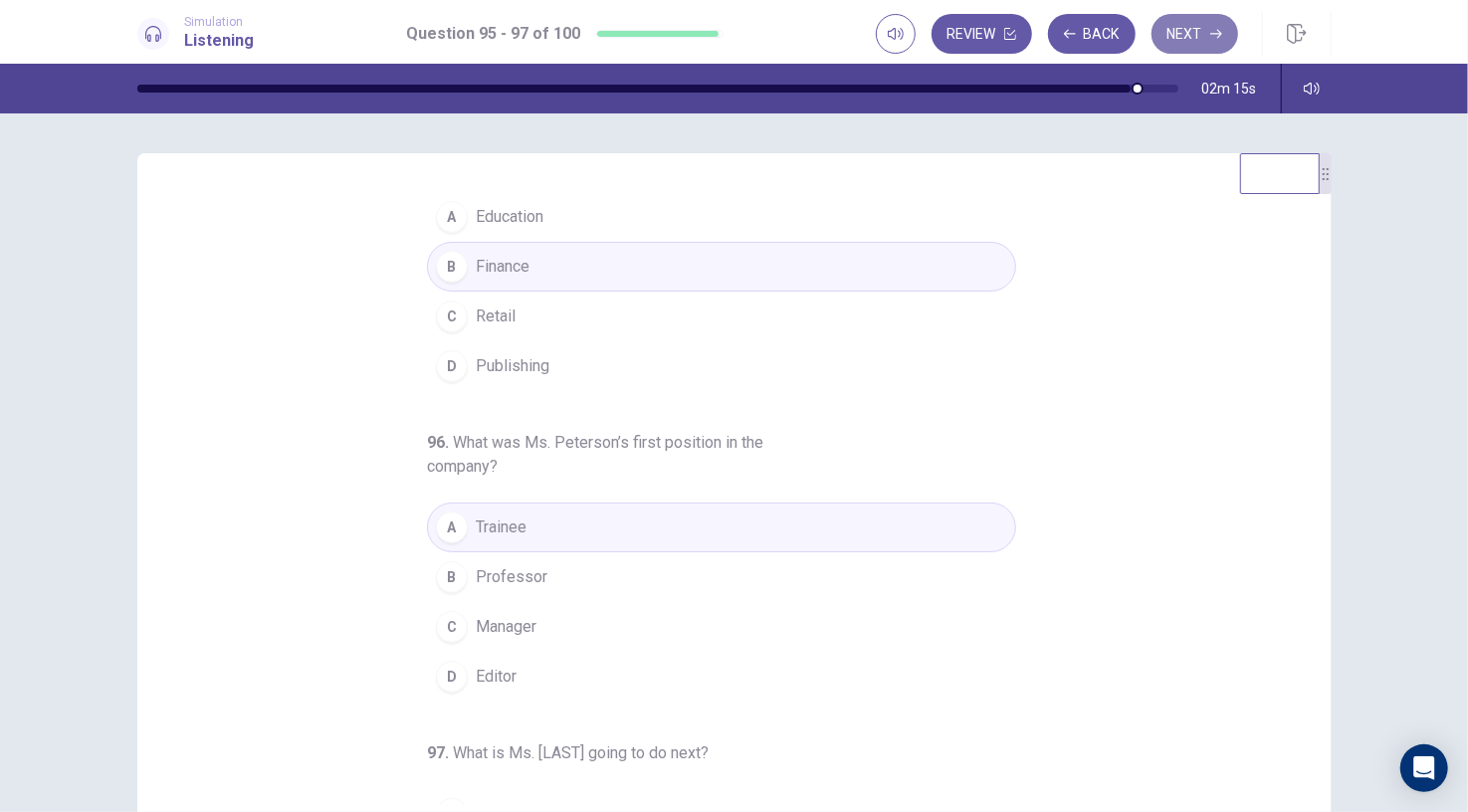click on "Next" at bounding box center [1194, 34] 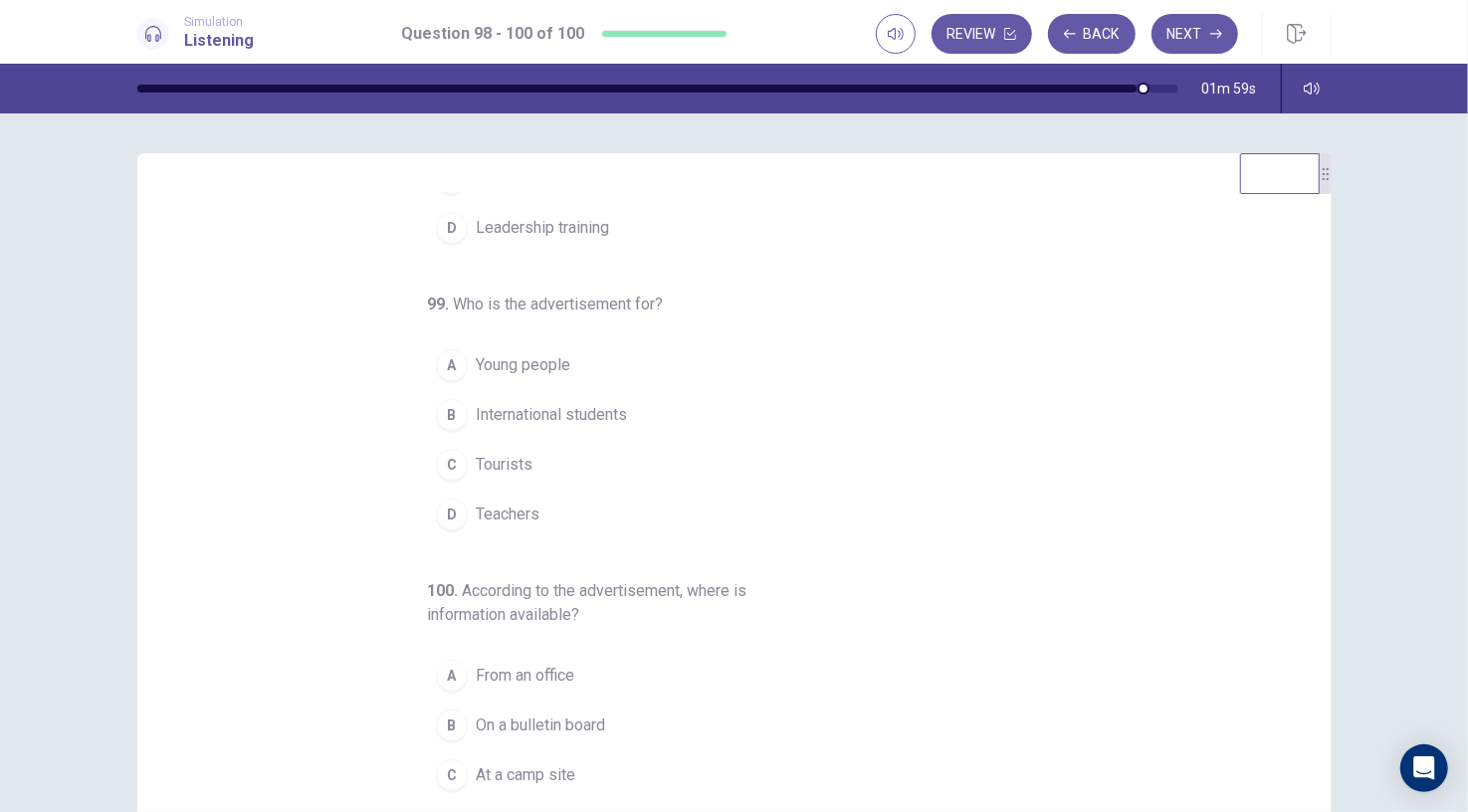 scroll, scrollTop: 226, scrollLeft: 0, axis: vertical 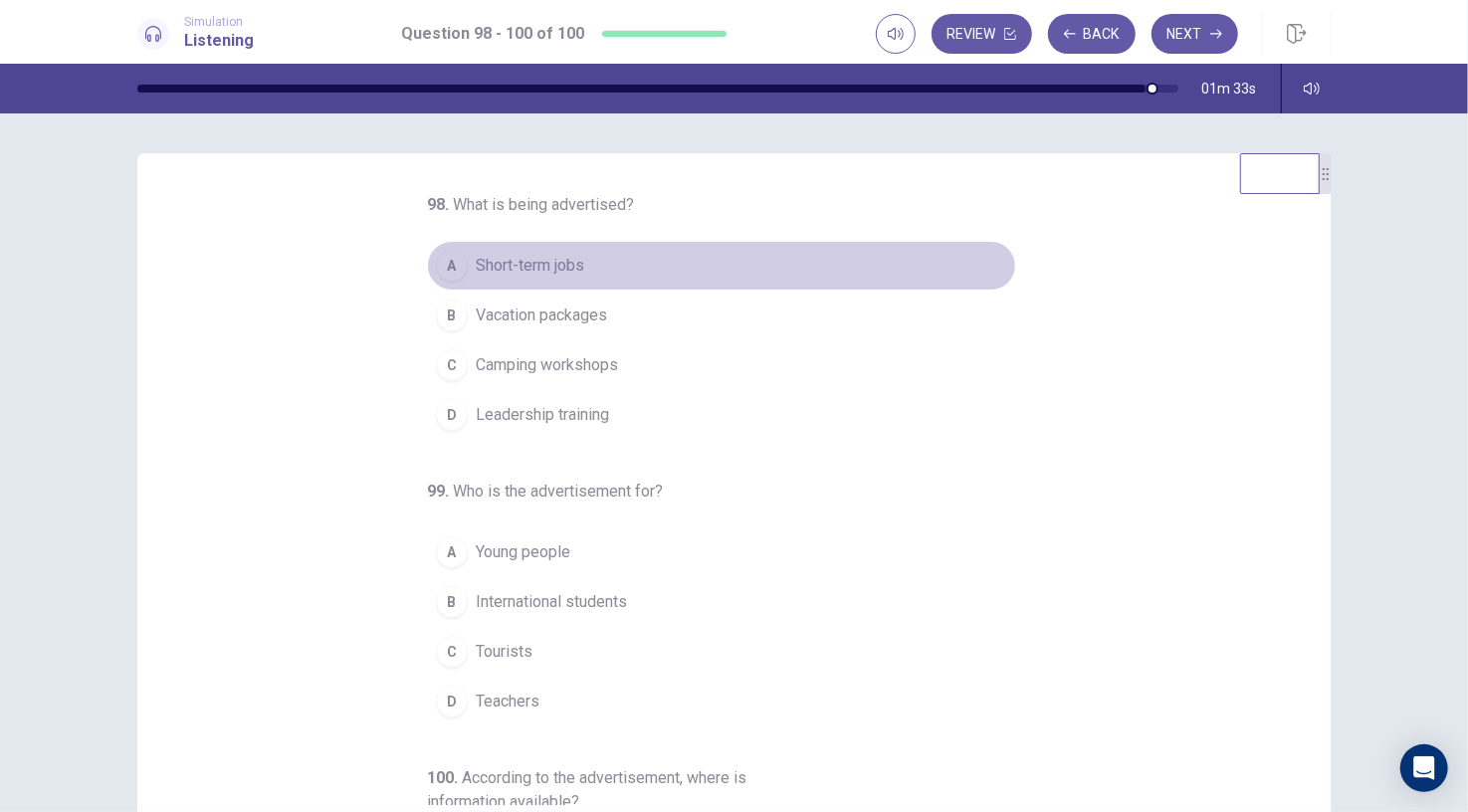 click on "Short-term jobs" at bounding box center (529, 266) 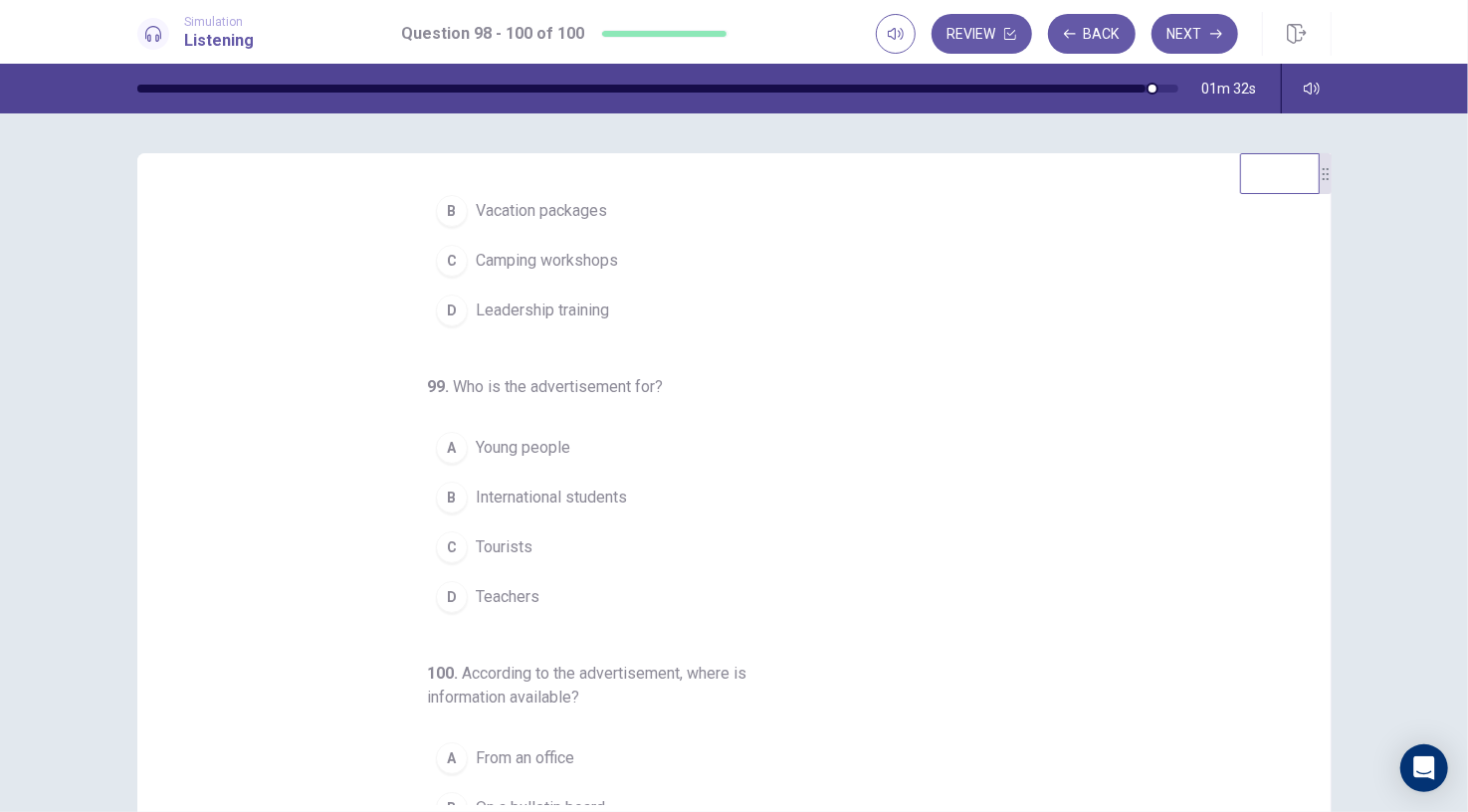 scroll, scrollTop: 104, scrollLeft: 0, axis: vertical 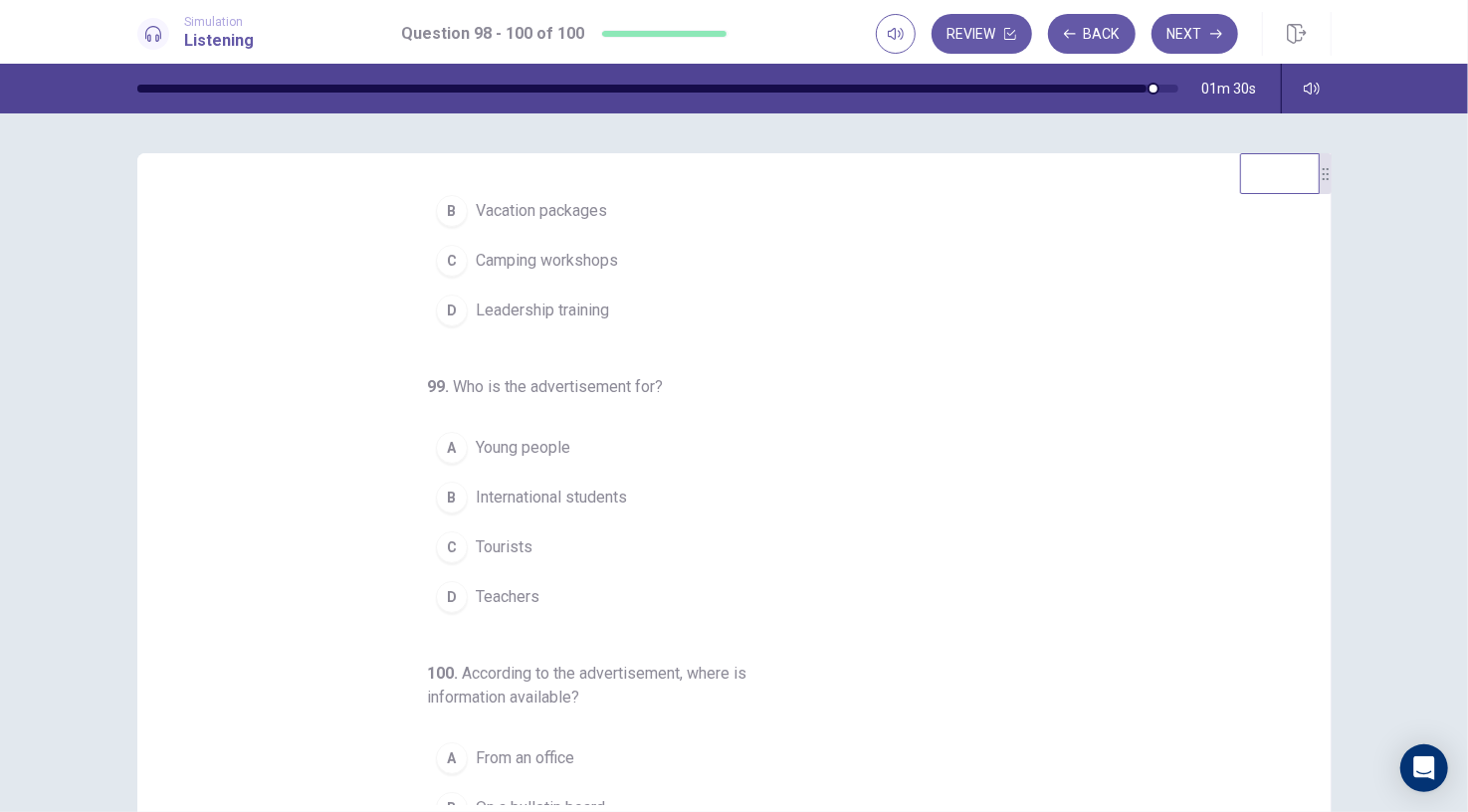 click on "Young people" at bounding box center (523, 448) 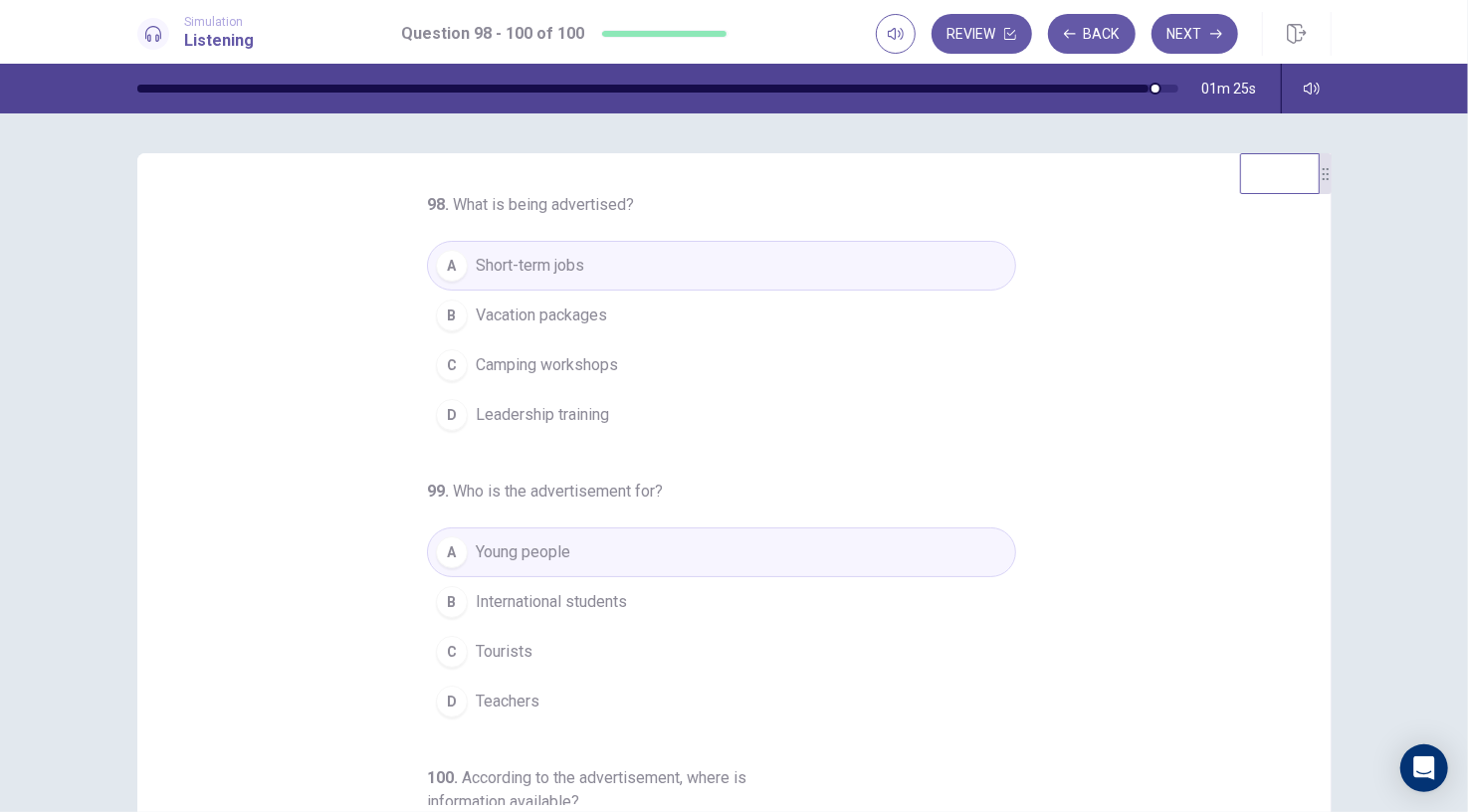 scroll, scrollTop: 226, scrollLeft: 0, axis: vertical 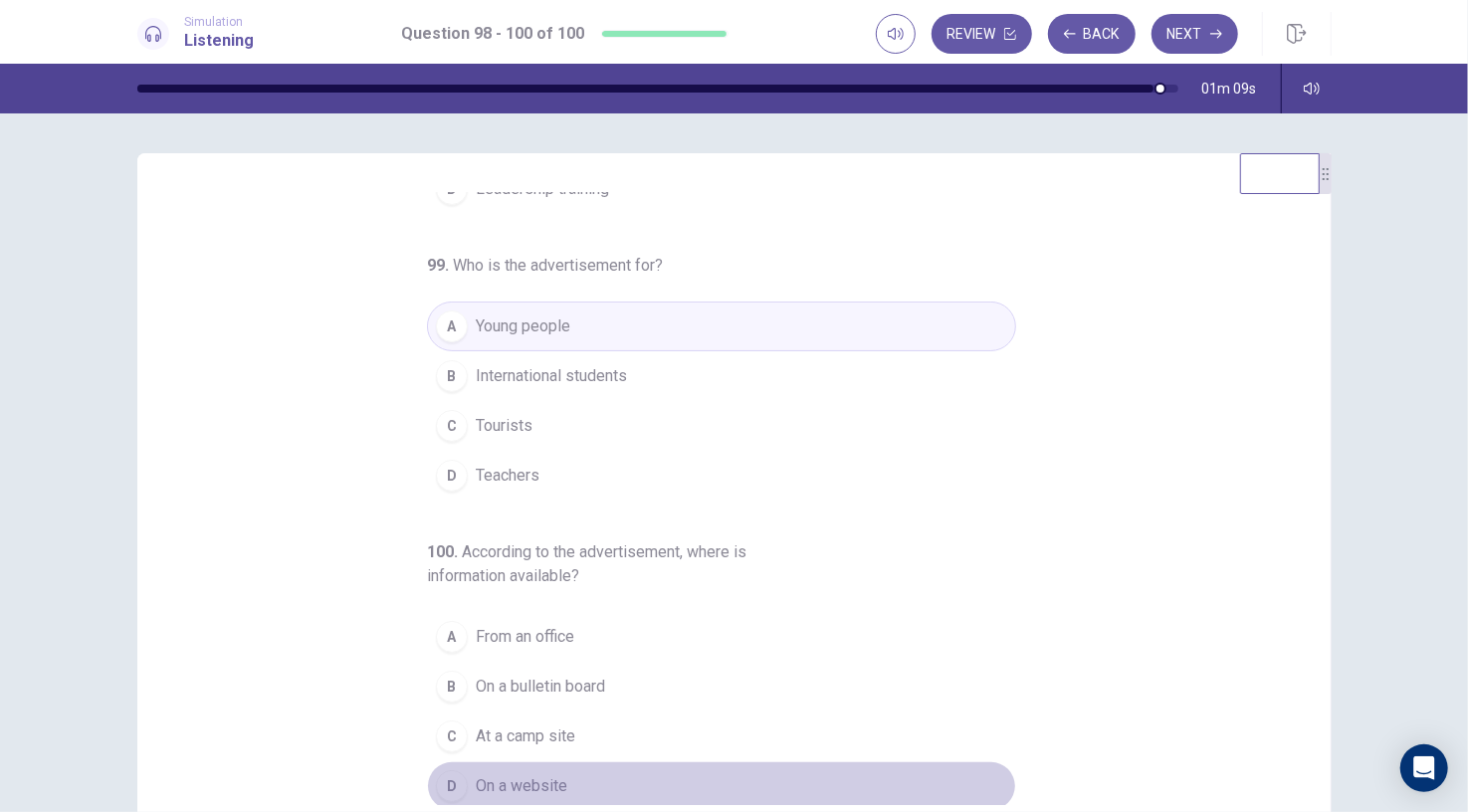 click on "On a website" at bounding box center (522, 786) 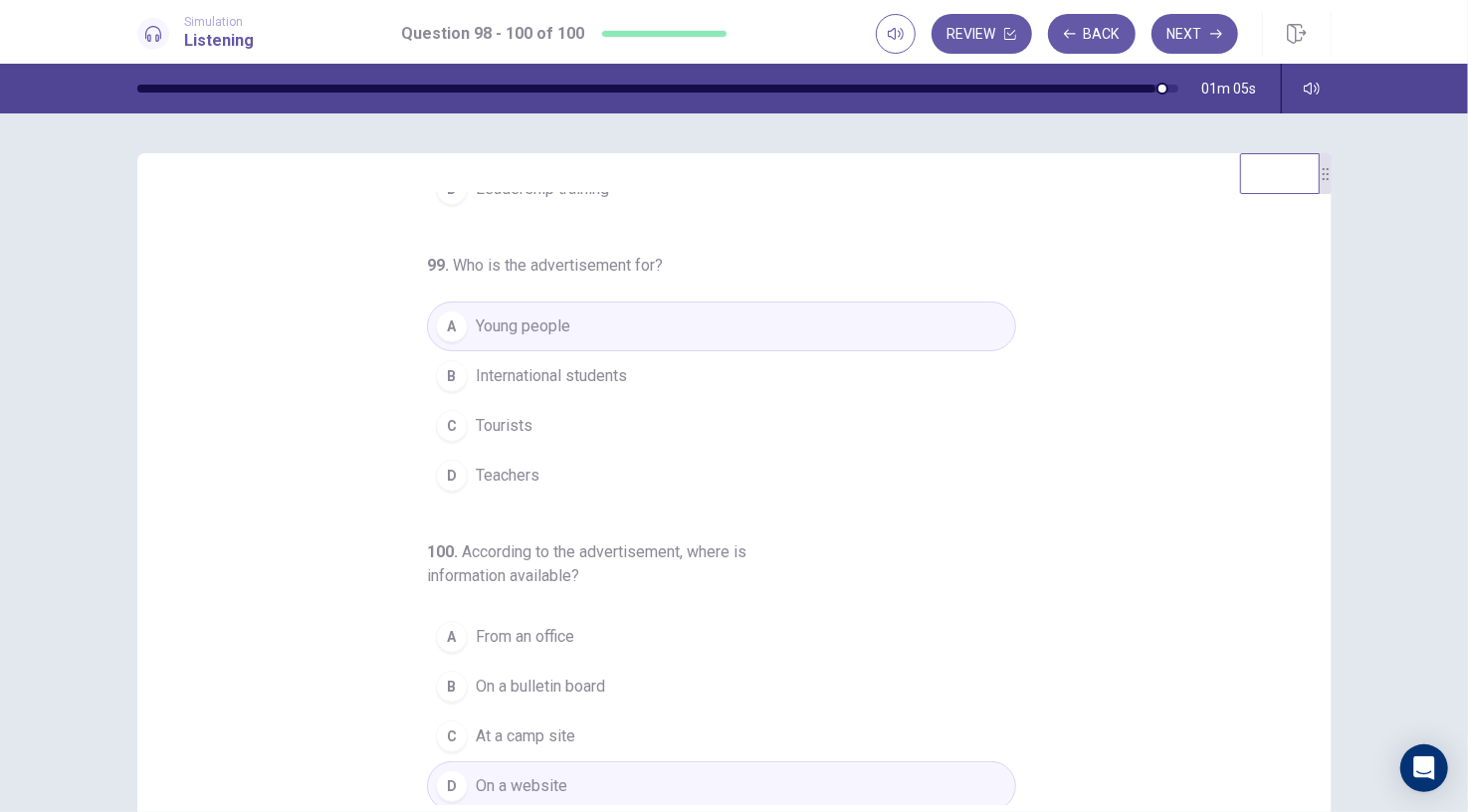 scroll, scrollTop: 0, scrollLeft: 0, axis: both 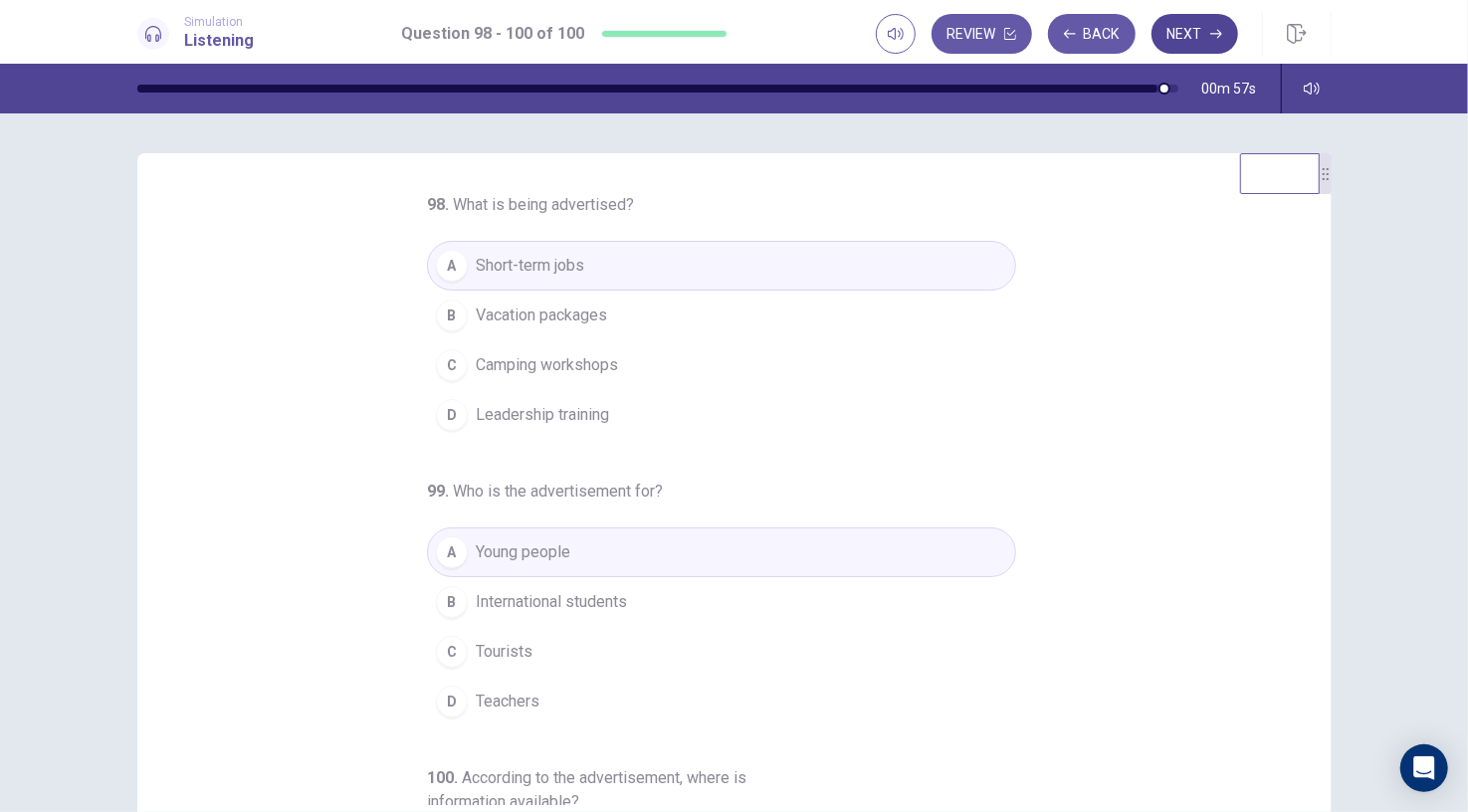 click 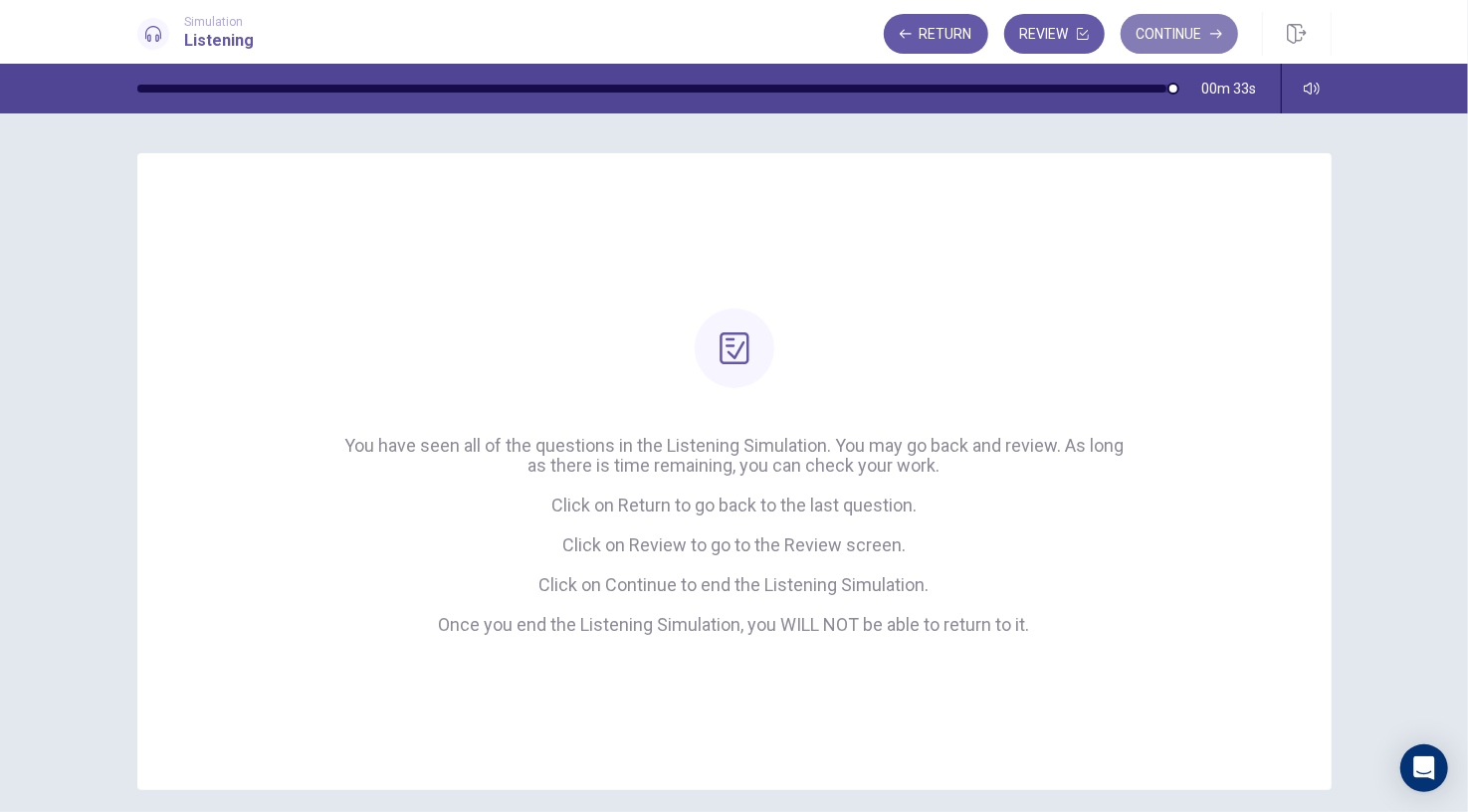 click on "Continue" at bounding box center [1179, 34] 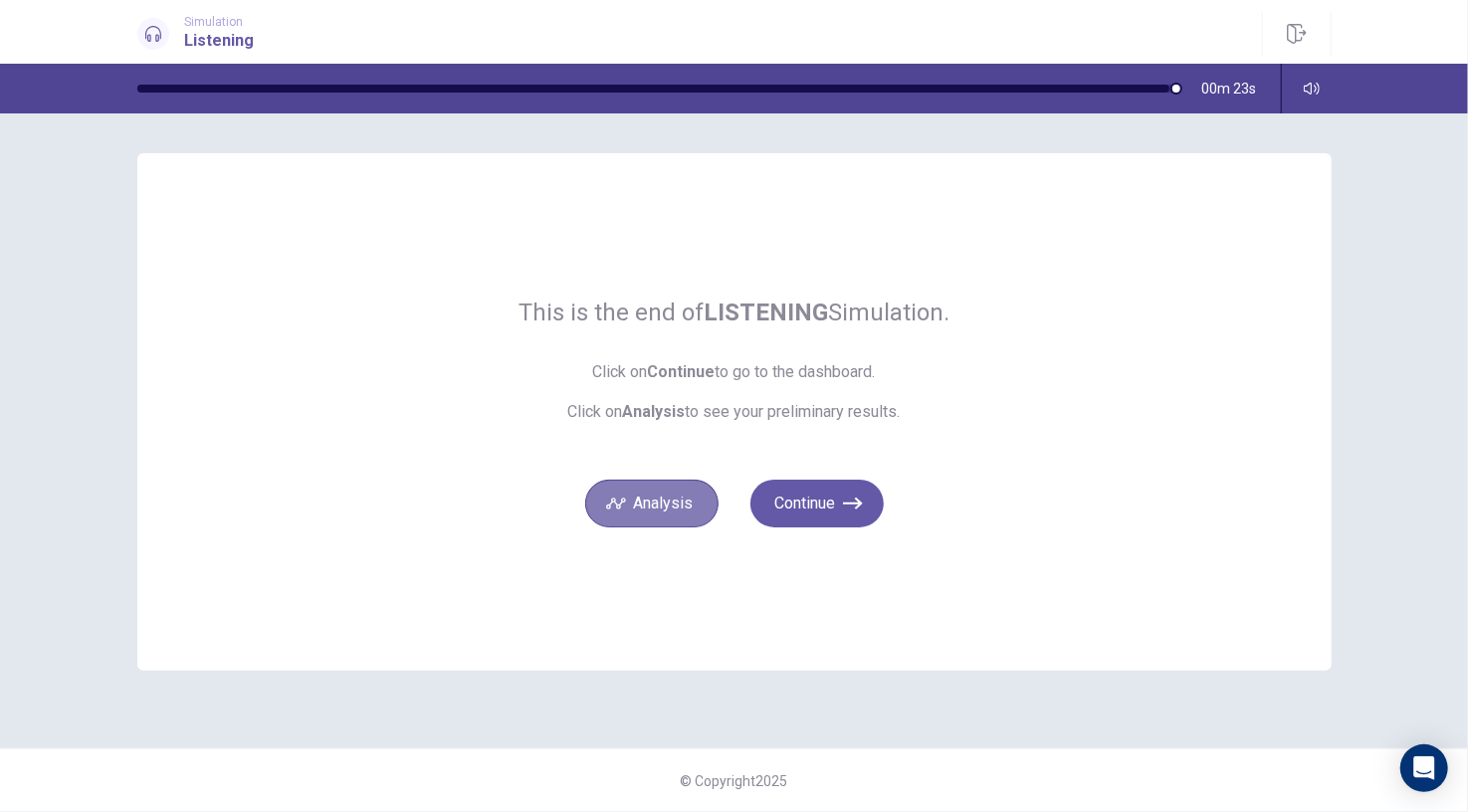click on "Analysis" at bounding box center [652, 504] 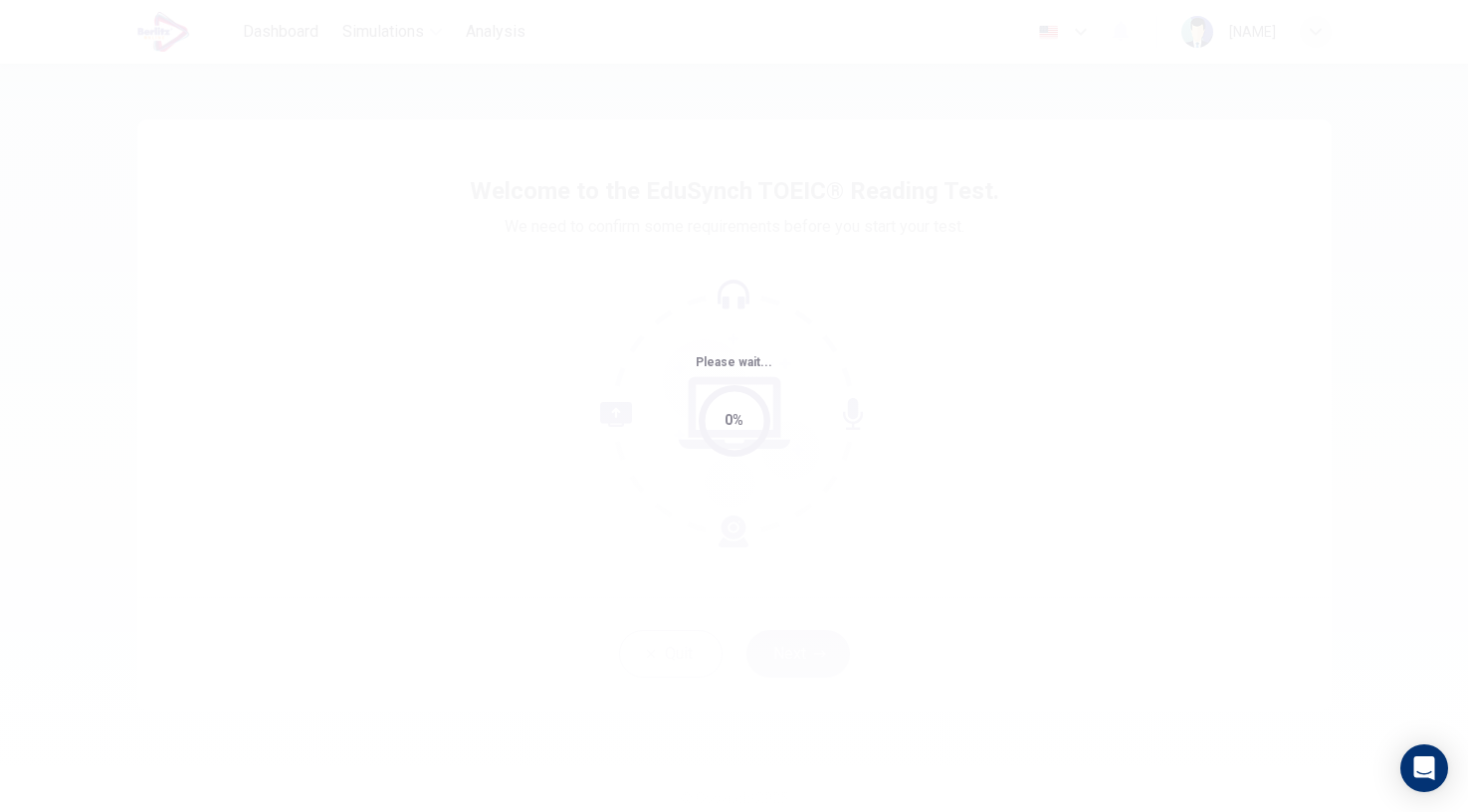 scroll, scrollTop: 0, scrollLeft: 0, axis: both 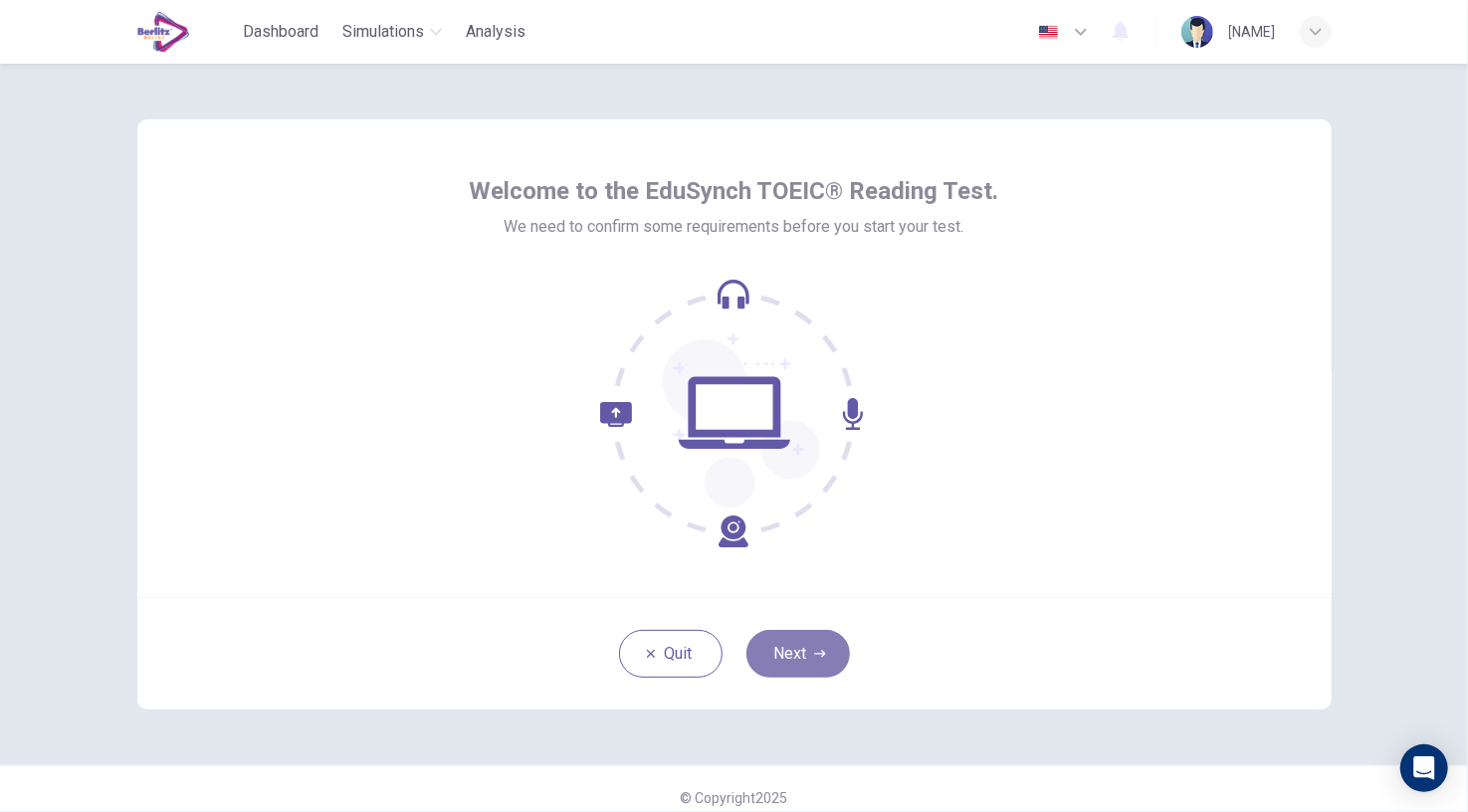 click on "Next" at bounding box center [798, 654] 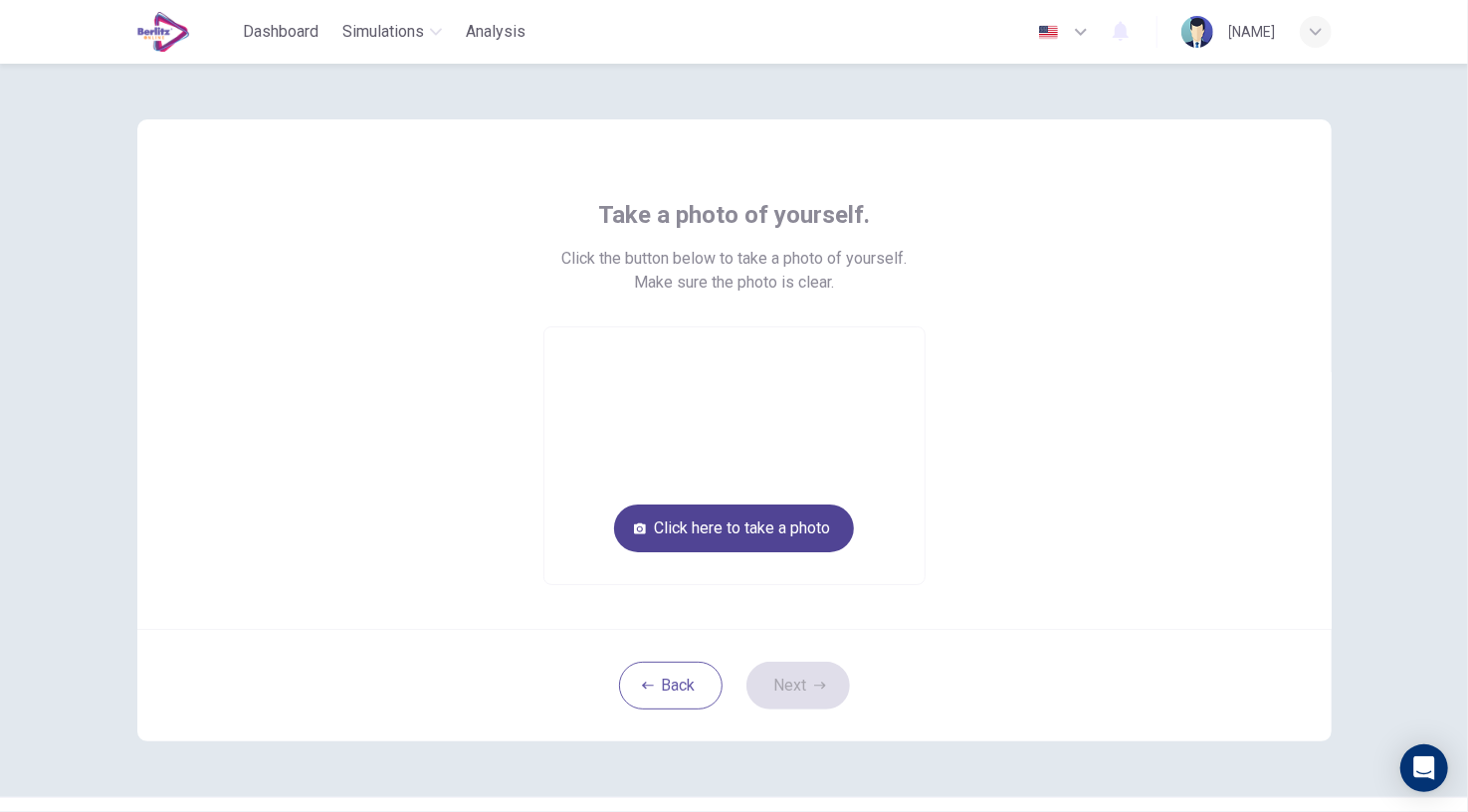 click on "Click here to take a photo" at bounding box center (734, 528) 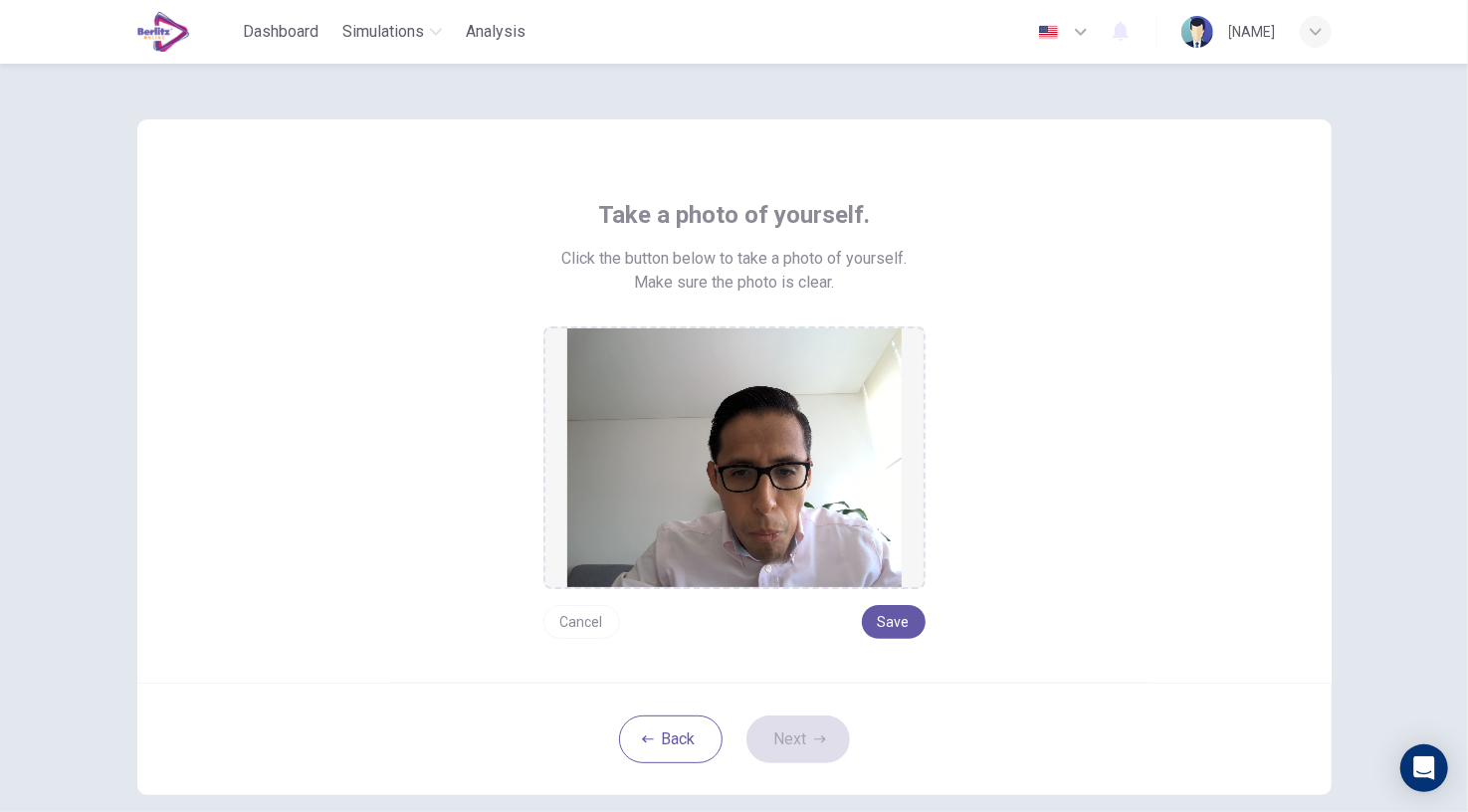 click on "Cancel" at bounding box center (581, 622) 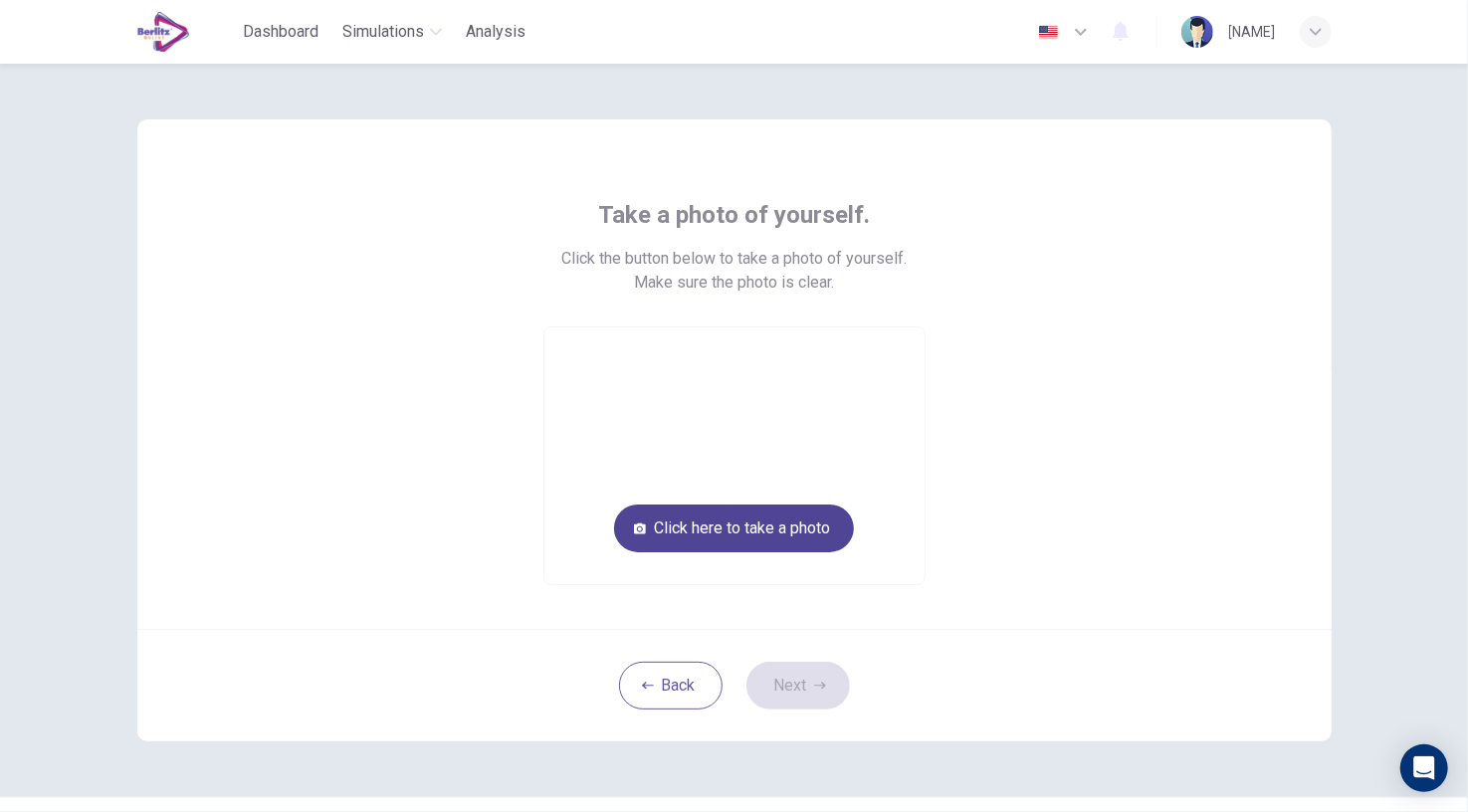 click on "Click here to take a photo" at bounding box center (734, 528) 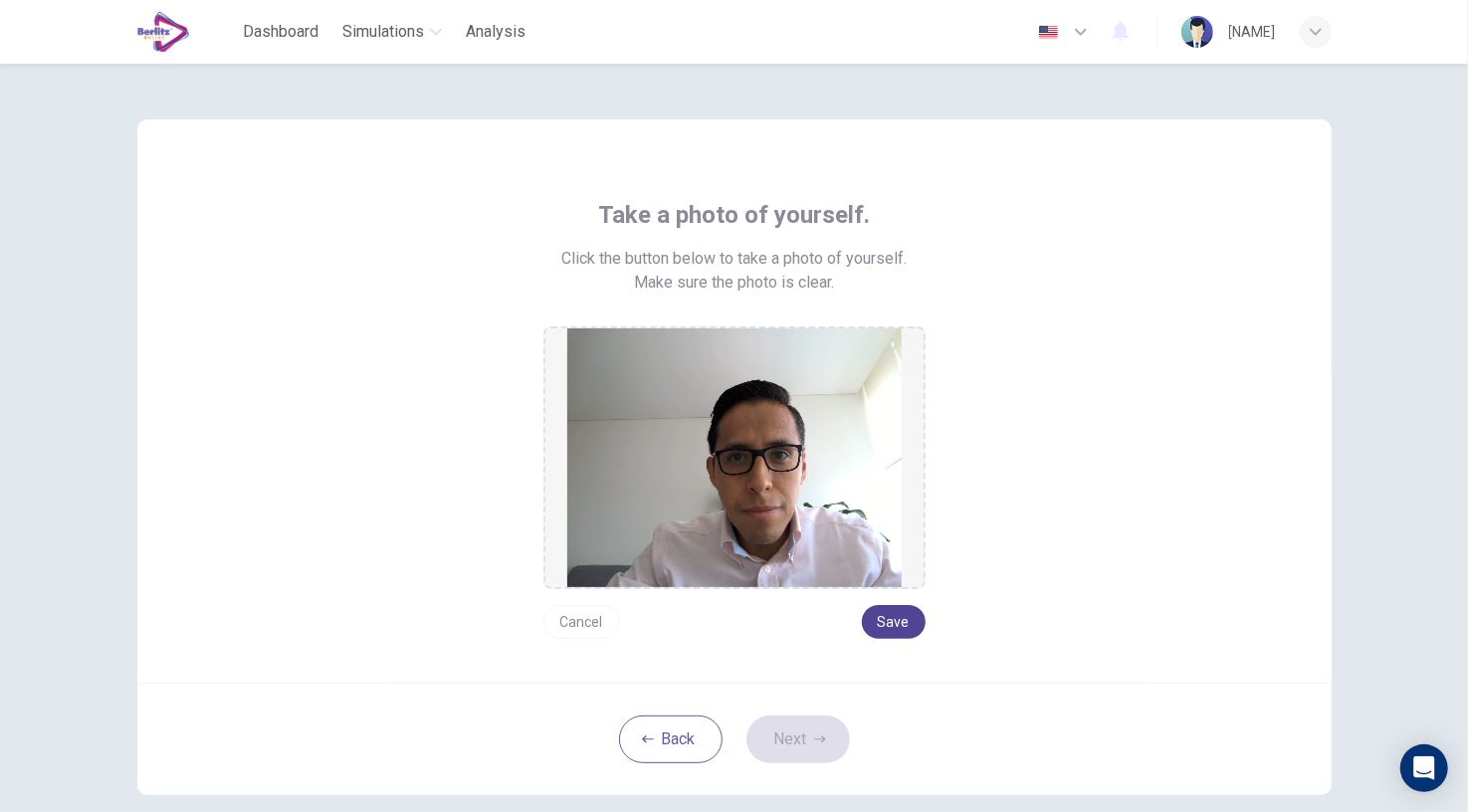 click on "Save" at bounding box center [894, 622] 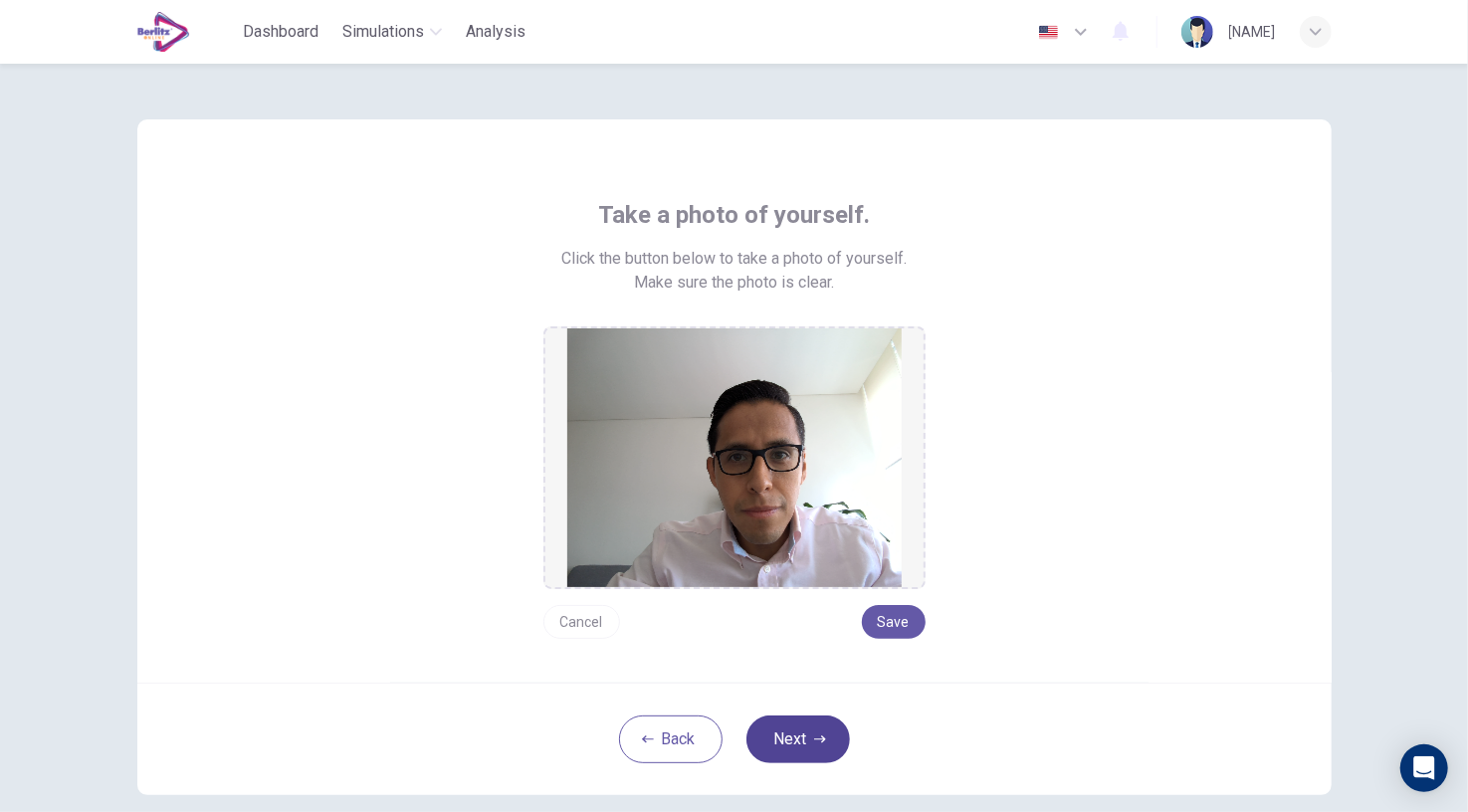 click on "Next" at bounding box center [798, 739] 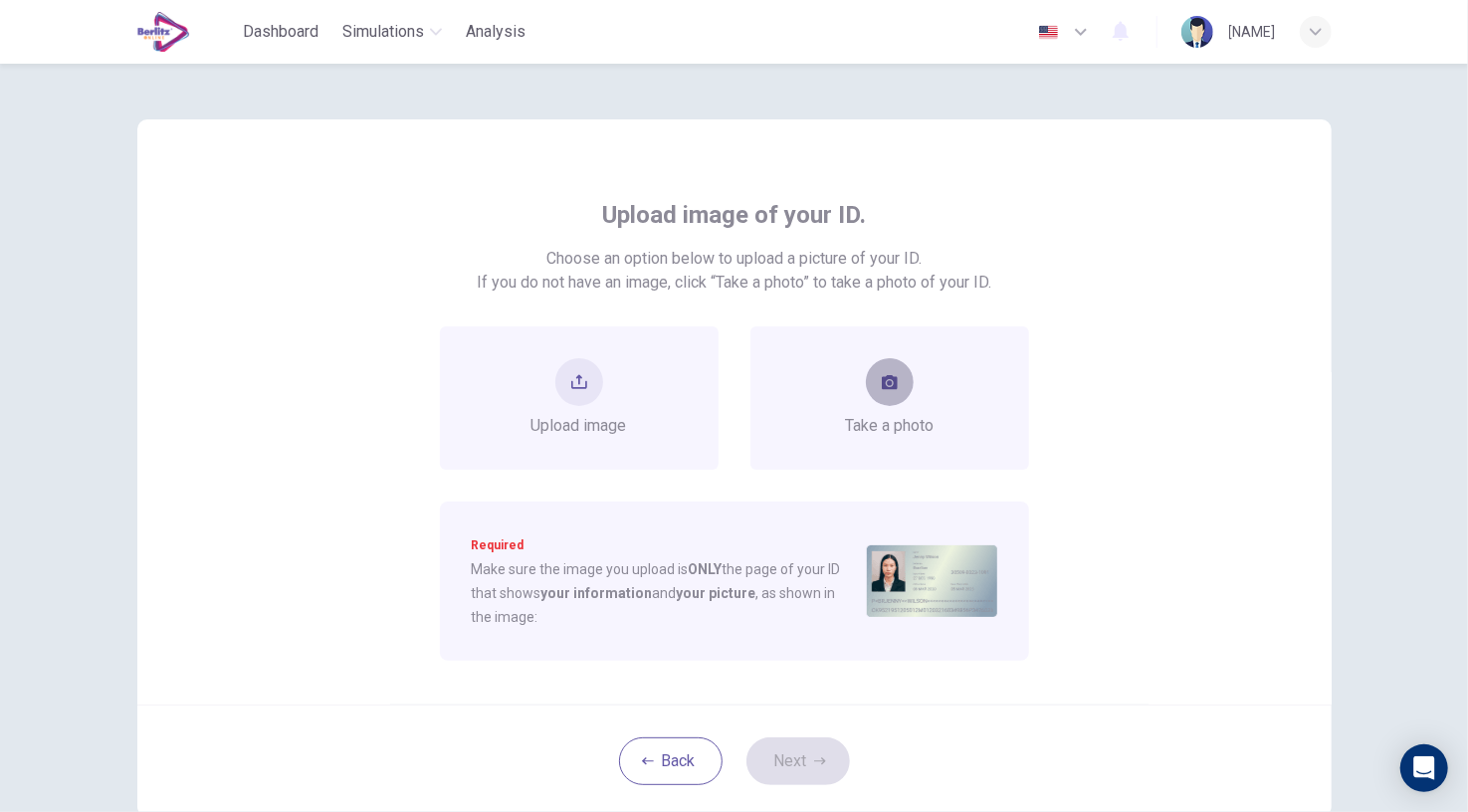click at bounding box center [890, 382] 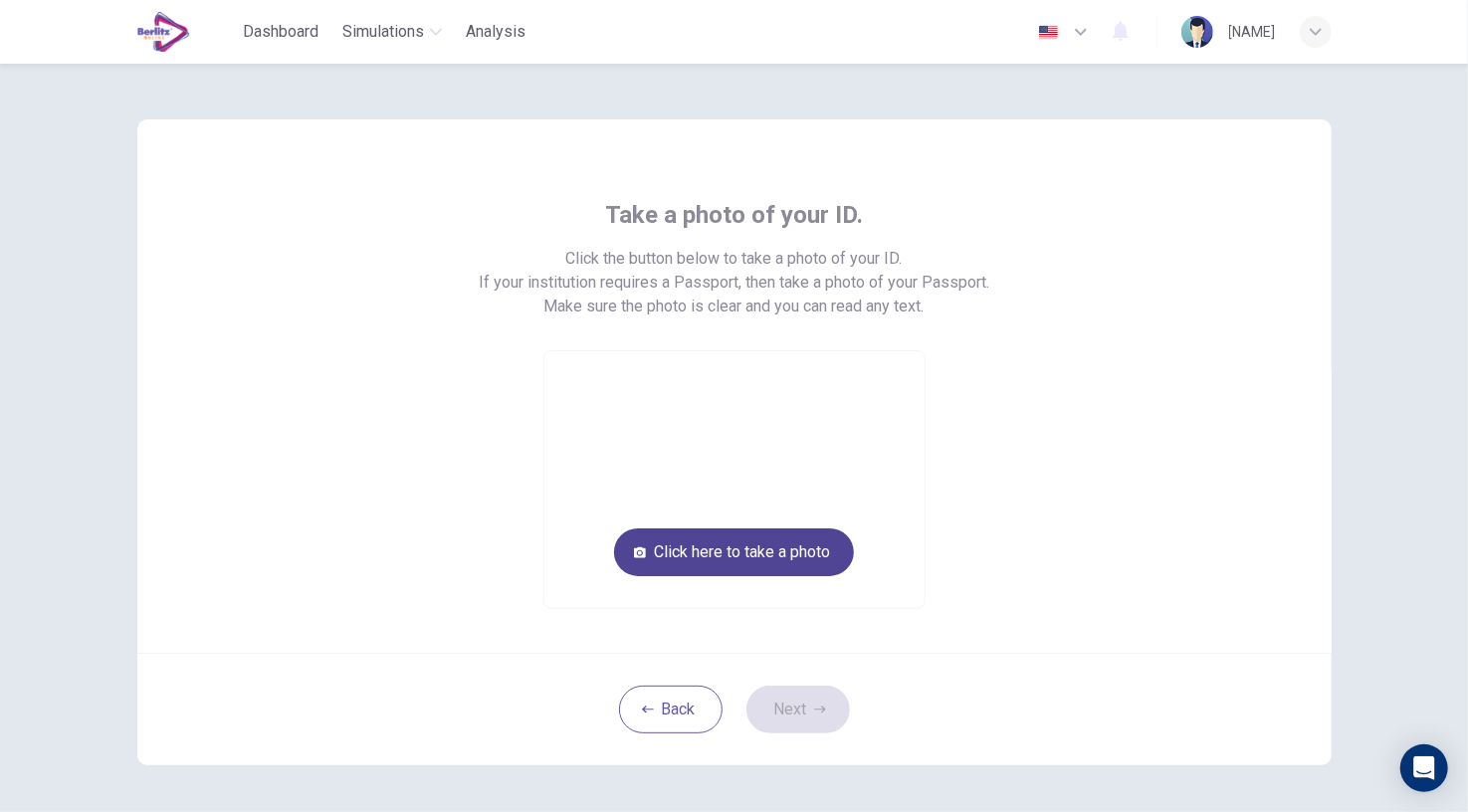 click on "Click here to take a photo" at bounding box center [734, 552] 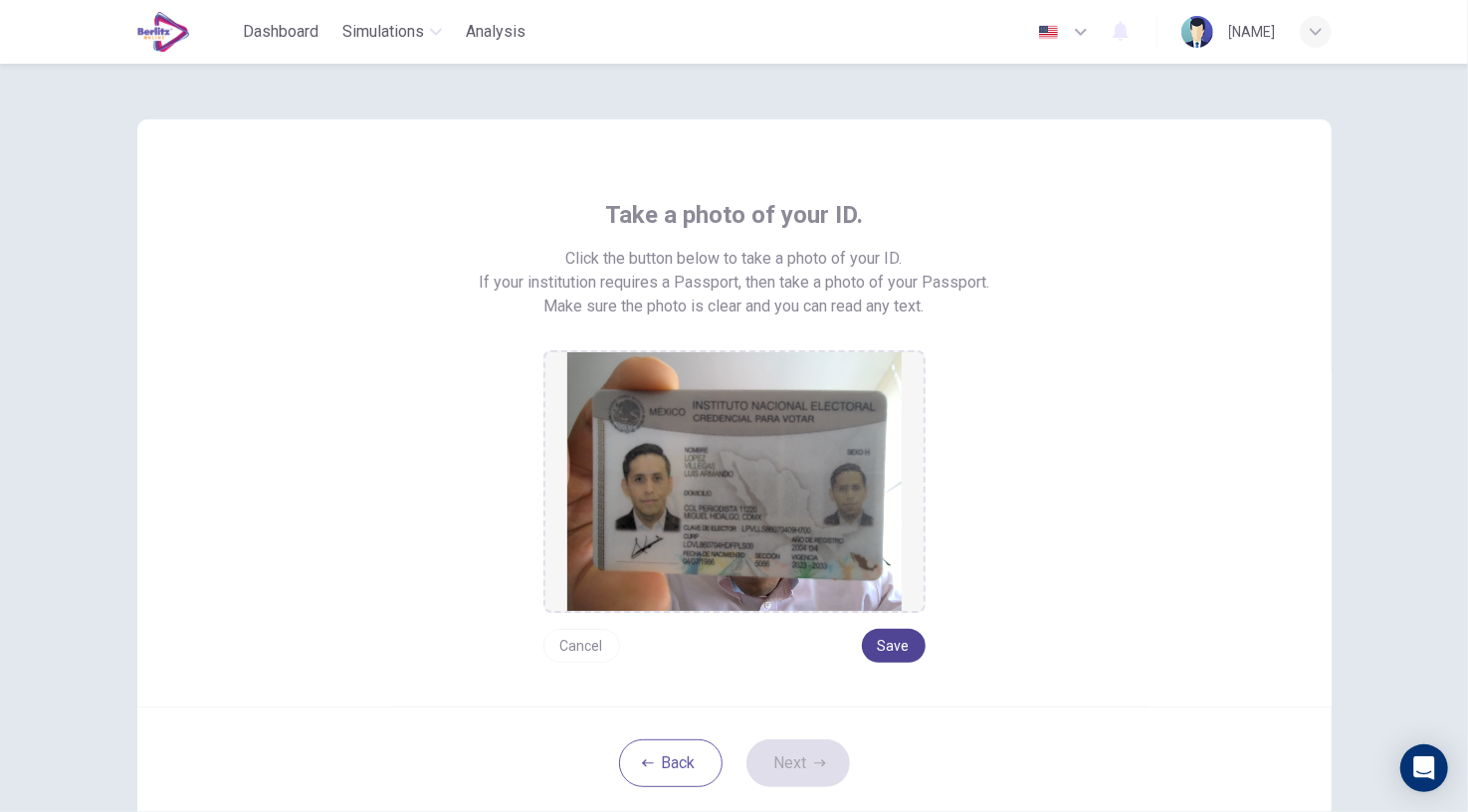 click on "Save" at bounding box center (894, 646) 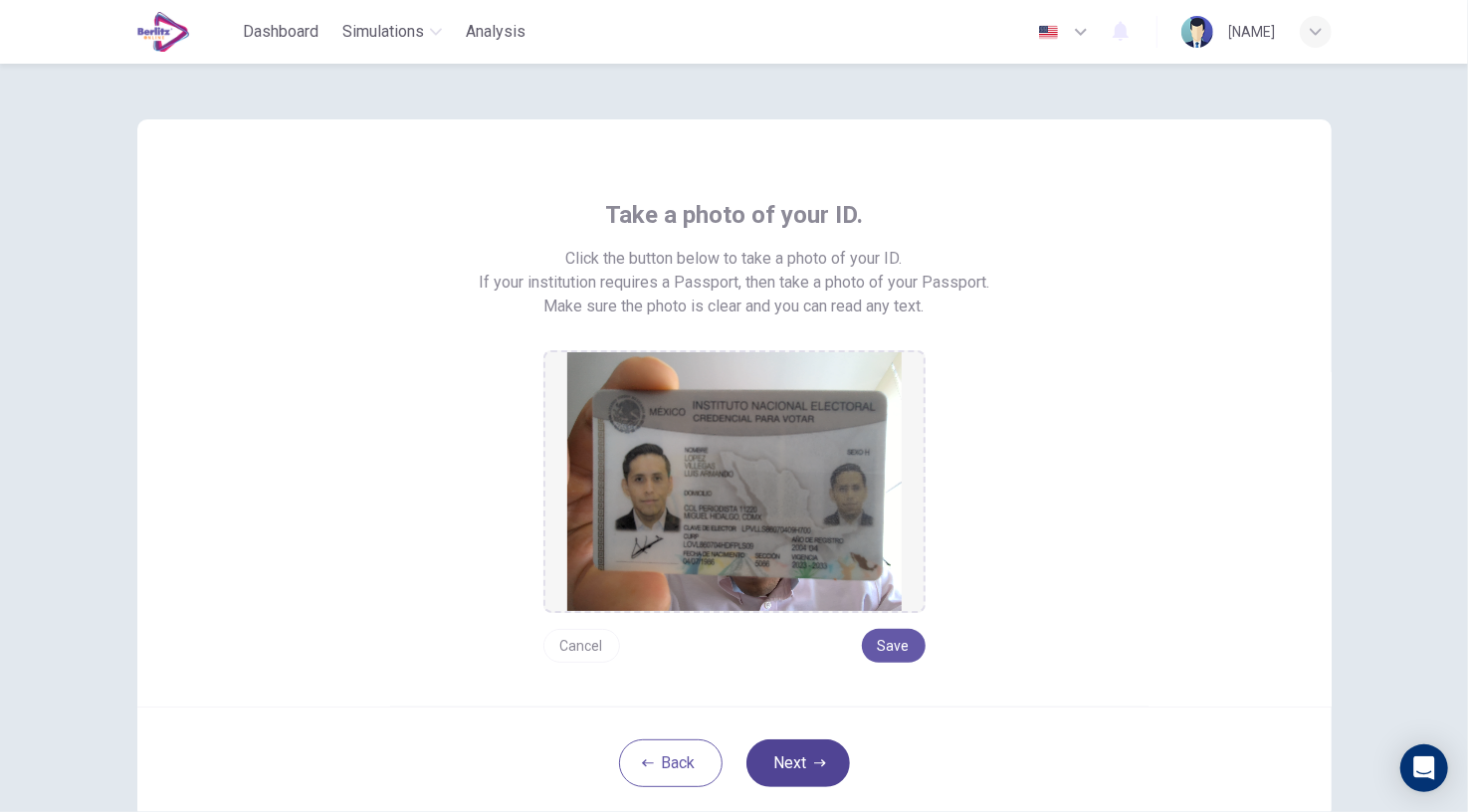 click on "Next" at bounding box center [798, 763] 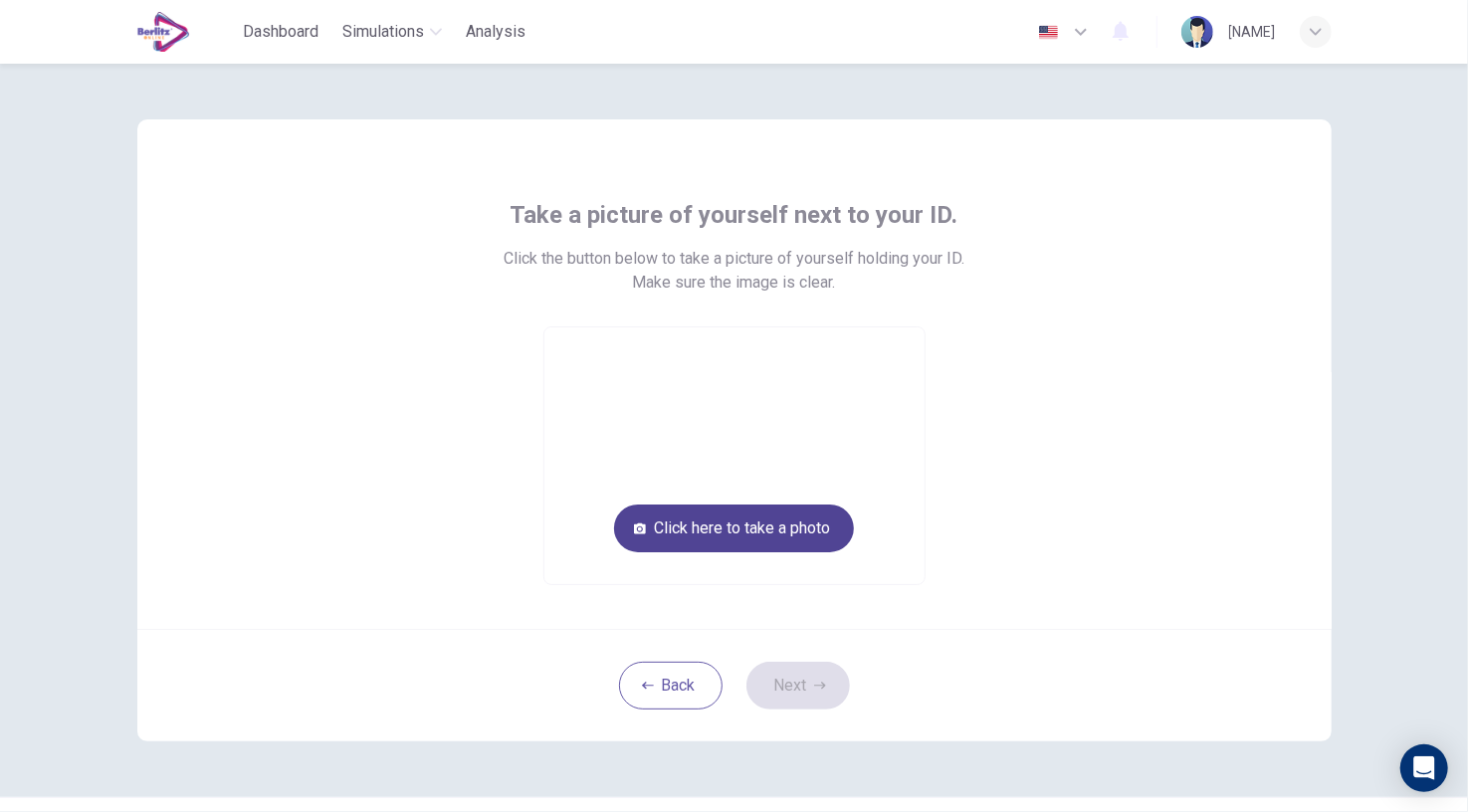 click 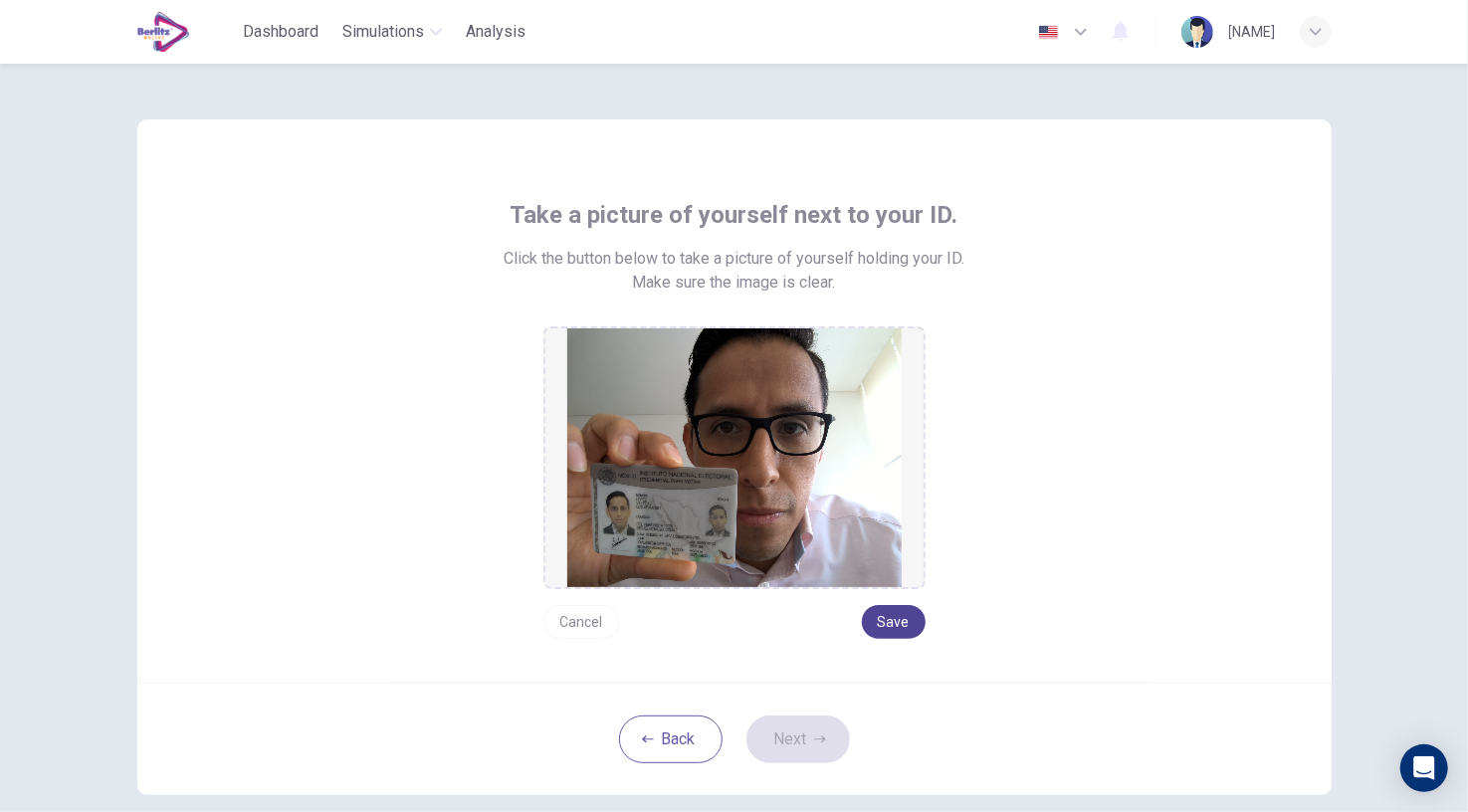 click on "Save" at bounding box center (894, 622) 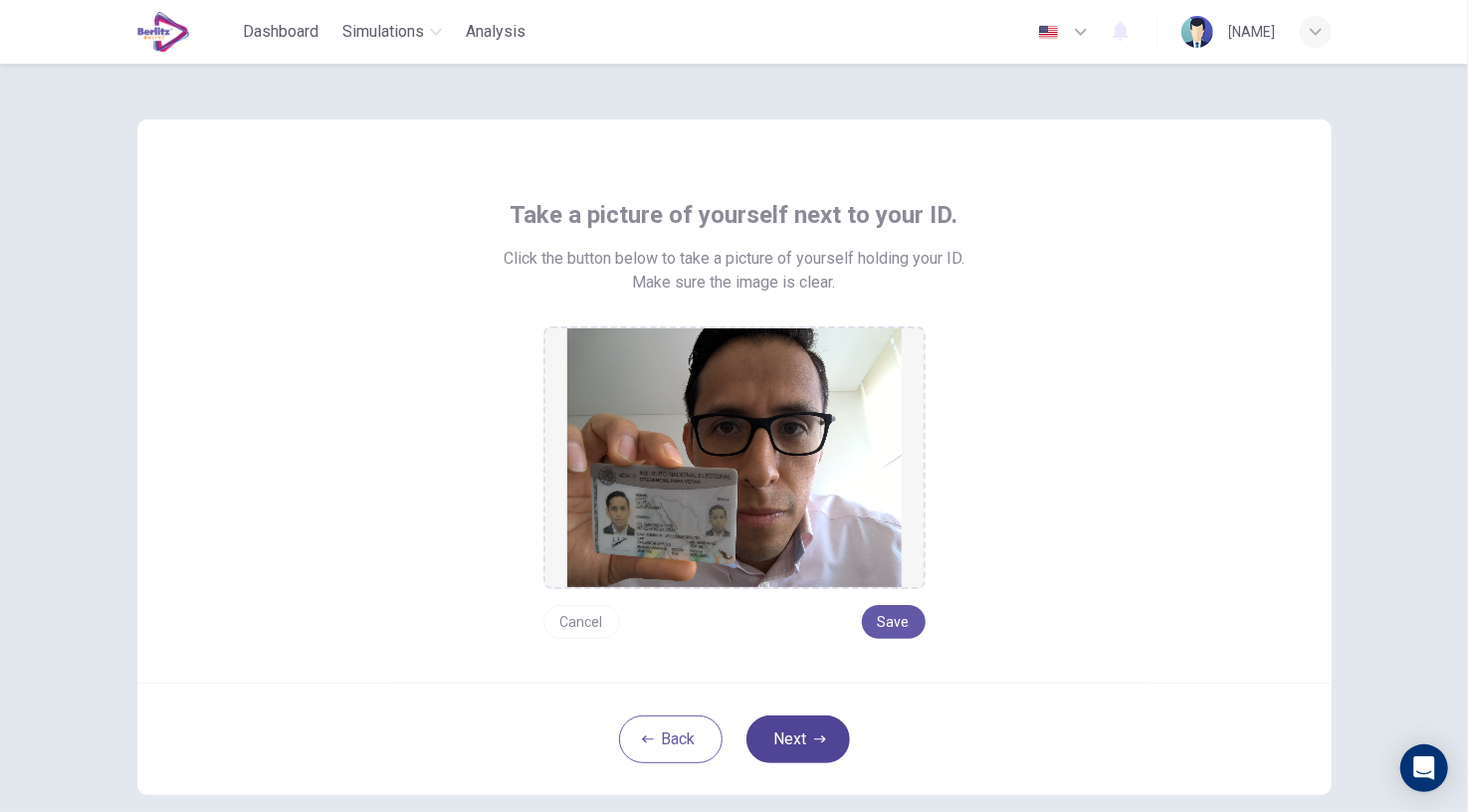 click on "Next" at bounding box center (798, 739) 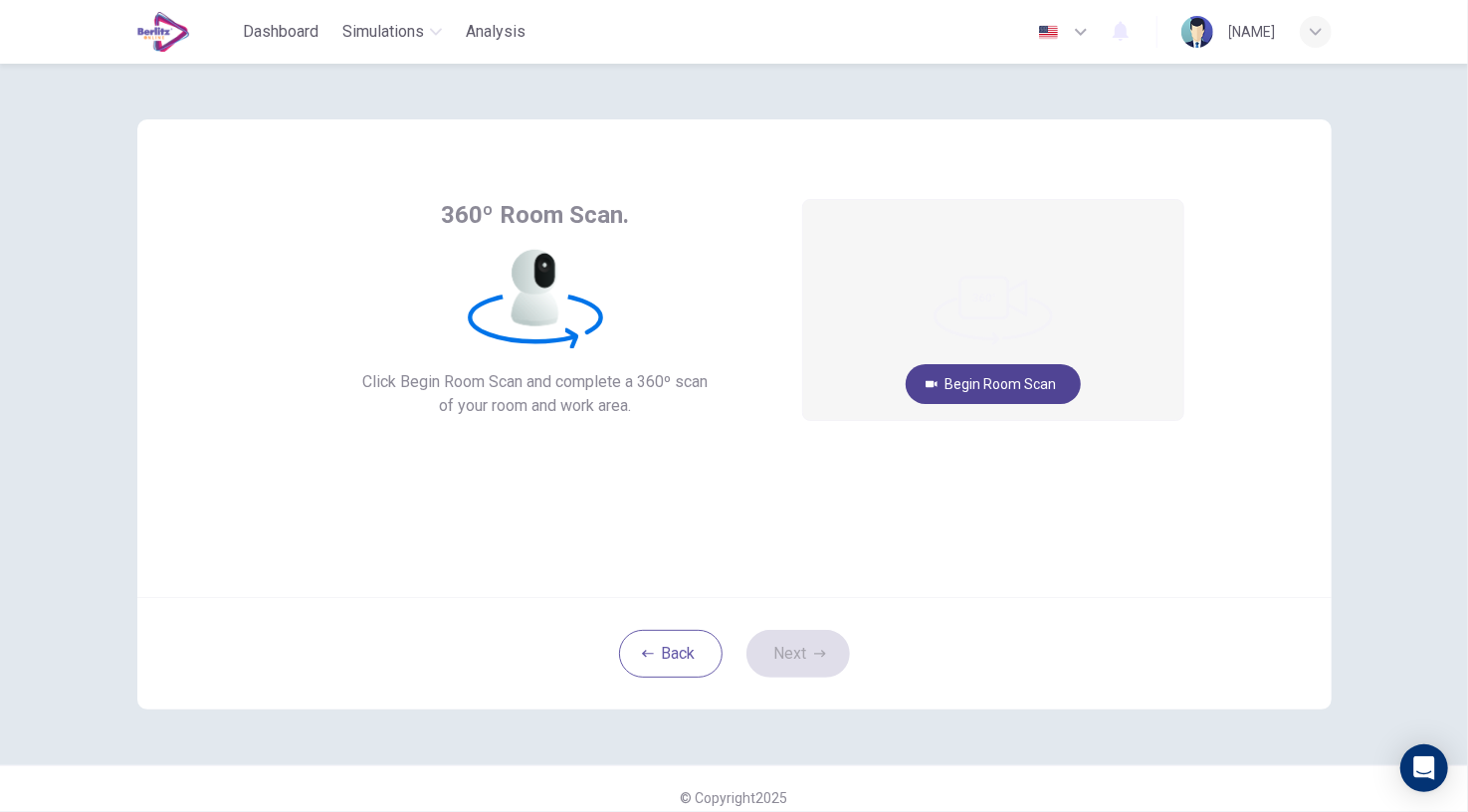 click on "Begin Room Scan" at bounding box center (993, 384) 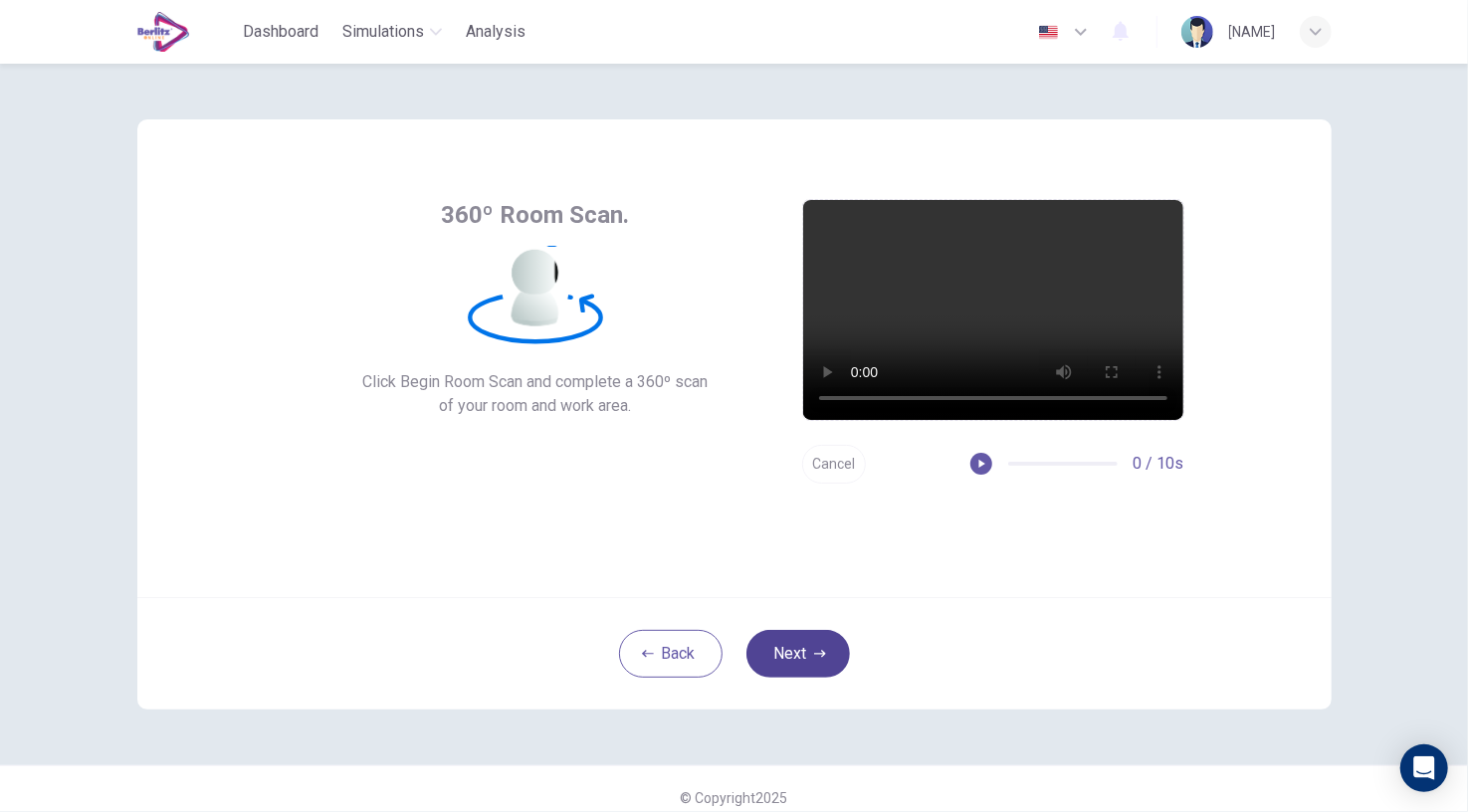 click on "Next" at bounding box center [798, 654] 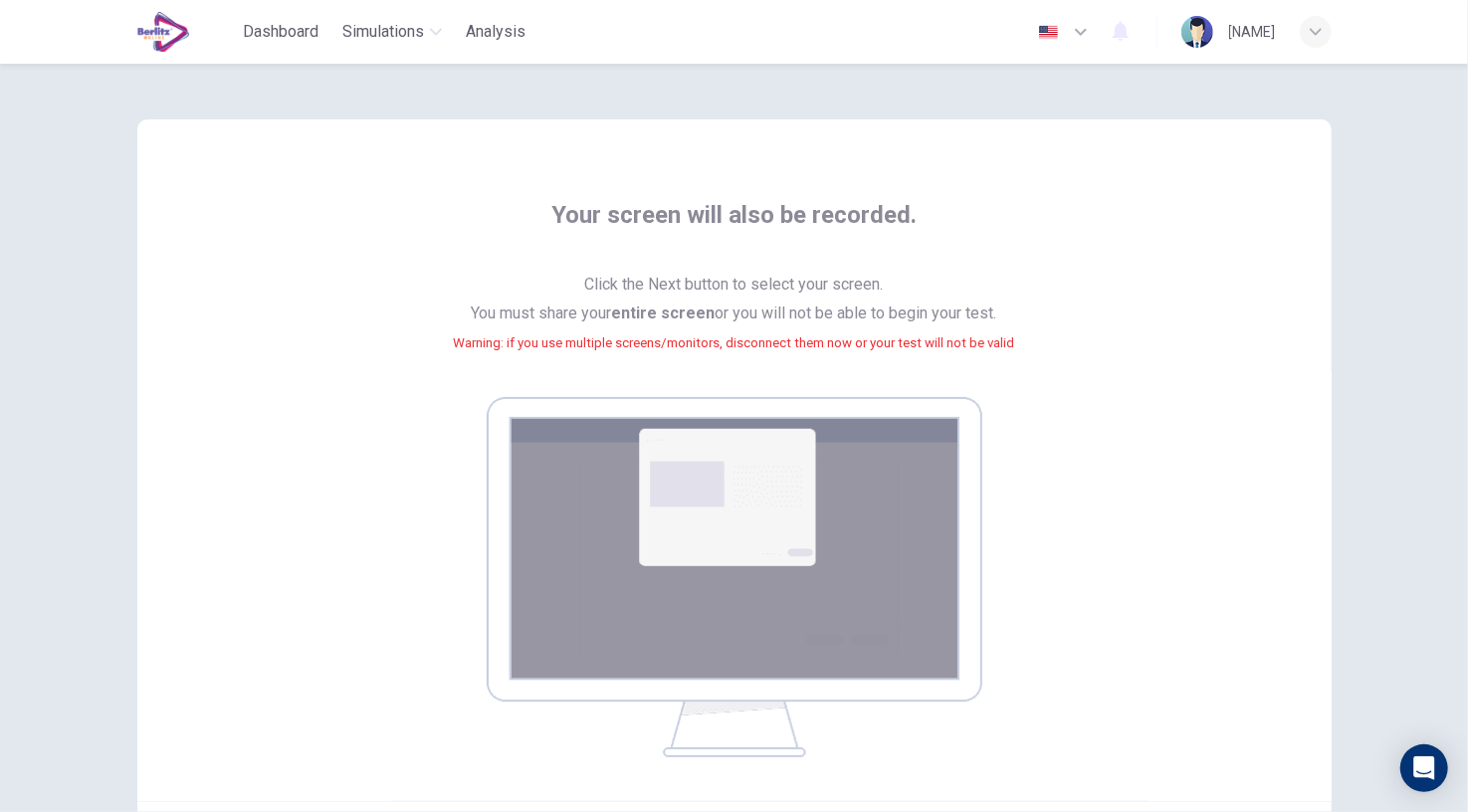 scroll, scrollTop: 220, scrollLeft: 0, axis: vertical 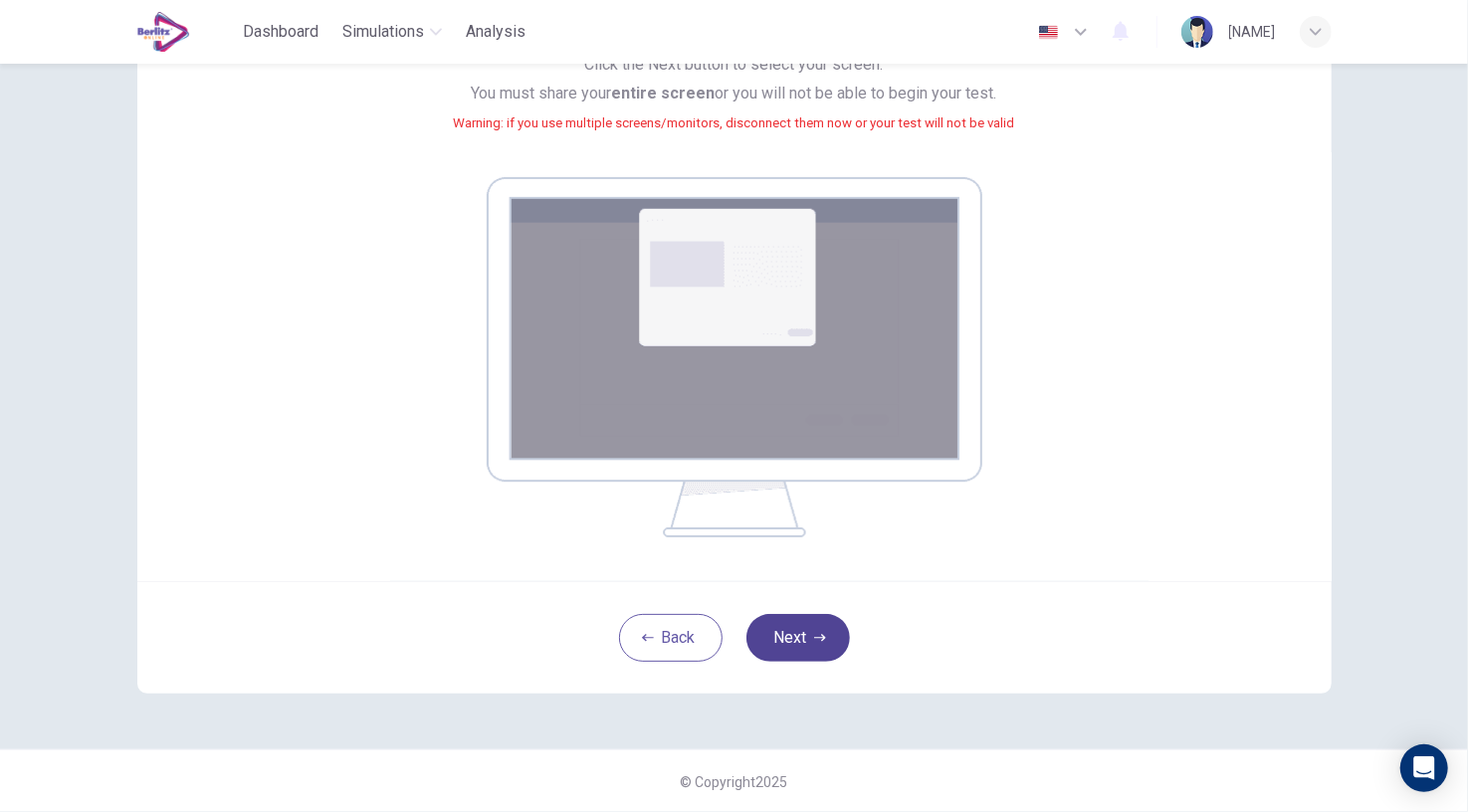 click 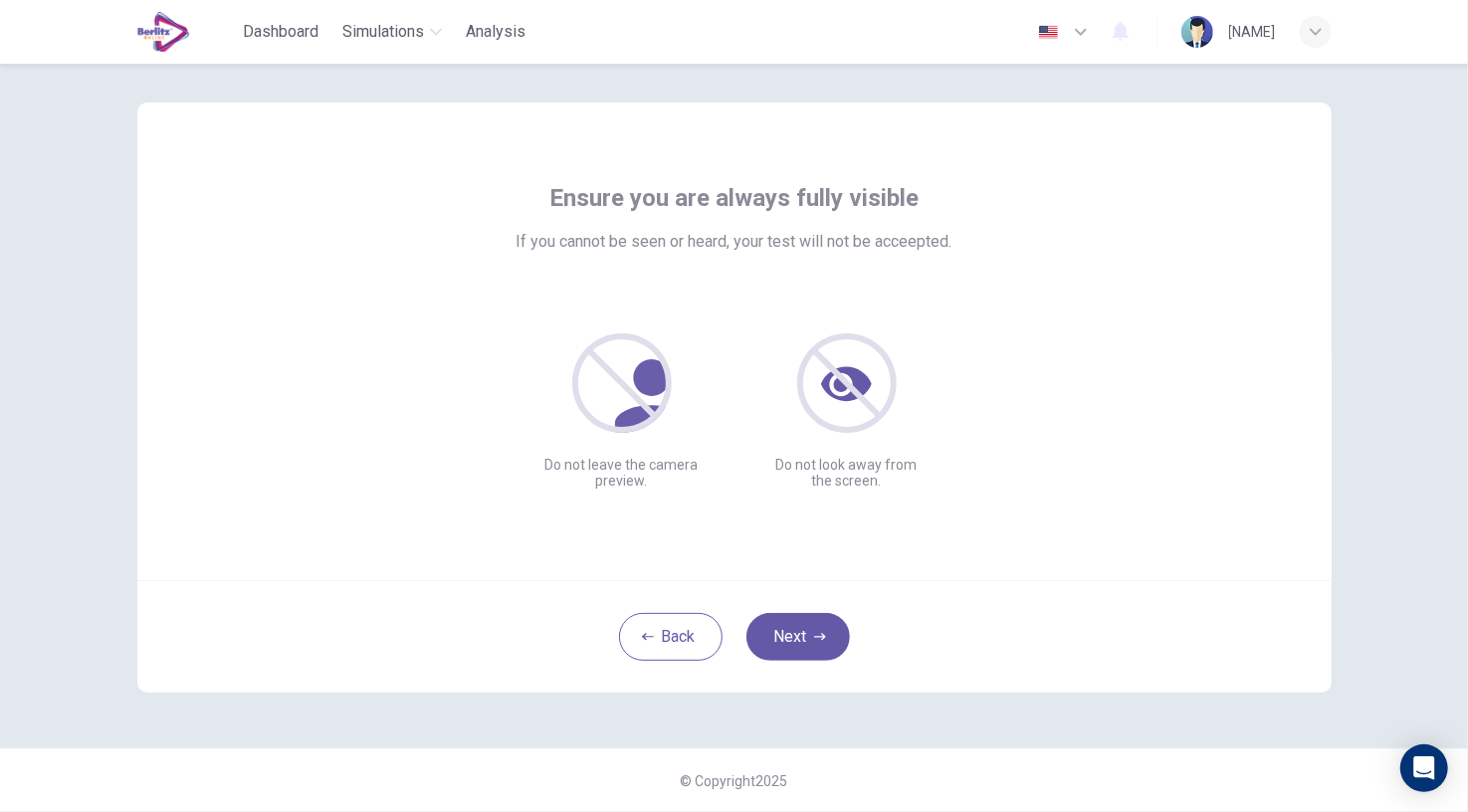 scroll, scrollTop: 16, scrollLeft: 0, axis: vertical 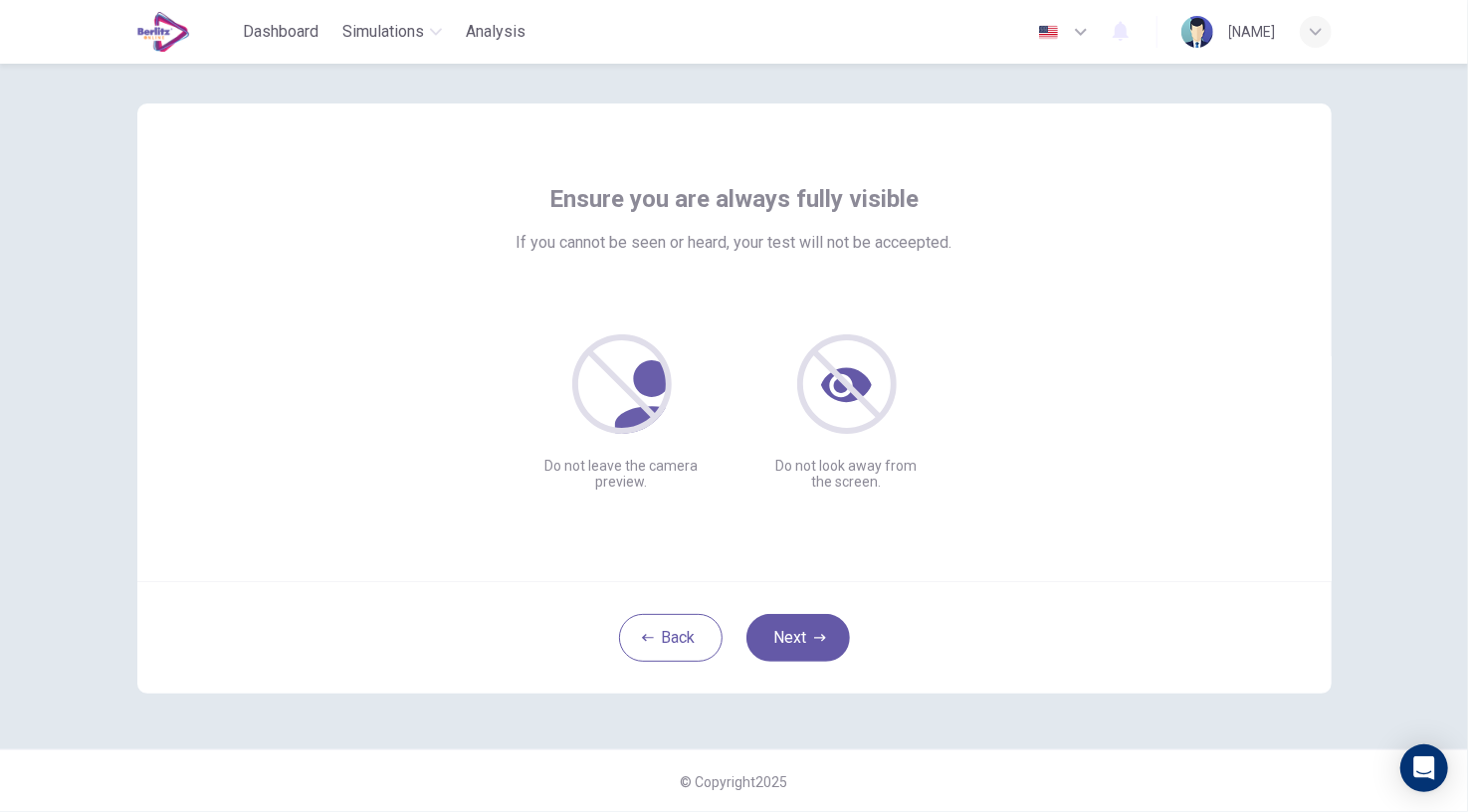 click on "Back Next" at bounding box center [734, 637] 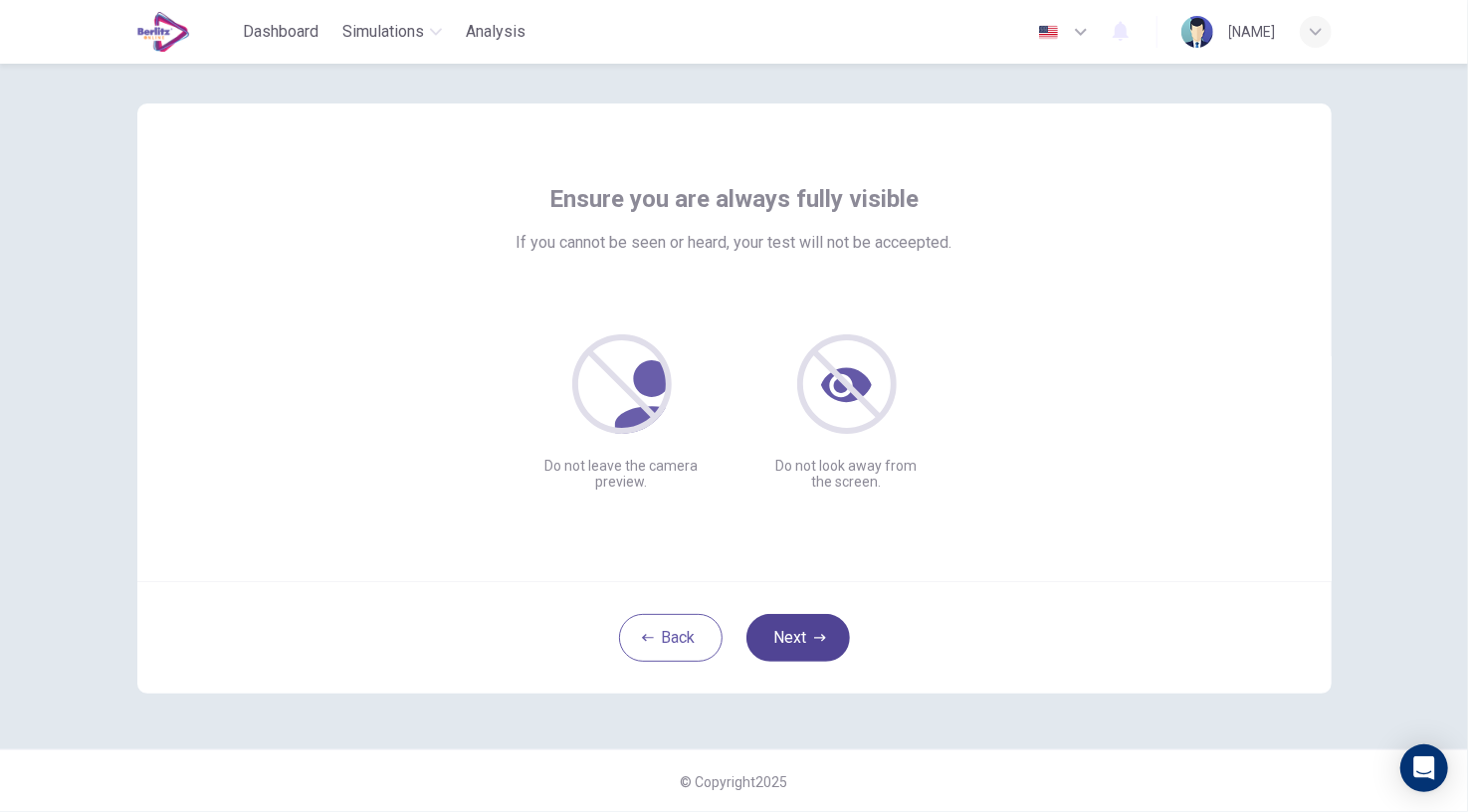 click on "Next" at bounding box center [798, 638] 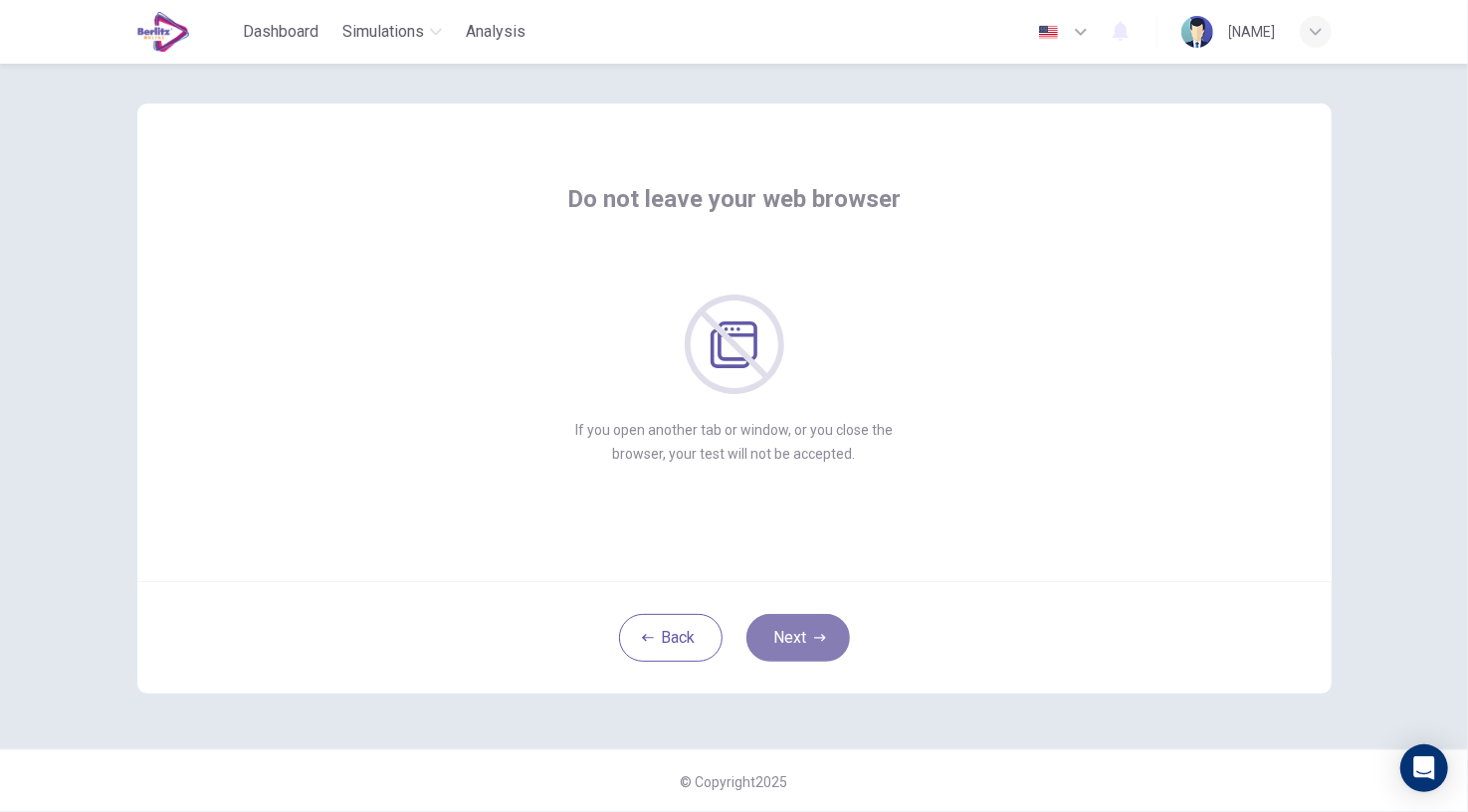 click on "Next" at bounding box center (798, 638) 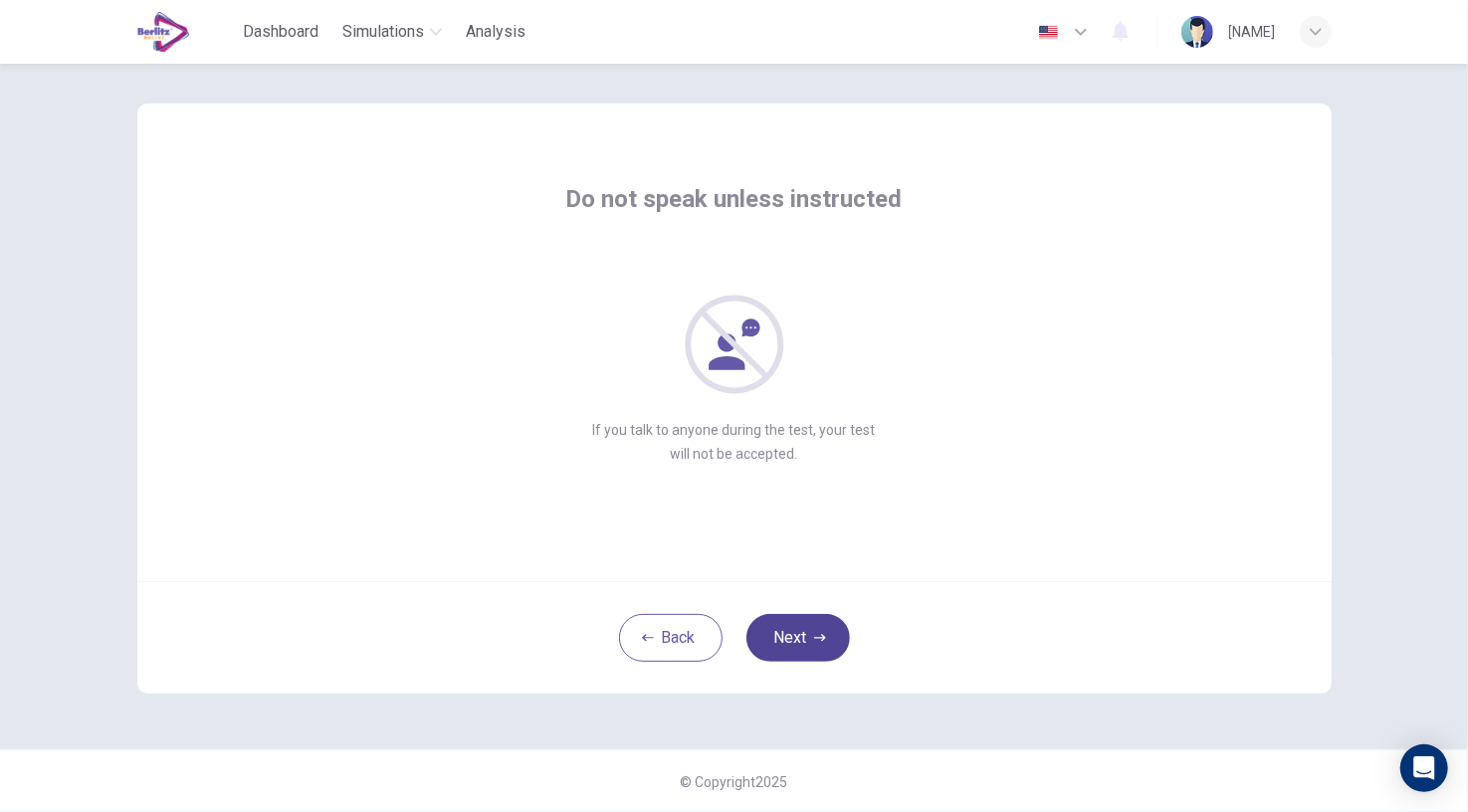 click on "Next" at bounding box center [798, 638] 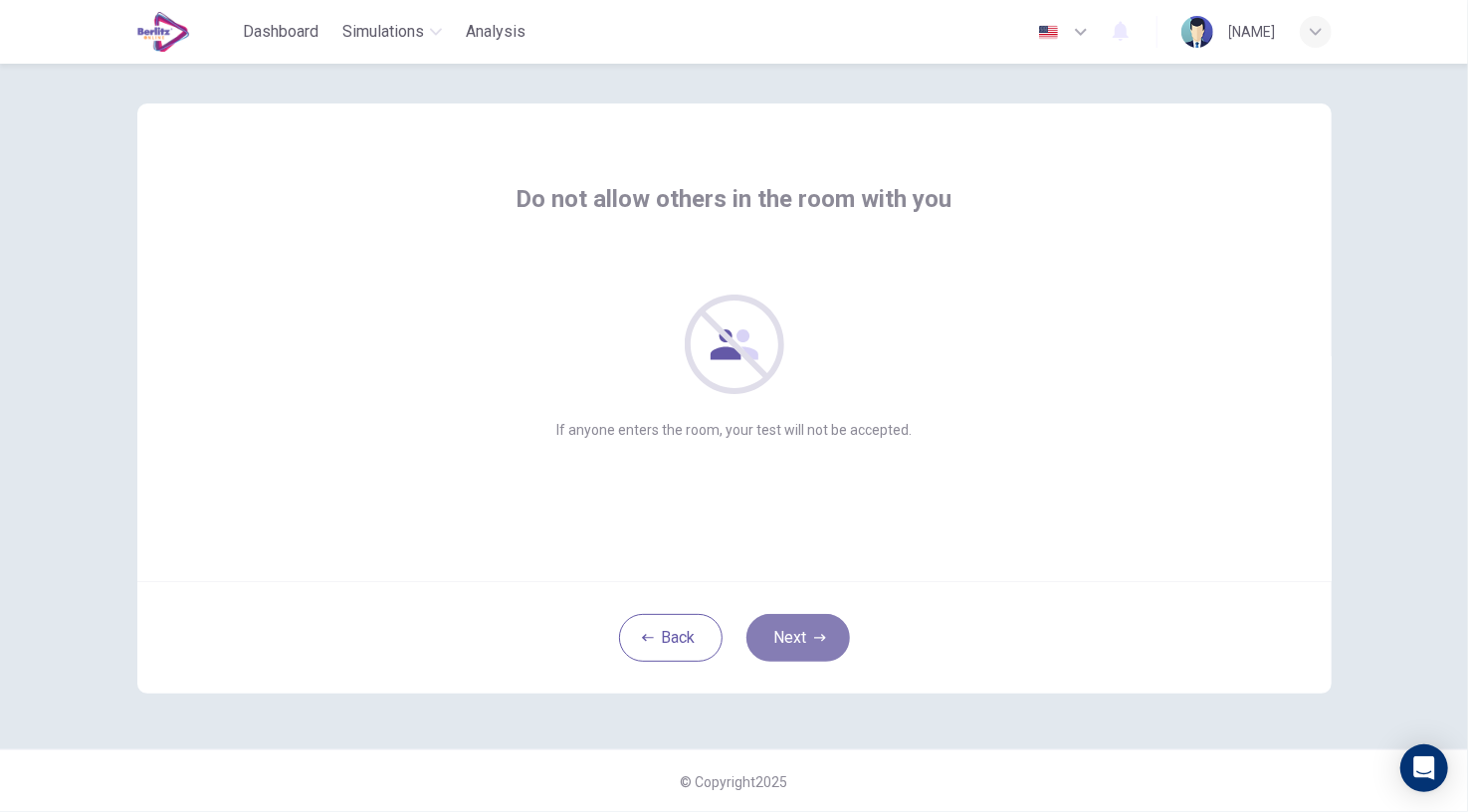 click on "Next" at bounding box center [798, 638] 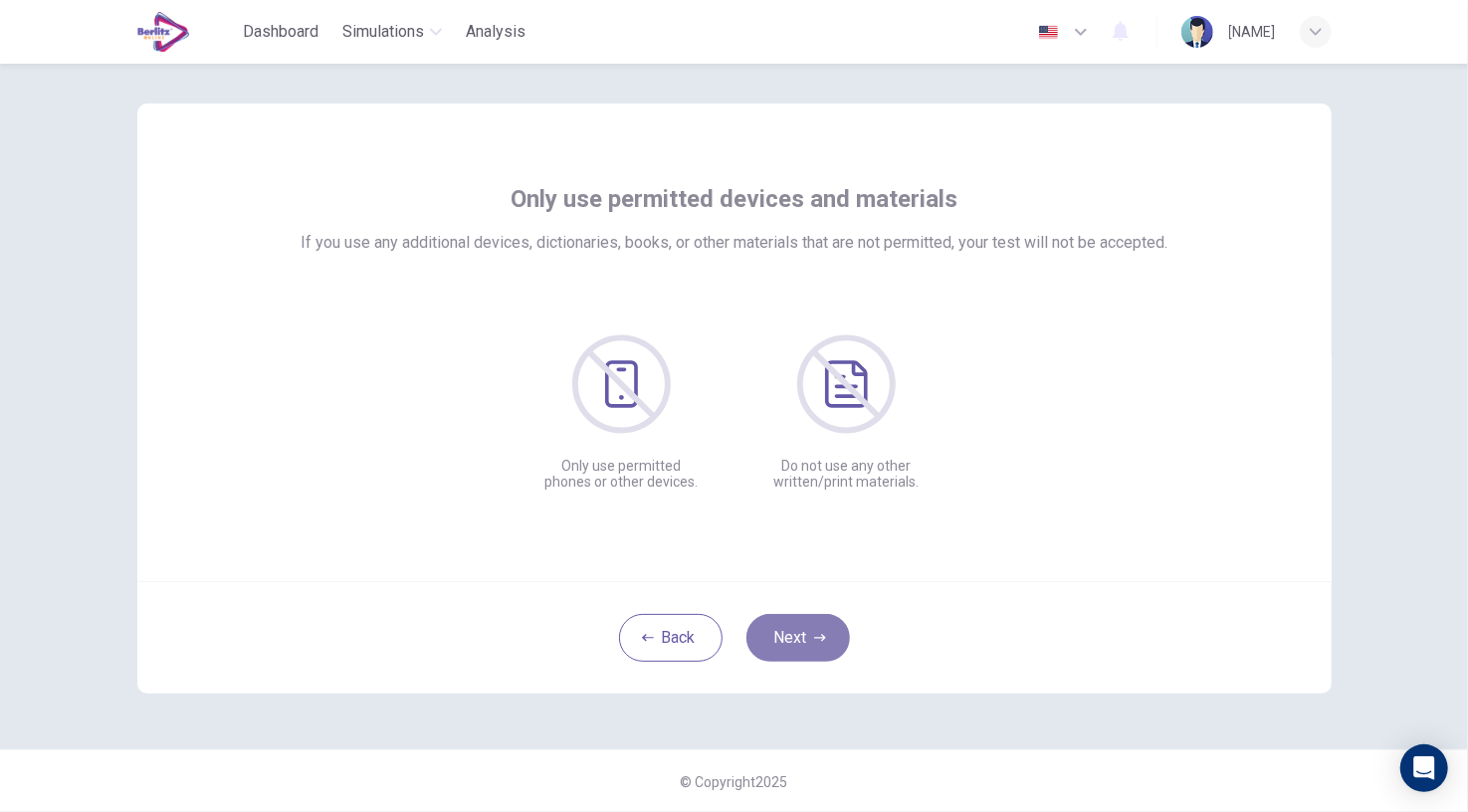 click on "Next" at bounding box center [798, 638] 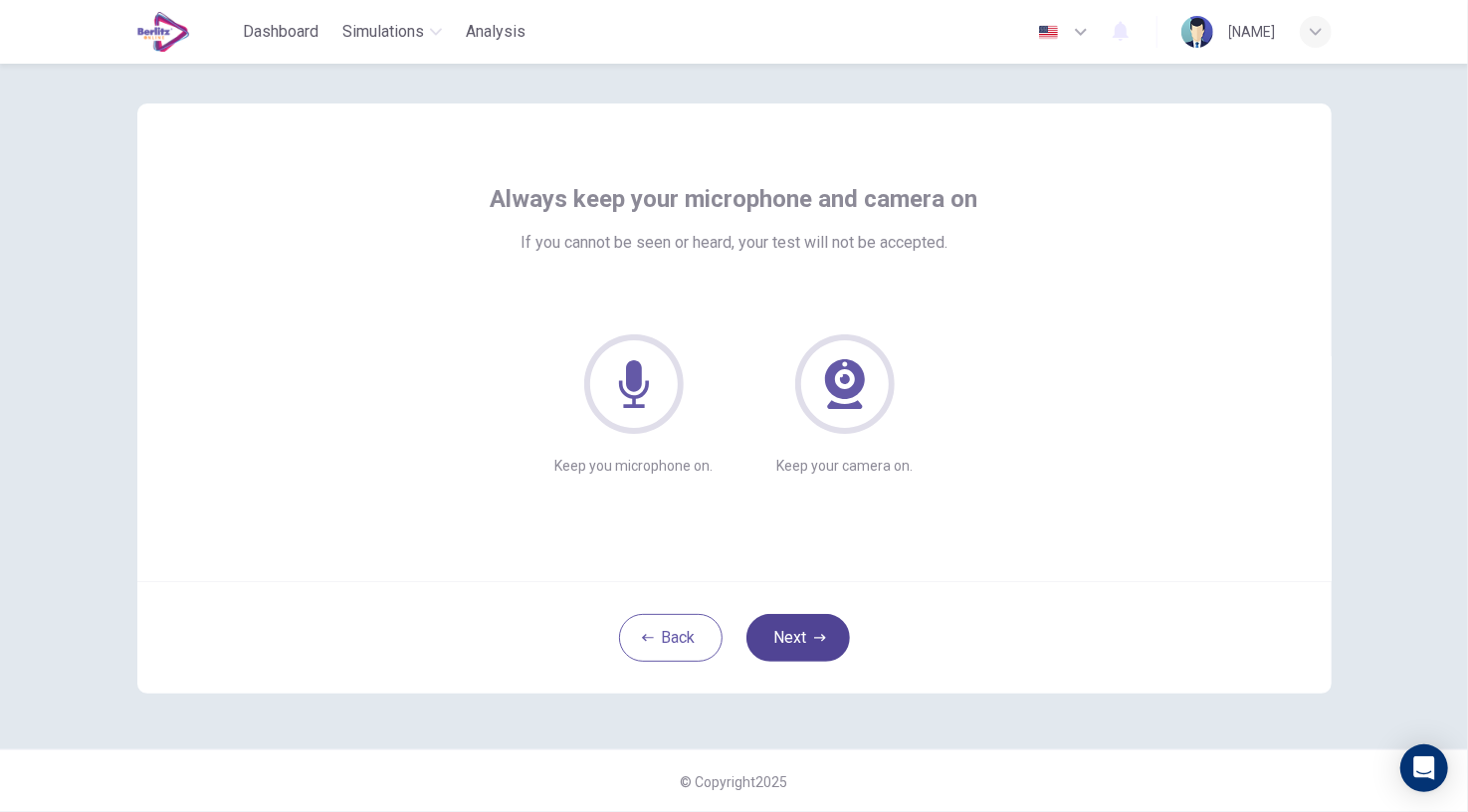 click on "Next" at bounding box center [798, 638] 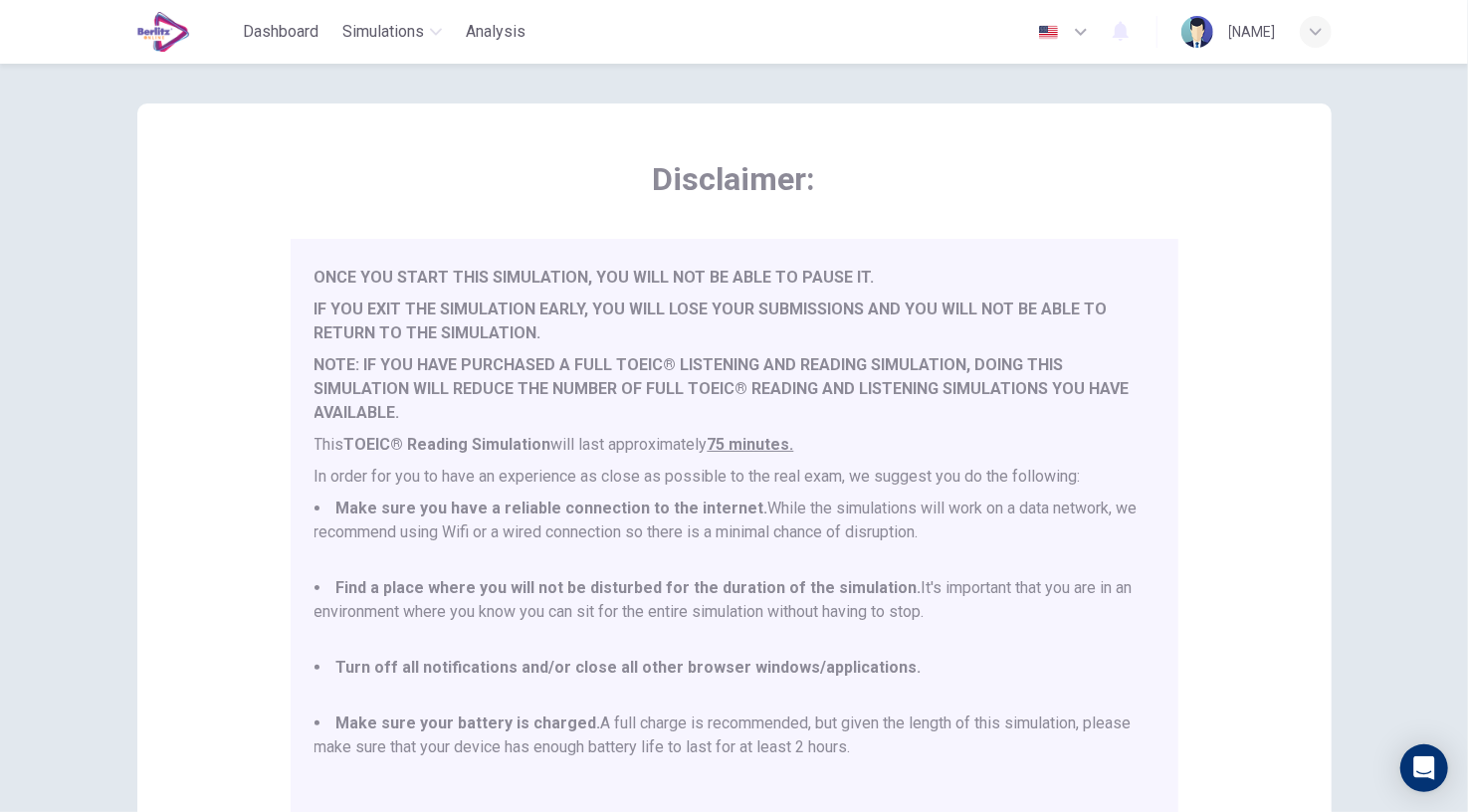 scroll, scrollTop: 0, scrollLeft: 0, axis: both 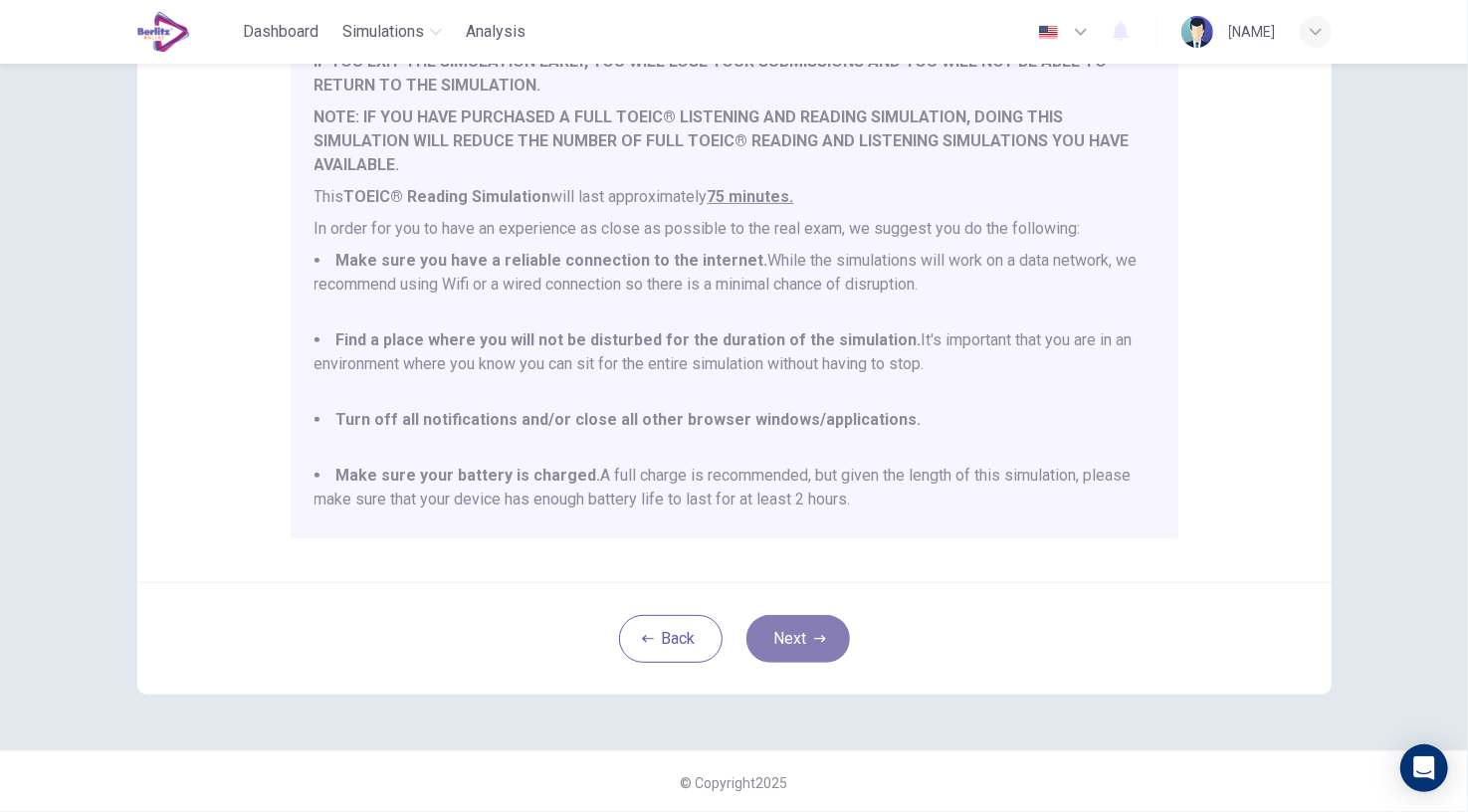 click on "Next" at bounding box center (798, 639) 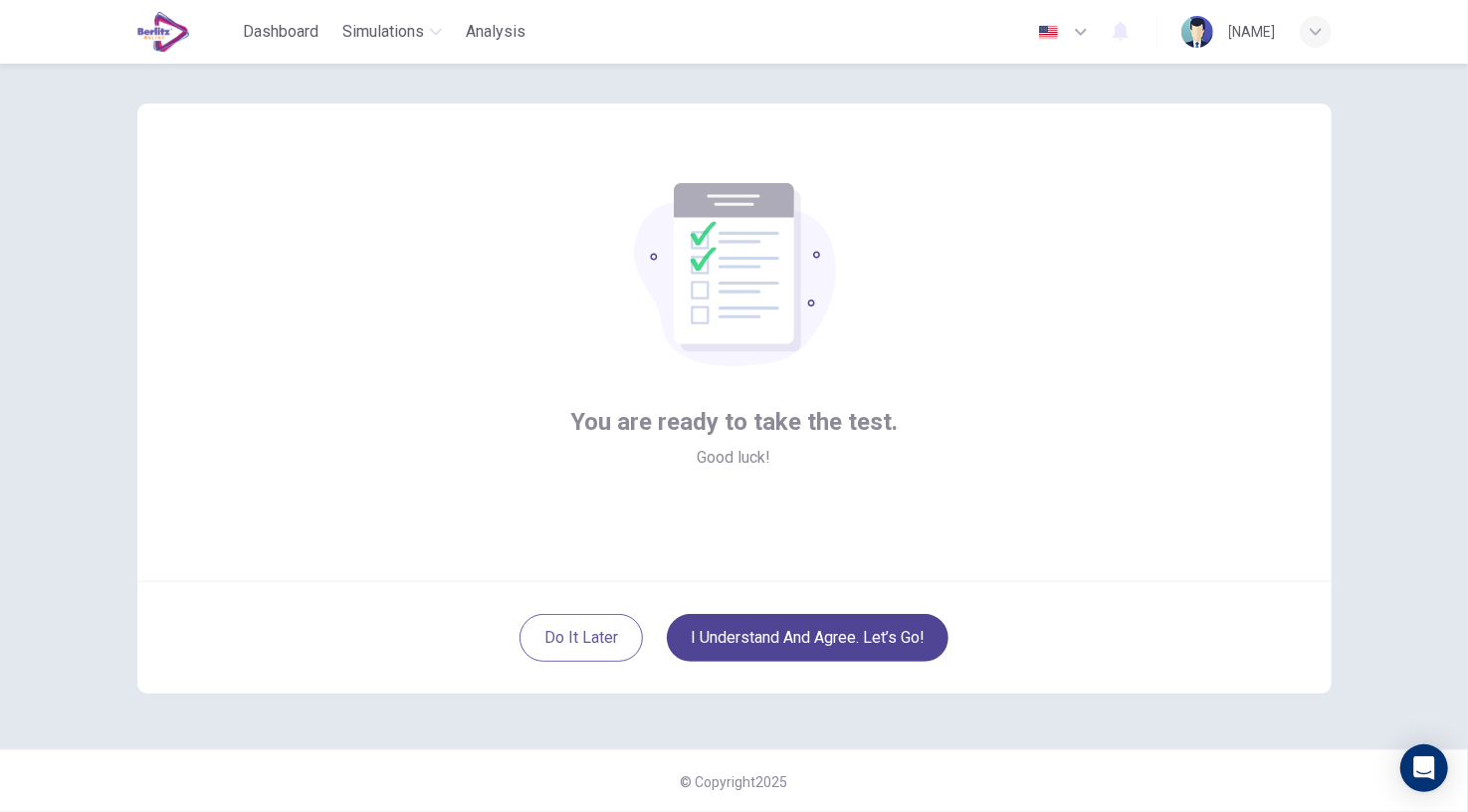click on "I understand and agree. Let’s go!" at bounding box center (807, 638) 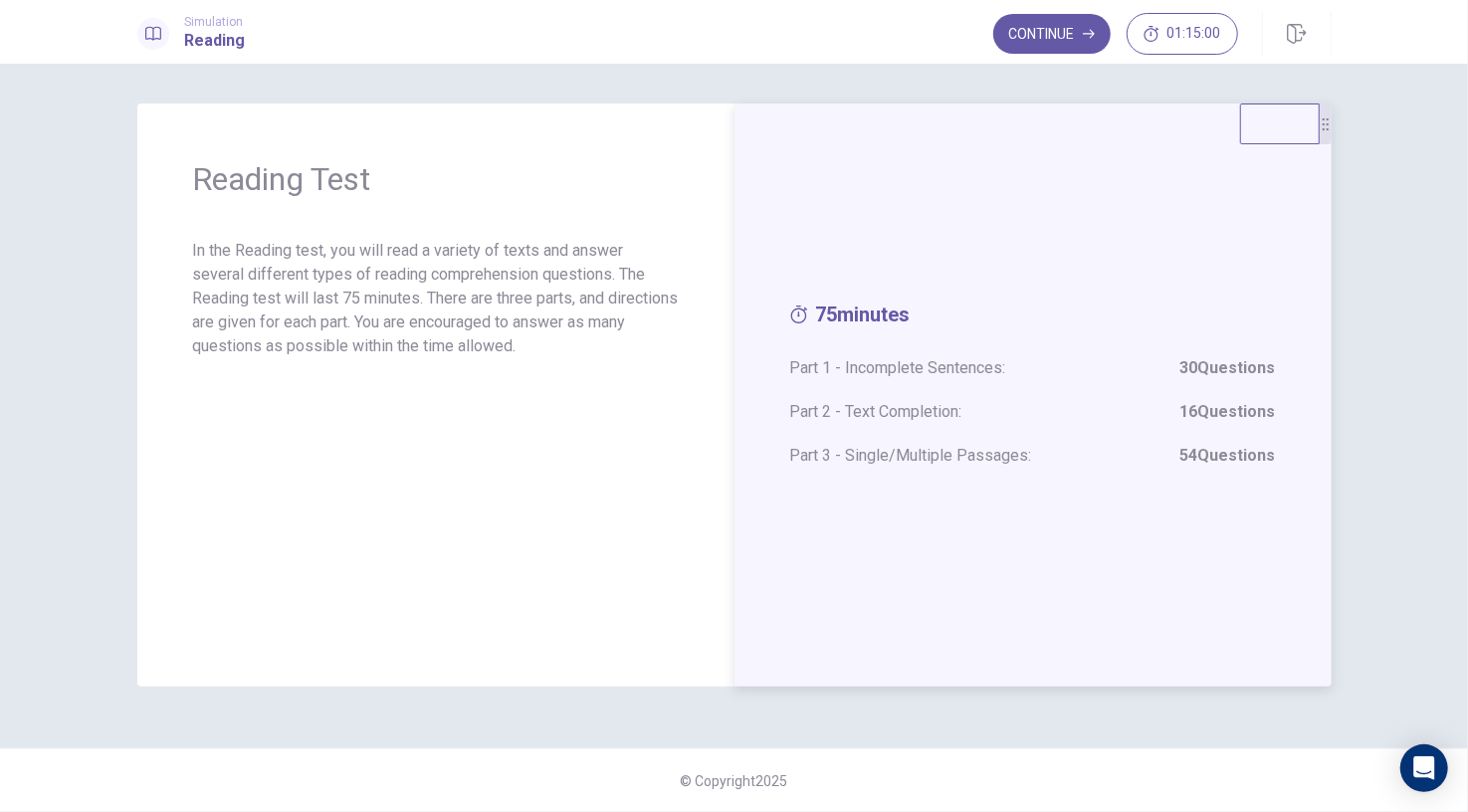 click on "Part 3 - Single/Multiple Passages:  54  Questions" at bounding box center [1033, 456] 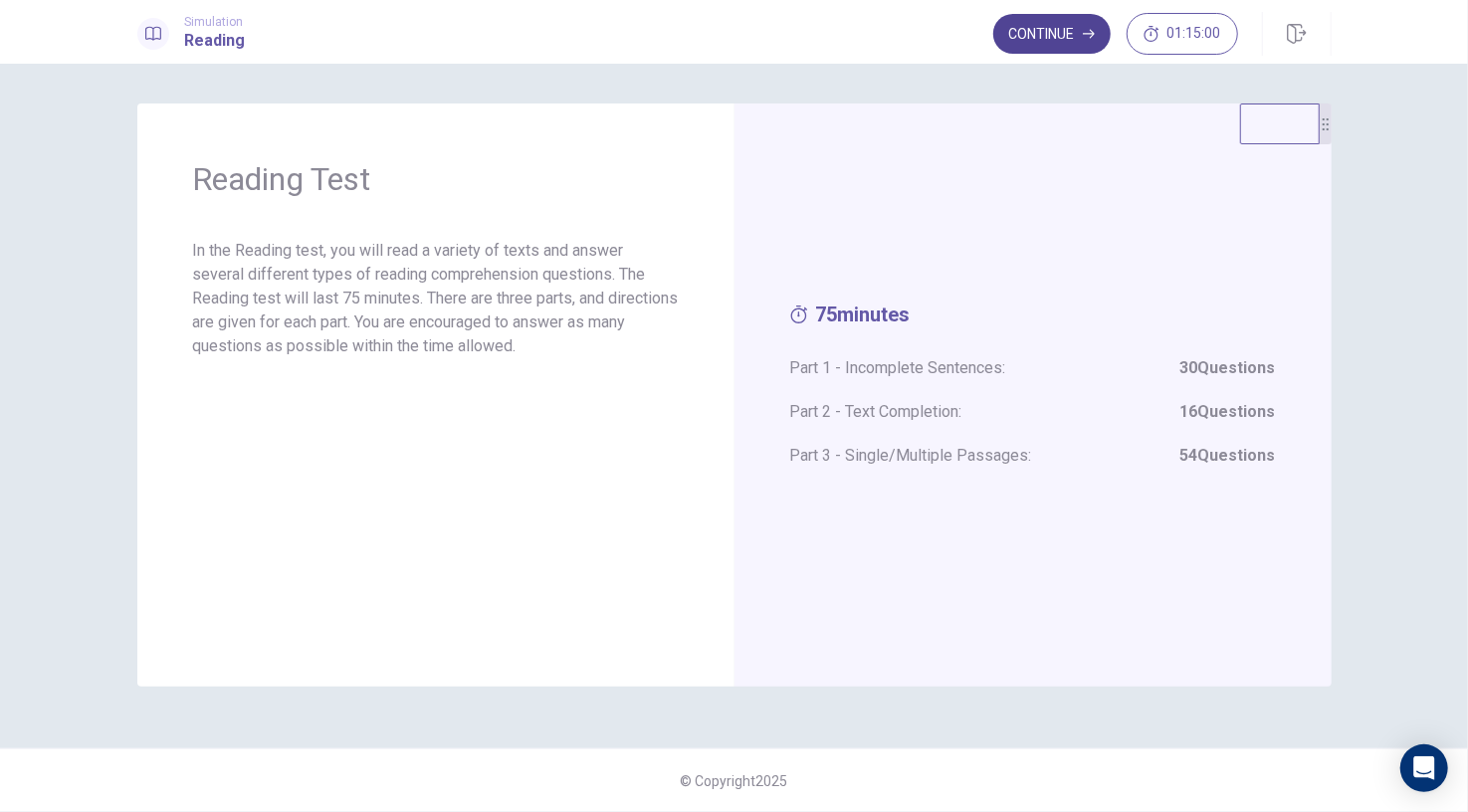 click on "Continue" at bounding box center (1052, 34) 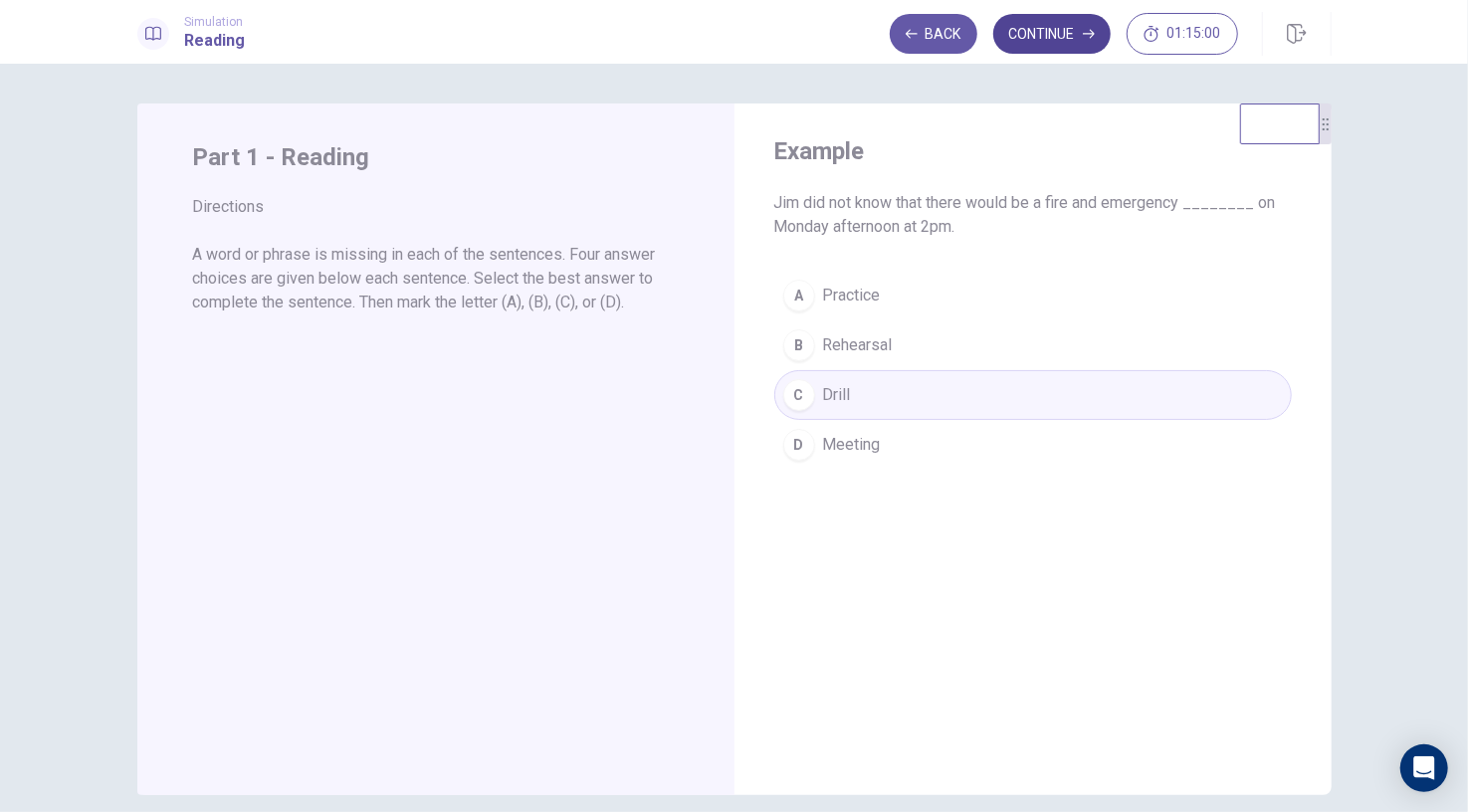 click 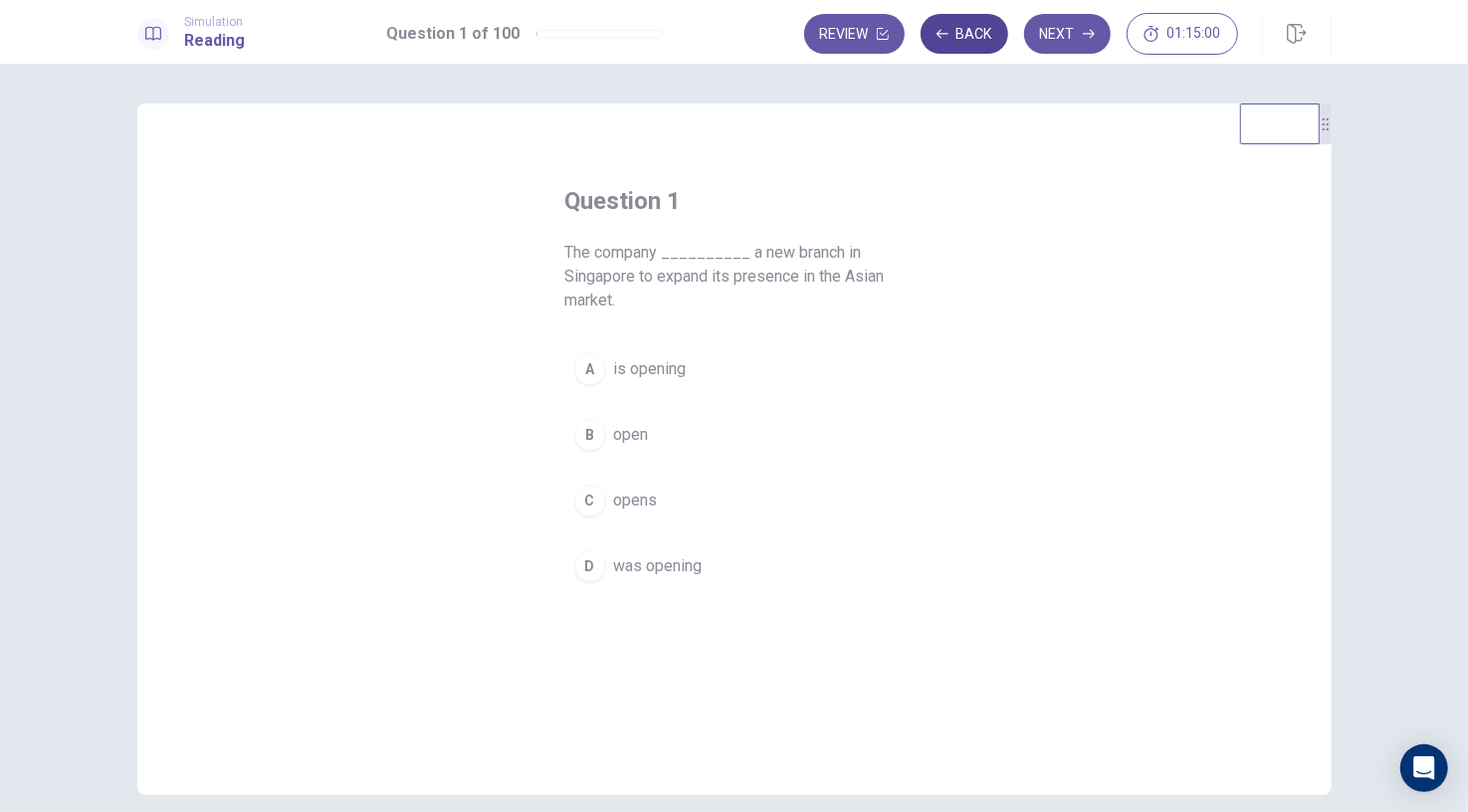 click on "Back" at bounding box center [964, 34] 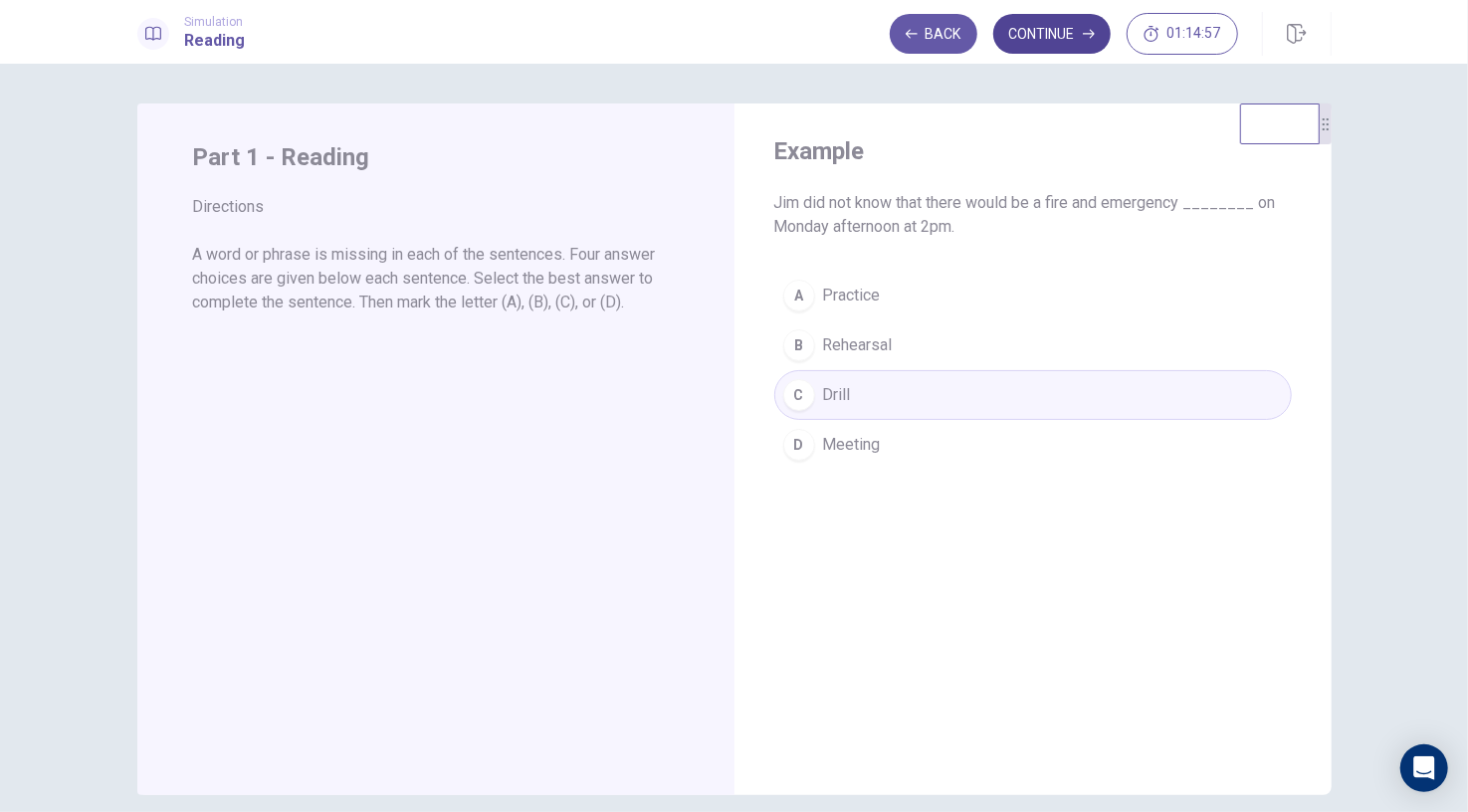 click on "Continue" at bounding box center [1052, 34] 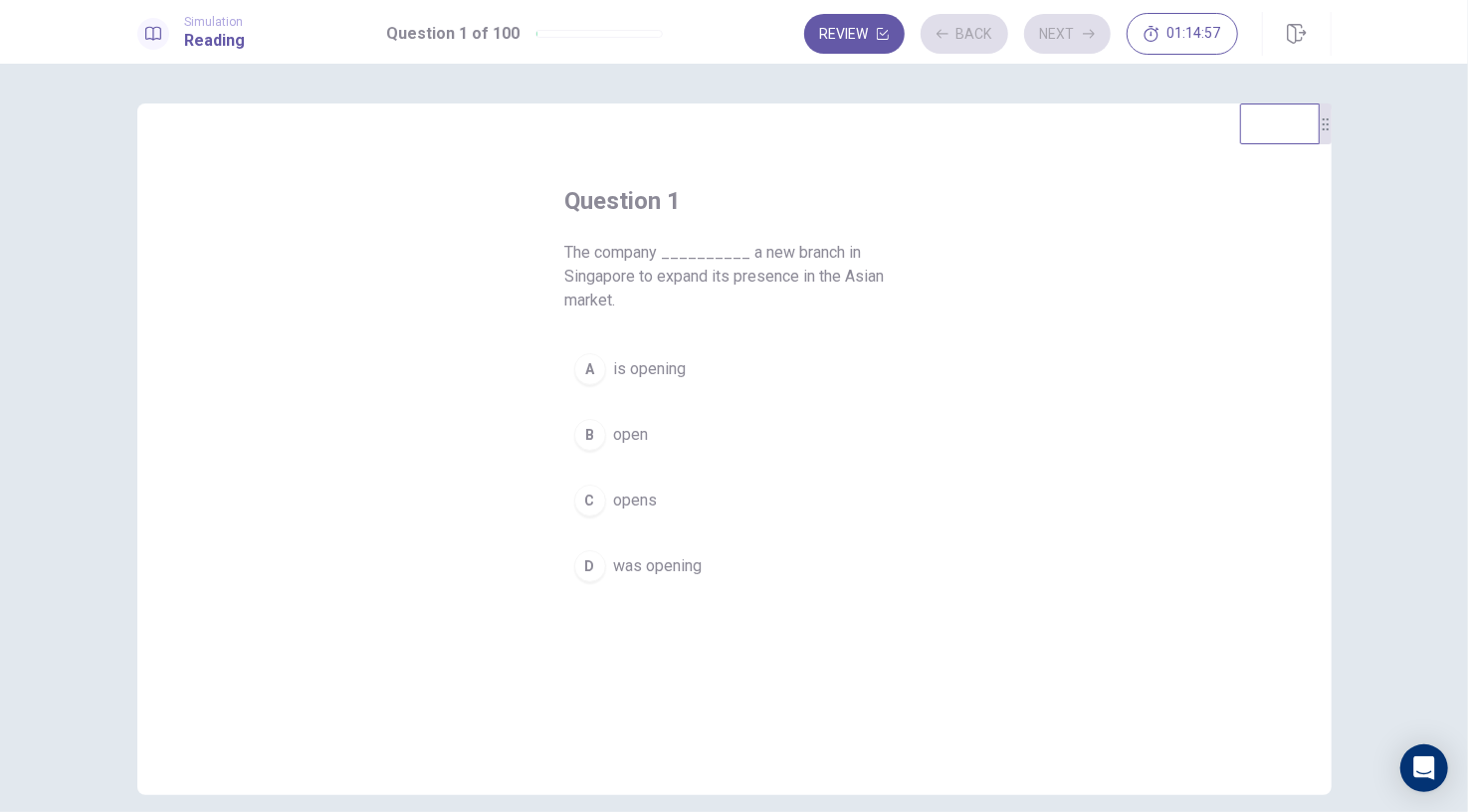 click on "Review Back Next [TIME]" at bounding box center (1021, 34) 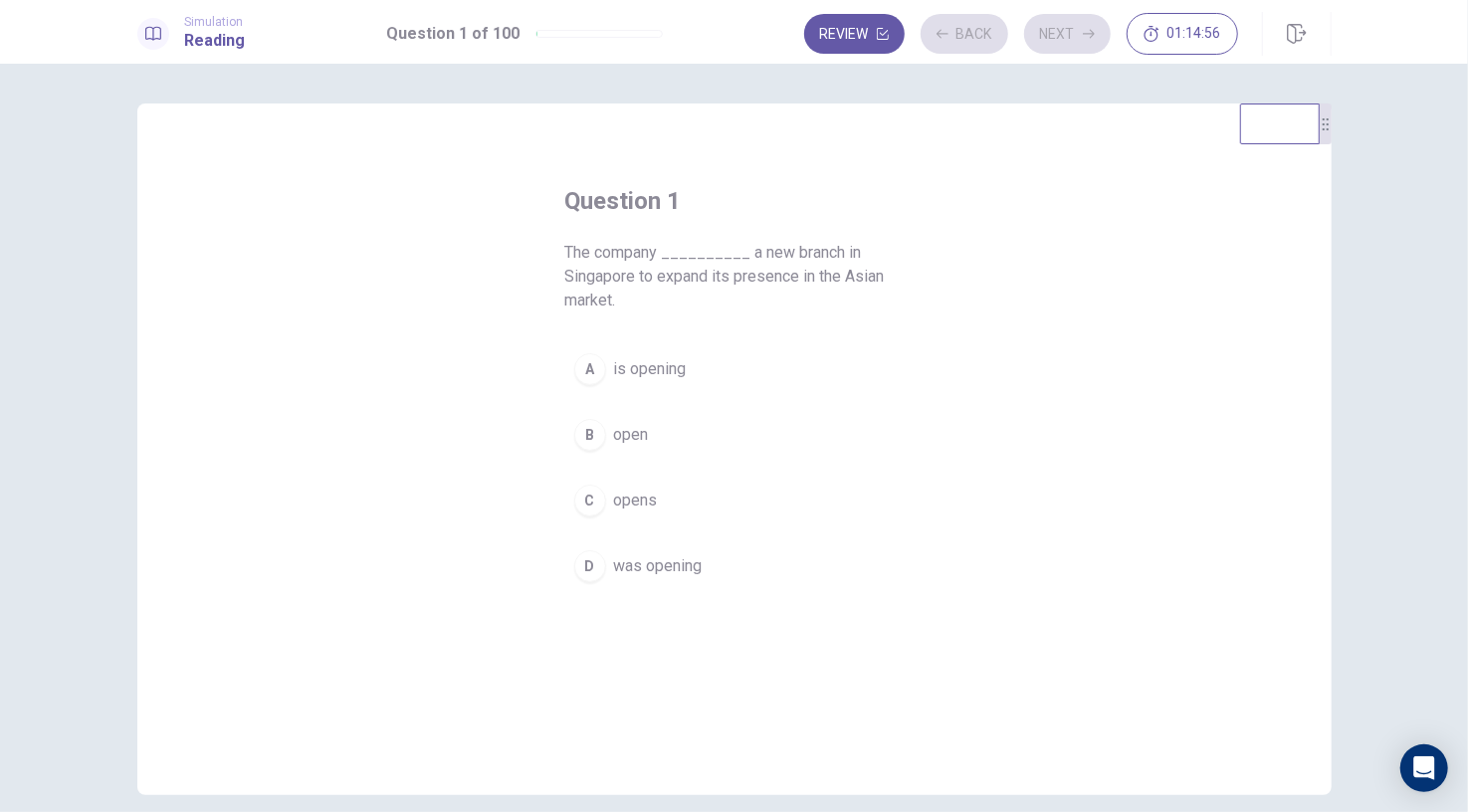 click on "Review Back Next [TIME]" at bounding box center [1021, 34] 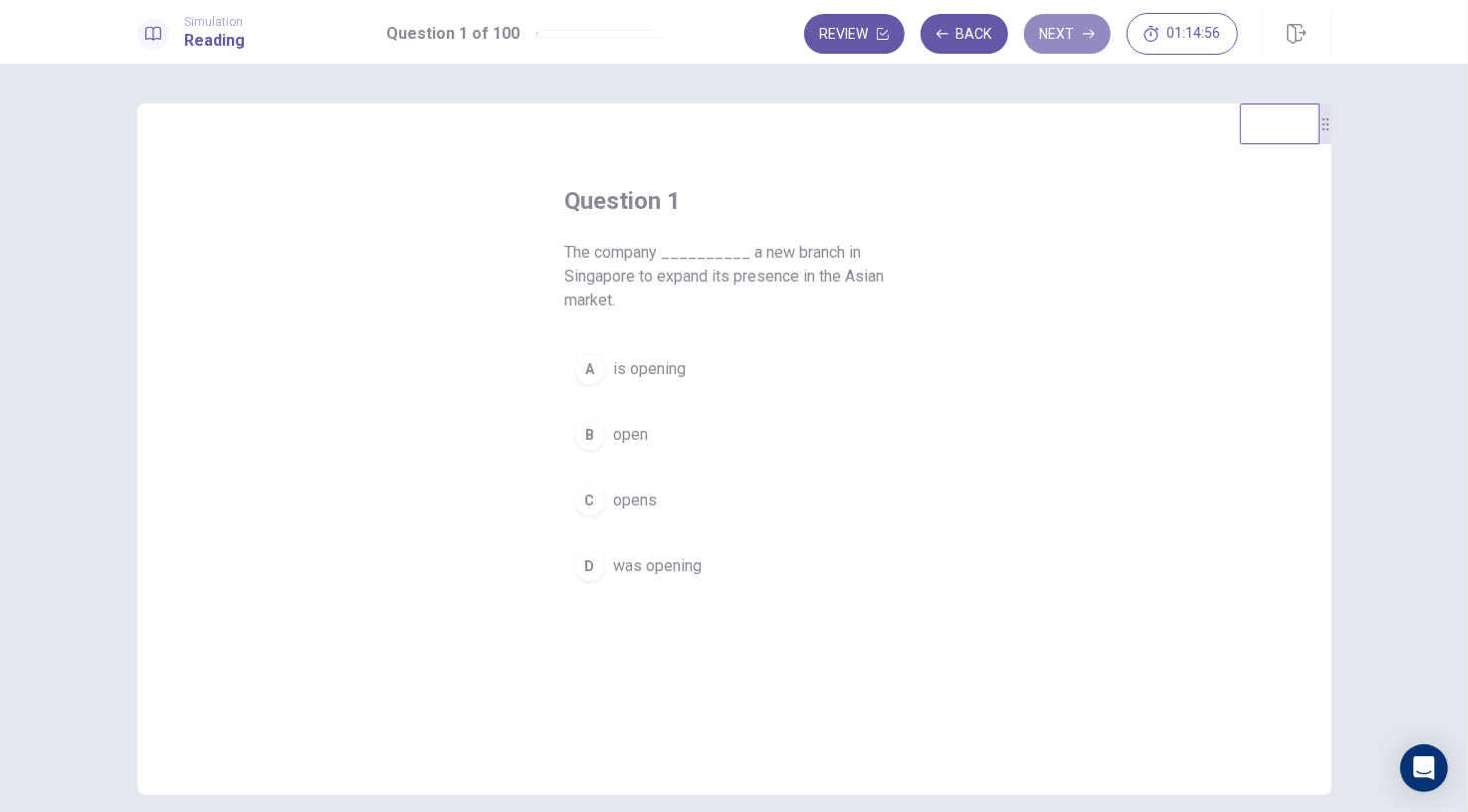 click on "Next" at bounding box center (1067, 34) 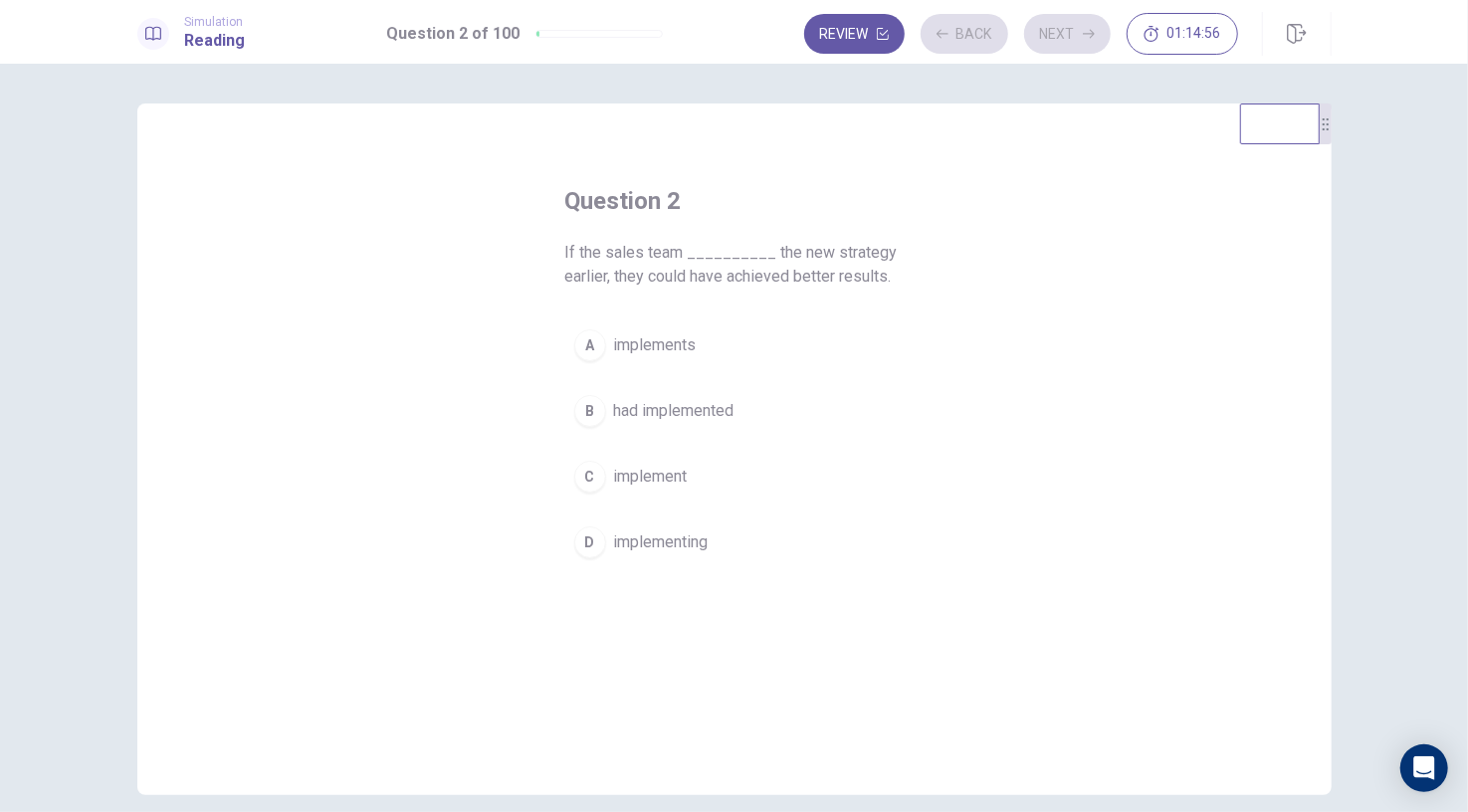 click on "Review Back Next [TIME]" at bounding box center (1021, 34) 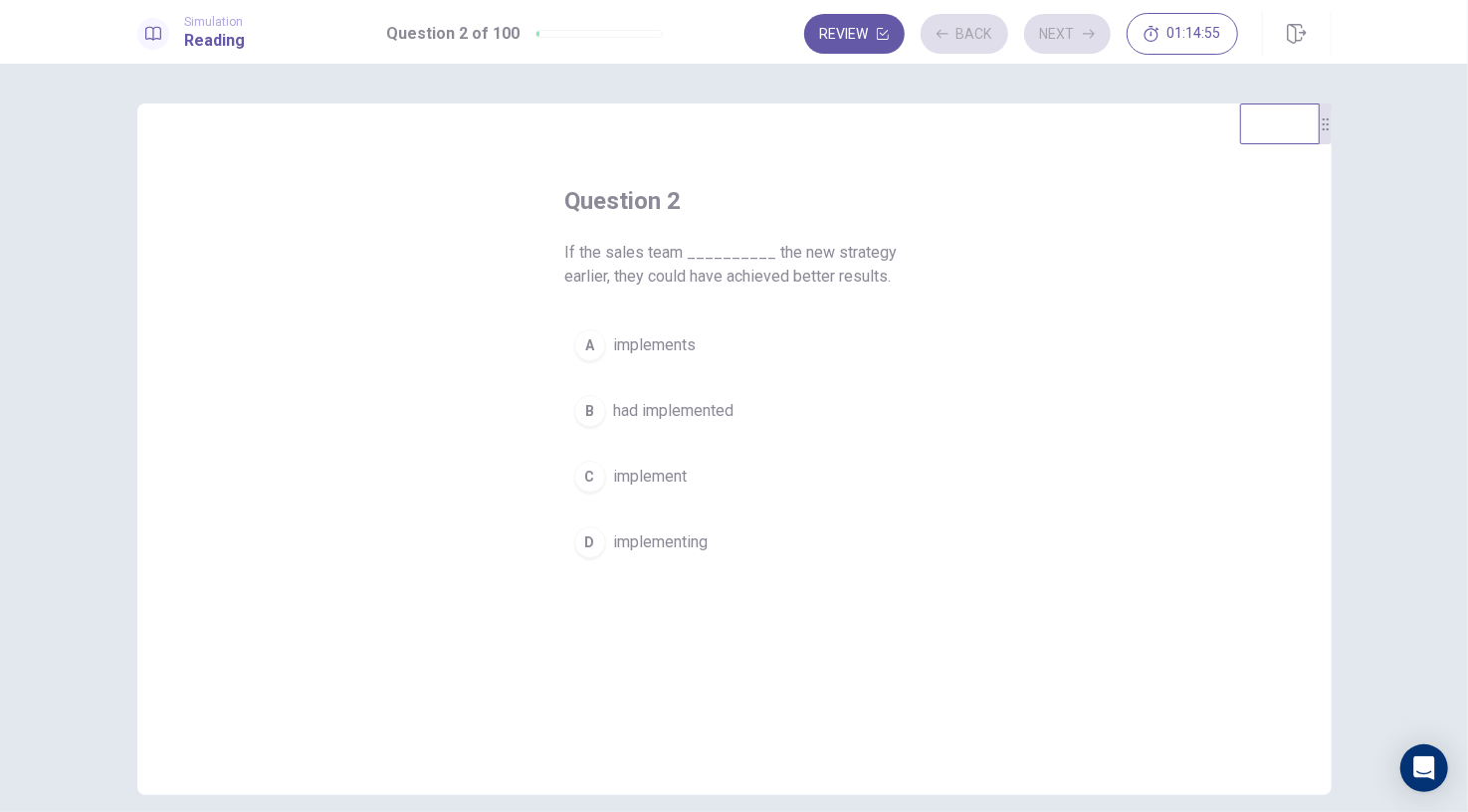 click on "Review Back Next [TIME]" at bounding box center (1021, 34) 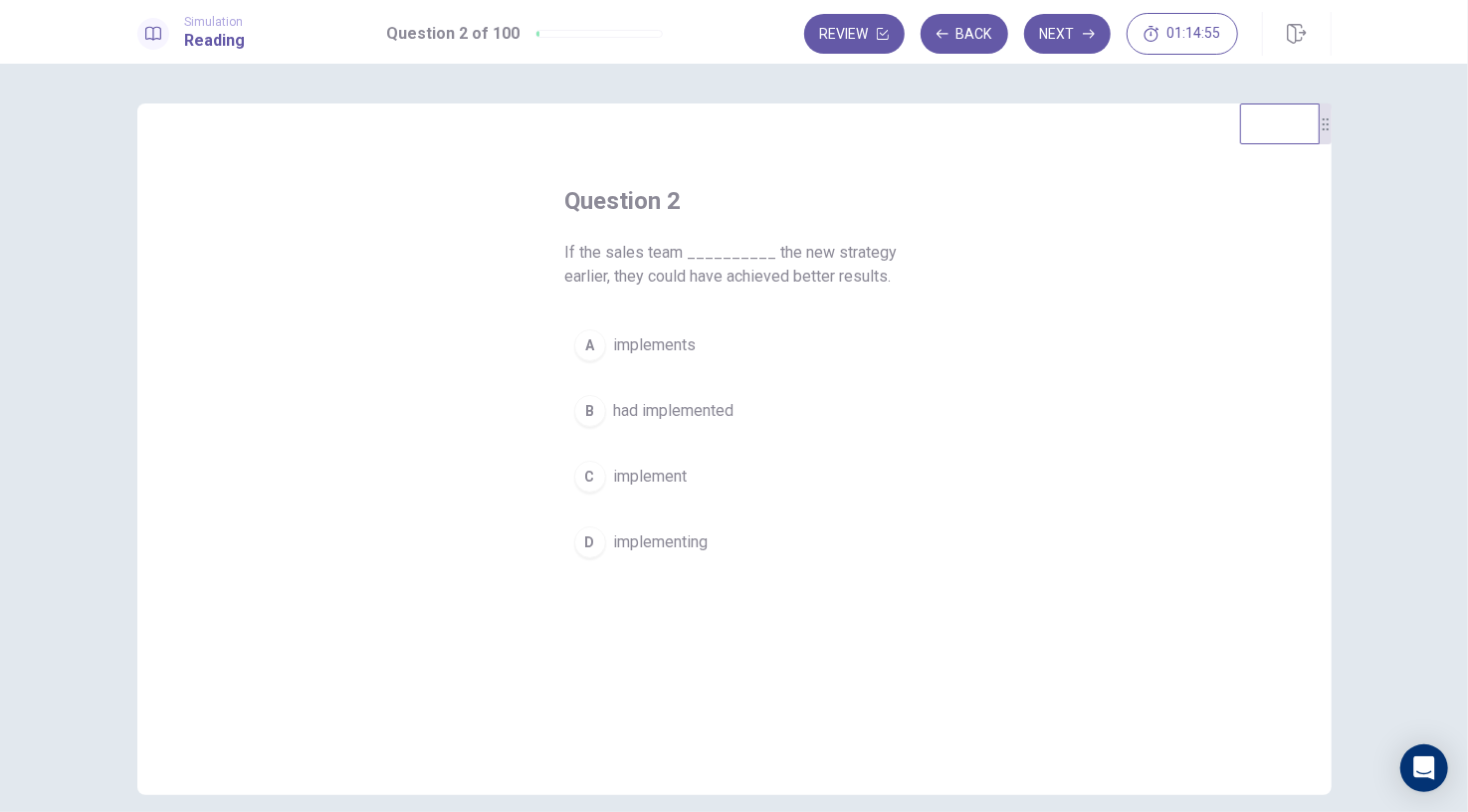 click on "Next" at bounding box center (1067, 34) 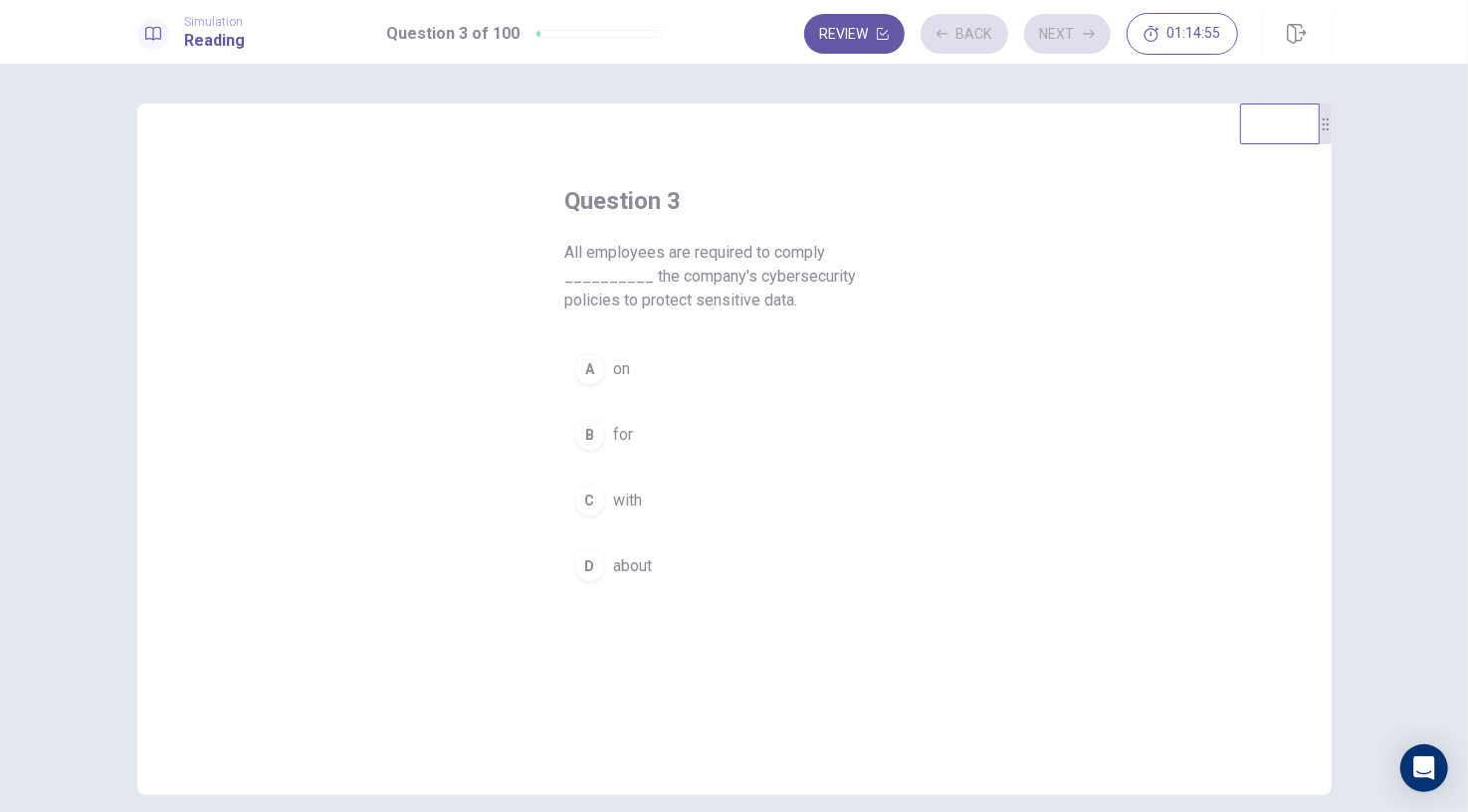 click on "Review Back Next [TIME]" at bounding box center [1021, 34] 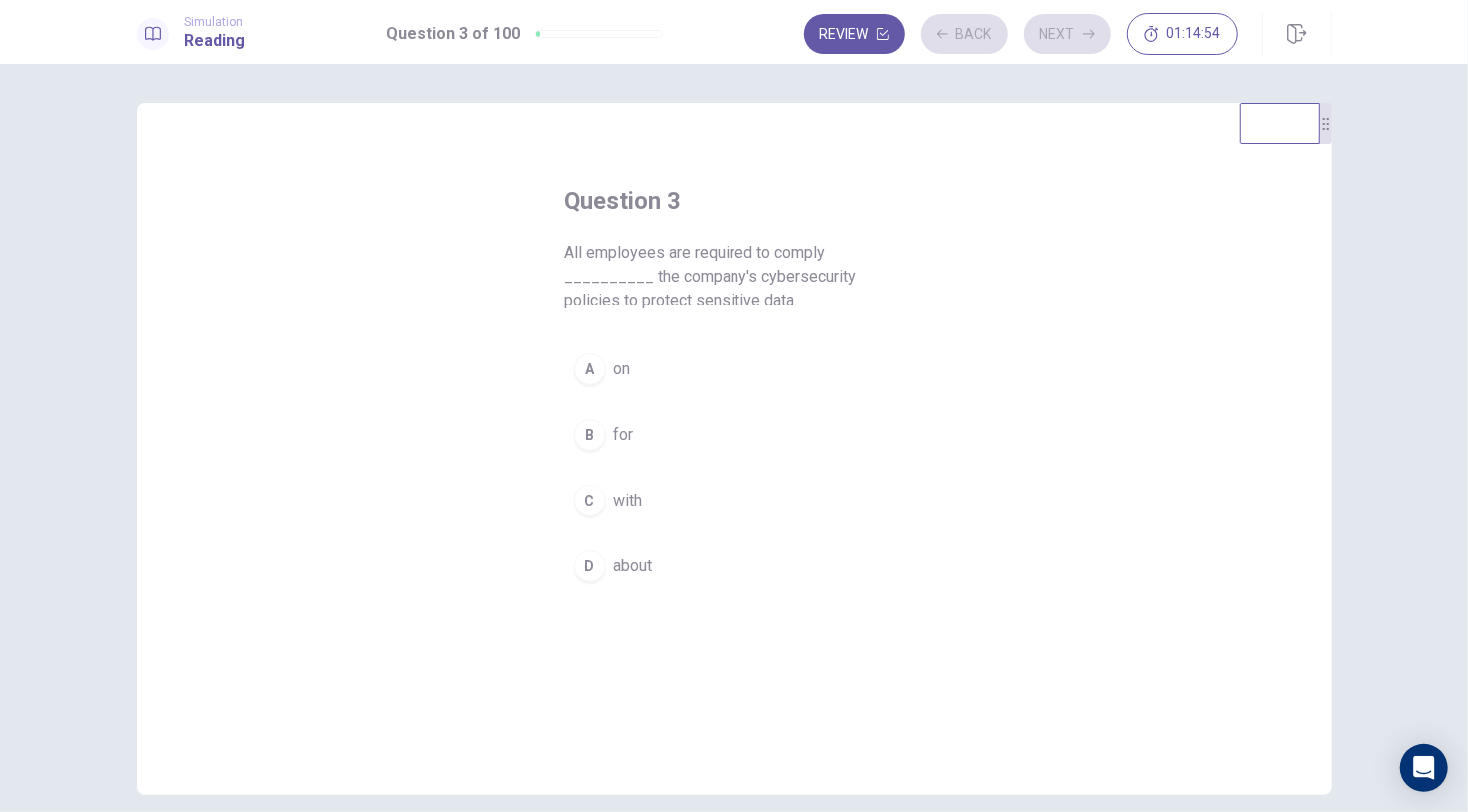 click on "Review Back Next [TIME]" at bounding box center [1021, 34] 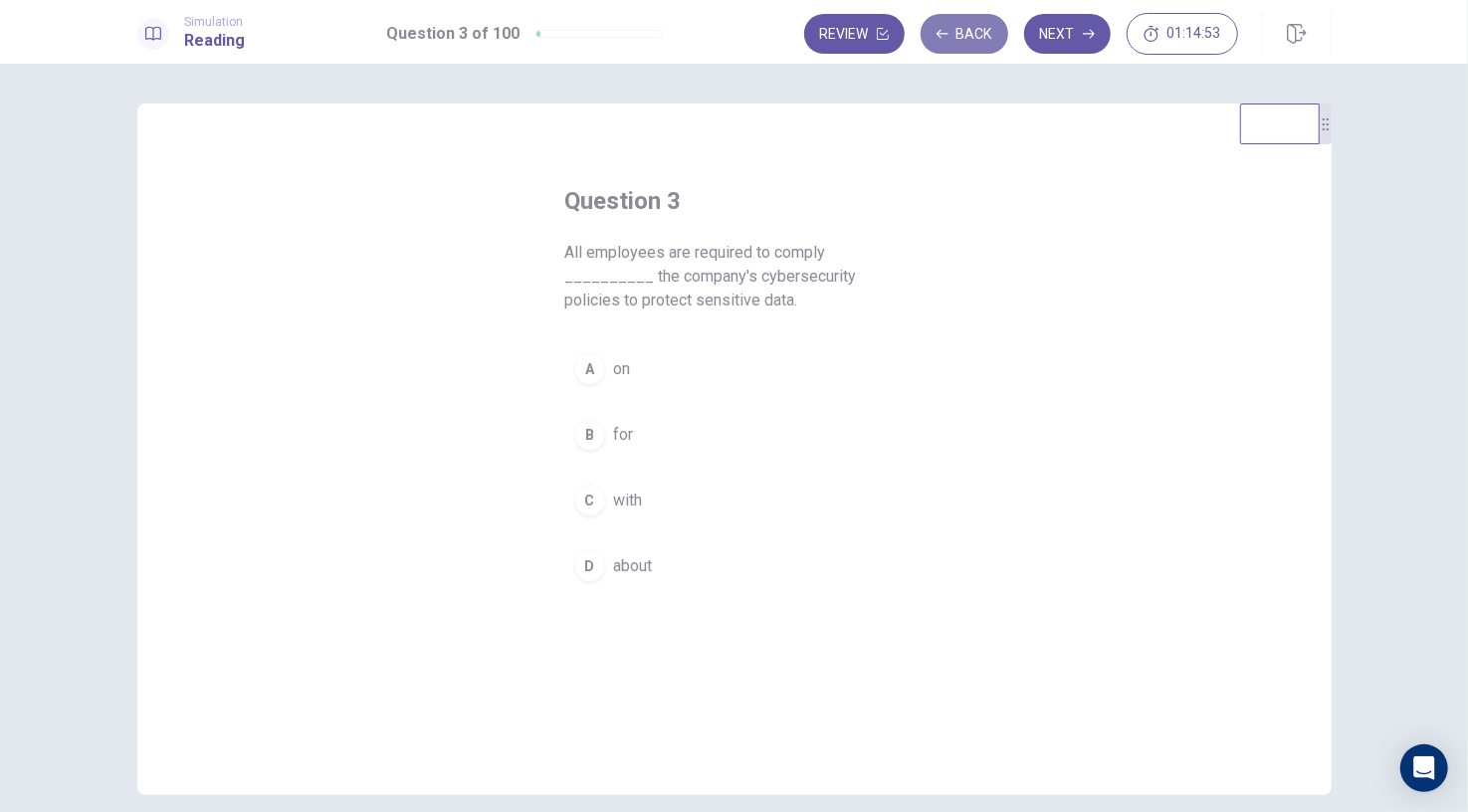 click 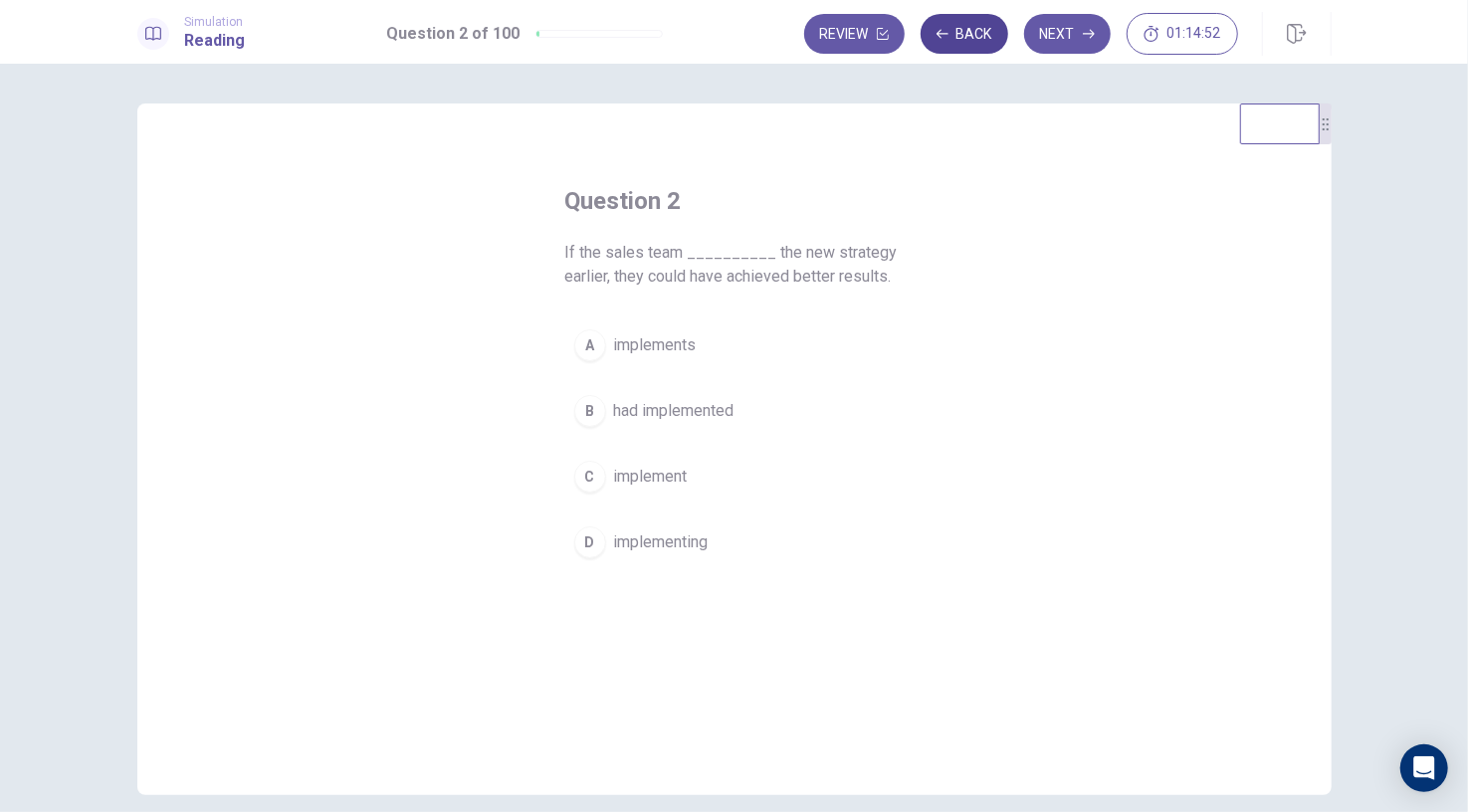 click 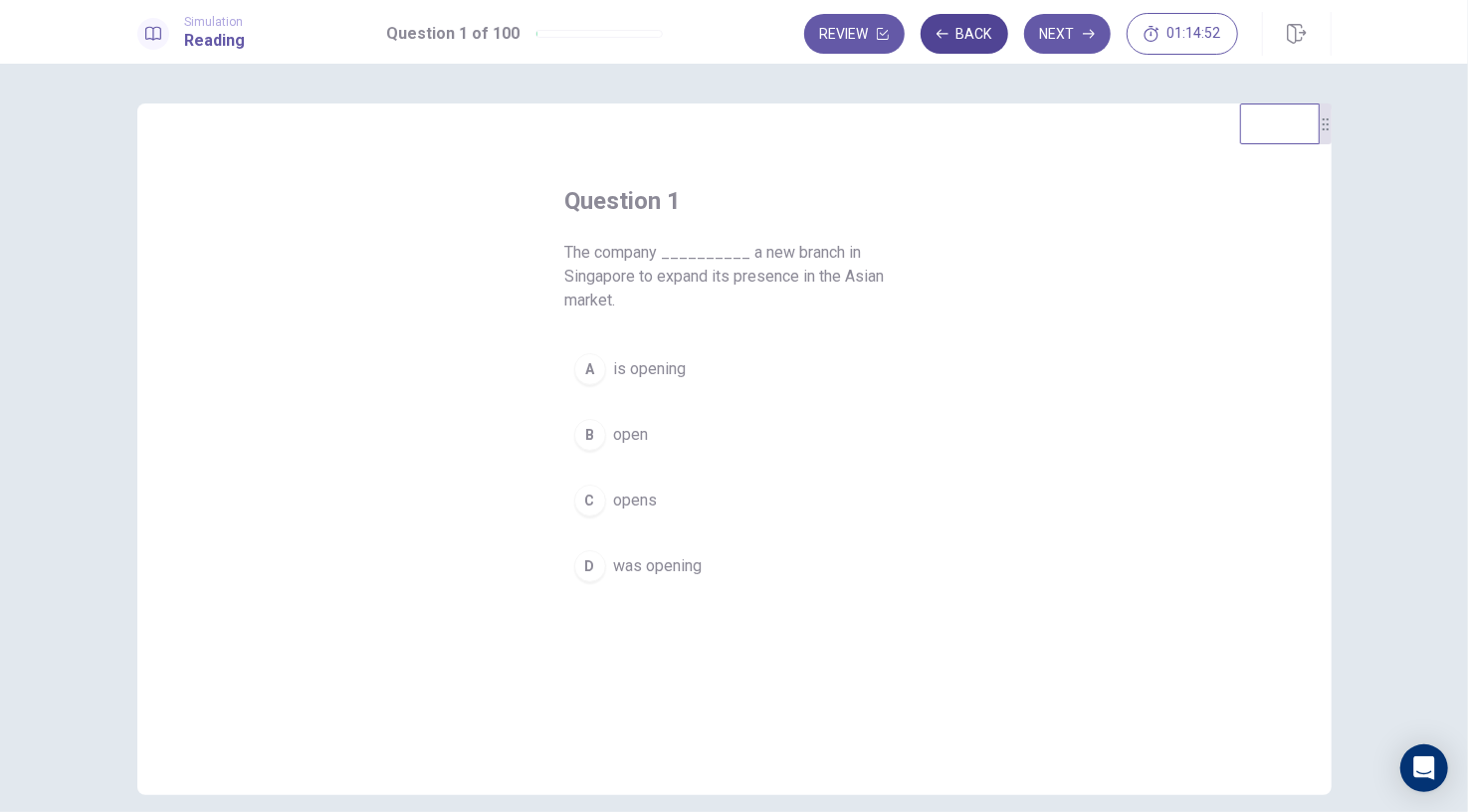 click 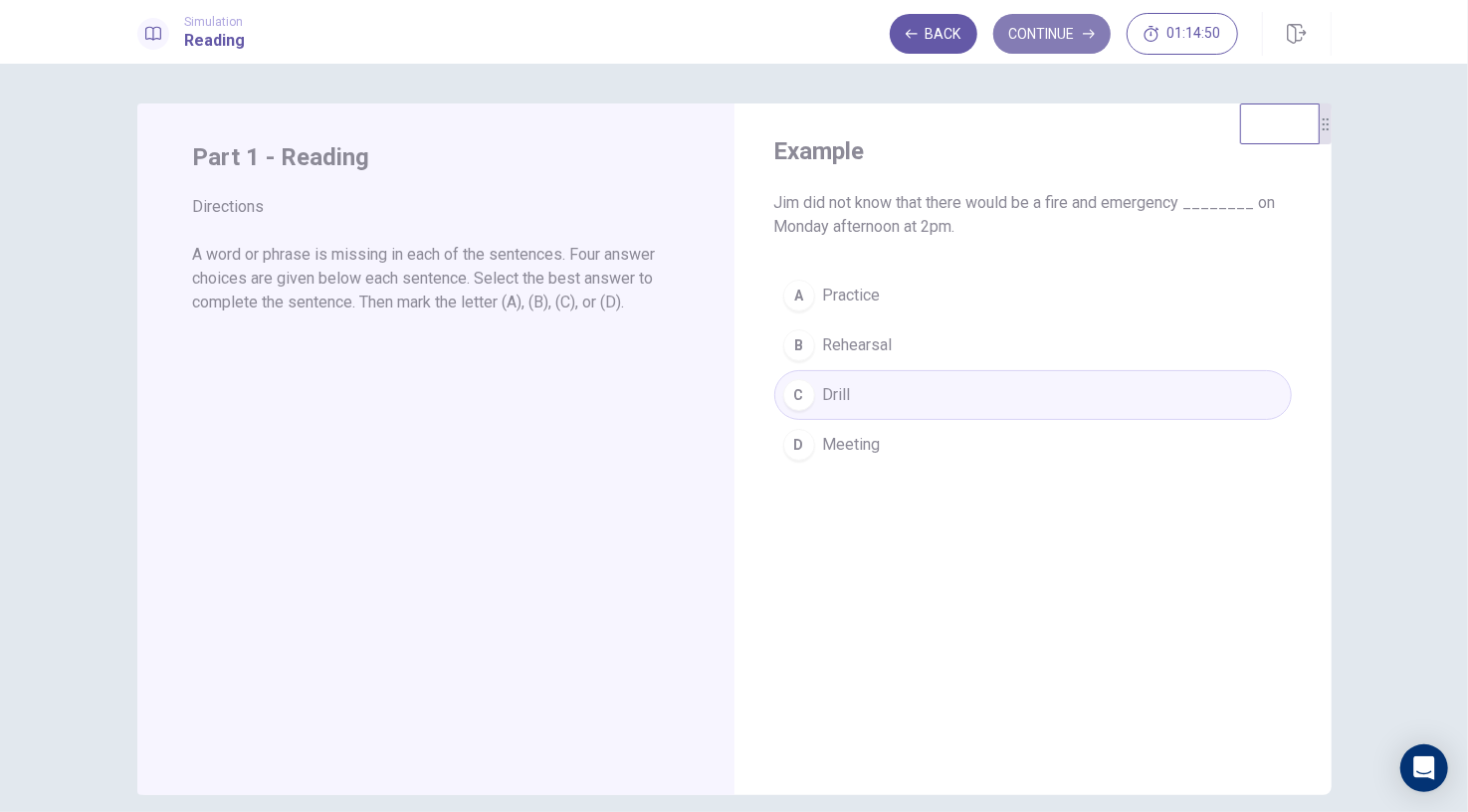 click 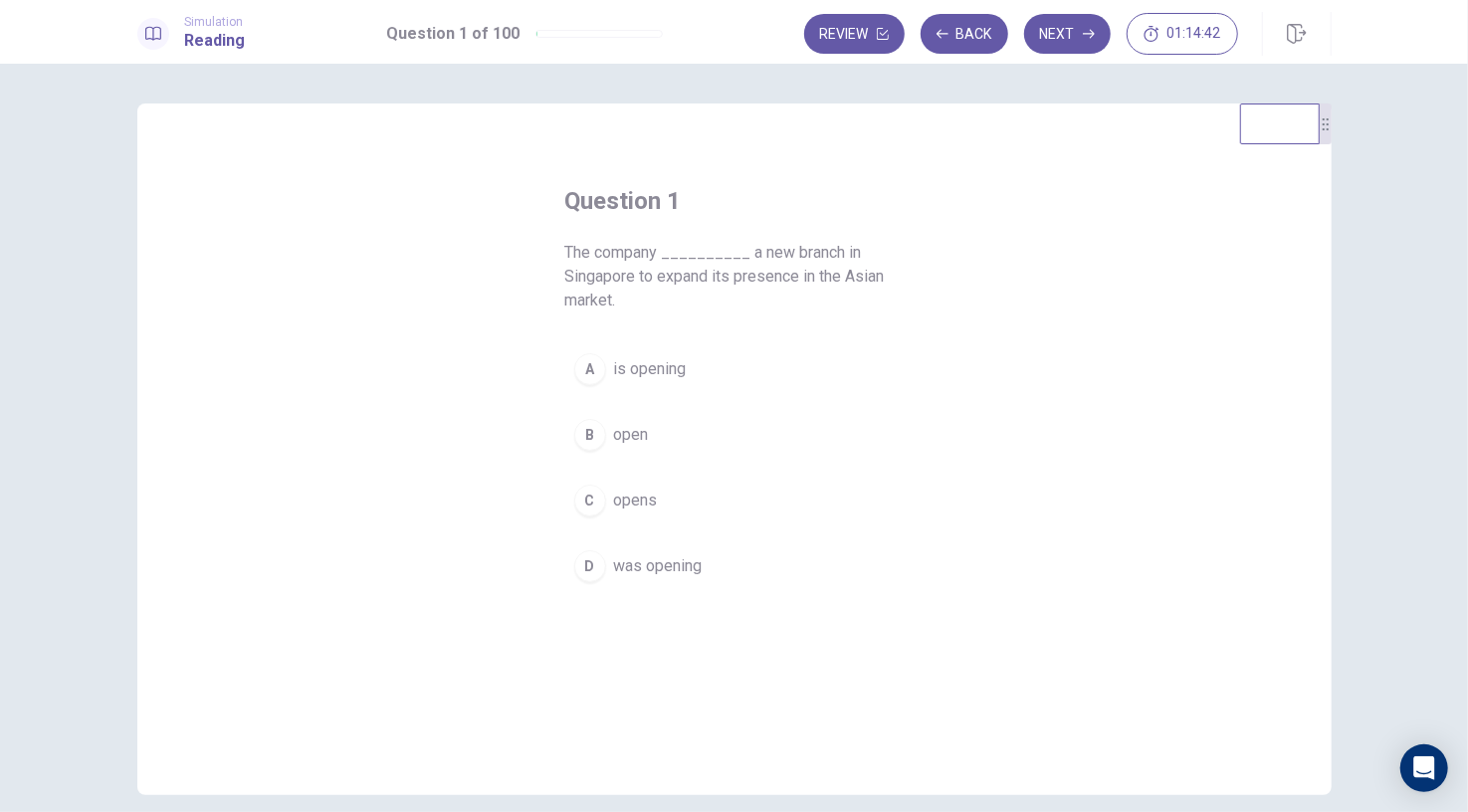 click on "is opening" at bounding box center [650, 369] 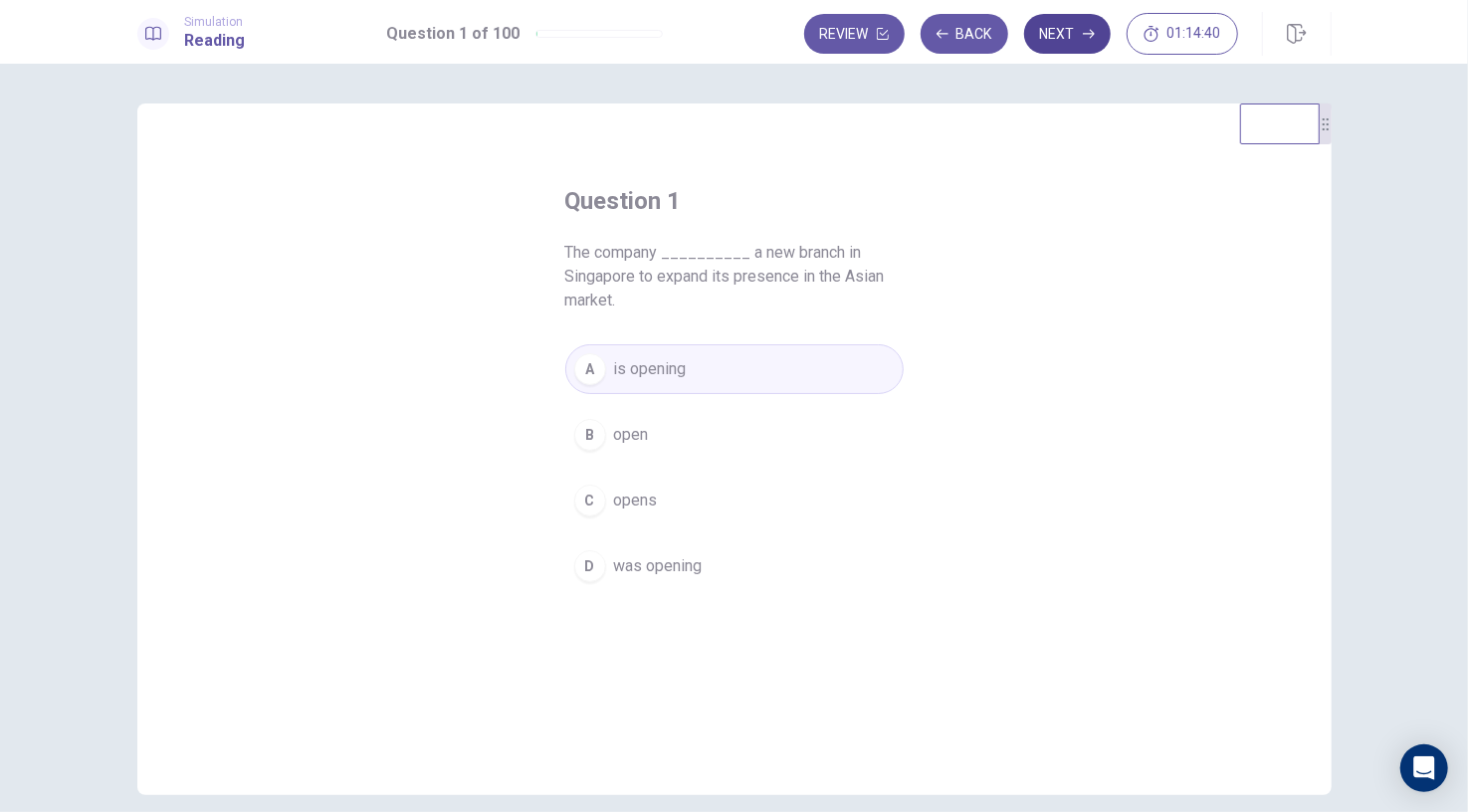 click 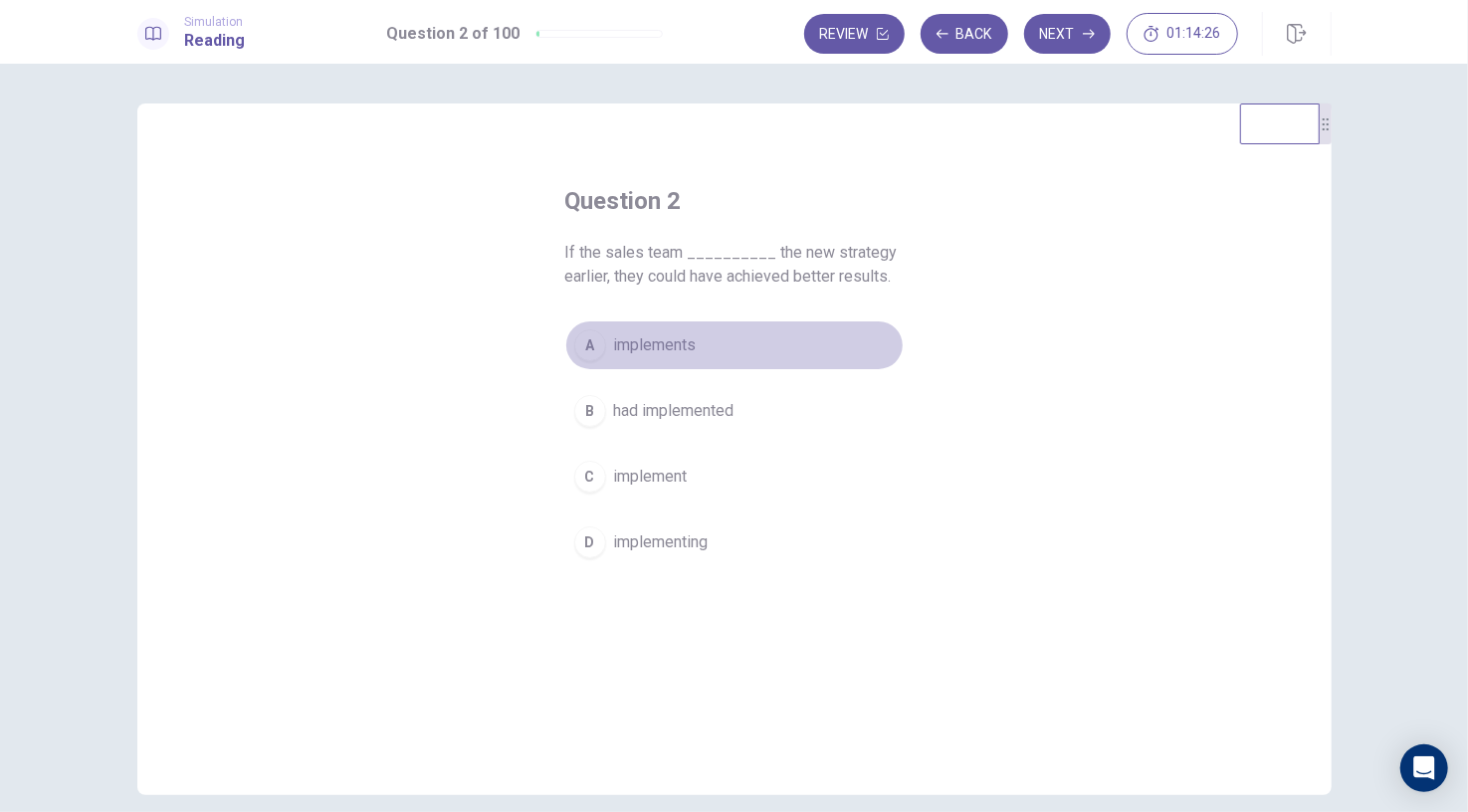 click on "implements" at bounding box center [655, 345] 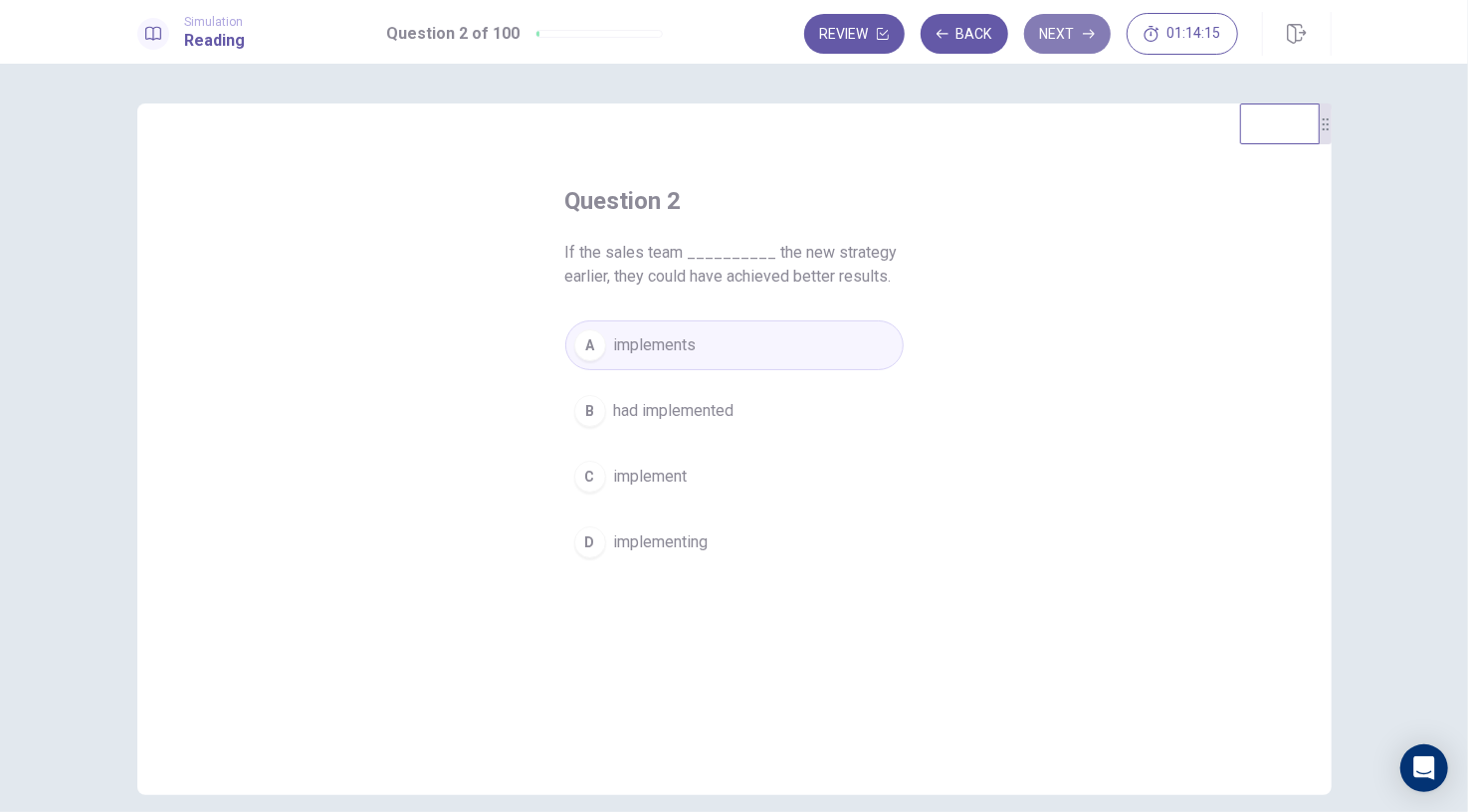 click on "Next" at bounding box center [1067, 34] 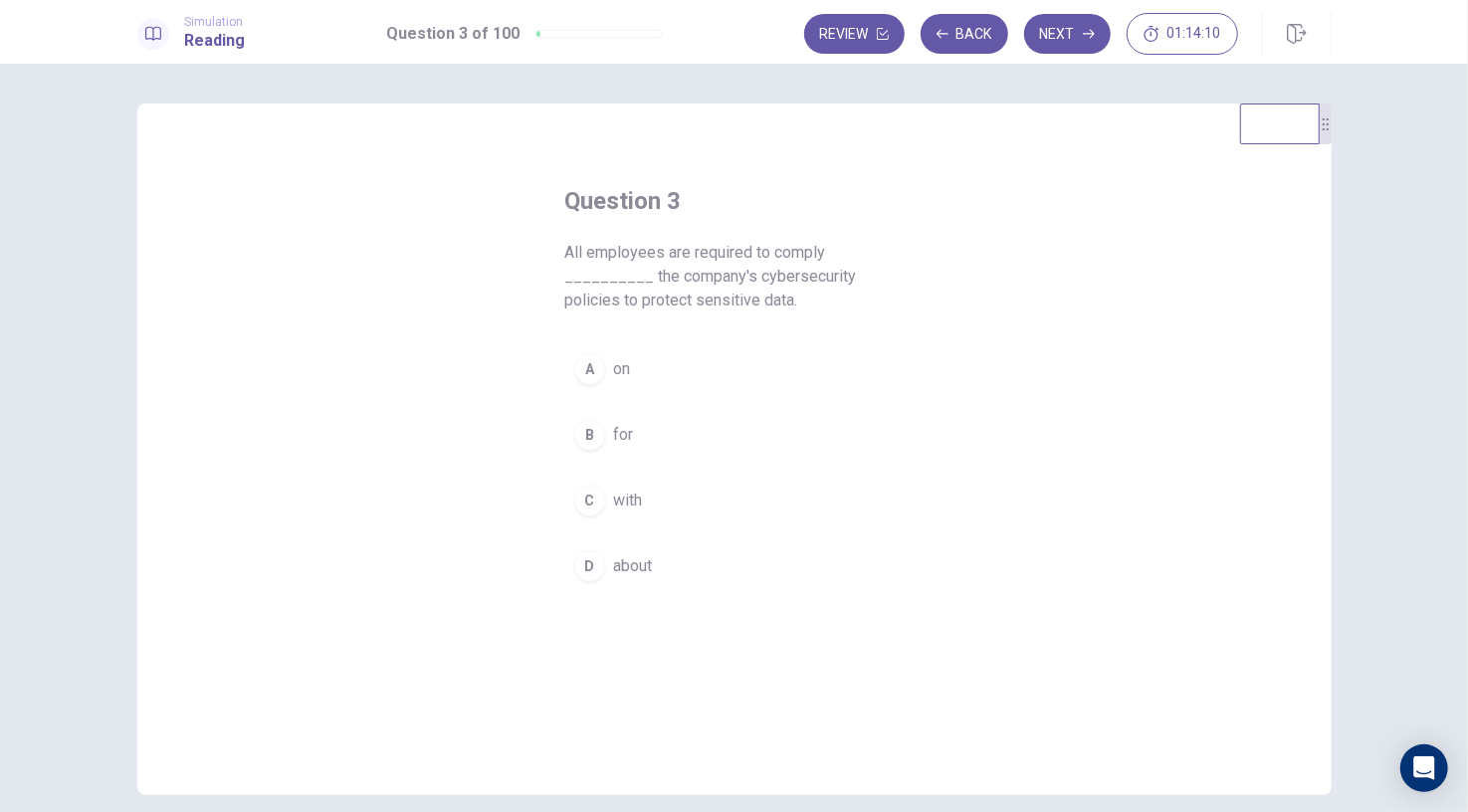 click on "with" at bounding box center (628, 501) 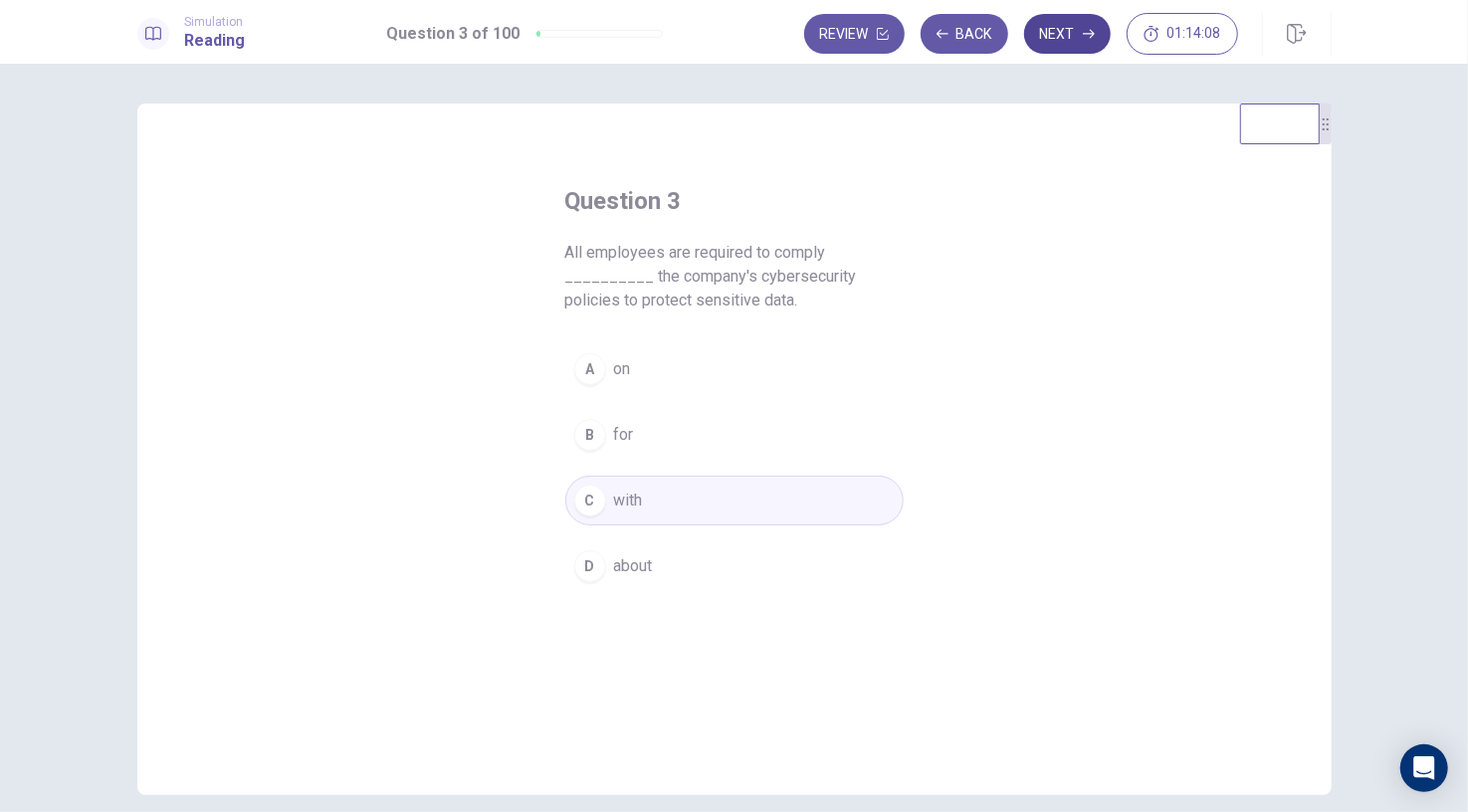 click on "Next" at bounding box center (1067, 34) 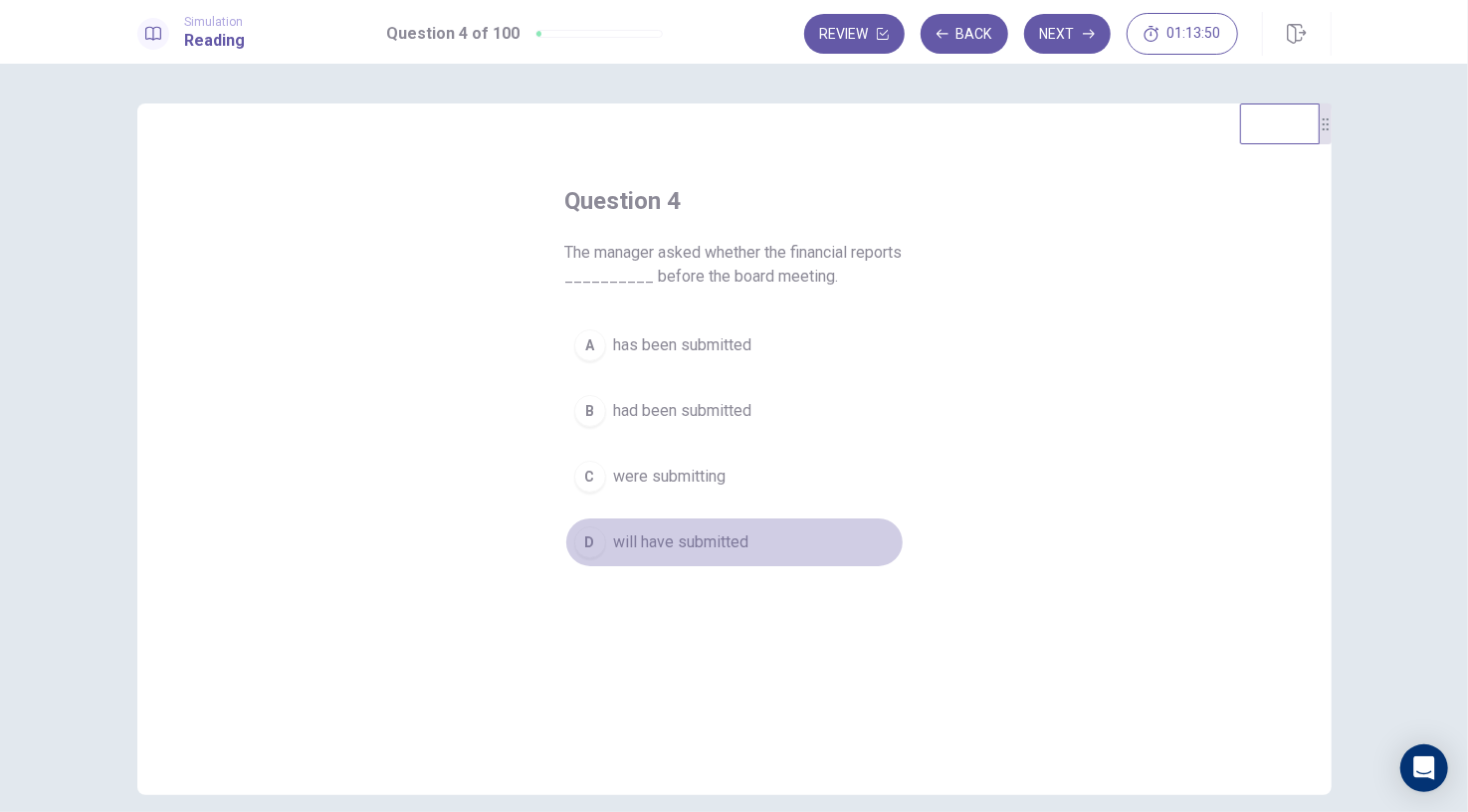 click on "will have submitted" at bounding box center [682, 542] 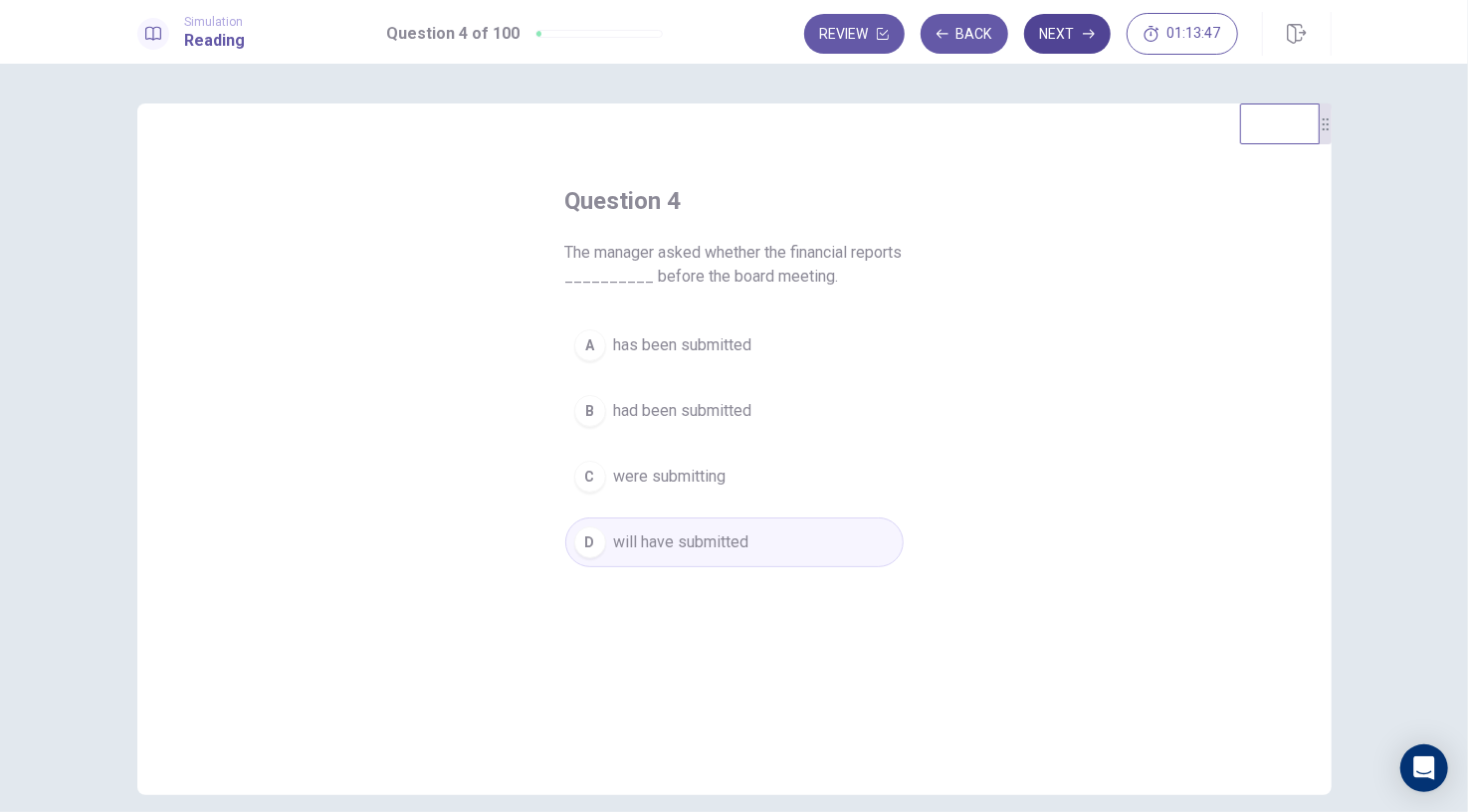 click on "Next" at bounding box center [1067, 34] 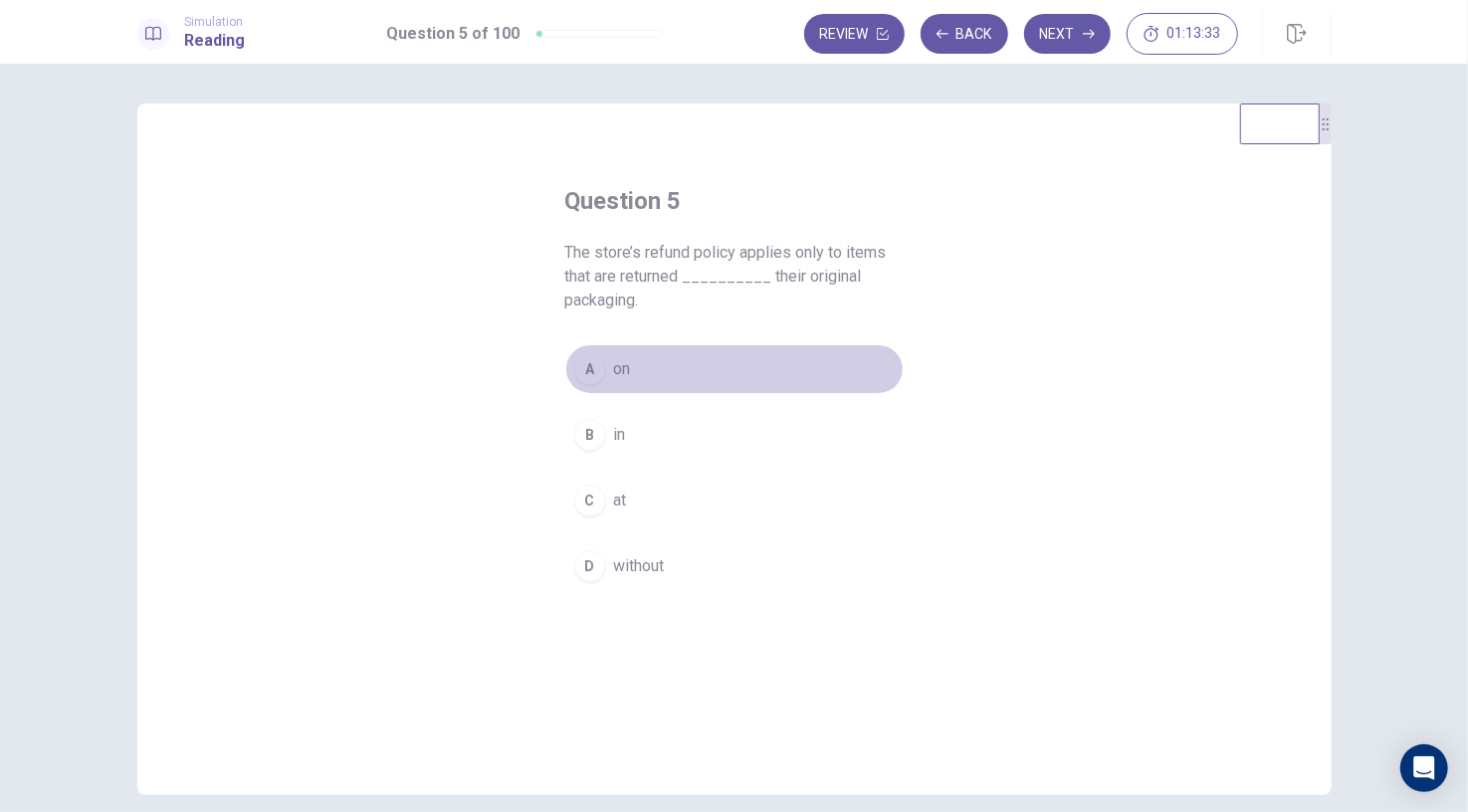click on "on" at bounding box center (622, 369) 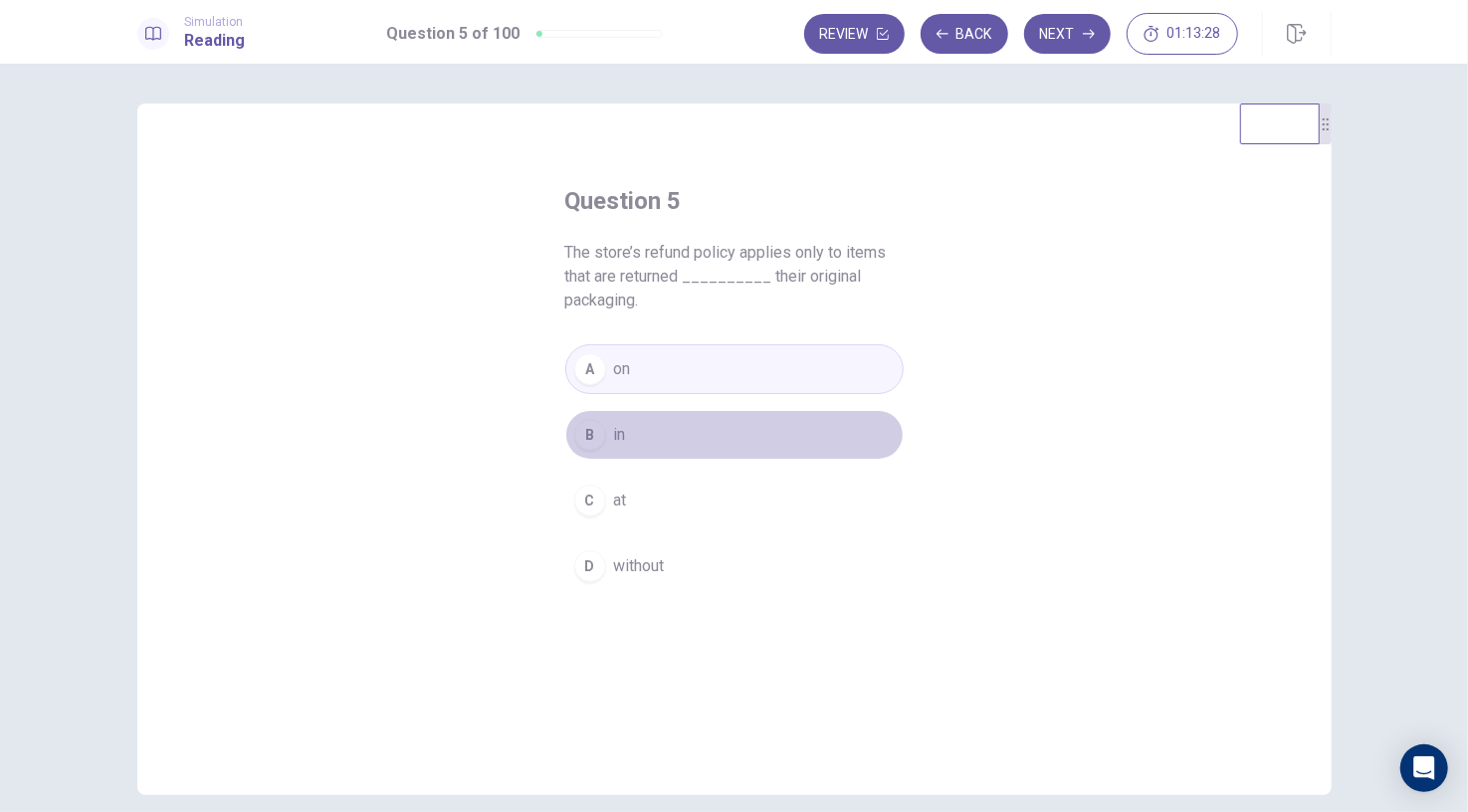 click on "in" at bounding box center (620, 435) 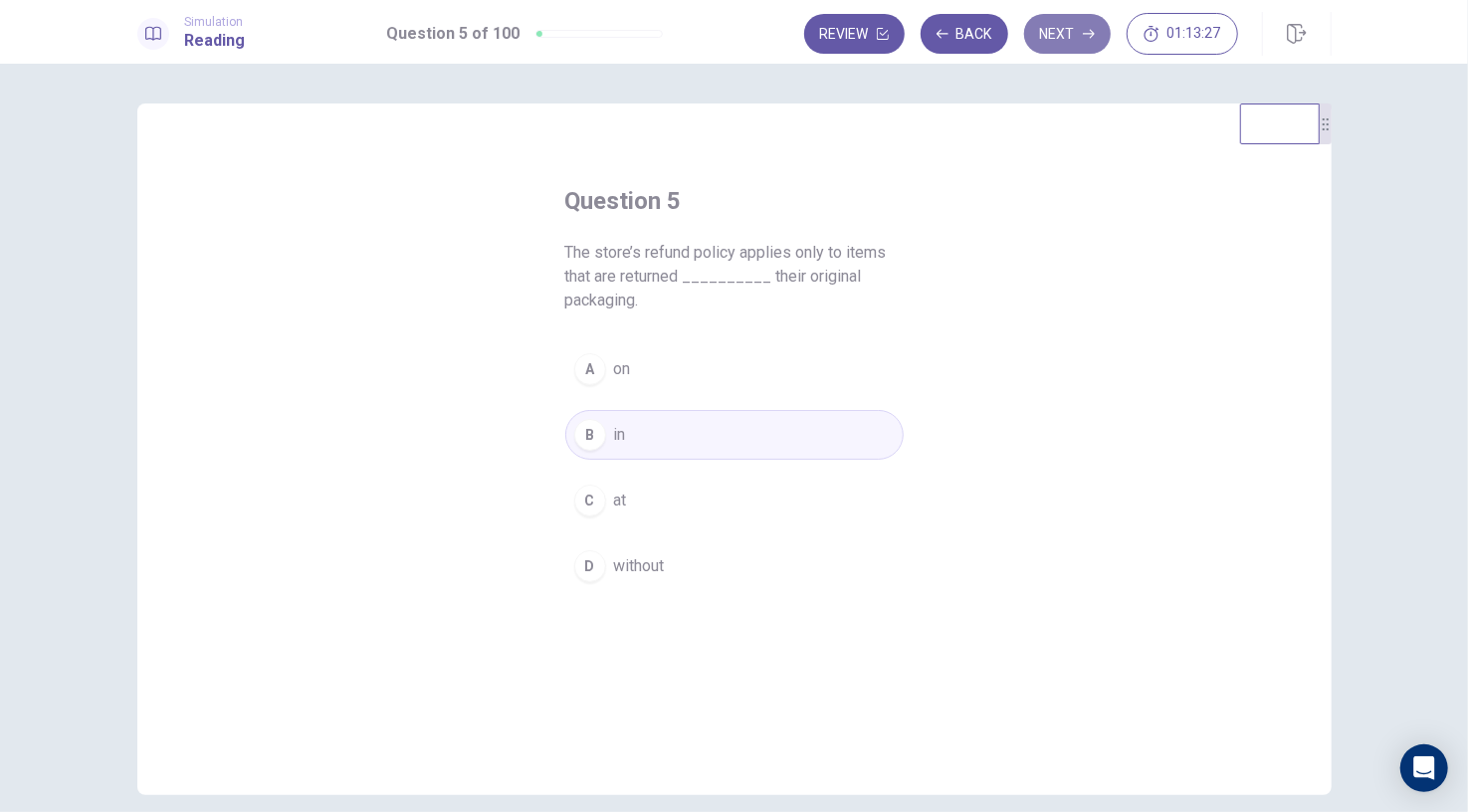 click on "Next" at bounding box center [1067, 34] 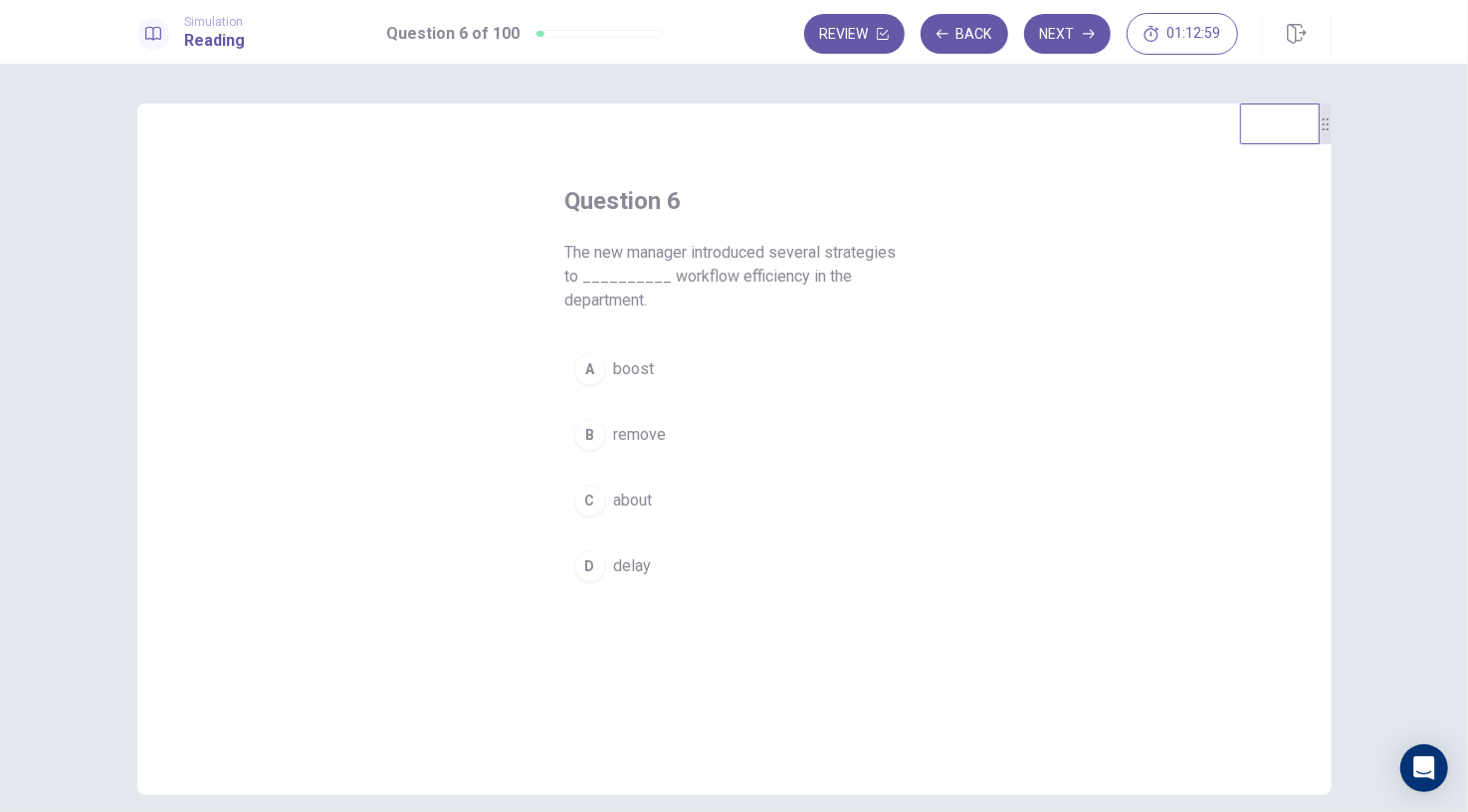 click on "boost" at bounding box center [634, 369] 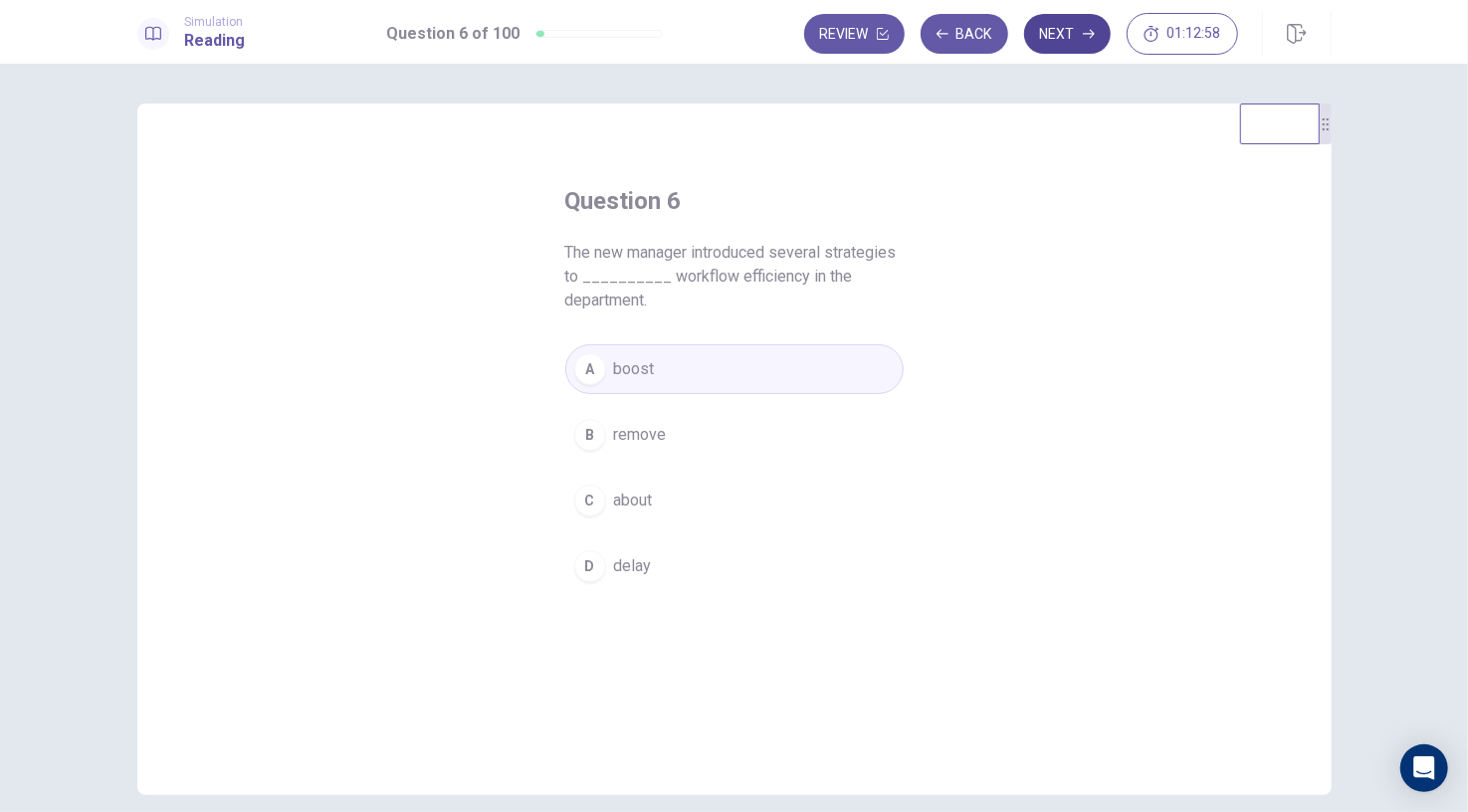 click on "Next" at bounding box center (1067, 34) 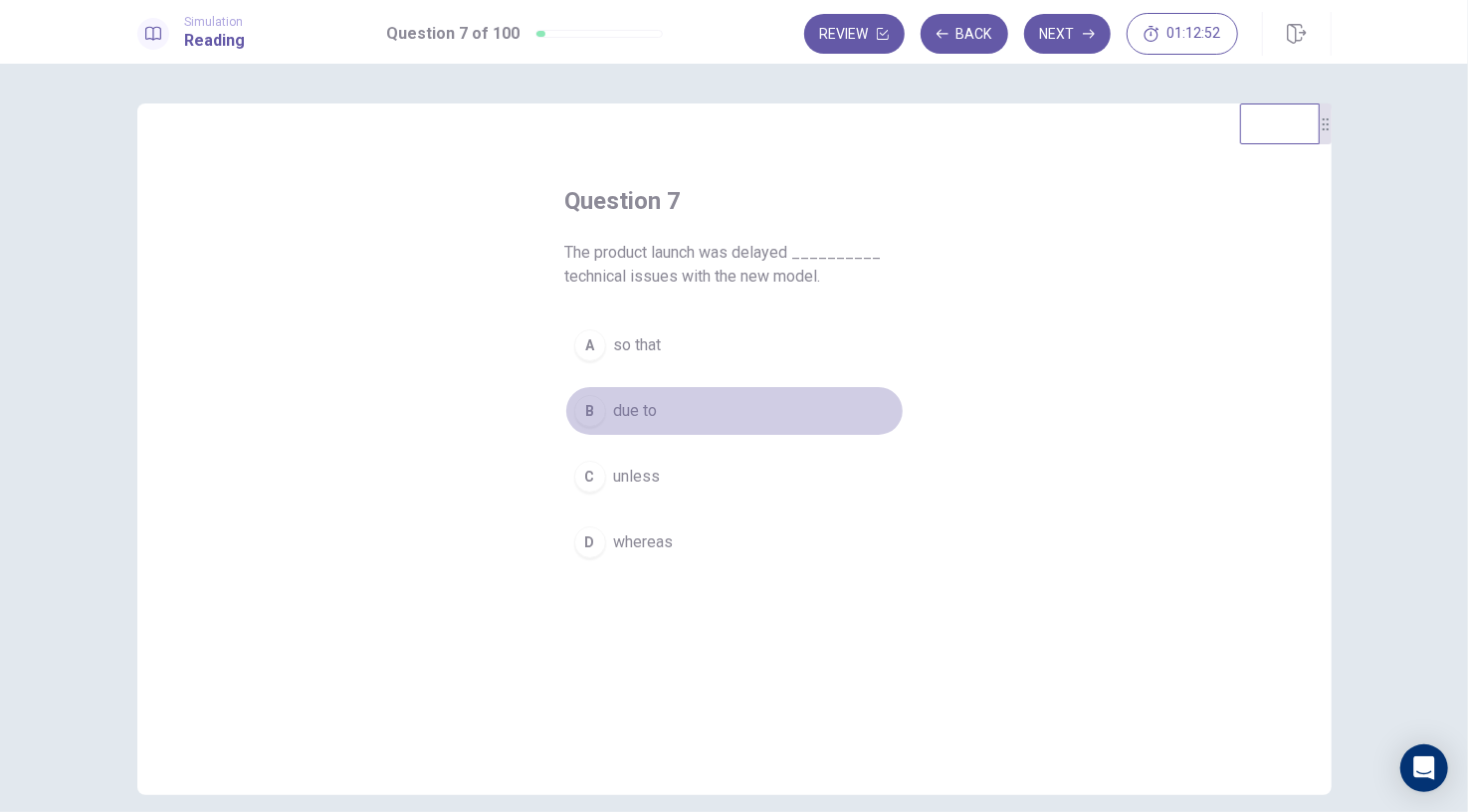 click on "due to" at bounding box center [636, 411] 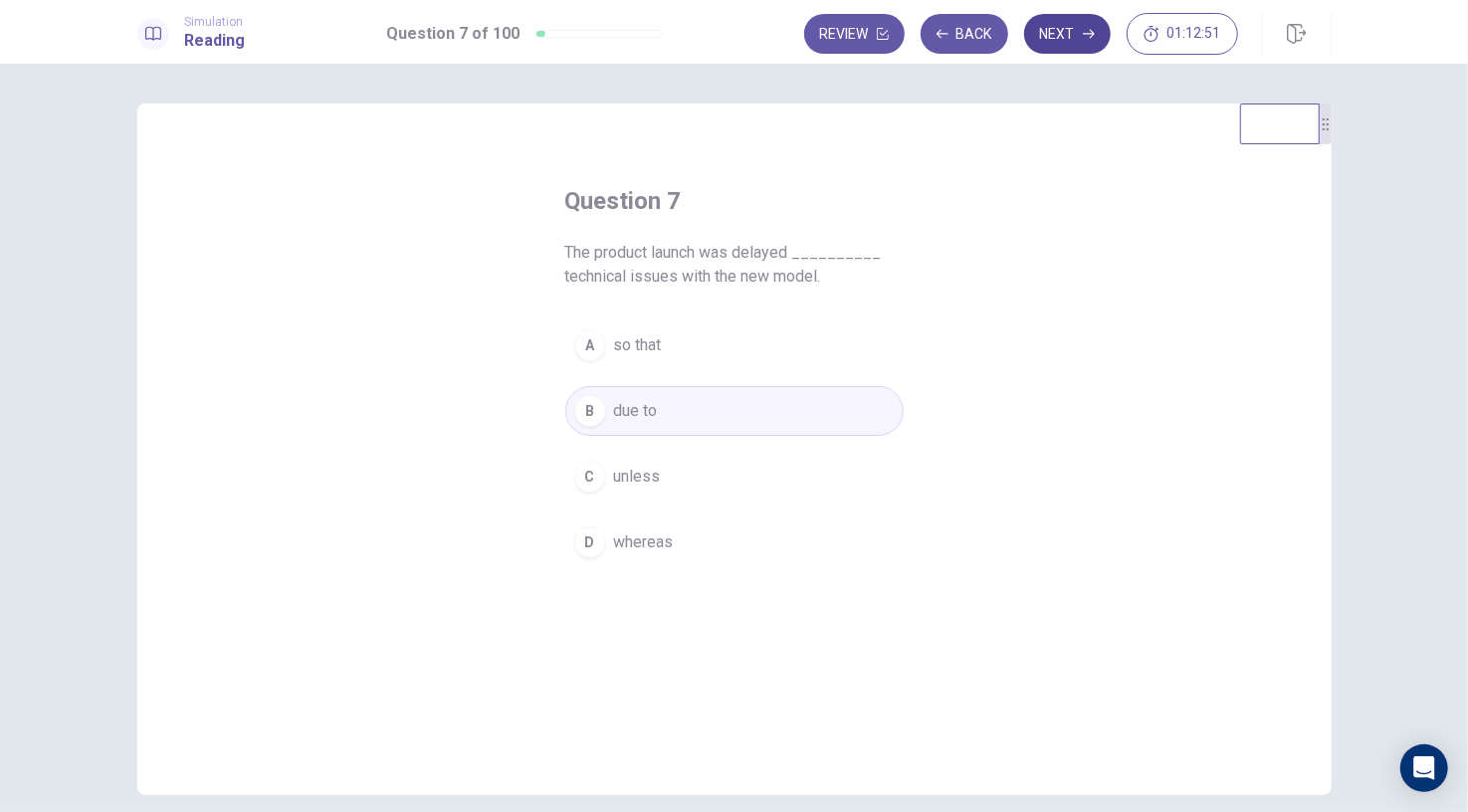 click on "Next" at bounding box center (1067, 34) 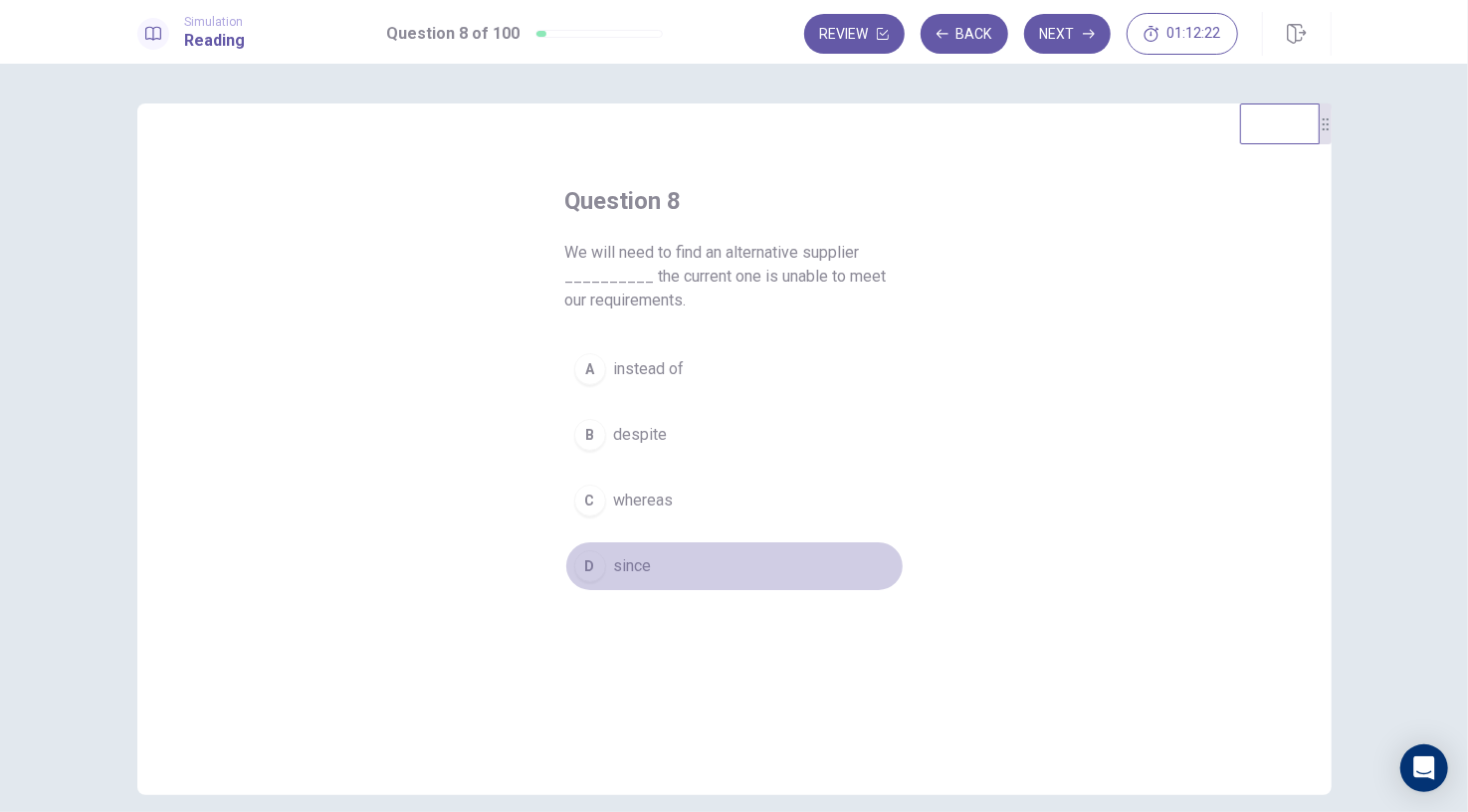 click on "since" at bounding box center [633, 566] 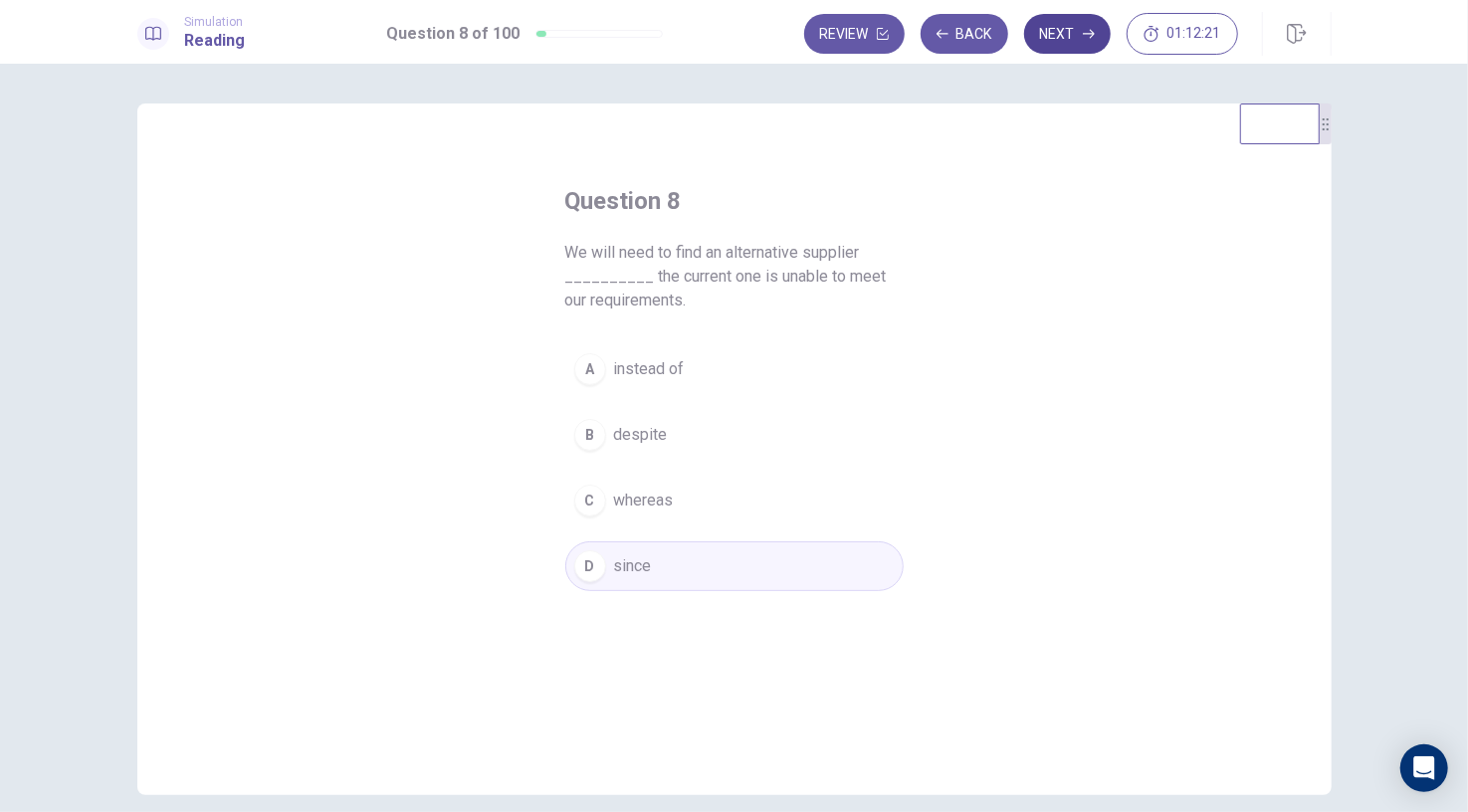 click on "Next" at bounding box center [1067, 34] 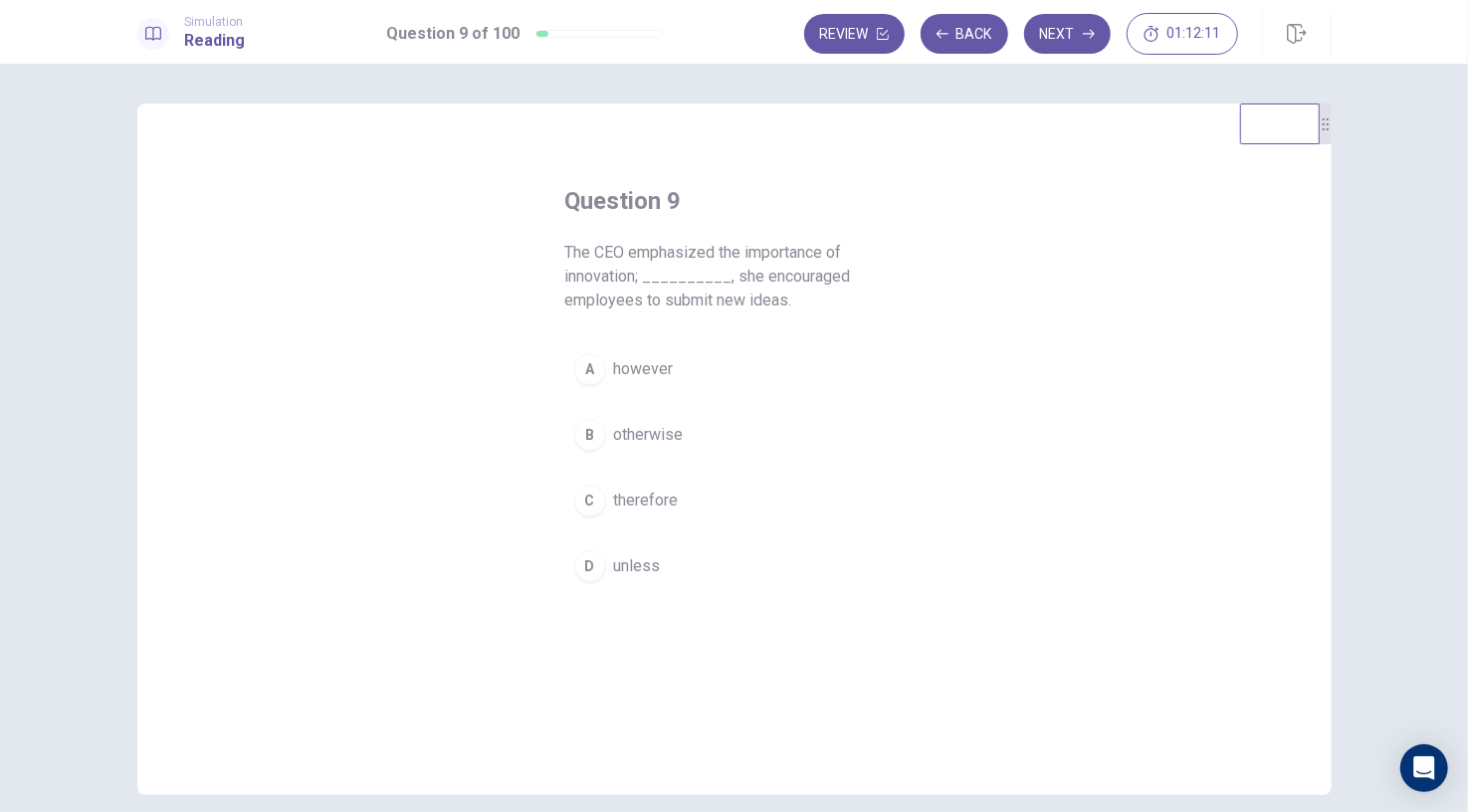 click on "therefore" at bounding box center (646, 501) 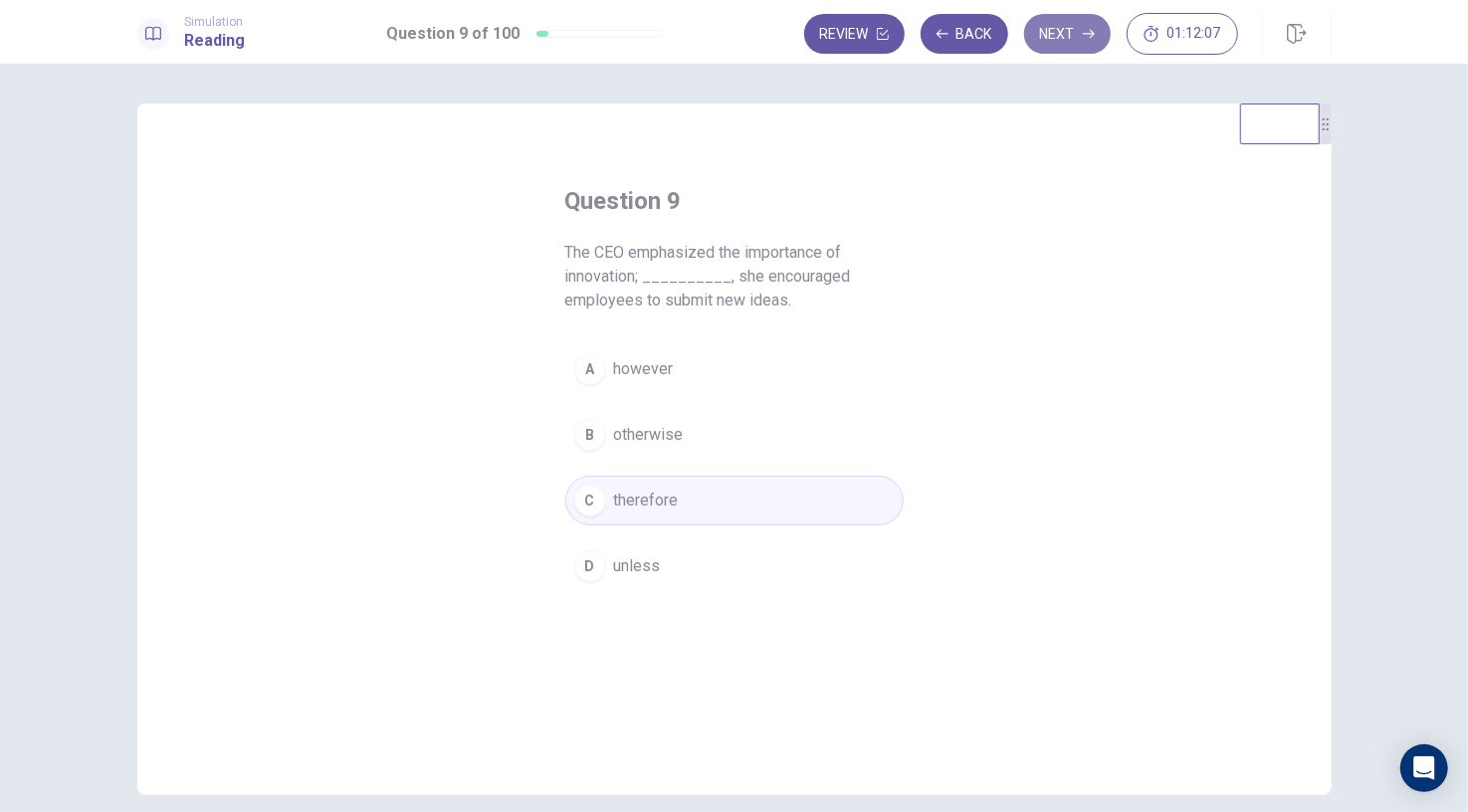 click 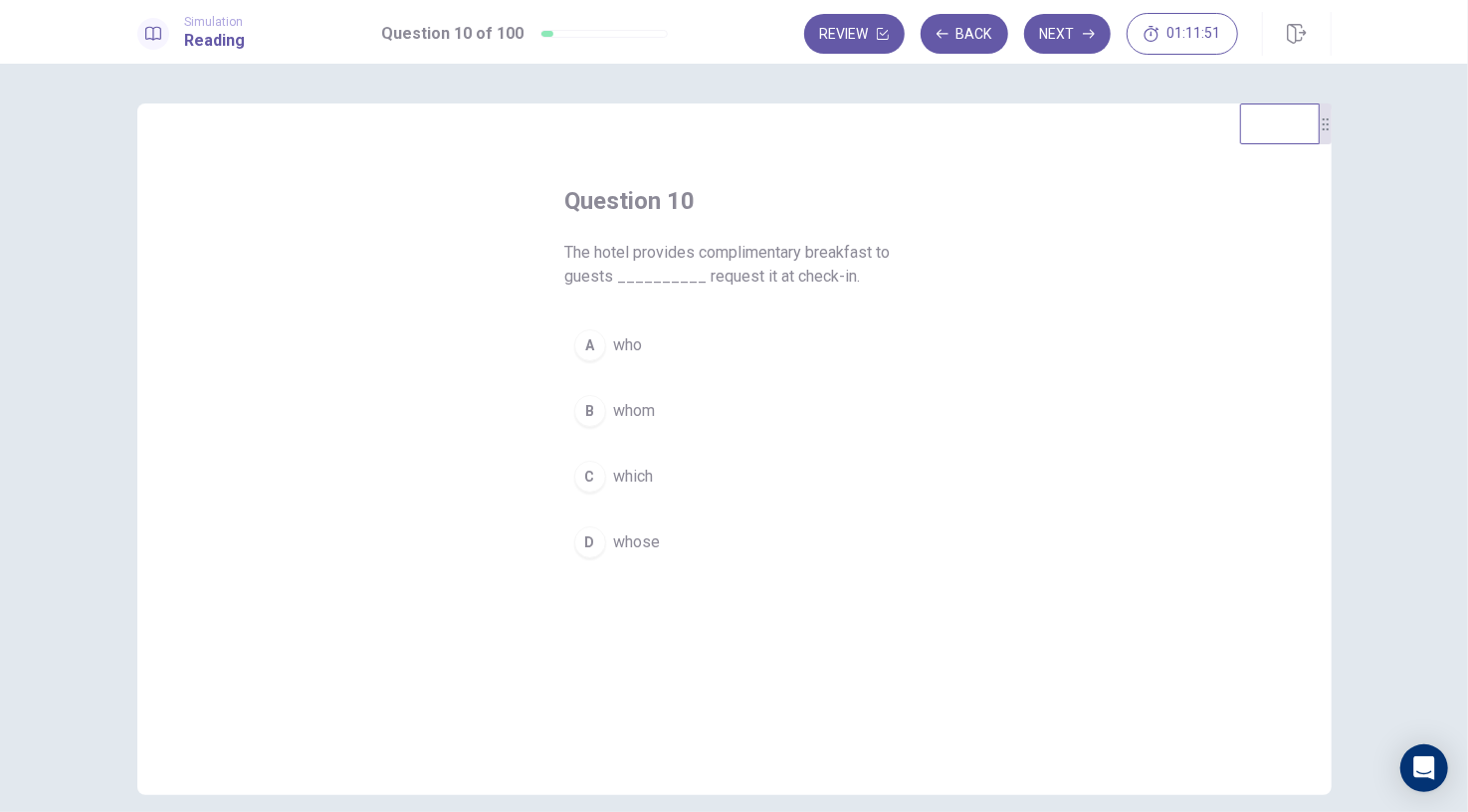 click on "whose" at bounding box center [637, 542] 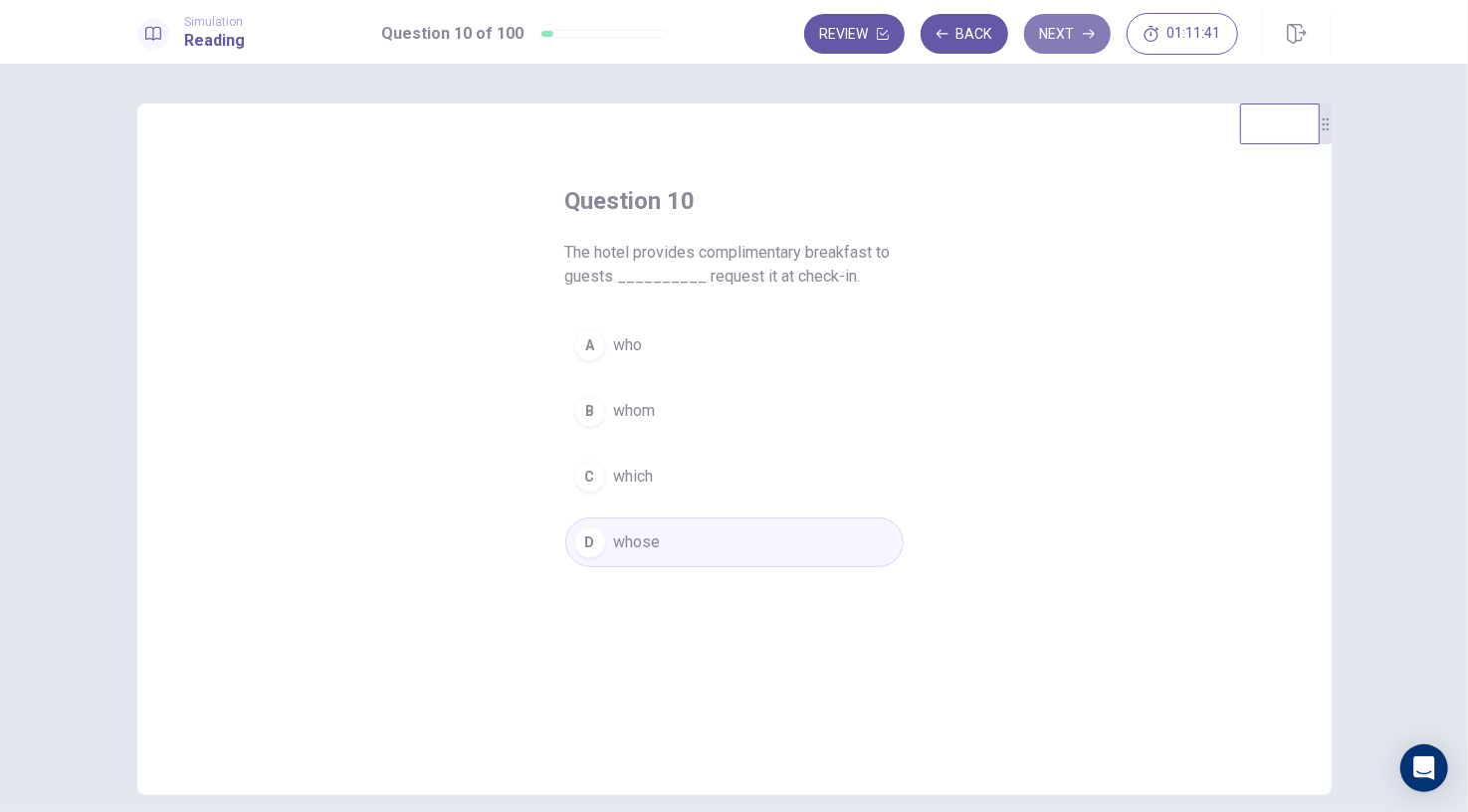 click on "Next" at bounding box center [1067, 34] 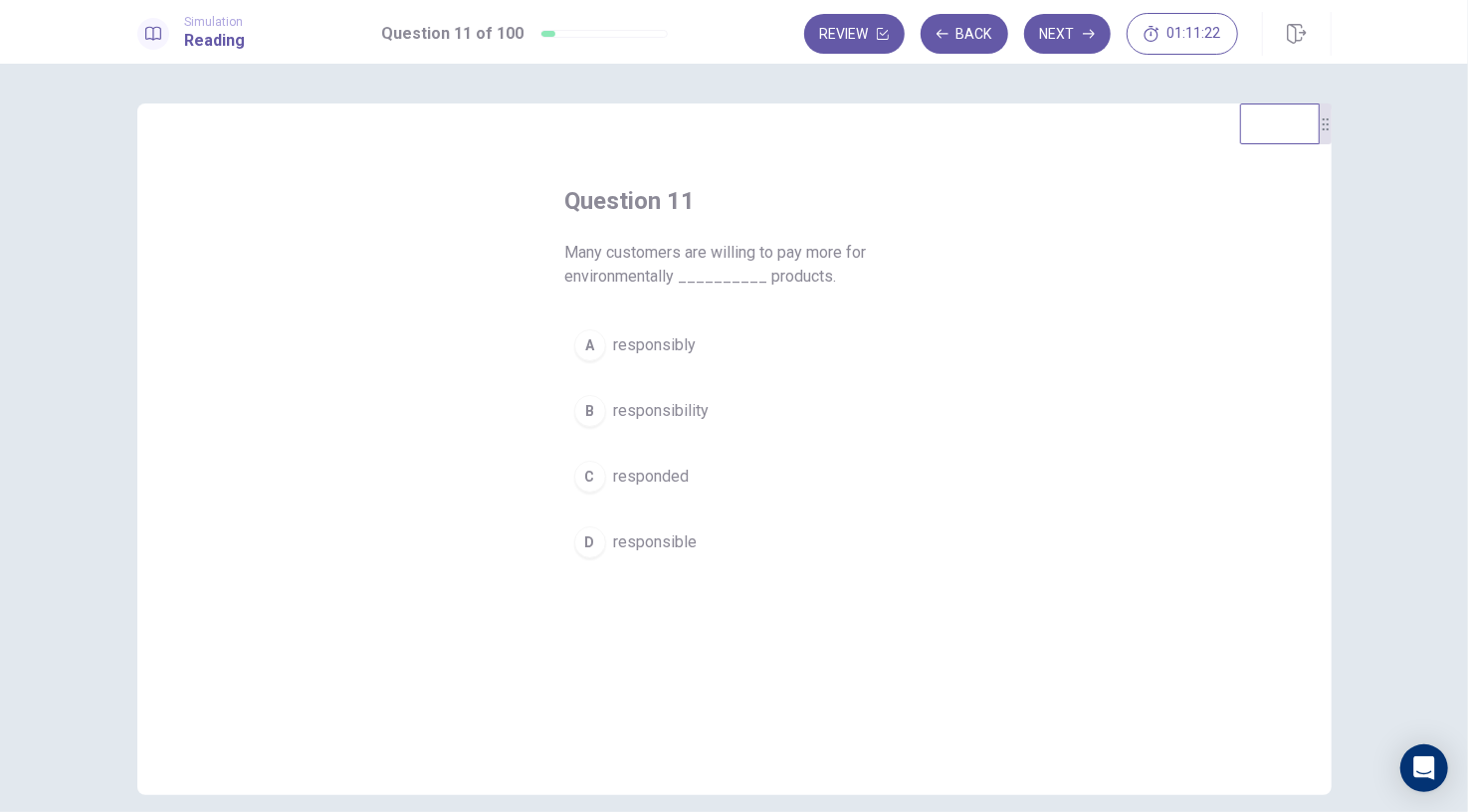 click on "responsible" at bounding box center (656, 542) 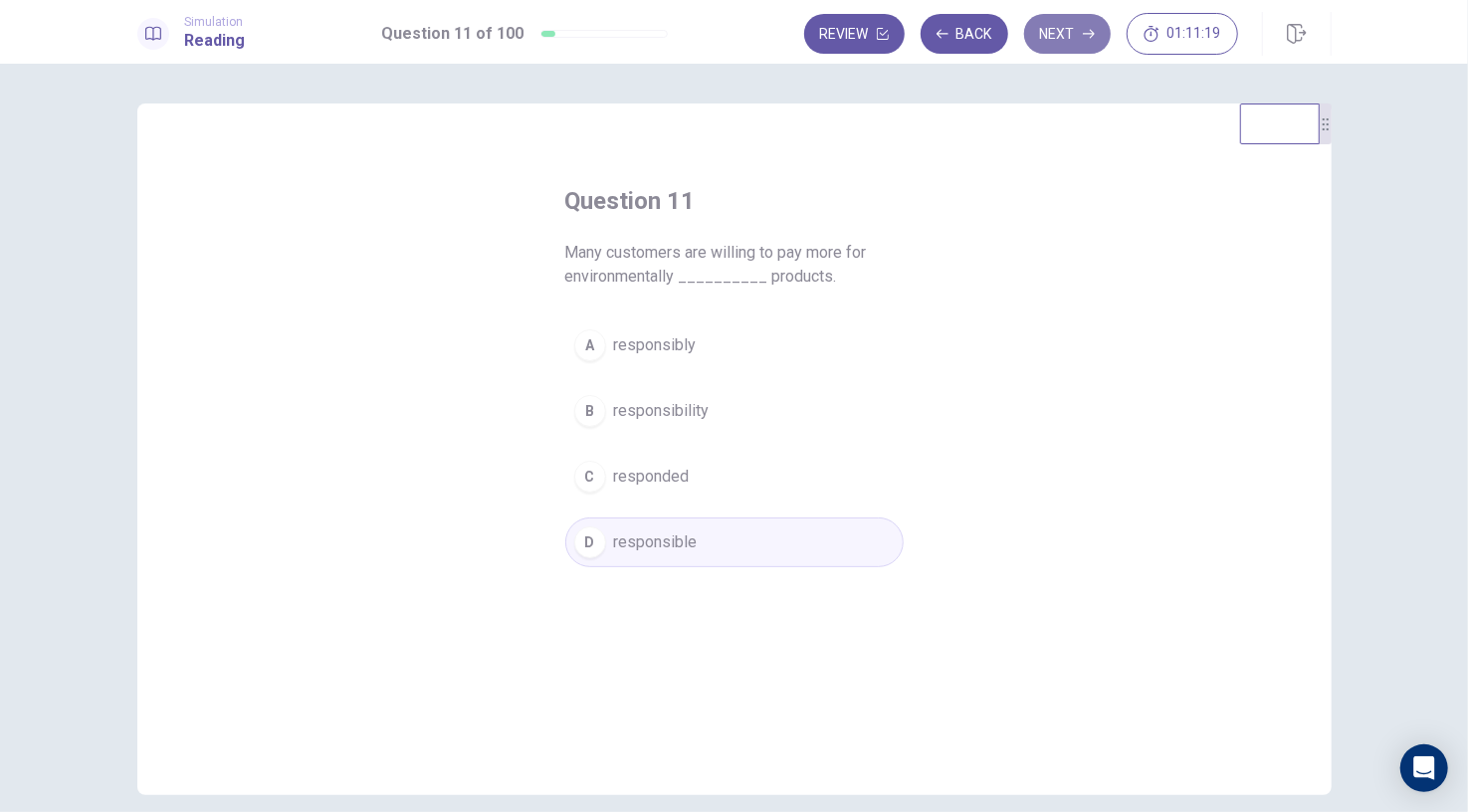 click 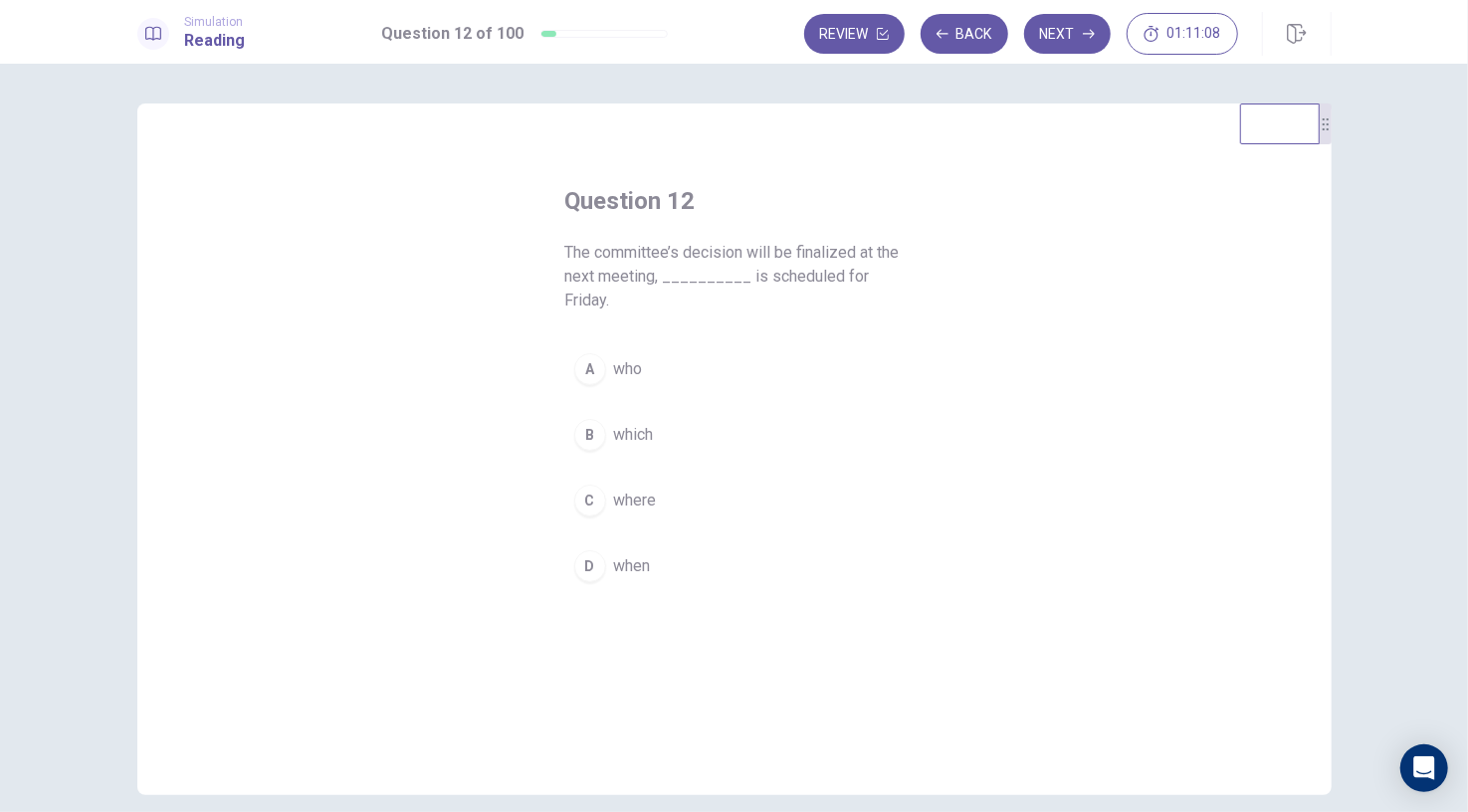click on "which" at bounding box center [634, 435] 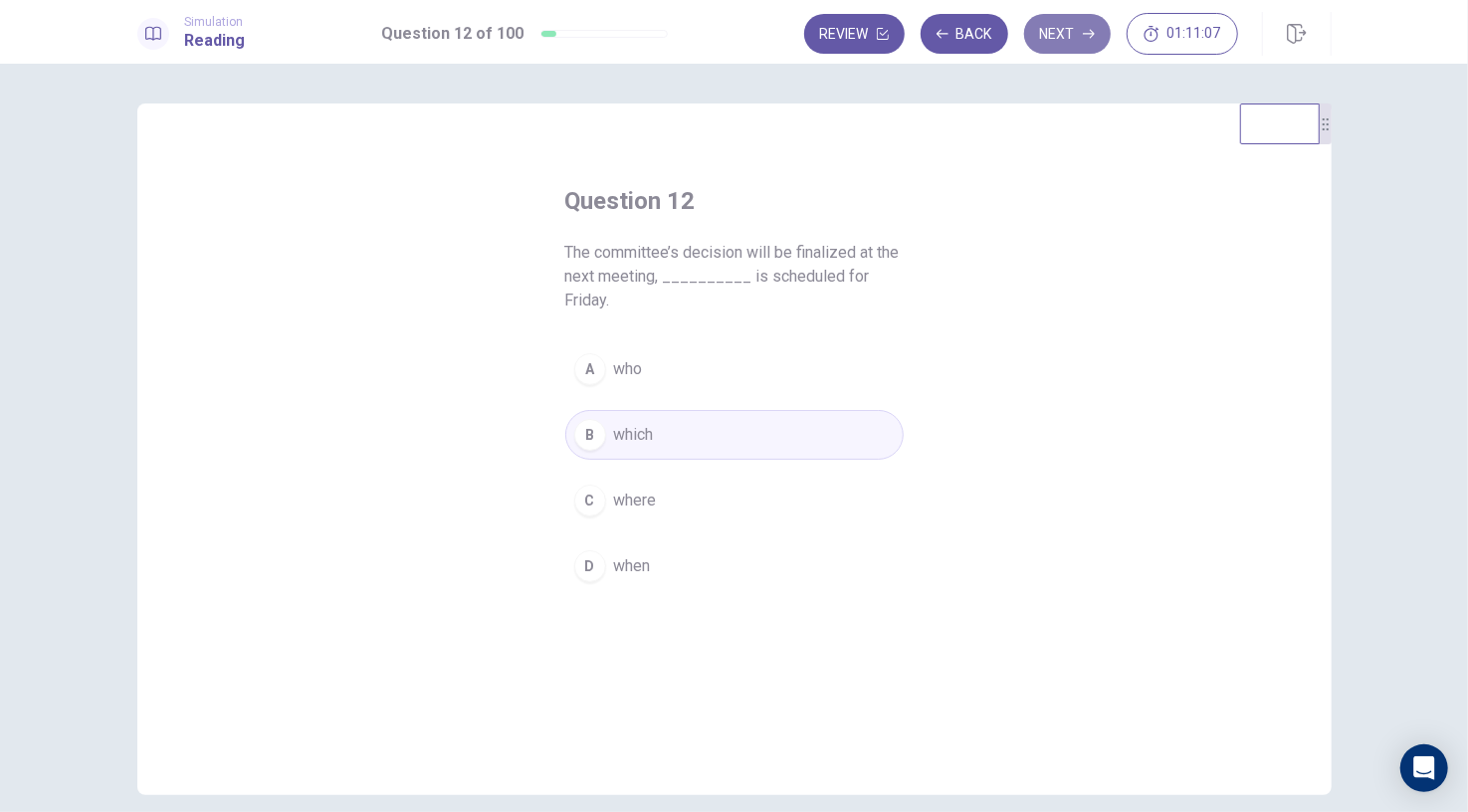 click 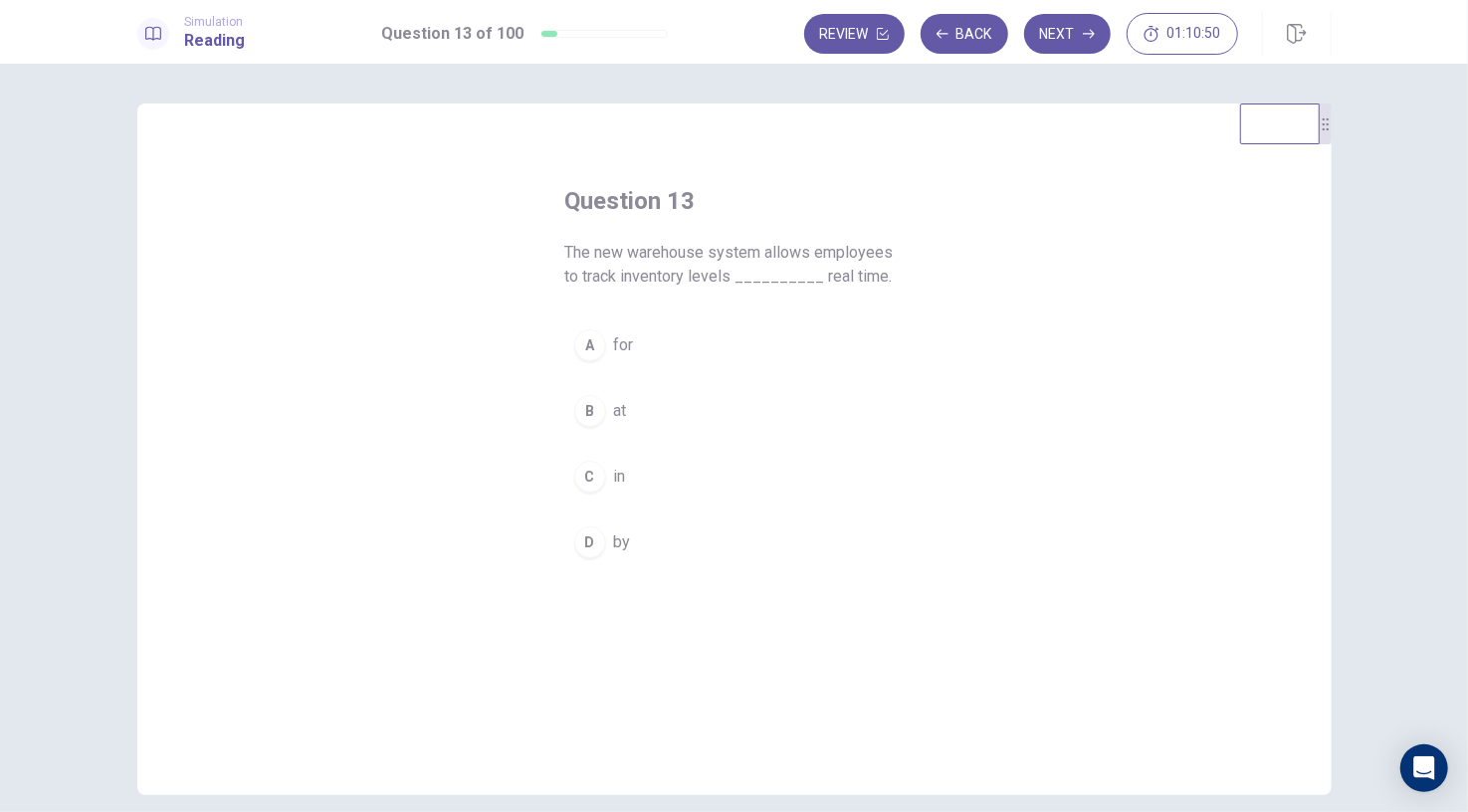 click on "in" at bounding box center (620, 477) 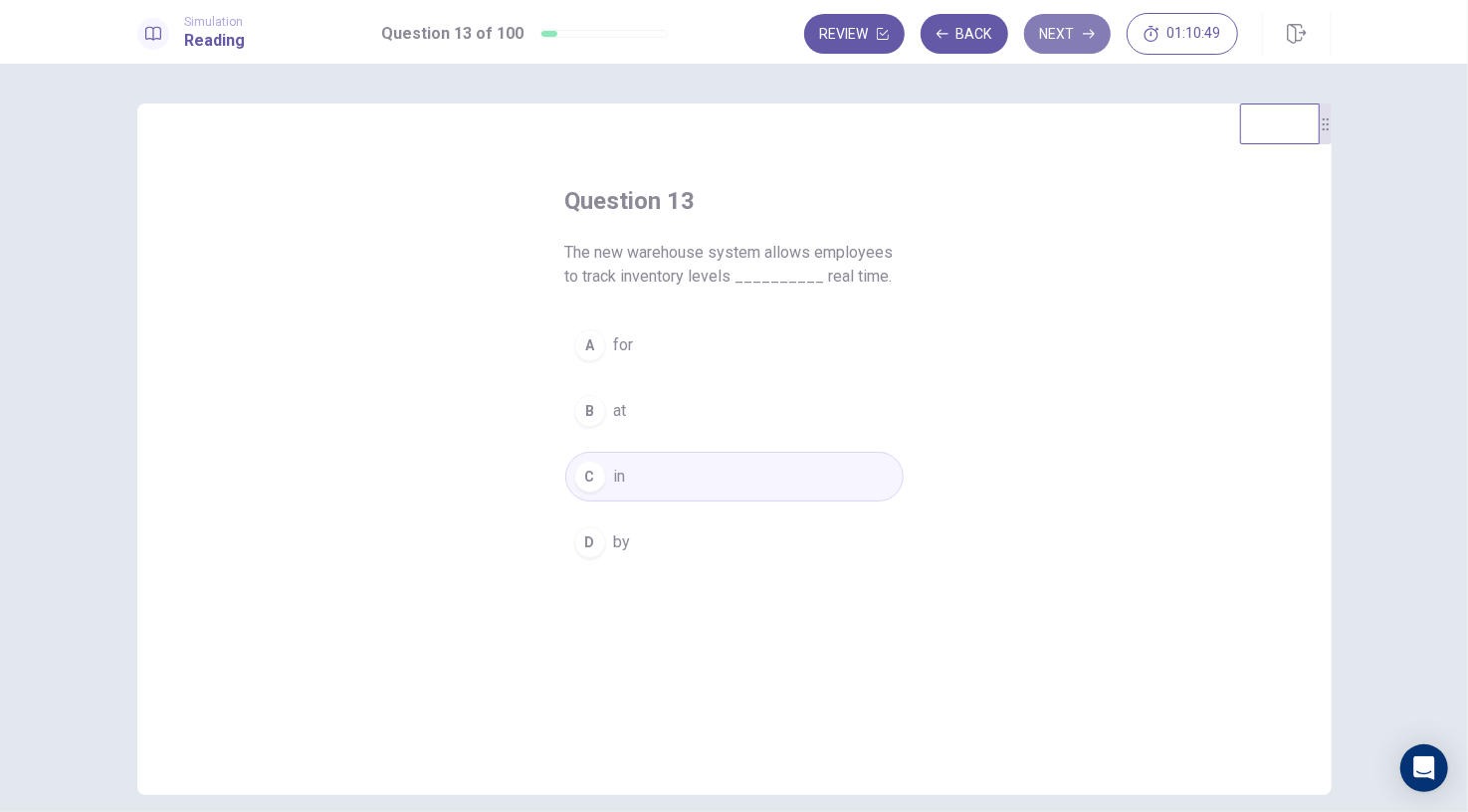 click 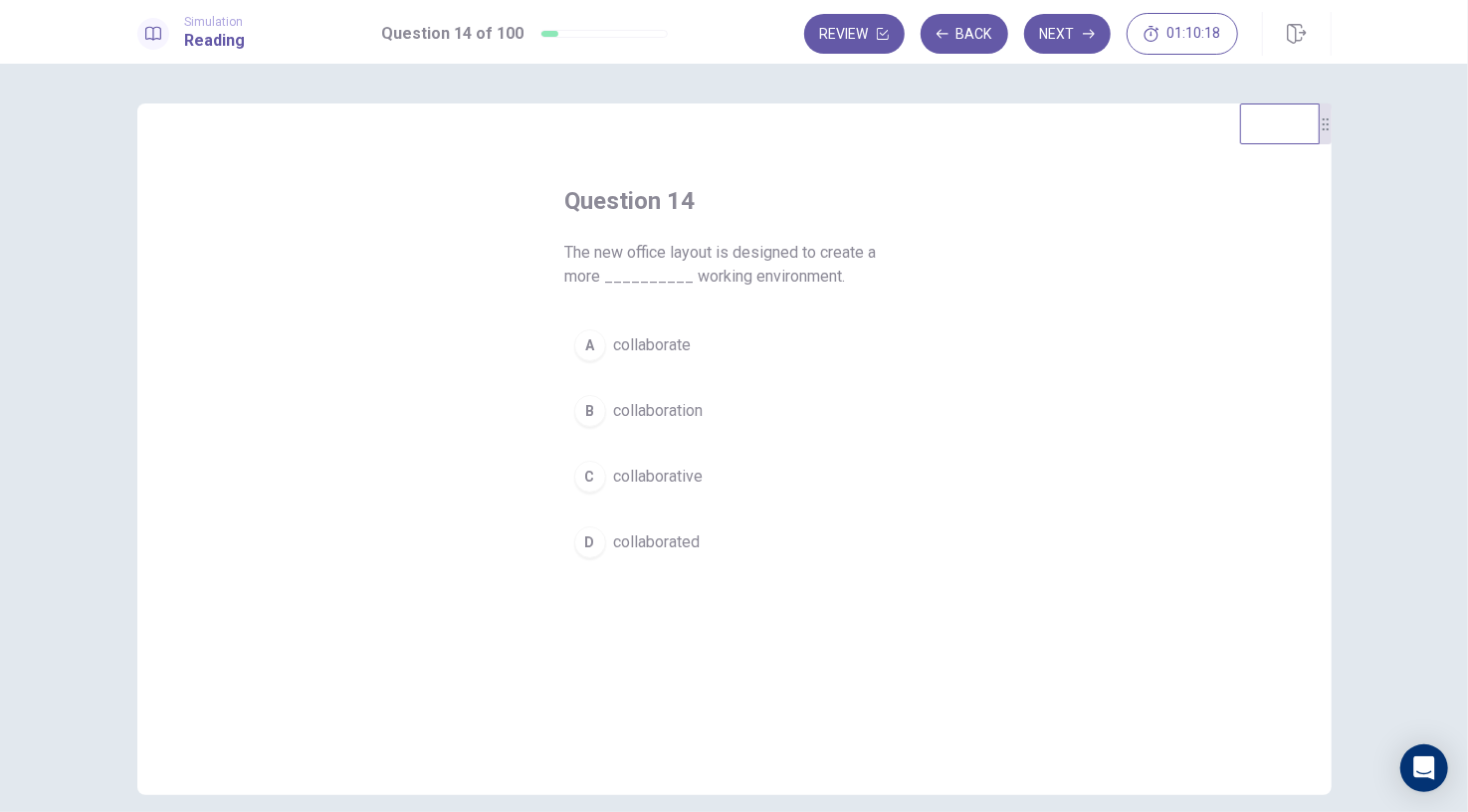 click on "collaborative" at bounding box center [659, 477] 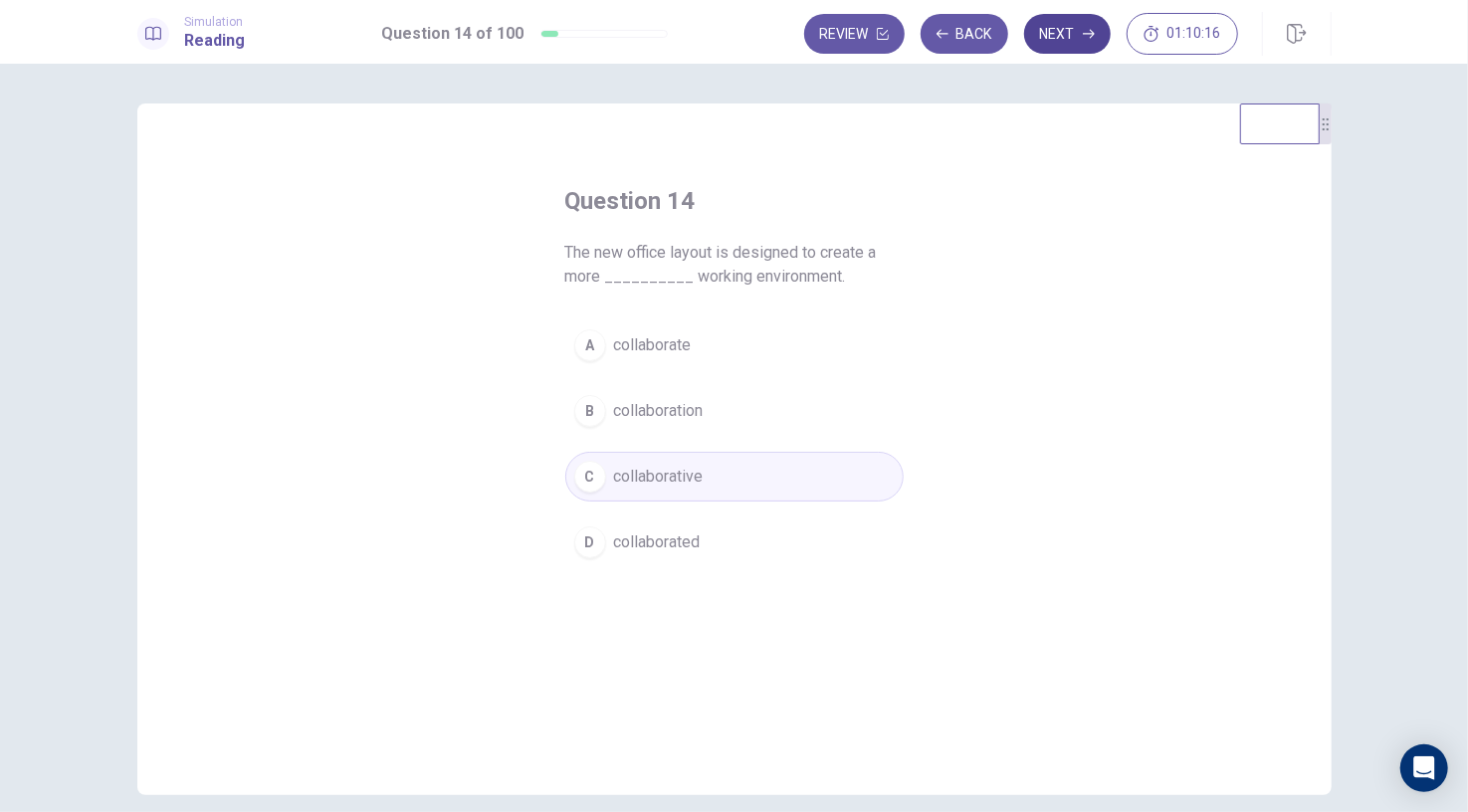 click 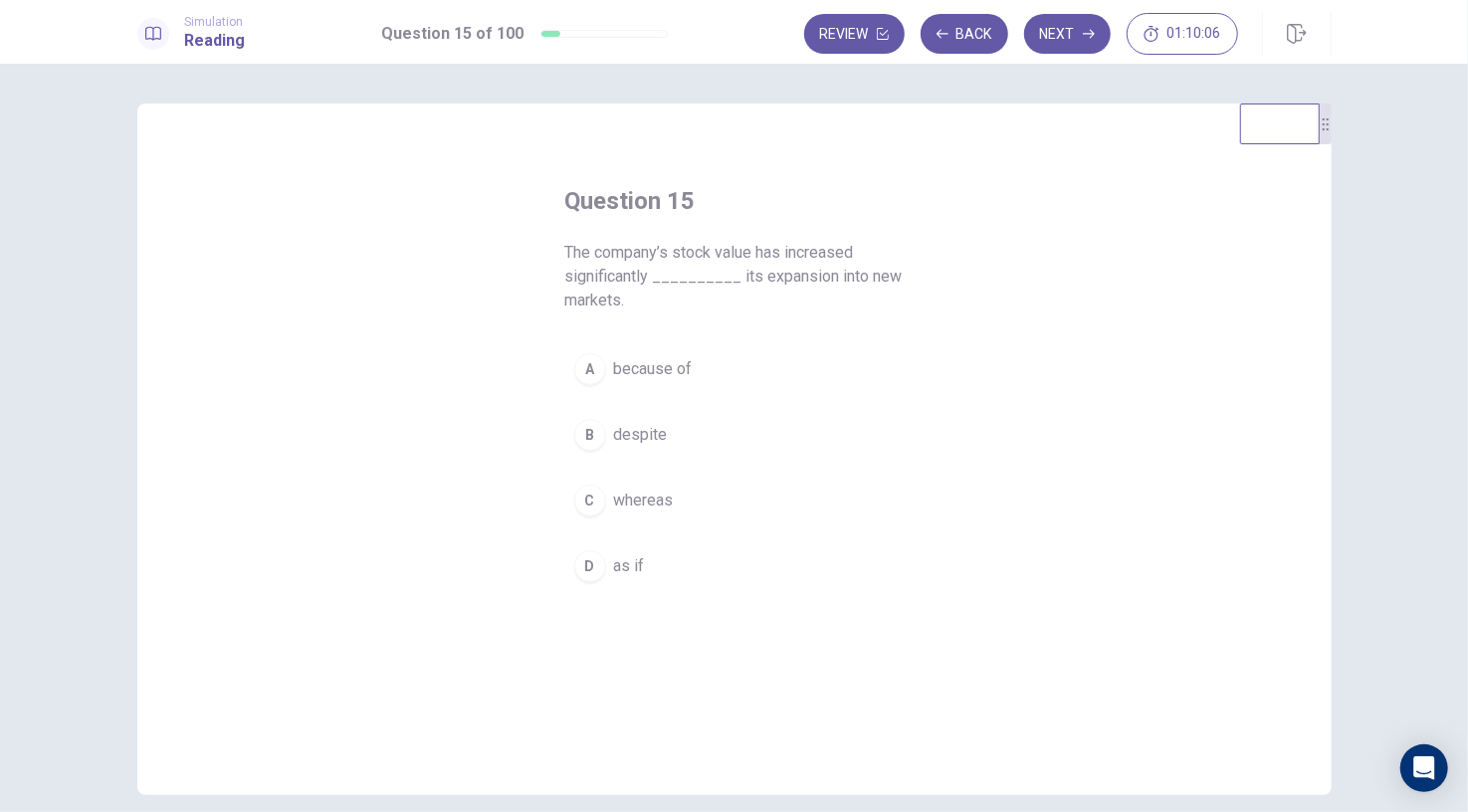 click on "because of" at bounding box center [653, 369] 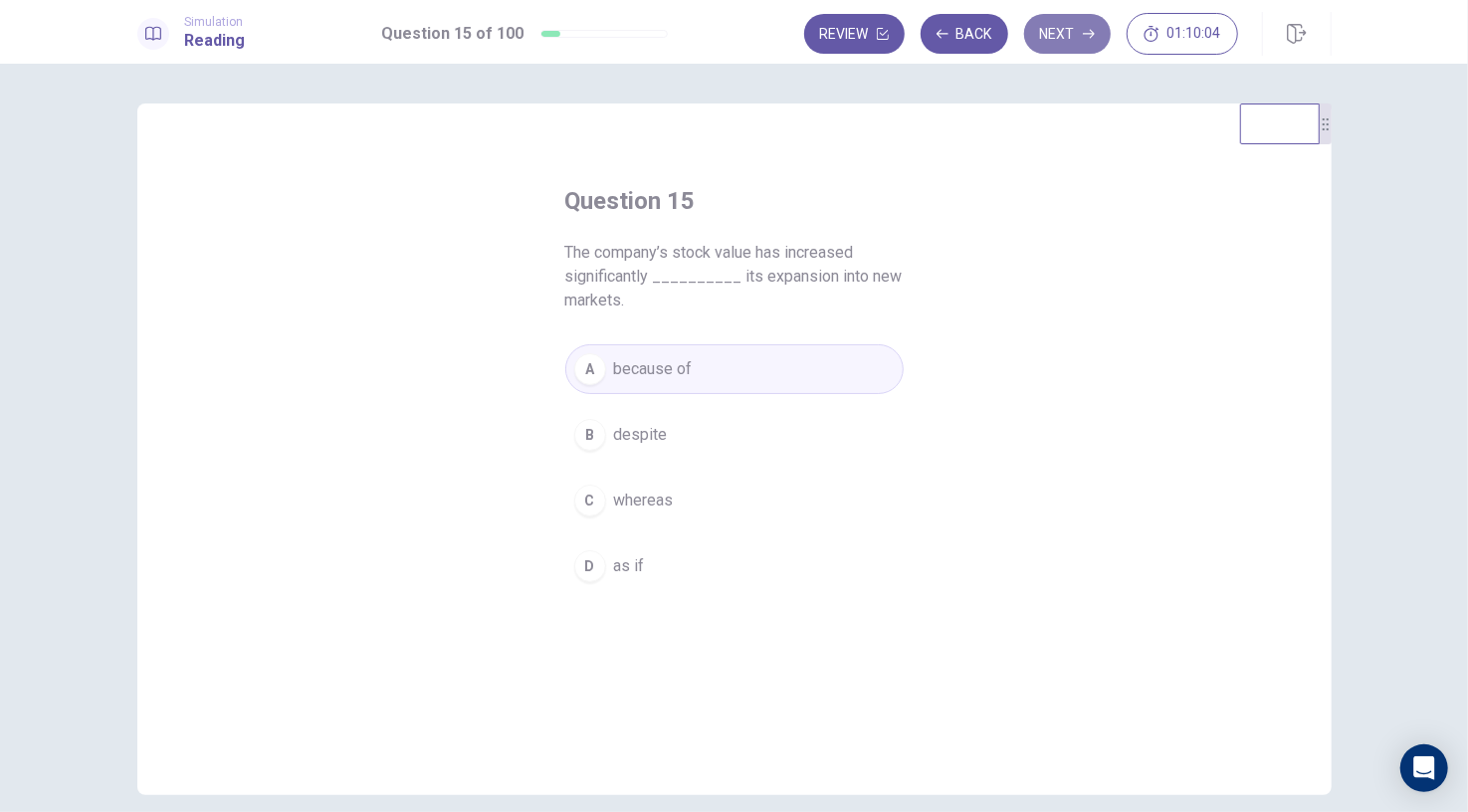 click 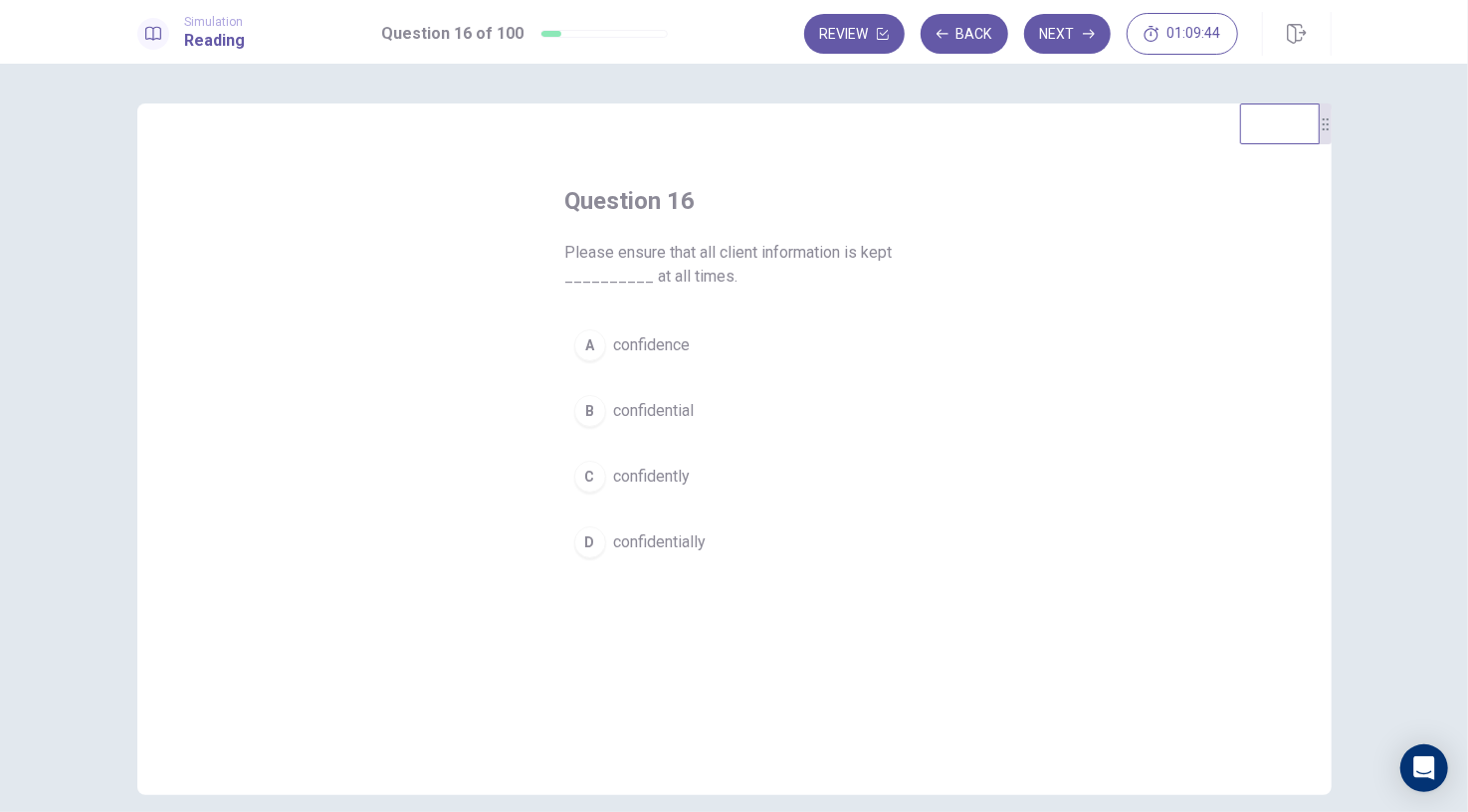 click on "confidentially" at bounding box center (660, 542) 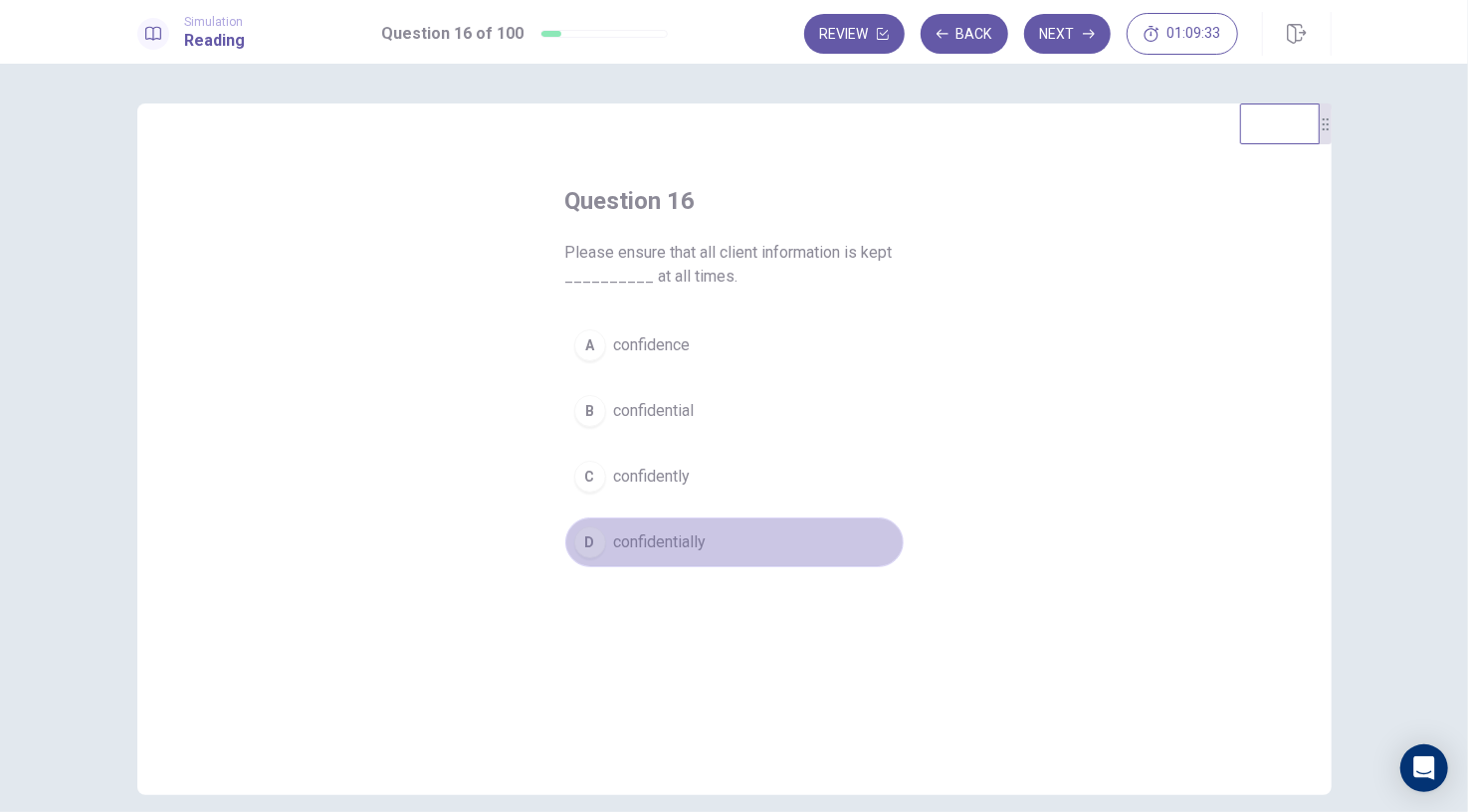 click on "confidentially" at bounding box center [660, 542] 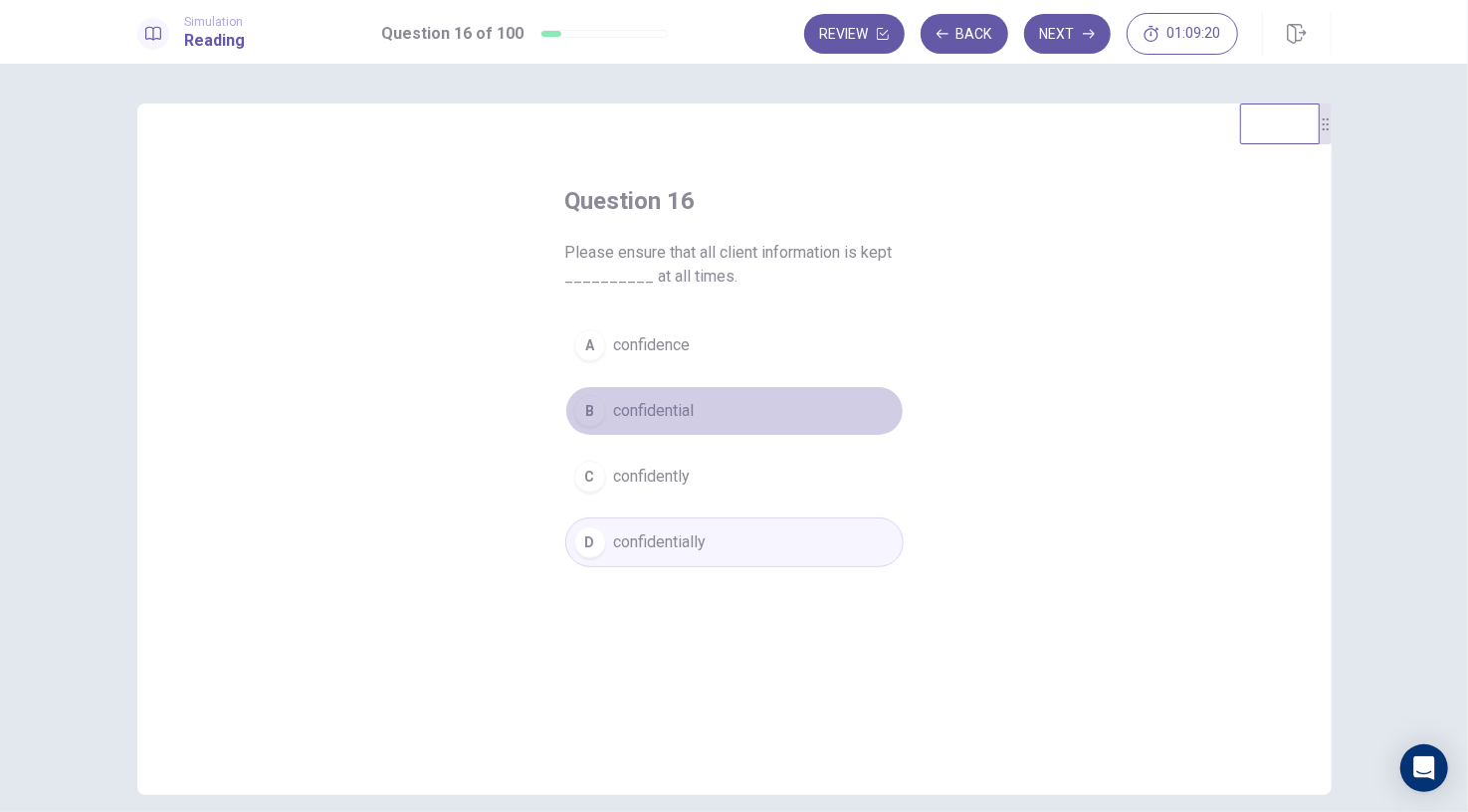 click on "confidential" at bounding box center [654, 411] 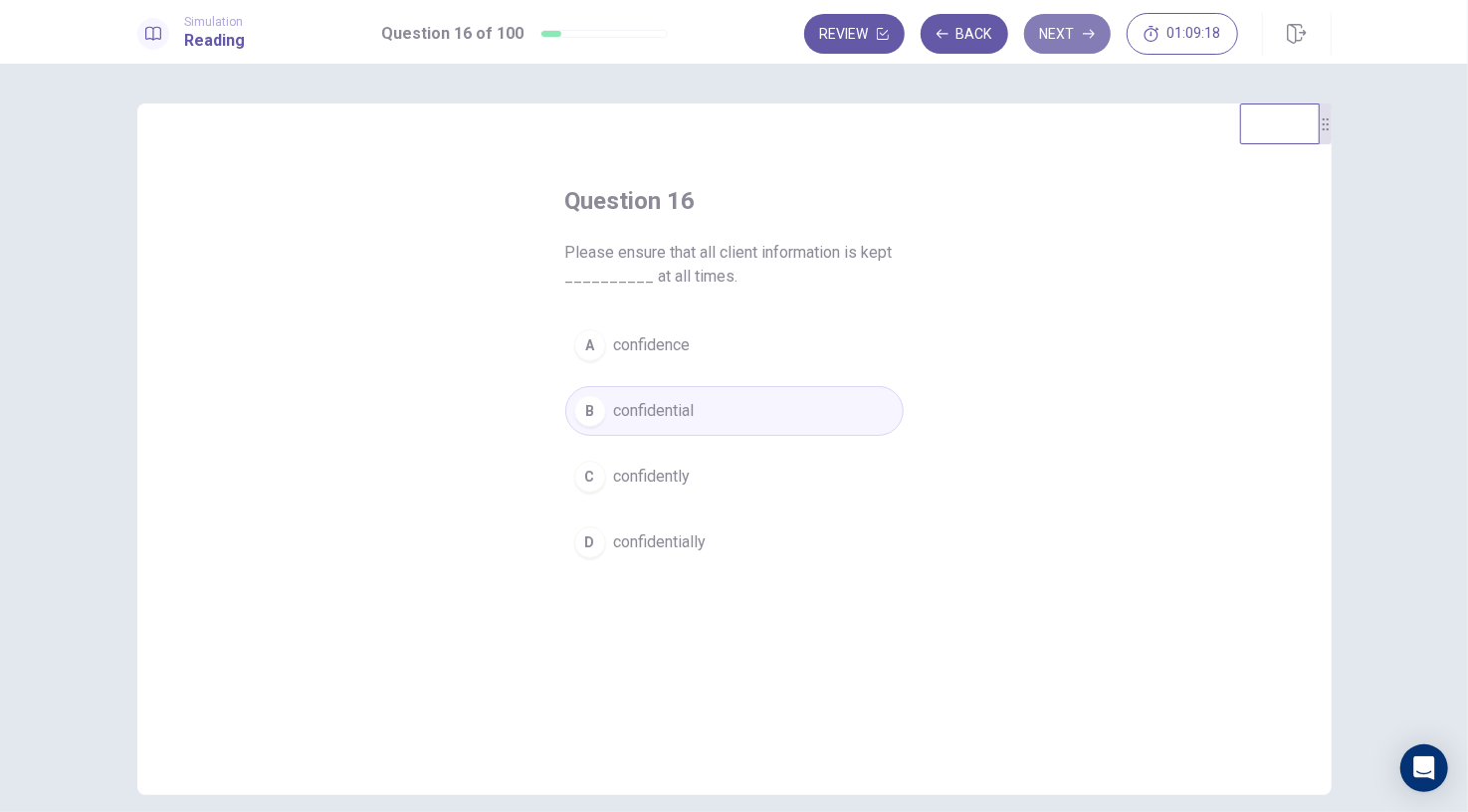 click on "Next" at bounding box center (1067, 34) 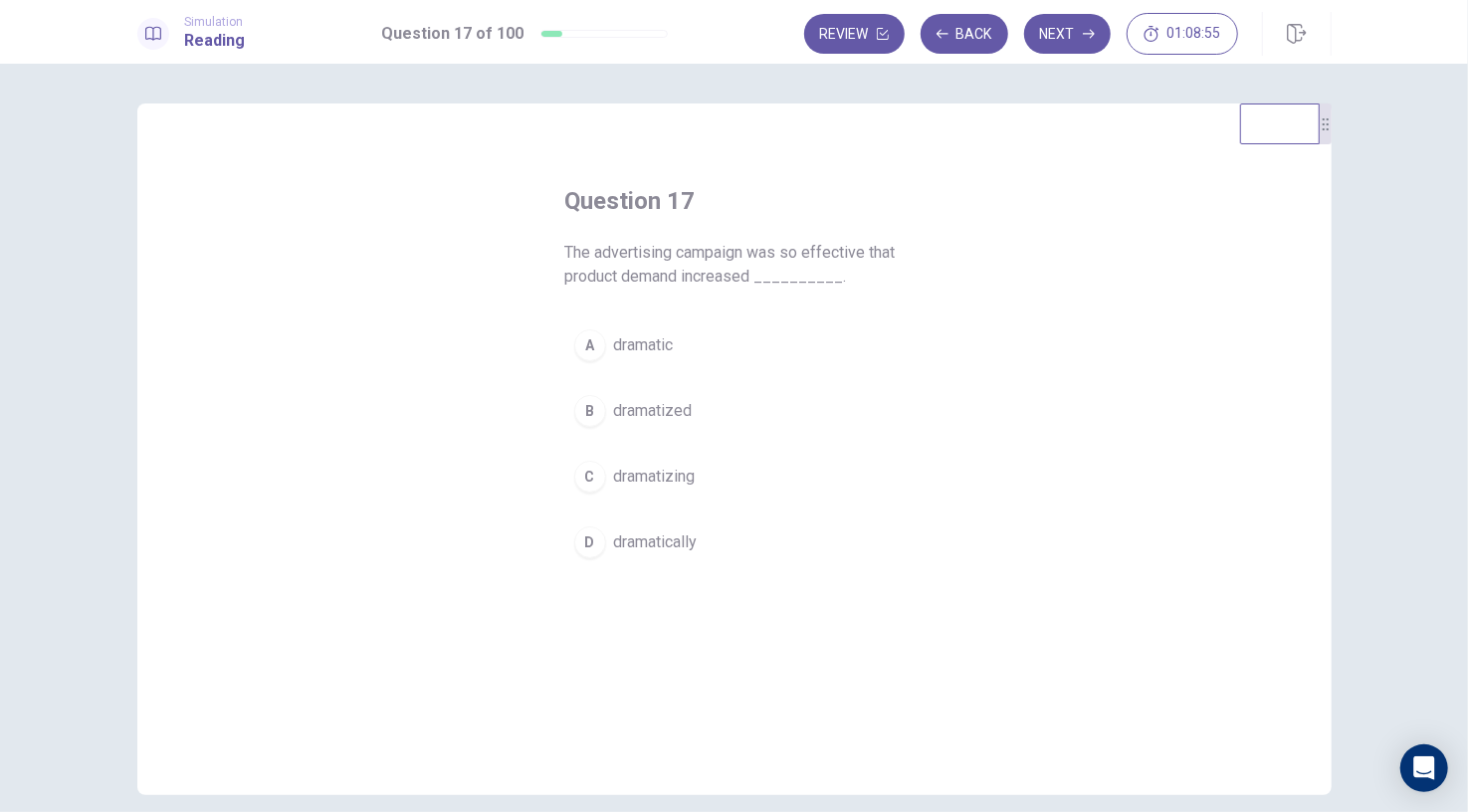 click on "dramatically" at bounding box center (656, 542) 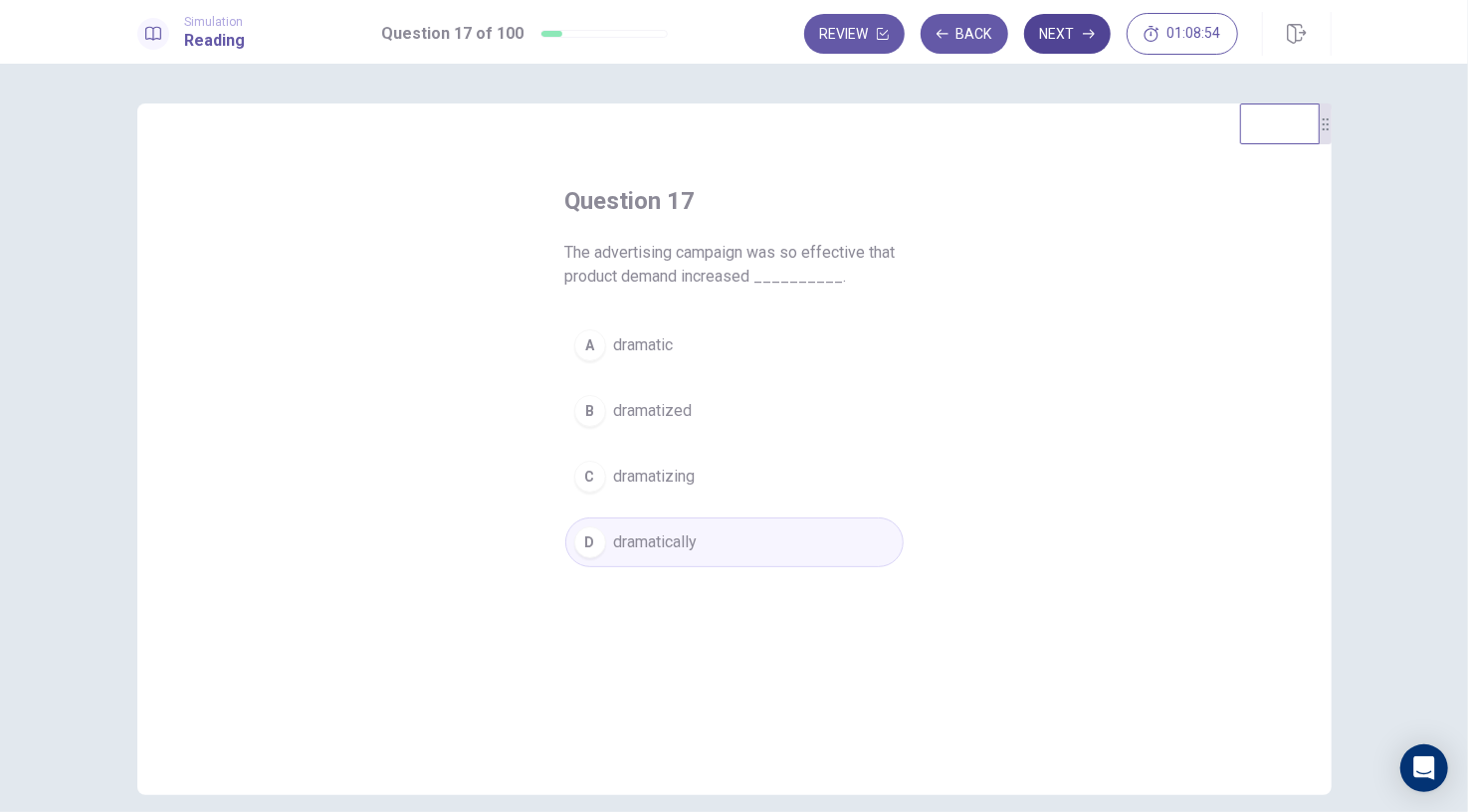 click on "Next" at bounding box center (1067, 34) 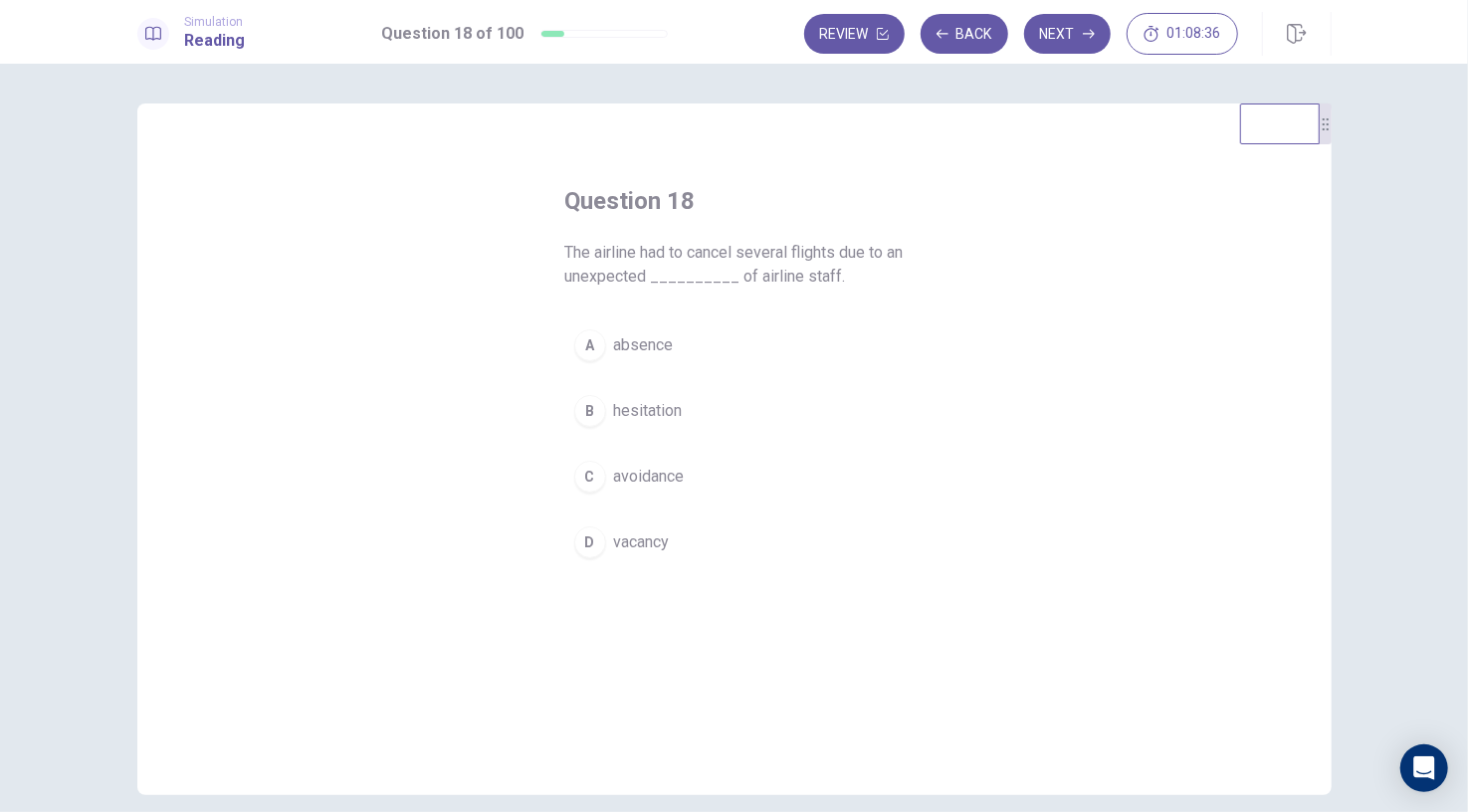 click on "absence" at bounding box center [644, 345] 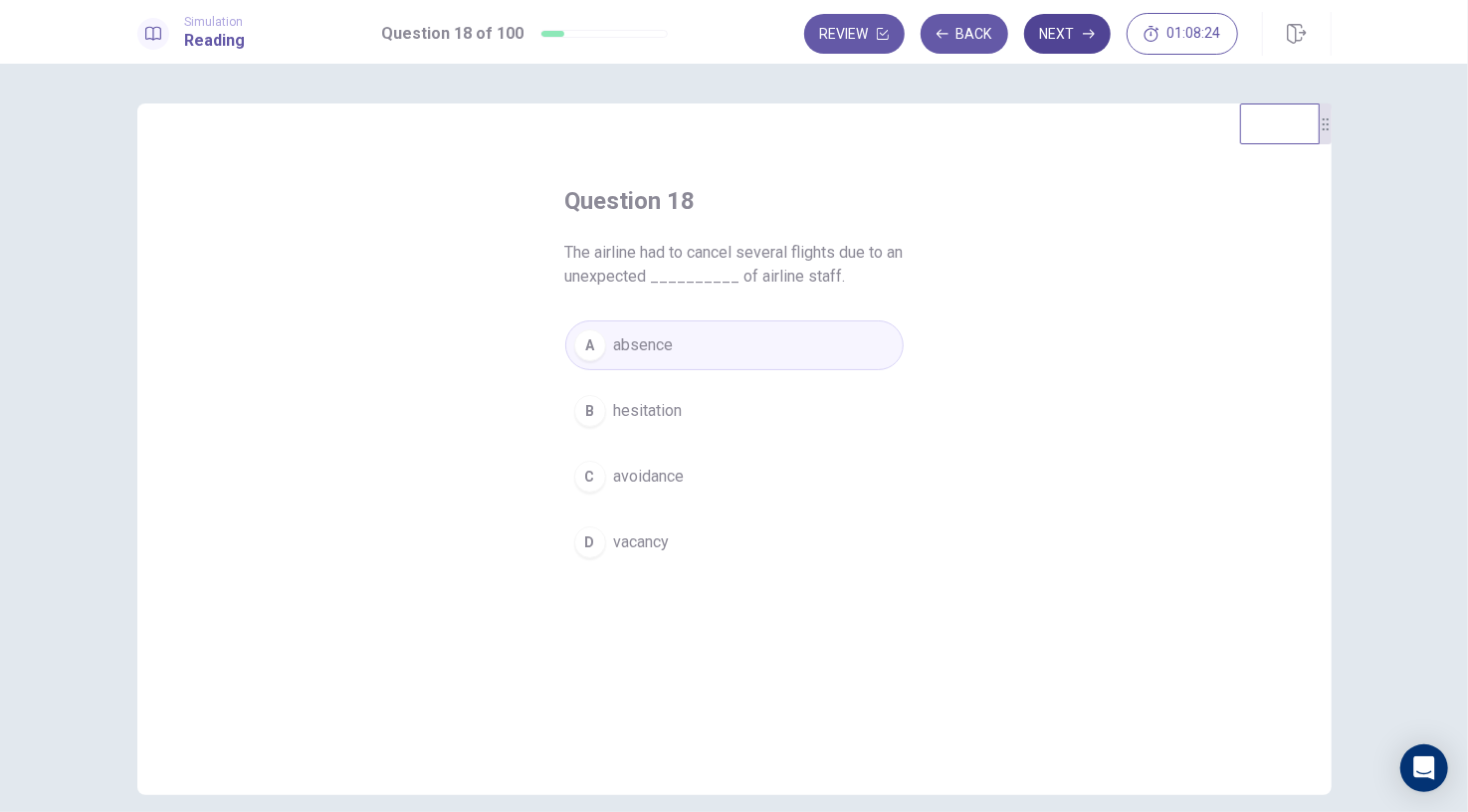 click 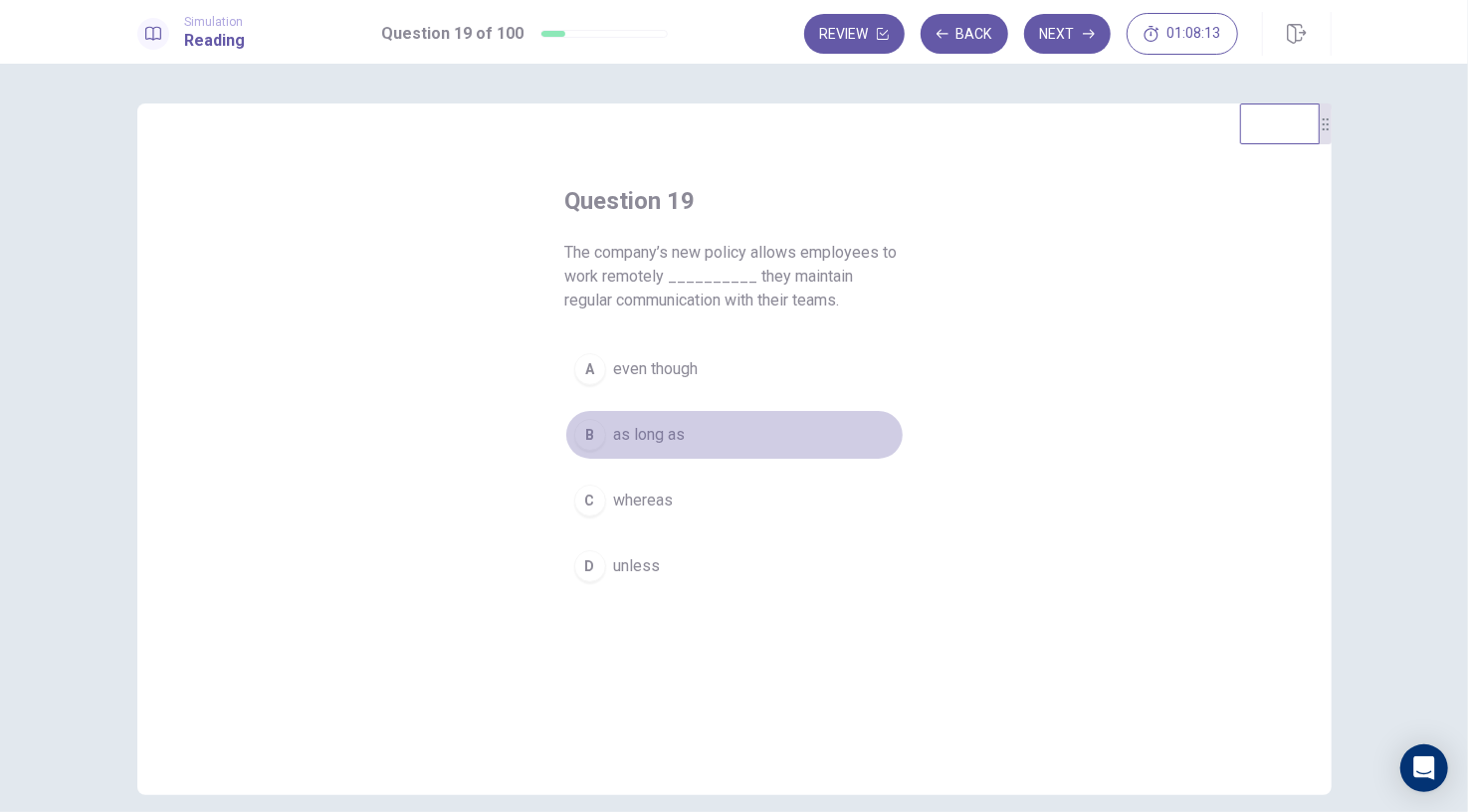 click on "as long as" at bounding box center [650, 435] 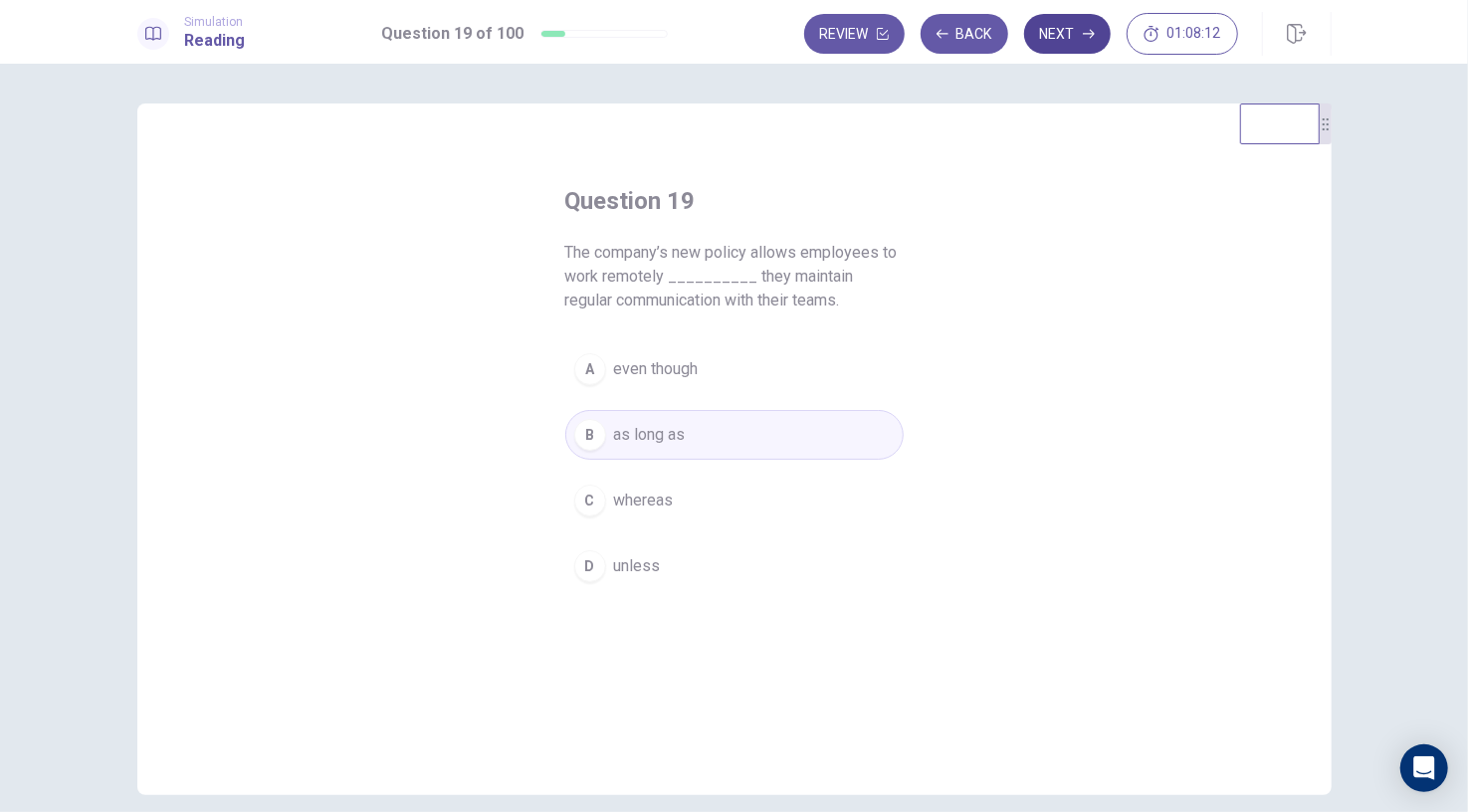 click on "Next" at bounding box center (1067, 34) 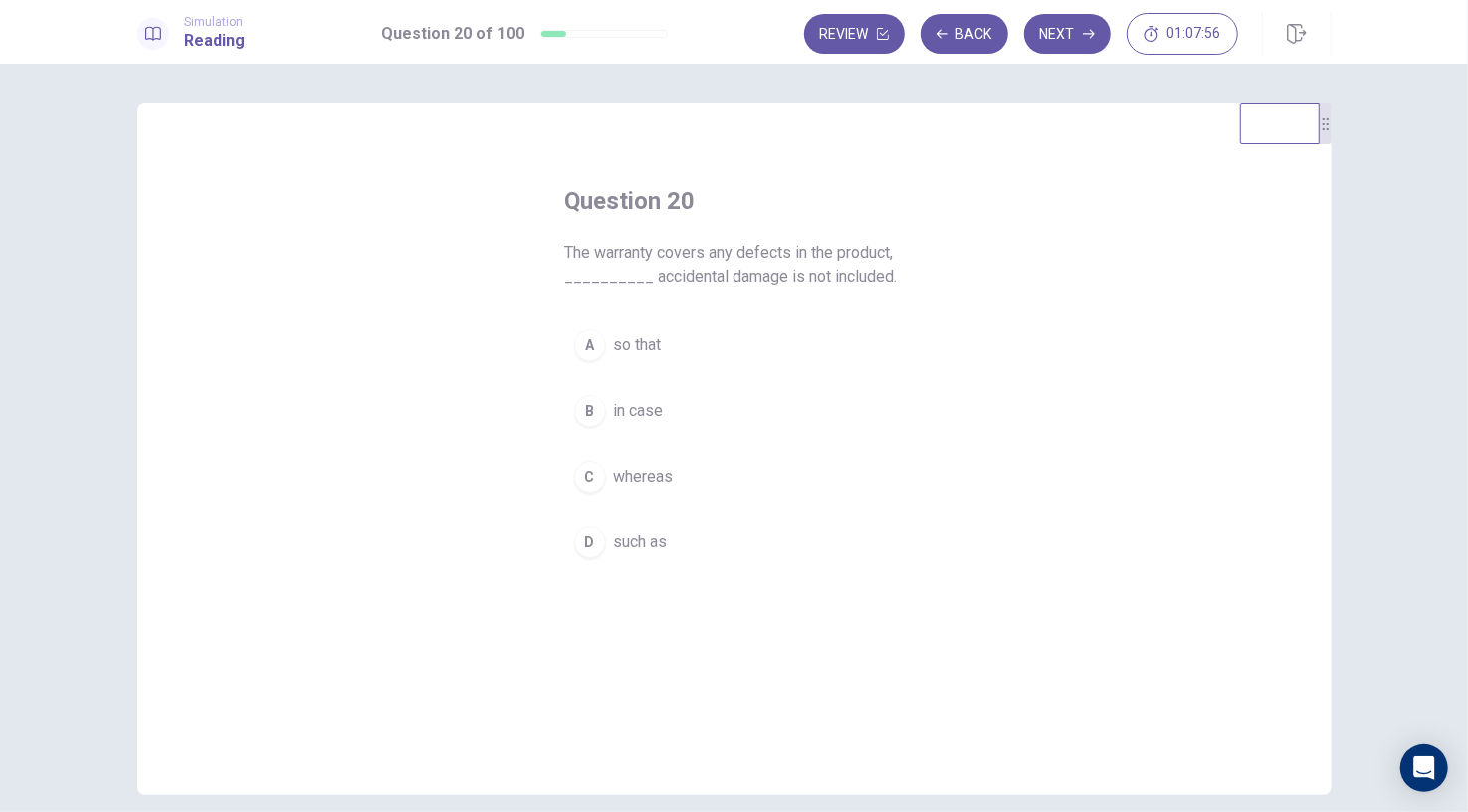 click on "whereas" at bounding box center [644, 477] 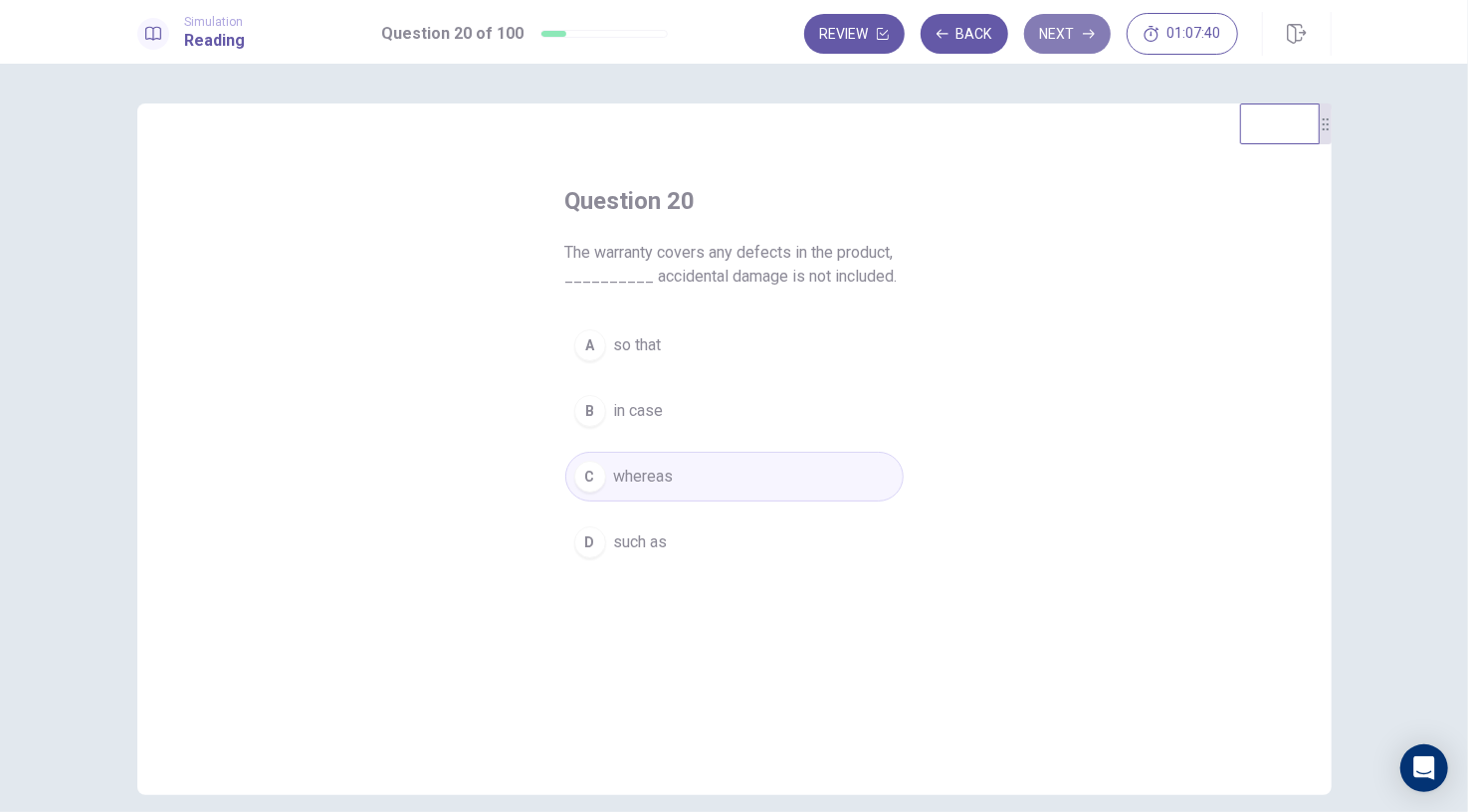 click on "Next" at bounding box center [1067, 34] 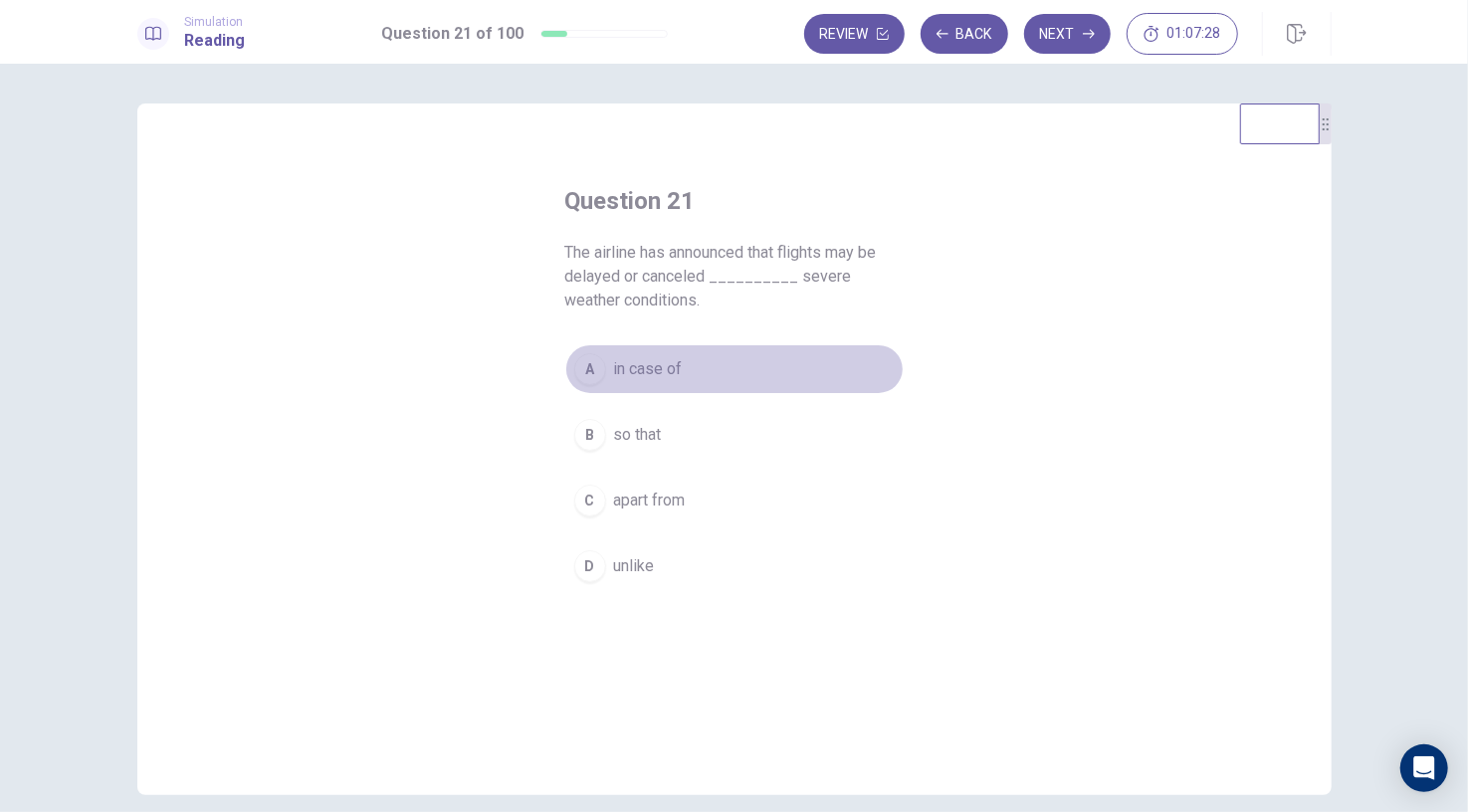 click on "in case of" at bounding box center [648, 369] 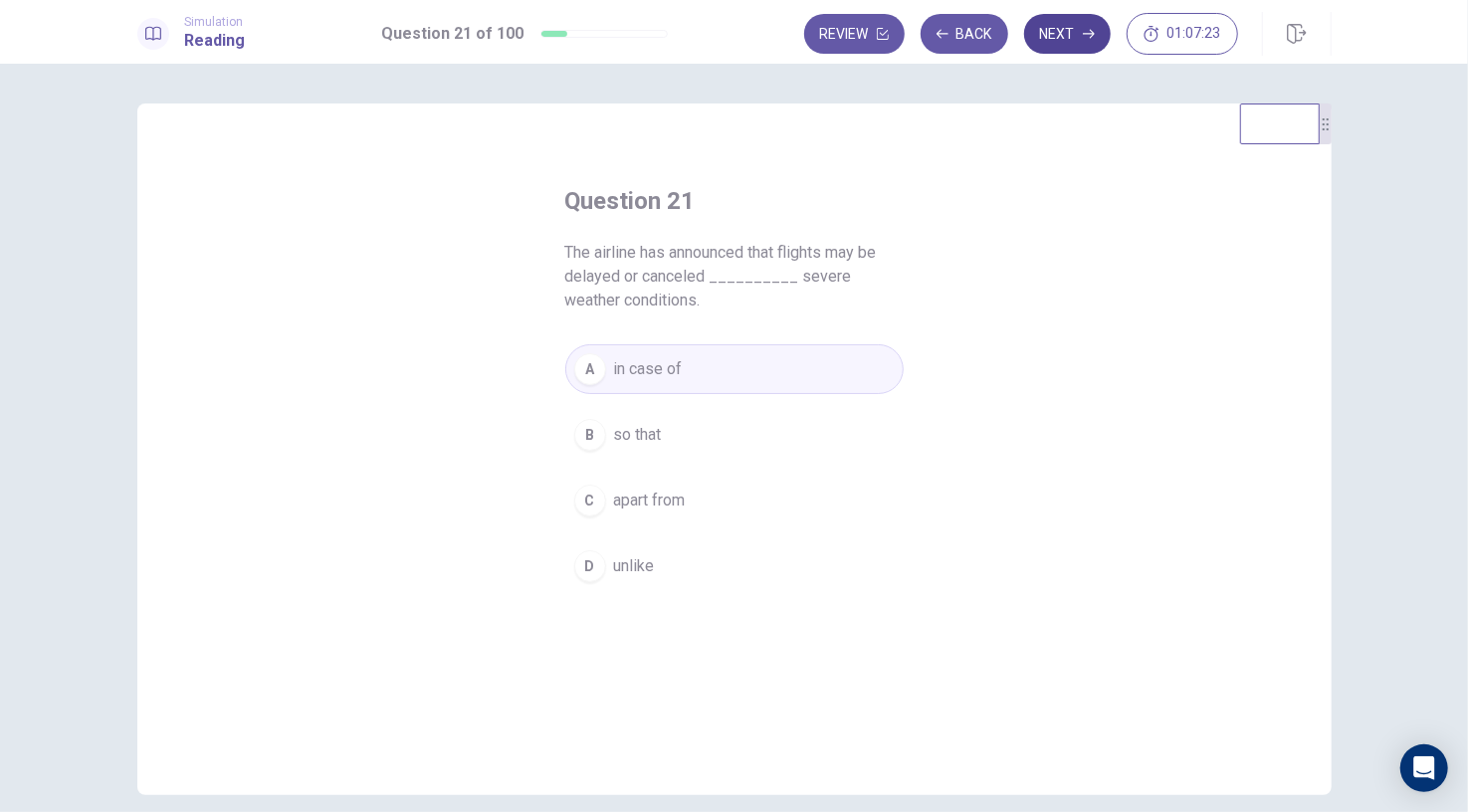 click on "Next" at bounding box center (1067, 34) 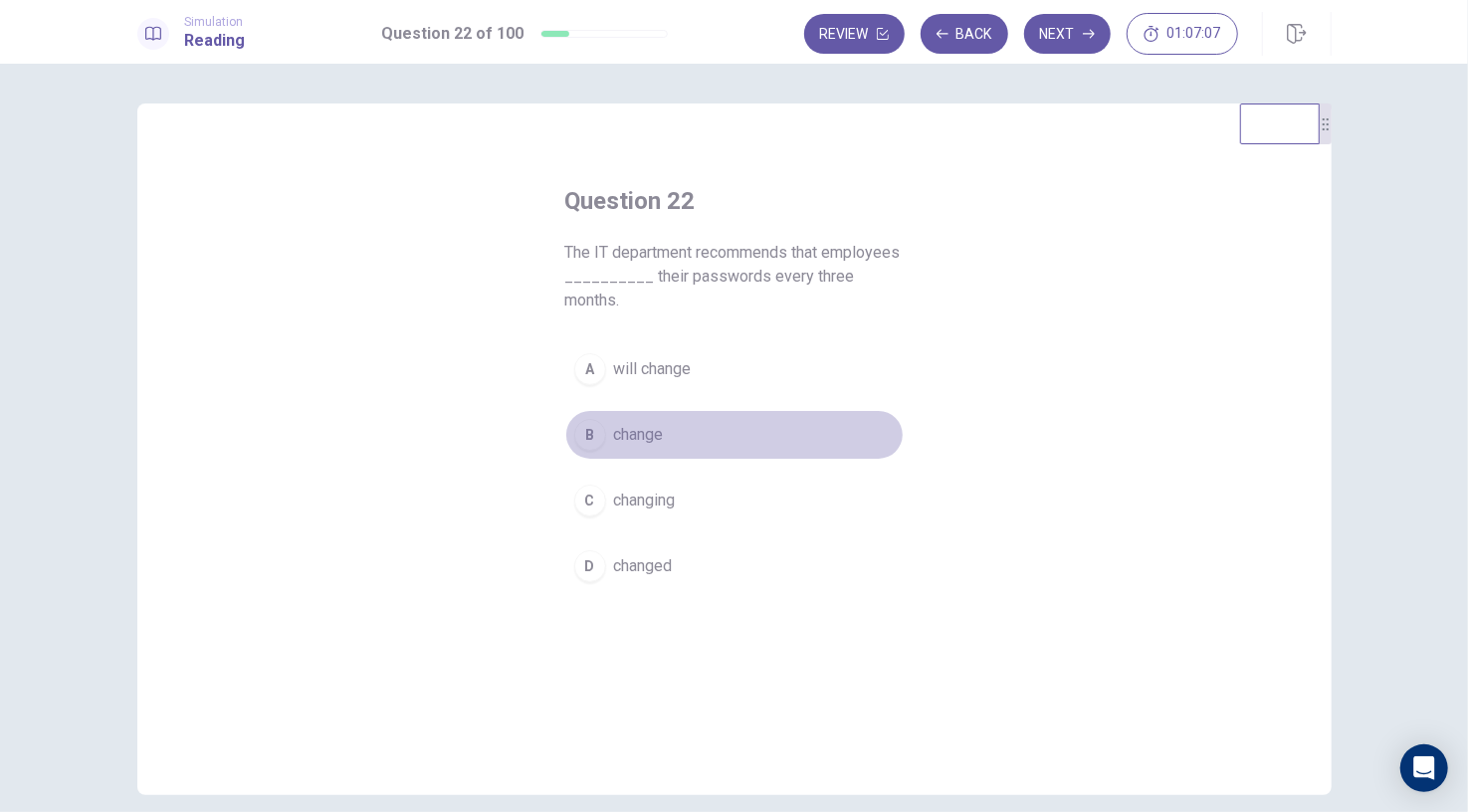 click on "change" at bounding box center [639, 435] 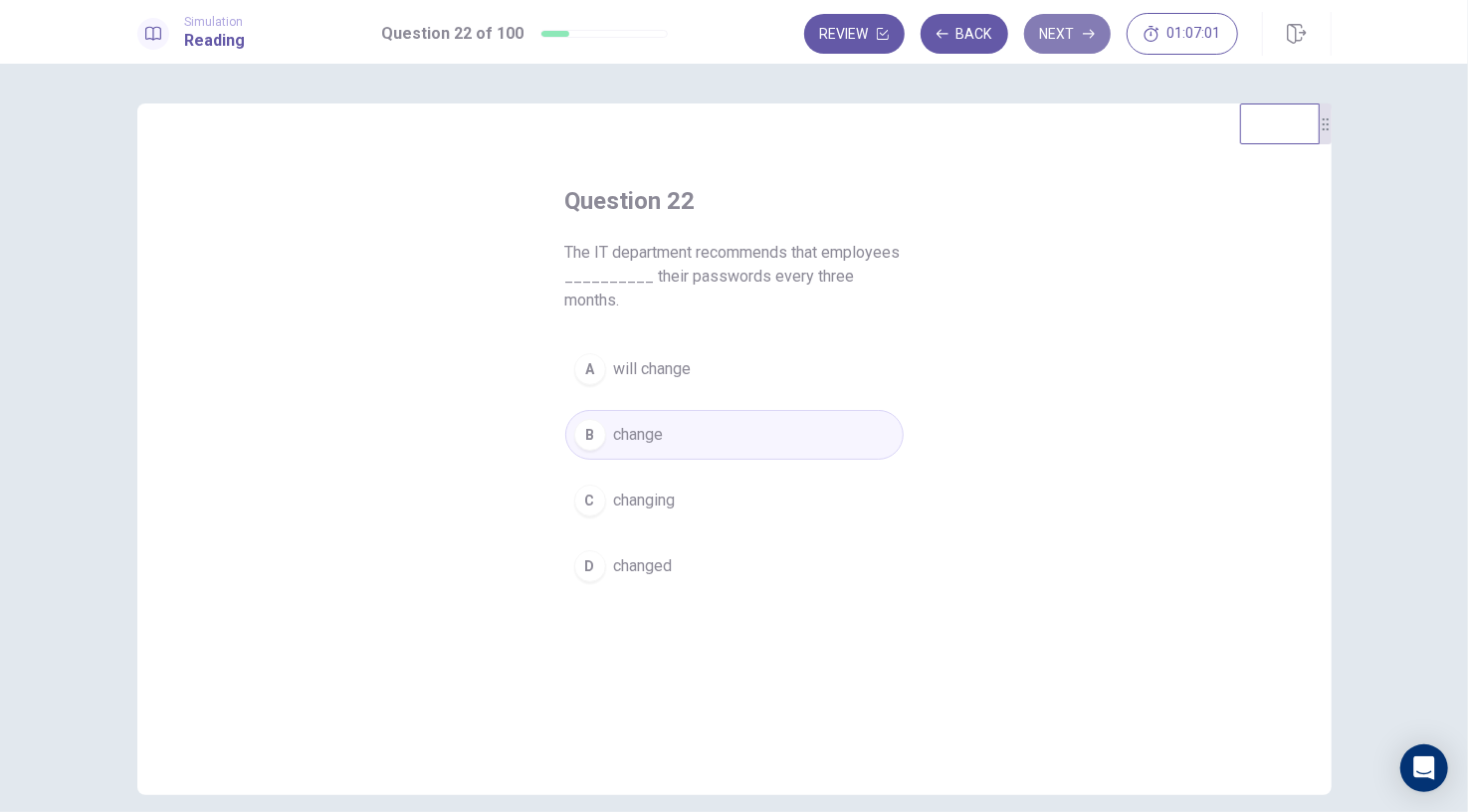 click on "Next" at bounding box center [1067, 34] 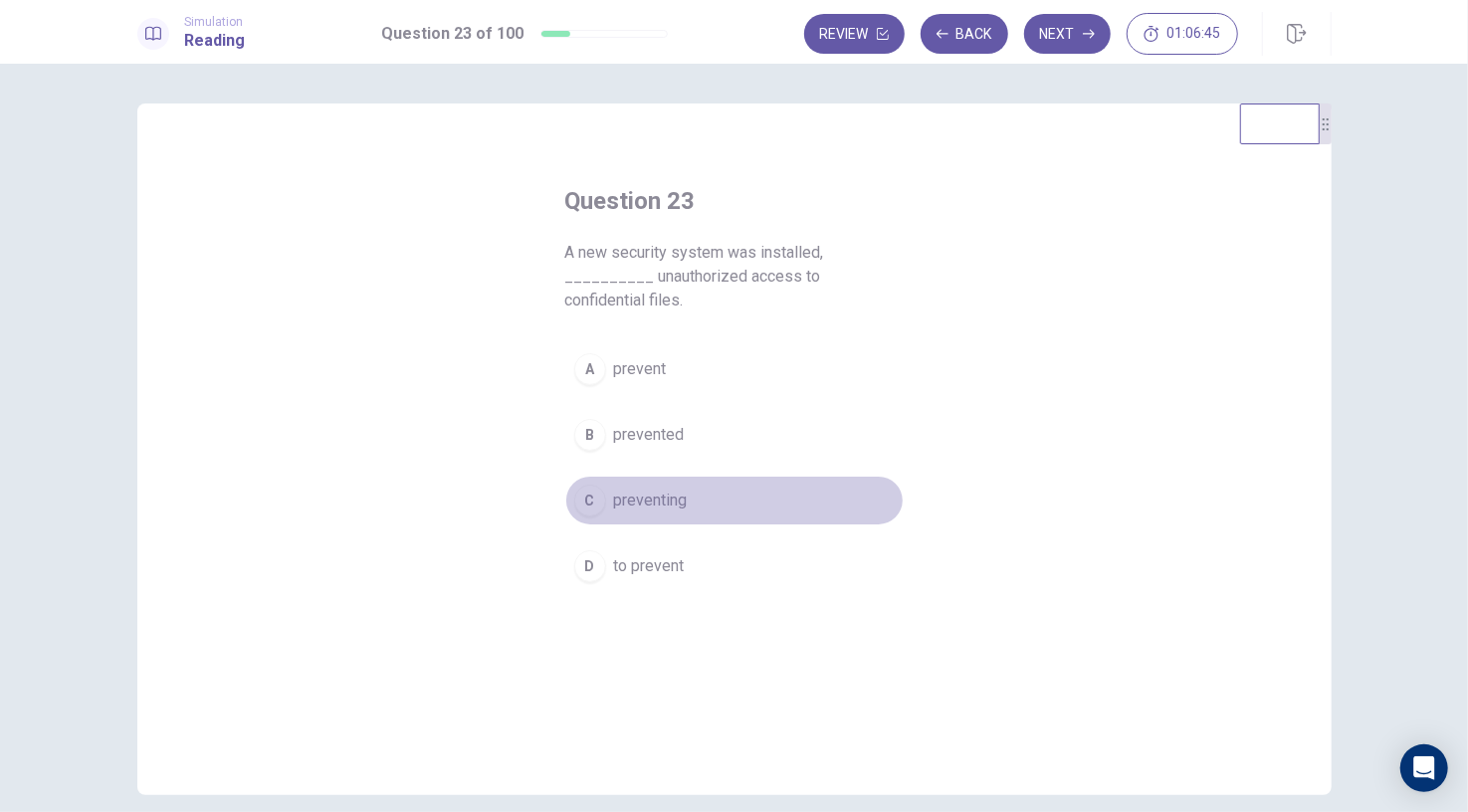 click on "preventing" at bounding box center (651, 501) 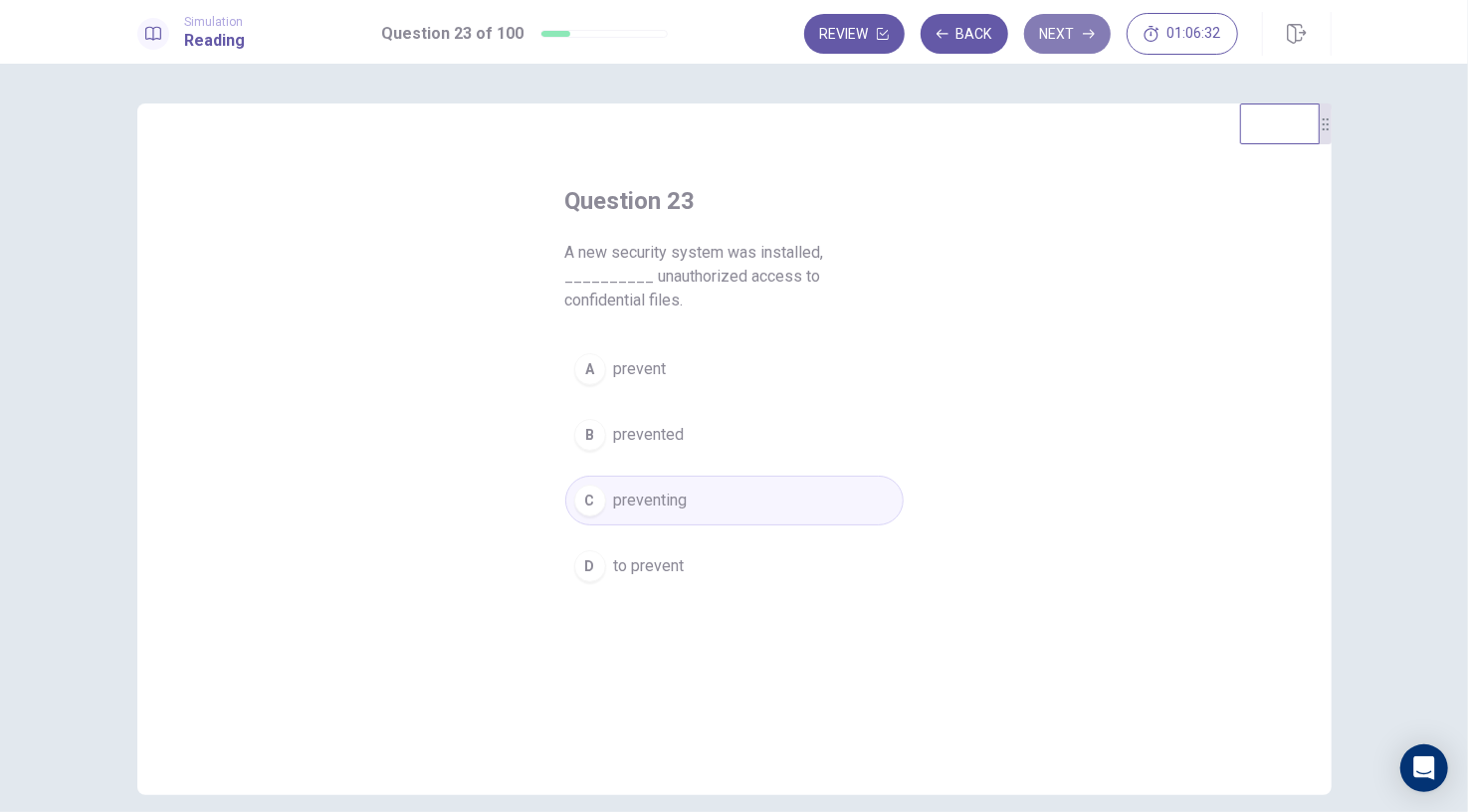 click 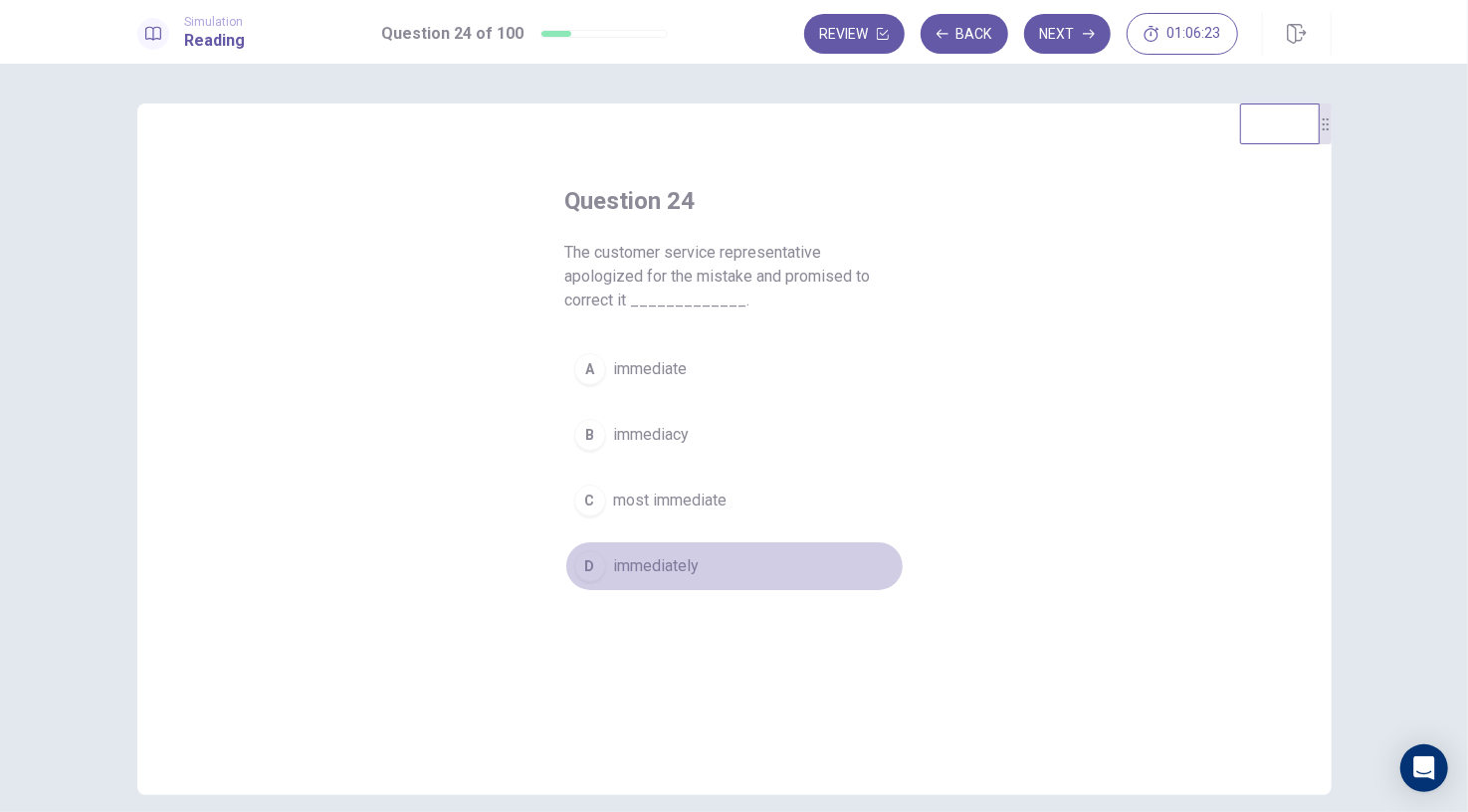 click on "immediately" at bounding box center (657, 566) 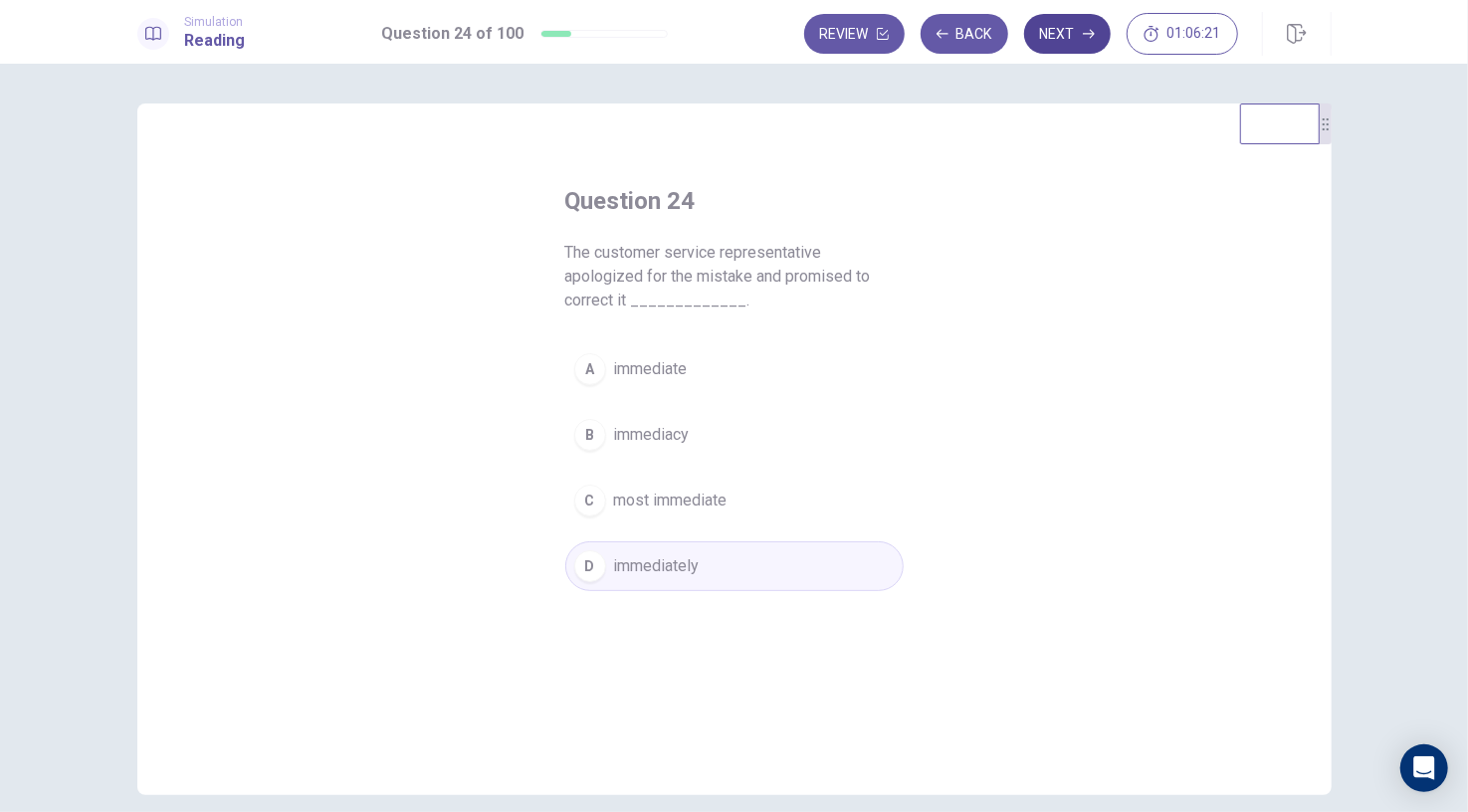 click on "Next" at bounding box center [1067, 34] 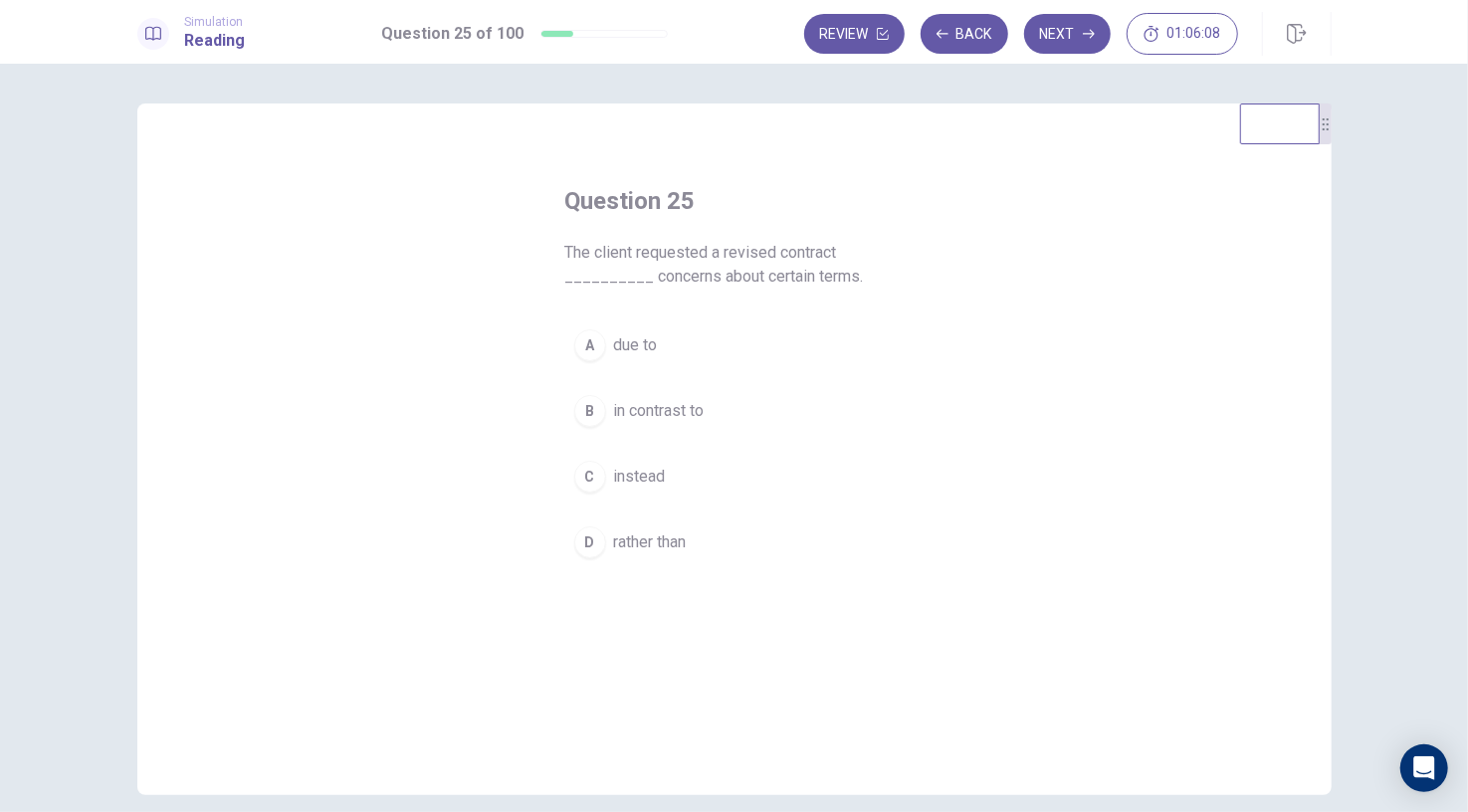 click on "due to" at bounding box center (636, 345) 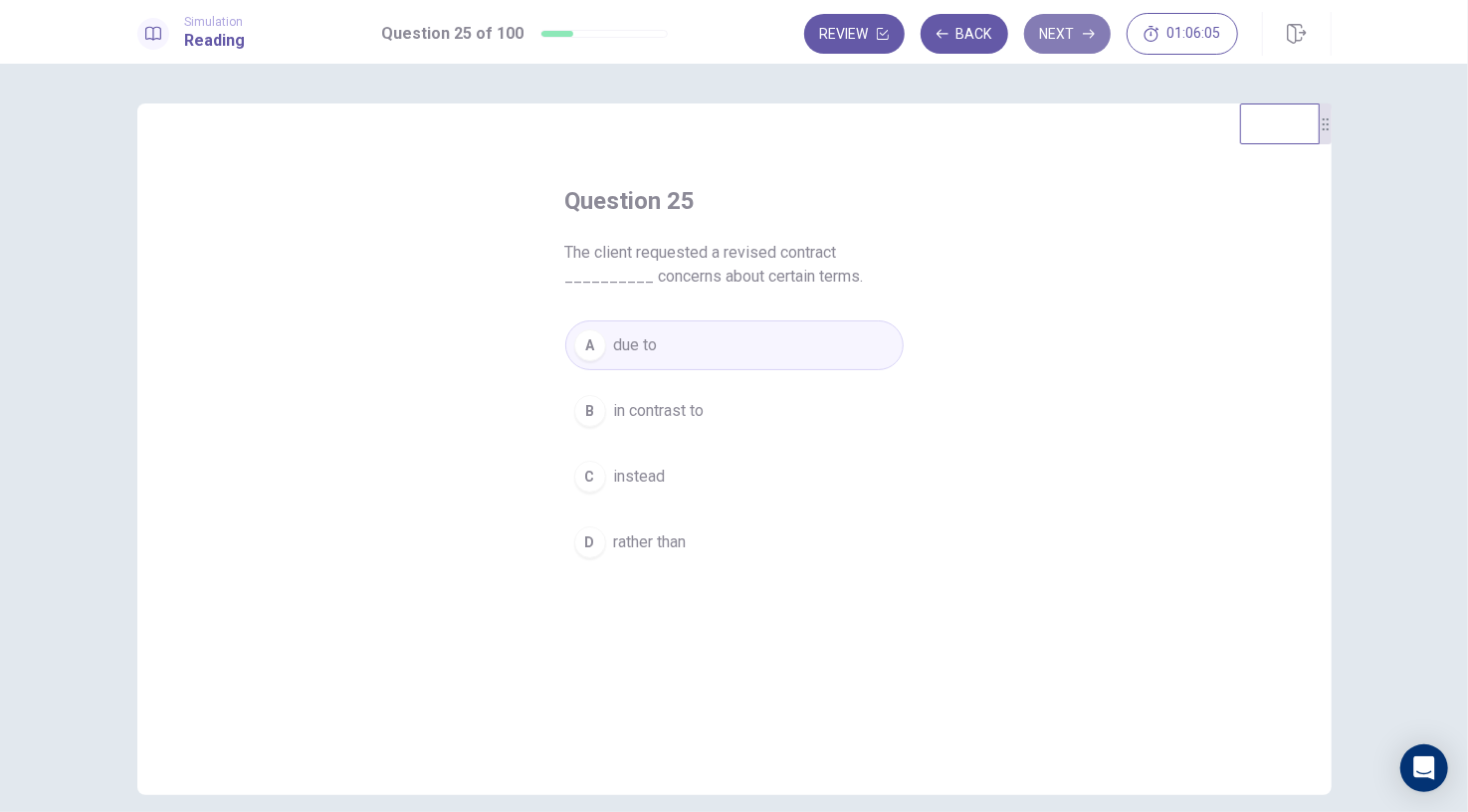 click on "Next" at bounding box center (1067, 34) 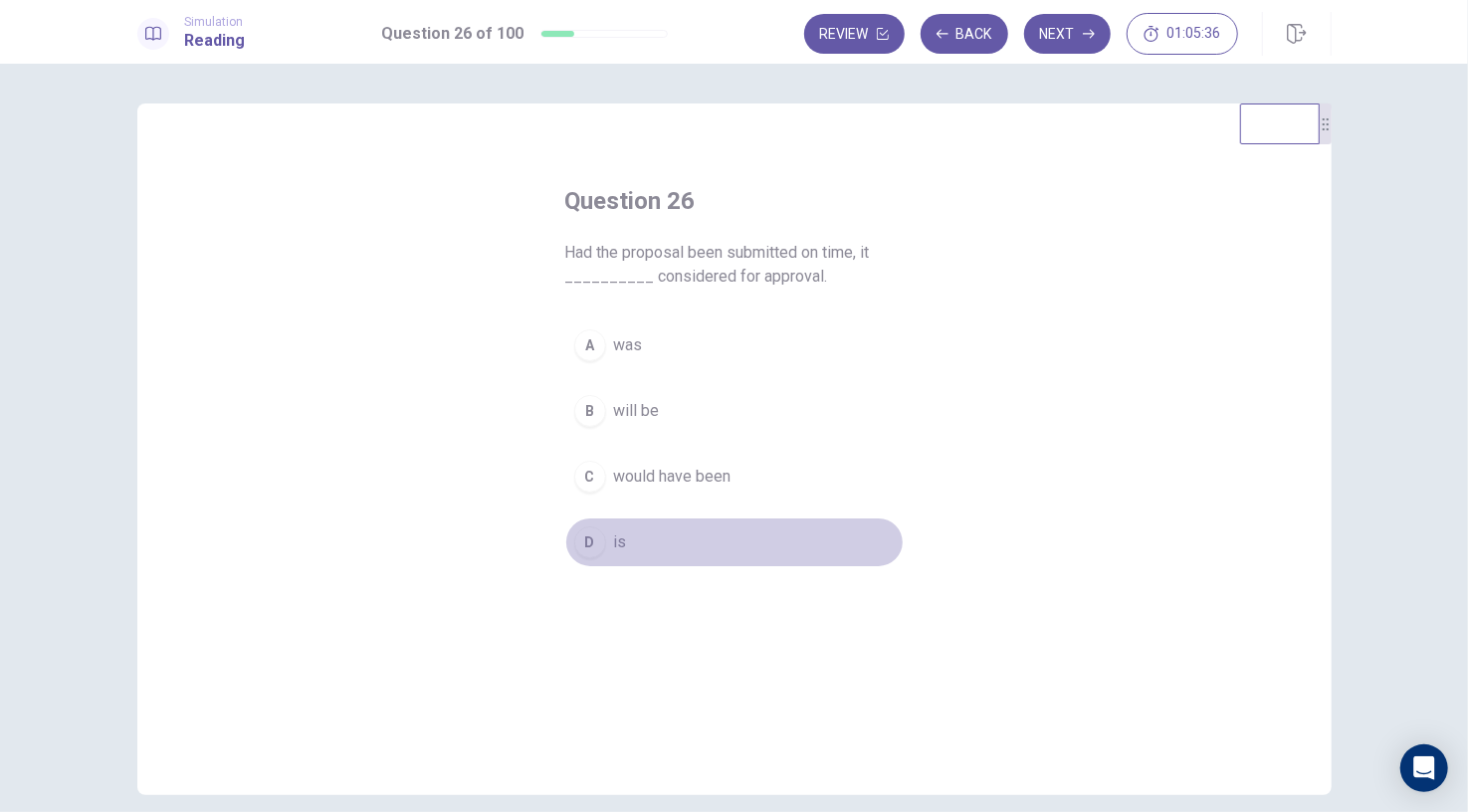 click on "is" at bounding box center [620, 542] 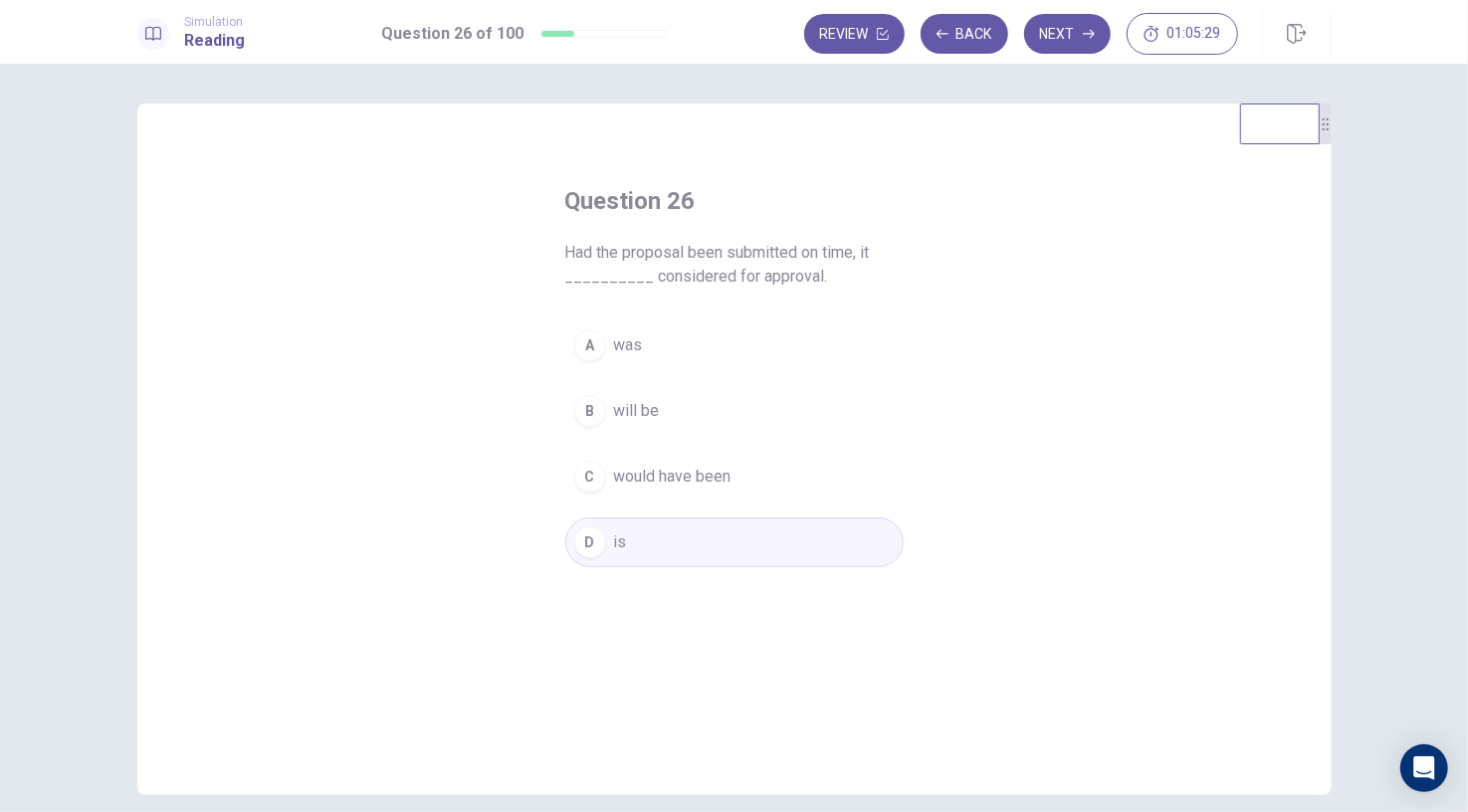 click on "was" at bounding box center (628, 345) 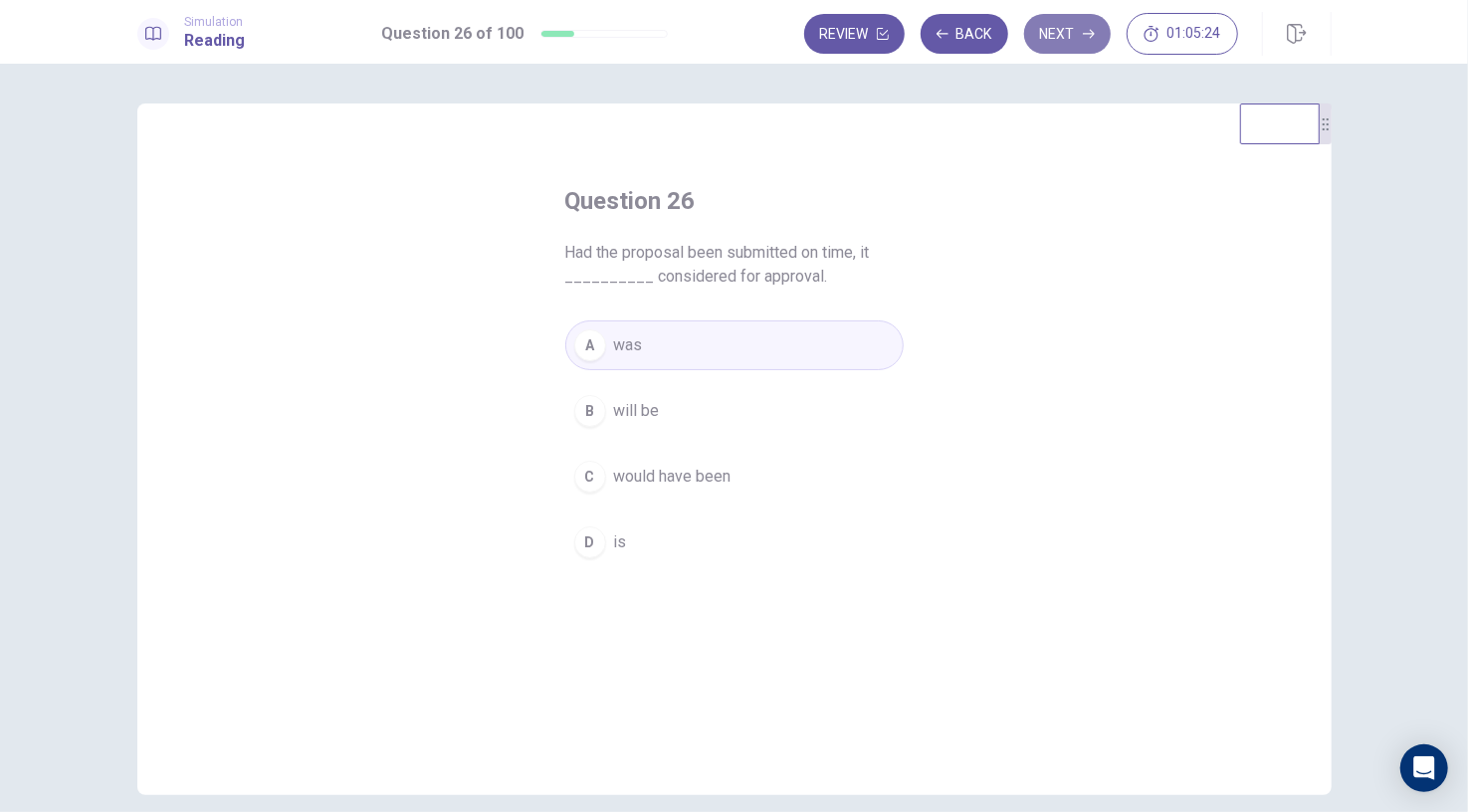 click on "Next" at bounding box center (1067, 34) 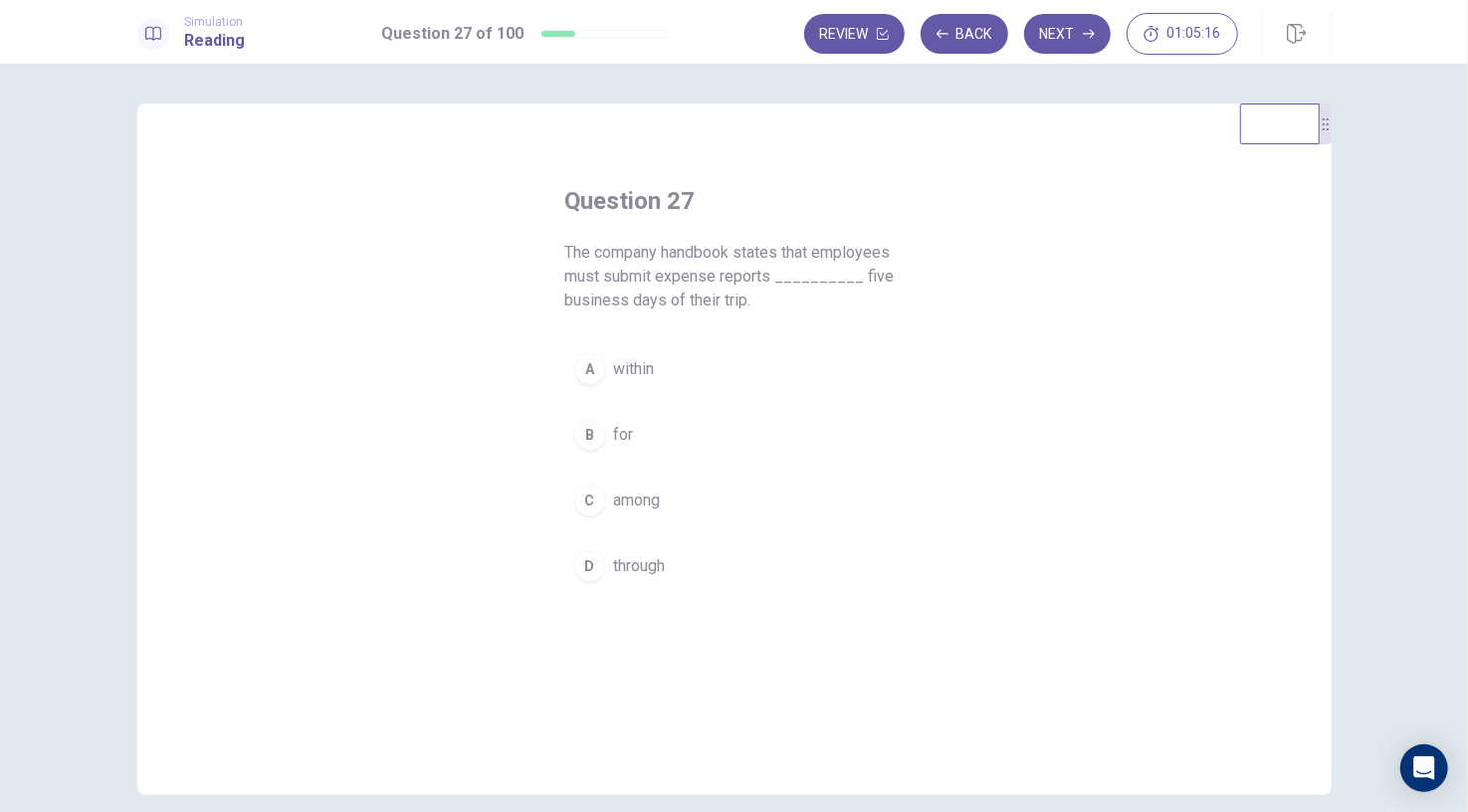 click on "within" at bounding box center [634, 369] 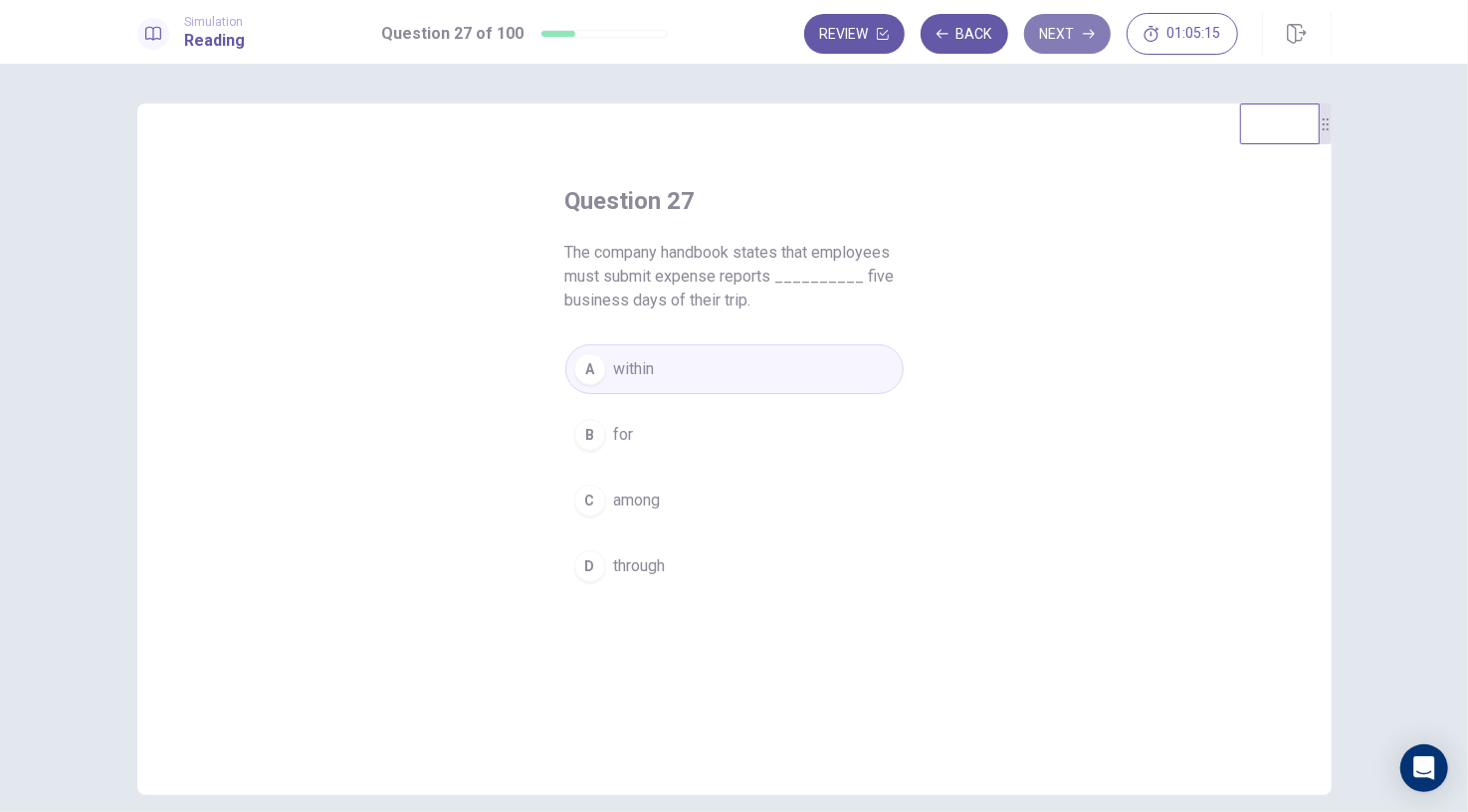 click on "Next" at bounding box center (1067, 34) 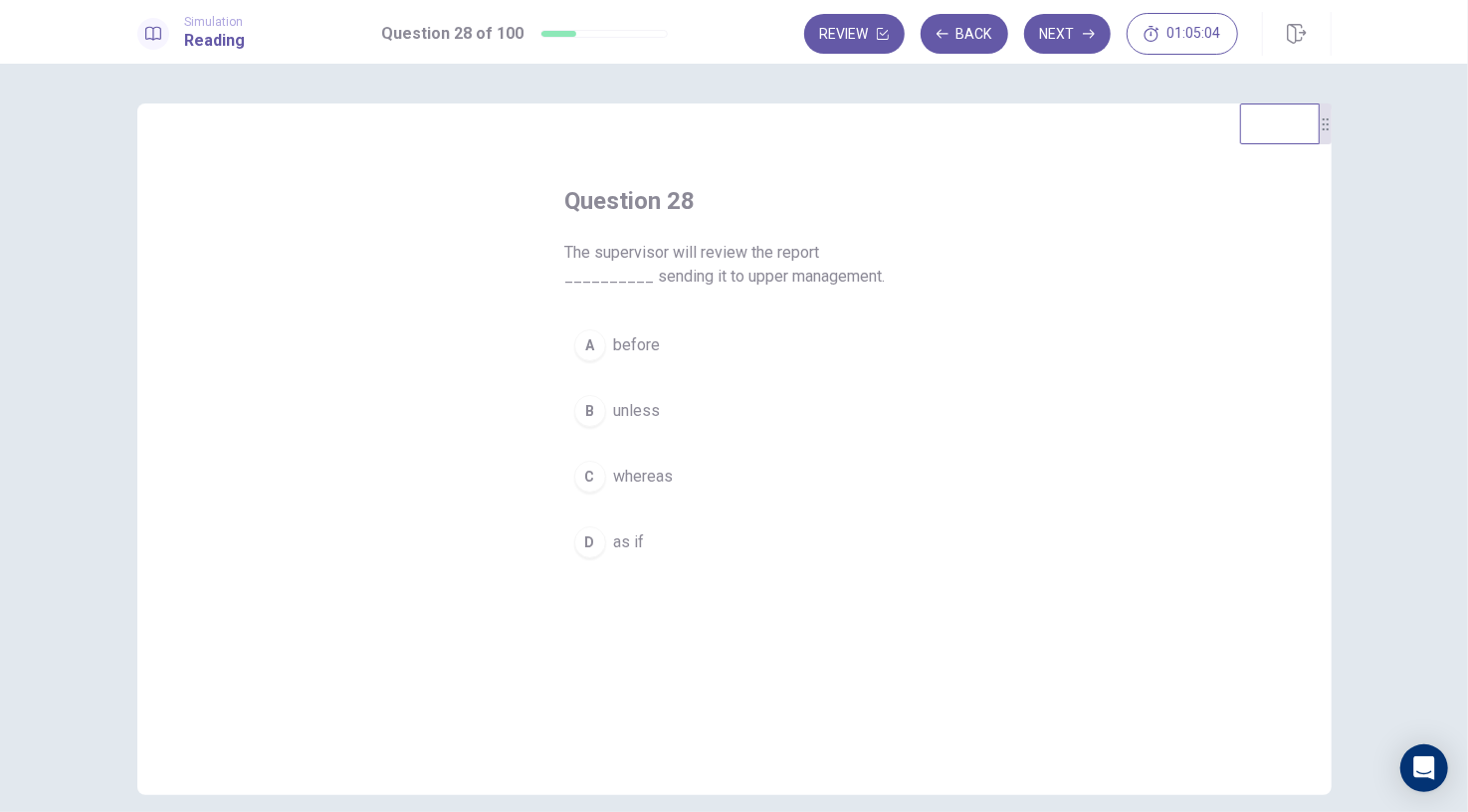 click on "before" at bounding box center [637, 345] 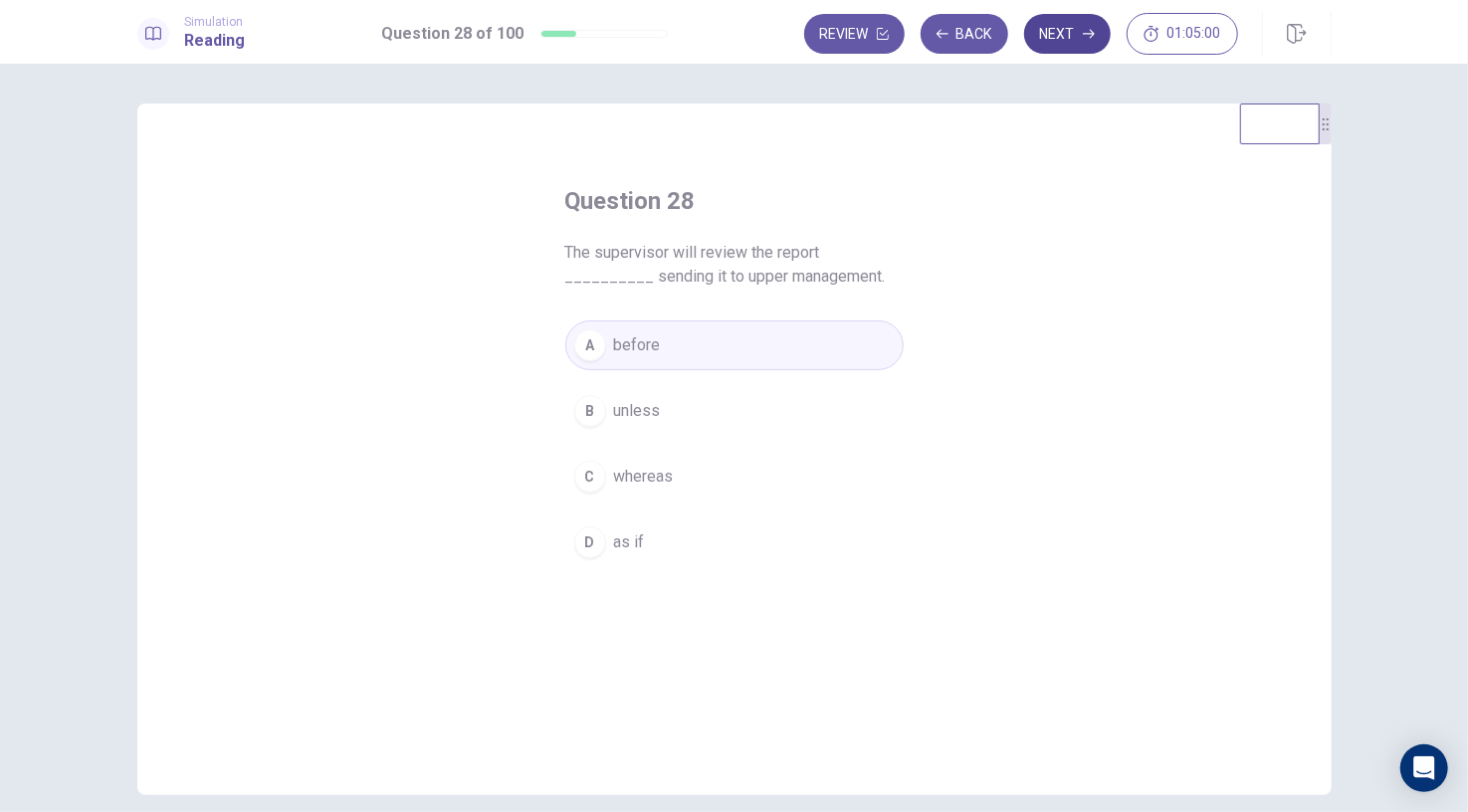 click 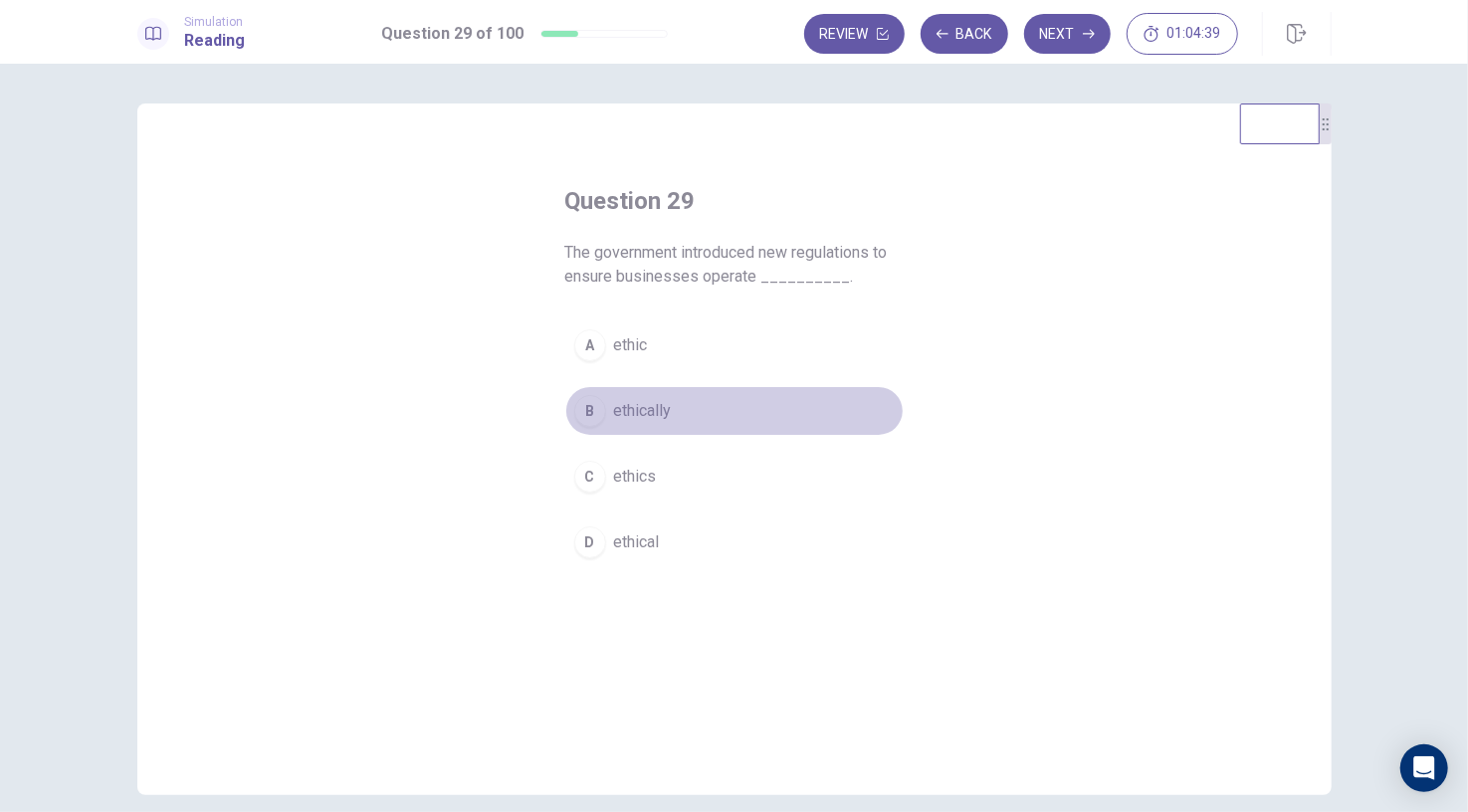 click on "ethically" at bounding box center [643, 411] 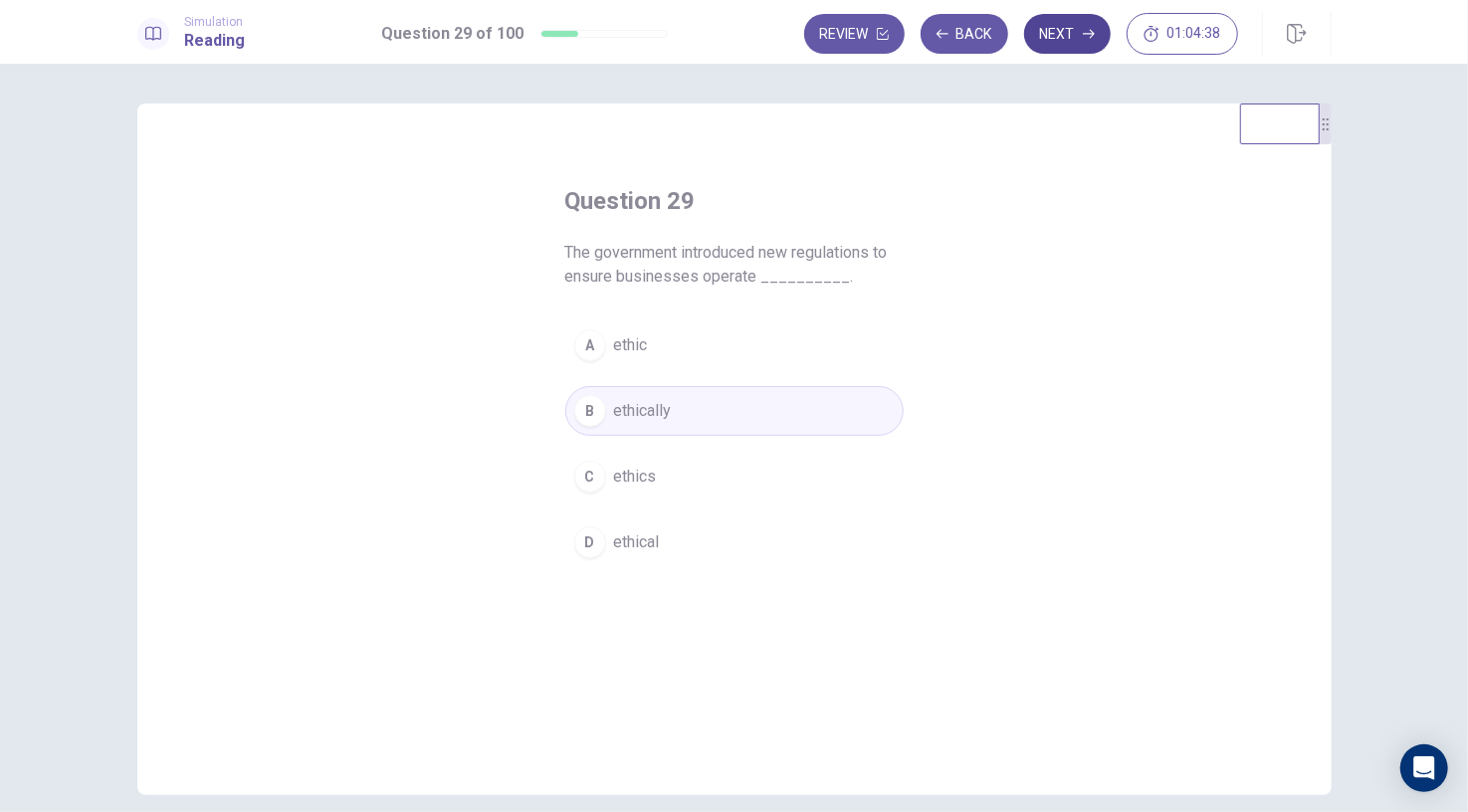 click on "Next" at bounding box center (1067, 34) 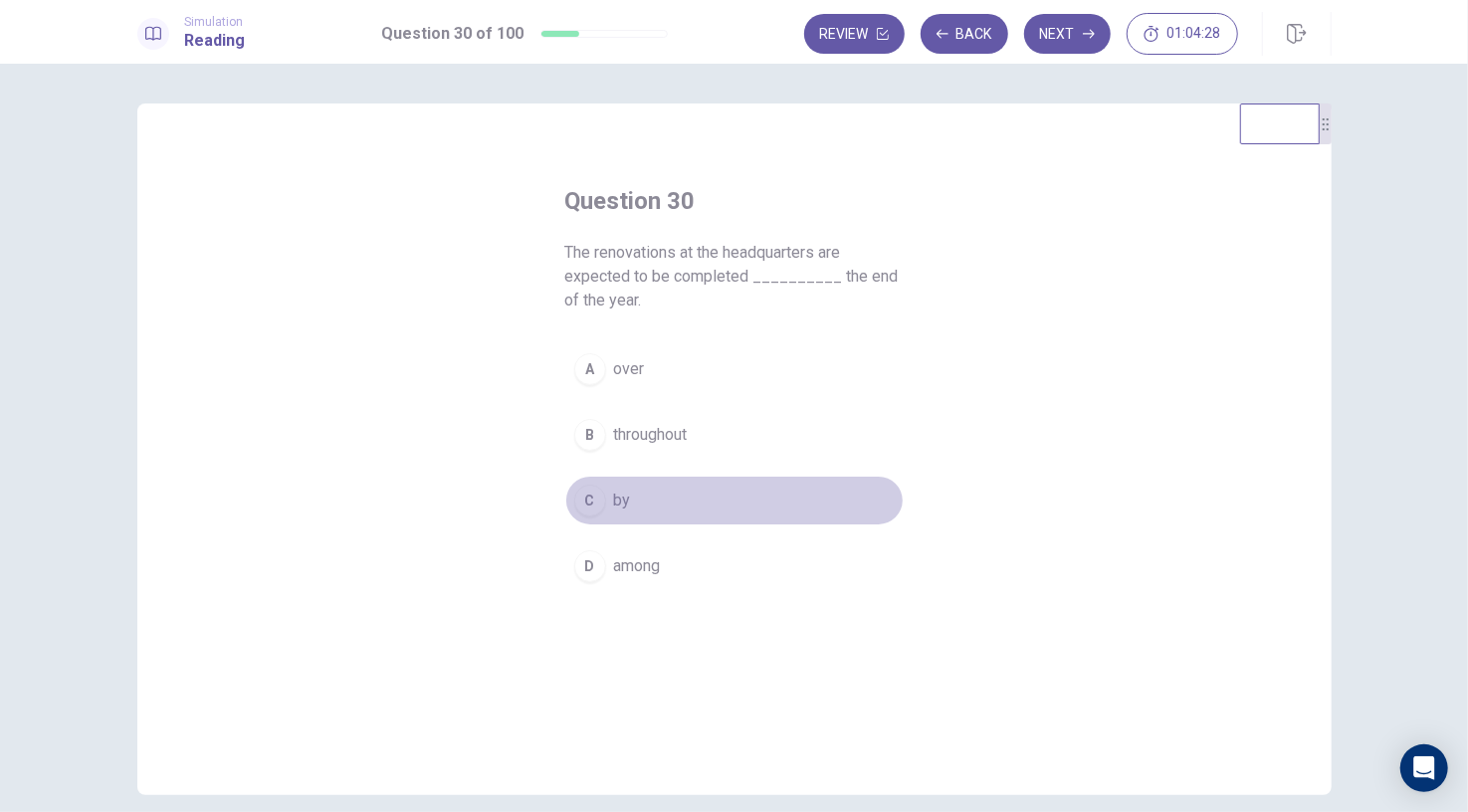 click on "by" at bounding box center [622, 501] 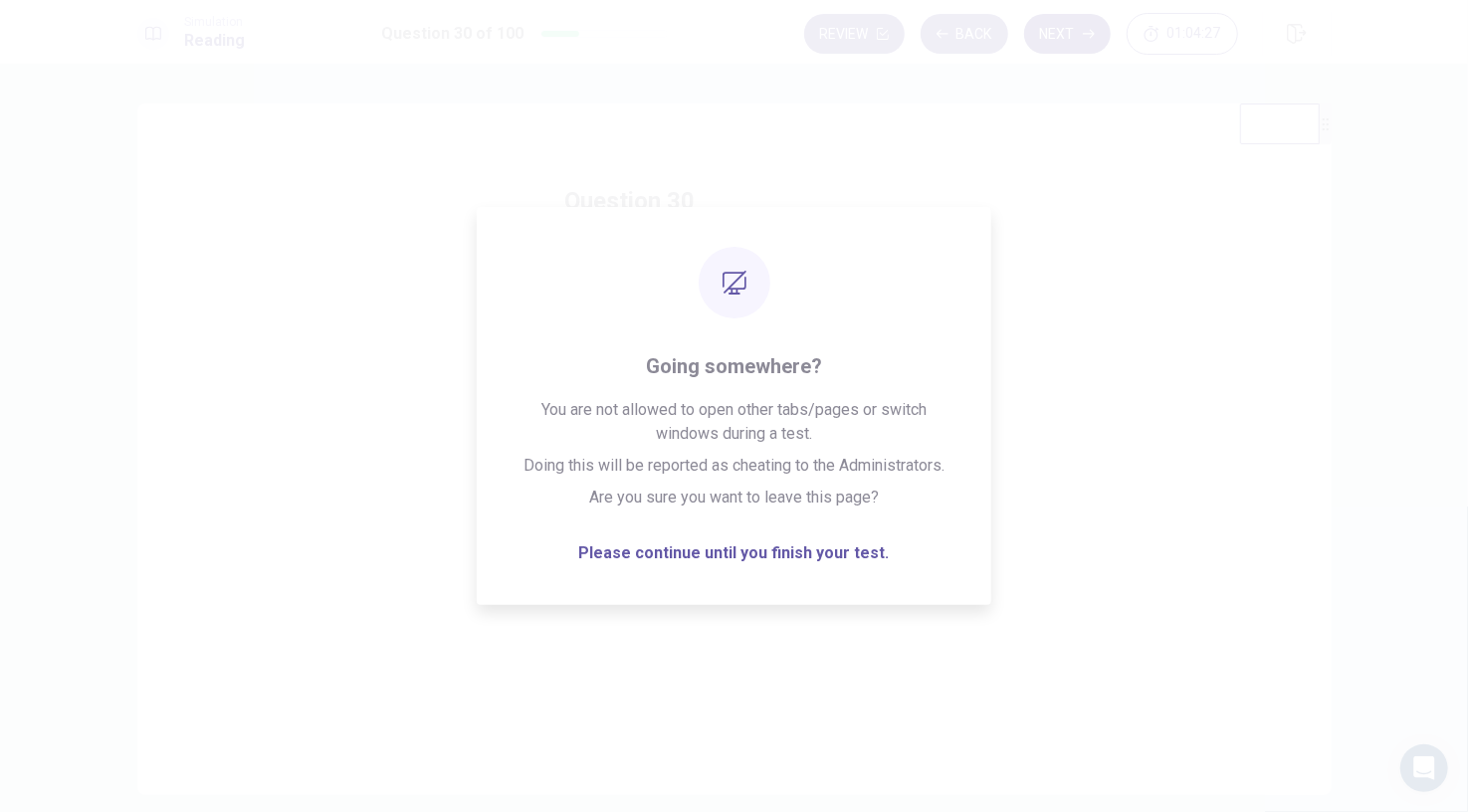 click 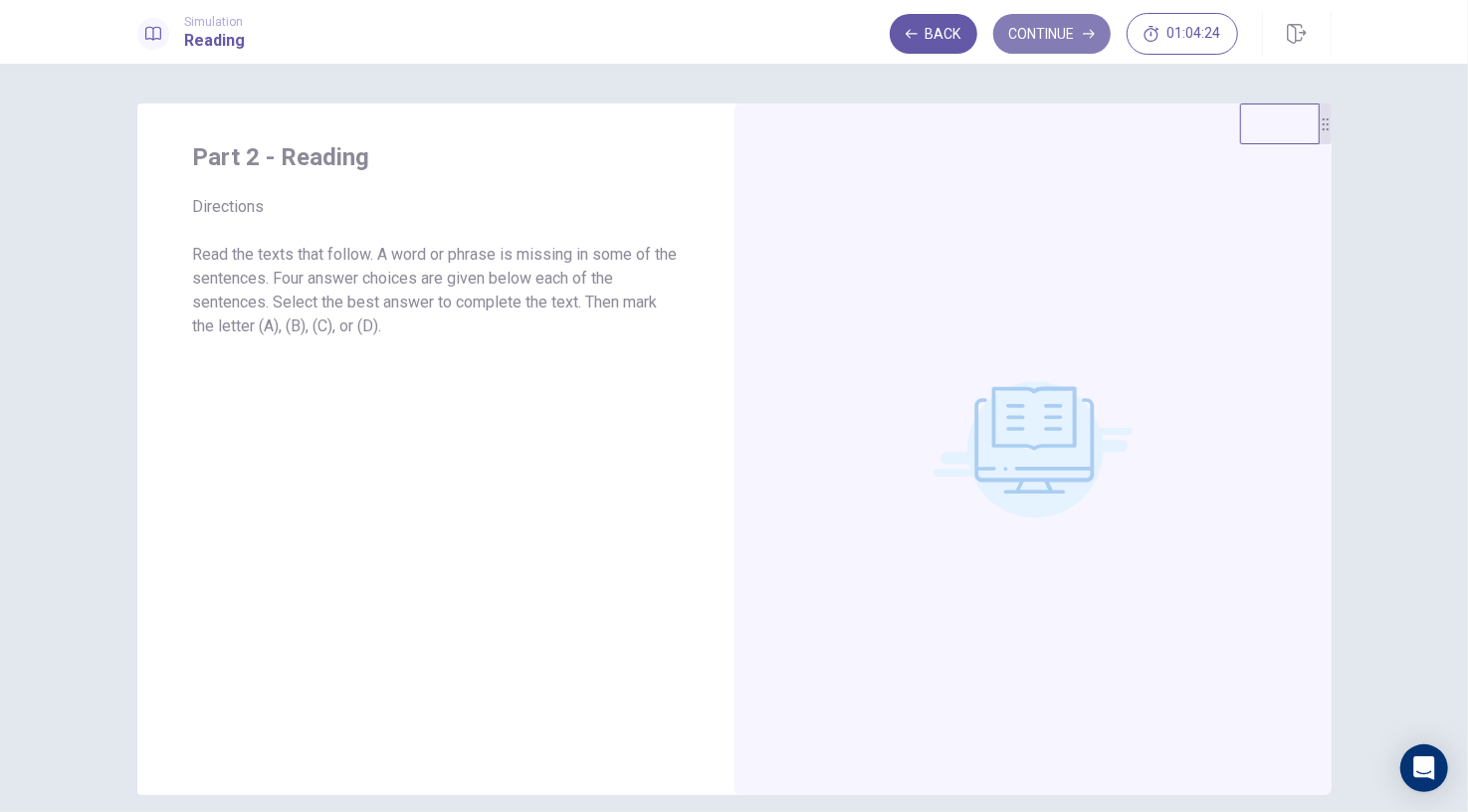 click on "Continue" at bounding box center [1052, 34] 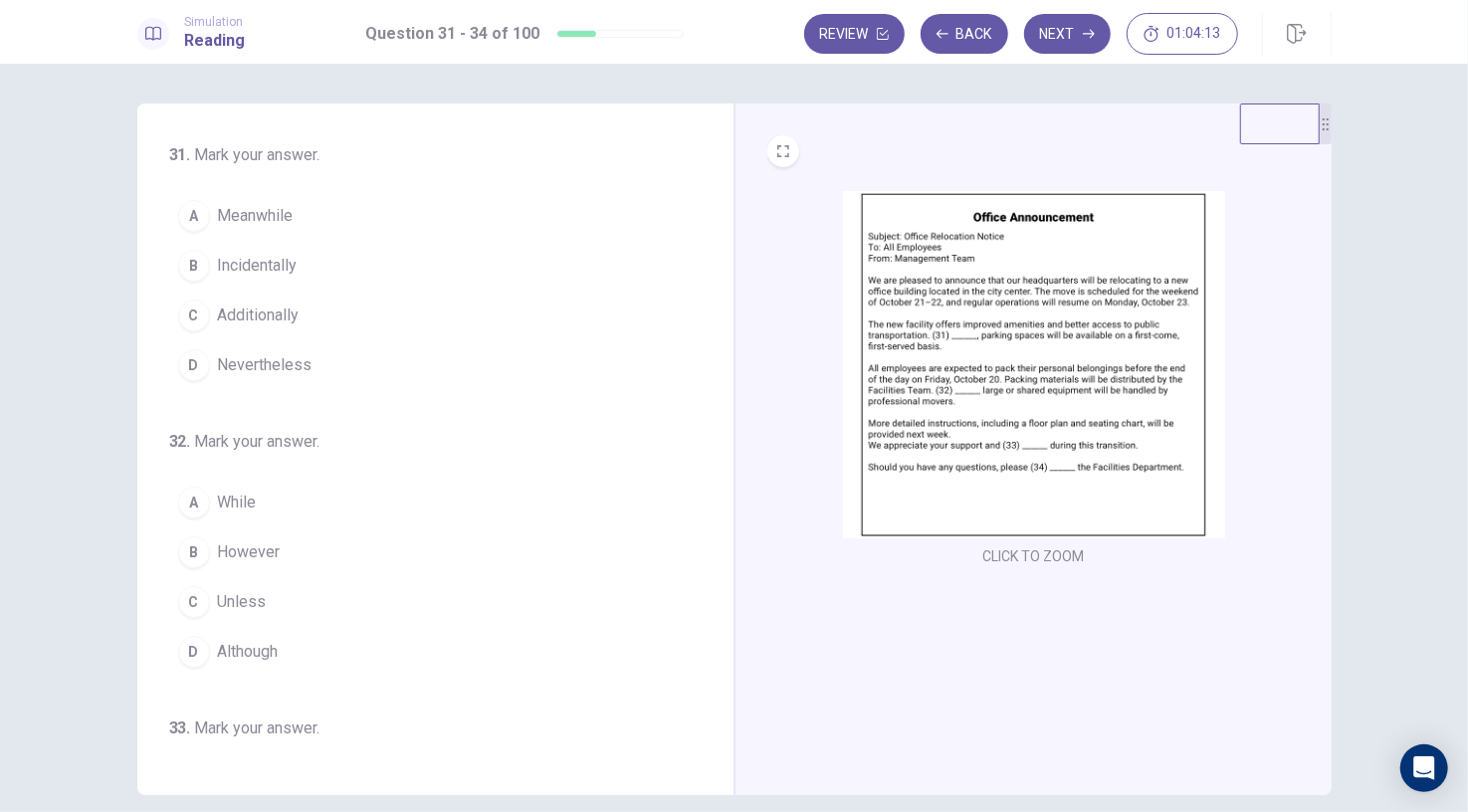 click at bounding box center [1034, 364] 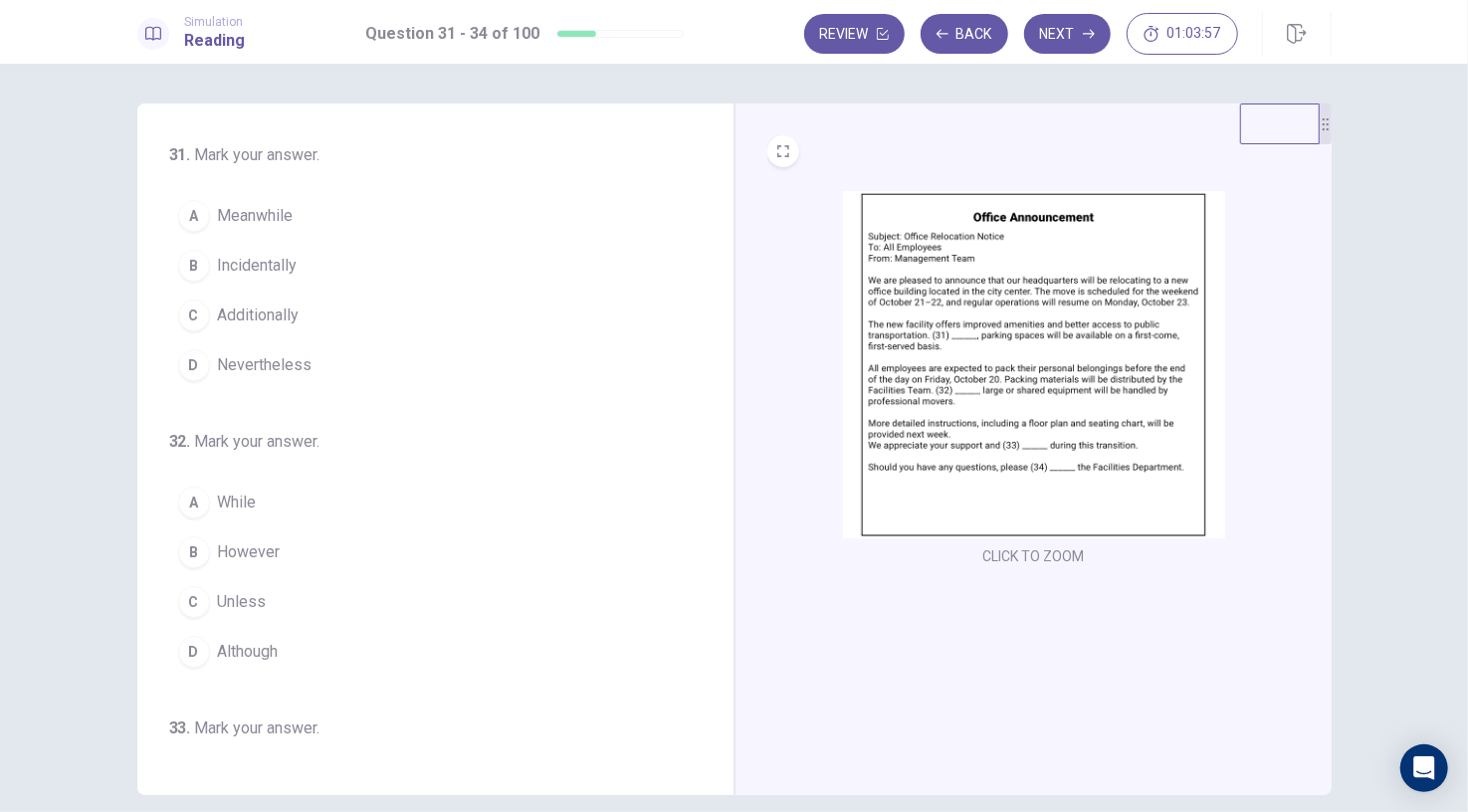 click on "Meanwhile" at bounding box center (256, 216) 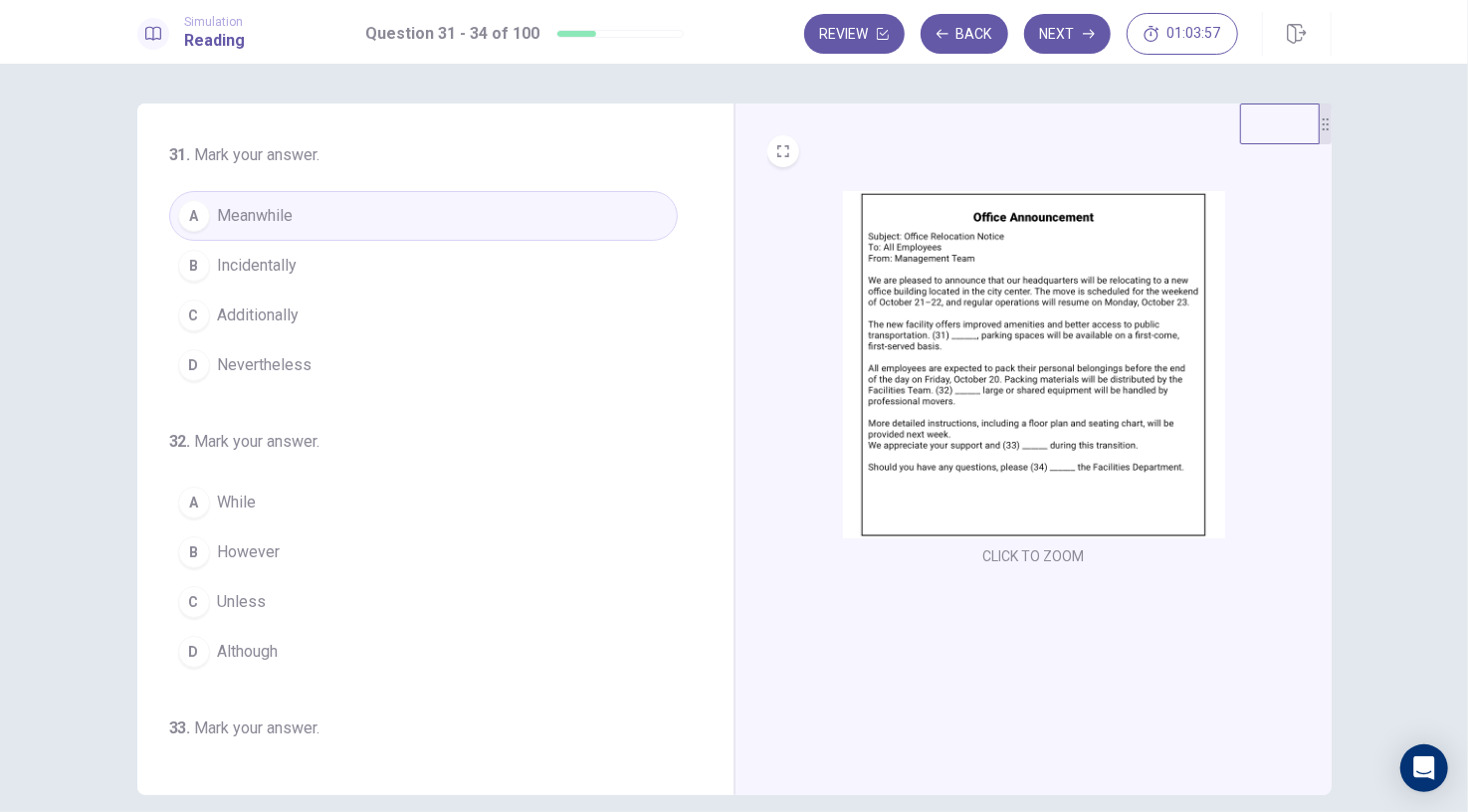 click at bounding box center [1034, 364] 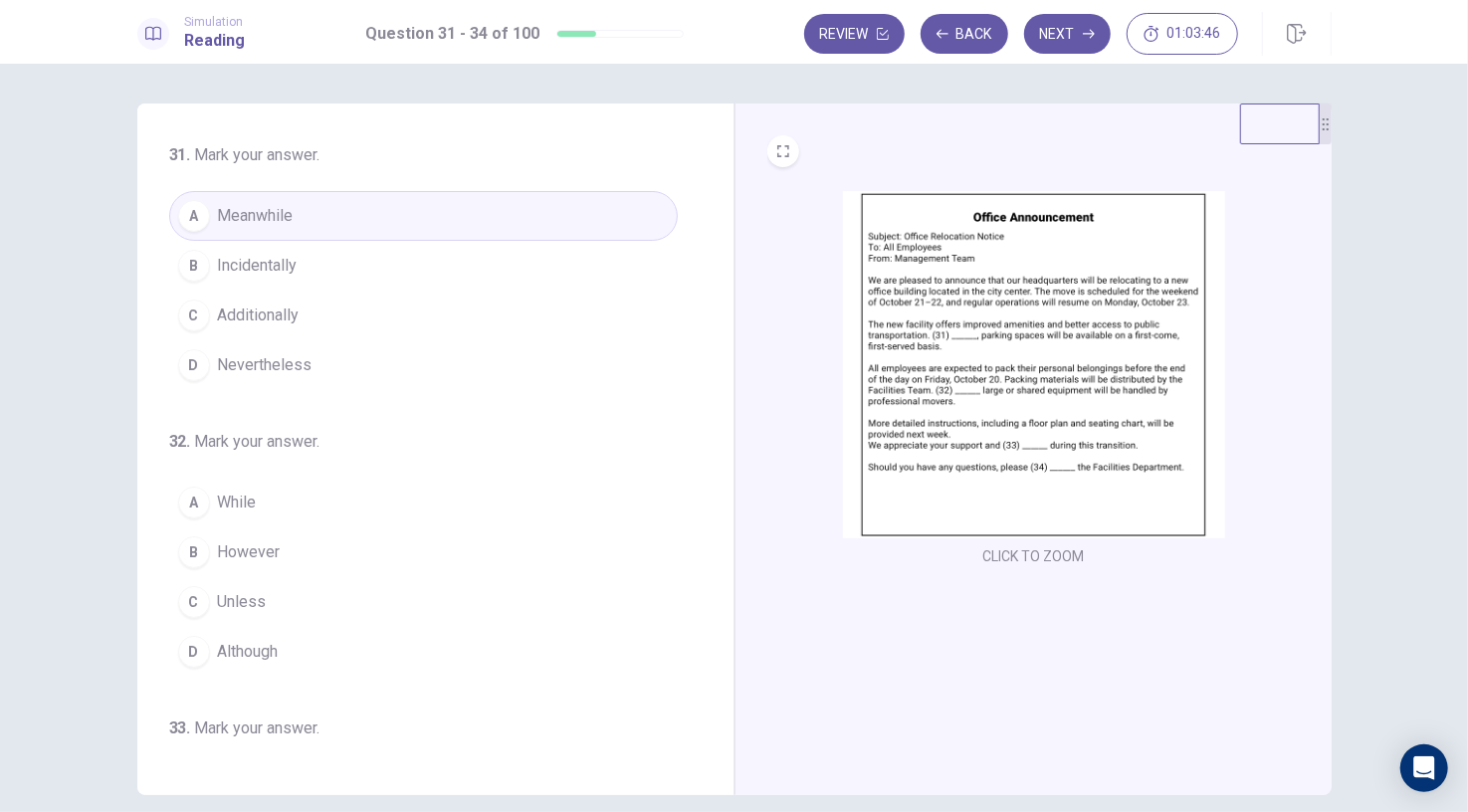 click at bounding box center (1034, 364) 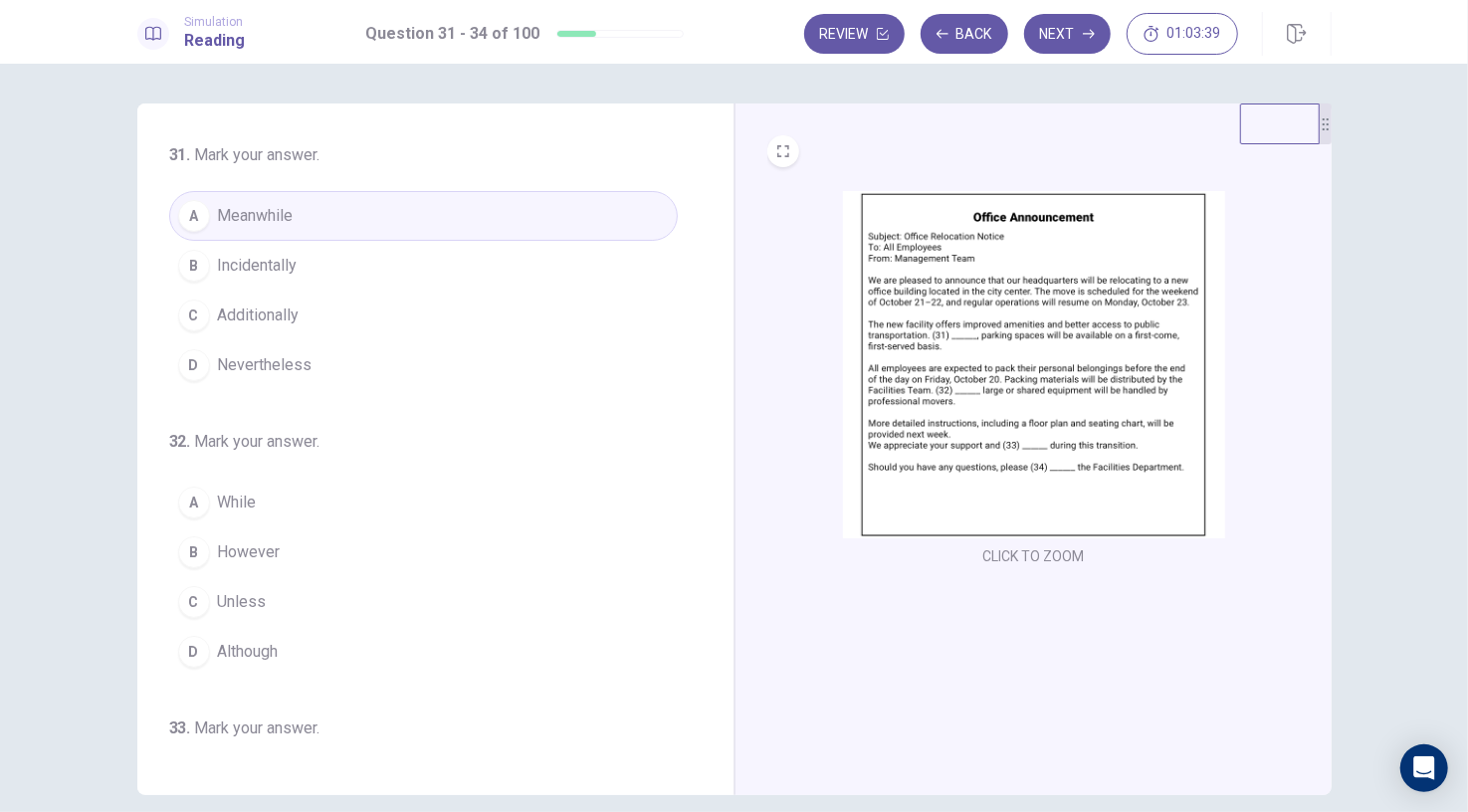 click on "Additionally" at bounding box center (259, 315) 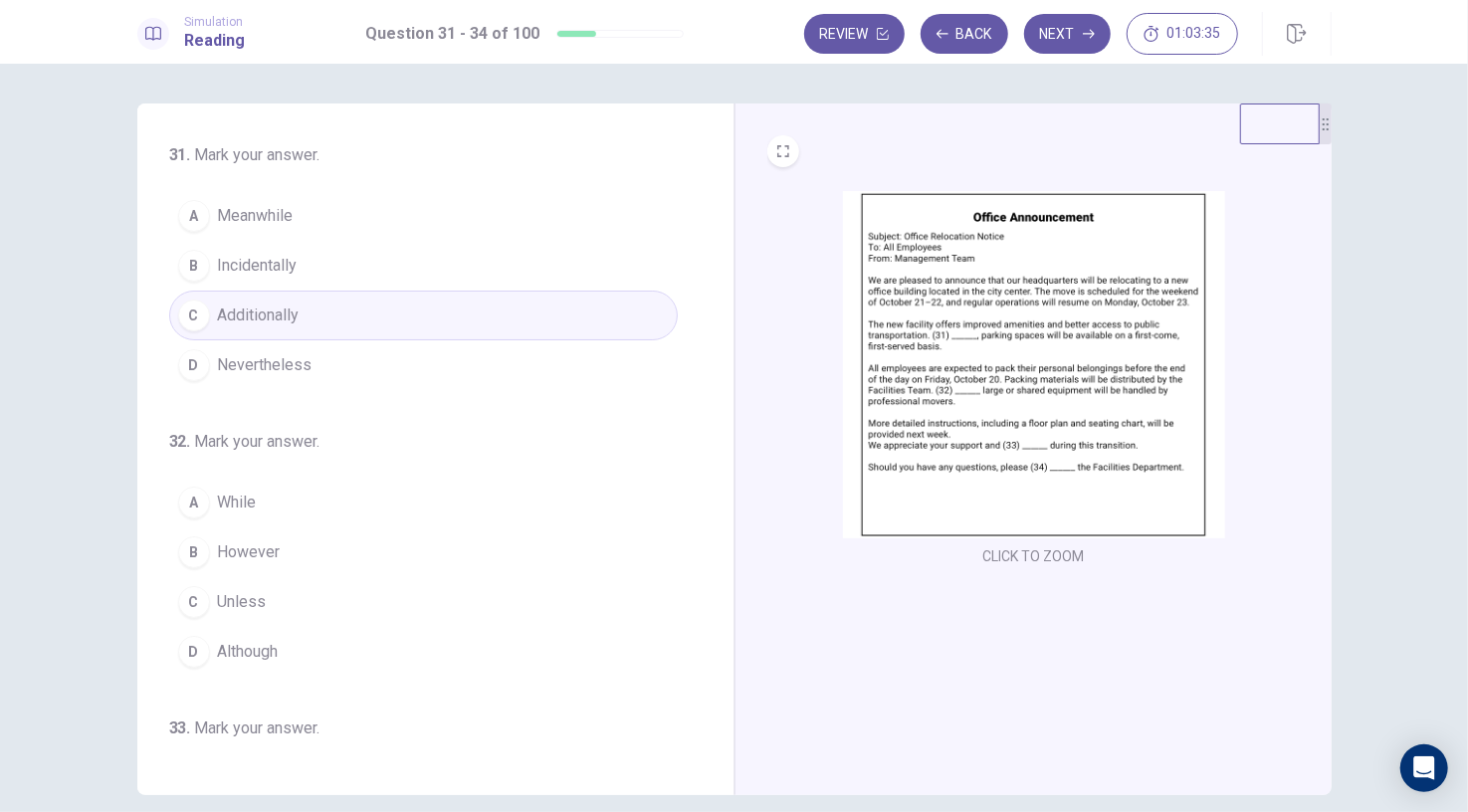 click at bounding box center (1034, 364) 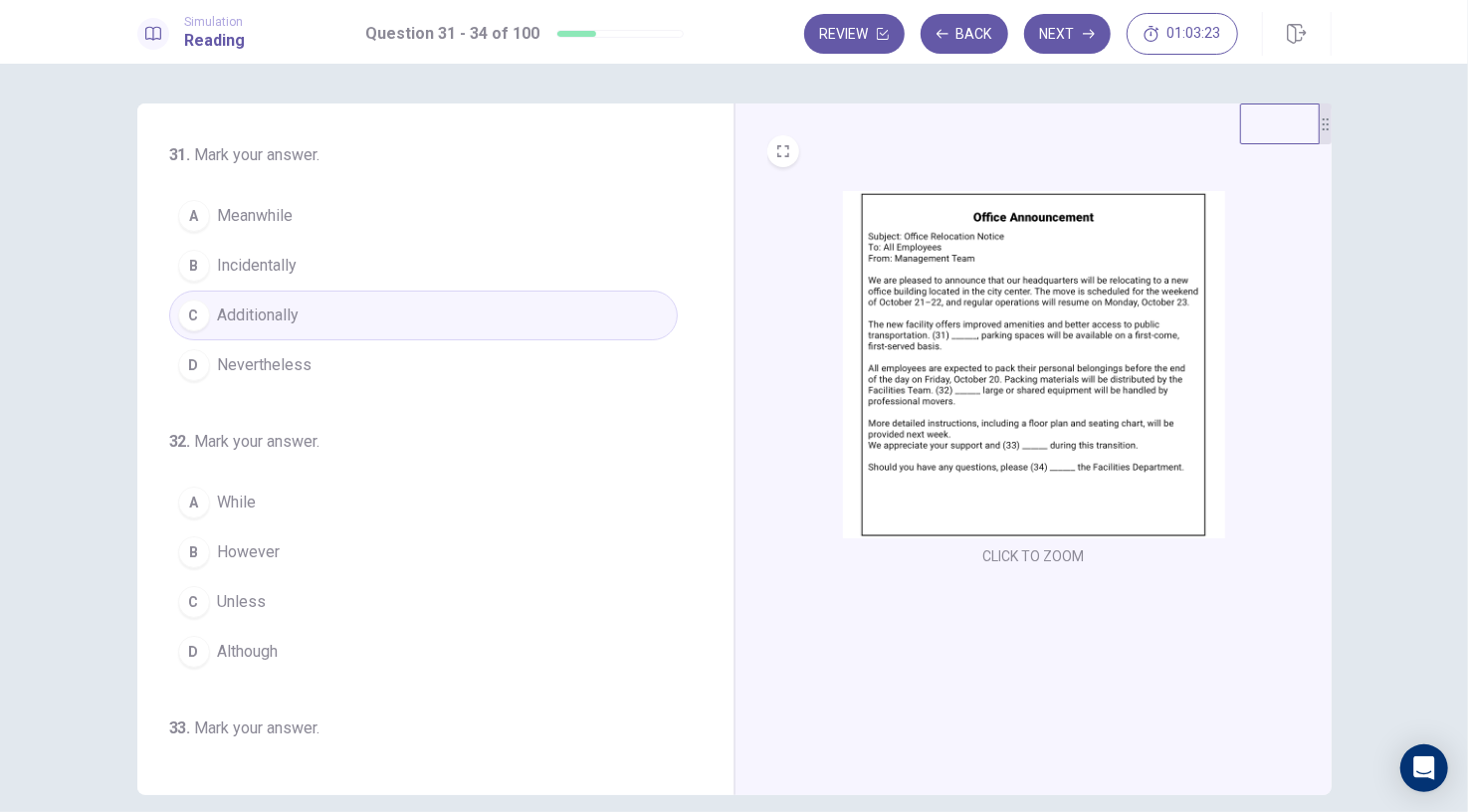 click at bounding box center [1034, 364] 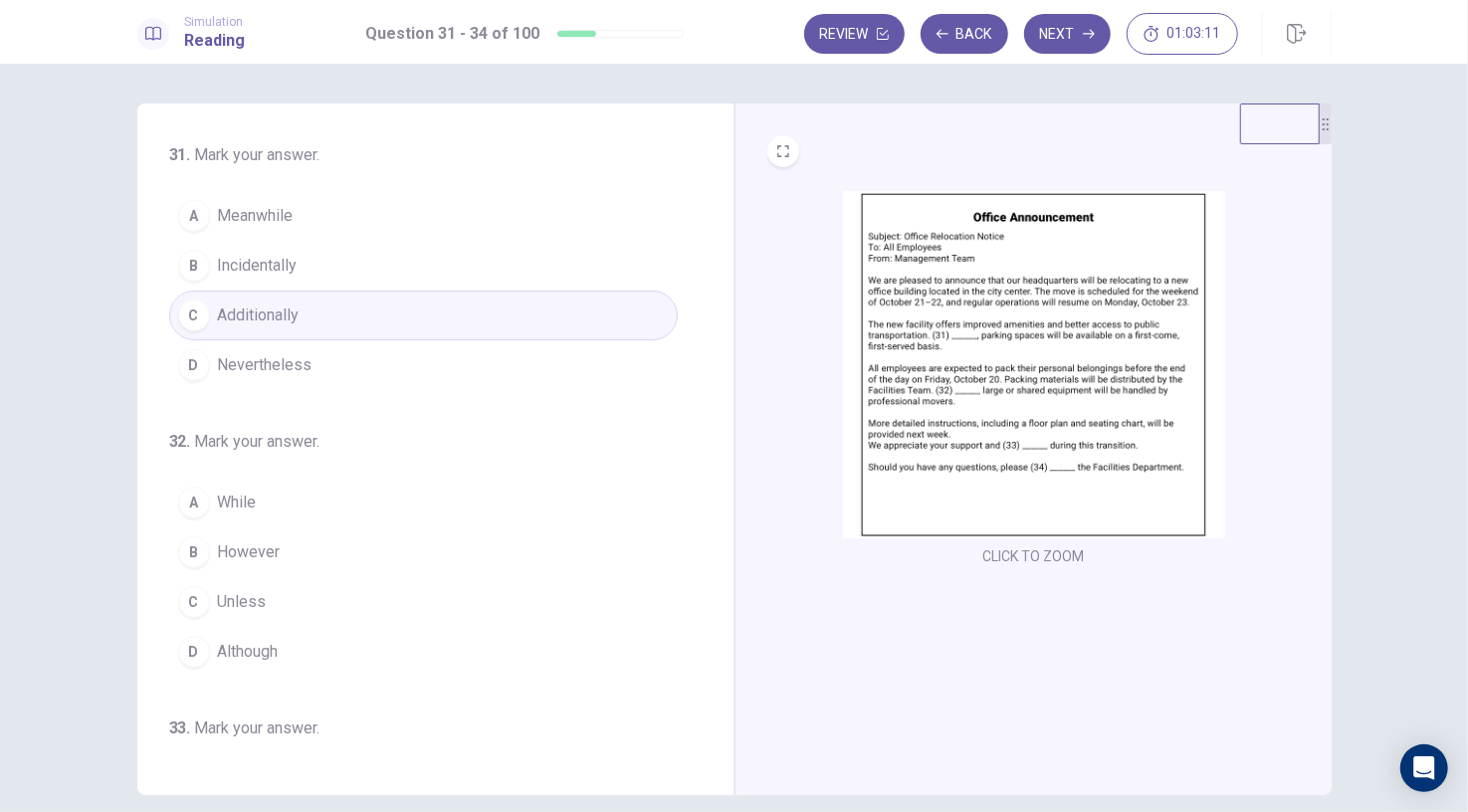 click at bounding box center (1034, 364) 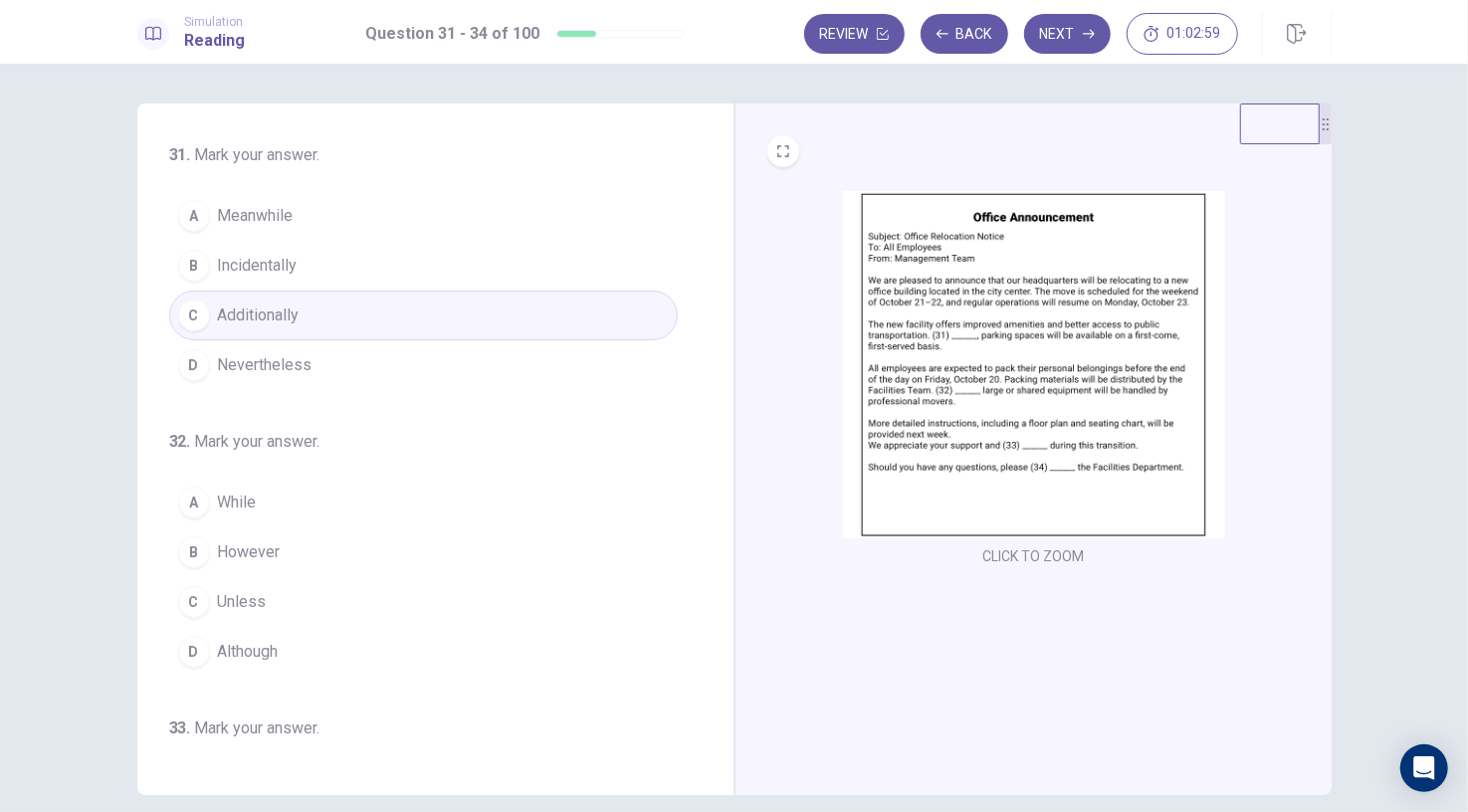 click at bounding box center (1034, 364) 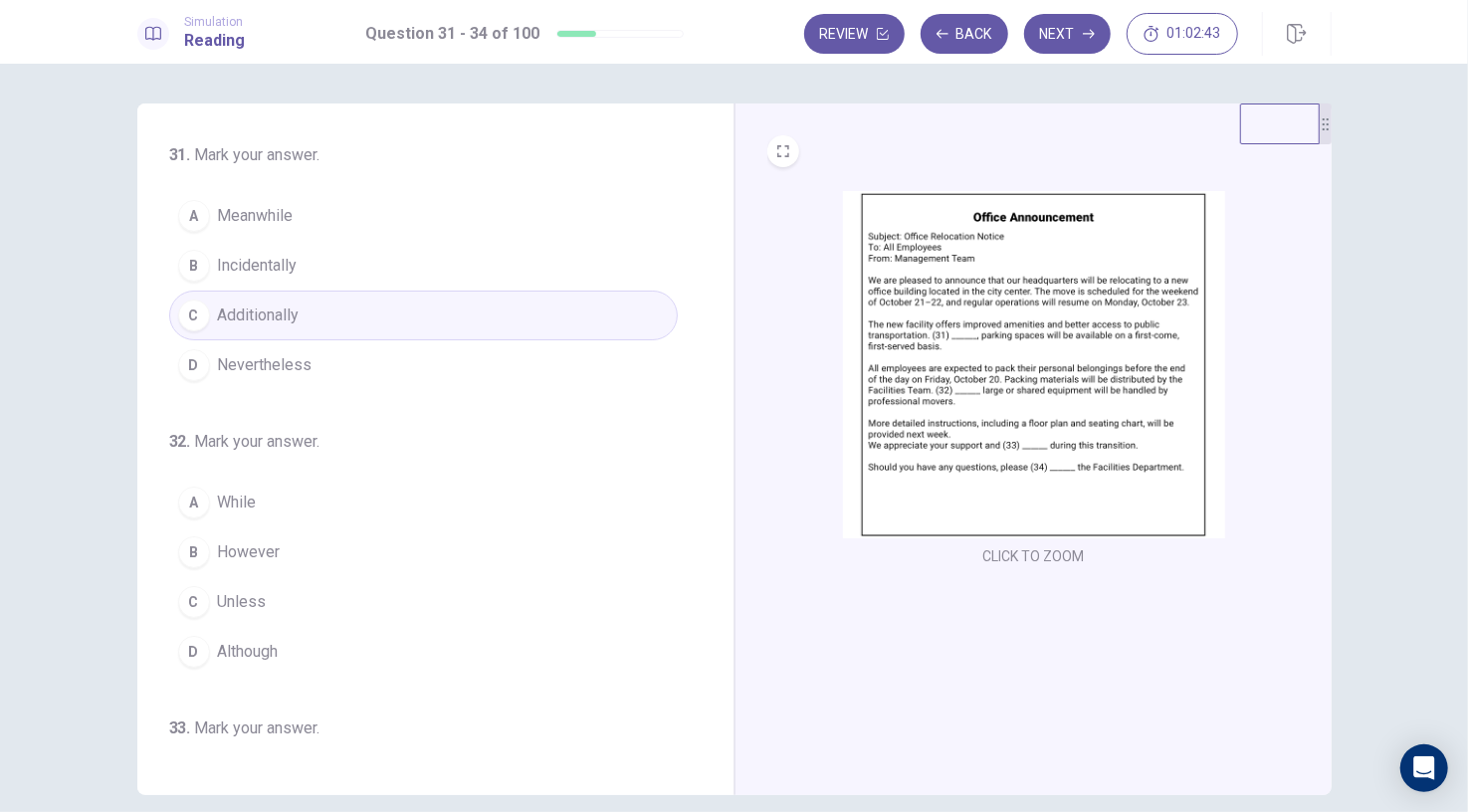 click at bounding box center [1034, 364] 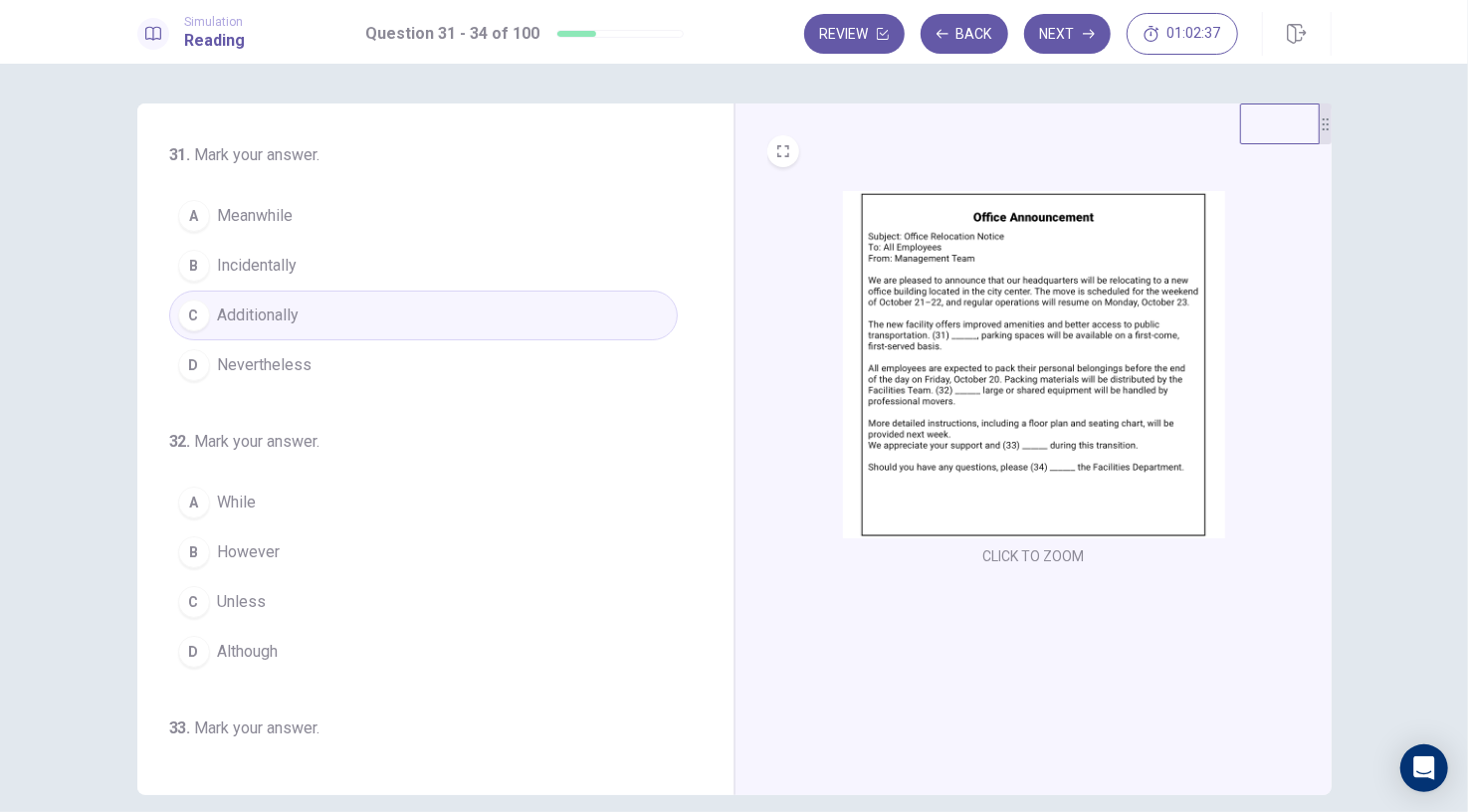 click on "Although" at bounding box center [248, 652] 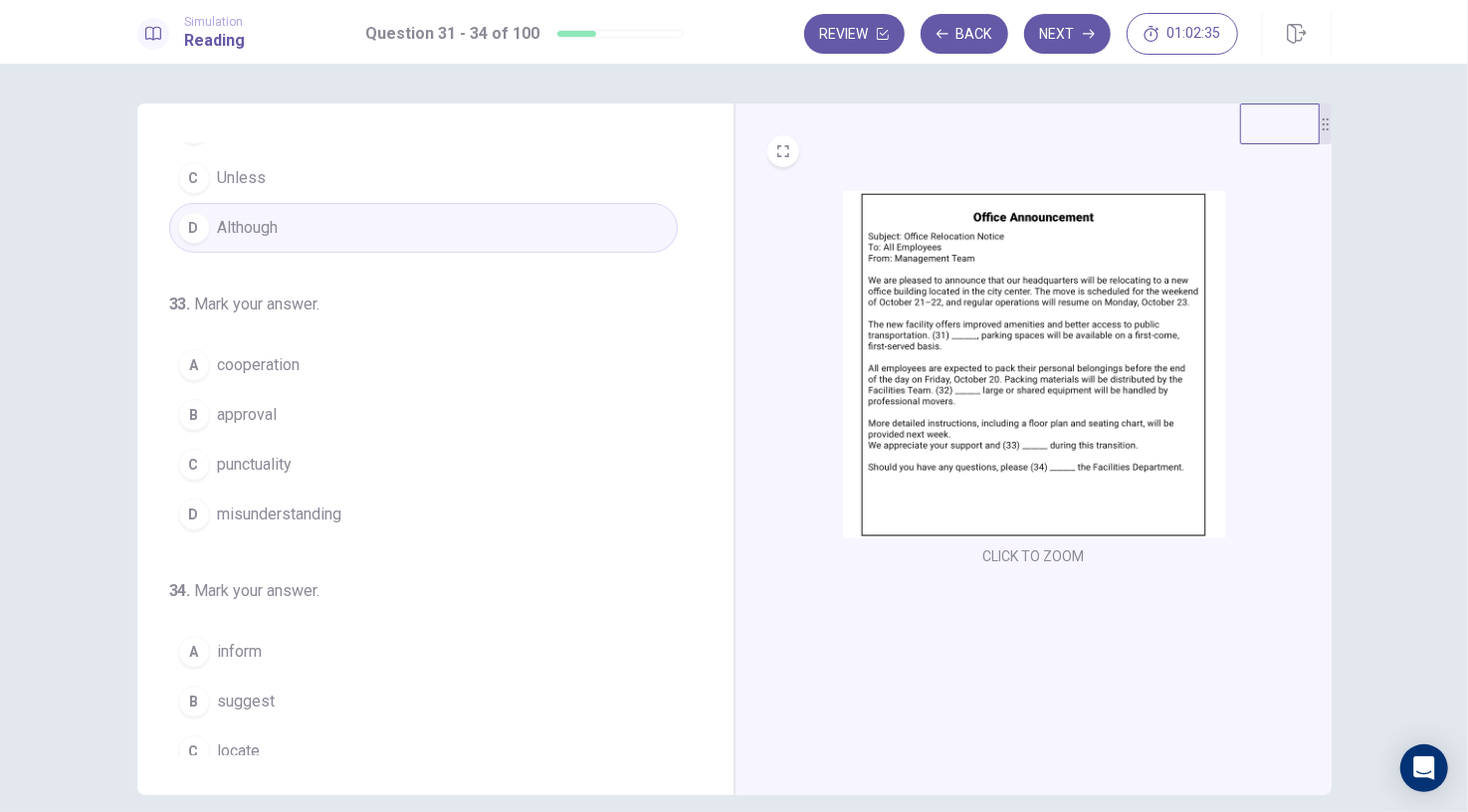 scroll, scrollTop: 487, scrollLeft: 0, axis: vertical 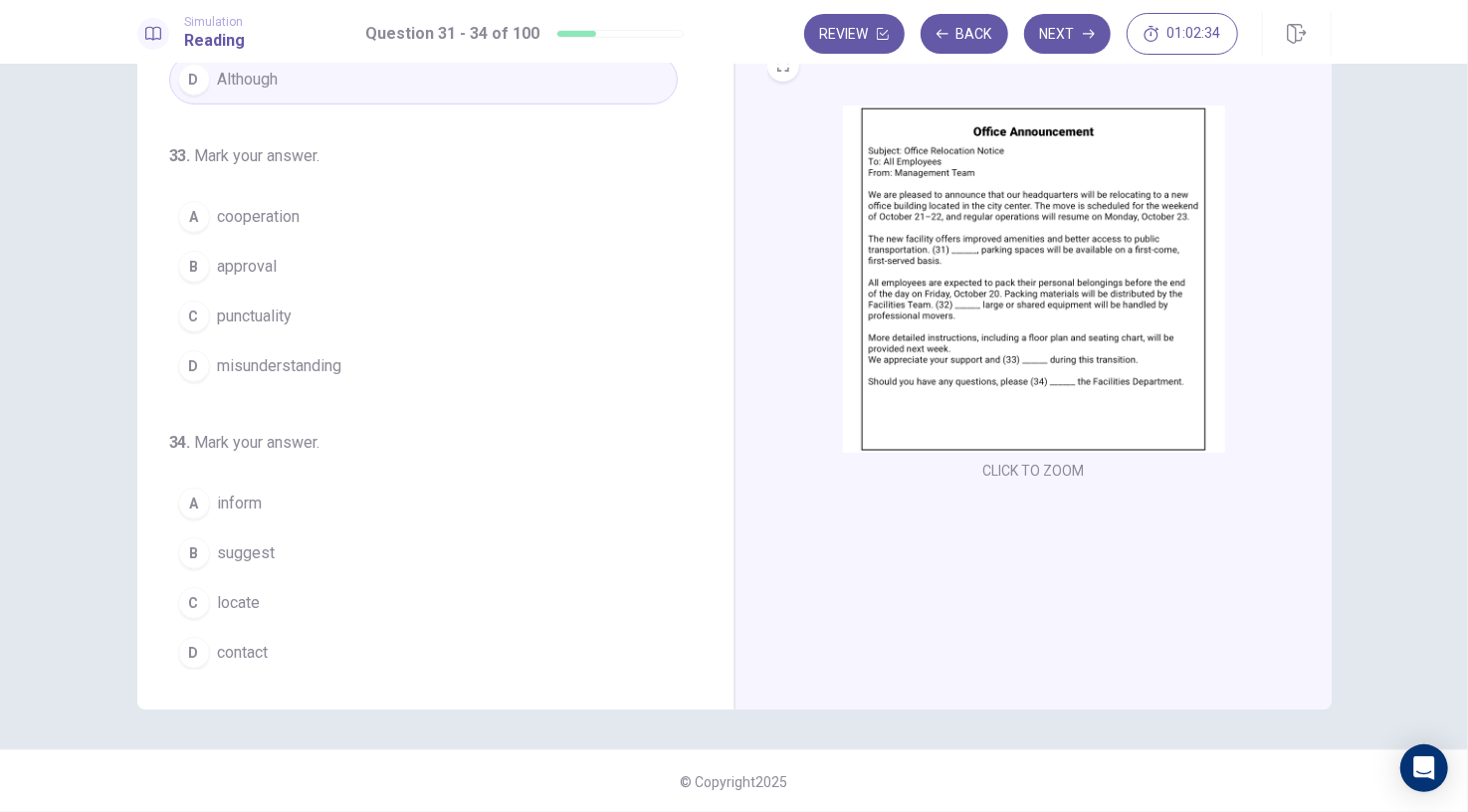 click at bounding box center (1034, 279) 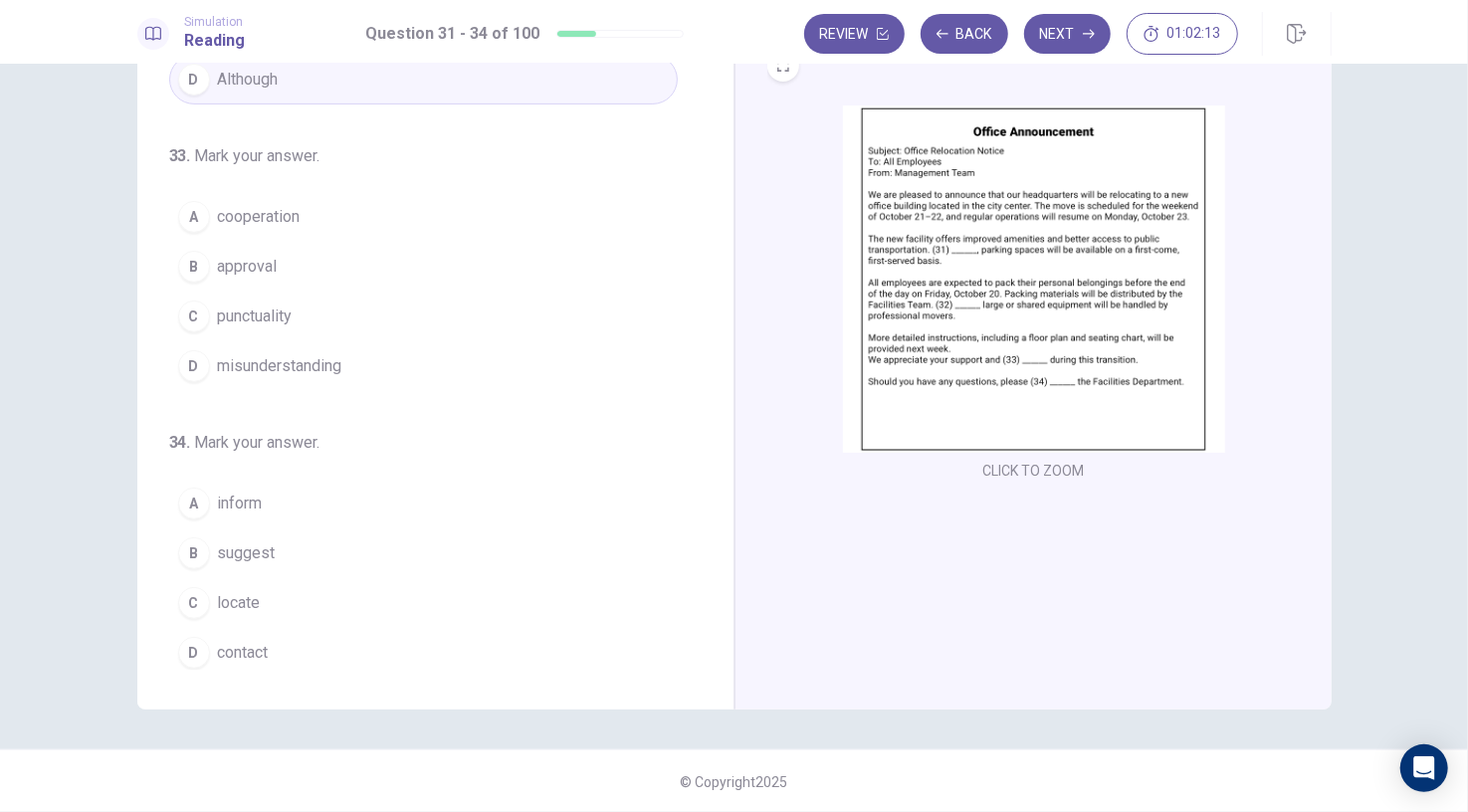 click at bounding box center [1034, 279] 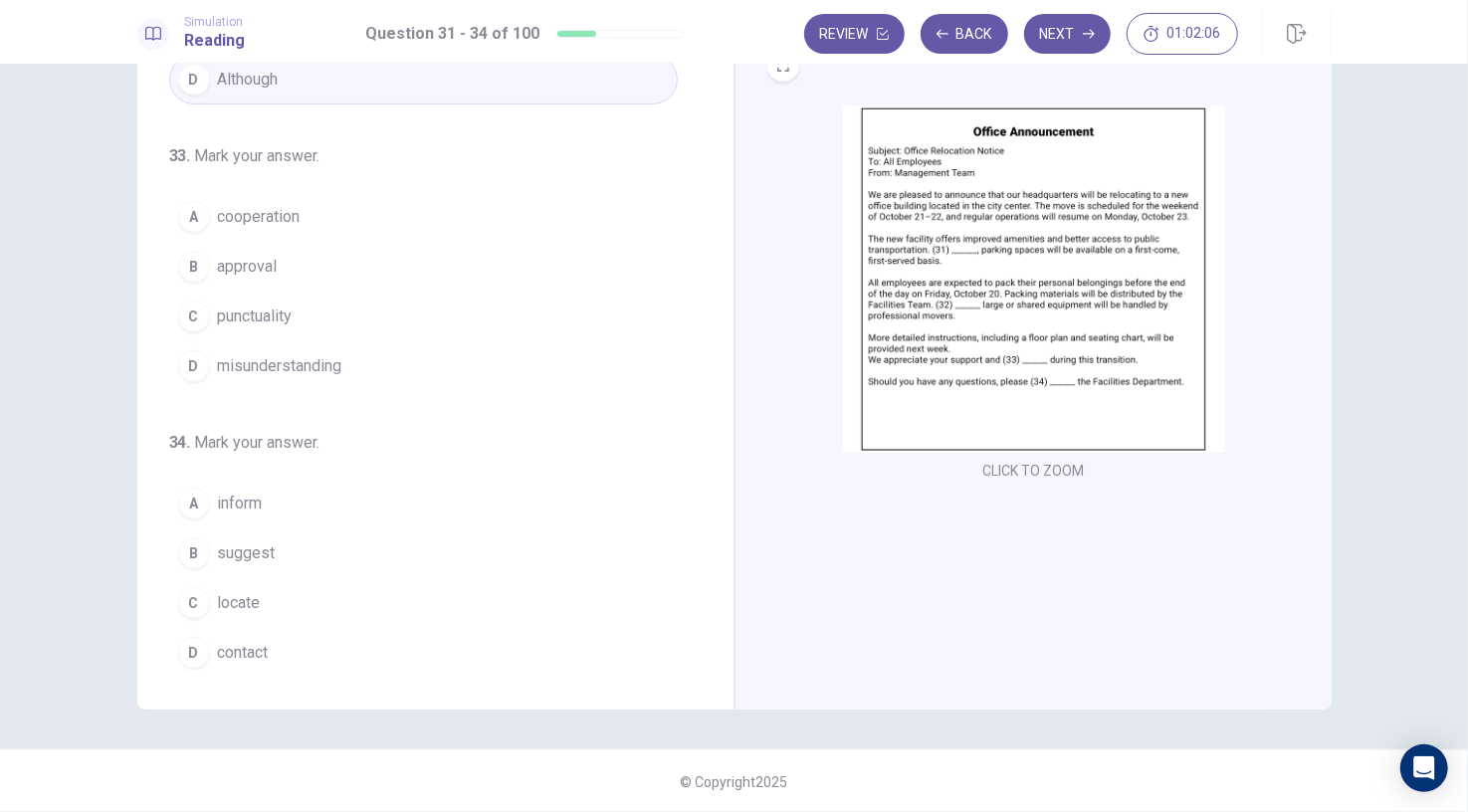 click at bounding box center (1034, 279) 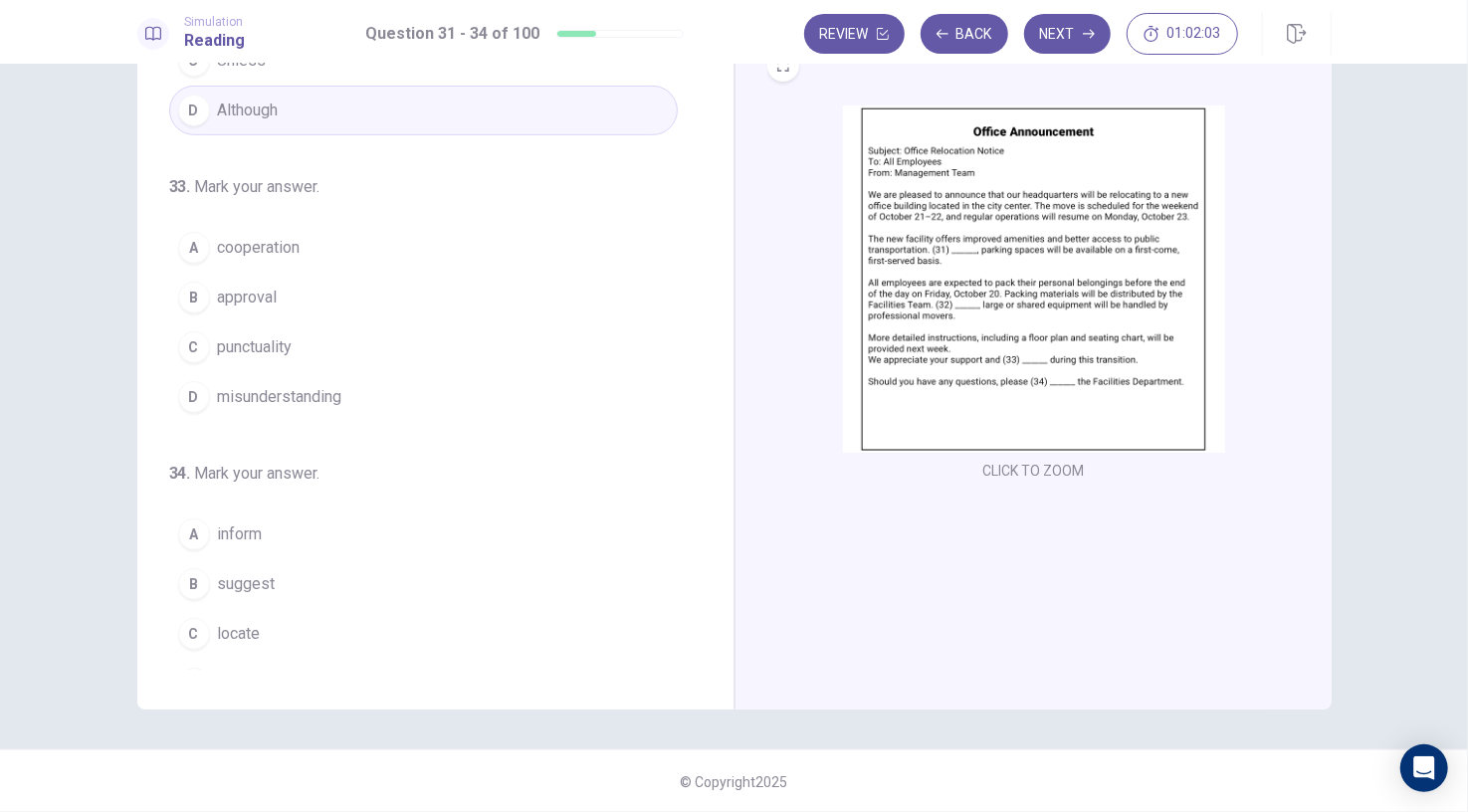 scroll, scrollTop: 417, scrollLeft: 0, axis: vertical 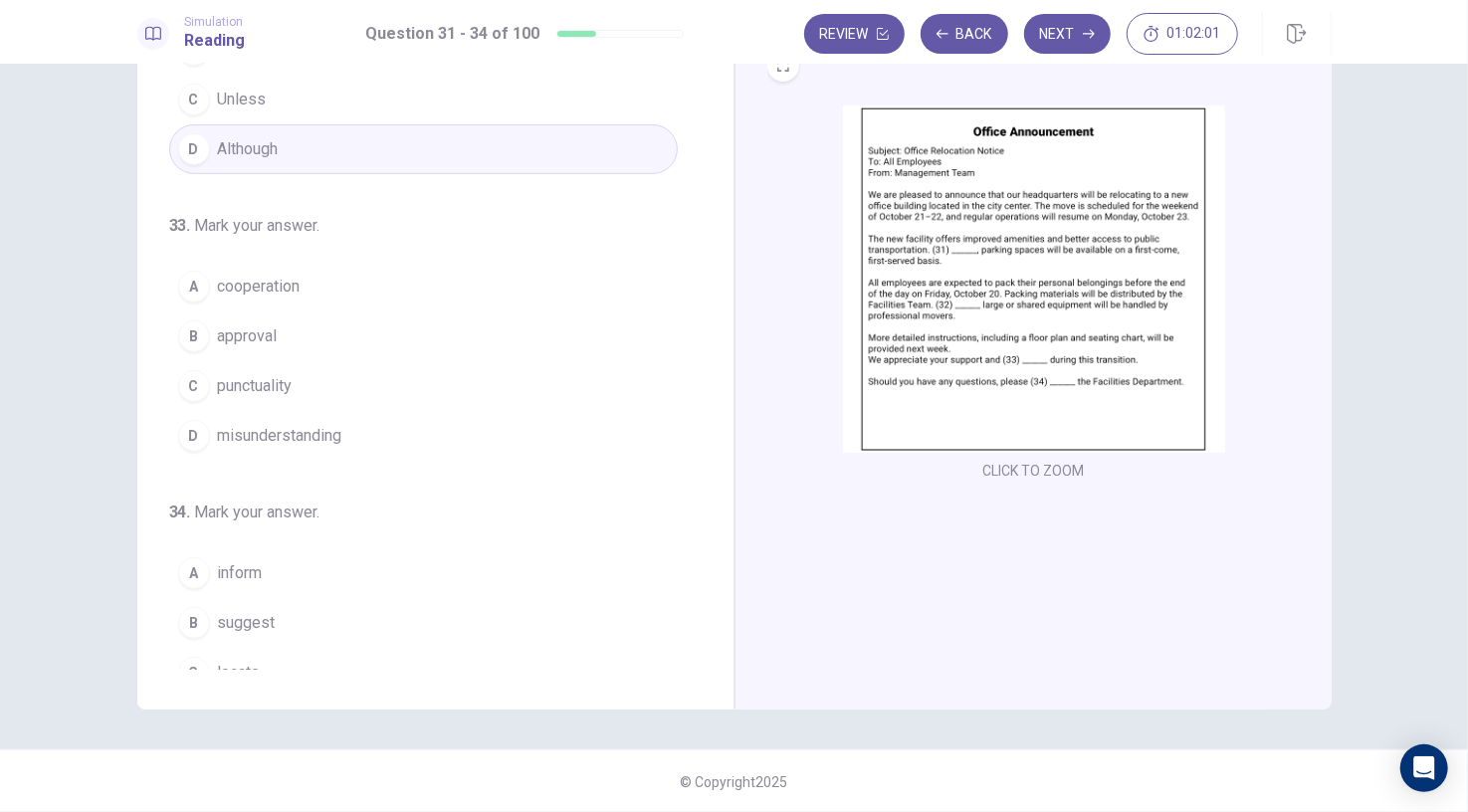 click on "cooperation" at bounding box center (259, 287) 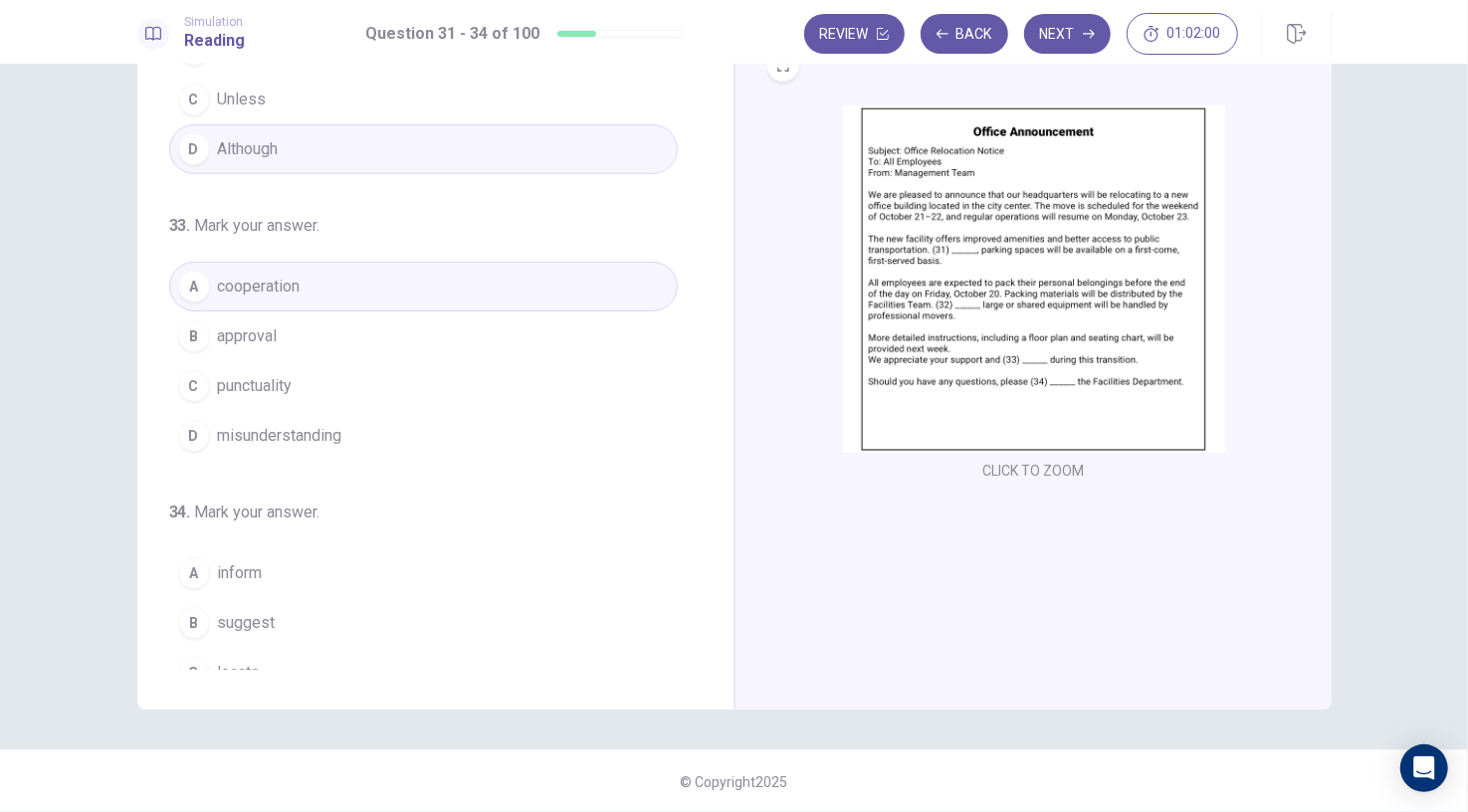 scroll, scrollTop: 487, scrollLeft: 0, axis: vertical 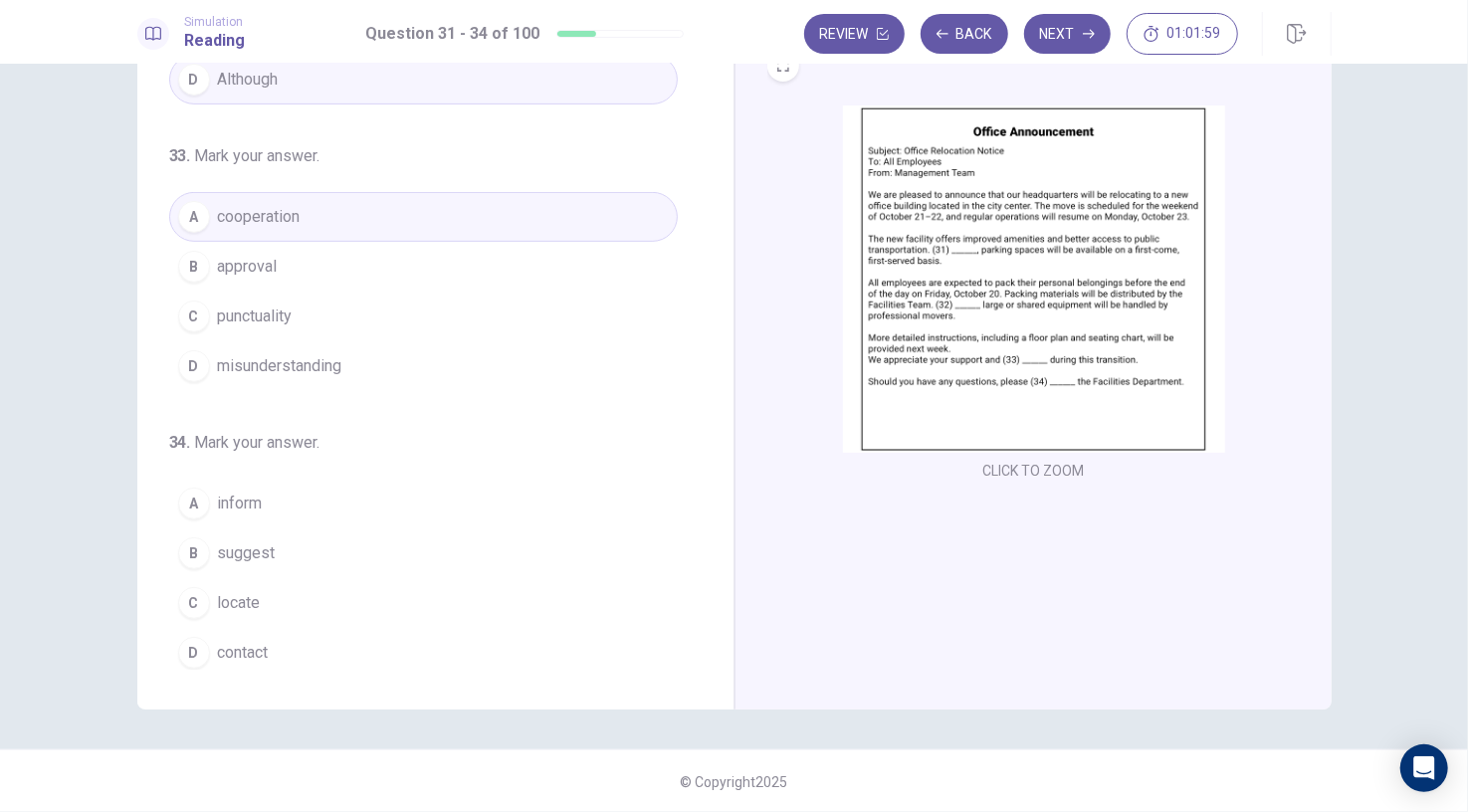 click at bounding box center (1034, 279) 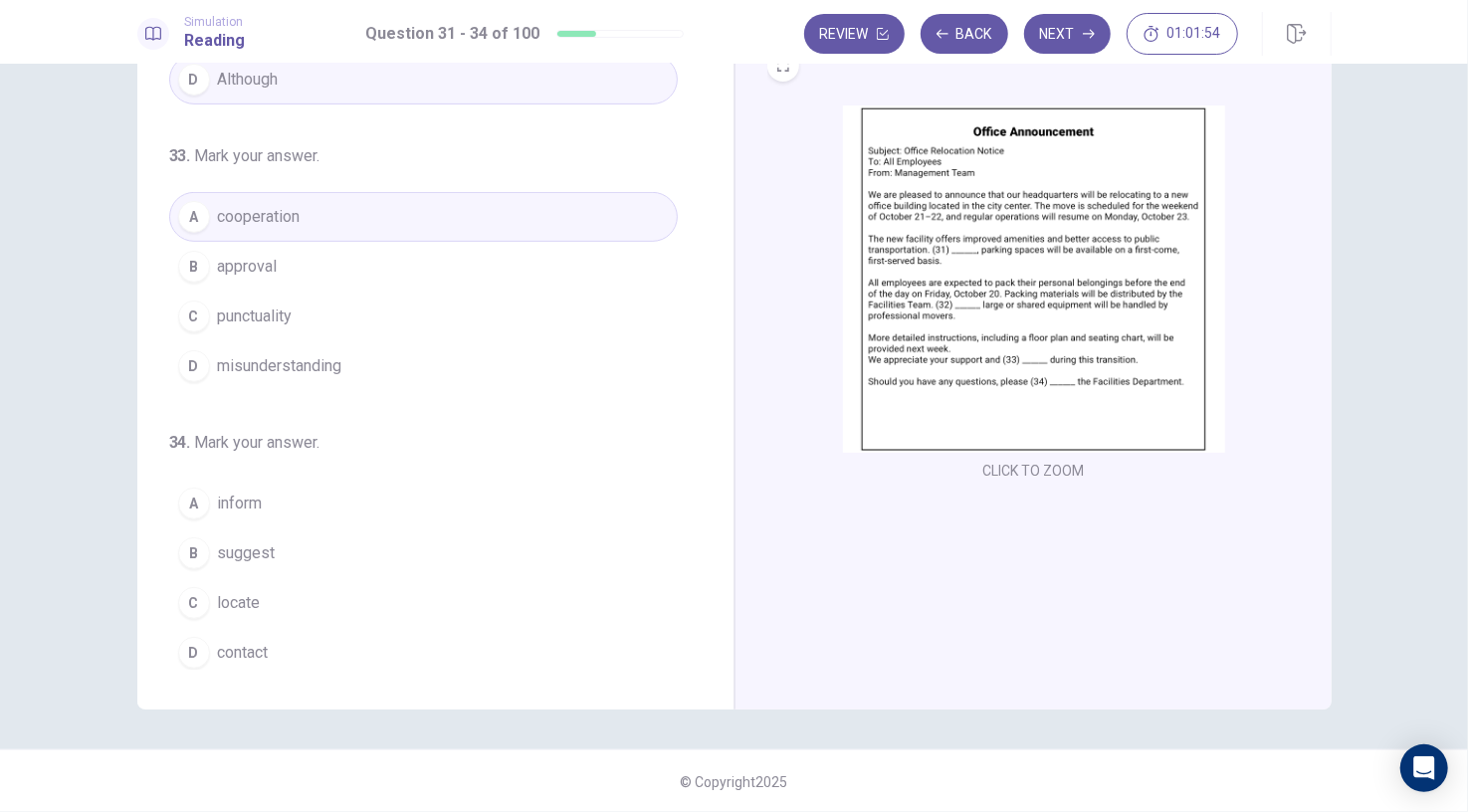 click on "contact" at bounding box center [243, 653] 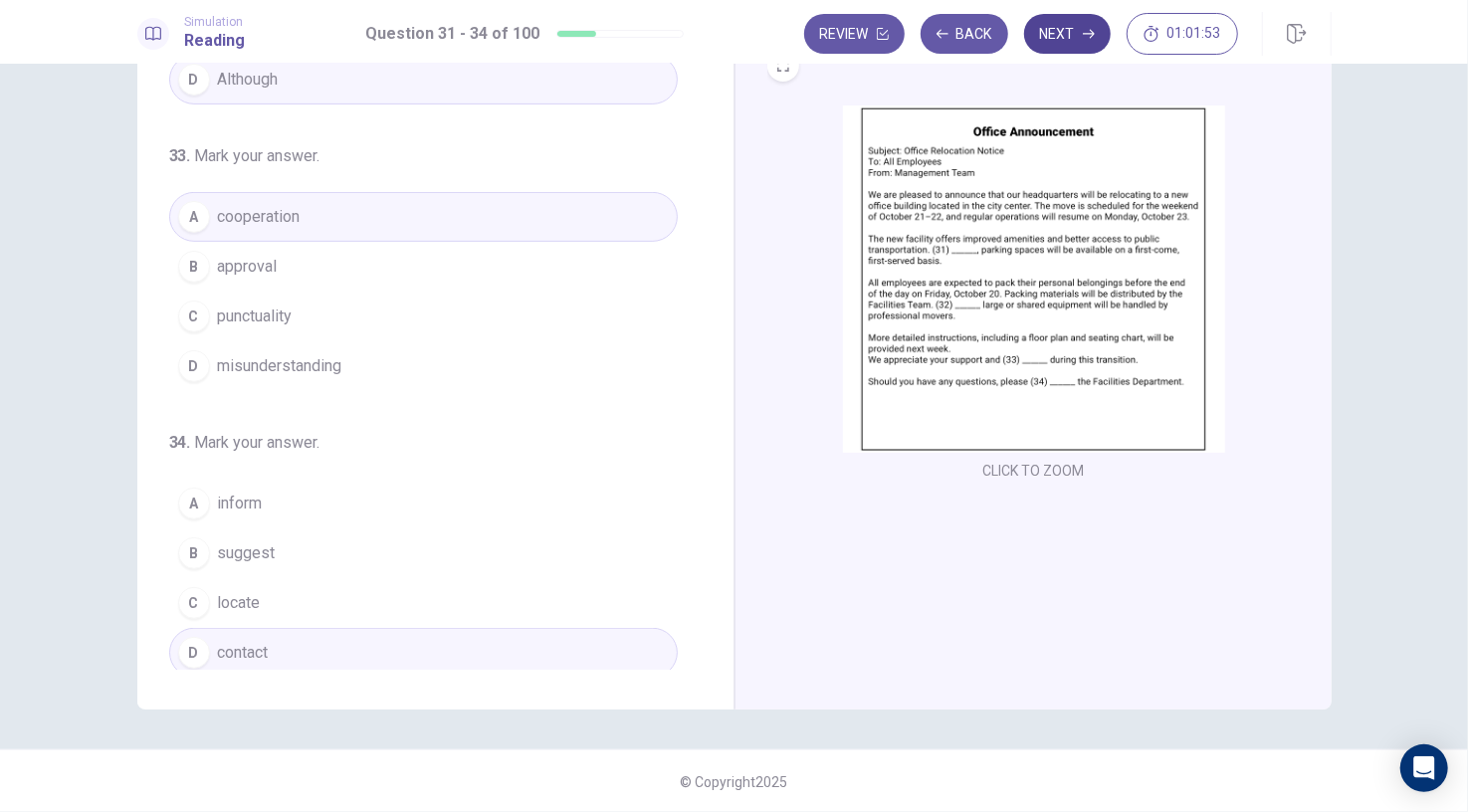 click on "Next" at bounding box center [1067, 34] 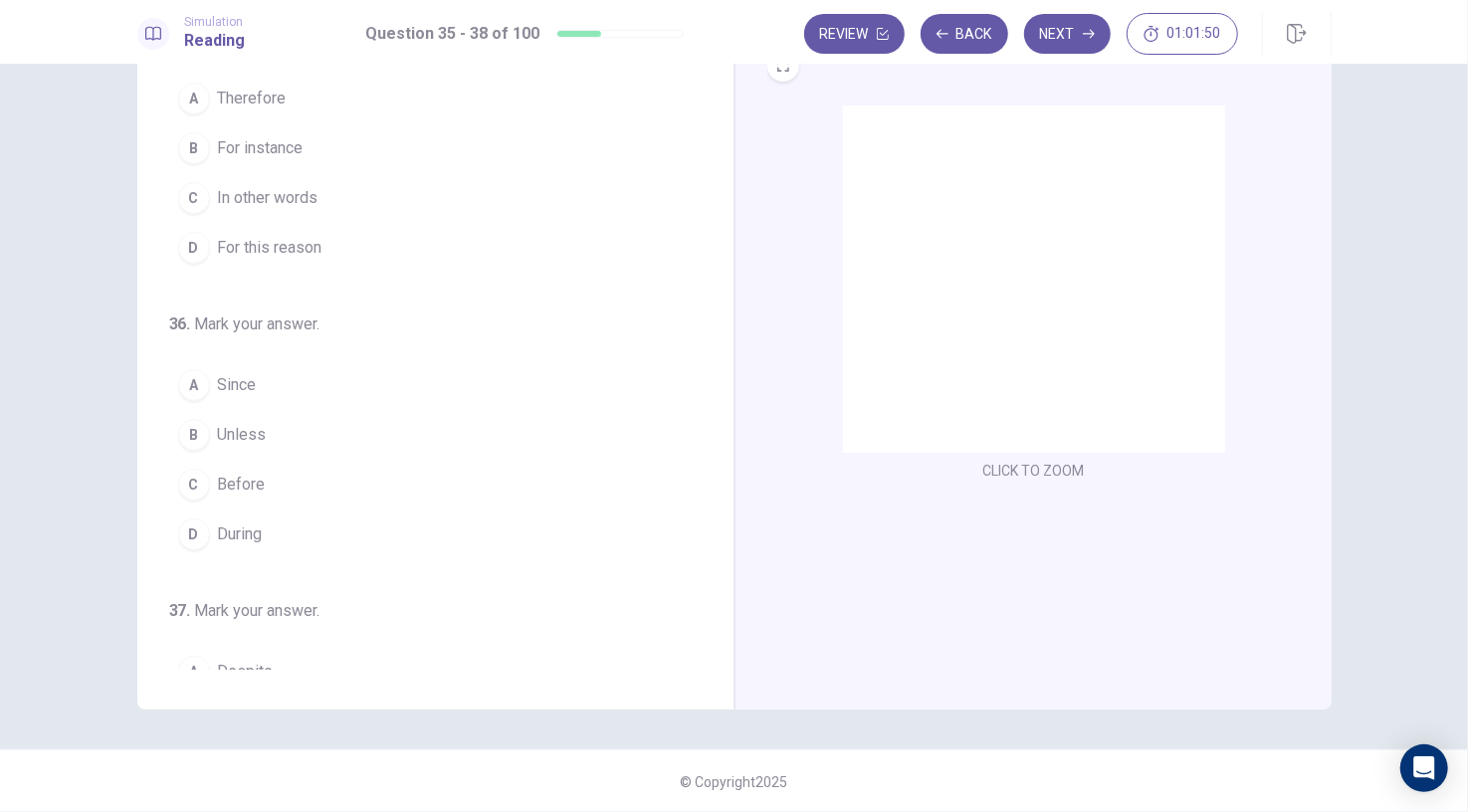 scroll, scrollTop: 0, scrollLeft: 0, axis: both 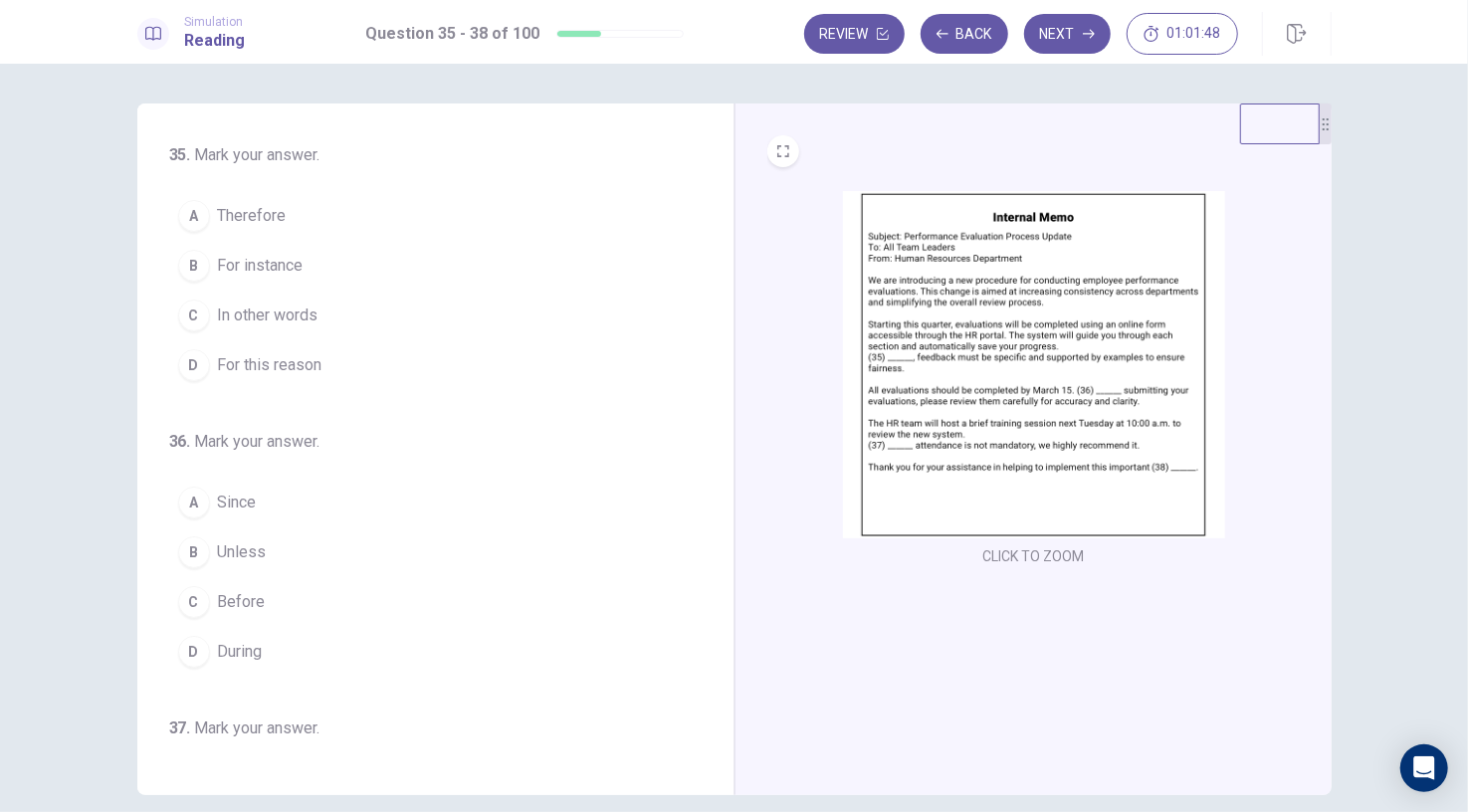 click at bounding box center [1034, 364] 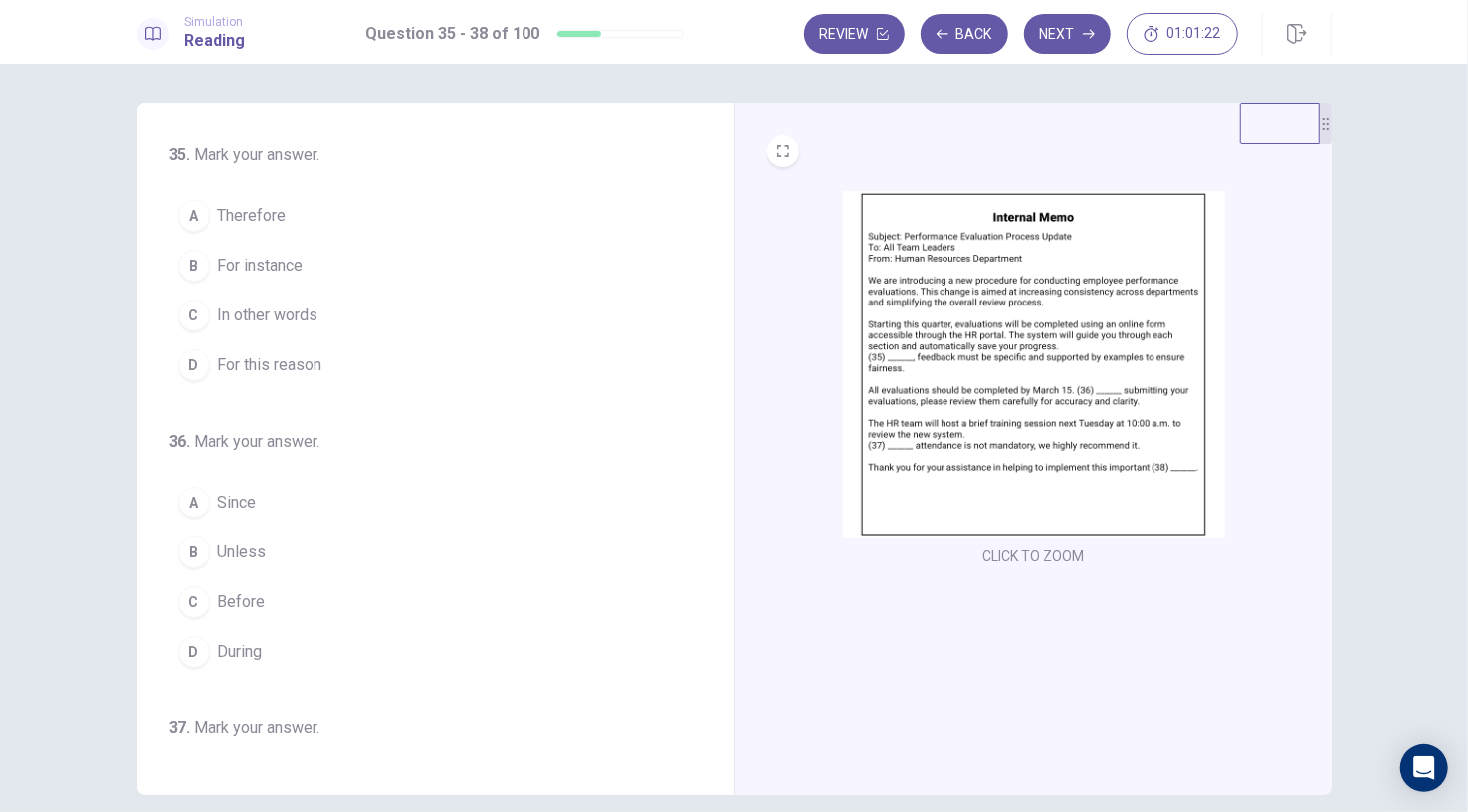 click at bounding box center [1034, 364] 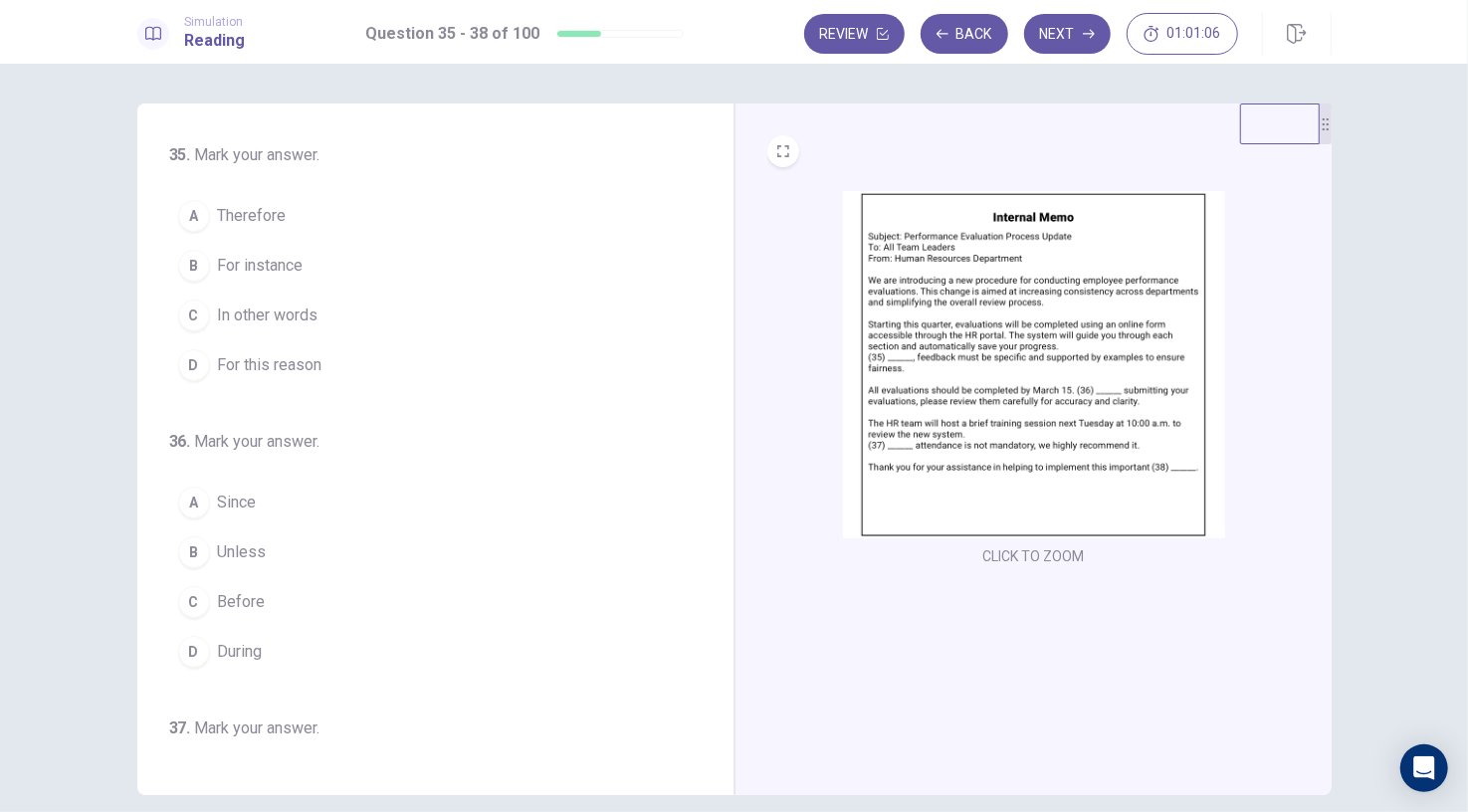 click at bounding box center (1034, 364) 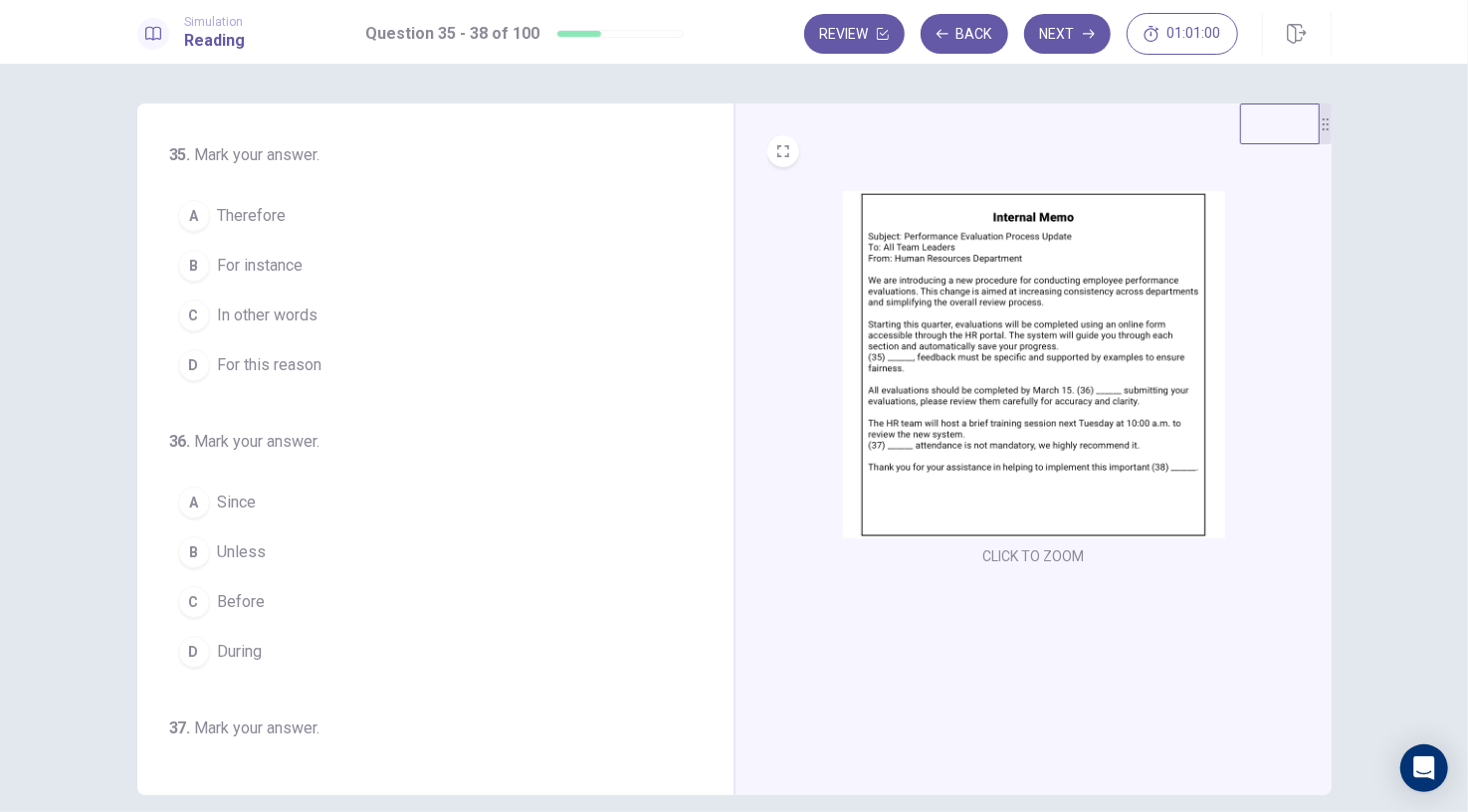 click on "For this reason" at bounding box center [270, 365] 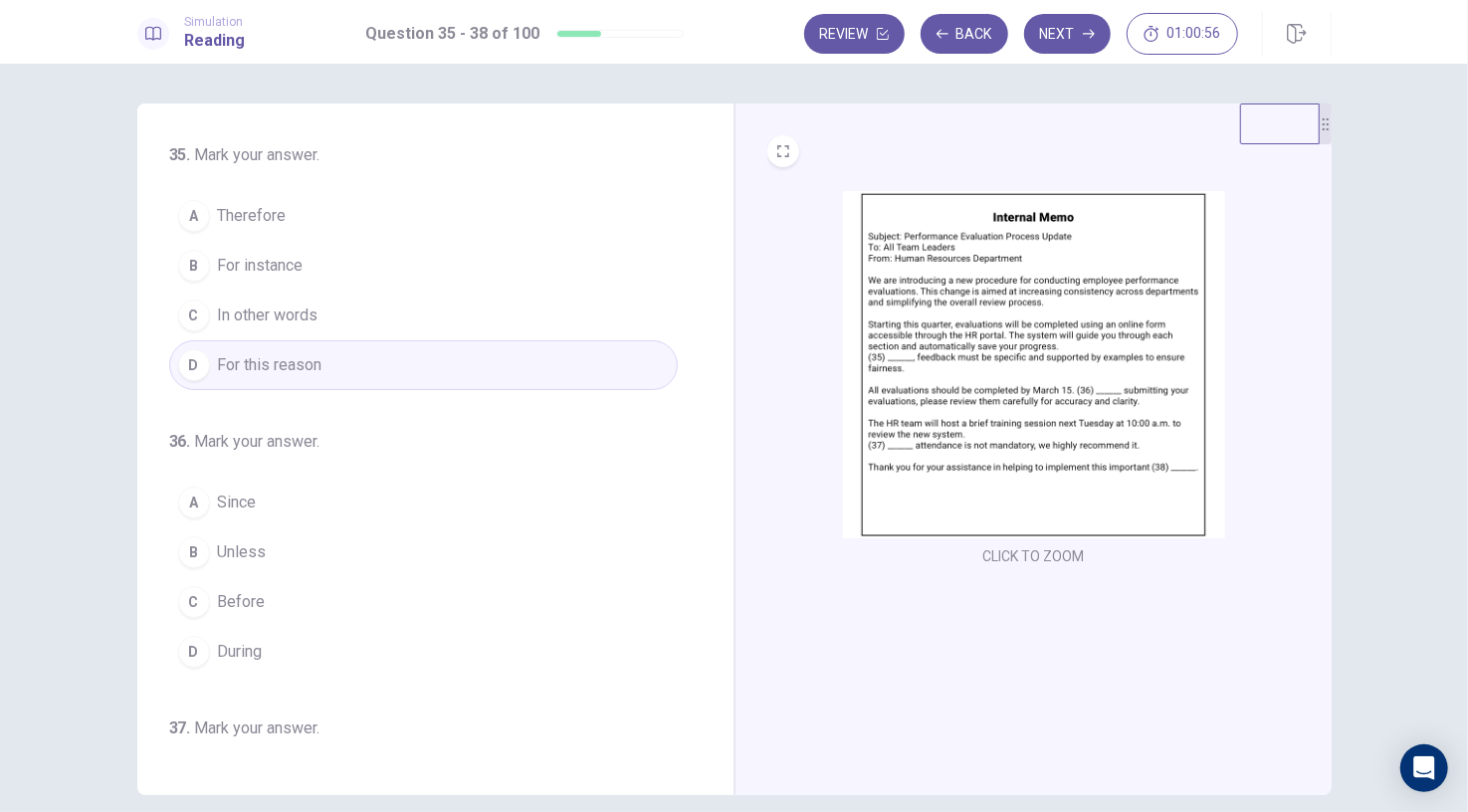 click at bounding box center (1034, 364) 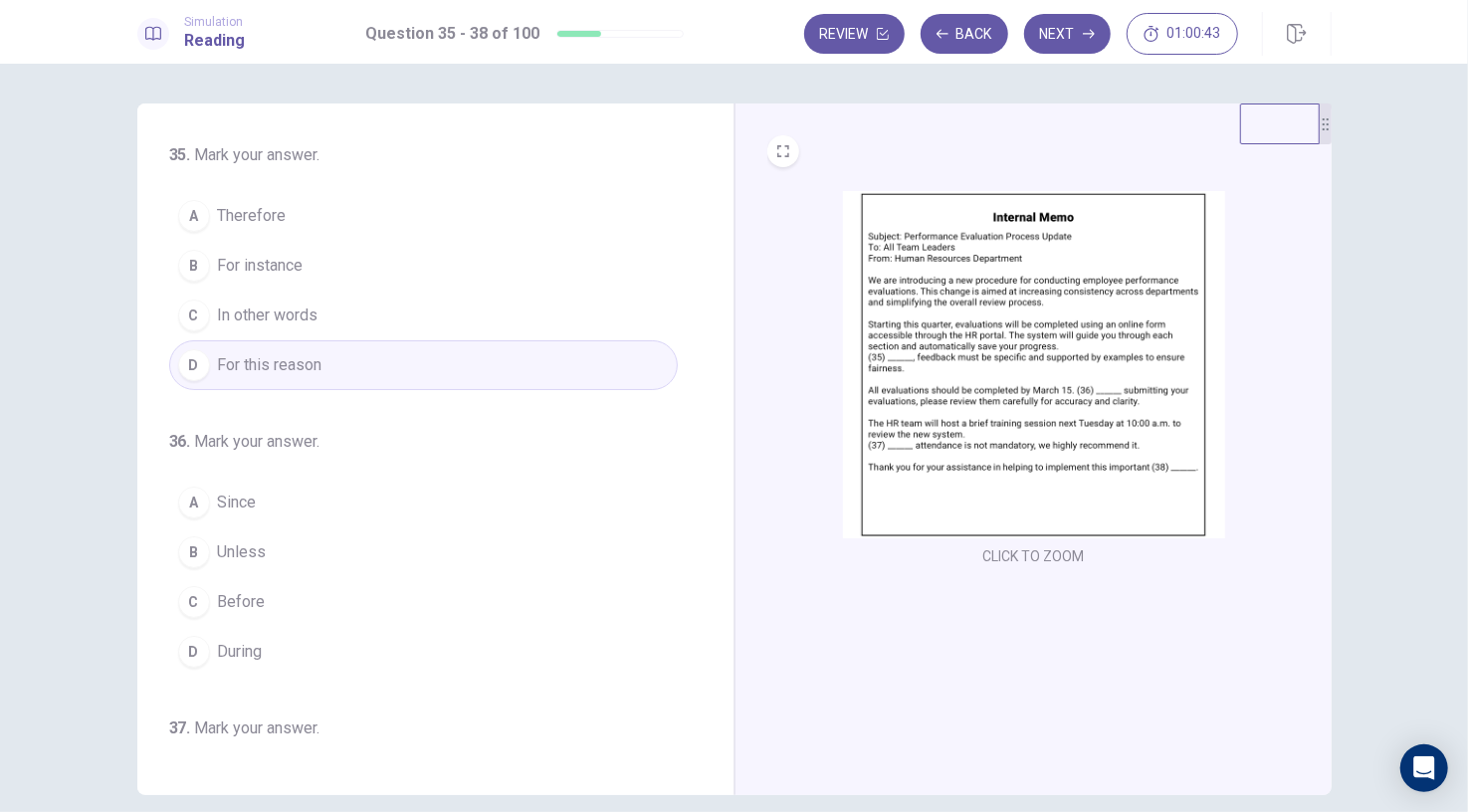 click at bounding box center [1034, 364] 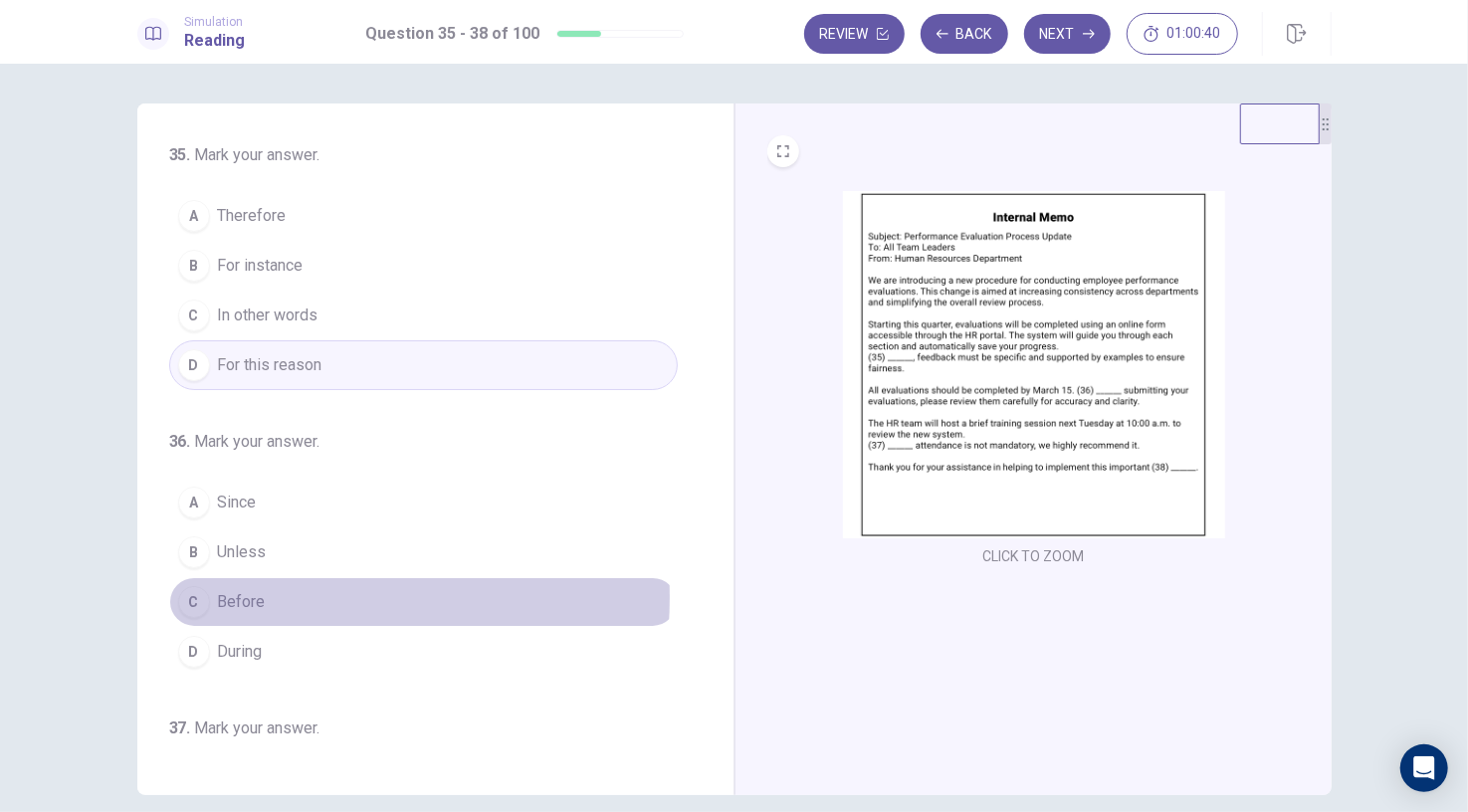 click on "Before" at bounding box center [242, 602] 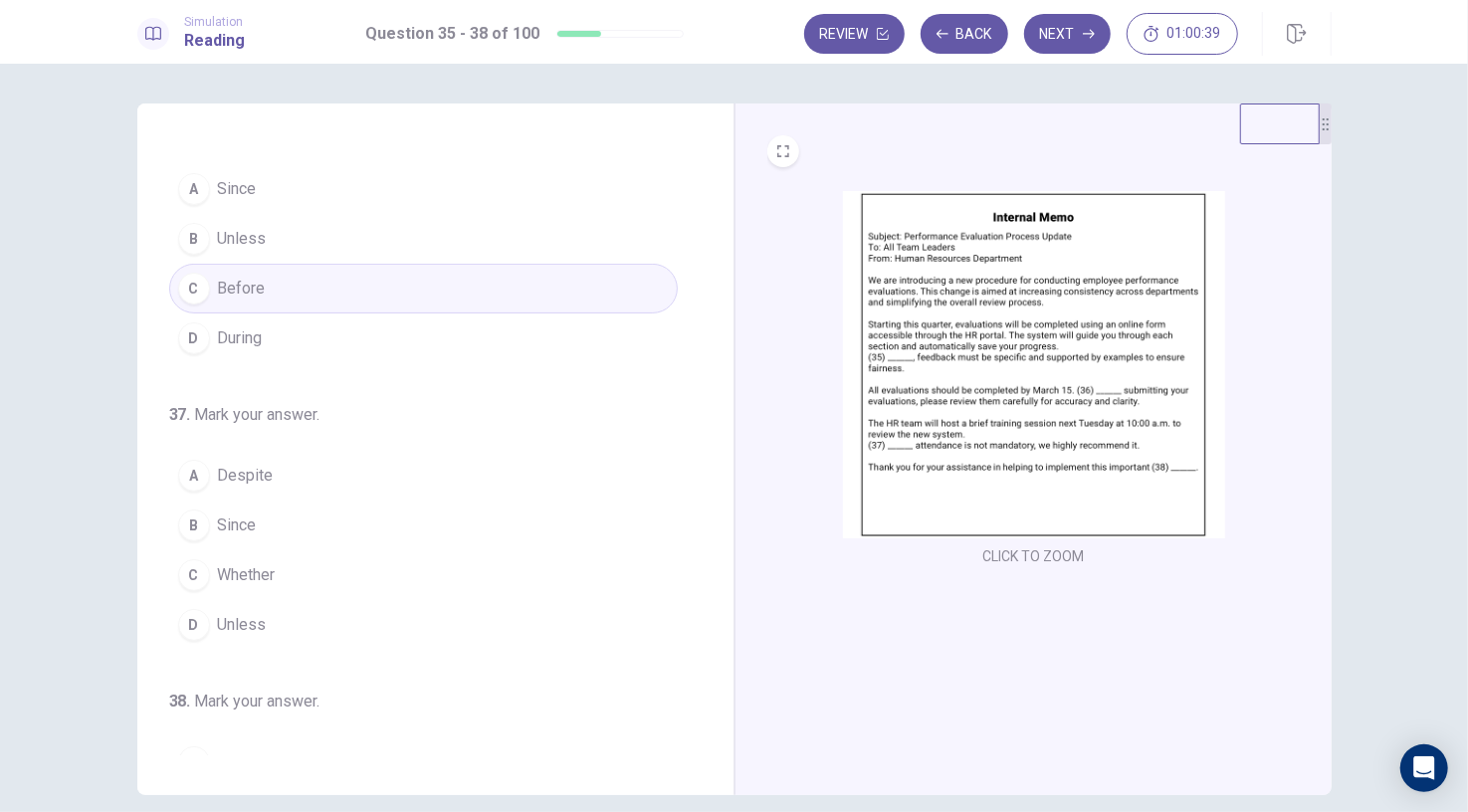 scroll, scrollTop: 487, scrollLeft: 0, axis: vertical 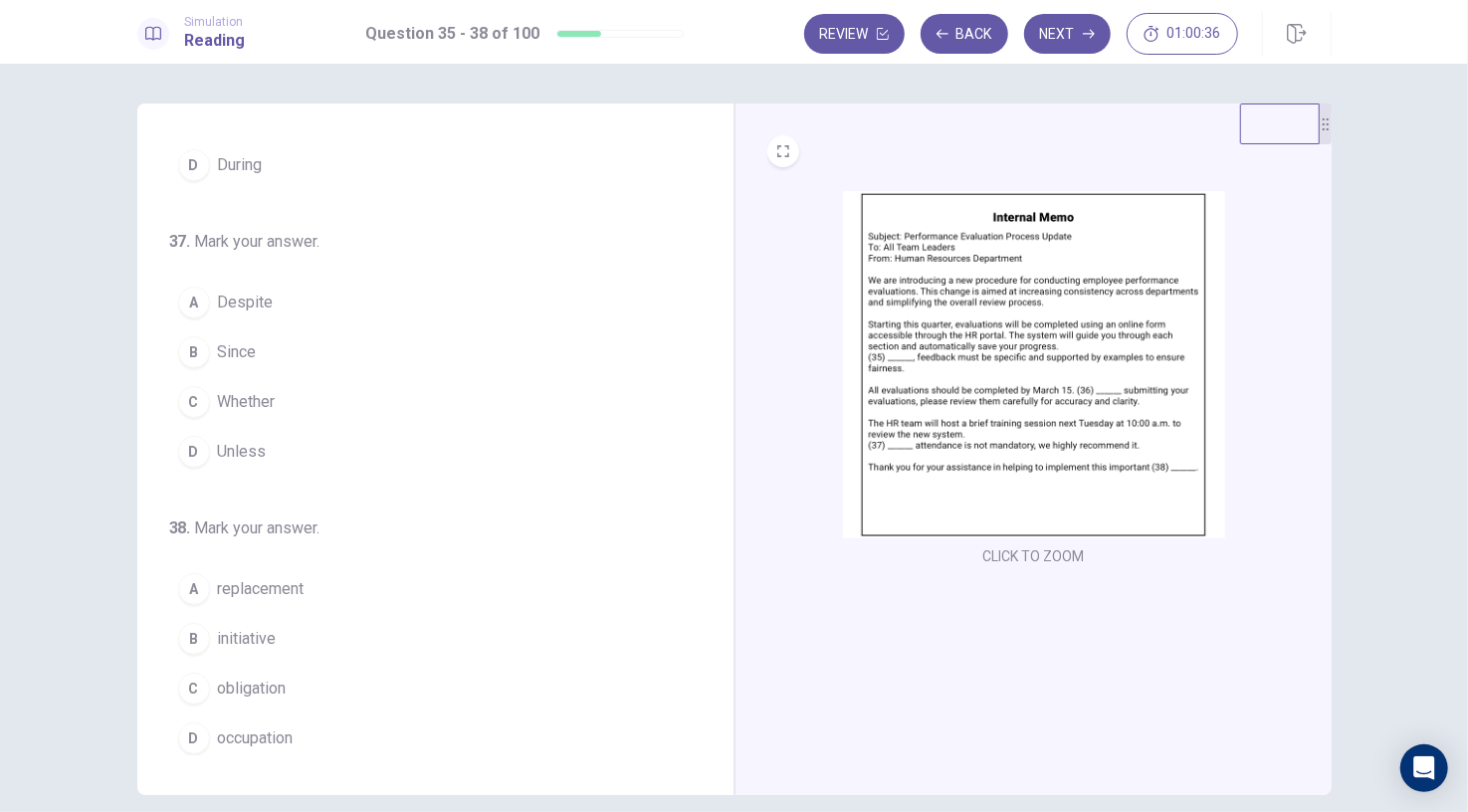 click at bounding box center (1034, 364) 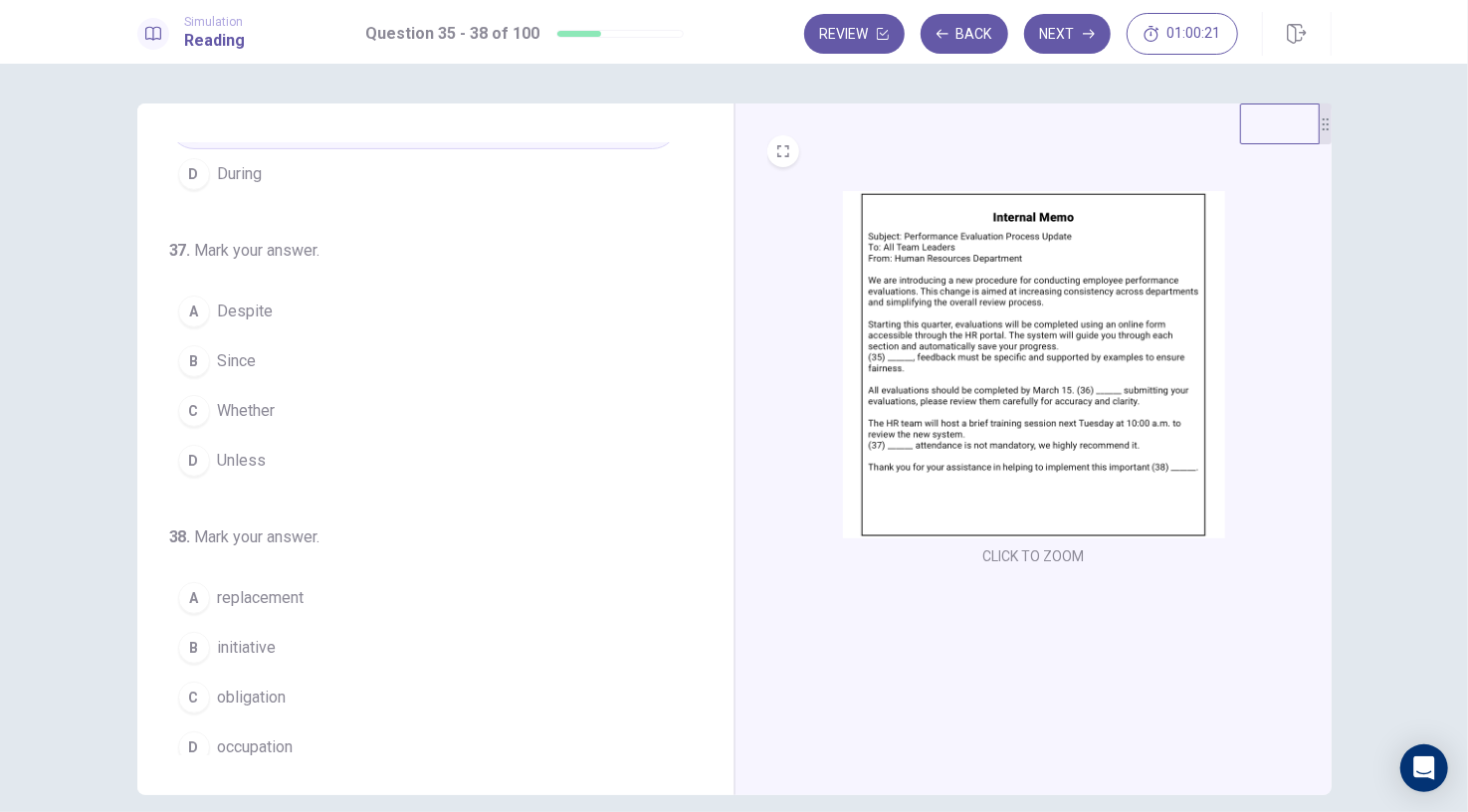 scroll, scrollTop: 478, scrollLeft: 0, axis: vertical 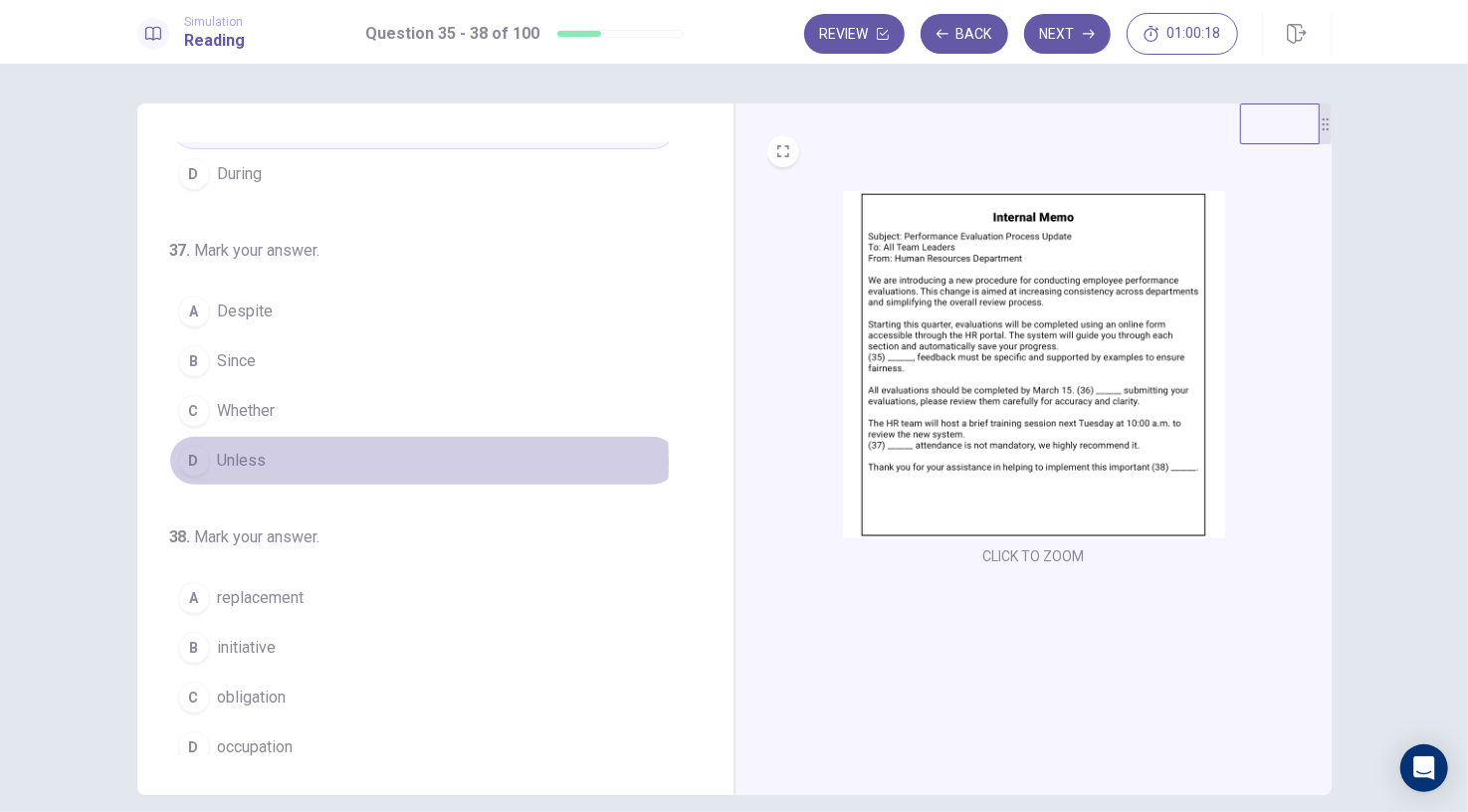 click on "Unless" at bounding box center [242, 461] 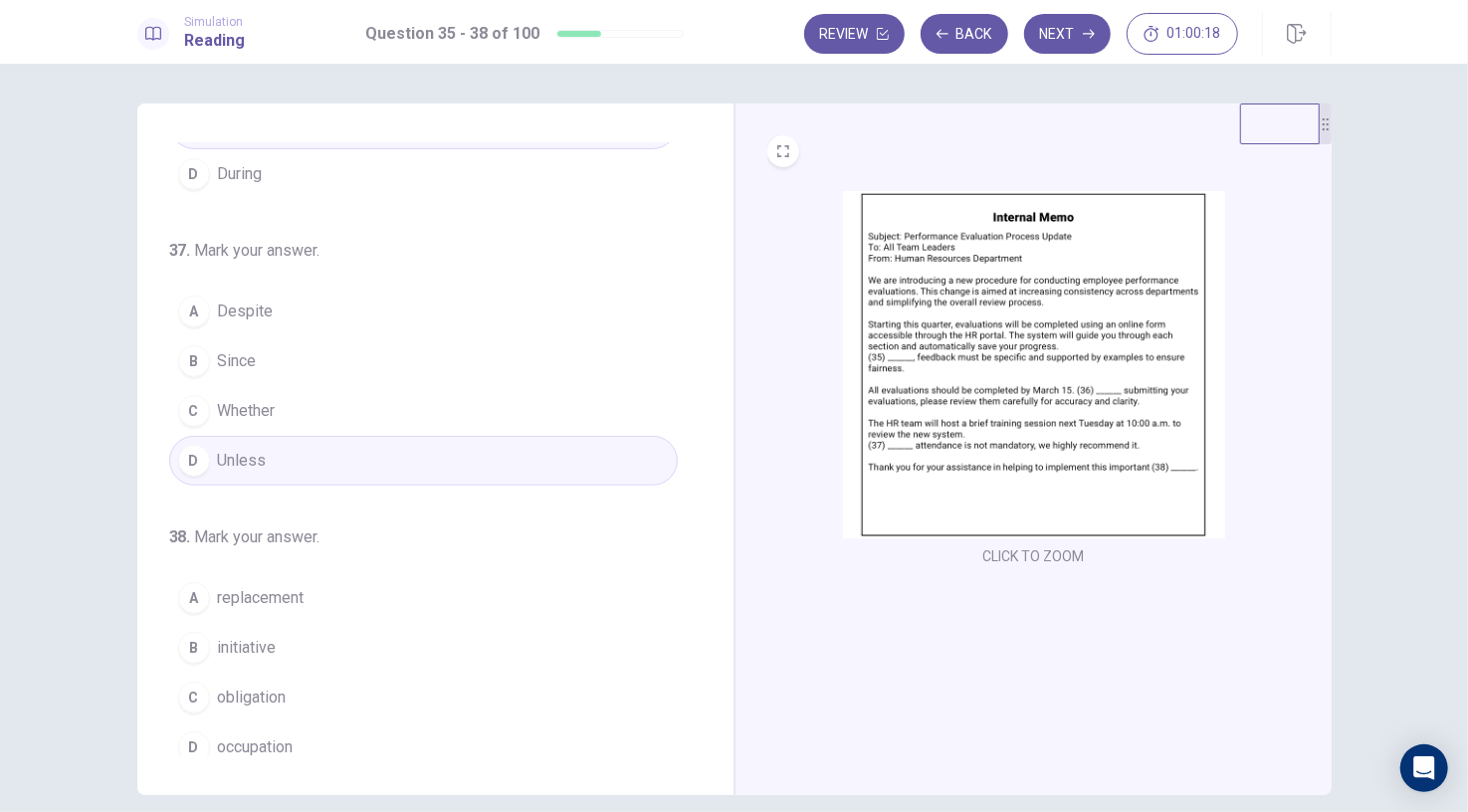 click at bounding box center [1034, 364] 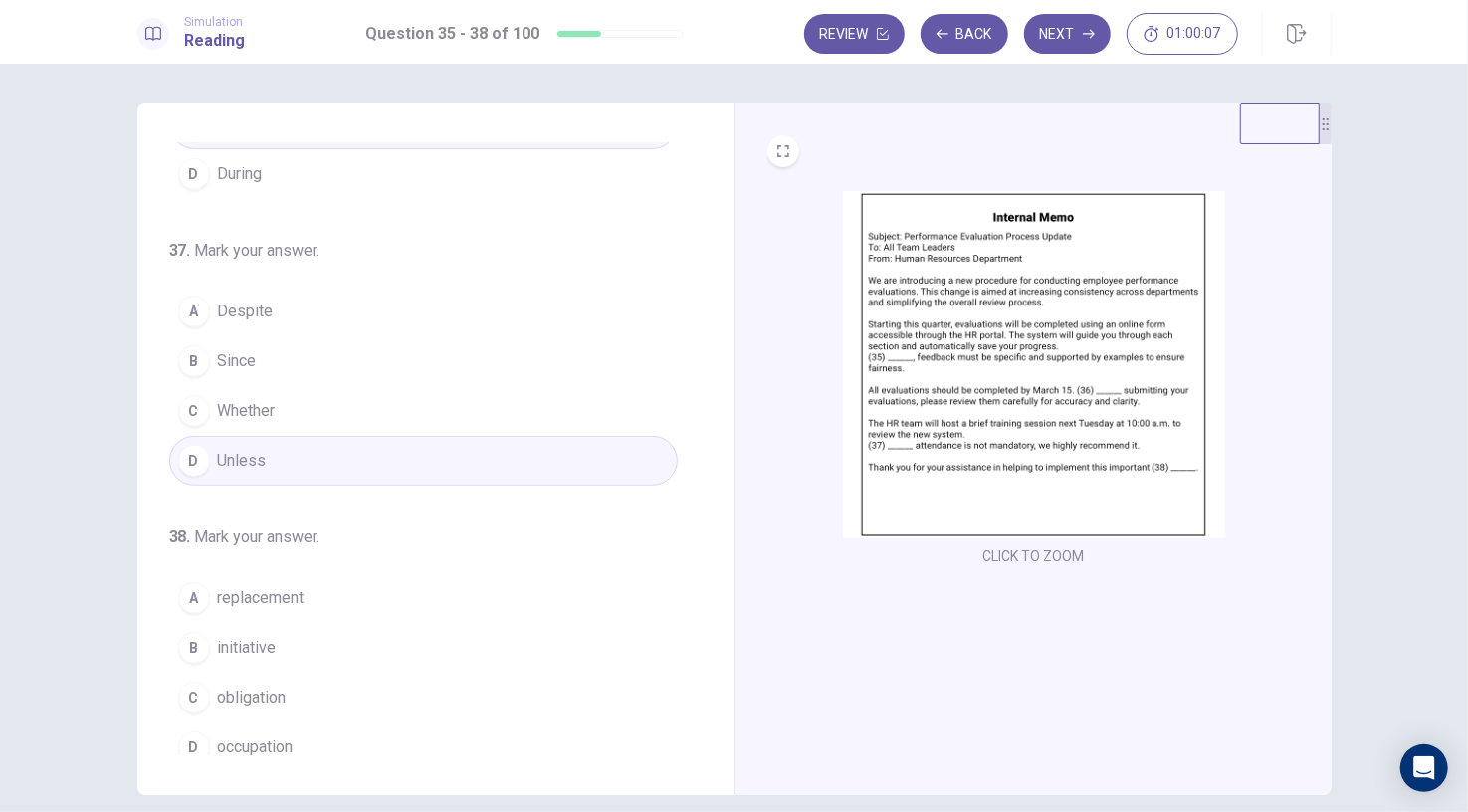 click on "B Since" at bounding box center (423, 361) 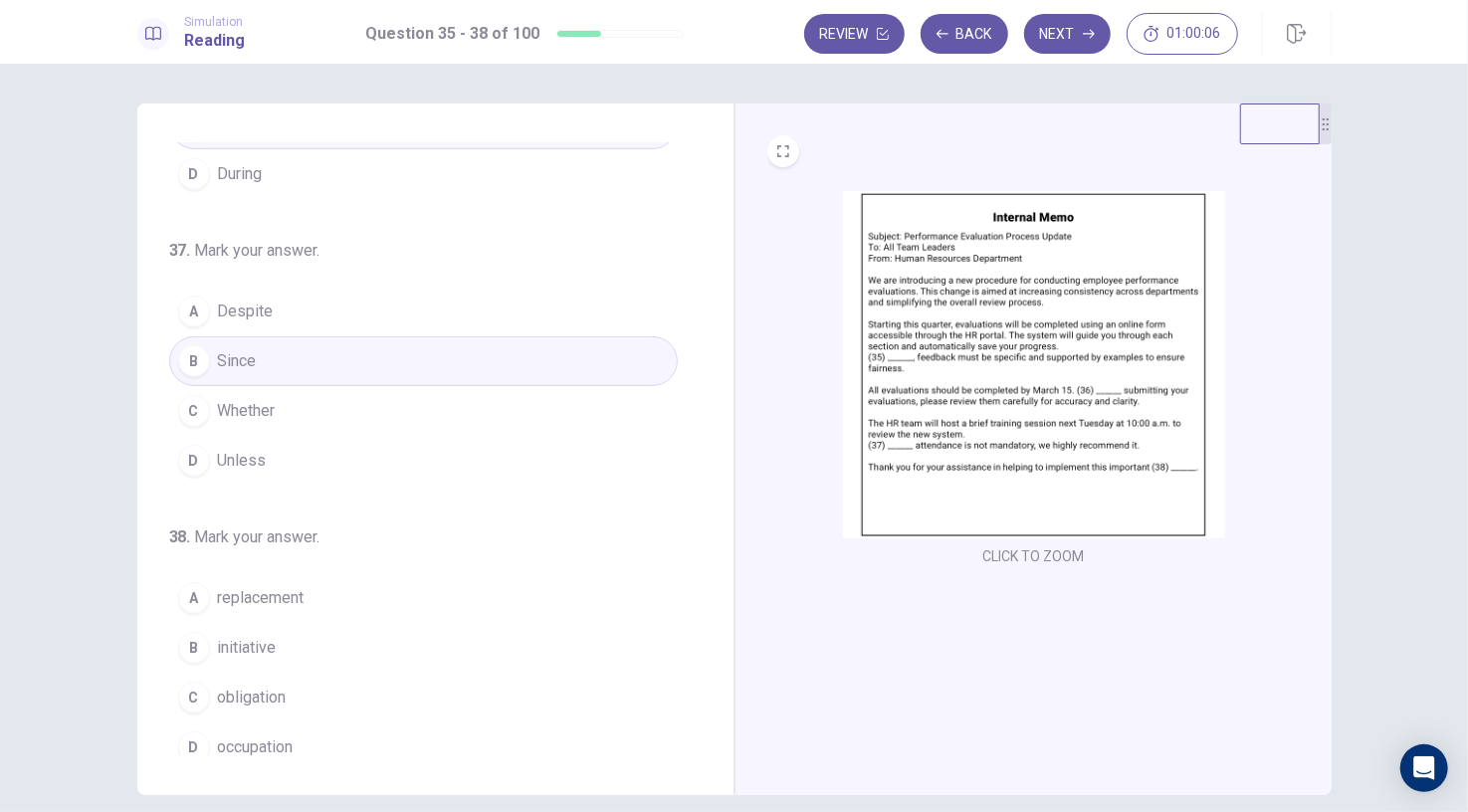 click at bounding box center [1034, 364] 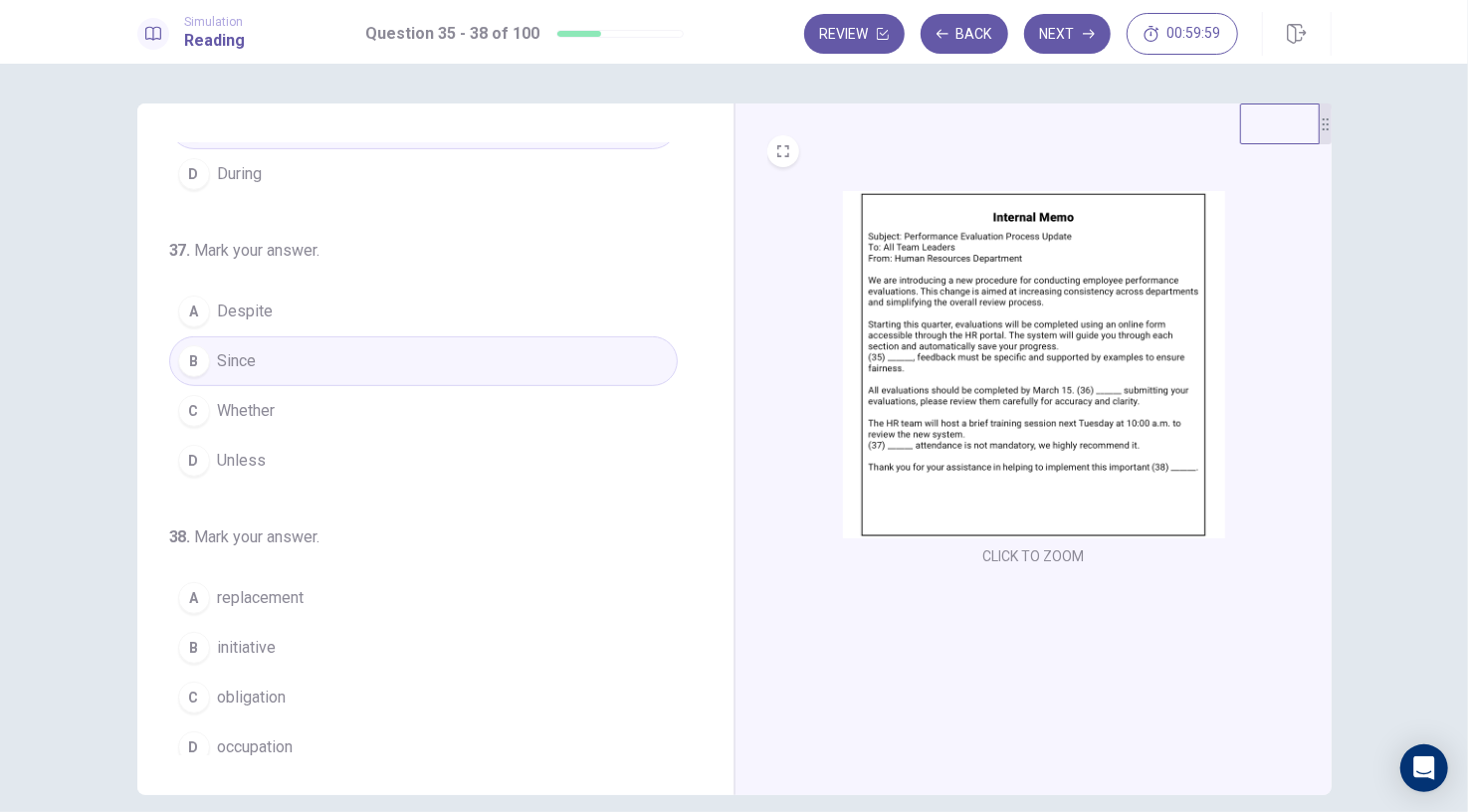 scroll, scrollTop: 487, scrollLeft: 0, axis: vertical 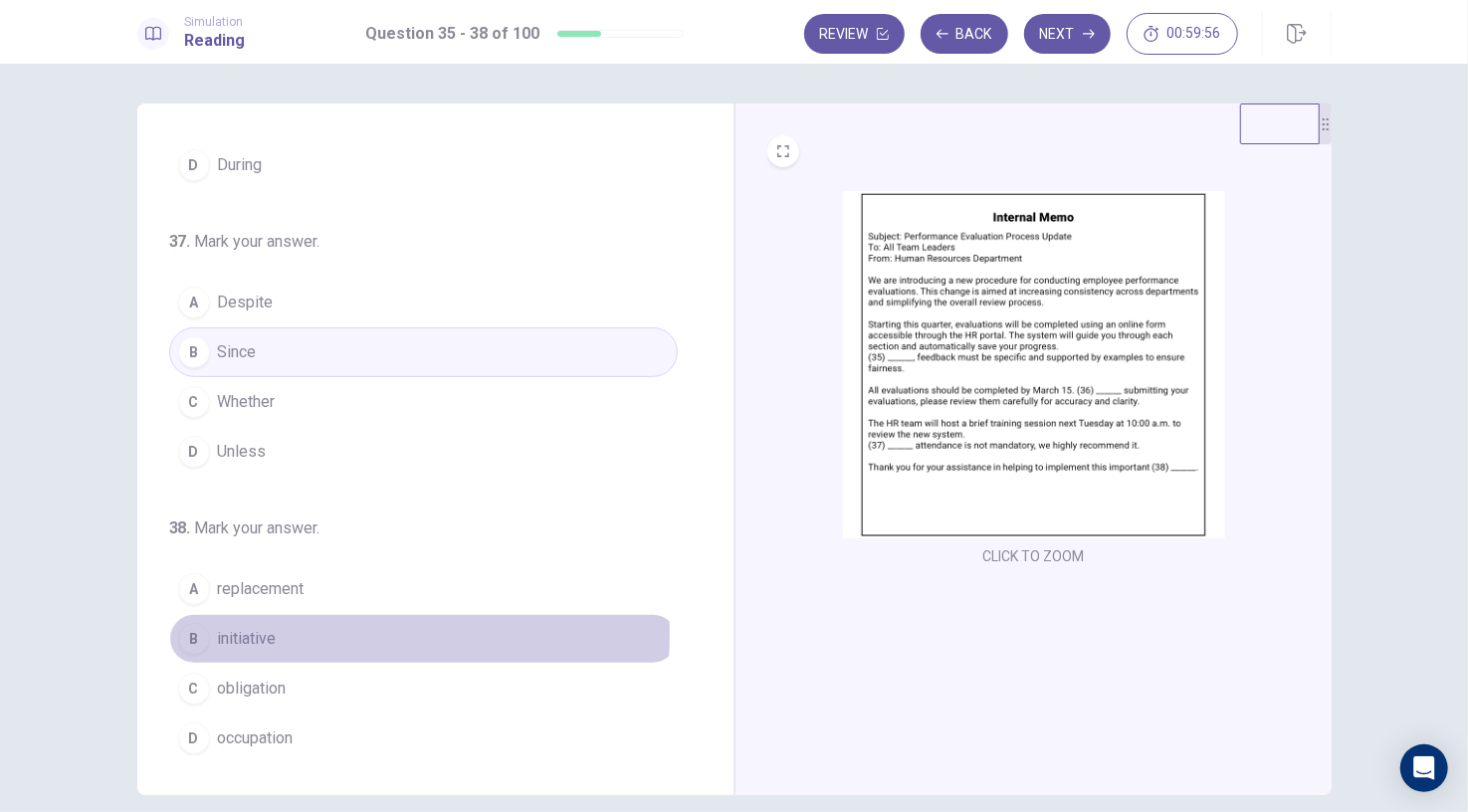 click on "initiative" at bounding box center (247, 639) 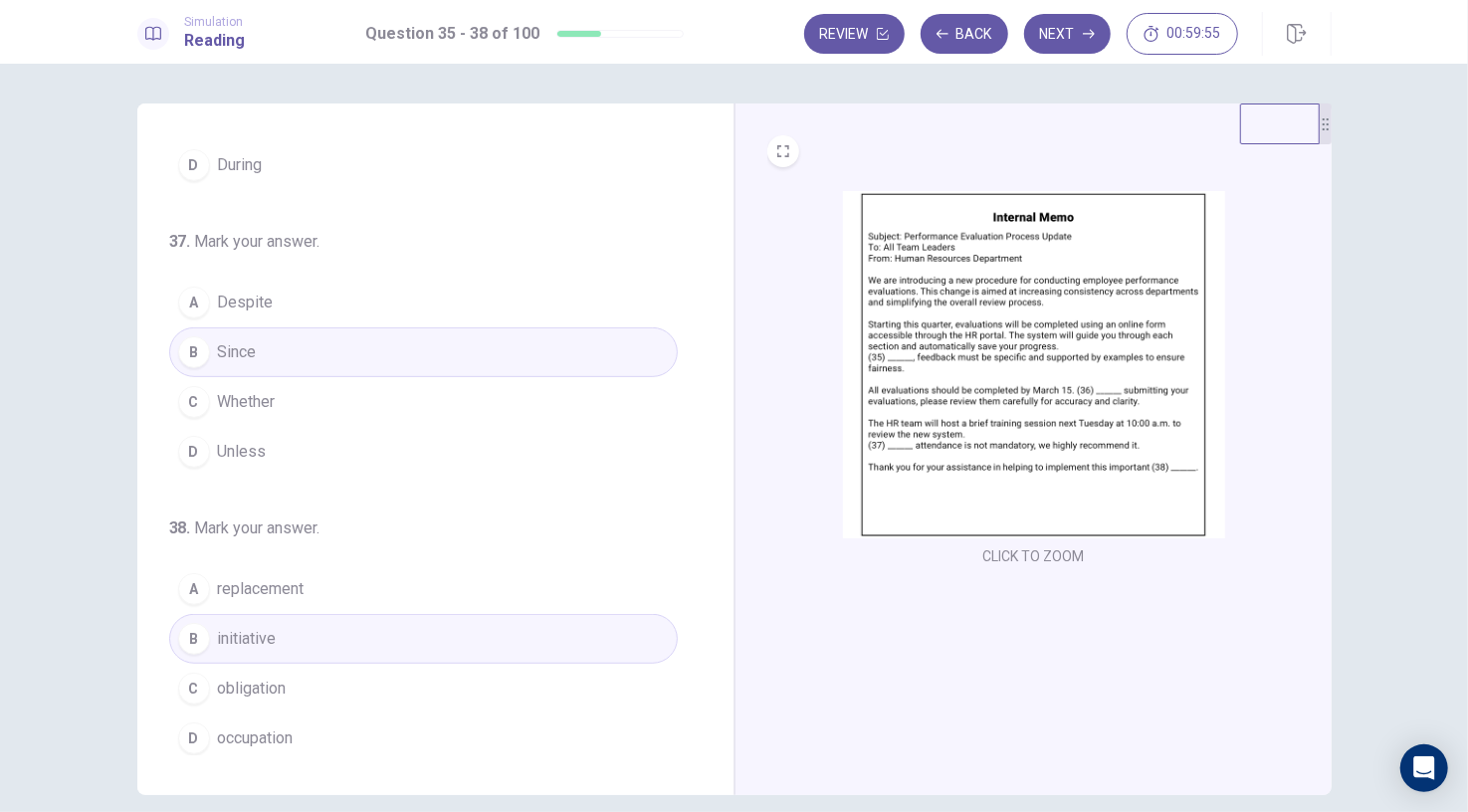 click at bounding box center [1034, 364] 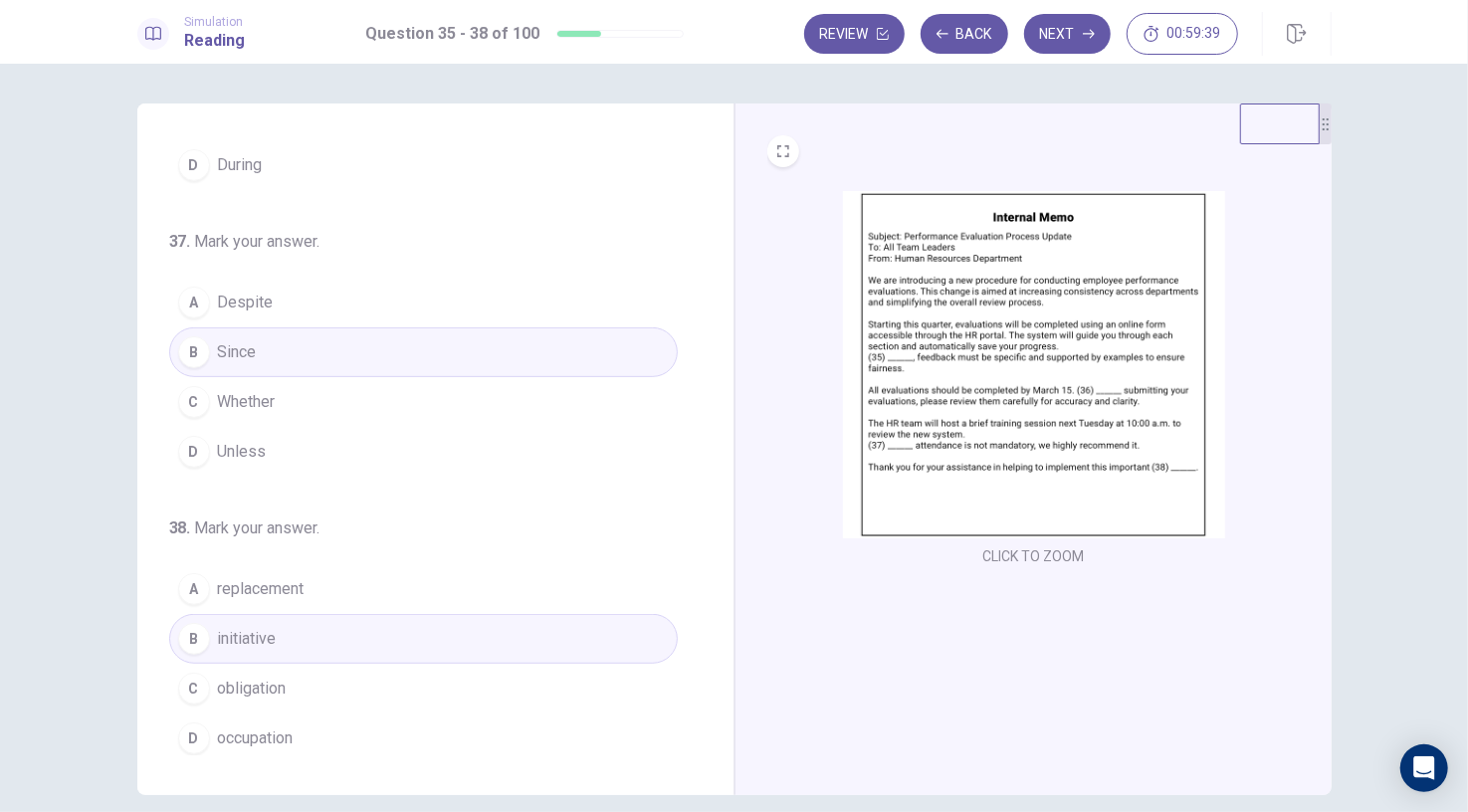 click on "obligation" at bounding box center [252, 689] 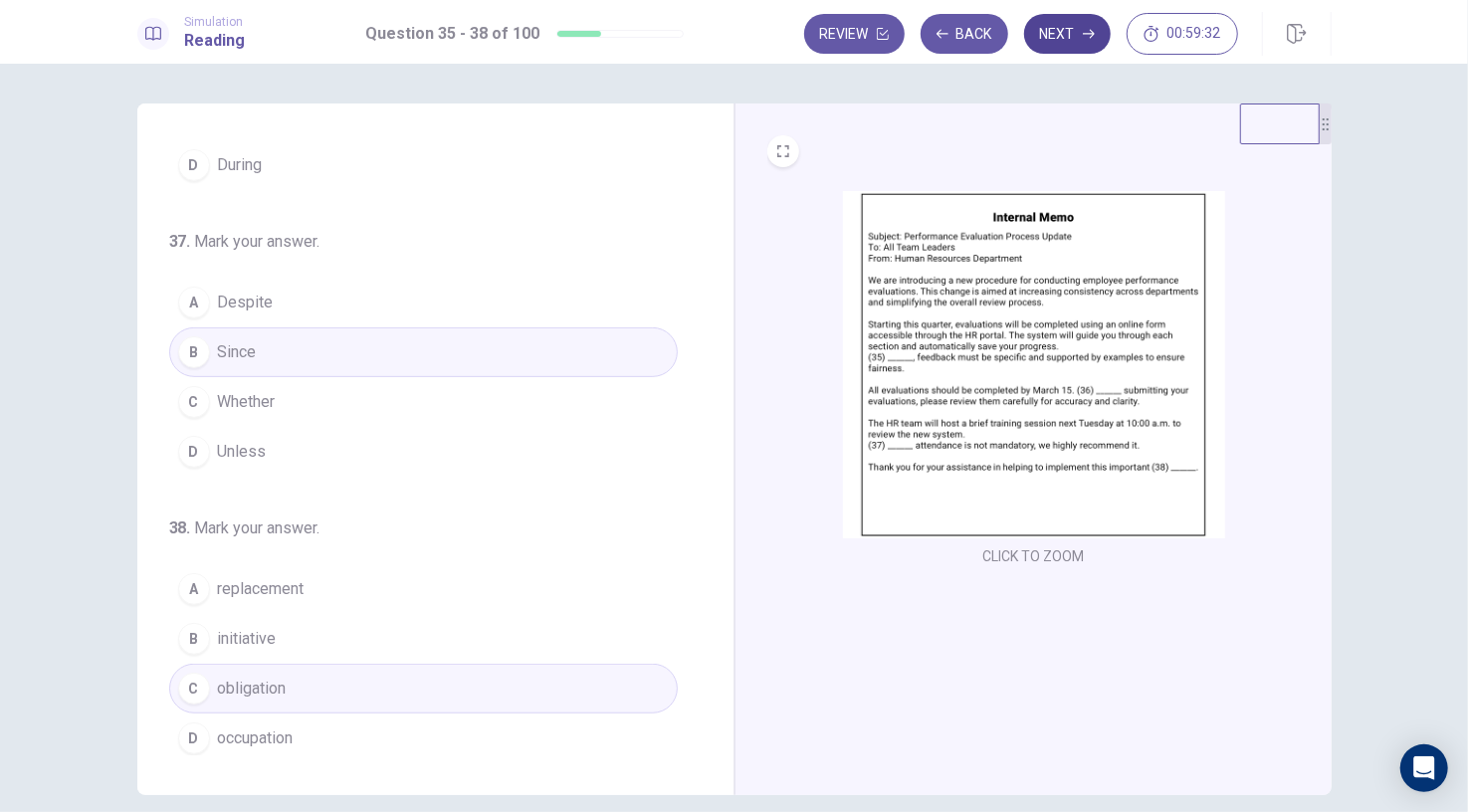 click on "Next" at bounding box center [1067, 34] 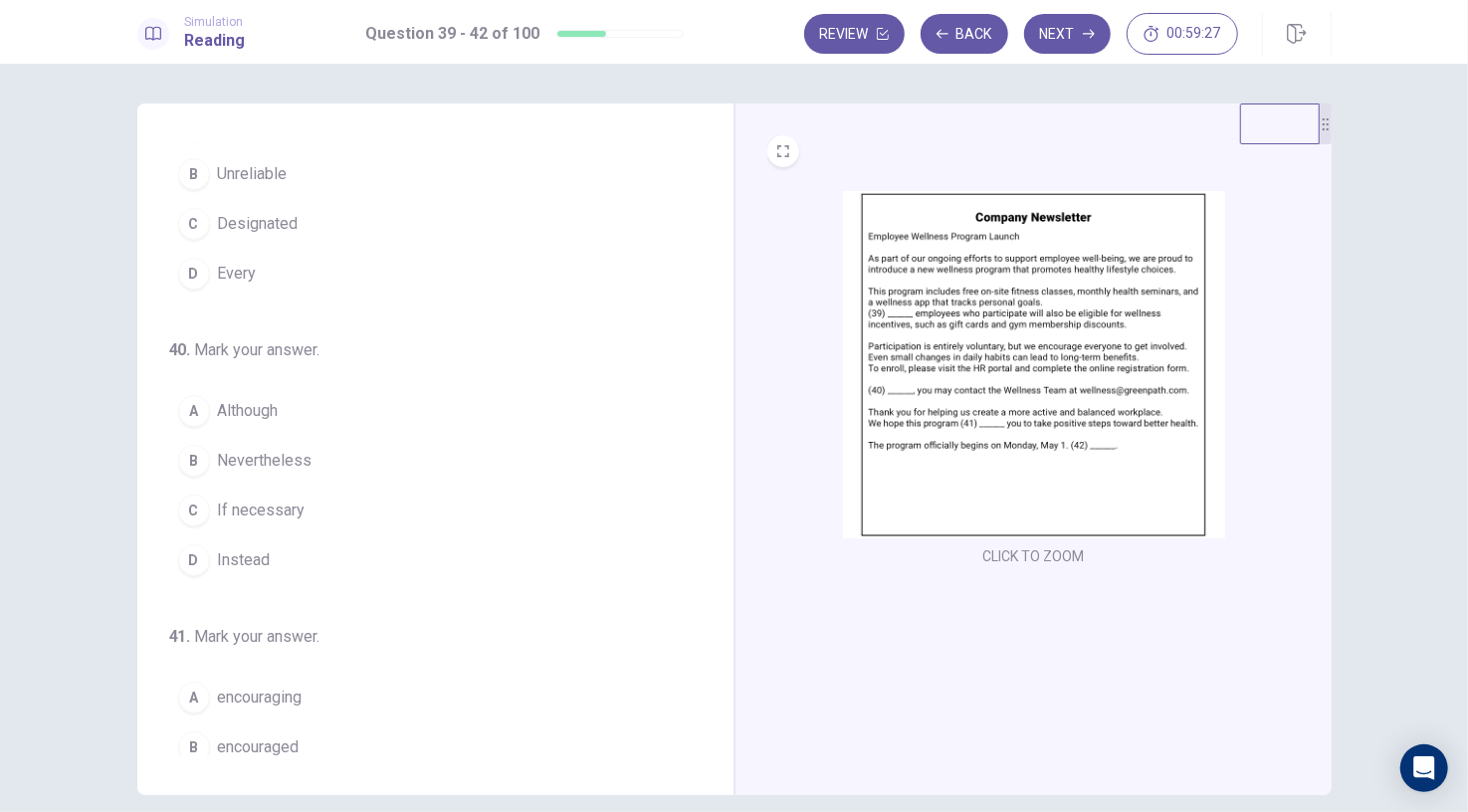 scroll, scrollTop: 0, scrollLeft: 0, axis: both 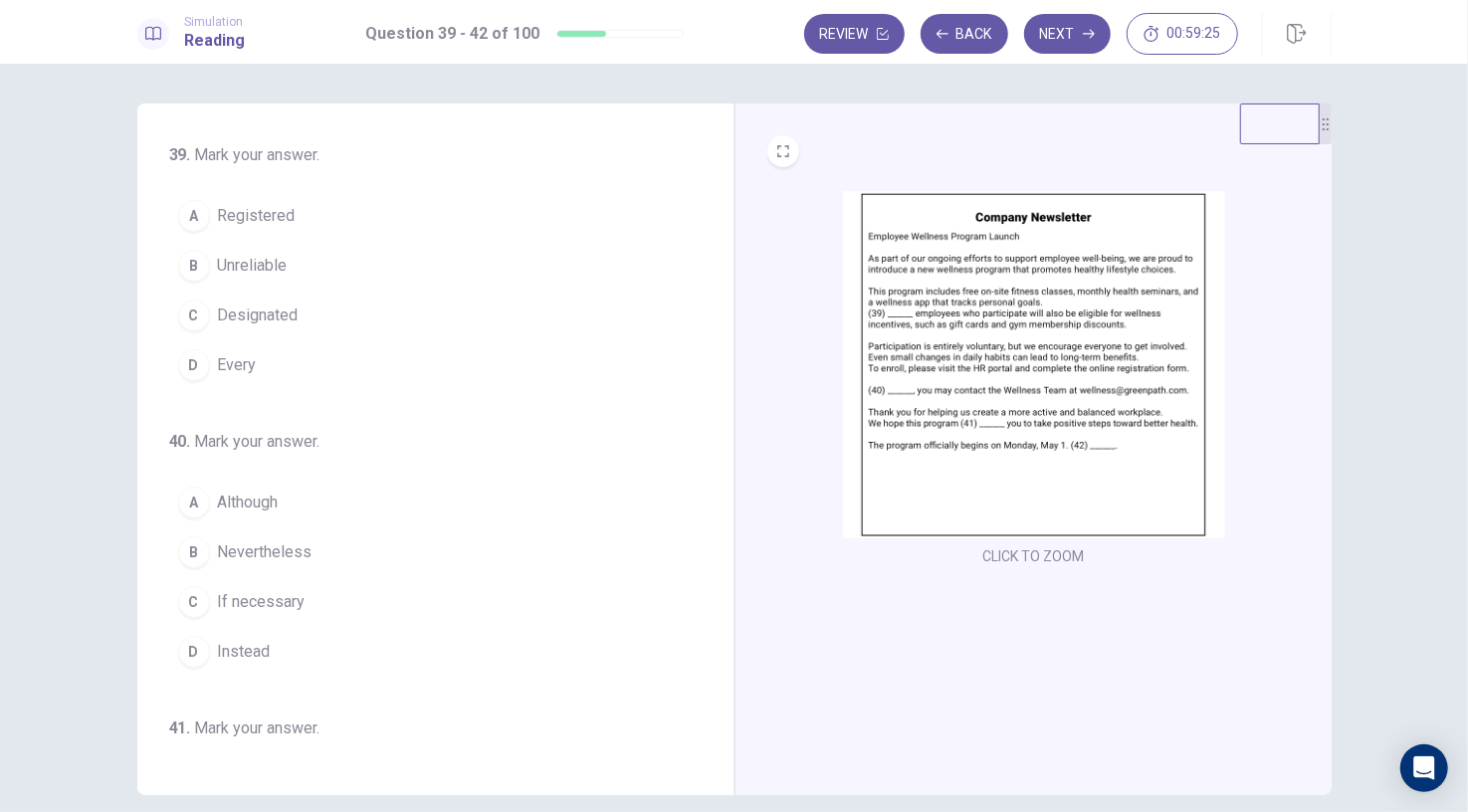 click at bounding box center [1034, 364] 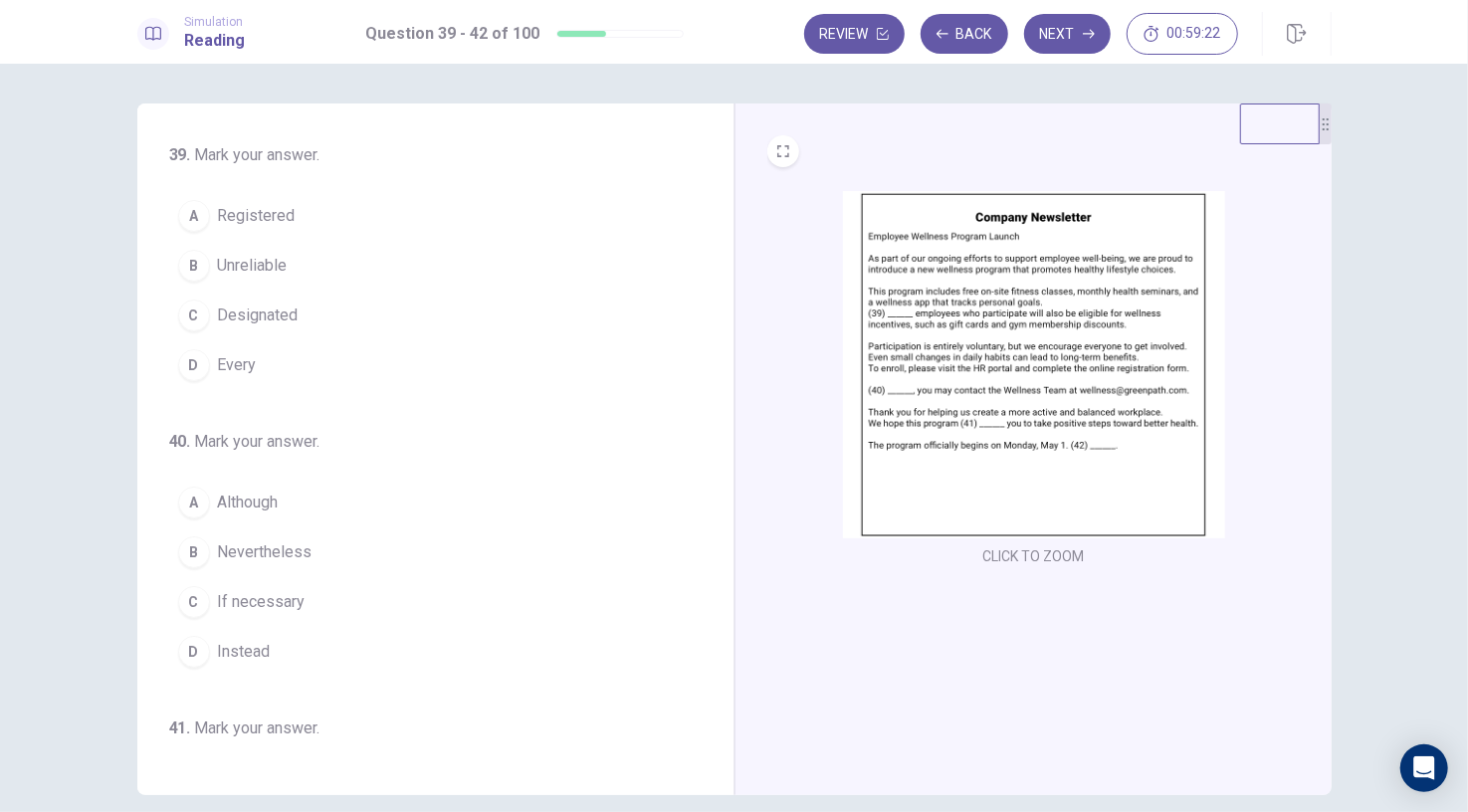 click at bounding box center [1034, 364] 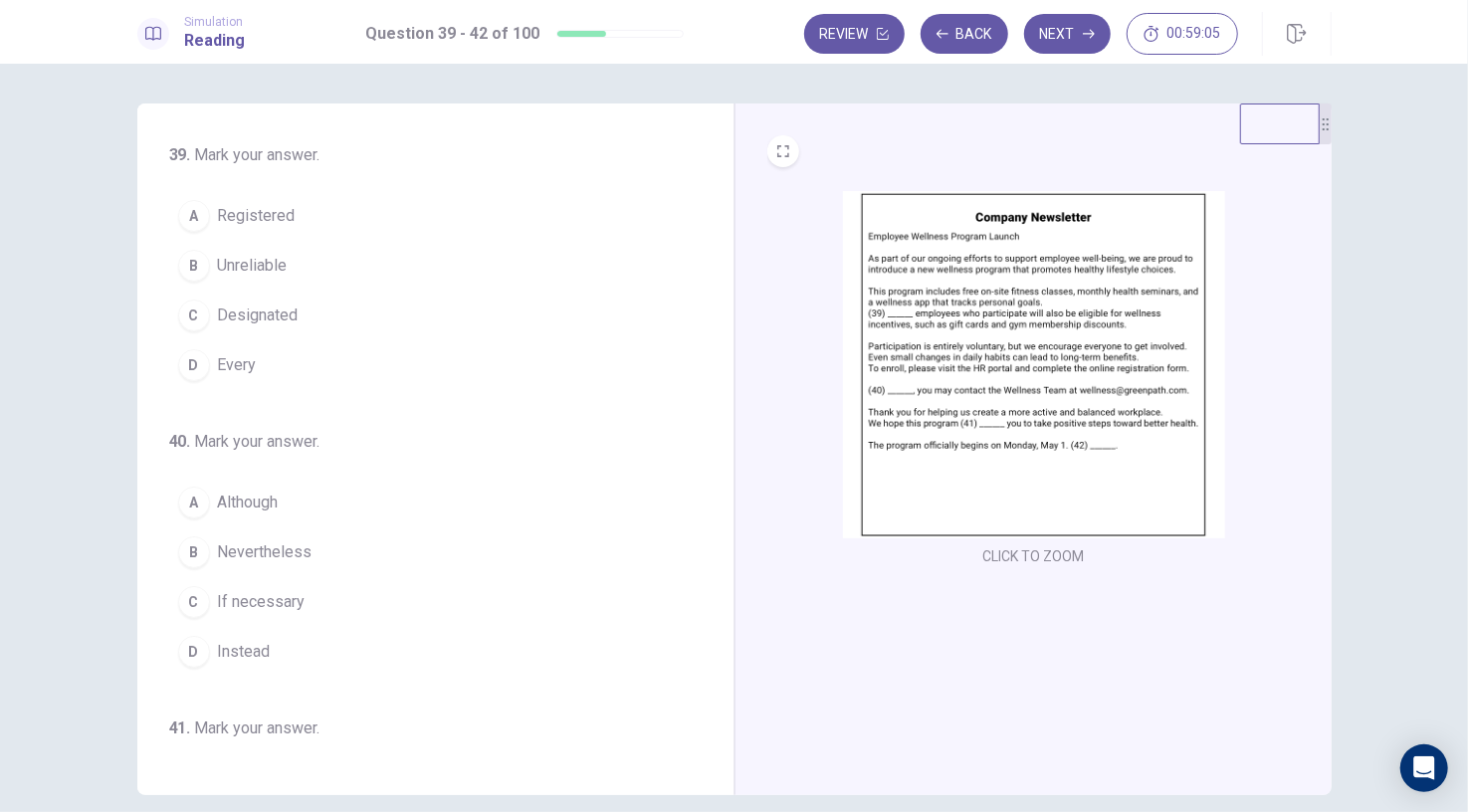 click on "D Every" at bounding box center (423, 365) 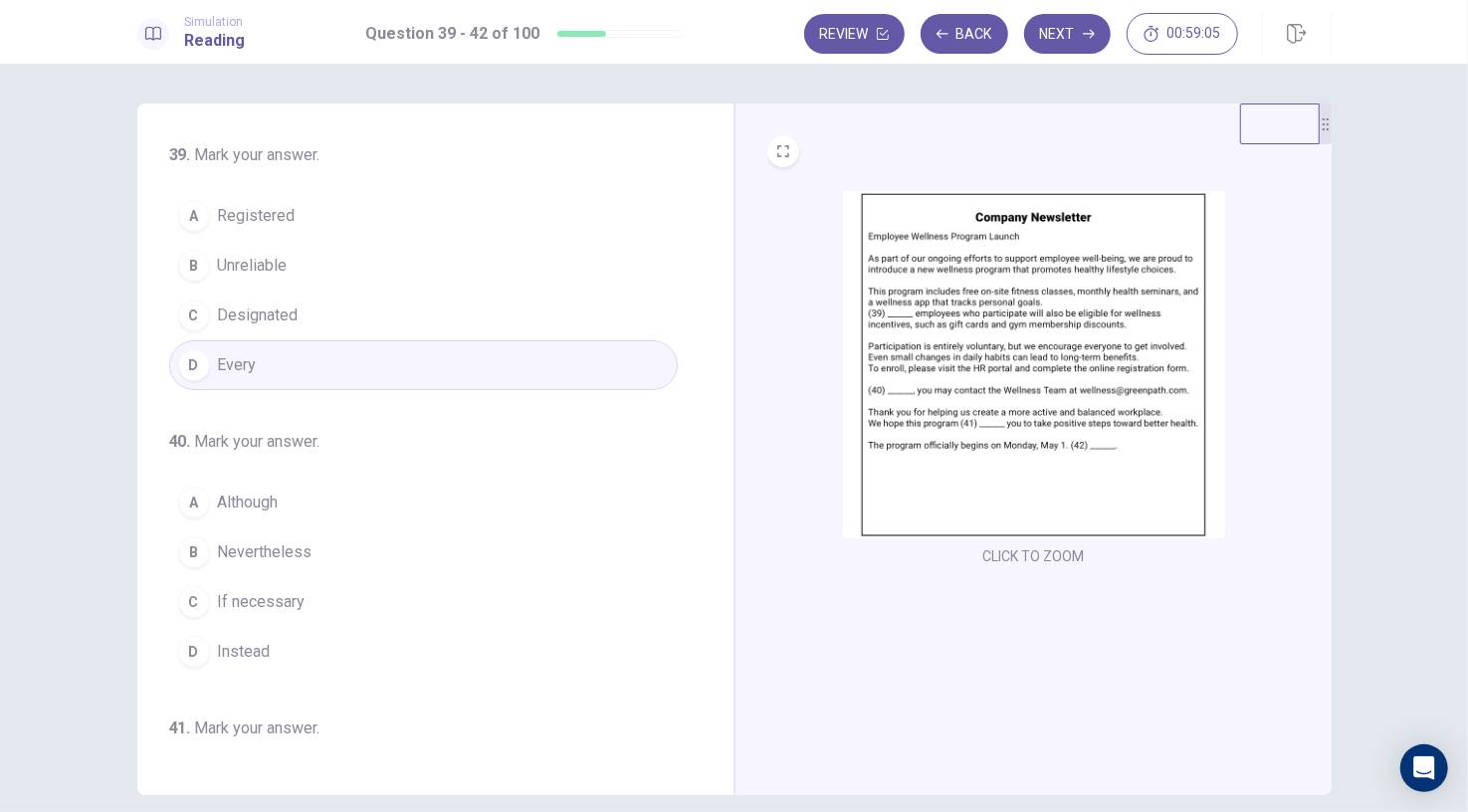 click at bounding box center [1034, 364] 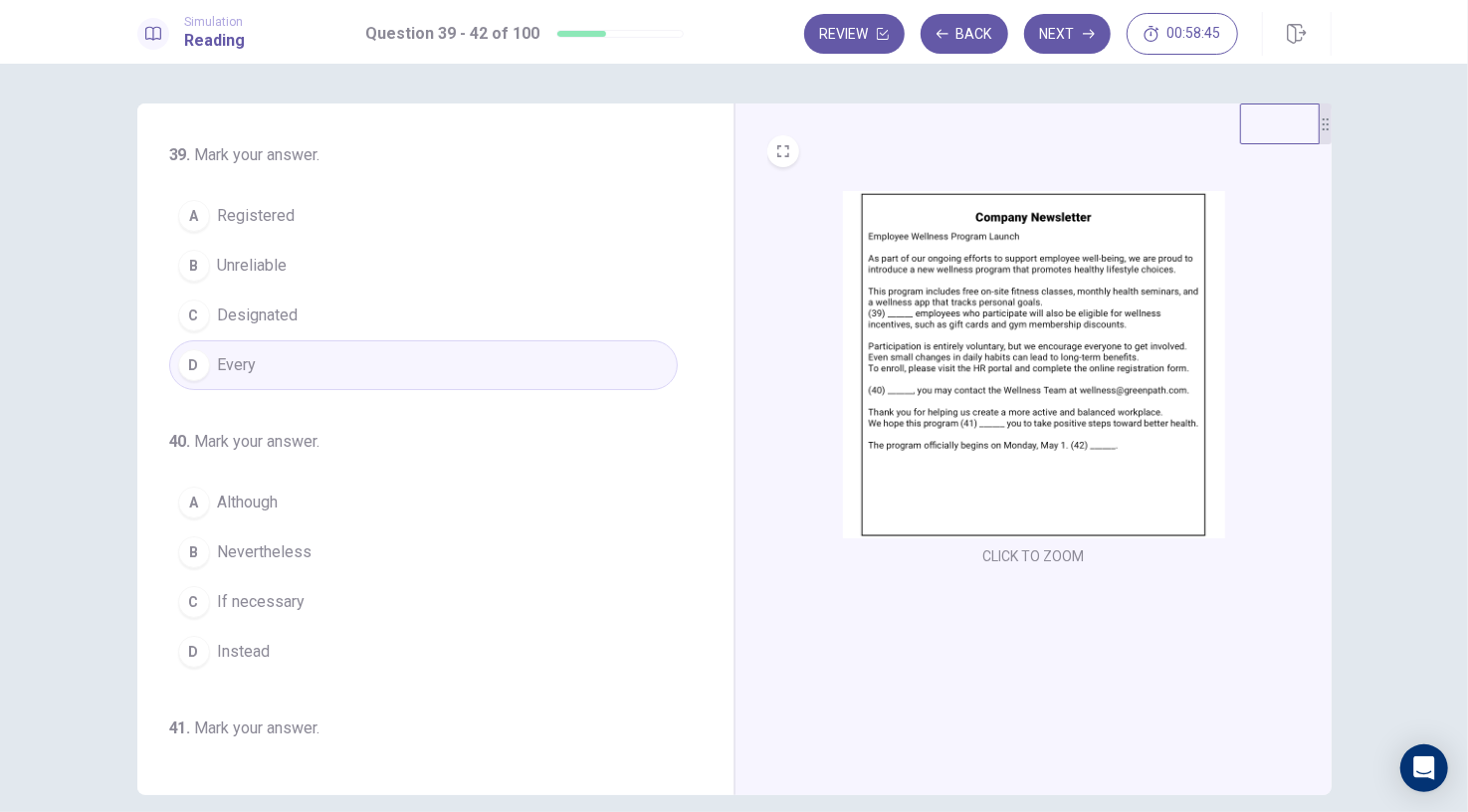 click at bounding box center (1034, 364) 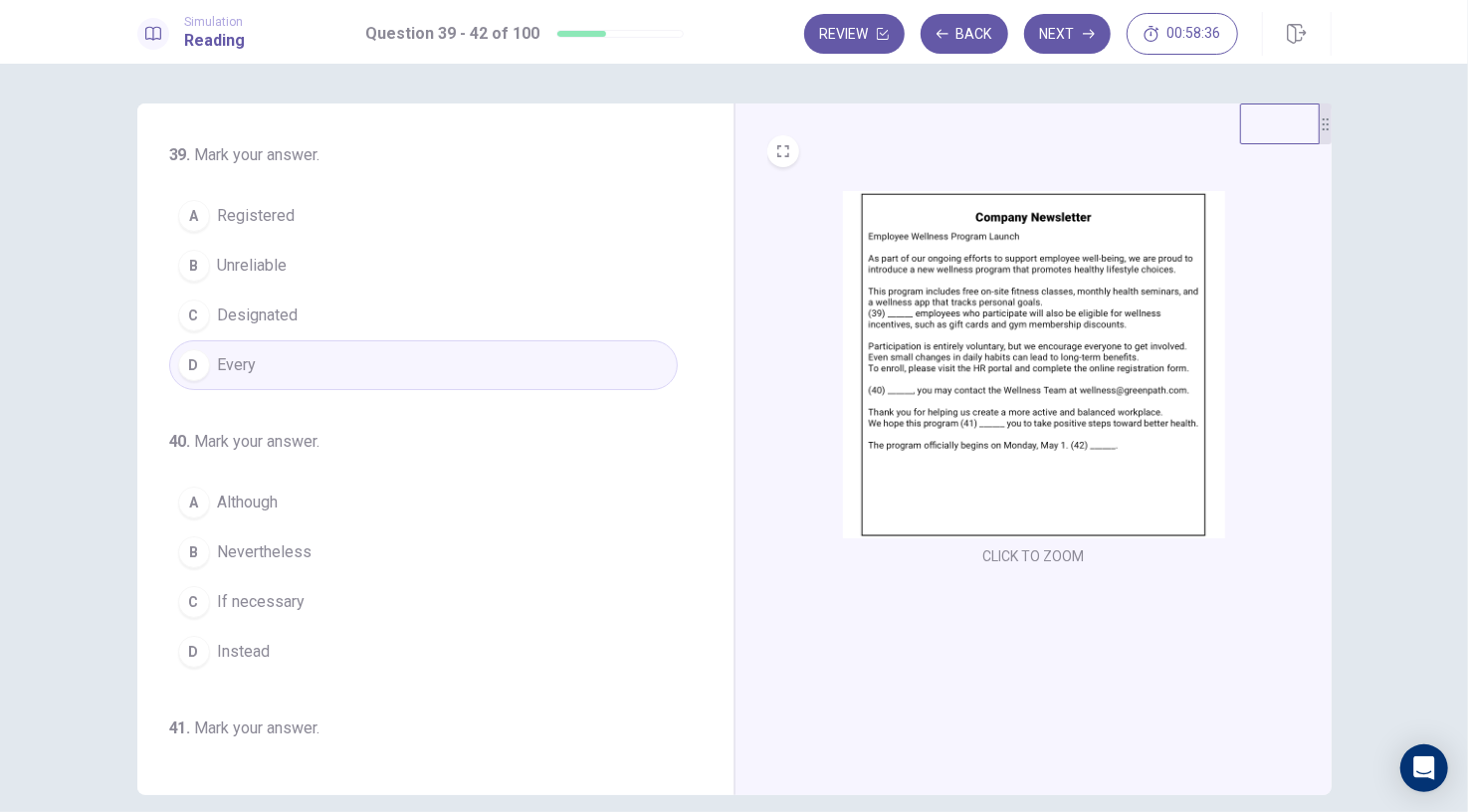 click on "If necessary" at bounding box center (262, 602) 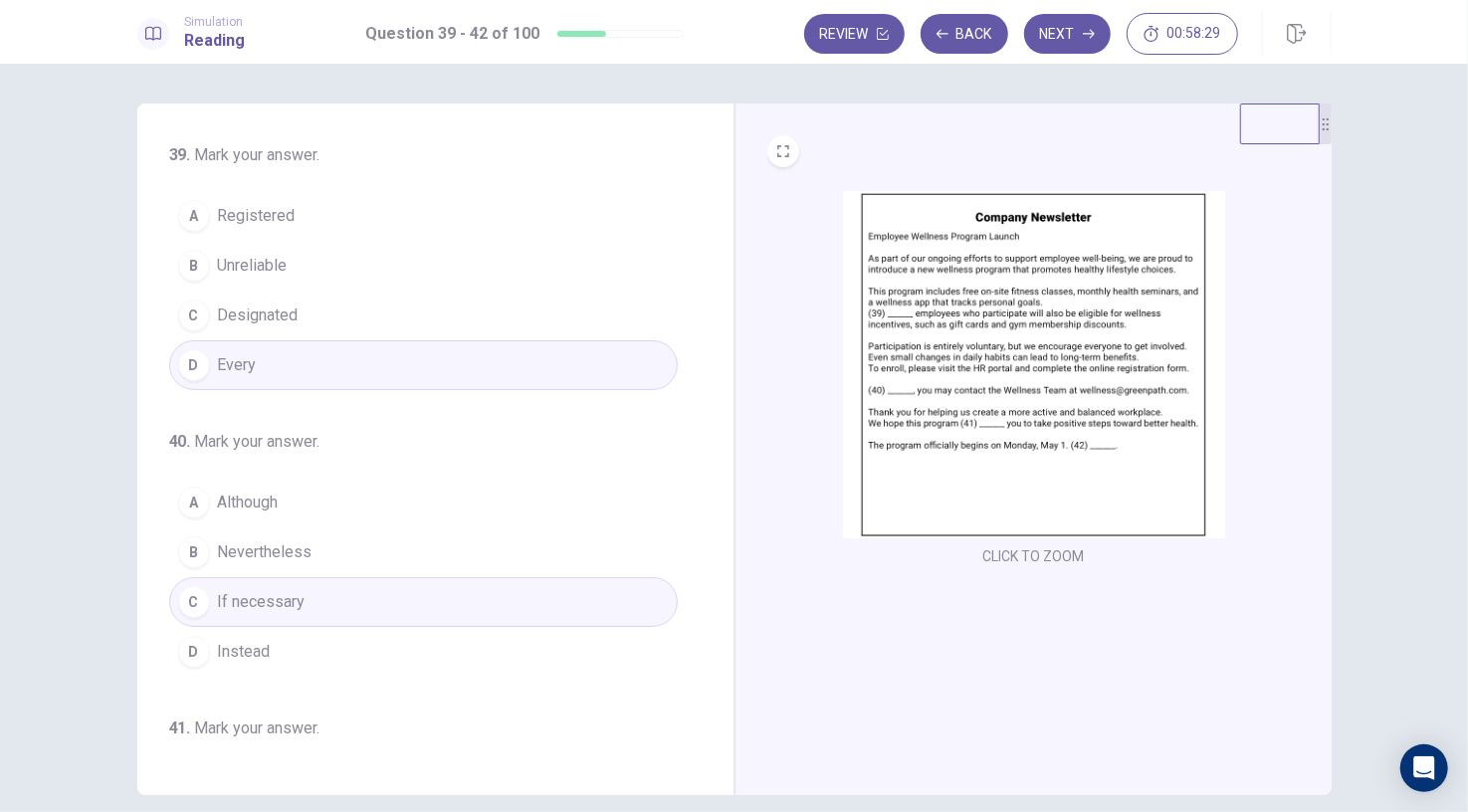 click at bounding box center [1034, 364] 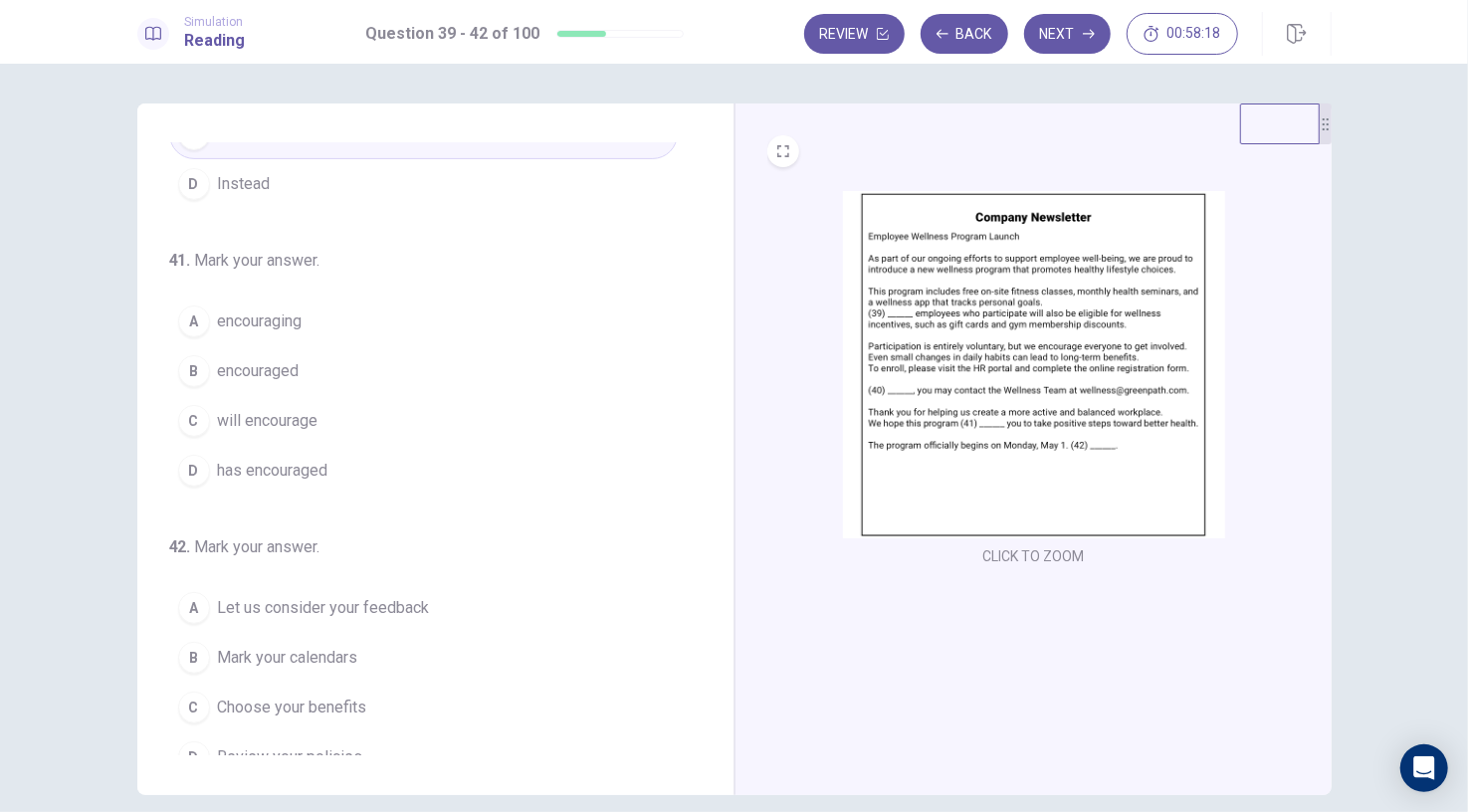 scroll, scrollTop: 487, scrollLeft: 0, axis: vertical 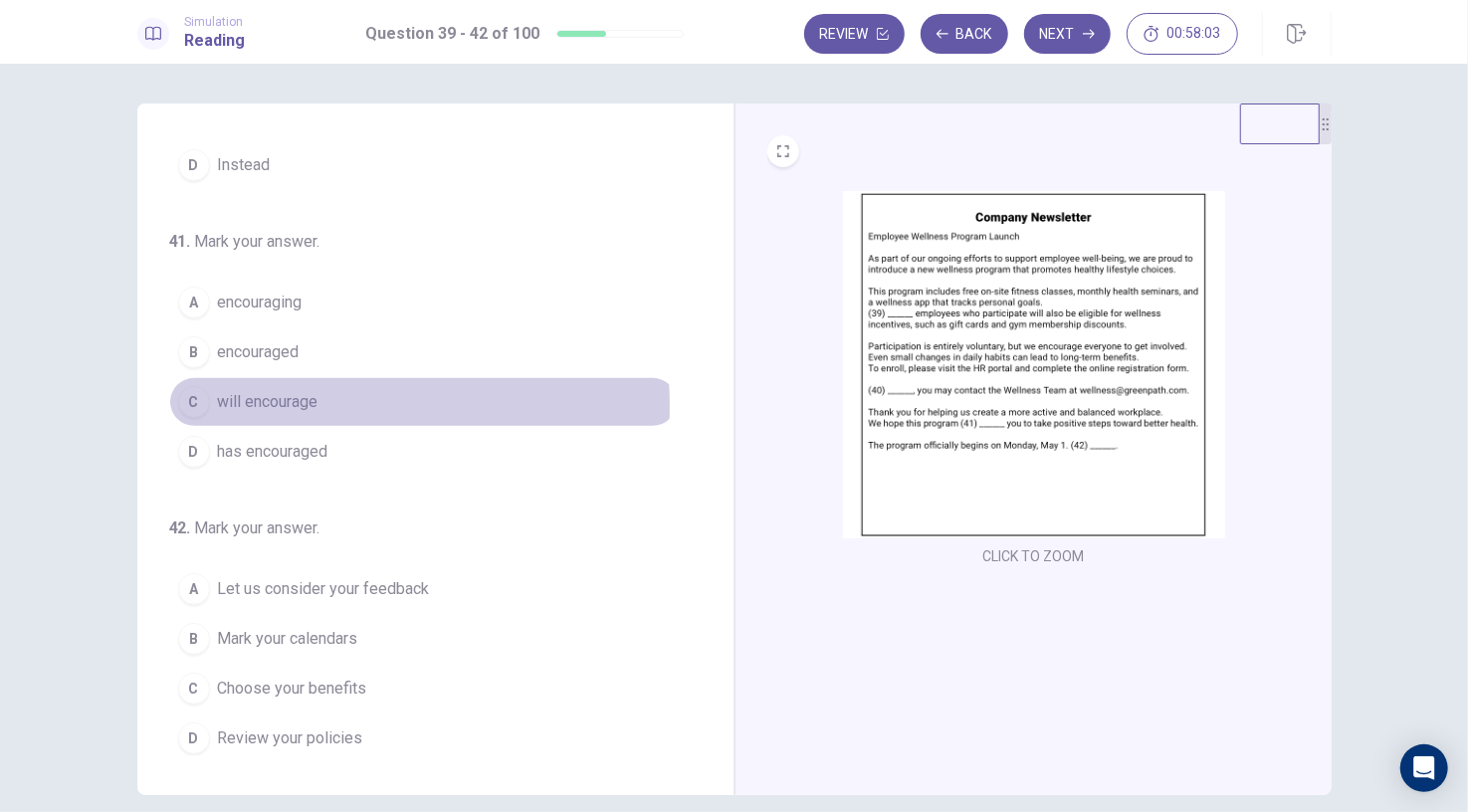 click on "will encourage" at bounding box center [268, 402] 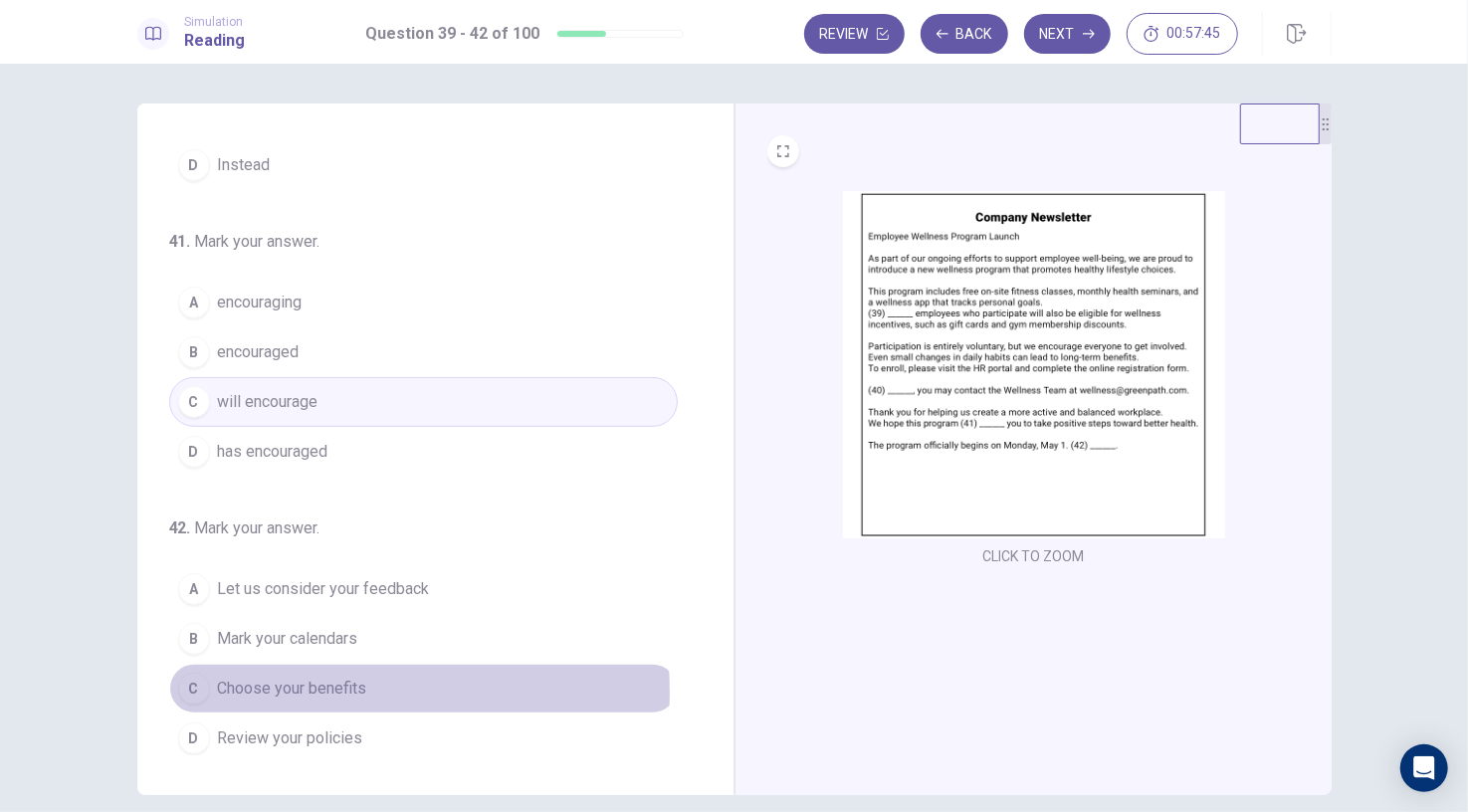 click on "Choose your benefits" at bounding box center [293, 689] 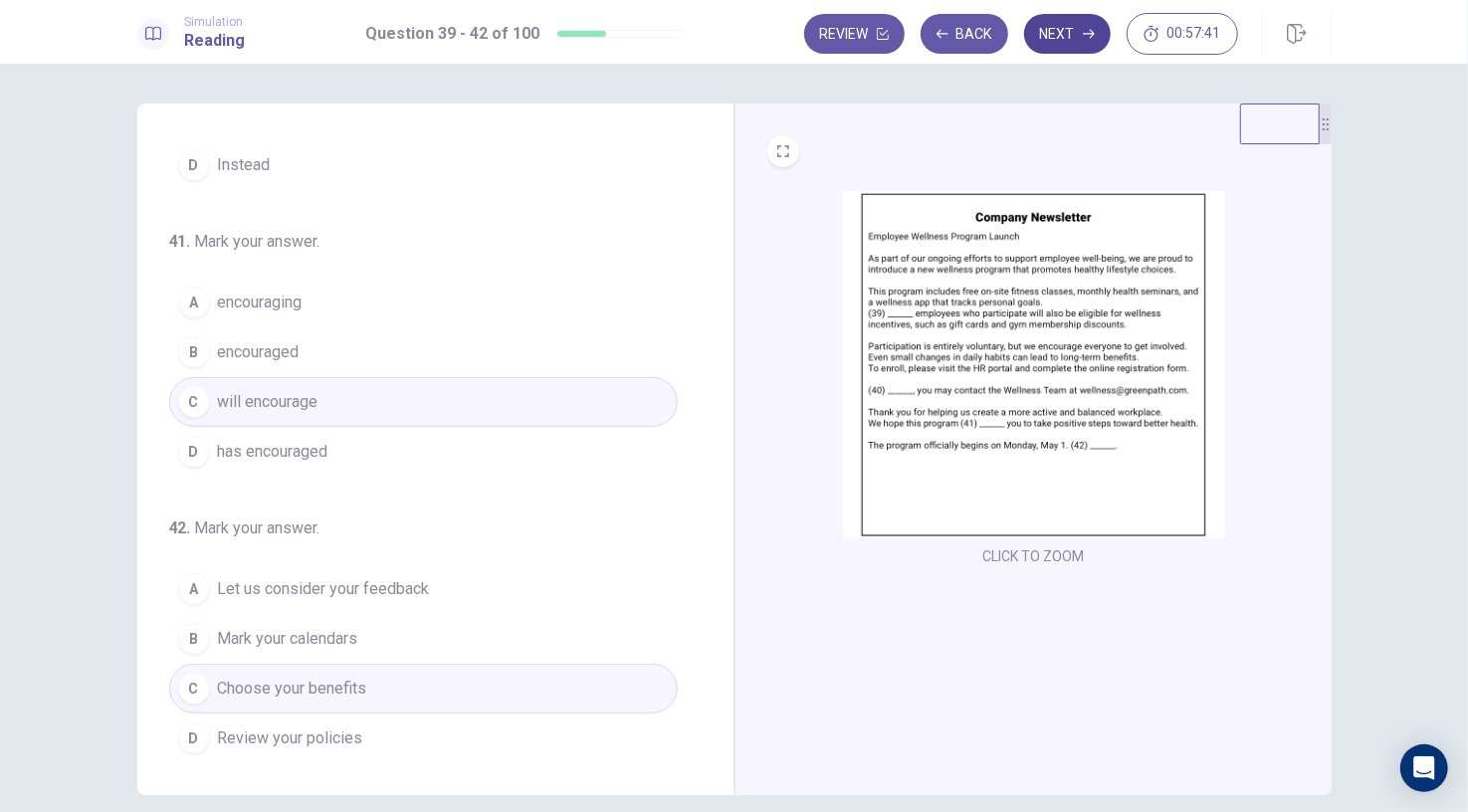 click on "Next" at bounding box center (1067, 34) 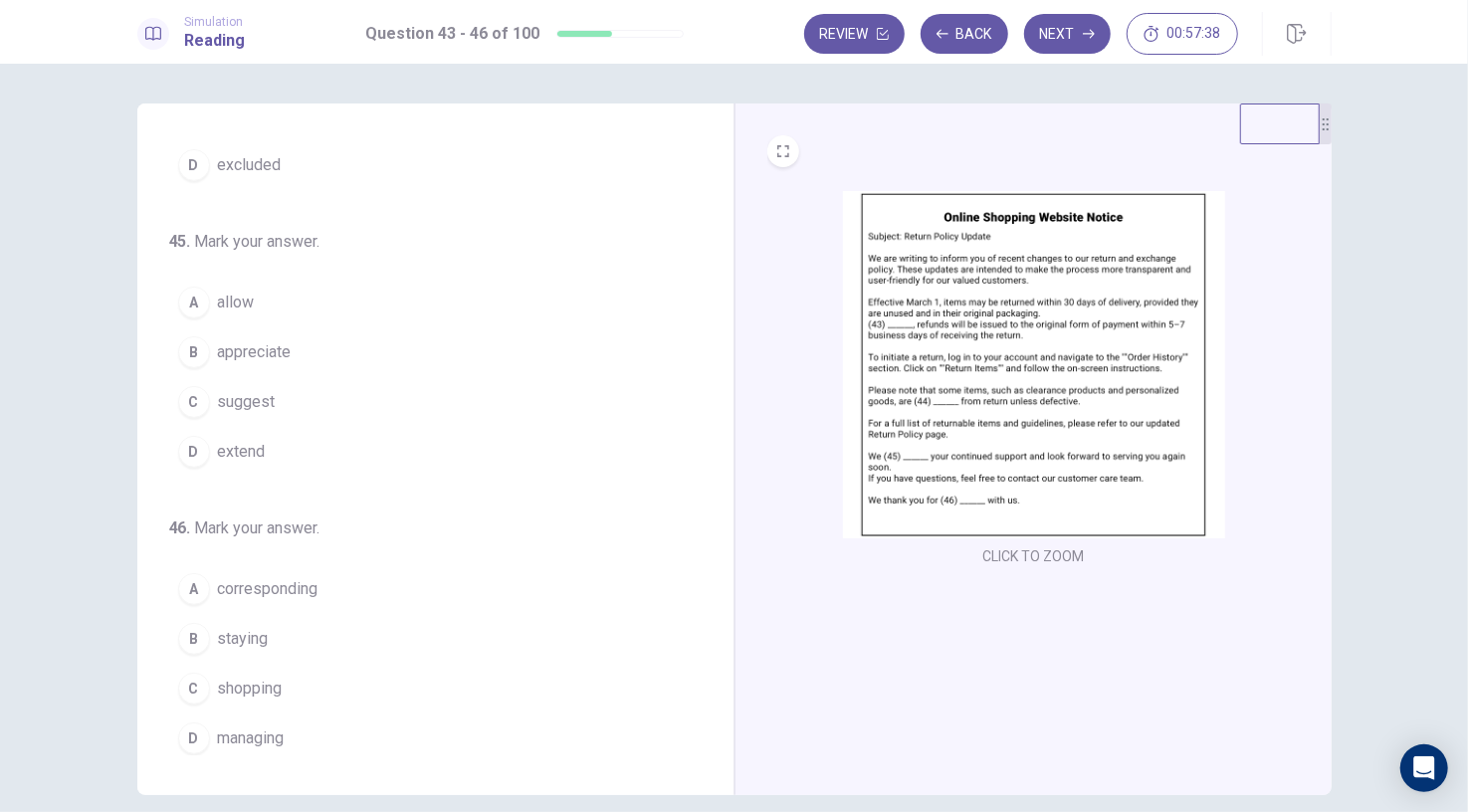click at bounding box center (1034, 364) 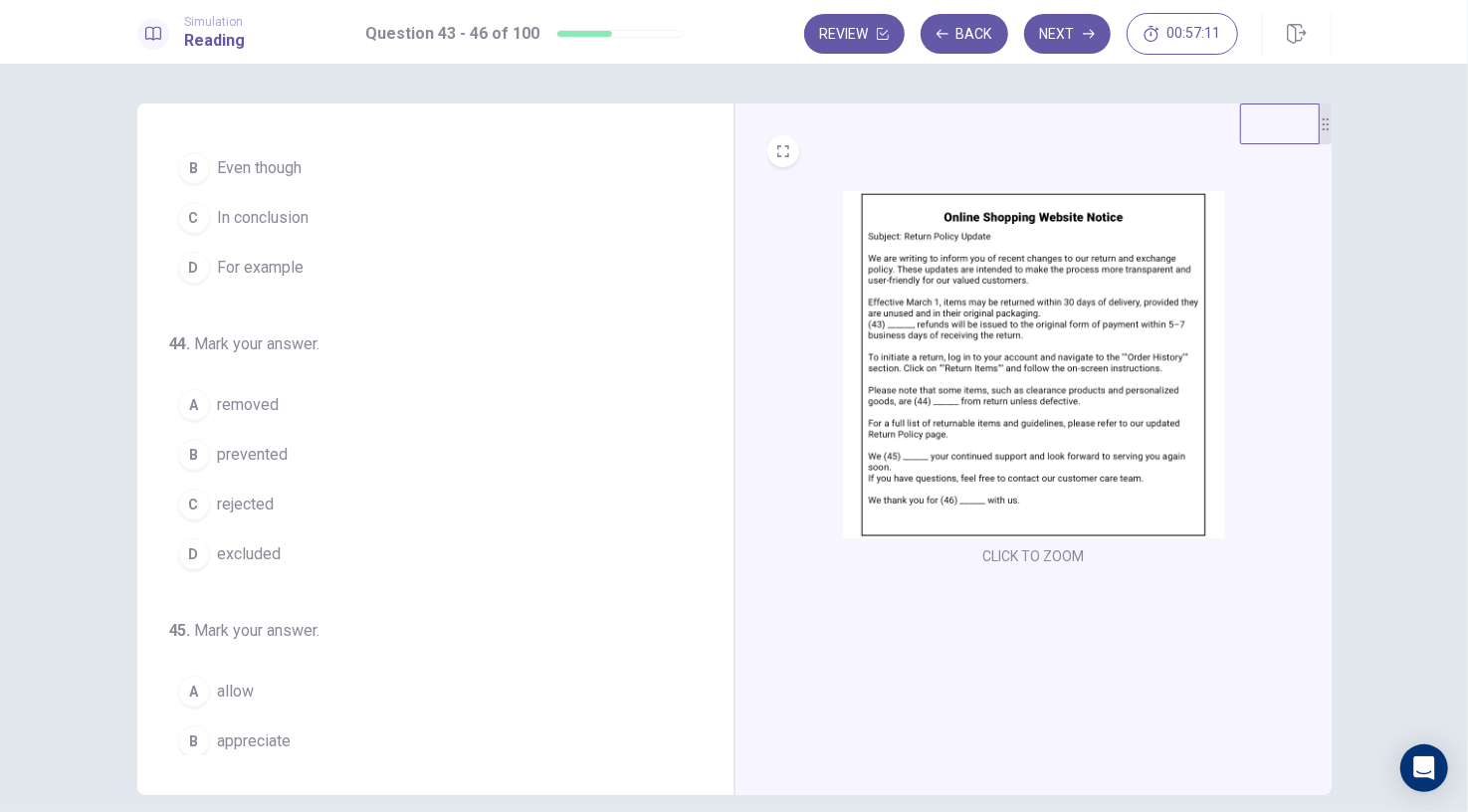 scroll, scrollTop: 0, scrollLeft: 0, axis: both 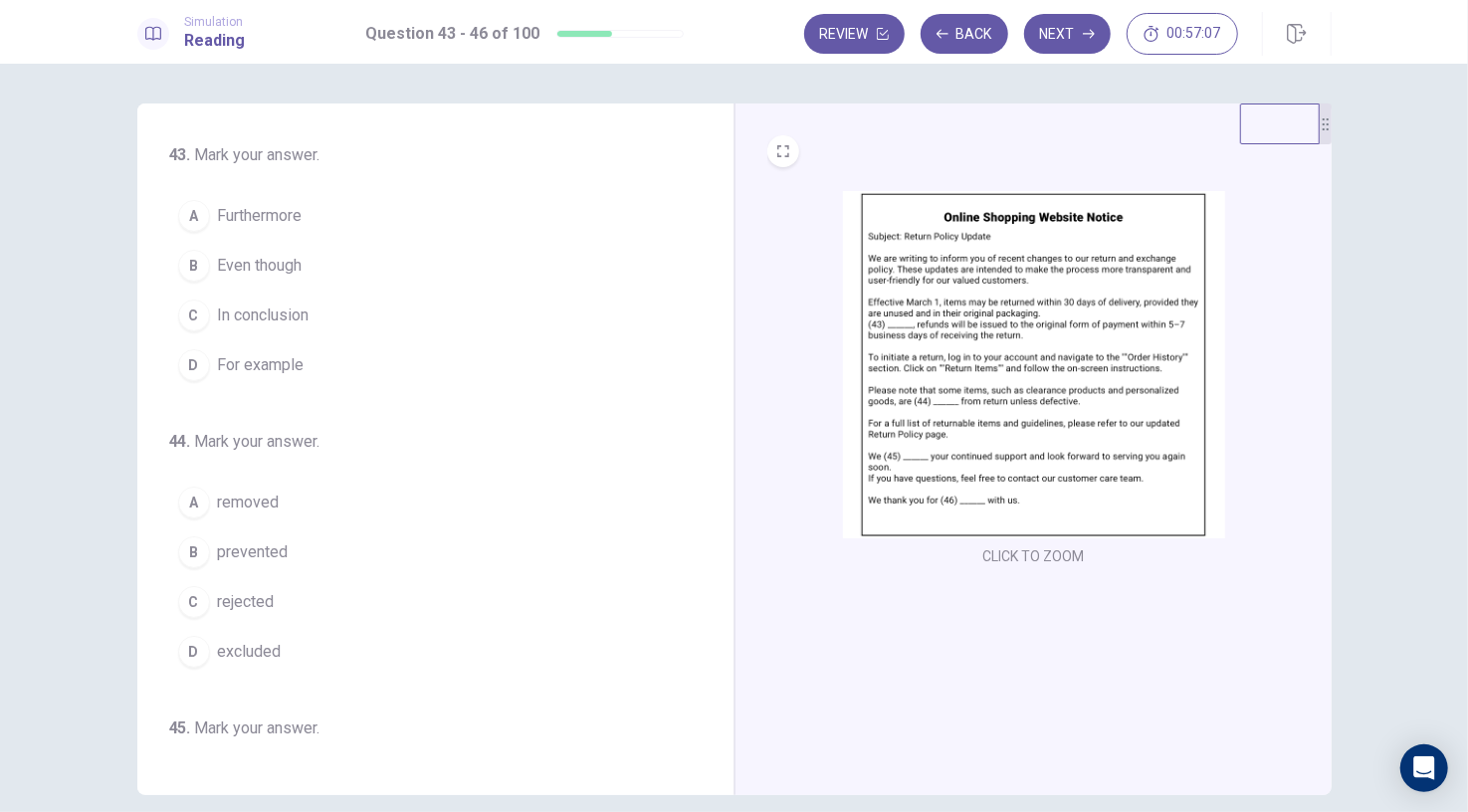 click on "Furthermore" at bounding box center (260, 216) 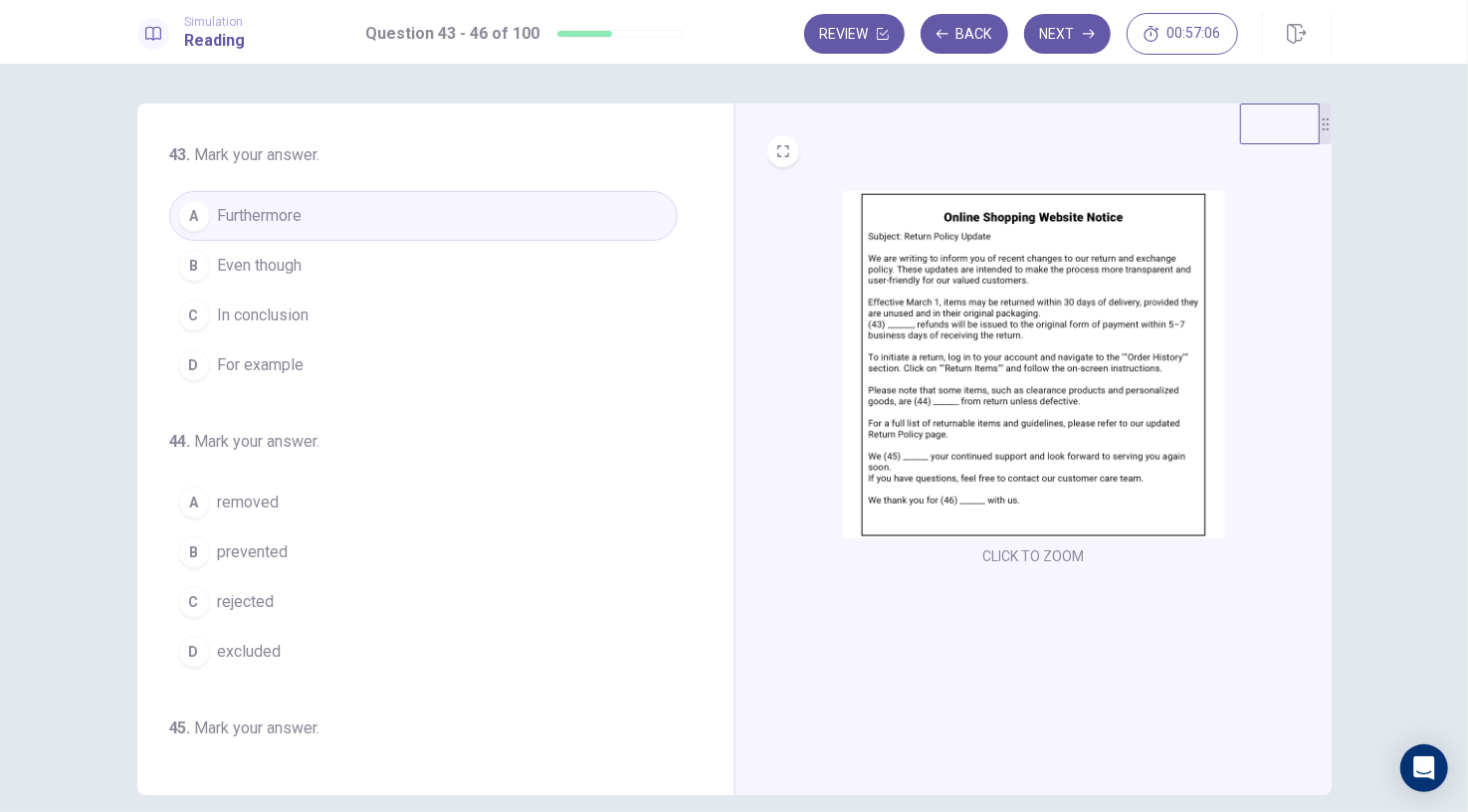 click at bounding box center (1034, 364) 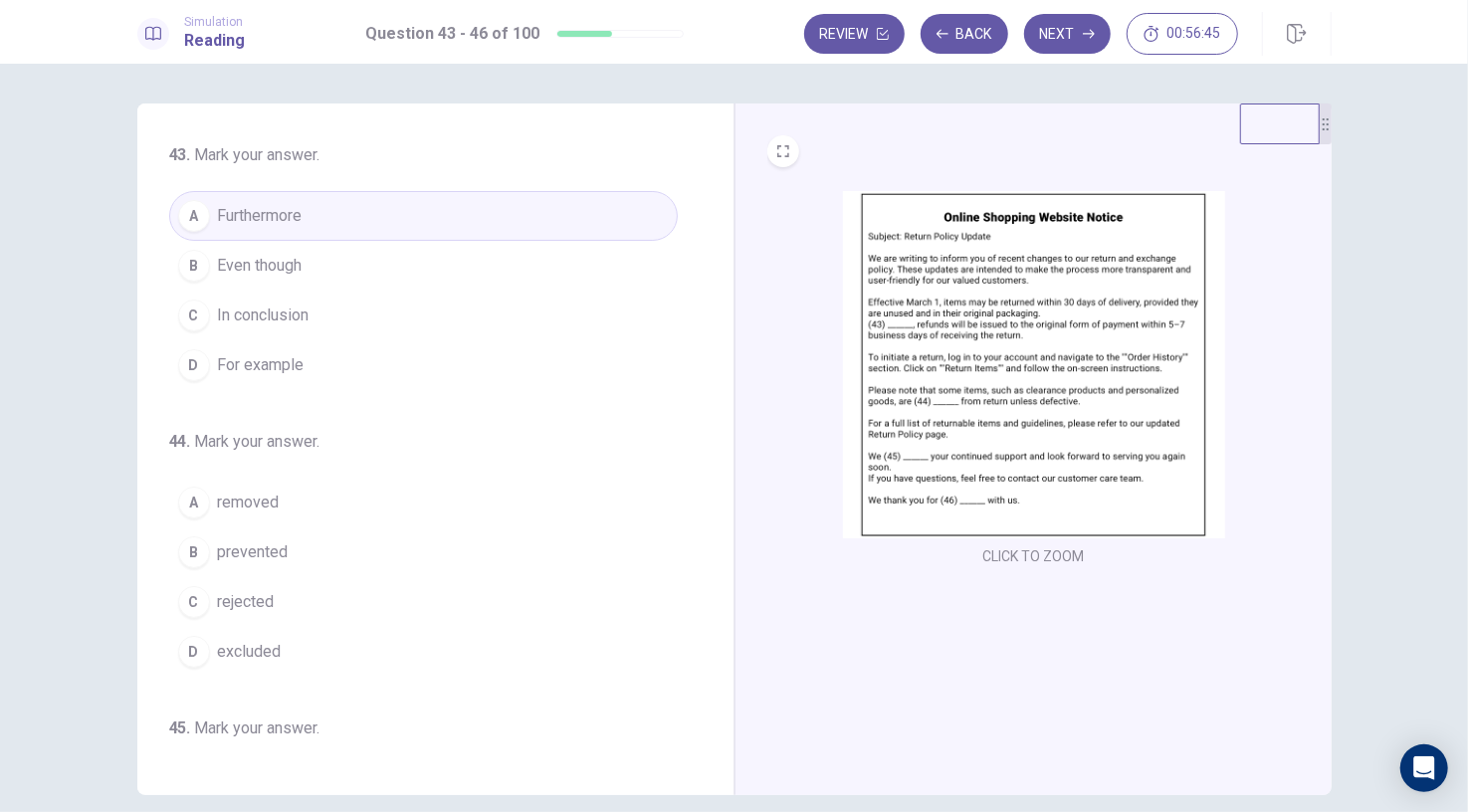 click at bounding box center (1034, 364) 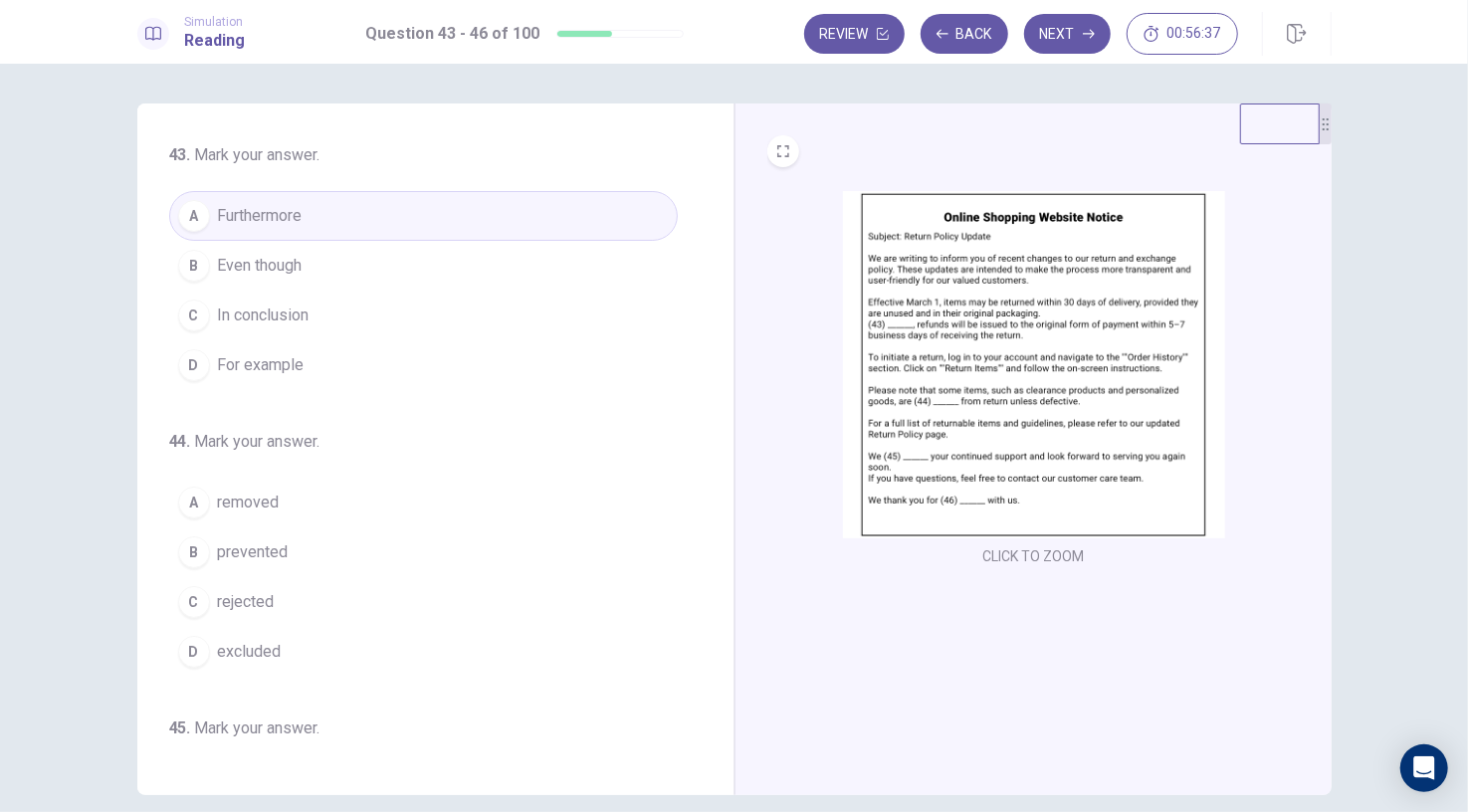 click at bounding box center (1034, 364) 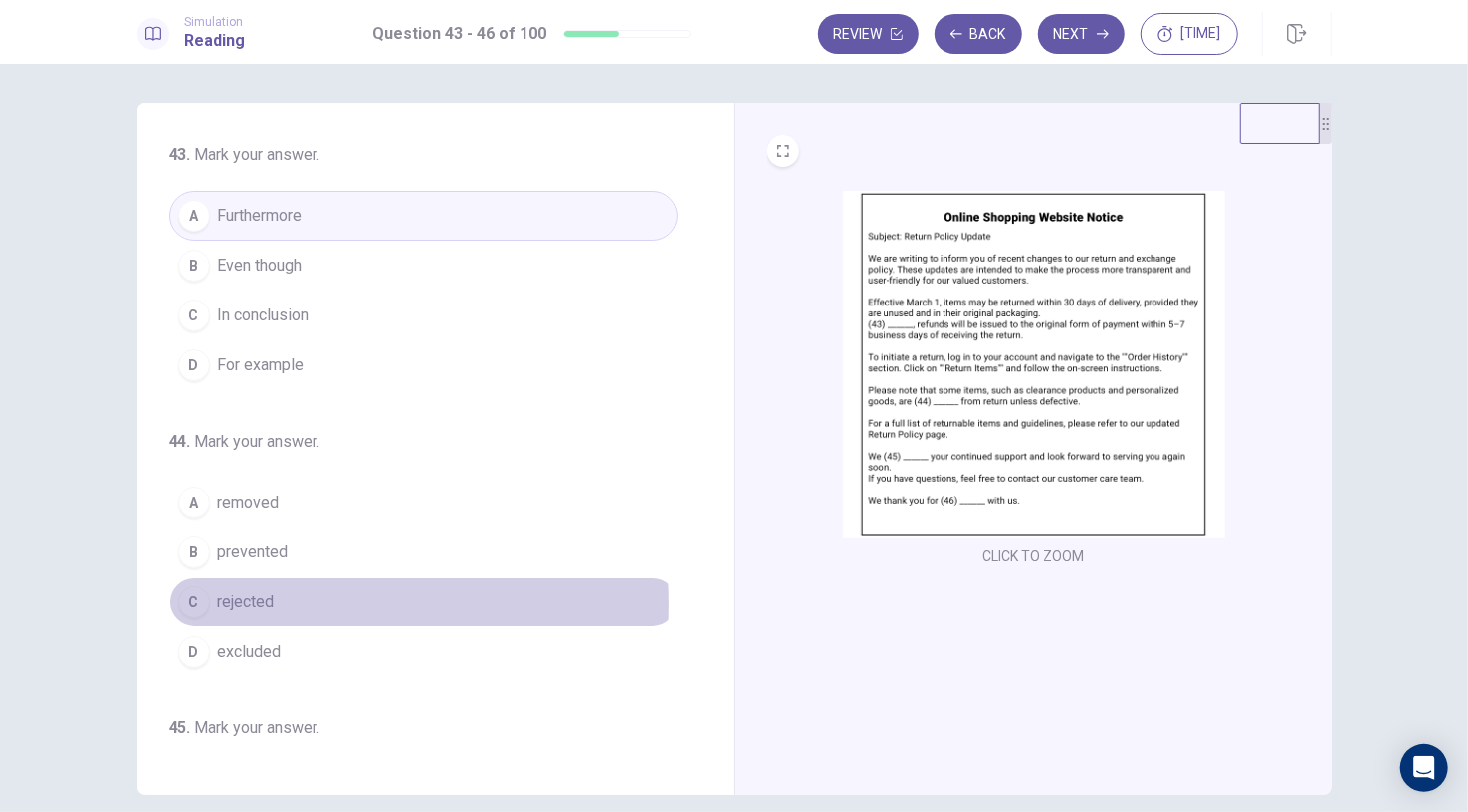 click on "rejected" at bounding box center (246, 602) 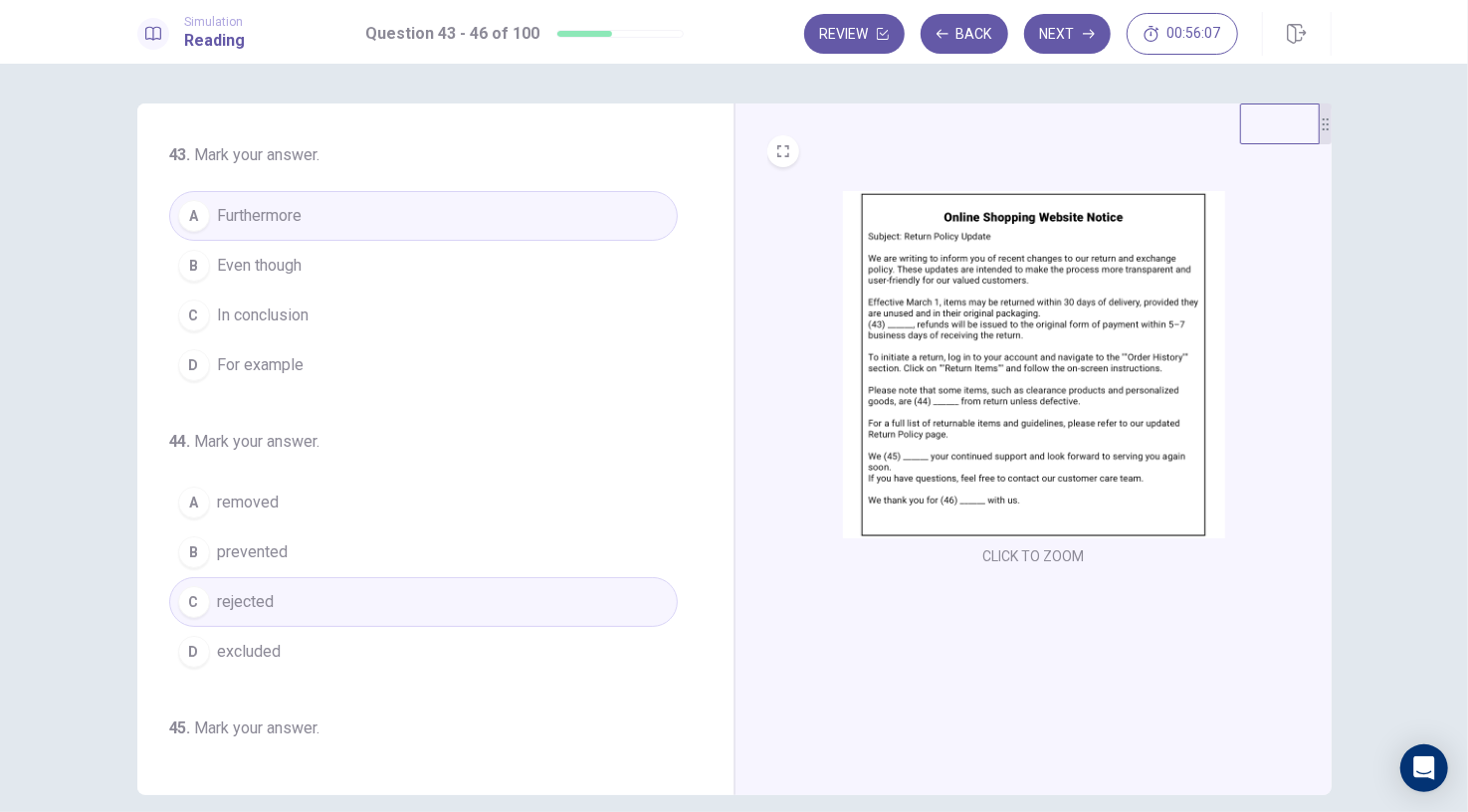 click on "excluded" at bounding box center [250, 652] 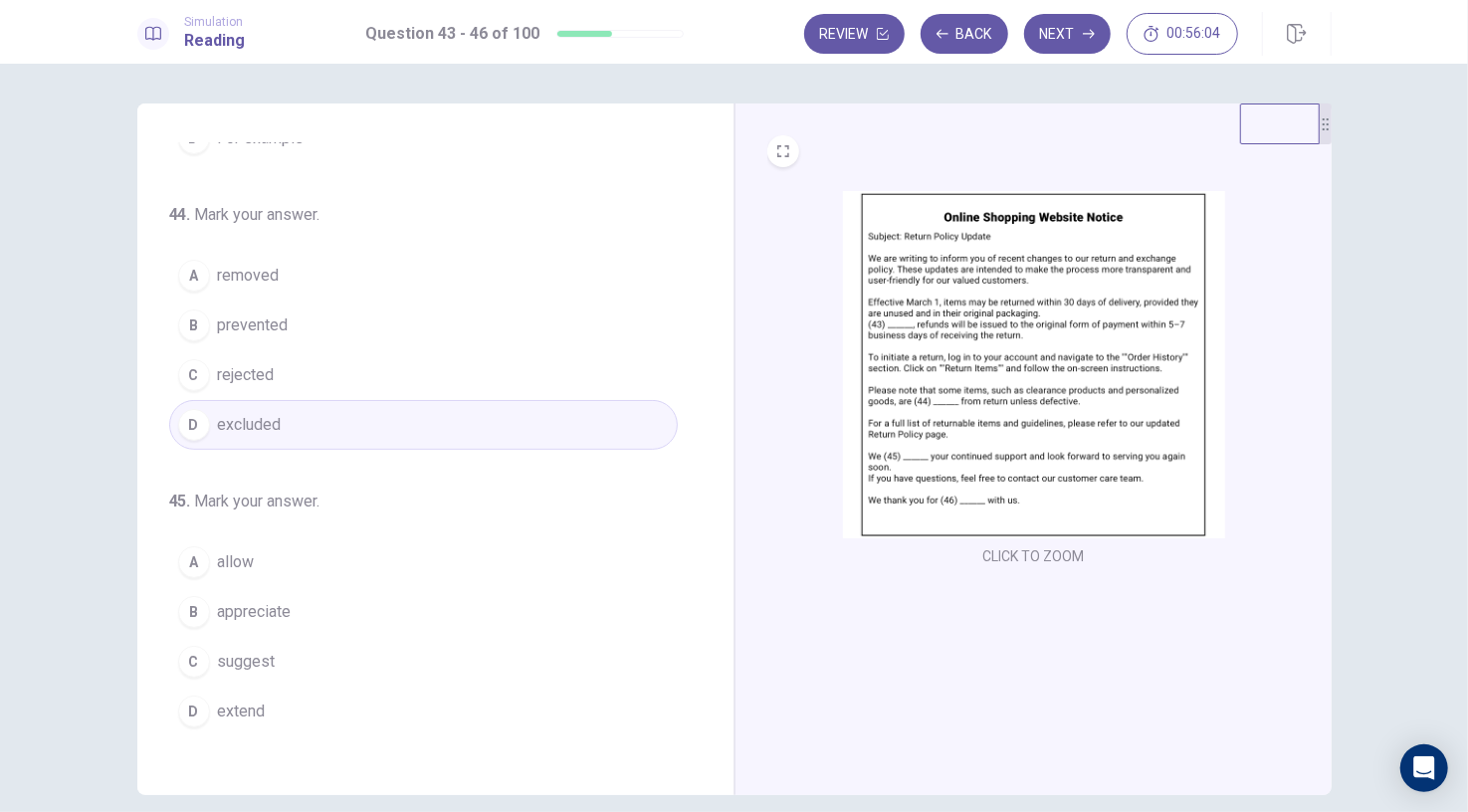 scroll, scrollTop: 355, scrollLeft: 0, axis: vertical 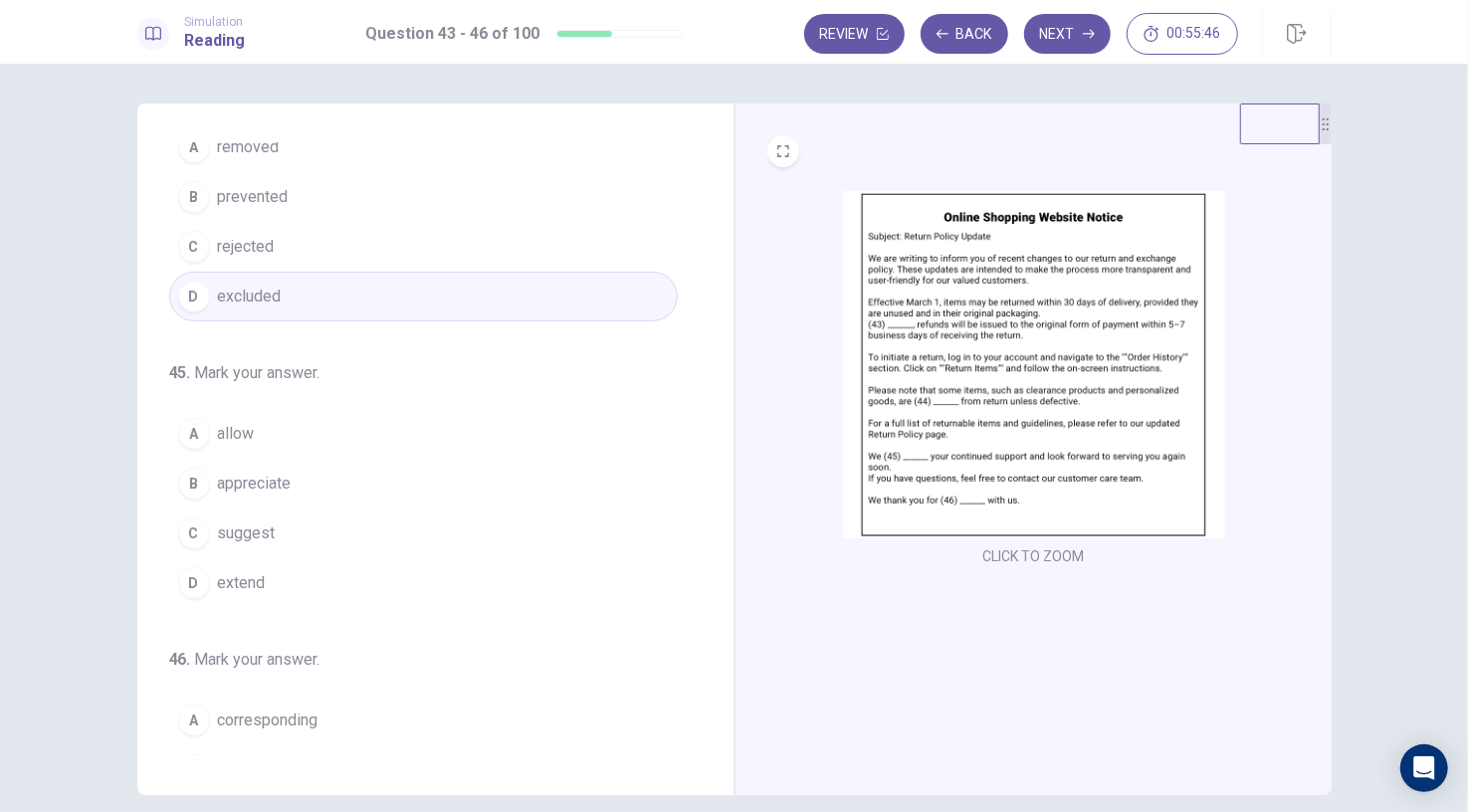 click on "appreciate" at bounding box center (255, 484) 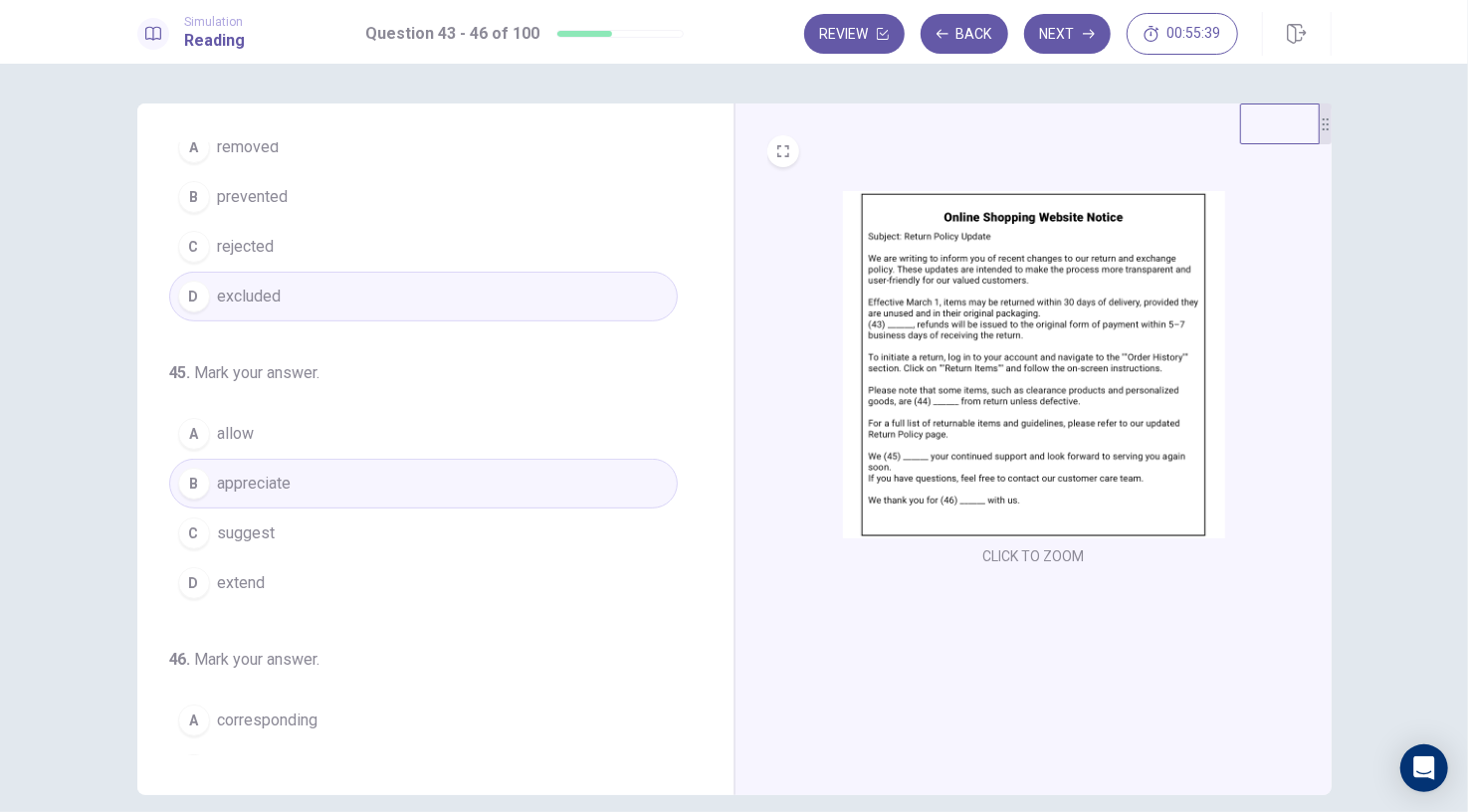 scroll, scrollTop: 487, scrollLeft: 0, axis: vertical 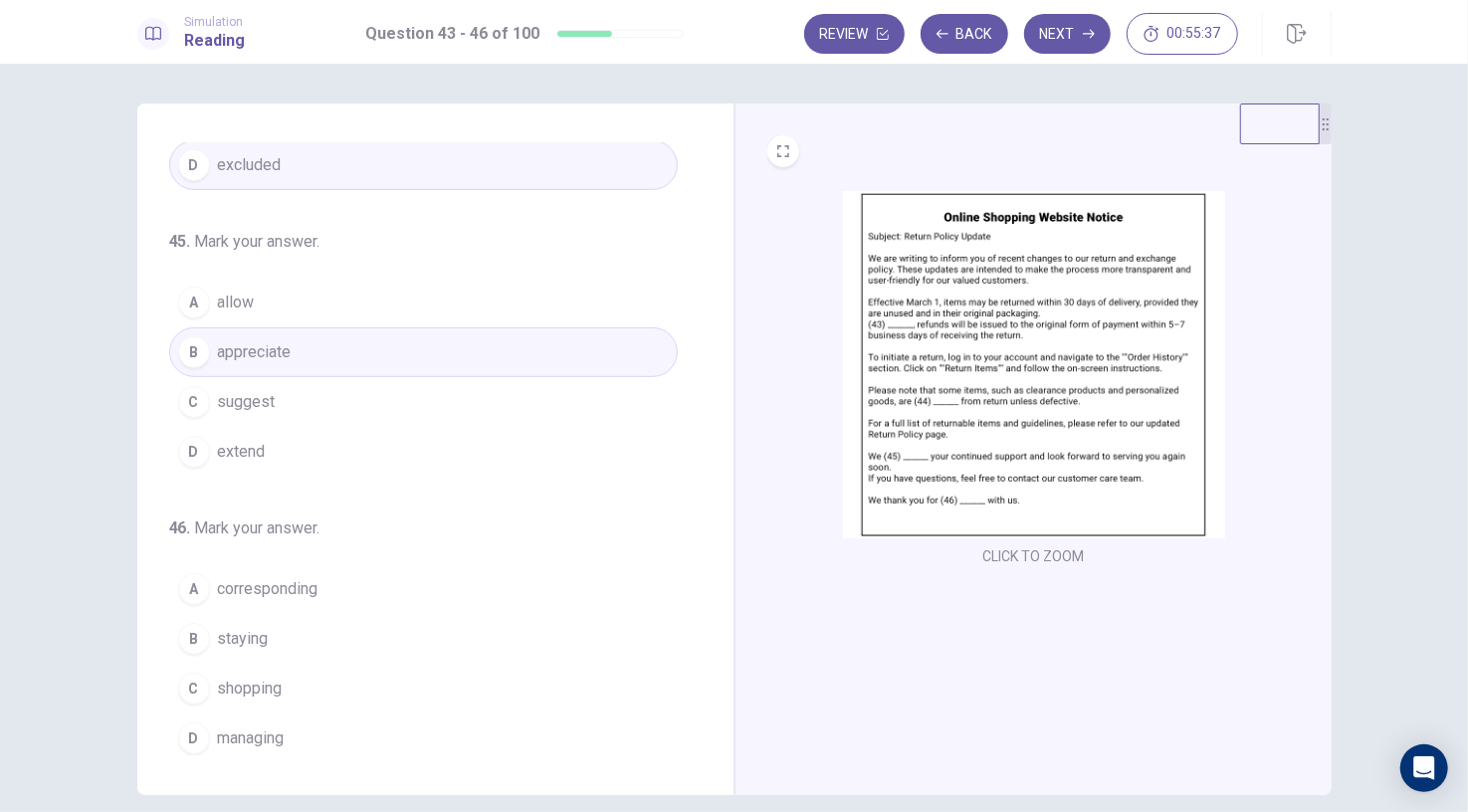 click on "staying" at bounding box center (243, 639) 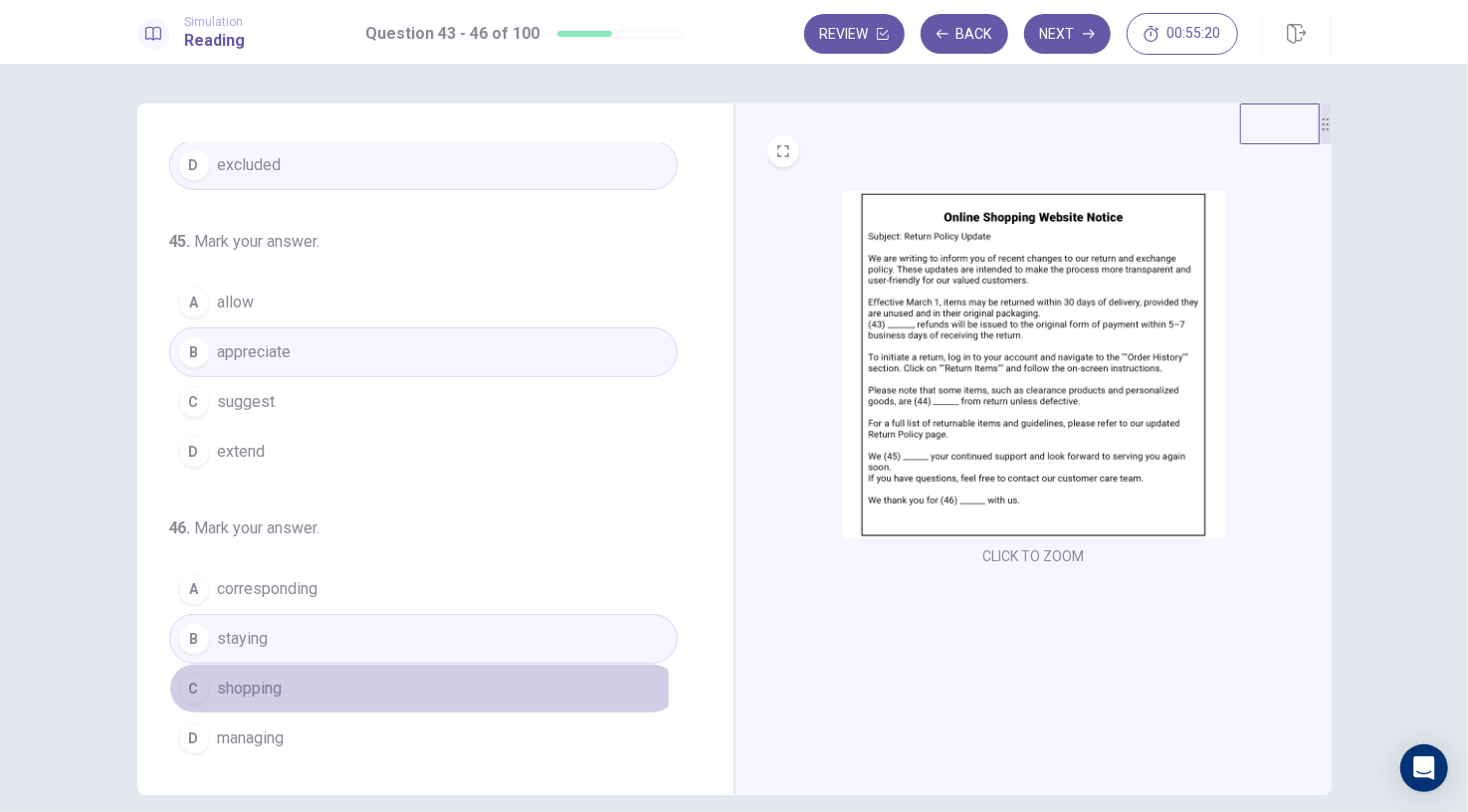 click on "shopping" at bounding box center (250, 689) 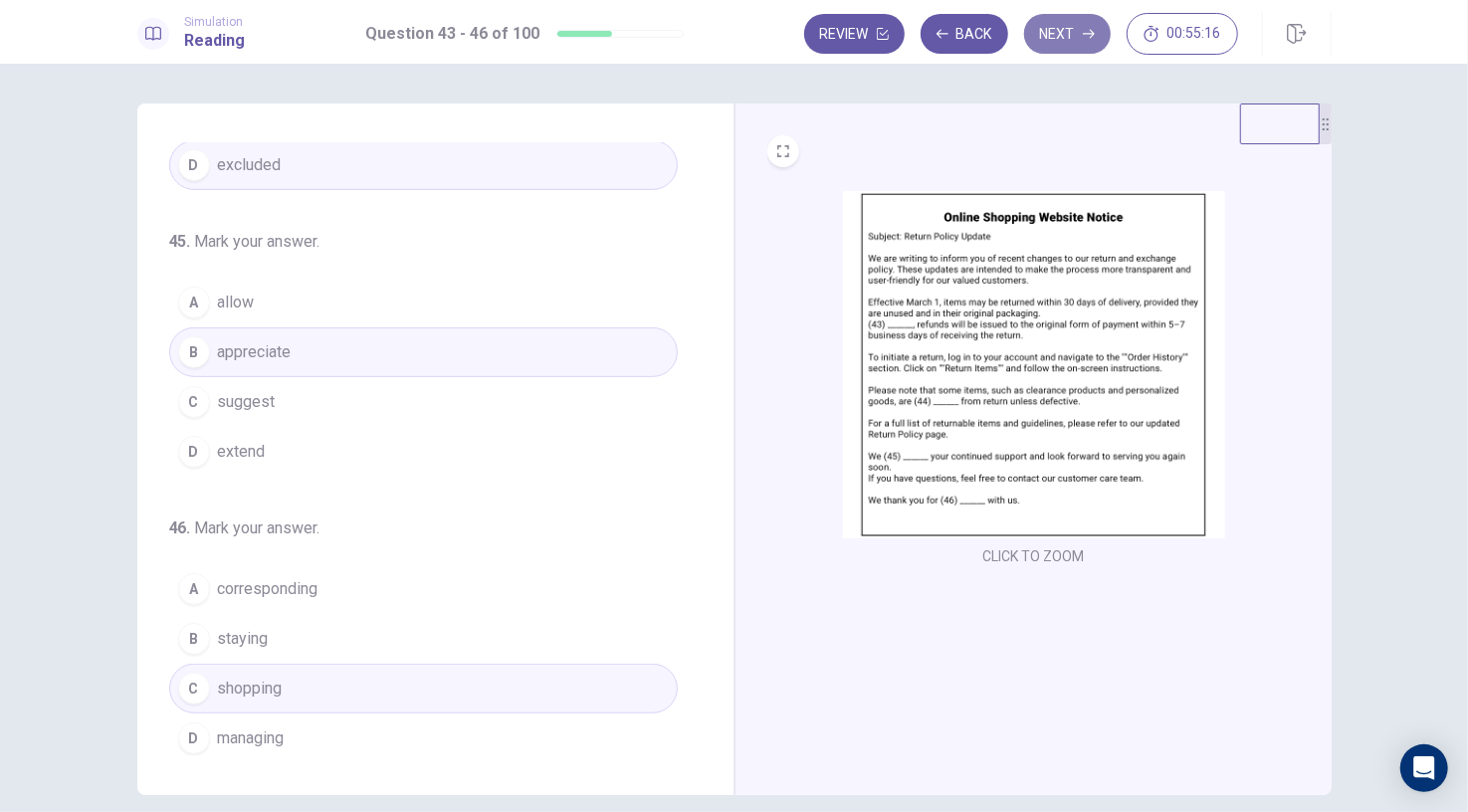 click on "Next" at bounding box center (1067, 34) 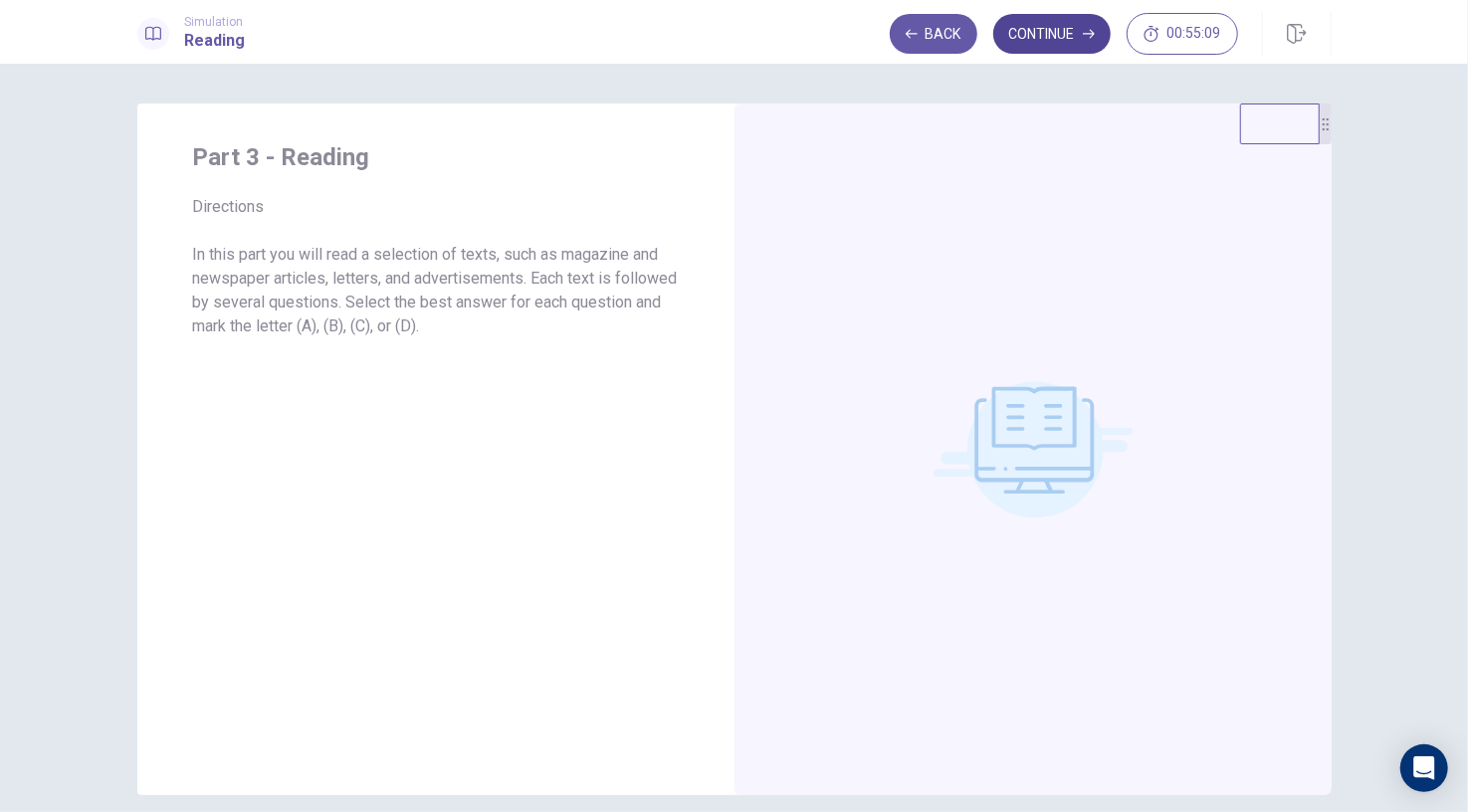 click on "Continue" at bounding box center [1052, 34] 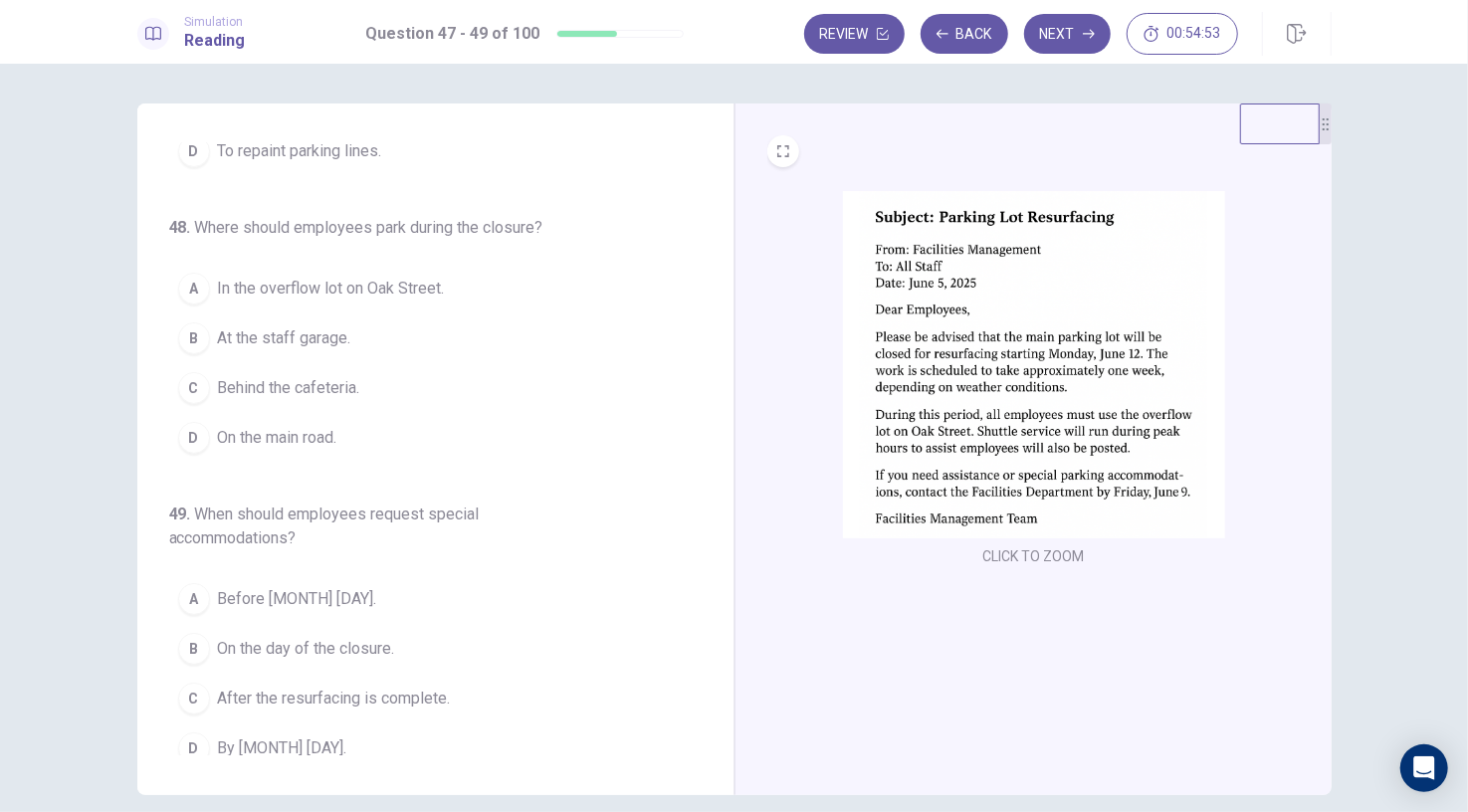 scroll, scrollTop: 226, scrollLeft: 0, axis: vertical 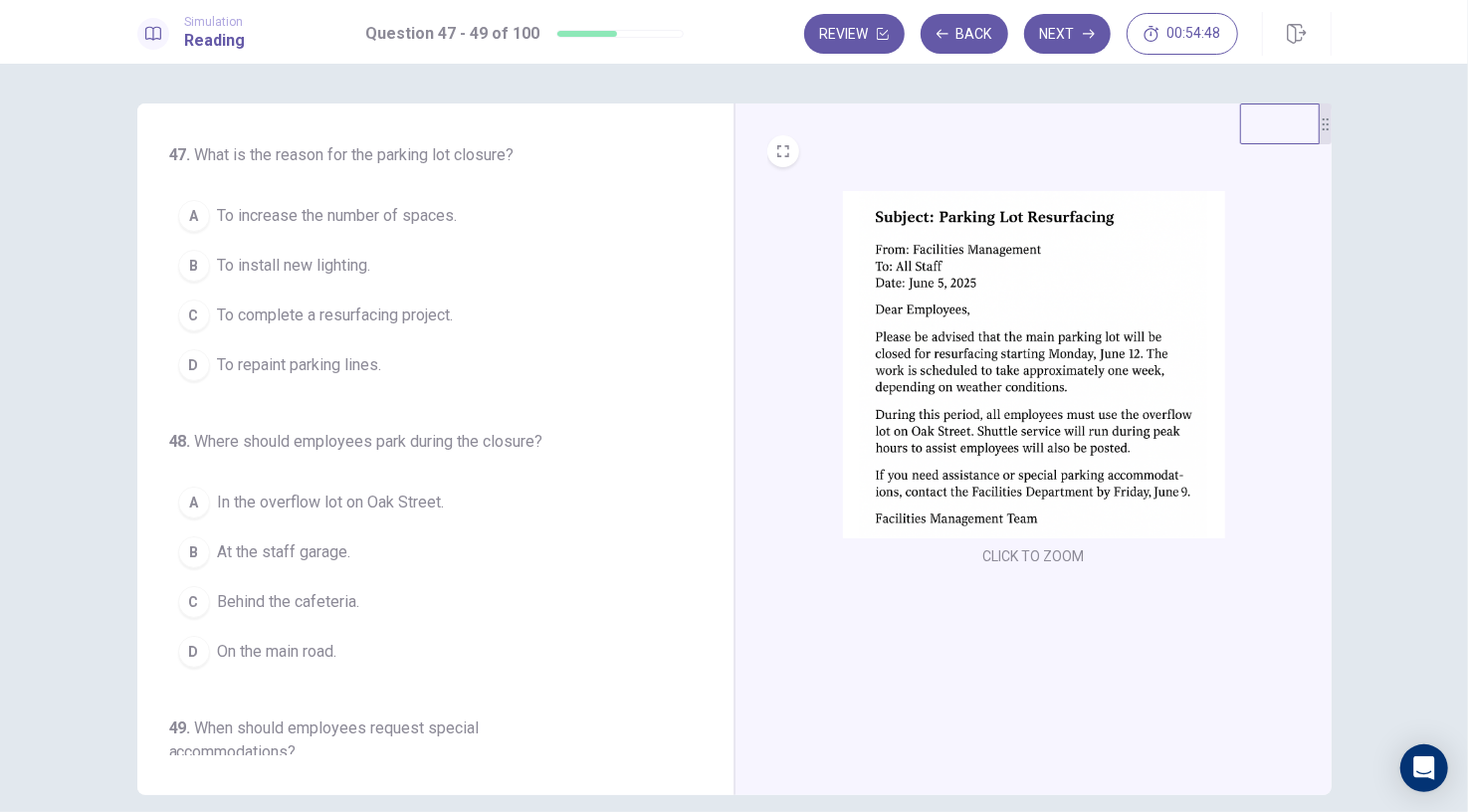 click at bounding box center (1034, 364) 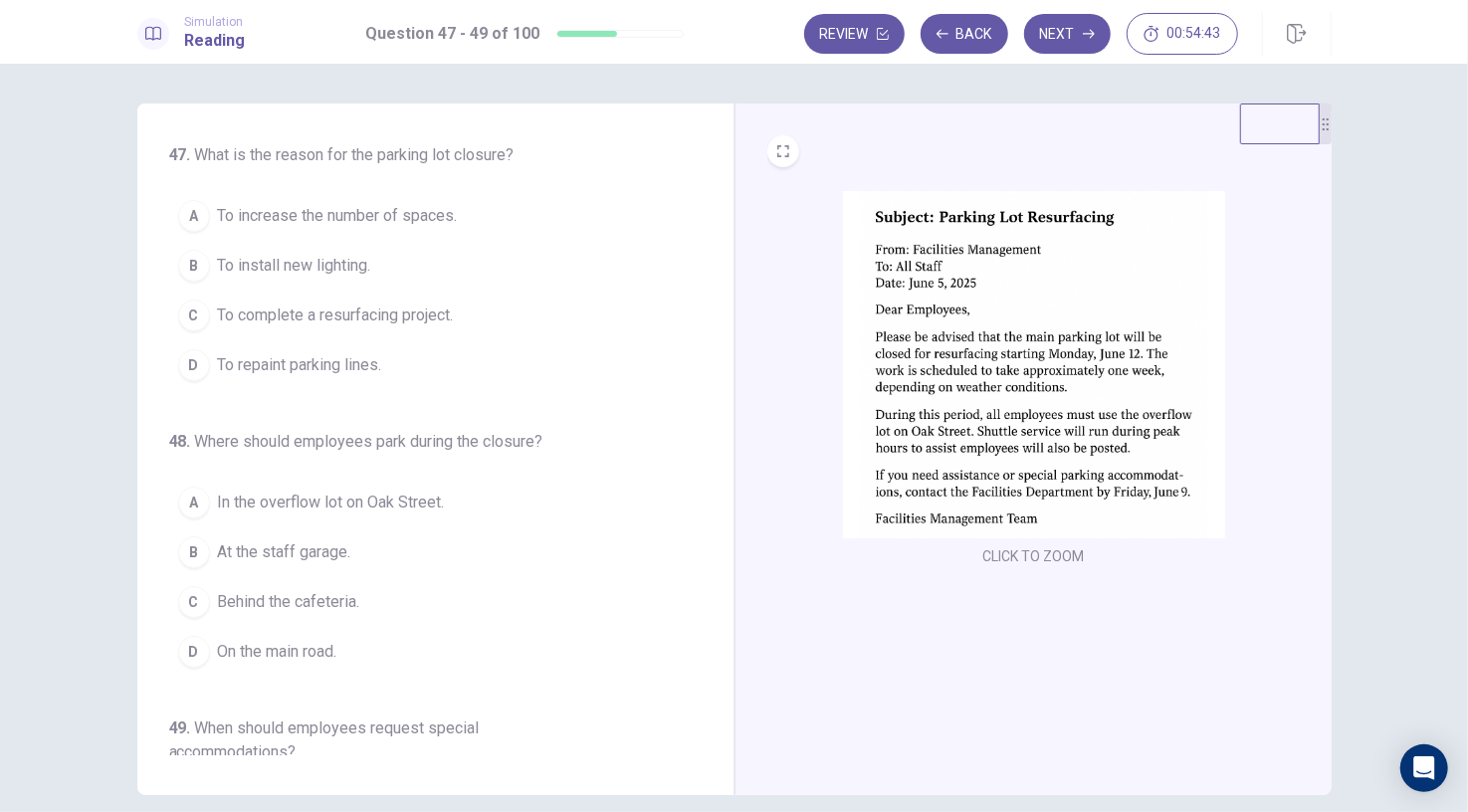 click at bounding box center [1034, 364] 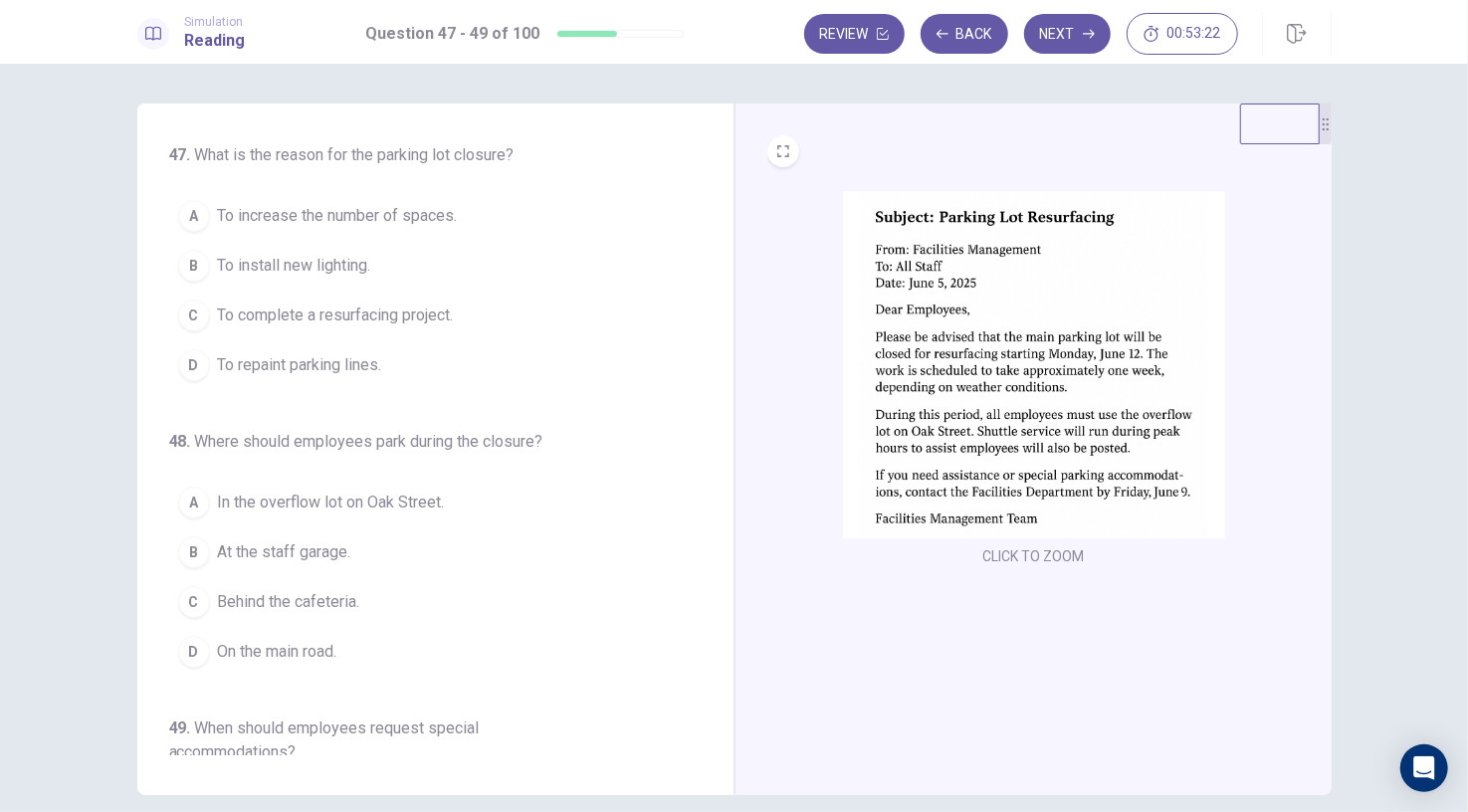 click on "To increase the number of spaces." at bounding box center [337, 216] 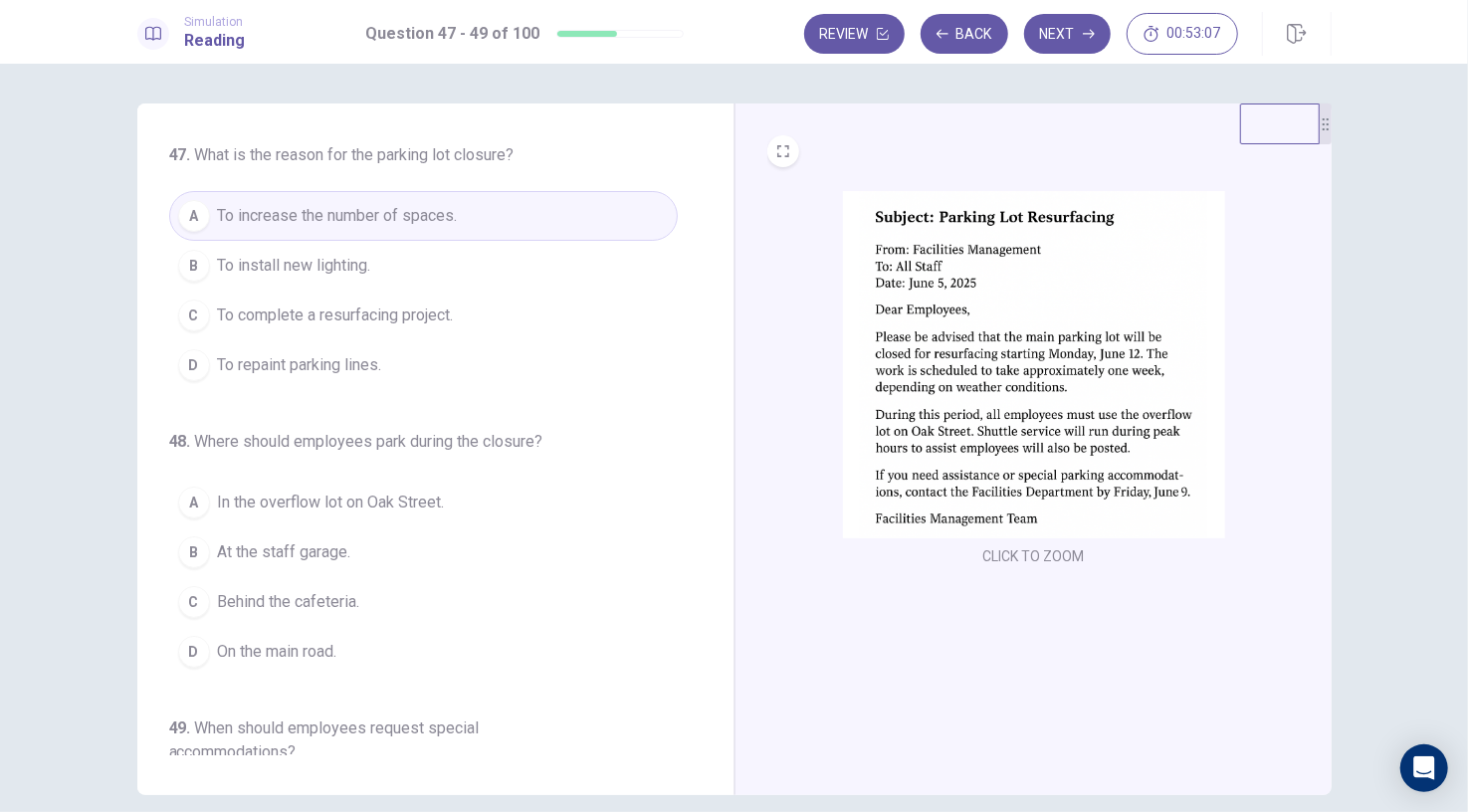 click on "In the overflow lot on Oak Street." at bounding box center [331, 503] 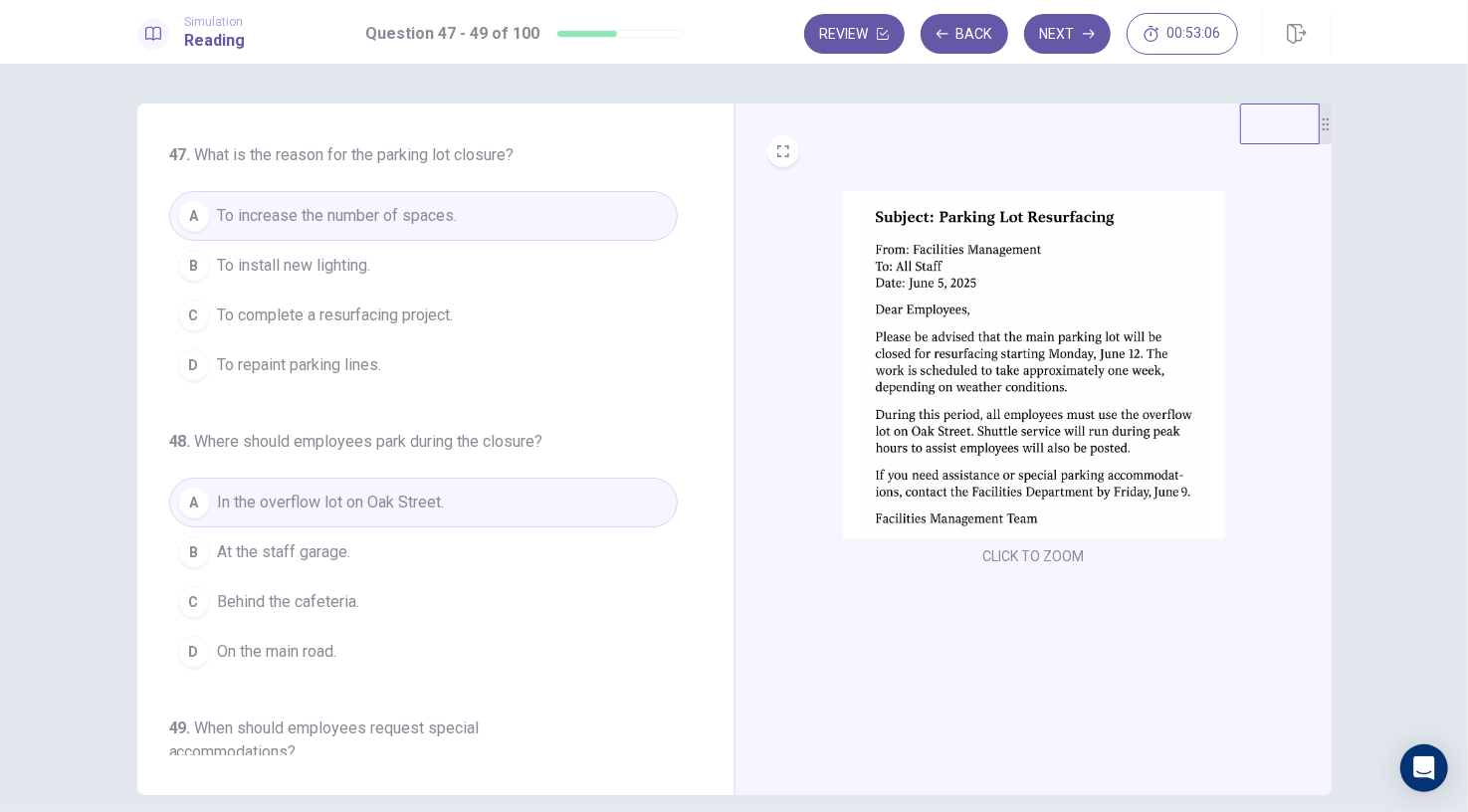 scroll, scrollTop: 226, scrollLeft: 0, axis: vertical 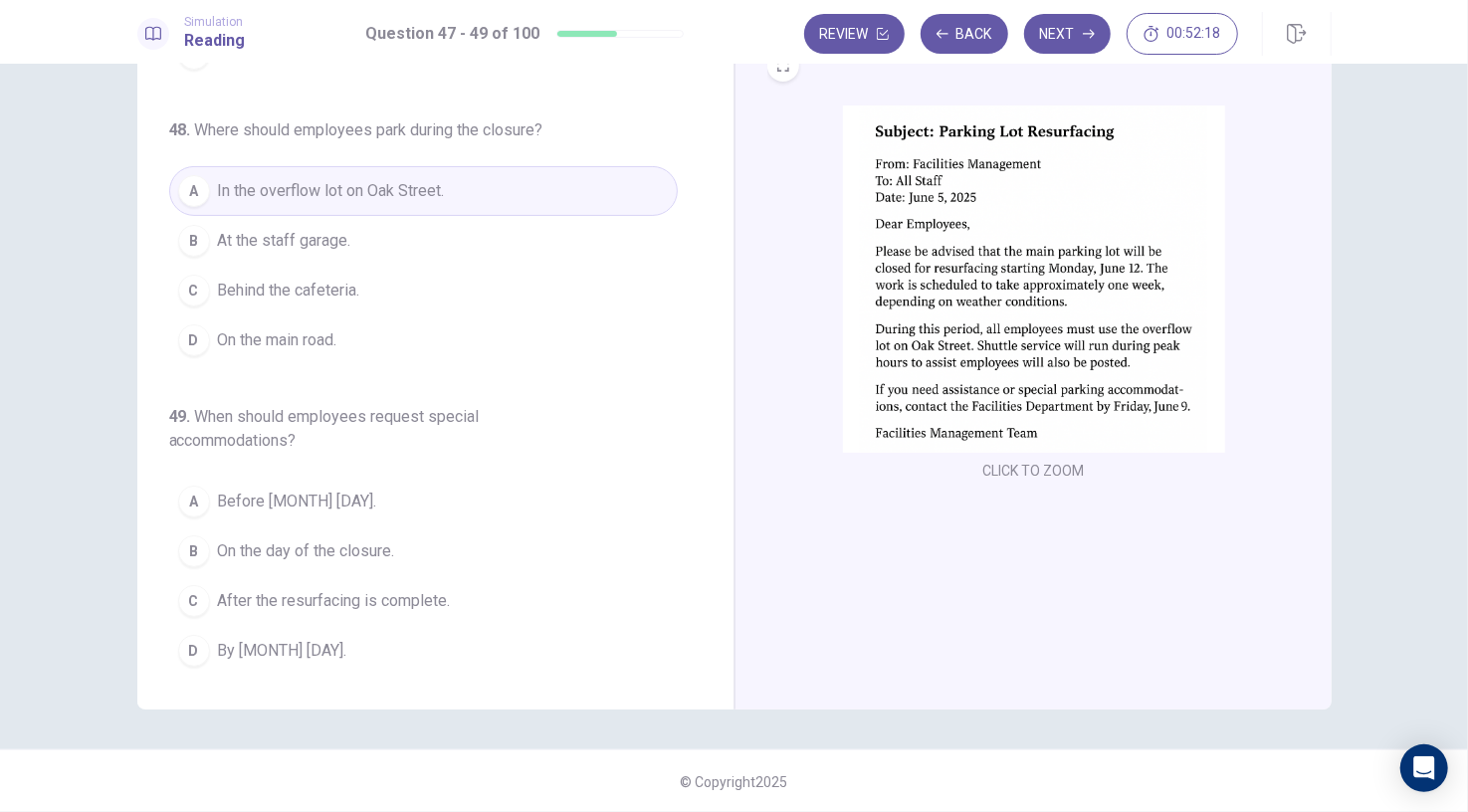 click on "By [MONTH] [DAY]." at bounding box center (283, 651) 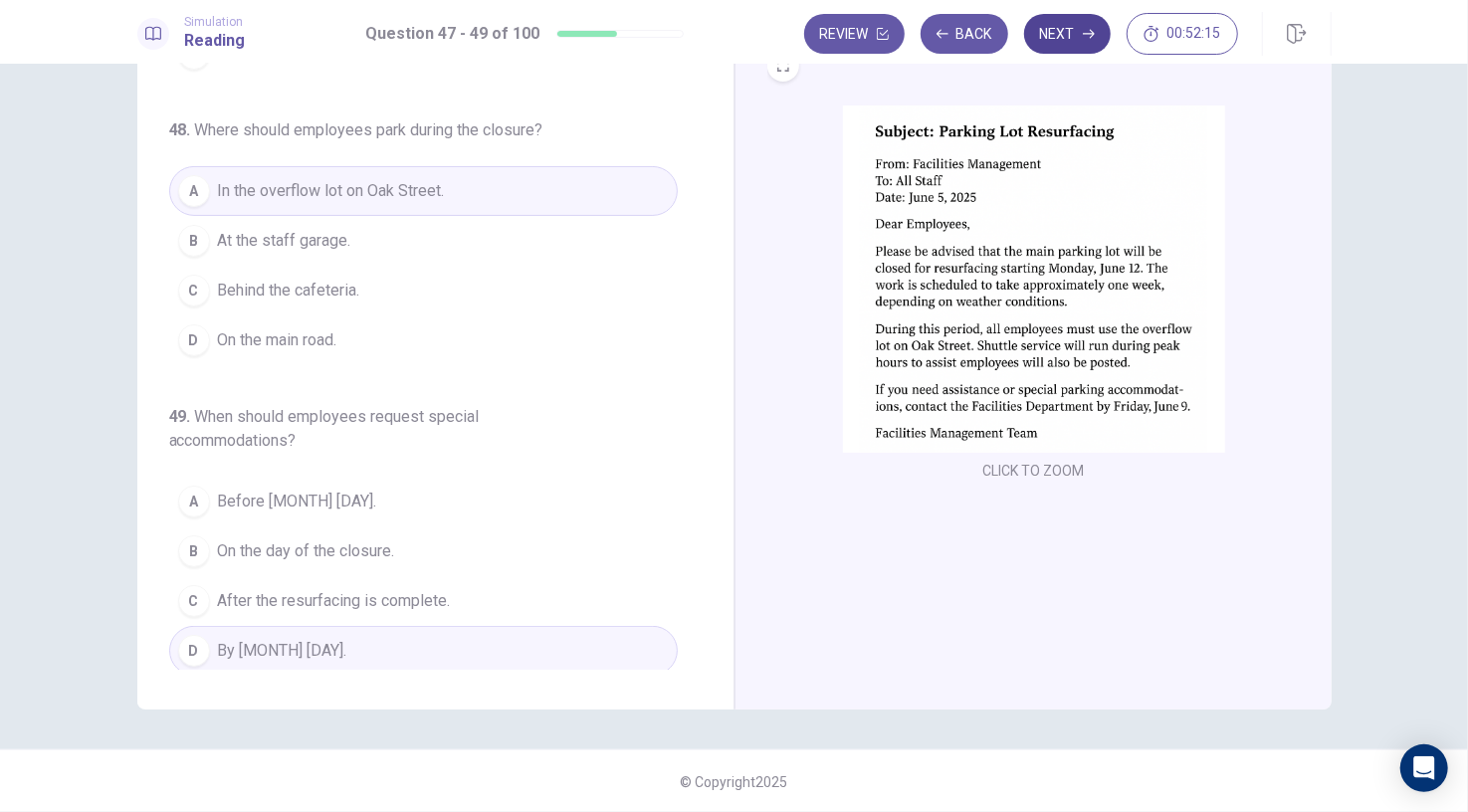 click 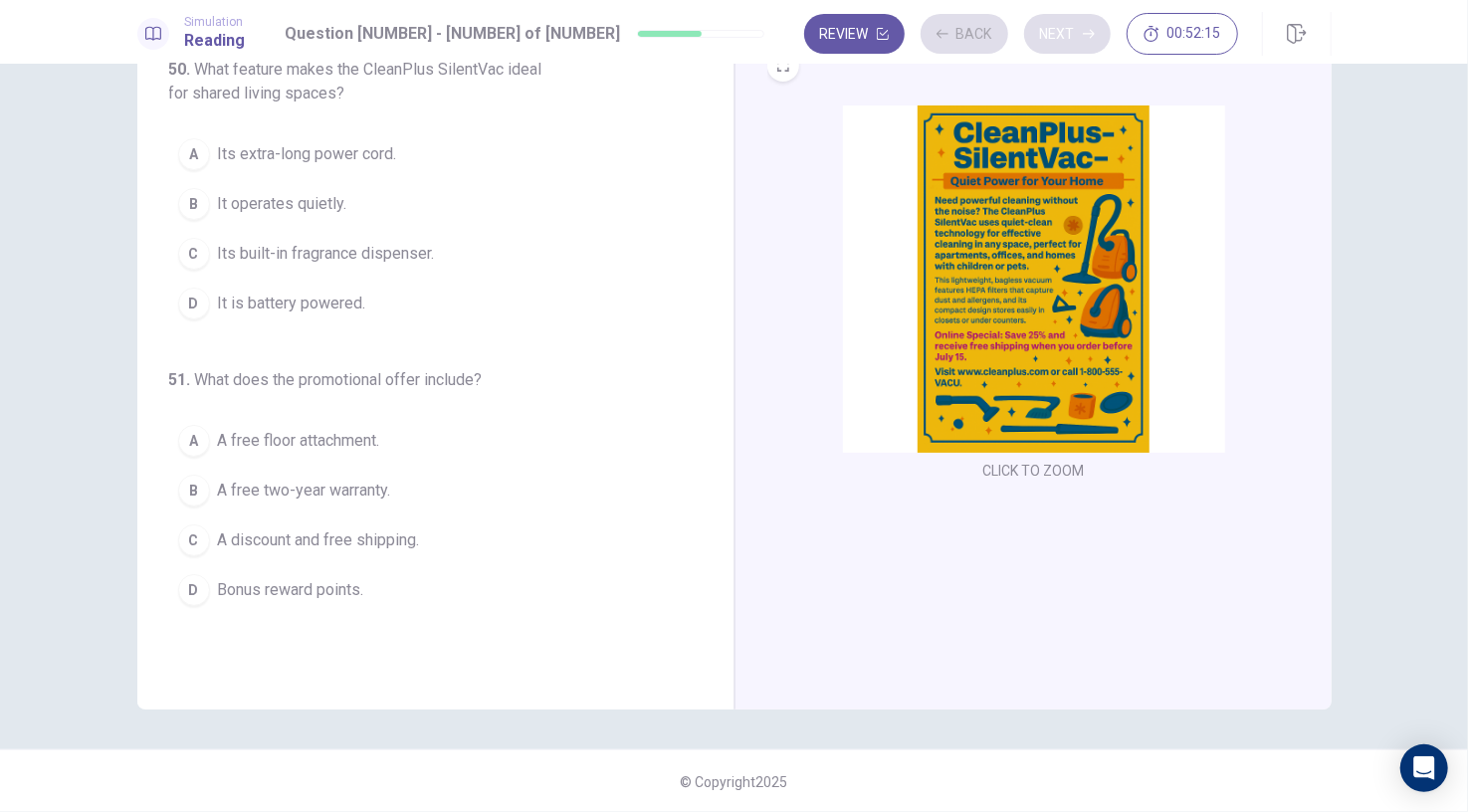 scroll, scrollTop: 0, scrollLeft: 0, axis: both 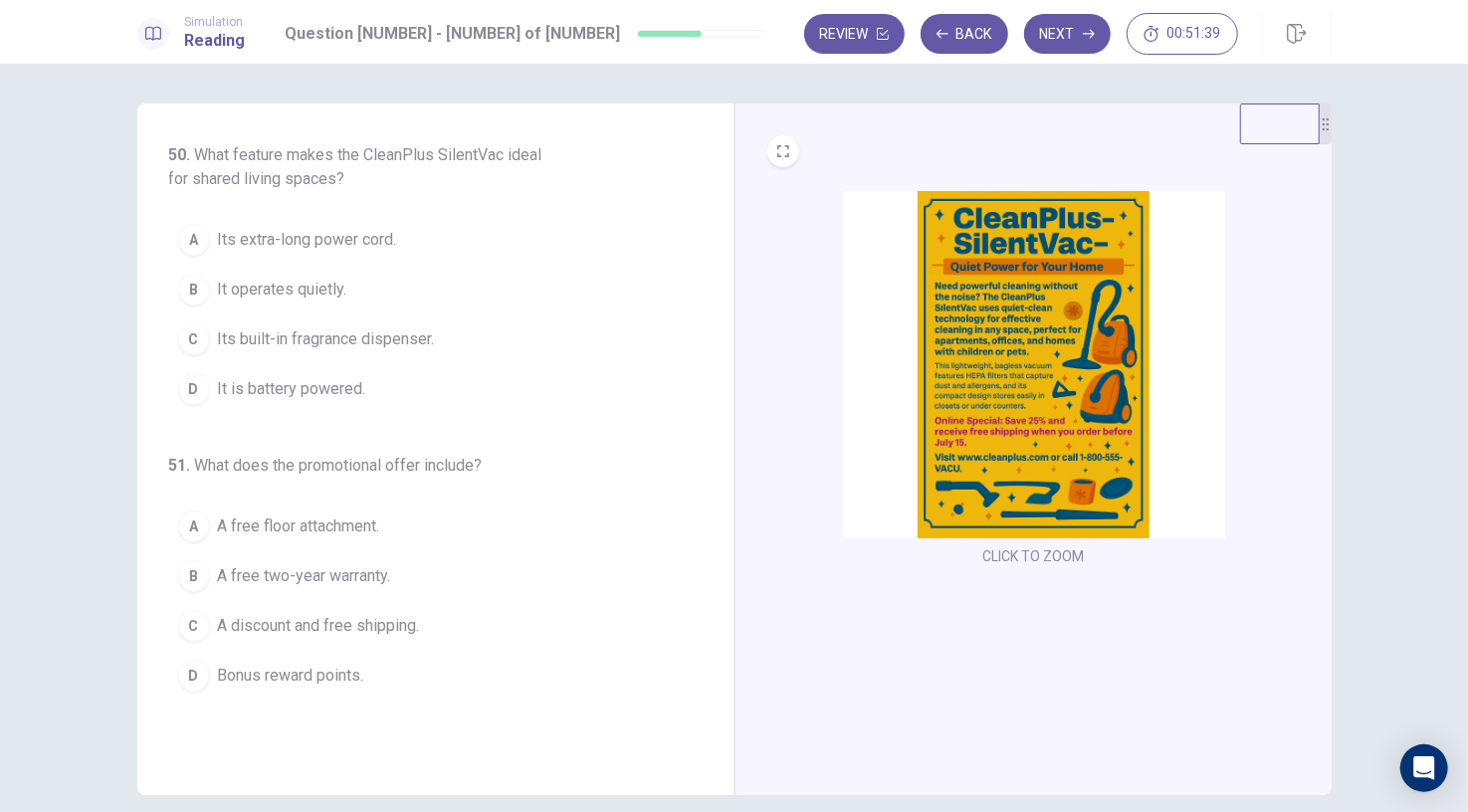 click at bounding box center [1034, 364] 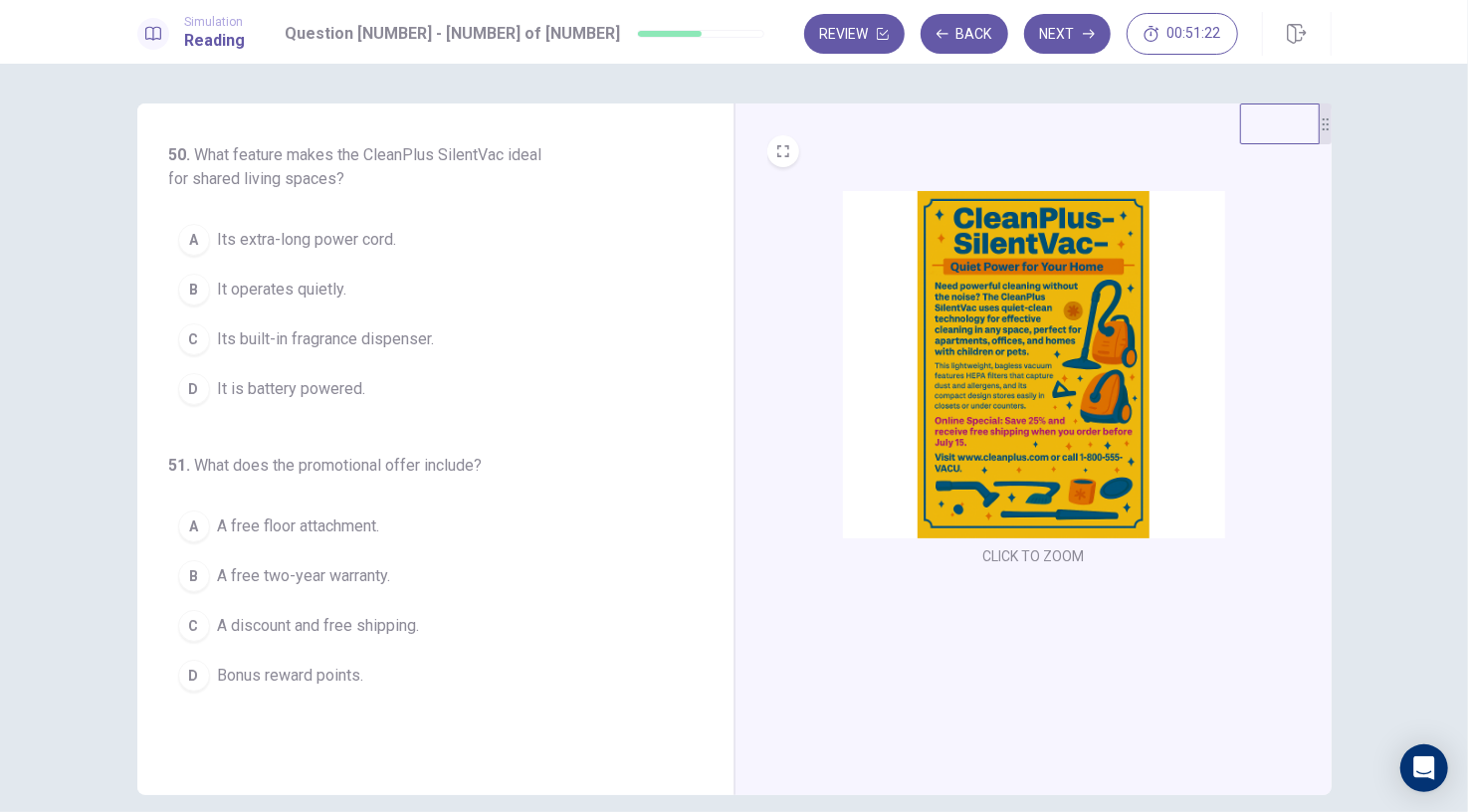 click at bounding box center (1034, 364) 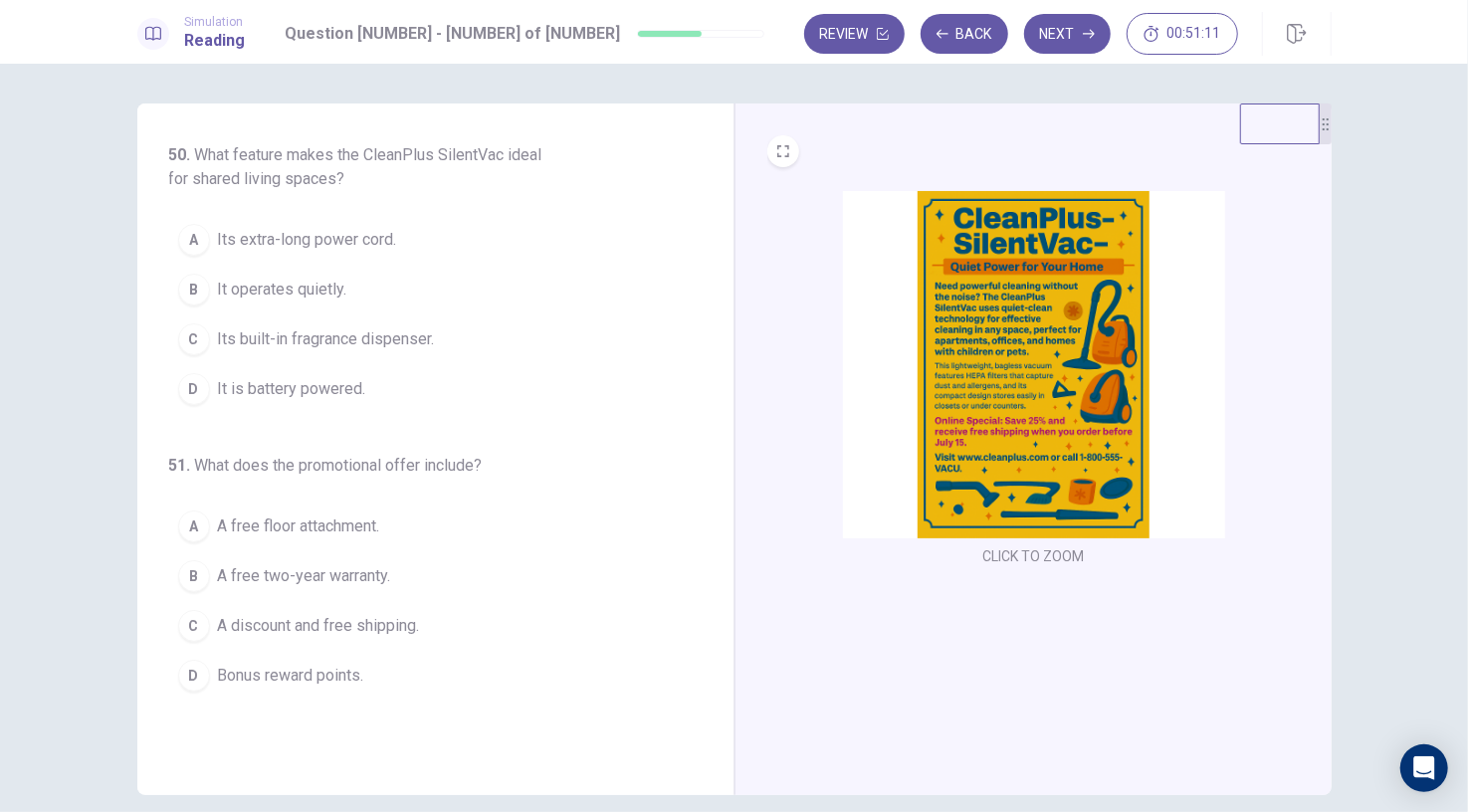 click on "A discount and free shipping." at bounding box center (318, 626) 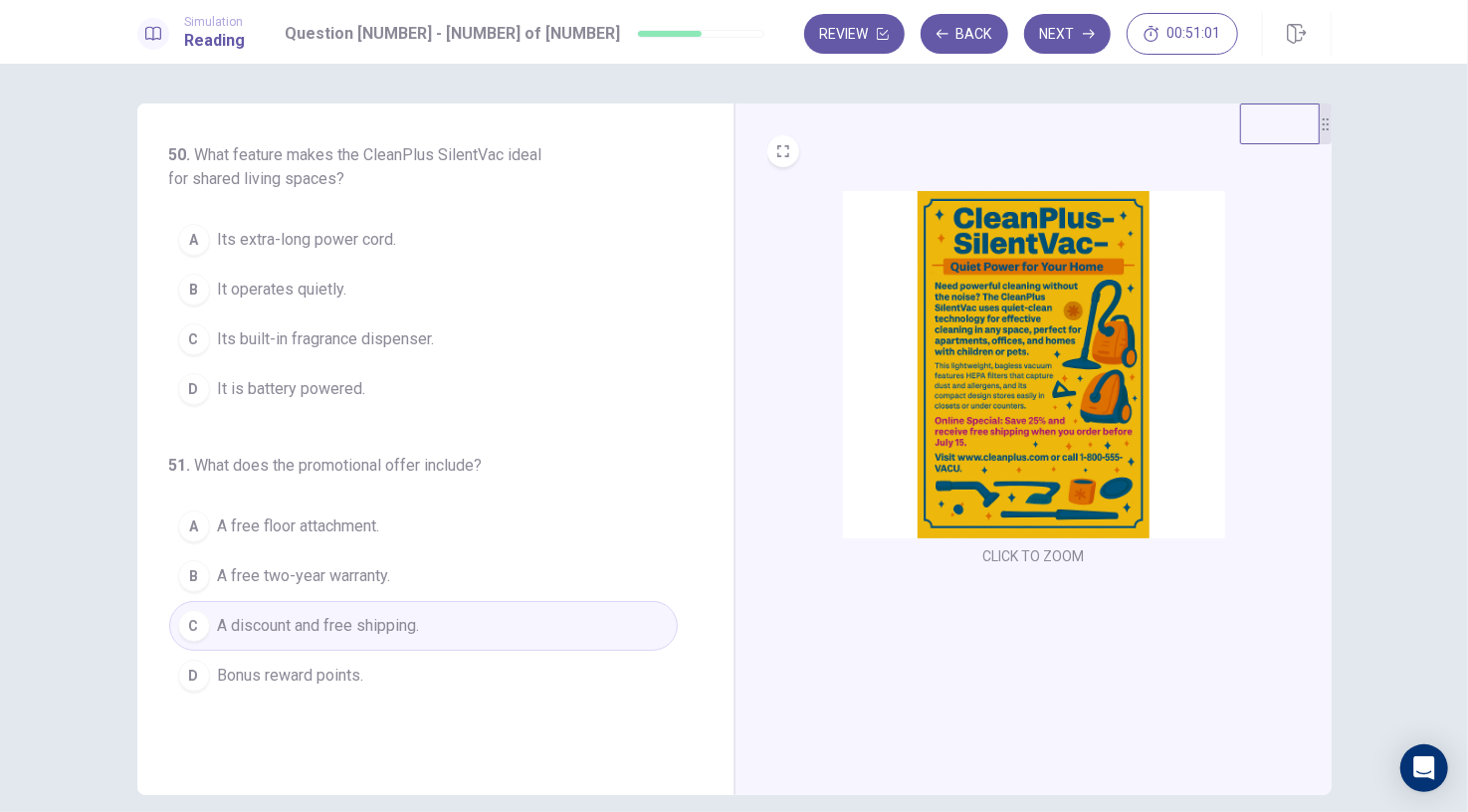 click at bounding box center [1034, 364] 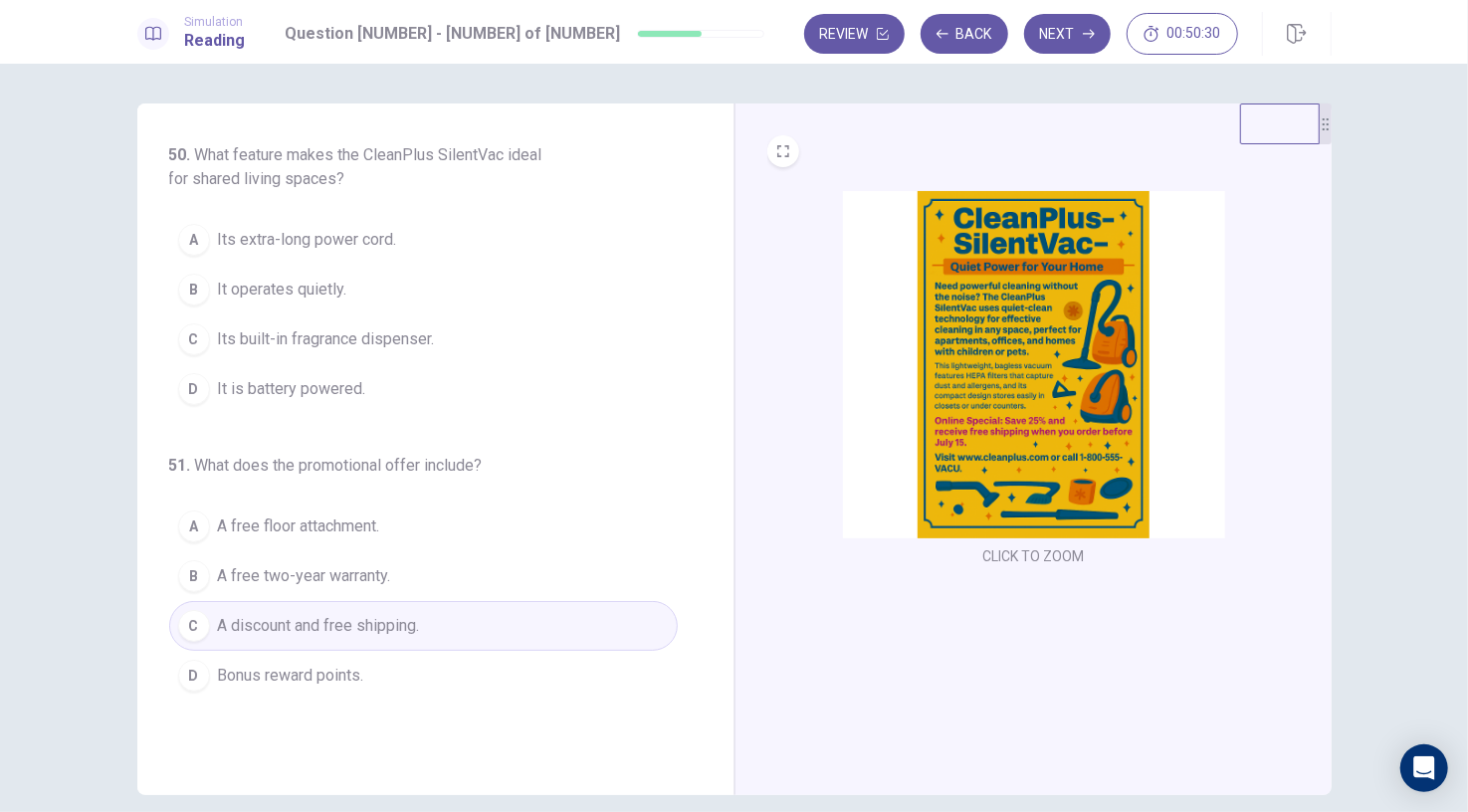 click at bounding box center [1034, 364] 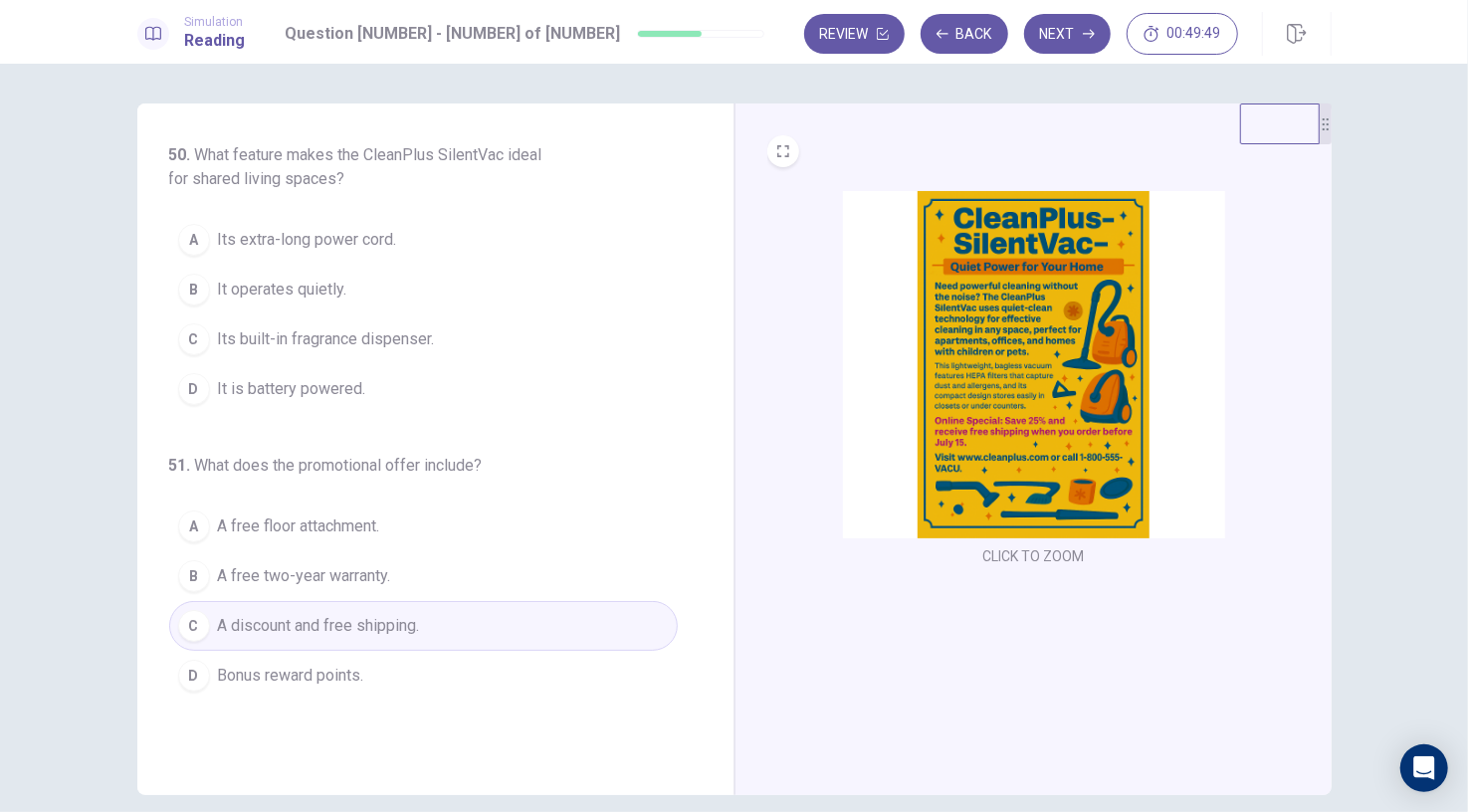 click on "It operates quietly." at bounding box center [283, 290] 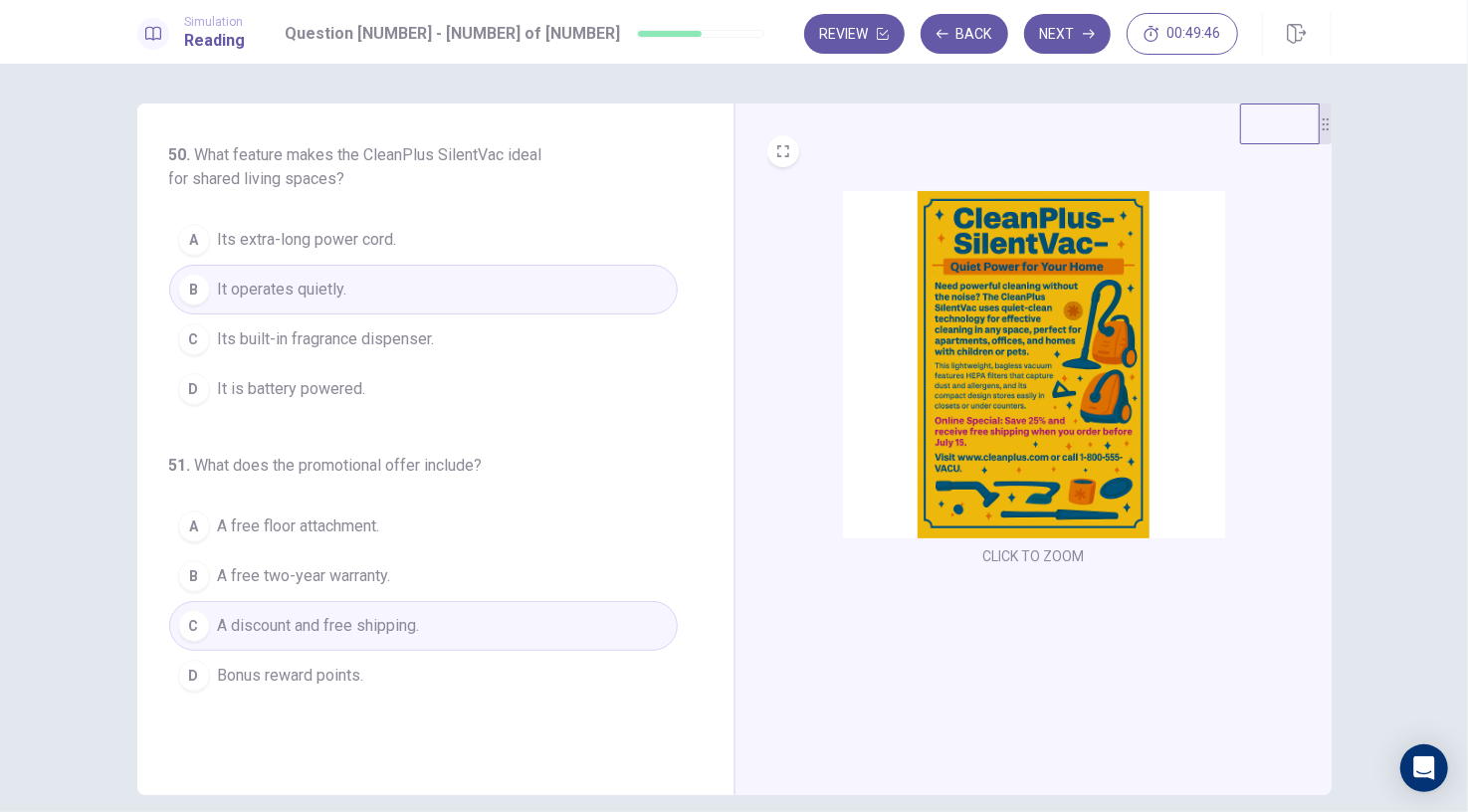 scroll, scrollTop: 86, scrollLeft: 0, axis: vertical 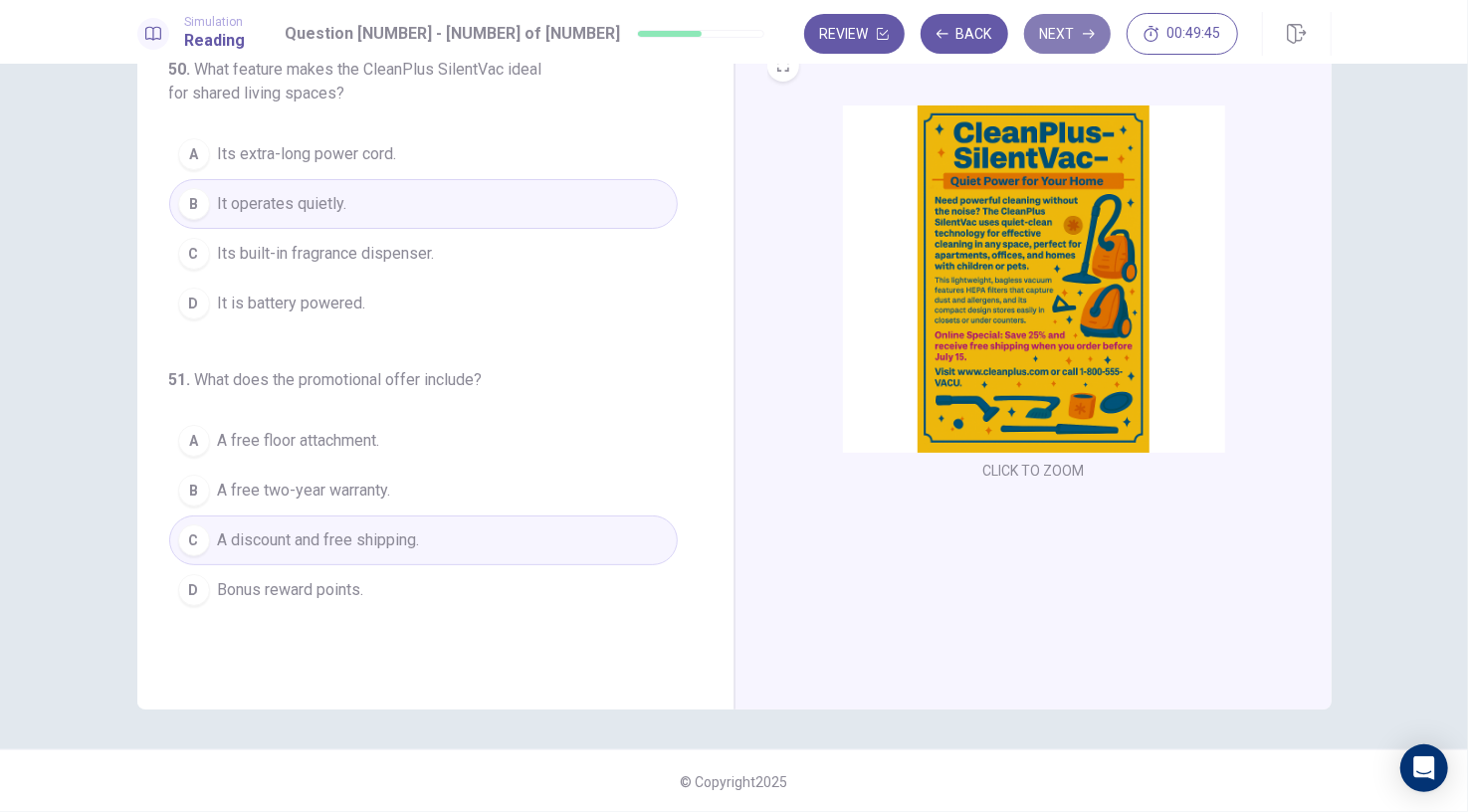 click on "Next" at bounding box center (1067, 34) 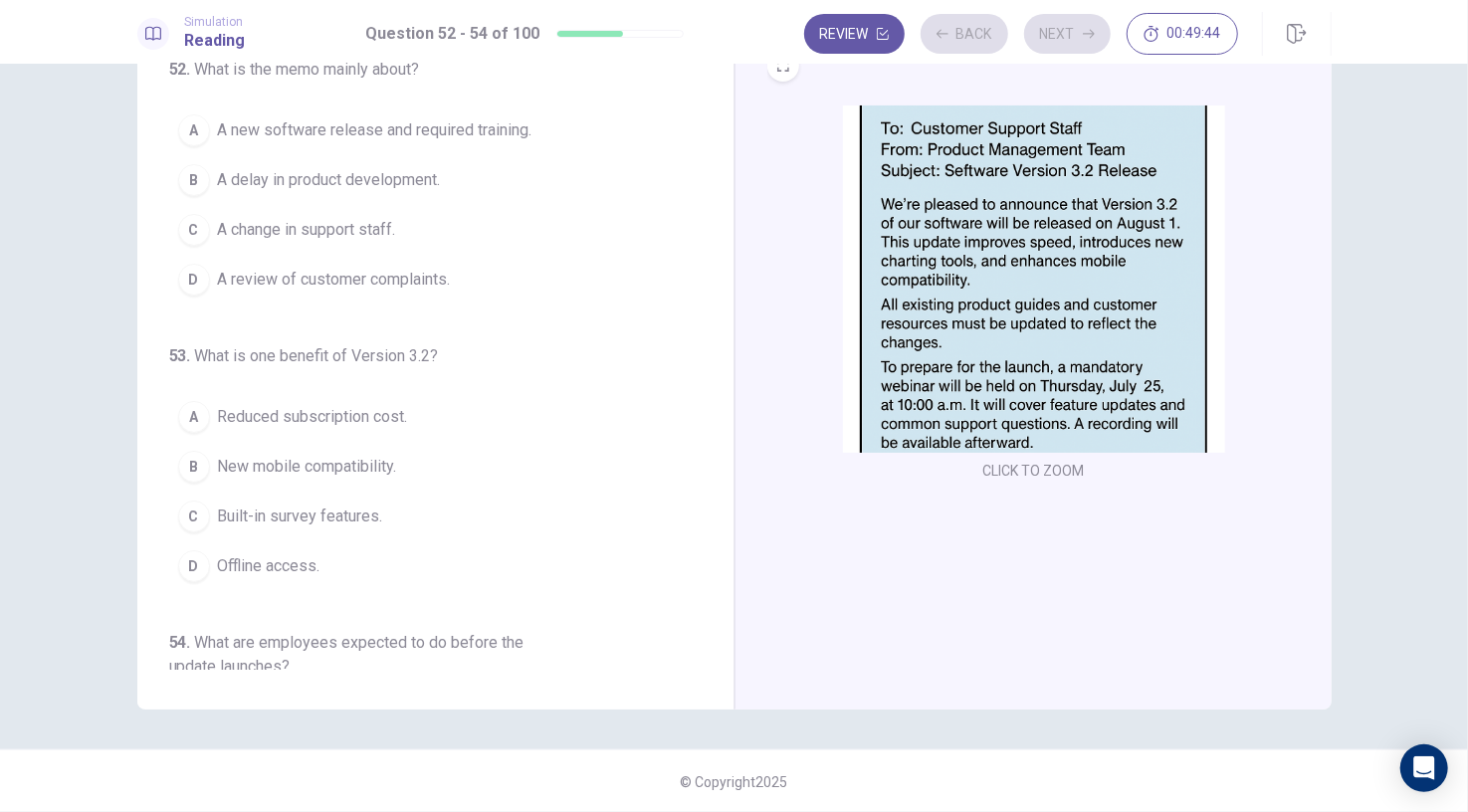 scroll, scrollTop: 0, scrollLeft: 0, axis: both 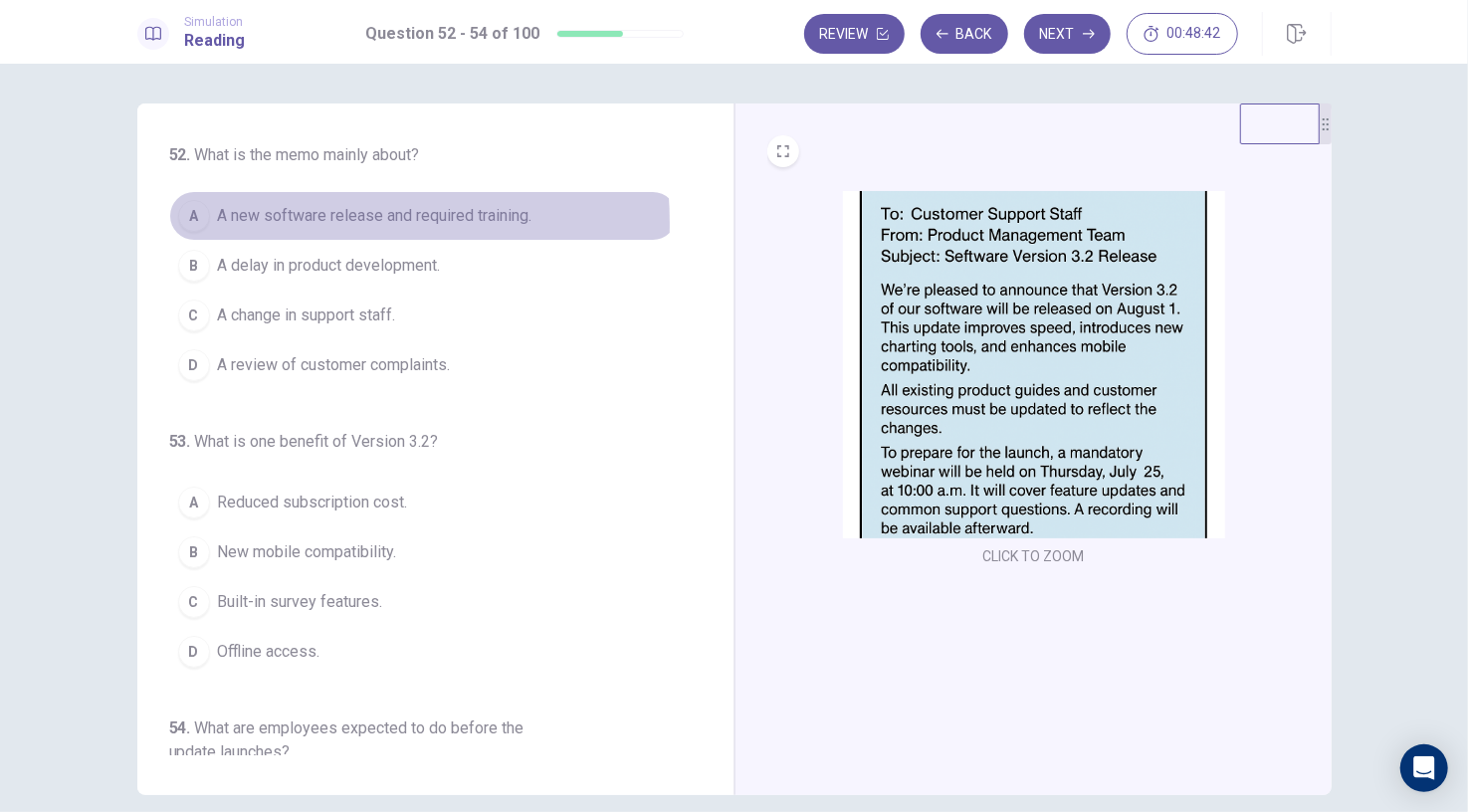 click on "A new software release and required training." at bounding box center [375, 216] 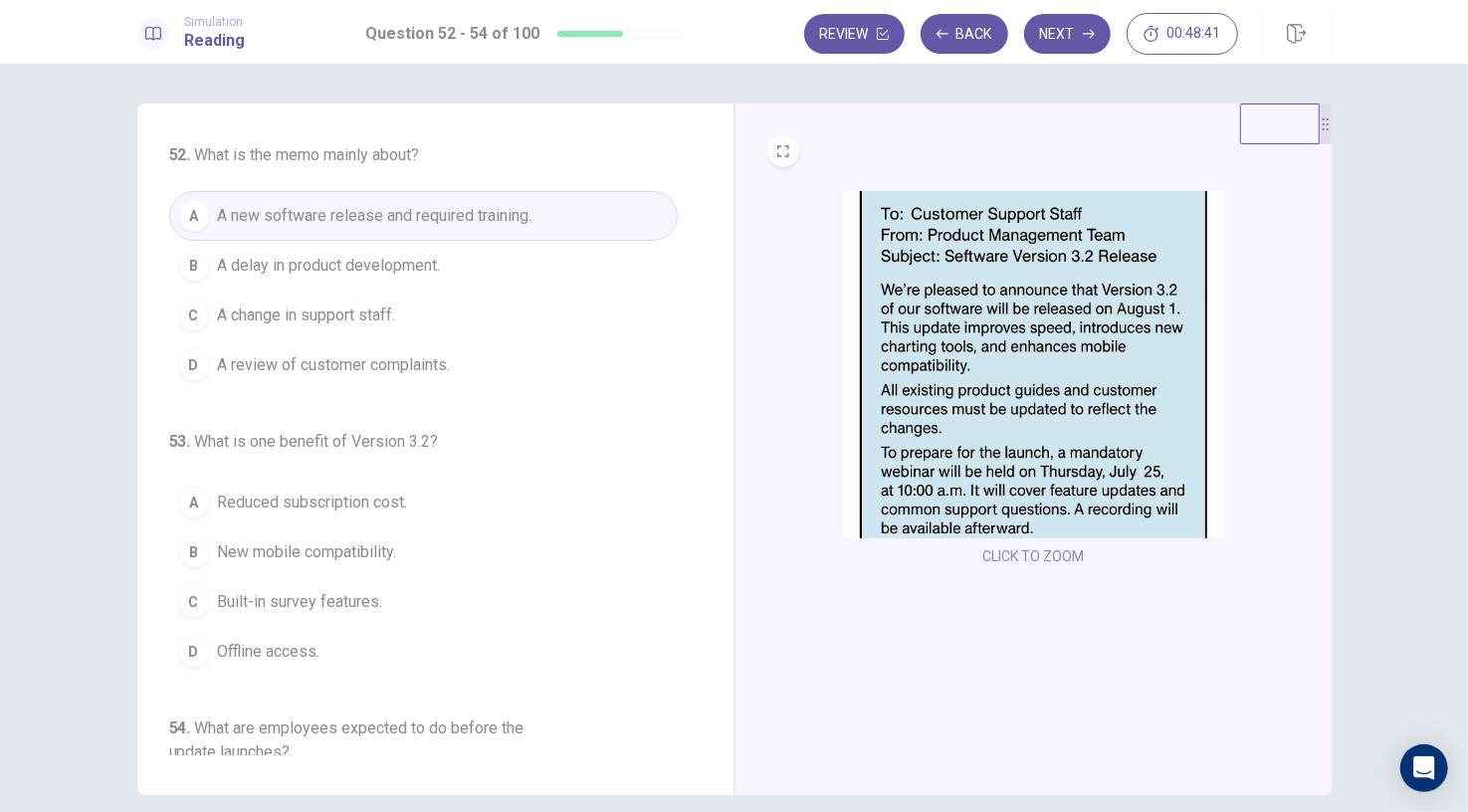 scroll, scrollTop: 157, scrollLeft: 0, axis: vertical 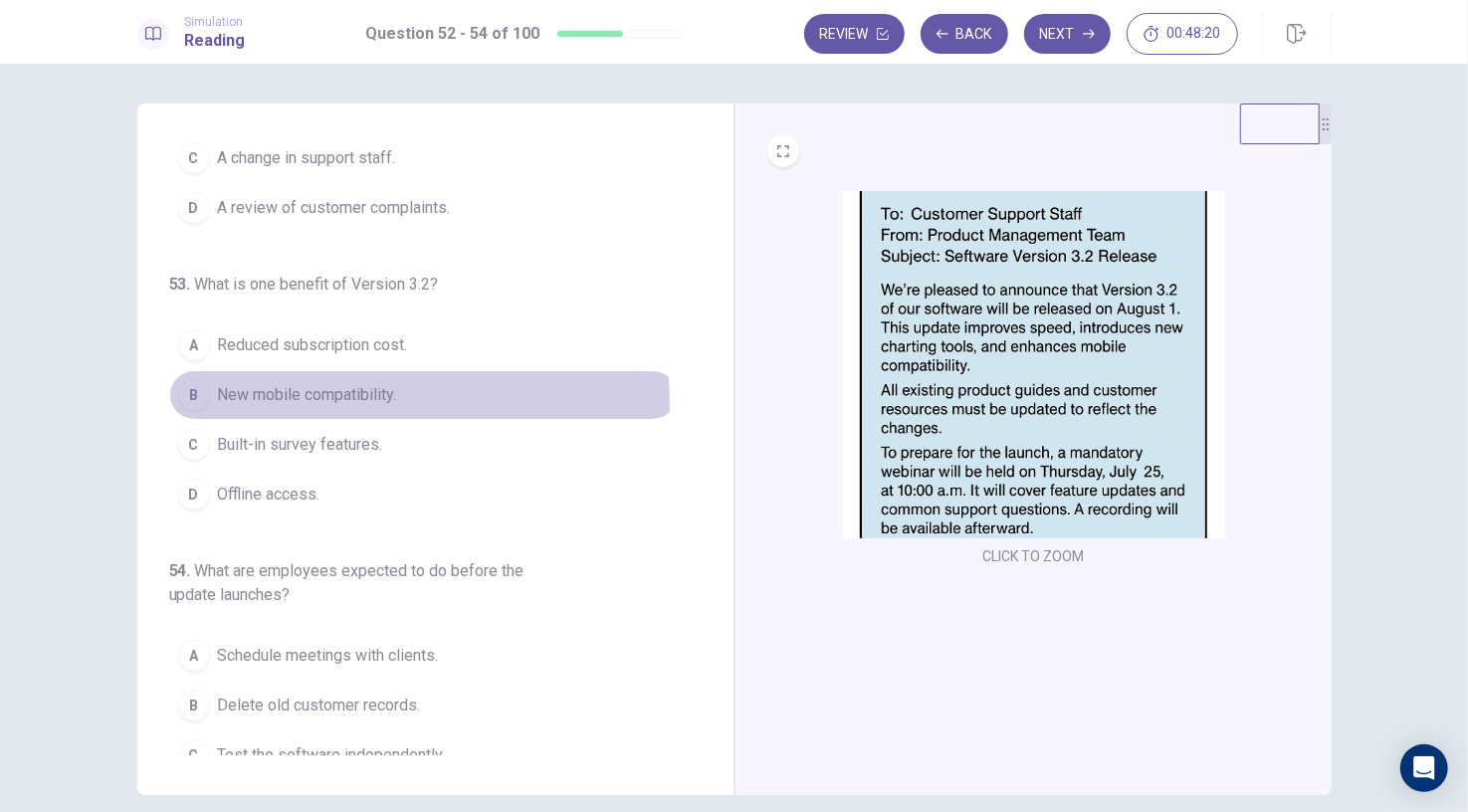 click on "New mobile compatibility." at bounding box center (308, 395) 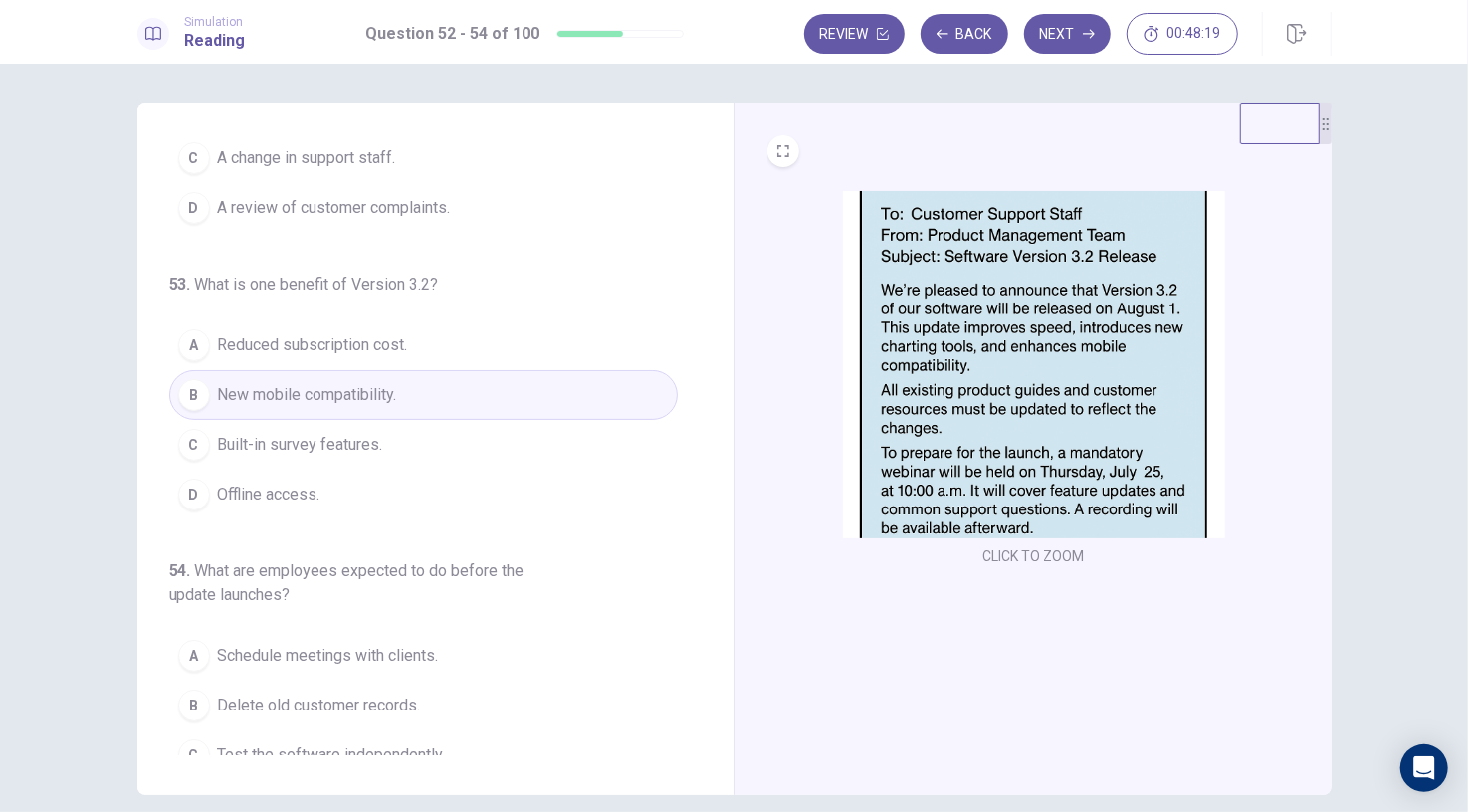 scroll, scrollTop: 226, scrollLeft: 0, axis: vertical 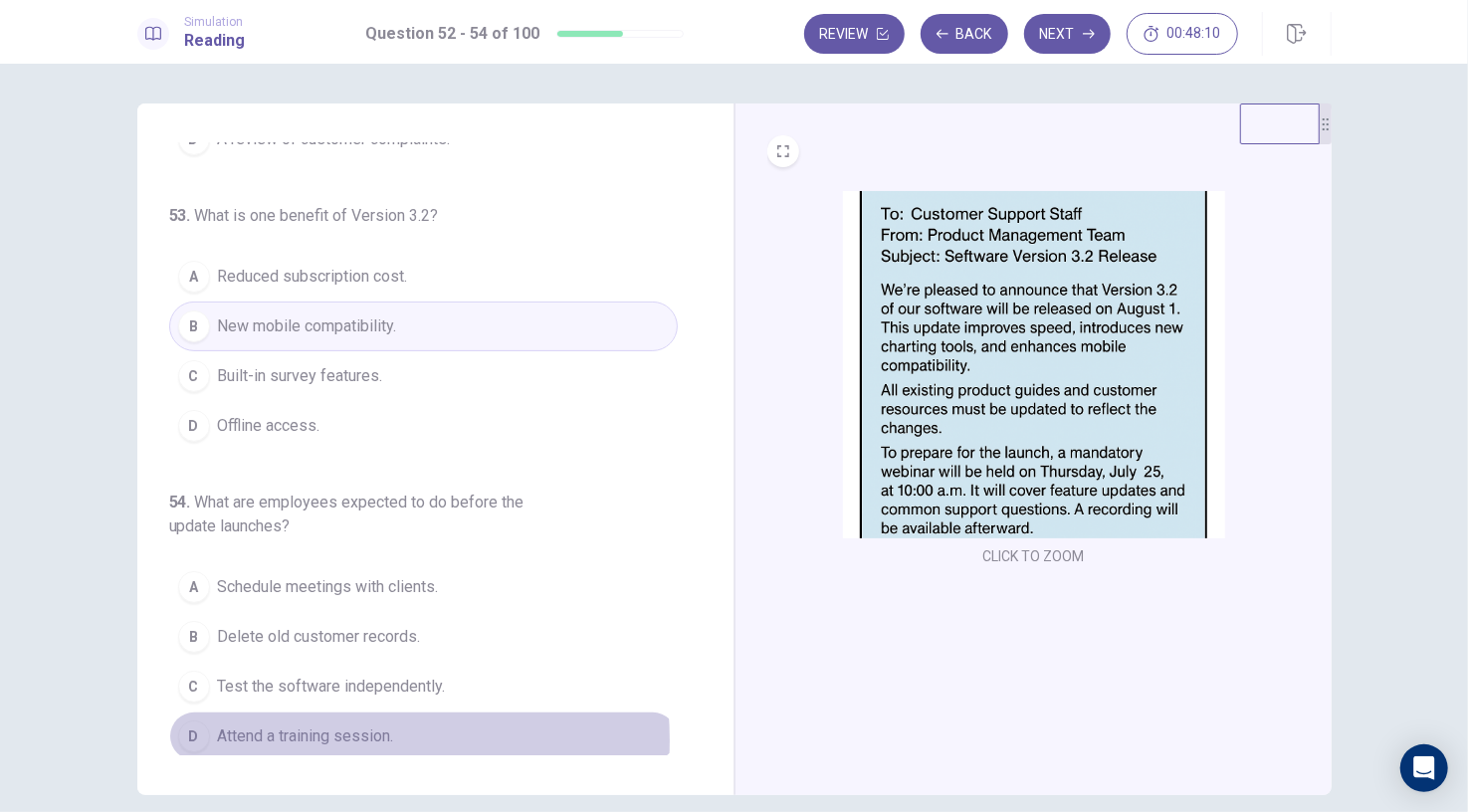 click on "Attend a training session." at bounding box center [306, 736] 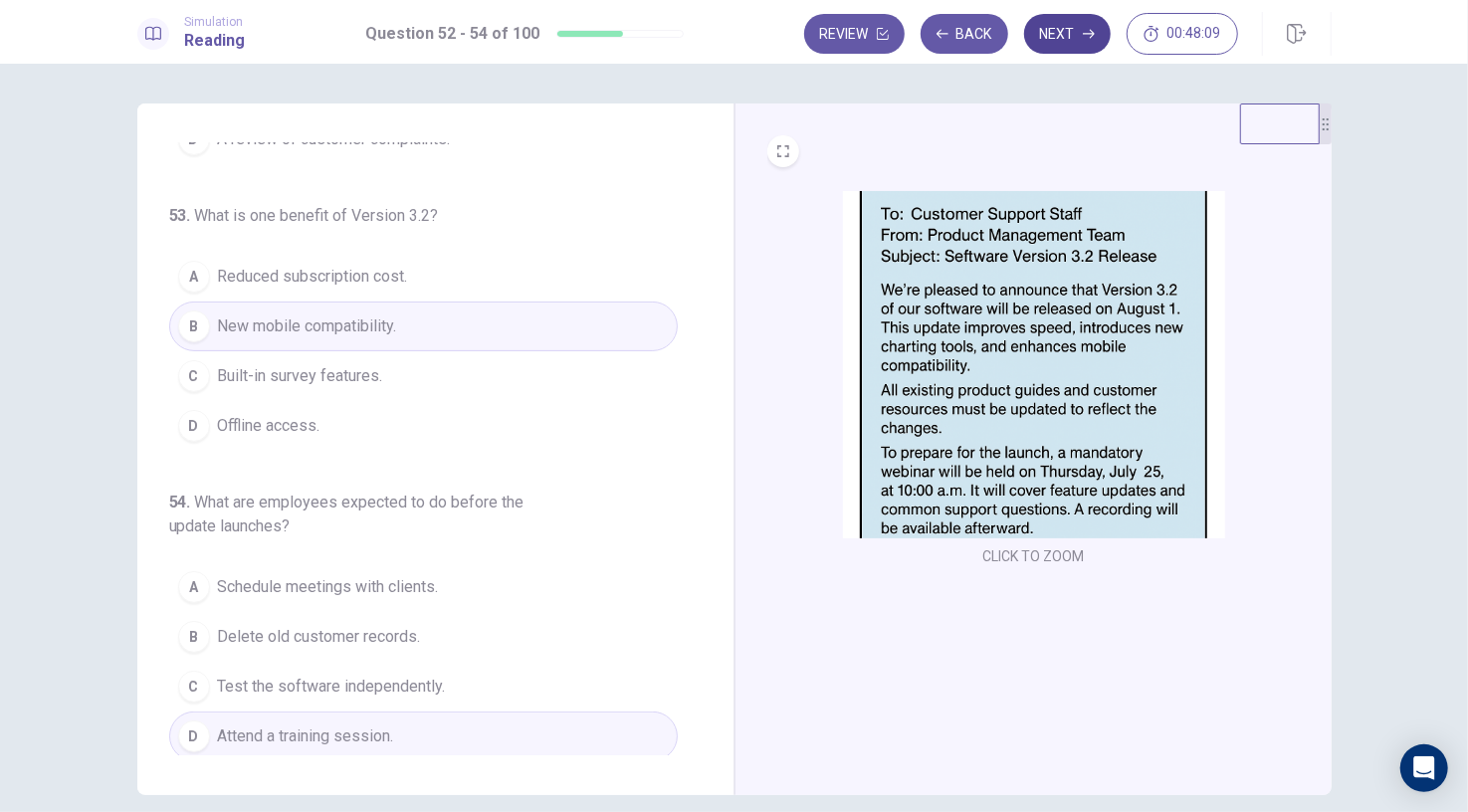 click on "Next" at bounding box center (1067, 34) 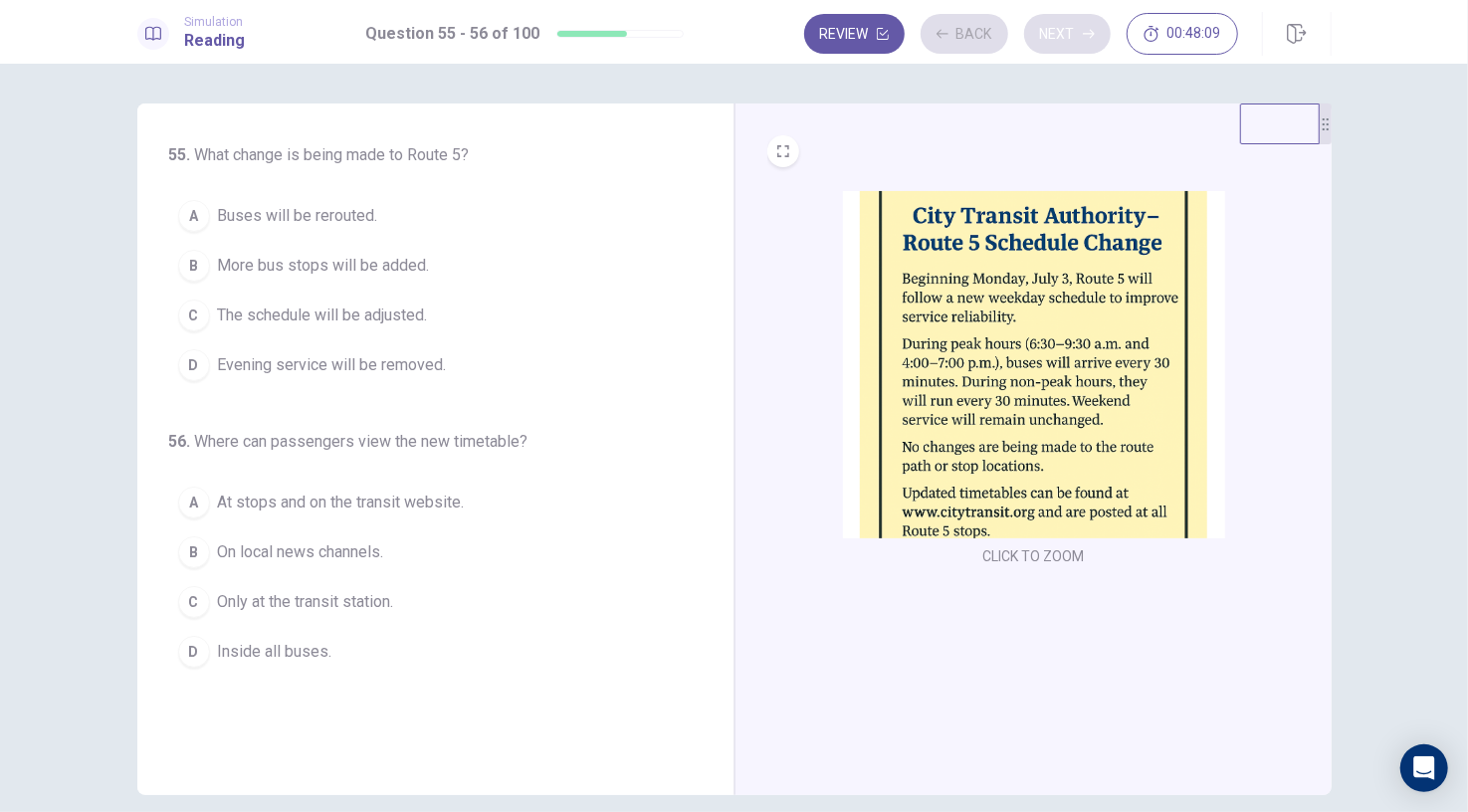 scroll, scrollTop: 0, scrollLeft: 0, axis: both 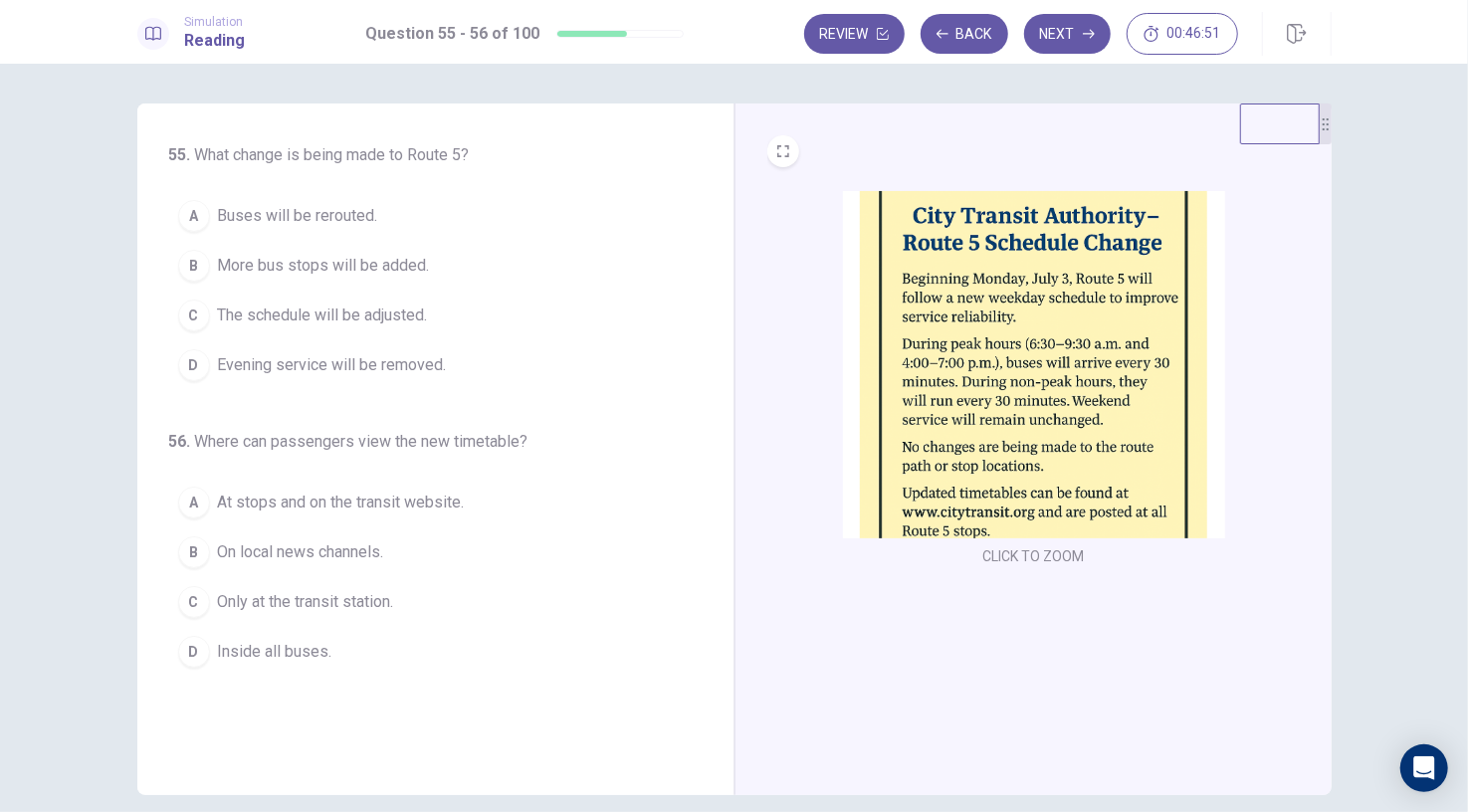 click on "The schedule will be adjusted." at bounding box center (322, 315) 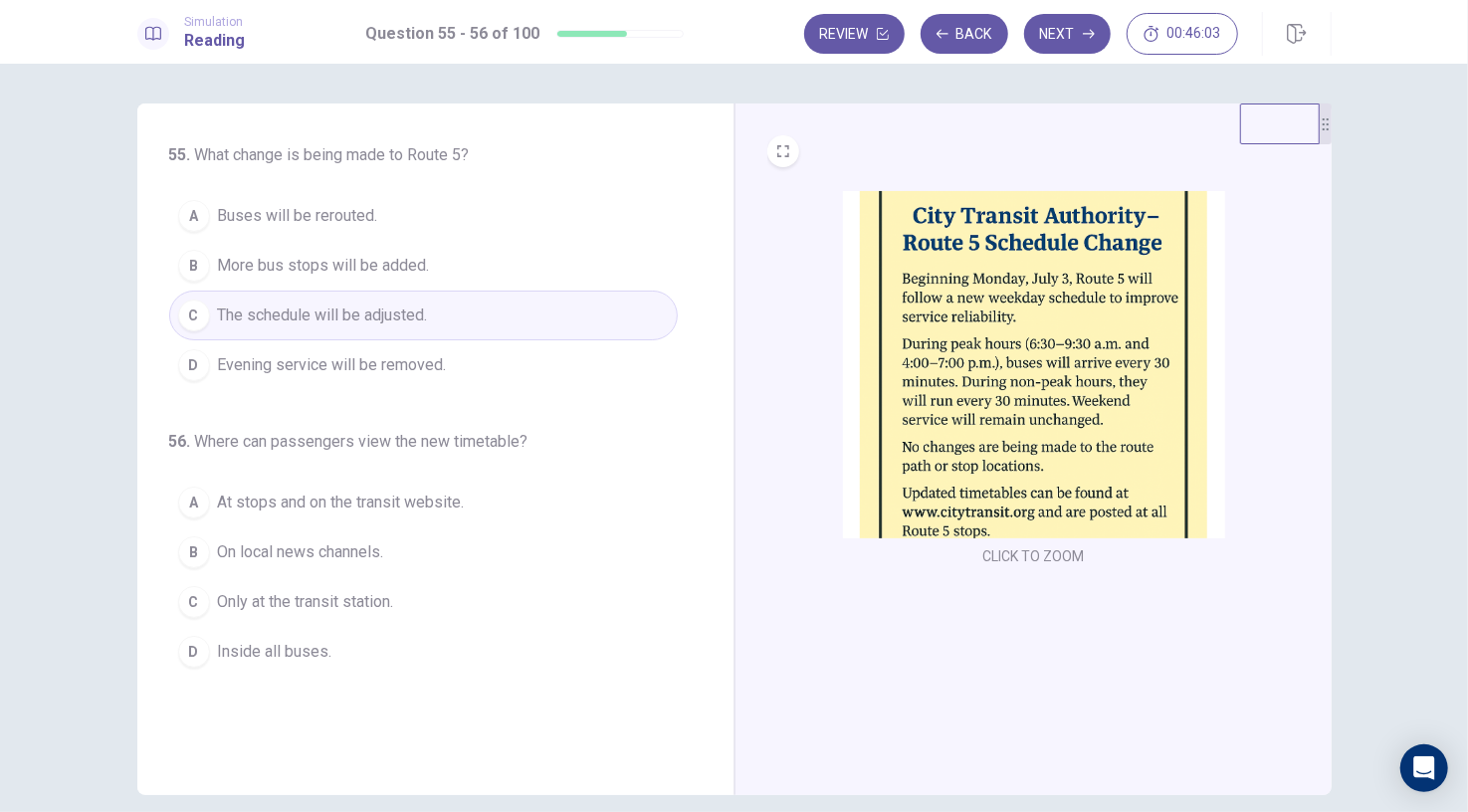 click on "At stops and on the transit website." at bounding box center (341, 503) 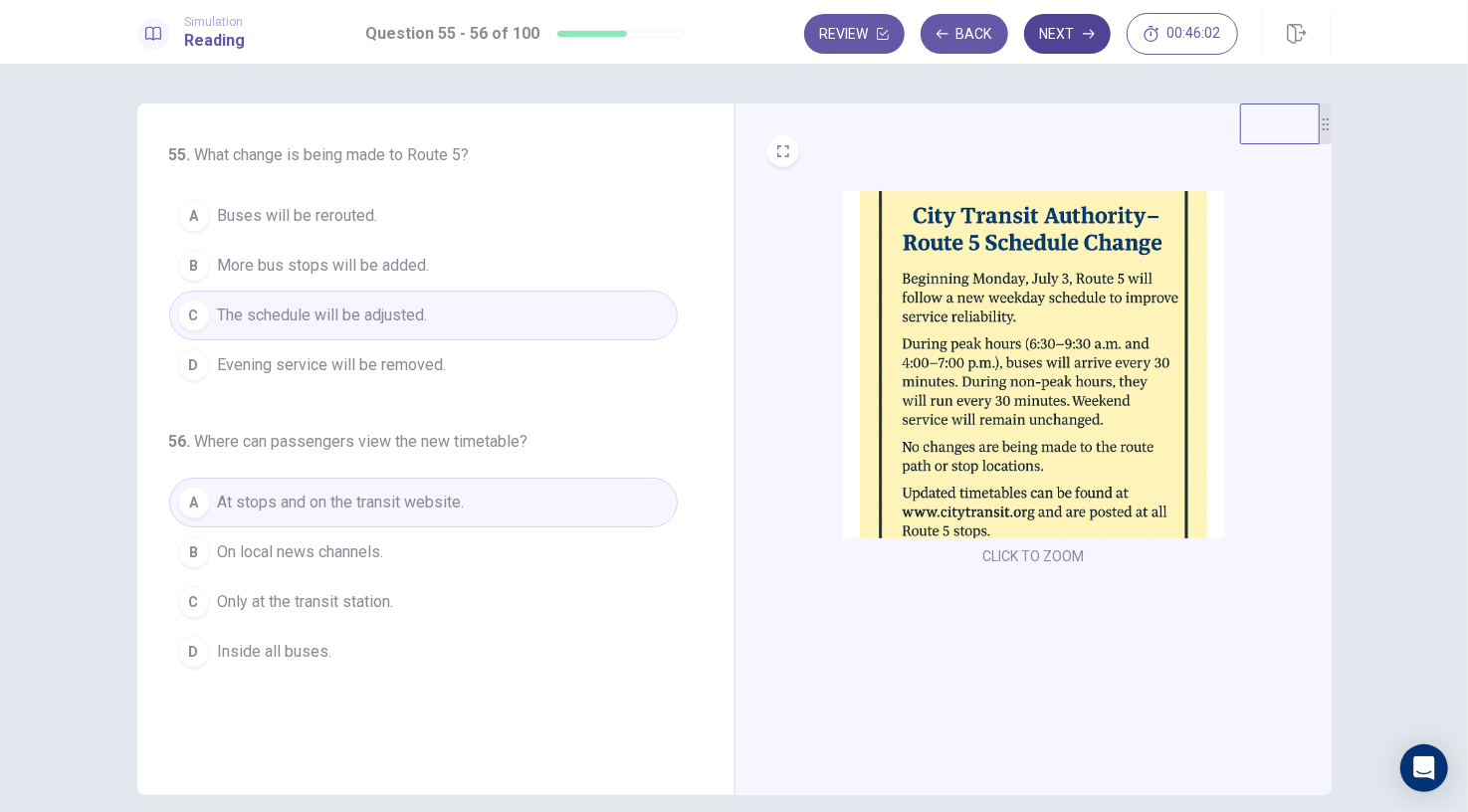 click on "Next" at bounding box center (1067, 34) 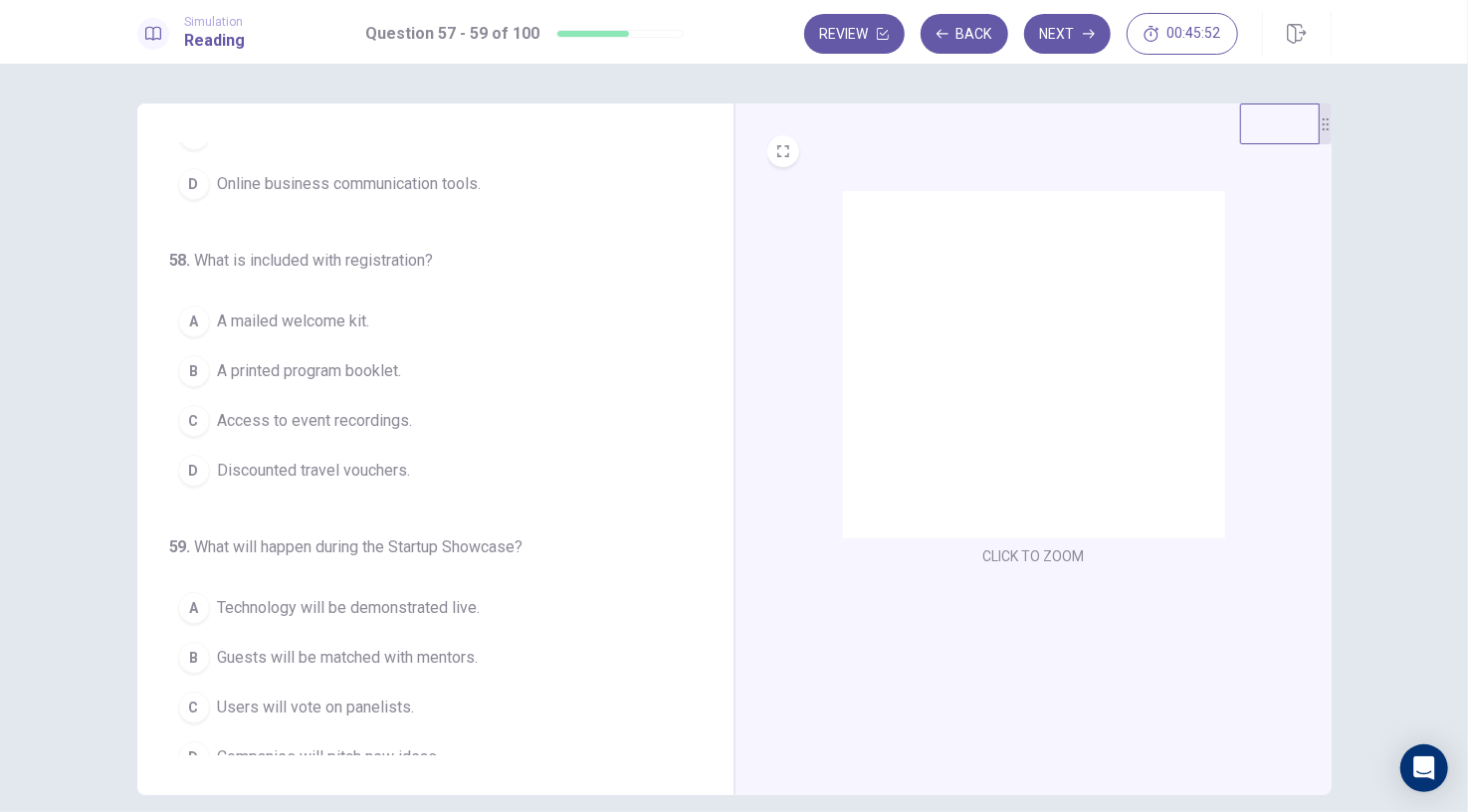 scroll, scrollTop: 0, scrollLeft: 0, axis: both 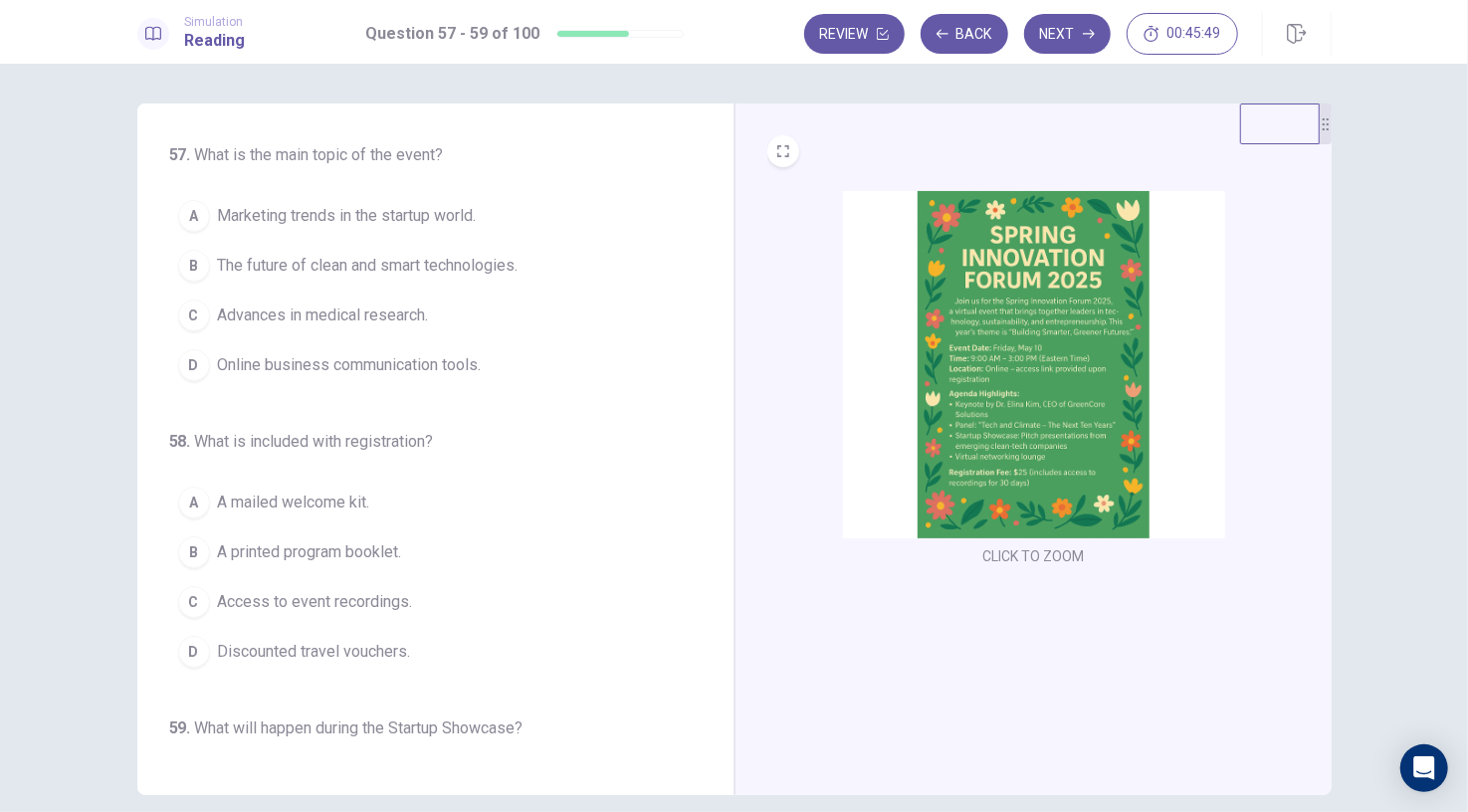 click at bounding box center (1034, 364) 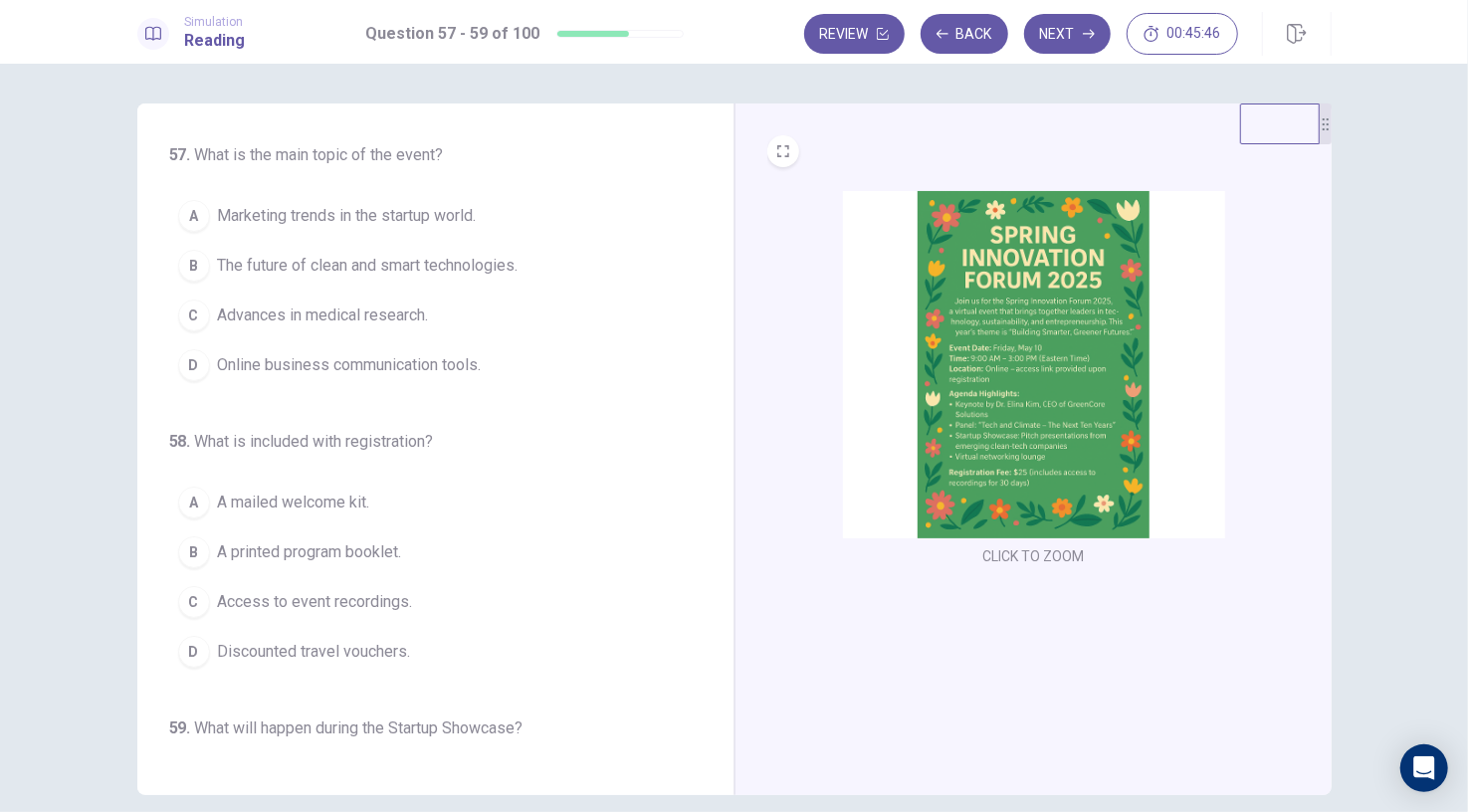 click at bounding box center [1034, 364] 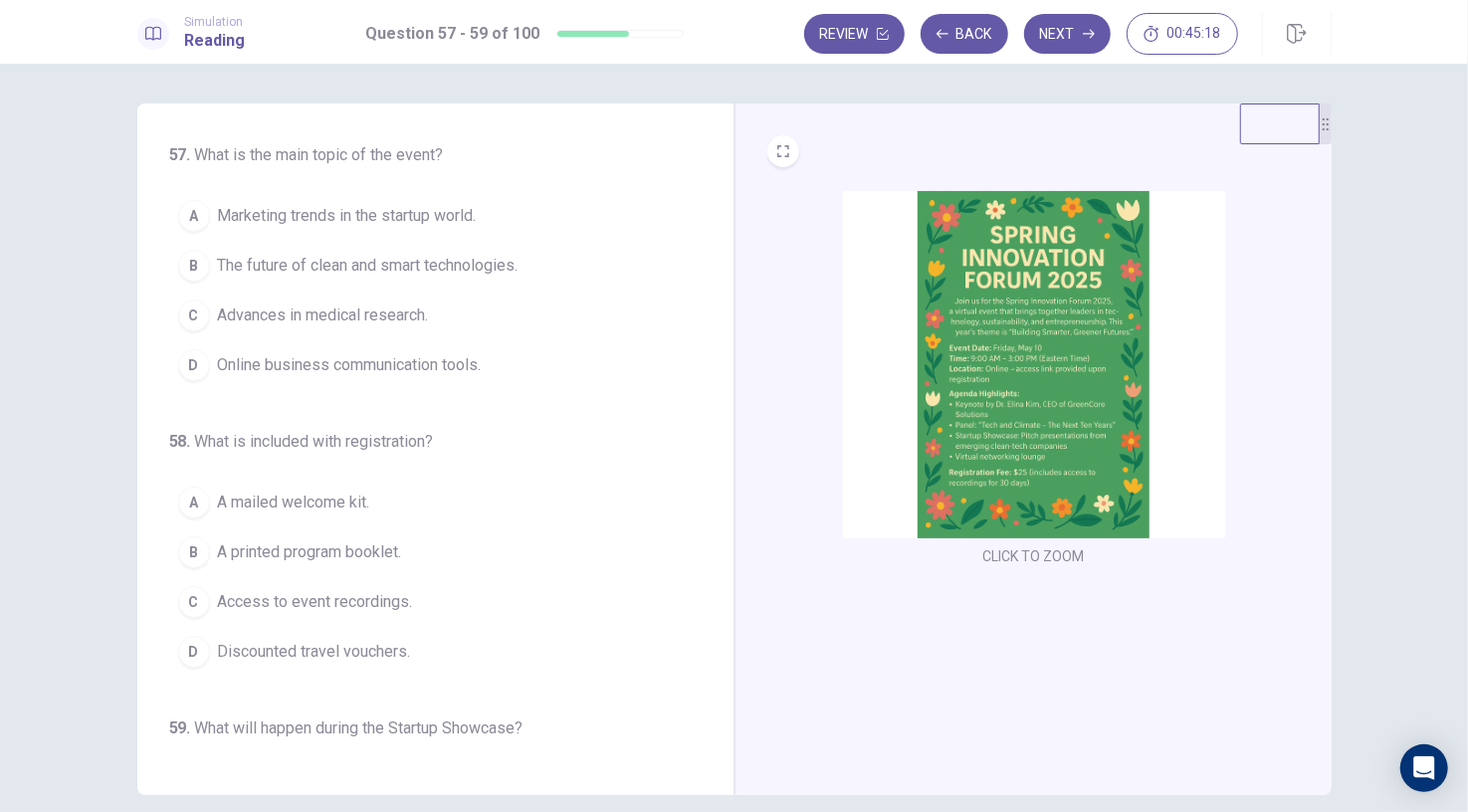 click on "Online business communication tools." at bounding box center (349, 365) 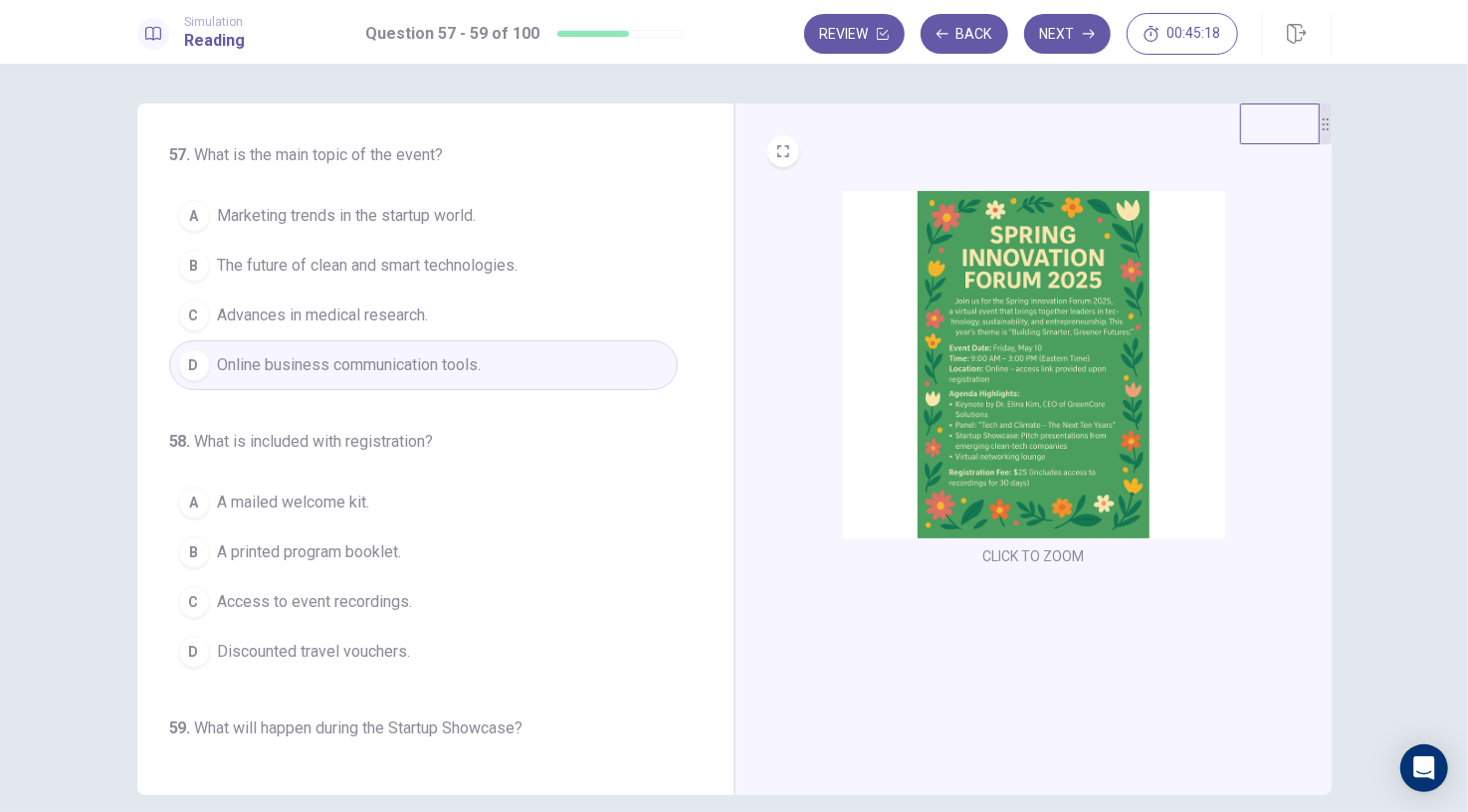 click at bounding box center [1034, 364] 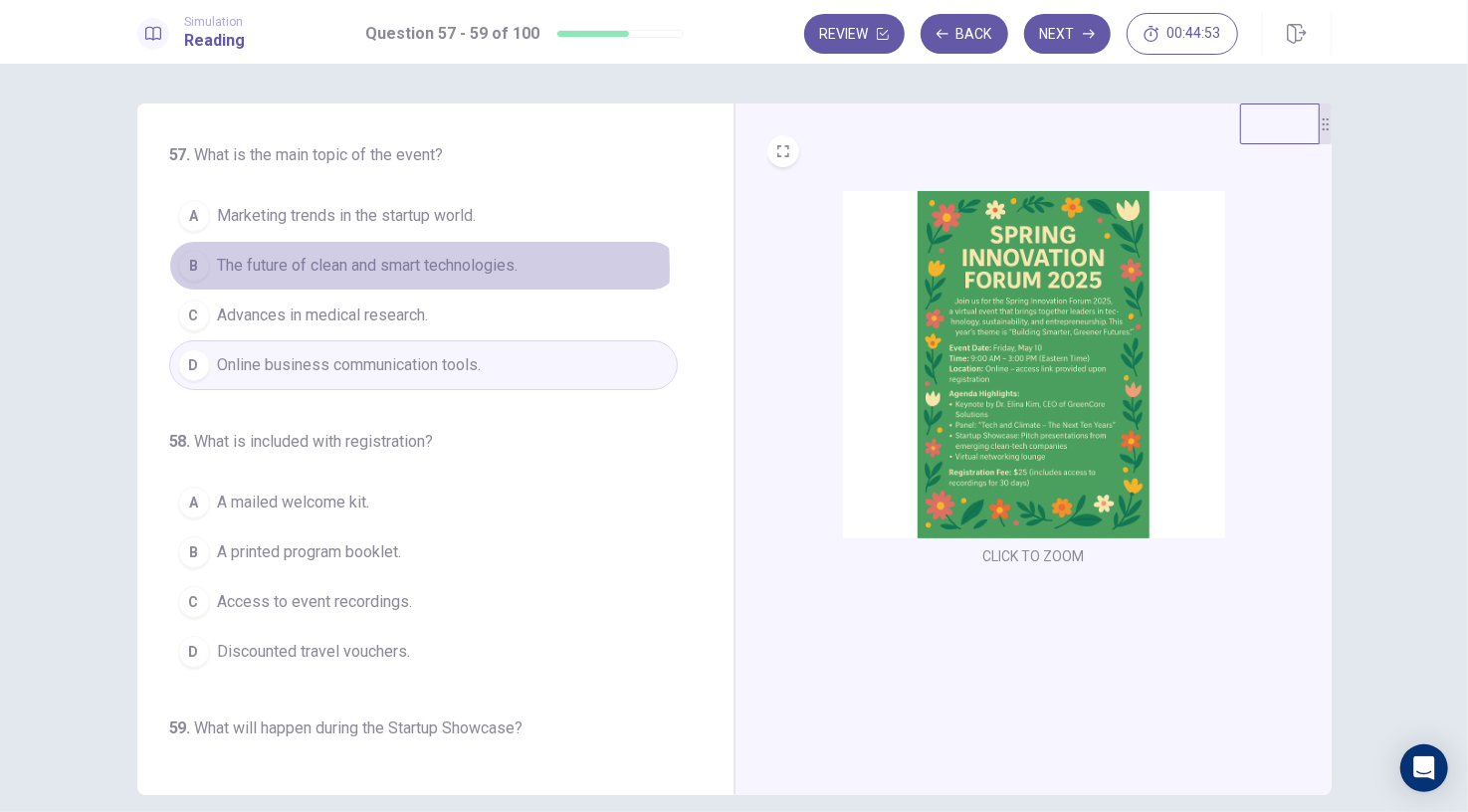 click on "The future of clean and smart technologies." at bounding box center (368, 266) 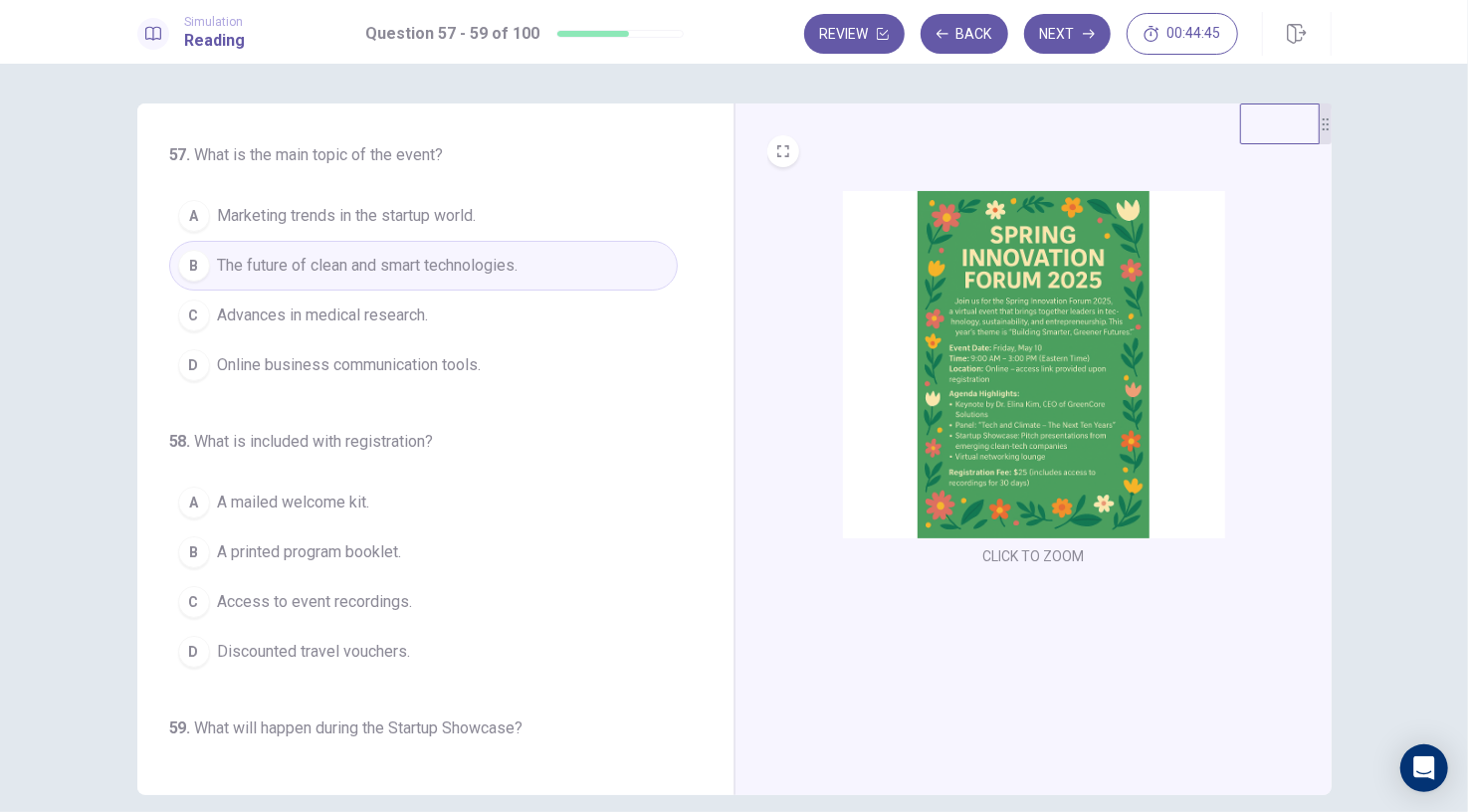 click on "Access to event recordings." at bounding box center [315, 602] 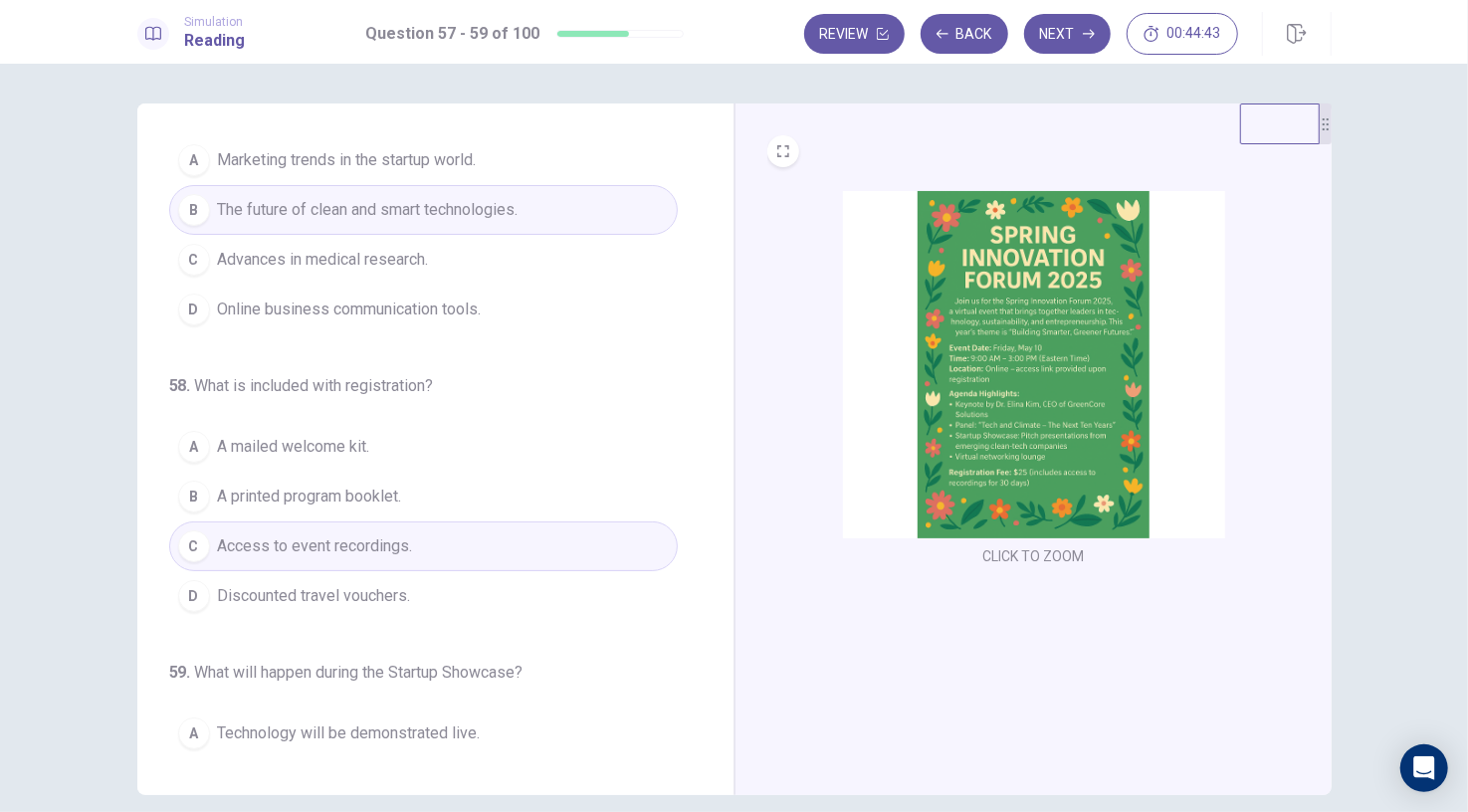 scroll, scrollTop: 201, scrollLeft: 0, axis: vertical 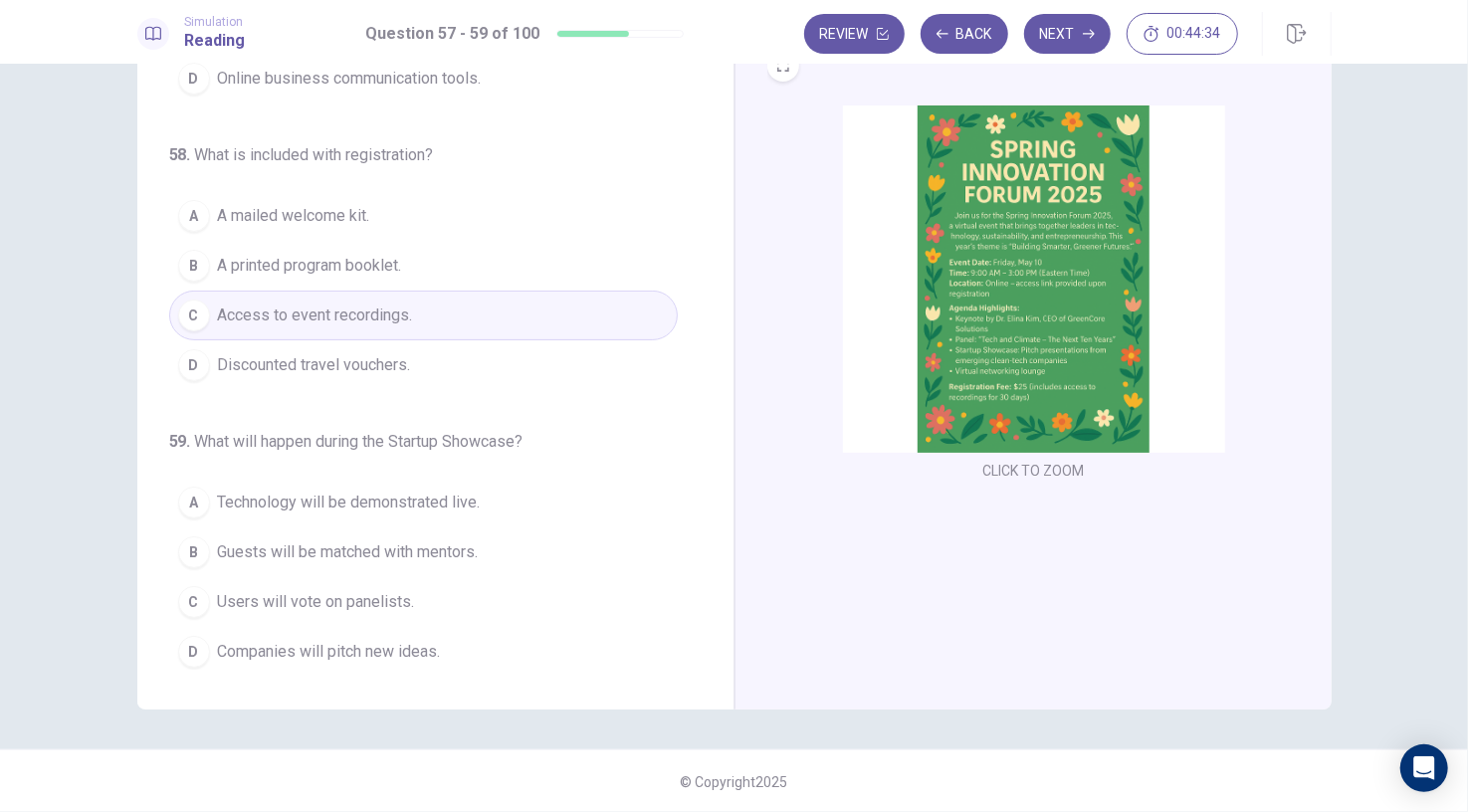 click at bounding box center (1034, 279) 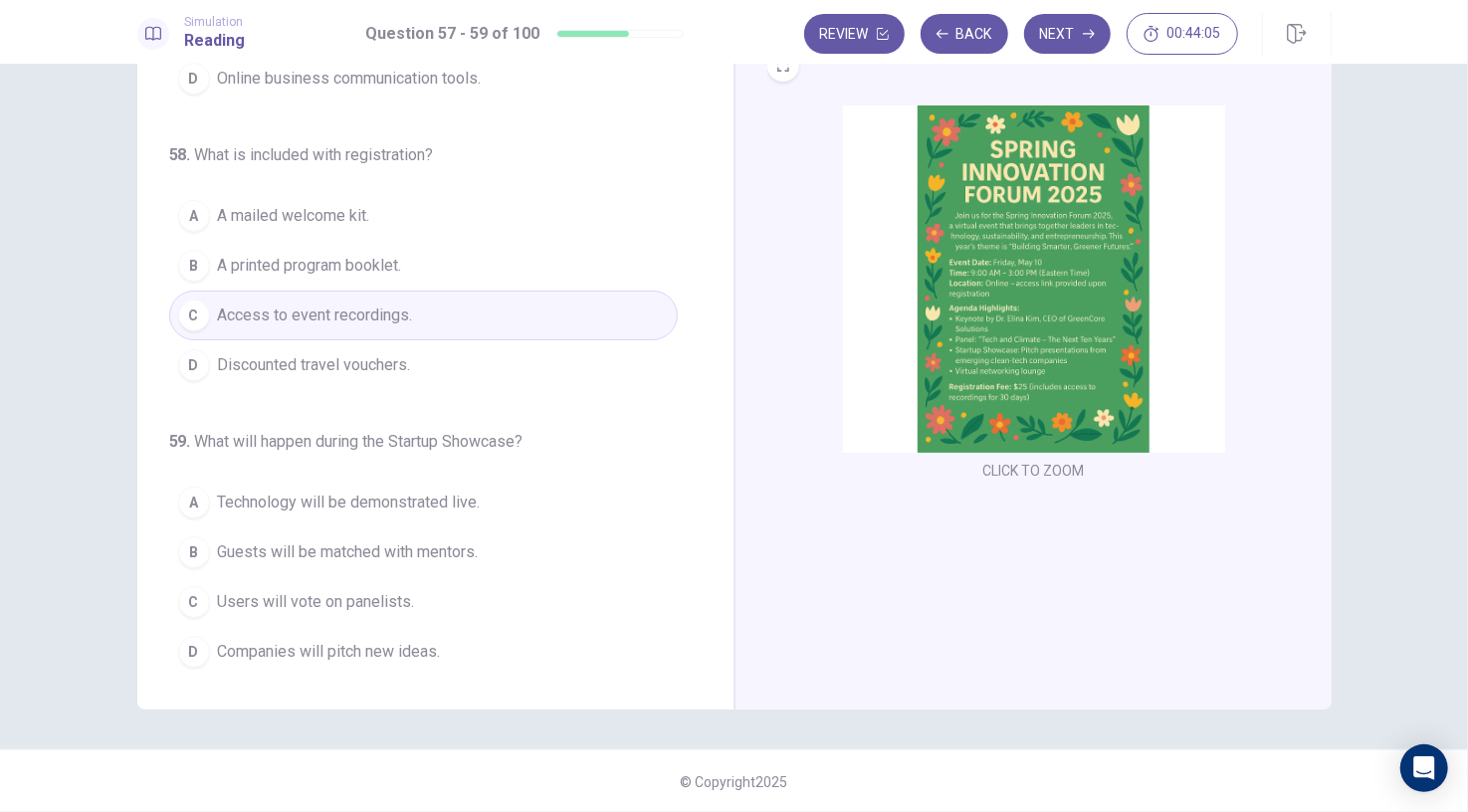 click on "Companies will pitch new ideas." at bounding box center (329, 652) 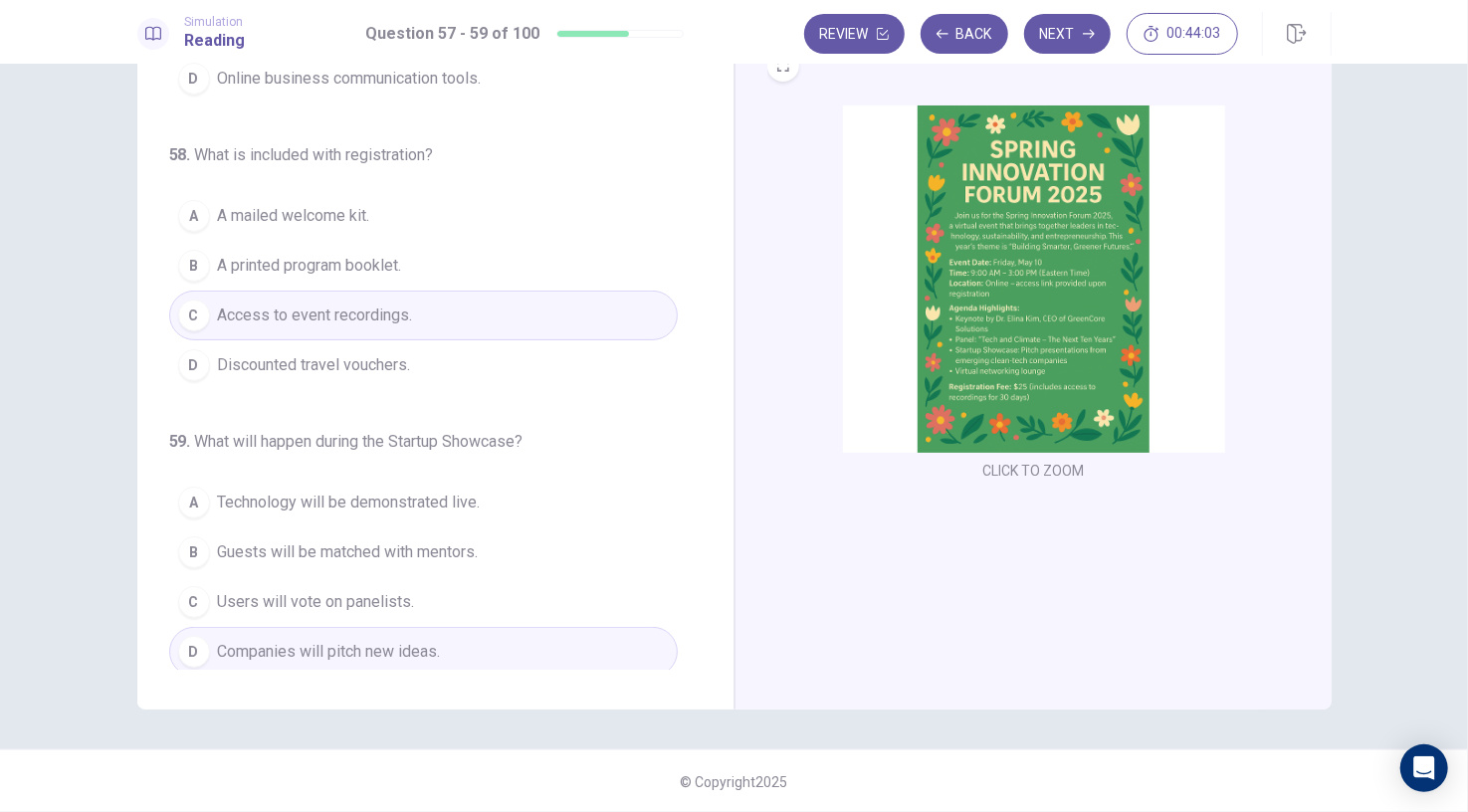 click at bounding box center (1034, 279) 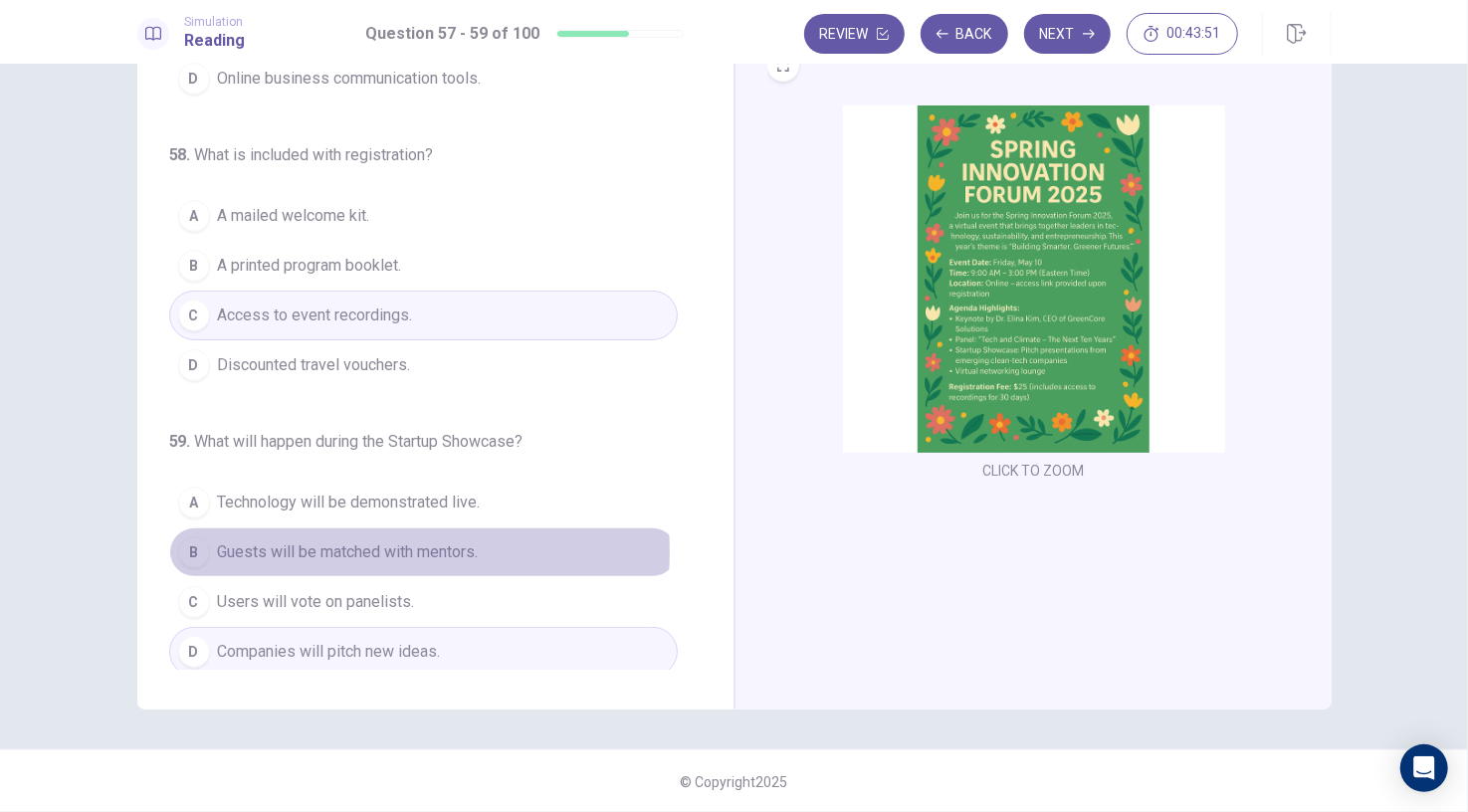 click on "Guests will be matched with mentors." at bounding box center [348, 552] 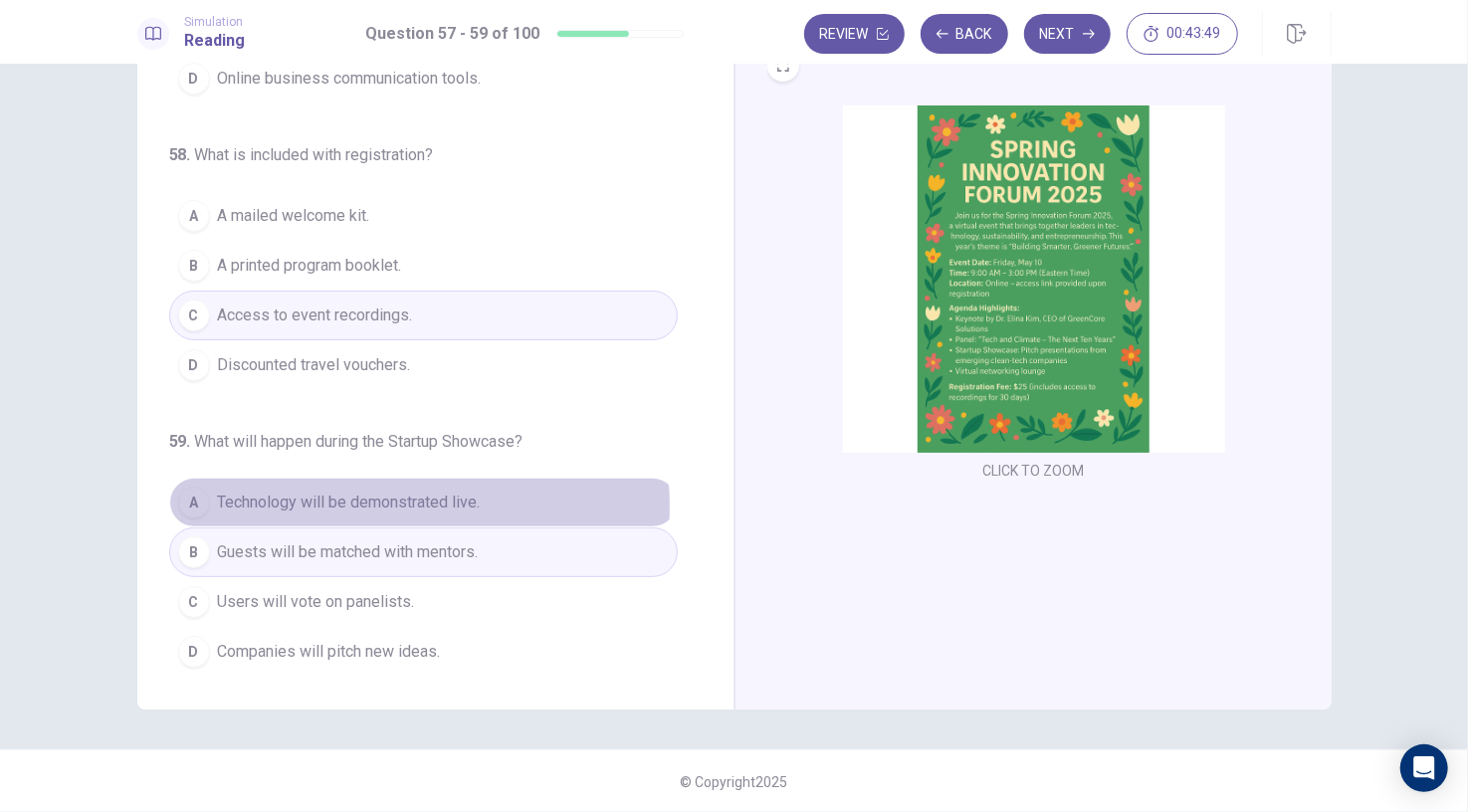 click on "Technology will be demonstrated live." at bounding box center [349, 503] 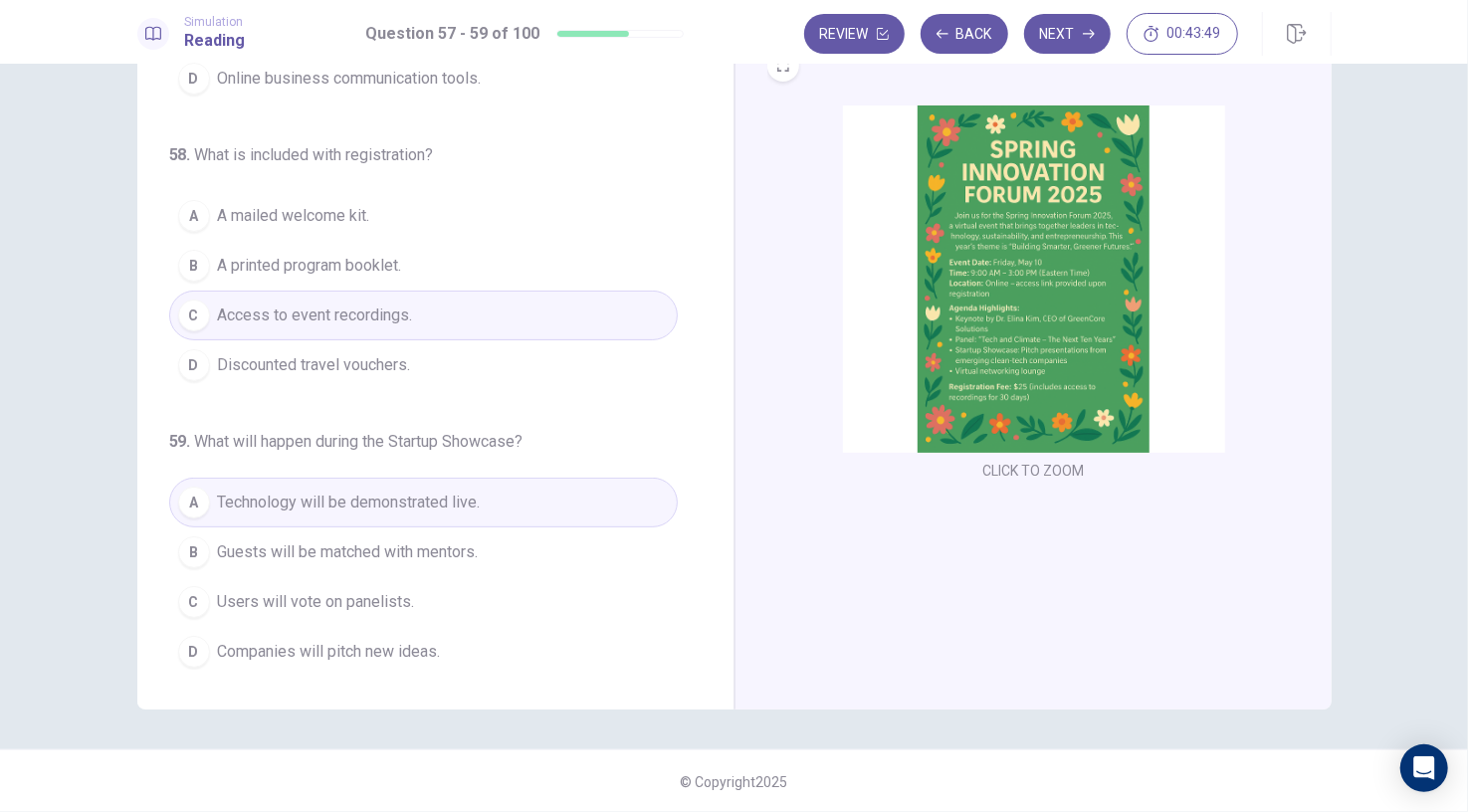 click at bounding box center [1034, 279] 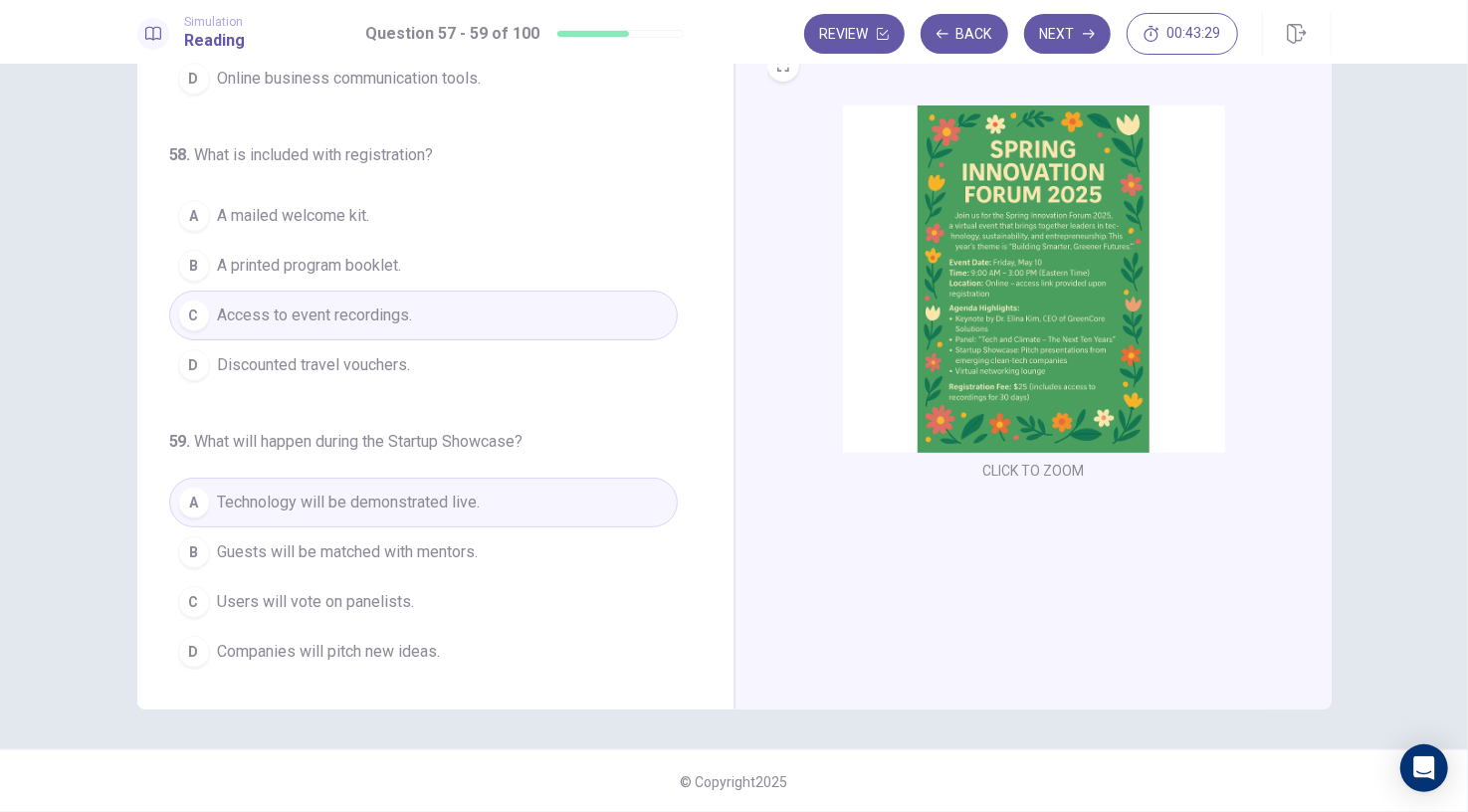 click on "Companies will pitch new ideas." at bounding box center (329, 652) 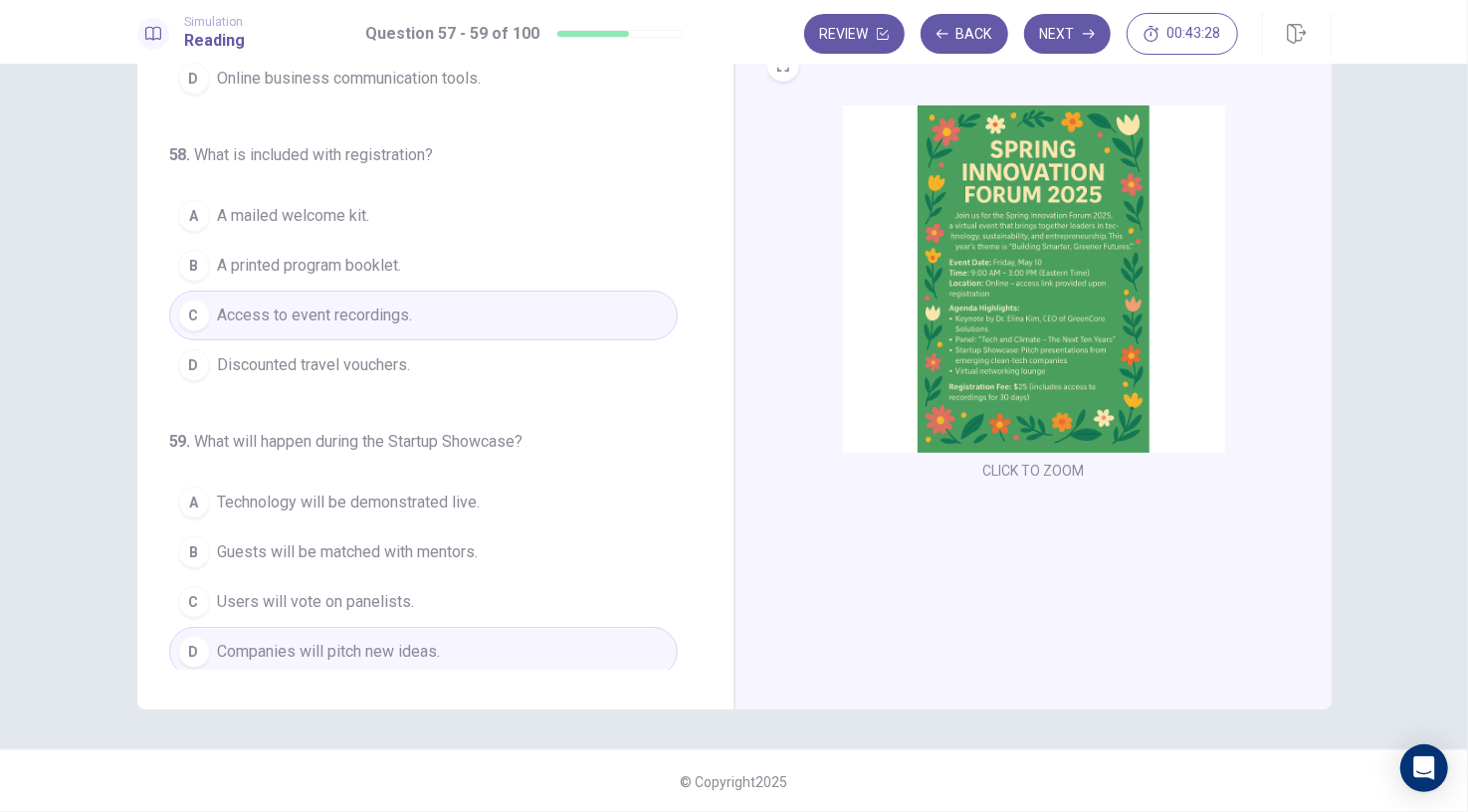 click at bounding box center [1034, 279] 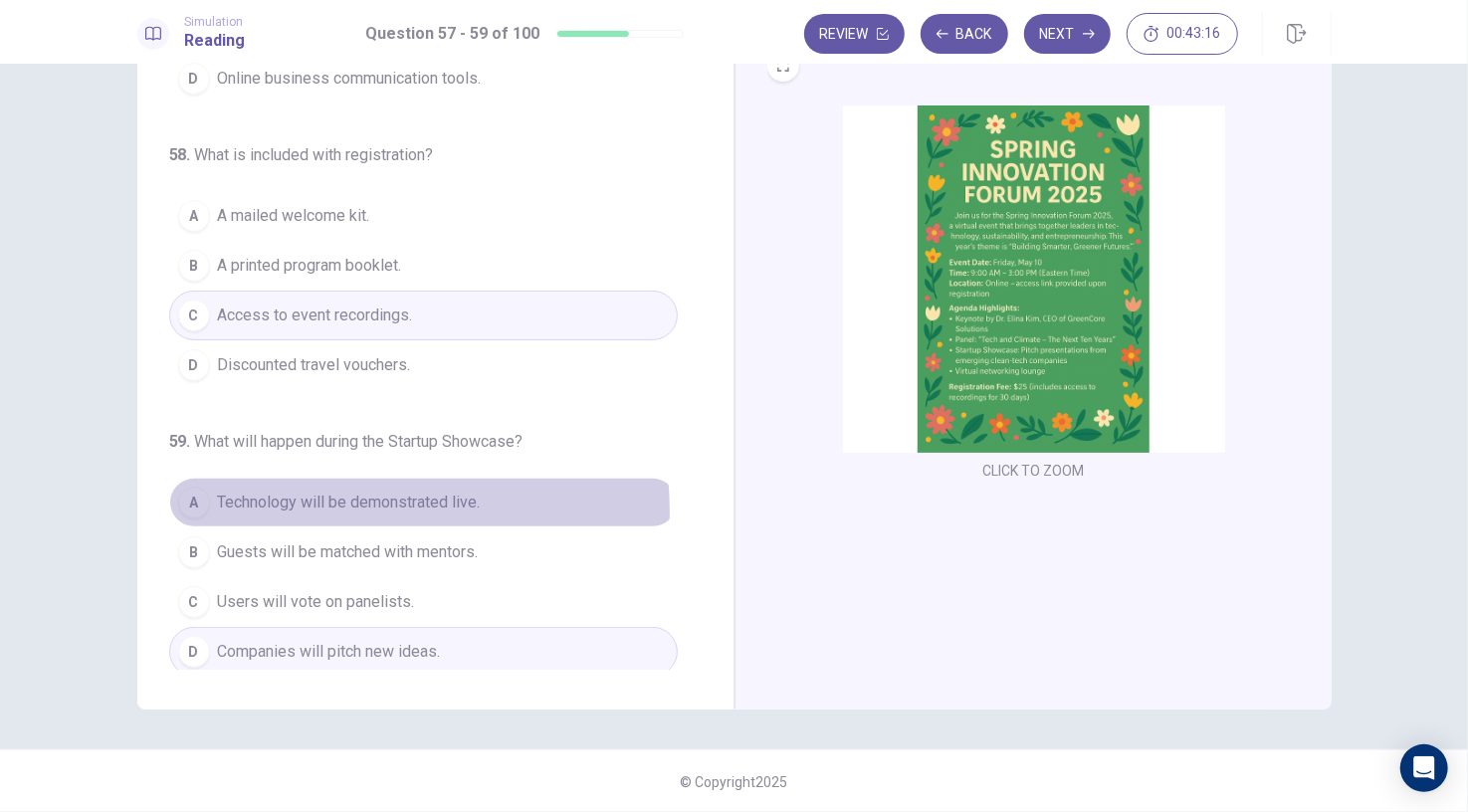 click on "Technology will be demonstrated live." at bounding box center (349, 503) 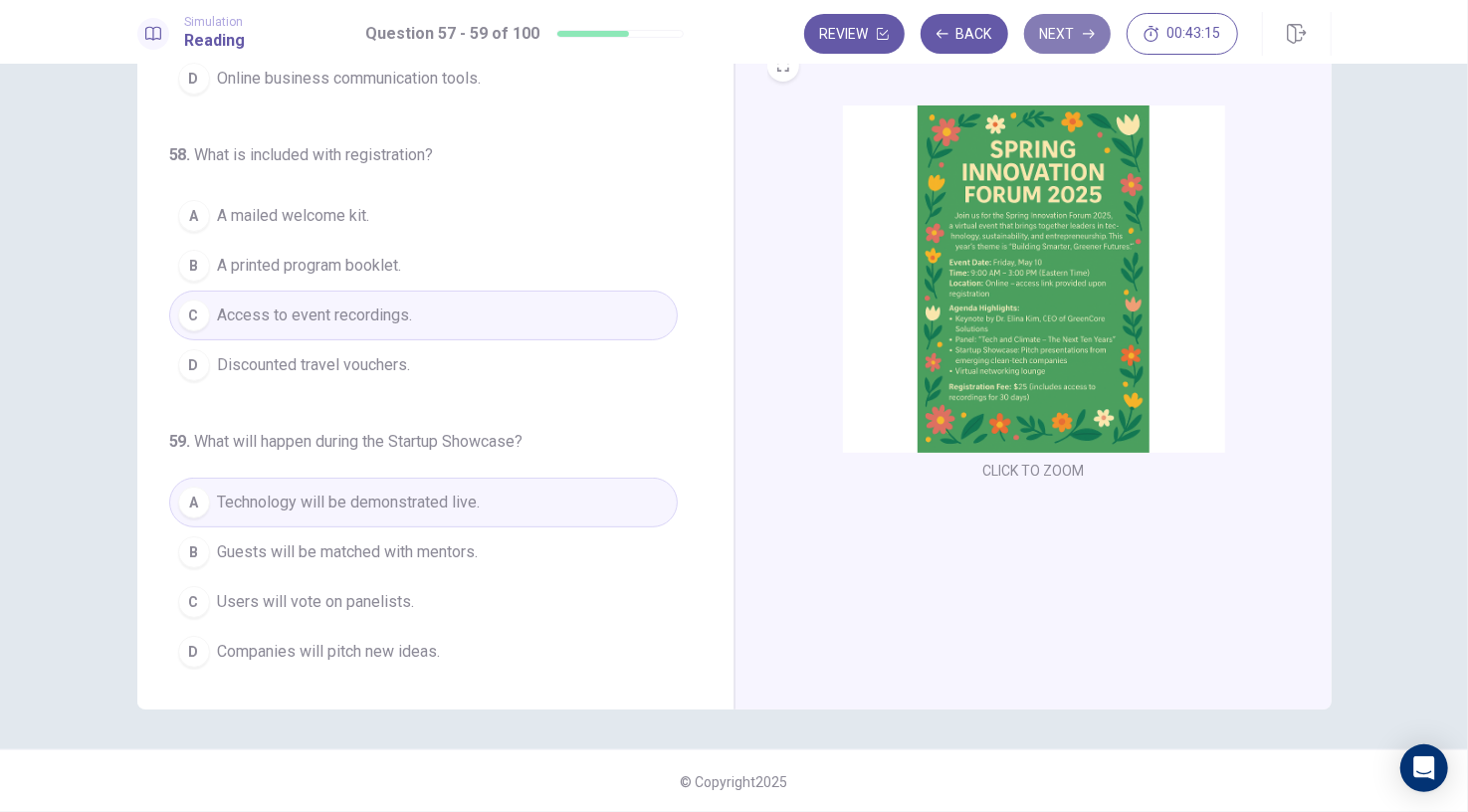 click on "Next" at bounding box center [1067, 34] 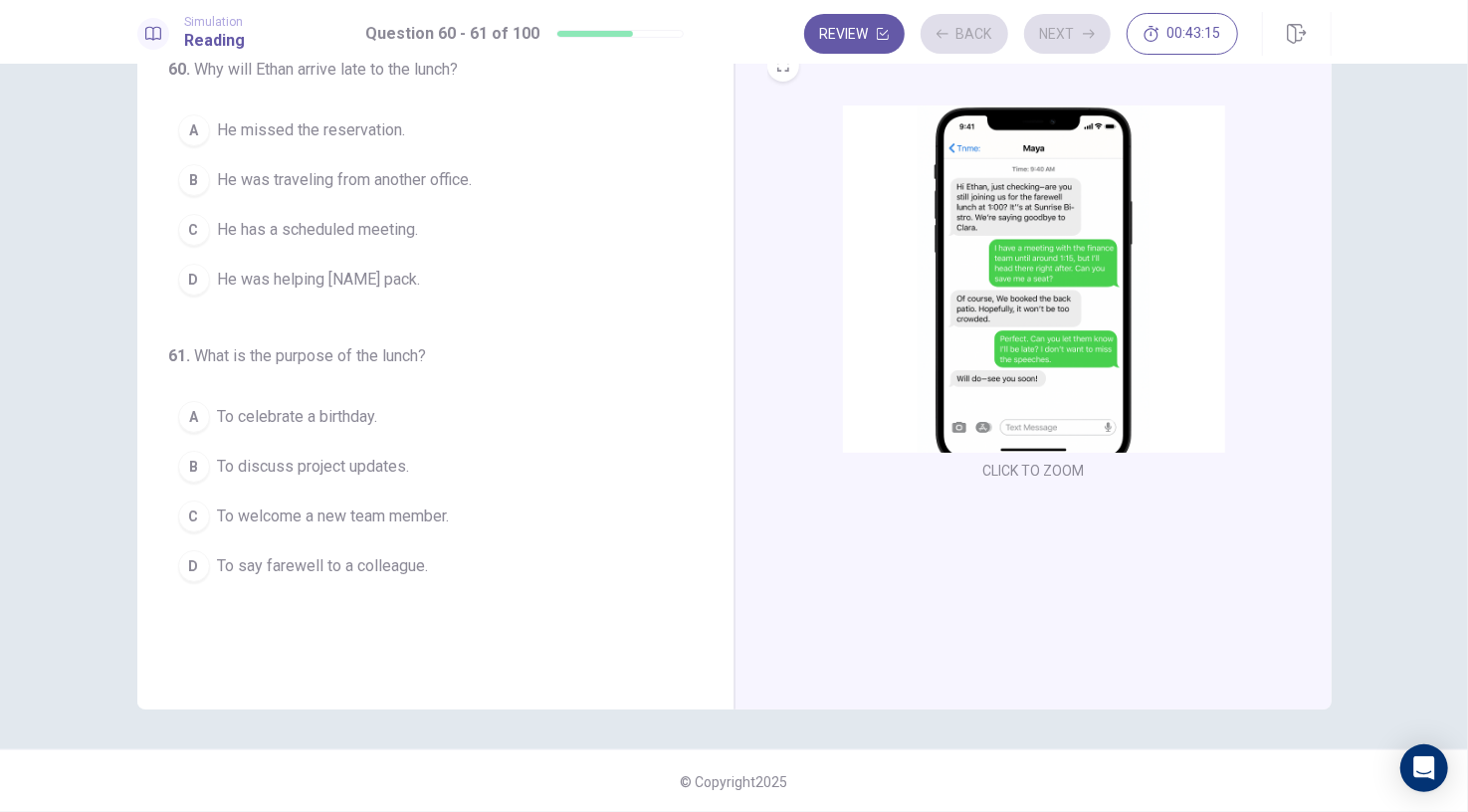 scroll, scrollTop: 0, scrollLeft: 0, axis: both 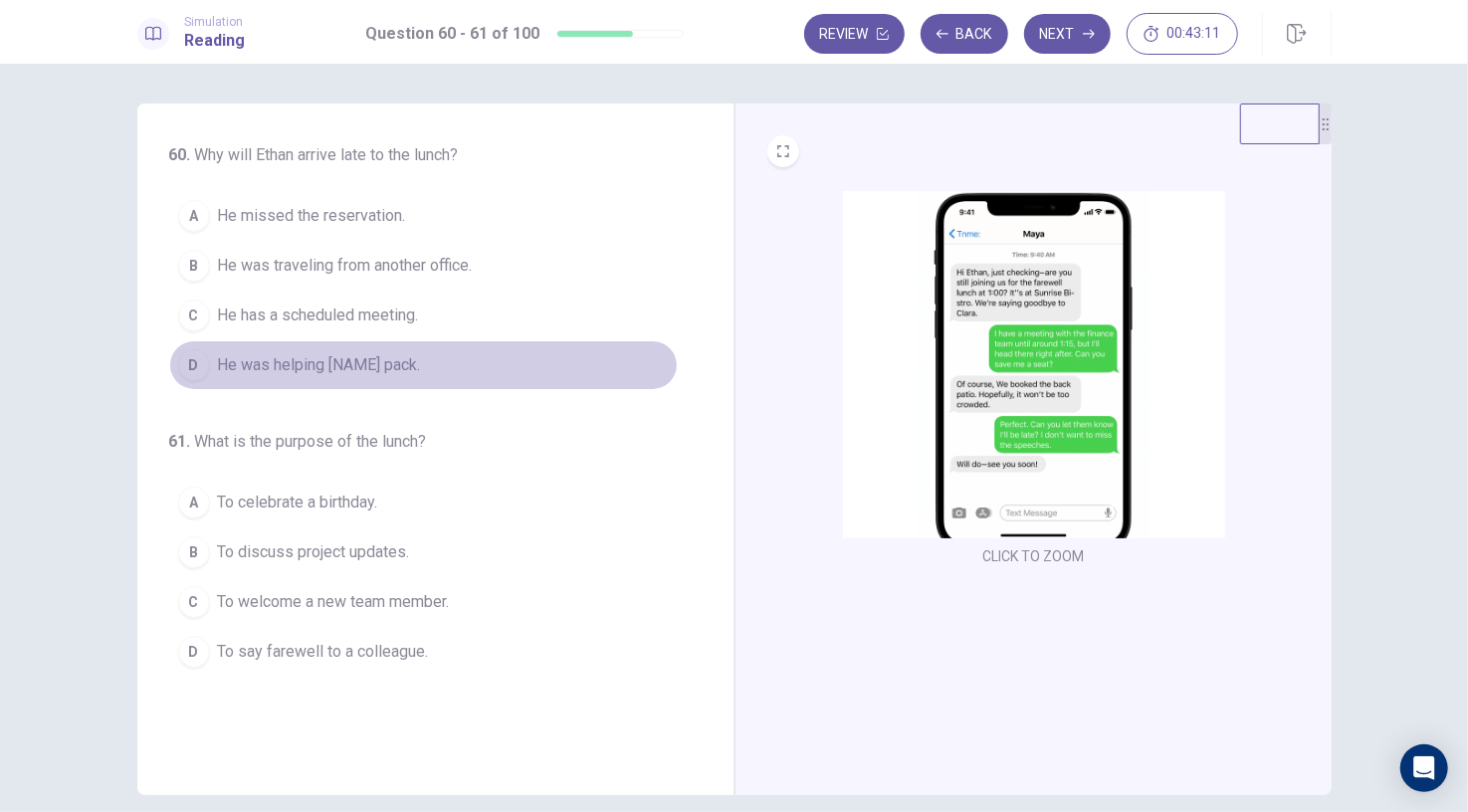 click on "D He was helping [NAME] pack." at bounding box center [423, 365] 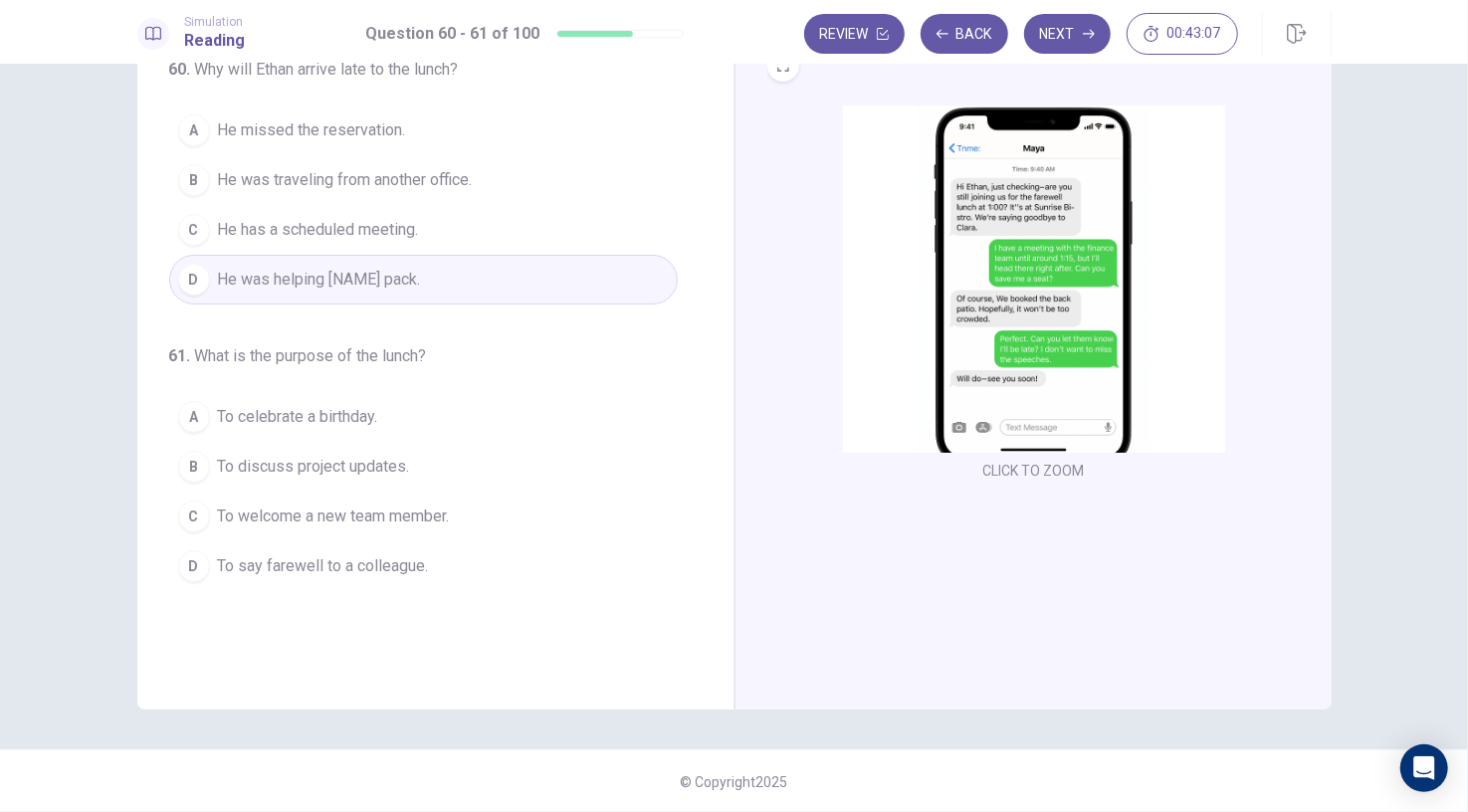 scroll, scrollTop: 0, scrollLeft: 0, axis: both 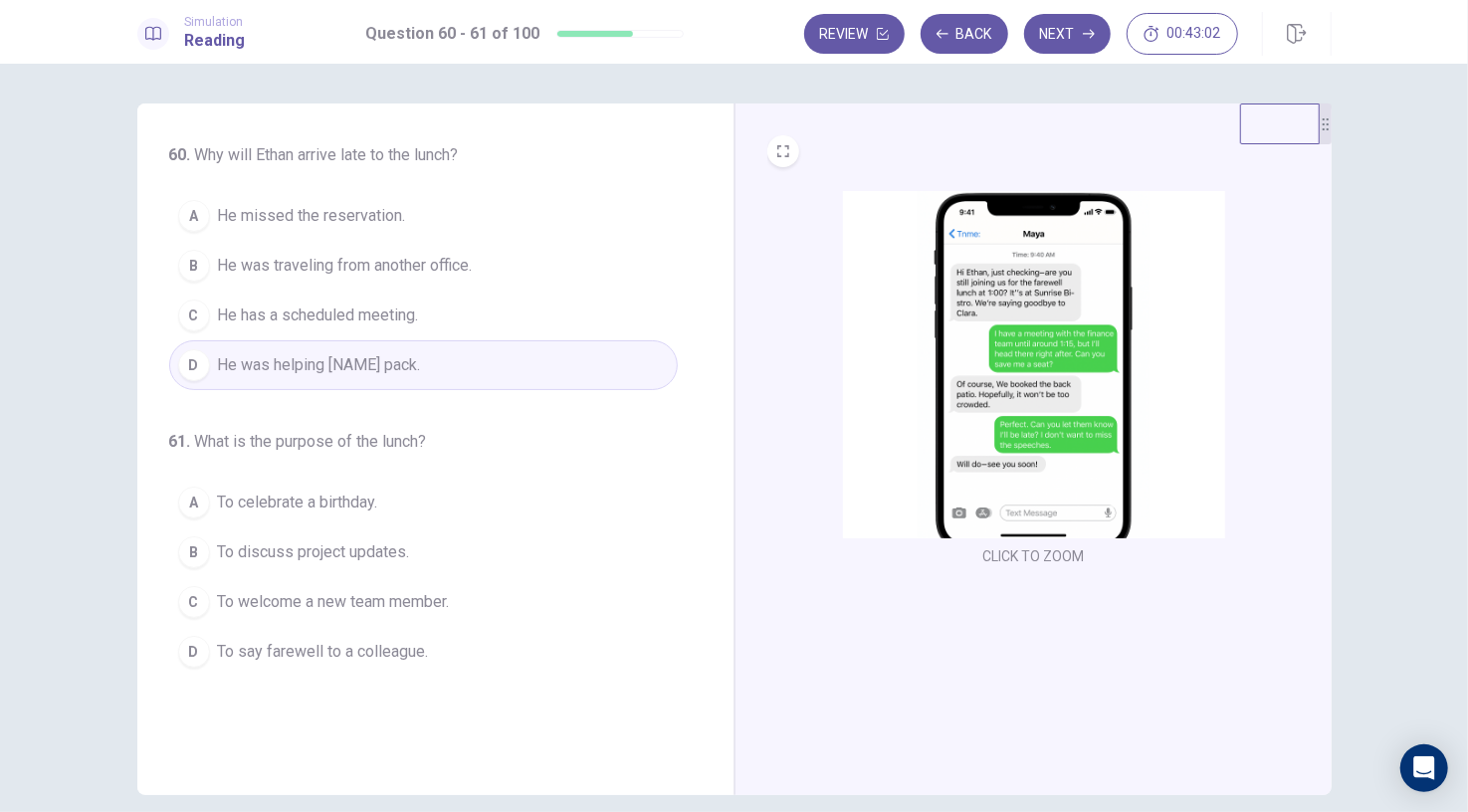 click at bounding box center [1034, 364] 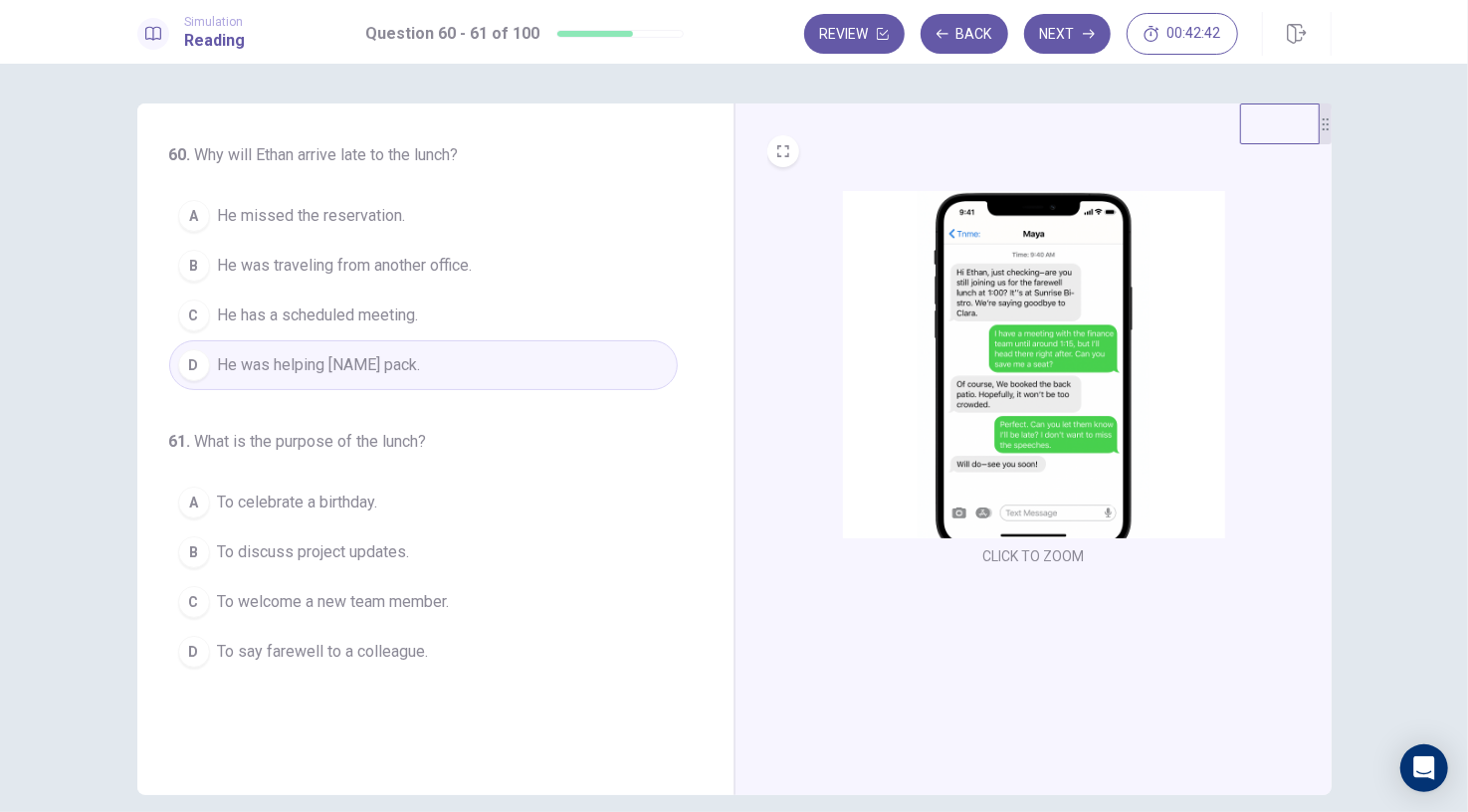 click on "He has a scheduled meeting." at bounding box center (318, 315) 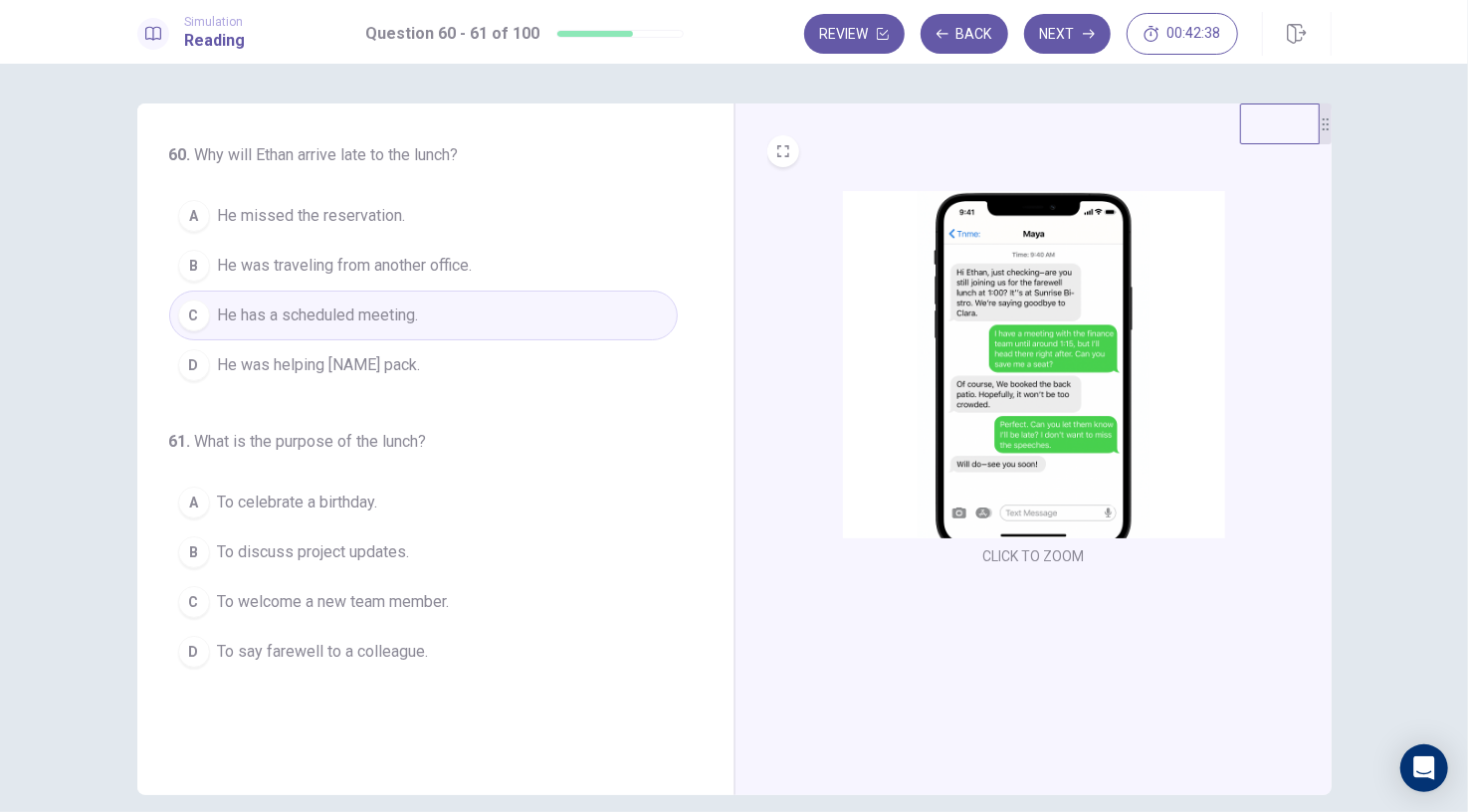 click at bounding box center (1034, 364) 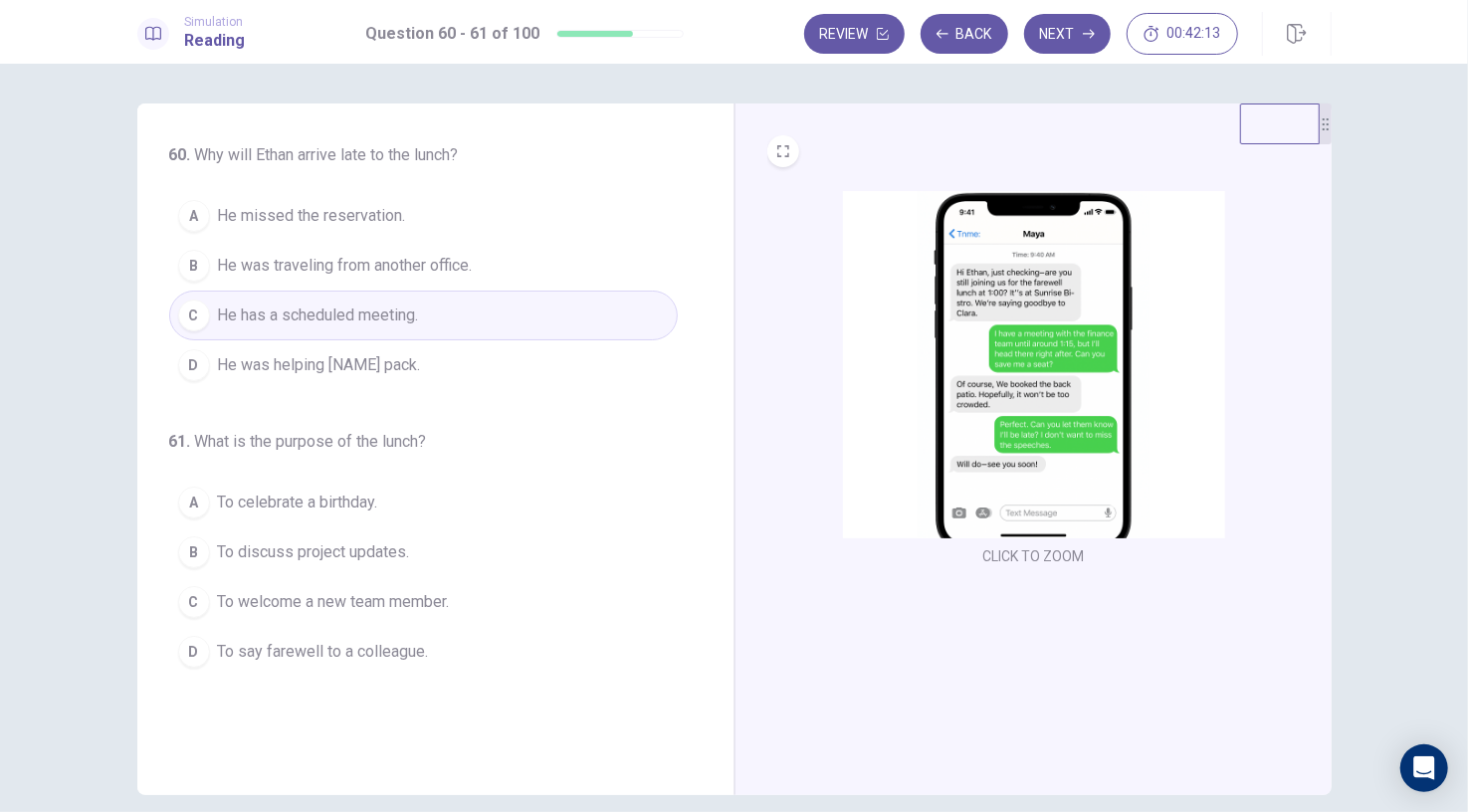 click on "To say farewell to a colleague." at bounding box center [323, 652] 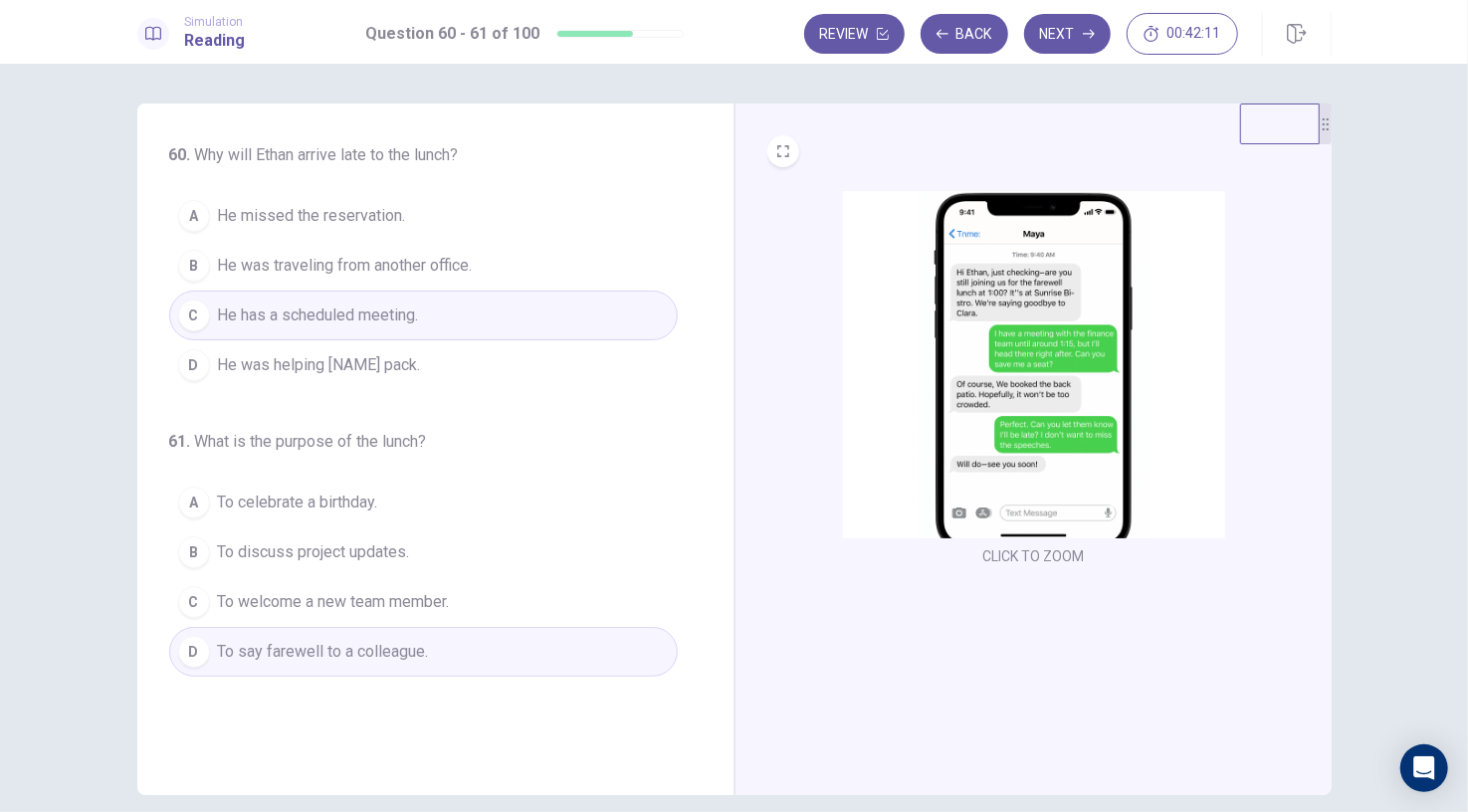 click at bounding box center [1034, 364] 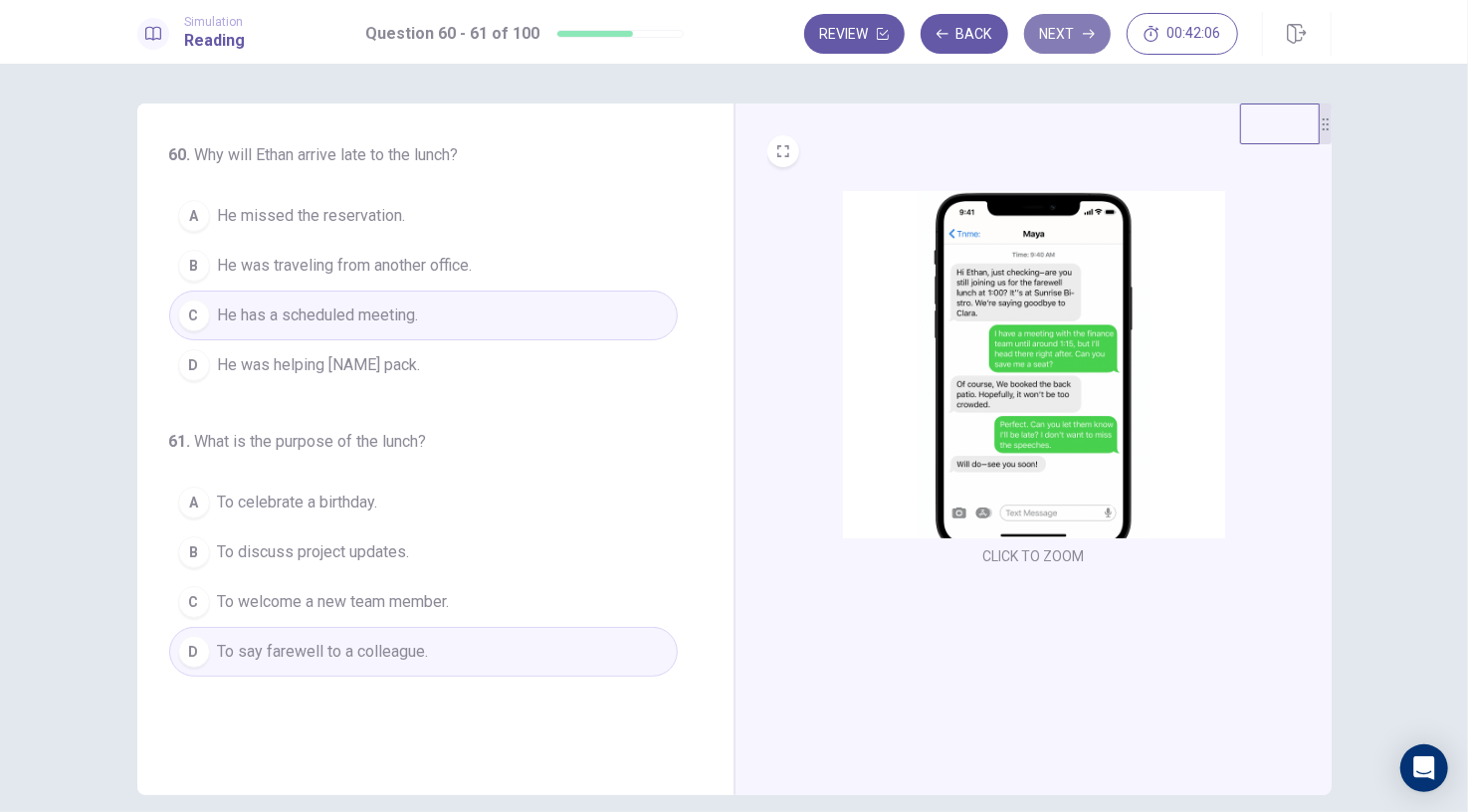 click on "Next" at bounding box center (1067, 34) 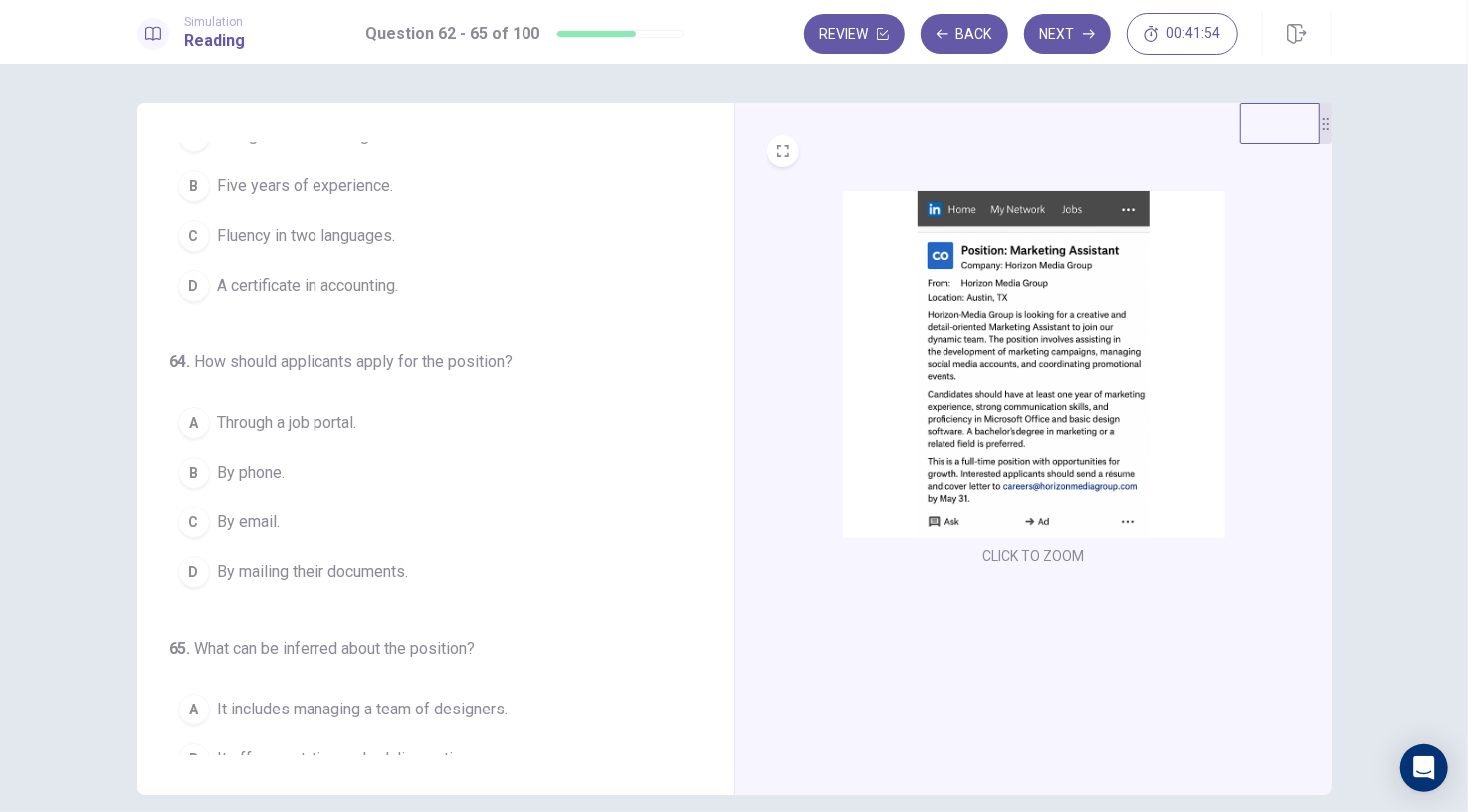 scroll, scrollTop: 487, scrollLeft: 0, axis: vertical 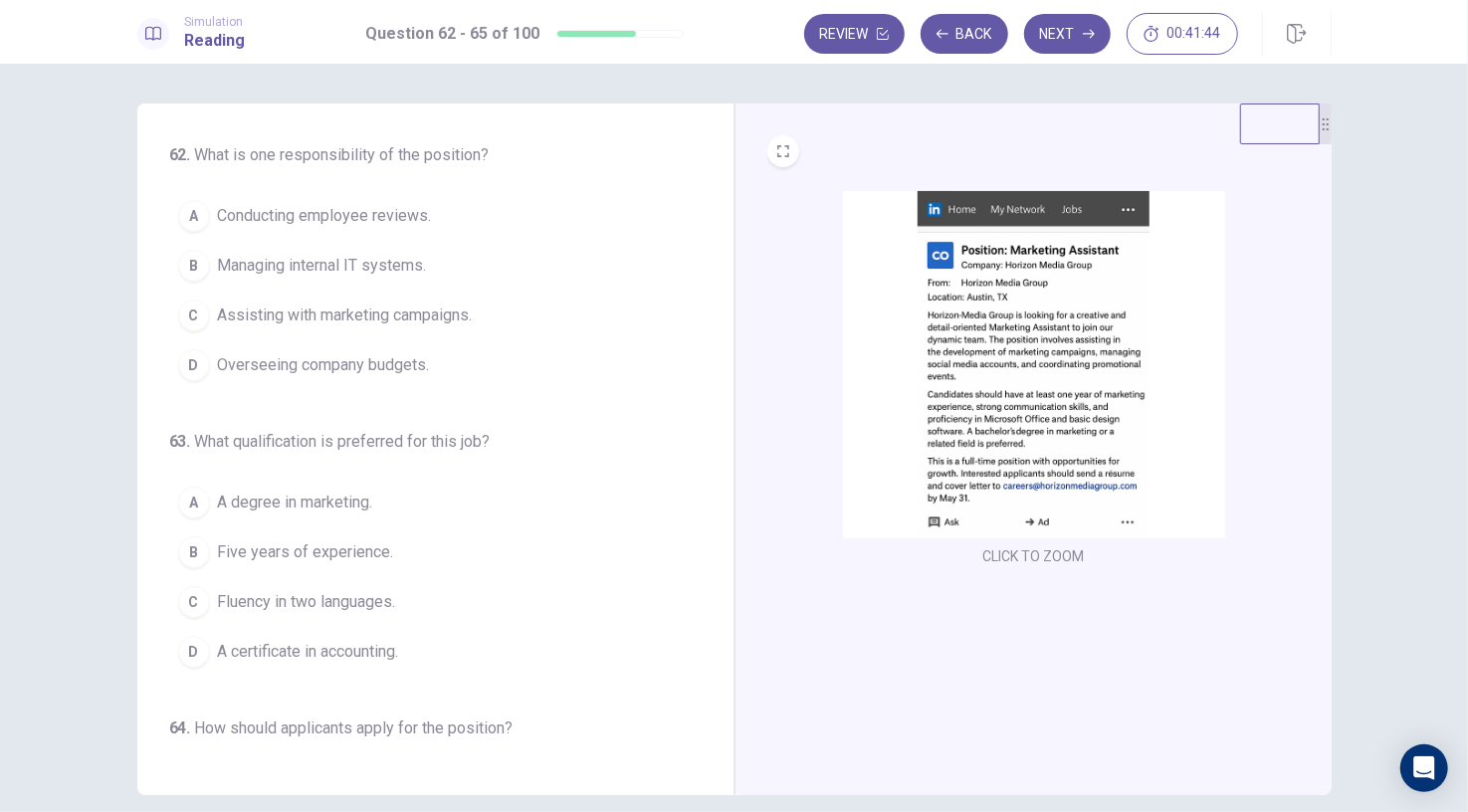 click at bounding box center [1034, 364] 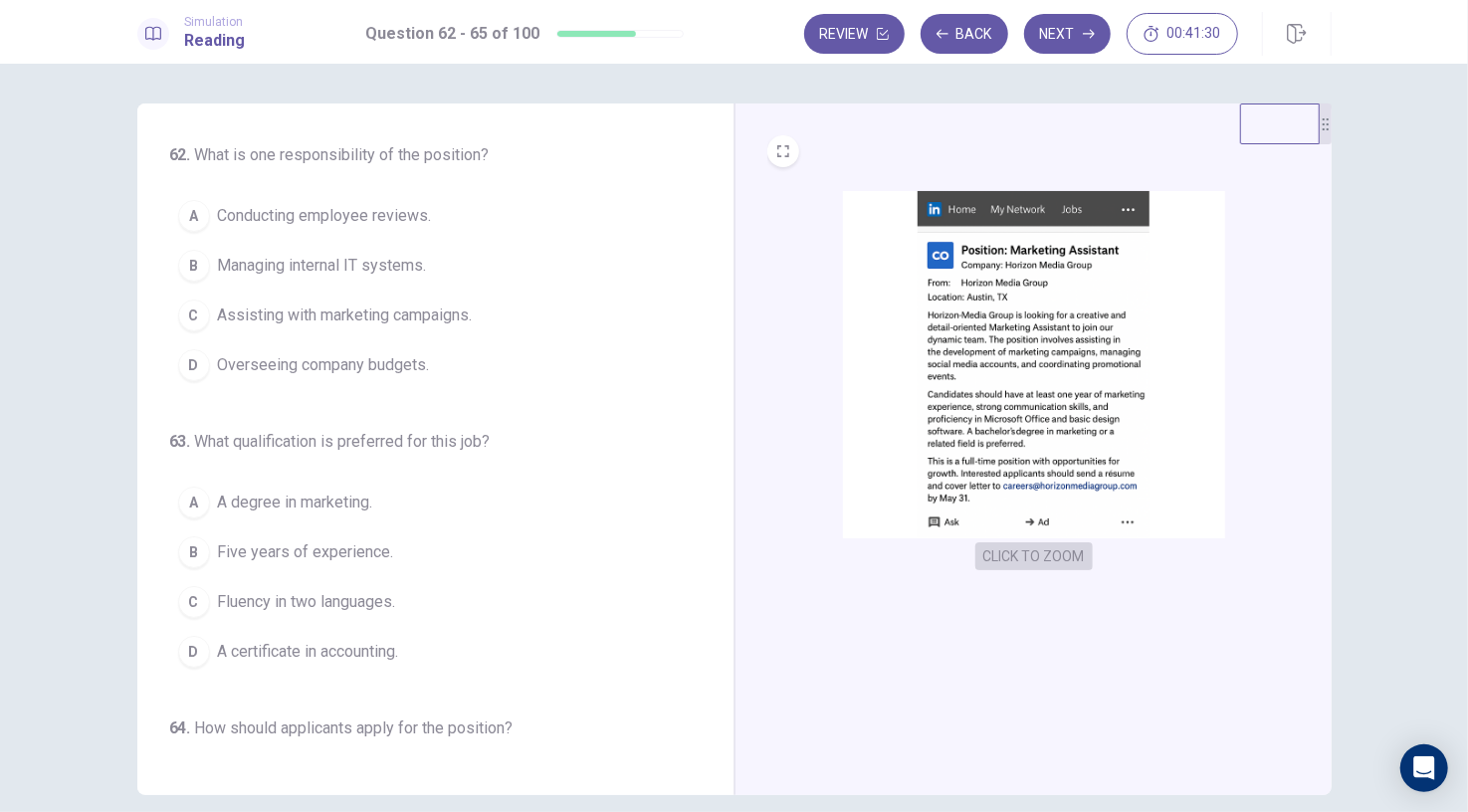 click on "CLICK TO ZOOM" at bounding box center (1034, 556) 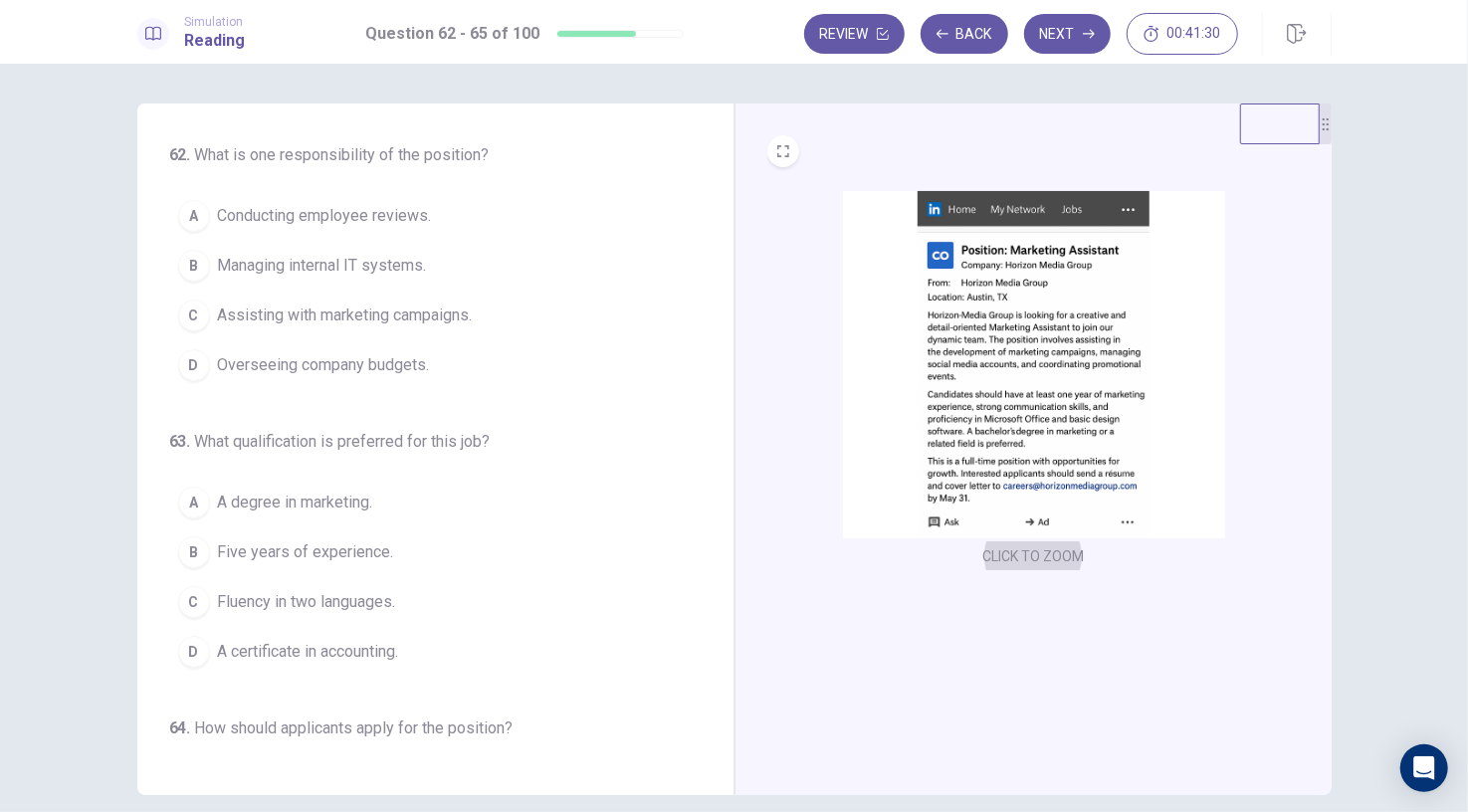 type 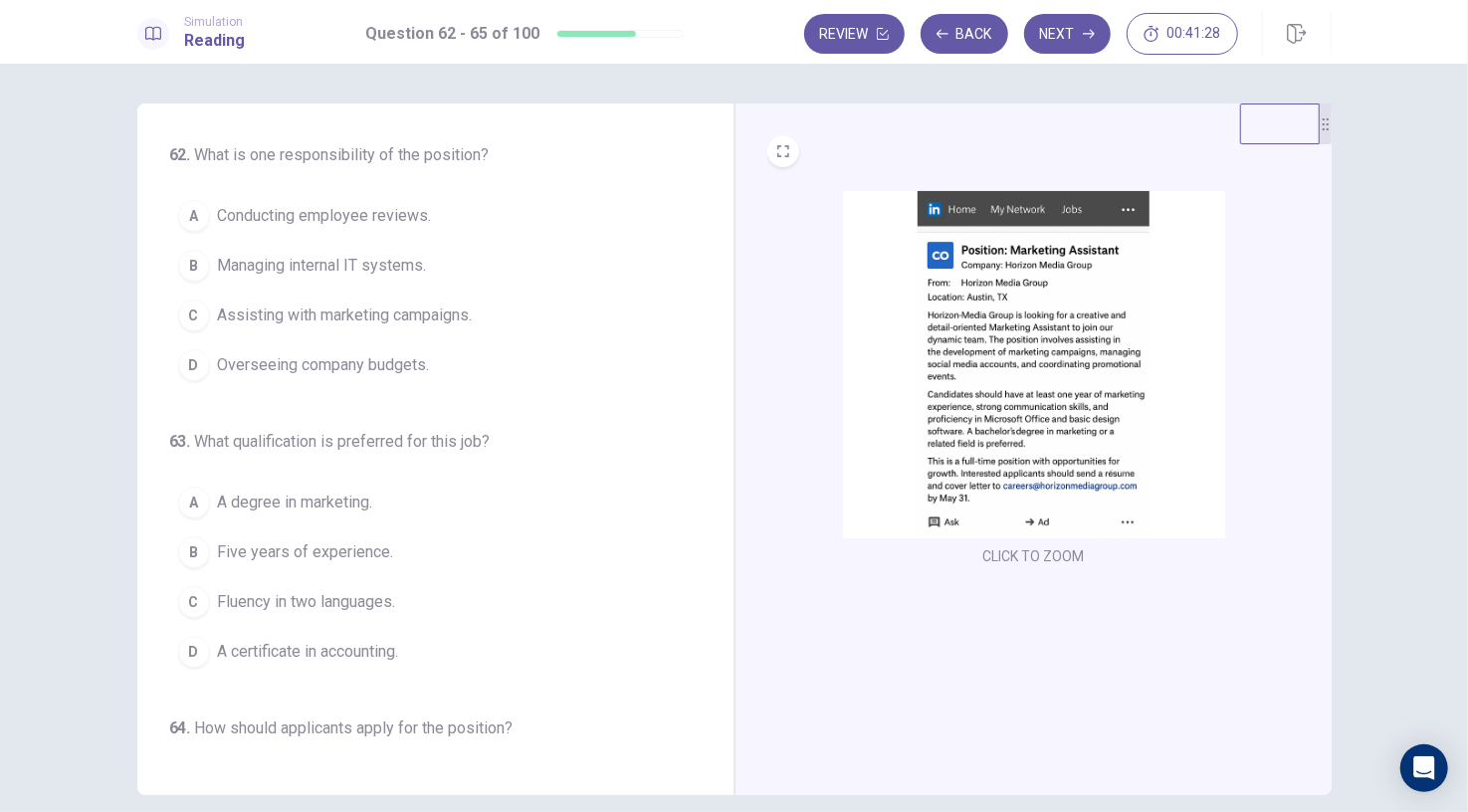 click at bounding box center (1034, 364) 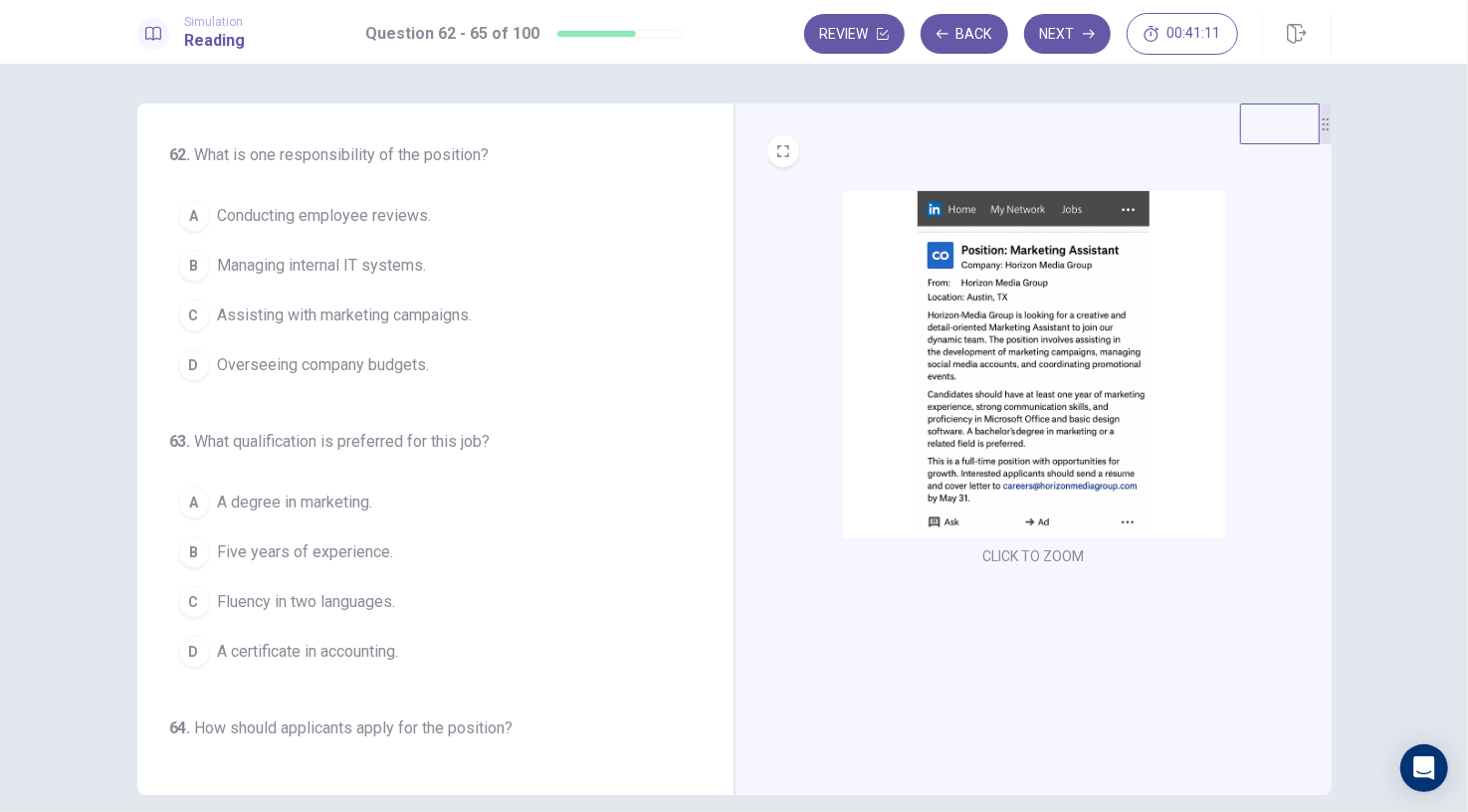 click at bounding box center [1034, 364] 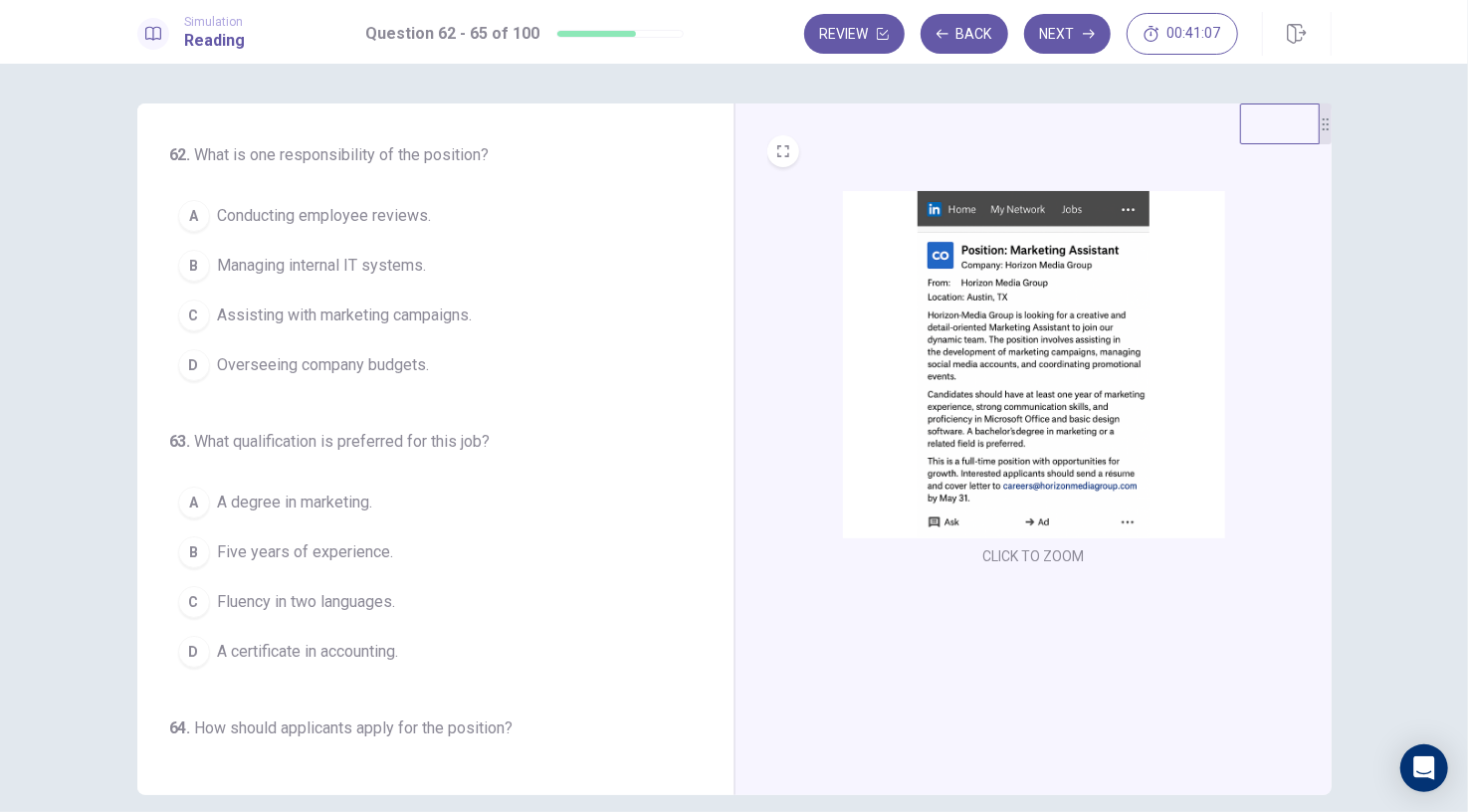 click at bounding box center (1034, 364) 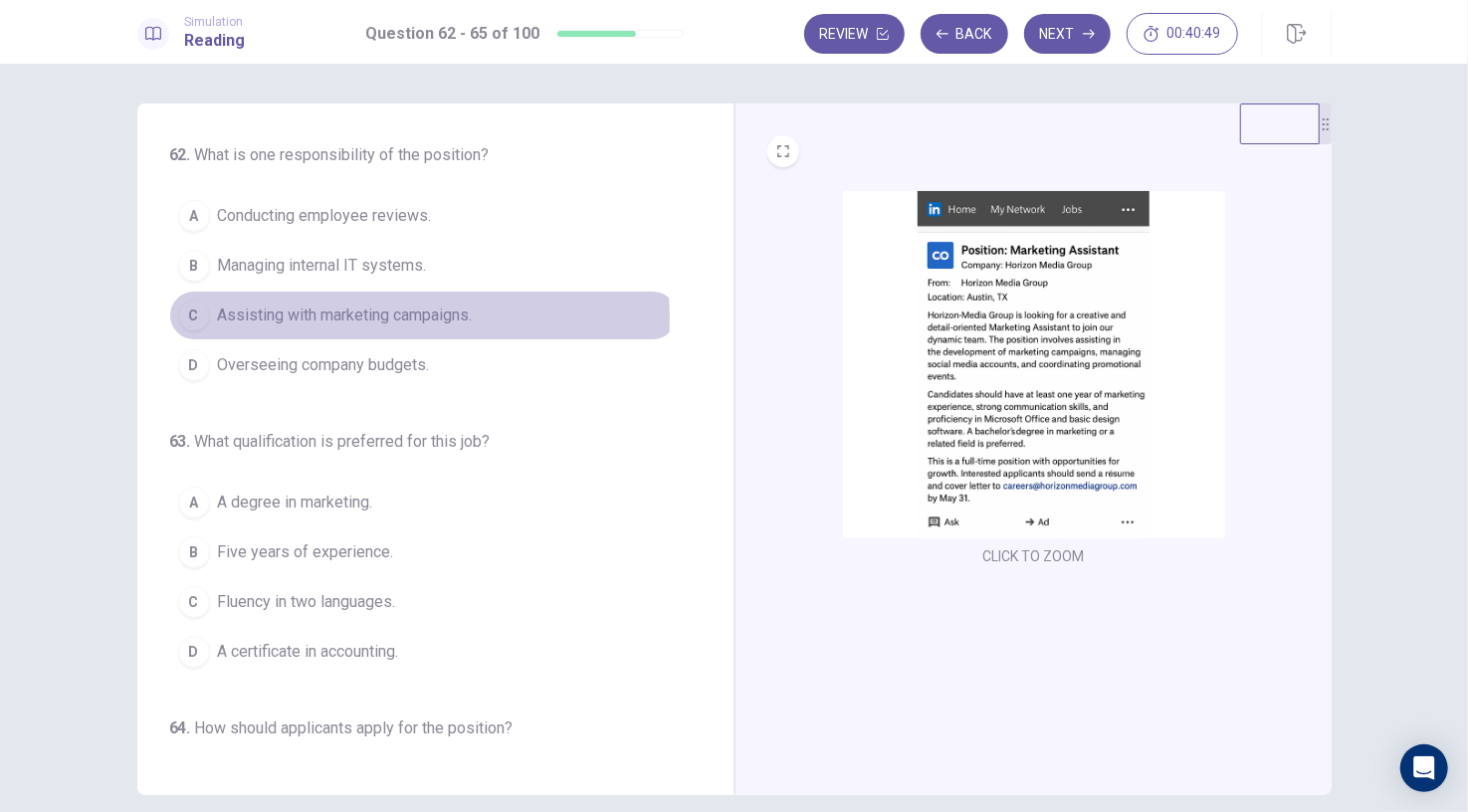 click on "Assisting with marketing campaigns." at bounding box center [345, 315] 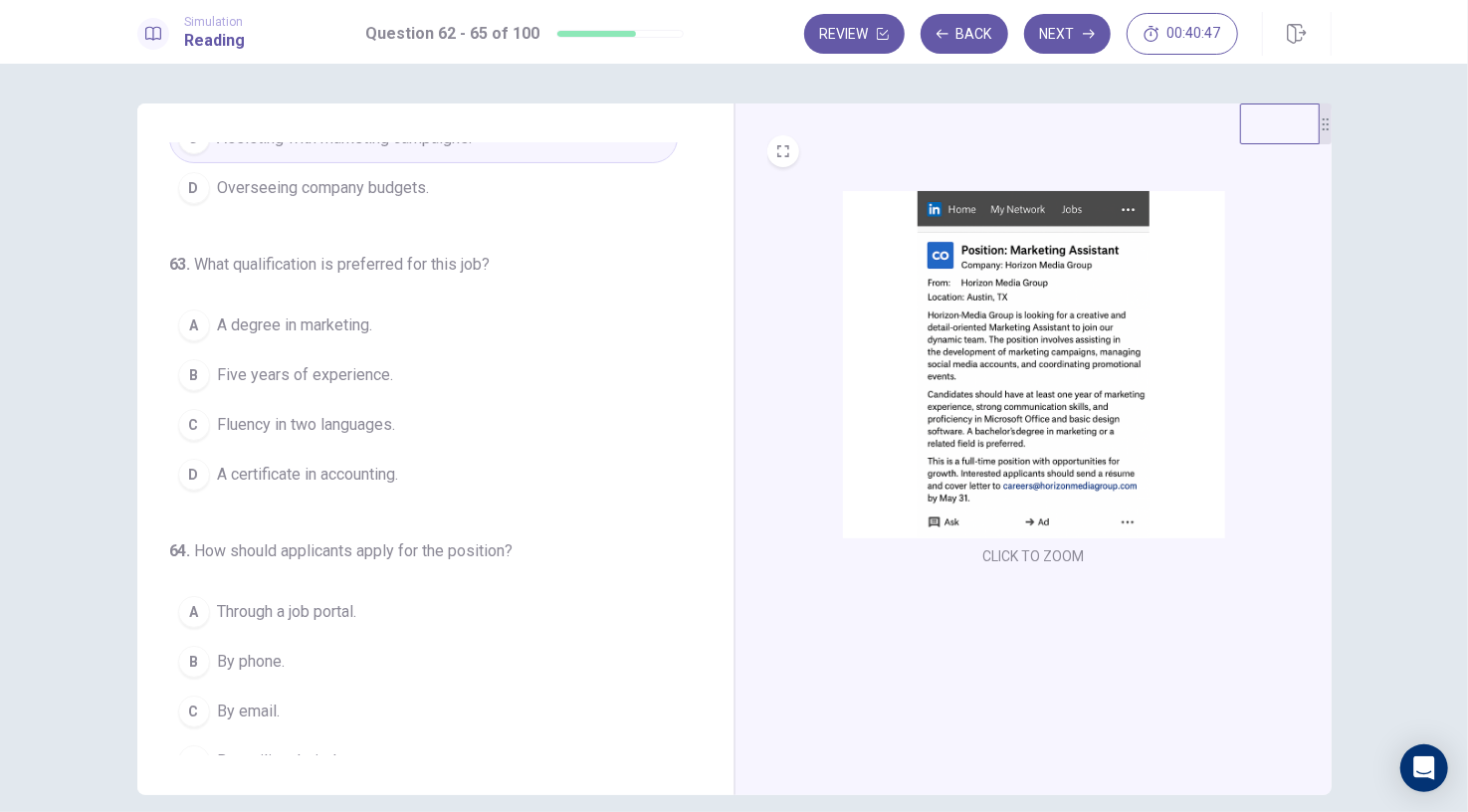 scroll, scrollTop: 260, scrollLeft: 0, axis: vertical 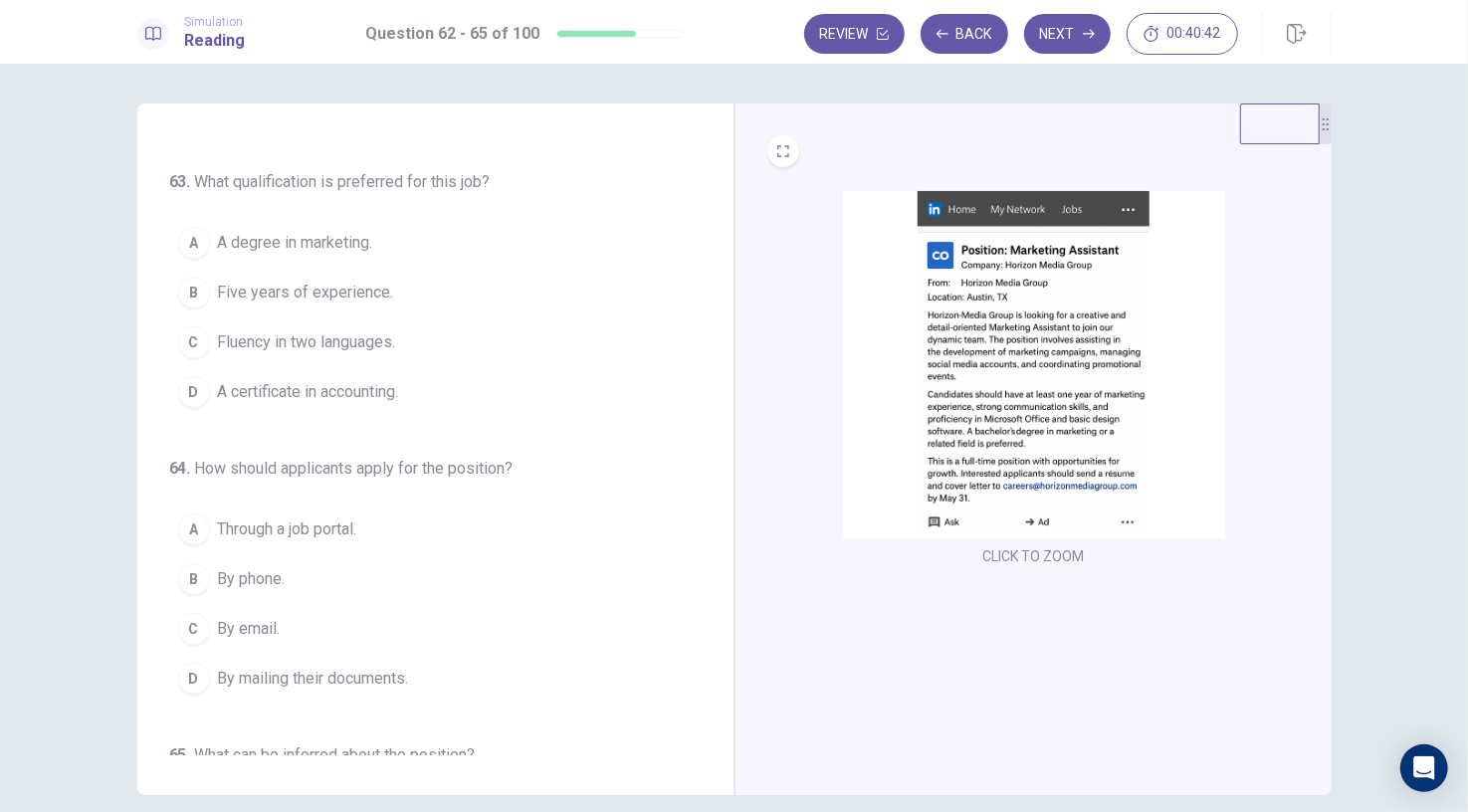 click at bounding box center (1034, 364) 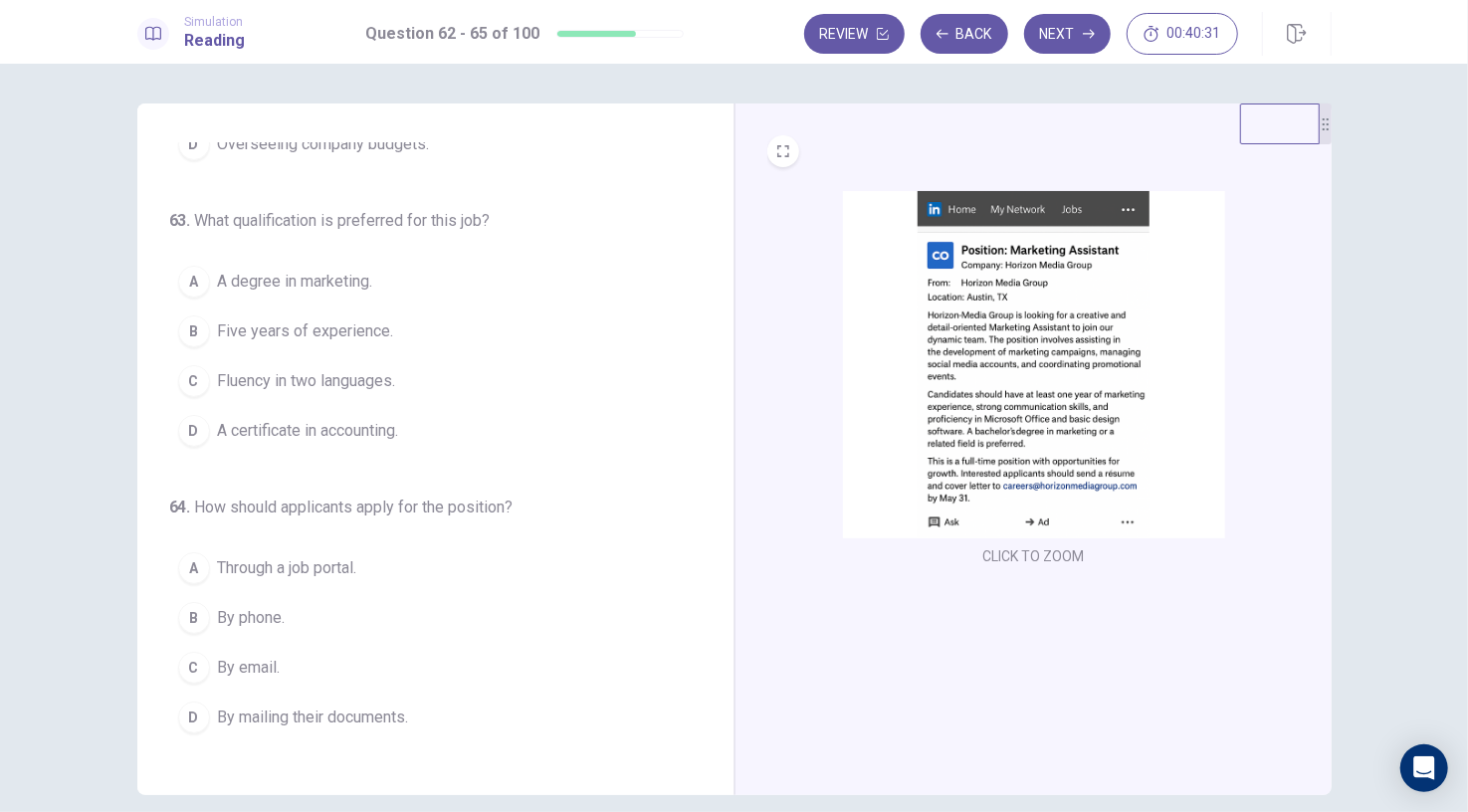 scroll, scrollTop: 211, scrollLeft: 0, axis: vertical 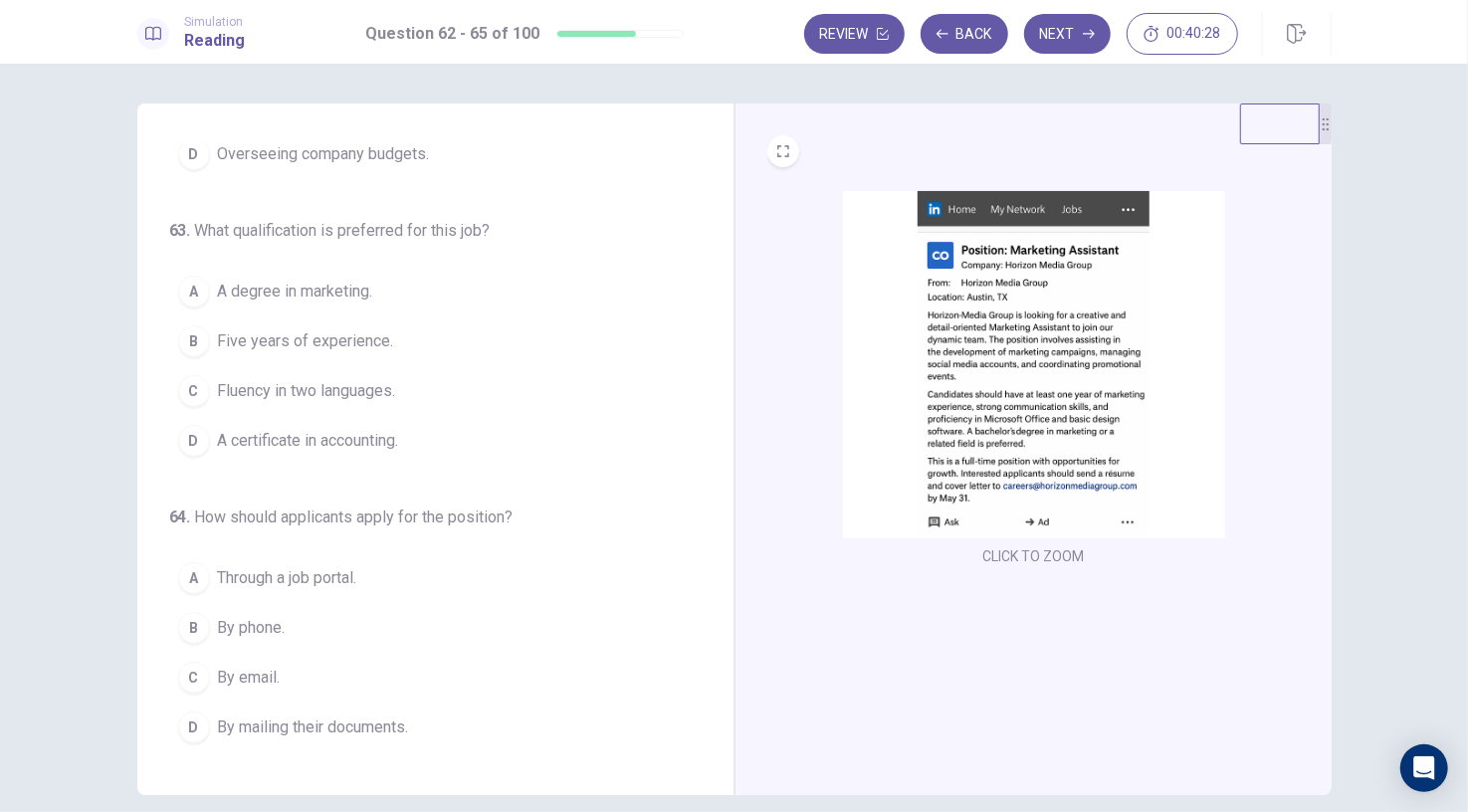 click at bounding box center (1034, 364) 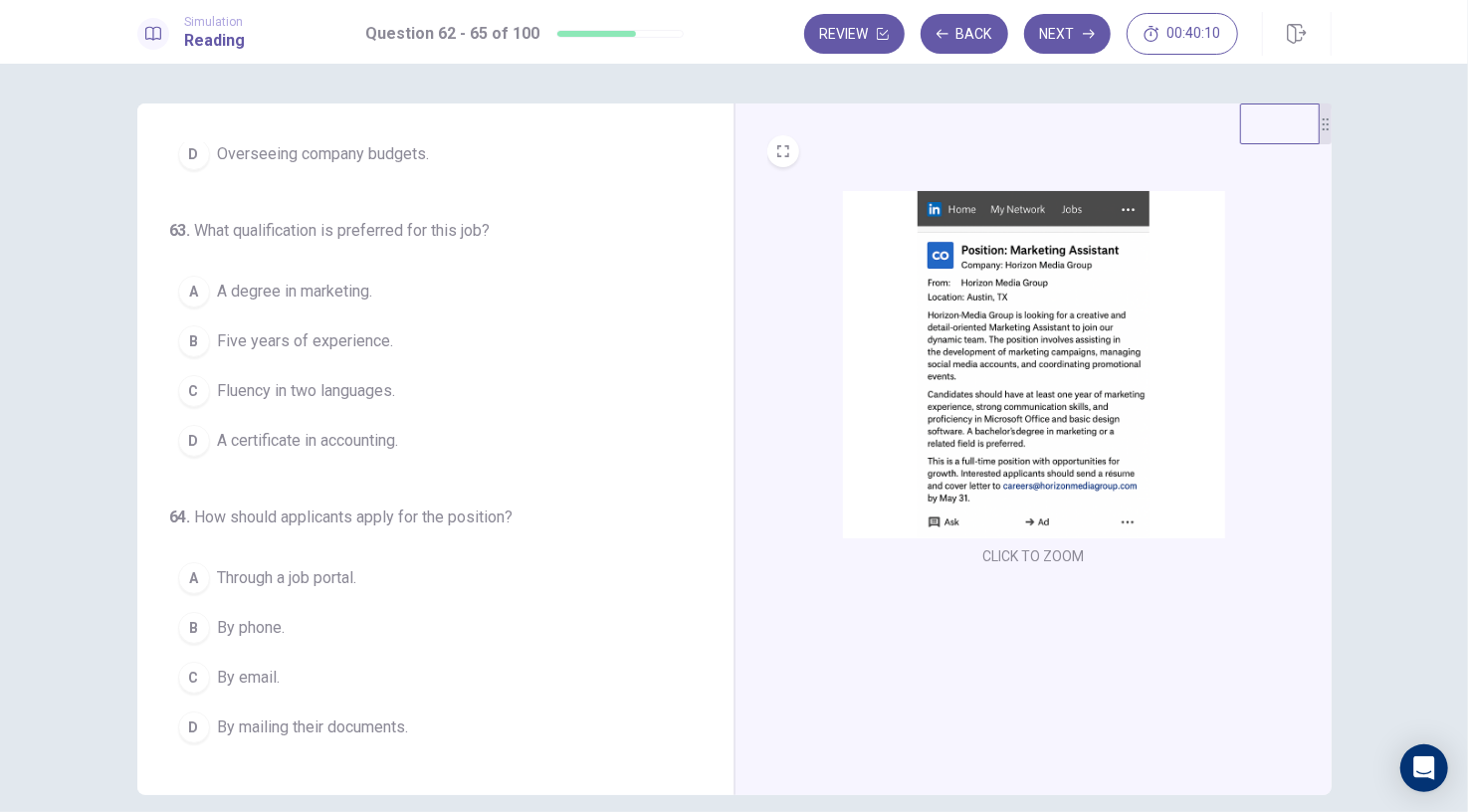 click on "A degree in marketing." at bounding box center (296, 292) 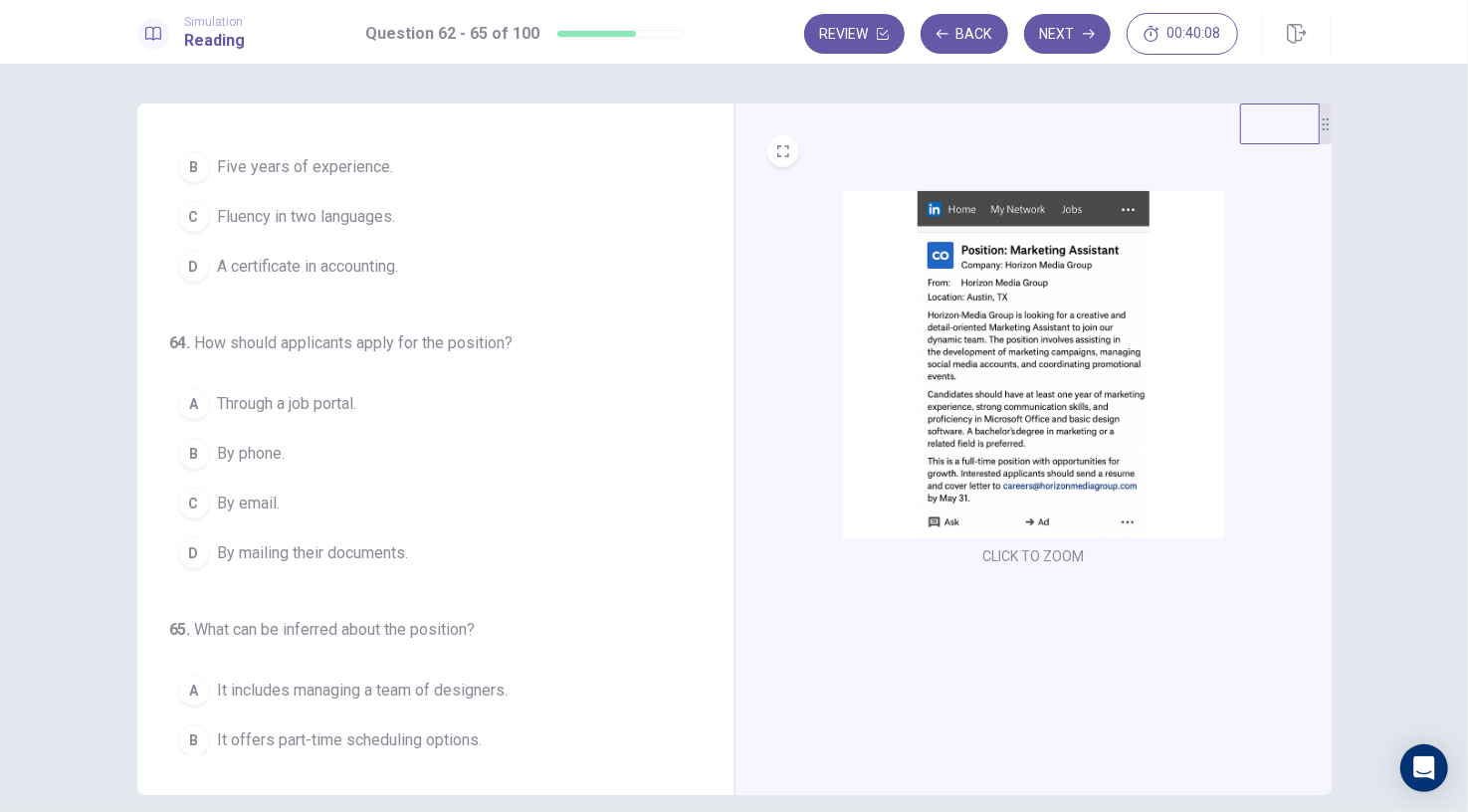 scroll, scrollTop: 487, scrollLeft: 0, axis: vertical 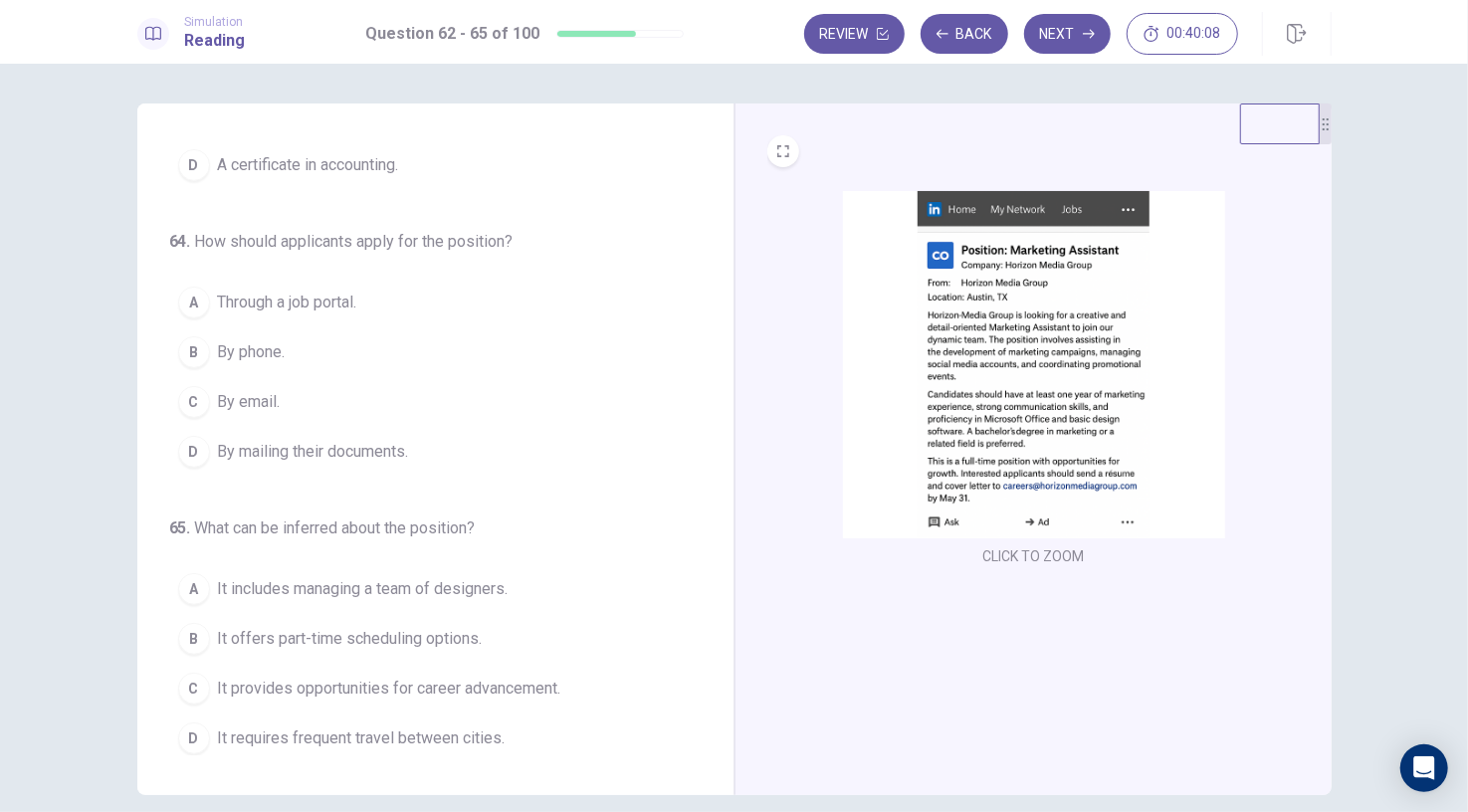 click at bounding box center (1034, 364) 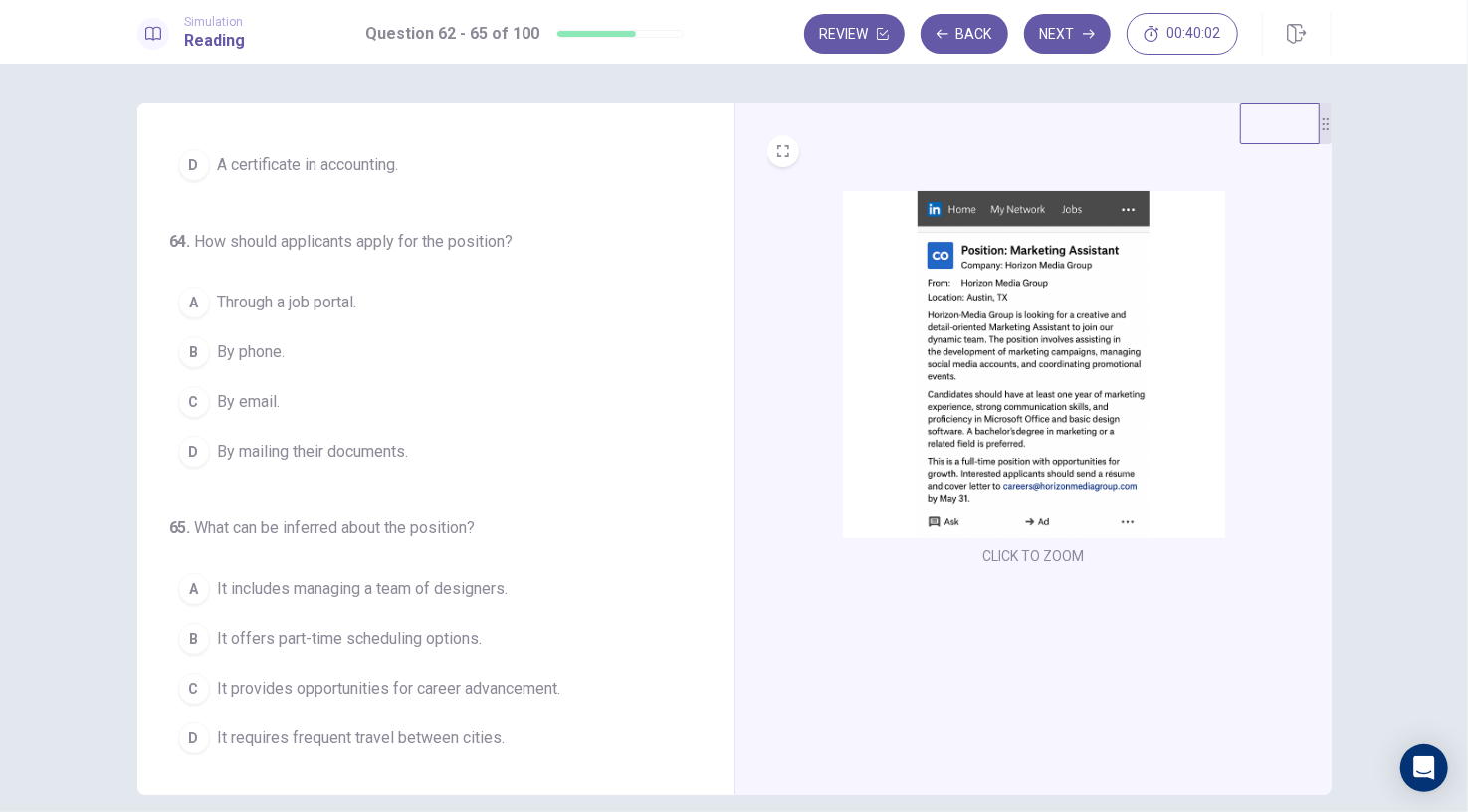 click at bounding box center [1034, 364] 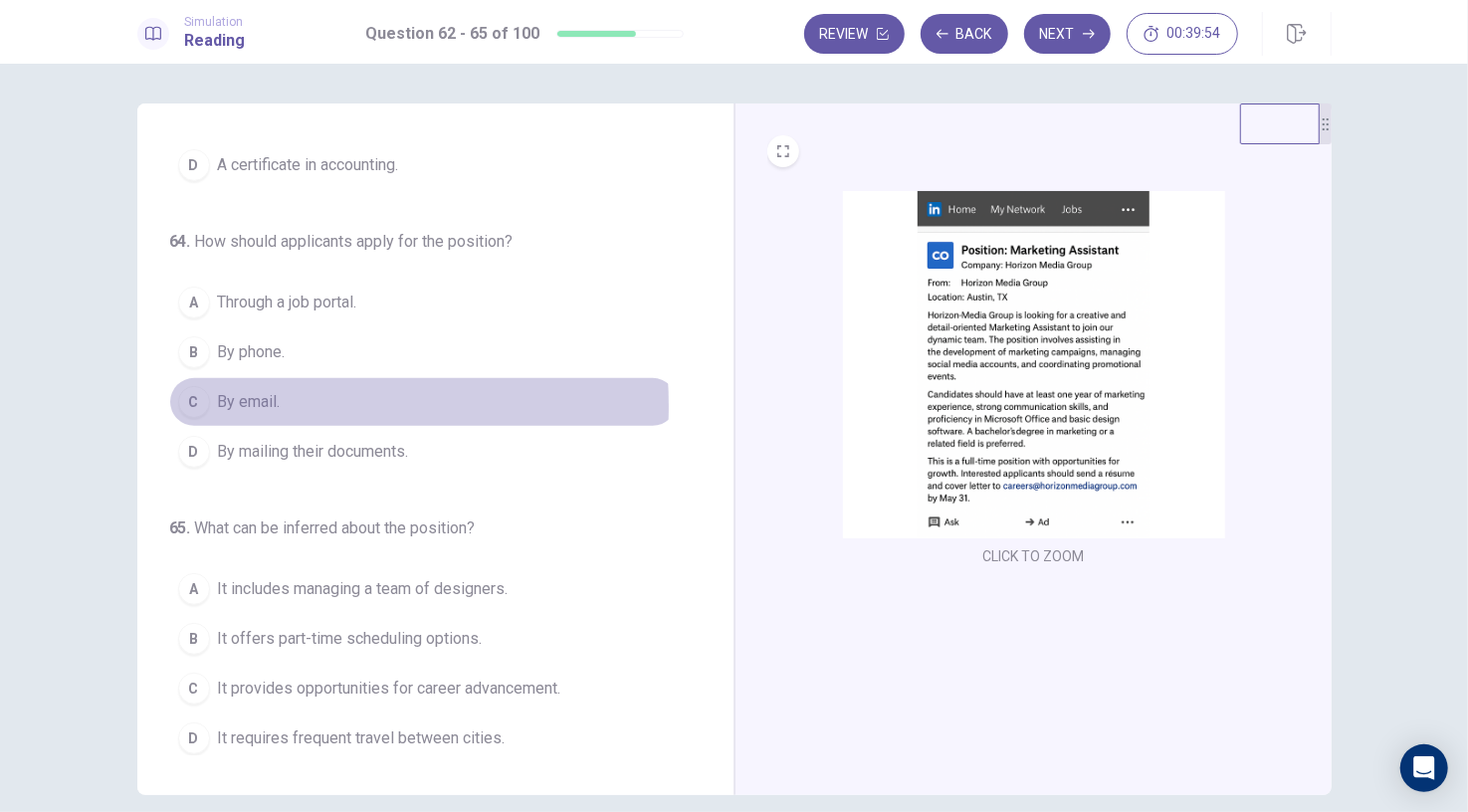 click on "By email." at bounding box center [249, 402] 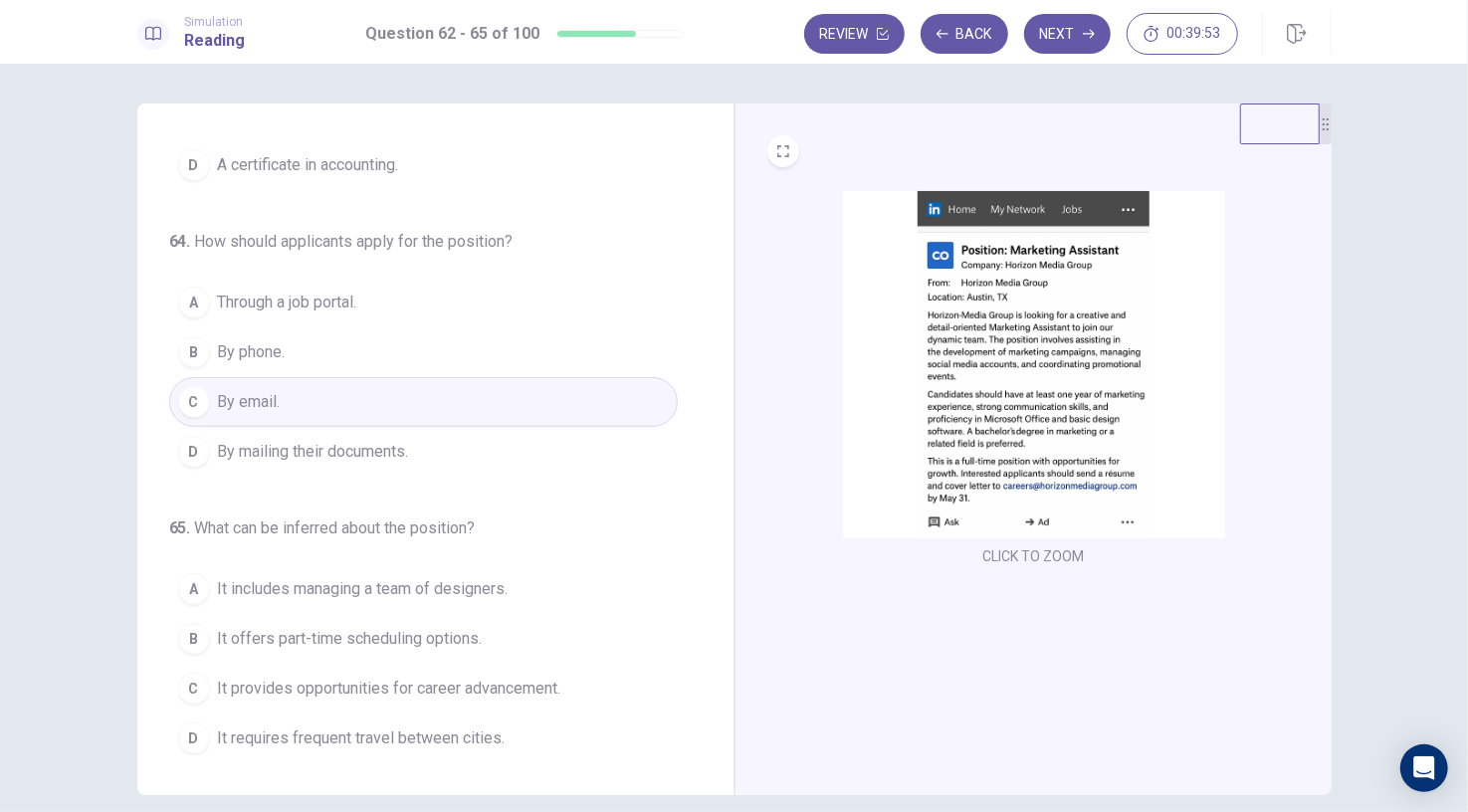scroll, scrollTop: 86, scrollLeft: 0, axis: vertical 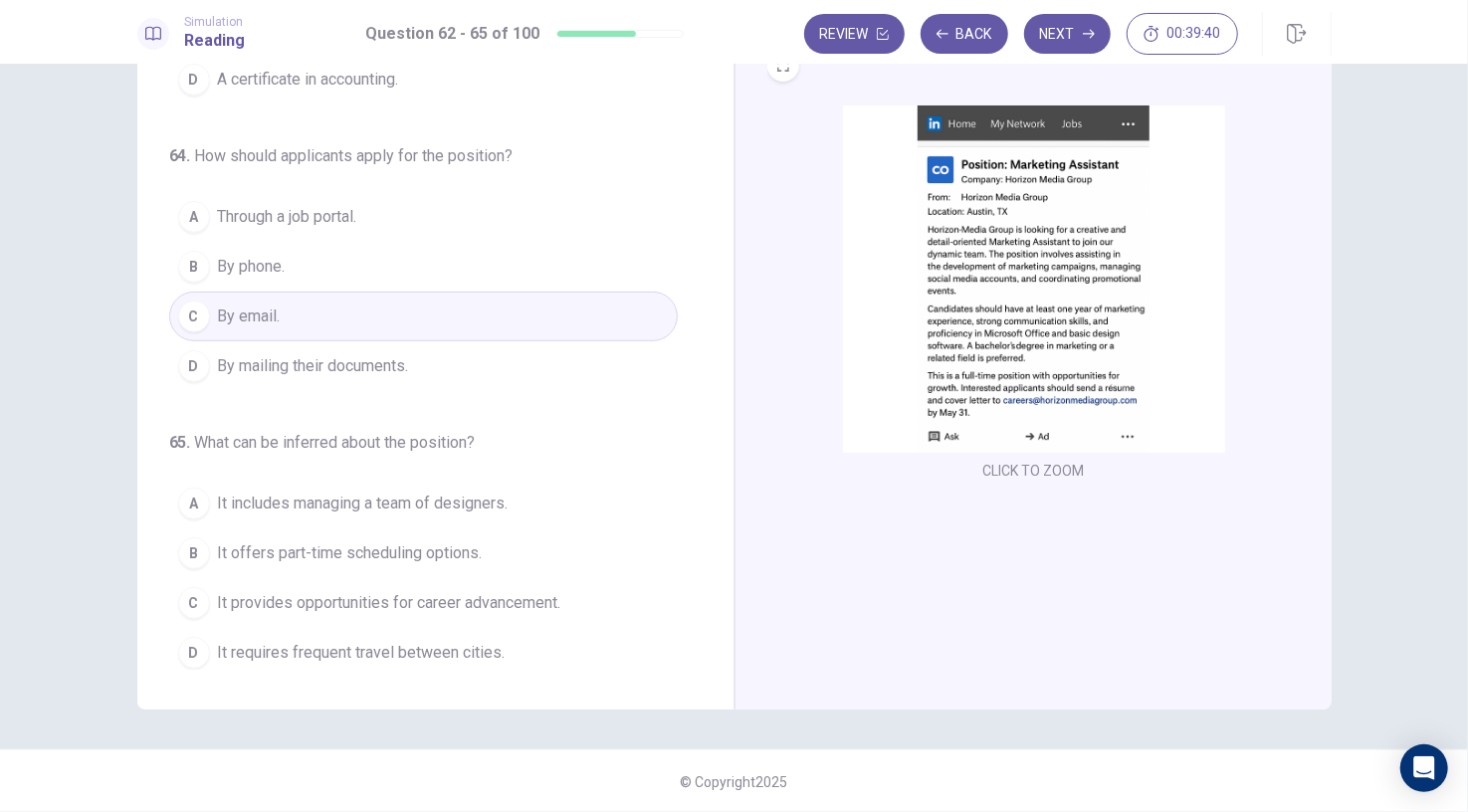 click at bounding box center (1034, 279) 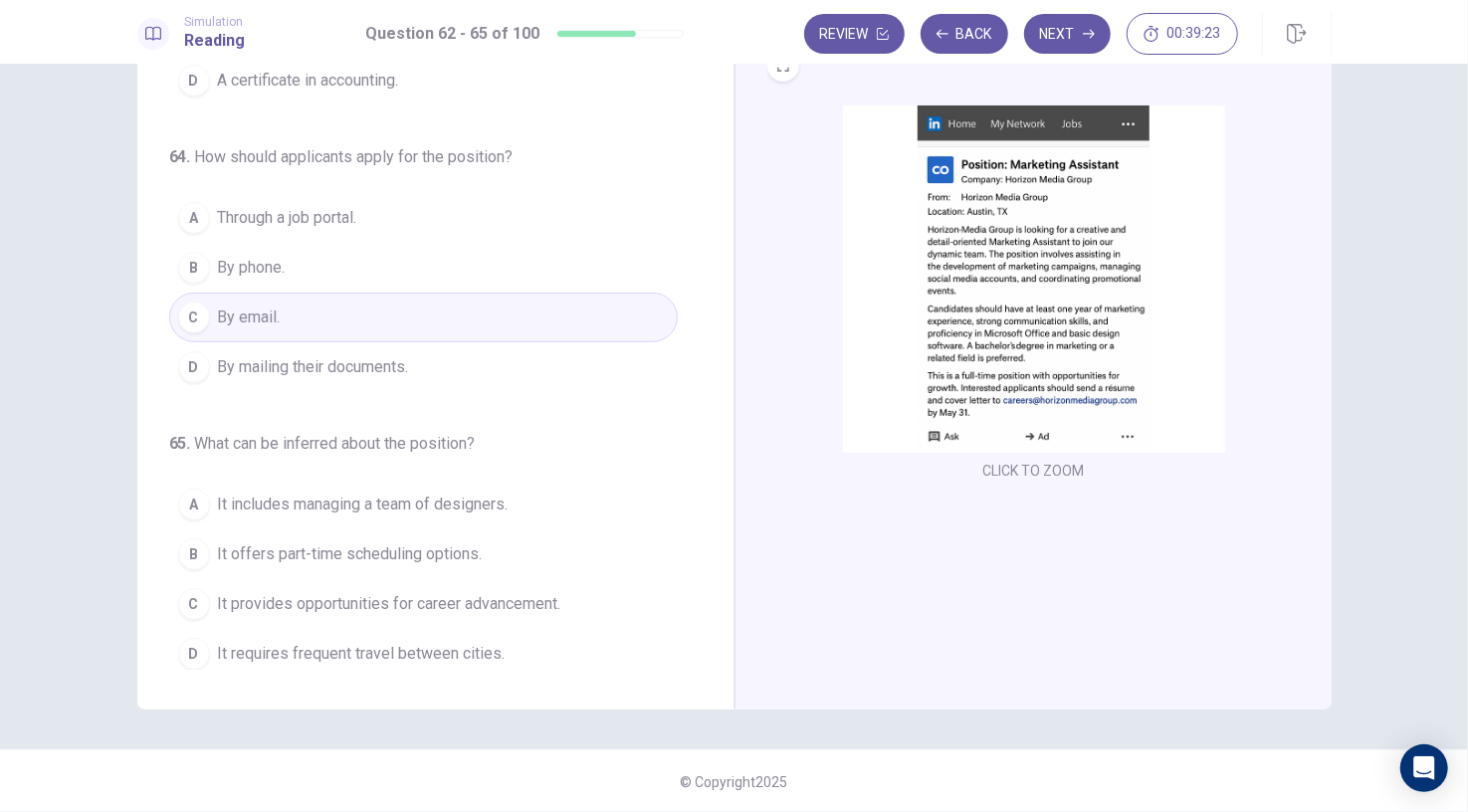 scroll, scrollTop: 487, scrollLeft: 0, axis: vertical 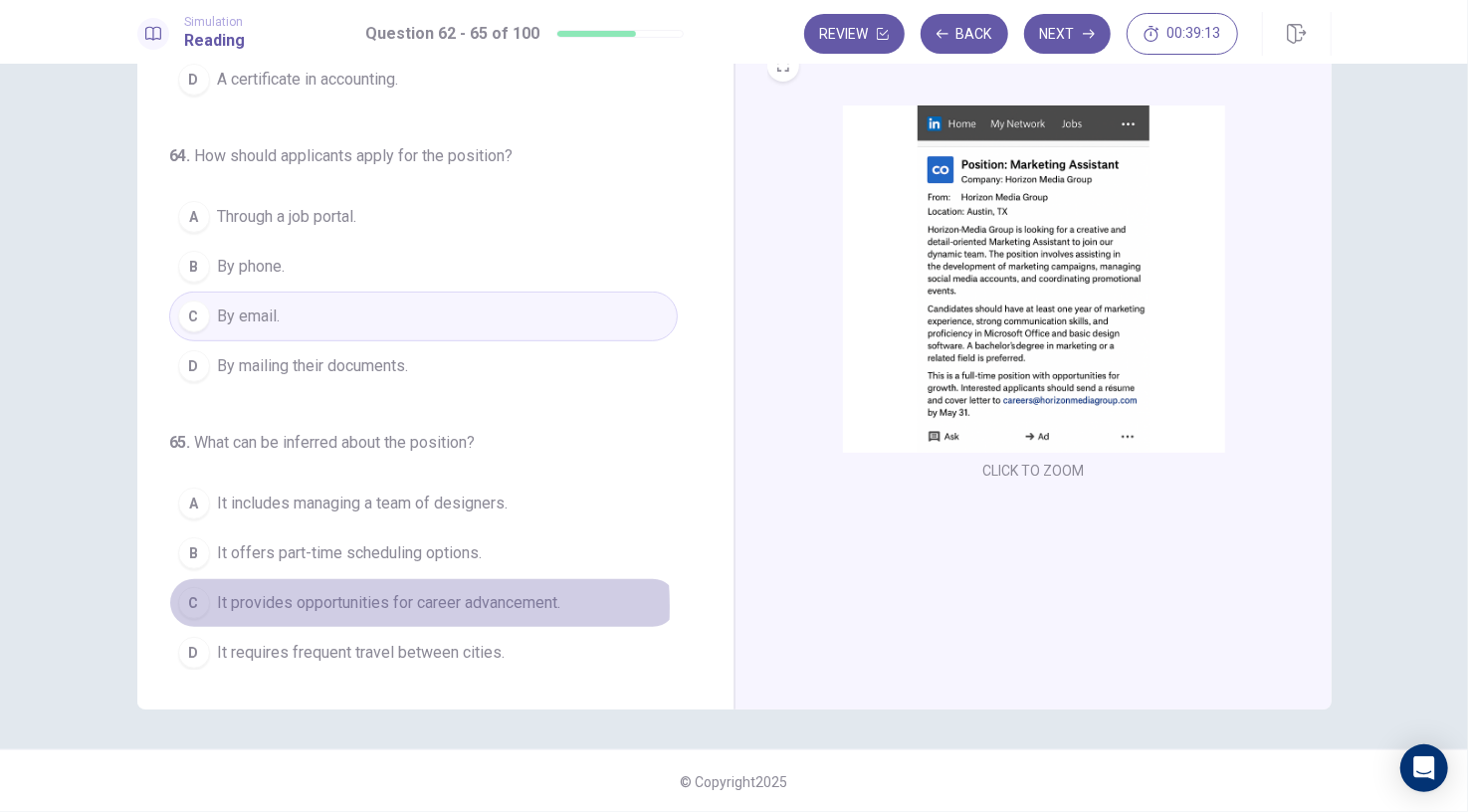 click on "It provides opportunities for career advancement." at bounding box center (389, 603) 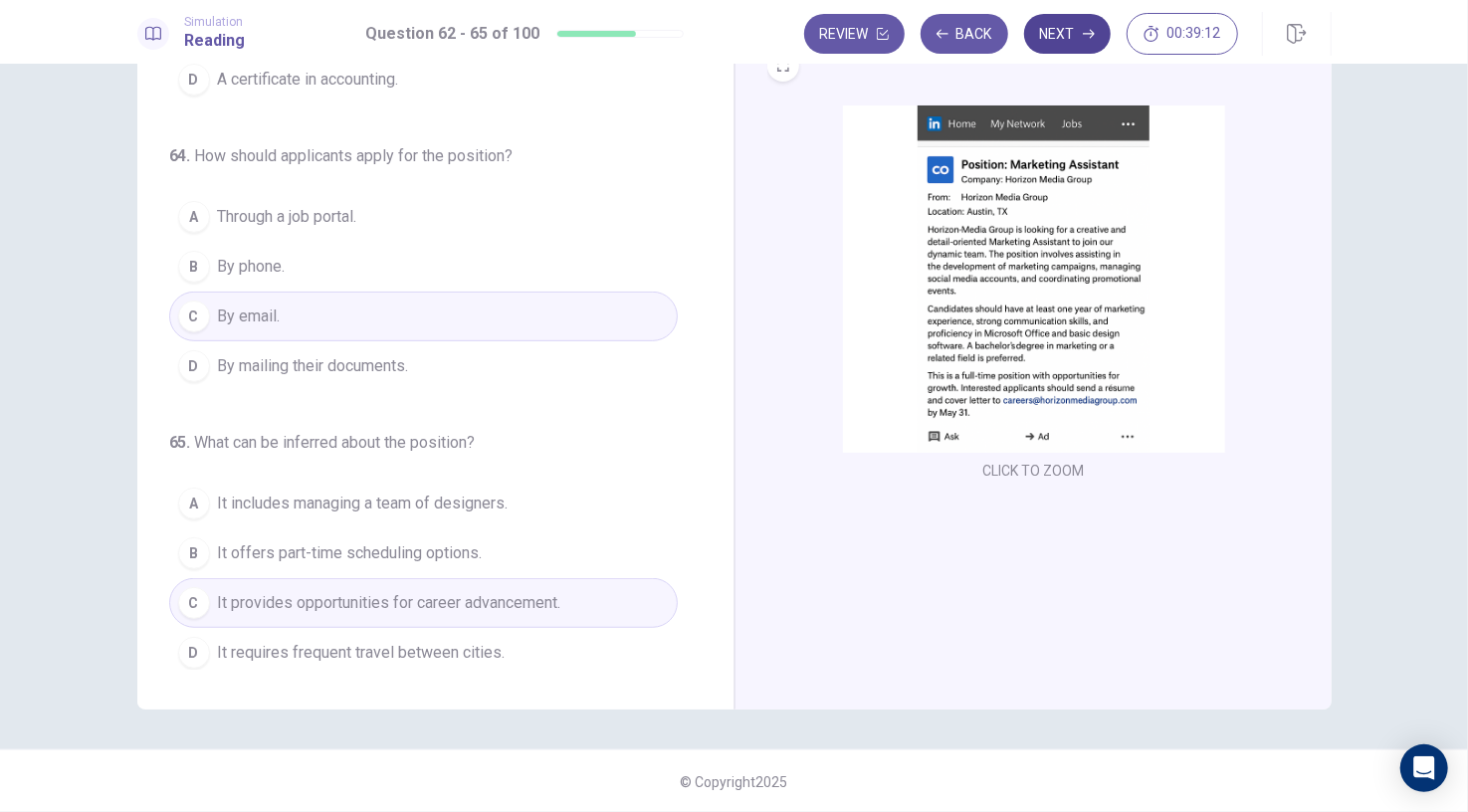 click on "Next" at bounding box center [1067, 34] 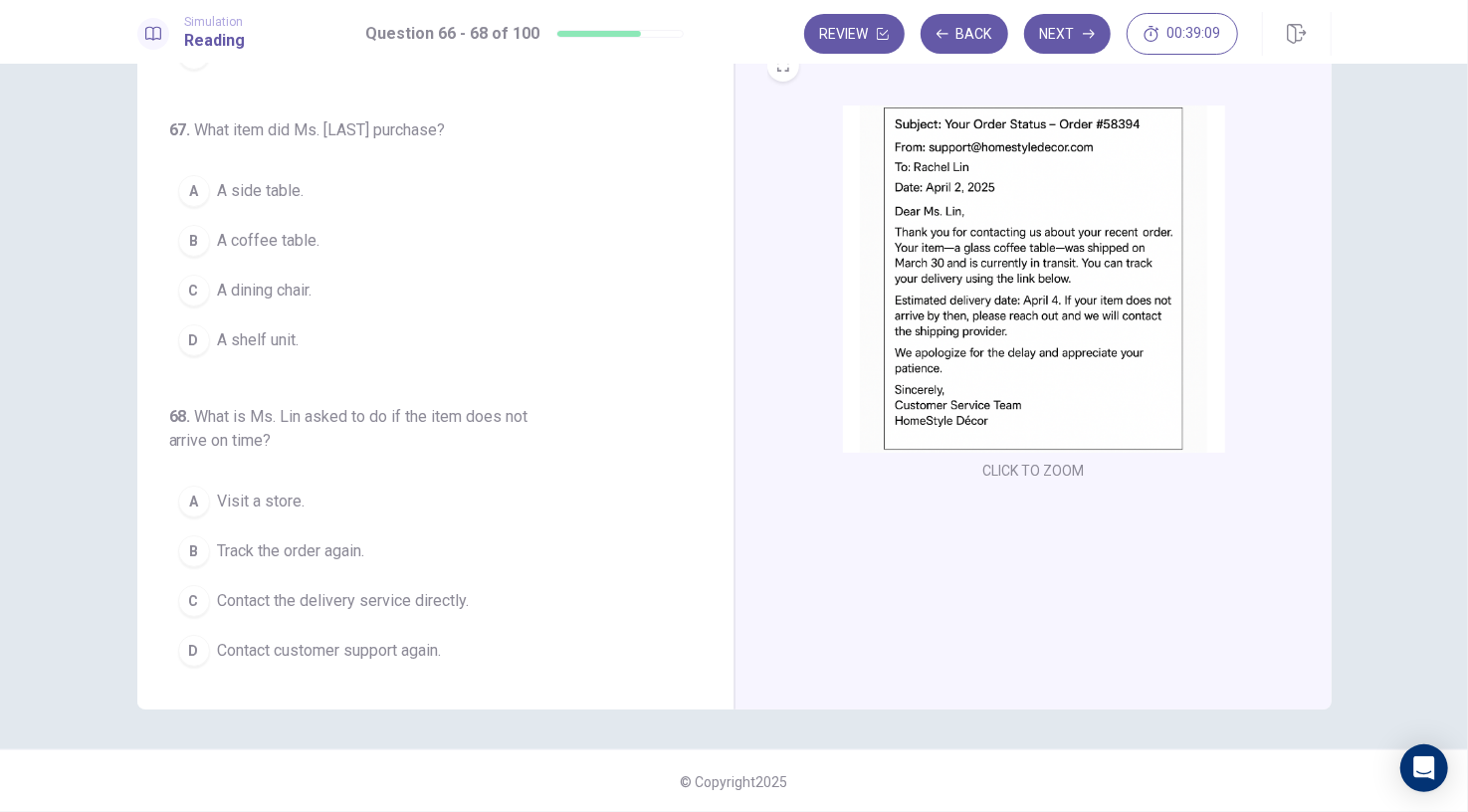 scroll, scrollTop: 0, scrollLeft: 0, axis: both 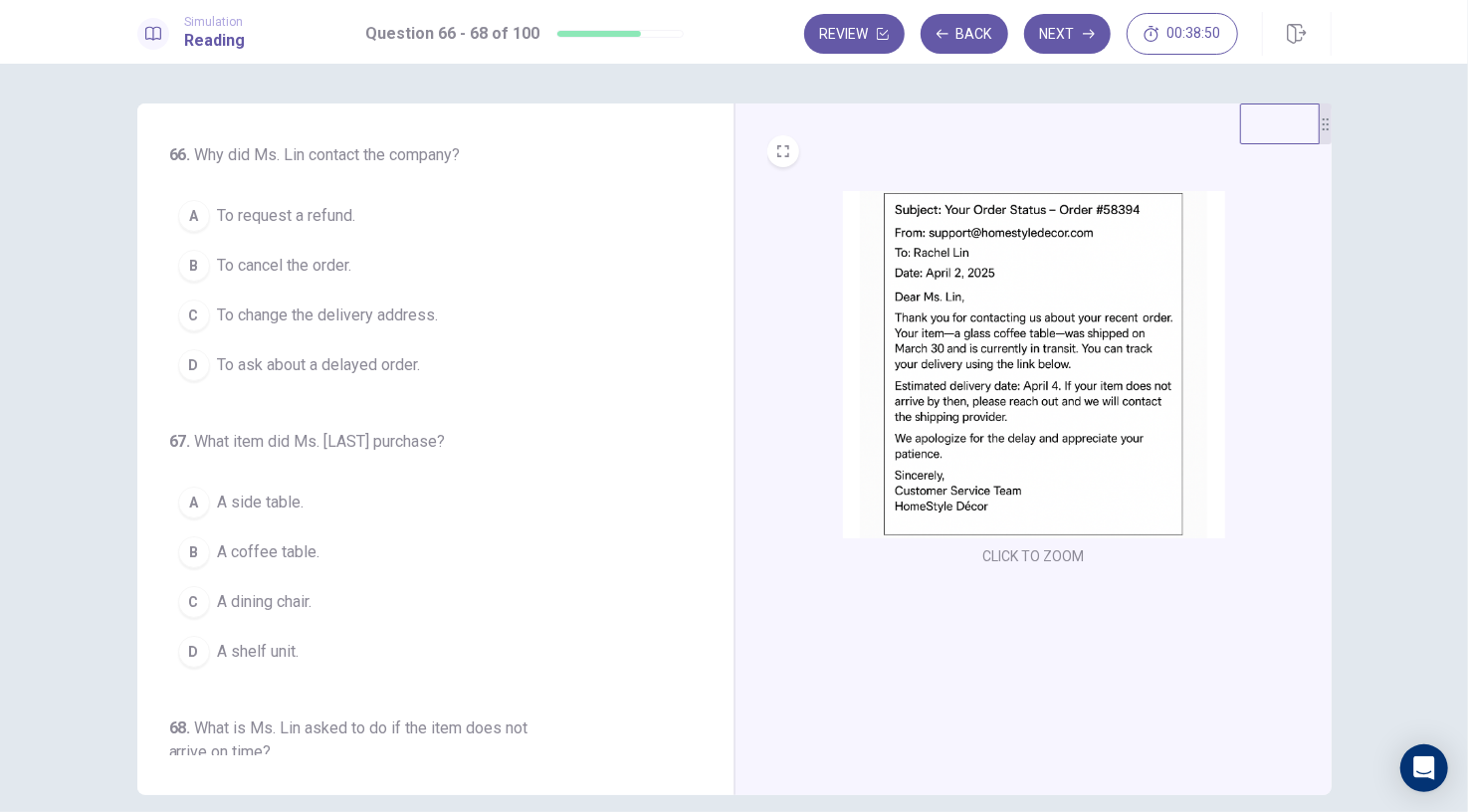 click at bounding box center [1034, 364] 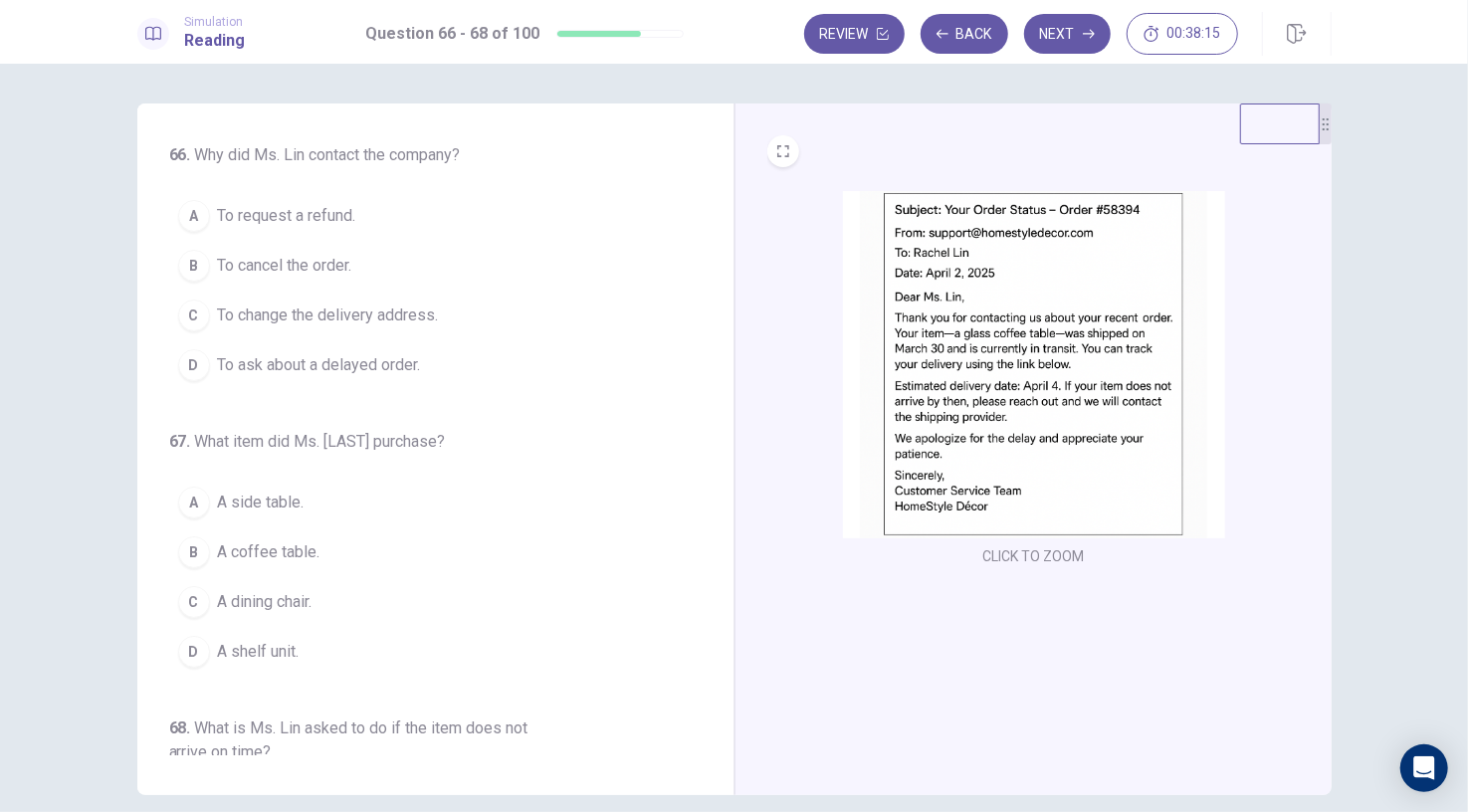 click at bounding box center [1034, 364] 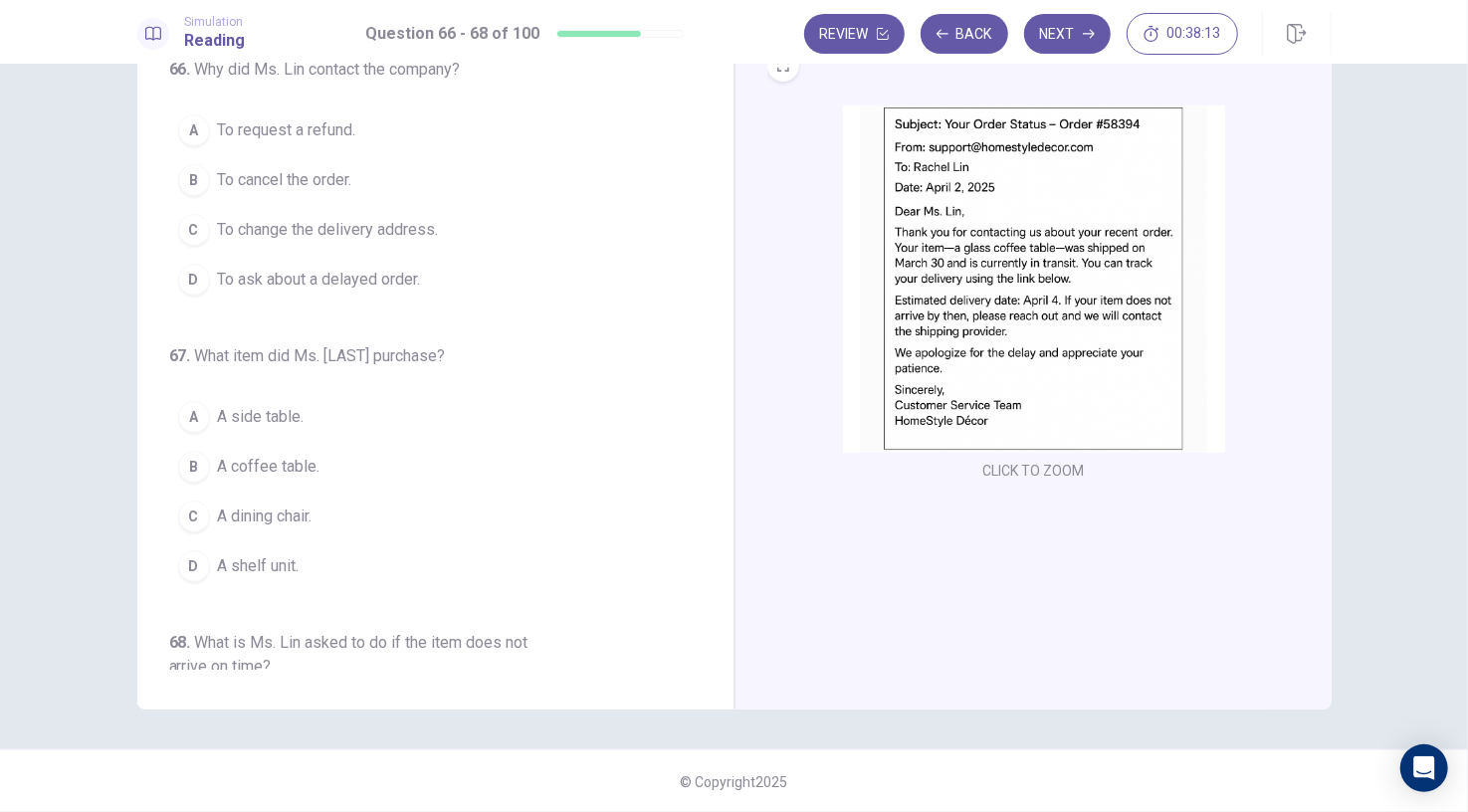 scroll, scrollTop: 0, scrollLeft: 0, axis: both 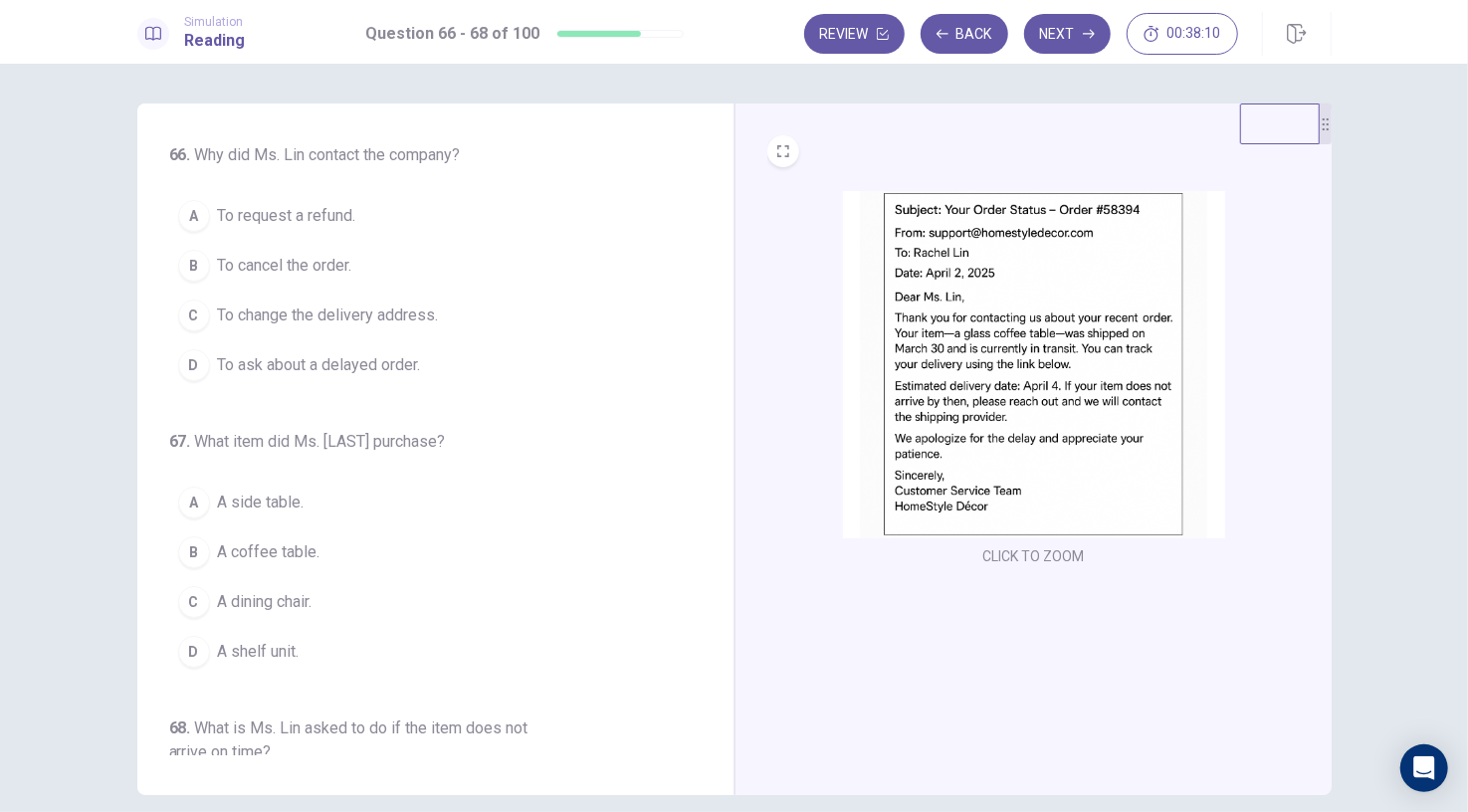 click at bounding box center (1034, 364) 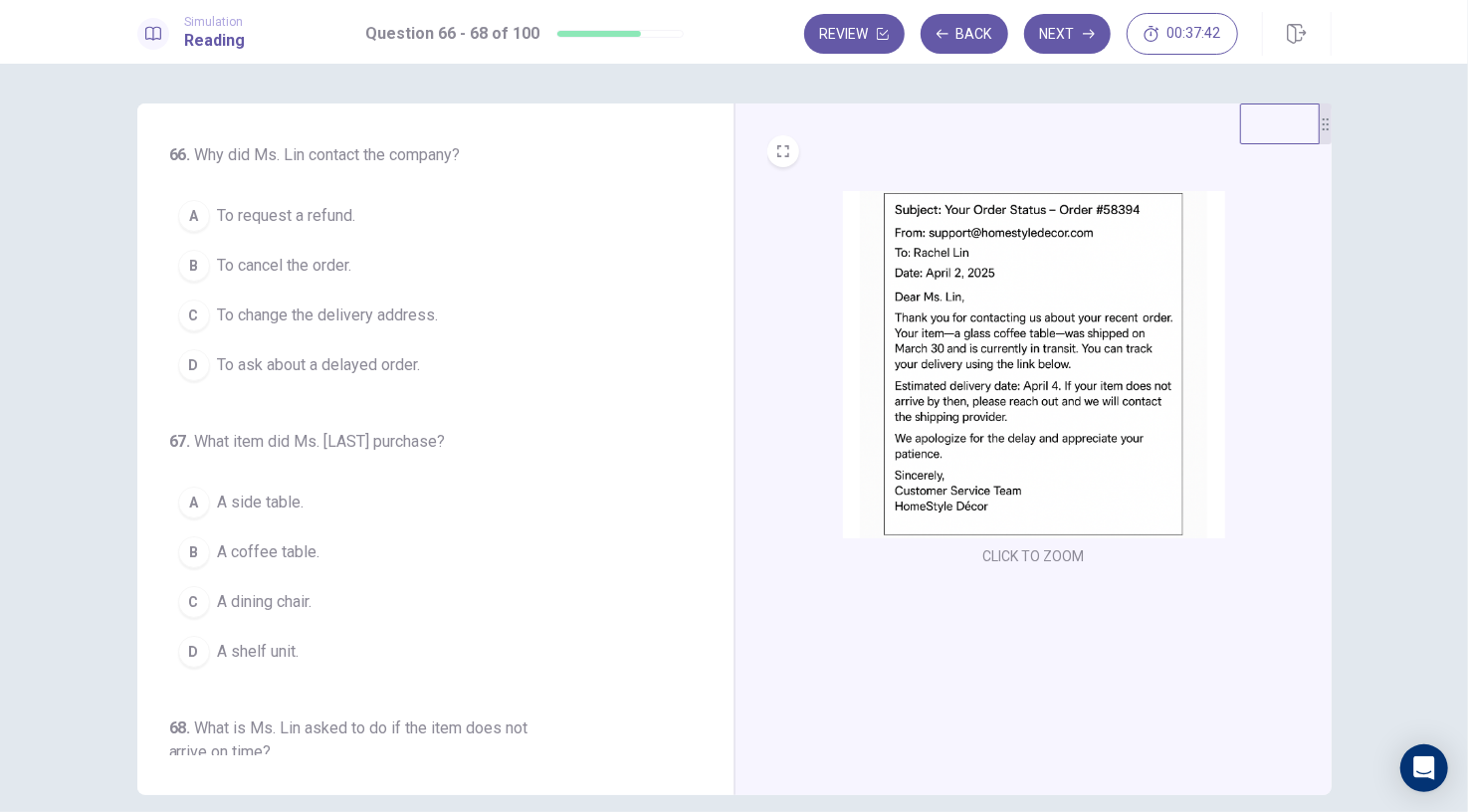 click on "To ask about a delayed order." at bounding box center [319, 365] 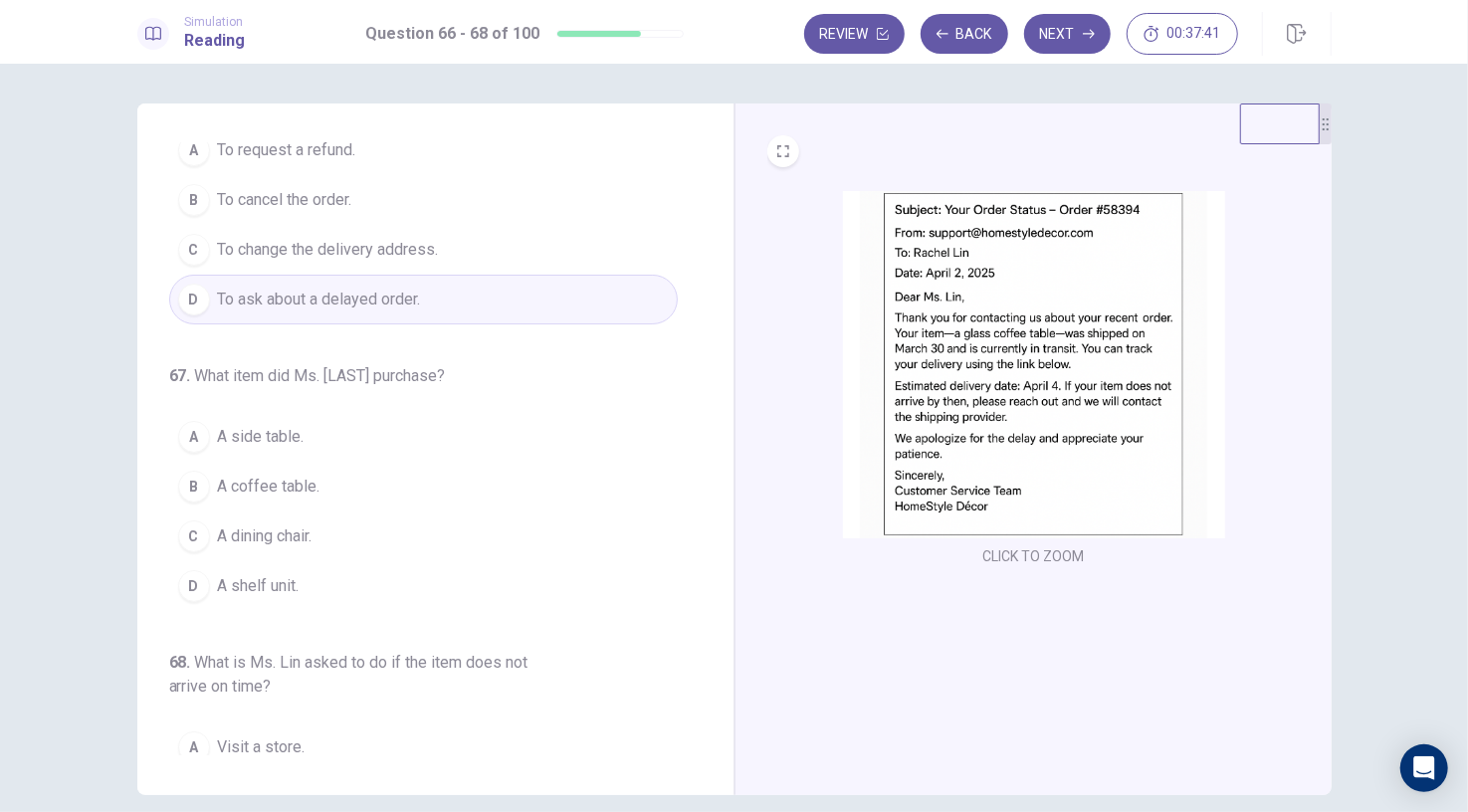 scroll, scrollTop: 82, scrollLeft: 0, axis: vertical 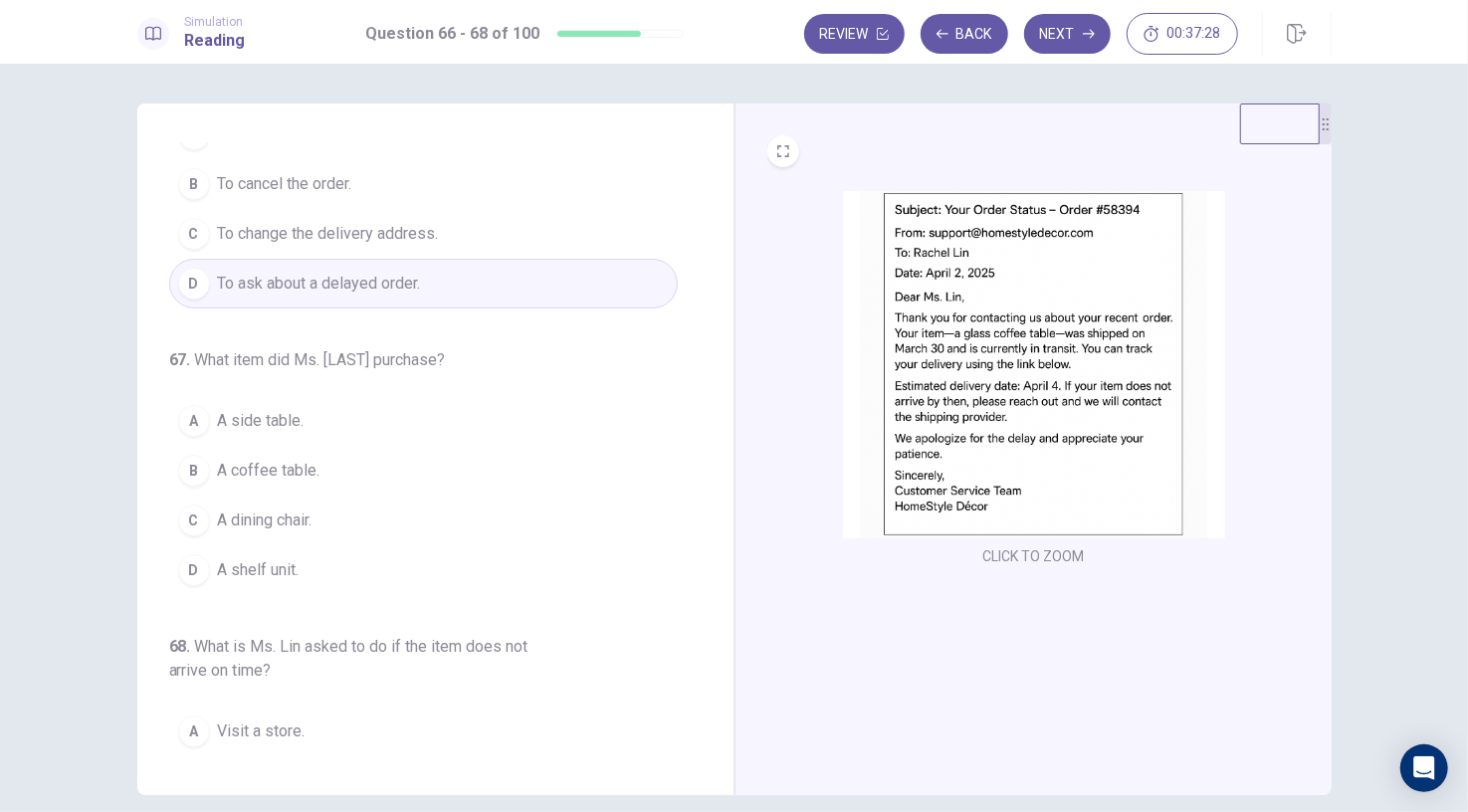 click on "A shelf unit." at bounding box center (259, 570) 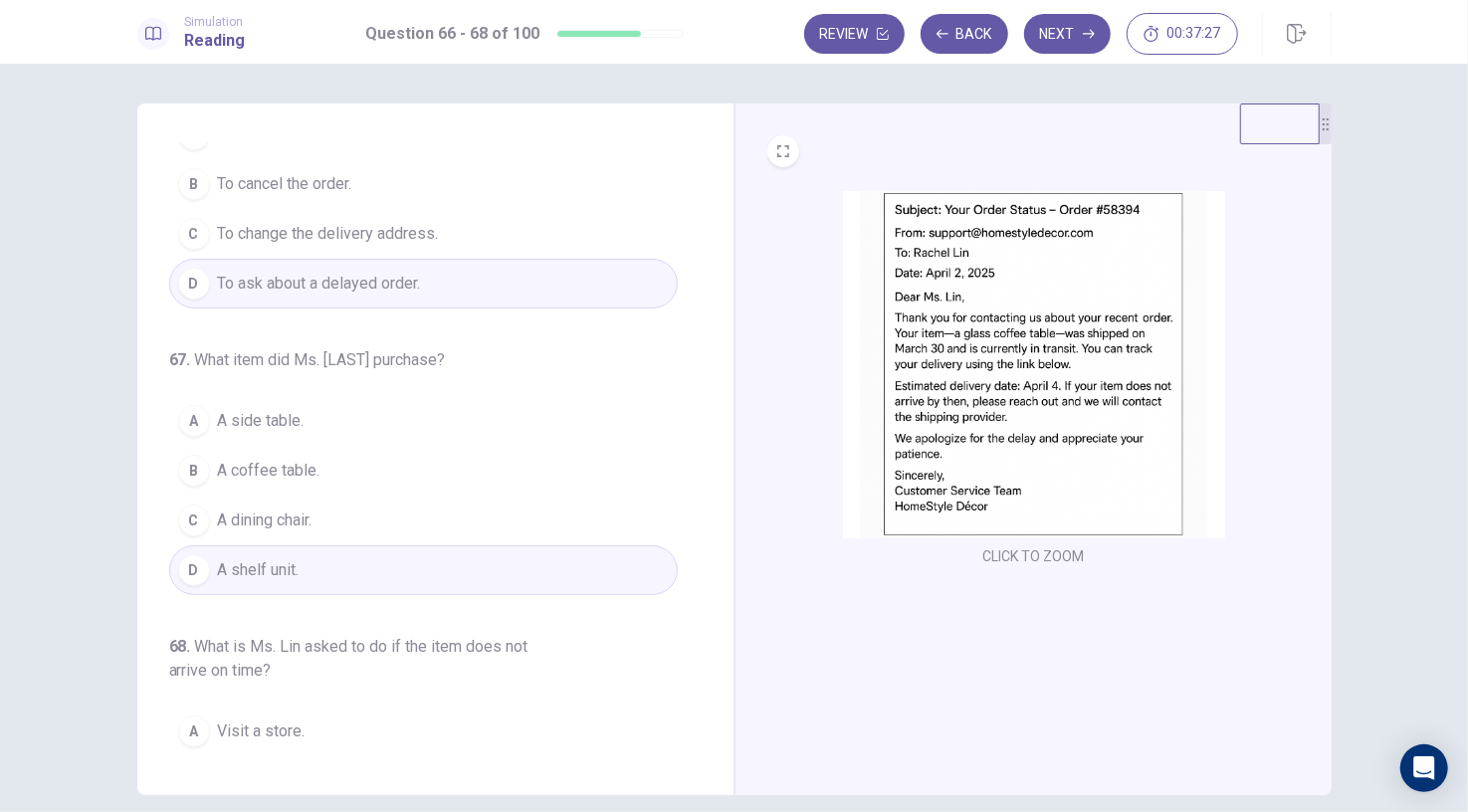 scroll, scrollTop: 226, scrollLeft: 0, axis: vertical 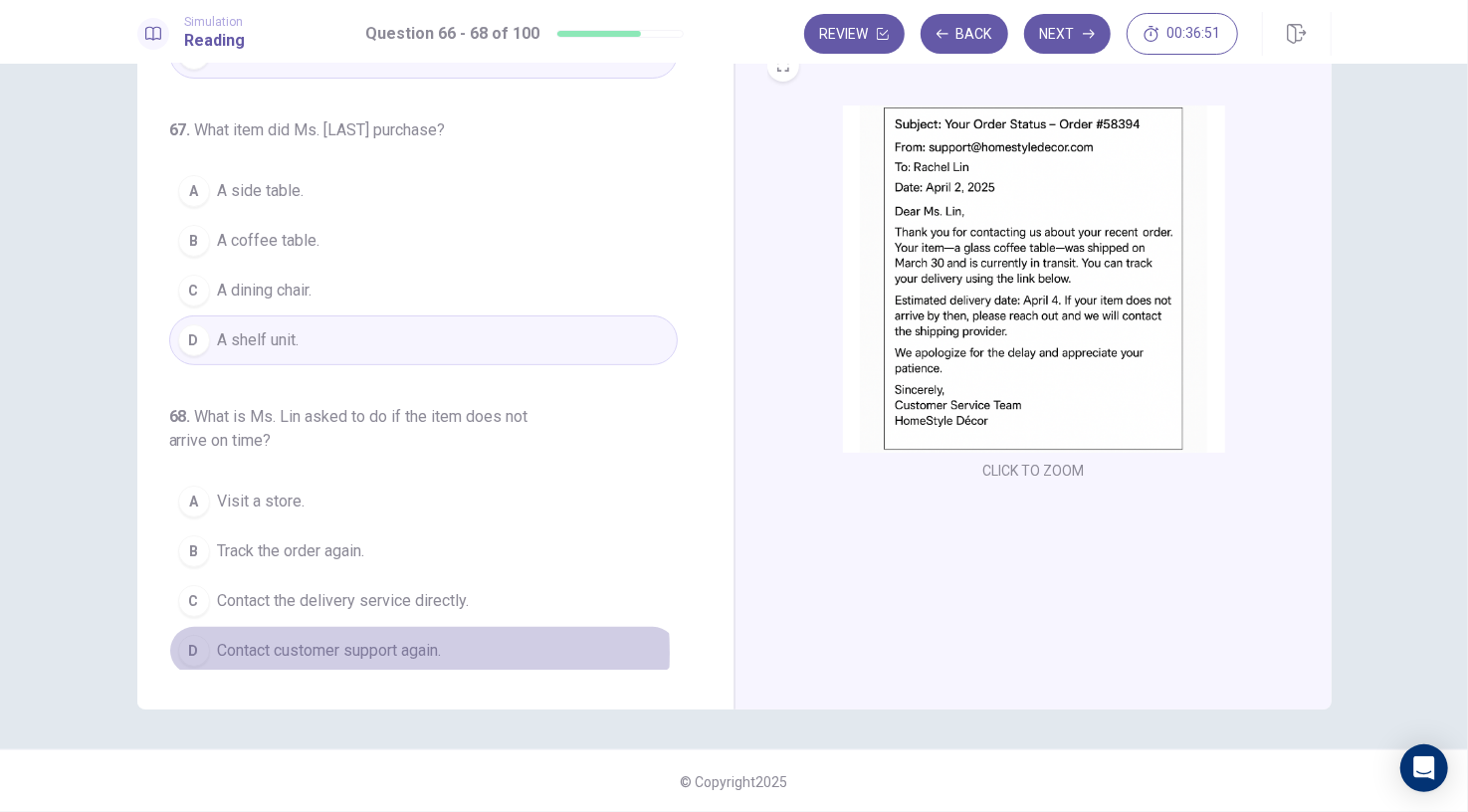 click on "Contact customer support again." at bounding box center (329, 651) 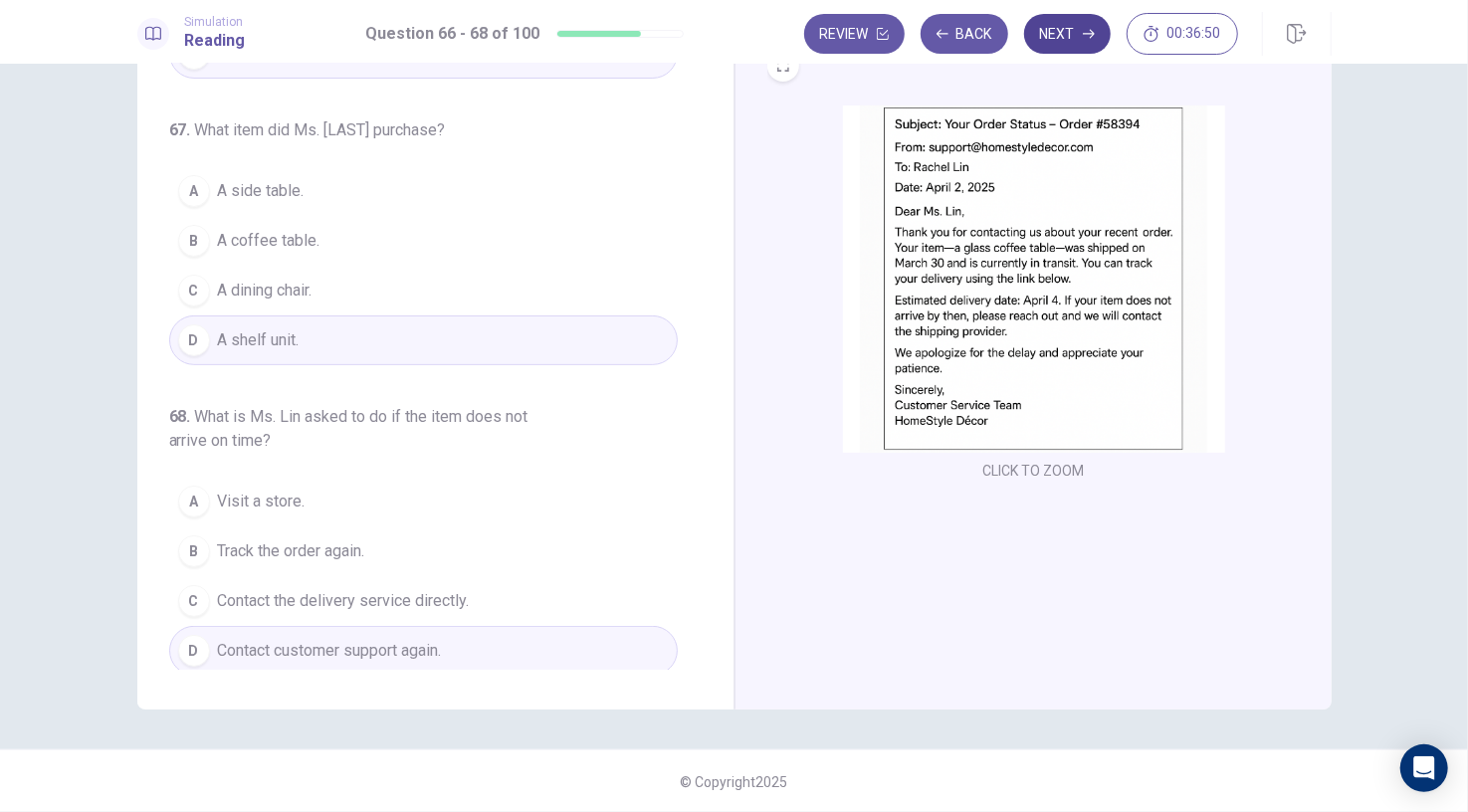 click on "Next" at bounding box center [1067, 34] 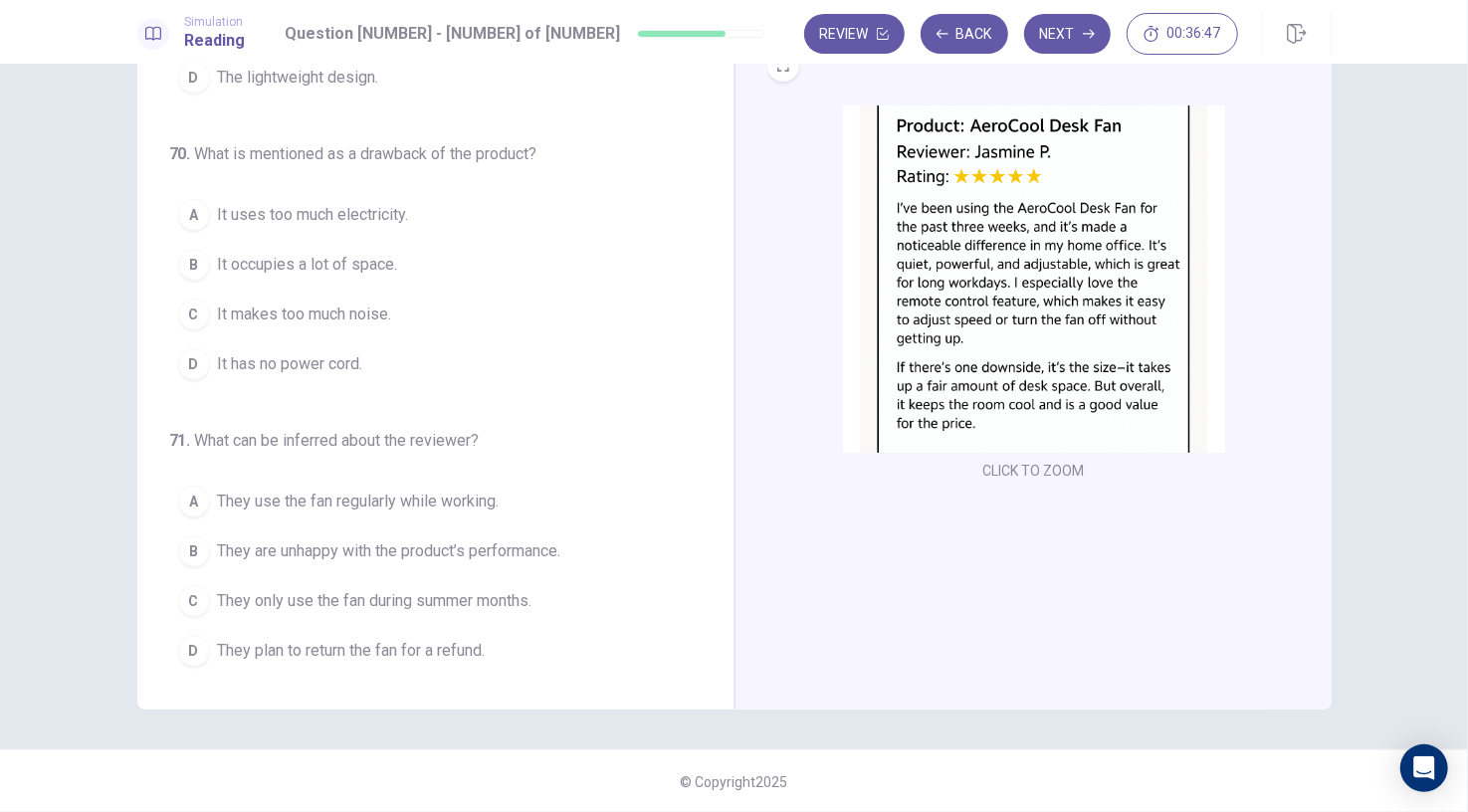 scroll, scrollTop: 0, scrollLeft: 0, axis: both 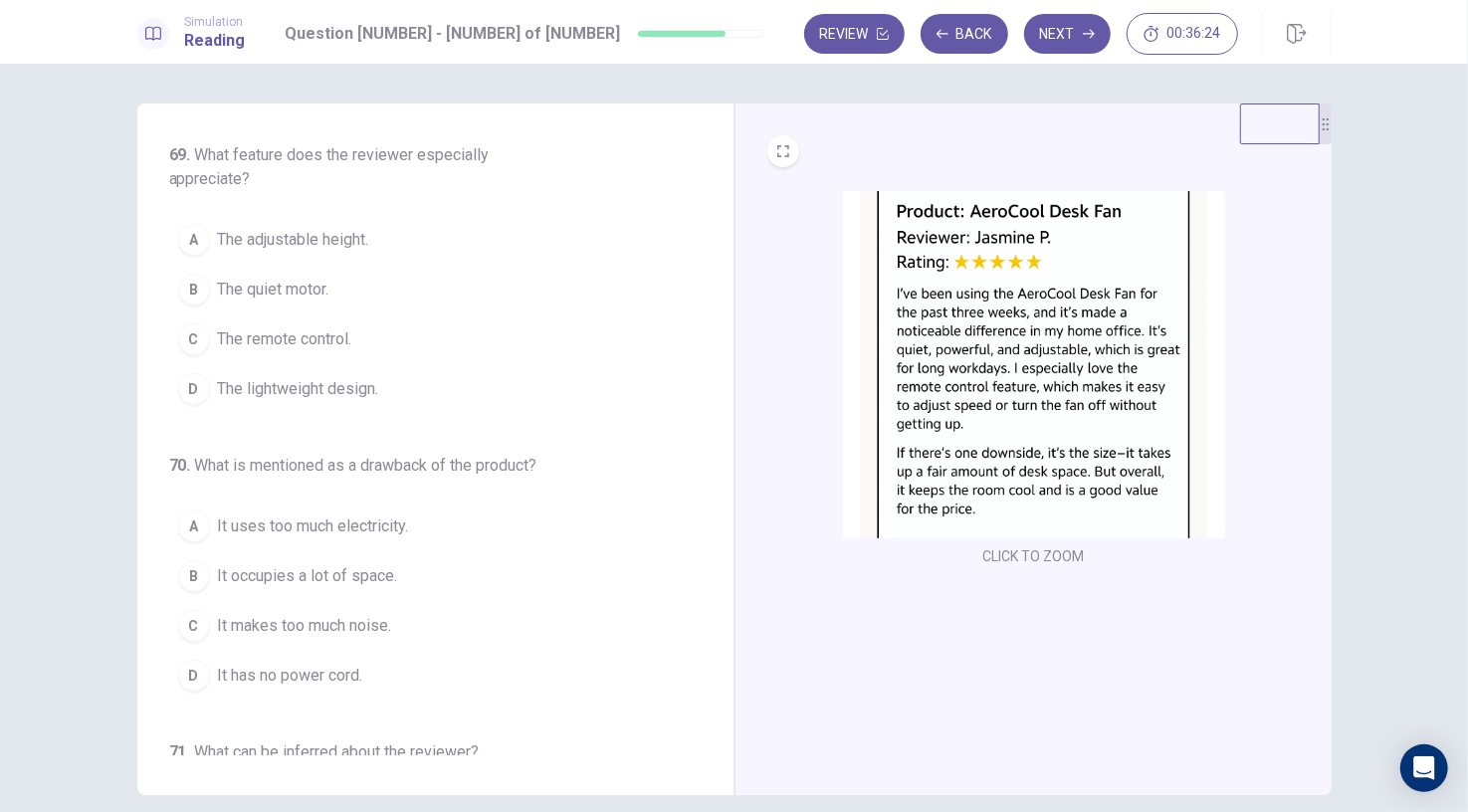 click at bounding box center [1034, 364] 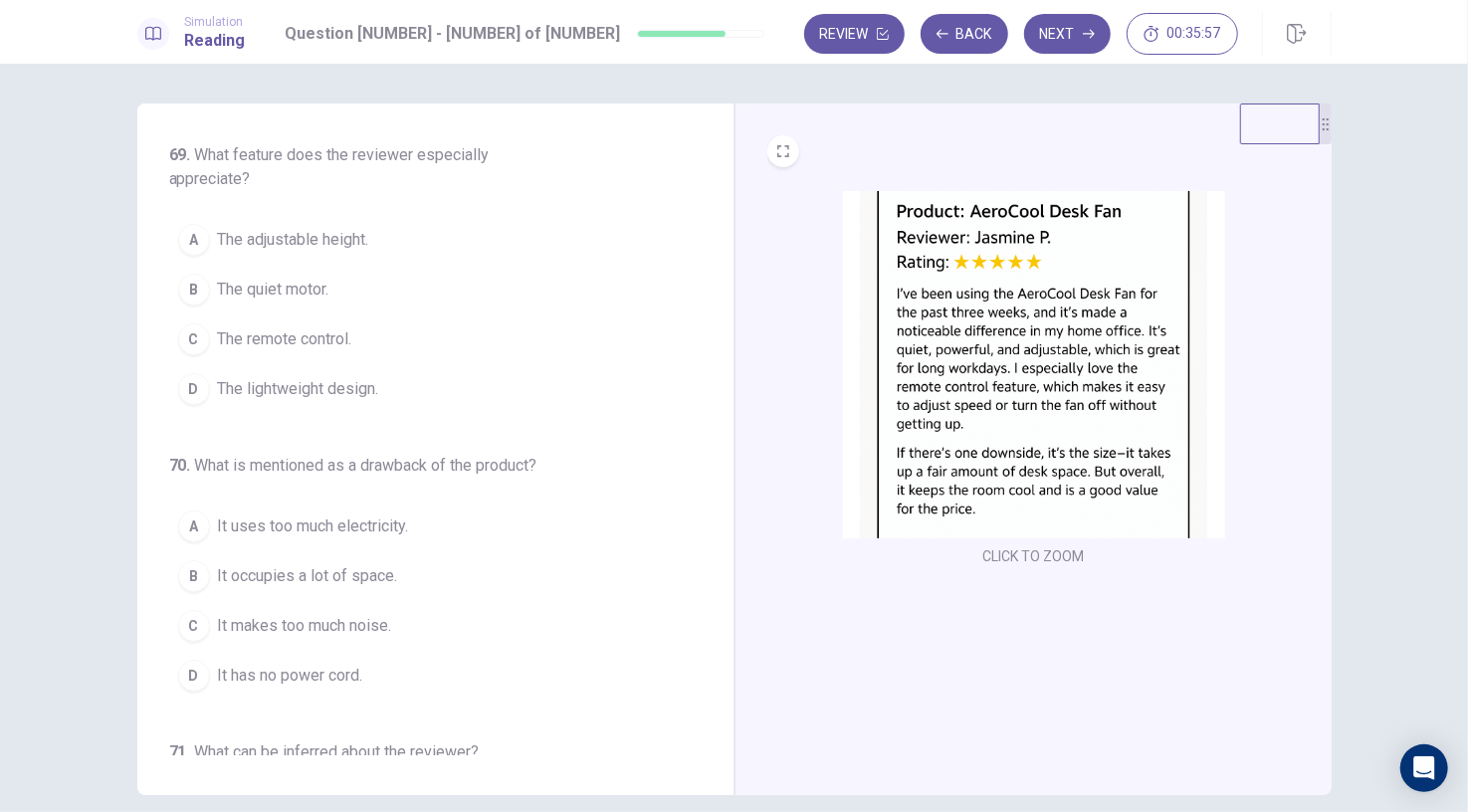click on "The remote control." at bounding box center [285, 339] 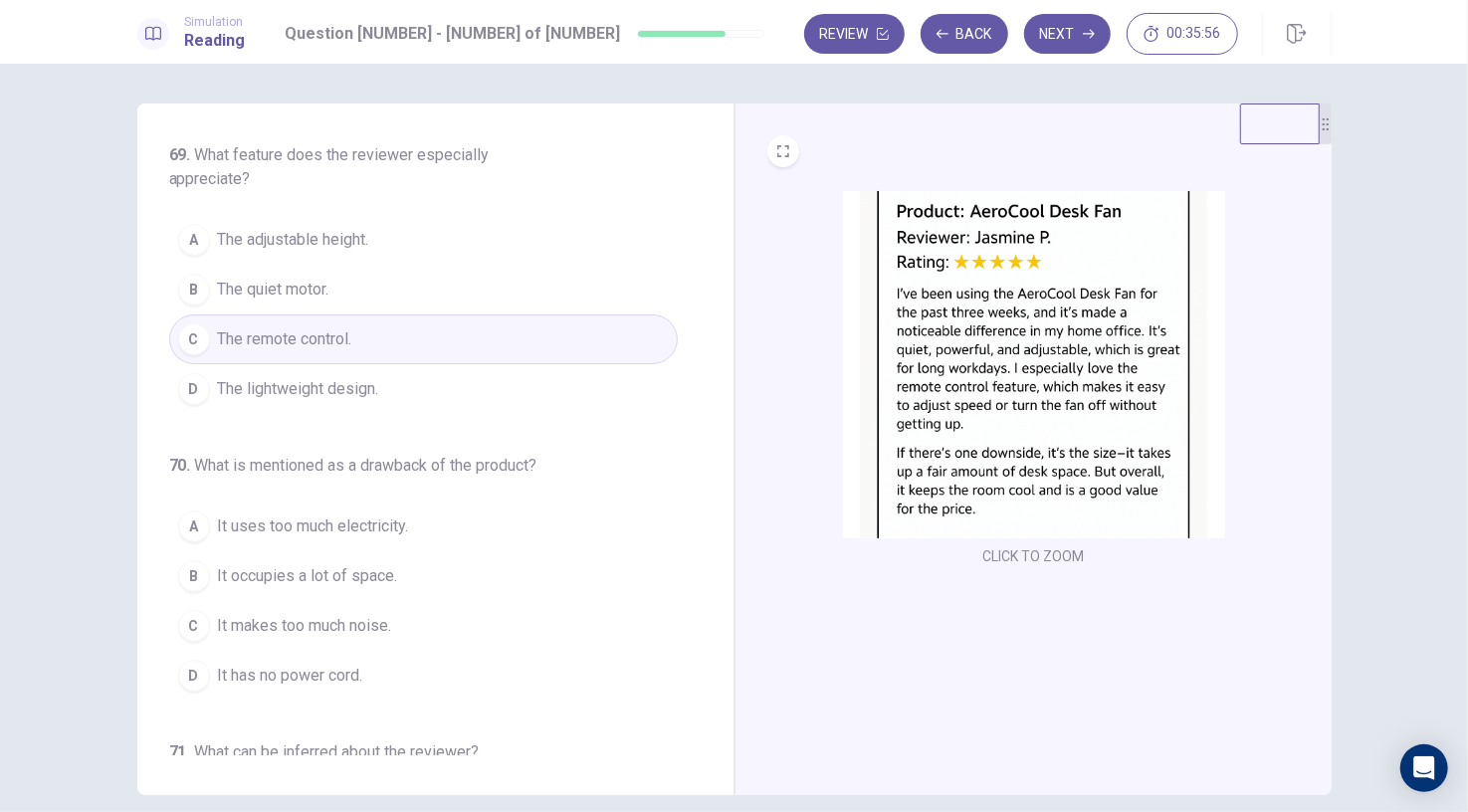 click at bounding box center (1034, 364) 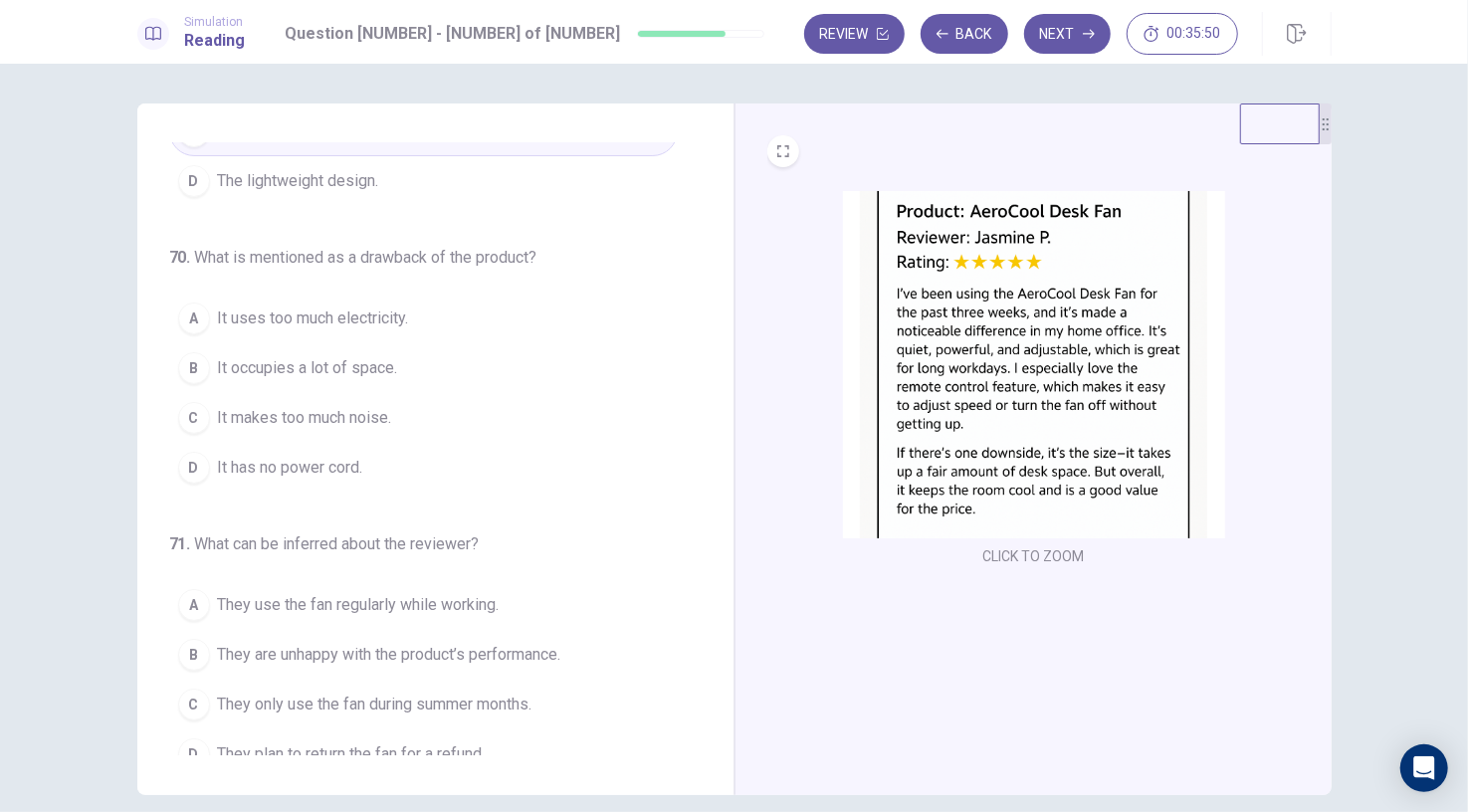 scroll, scrollTop: 207, scrollLeft: 0, axis: vertical 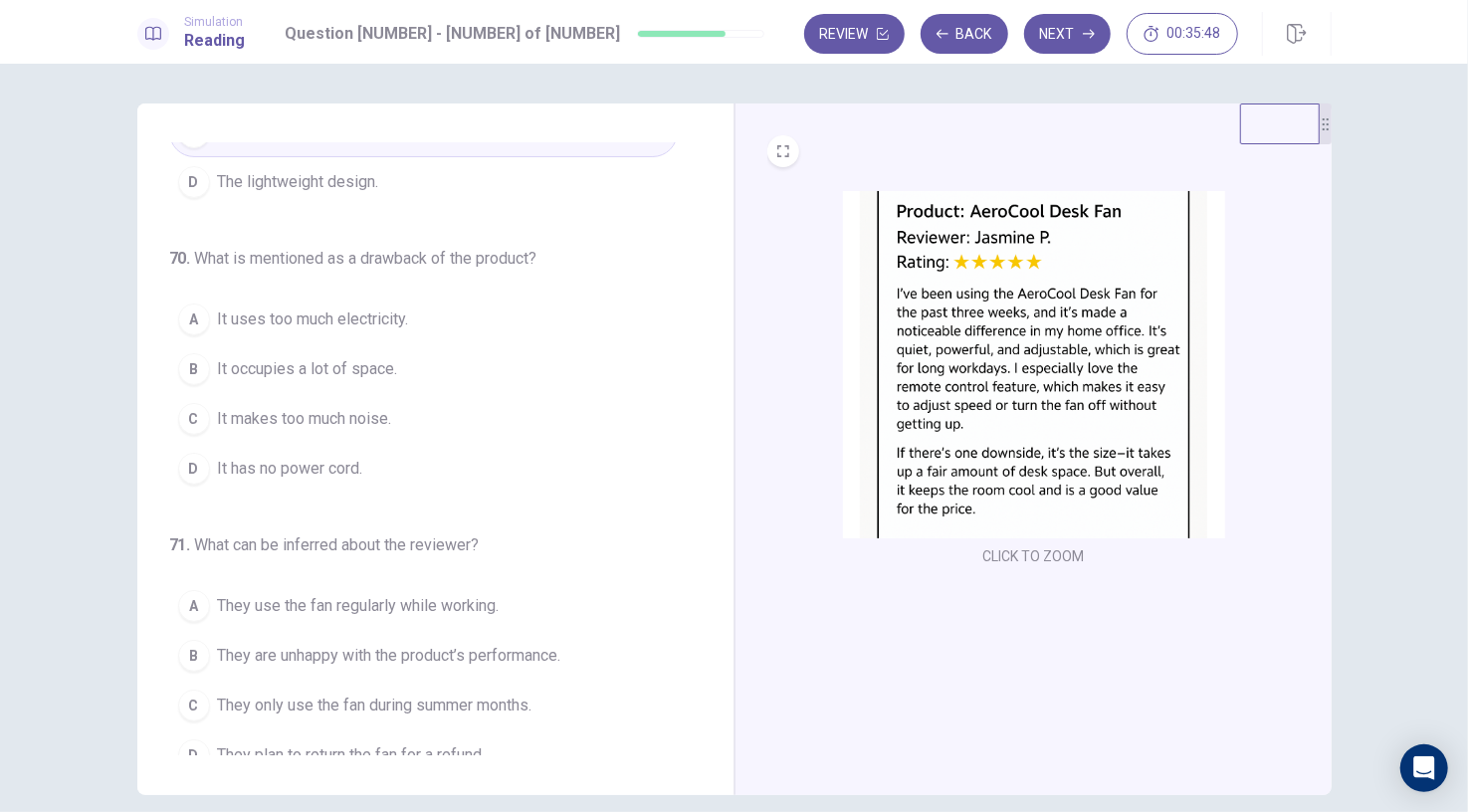 click at bounding box center (1034, 364) 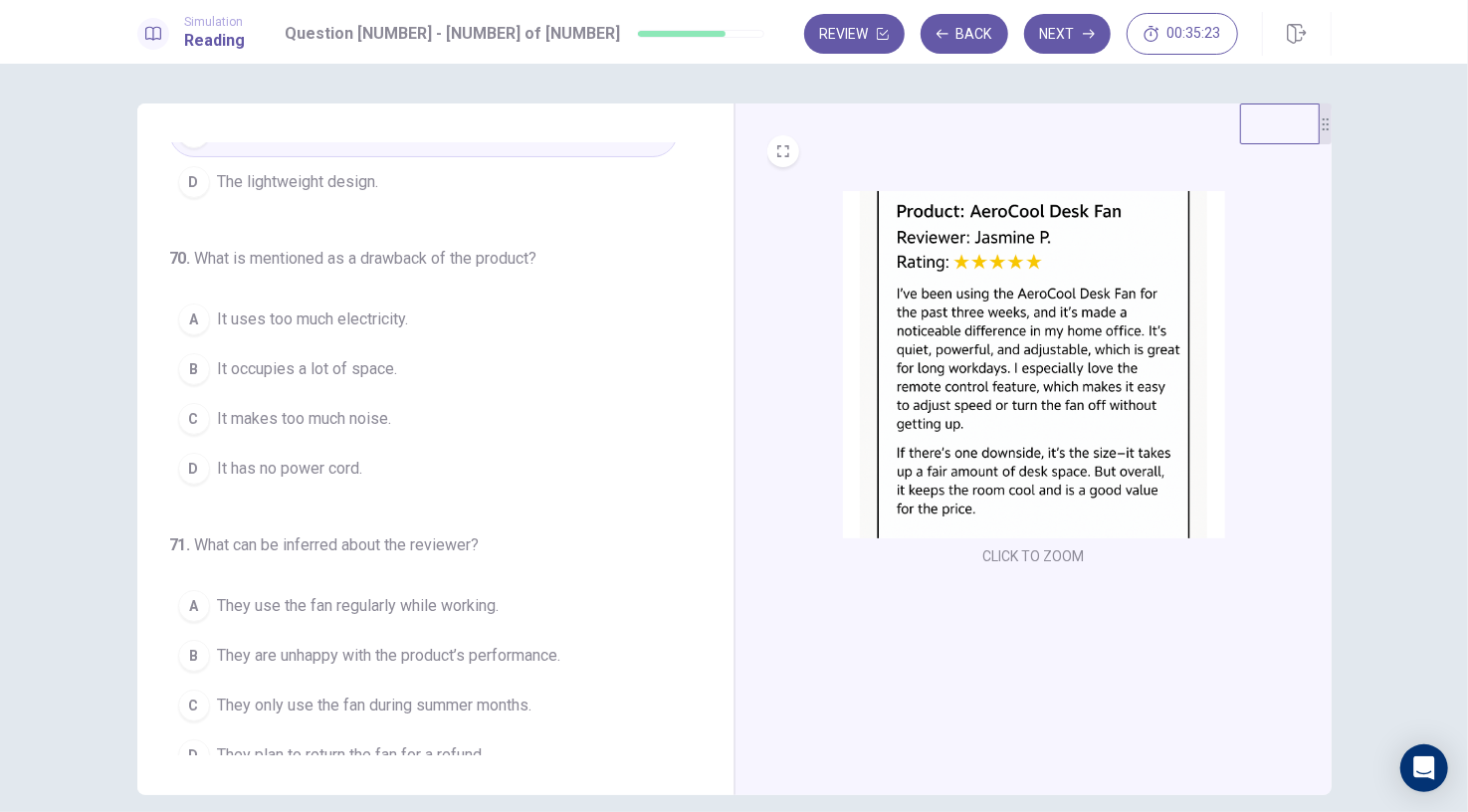 scroll, scrollTop: 226, scrollLeft: 0, axis: vertical 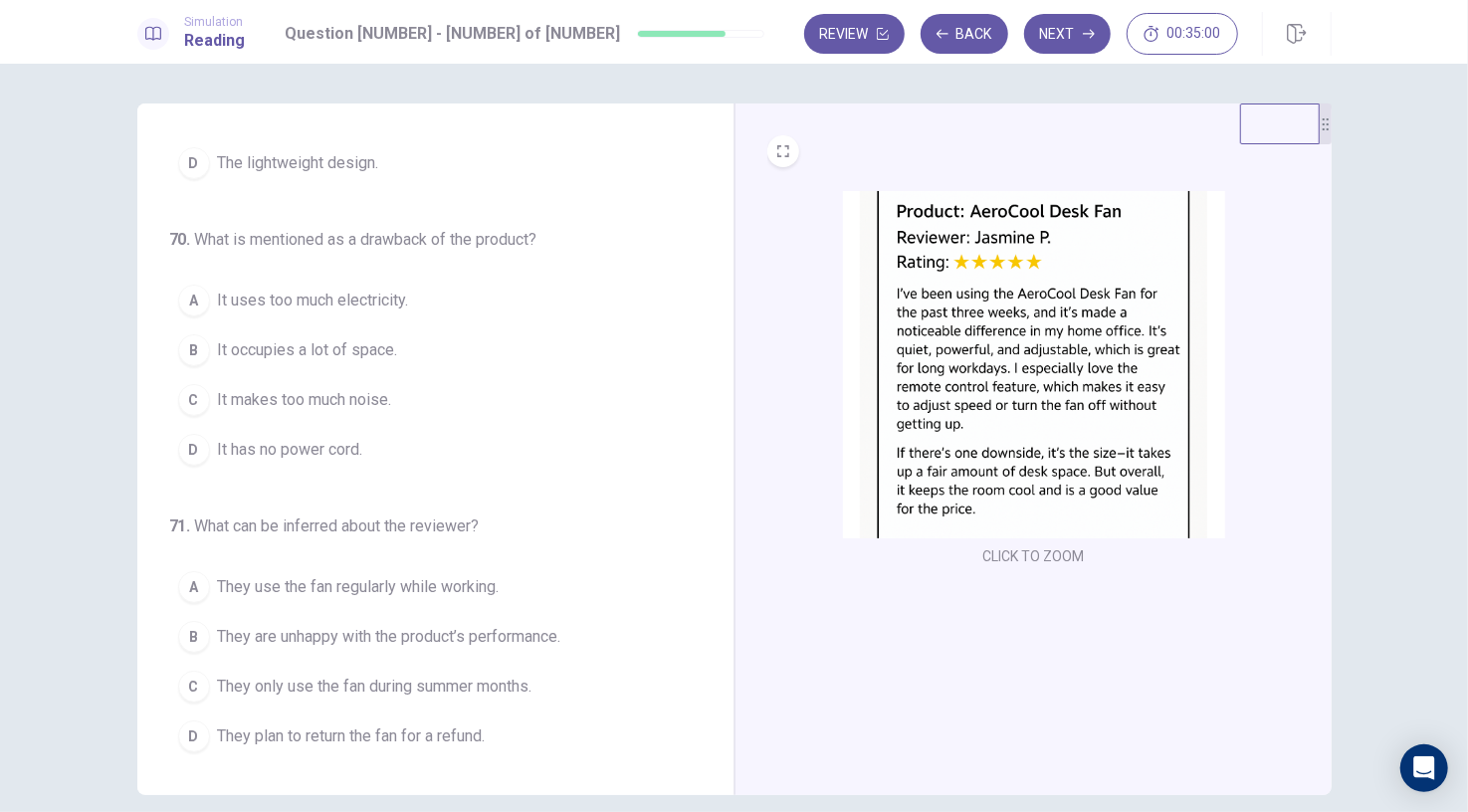click on "It occupies a lot of space." at bounding box center [308, 350] 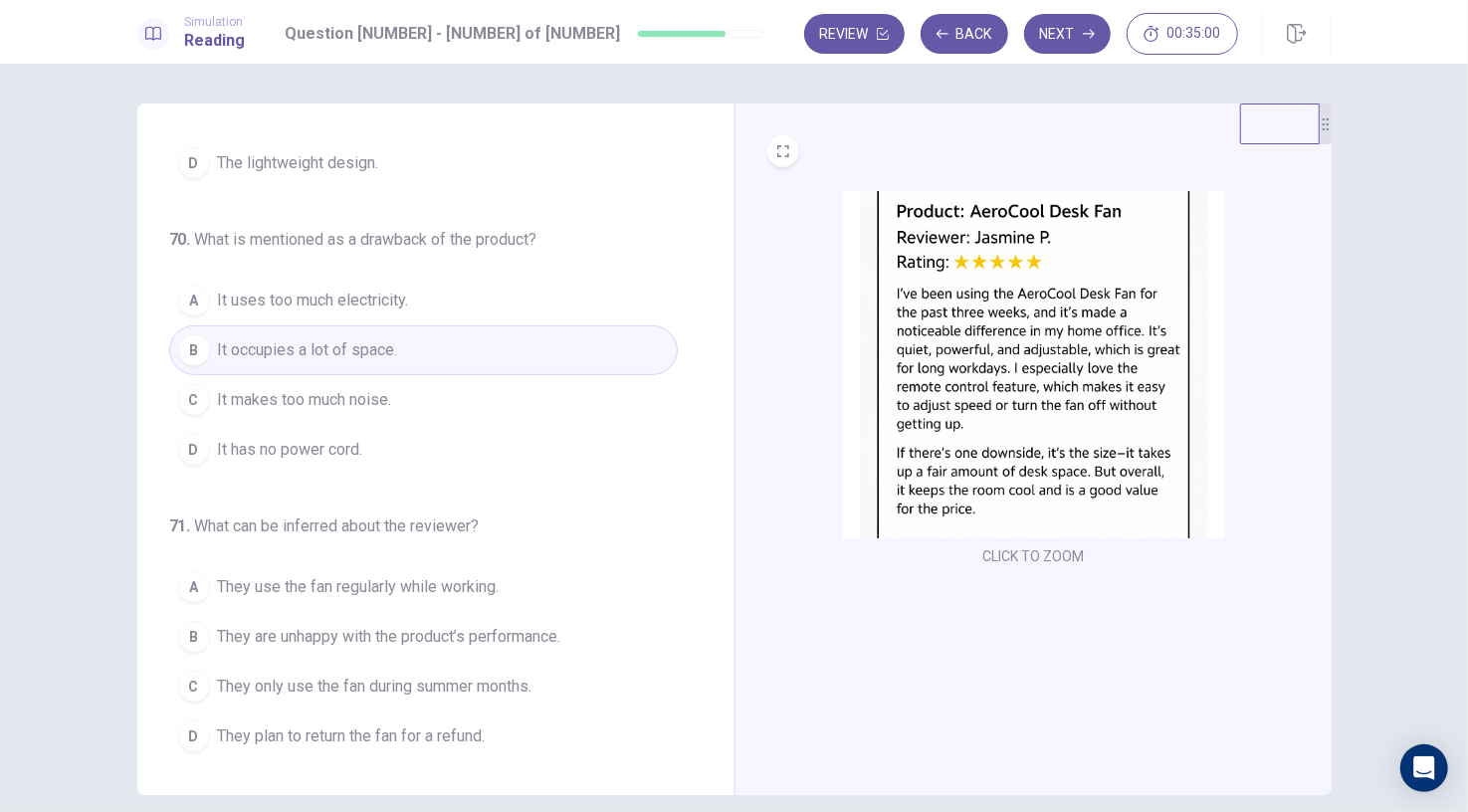 scroll, scrollTop: 86, scrollLeft: 0, axis: vertical 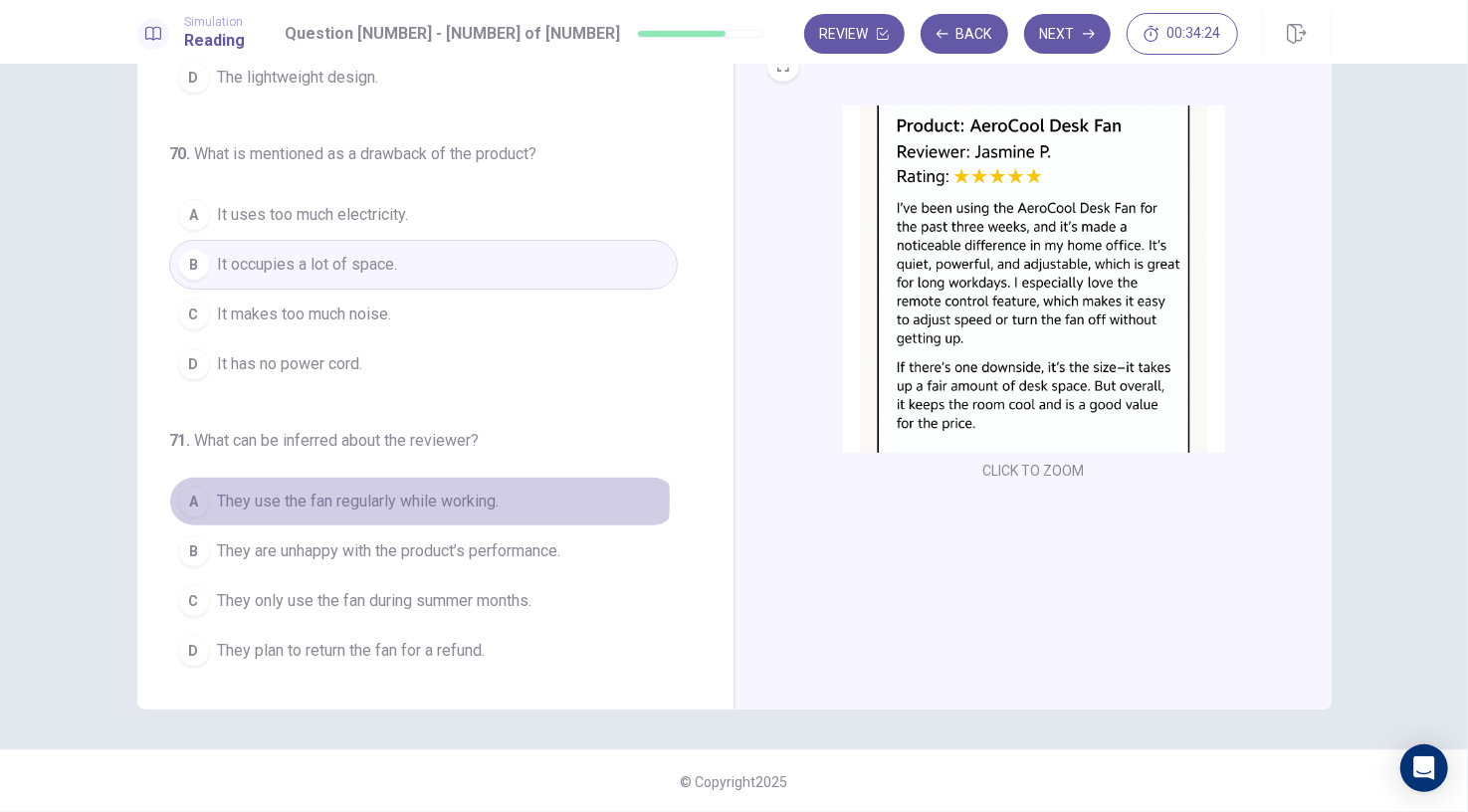 click on "They use the fan regularly while working." at bounding box center [358, 502] 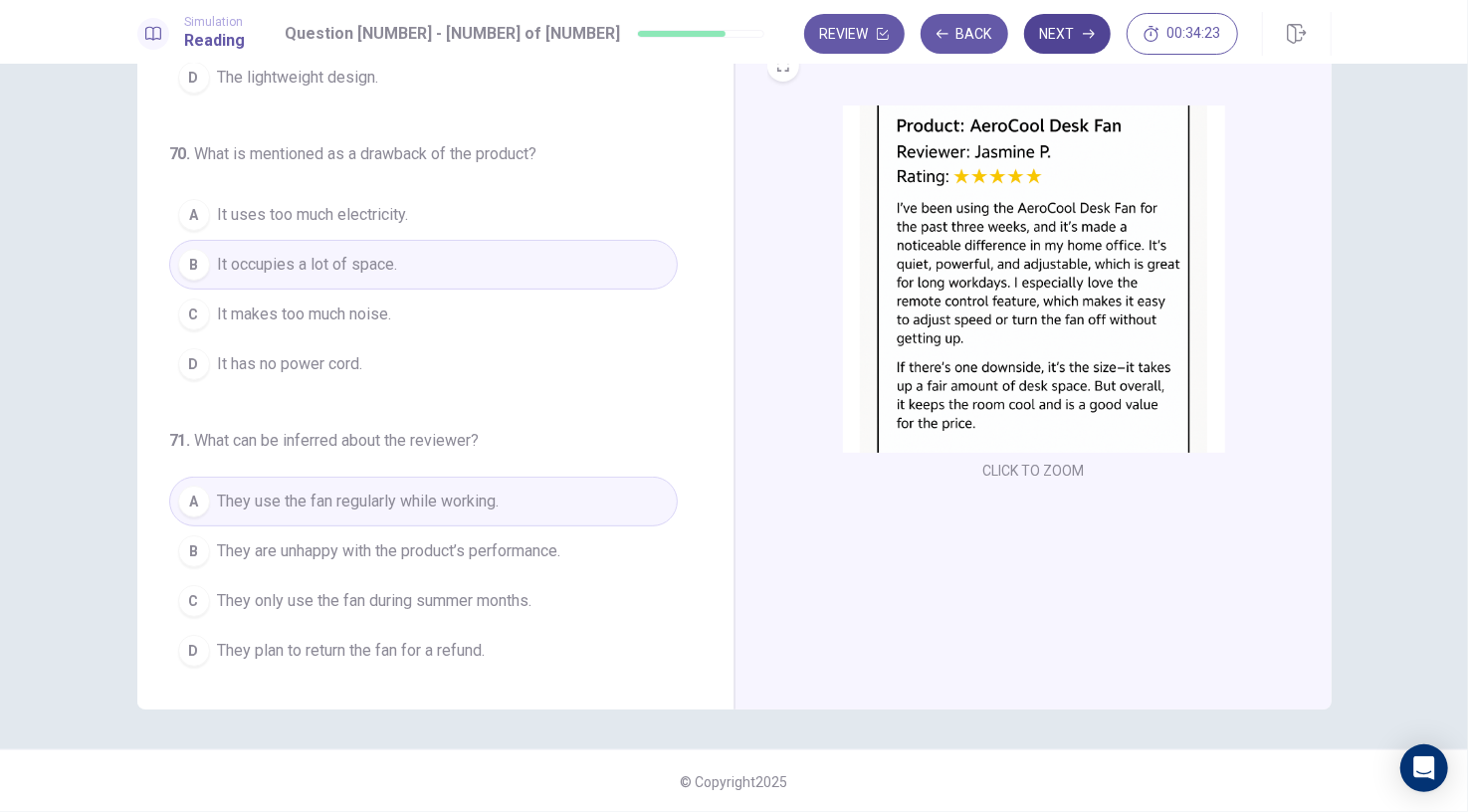 click on "Next" at bounding box center (1067, 34) 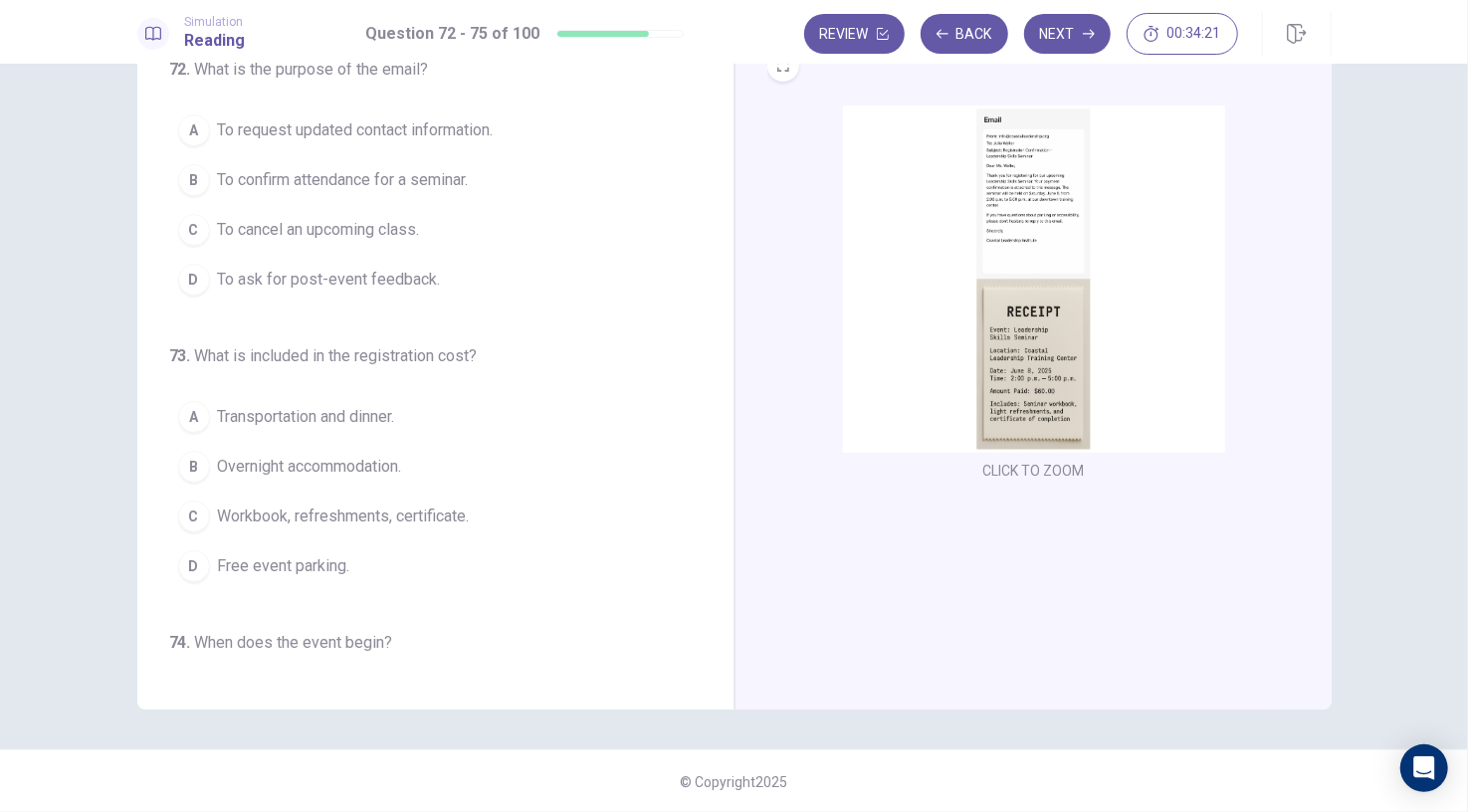 scroll, scrollTop: 0, scrollLeft: 0, axis: both 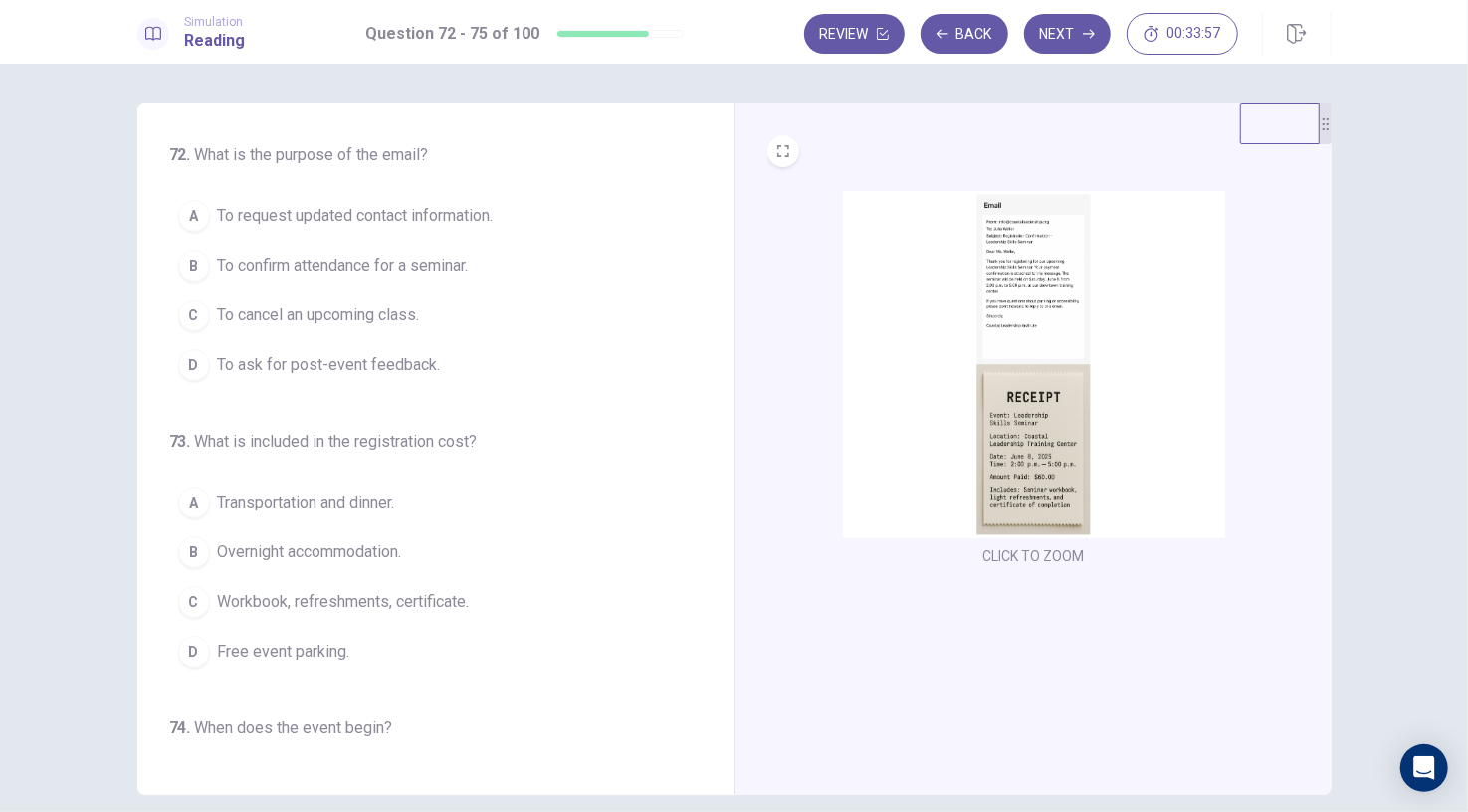 click at bounding box center (1034, 364) 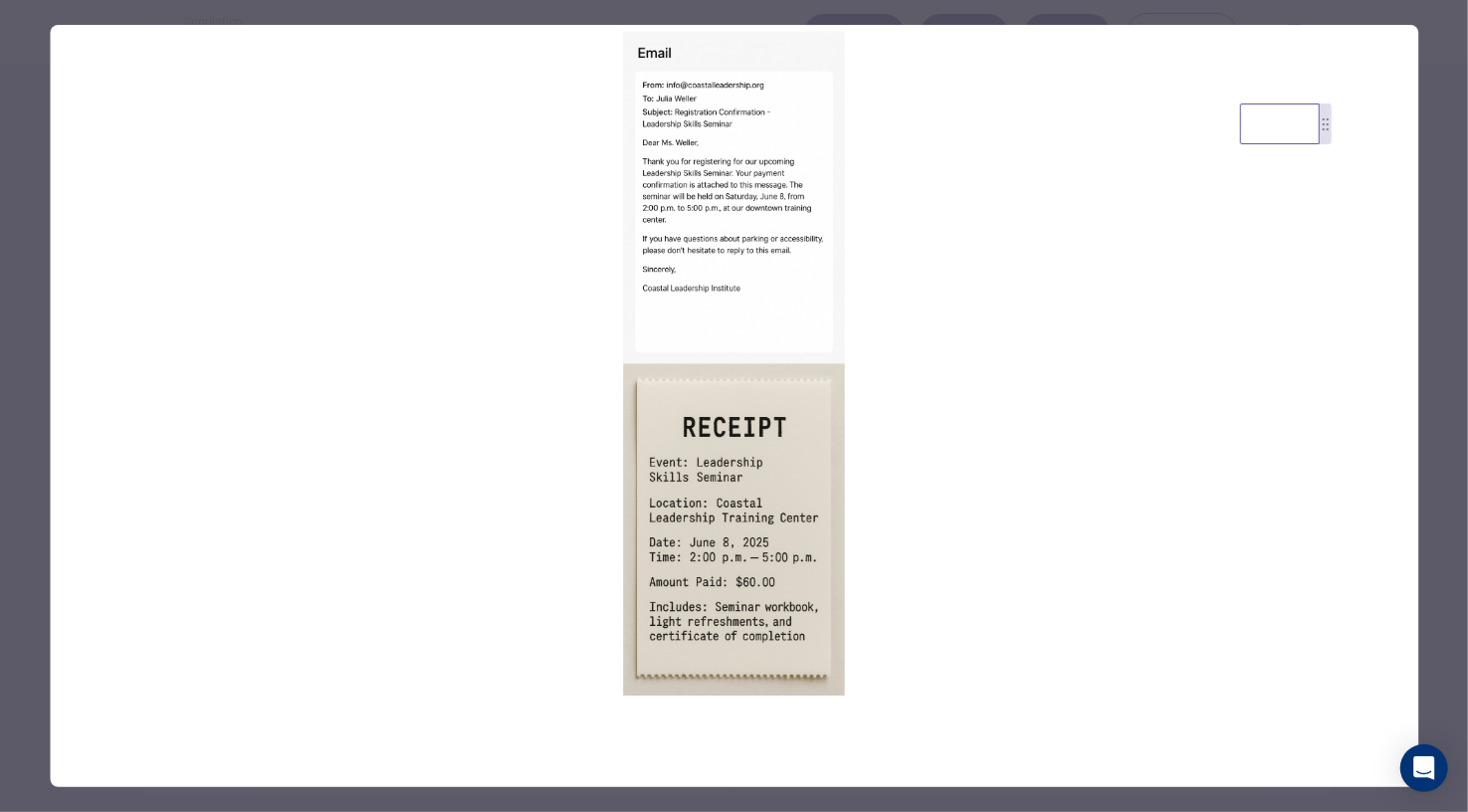 click at bounding box center (734, 363) 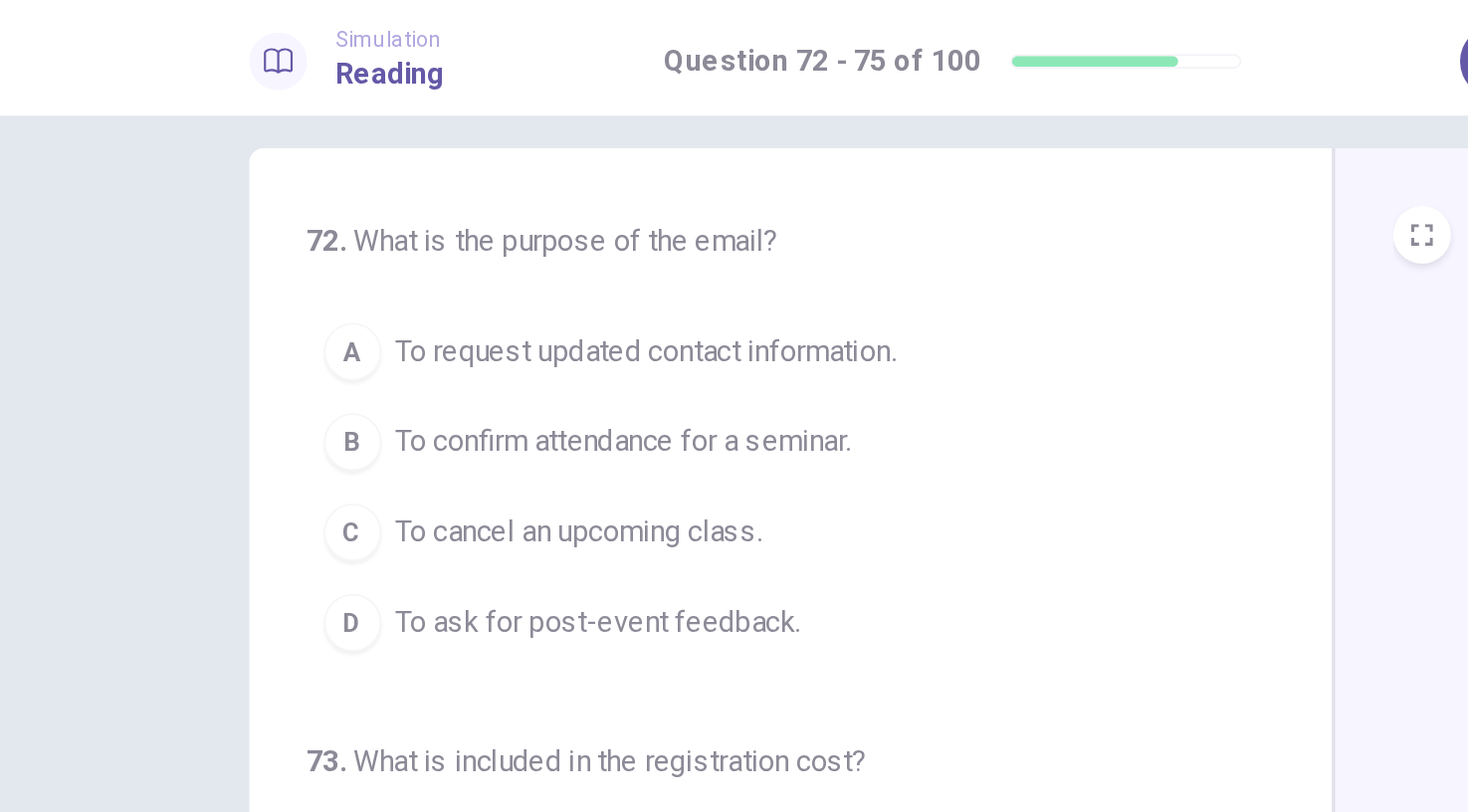 scroll, scrollTop: 0, scrollLeft: 0, axis: both 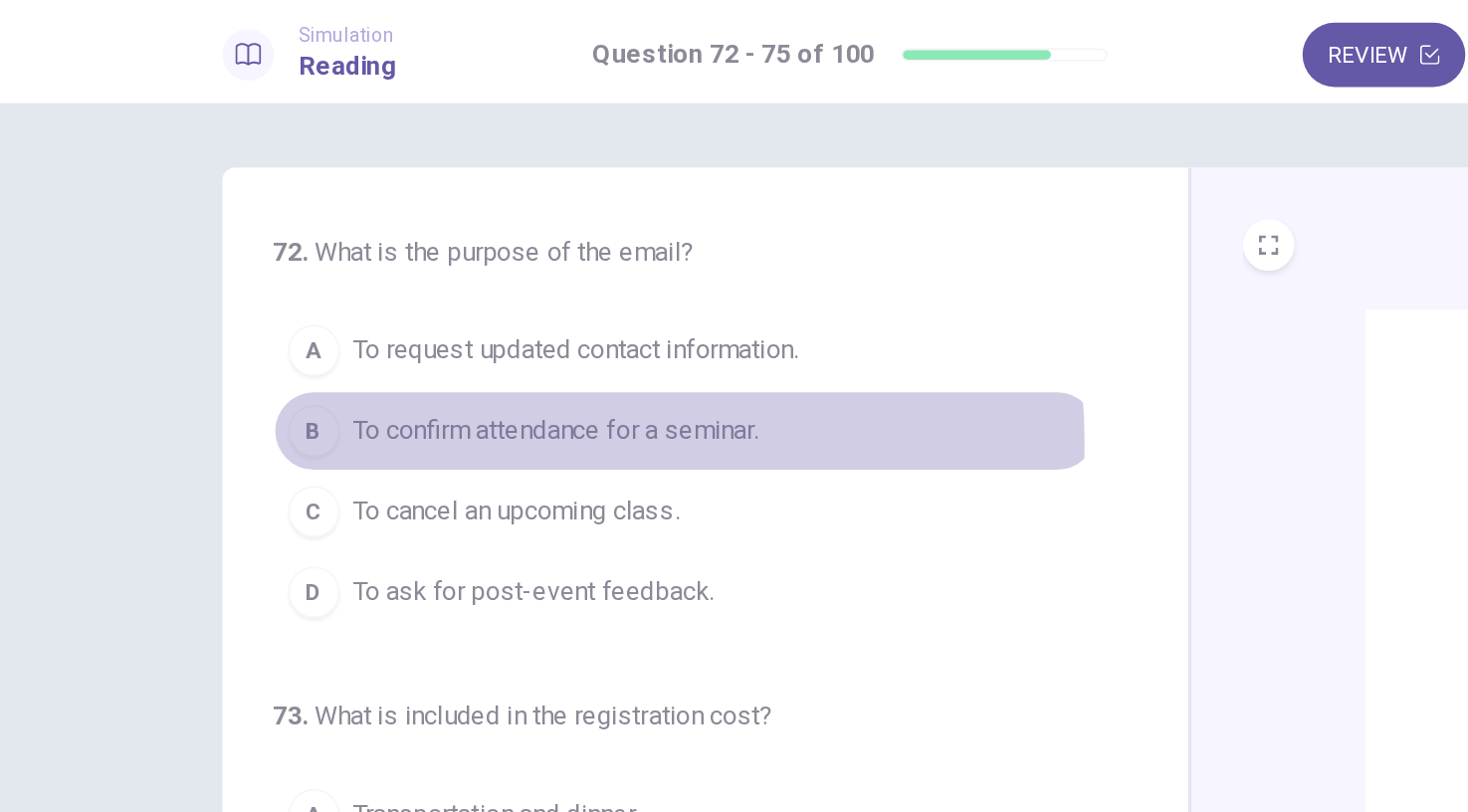 click on "To confirm attendance for a seminar." at bounding box center [343, 266] 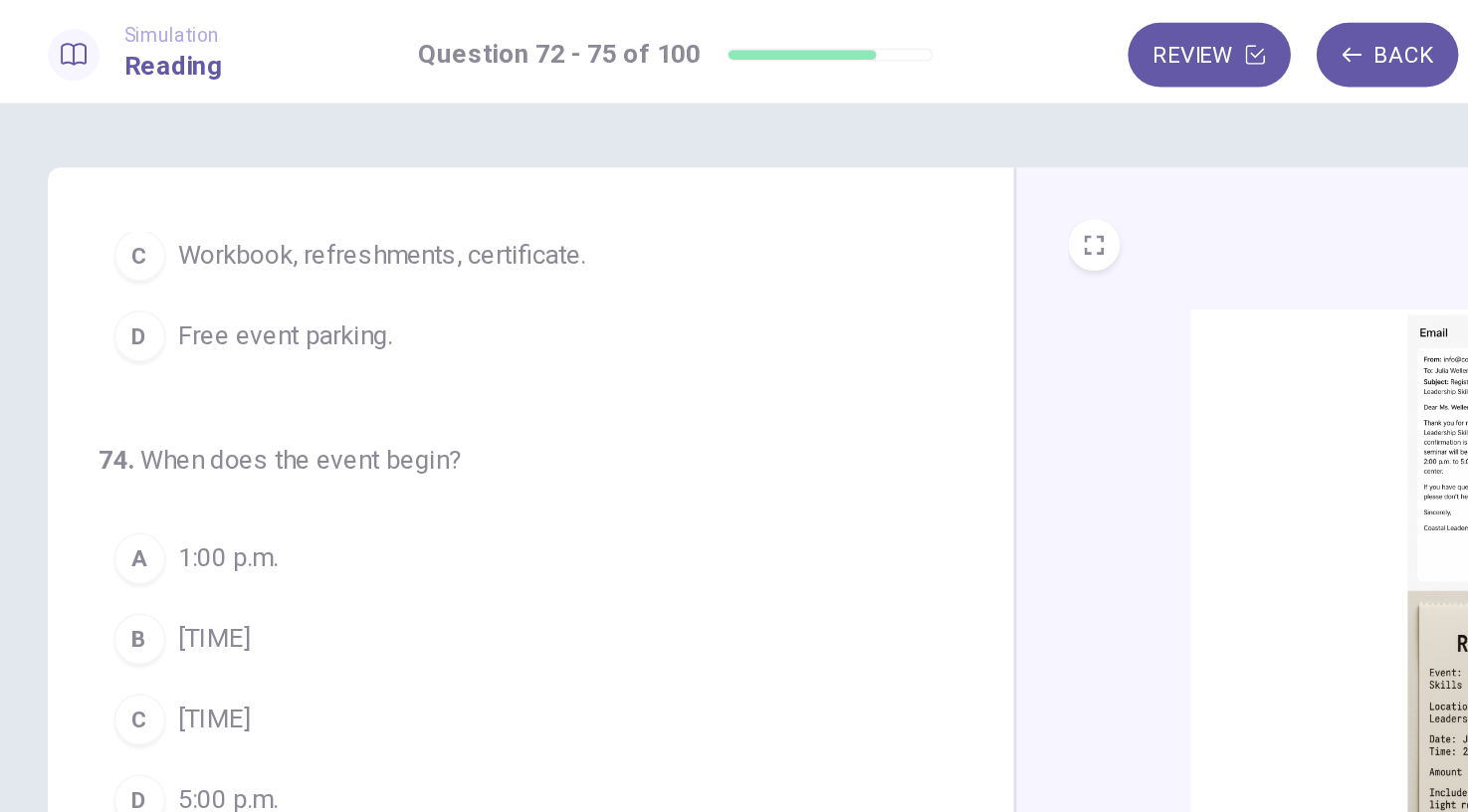 scroll, scrollTop: 440, scrollLeft: 0, axis: vertical 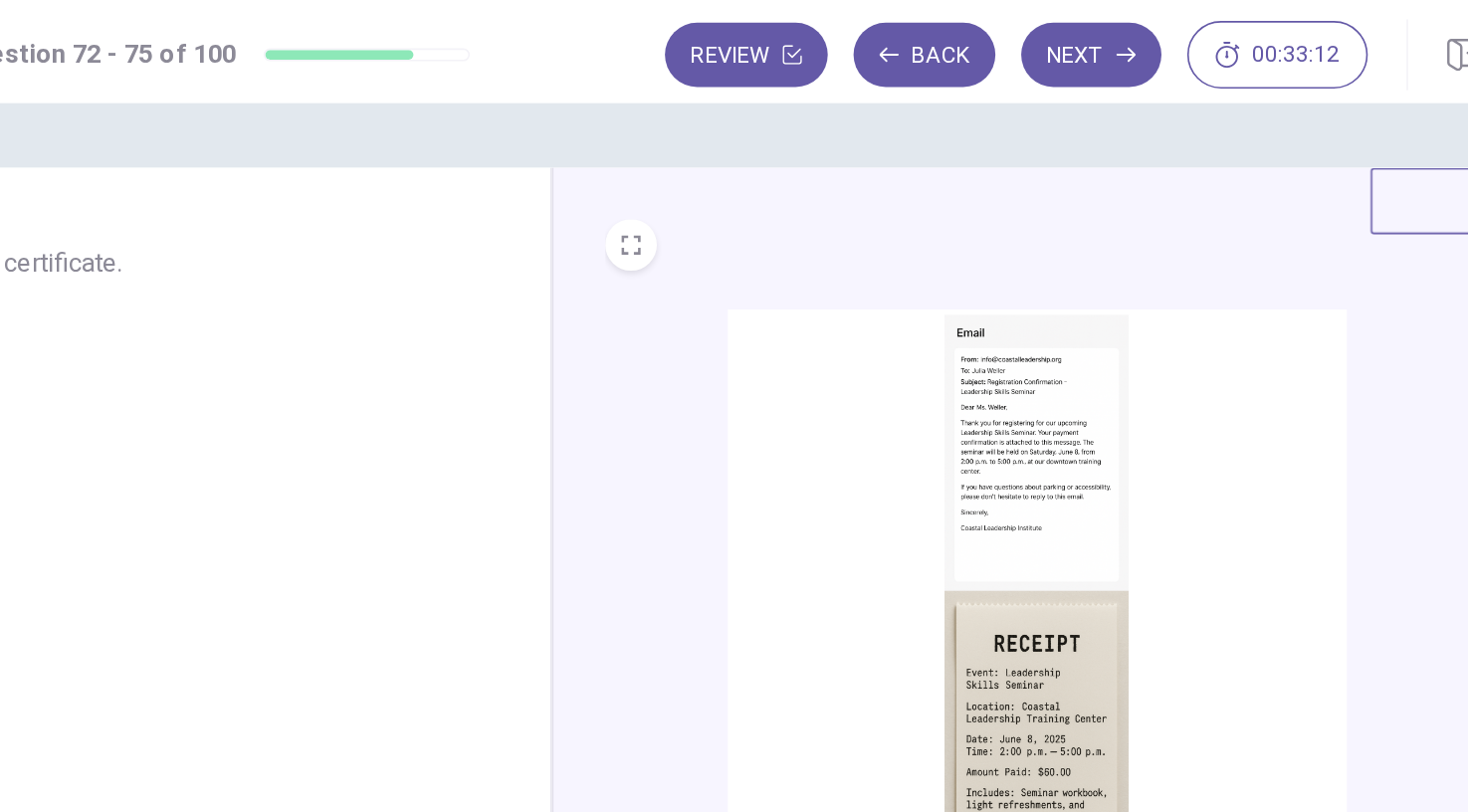 click at bounding box center (1034, 364) 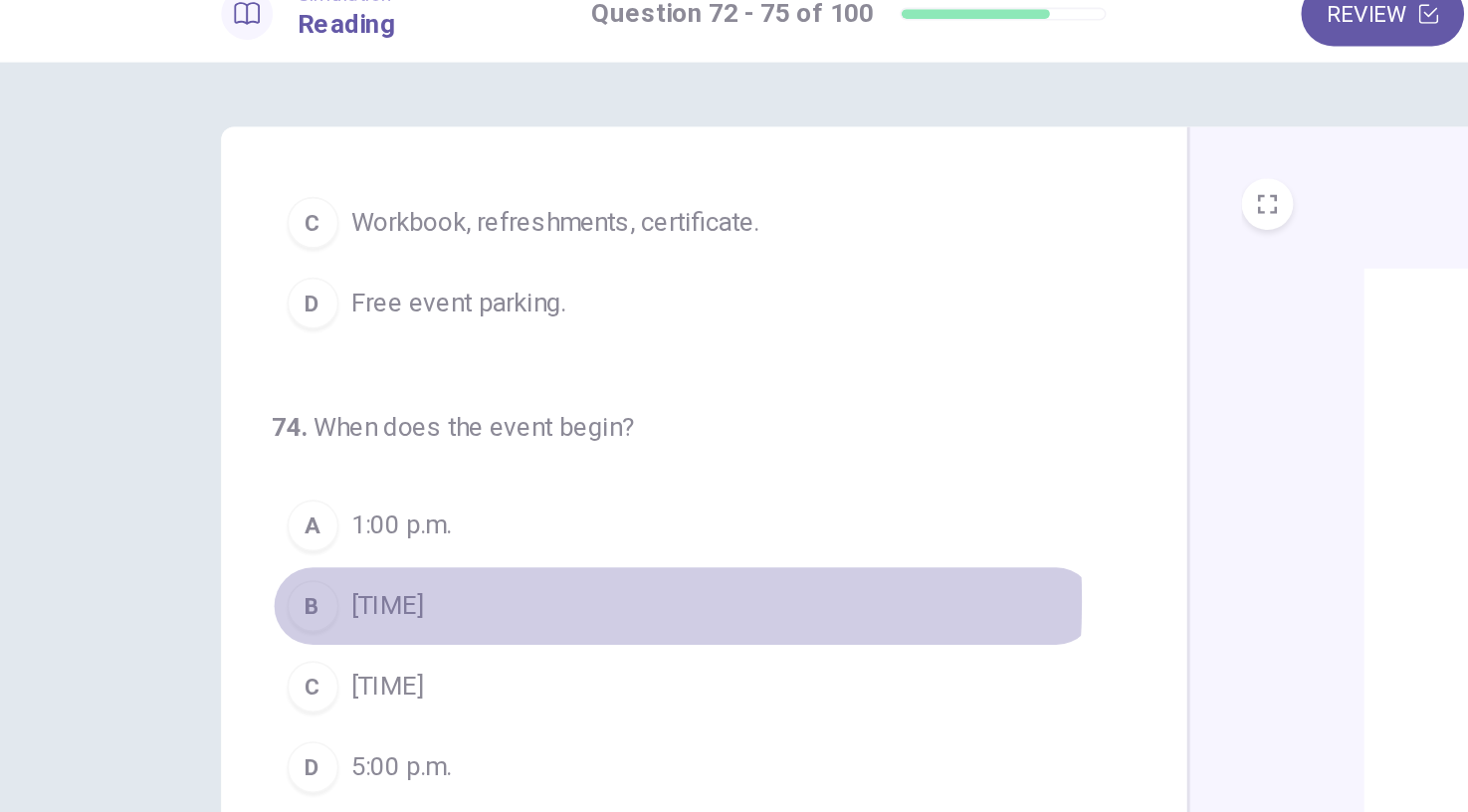 click on "[TIME]" at bounding box center (240, 399) 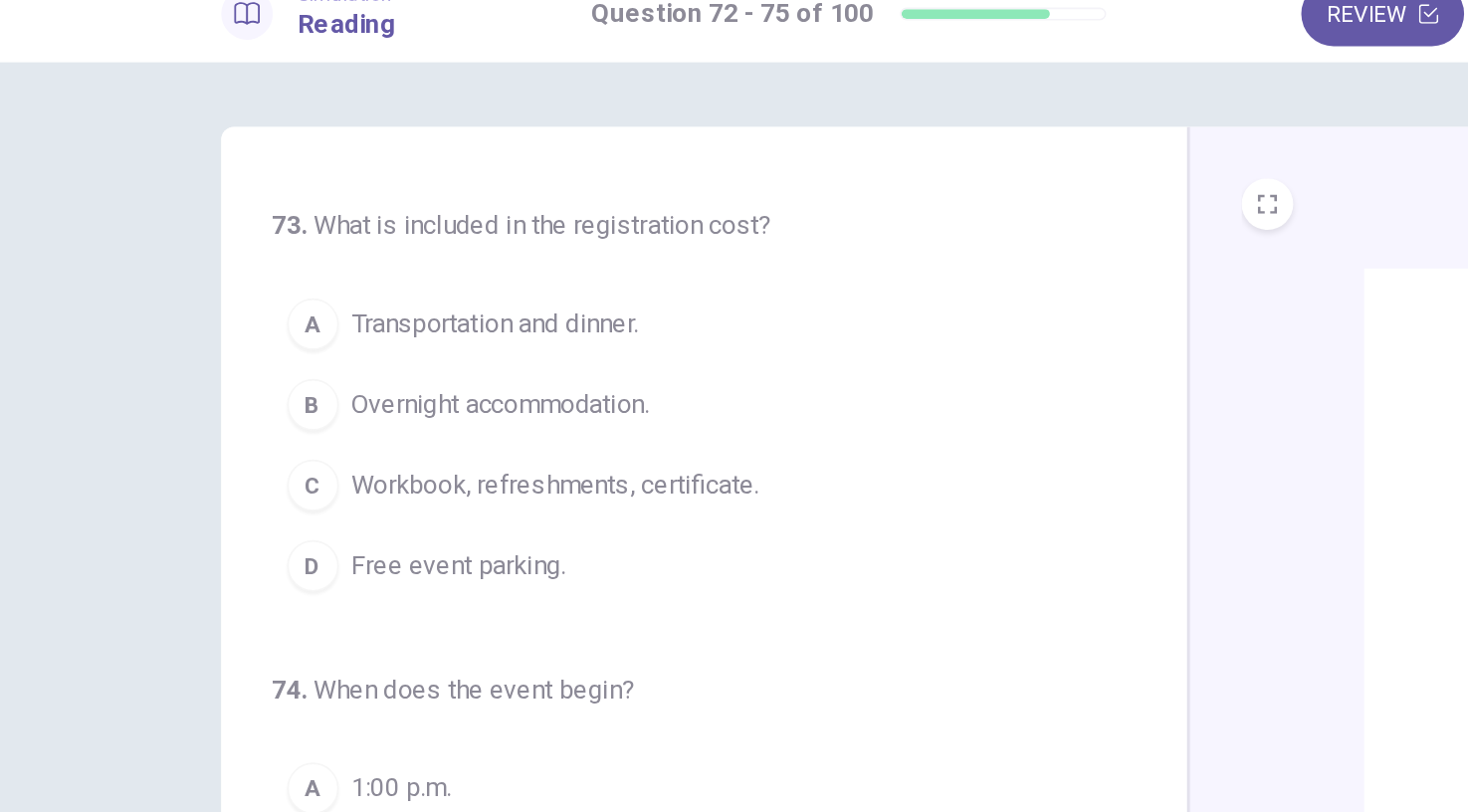 scroll, scrollTop: 261, scrollLeft: 0, axis: vertical 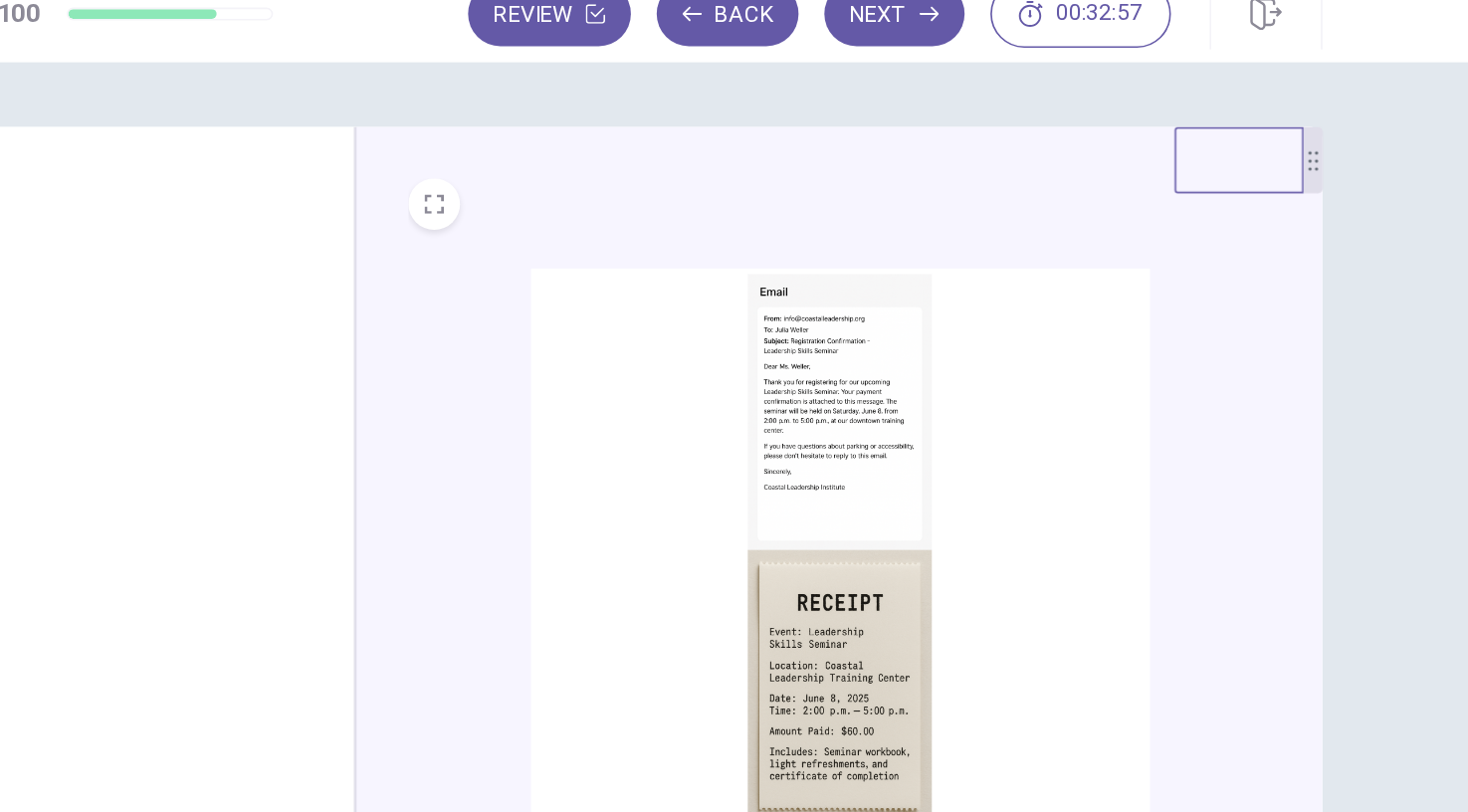 click at bounding box center (1034, 364) 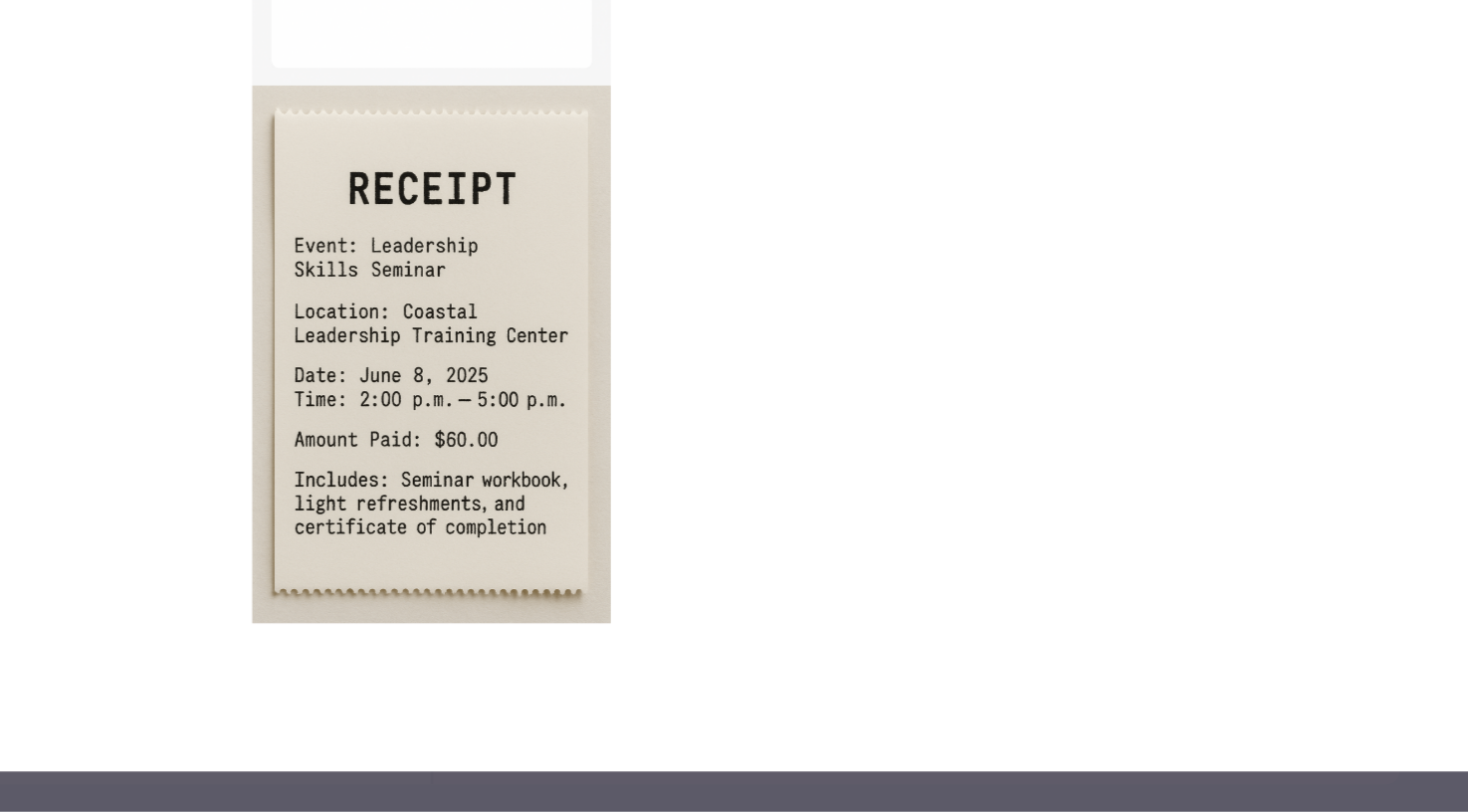scroll, scrollTop: 0, scrollLeft: 0, axis: both 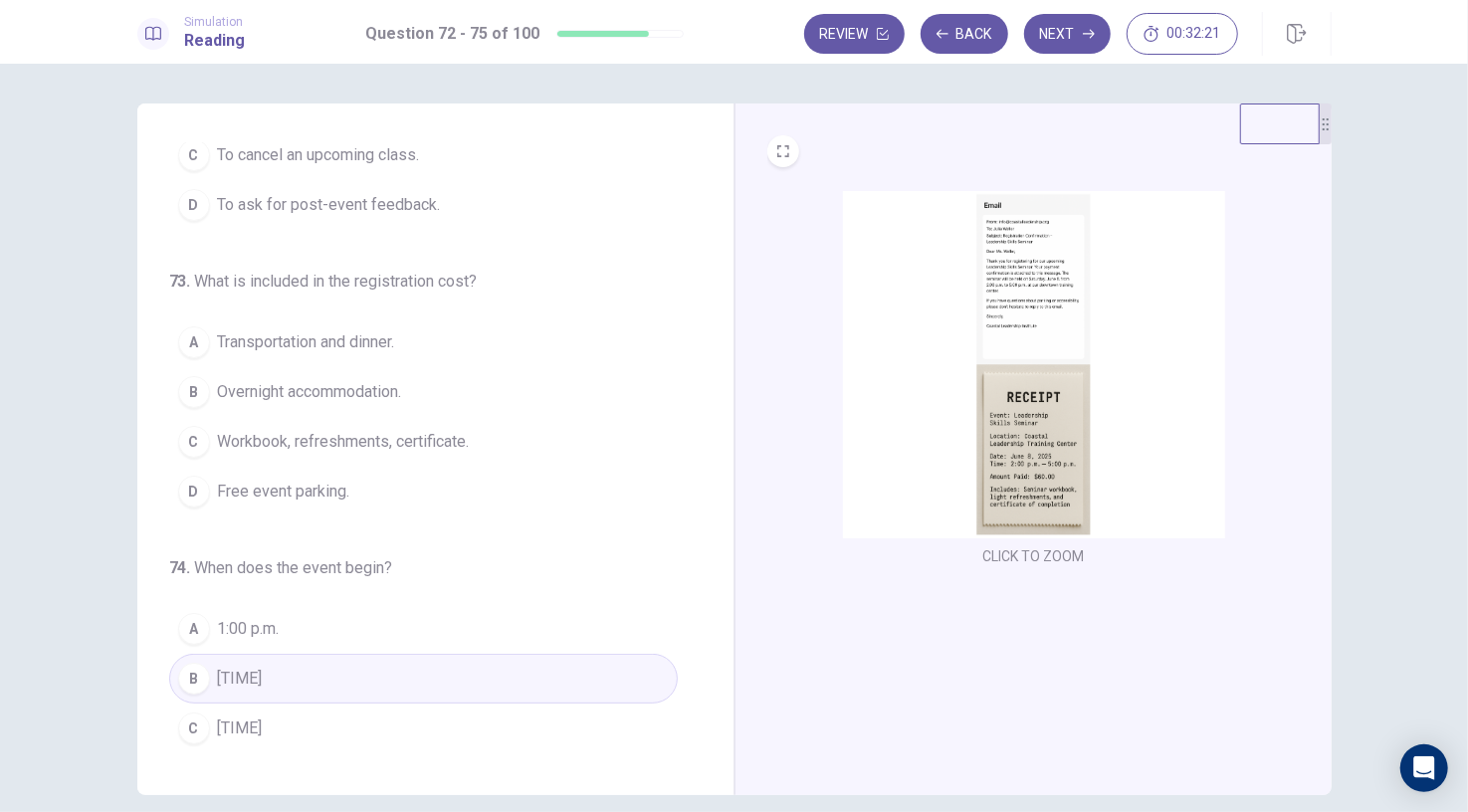 click on "Workbook, refreshments, certificate." at bounding box center [343, 442] 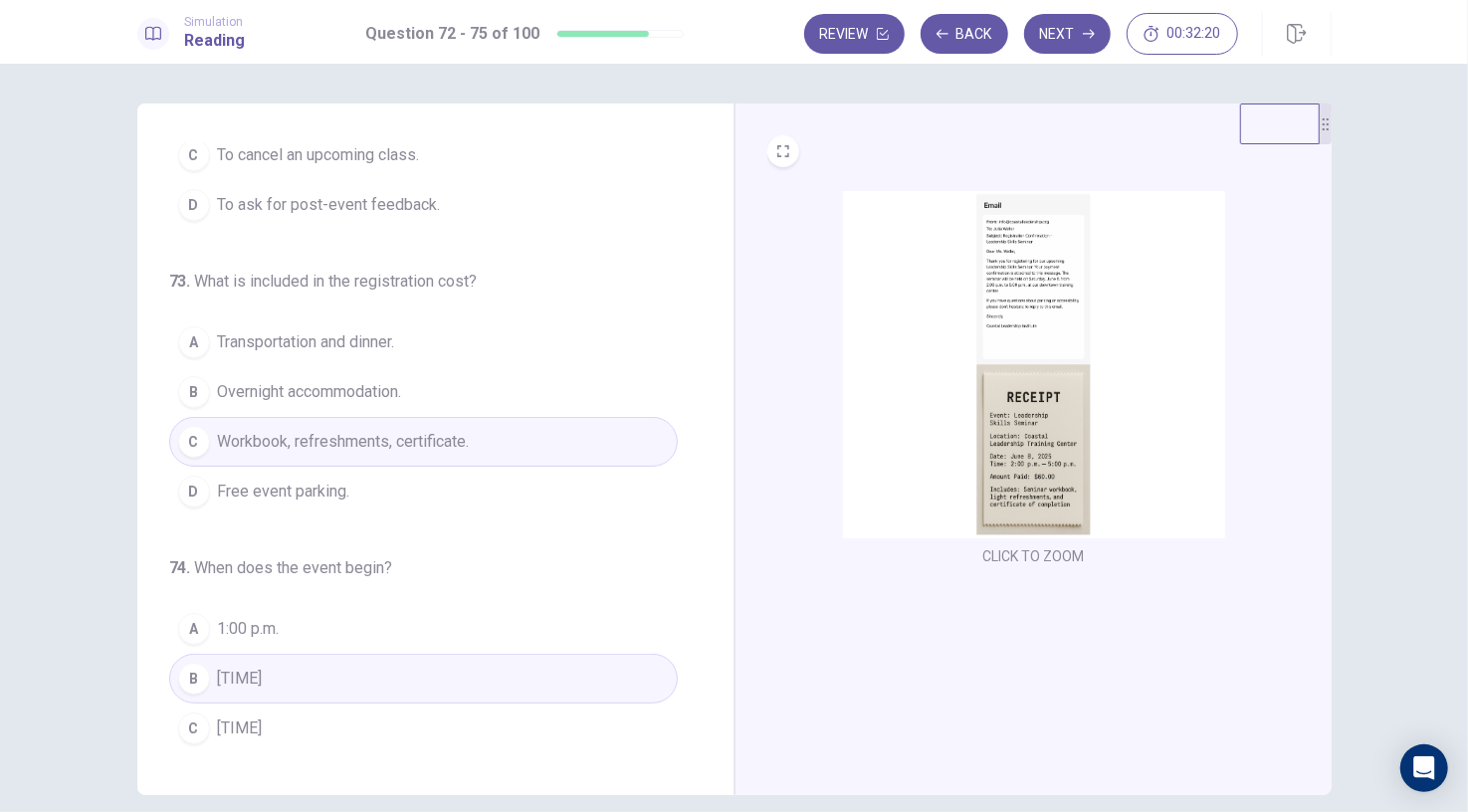 click on "74 .   When does the event begin? A 1:00 p.m.	 B 2:00 p.m.	 C 3:00 p.m.	 D  5:00 p.m." at bounding box center (423, 680) 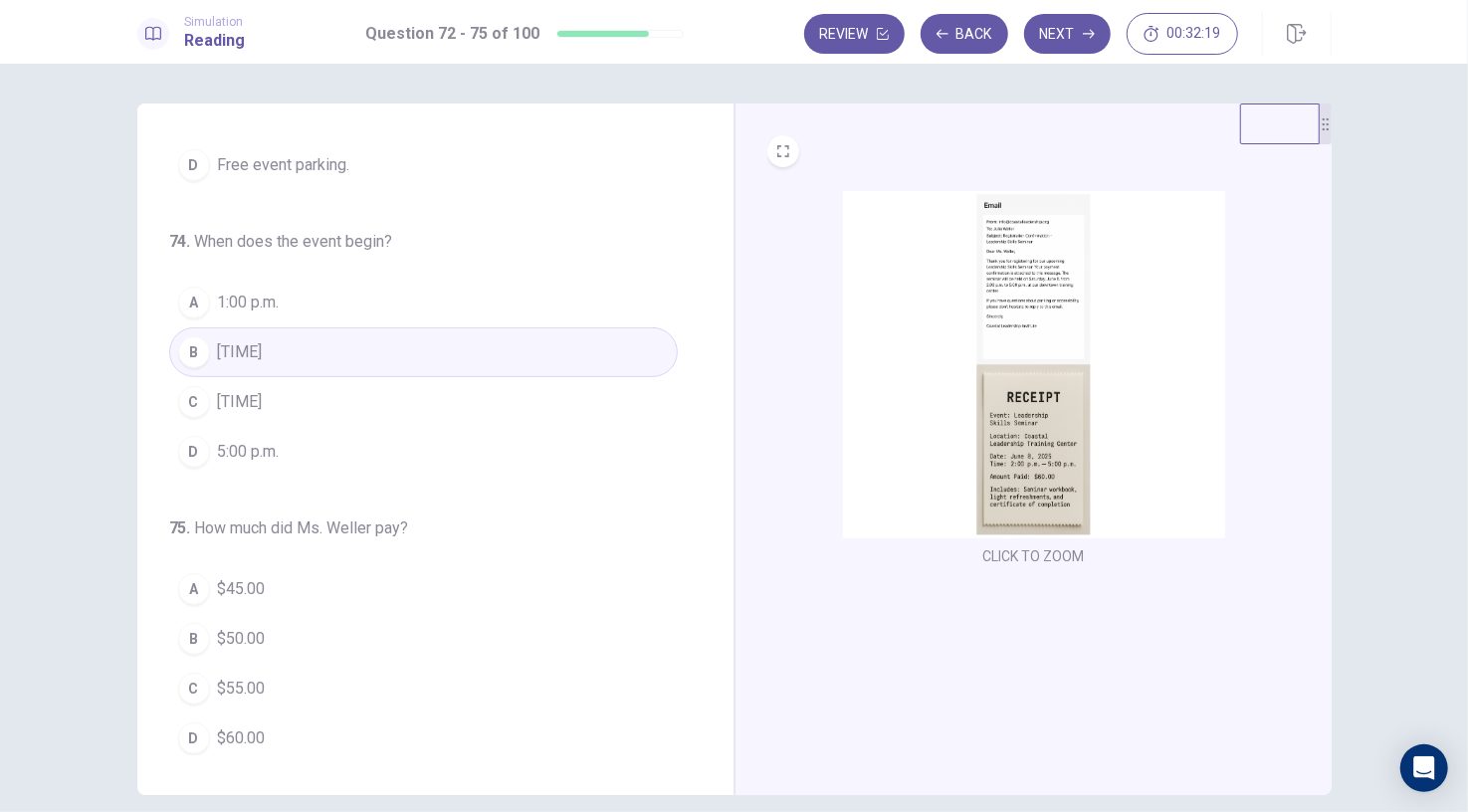 scroll, scrollTop: 86, scrollLeft: 0, axis: vertical 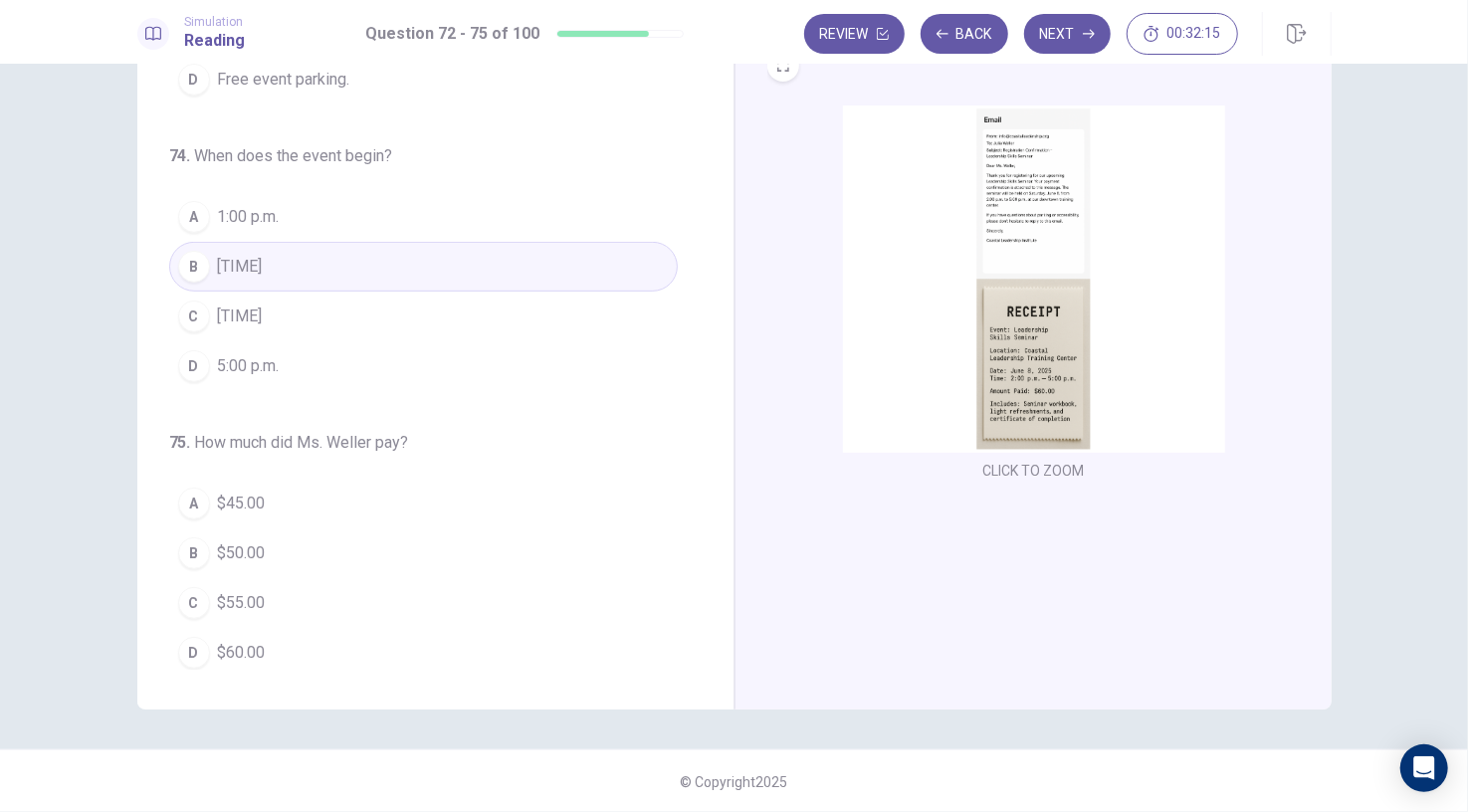 click on "$60.00" at bounding box center (242, 653) 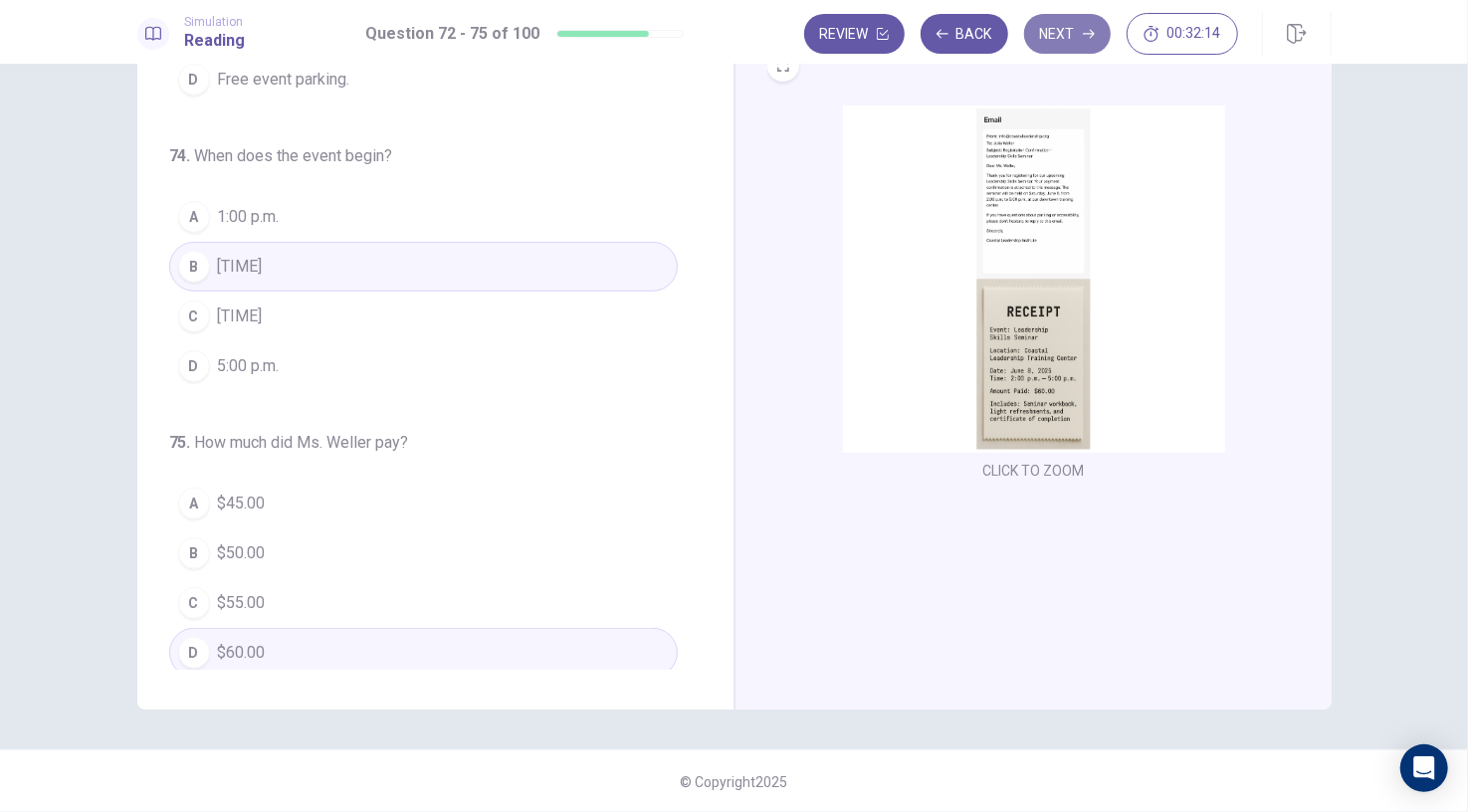 click on "Next" at bounding box center [1067, 34] 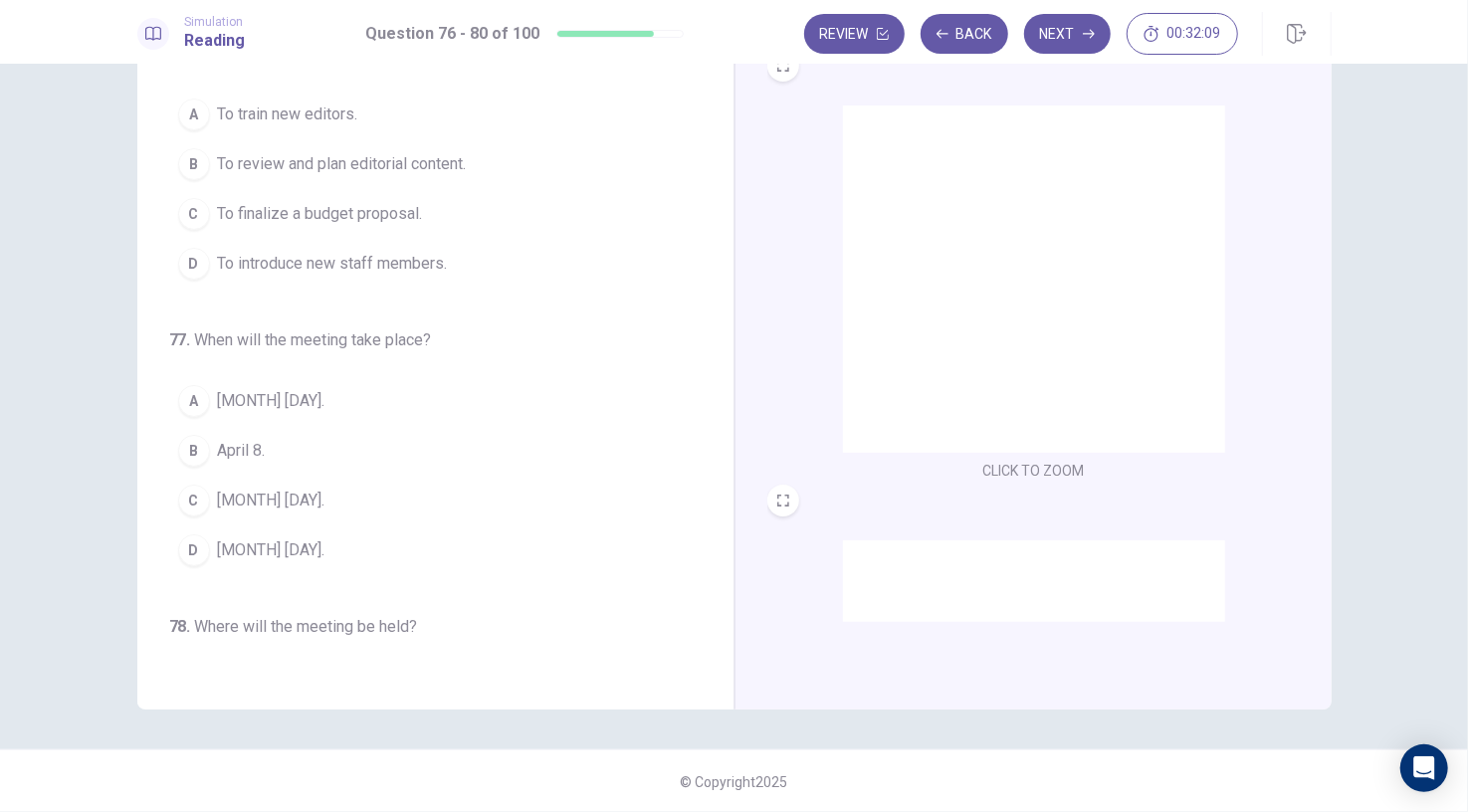 scroll, scrollTop: 0, scrollLeft: 0, axis: both 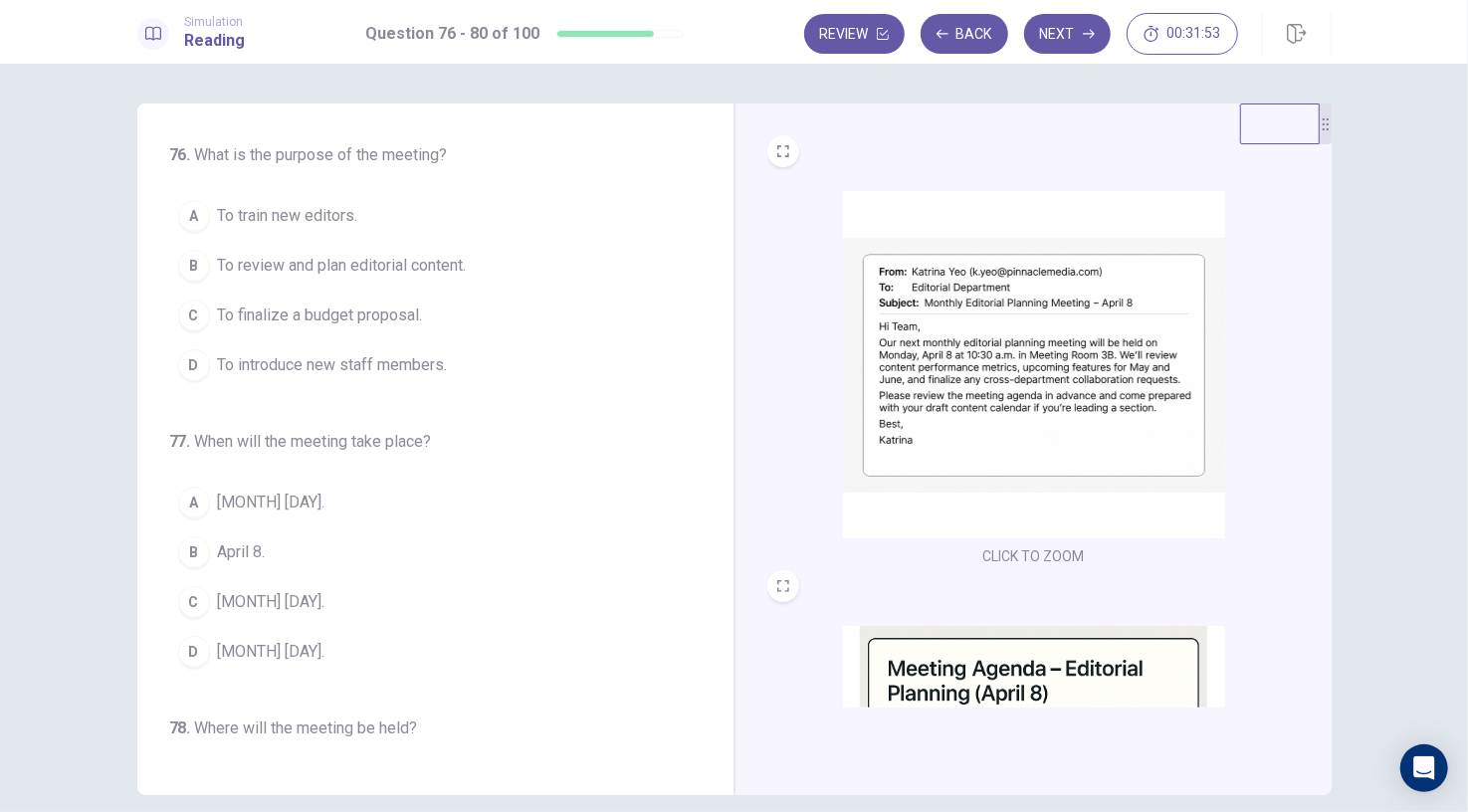 click at bounding box center (1034, 364) 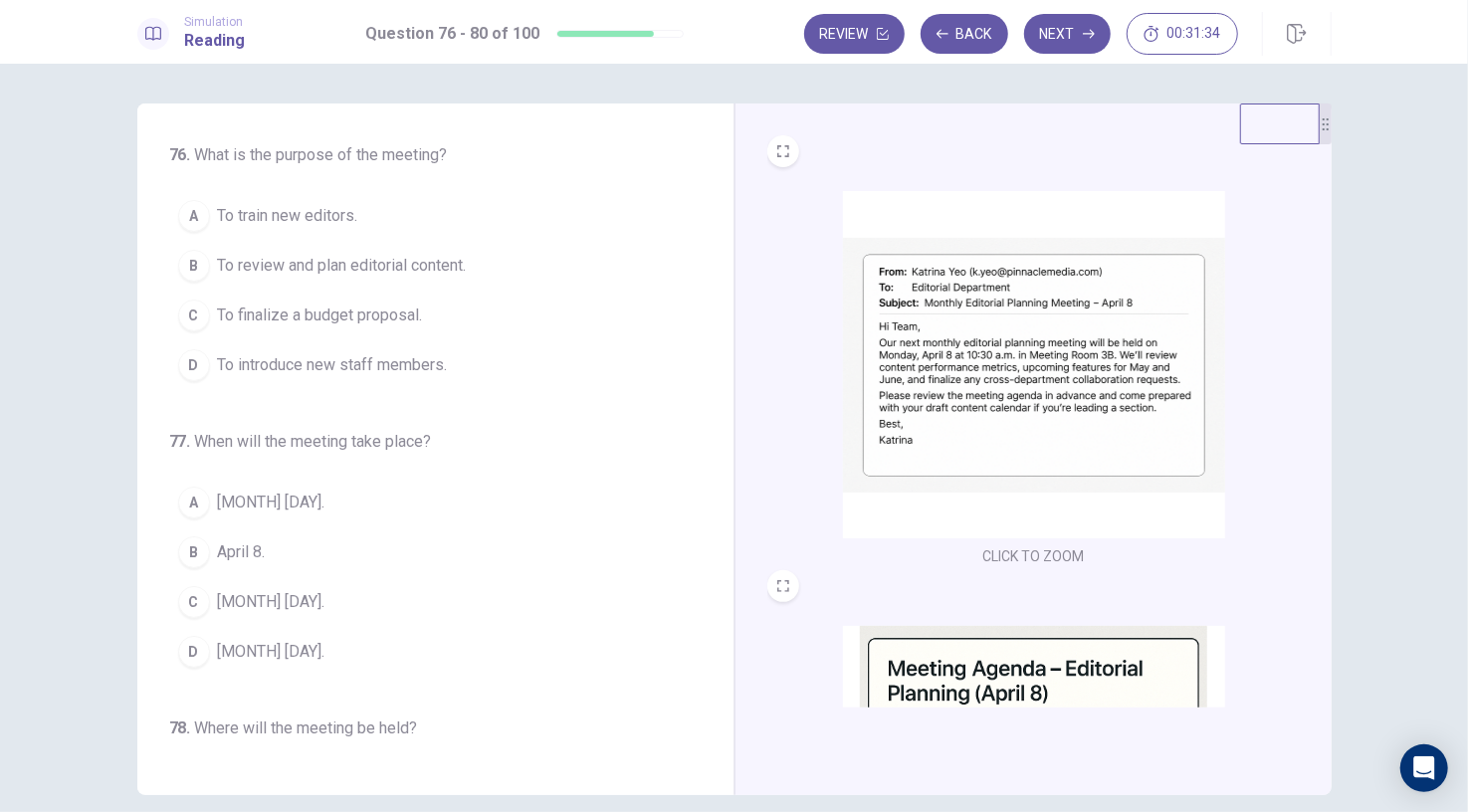 click at bounding box center [1034, 364] 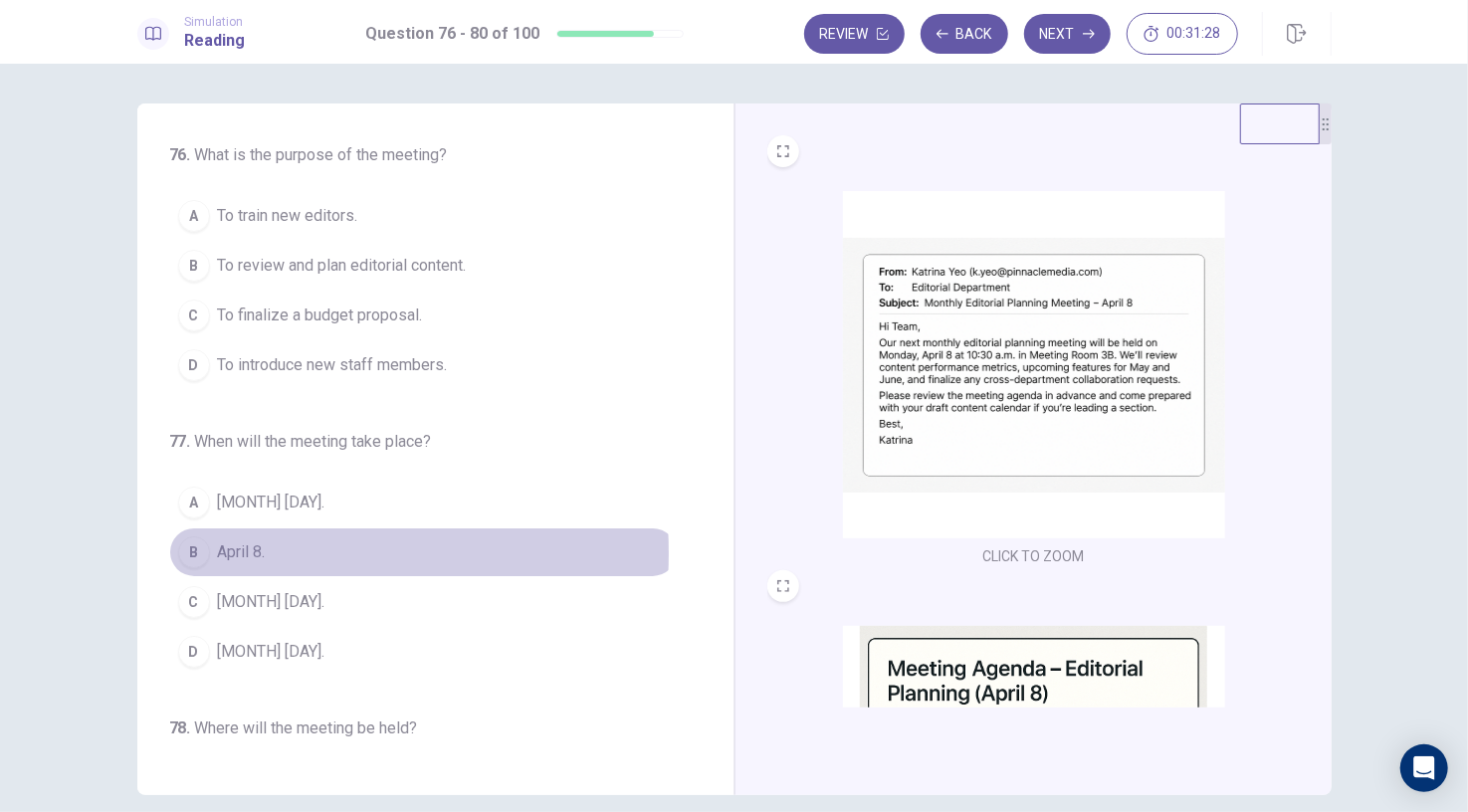click on "April 8." at bounding box center (242, 552) 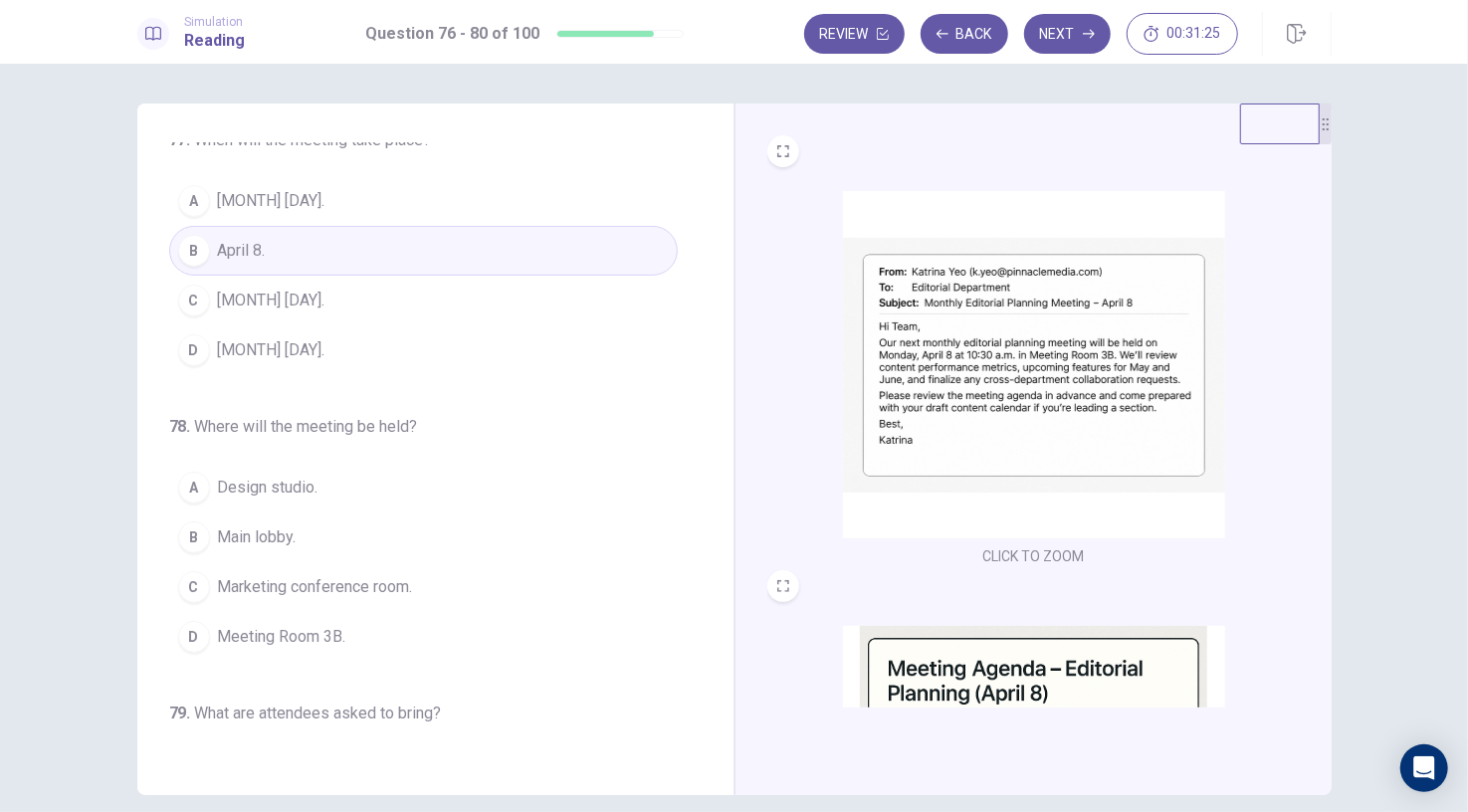 scroll, scrollTop: 303, scrollLeft: 0, axis: vertical 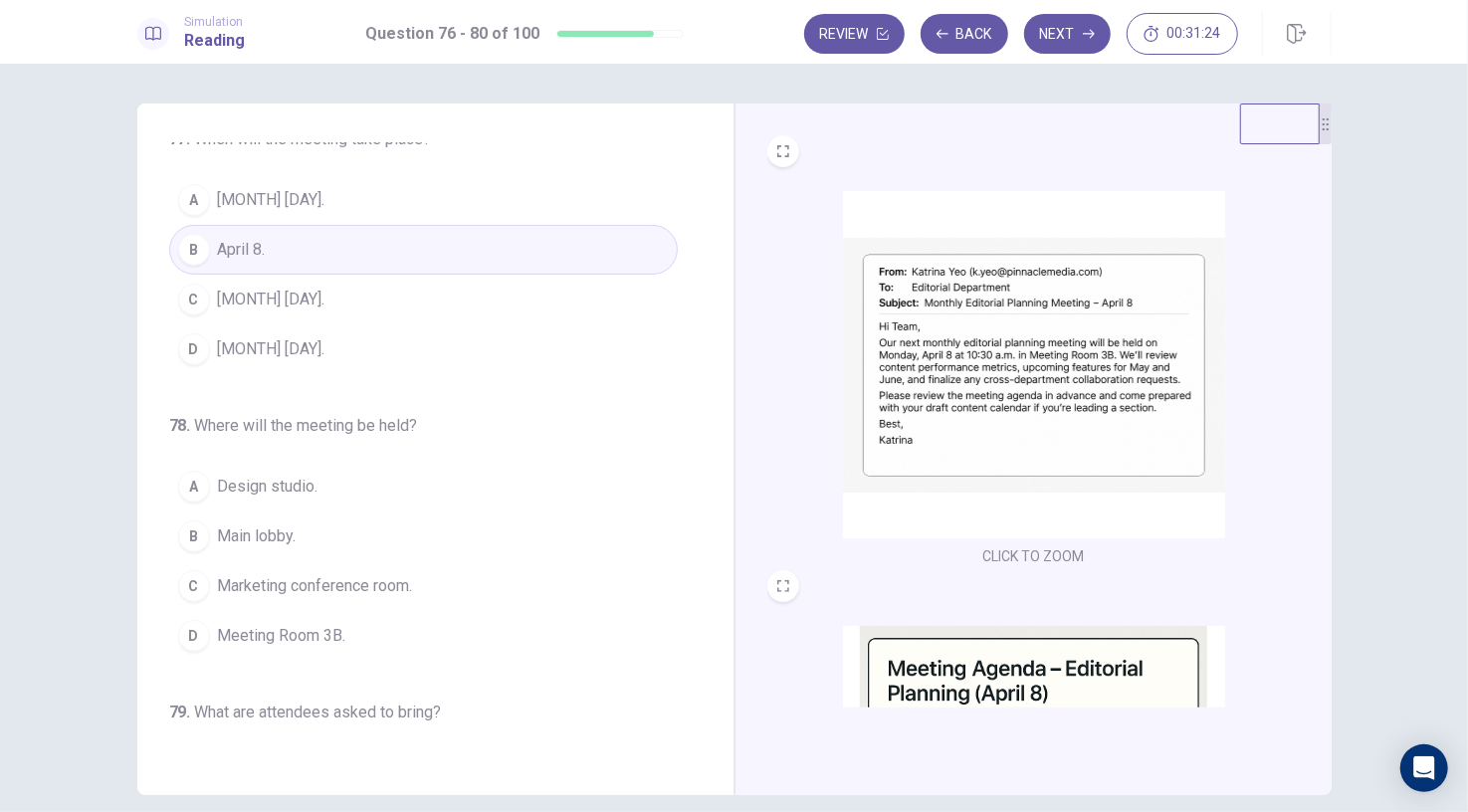 click on "Meeting Room 3B." at bounding box center (282, 636) 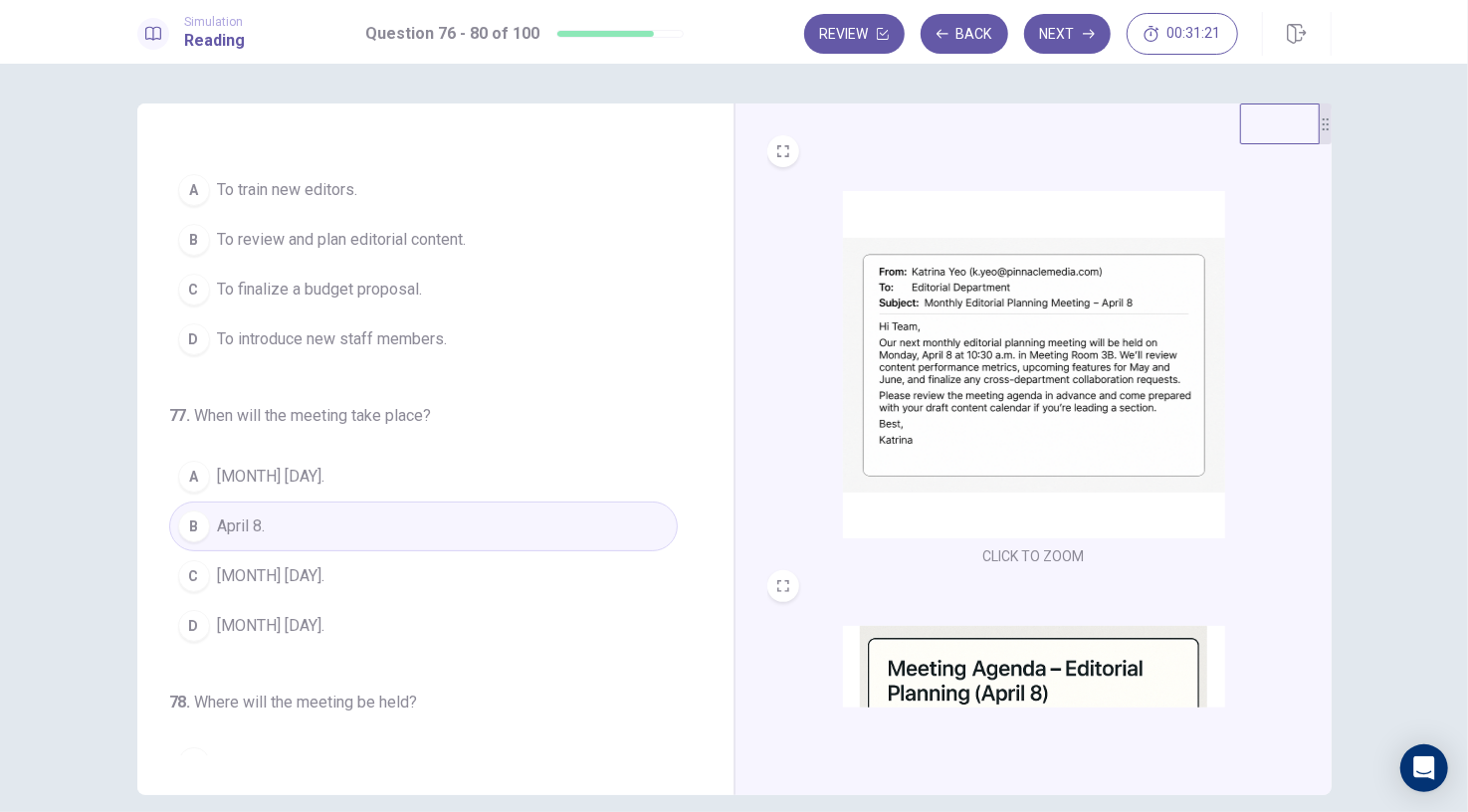 scroll, scrollTop: 0, scrollLeft: 0, axis: both 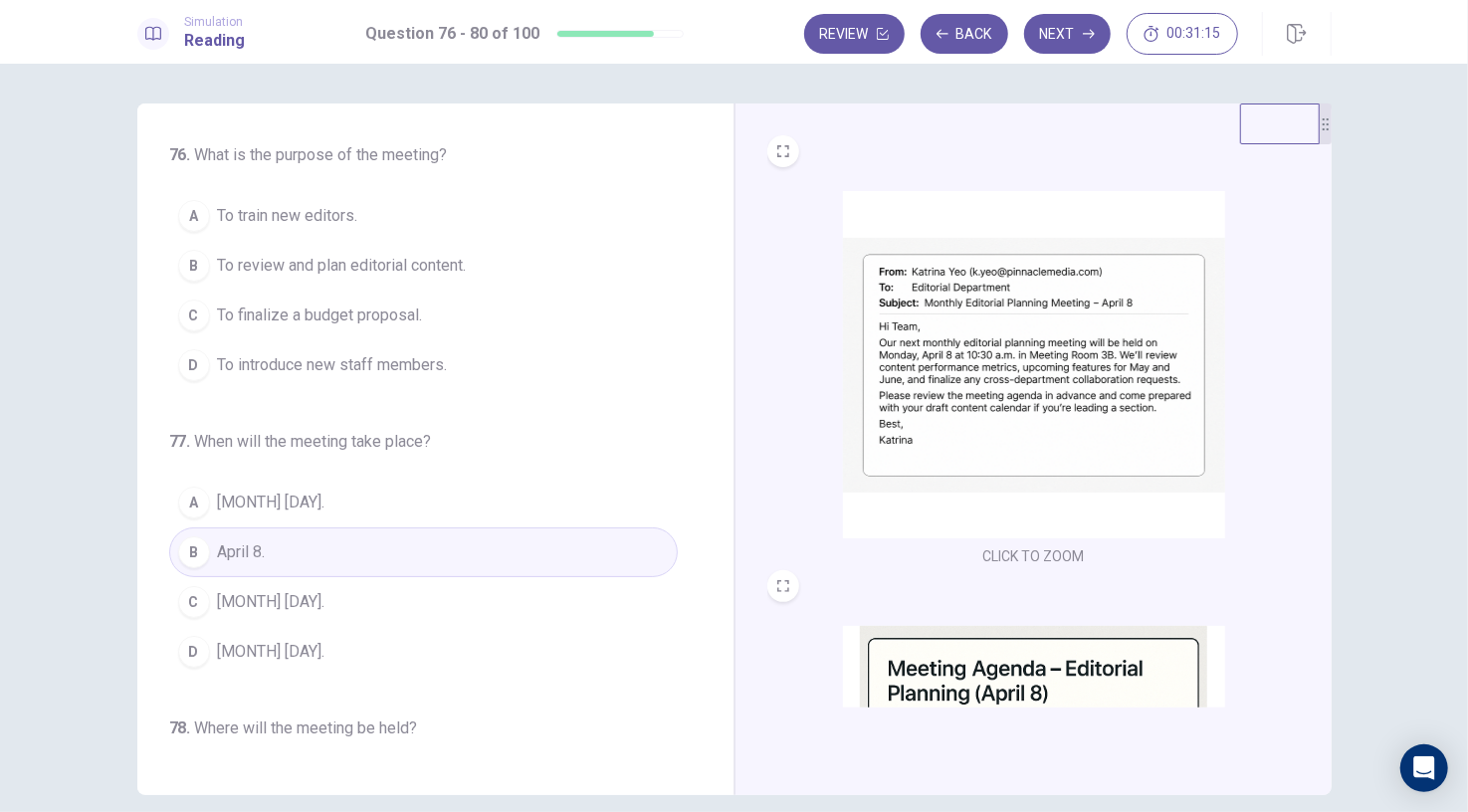 click at bounding box center [1034, 364] 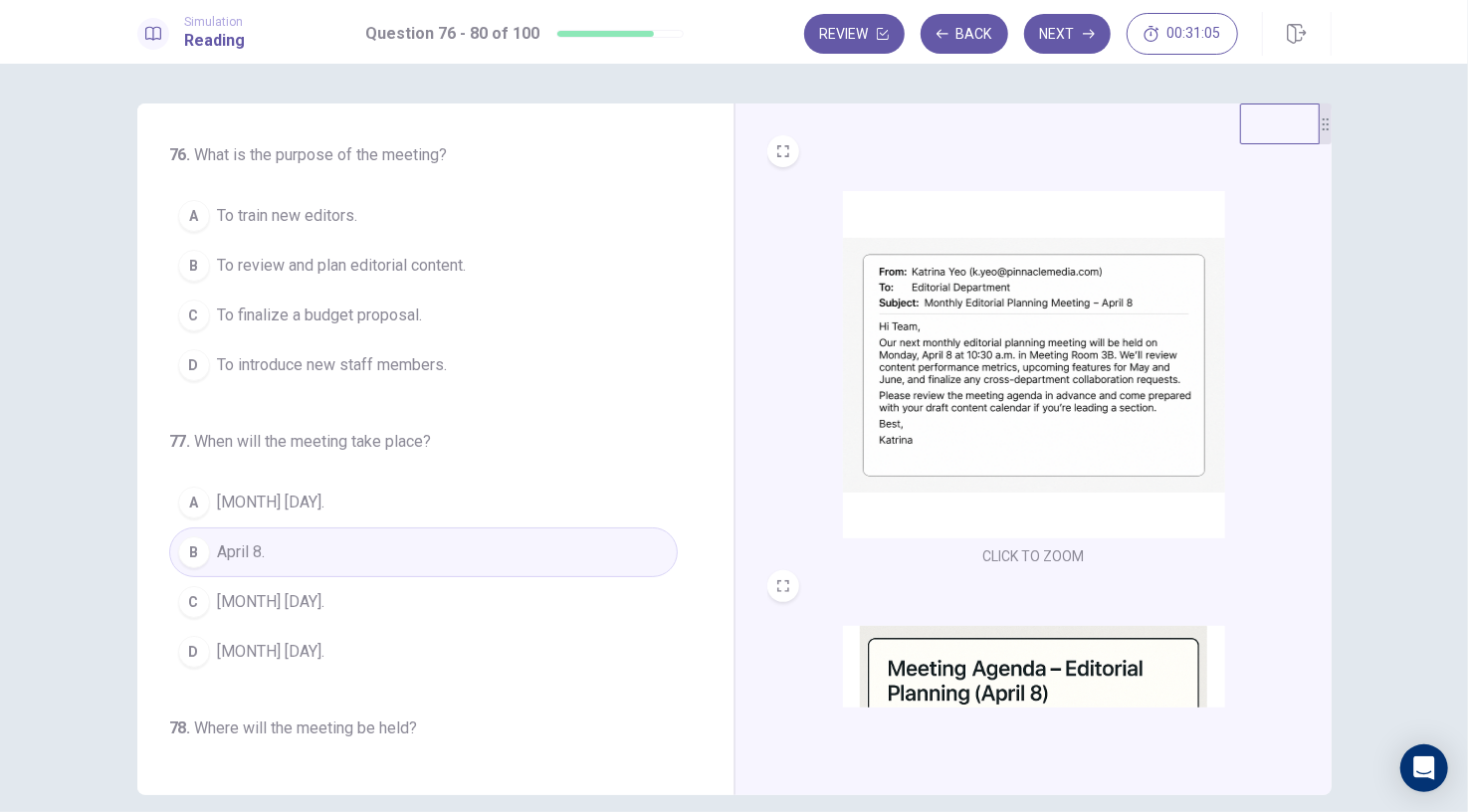 click at bounding box center [1034, 364] 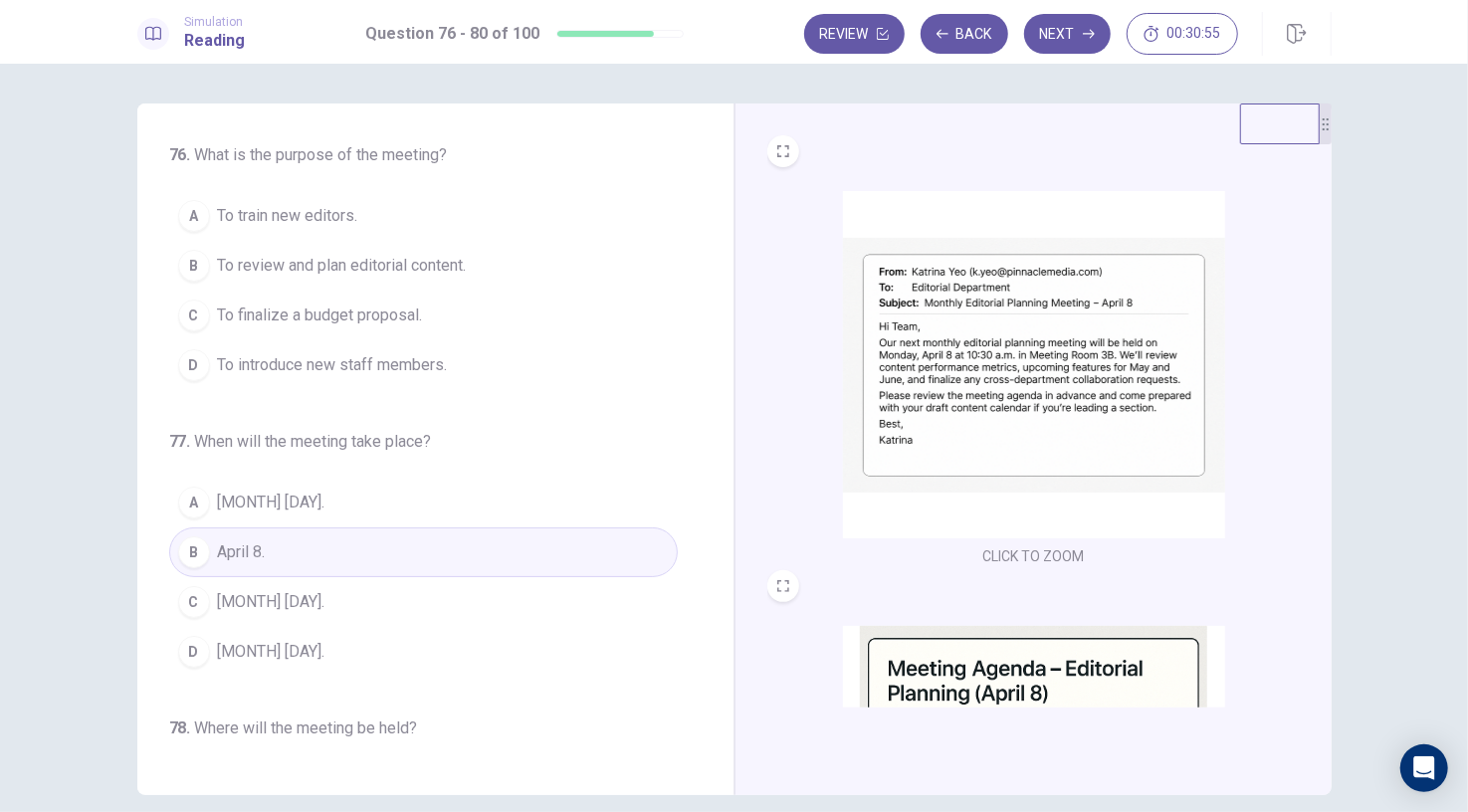 click on "To review and plan editorial content." at bounding box center [342, 266] 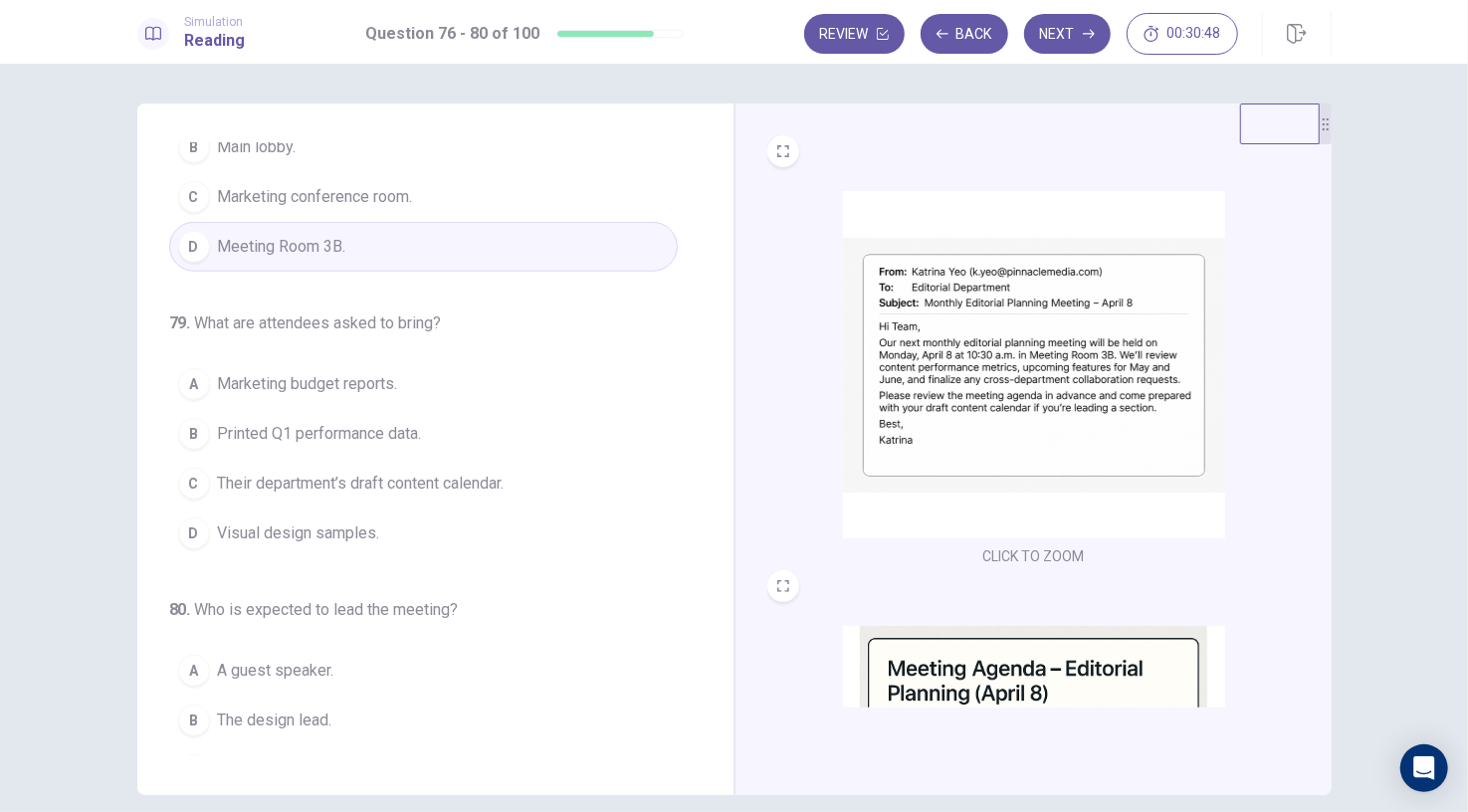 scroll, scrollTop: 770, scrollLeft: 0, axis: vertical 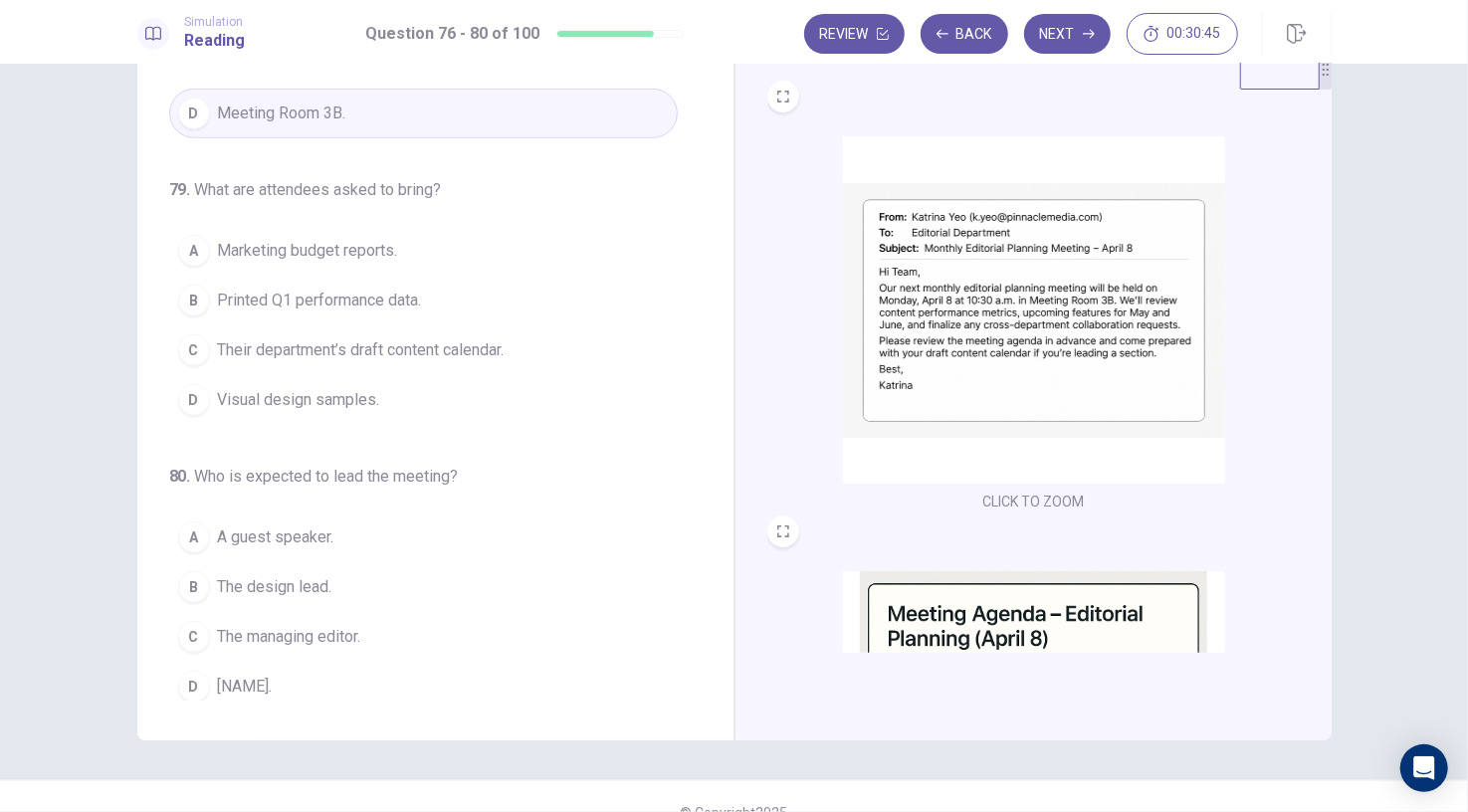 click at bounding box center (1034, 309) 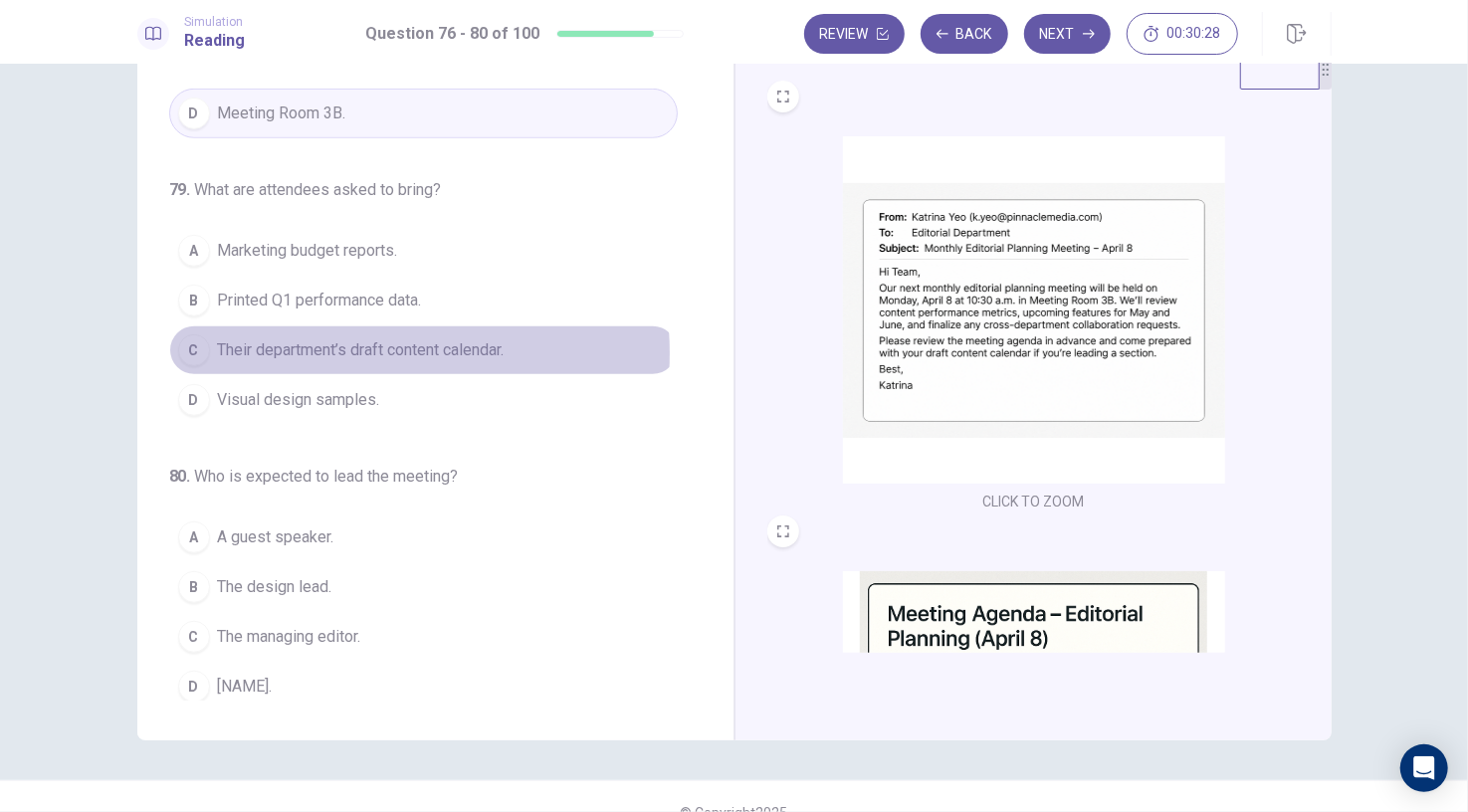 click on "Their department’s draft content calendar." at bounding box center [361, 350] 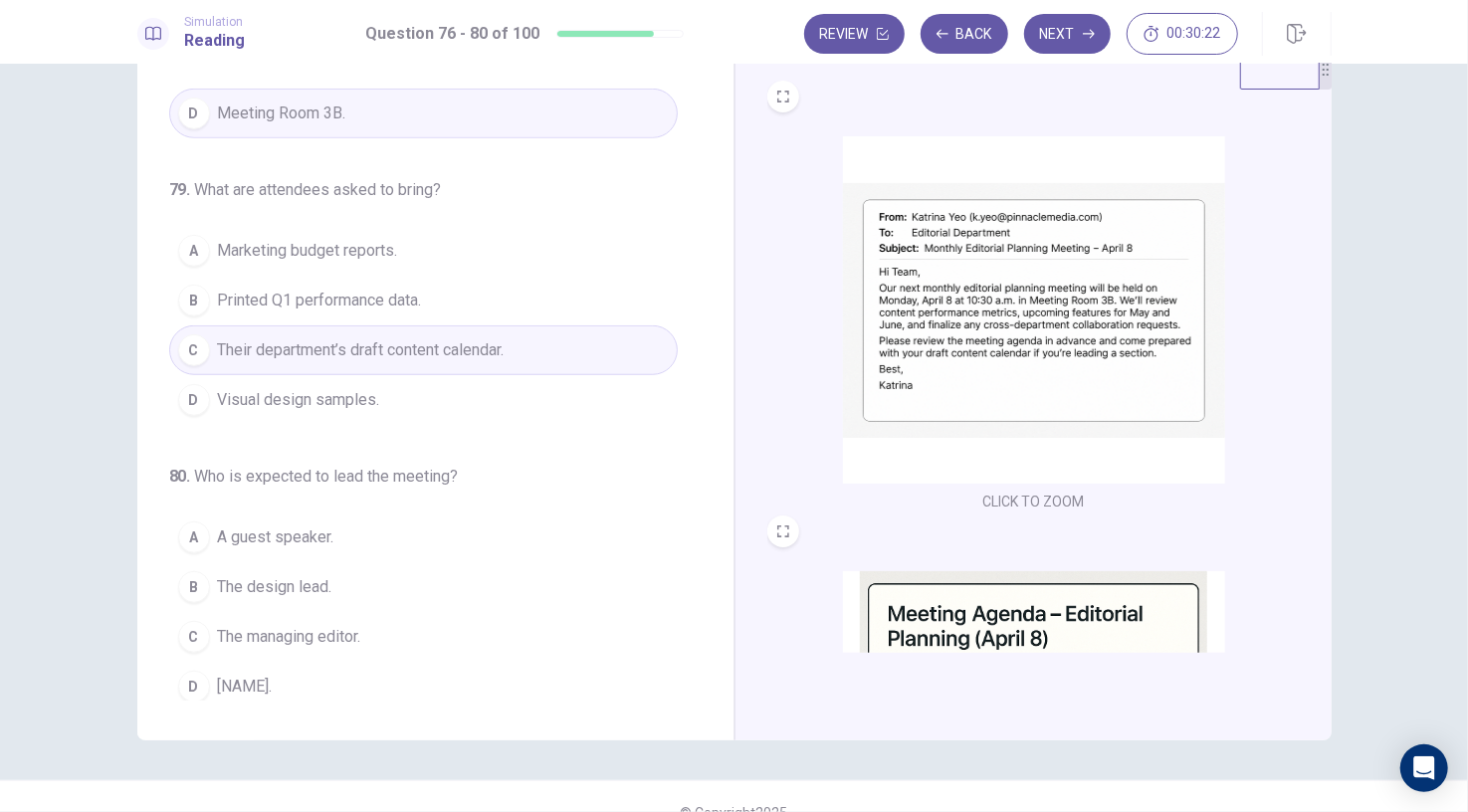 scroll, scrollTop: 297, scrollLeft: 0, axis: vertical 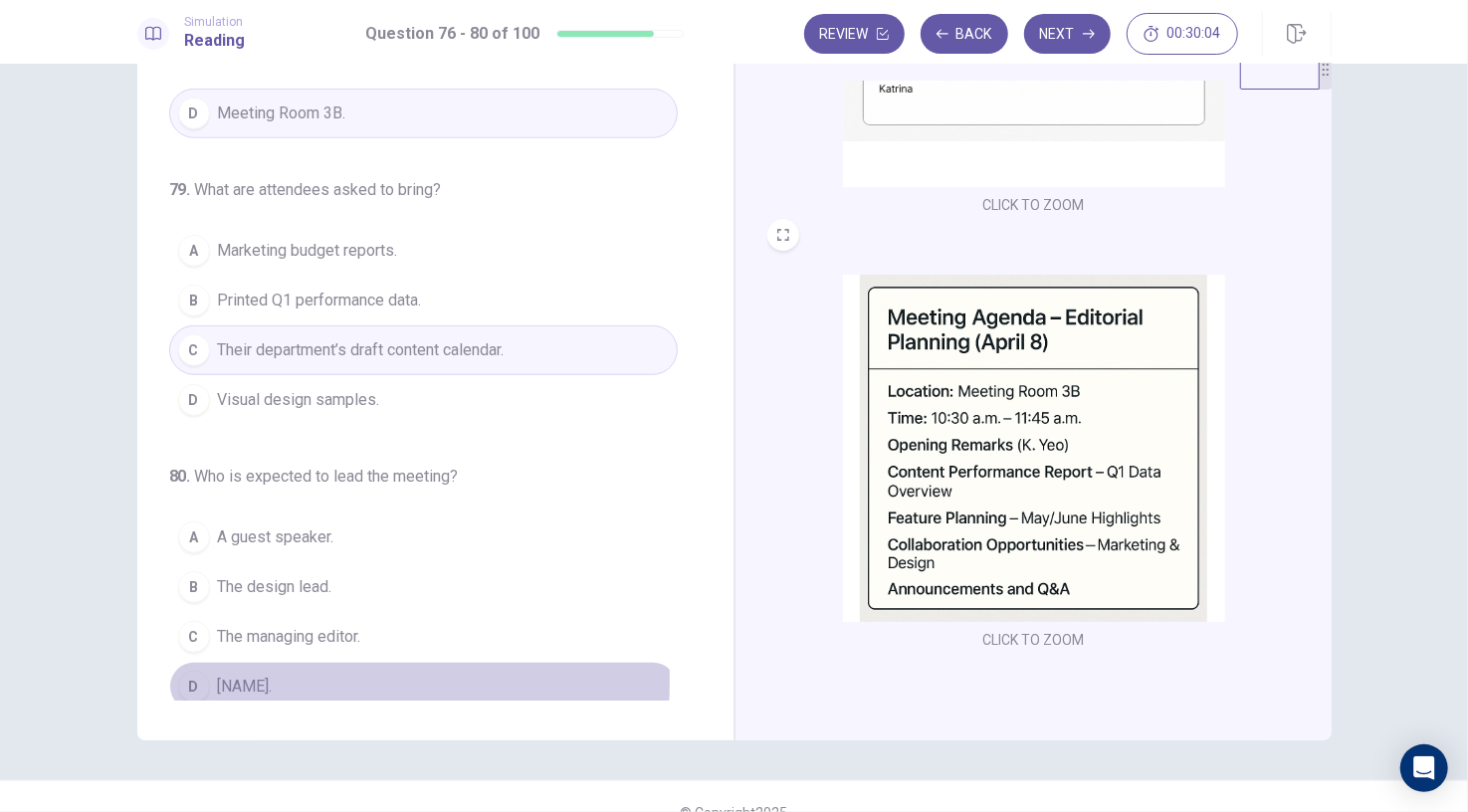 click on "[NAME]." at bounding box center [245, 687] 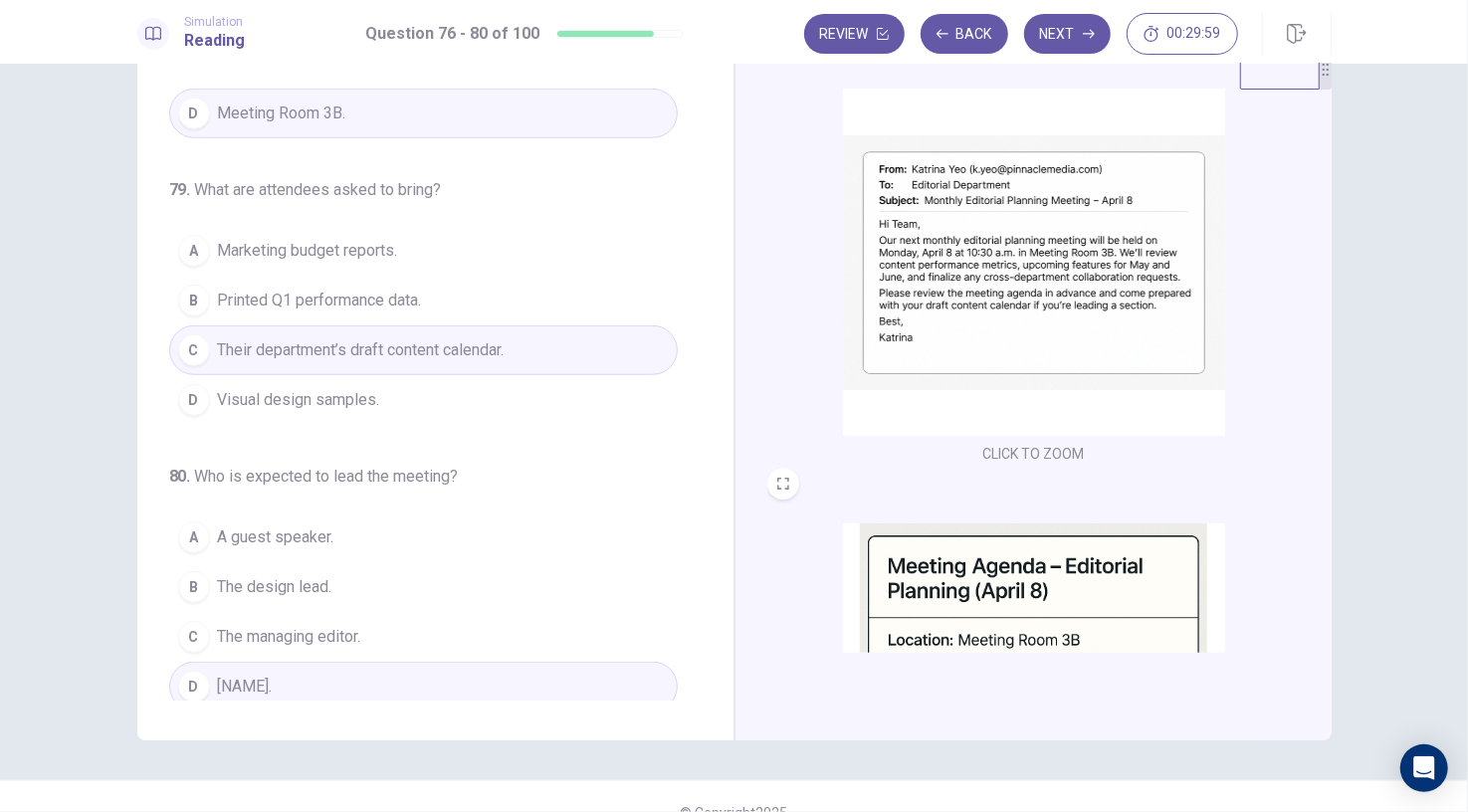 scroll, scrollTop: 47, scrollLeft: 0, axis: vertical 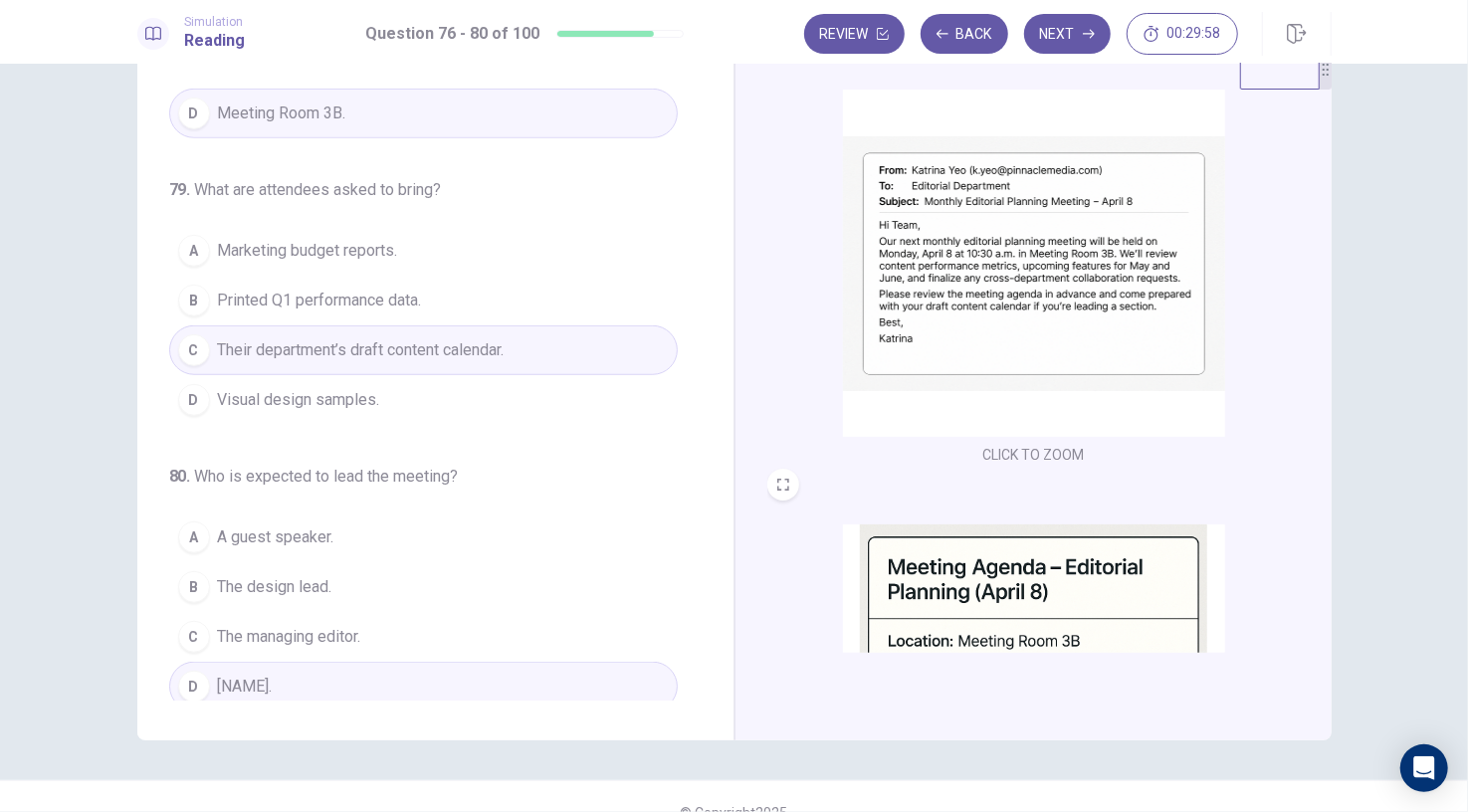 click at bounding box center [1034, 263] 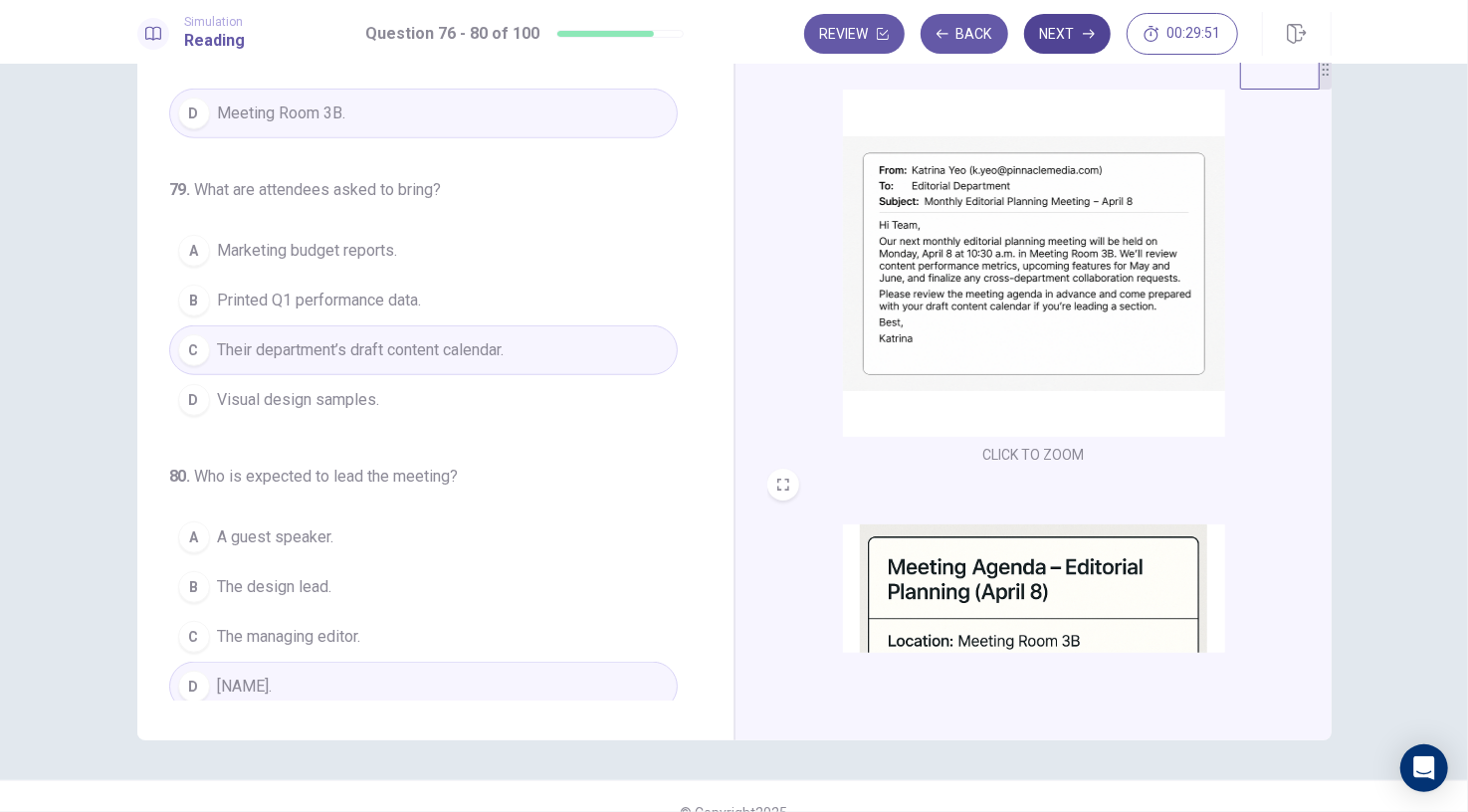 click on "Next" at bounding box center [1067, 34] 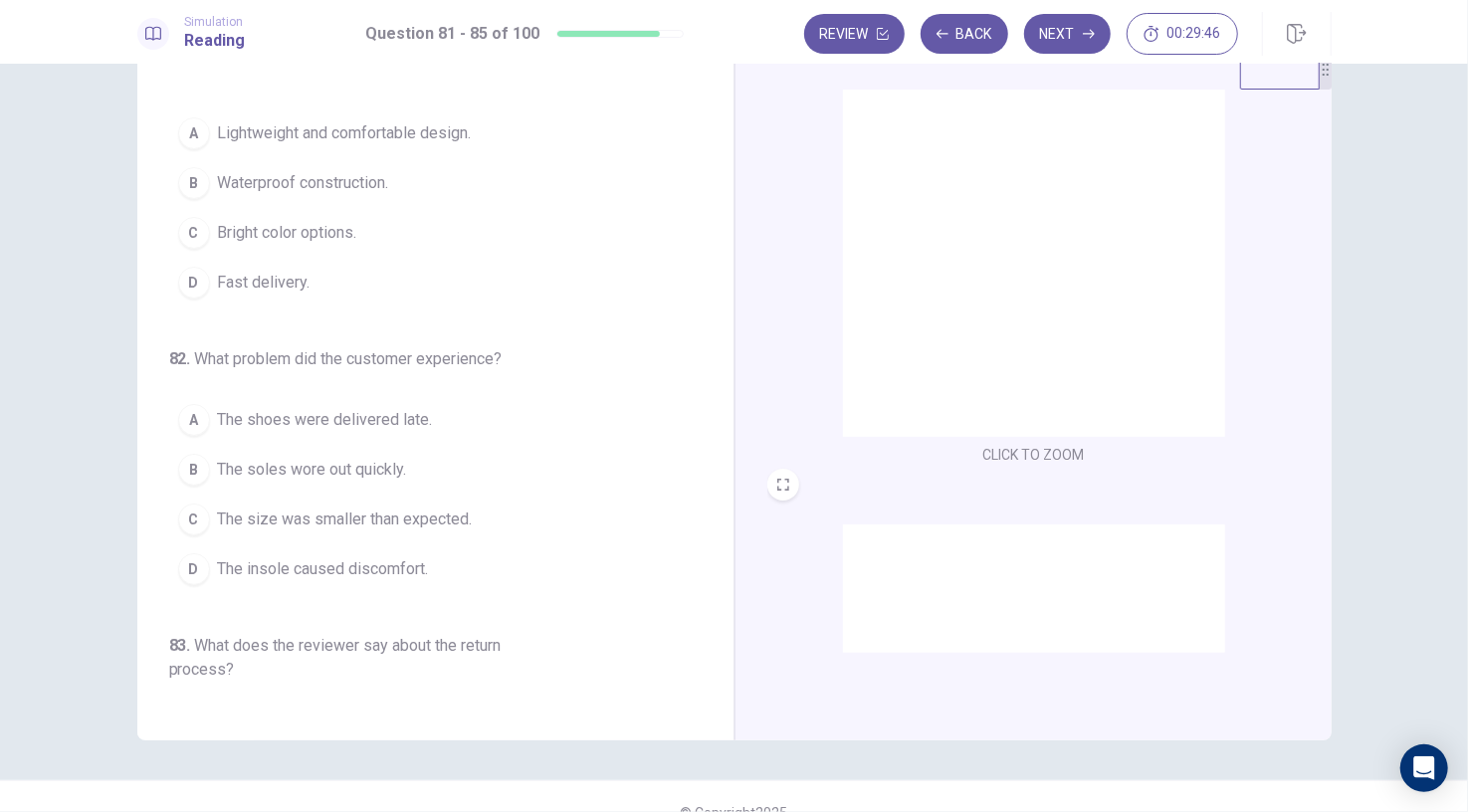 scroll, scrollTop: 0, scrollLeft: 0, axis: both 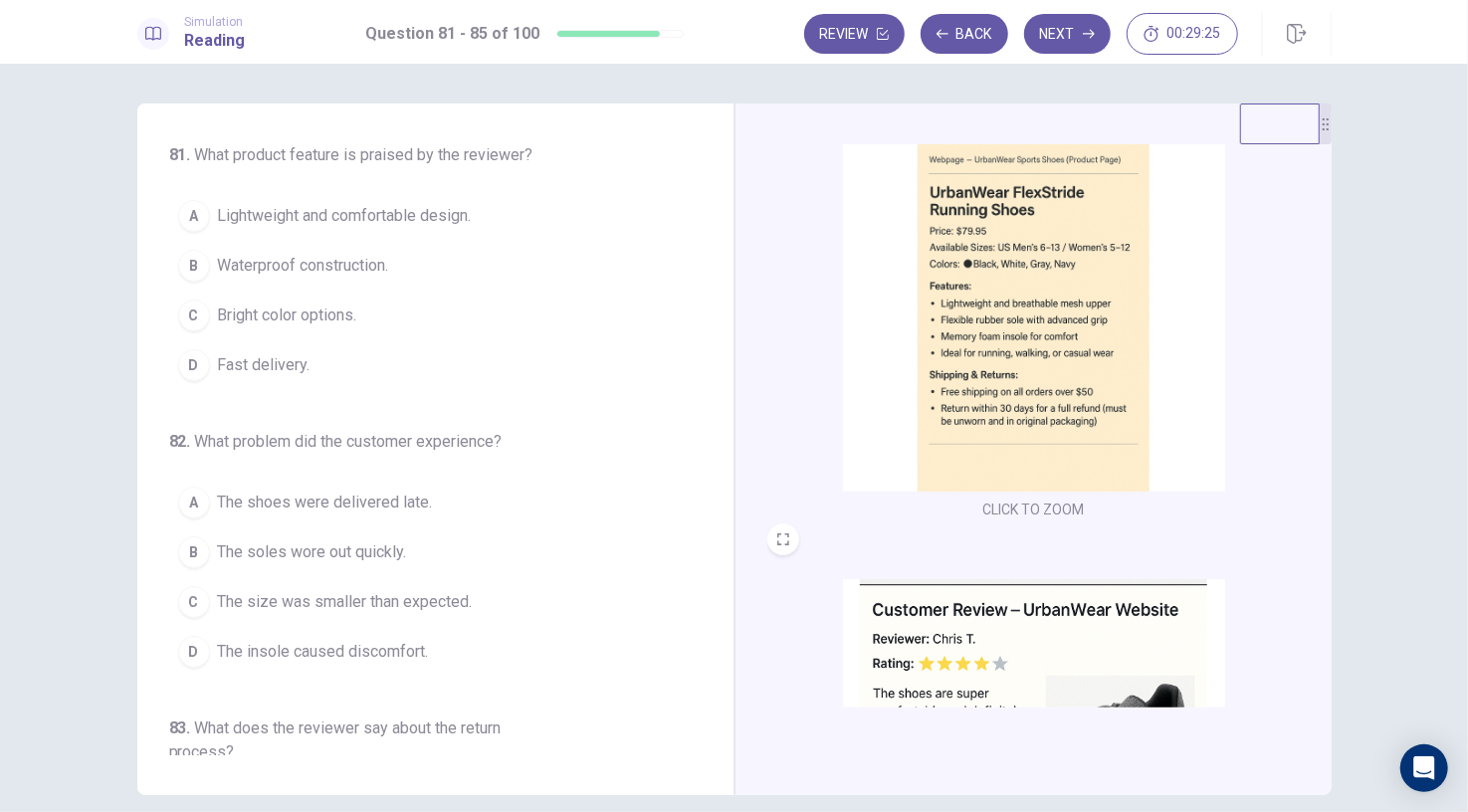 click at bounding box center [1034, 317] 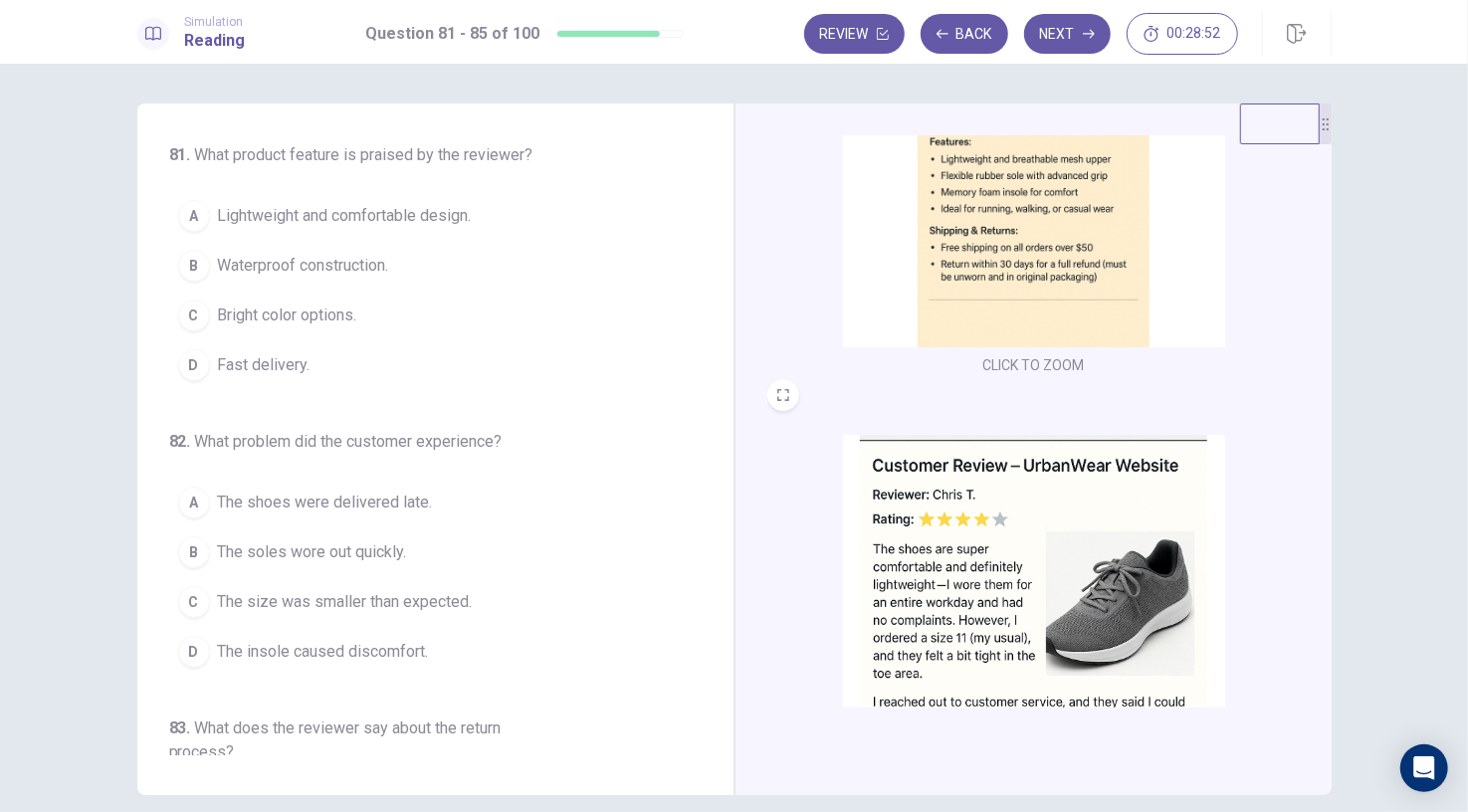 scroll, scrollTop: 191, scrollLeft: 0, axis: vertical 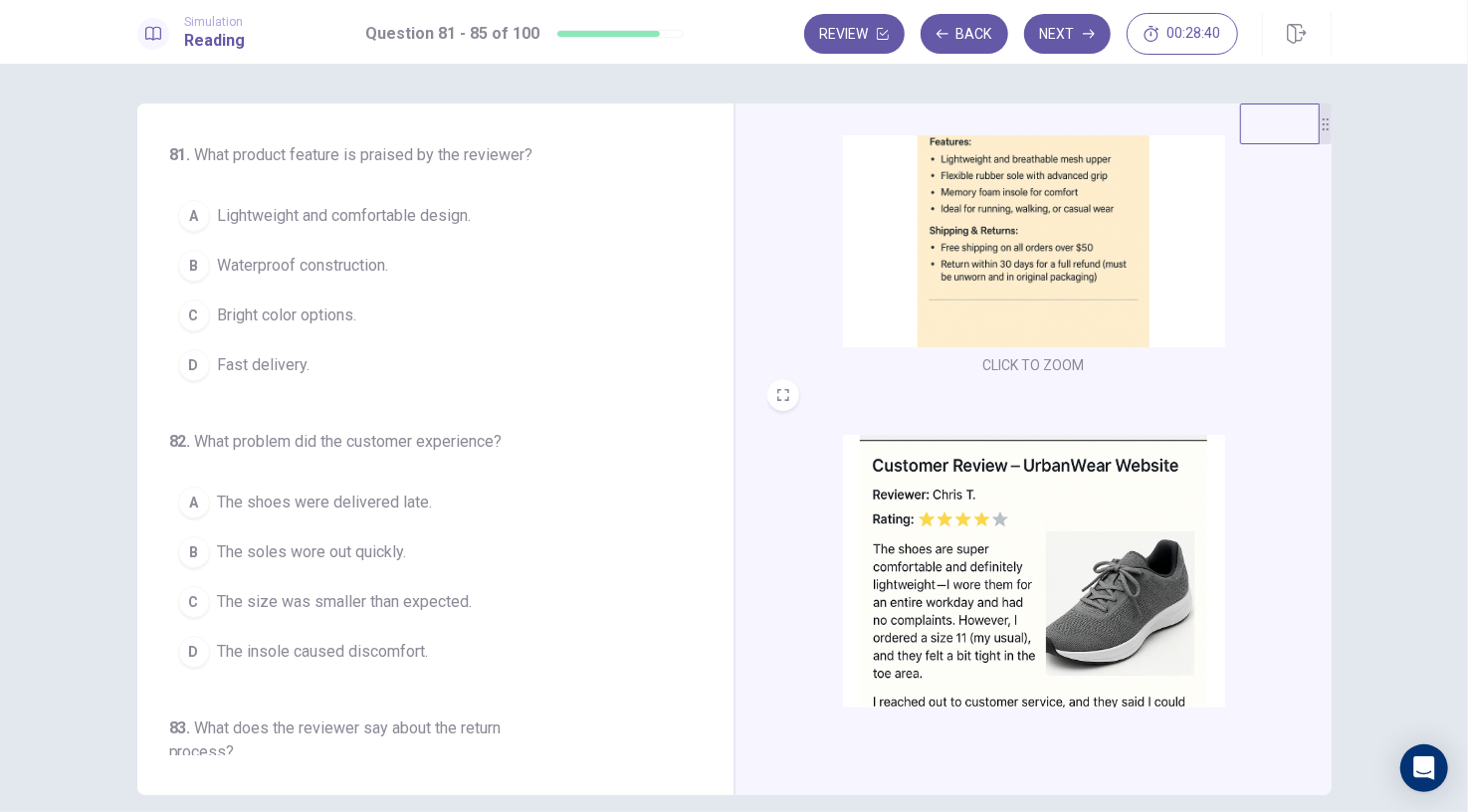 click on "Lightweight and comfortable design." at bounding box center [344, 216] 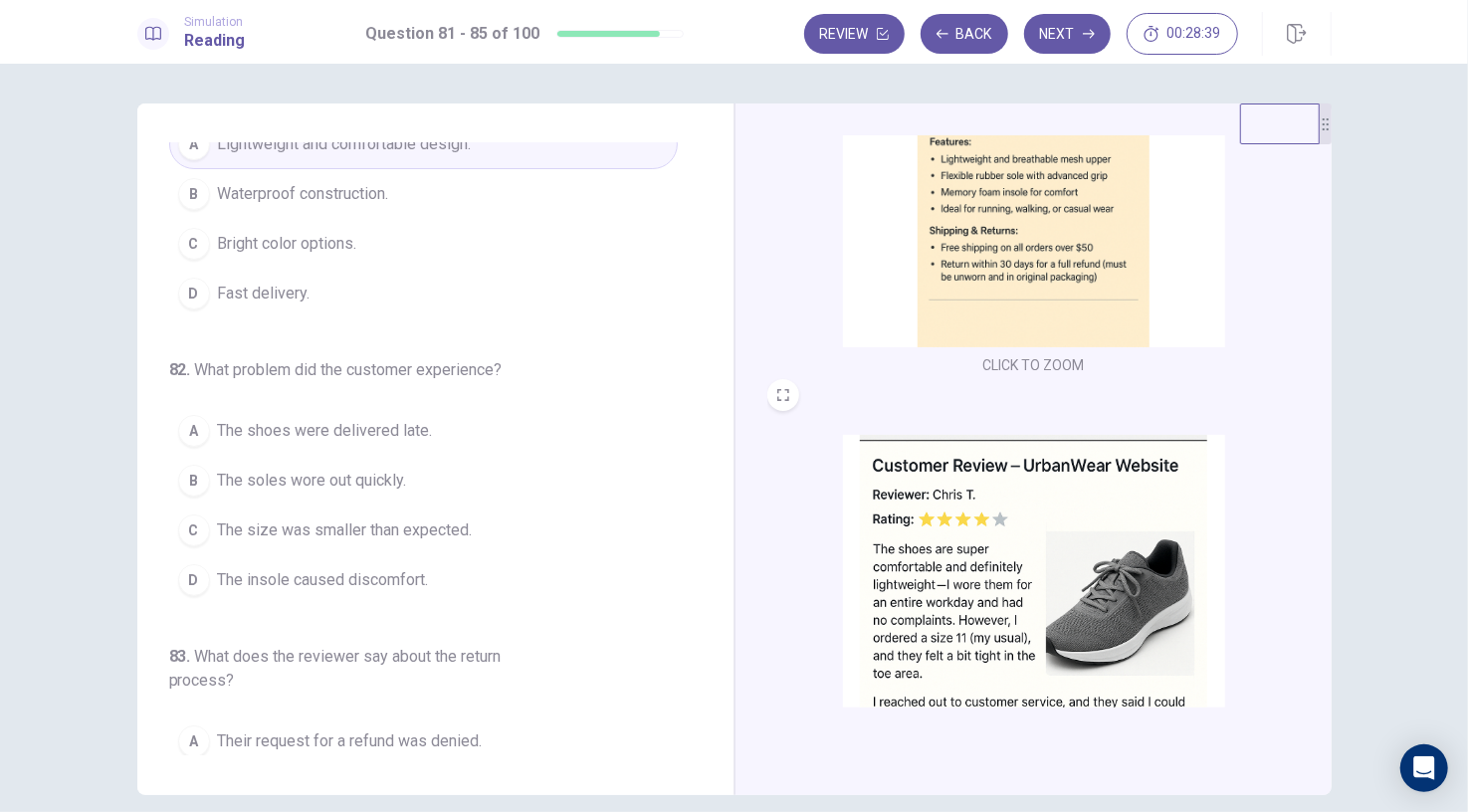 scroll, scrollTop: 102, scrollLeft: 0, axis: vertical 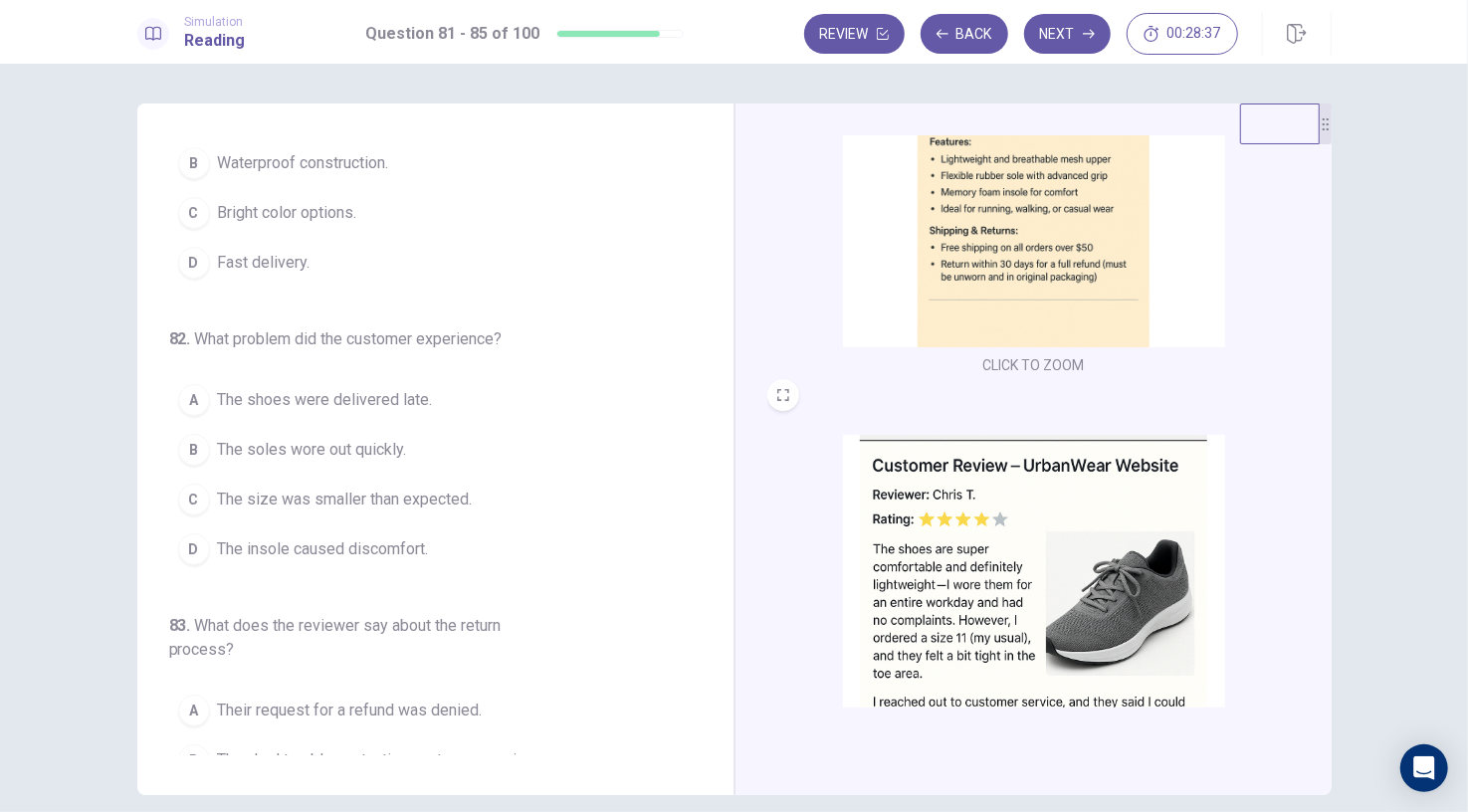 click at bounding box center [1034, 608] 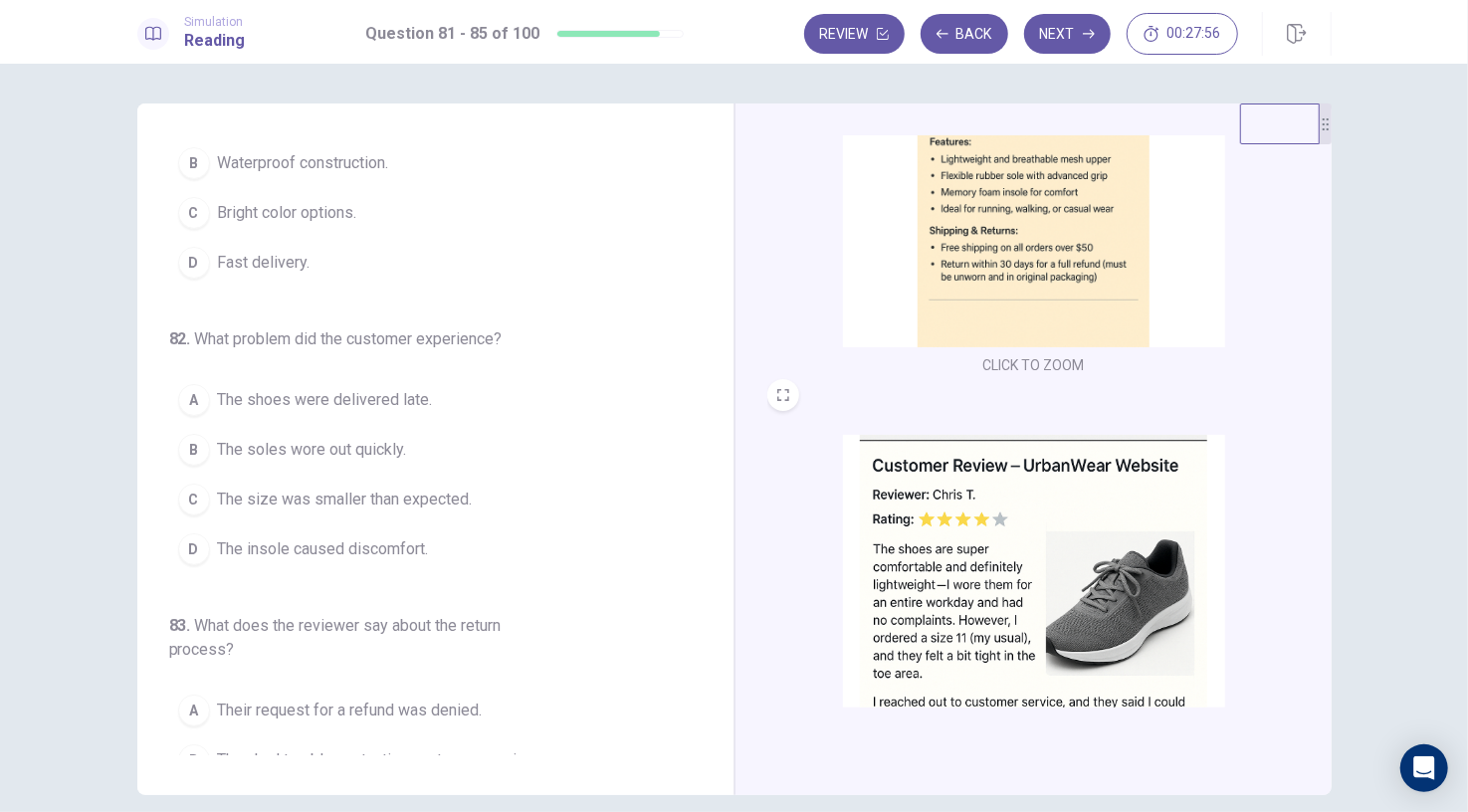 click on "The size was smaller than expected." at bounding box center (345, 500) 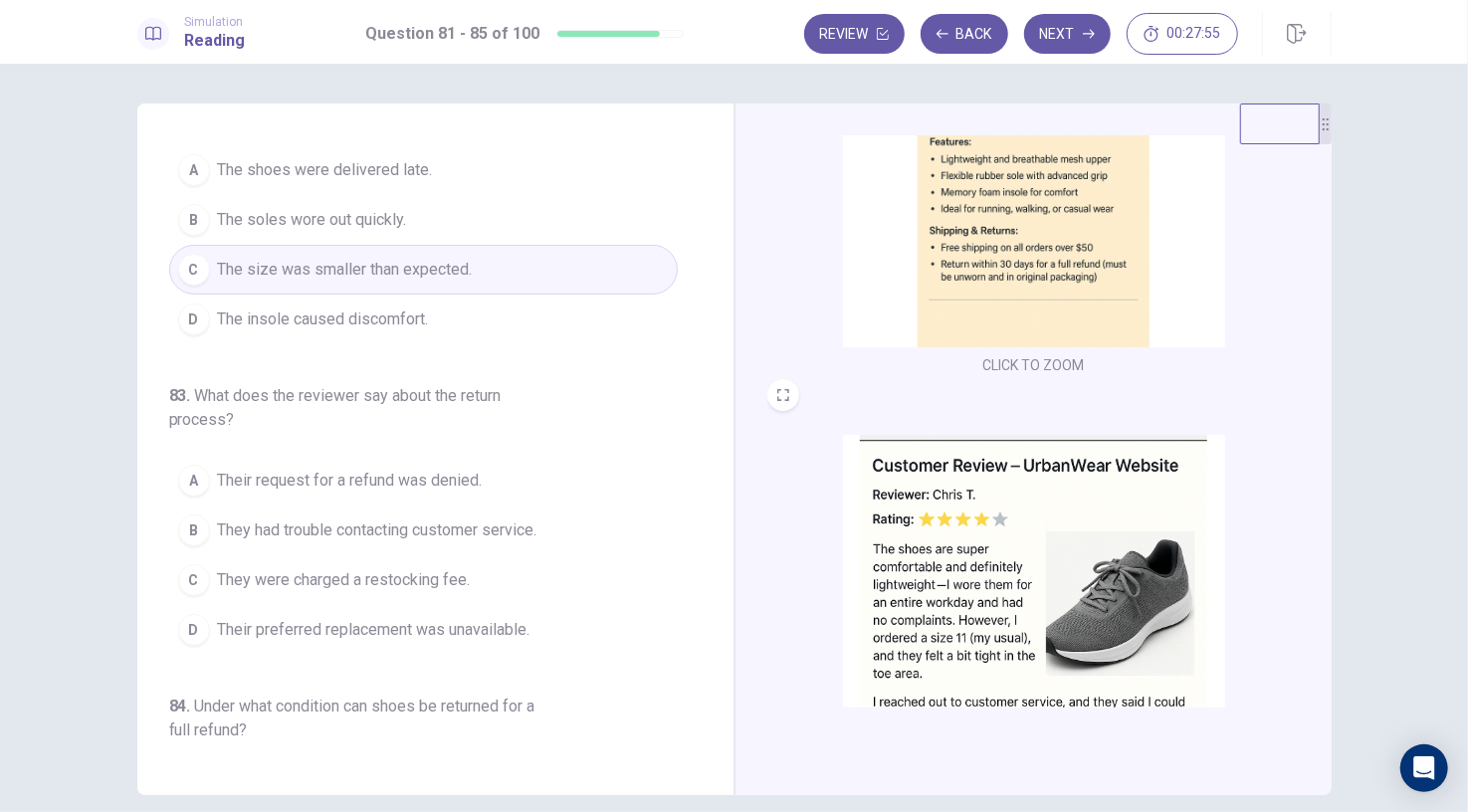 scroll, scrollTop: 332, scrollLeft: 0, axis: vertical 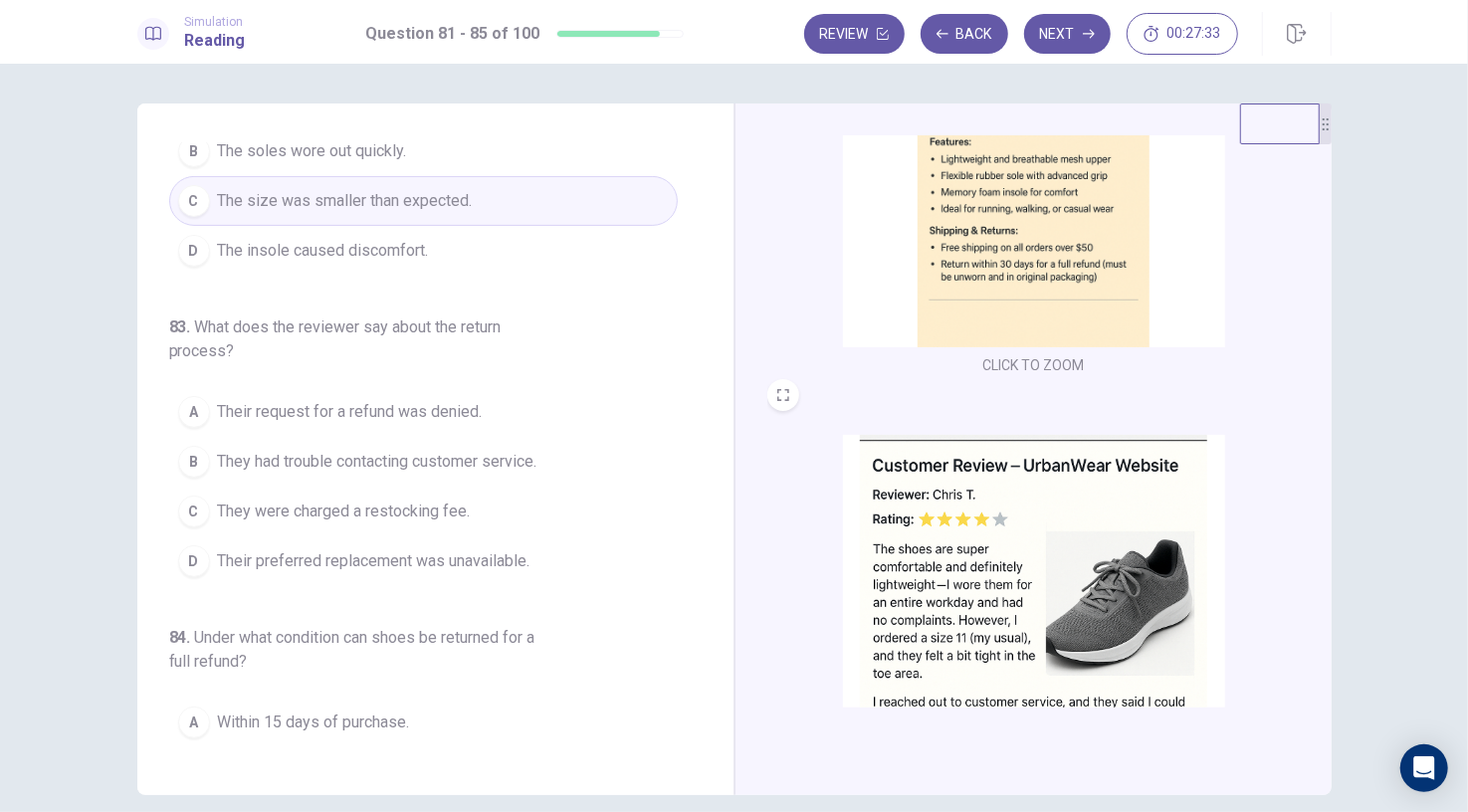 click at bounding box center [1034, 608] 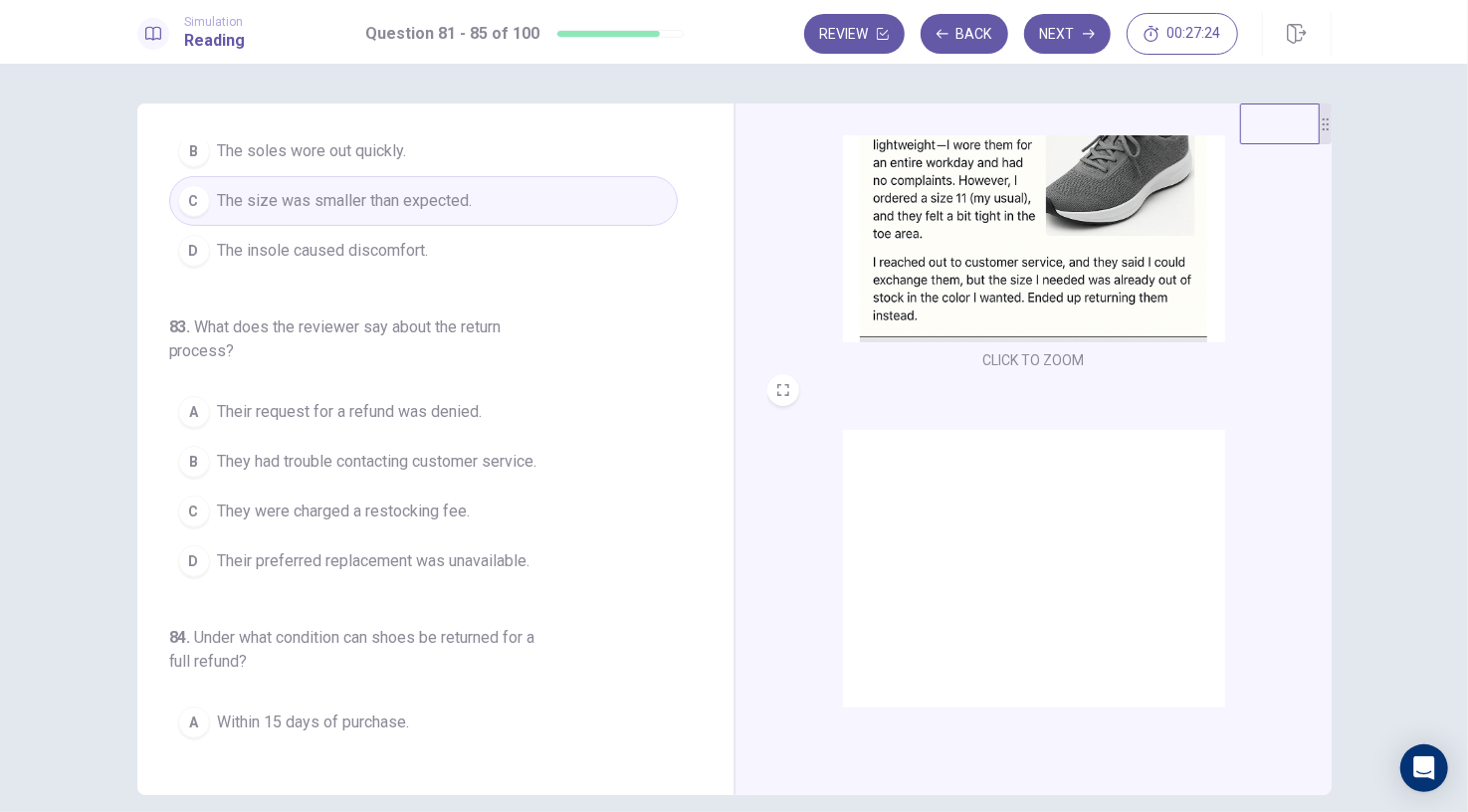 scroll, scrollTop: 630, scrollLeft: 0, axis: vertical 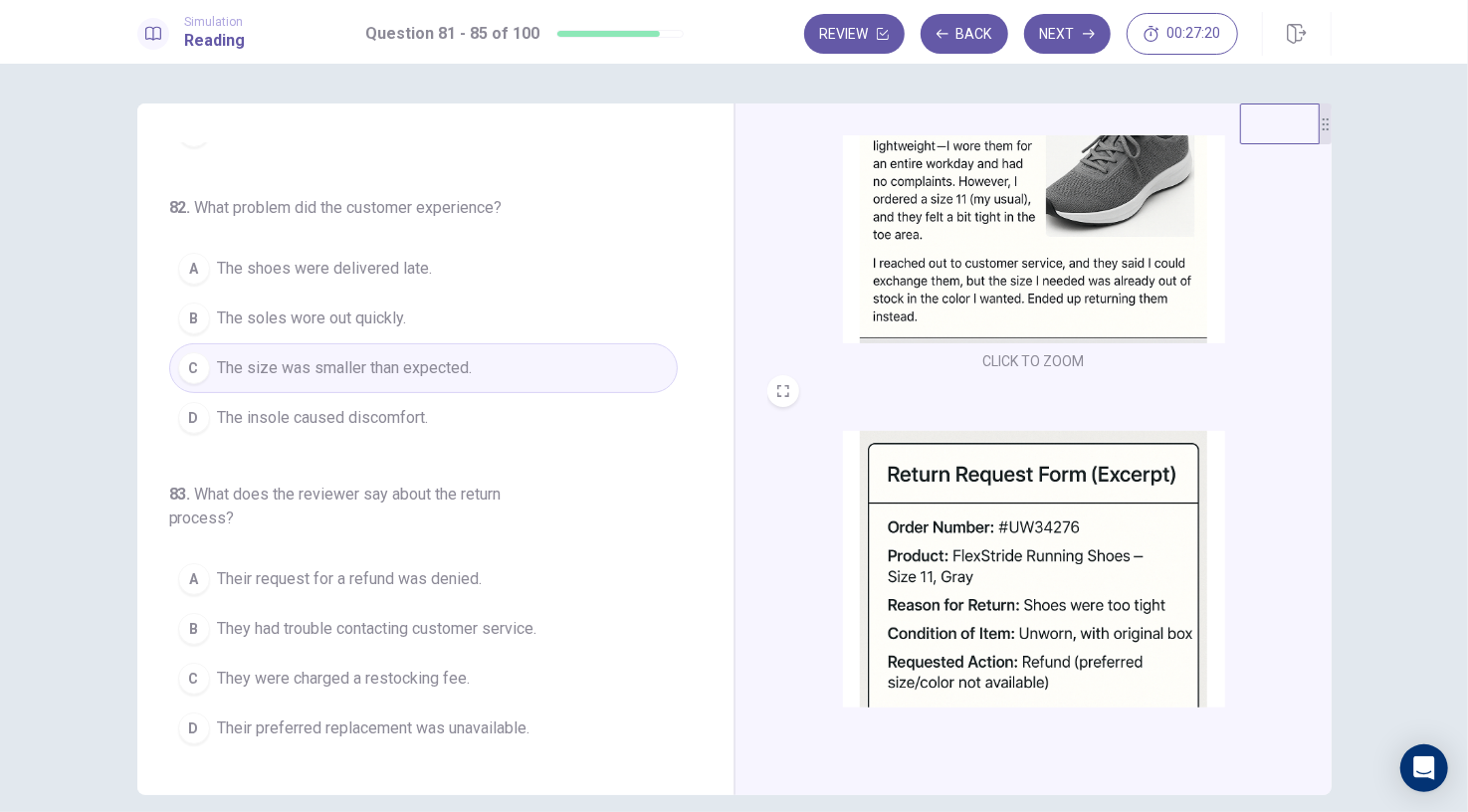 click at bounding box center (1034, 169) 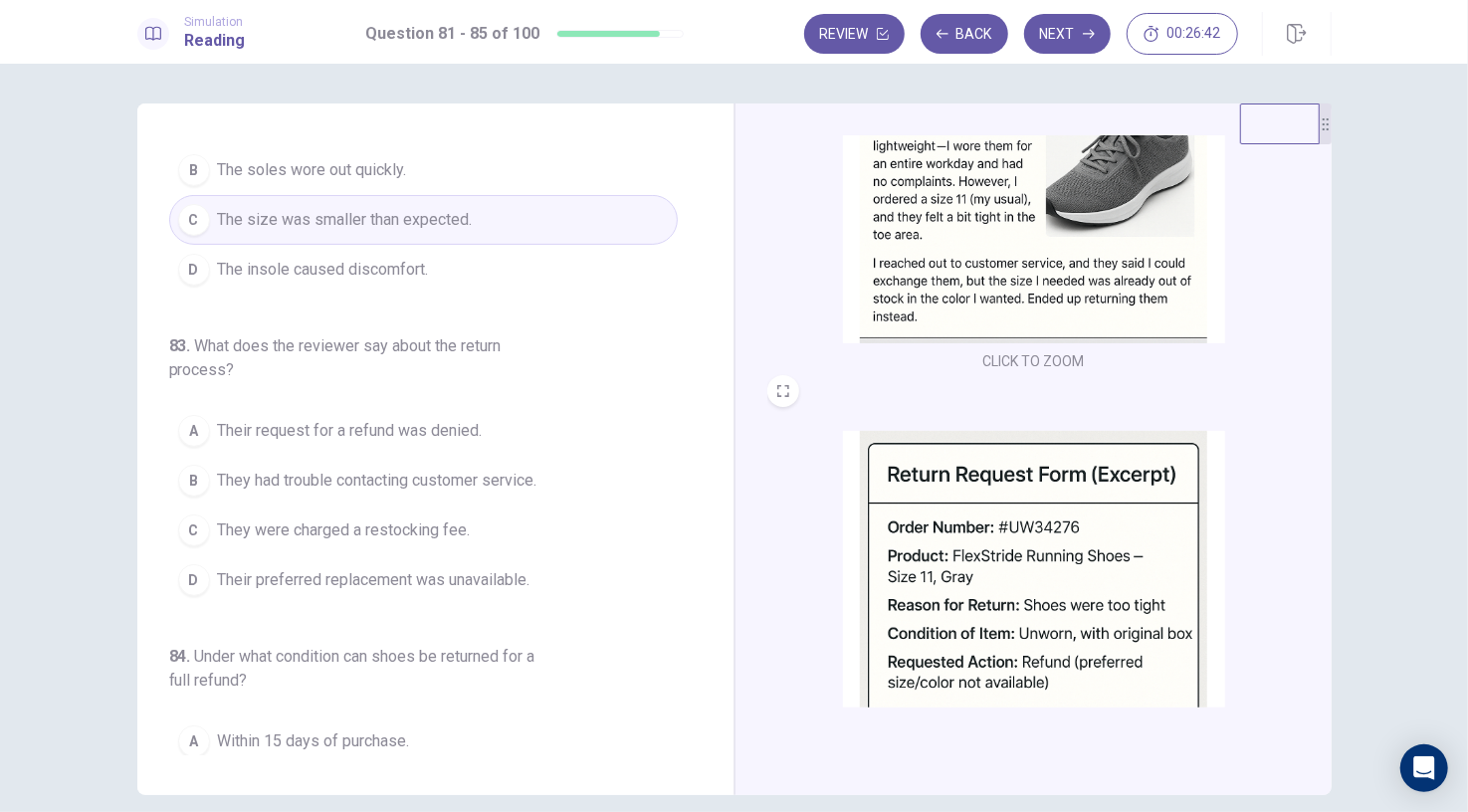 scroll, scrollTop: 382, scrollLeft: 0, axis: vertical 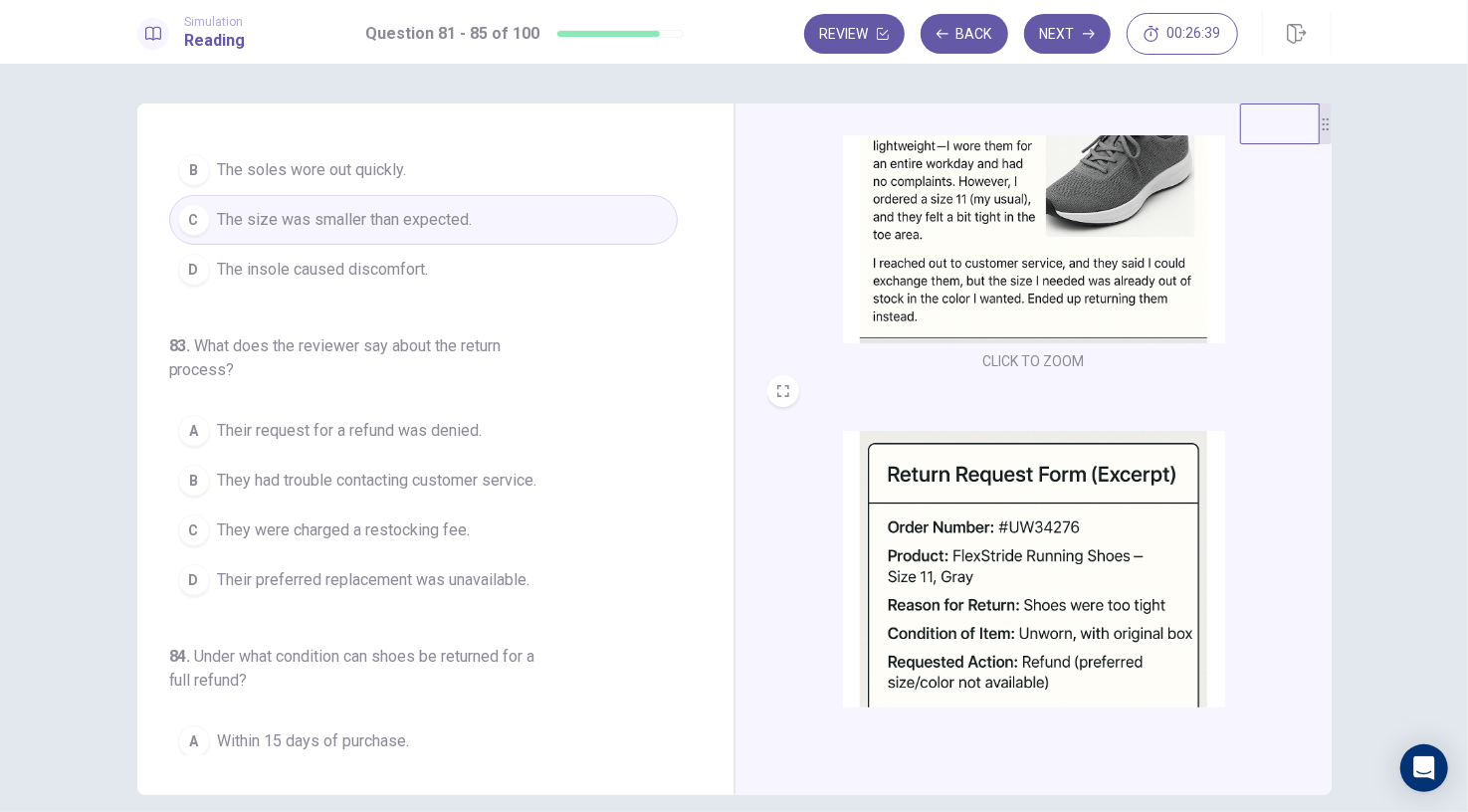 click on "D Their preferred replacement was unavailable." at bounding box center [423, 580] 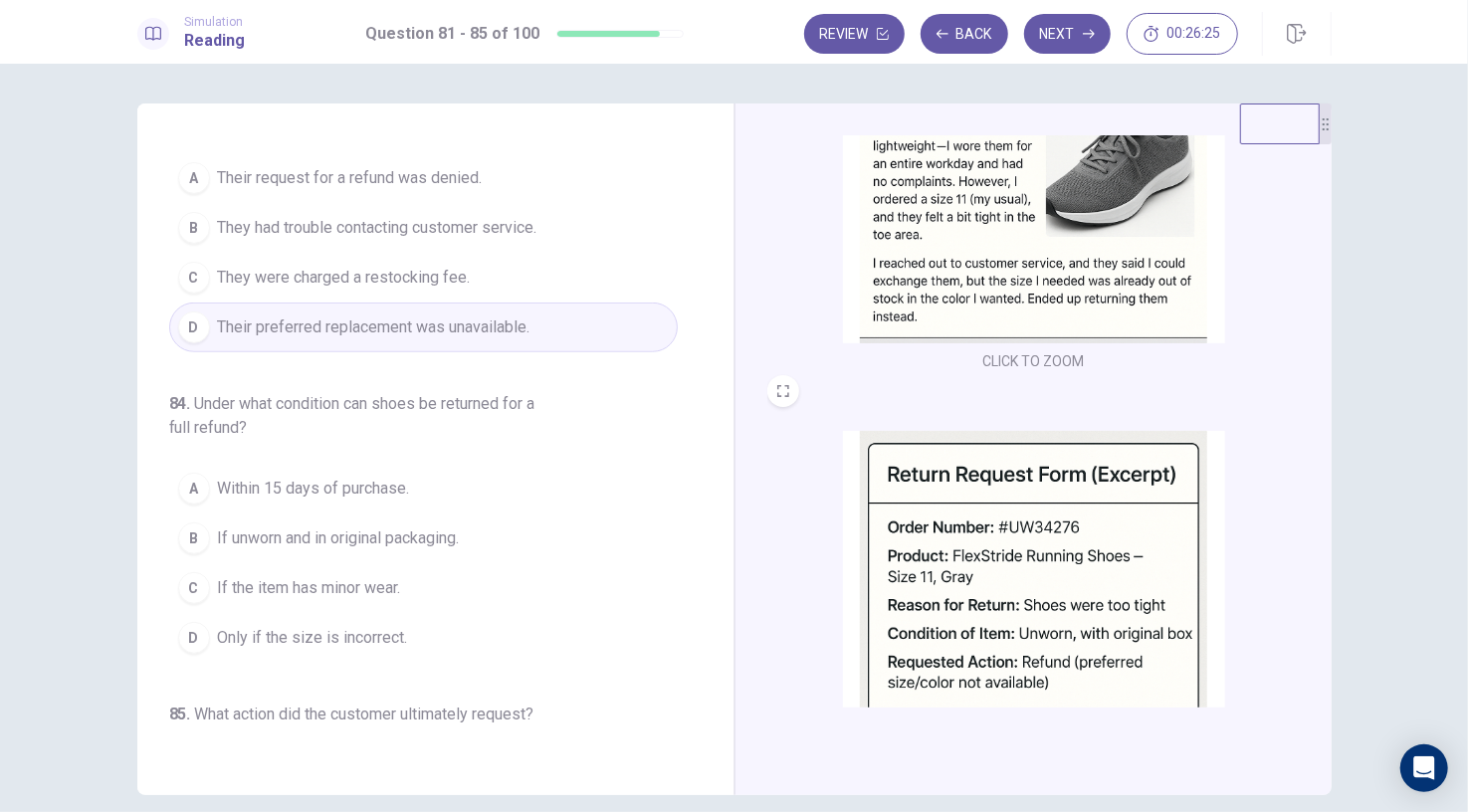 scroll, scrollTop: 669, scrollLeft: 0, axis: vertical 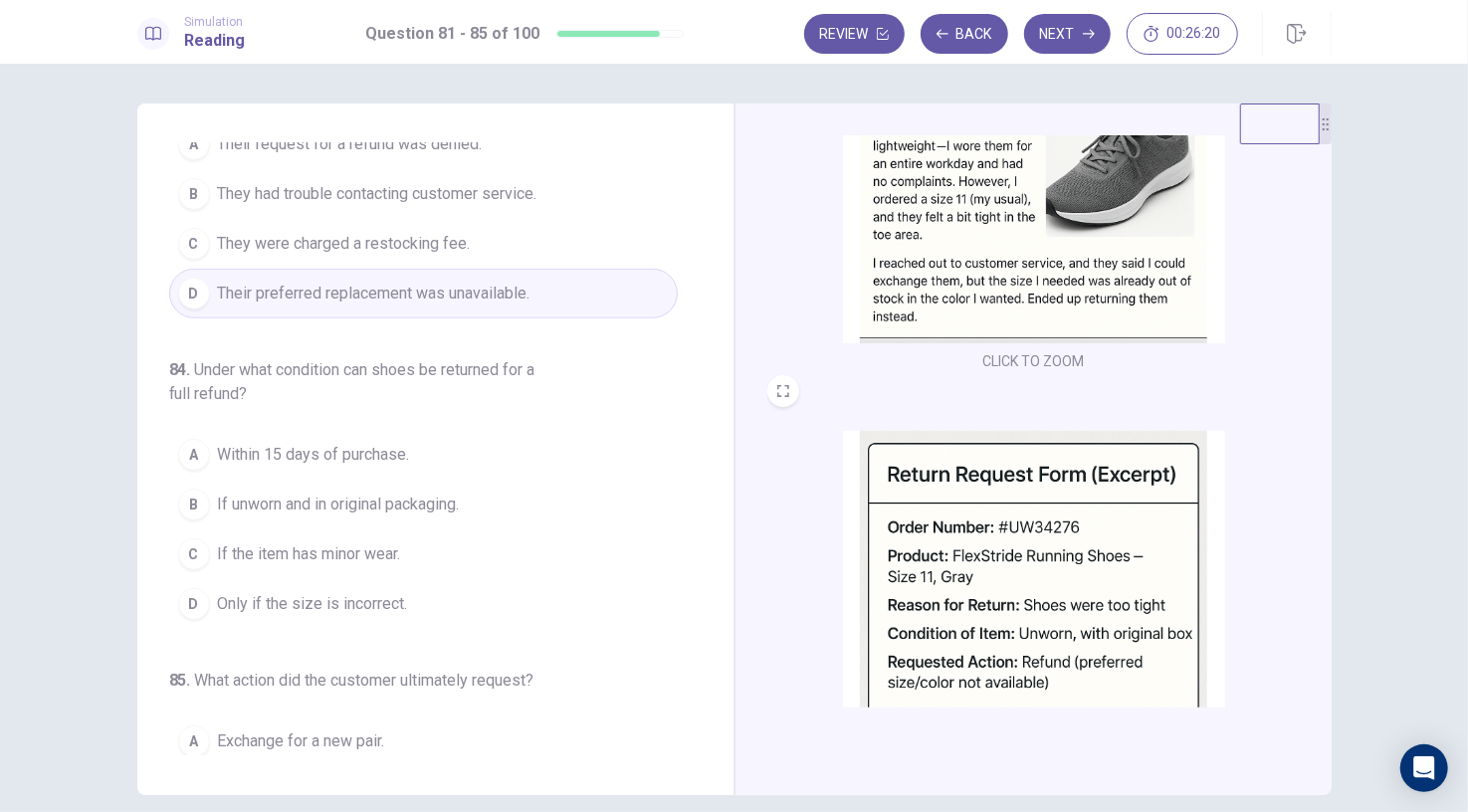 click on "CLICK TO ZOOM" at bounding box center [1034, 620] 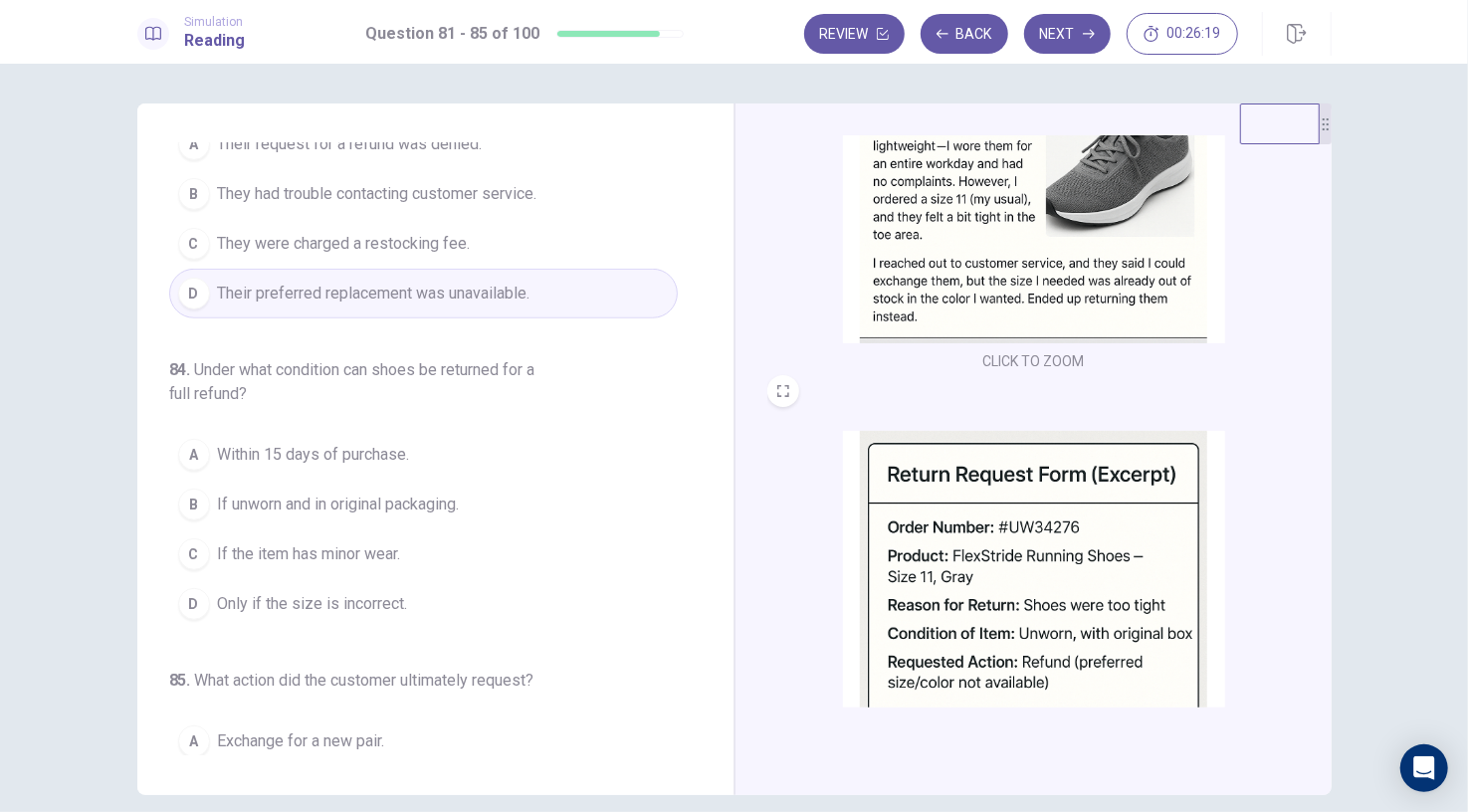 click at bounding box center [1034, 604] 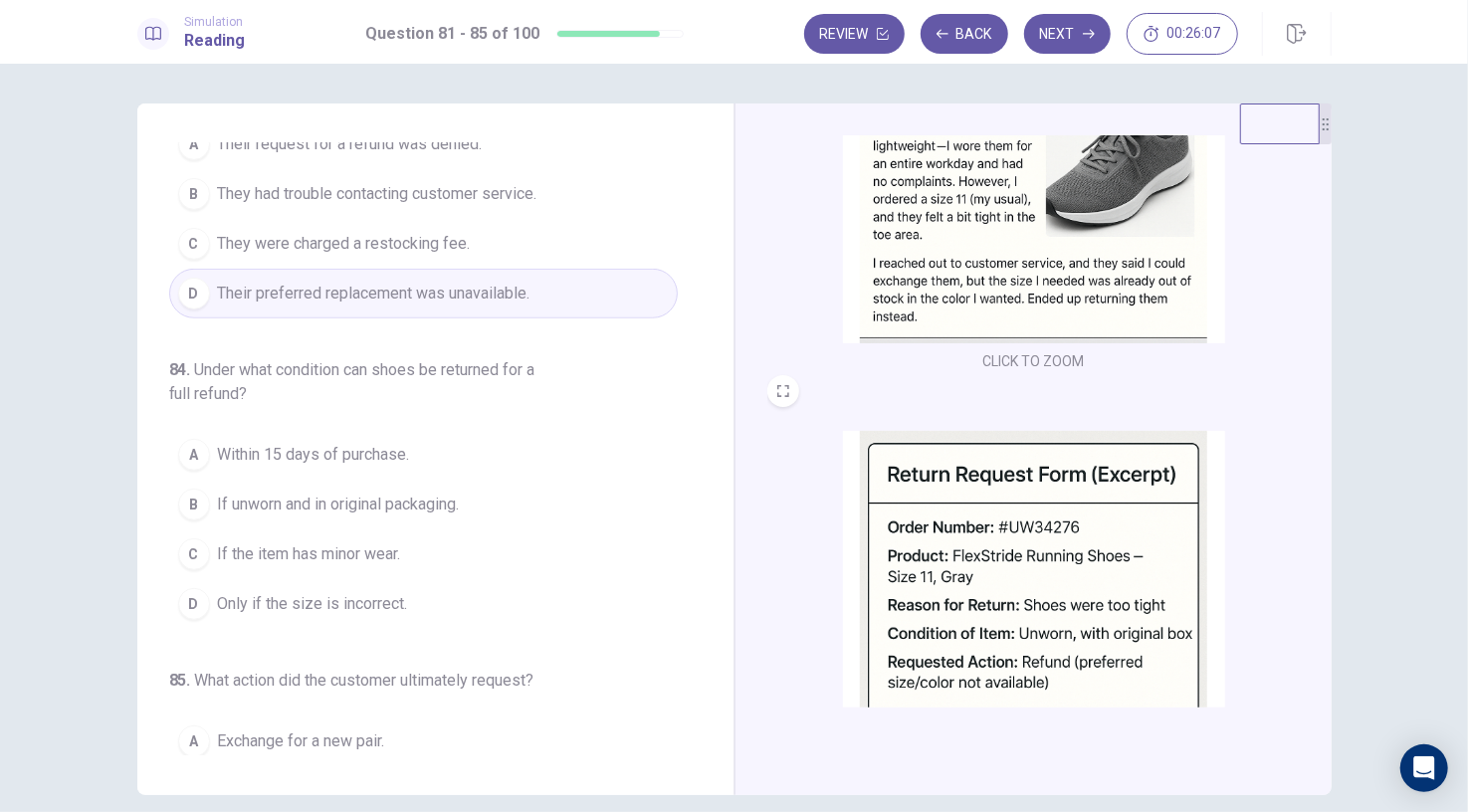 click on "If unworn and in original packaging." at bounding box center [338, 505] 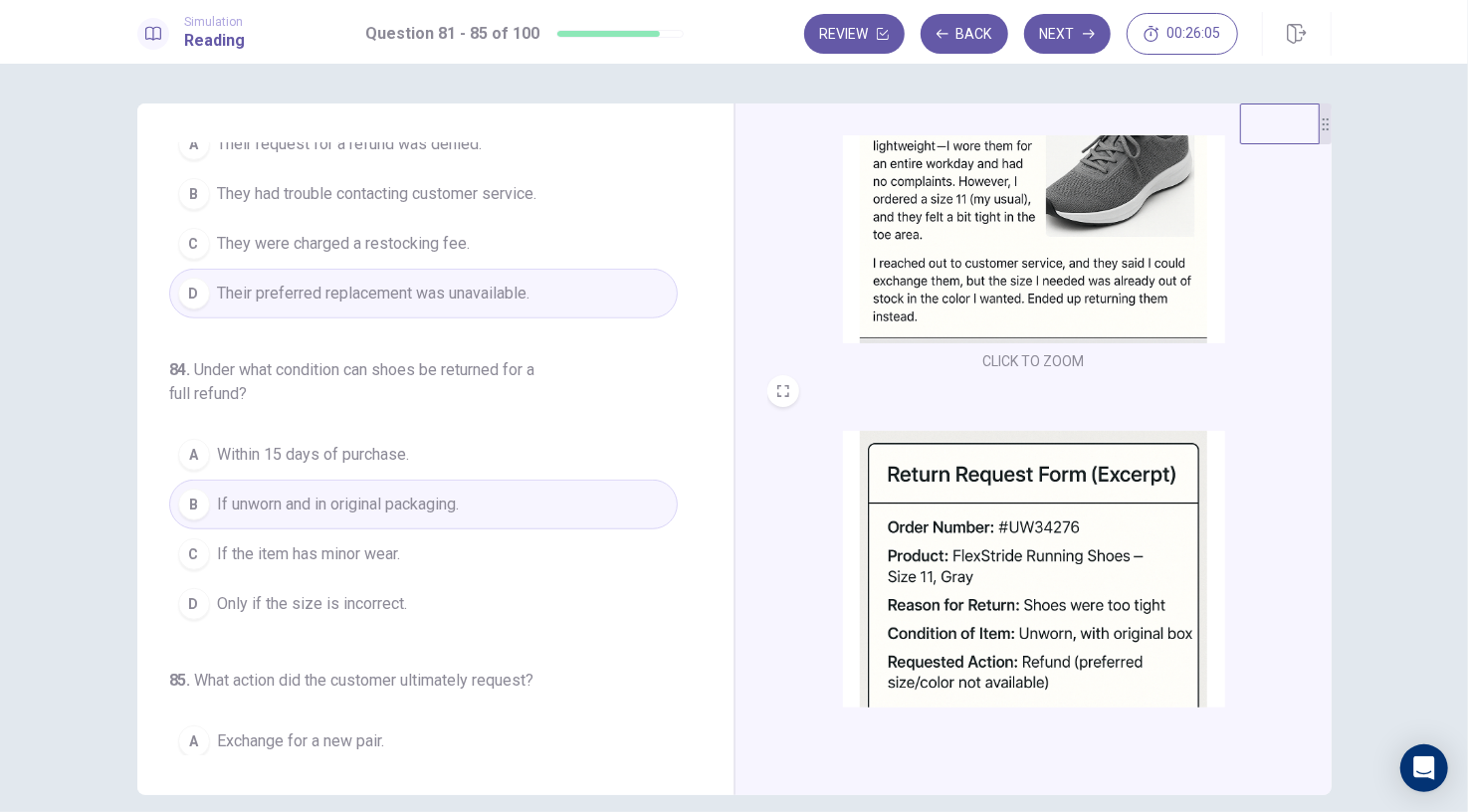 scroll, scrollTop: 819, scrollLeft: 0, axis: vertical 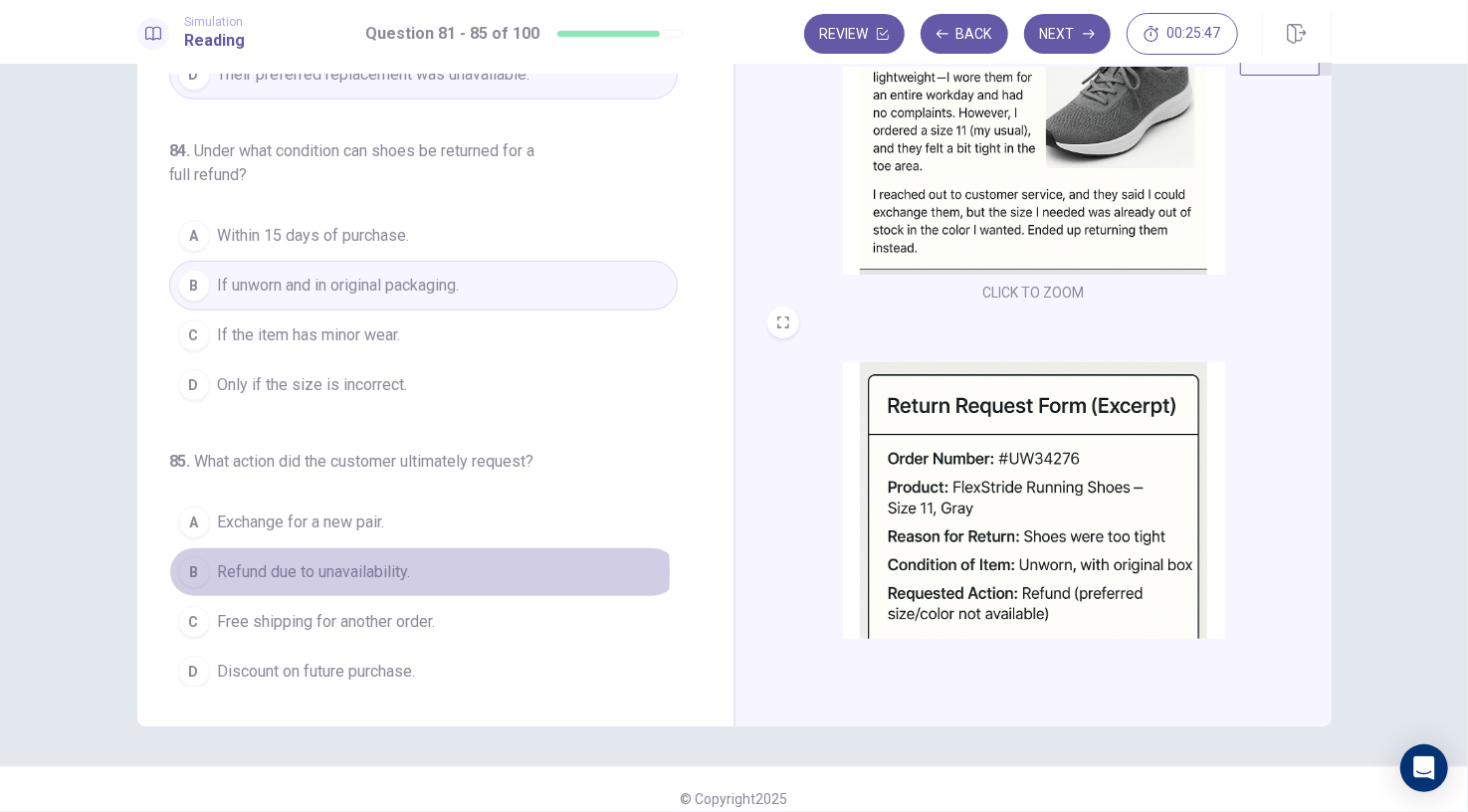click on "Refund due to unavailability." at bounding box center (315, 572) 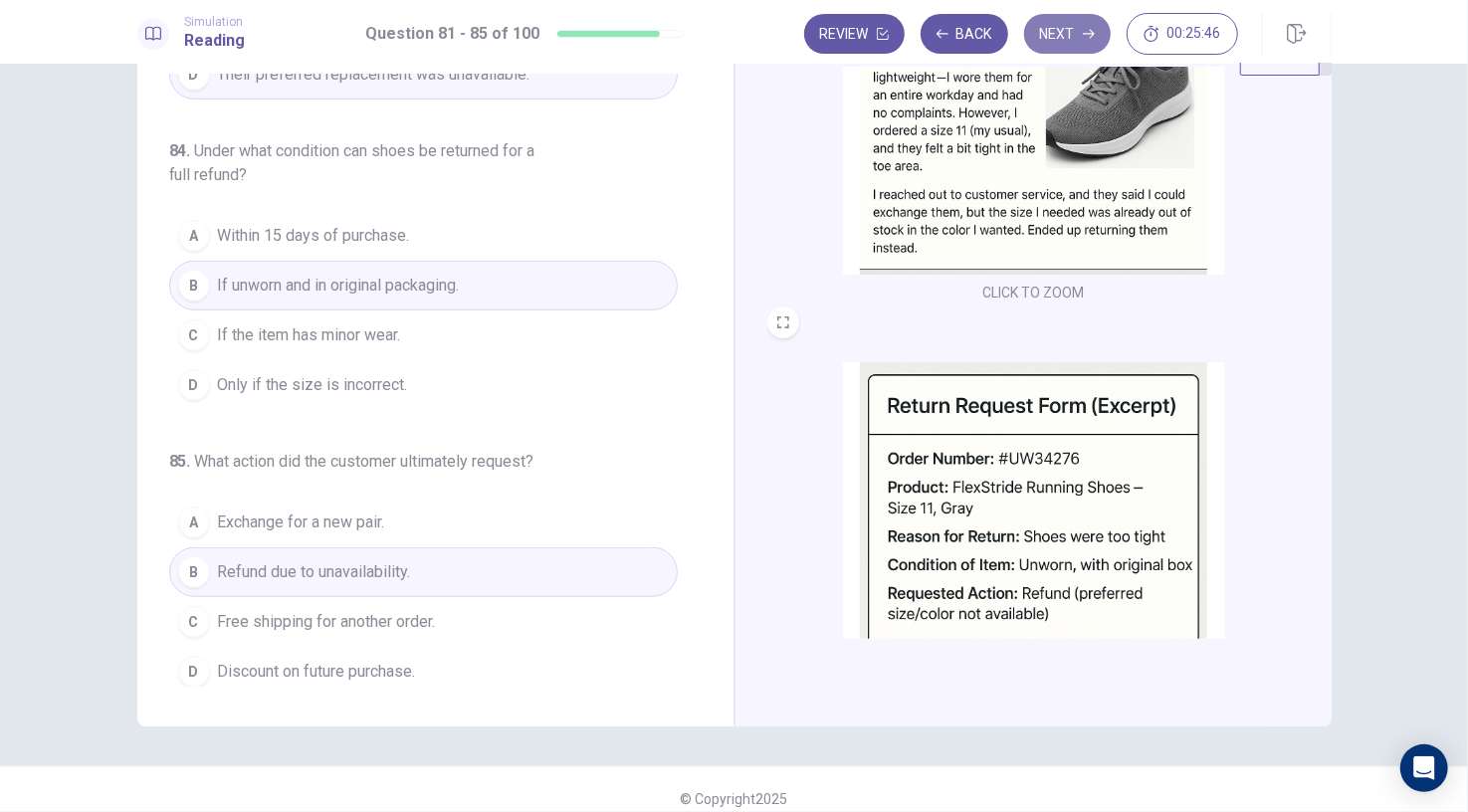 click on "Next" at bounding box center (1067, 34) 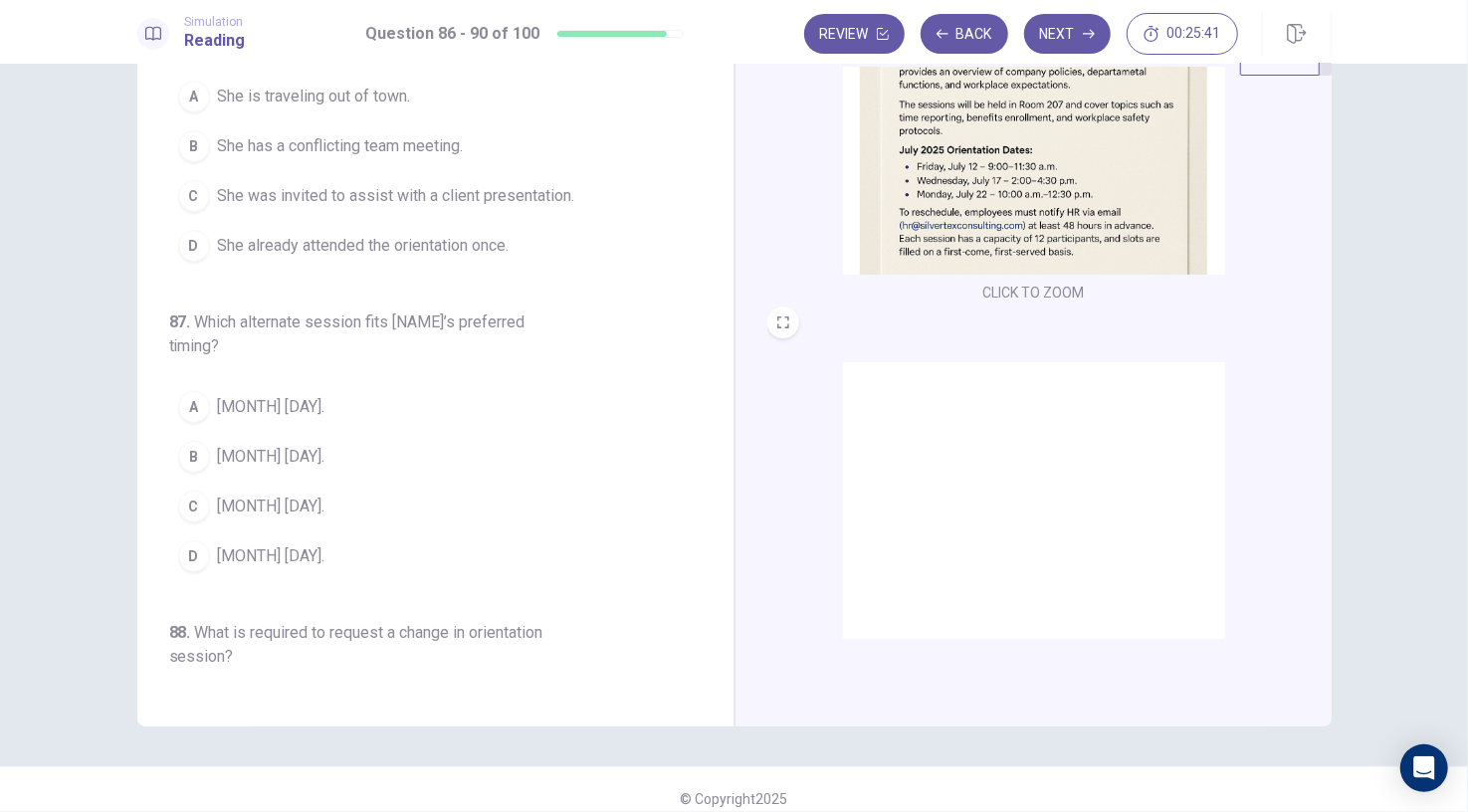 scroll, scrollTop: 0, scrollLeft: 0, axis: both 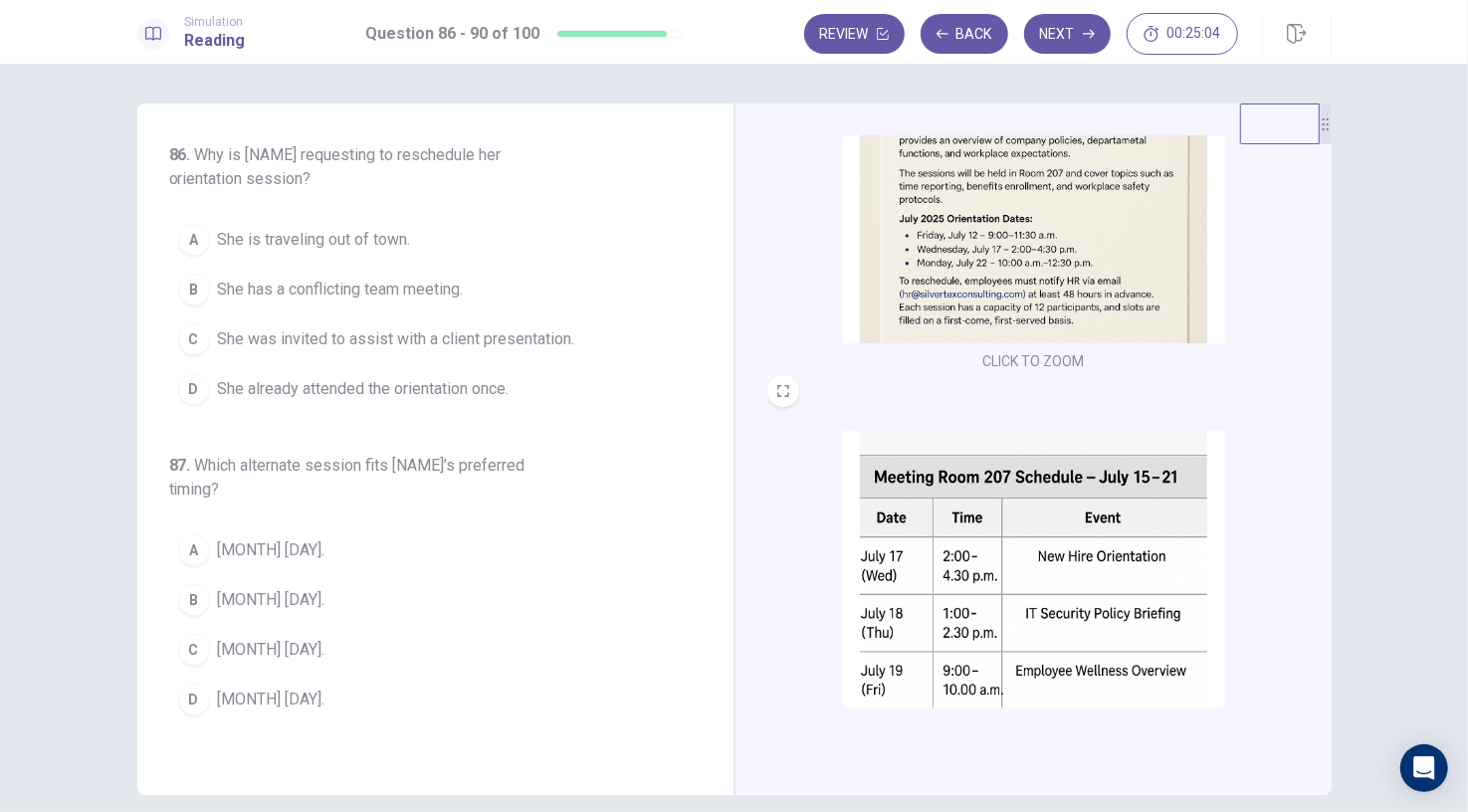 click at bounding box center (1034, 169) 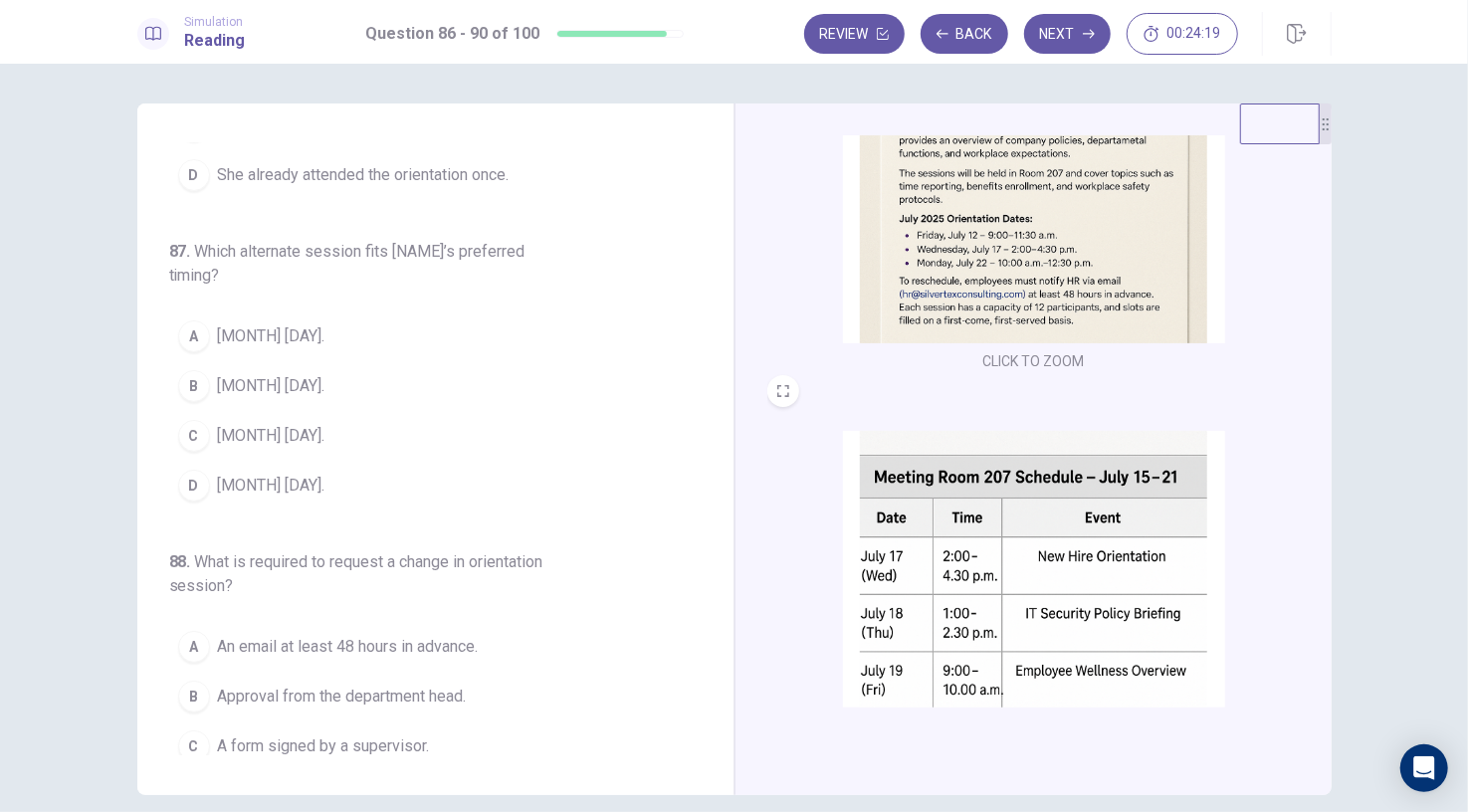 scroll, scrollTop: 214, scrollLeft: 0, axis: vertical 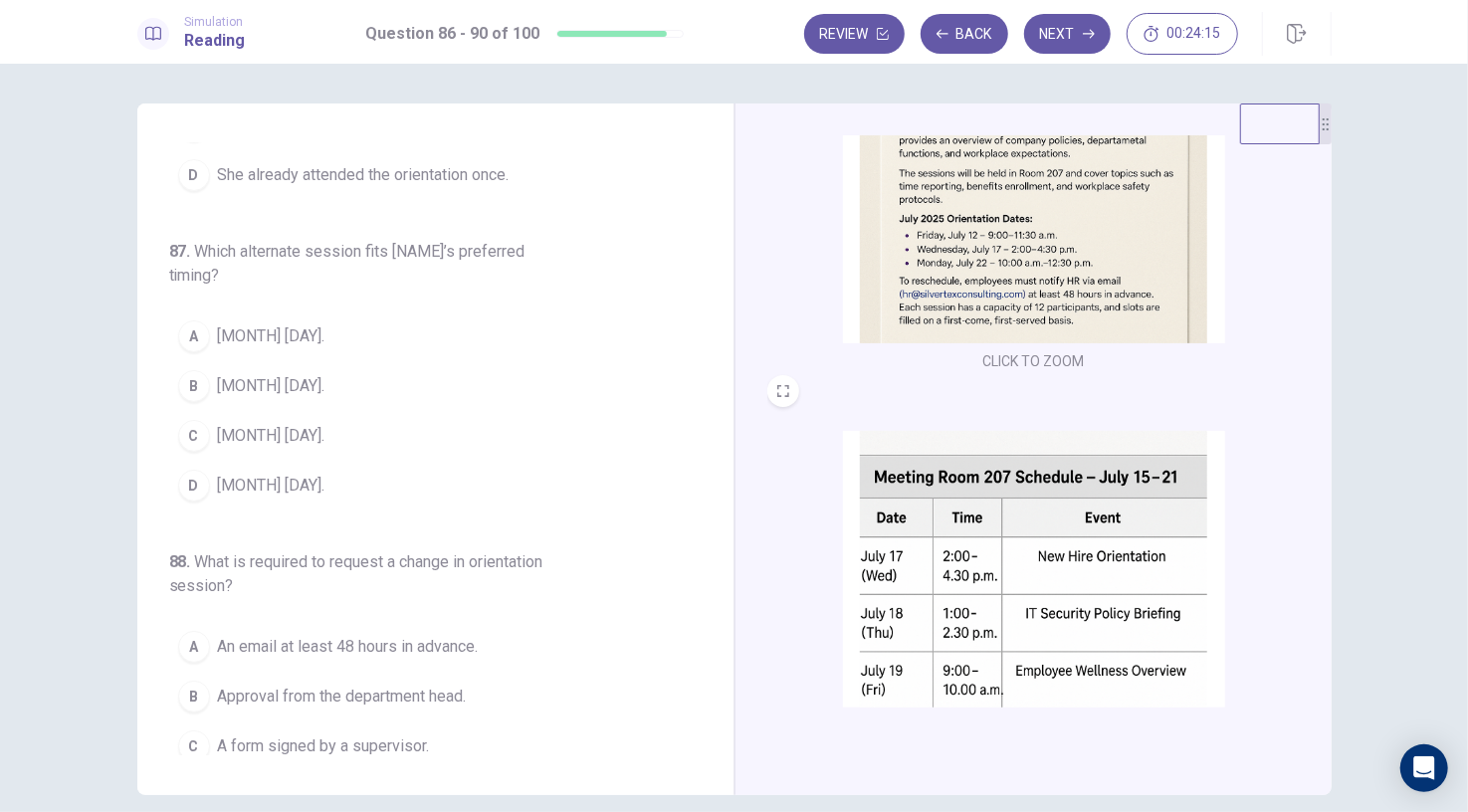 click on "An email at least 48 hours in advance." at bounding box center [348, 647] 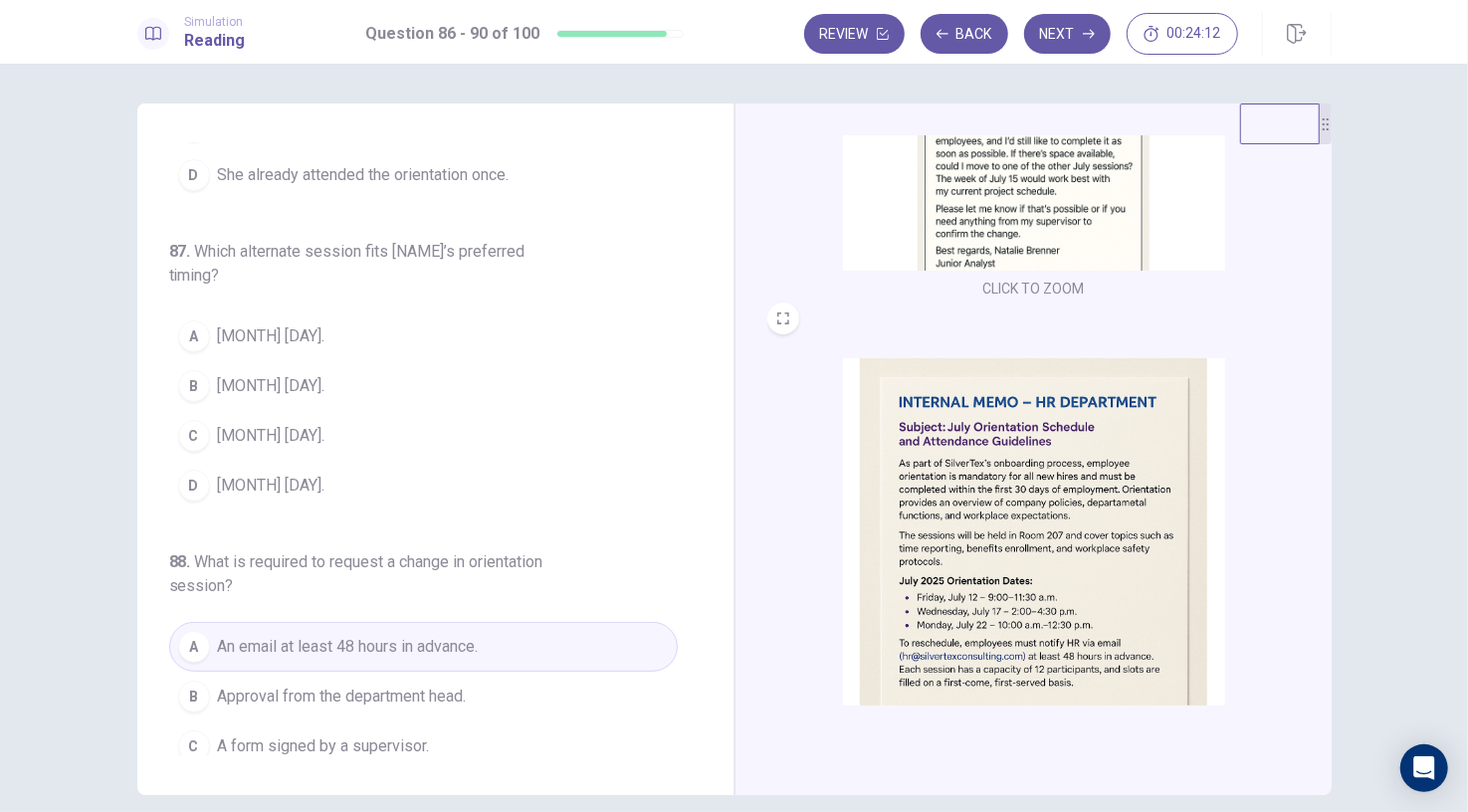scroll, scrollTop: 0, scrollLeft: 0, axis: both 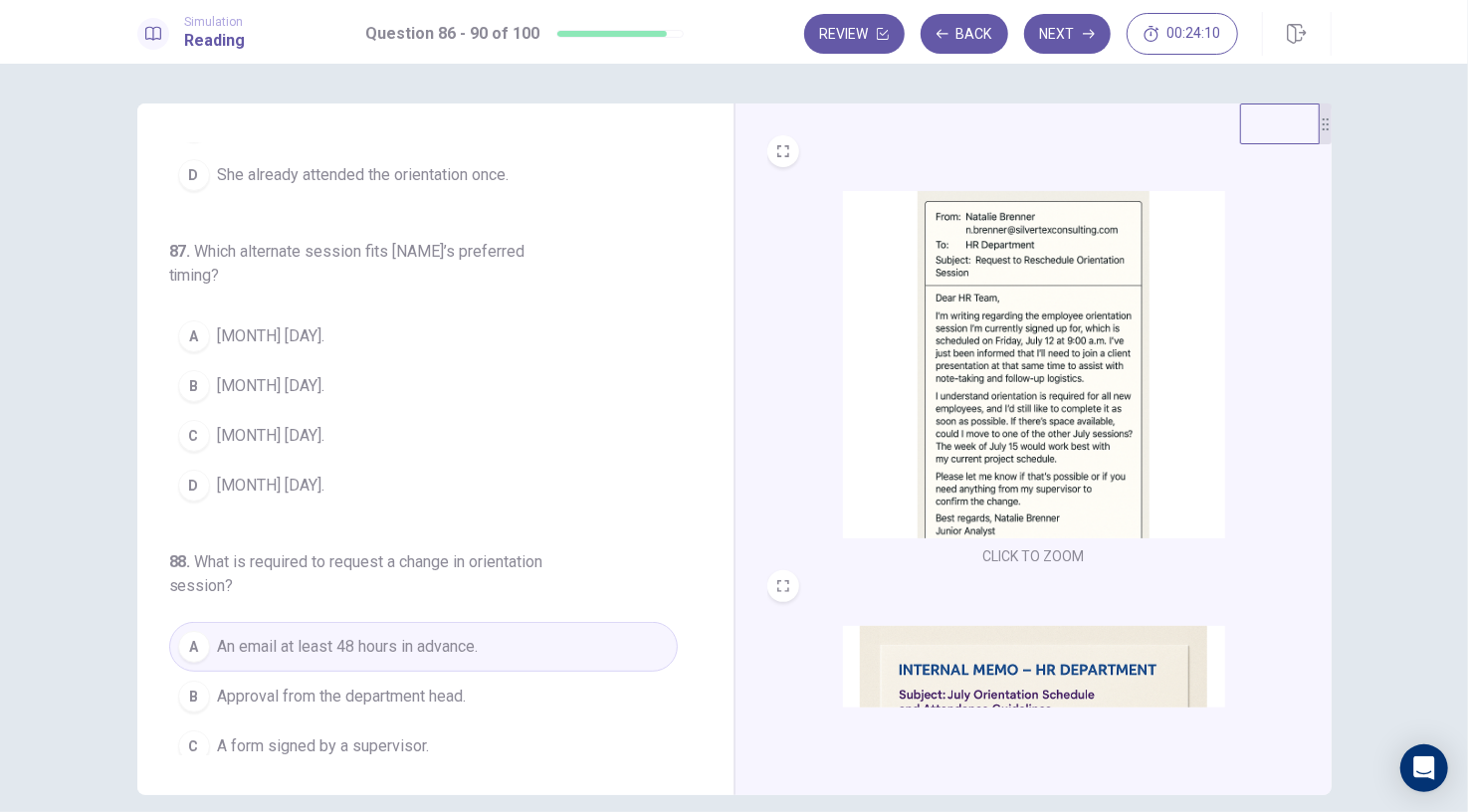 click at bounding box center (1034, 364) 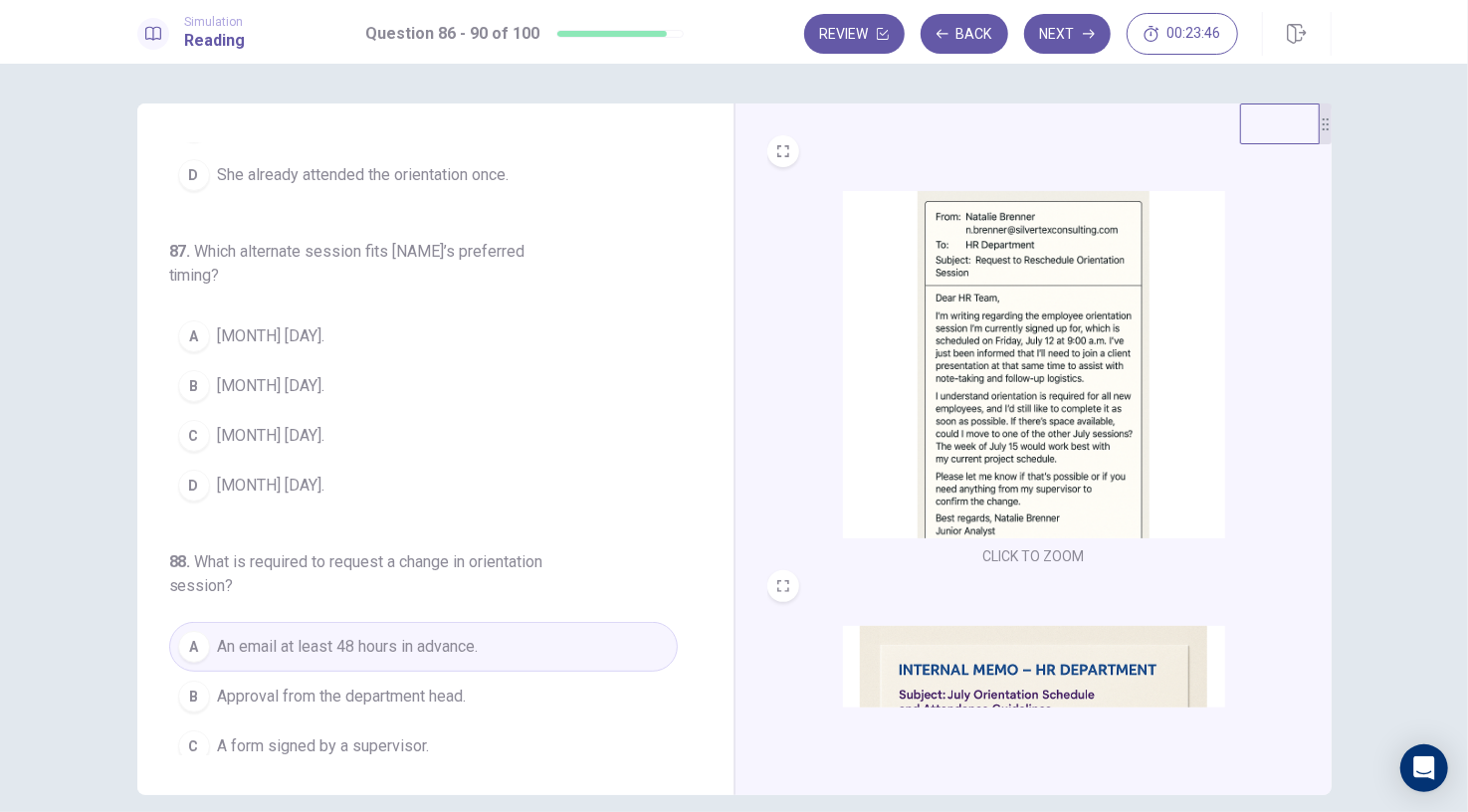 scroll, scrollTop: 0, scrollLeft: 0, axis: both 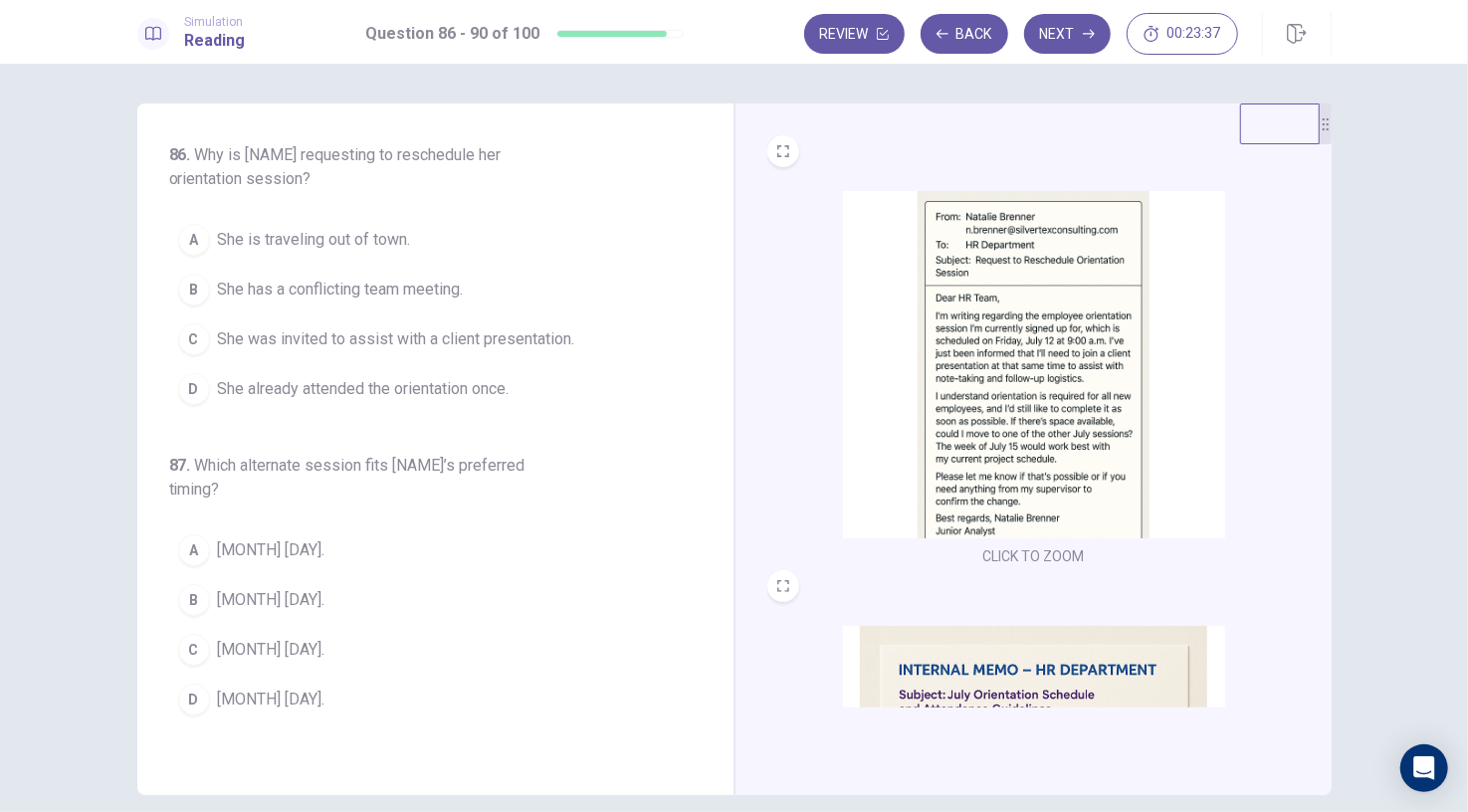 click on "She was invited to assist with a client presentation." at bounding box center (396, 339) 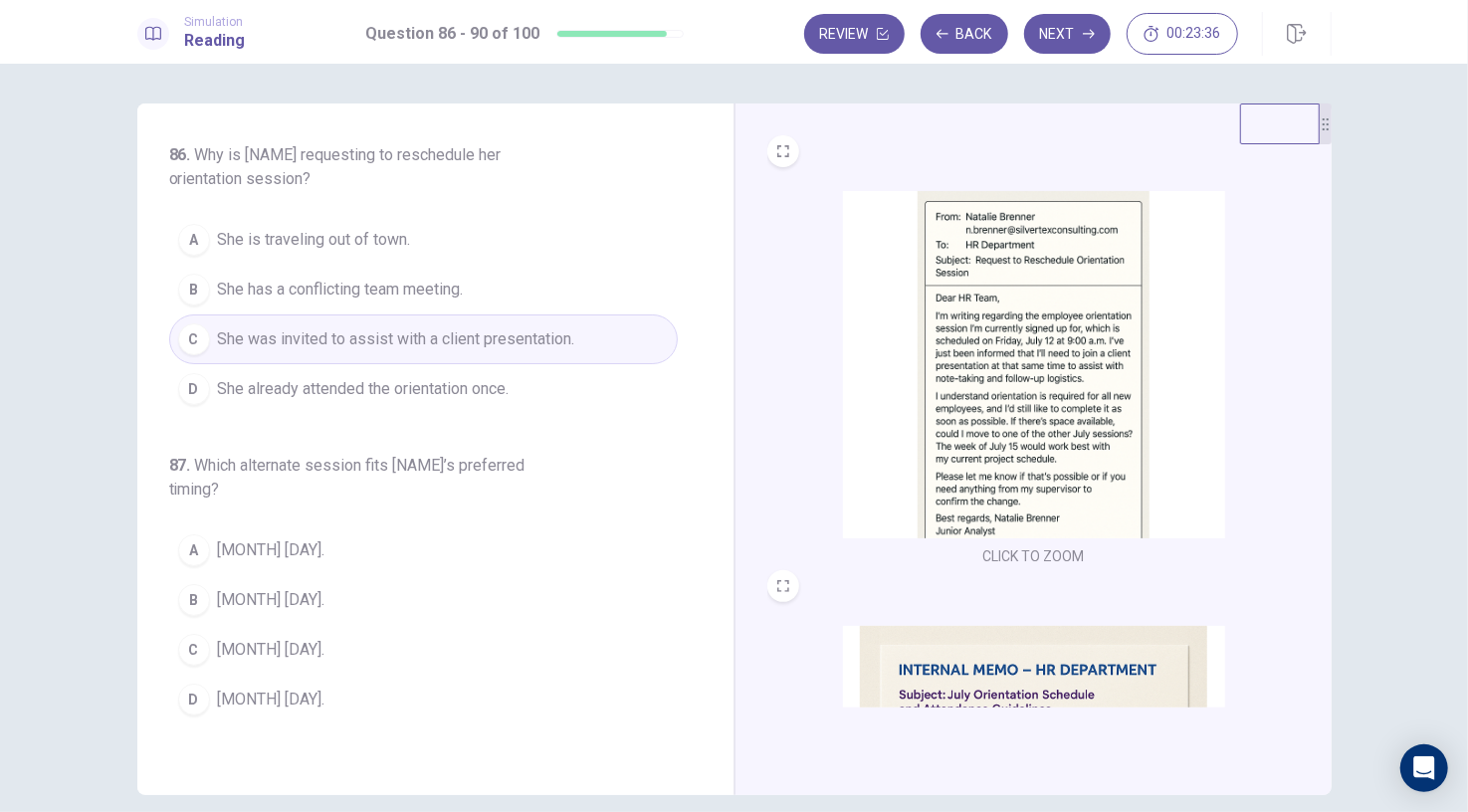 click at bounding box center [1034, 364] 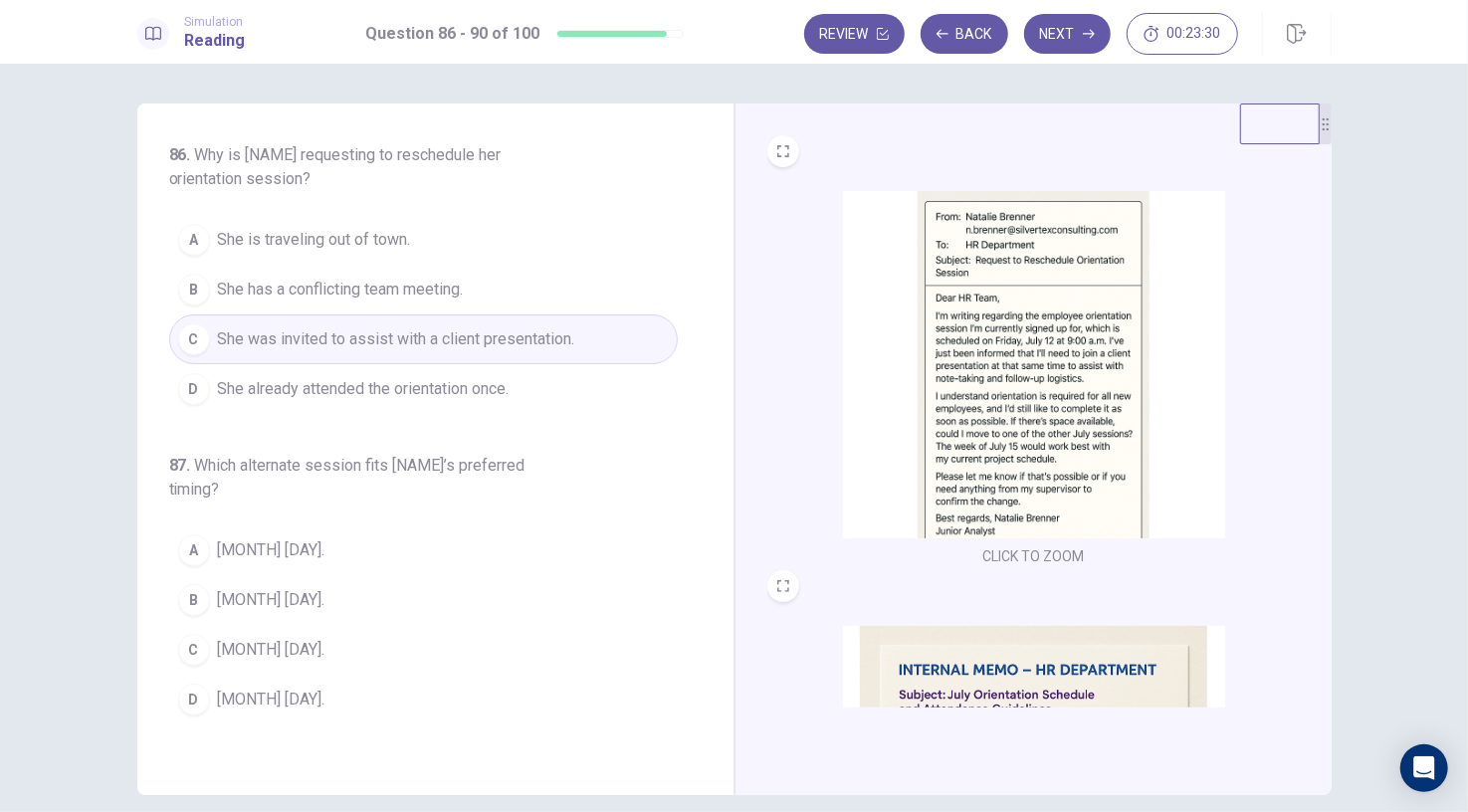 click at bounding box center (1034, 364) 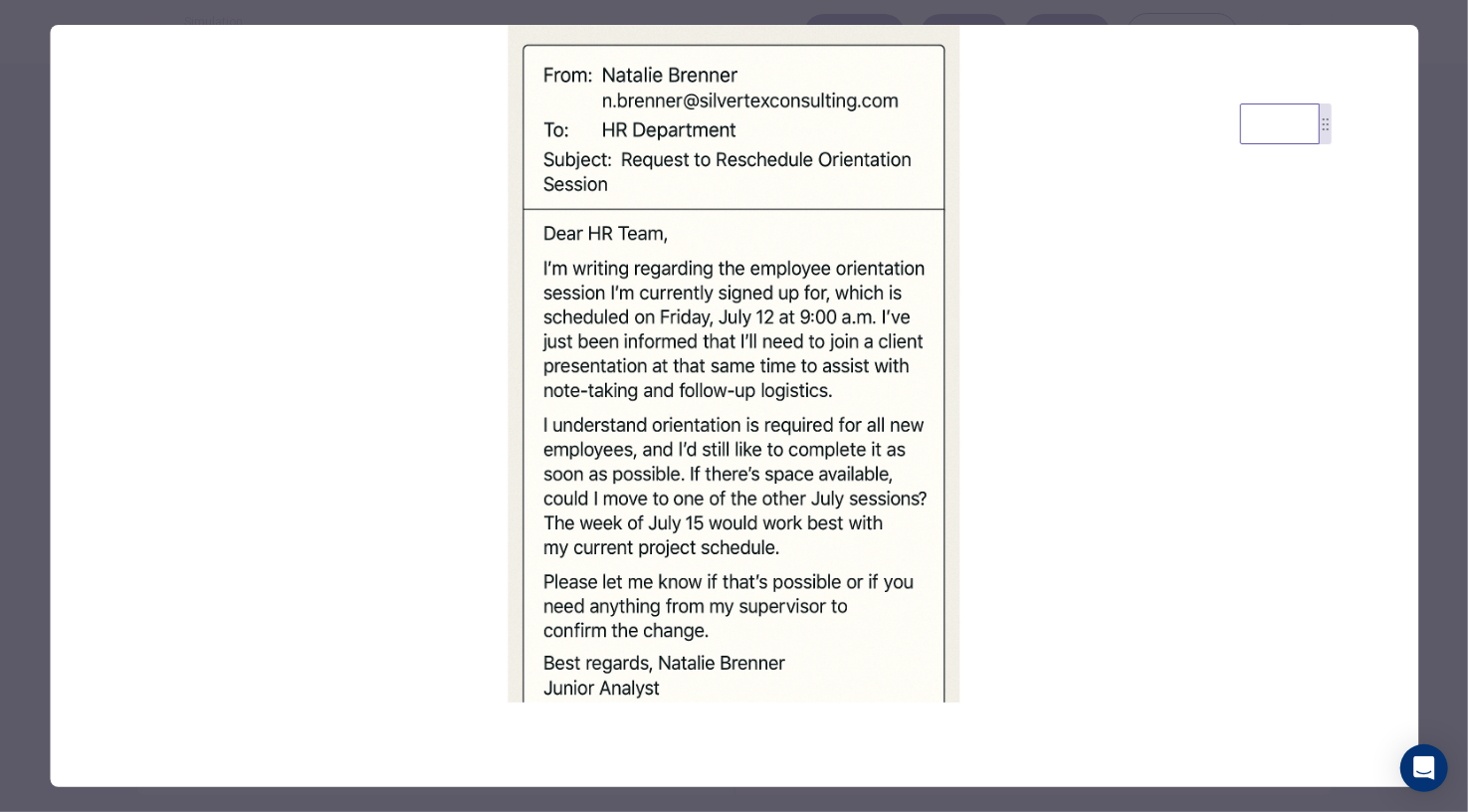 click at bounding box center [734, 363] 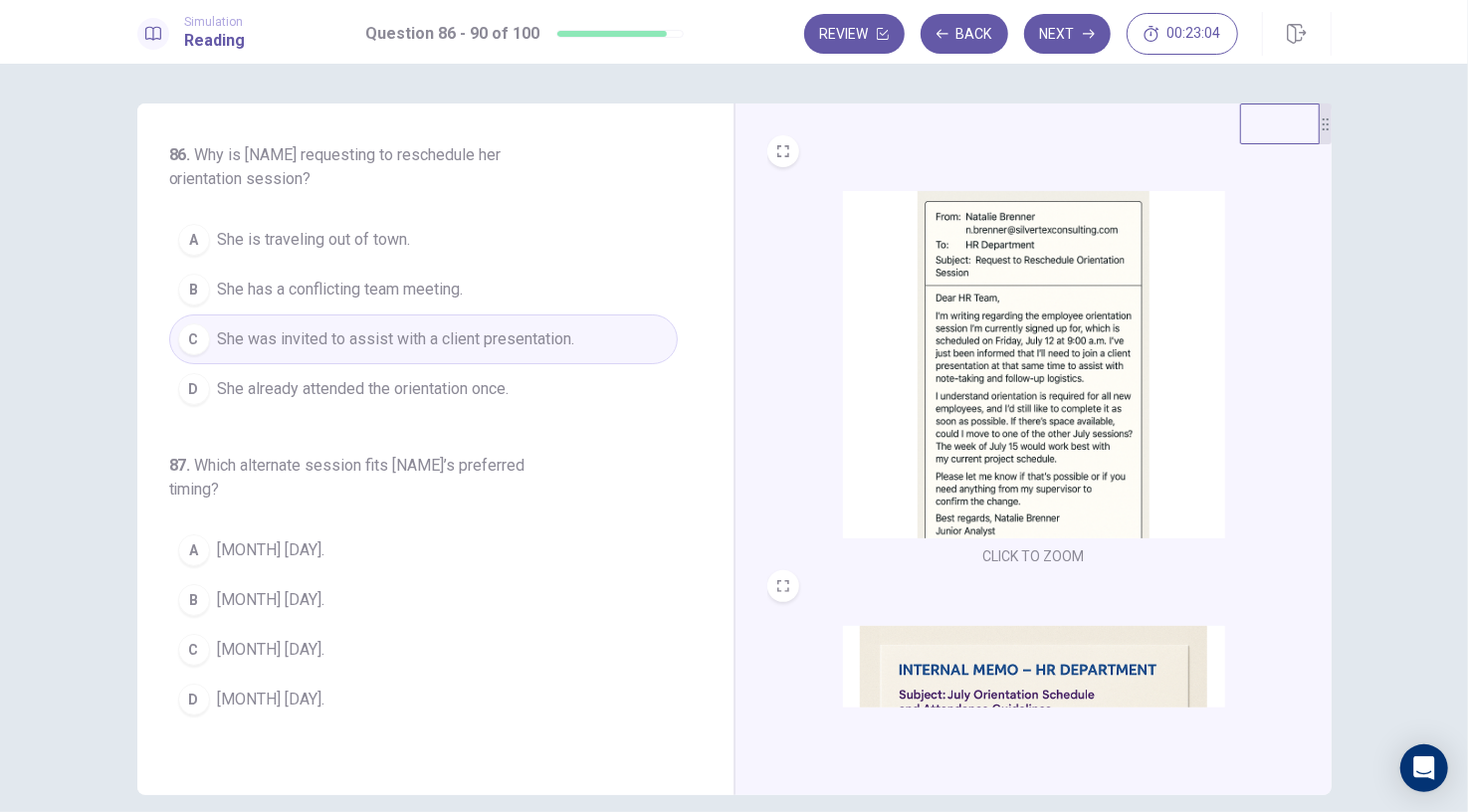 click at bounding box center (1034, 364) 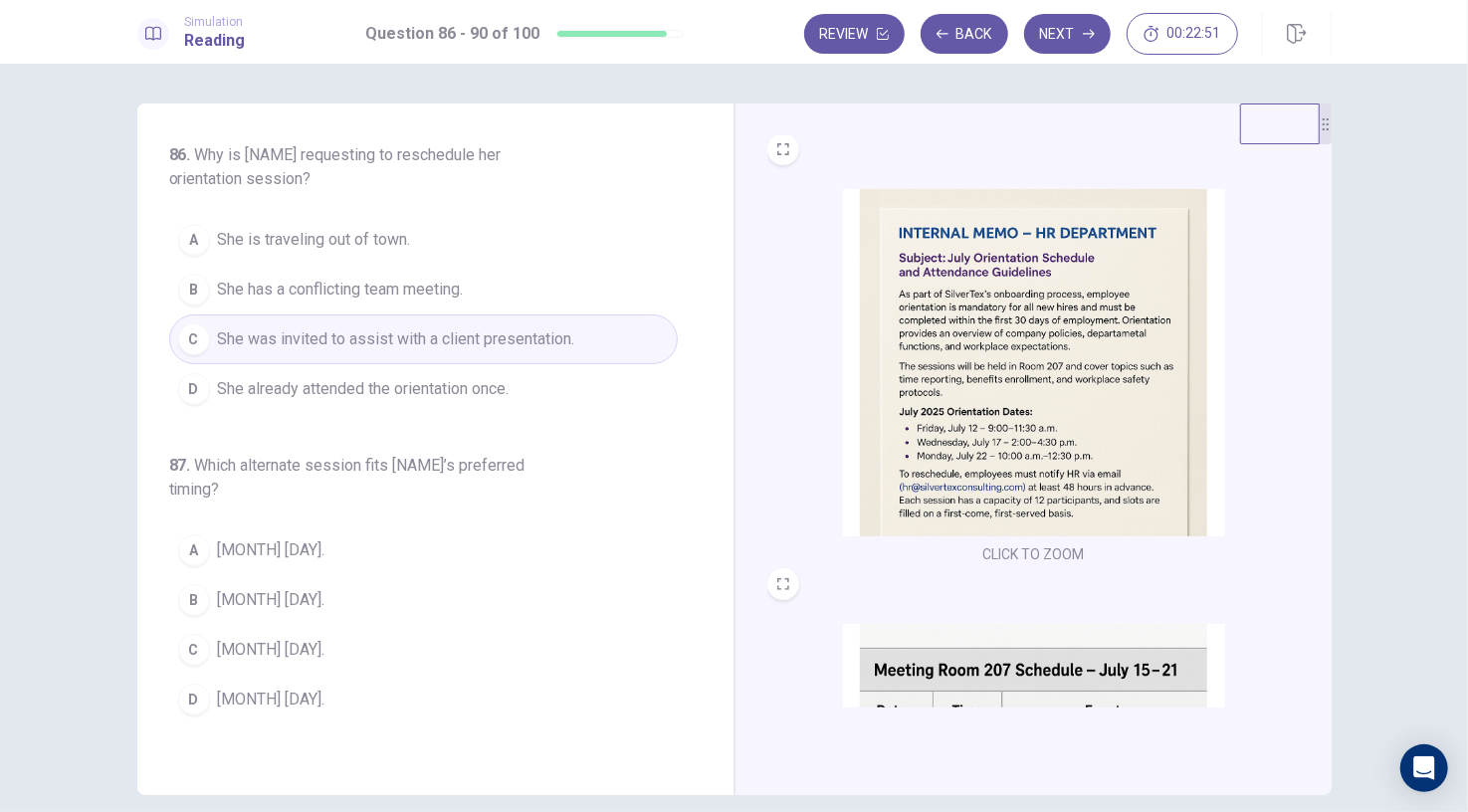 scroll, scrollTop: 435, scrollLeft: 0, axis: vertical 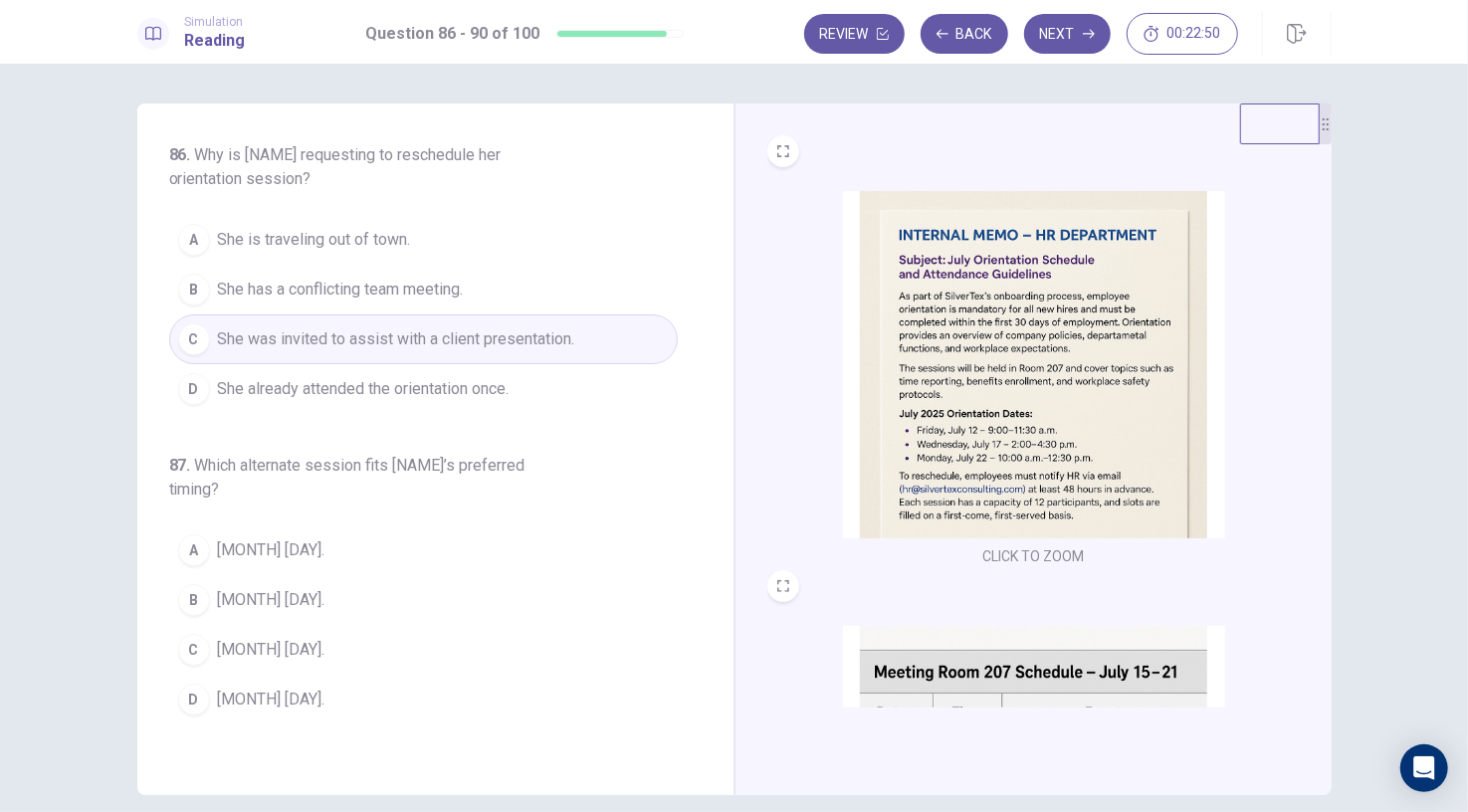 click at bounding box center [1034, 364] 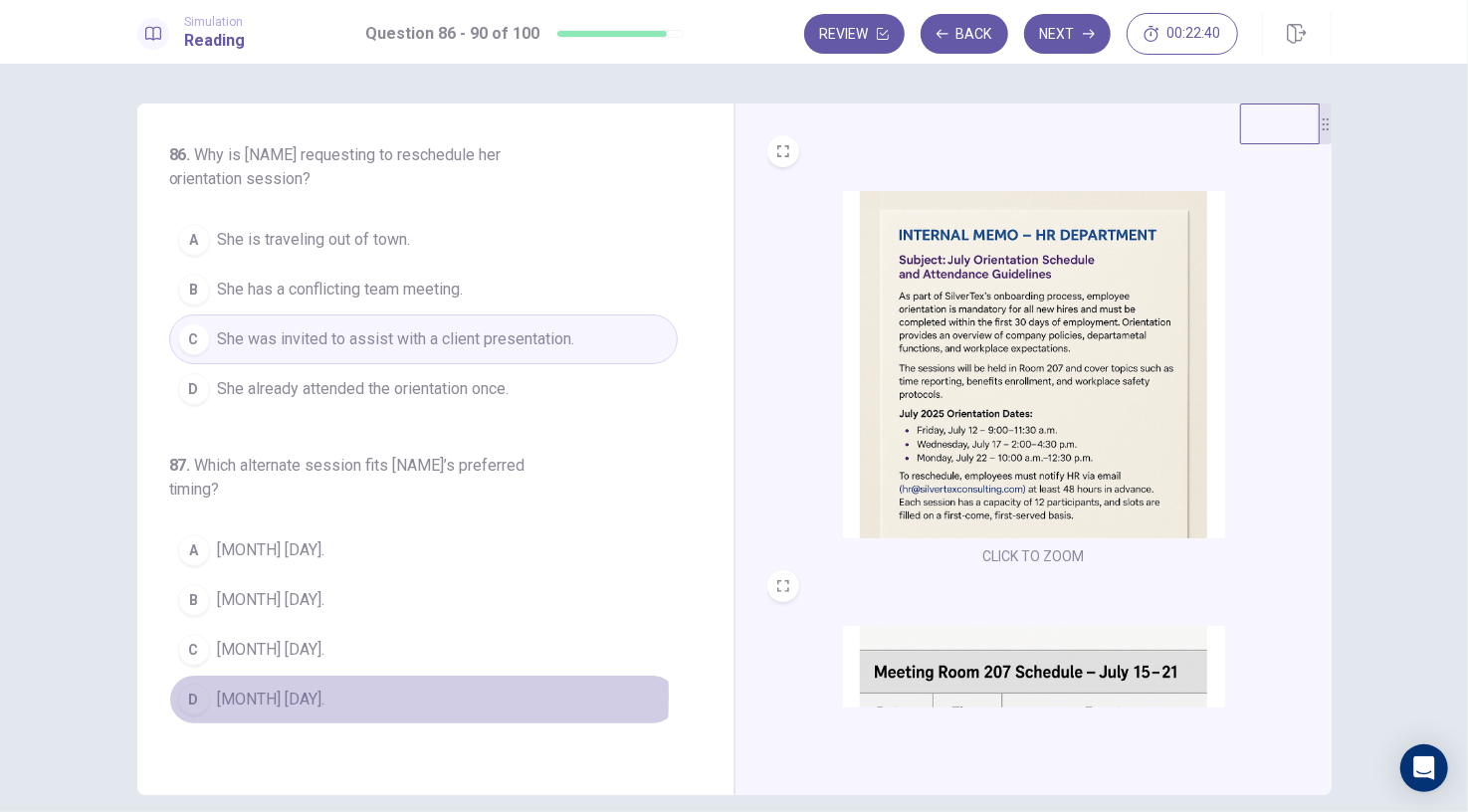 click on "[MONTH] [DAY]." at bounding box center [272, 700] 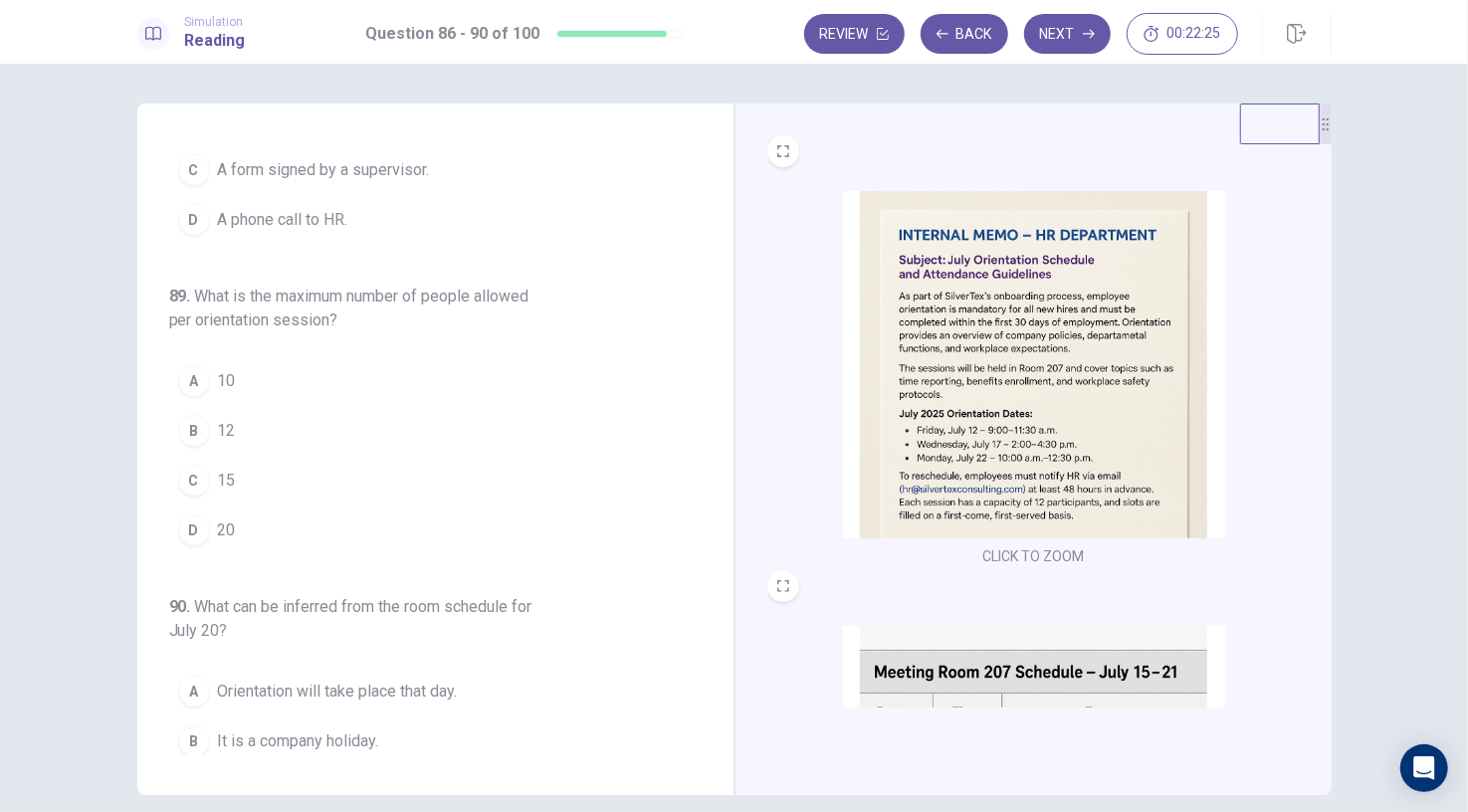 scroll, scrollTop: 790, scrollLeft: 0, axis: vertical 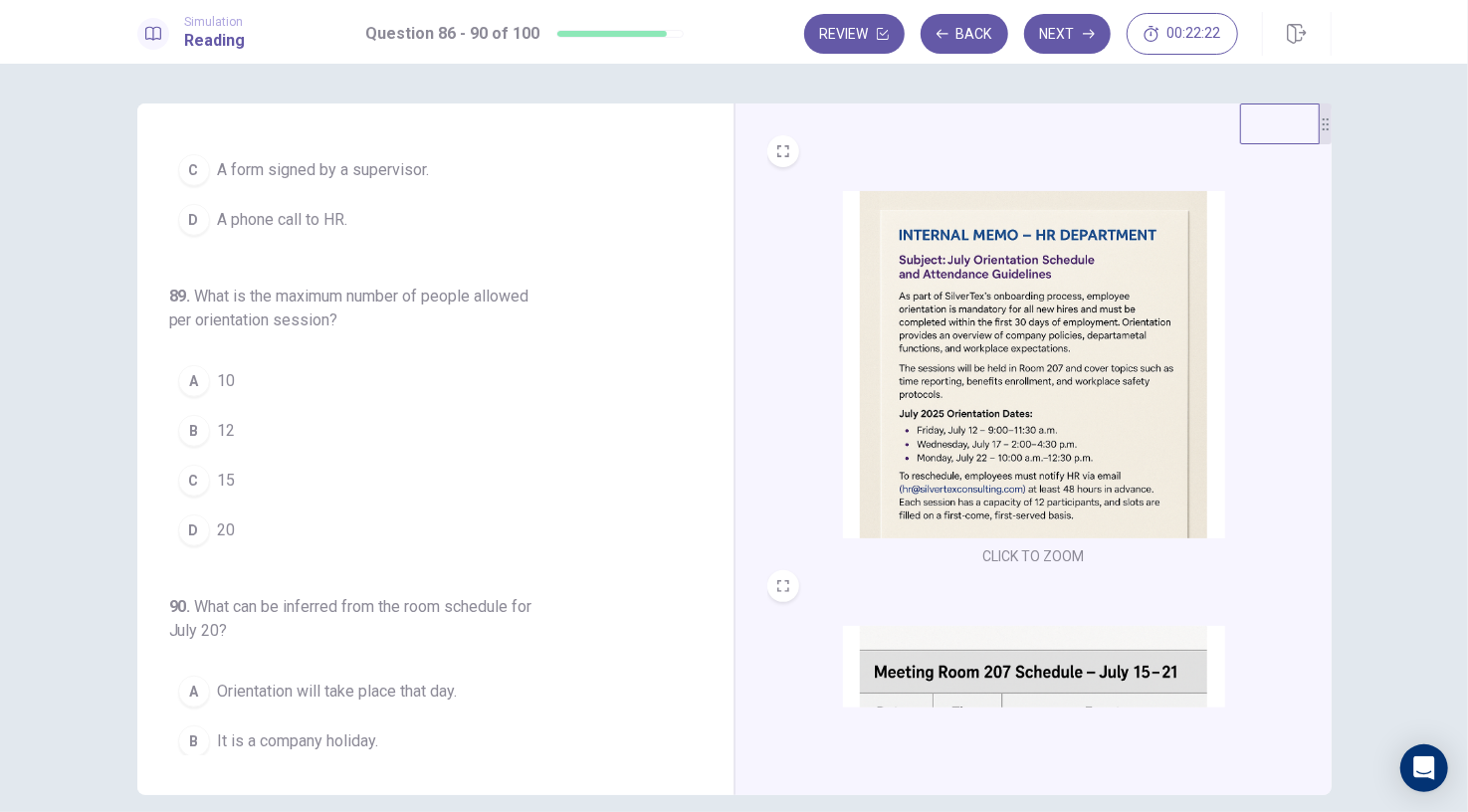 click on "B 12" at bounding box center (423, 431) 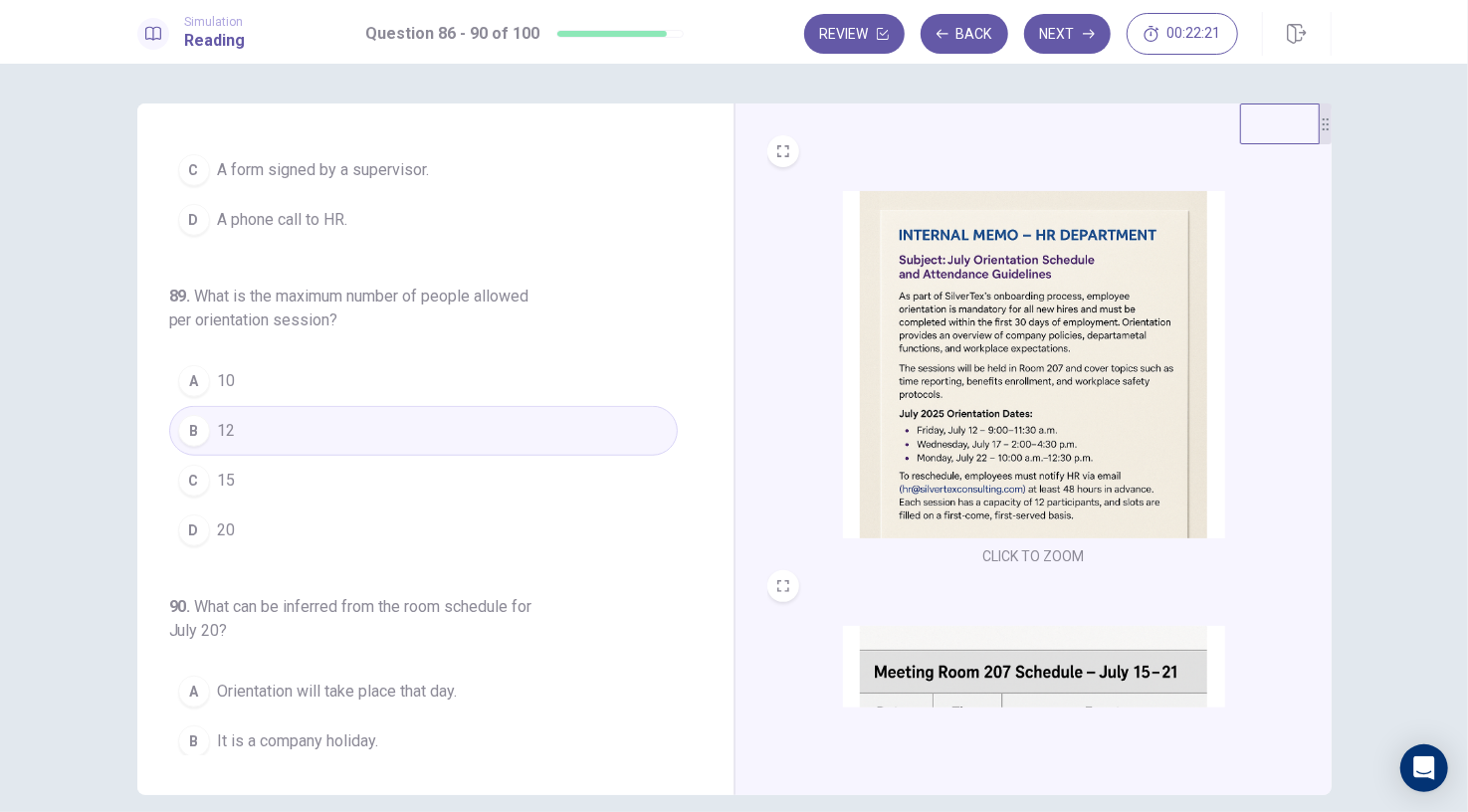 scroll, scrollTop: 890, scrollLeft: 0, axis: vertical 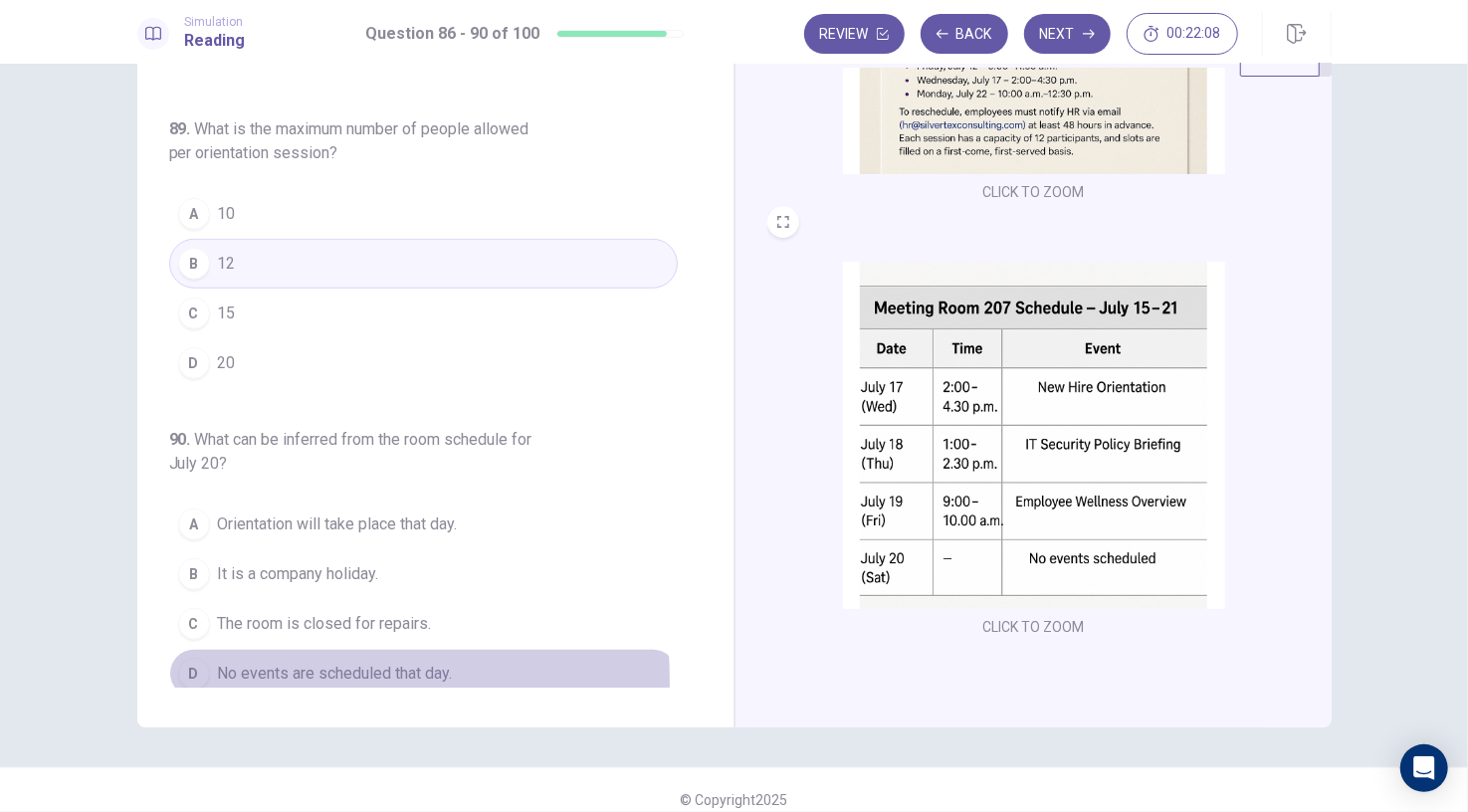 click on "No events are scheduled that day." at bounding box center (335, 674) 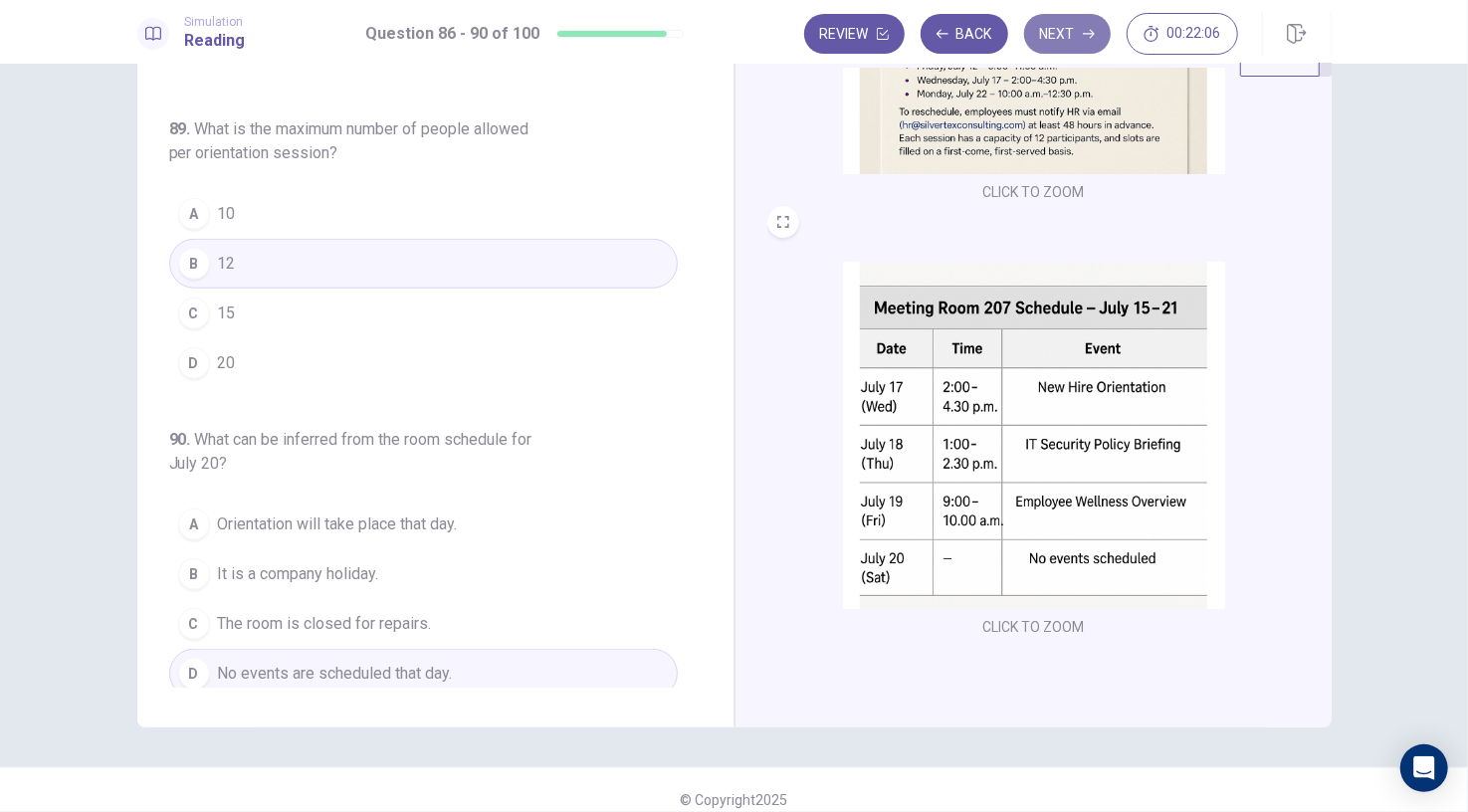 click 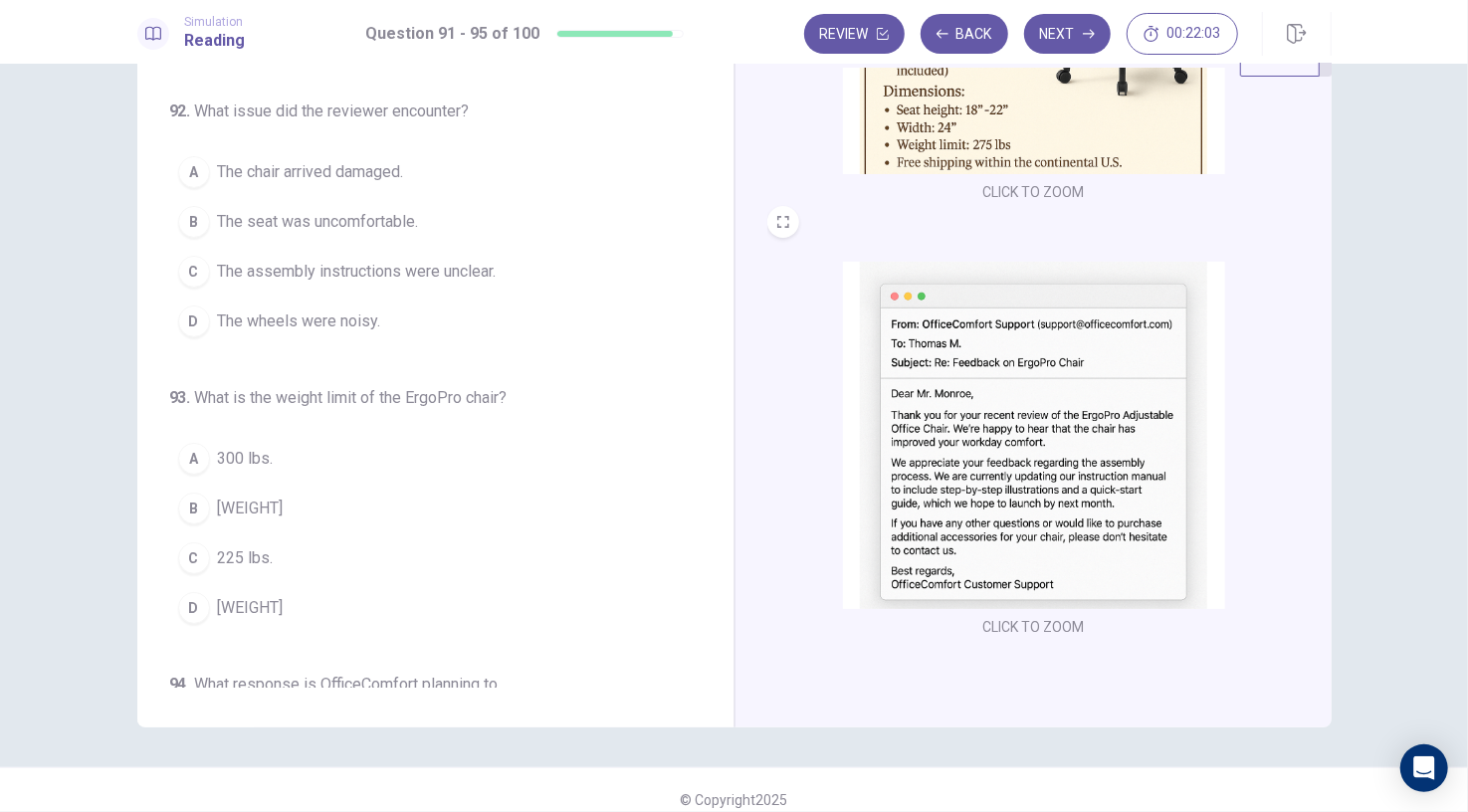 scroll, scrollTop: 0, scrollLeft: 0, axis: both 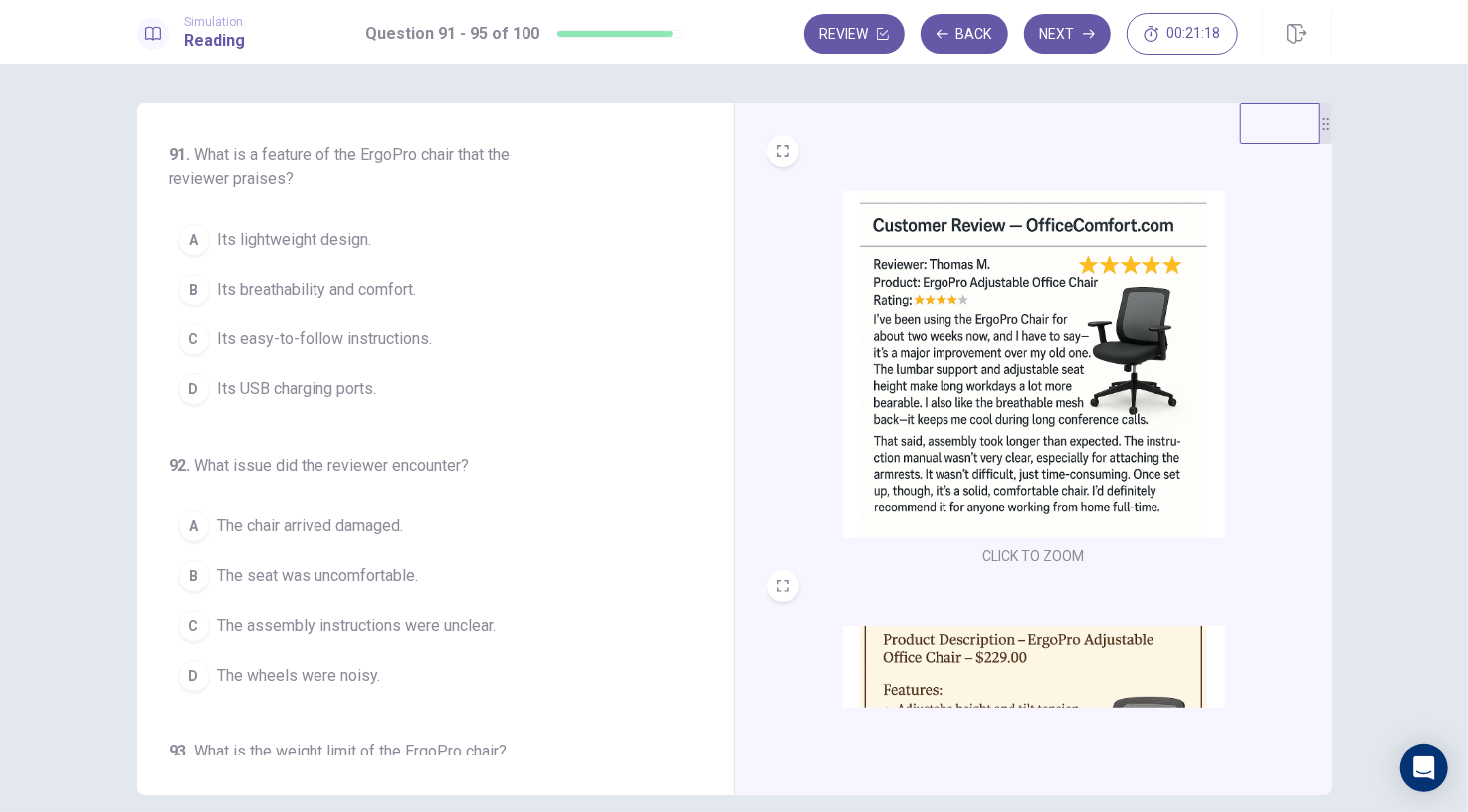 click at bounding box center (1034, 364) 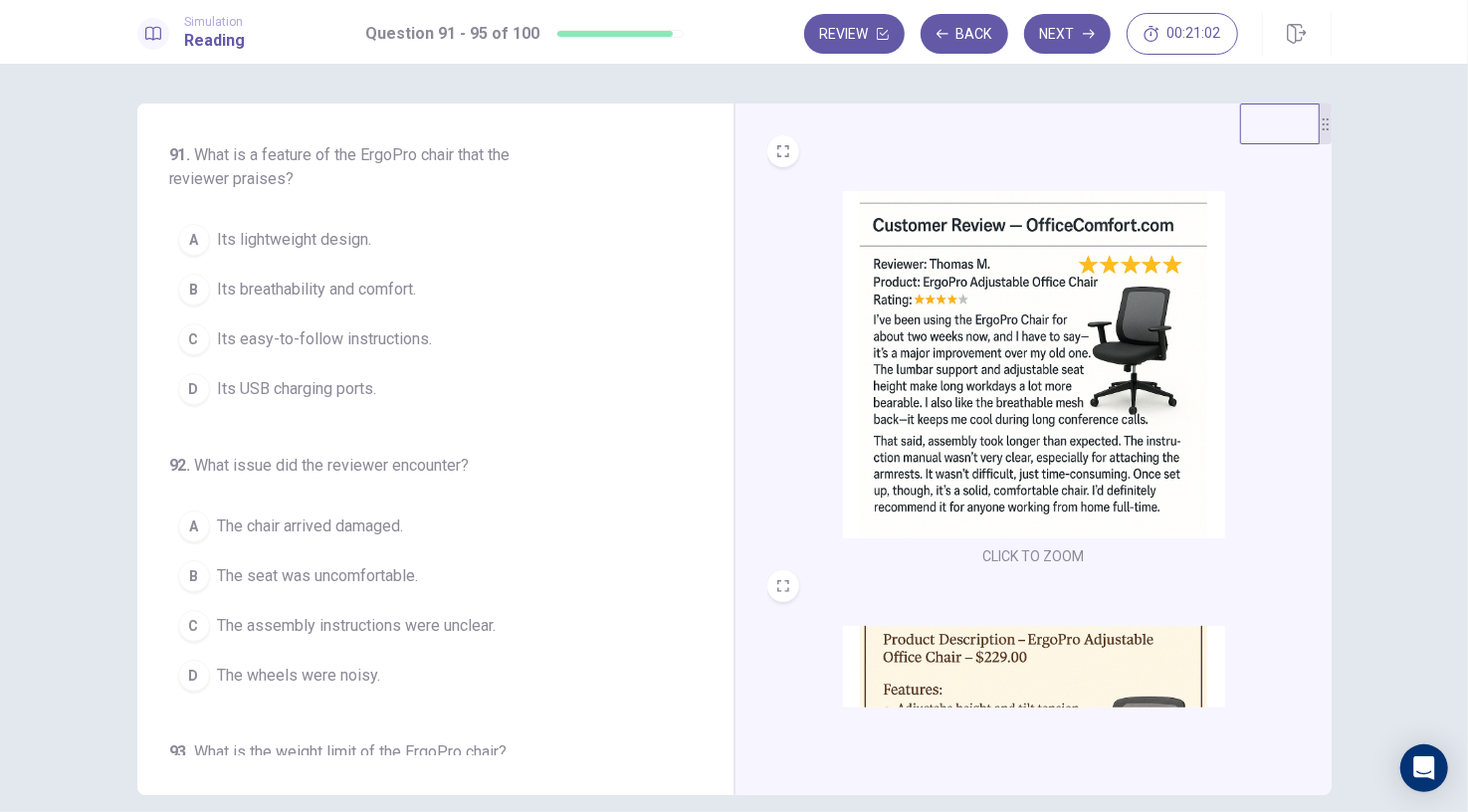click at bounding box center [1034, 364] 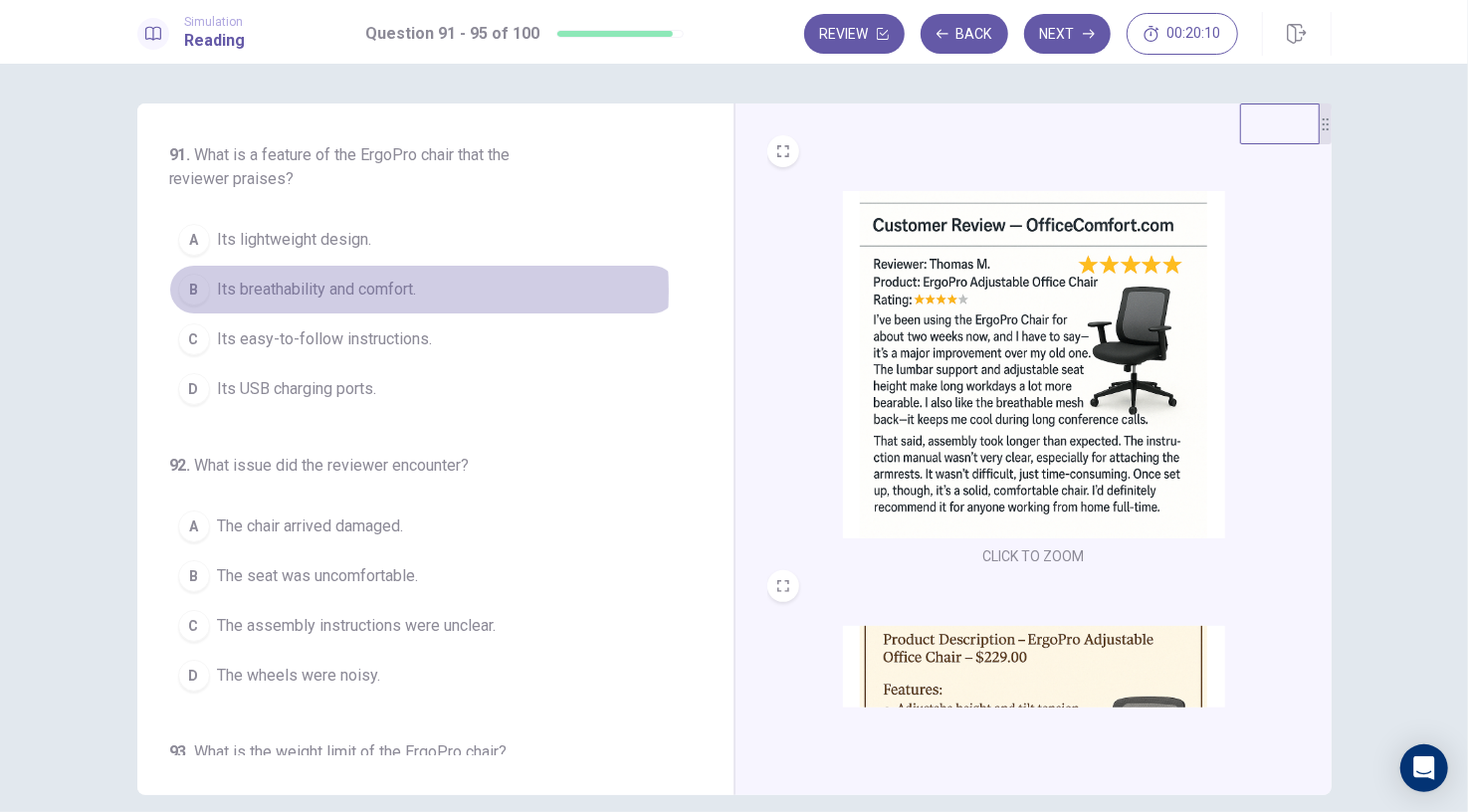click on "Its breathability and comfort." at bounding box center (317, 290) 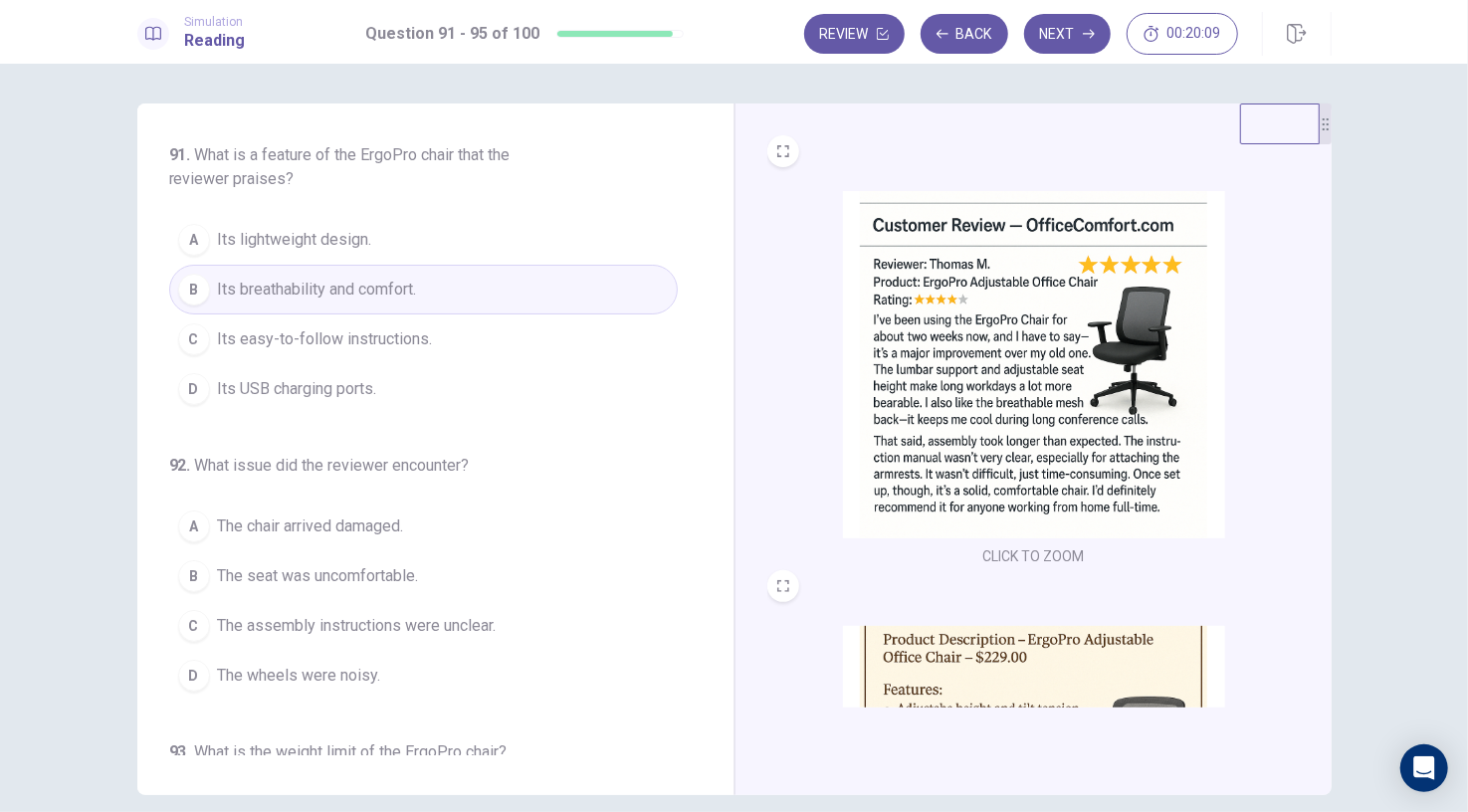 click at bounding box center (1034, 364) 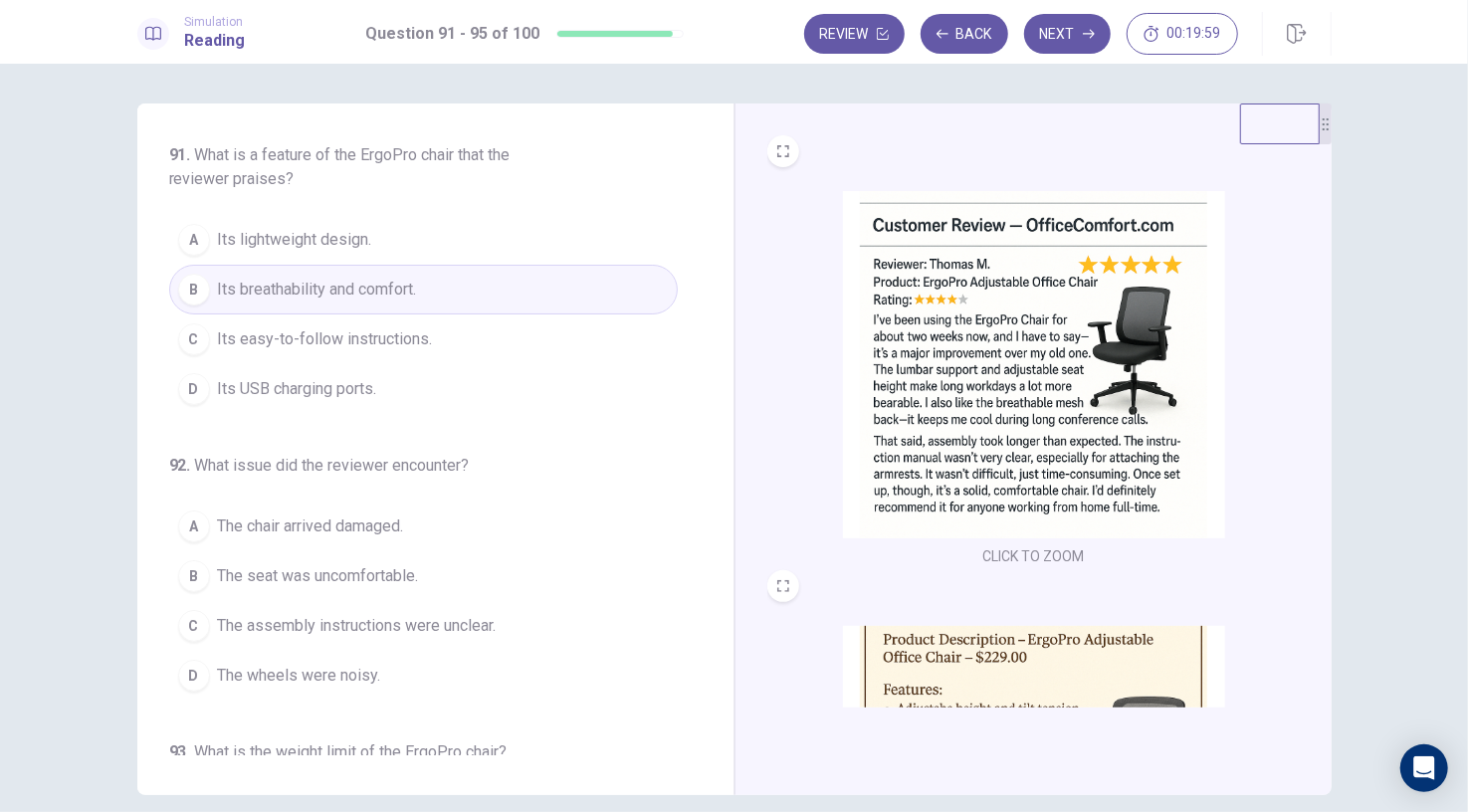 scroll, scrollTop: 62, scrollLeft: 0, axis: vertical 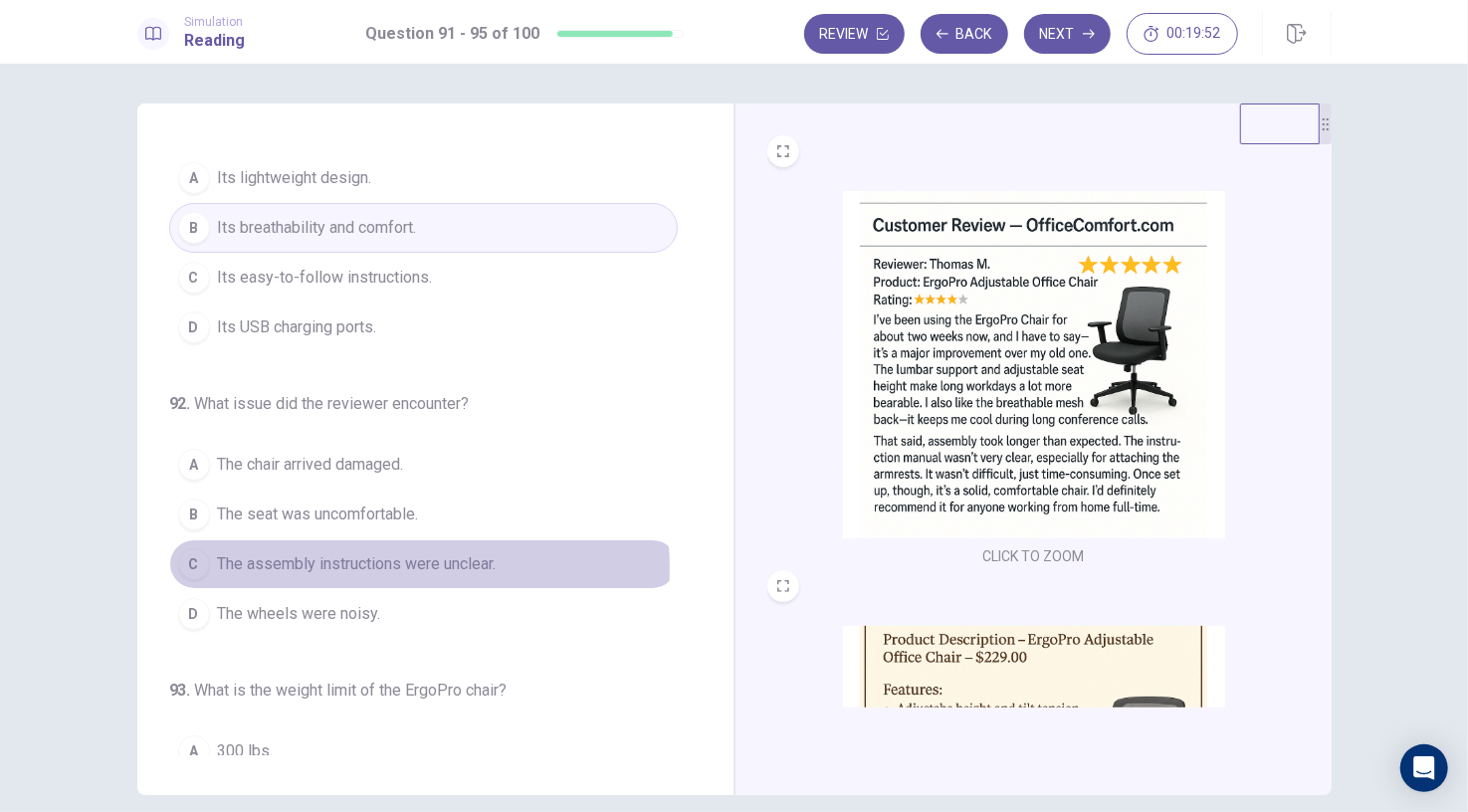 click on "The assembly instructions were unclear." at bounding box center [357, 564] 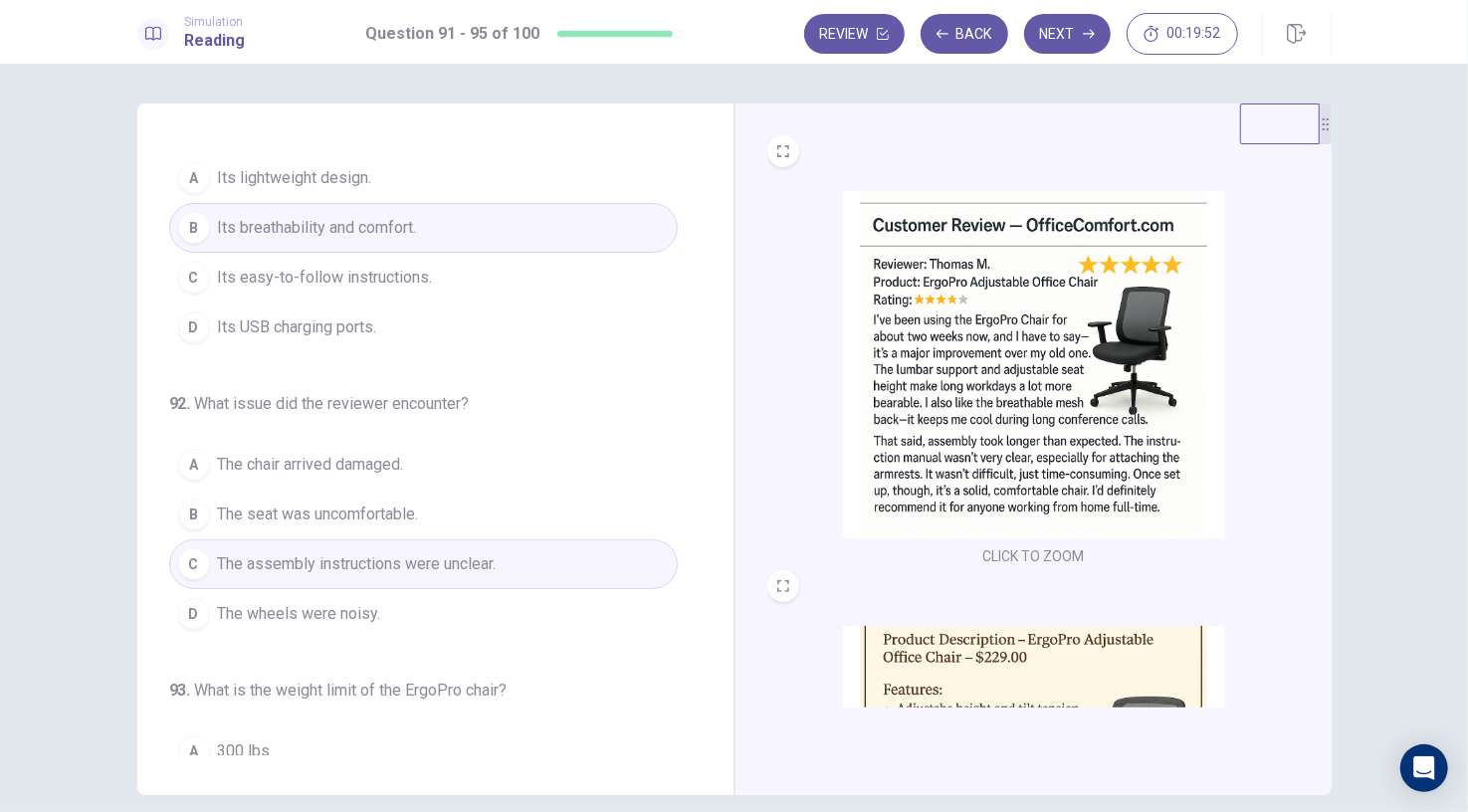 click at bounding box center [1034, 364] 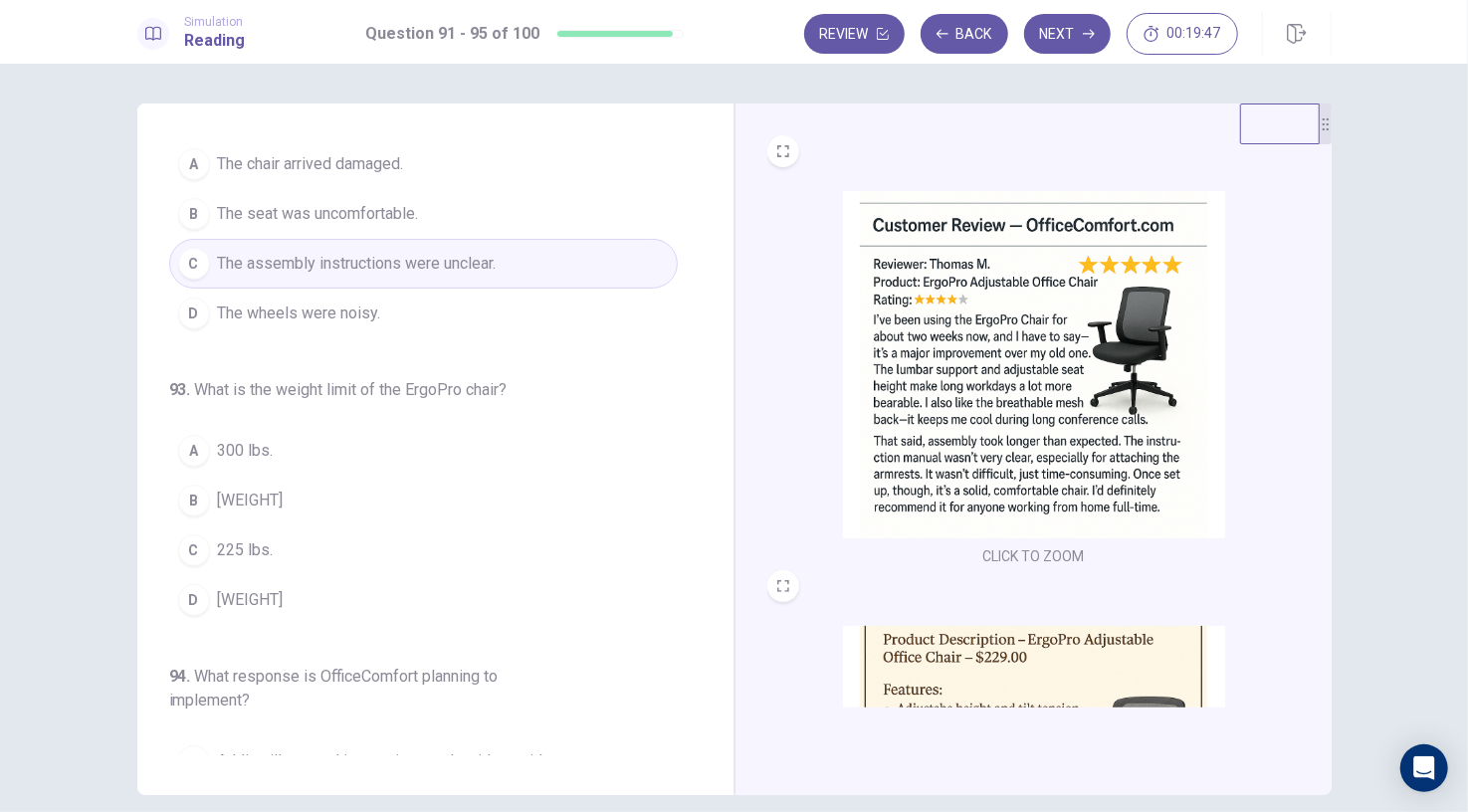 scroll, scrollTop: 421, scrollLeft: 0, axis: vertical 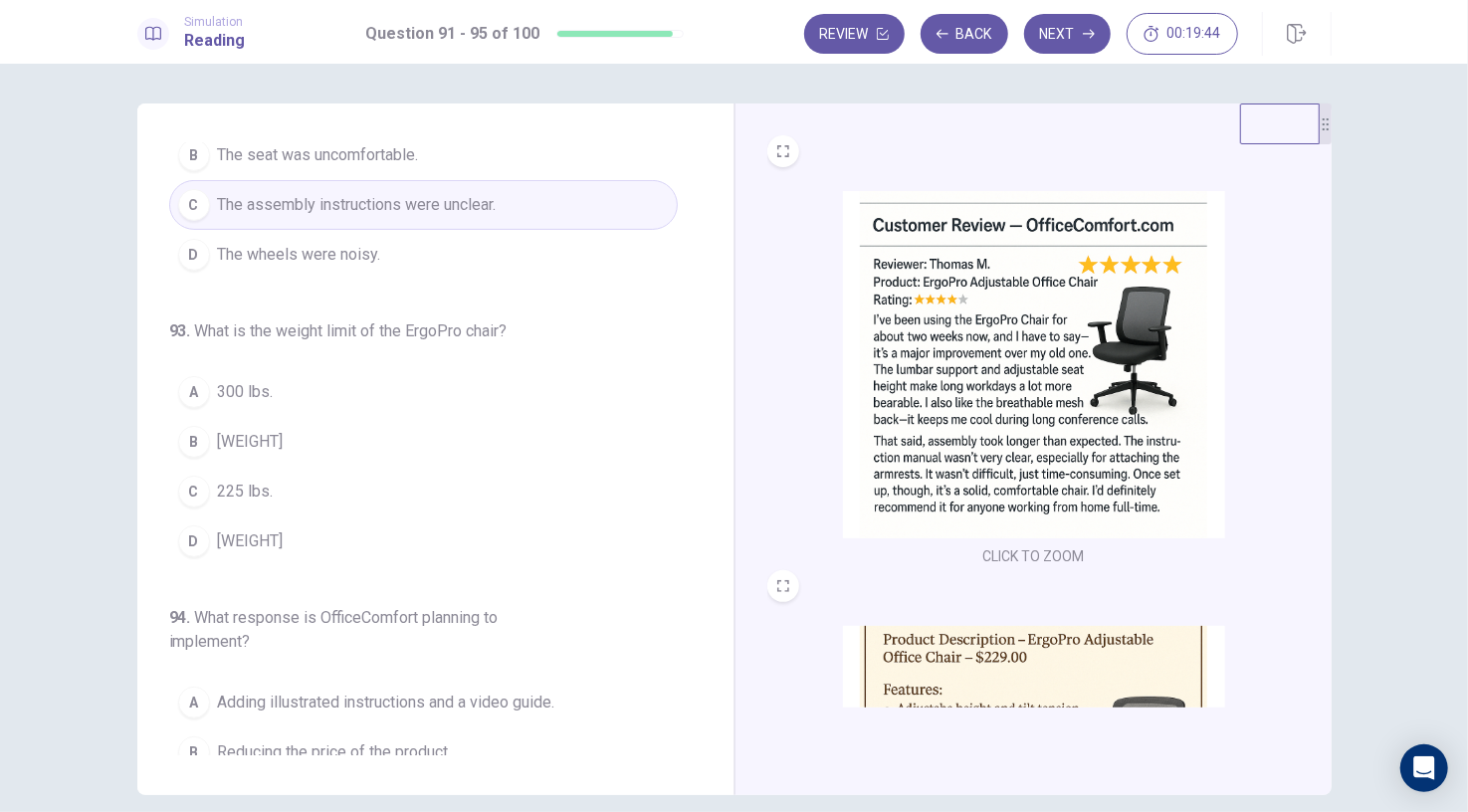 click at bounding box center (1034, 364) 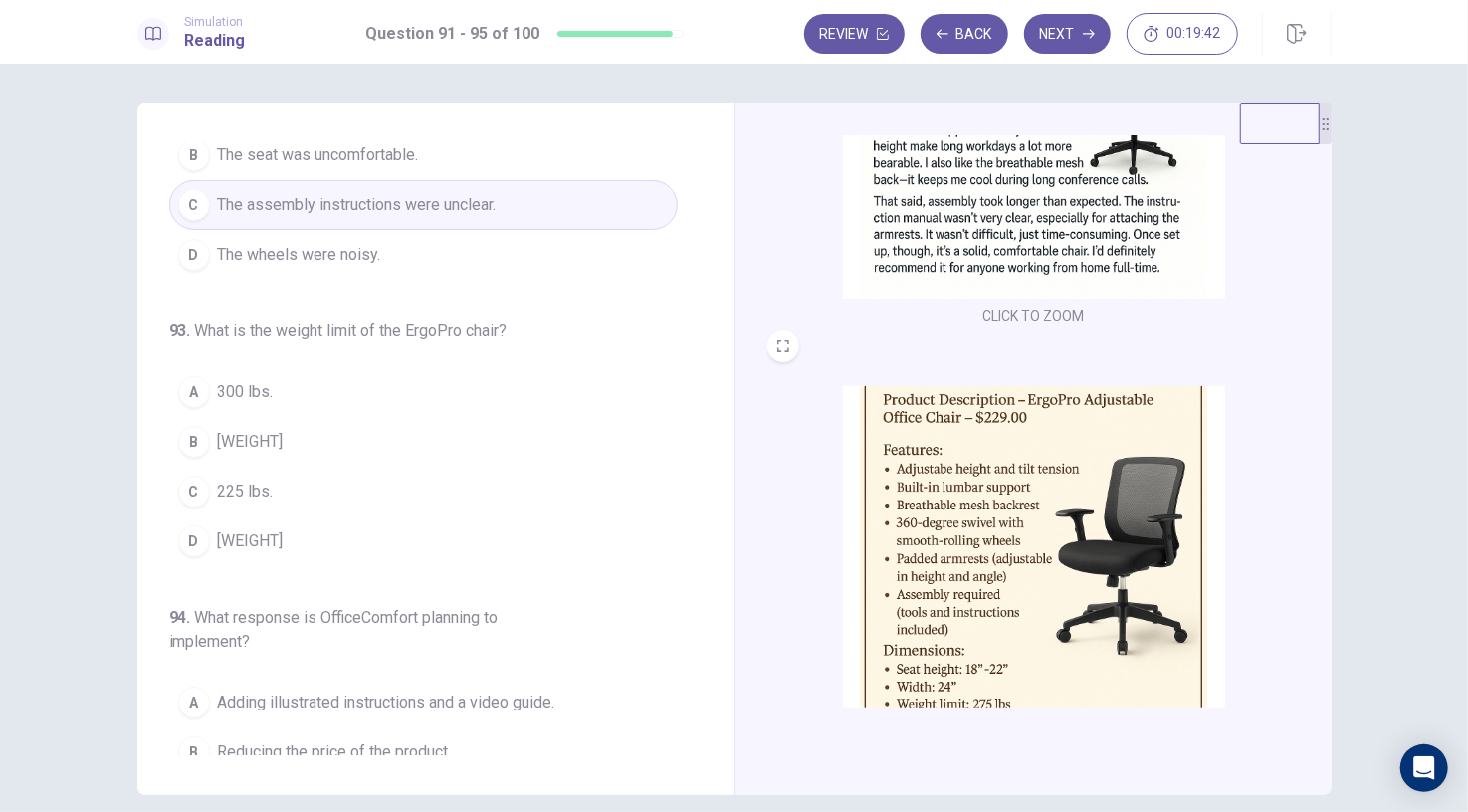 scroll, scrollTop: 303, scrollLeft: 0, axis: vertical 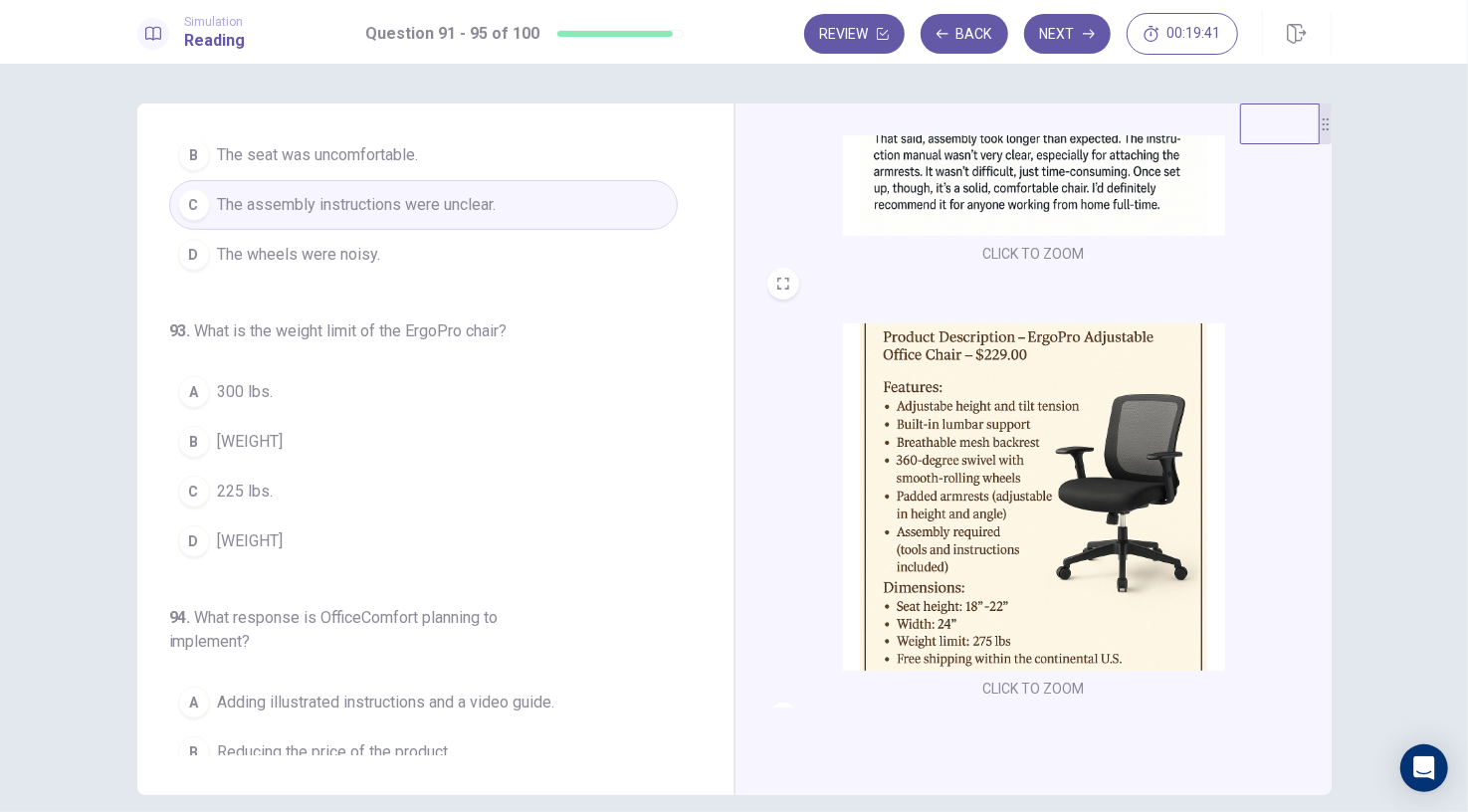 click at bounding box center (1034, 497) 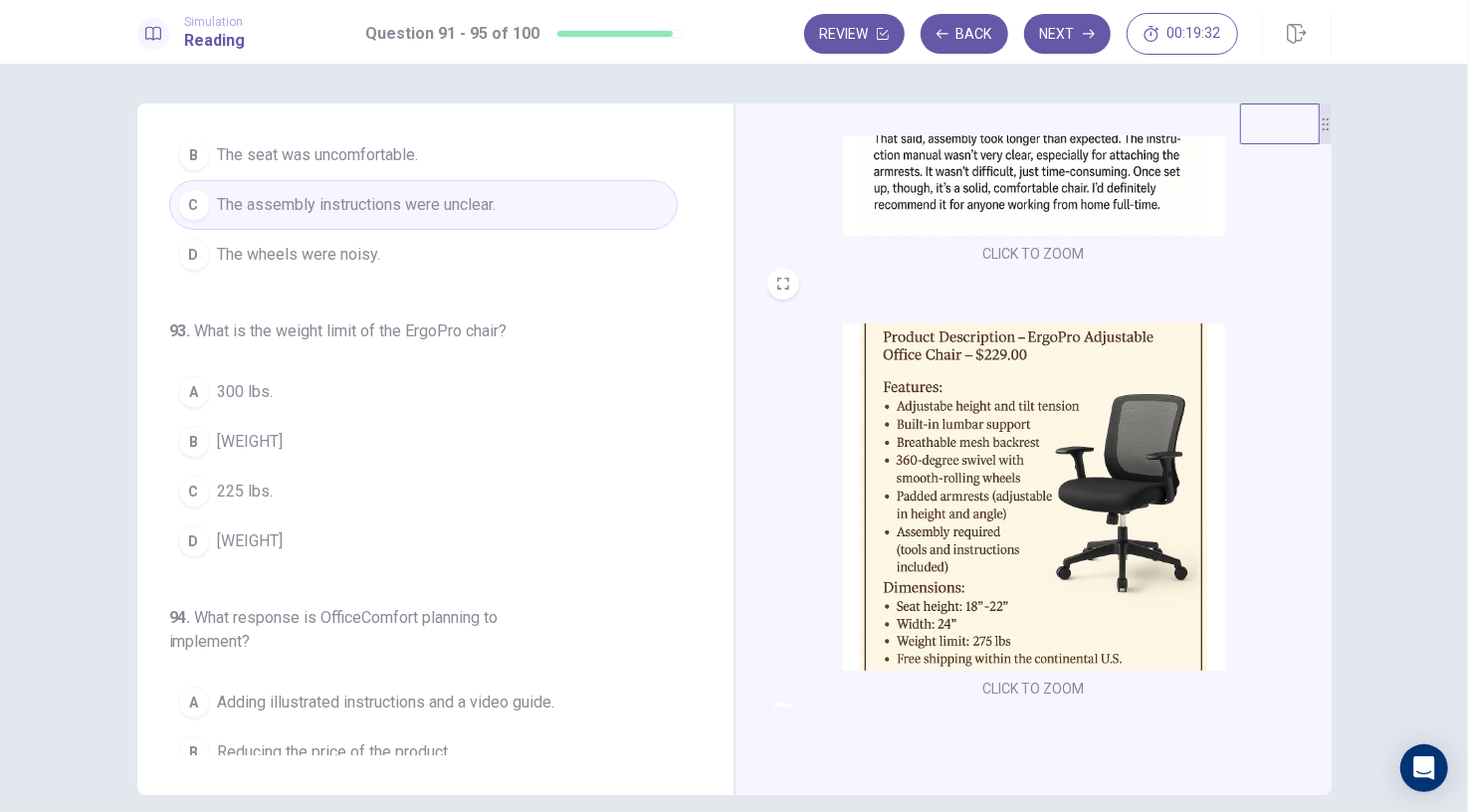 click on "[WEIGHT]" at bounding box center [251, 541] 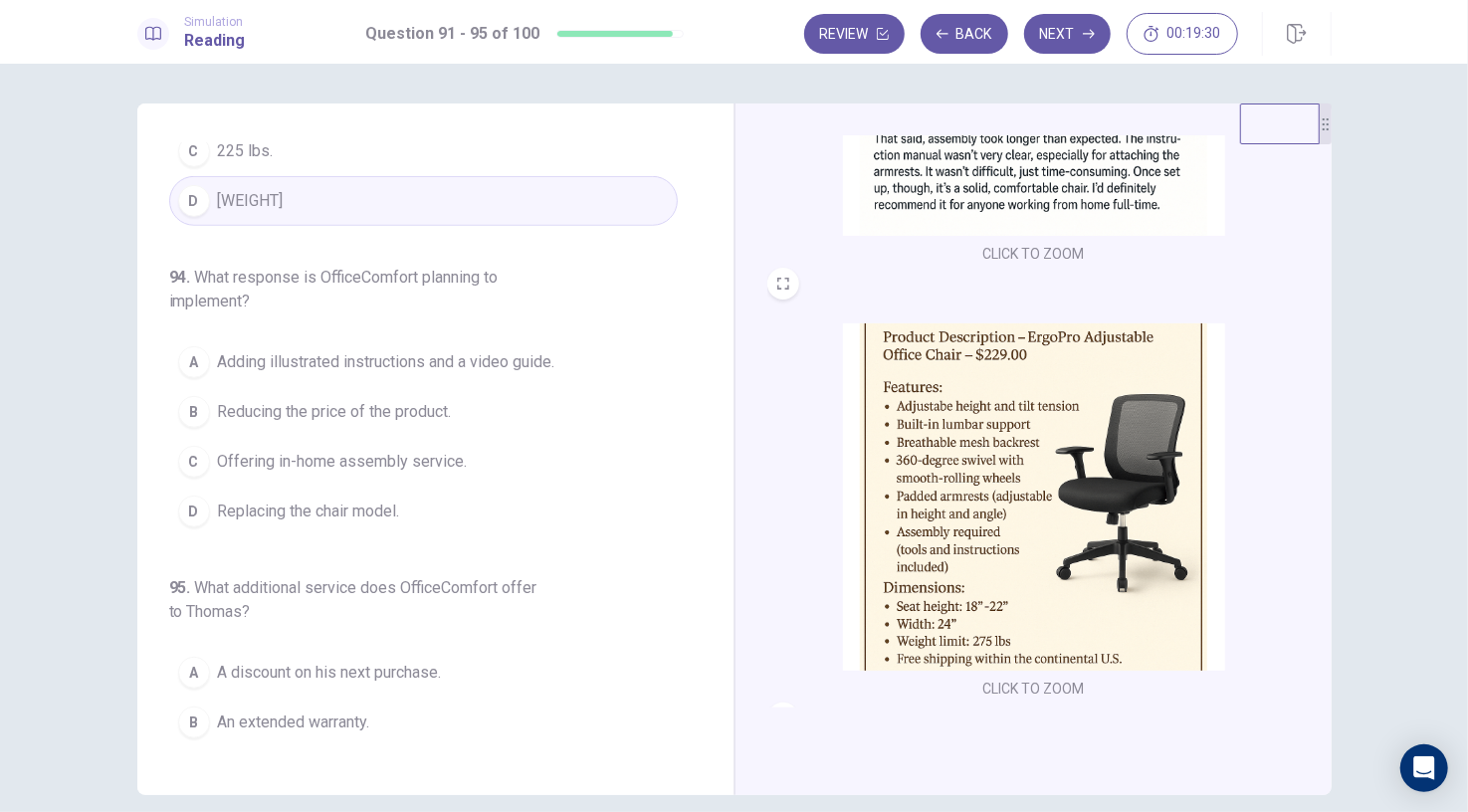 scroll, scrollTop: 763, scrollLeft: 0, axis: vertical 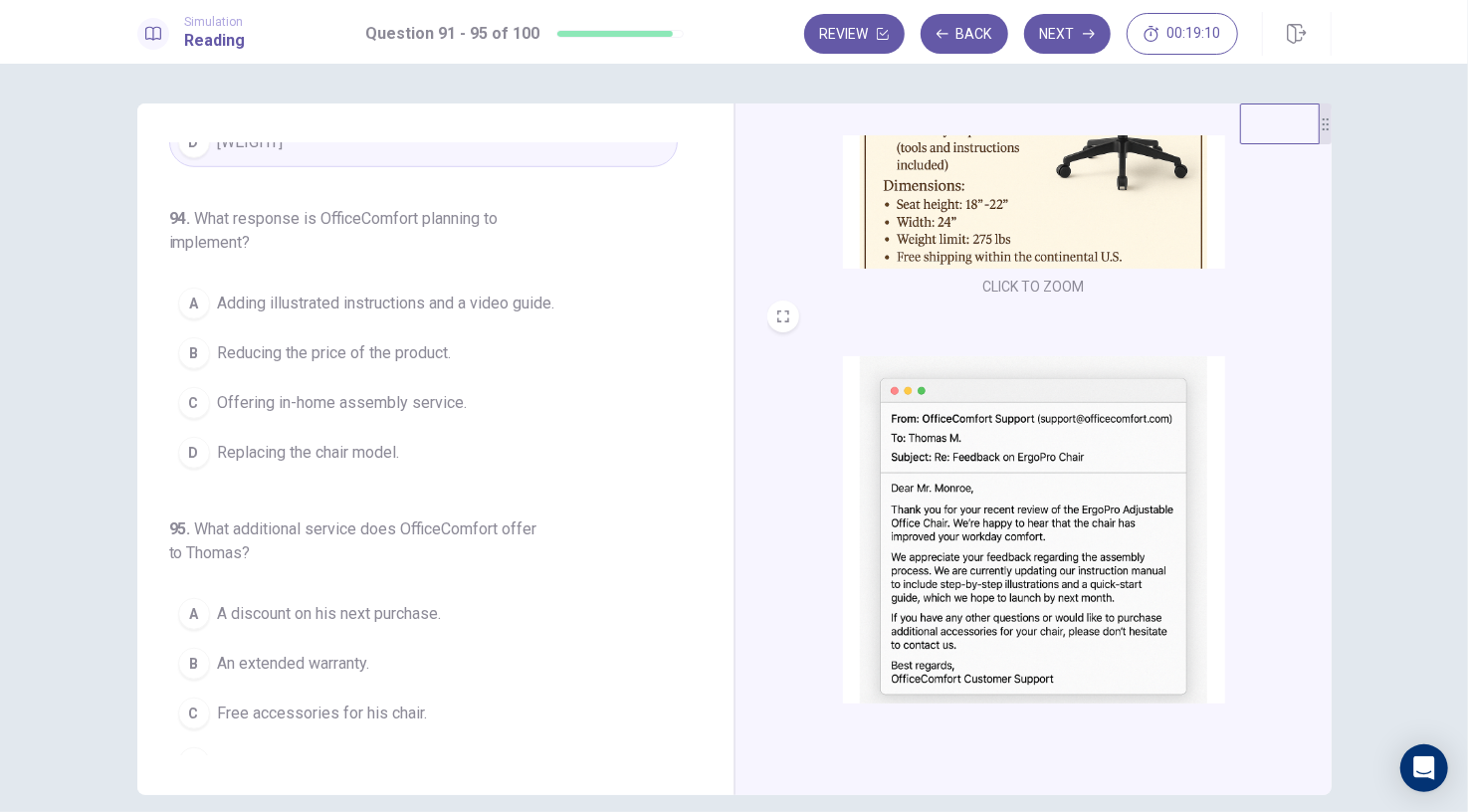 click at bounding box center (1034, 529) 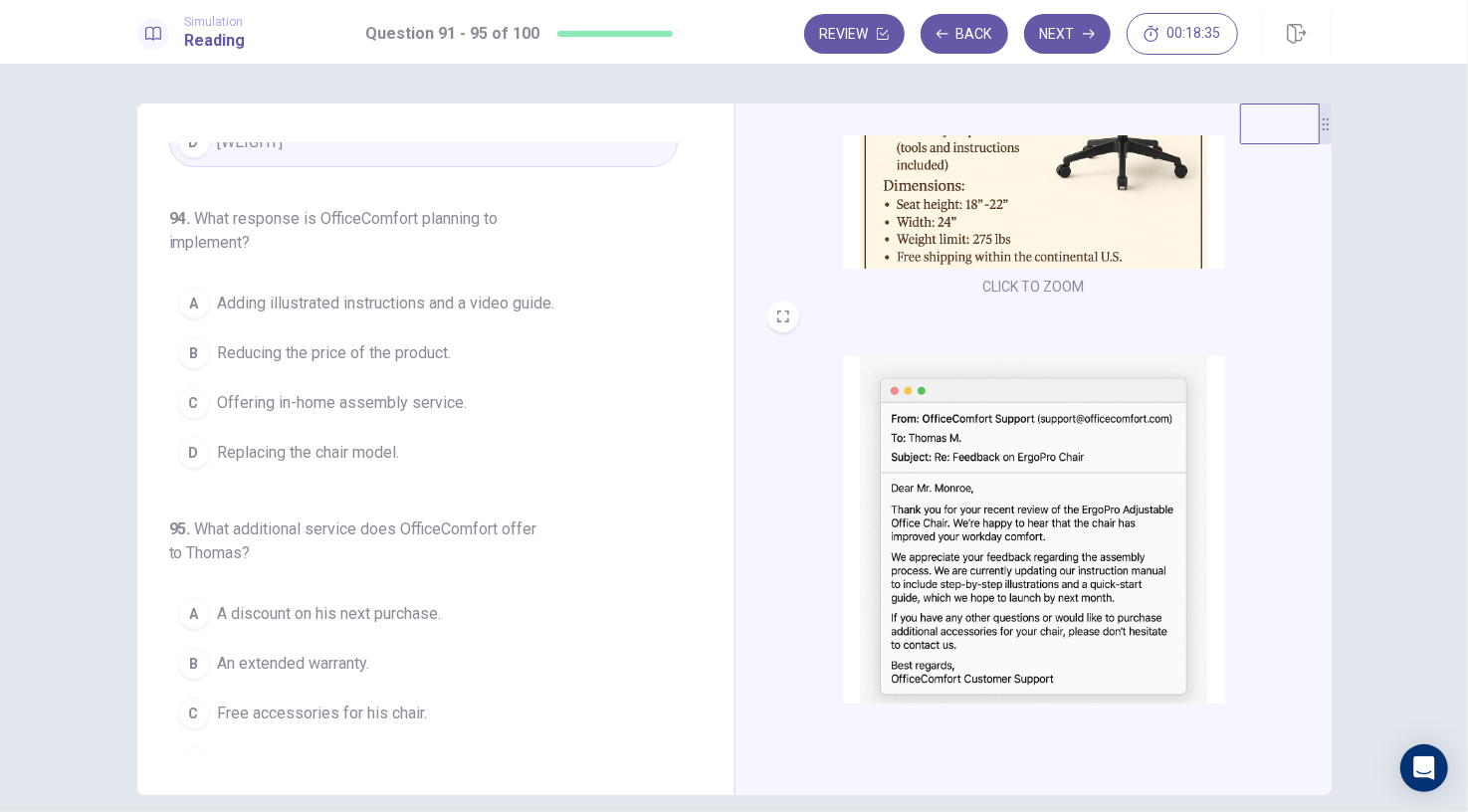 click at bounding box center (1034, 529) 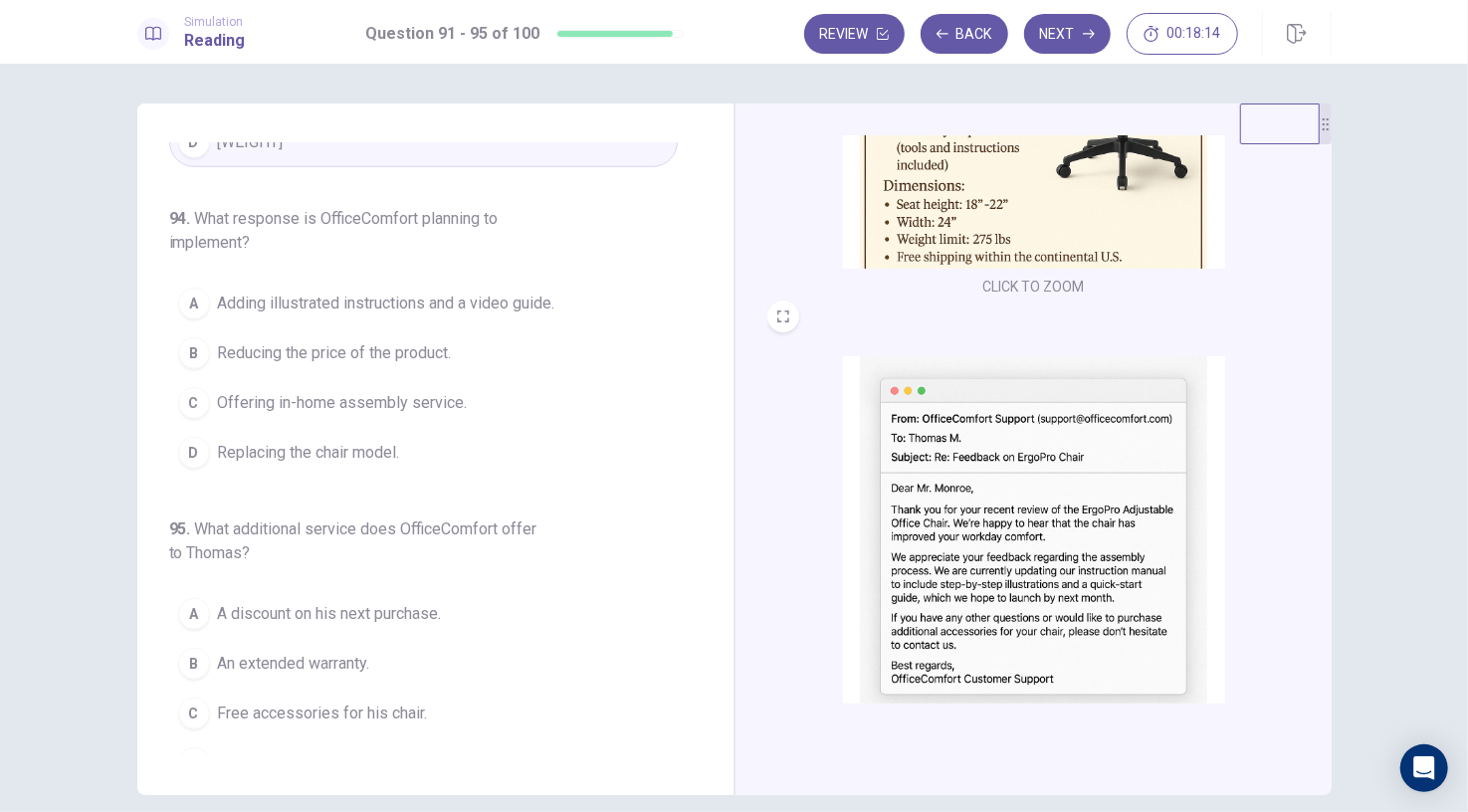 click on "Adding illustrated instructions and a video guide." at bounding box center (386, 304) 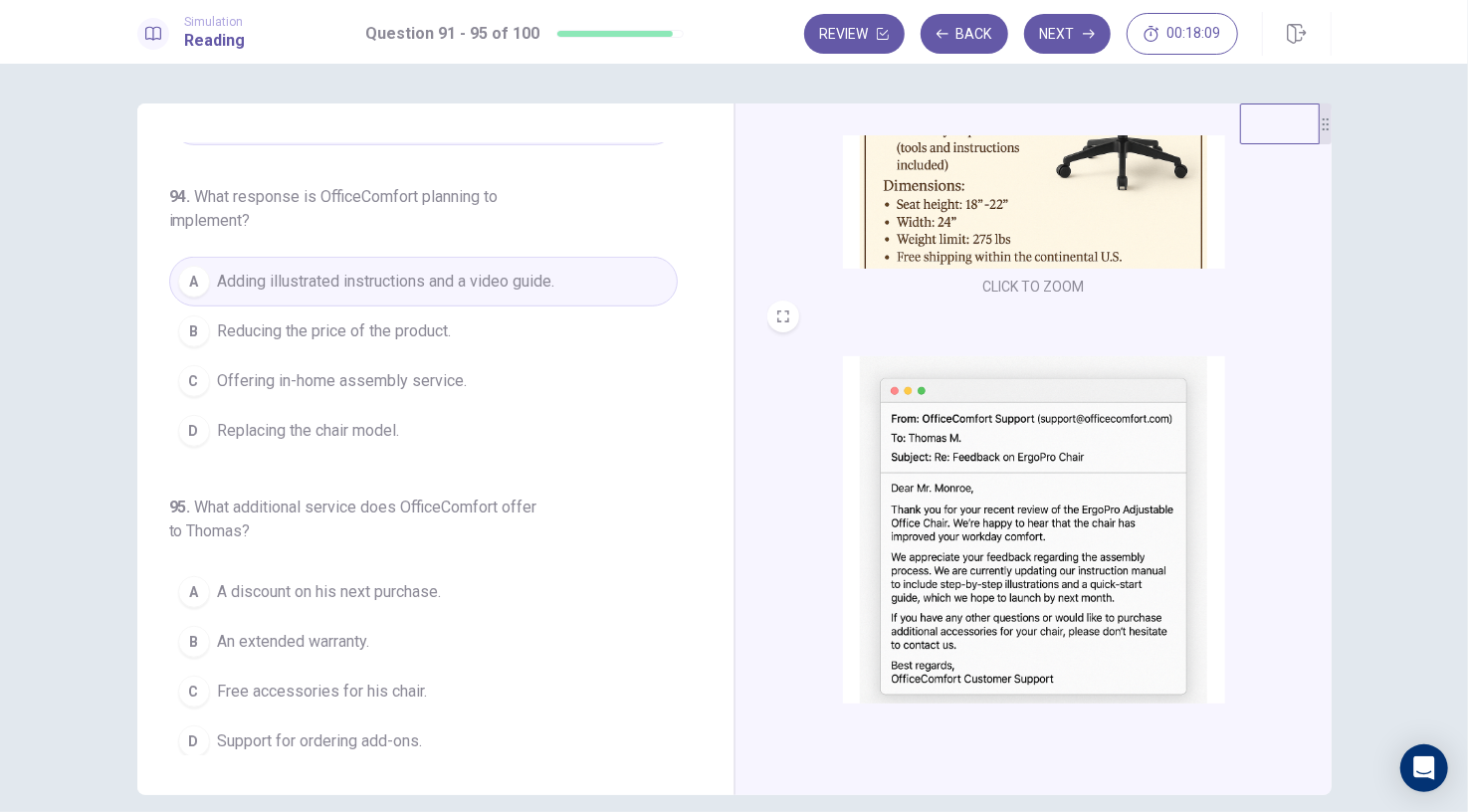 scroll, scrollTop: 843, scrollLeft: 0, axis: vertical 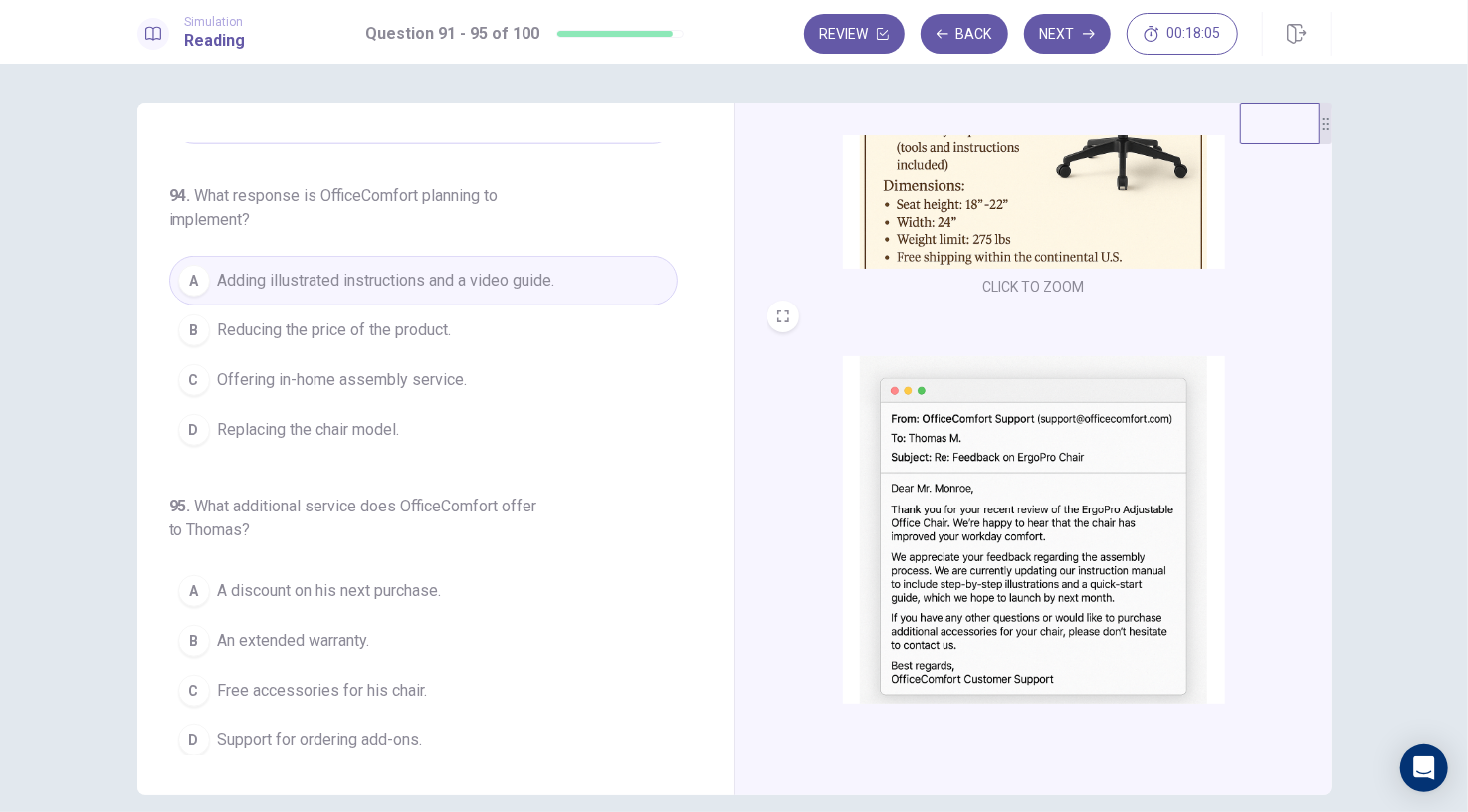 click at bounding box center (1034, 529) 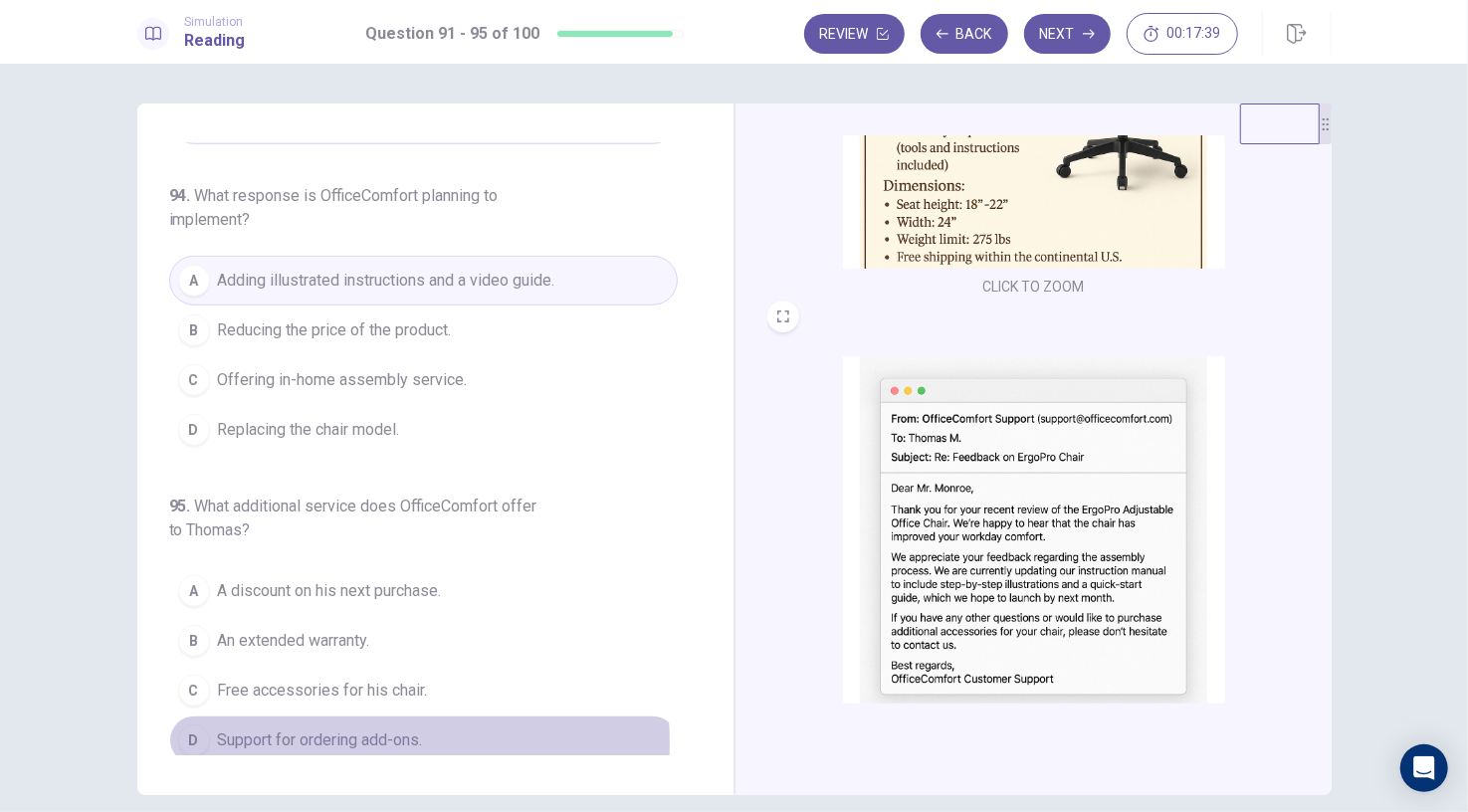 click on "Support for ordering add-ons." at bounding box center (320, 740) 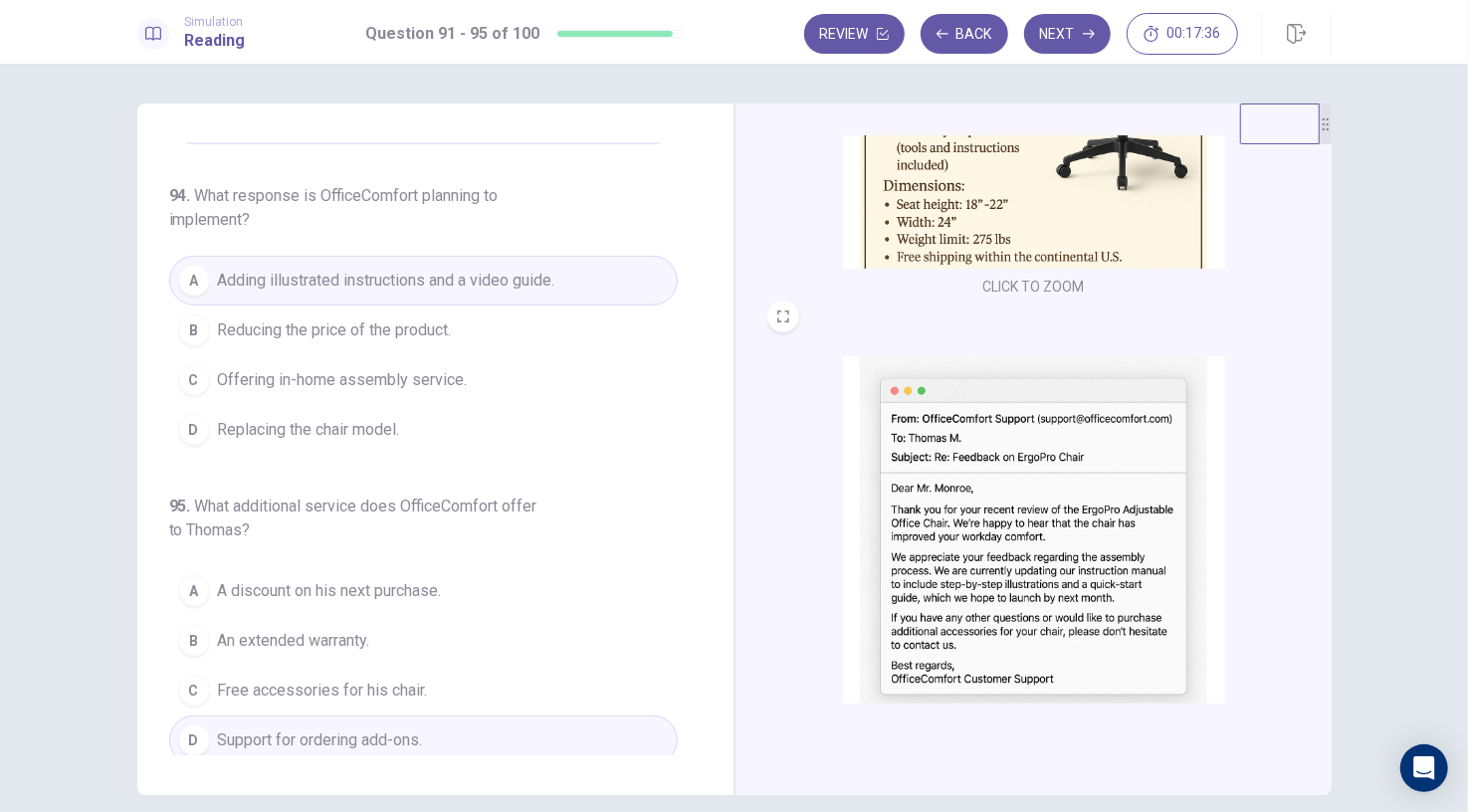 click at bounding box center [1034, 529] 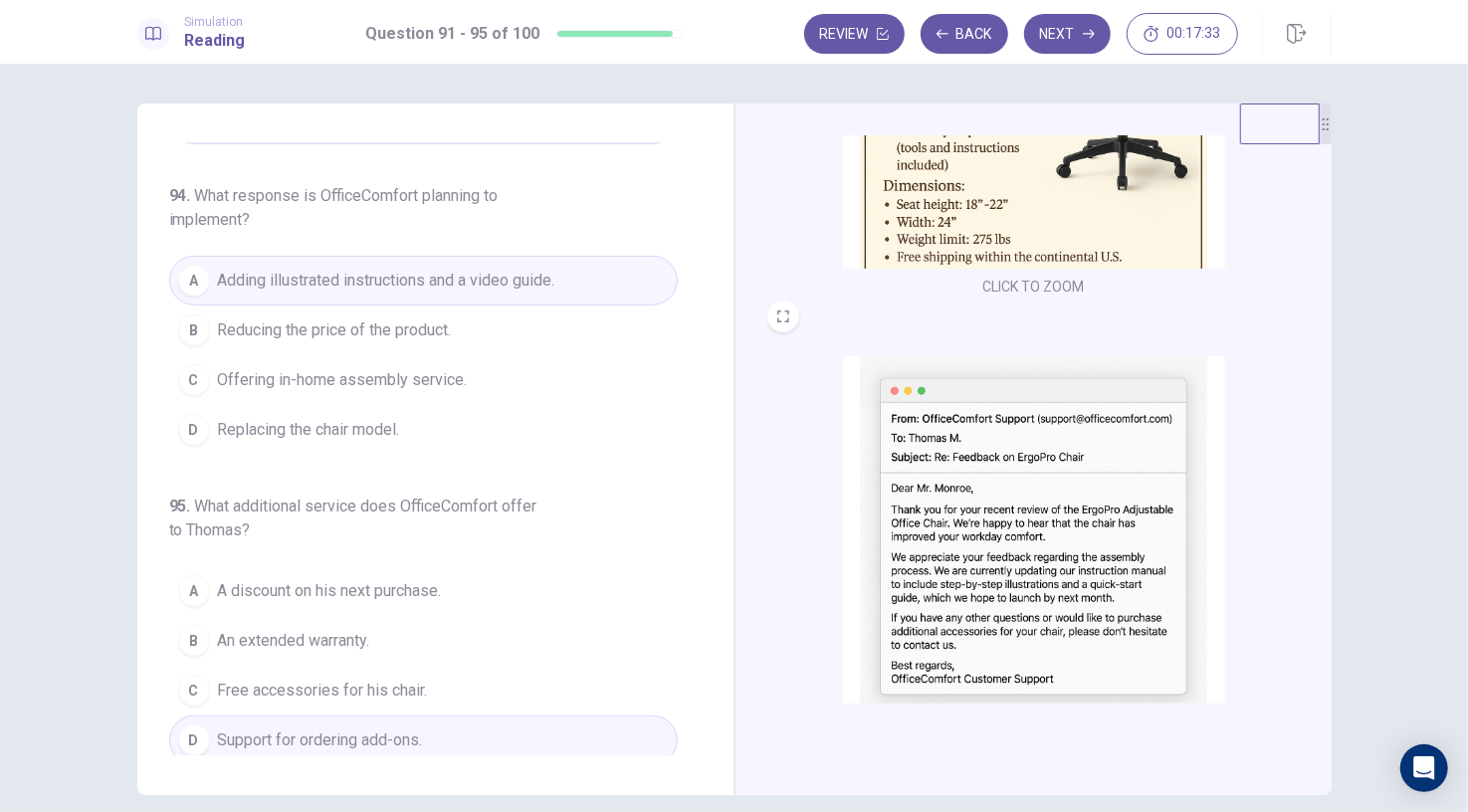 click at bounding box center [1034, 529] 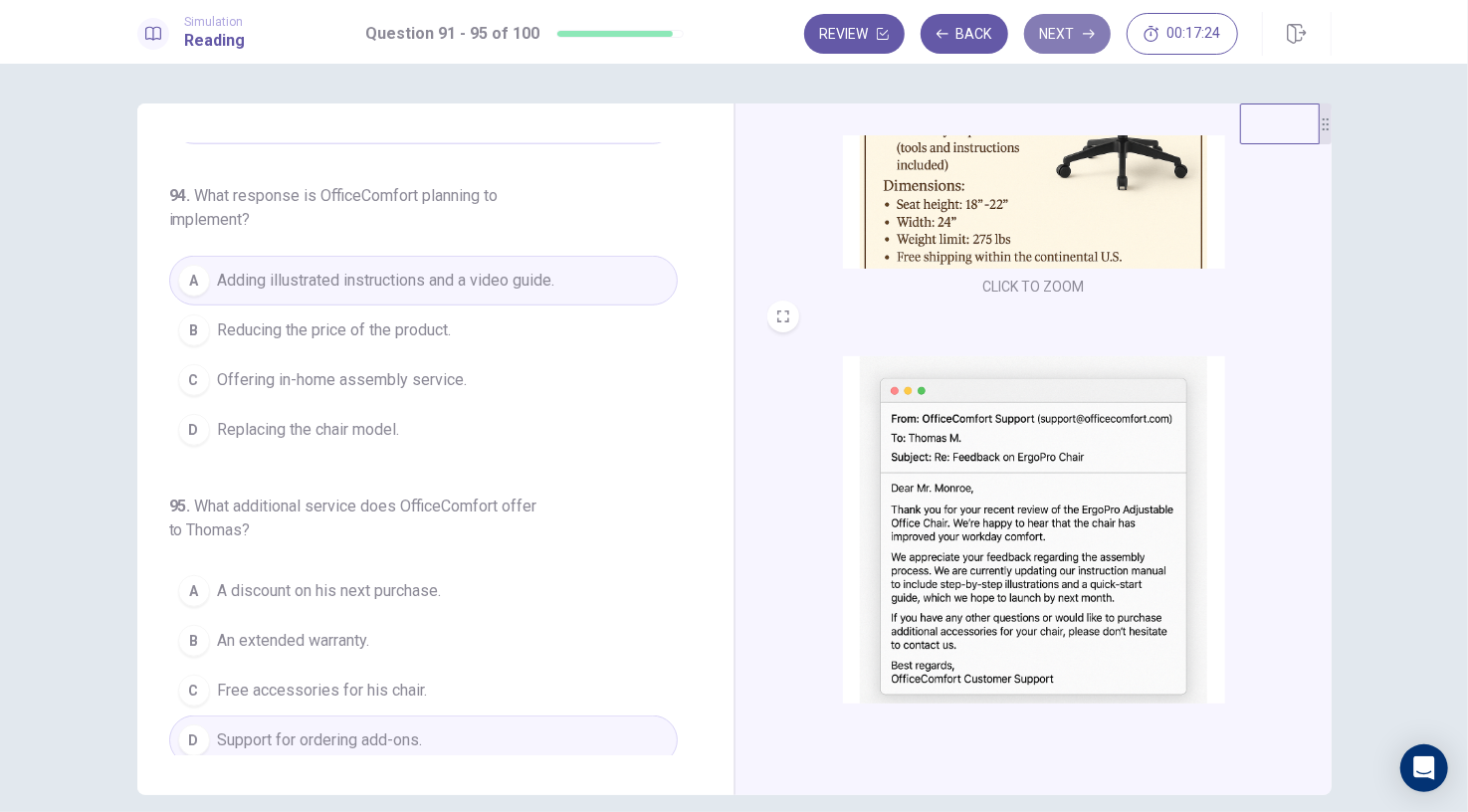 click on "Next" at bounding box center [1067, 34] 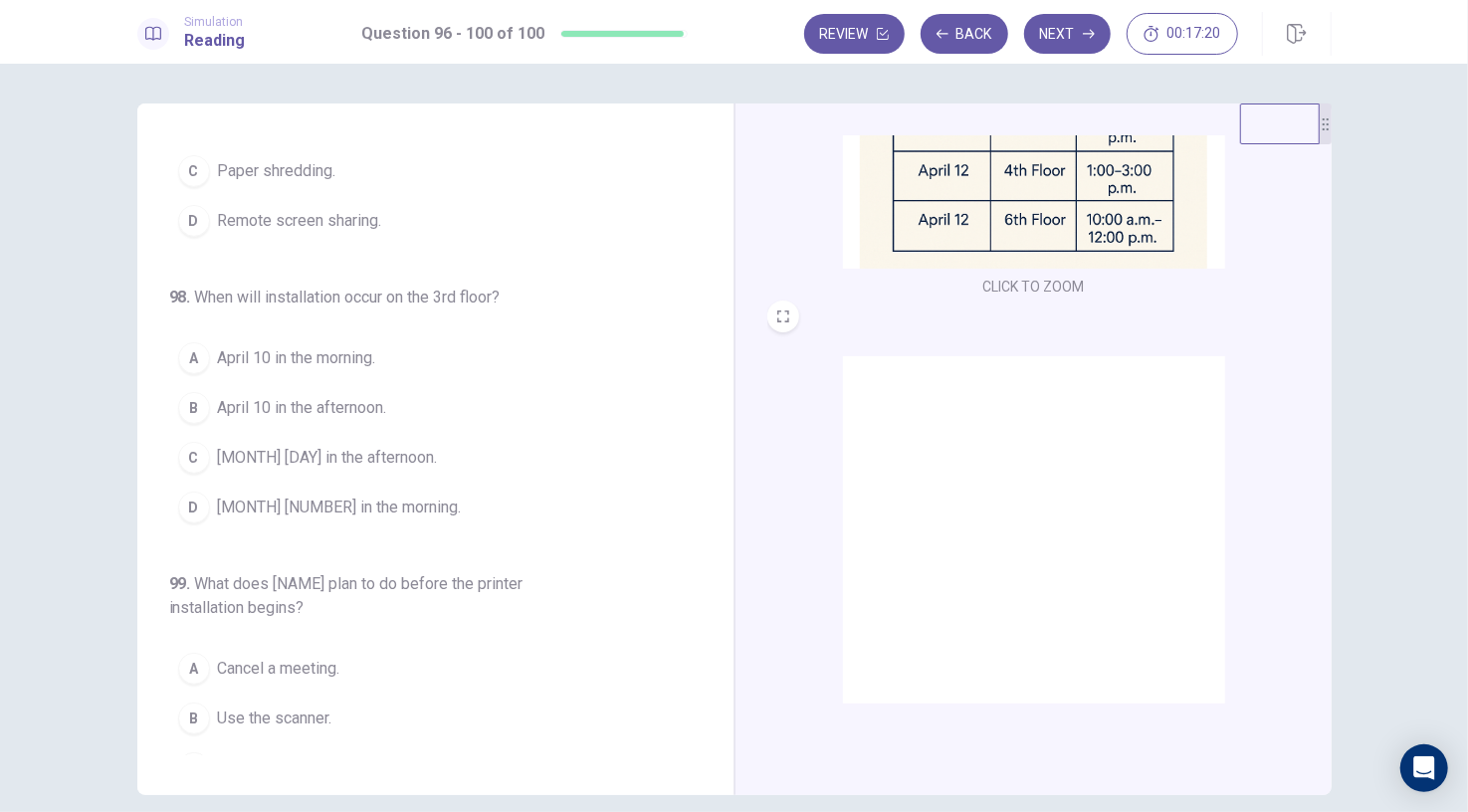 scroll, scrollTop: 794, scrollLeft: 0, axis: vertical 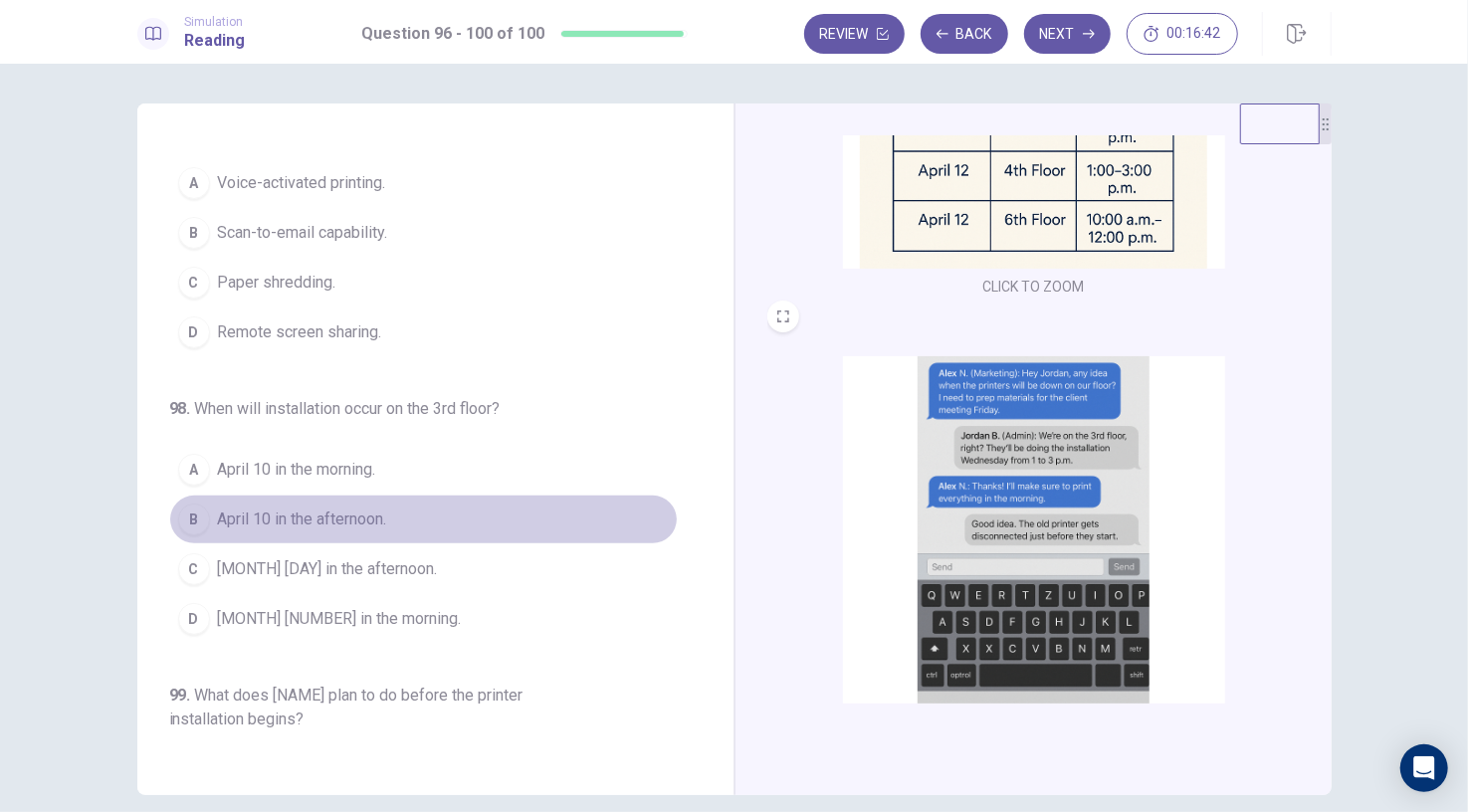 click on "B [MONTH] [DAY] in the afternoon." at bounding box center (423, 519) 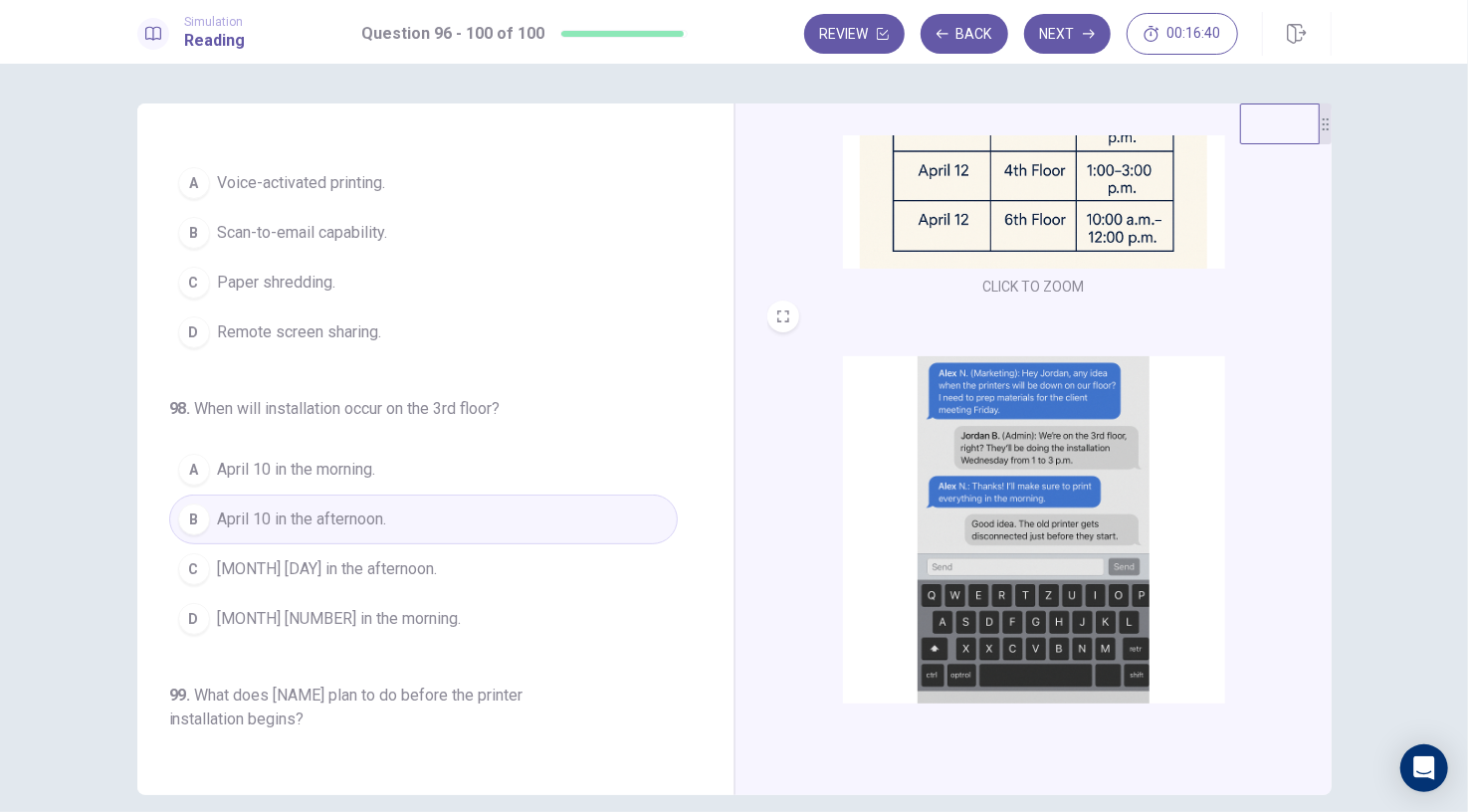 scroll, scrollTop: 0, scrollLeft: 0, axis: both 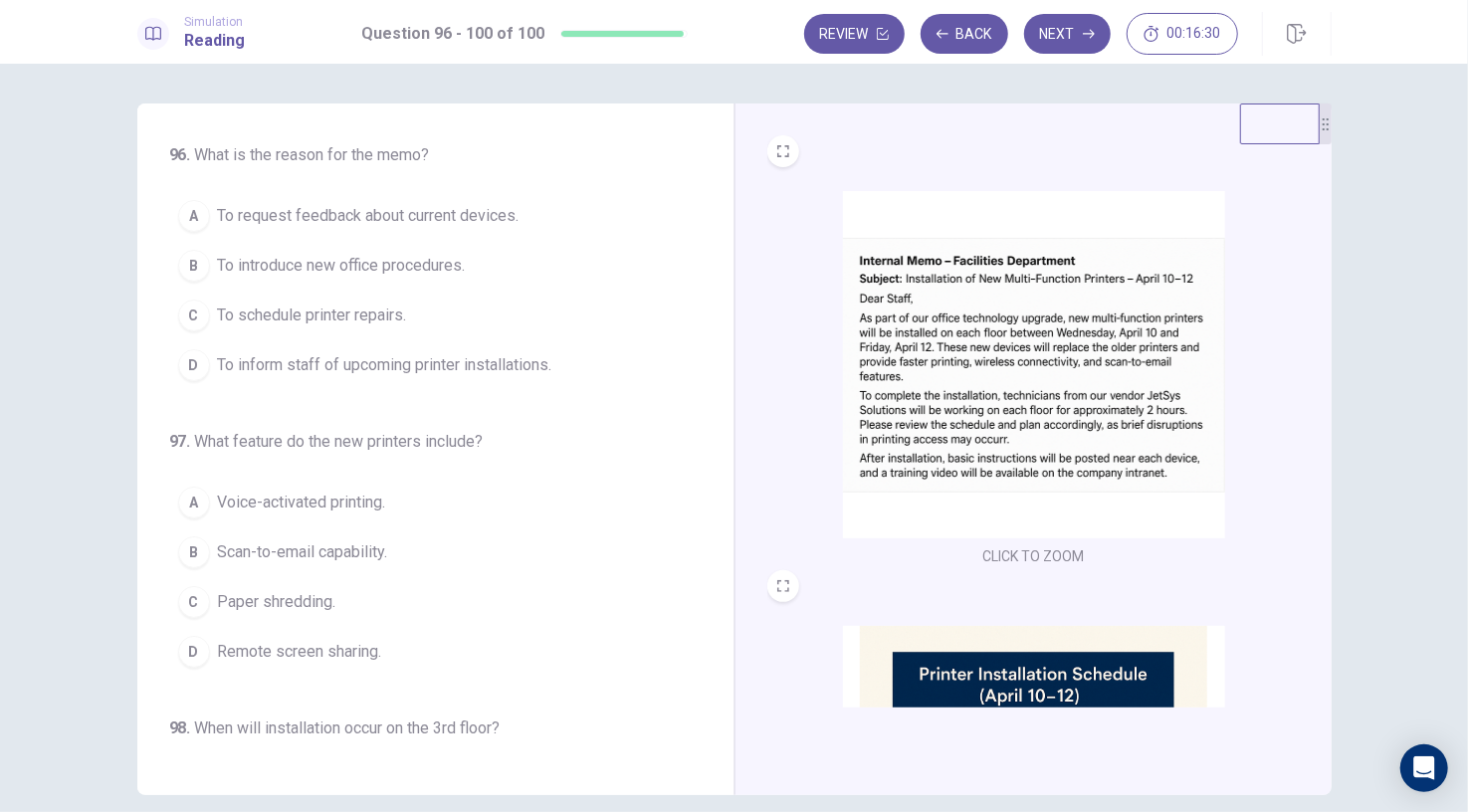 click at bounding box center [1034, 364] 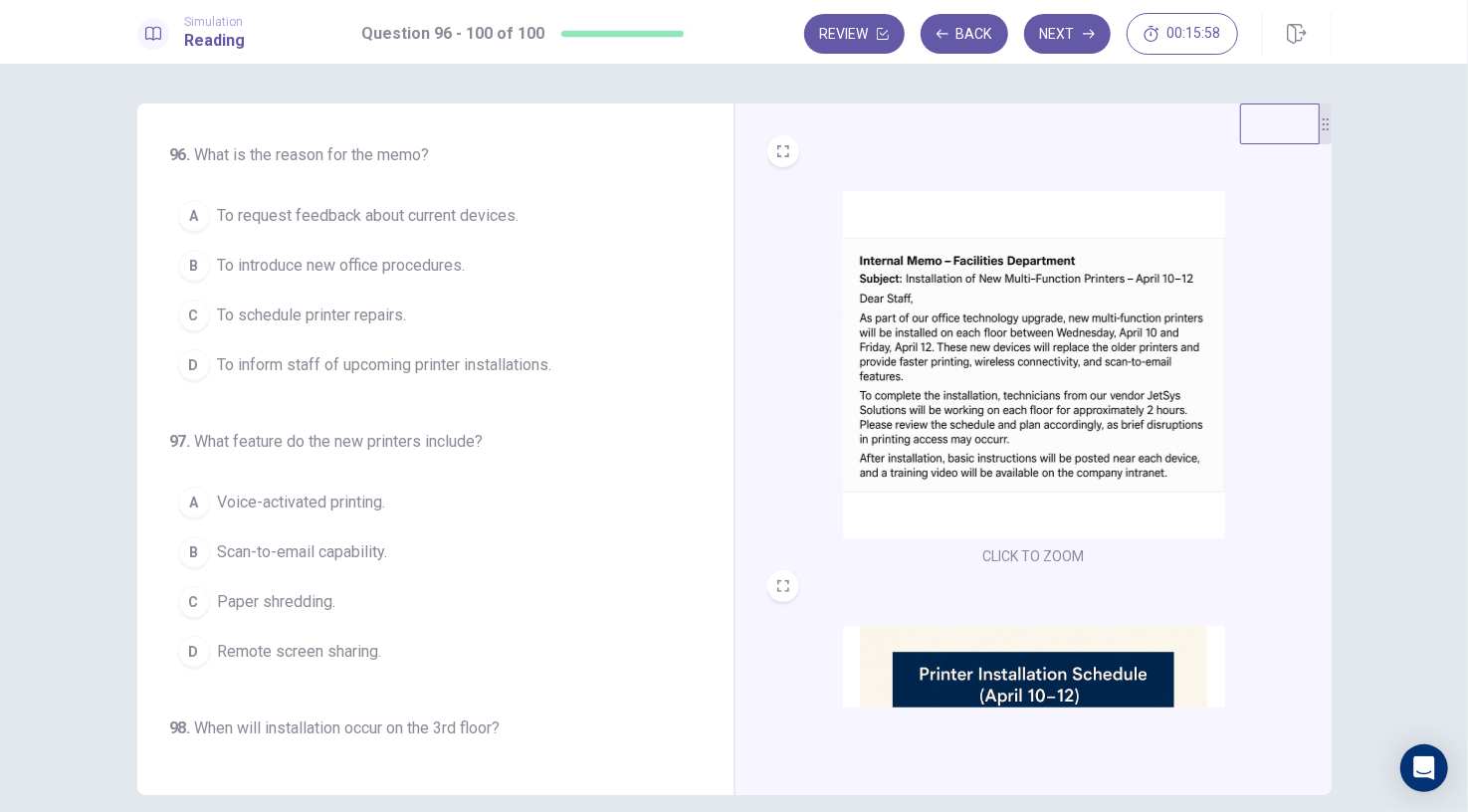 click on "To inform staff of upcoming printer installations." at bounding box center [385, 365] 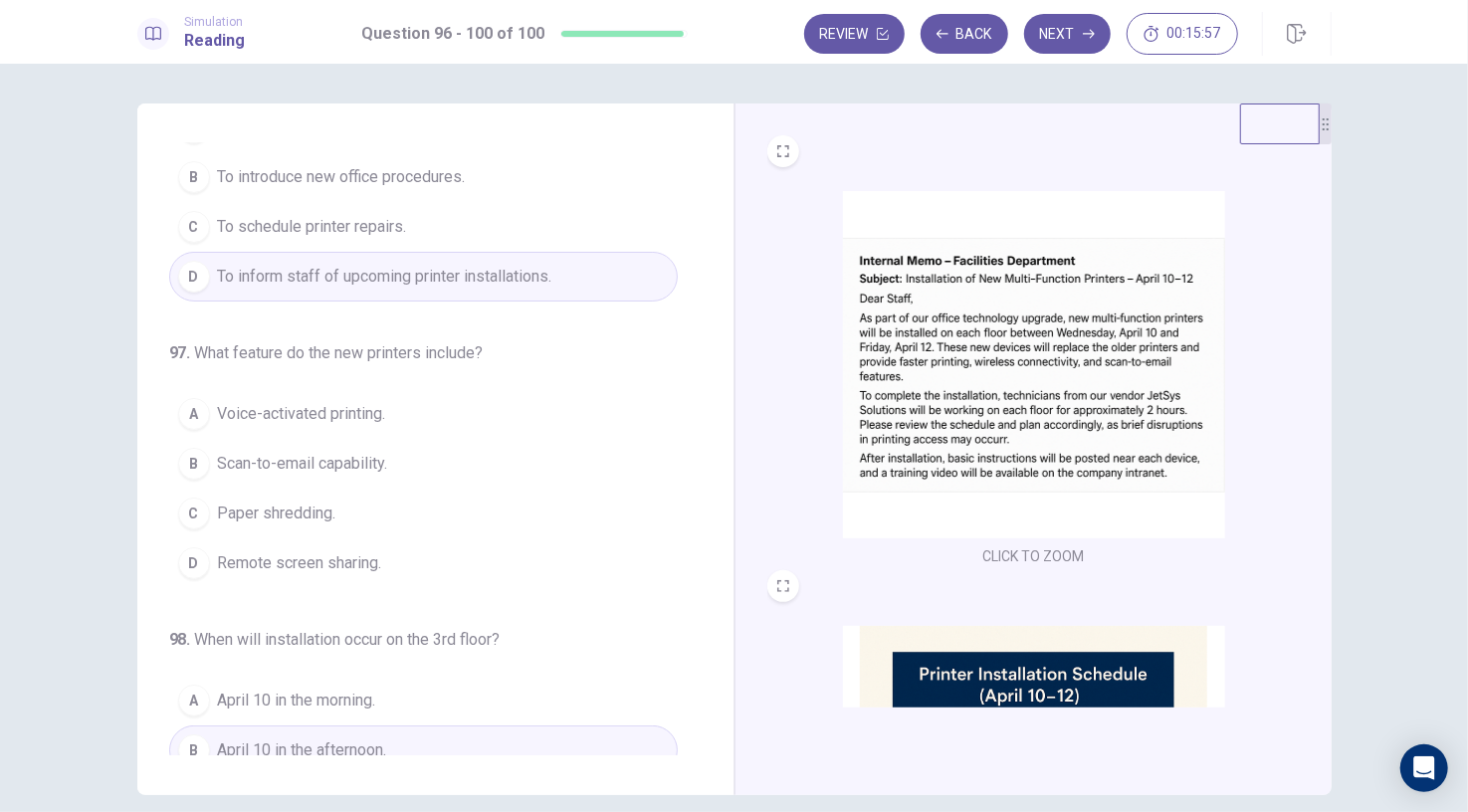 scroll, scrollTop: 96, scrollLeft: 0, axis: vertical 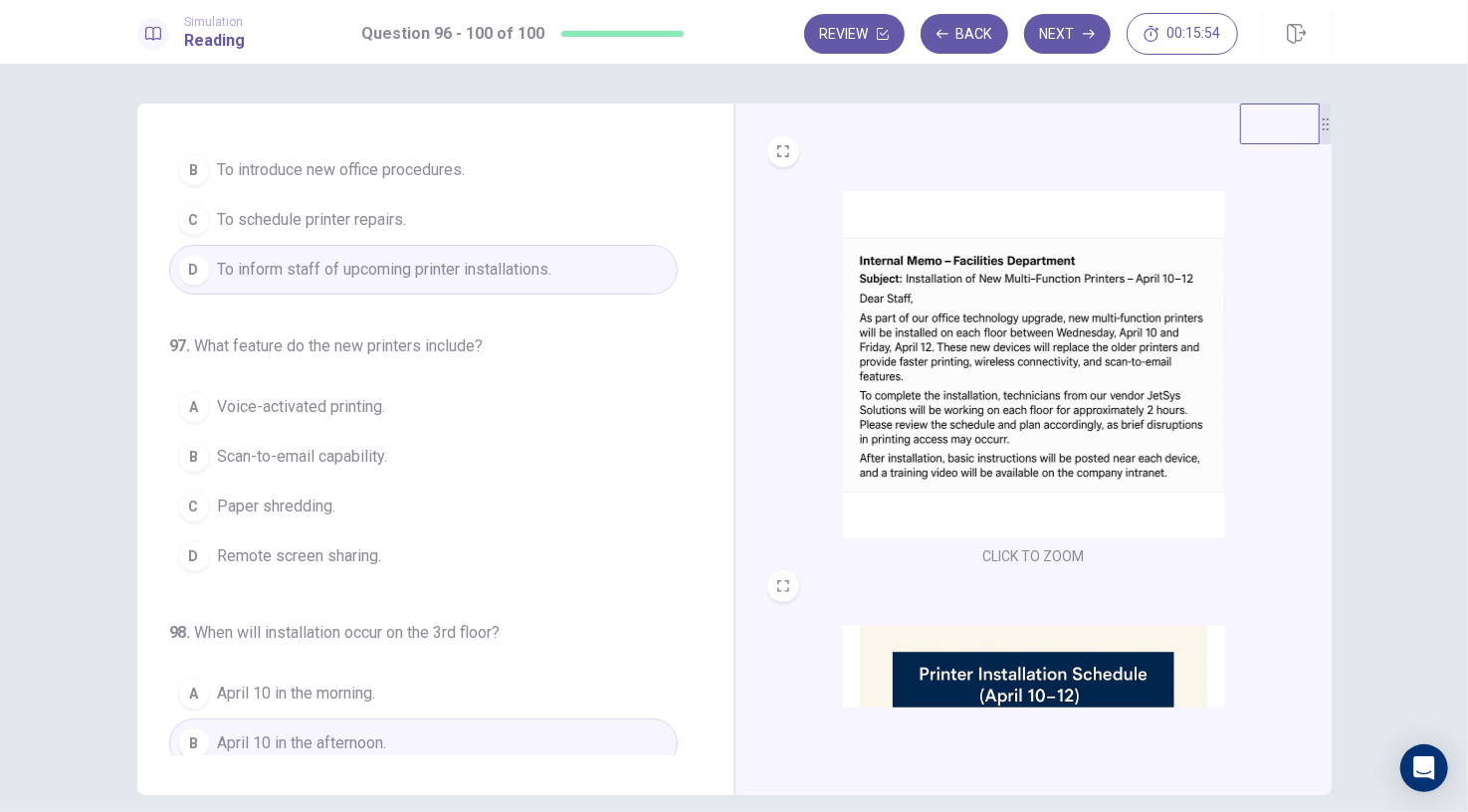 click at bounding box center (1034, 364) 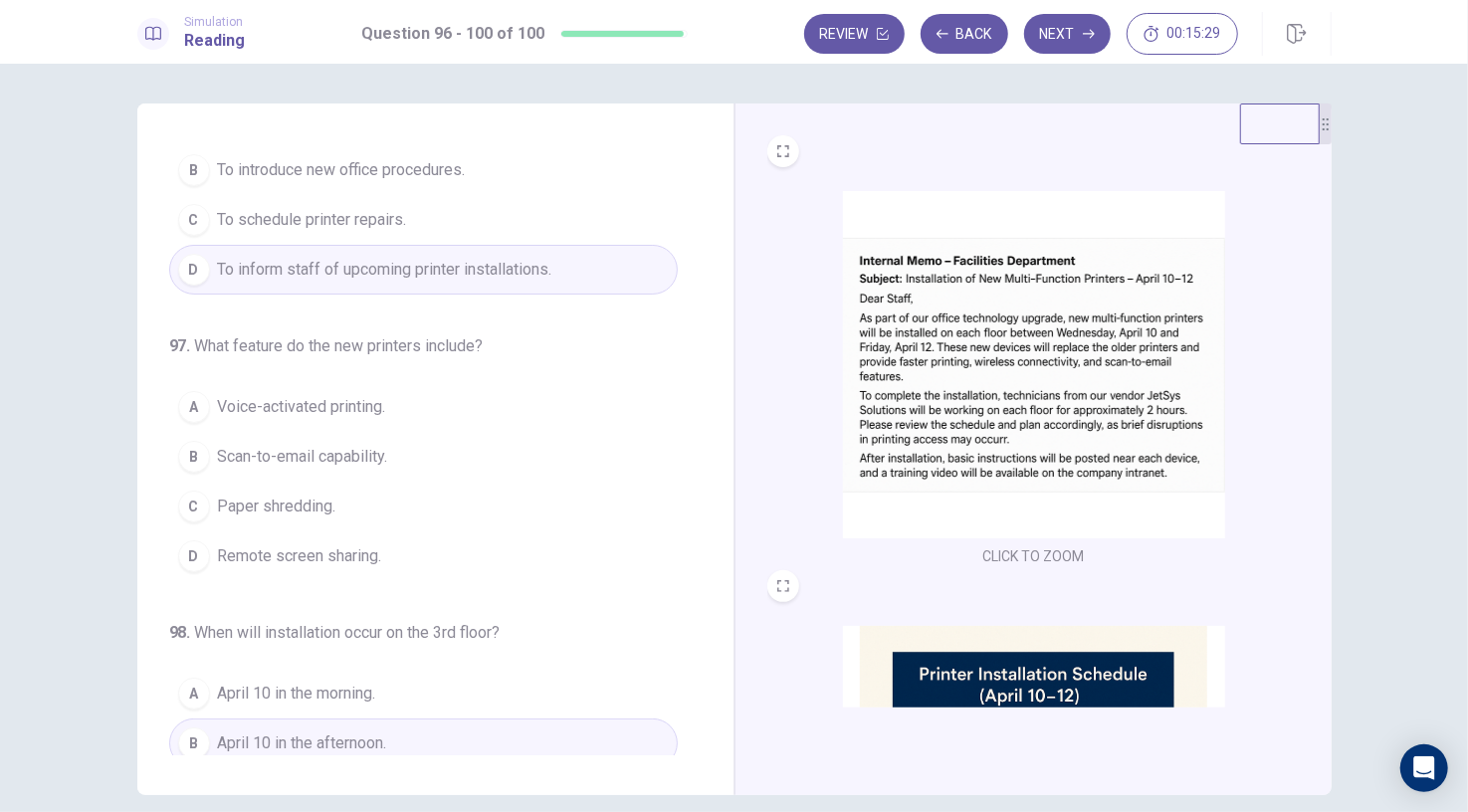 click on "Scan-to-email capability." at bounding box center [303, 457] 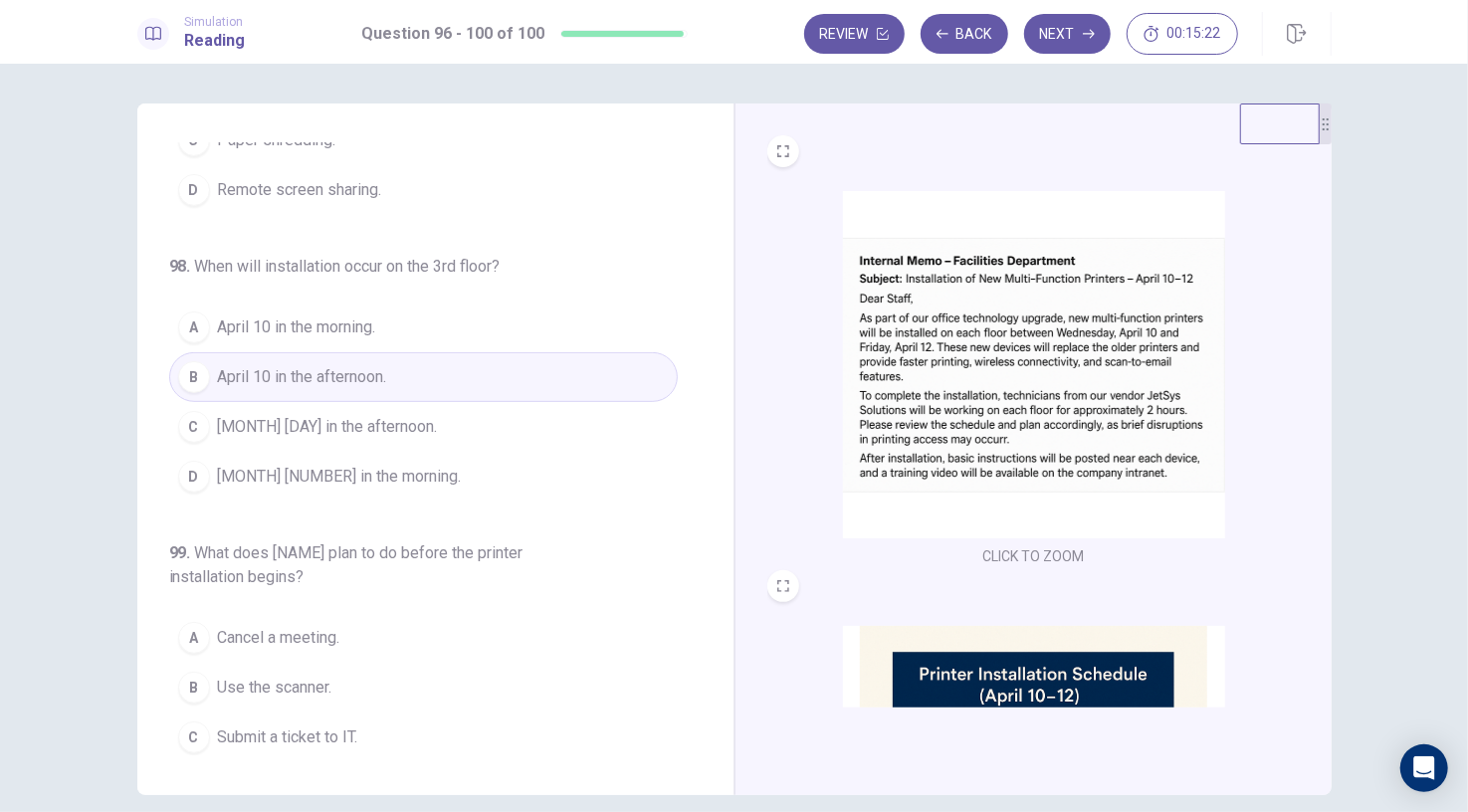 scroll, scrollTop: 452, scrollLeft: 0, axis: vertical 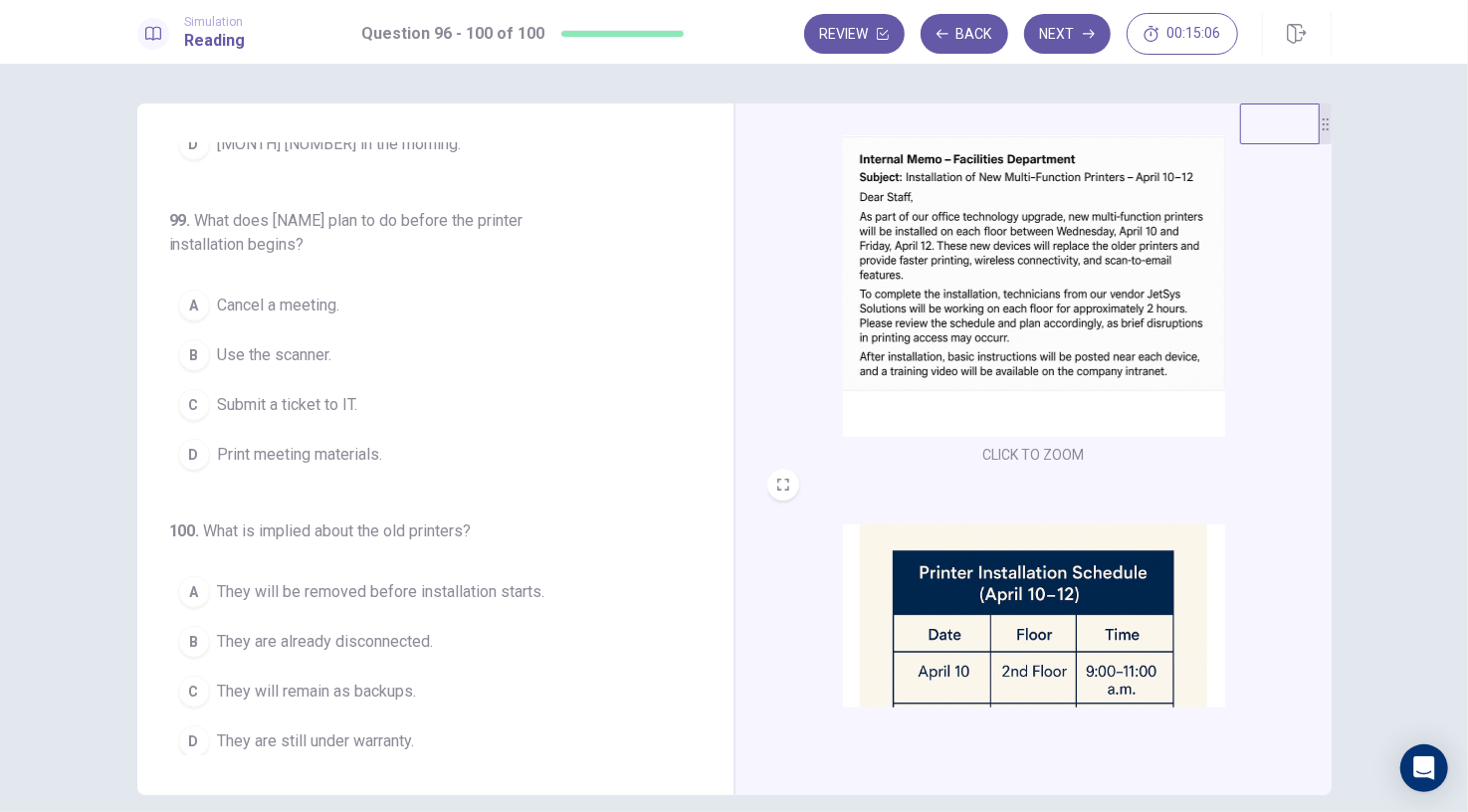 click at bounding box center (1034, 263) 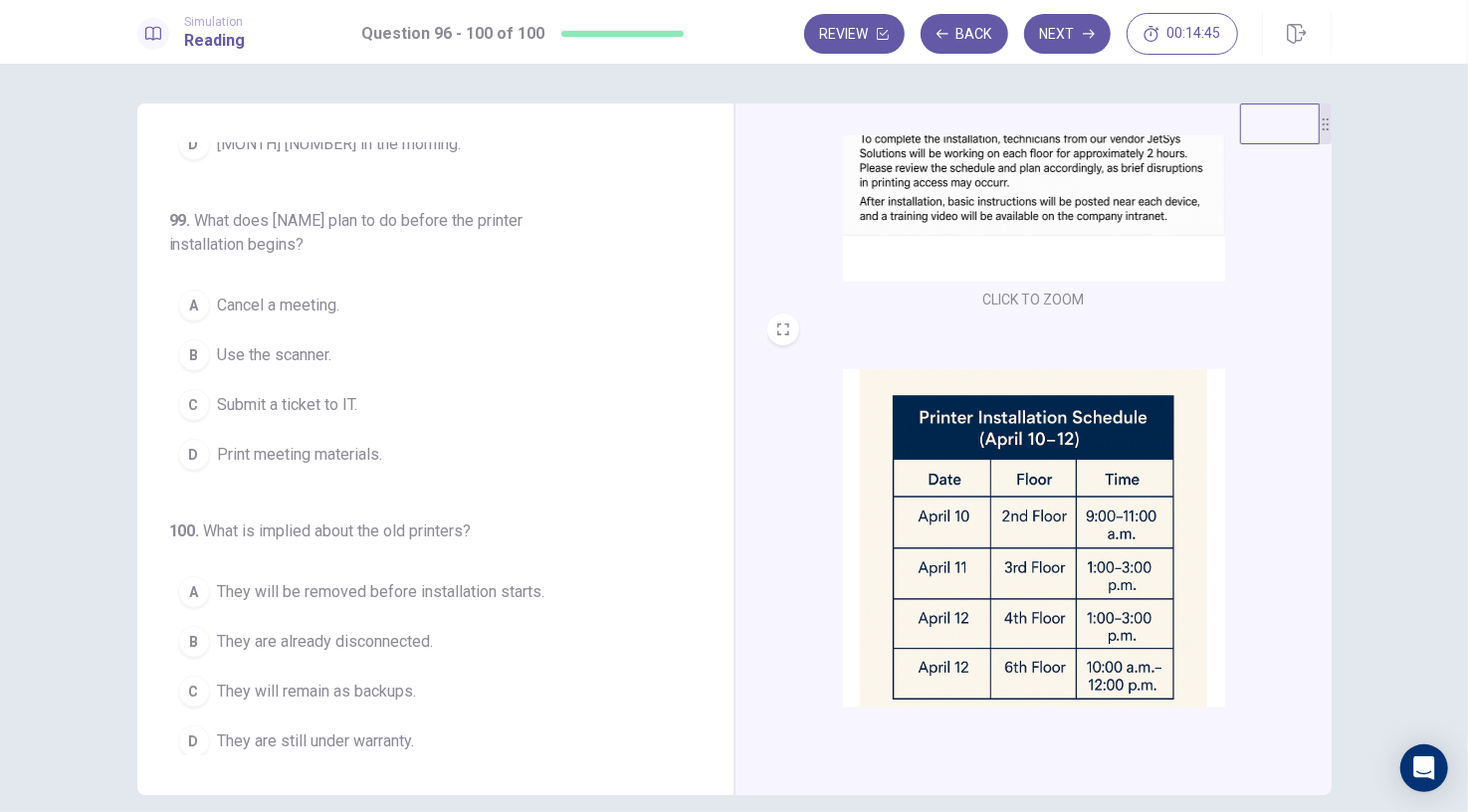 scroll, scrollTop: 267, scrollLeft: 0, axis: vertical 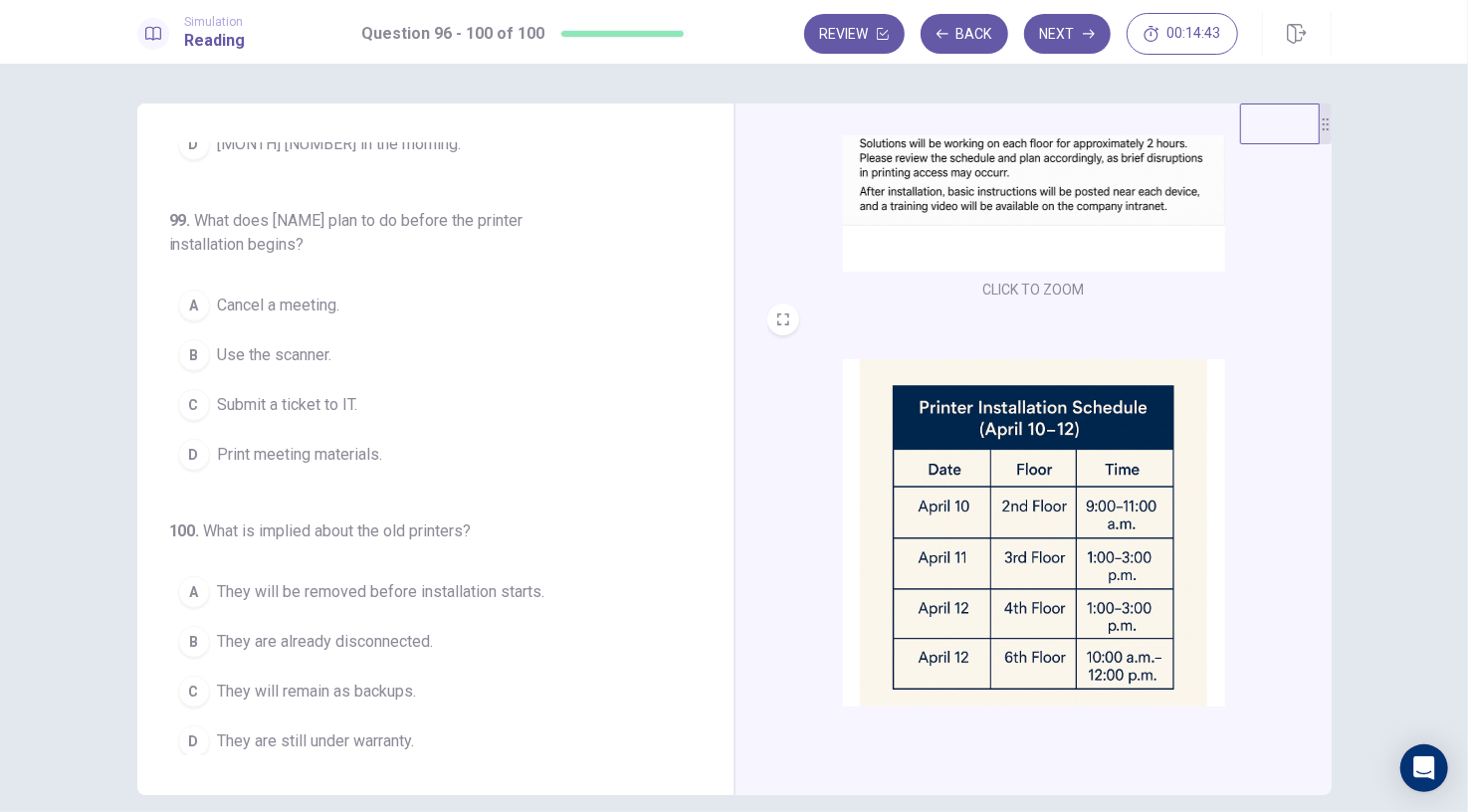 click at bounding box center [1034, 532] 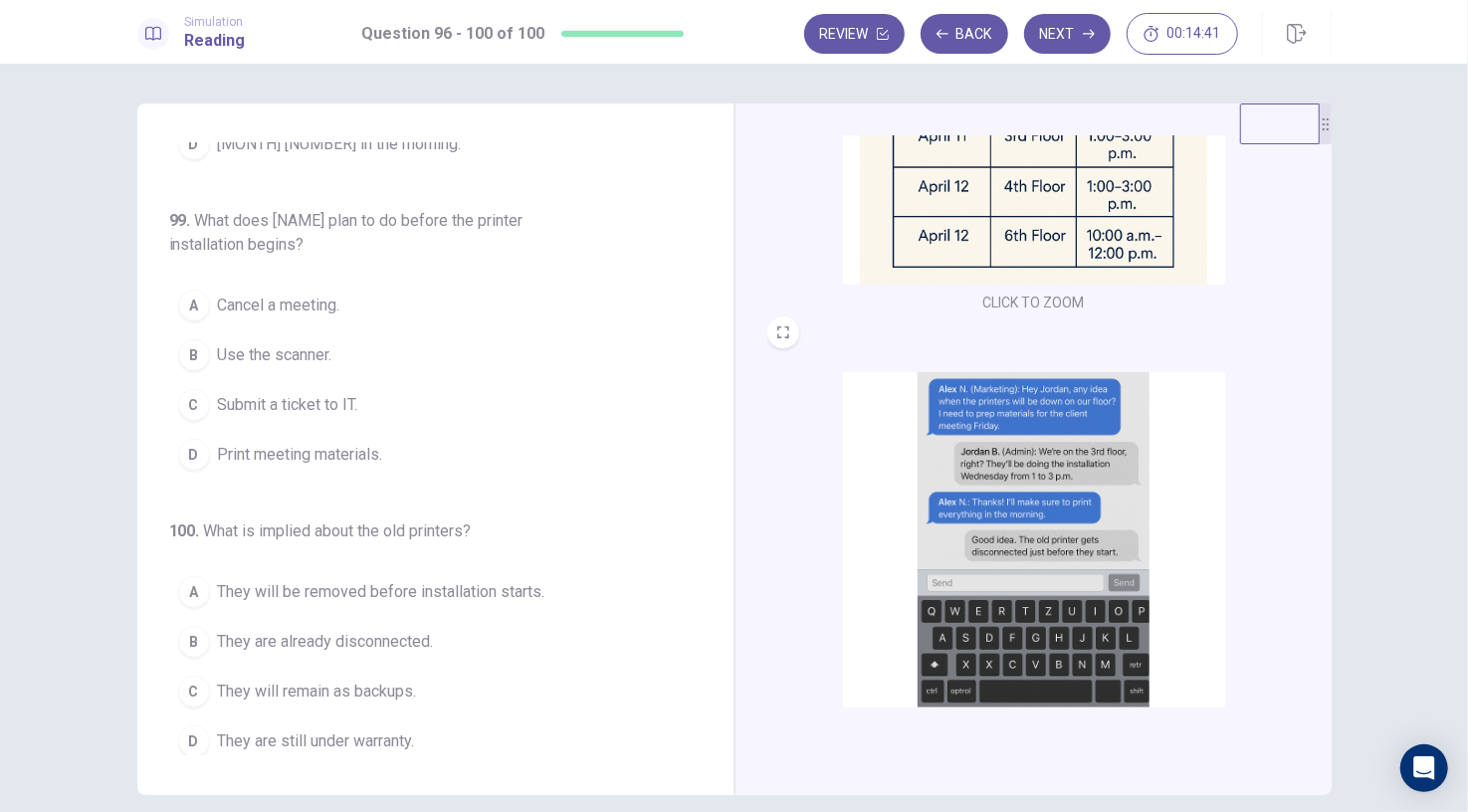 scroll, scrollTop: 688, scrollLeft: 0, axis: vertical 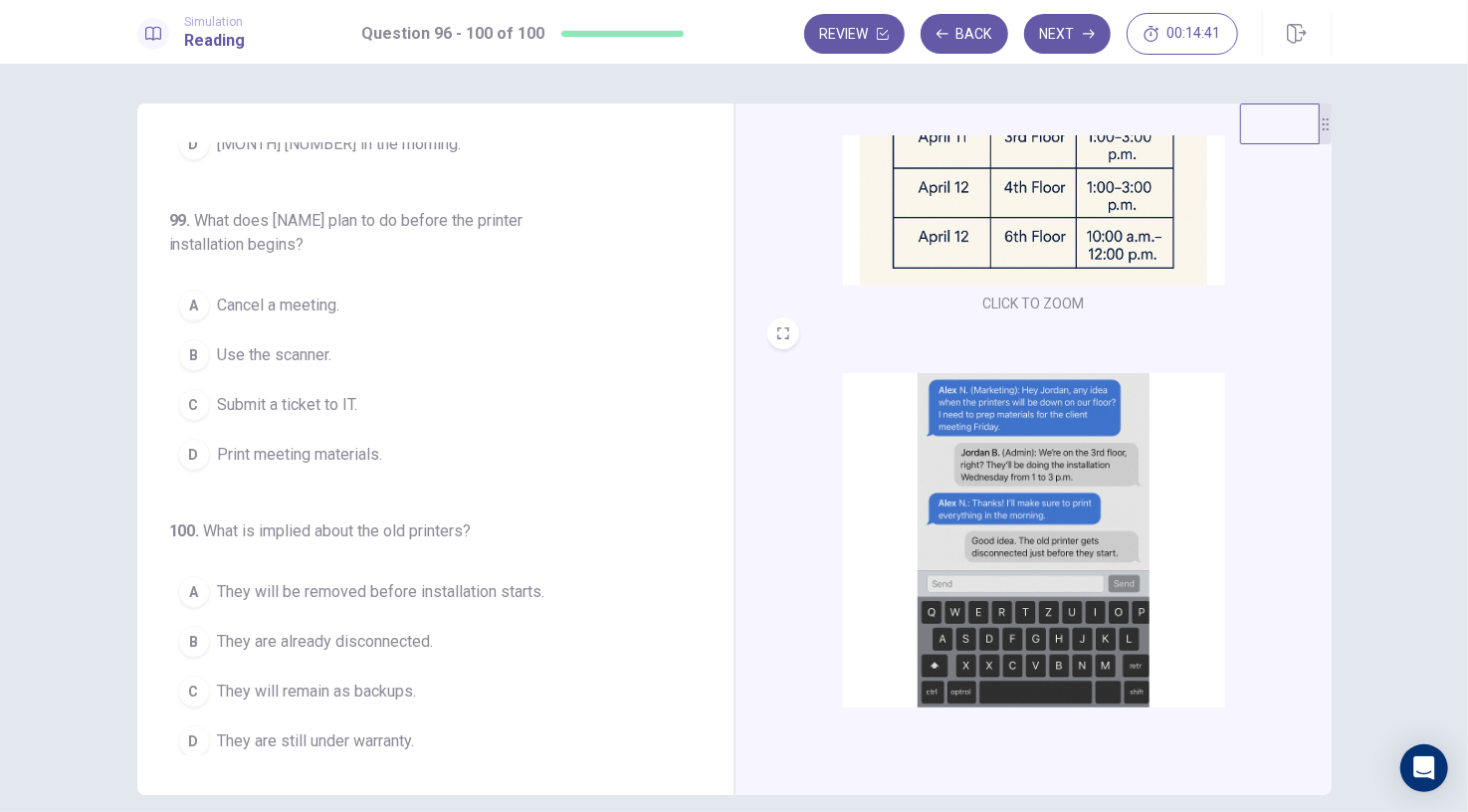 click at bounding box center [1034, 546] 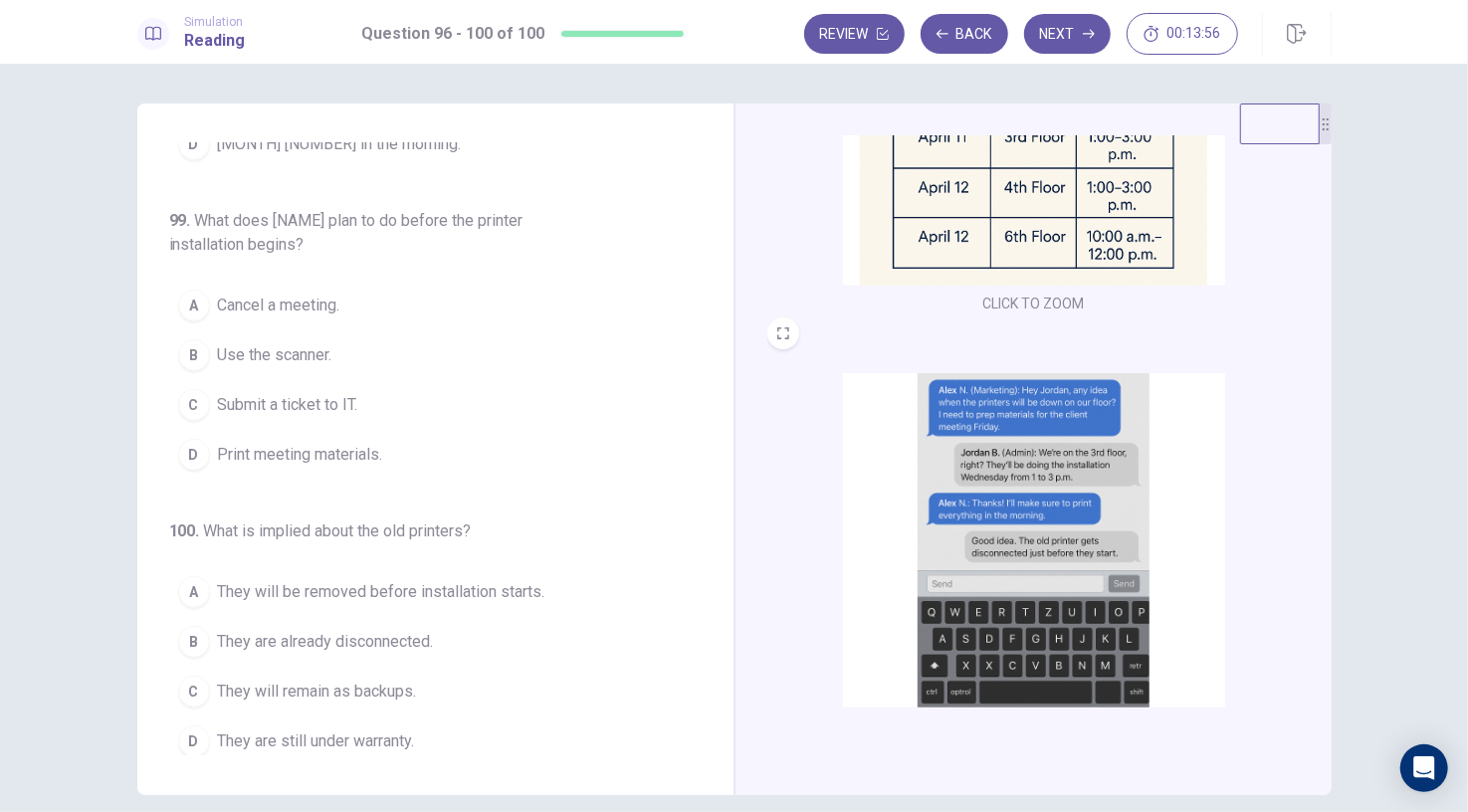 click on "Print meeting materials." at bounding box center [301, 455] 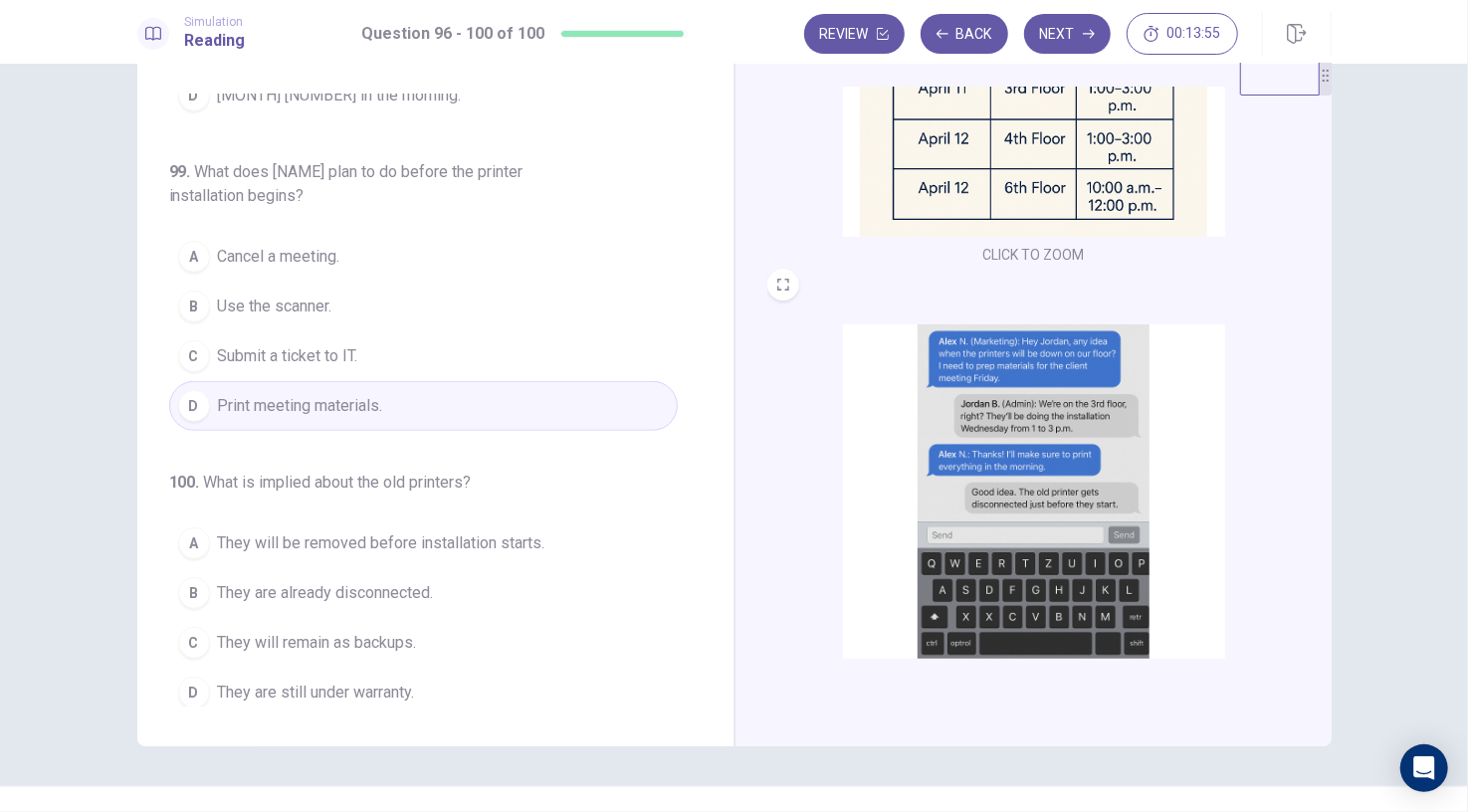 scroll, scrollTop: 49, scrollLeft: 0, axis: vertical 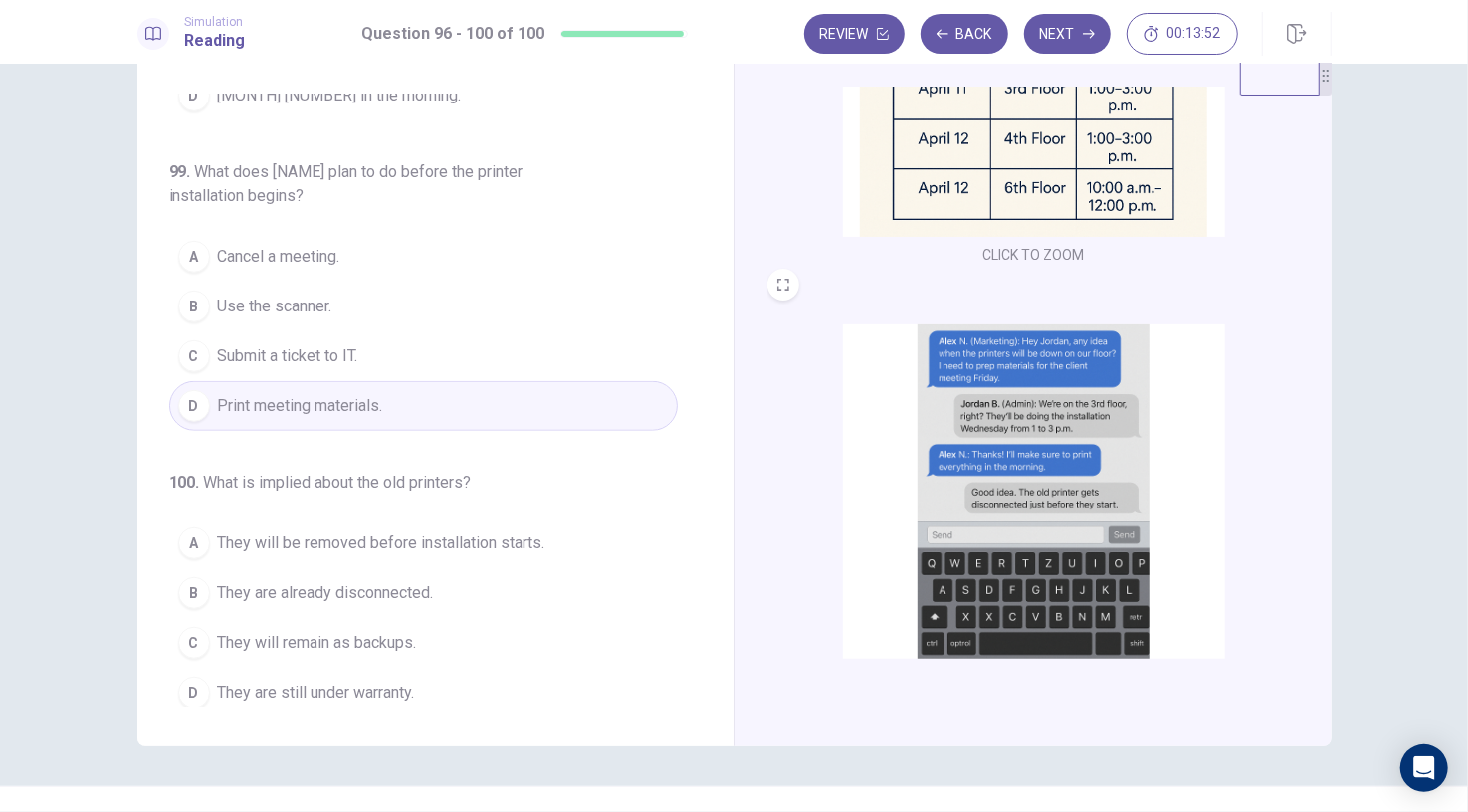 click at bounding box center [1034, 498] 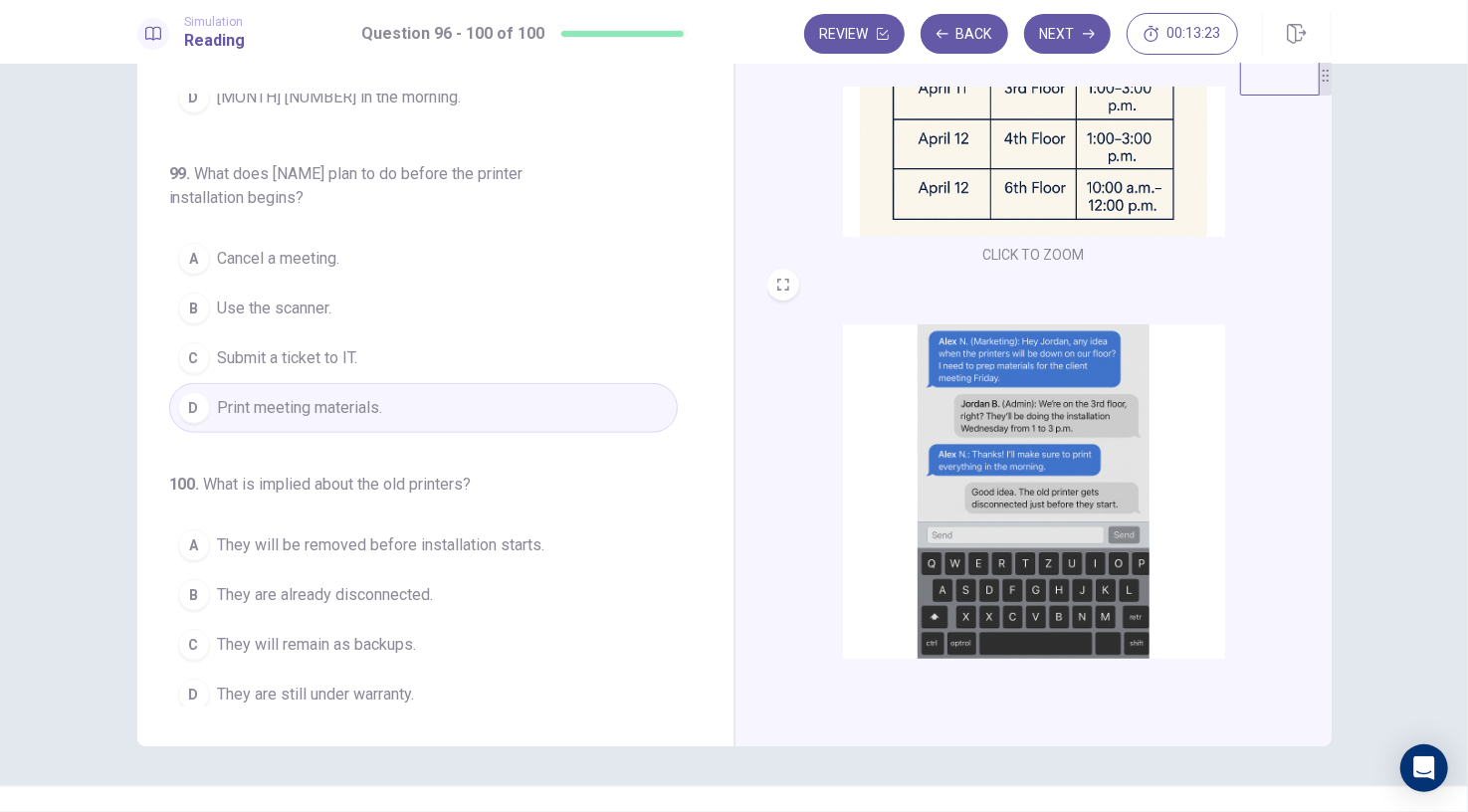 scroll, scrollTop: 793, scrollLeft: 0, axis: vertical 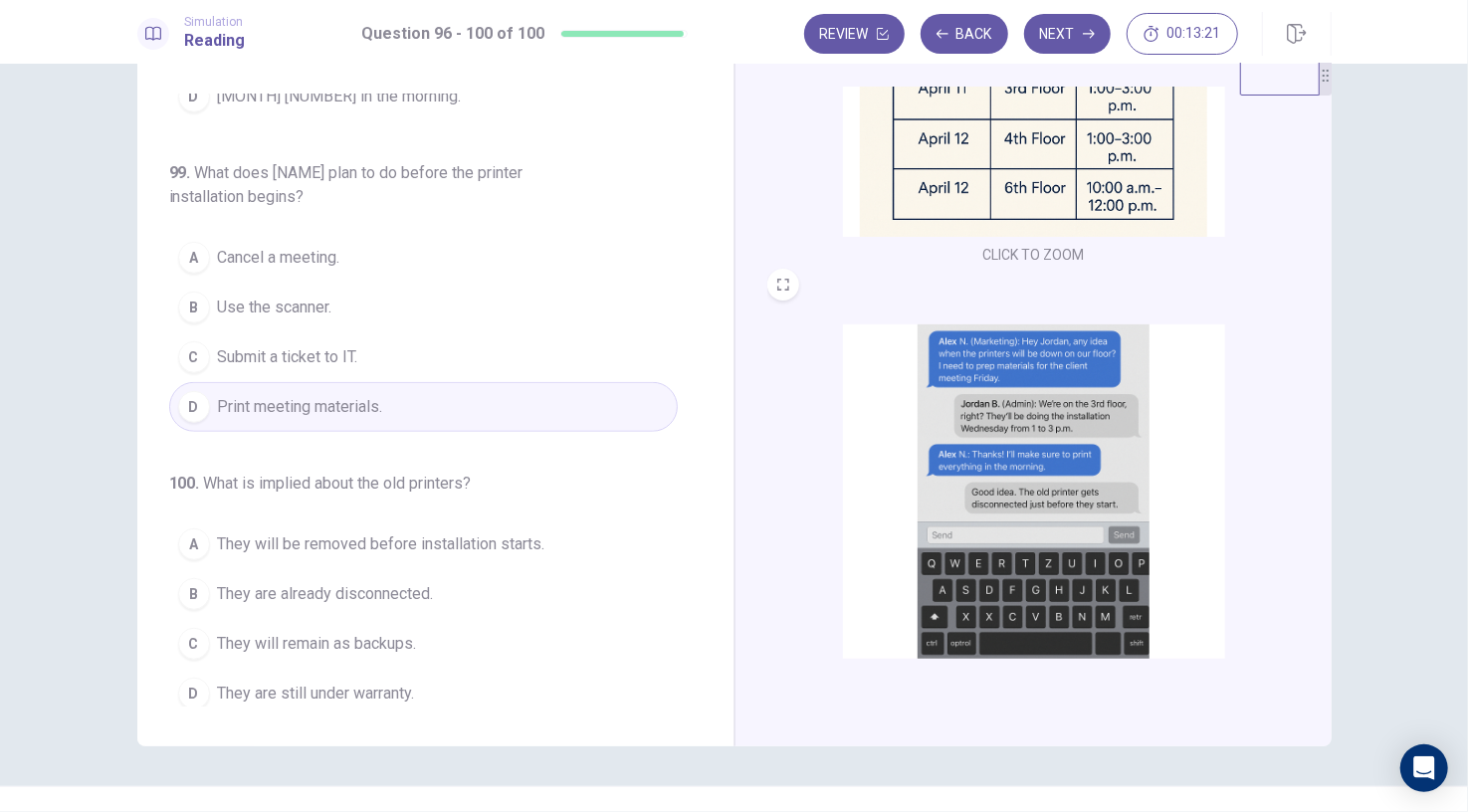 click at bounding box center (1034, 498) 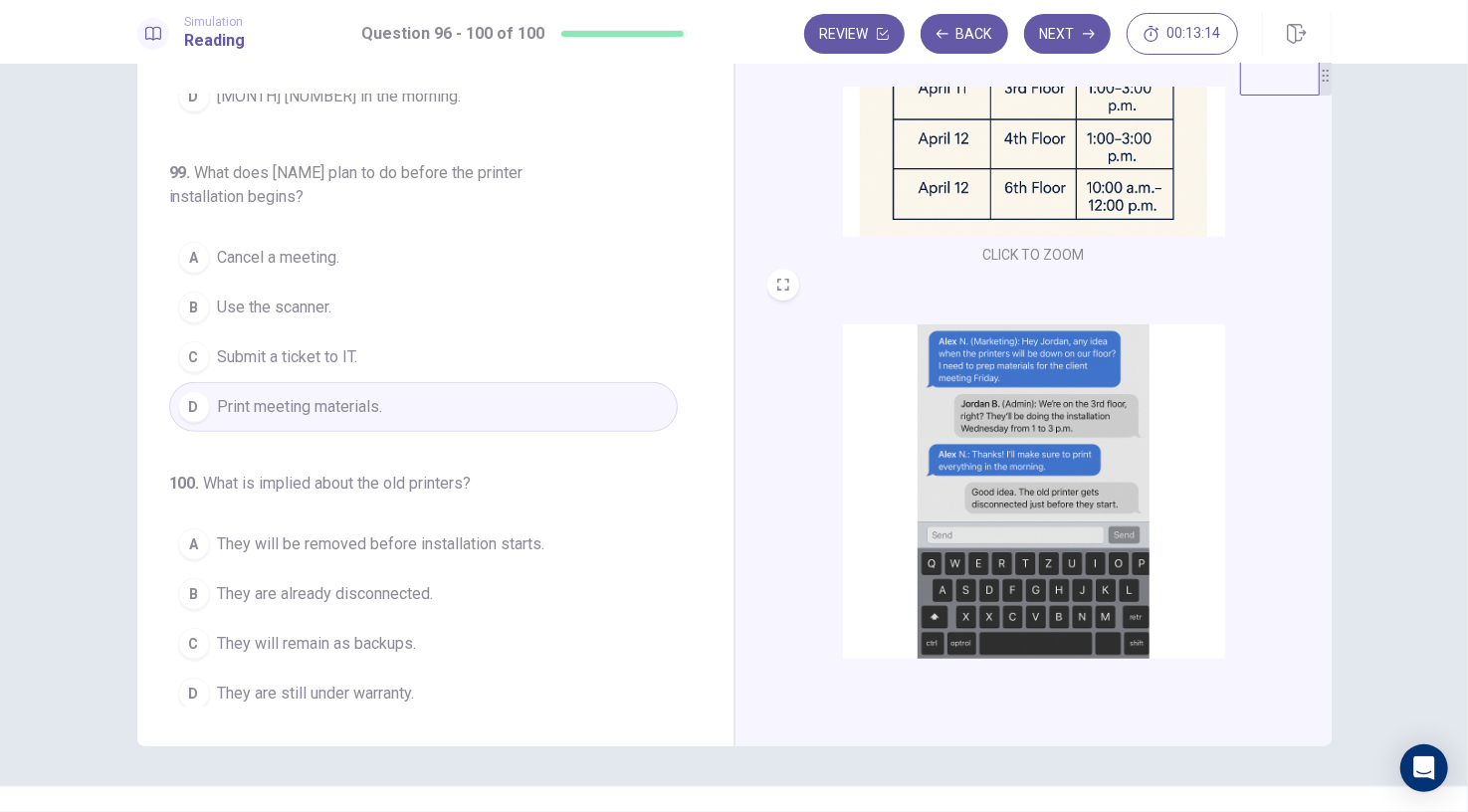 click at bounding box center (1034, 63) 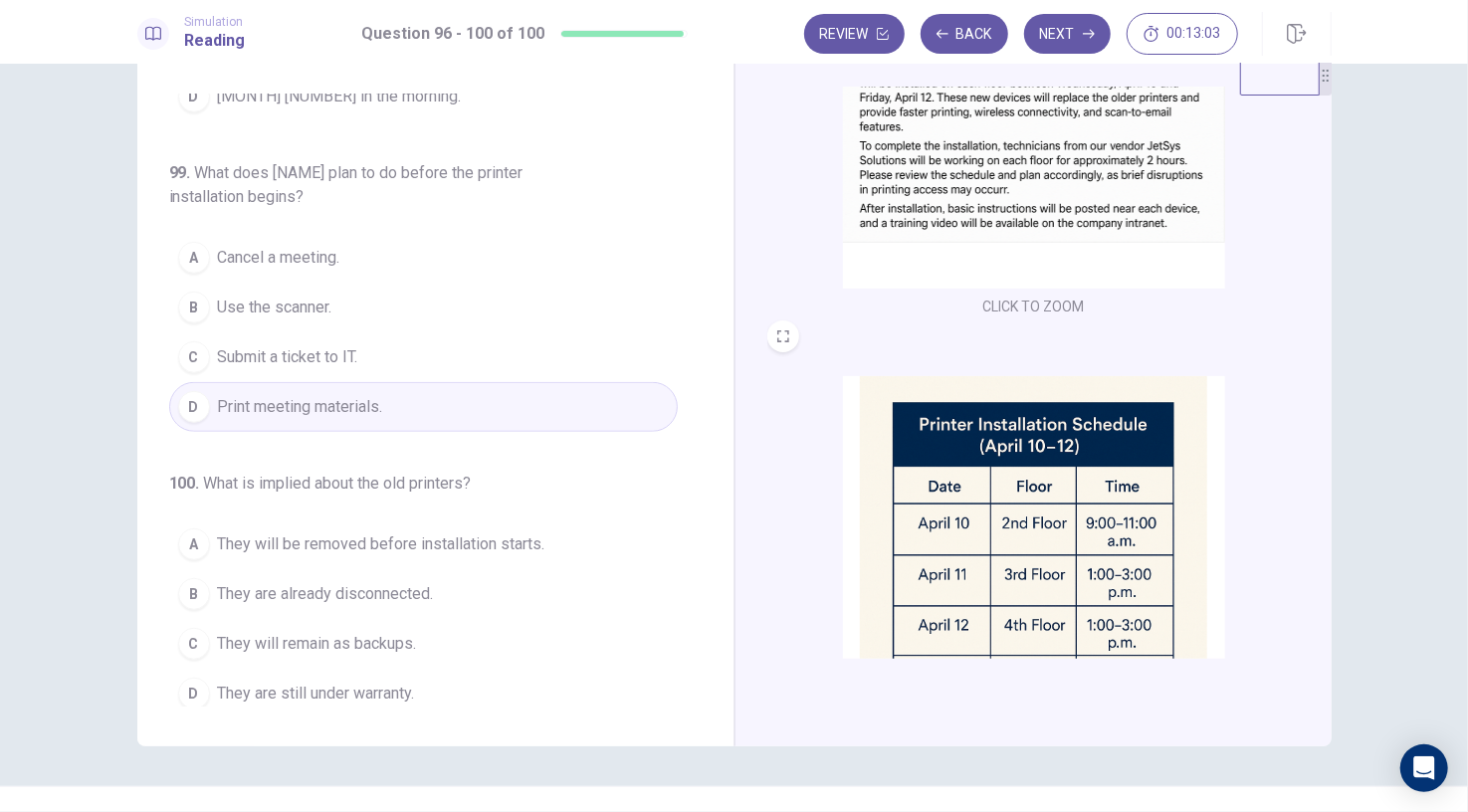scroll, scrollTop: 203, scrollLeft: 0, axis: vertical 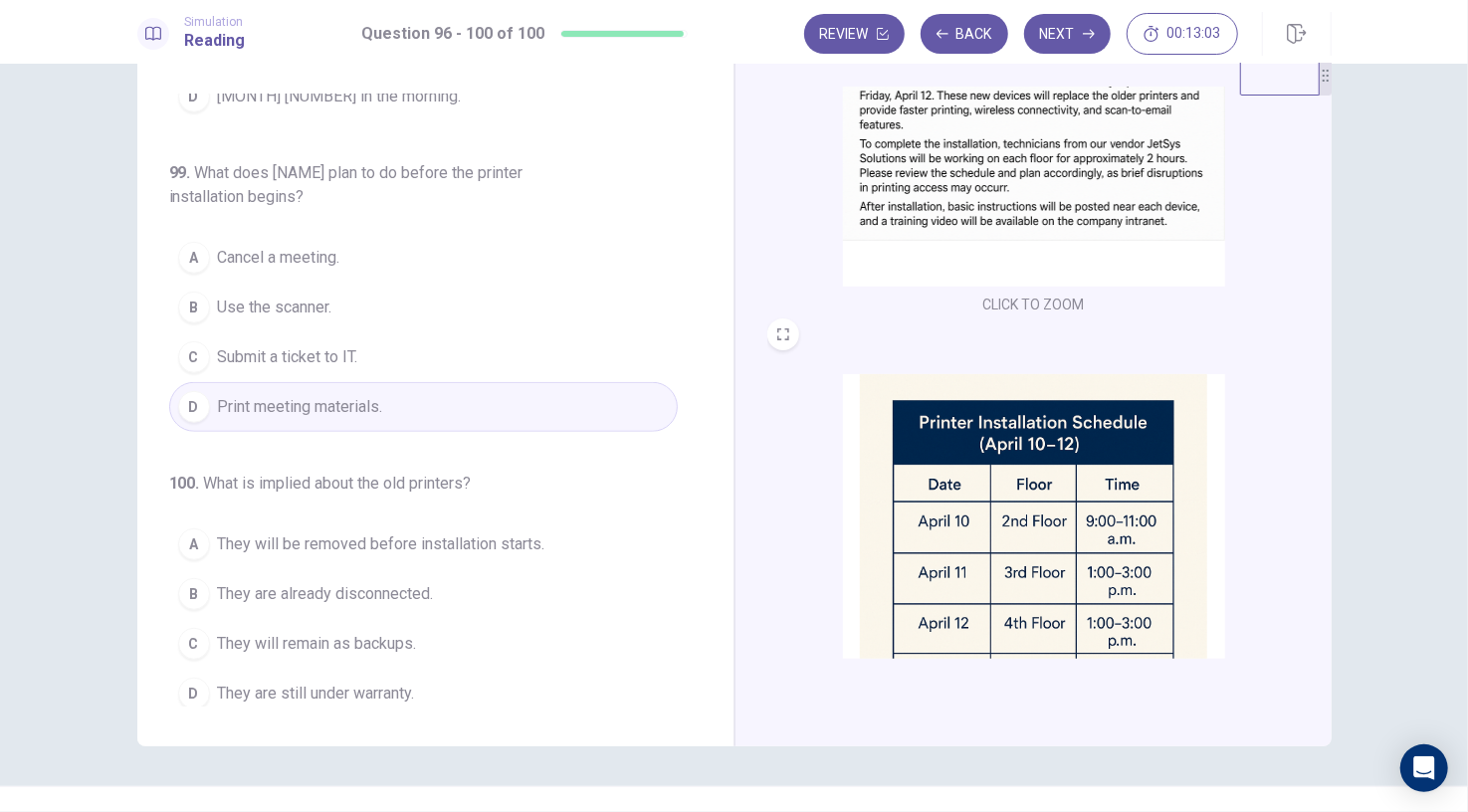click at bounding box center (1034, 112) 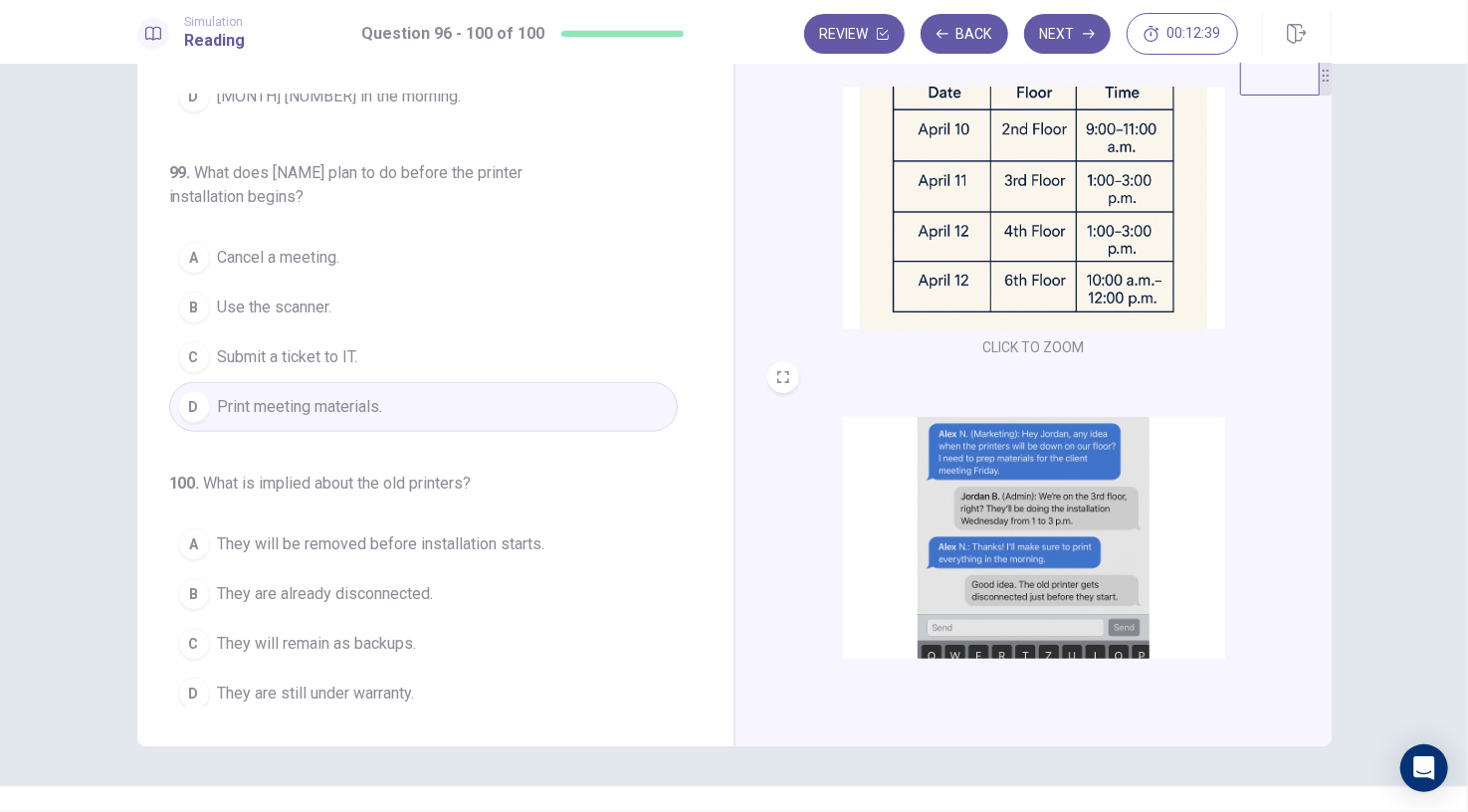 scroll, scrollTop: 731, scrollLeft: 0, axis: vertical 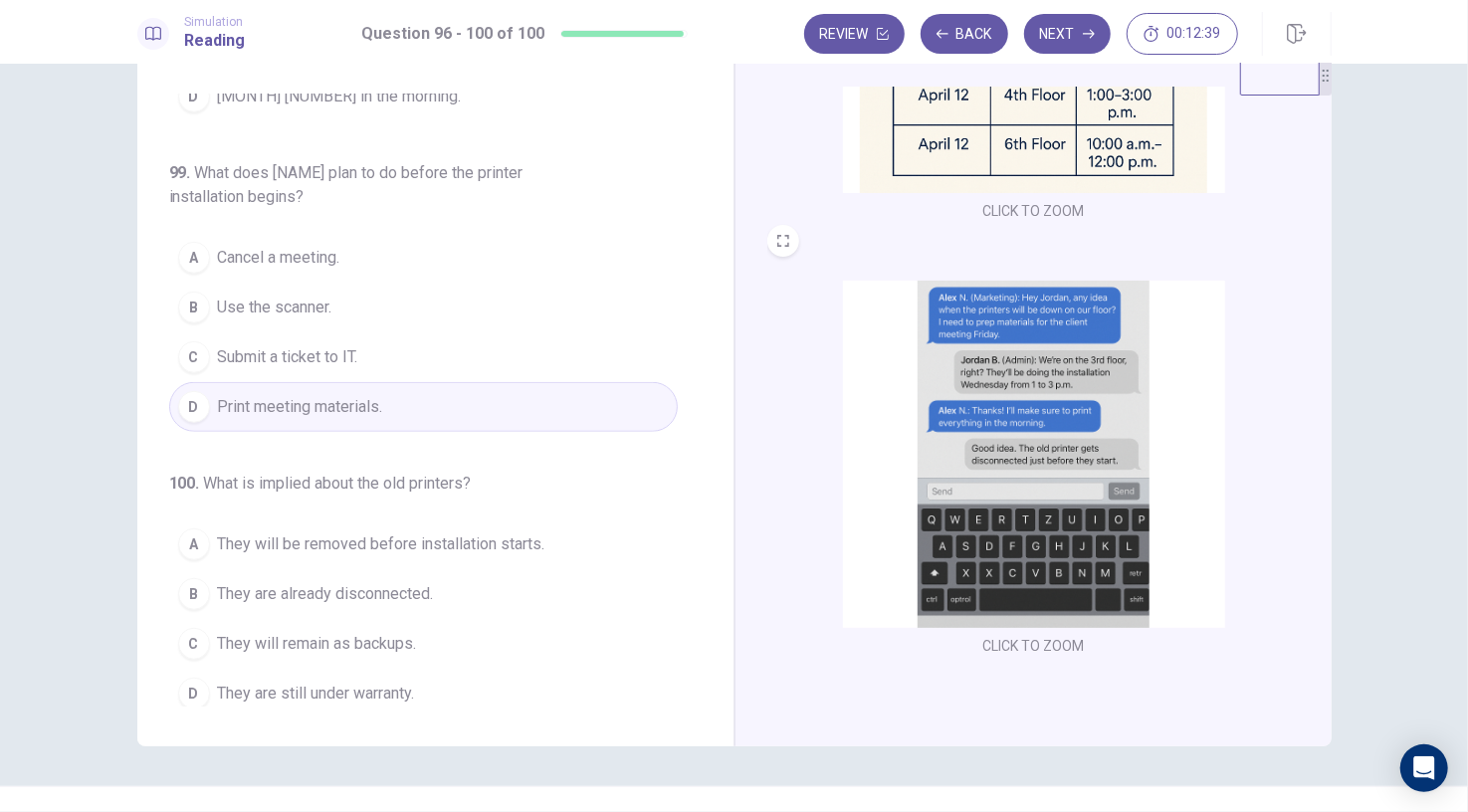 click at bounding box center [1034, 454] 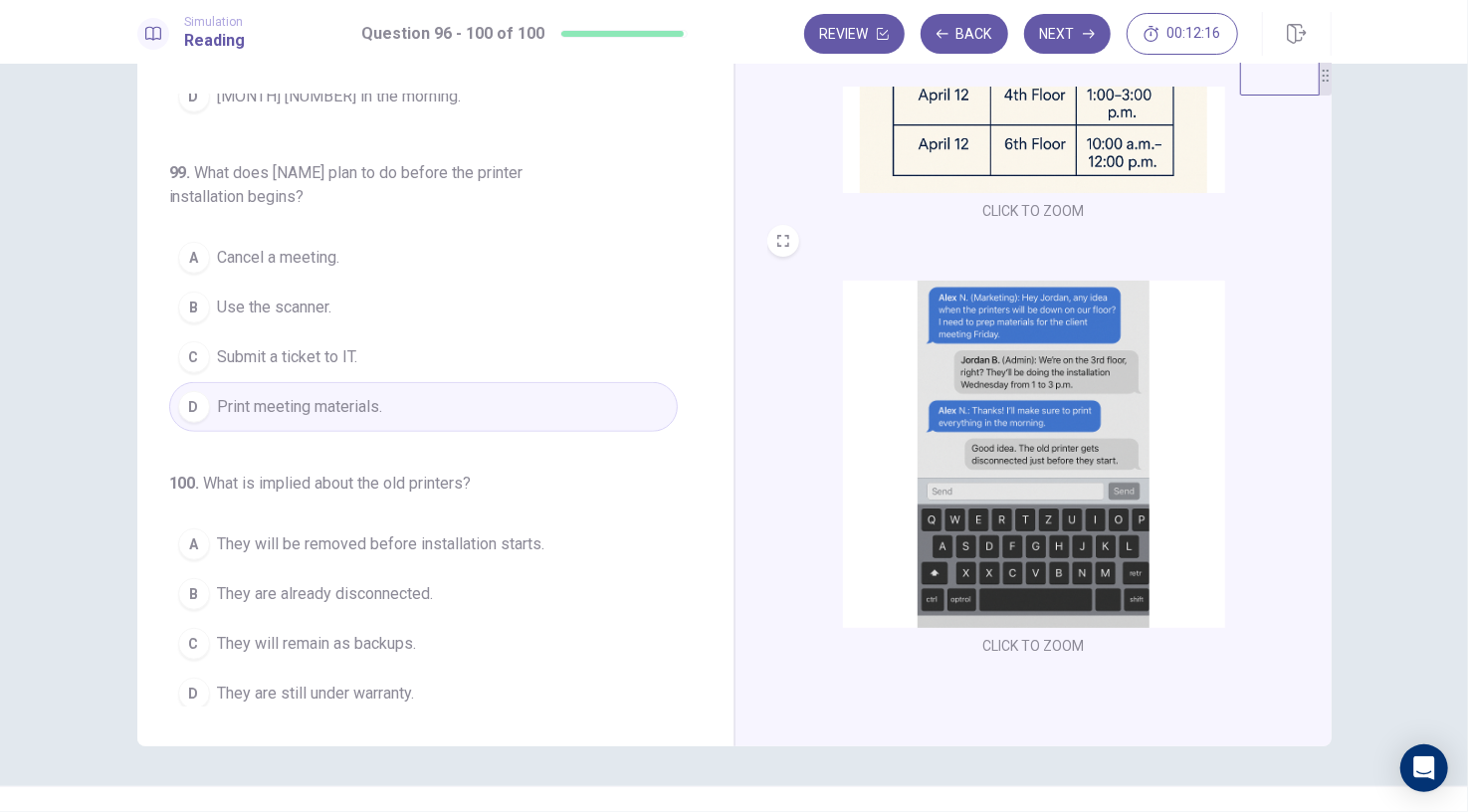 click at bounding box center [1034, 454] 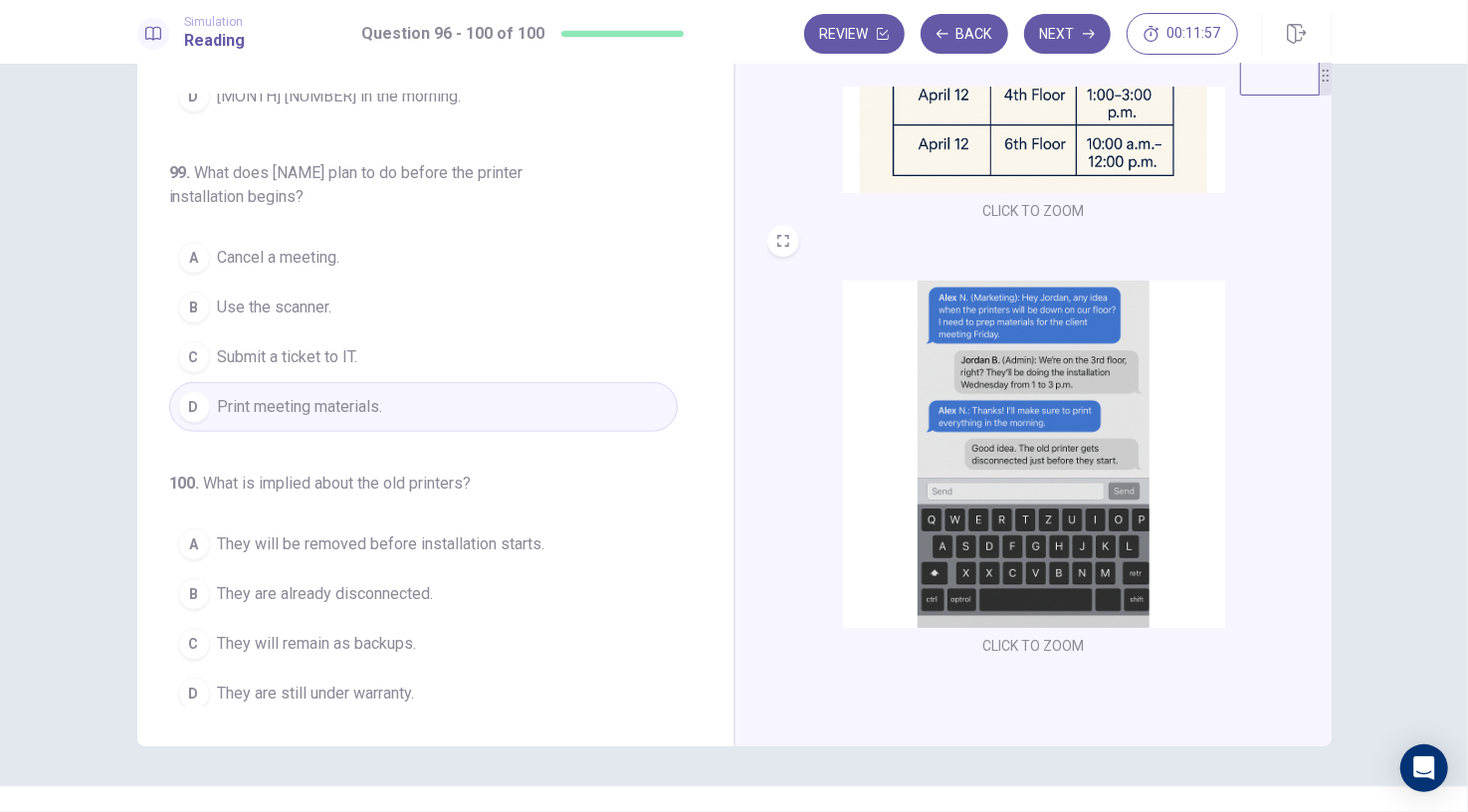 click on "A They will be removed before installation starts." at bounding box center [423, 544] 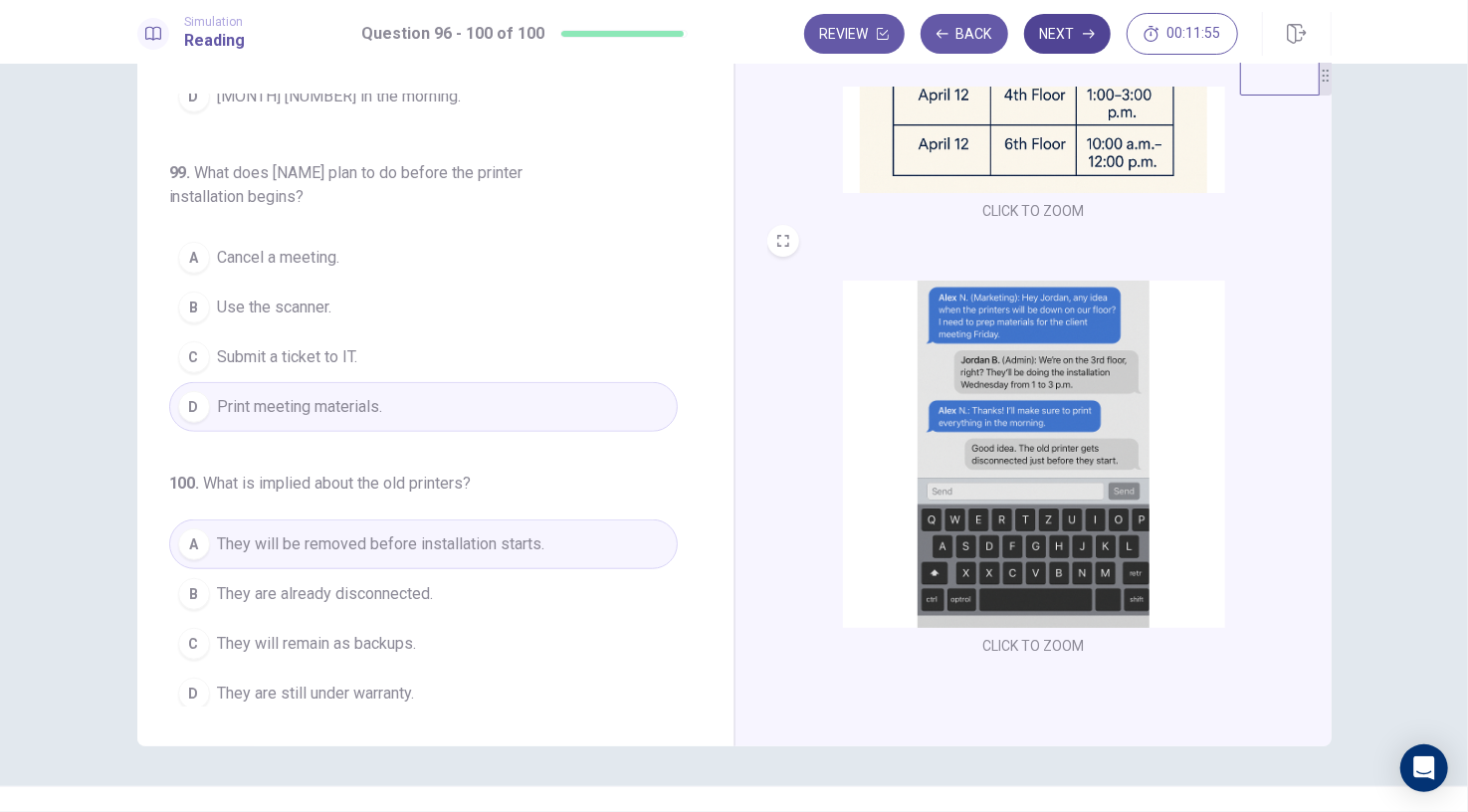 click on "Next" at bounding box center [1067, 34] 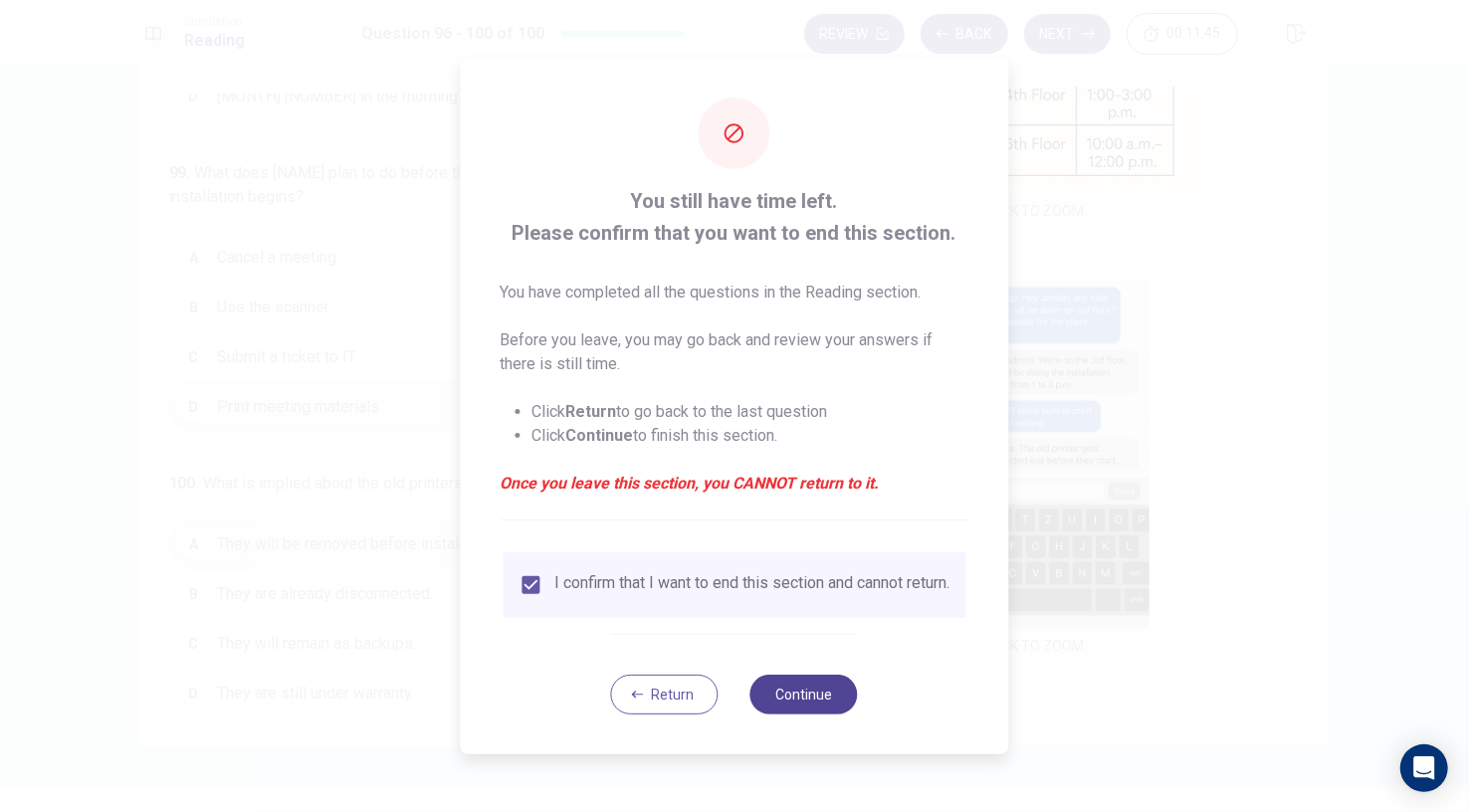 click on "Continue" at bounding box center (804, 695) 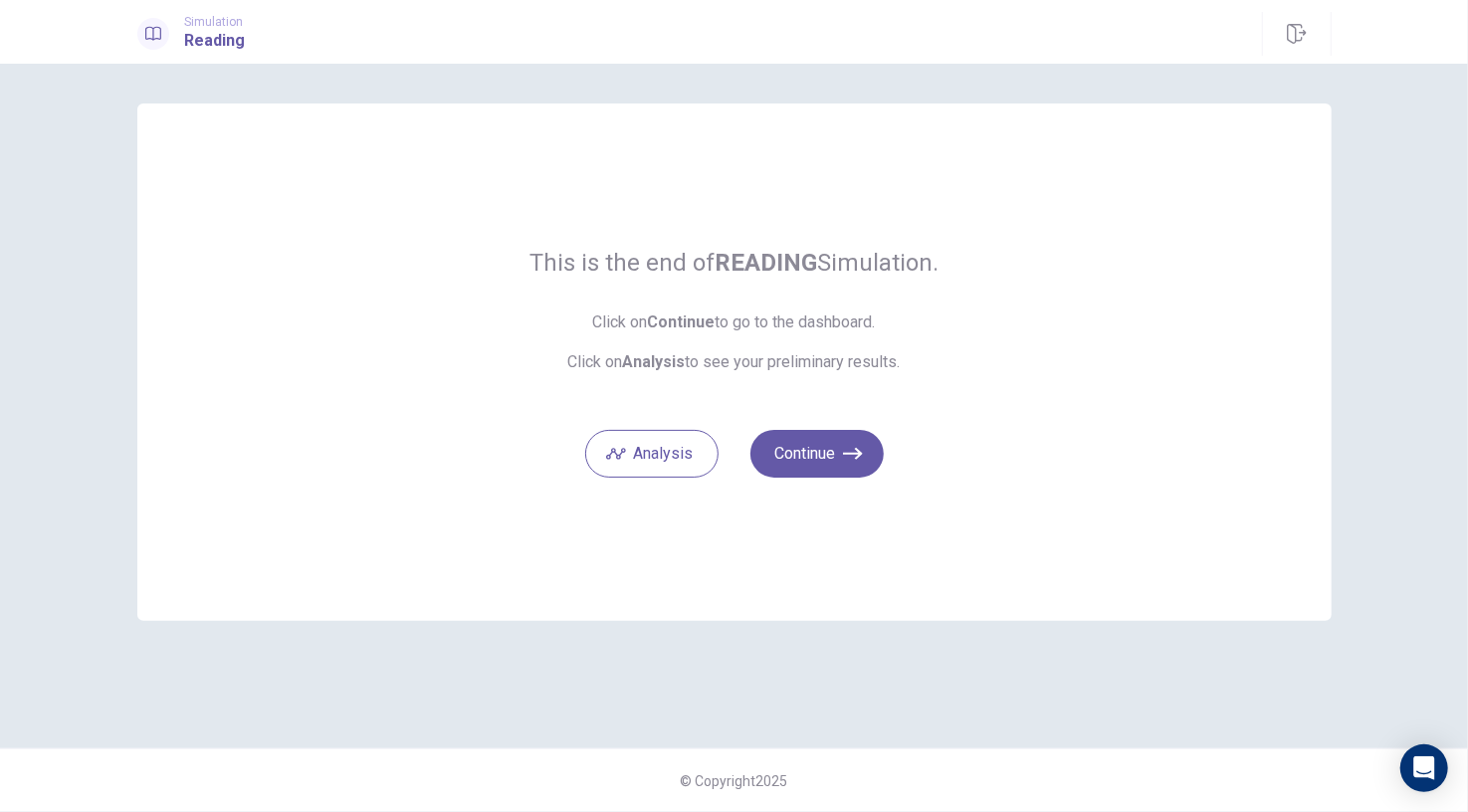 scroll, scrollTop: 0, scrollLeft: 0, axis: both 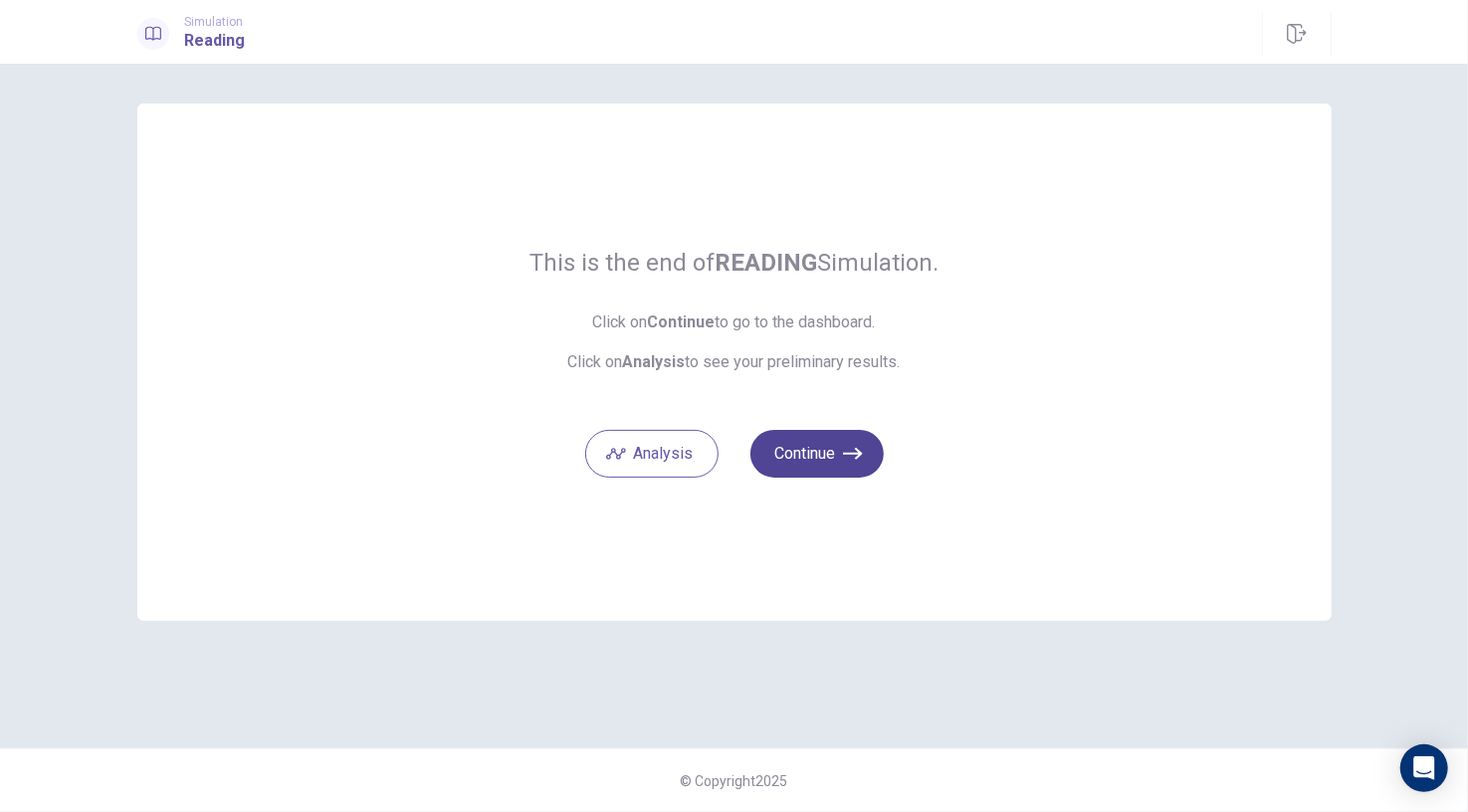 click on "Continue" at bounding box center (817, 454) 